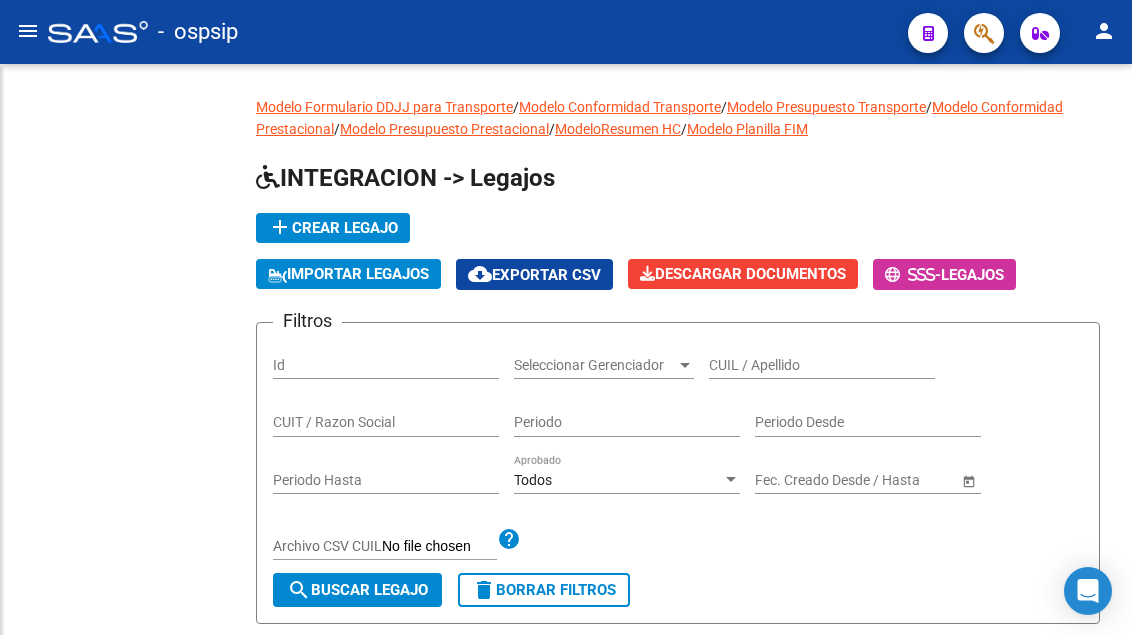 scroll, scrollTop: 0, scrollLeft: 0, axis: both 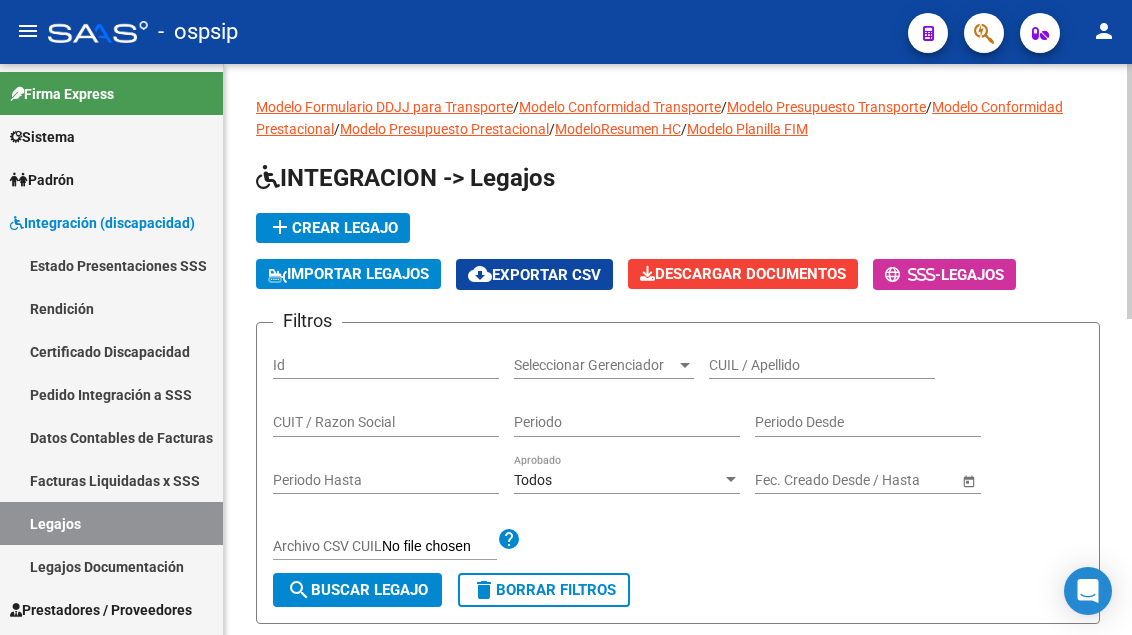 click on "CUIL / Apellido" at bounding box center [822, 365] 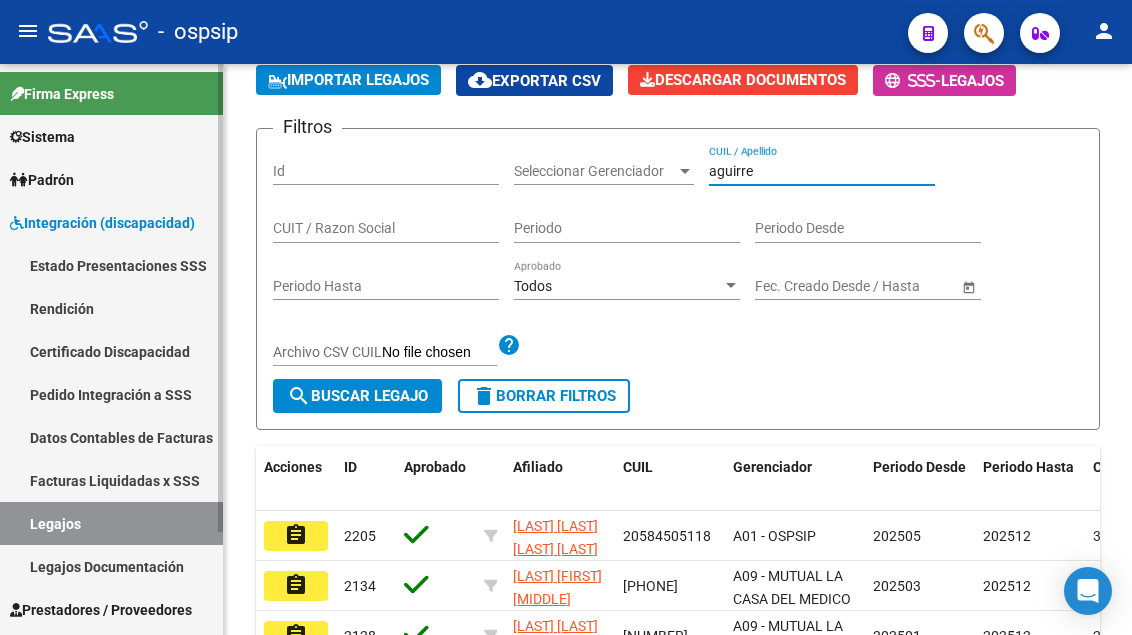 scroll, scrollTop: 200, scrollLeft: 0, axis: vertical 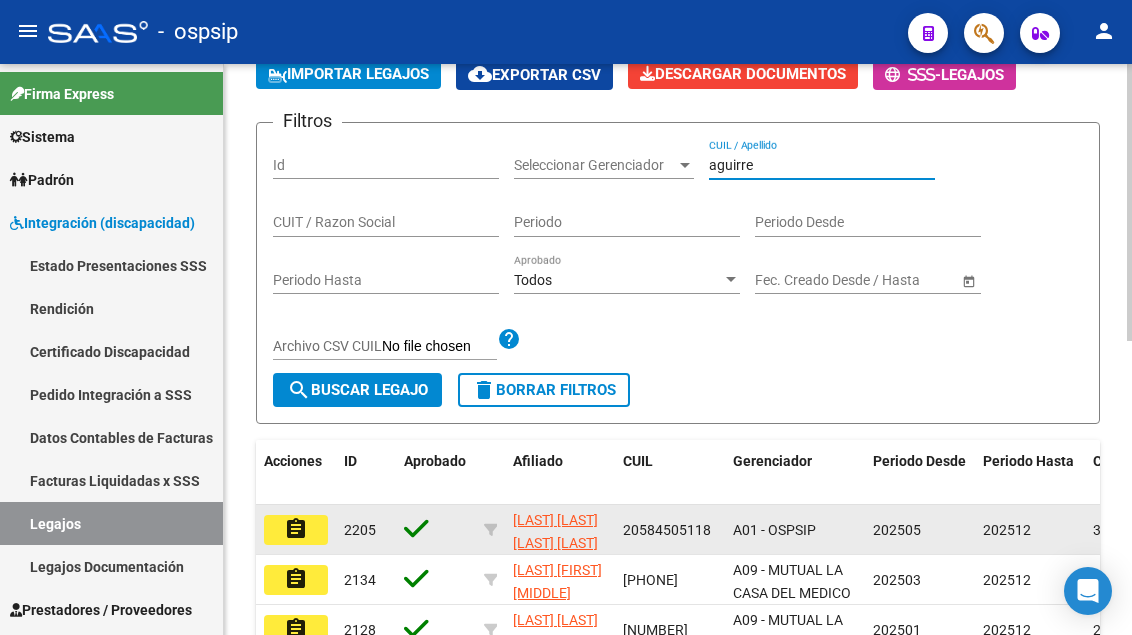 type on "aguirre" 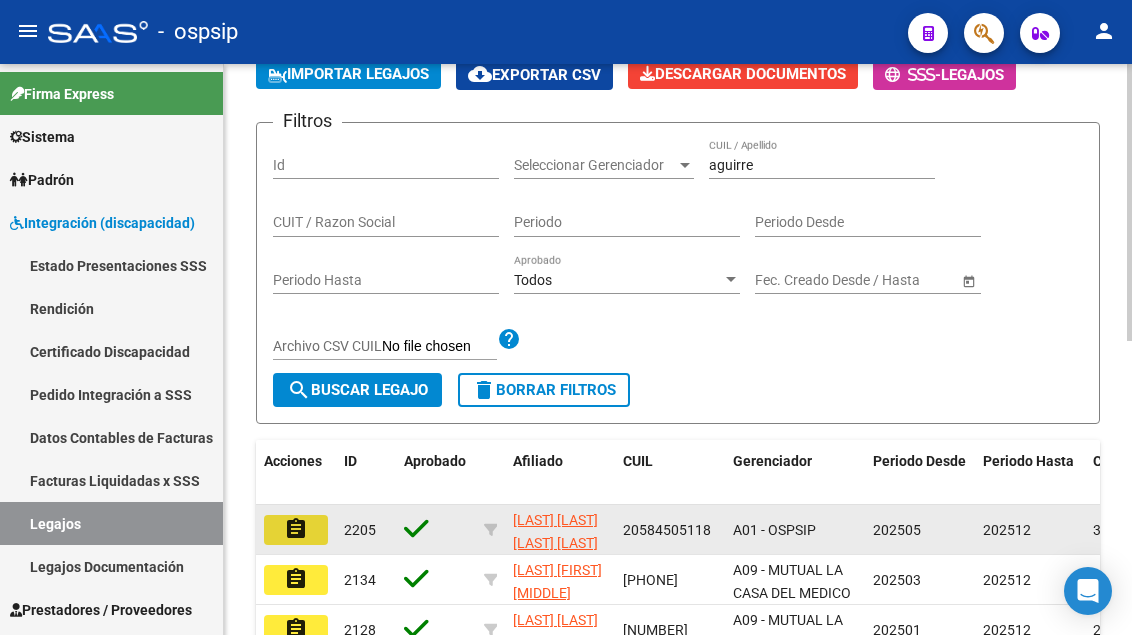 click on "assignment" 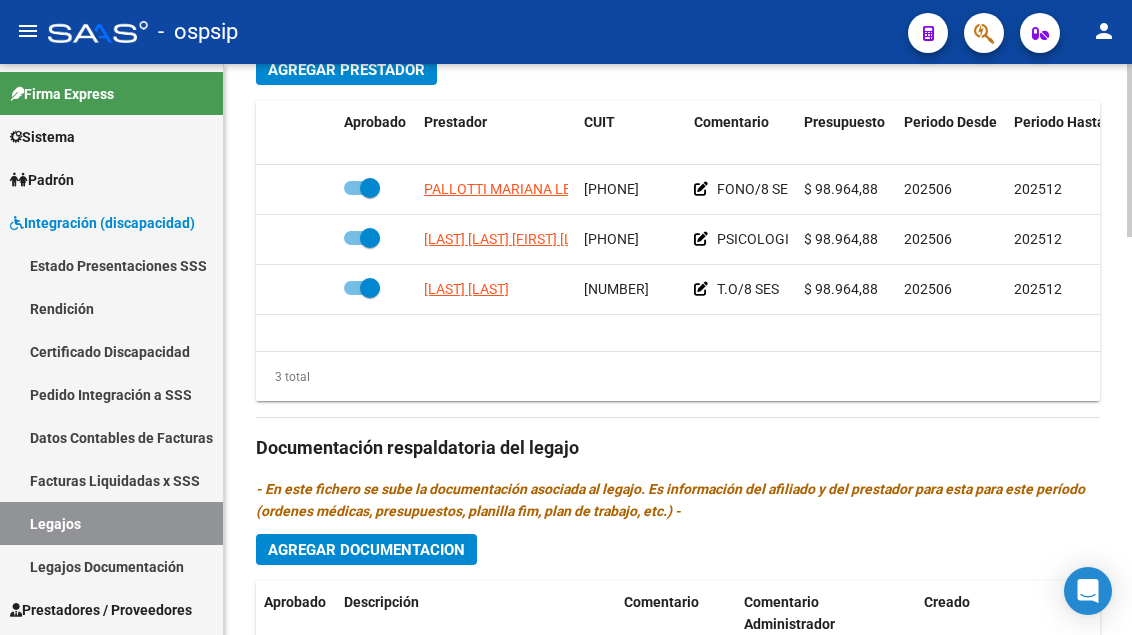 scroll, scrollTop: 1000, scrollLeft: 0, axis: vertical 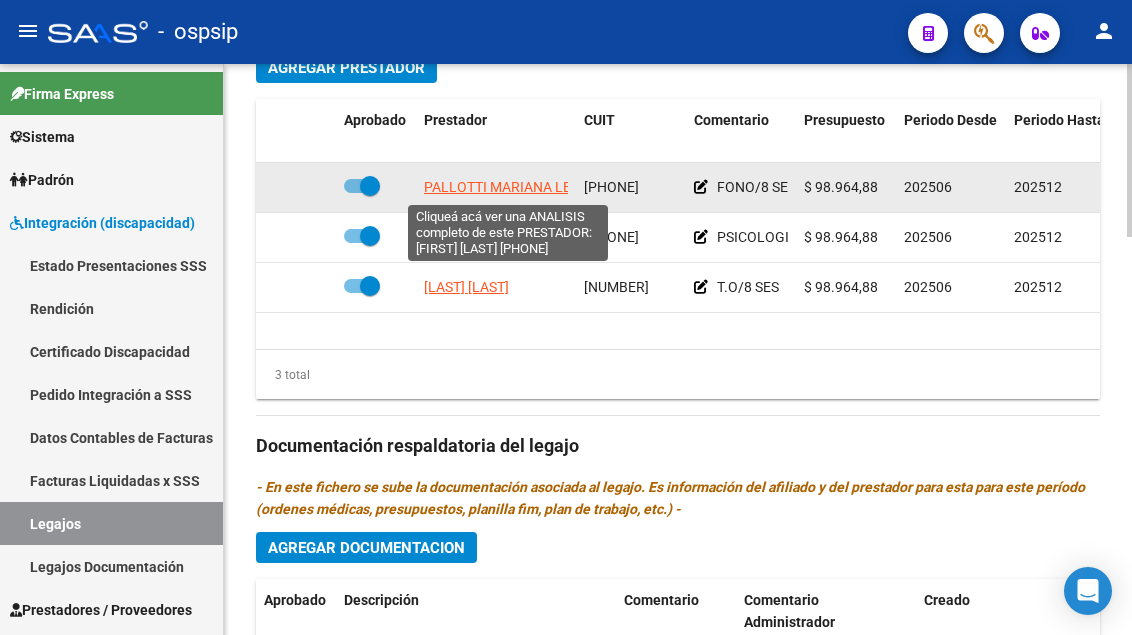 click on "PALLOTTI MARIANA LELIA" 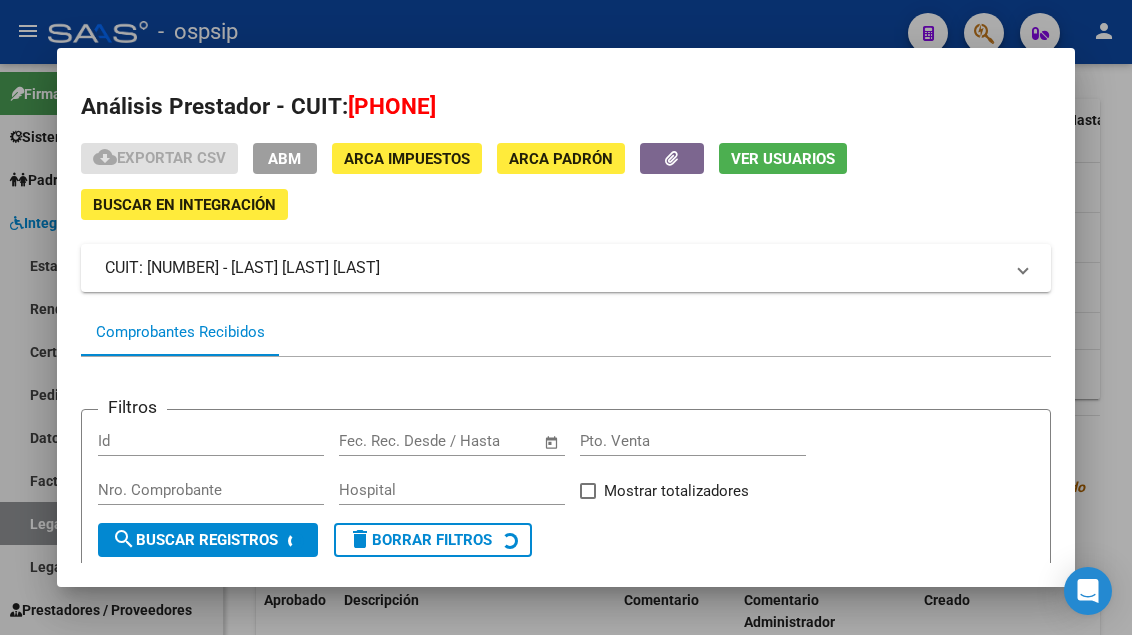 click on "Ver Usuarios" 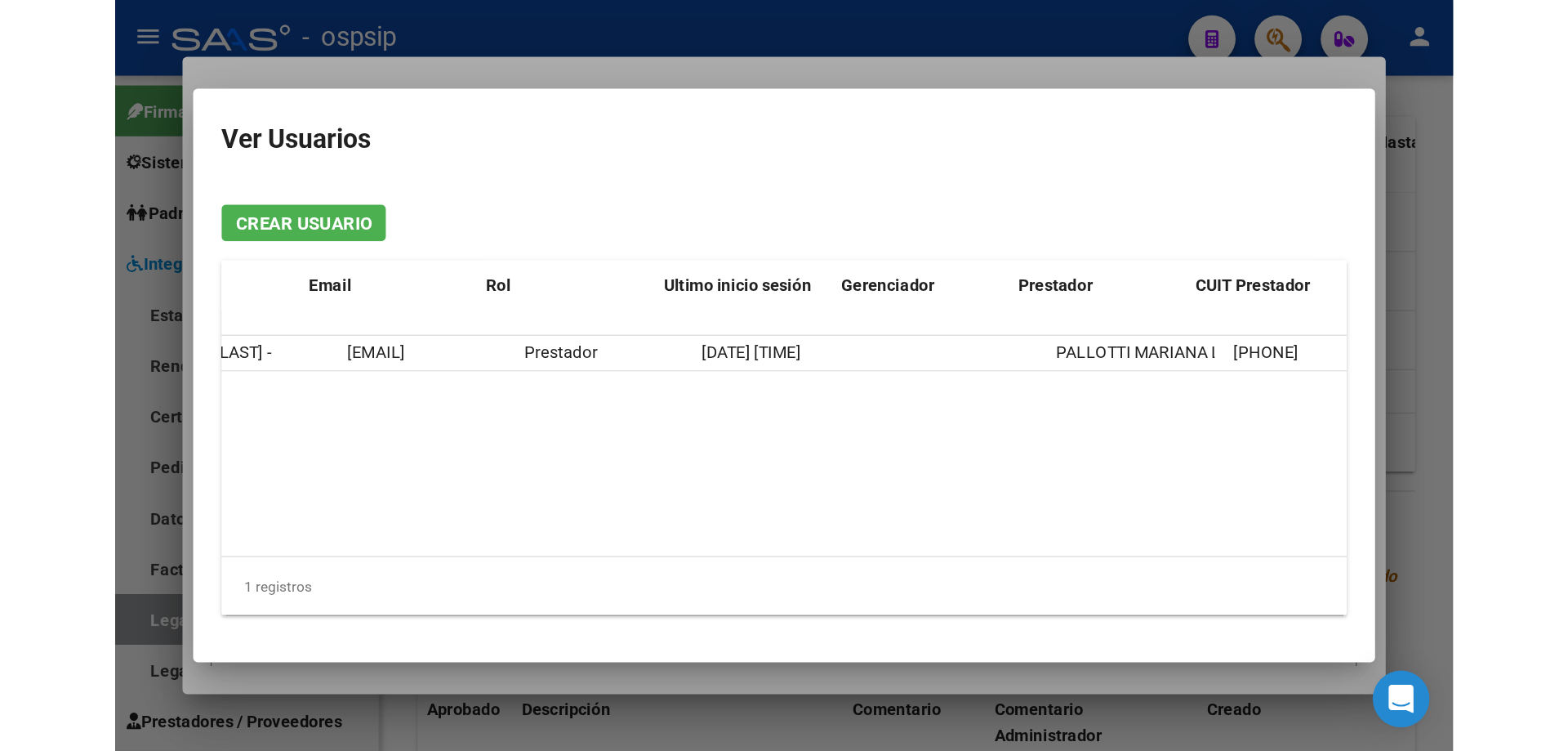 scroll, scrollTop: 0, scrollLeft: 121, axis: horizontal 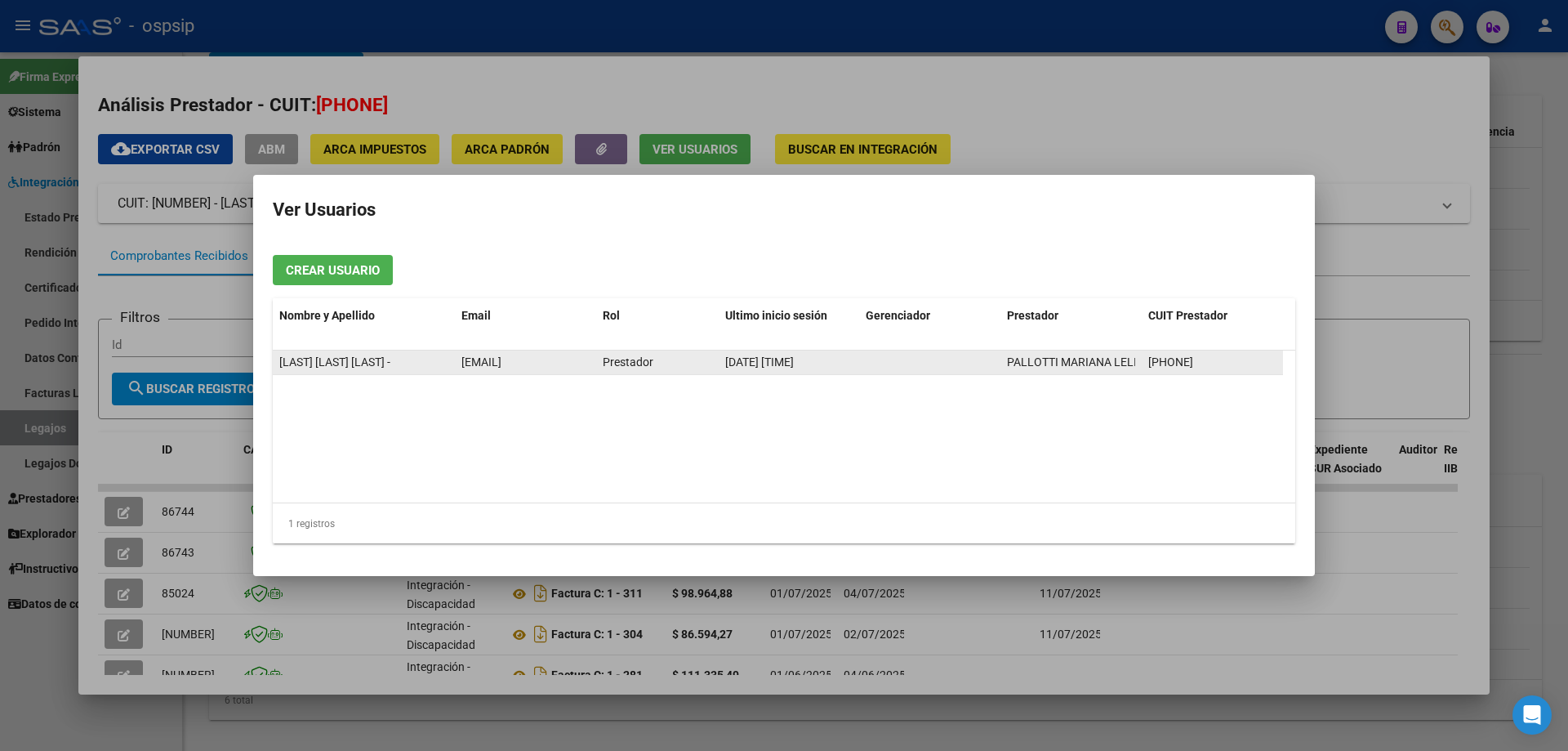 click on "[EMAIL]" 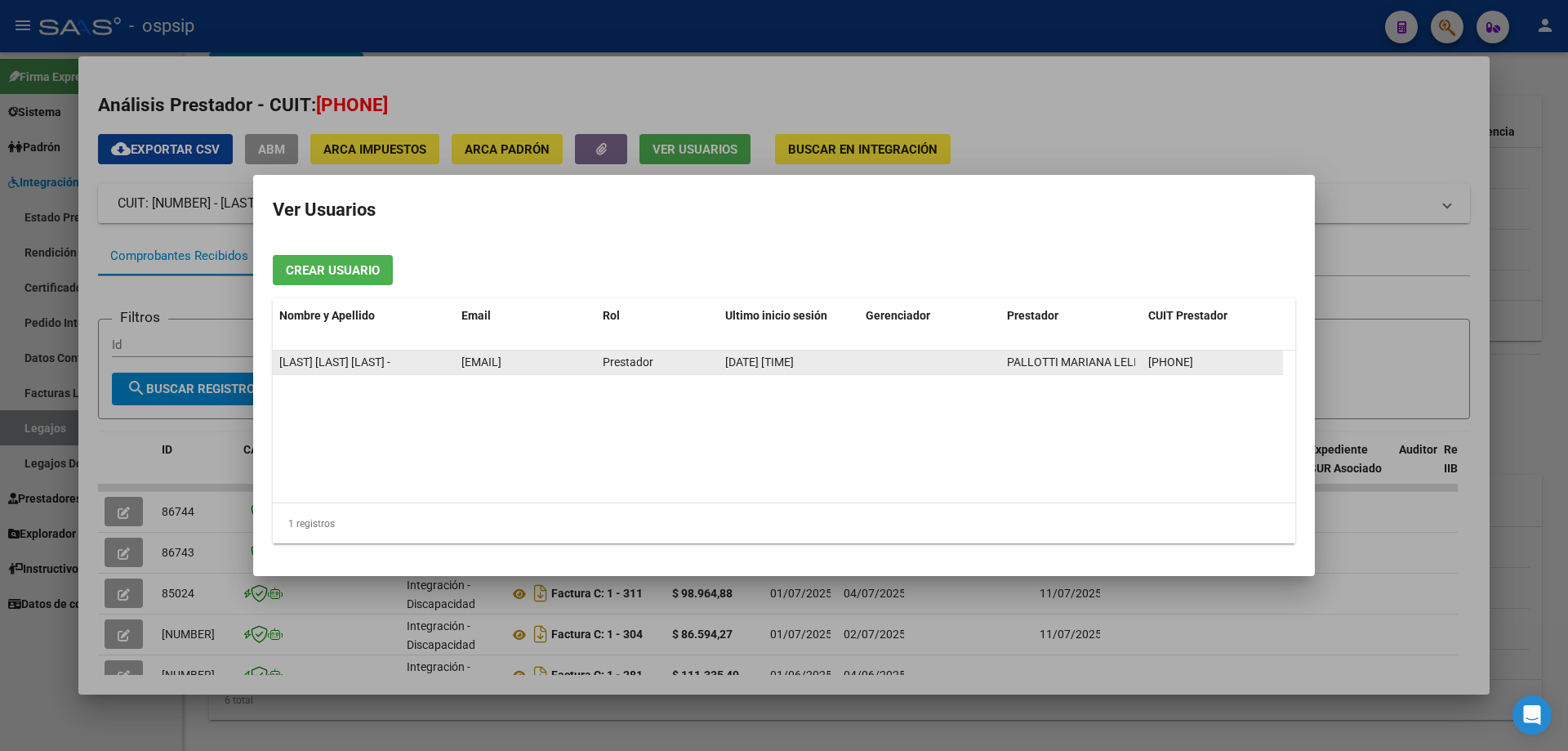copy on "[EMAIL]" 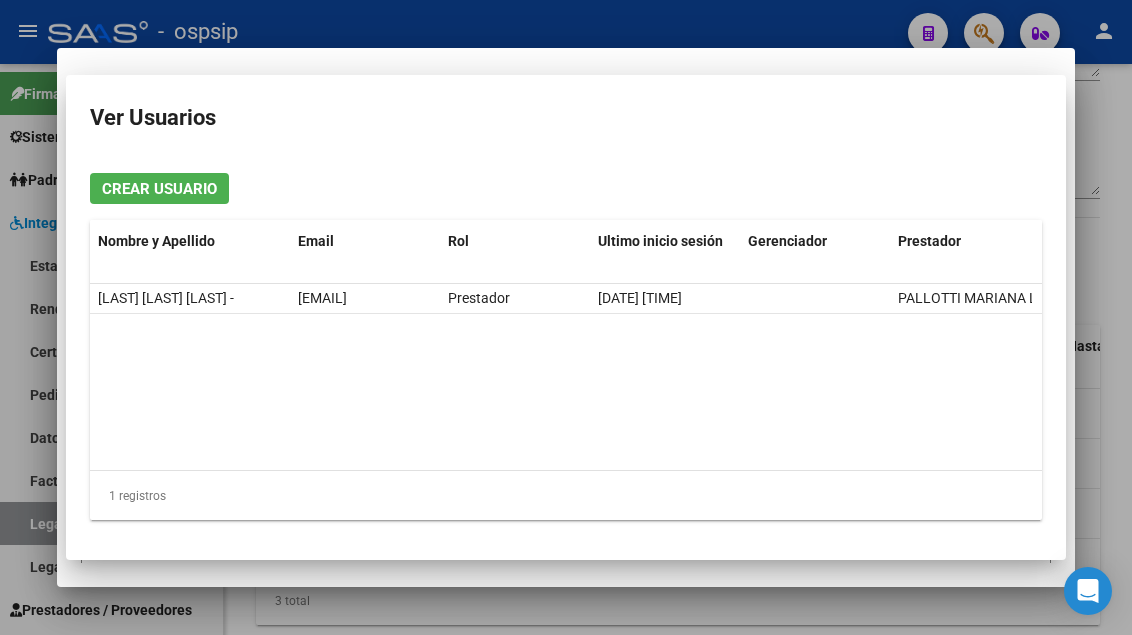type 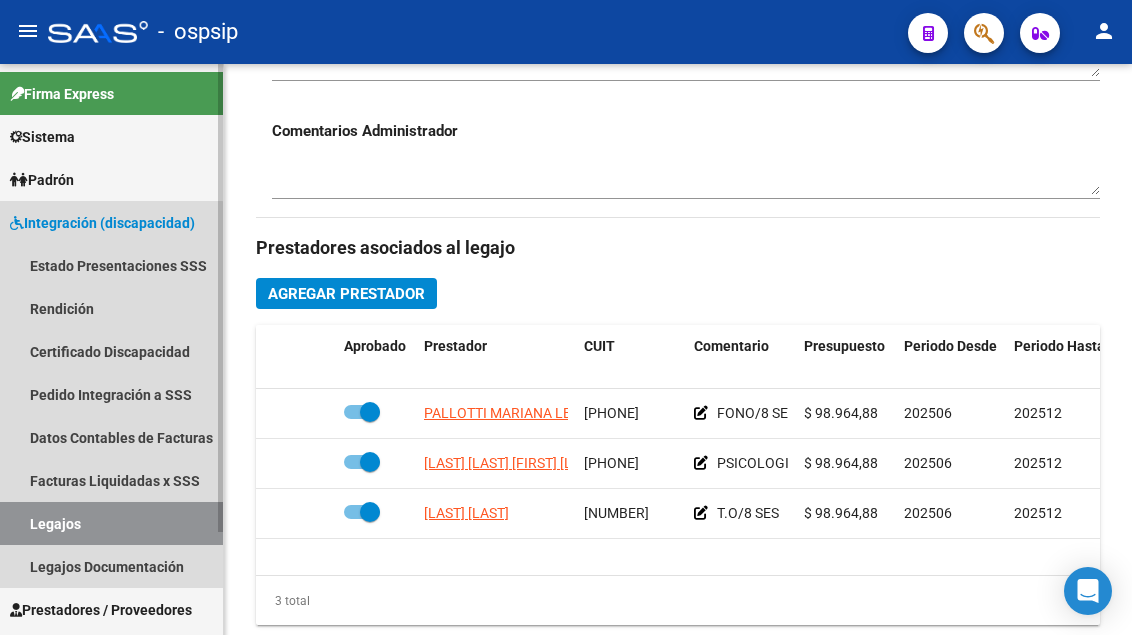 click on "Legajos" at bounding box center [111, 523] 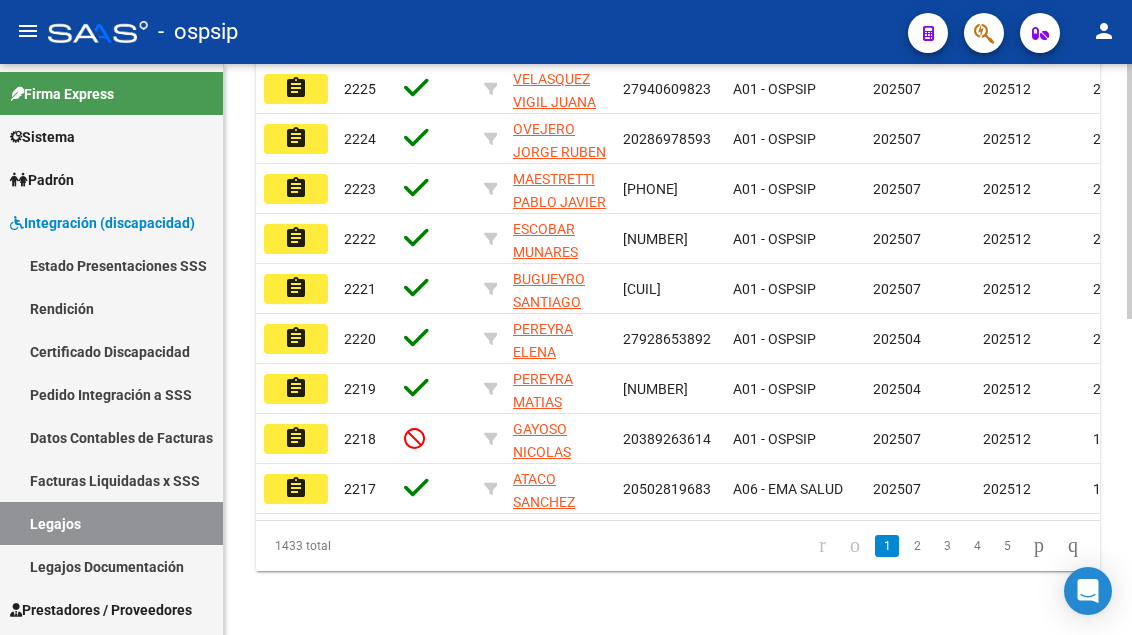 click on "A01 - OSPSIP" 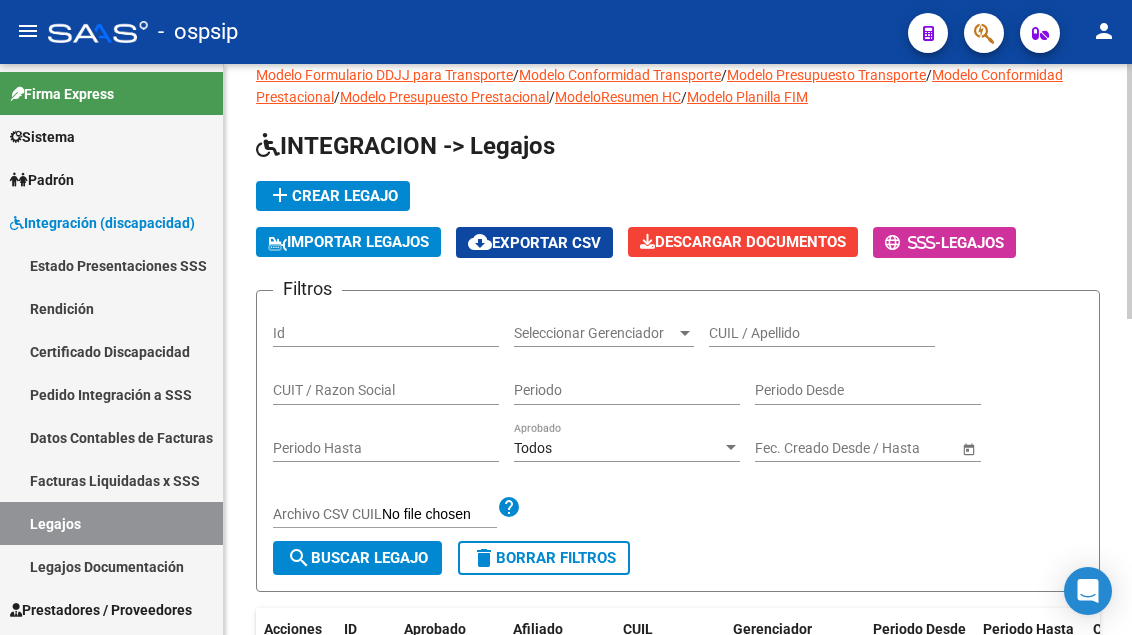 scroll, scrollTop: 8, scrollLeft: 0, axis: vertical 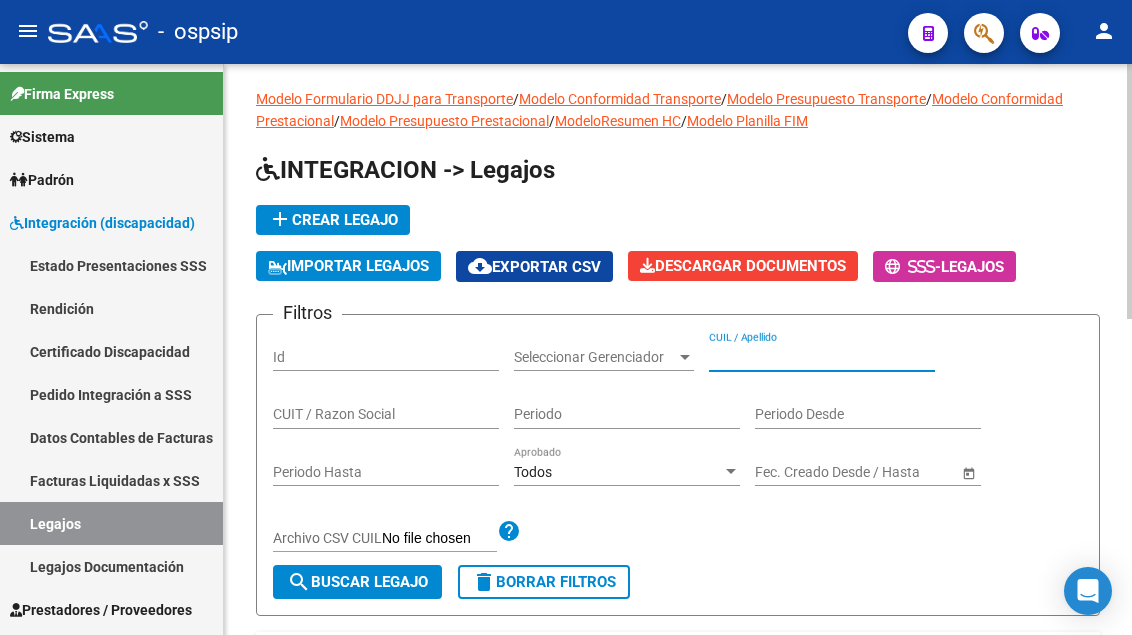 click on "CUIL / Apellido" at bounding box center [822, 357] 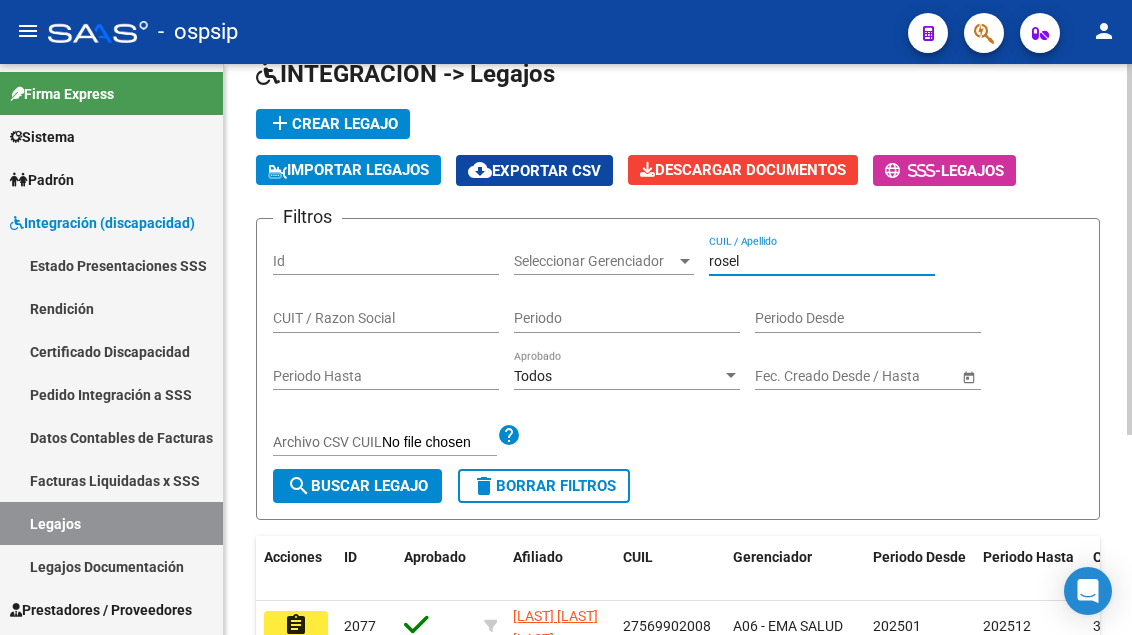 scroll, scrollTop: 308, scrollLeft: 0, axis: vertical 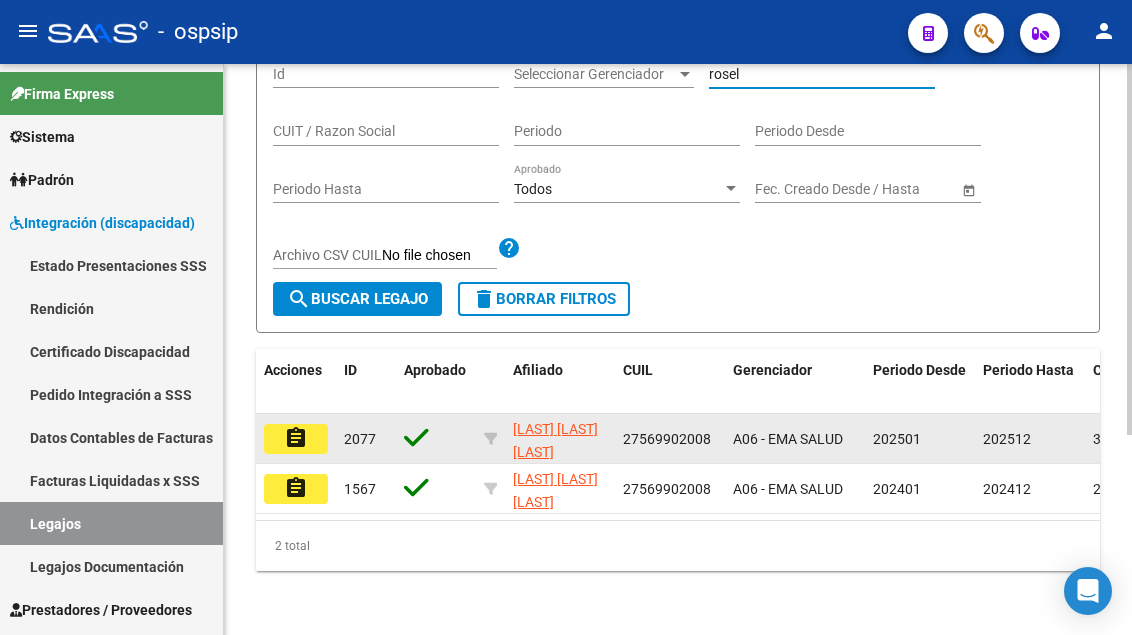 type on "rosel" 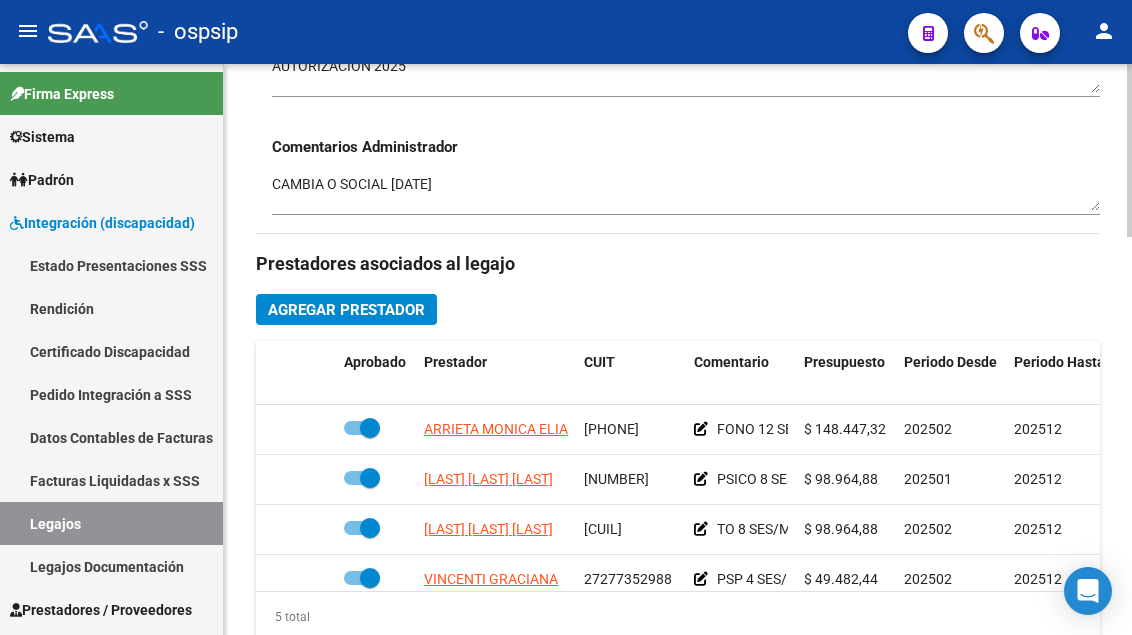 scroll, scrollTop: 800, scrollLeft: 0, axis: vertical 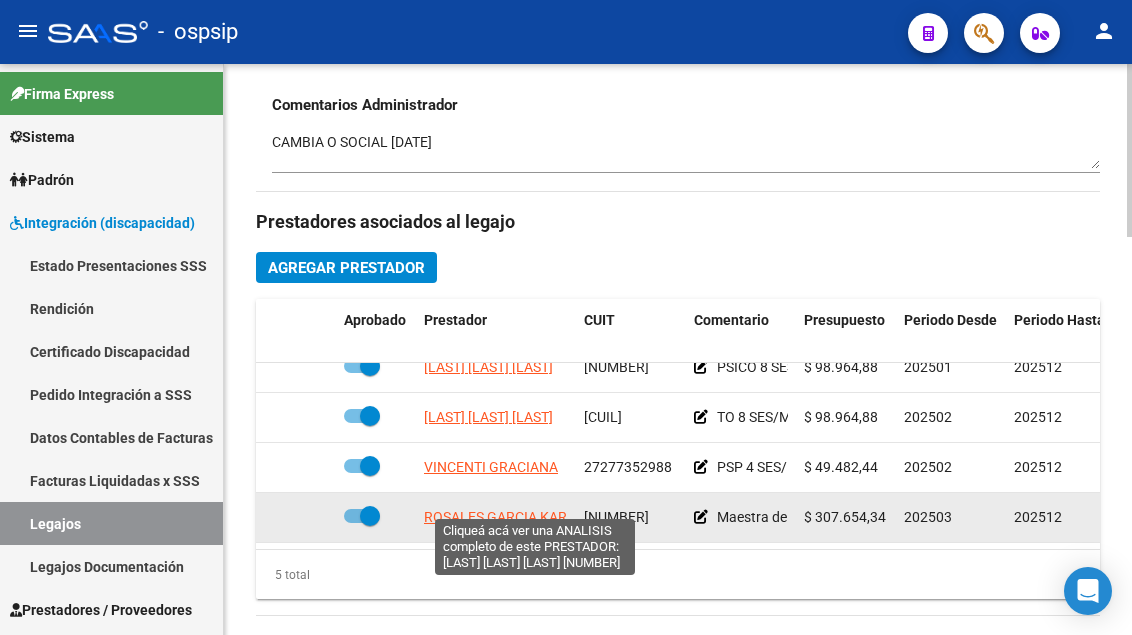 click on "ROSALES GARCIA KARINA LORENA" 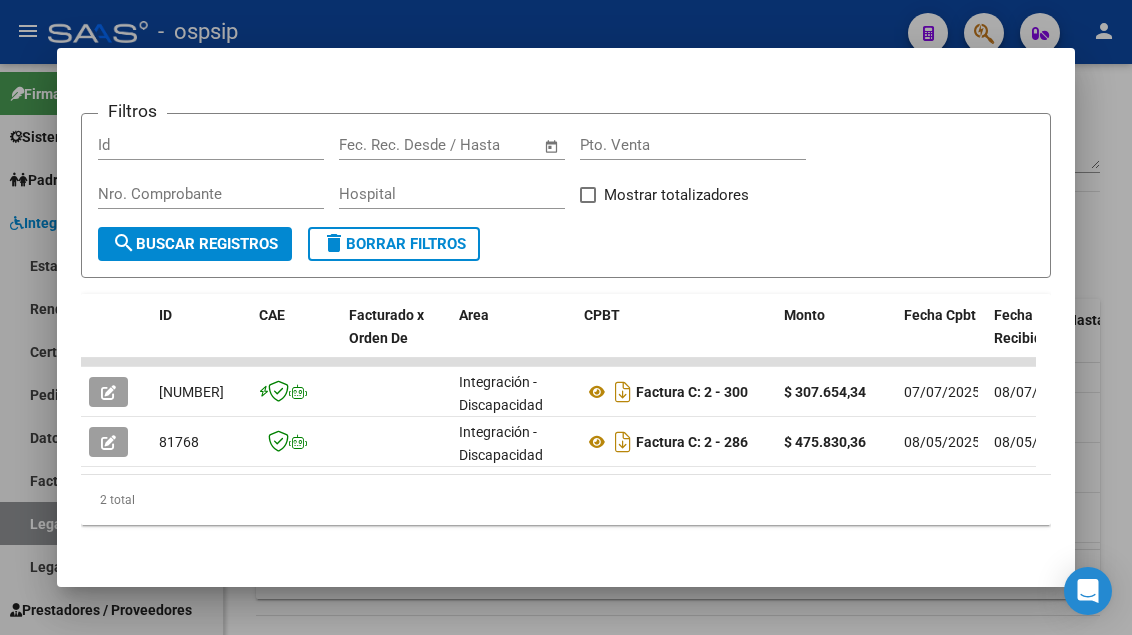 scroll, scrollTop: 311, scrollLeft: 0, axis: vertical 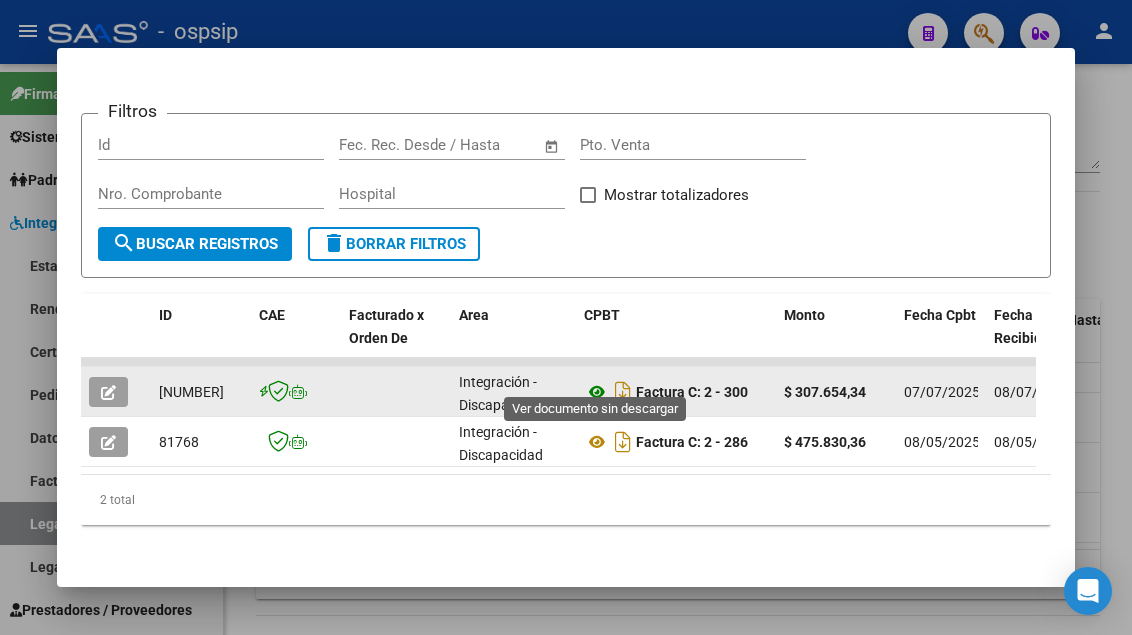 click 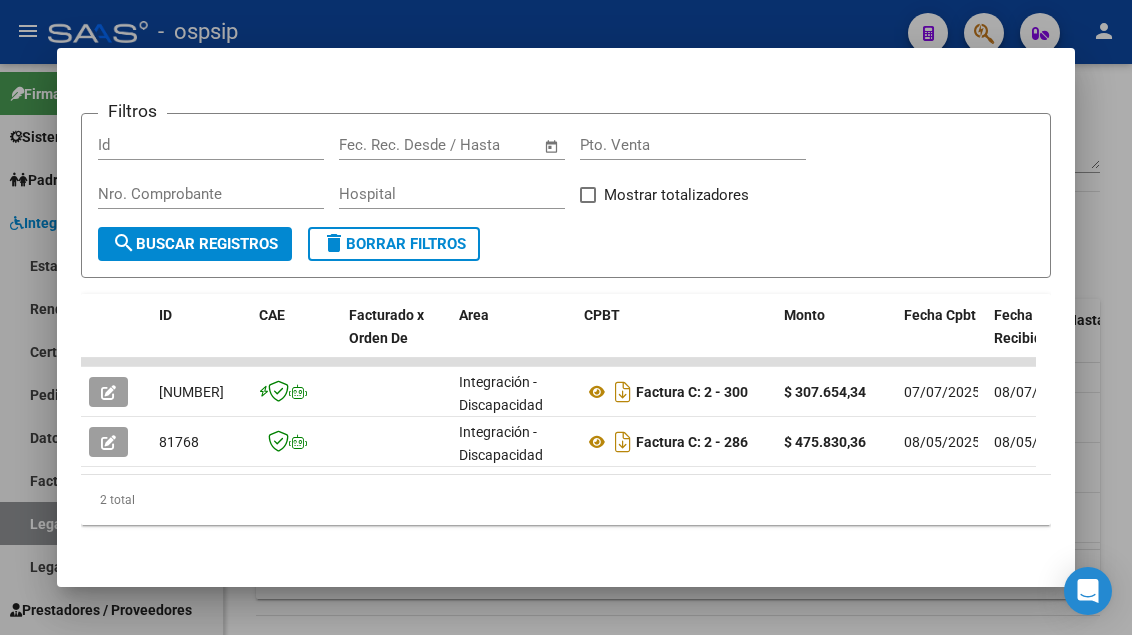 click at bounding box center [566, 317] 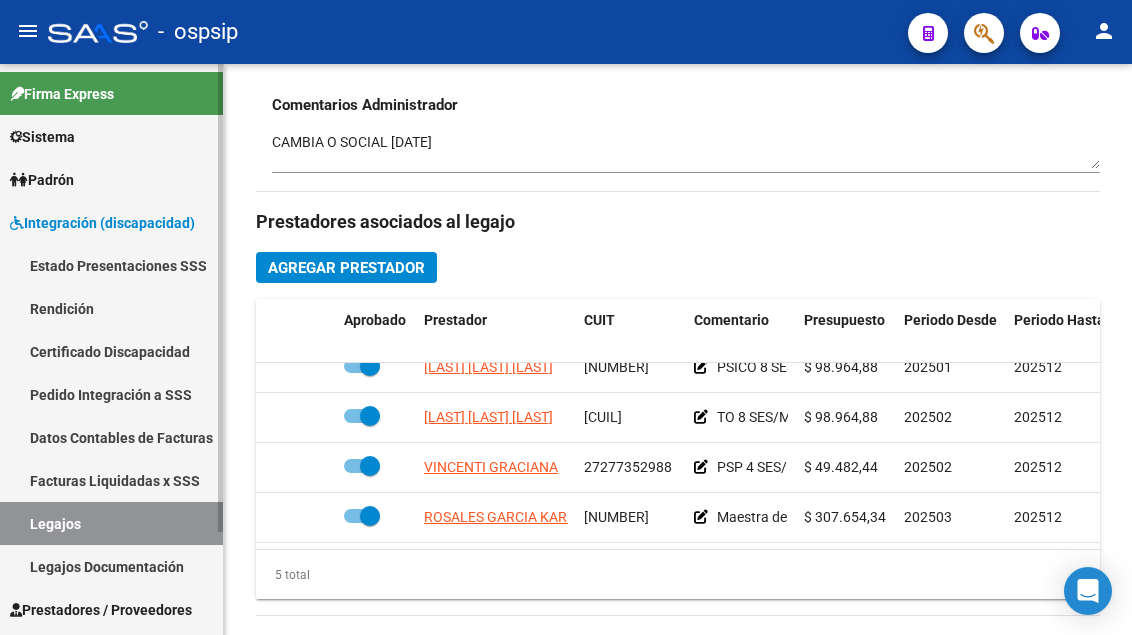 click on "Legajos" at bounding box center [111, 523] 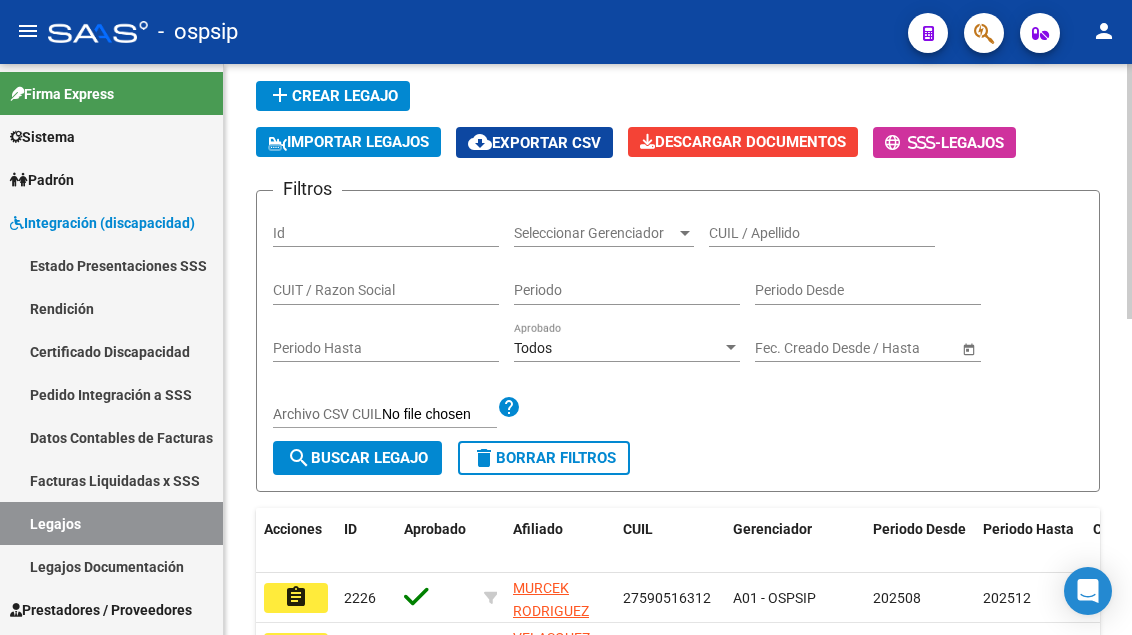 scroll, scrollTop: 8, scrollLeft: 0, axis: vertical 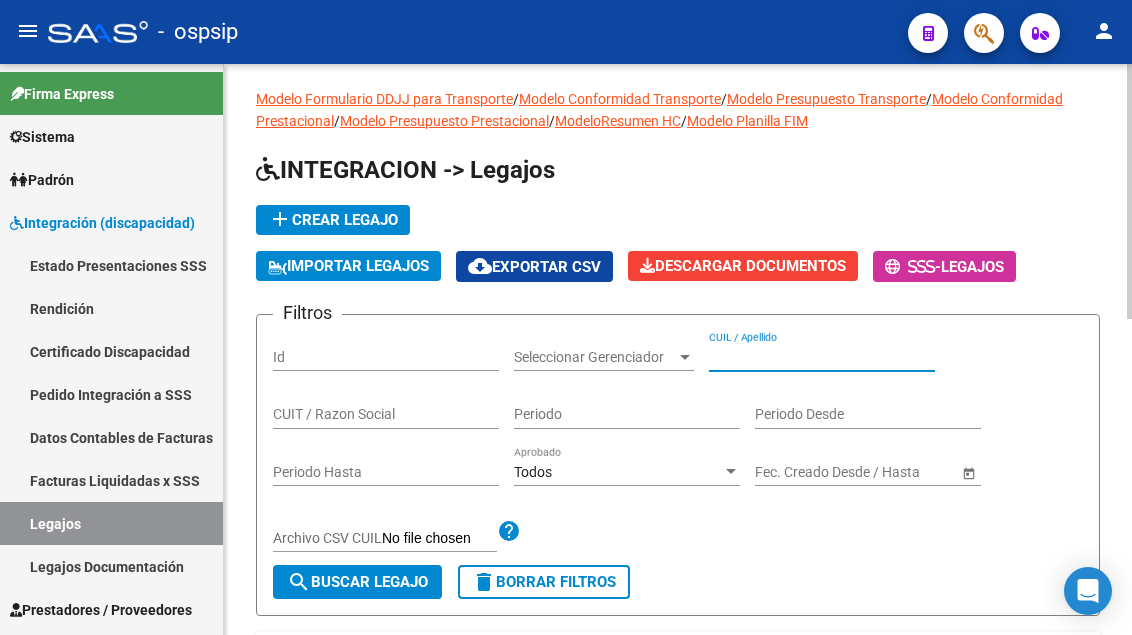 click on "CUIL / Apellido" at bounding box center [822, 357] 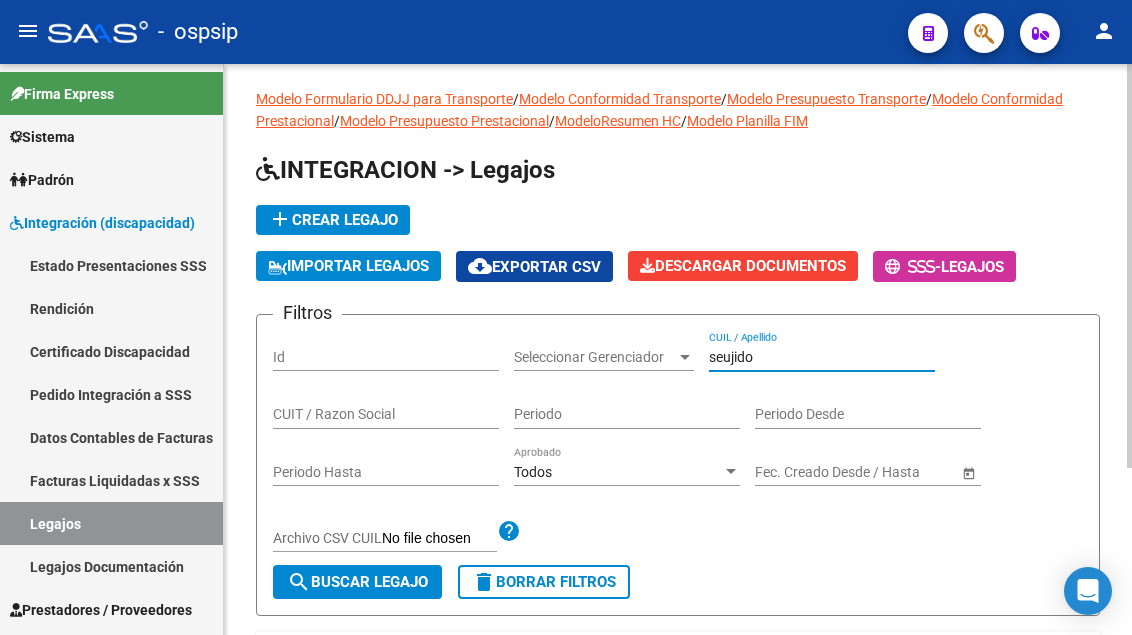 click on "seujido" at bounding box center (822, 357) 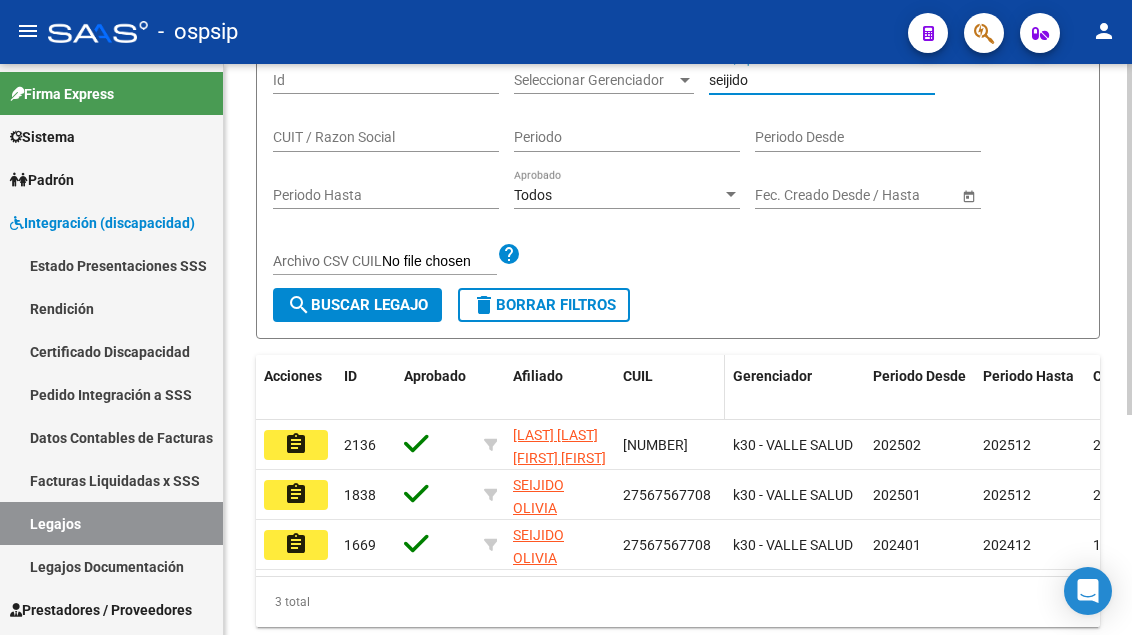 scroll, scrollTop: 358, scrollLeft: 0, axis: vertical 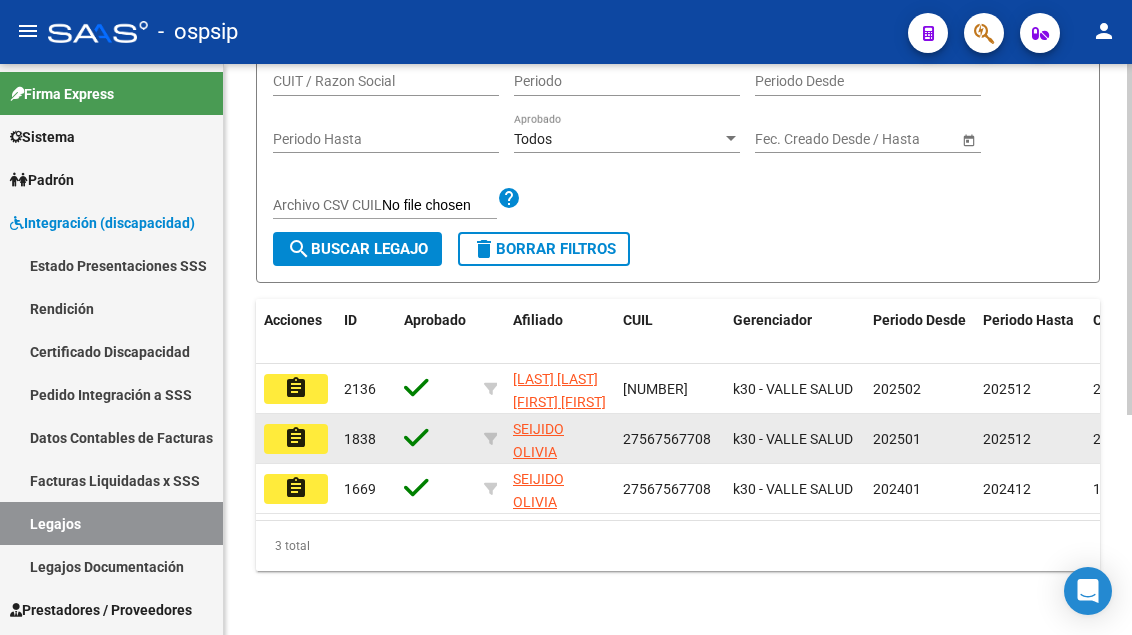 type on "seijido" 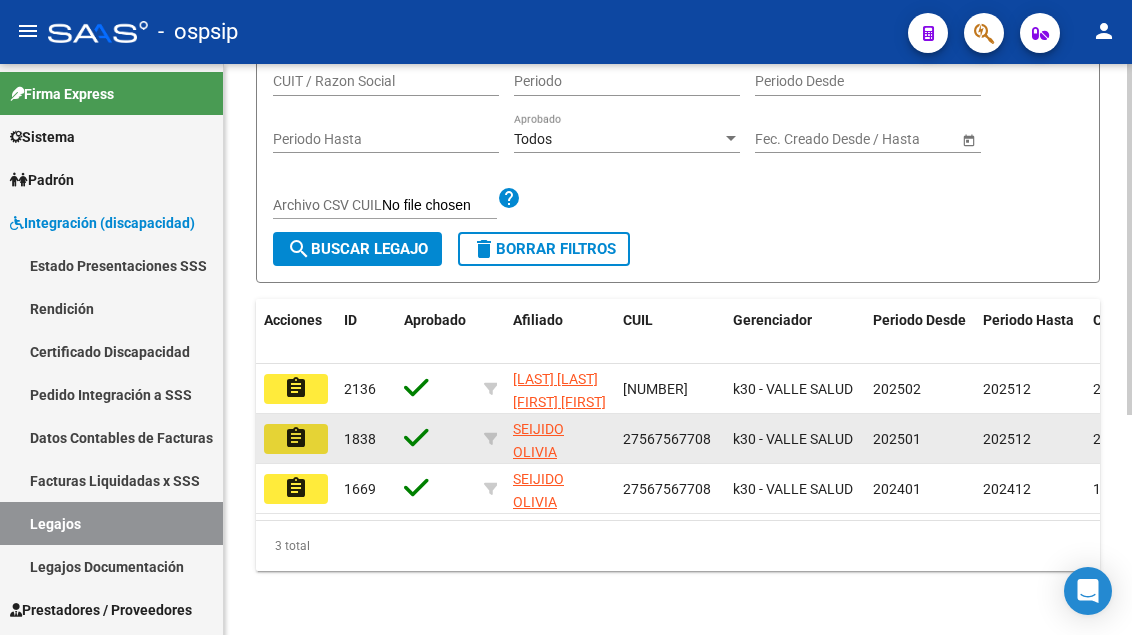 click on "assignment" 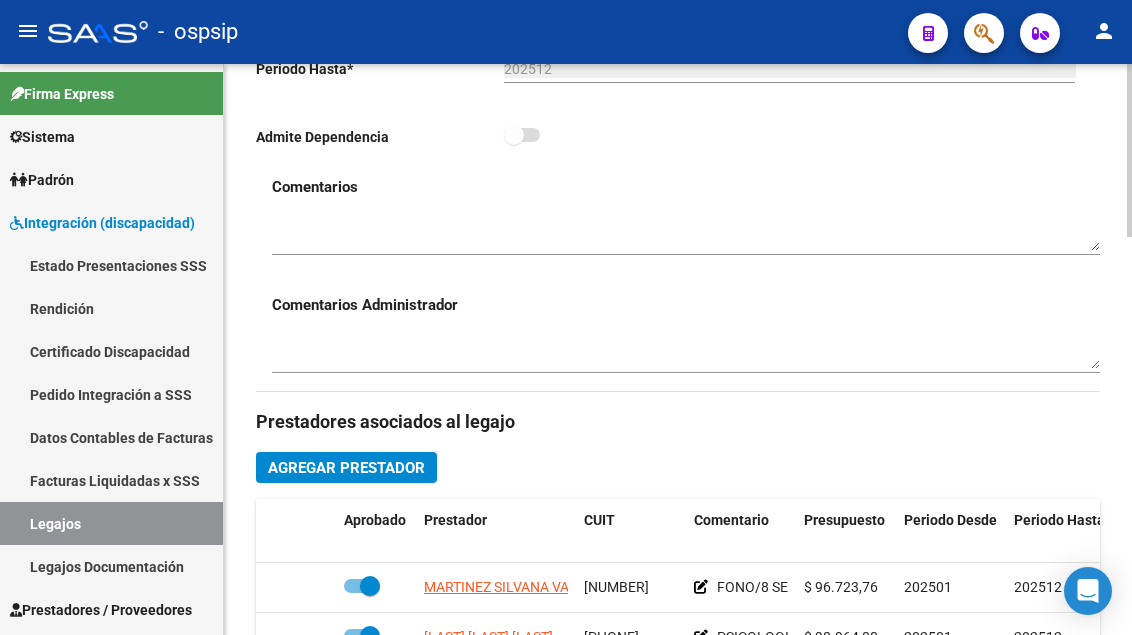 scroll, scrollTop: 800, scrollLeft: 0, axis: vertical 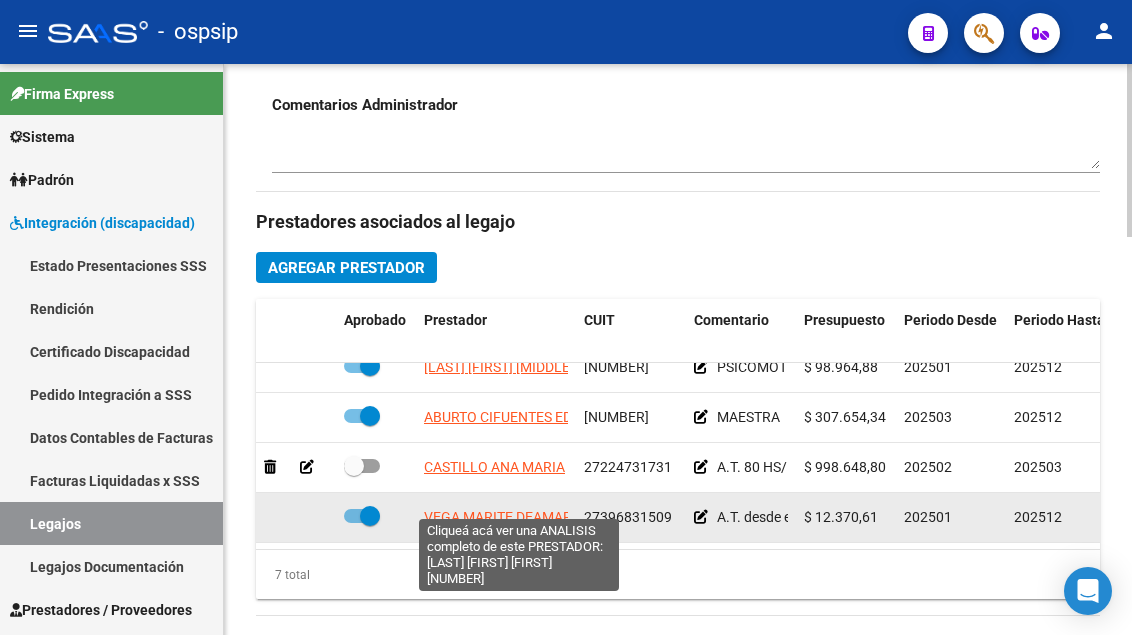 click on "VEGA MARITE DEAMAR ELISA" 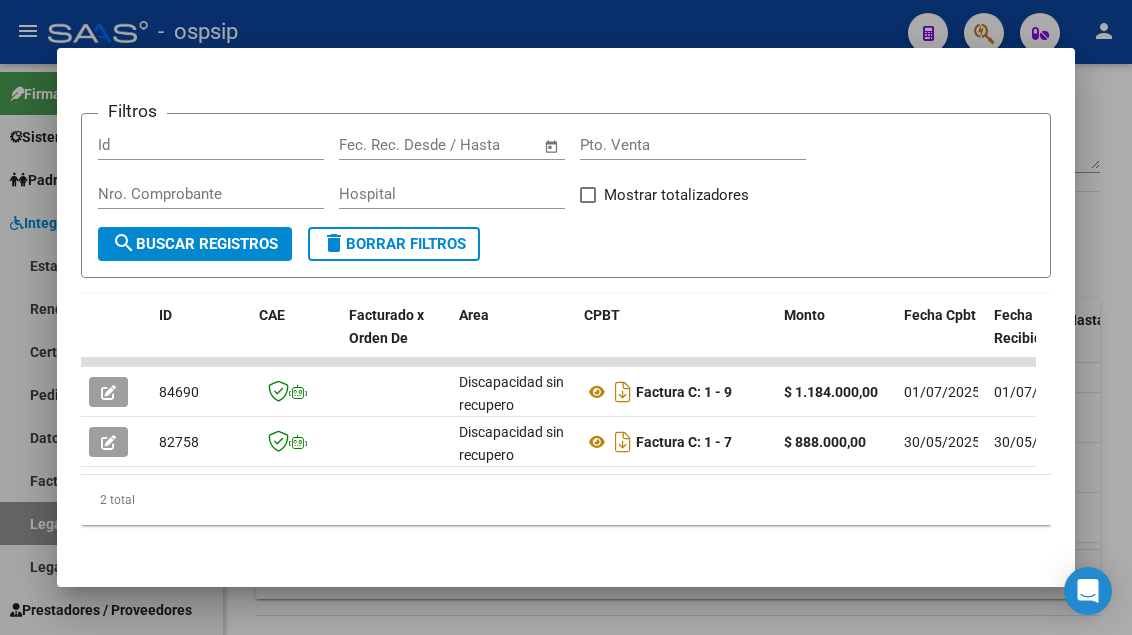 scroll, scrollTop: 311, scrollLeft: 0, axis: vertical 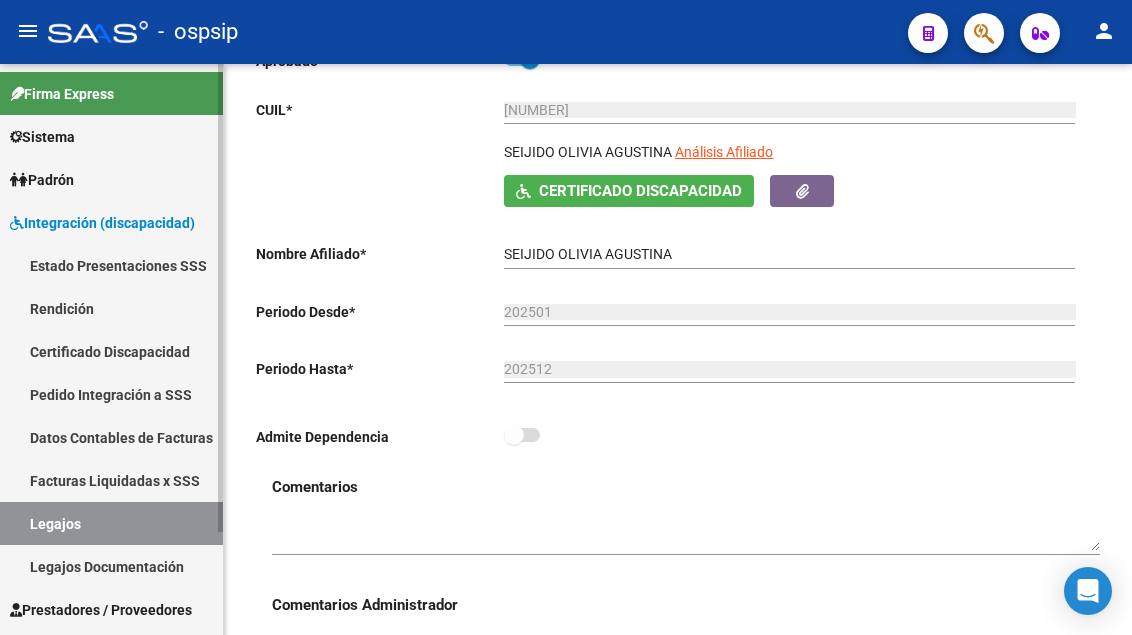 click on "Legajos" at bounding box center (111, 523) 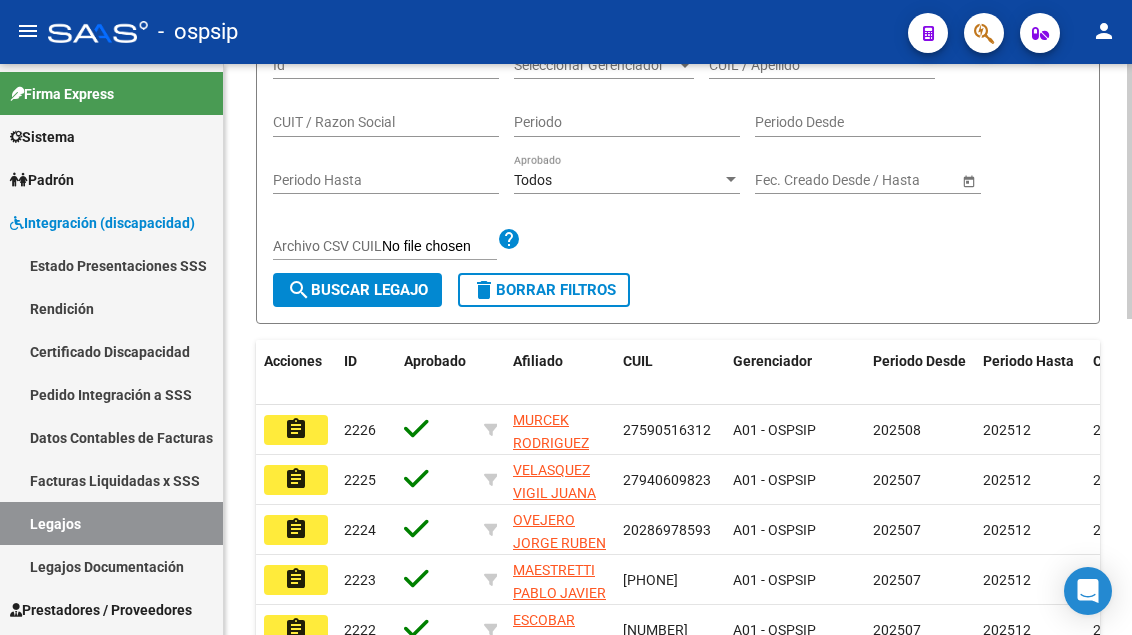 scroll, scrollTop: 200, scrollLeft: 0, axis: vertical 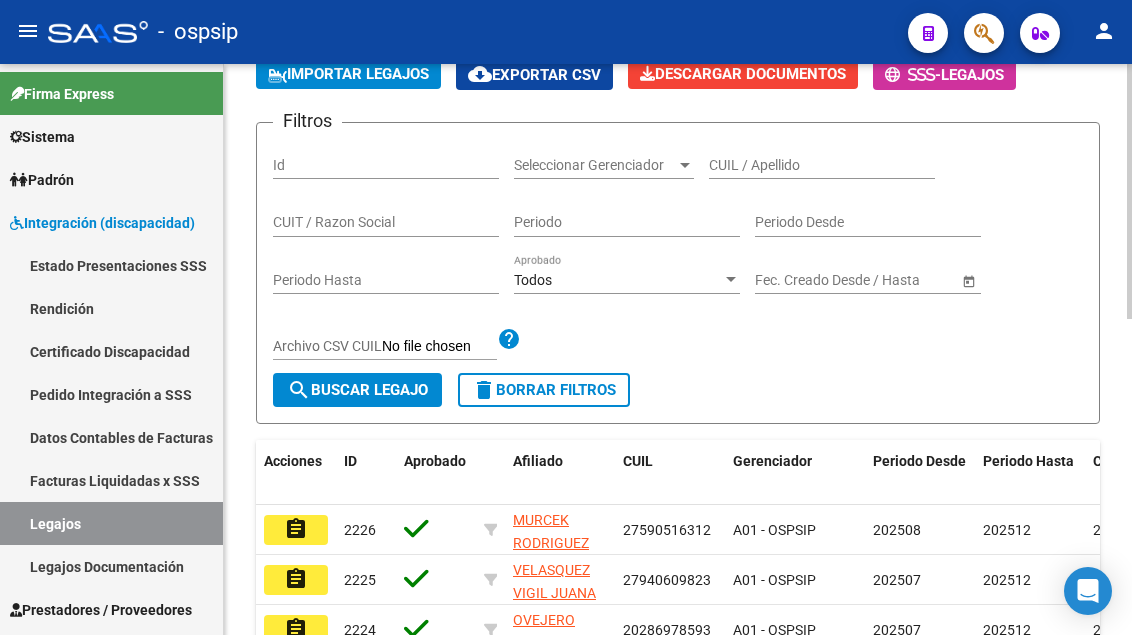 click on "CUIL / Apellido" at bounding box center (822, 165) 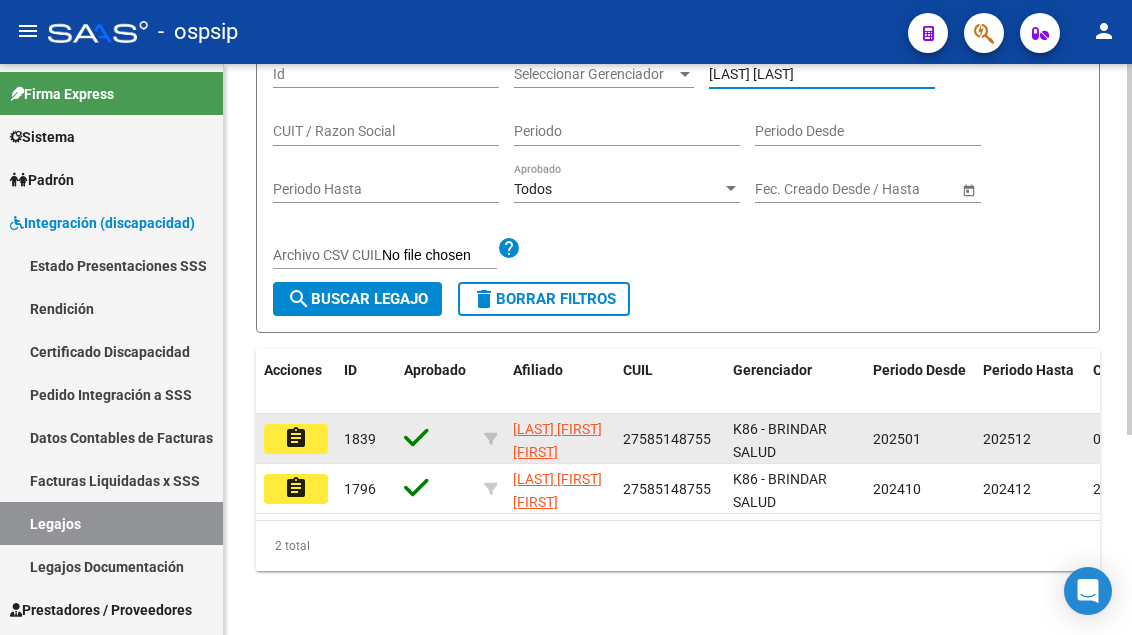 scroll, scrollTop: 300, scrollLeft: 0, axis: vertical 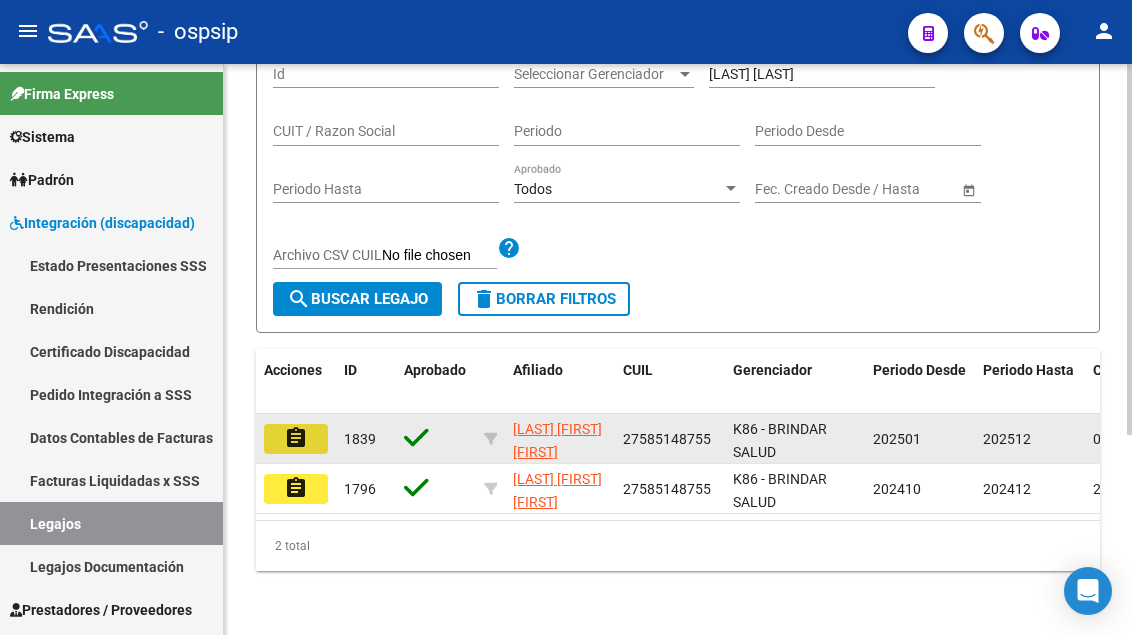 click on "assignment" 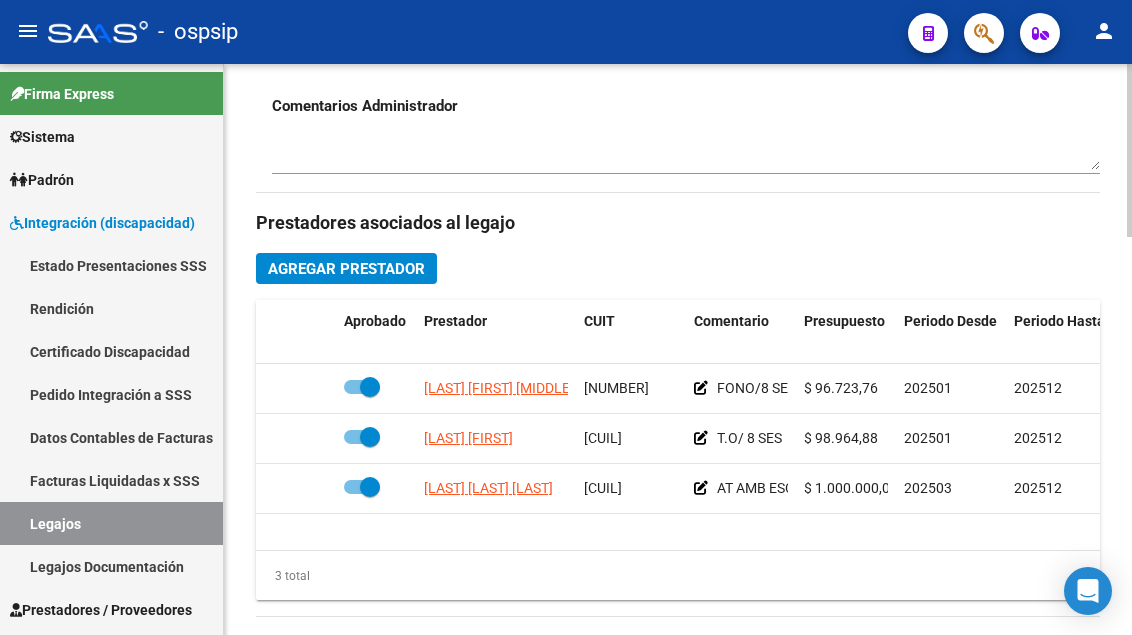 scroll, scrollTop: 800, scrollLeft: 0, axis: vertical 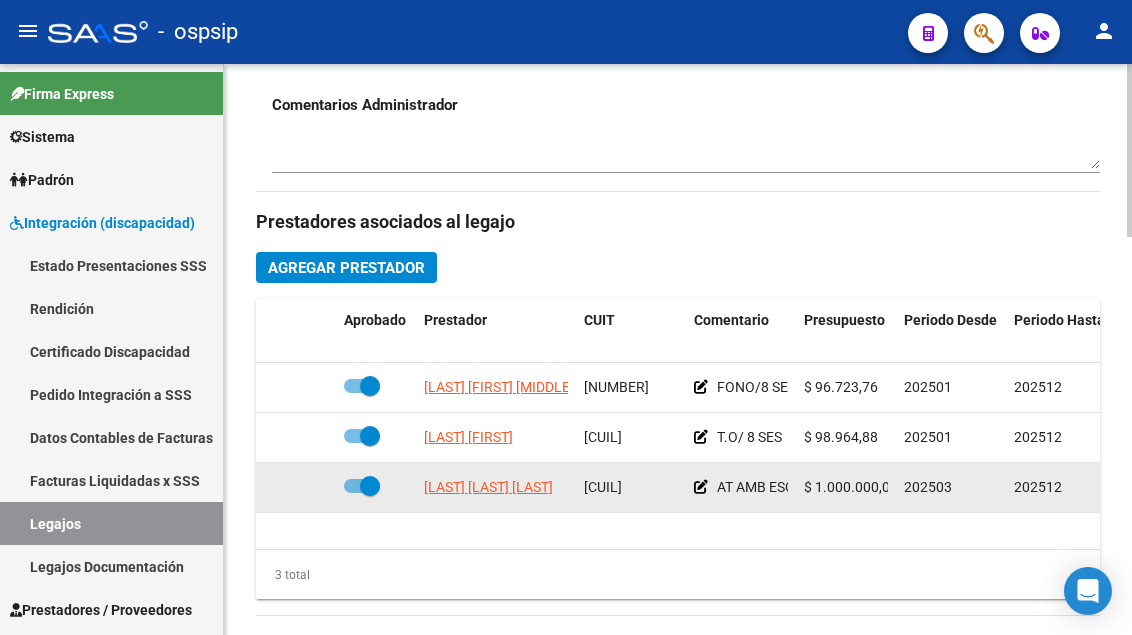 click on "[LAST] [LAST] [LAST]" 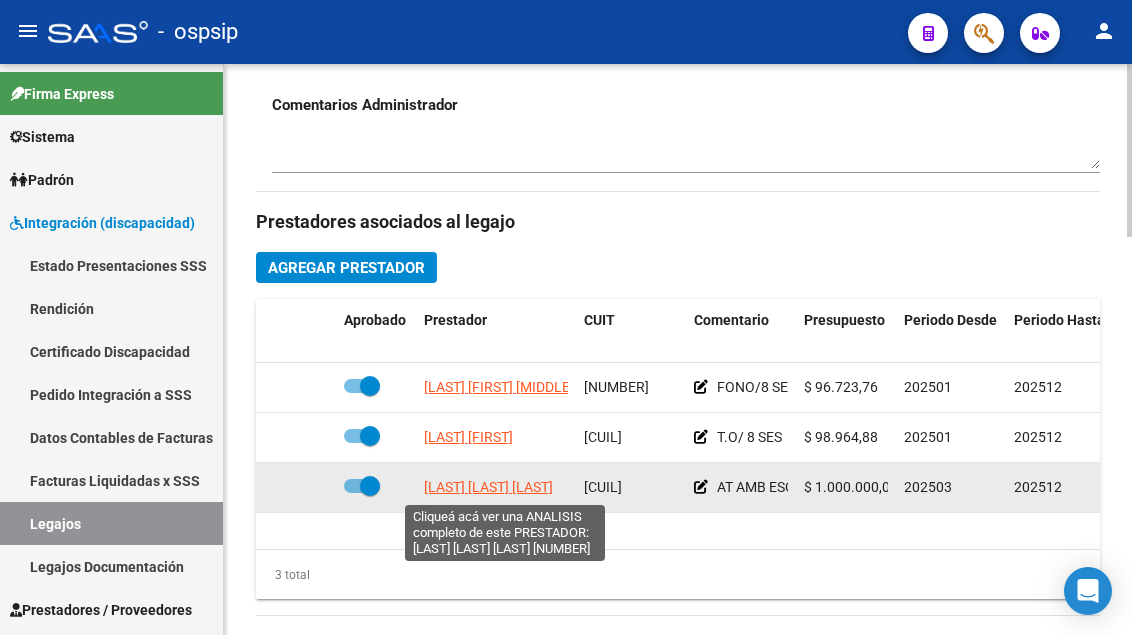 click on "[LAST] [LAST] [LAST]" 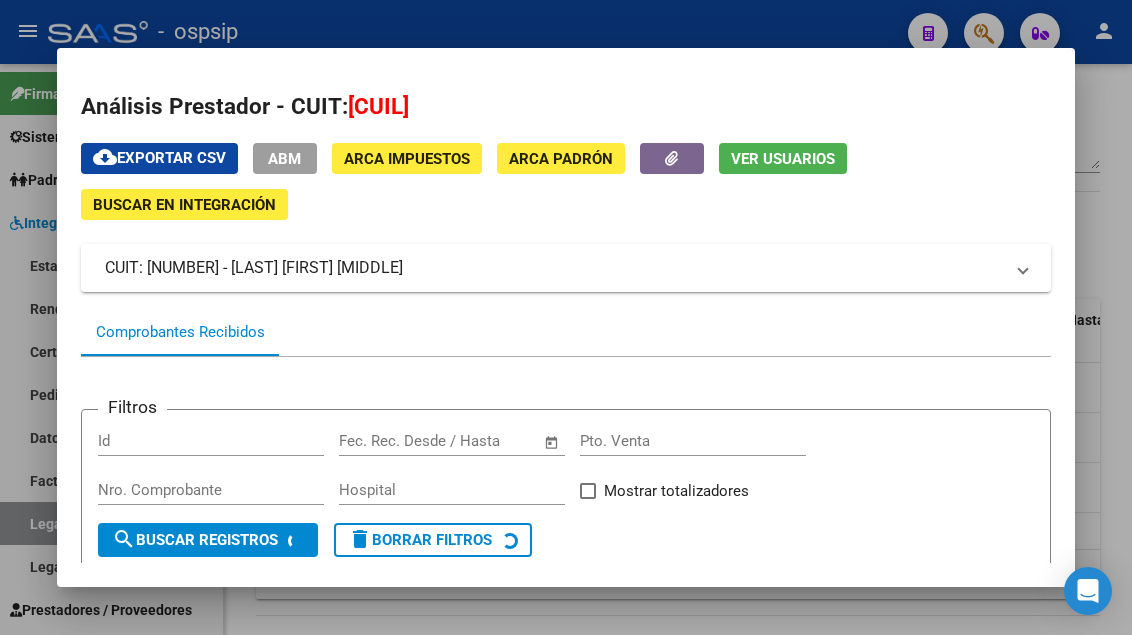 scroll, scrollTop: 400, scrollLeft: 0, axis: vertical 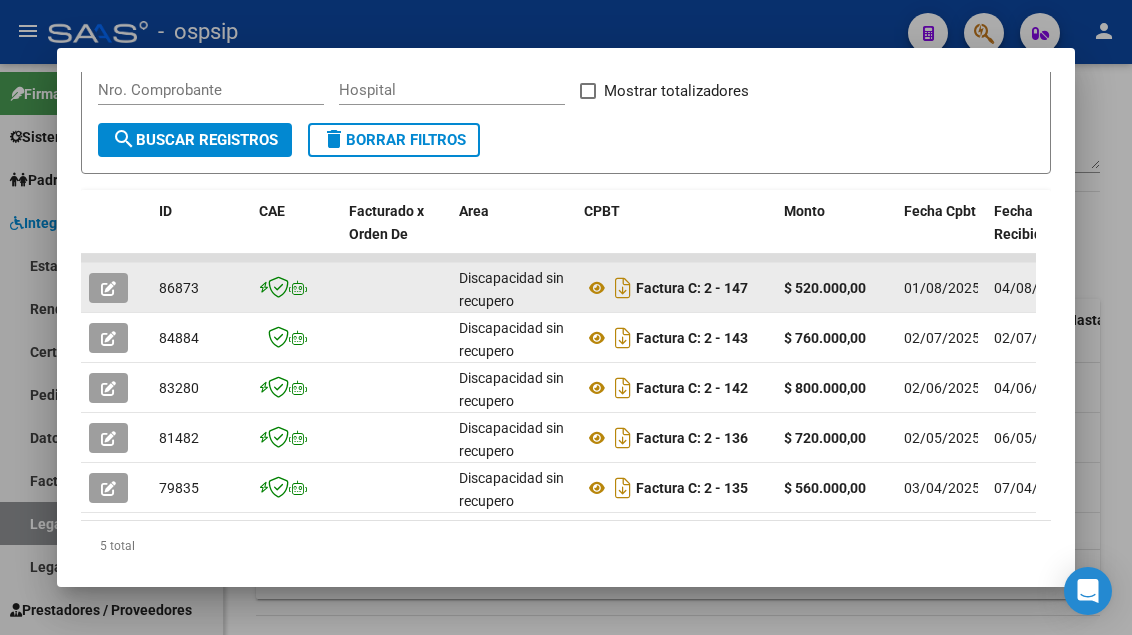 click 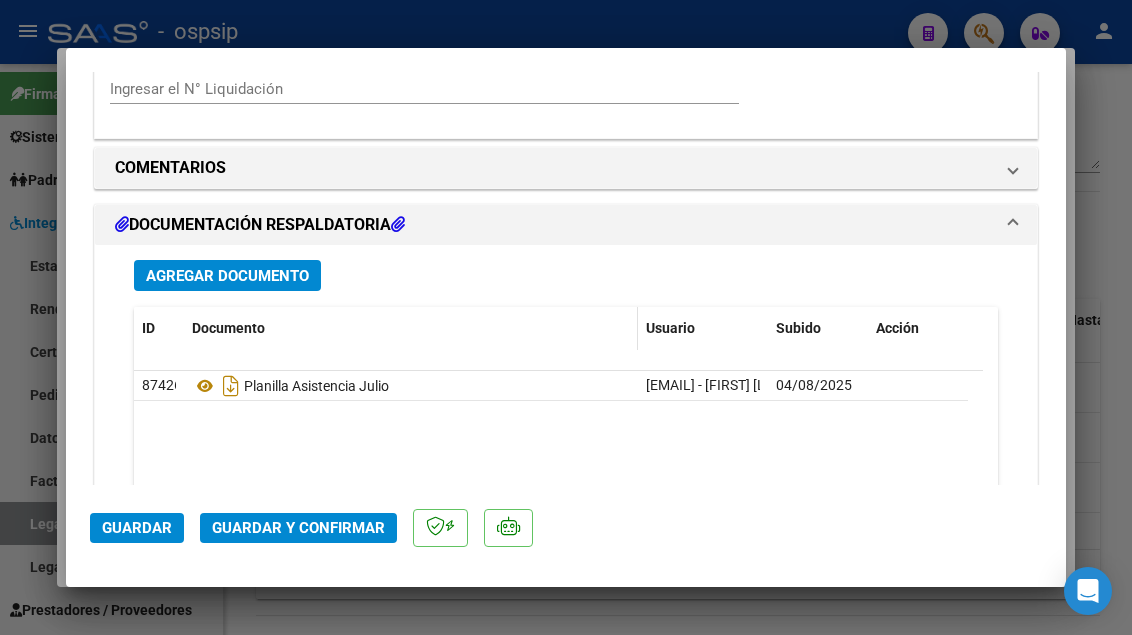 scroll, scrollTop: 1653, scrollLeft: 0, axis: vertical 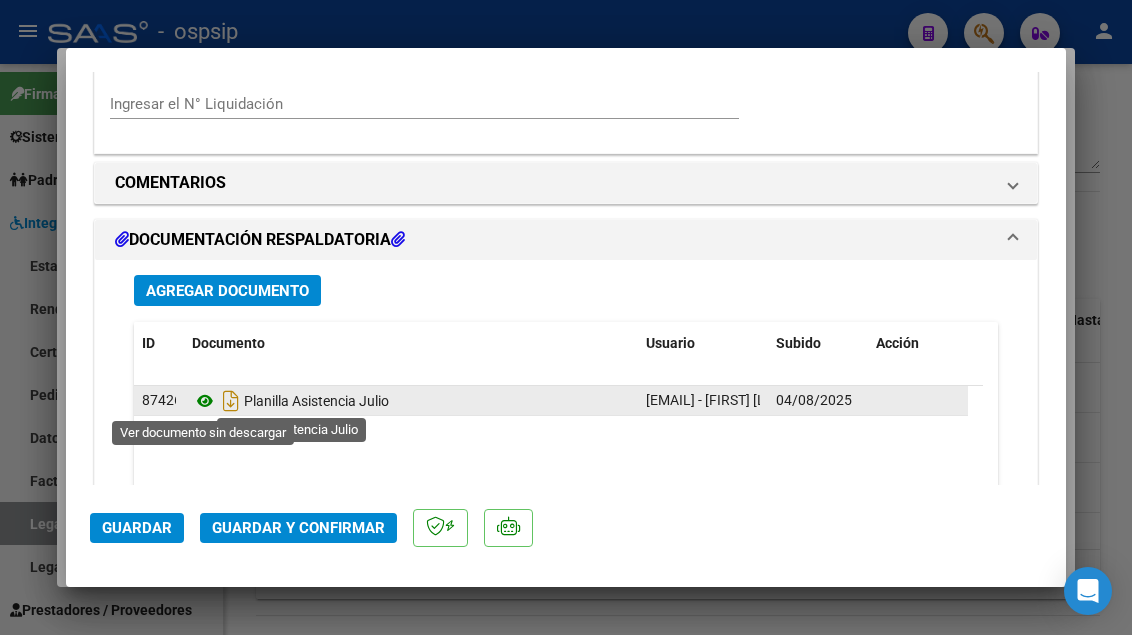 click 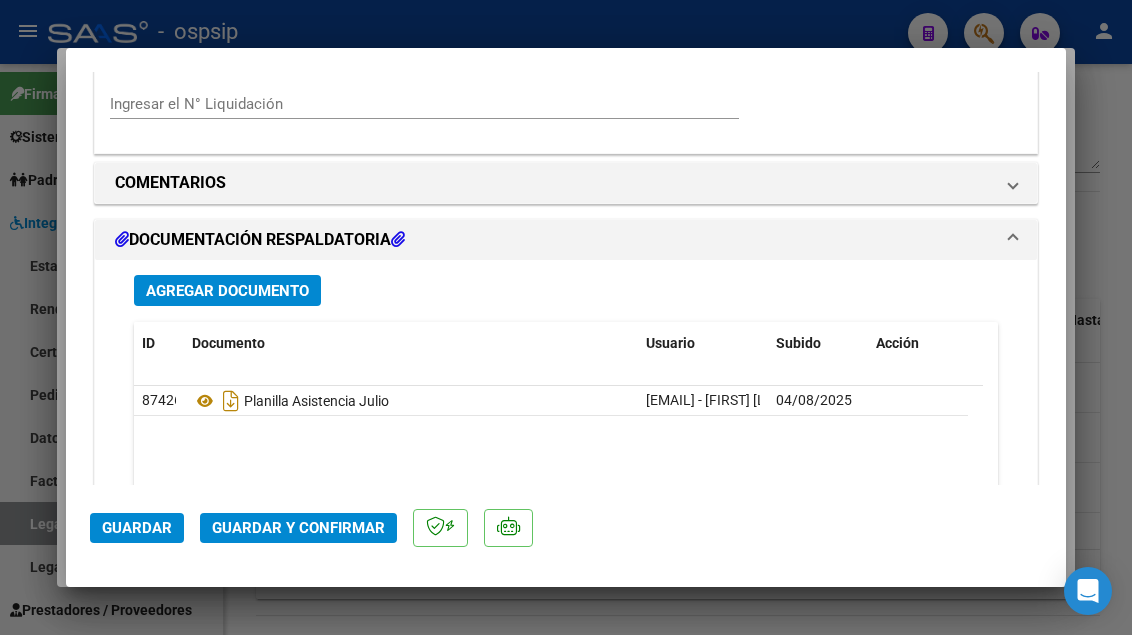 click on "Agregar Documento ID Documento Usuario Subido Acción 87426  Planilla Asistencia Julio   [EMAIL] - [FIRST] [LAST]   [DATE]   1 total   1" at bounding box center (566, 456) 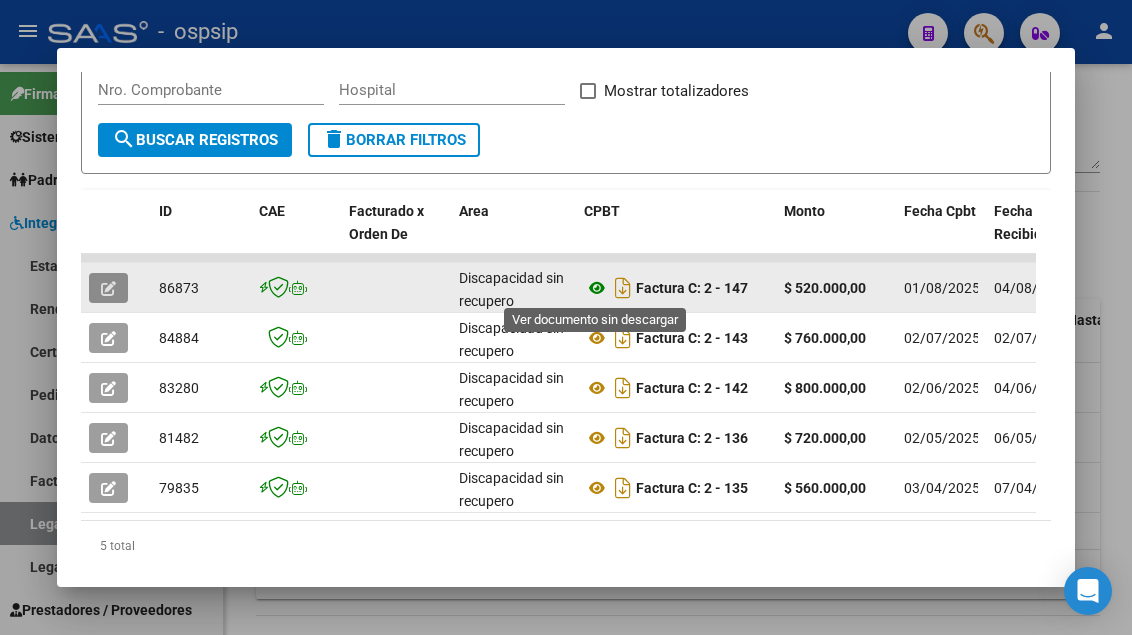 click 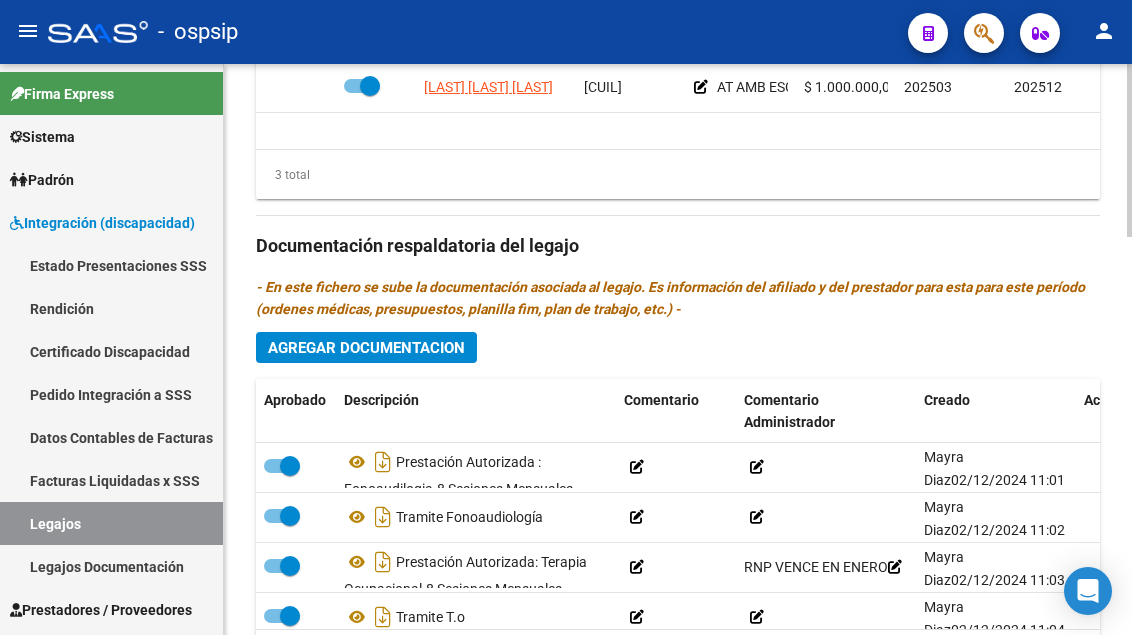 scroll, scrollTop: 1310, scrollLeft: 0, axis: vertical 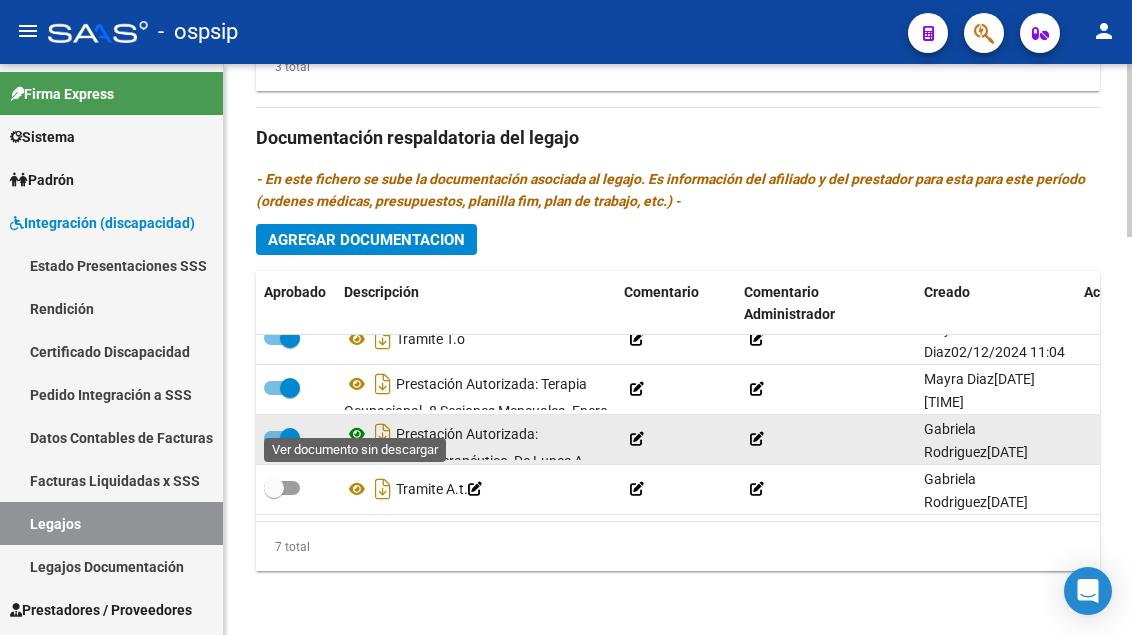 click 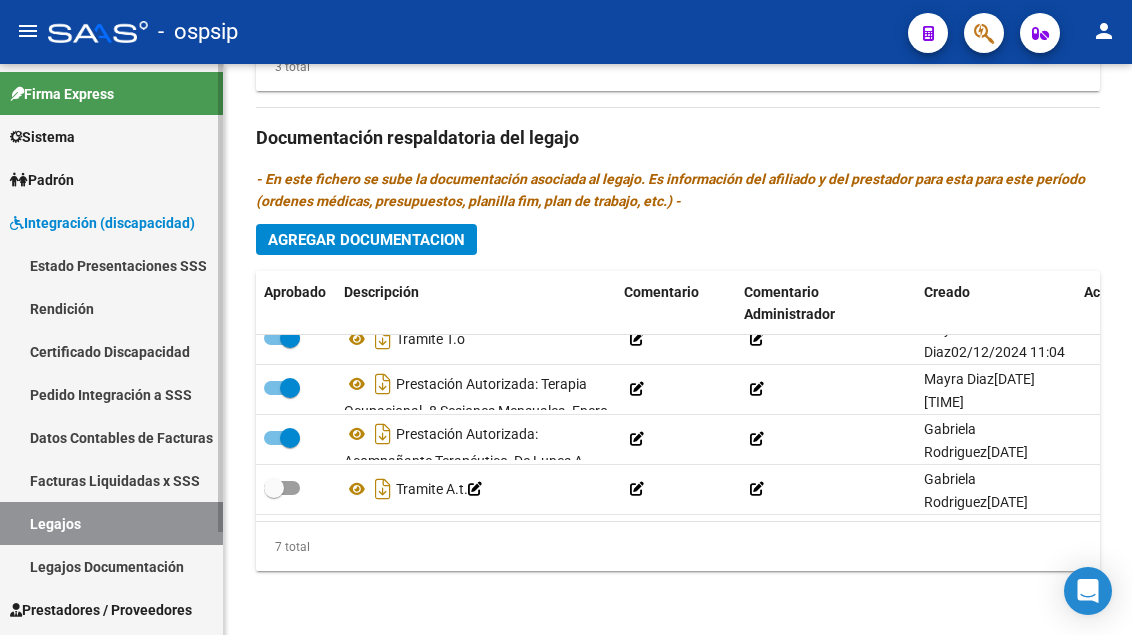 click on "Legajos" at bounding box center [111, 523] 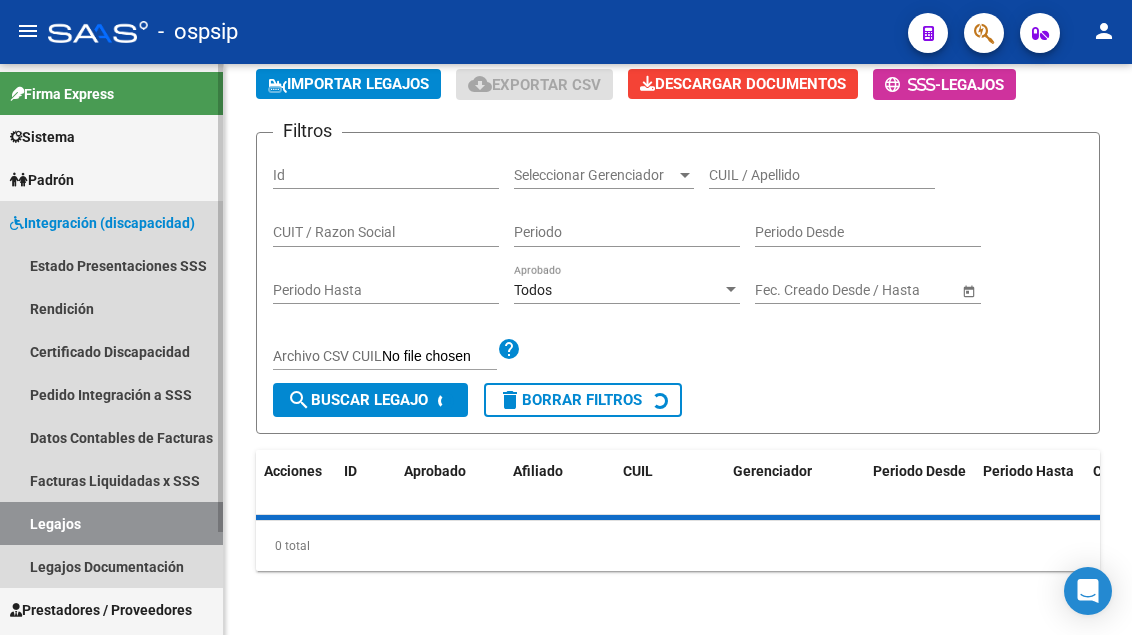 scroll, scrollTop: 0, scrollLeft: 0, axis: both 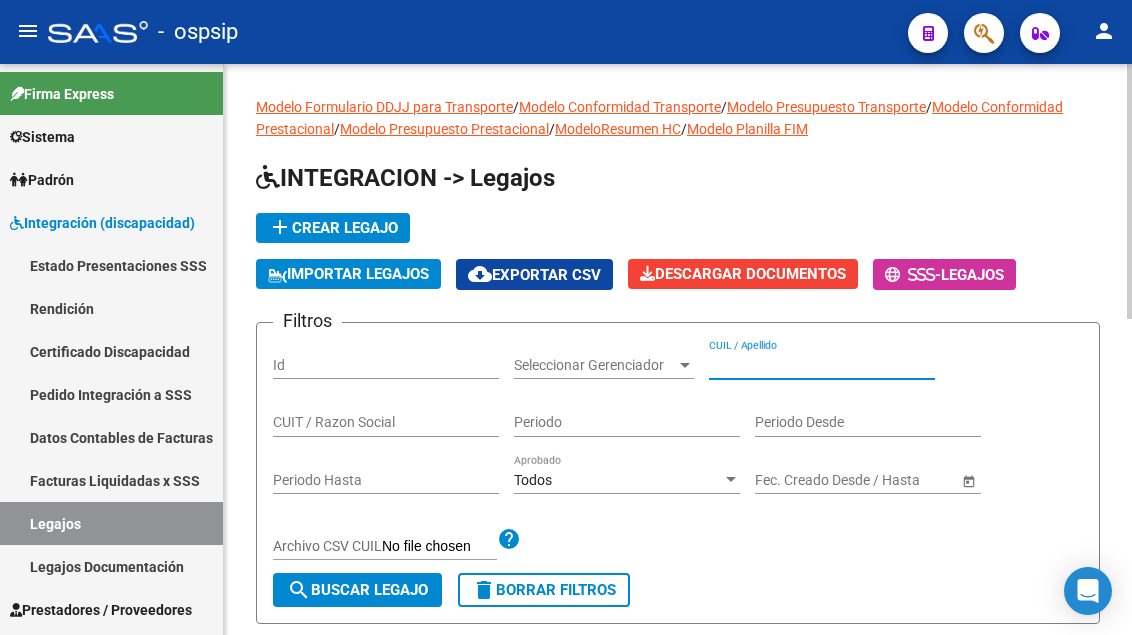 click on "CUIL / Apellido" at bounding box center [822, 365] 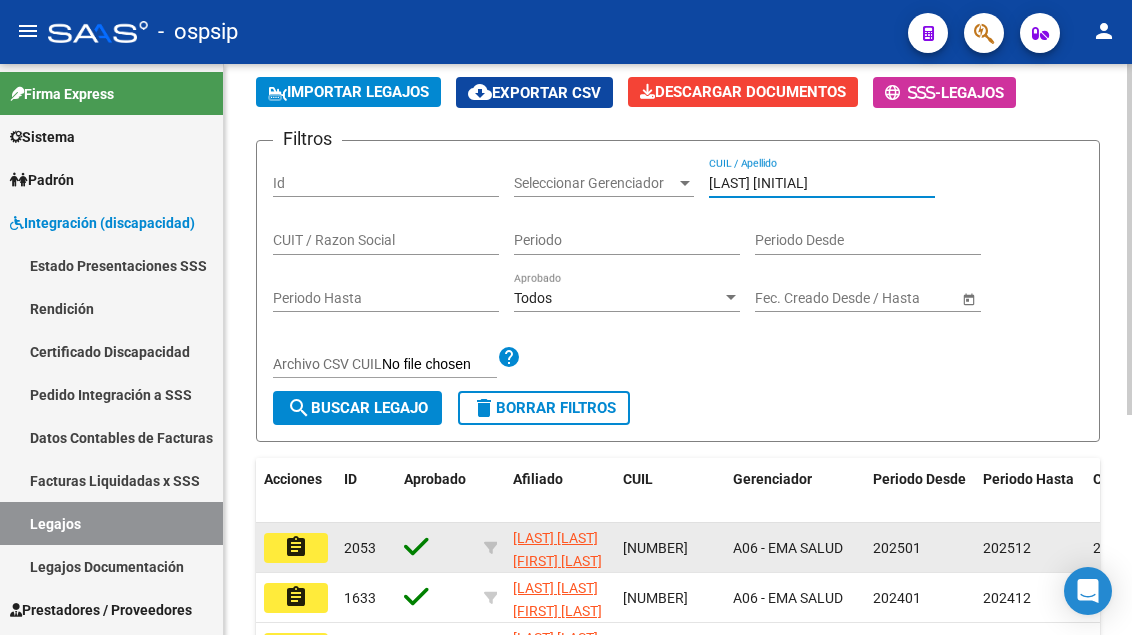 scroll, scrollTop: 300, scrollLeft: 0, axis: vertical 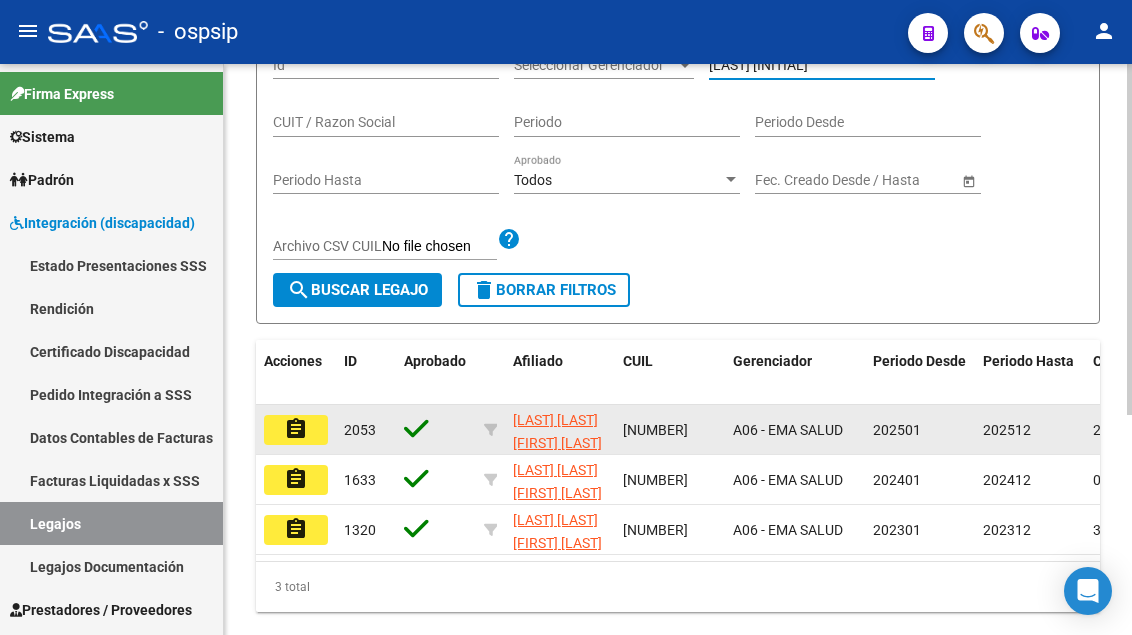 type on "[LAST] [INITIAL]" 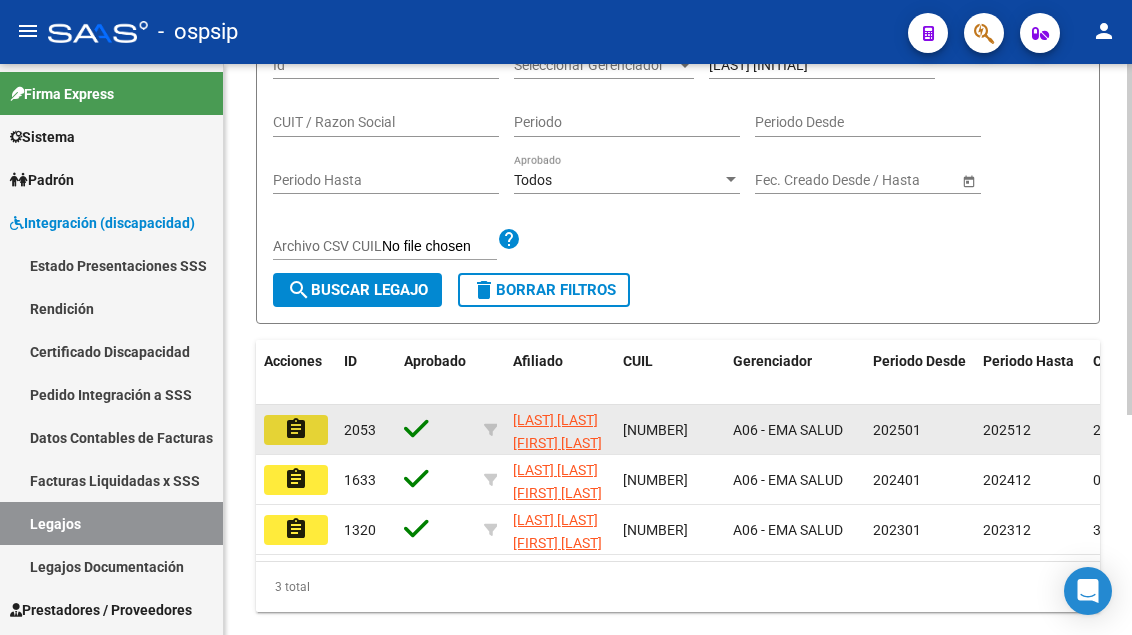 click on "assignment" 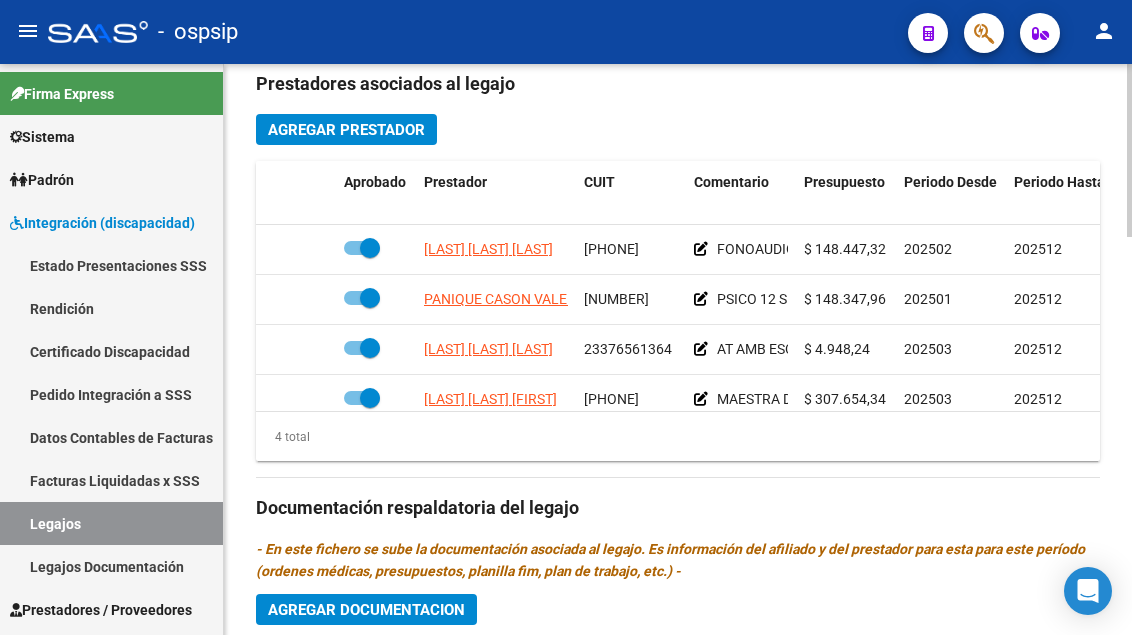 scroll, scrollTop: 1000, scrollLeft: 0, axis: vertical 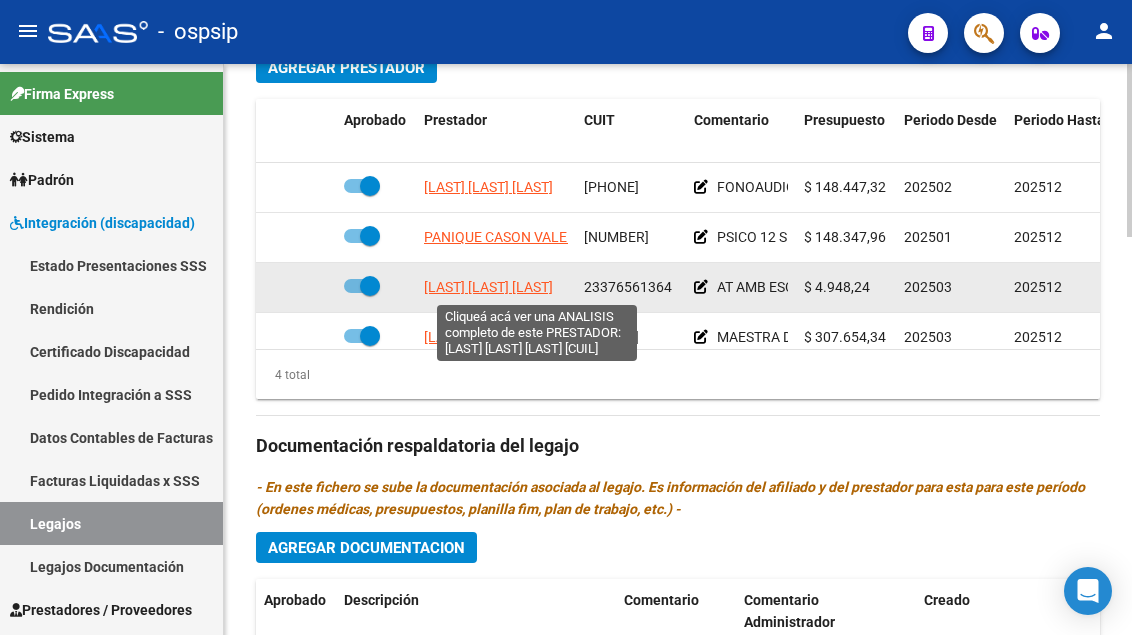 click on "[LAST] [LAST] [LAST]" 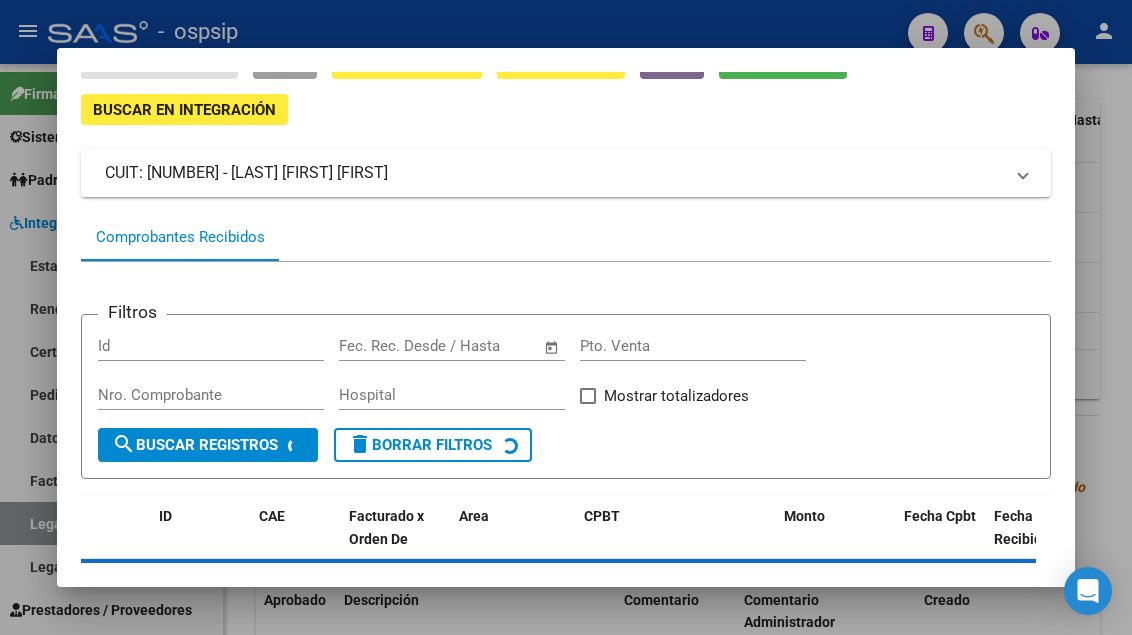 scroll, scrollTop: 185, scrollLeft: 0, axis: vertical 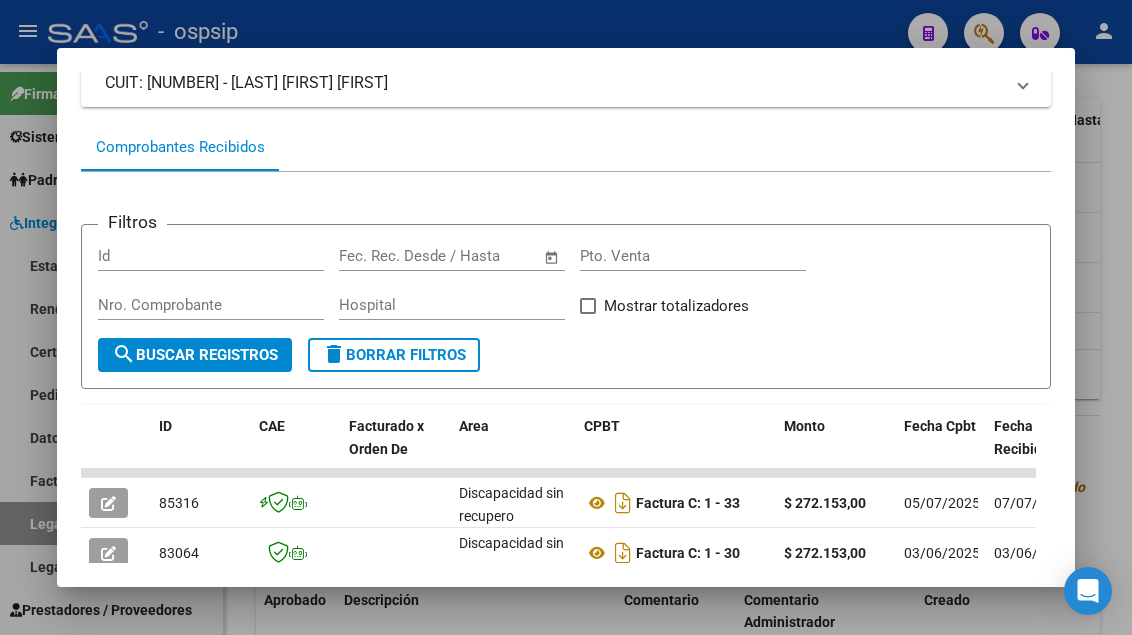 click at bounding box center (566, 317) 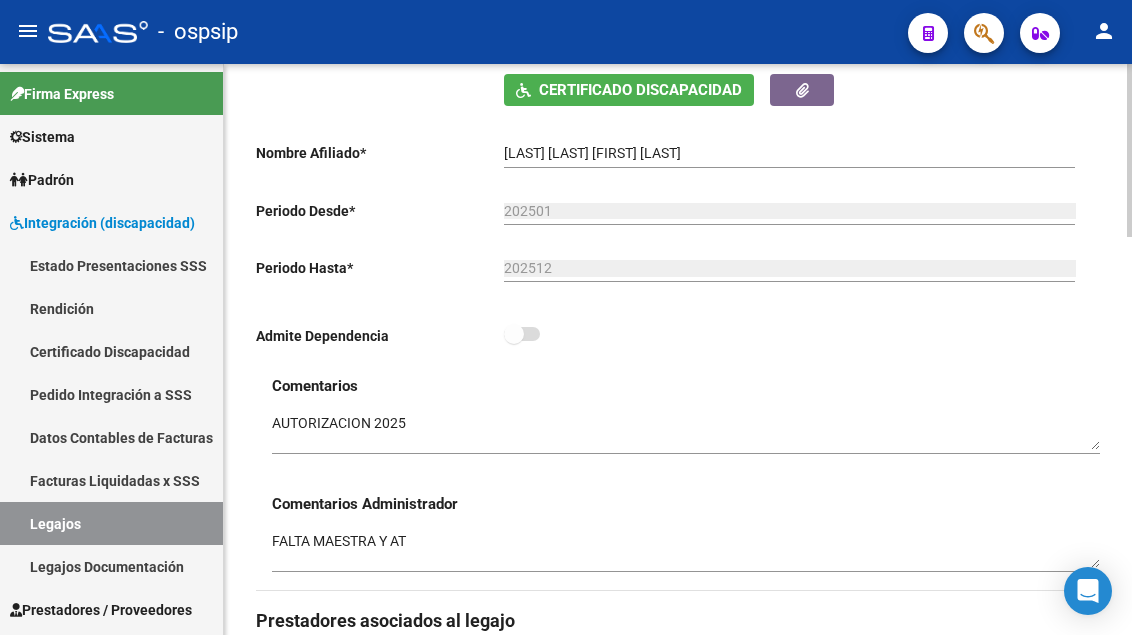 scroll, scrollTop: 400, scrollLeft: 0, axis: vertical 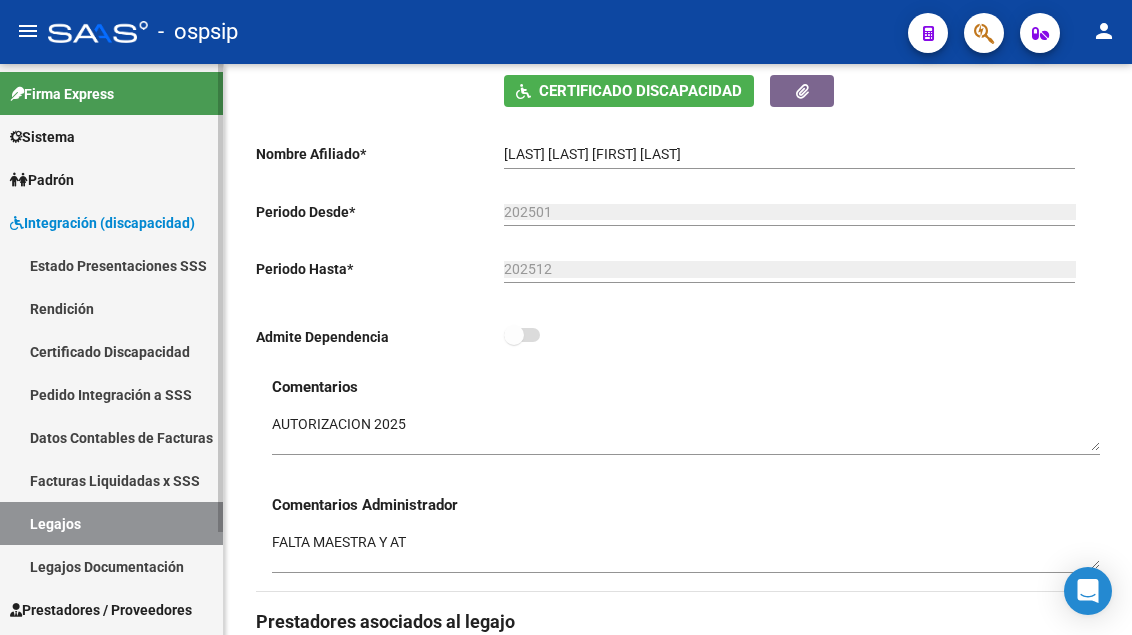 click on "Legajos" at bounding box center (111, 523) 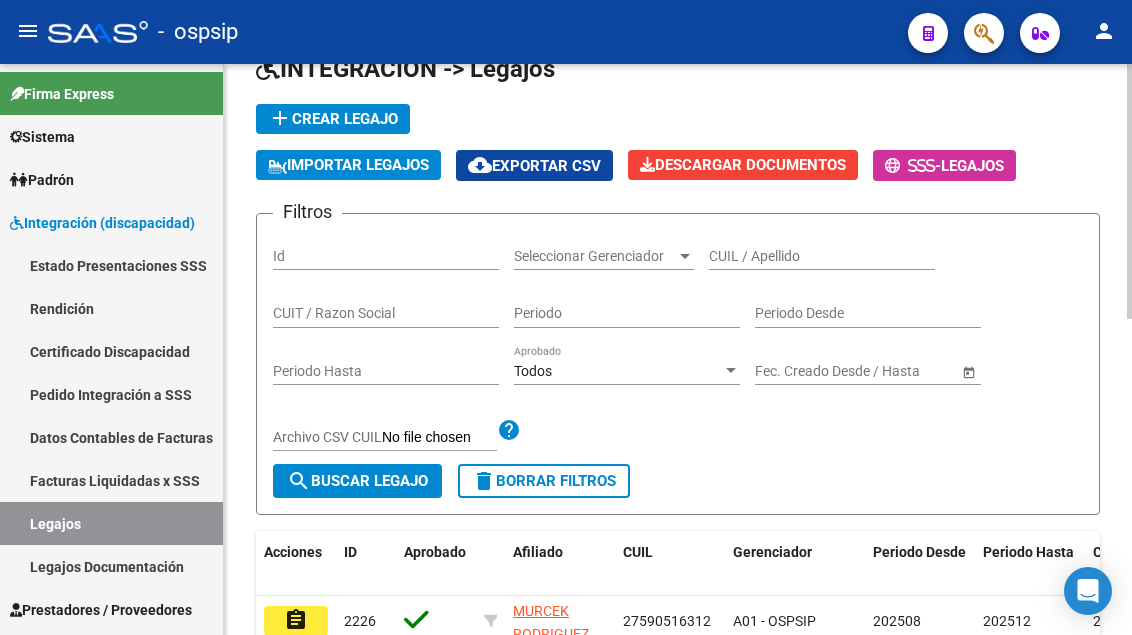 scroll, scrollTop: 100, scrollLeft: 0, axis: vertical 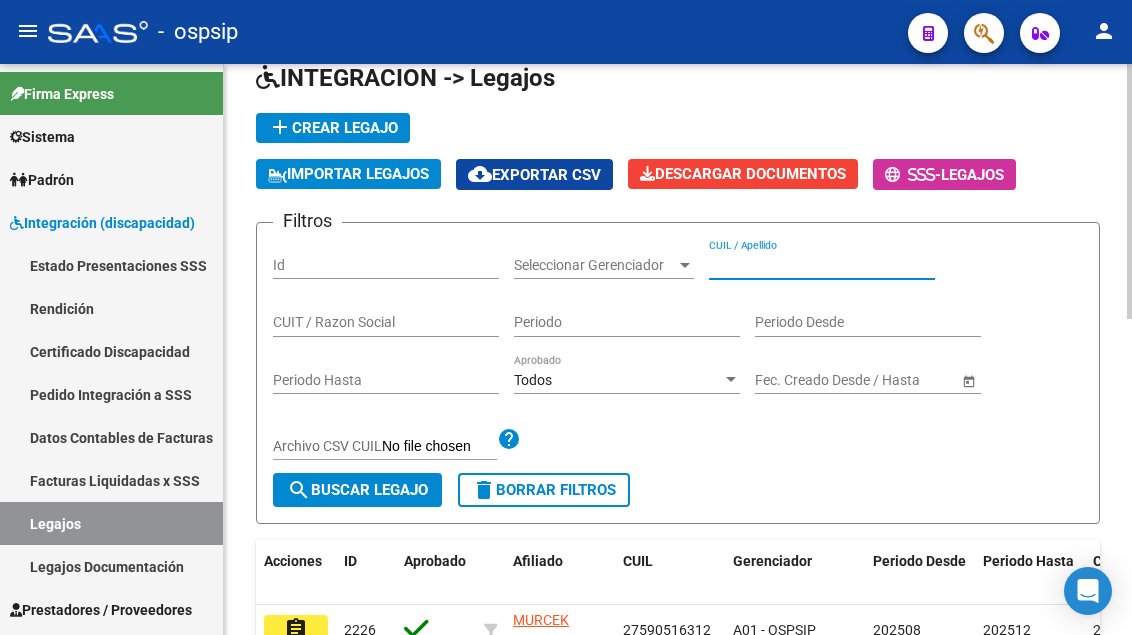 click on "CUIL / Apellido" at bounding box center (822, 265) 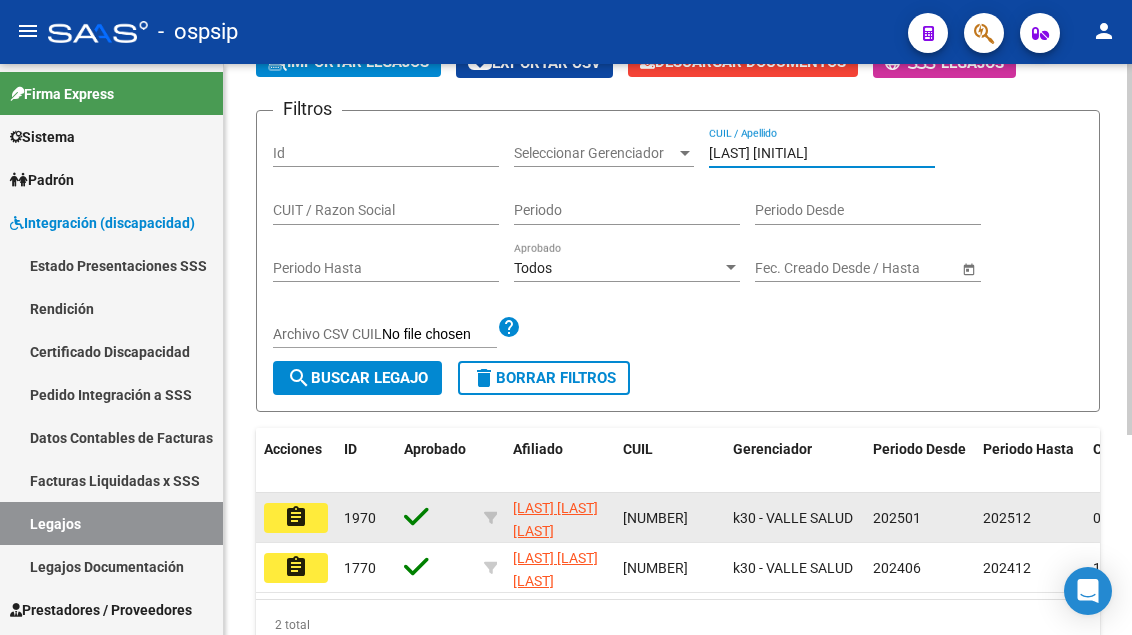 scroll, scrollTop: 300, scrollLeft: 0, axis: vertical 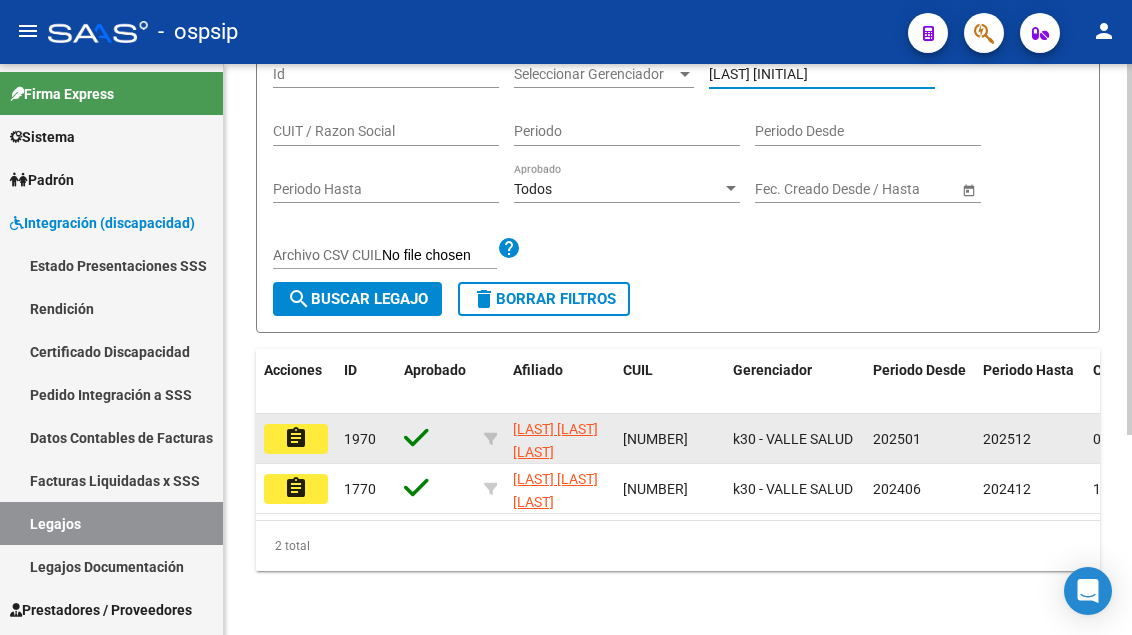 type on "[LAST] [INITIAL]" 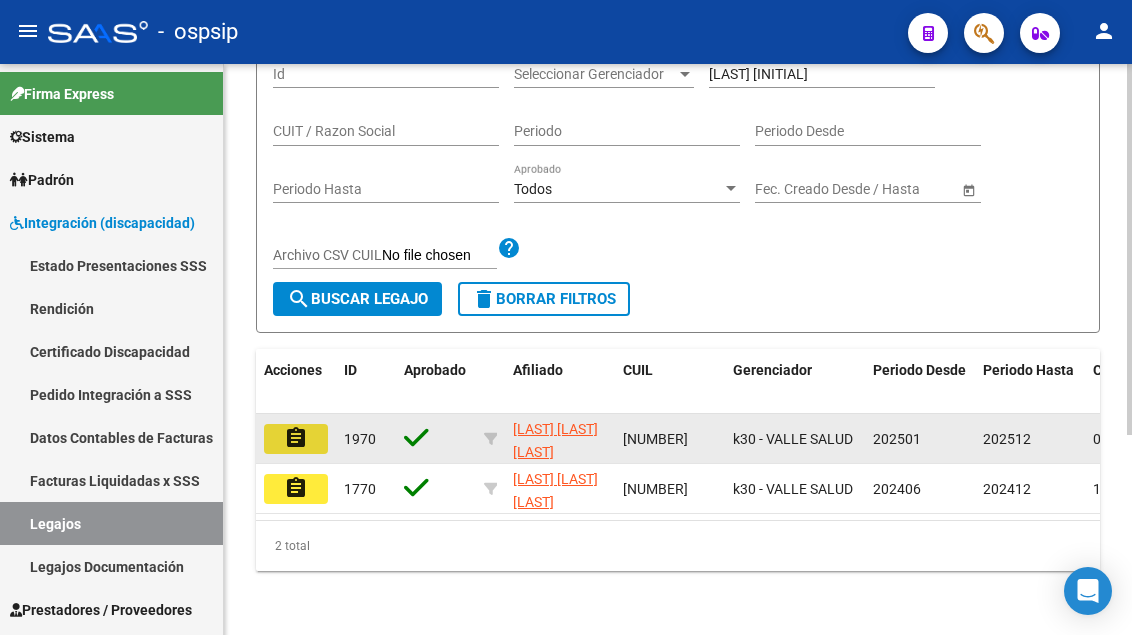 click on "assignment" 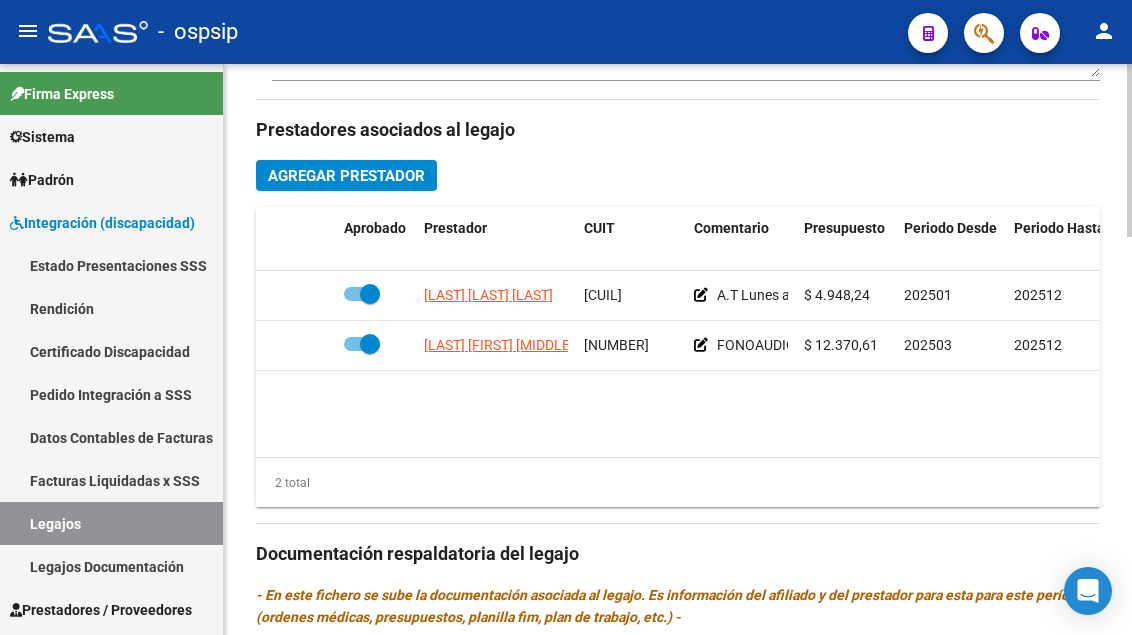 scroll, scrollTop: 900, scrollLeft: 0, axis: vertical 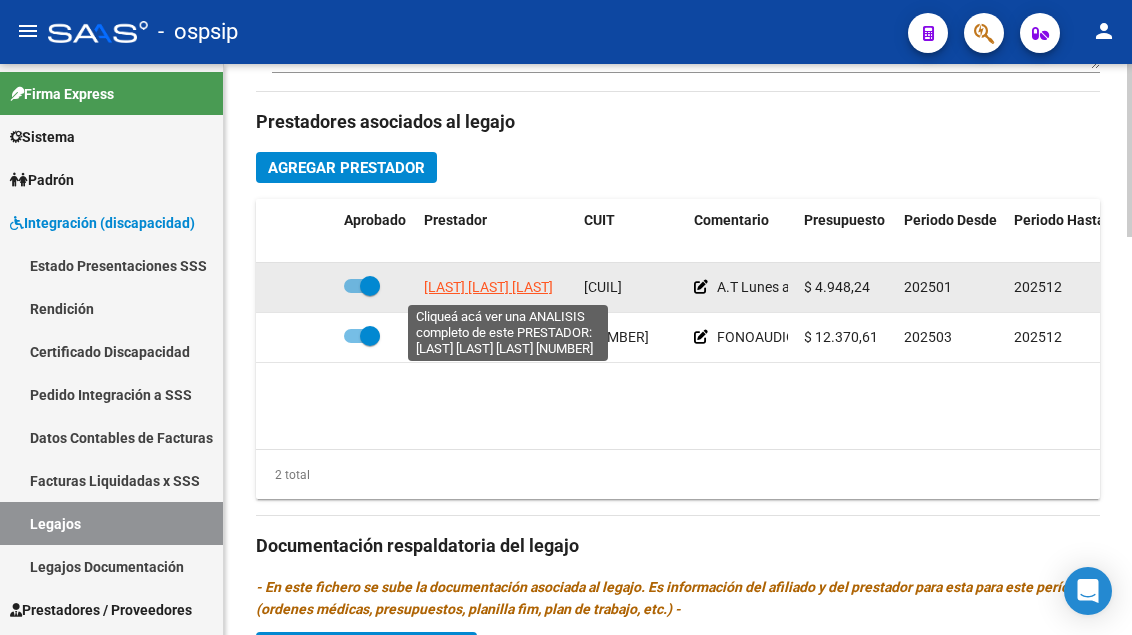 click on "[LAST] [LAST] [LAST]" 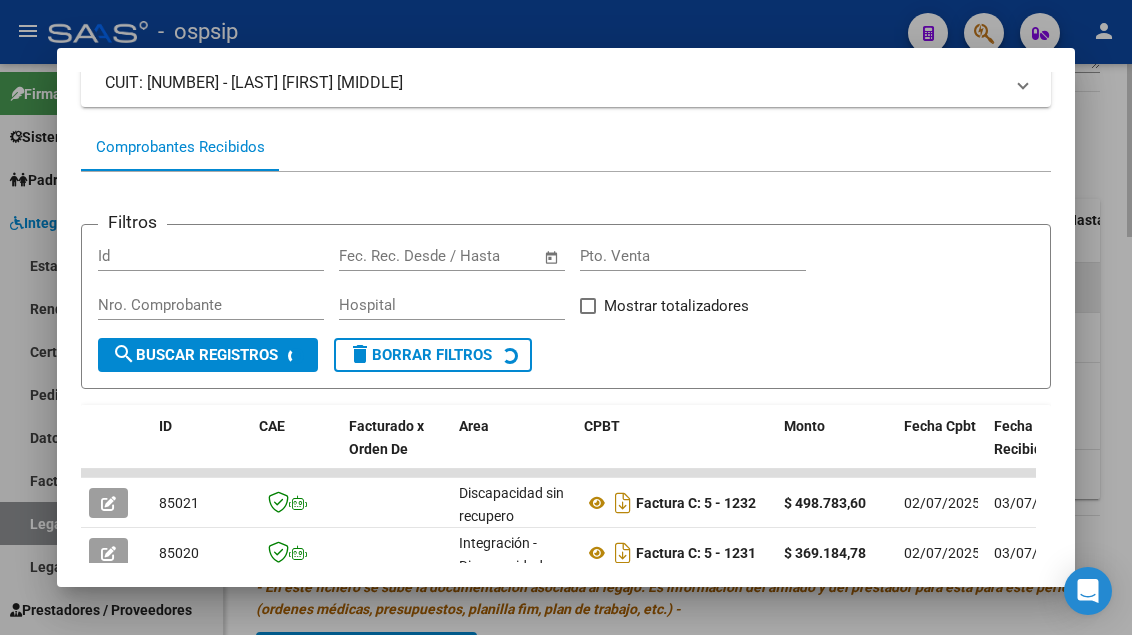 scroll, scrollTop: 285, scrollLeft: 0, axis: vertical 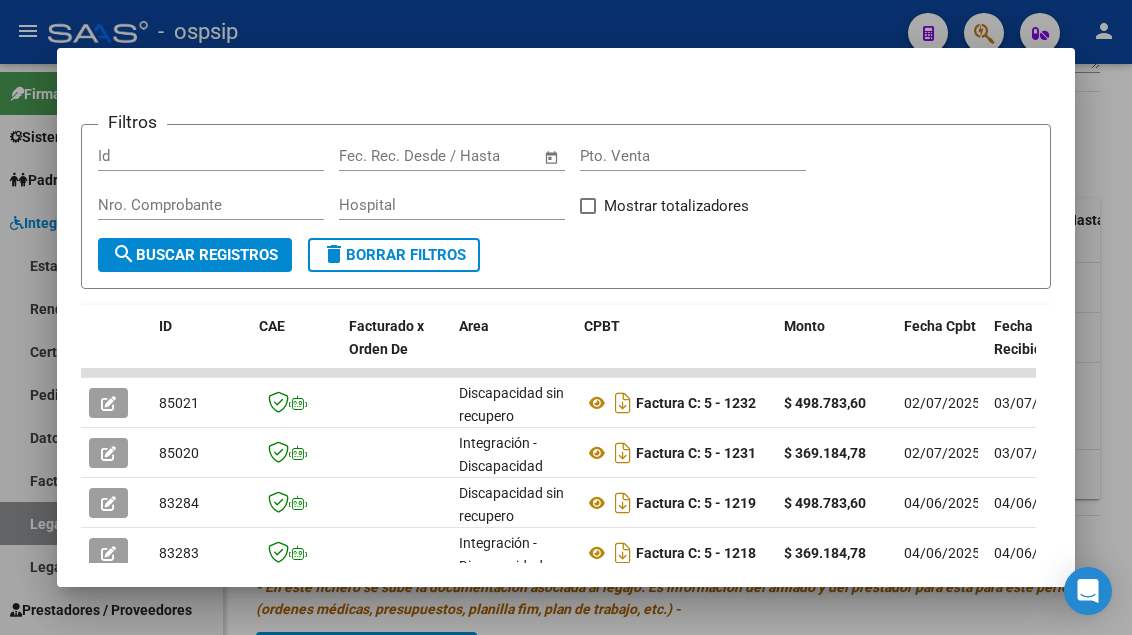 click at bounding box center (566, 317) 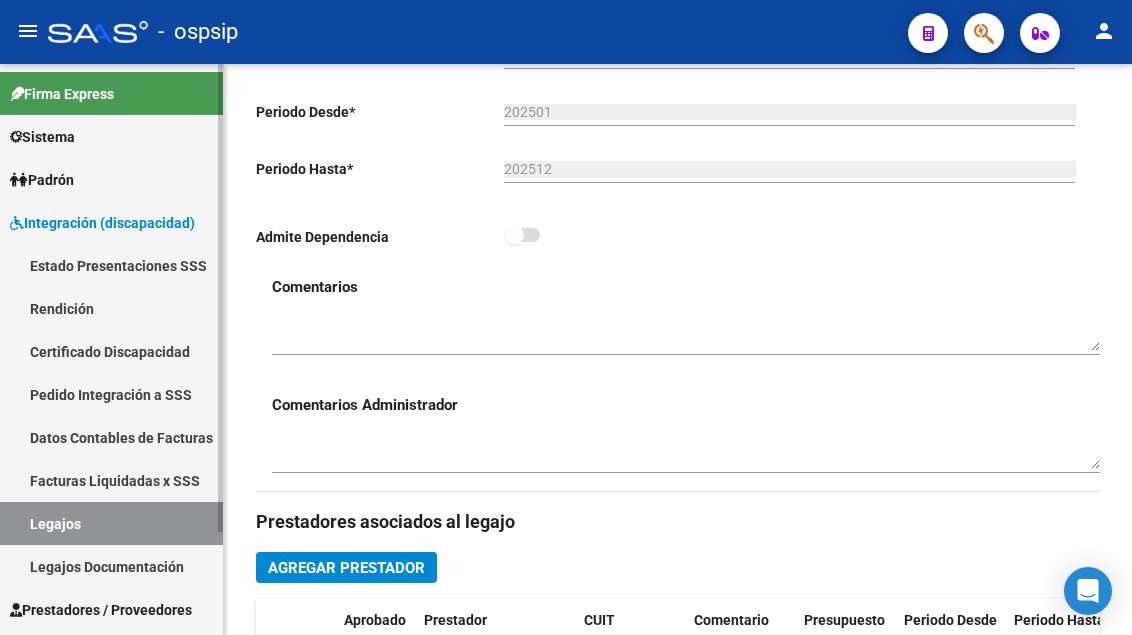 click on "Legajos" at bounding box center [111, 523] 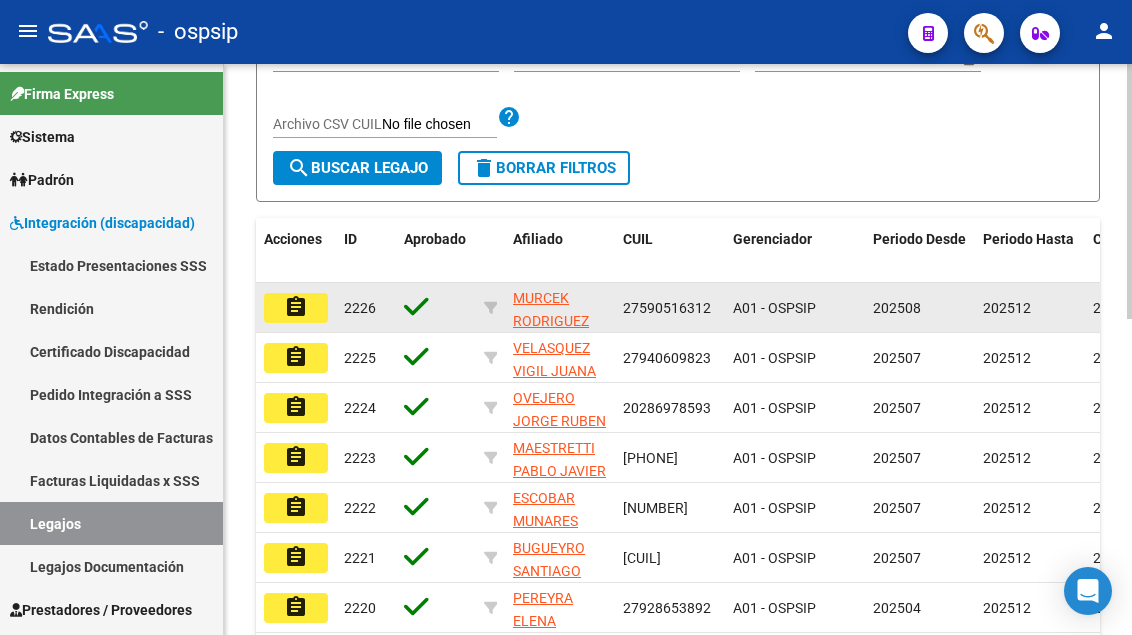 scroll, scrollTop: 200, scrollLeft: 0, axis: vertical 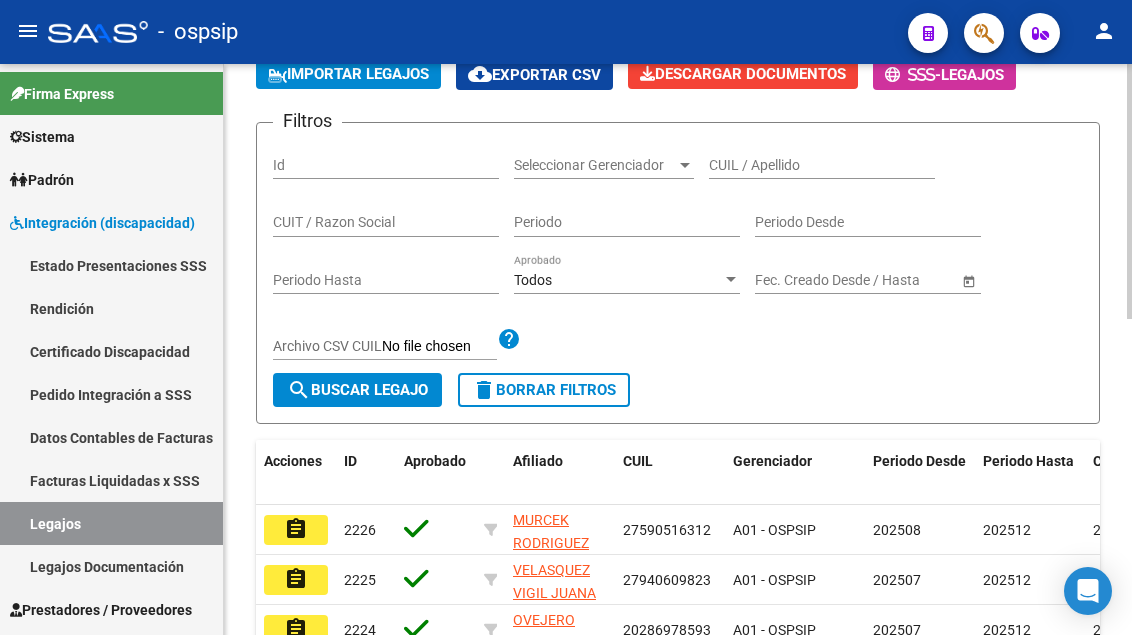 click on "CUIL / Apellido" at bounding box center [822, 165] 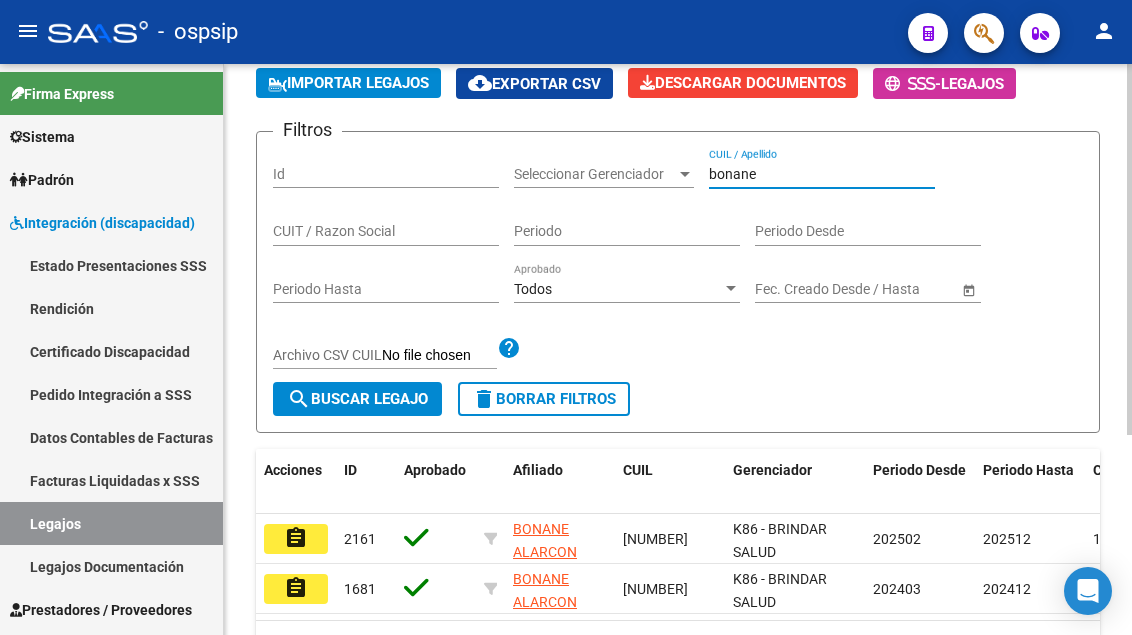 scroll, scrollTop: 200, scrollLeft: 0, axis: vertical 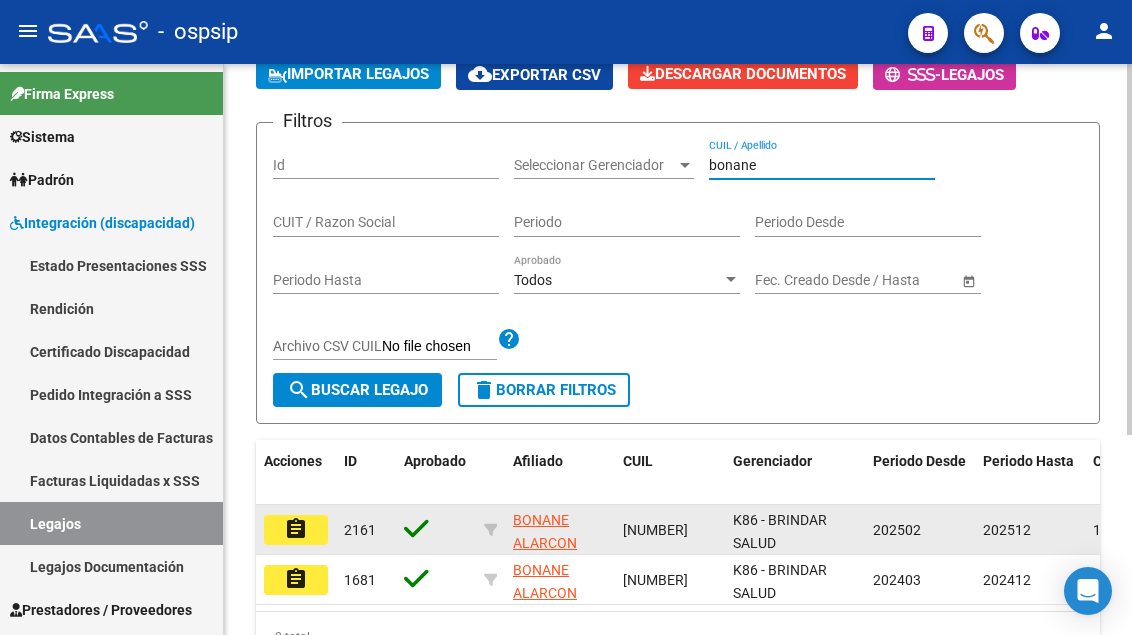 type on "bonane" 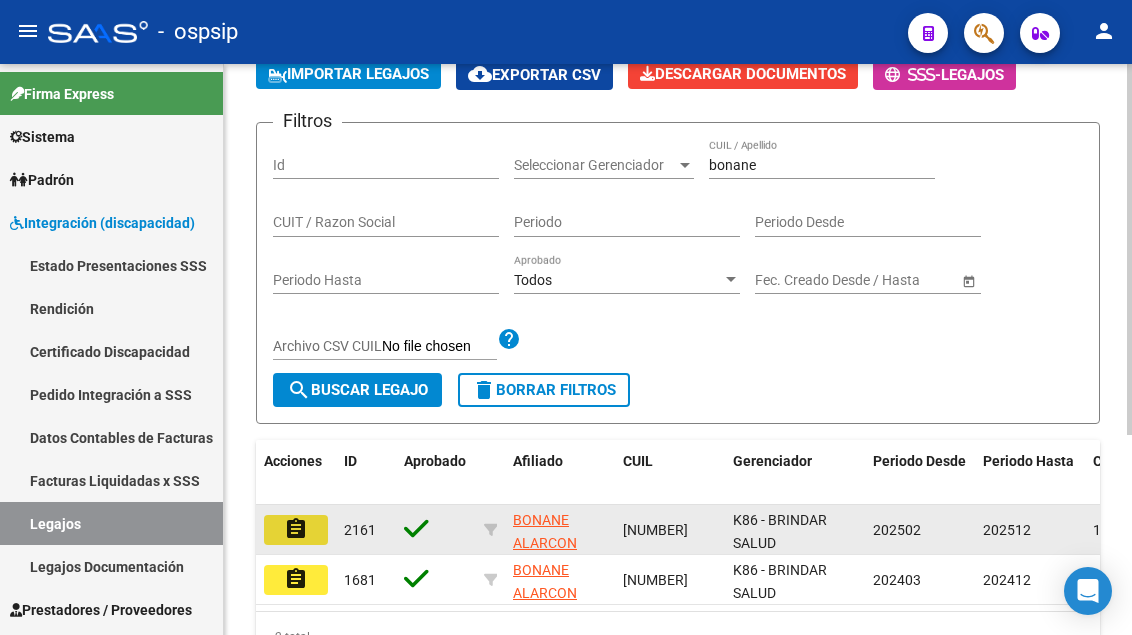 click on "assignment" 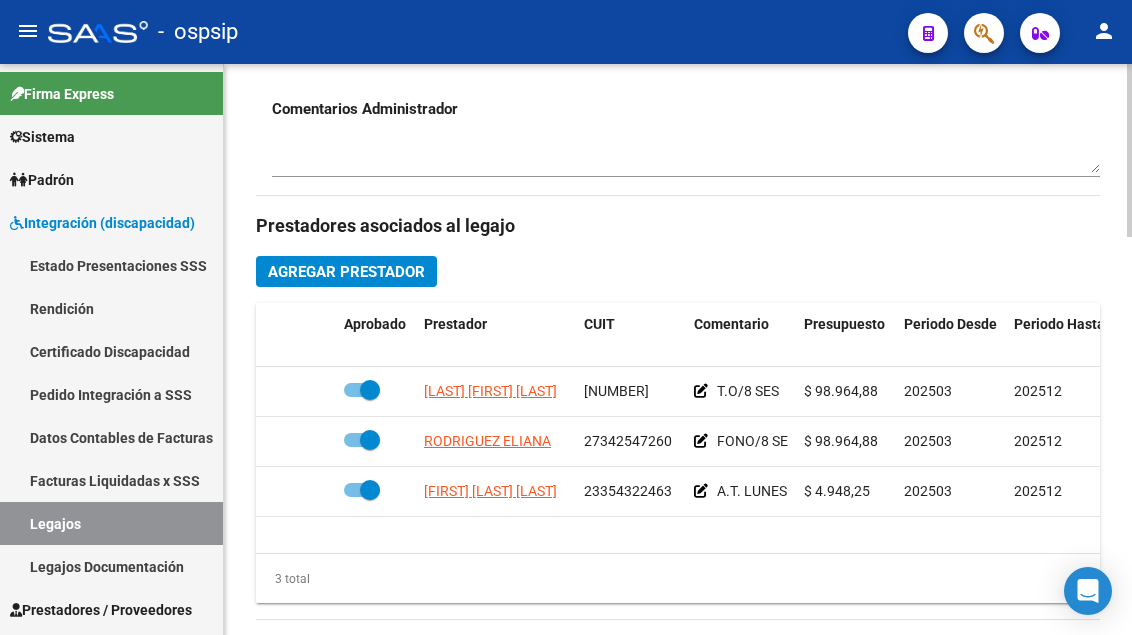 scroll, scrollTop: 800, scrollLeft: 0, axis: vertical 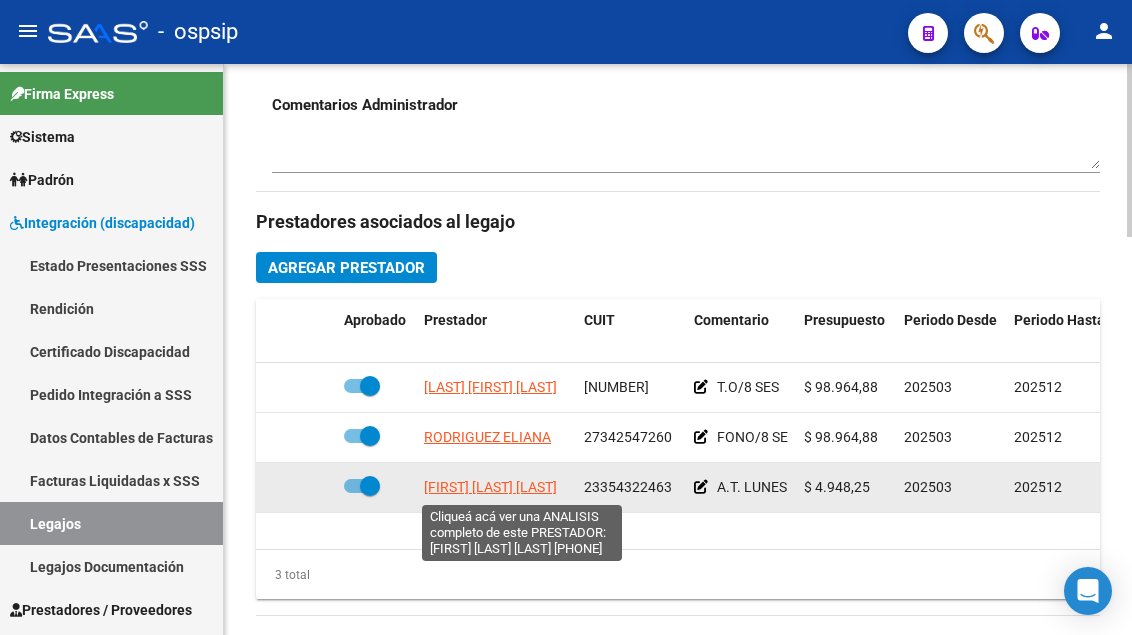 click on "[FIRST] [LAST] [LAST]" 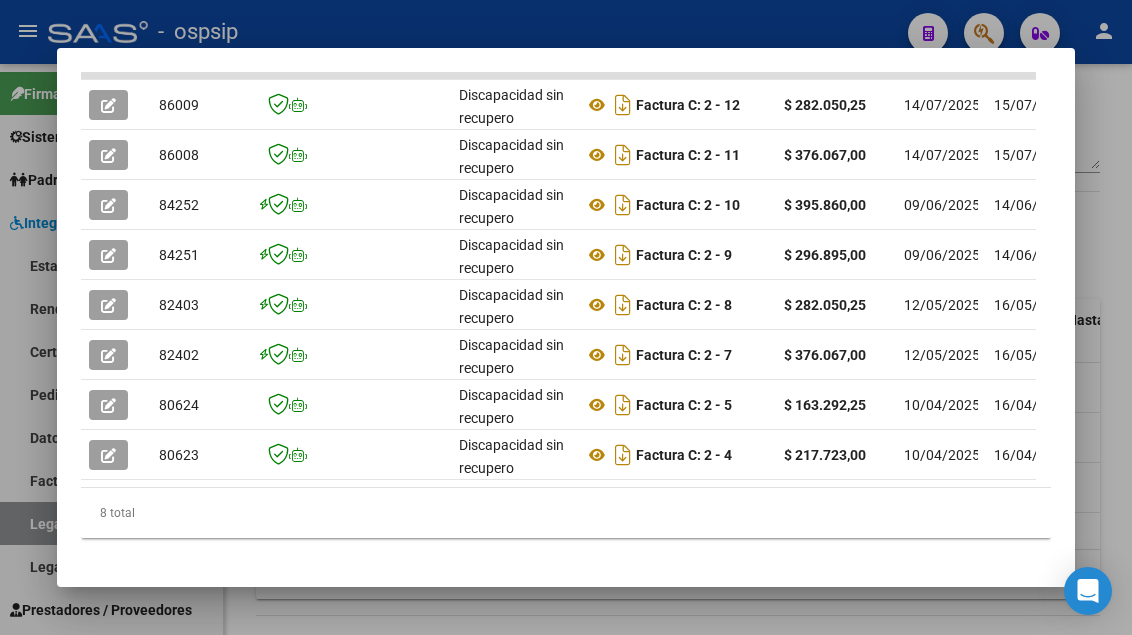 scroll, scrollTop: 585, scrollLeft: 0, axis: vertical 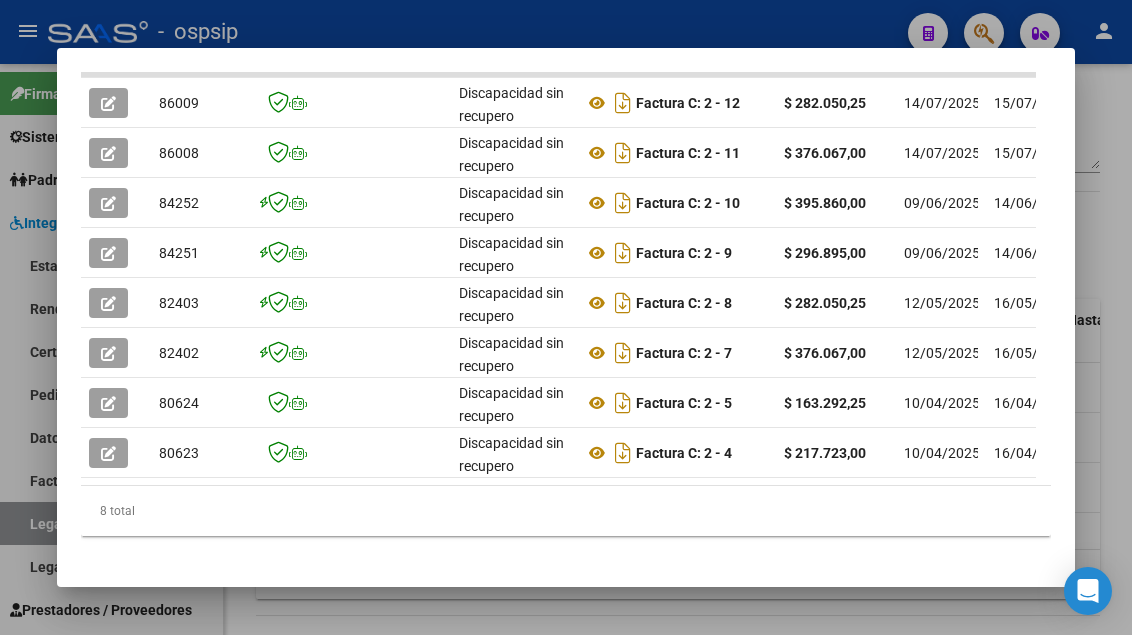click at bounding box center (566, 317) 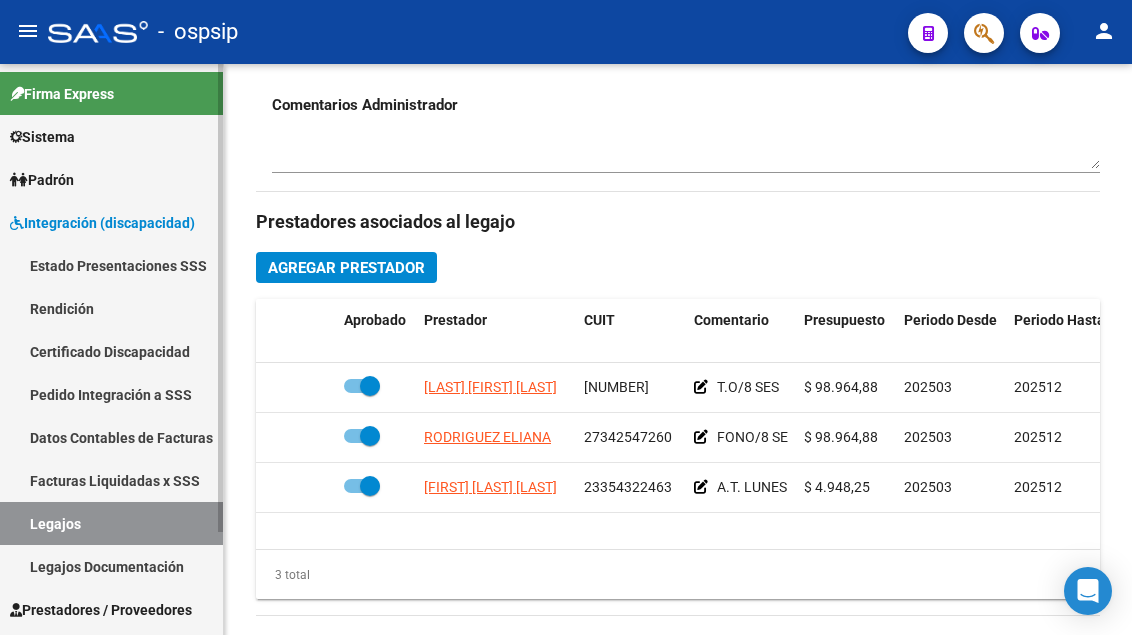 click on "Legajos" at bounding box center [111, 523] 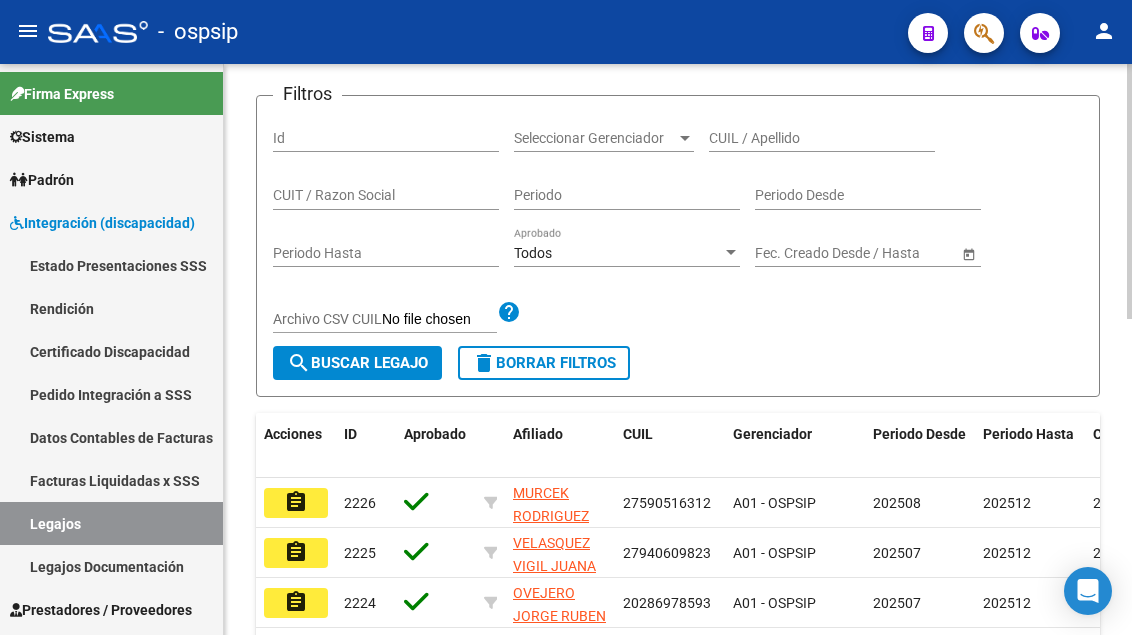scroll, scrollTop: 108, scrollLeft: 0, axis: vertical 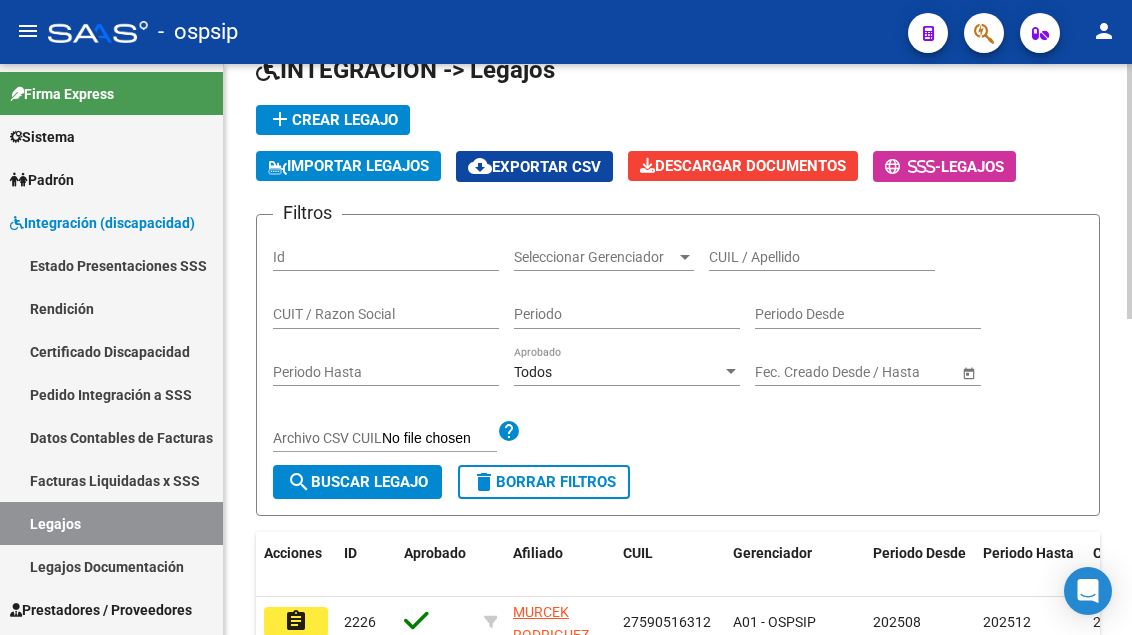 click on "CUIL / Apellido" at bounding box center (822, 257) 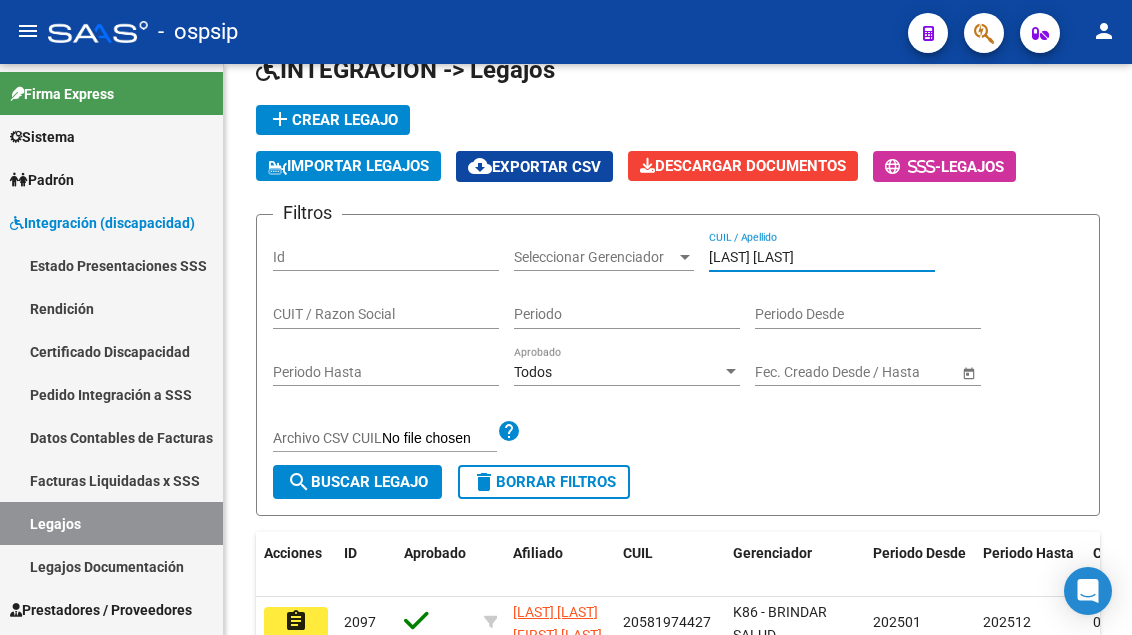 type on "[LAST] [LAST]" 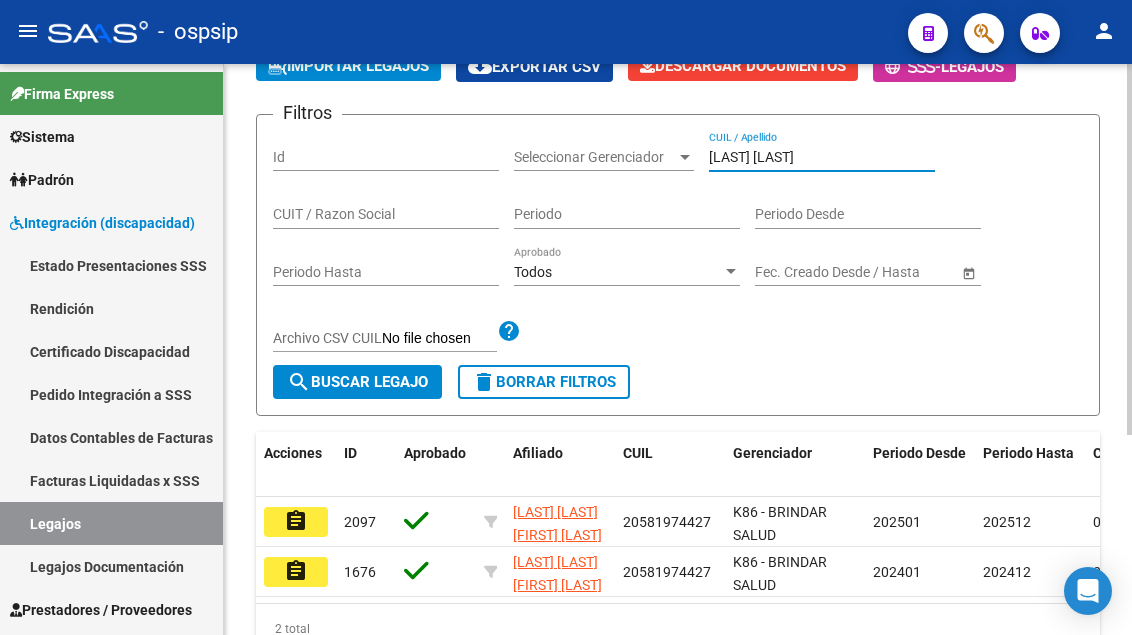 scroll, scrollTop: 308, scrollLeft: 0, axis: vertical 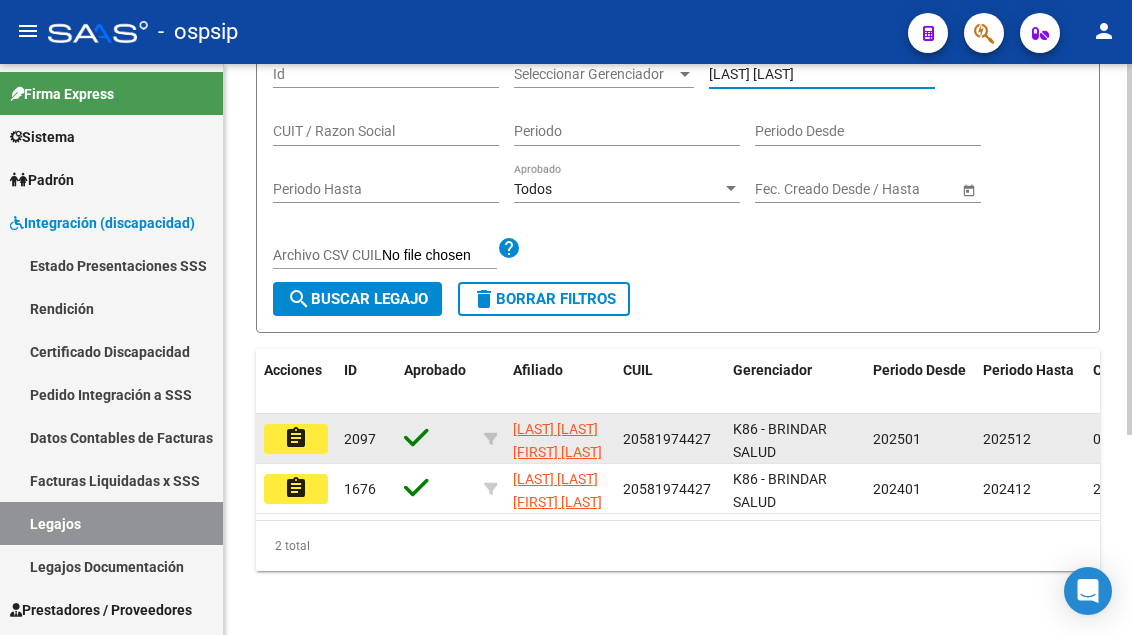 click on "assignment" 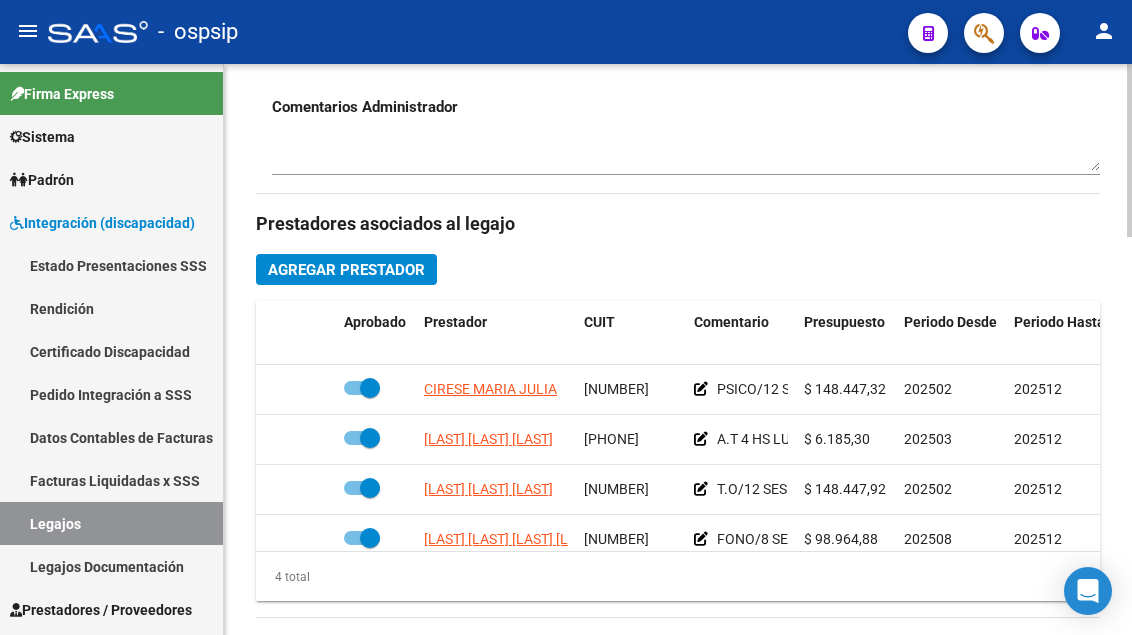 scroll, scrollTop: 1000, scrollLeft: 0, axis: vertical 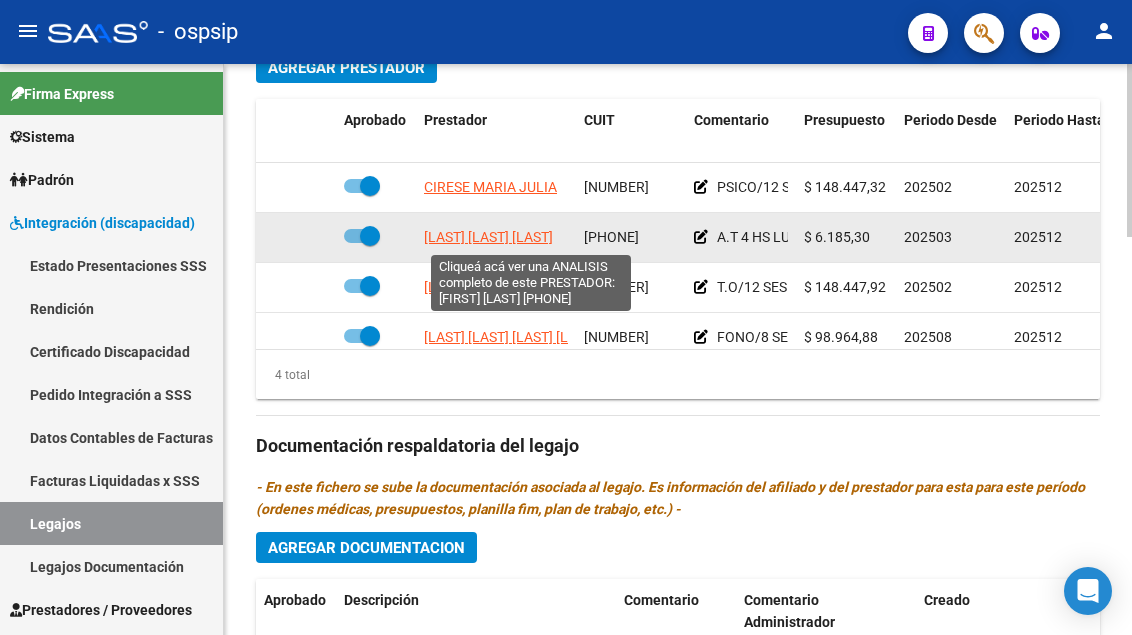 click on "[LAST] [LAST] [LAST]" 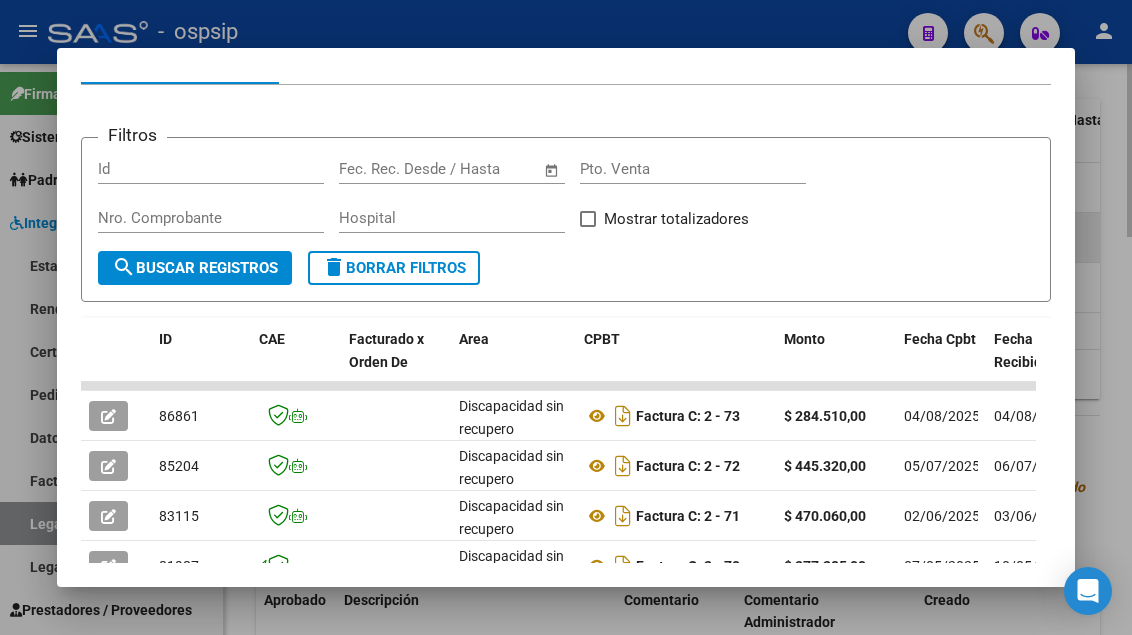 scroll, scrollTop: 385, scrollLeft: 0, axis: vertical 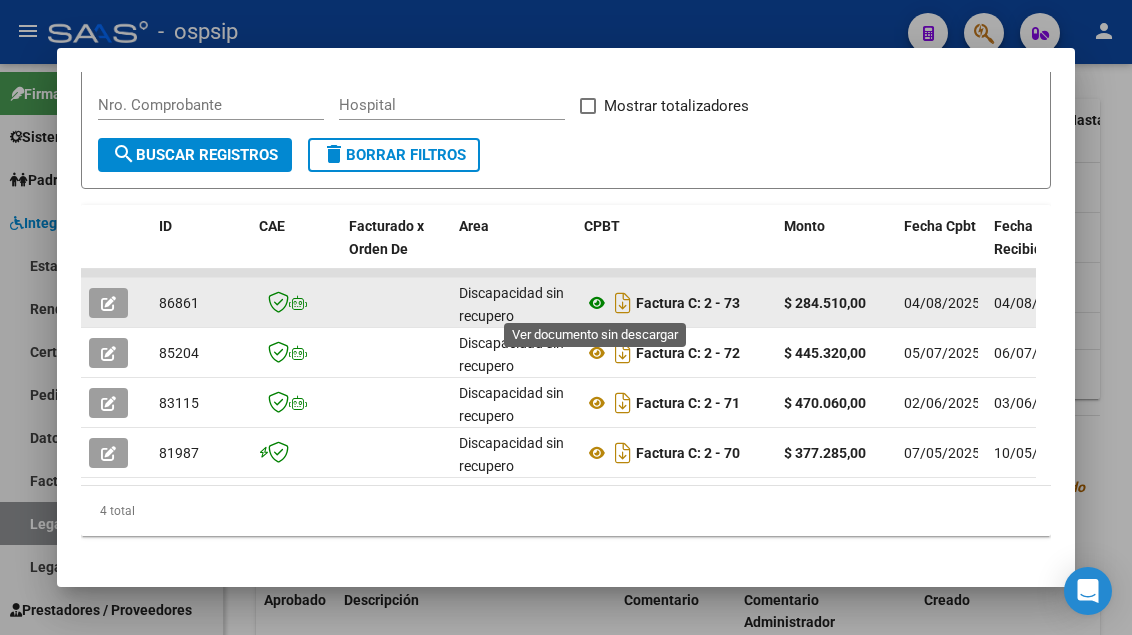 click 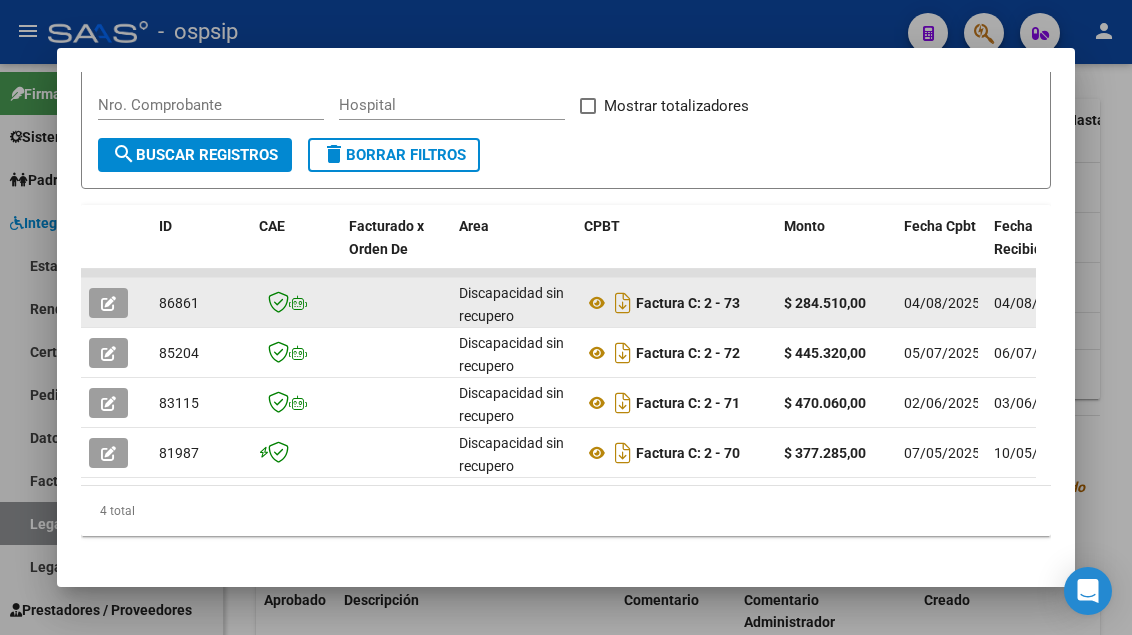 click 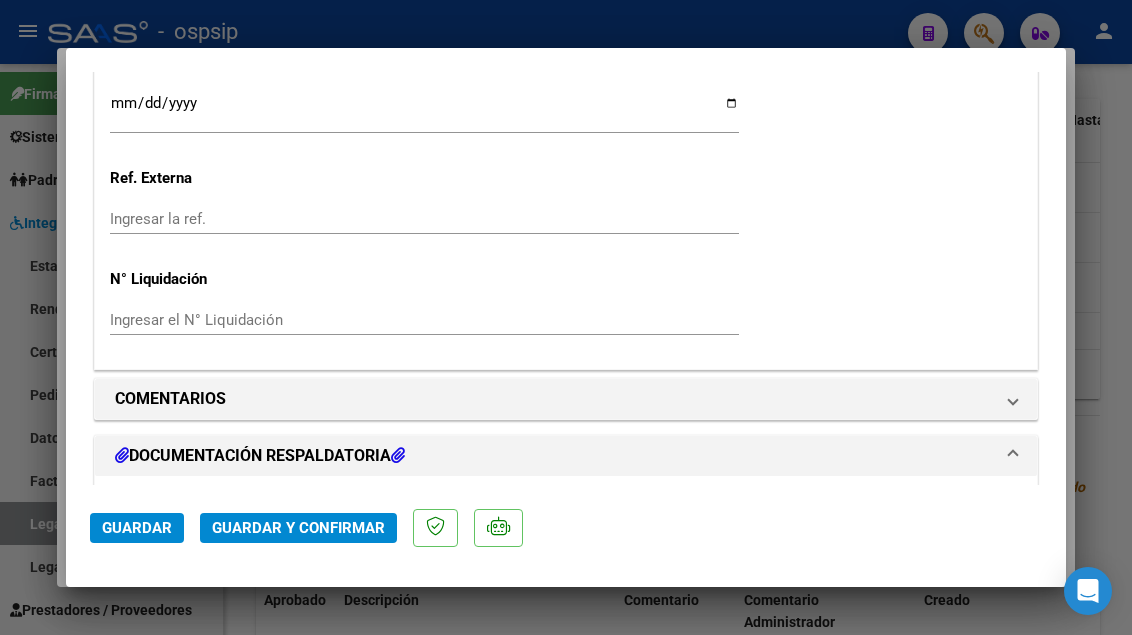 scroll, scrollTop: 1853, scrollLeft: 0, axis: vertical 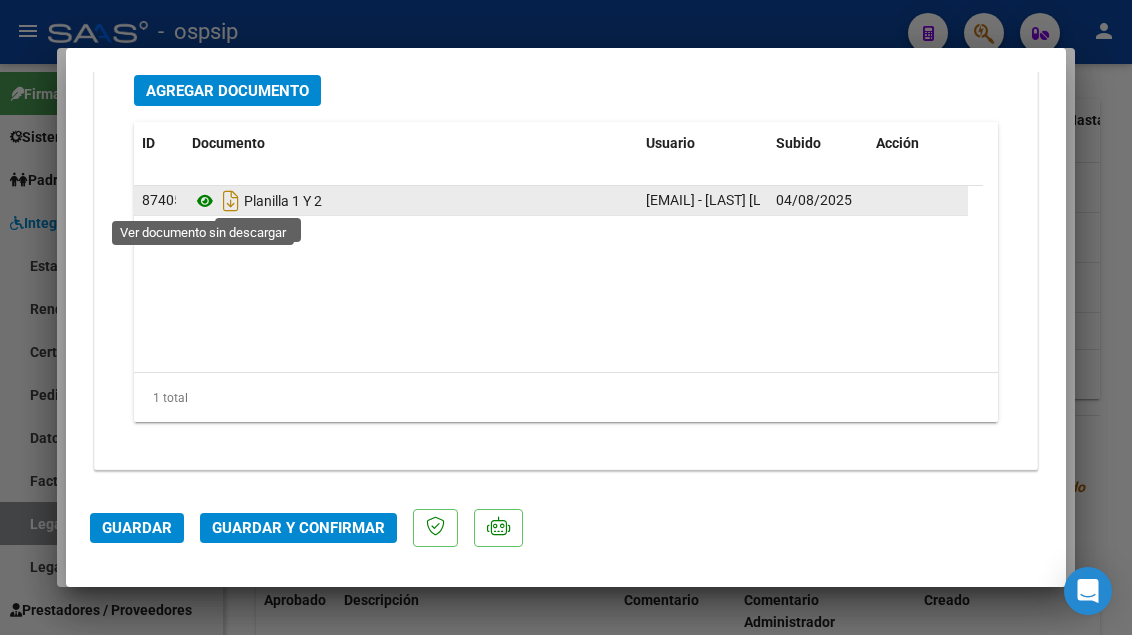 click 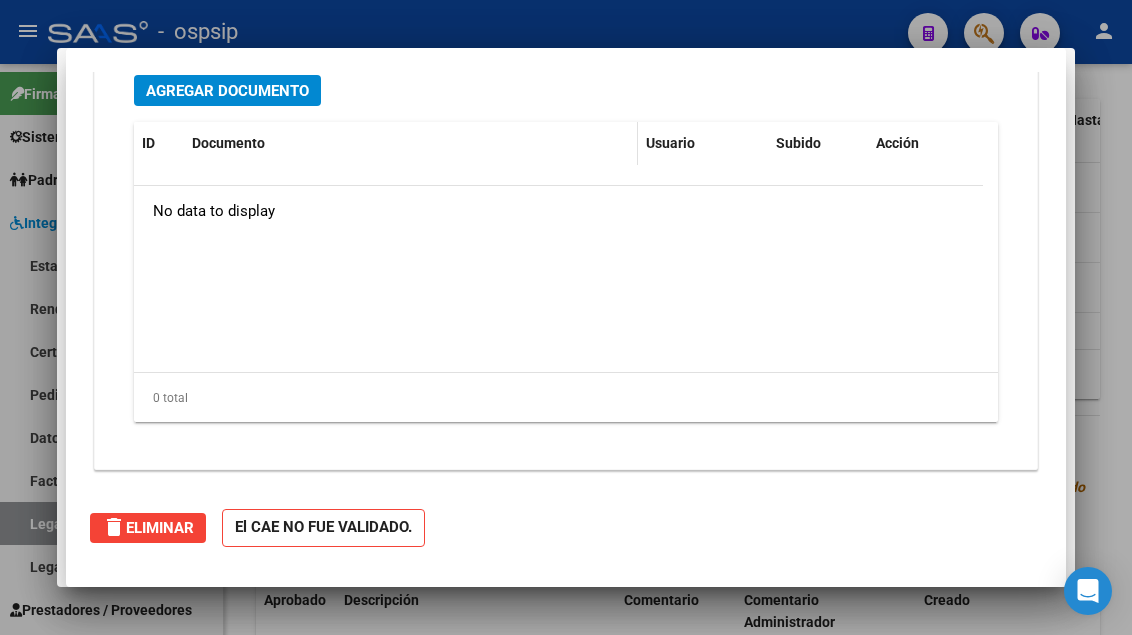 type 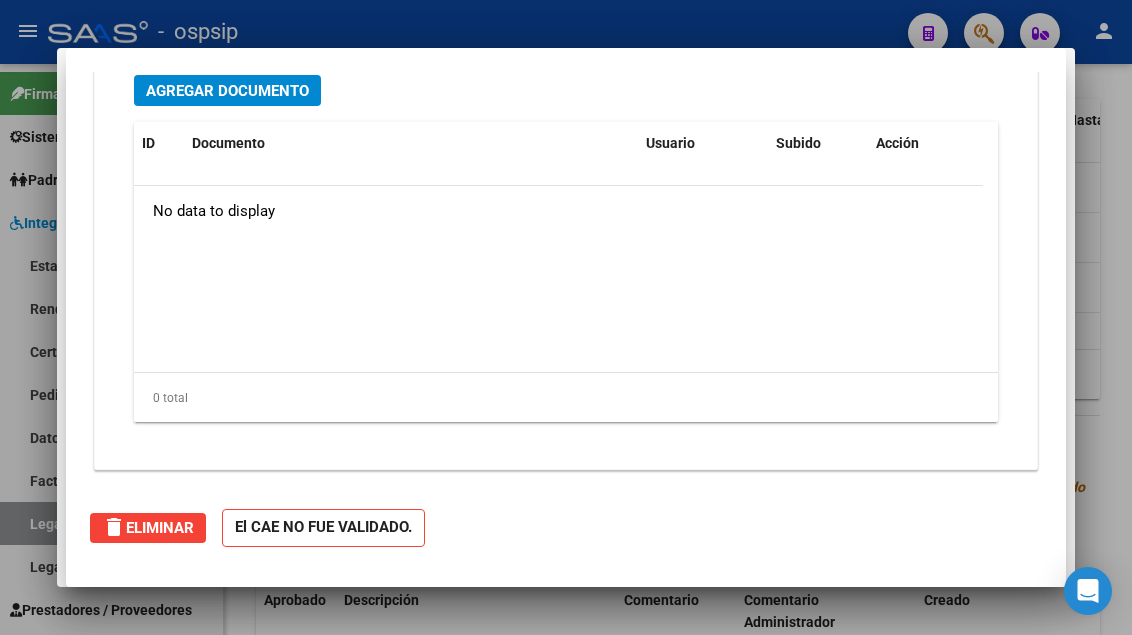 scroll, scrollTop: 0, scrollLeft: 0, axis: both 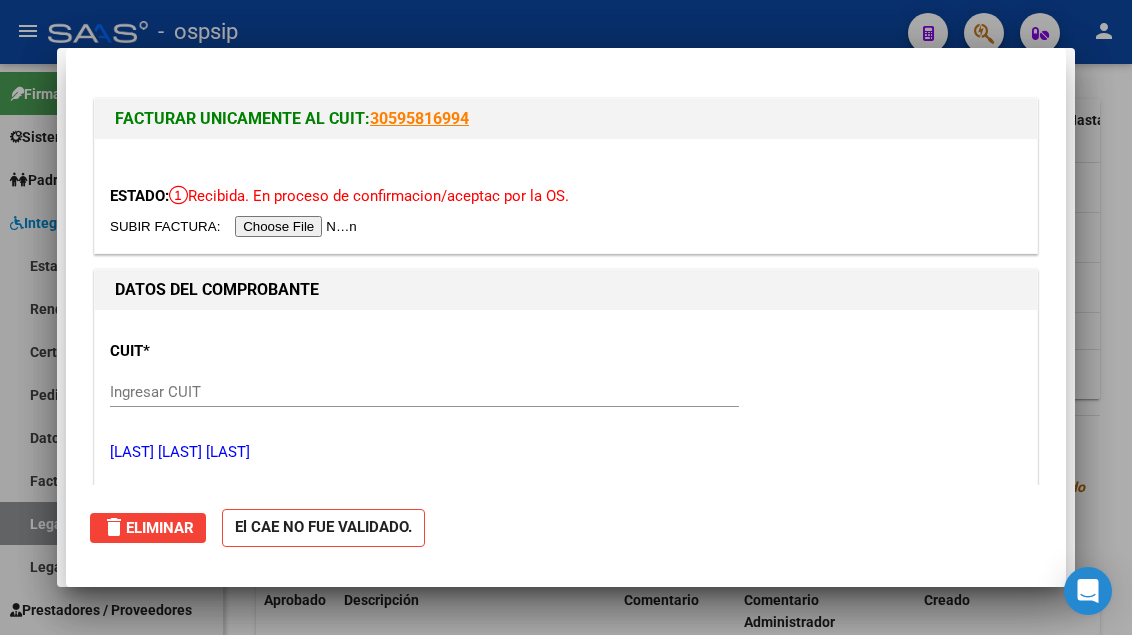 type 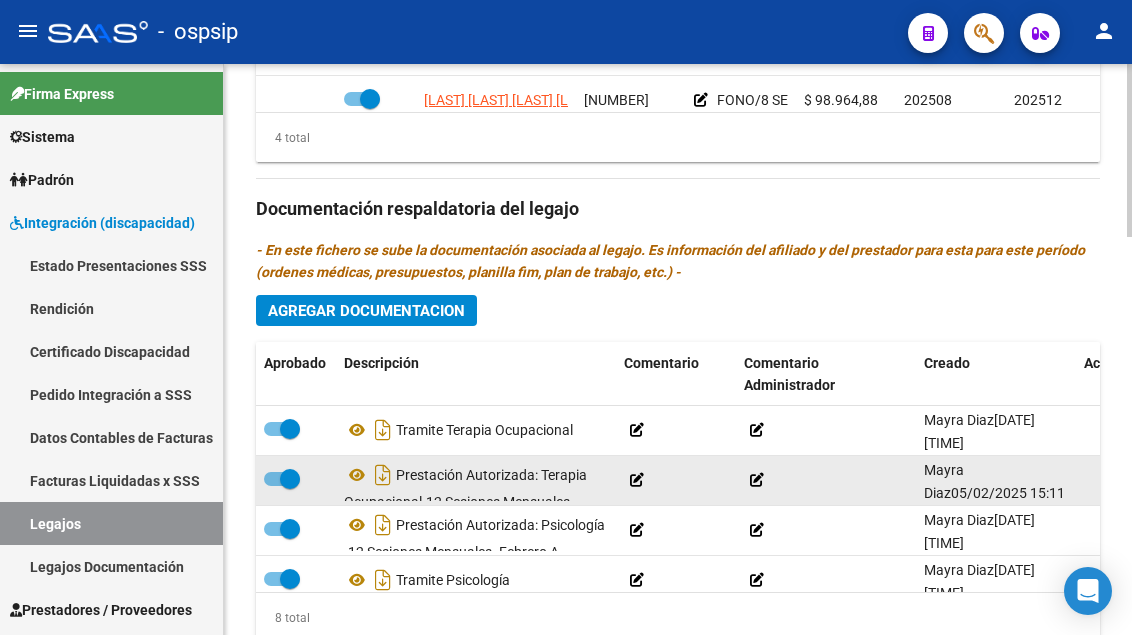 scroll, scrollTop: 1300, scrollLeft: 0, axis: vertical 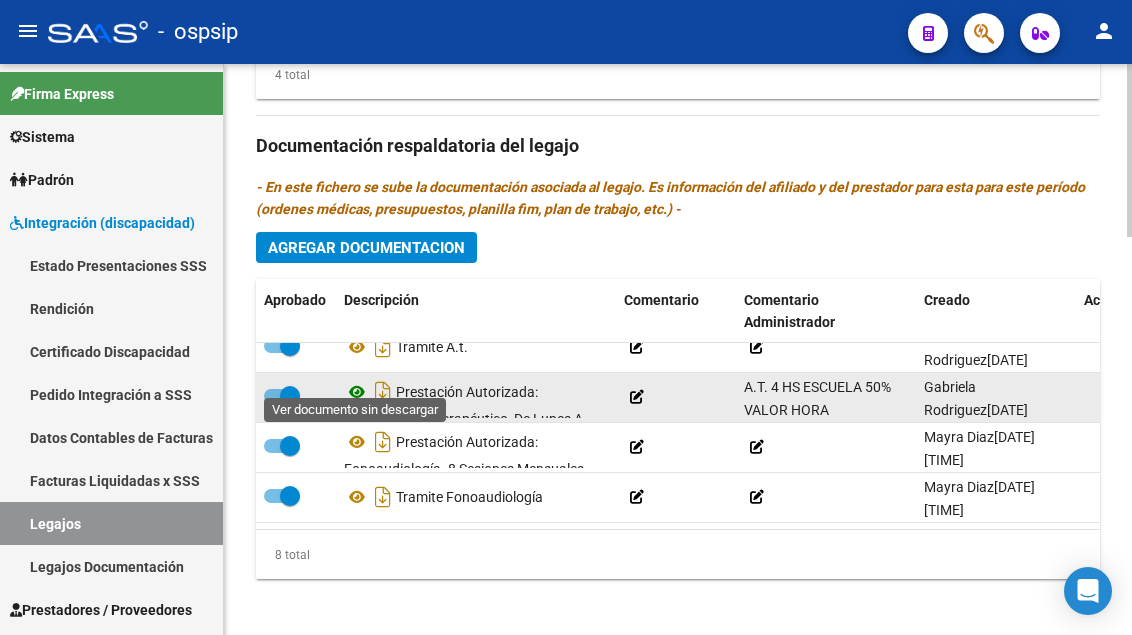 click 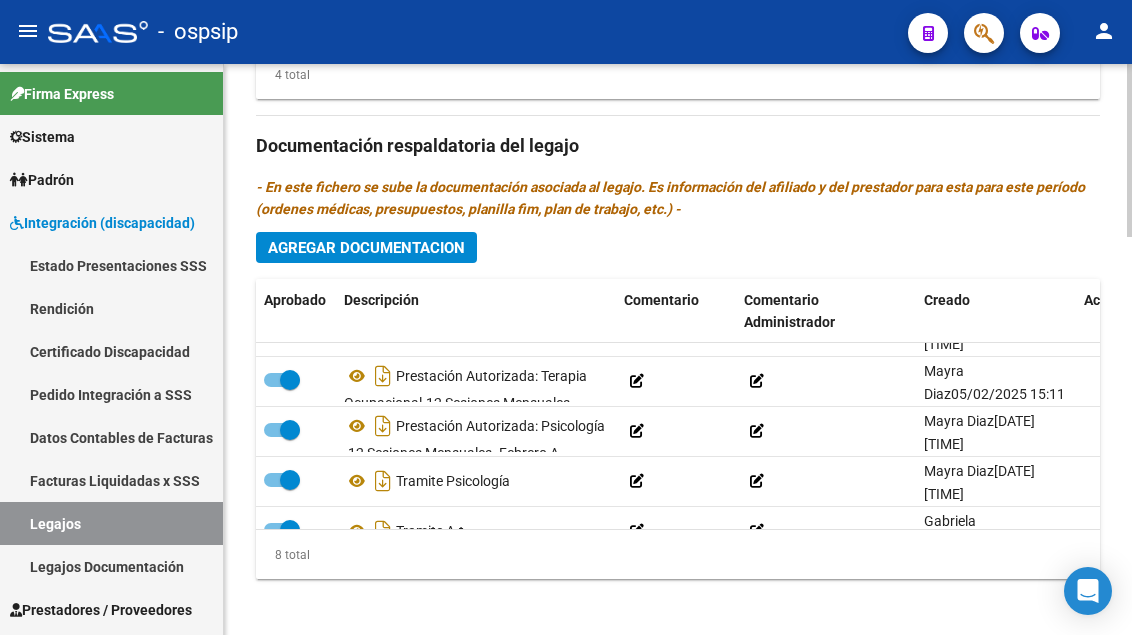 scroll, scrollTop: 0, scrollLeft: 0, axis: both 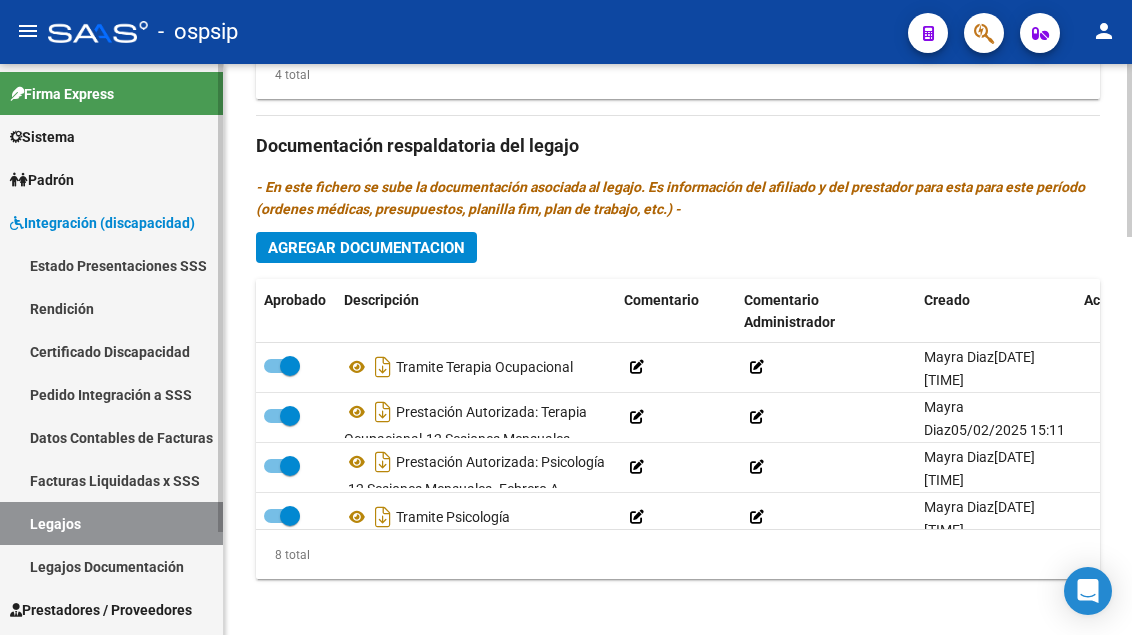 click on "Legajos" at bounding box center (111, 523) 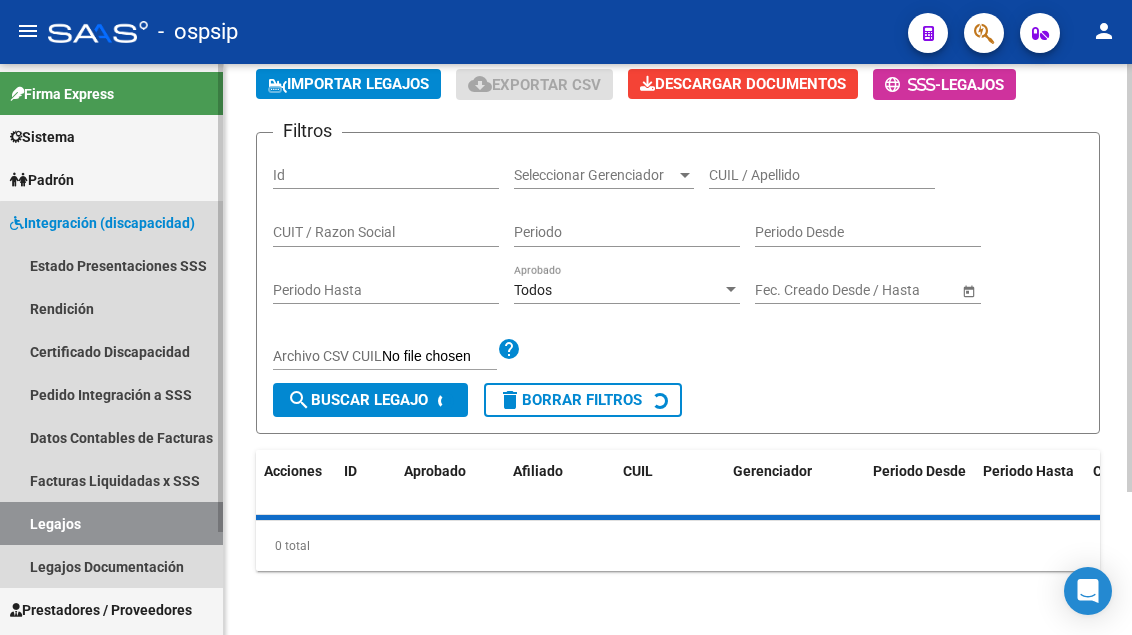 scroll, scrollTop: 0, scrollLeft: 0, axis: both 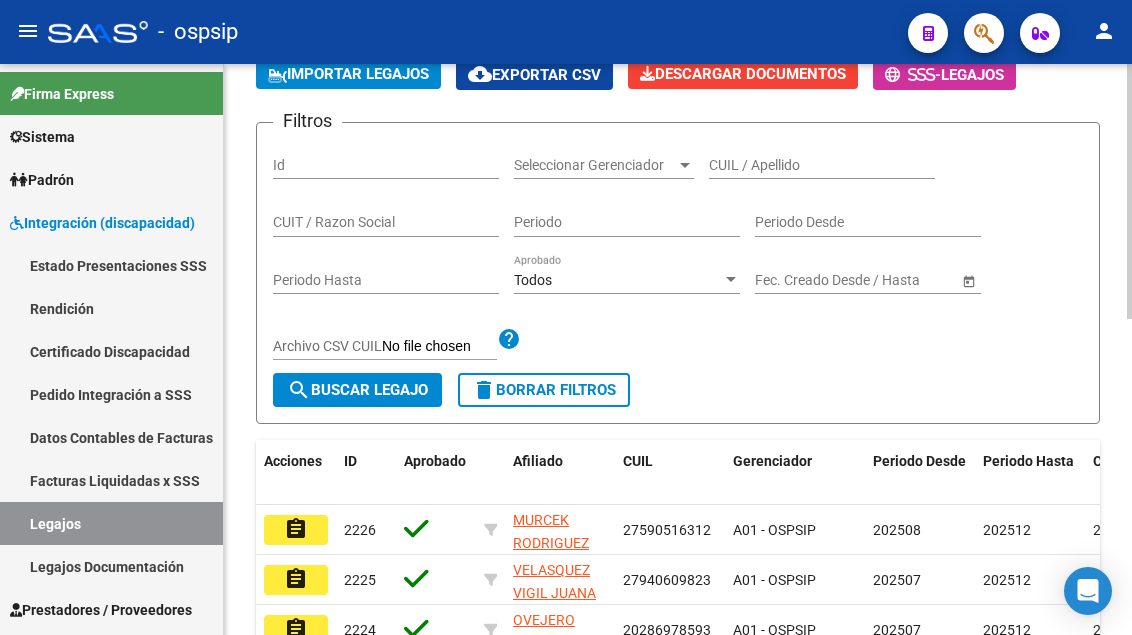 click on "CUIL / Apellido" at bounding box center [822, 165] 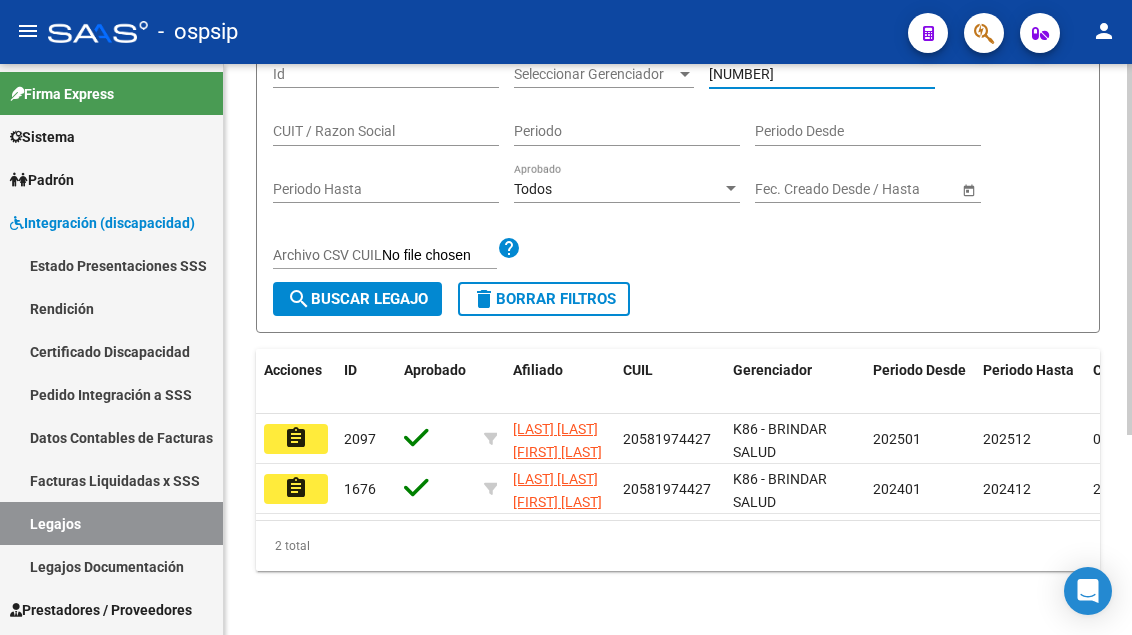scroll, scrollTop: 308, scrollLeft: 0, axis: vertical 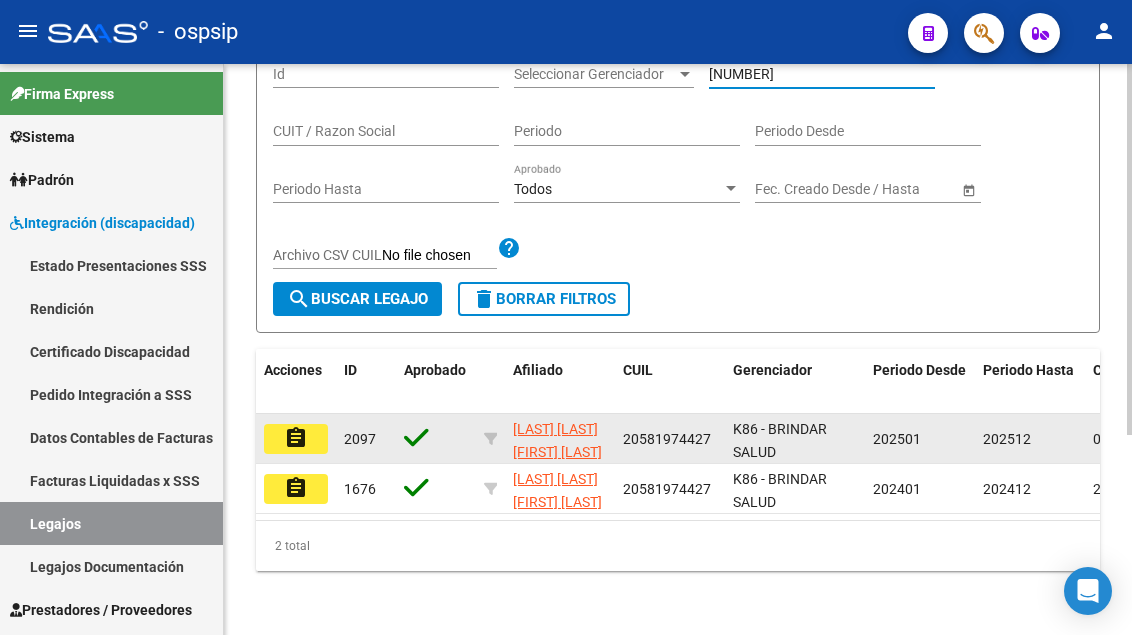 type on "[NUMBER]" 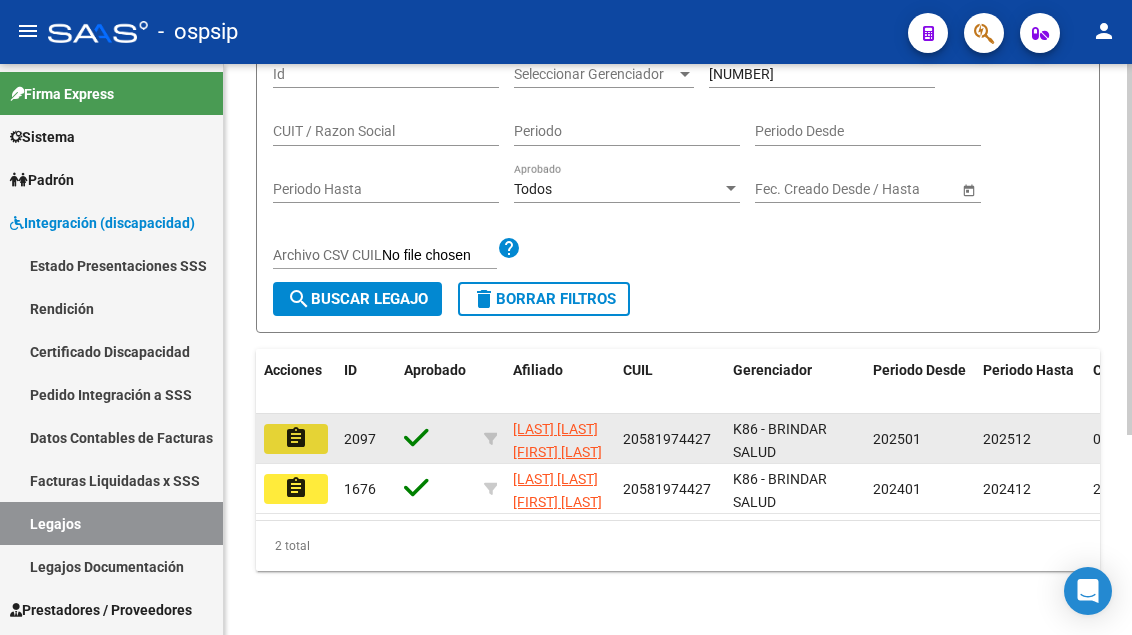 click on "assignment" 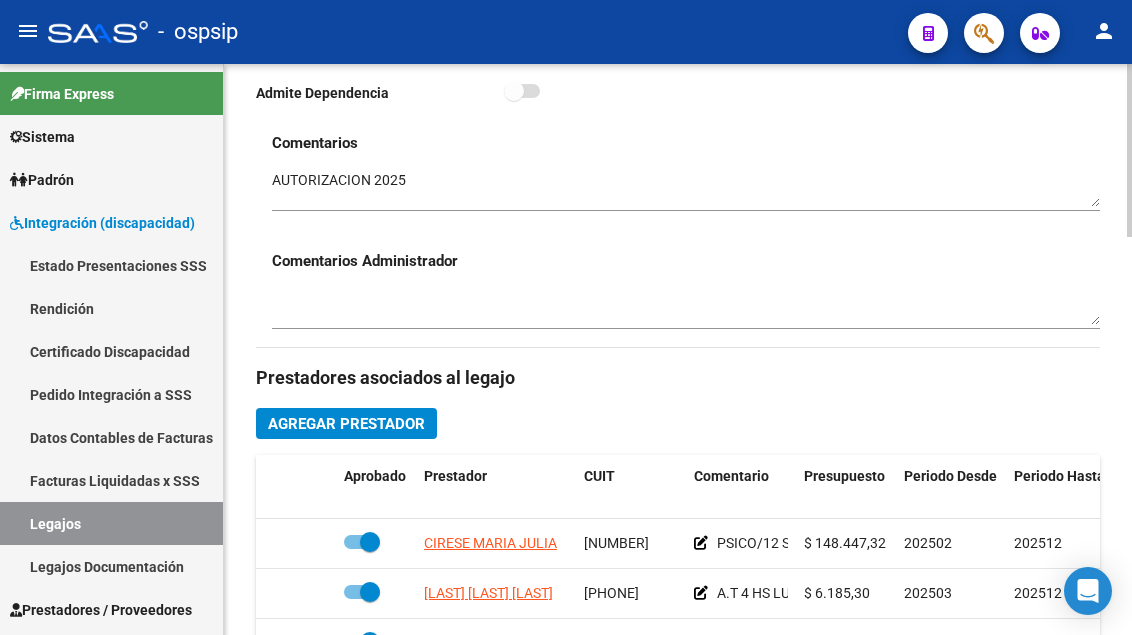 scroll, scrollTop: 900, scrollLeft: 0, axis: vertical 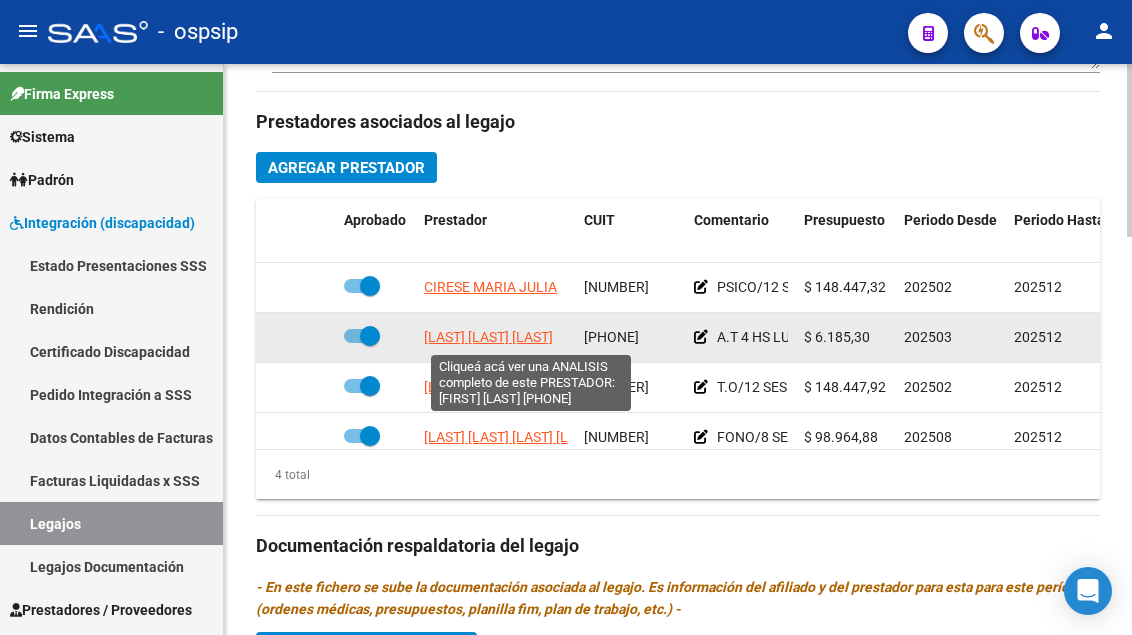 click on "[LAST] [LAST] [LAST]" 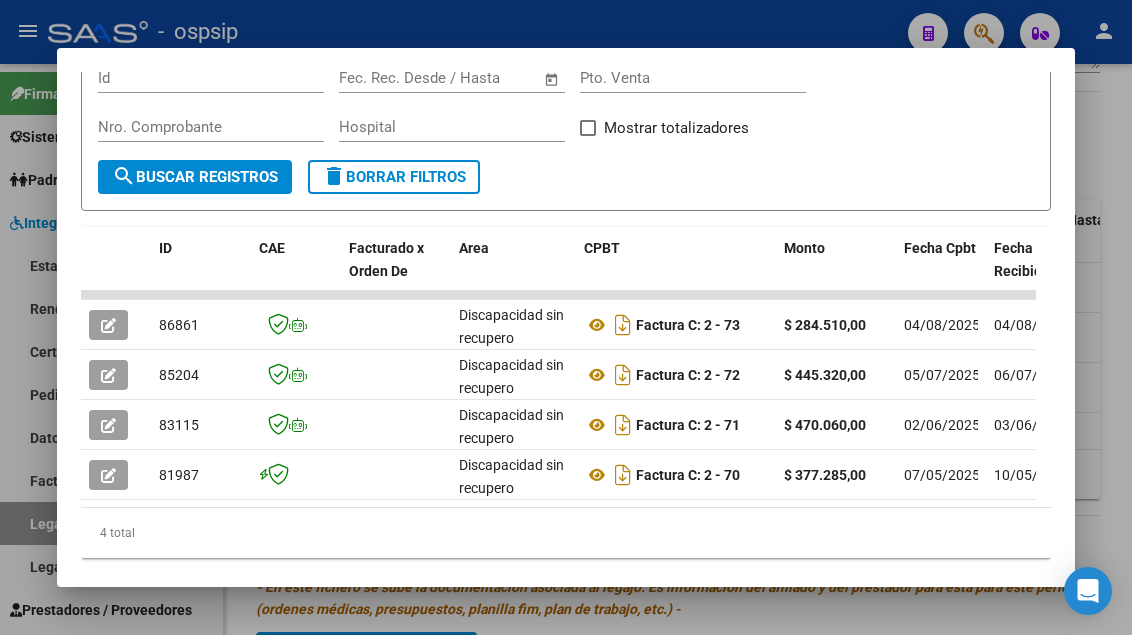 scroll, scrollTop: 411, scrollLeft: 0, axis: vertical 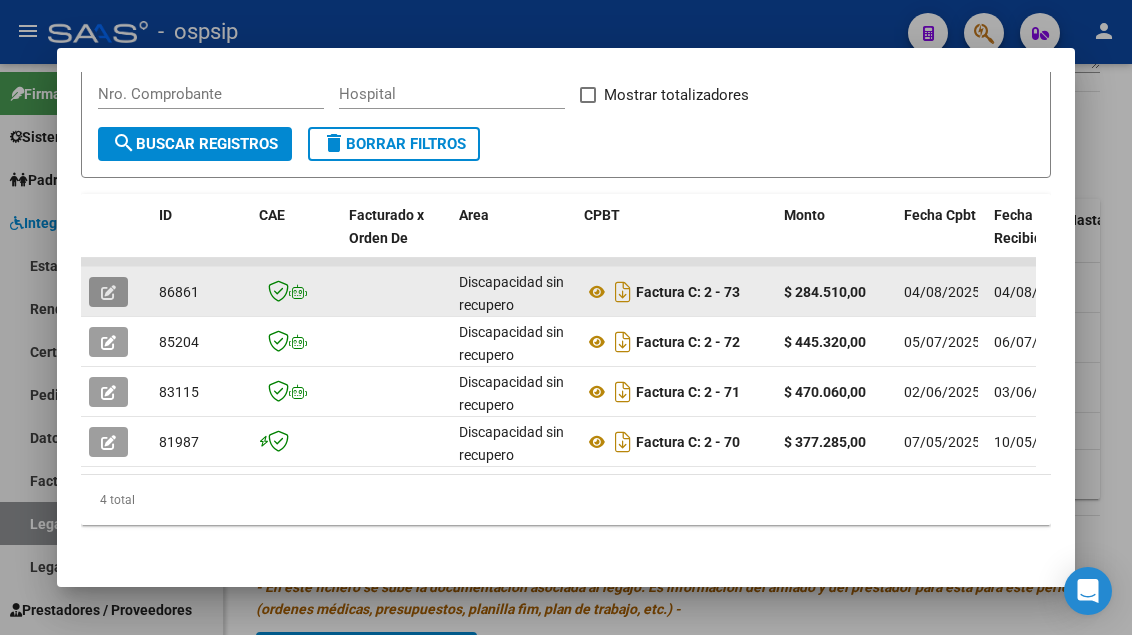 click 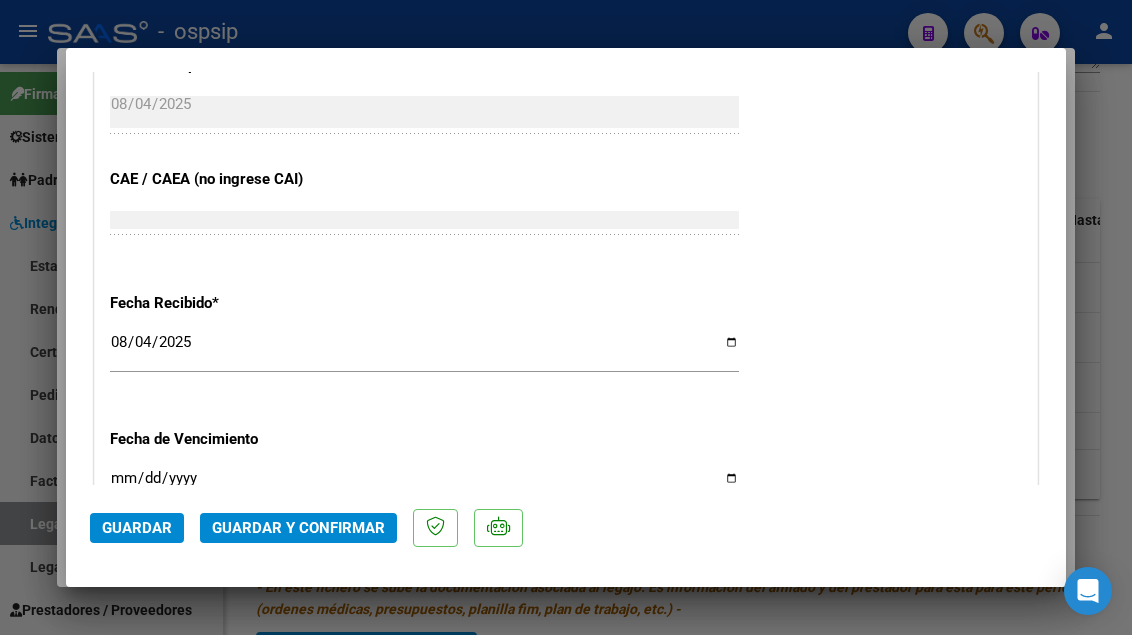 scroll, scrollTop: 1200, scrollLeft: 0, axis: vertical 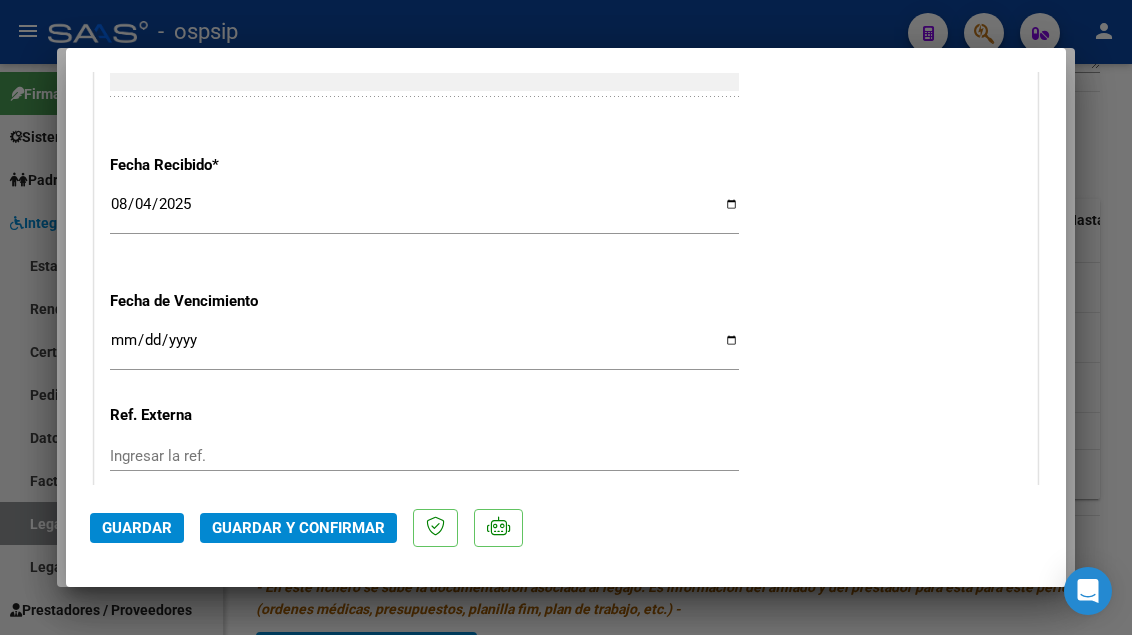 type 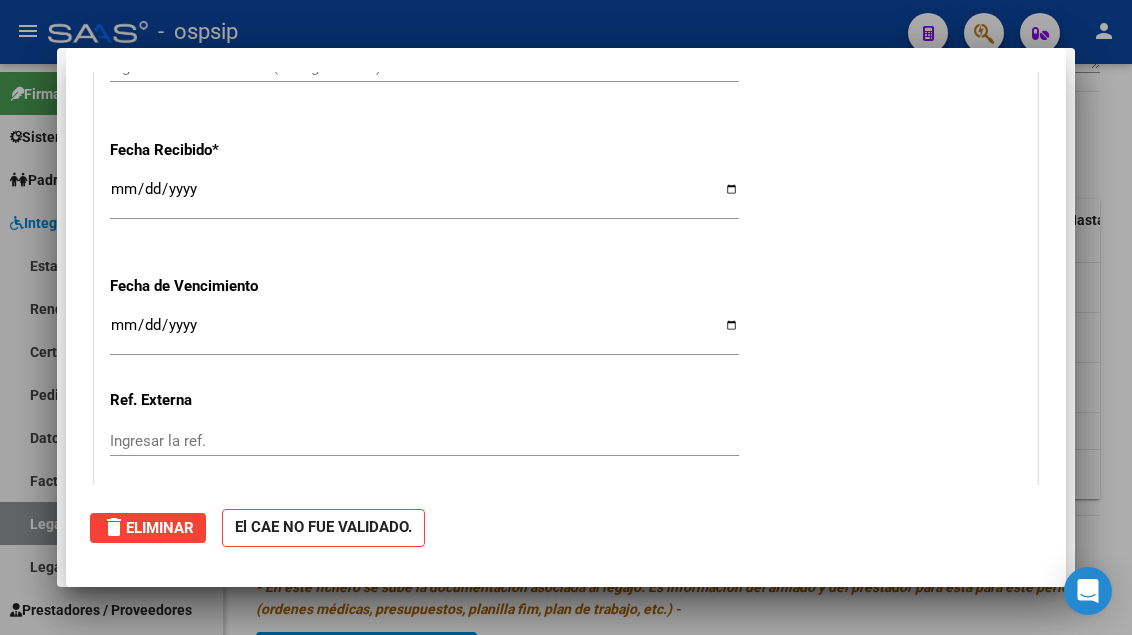scroll, scrollTop: 0, scrollLeft: 0, axis: both 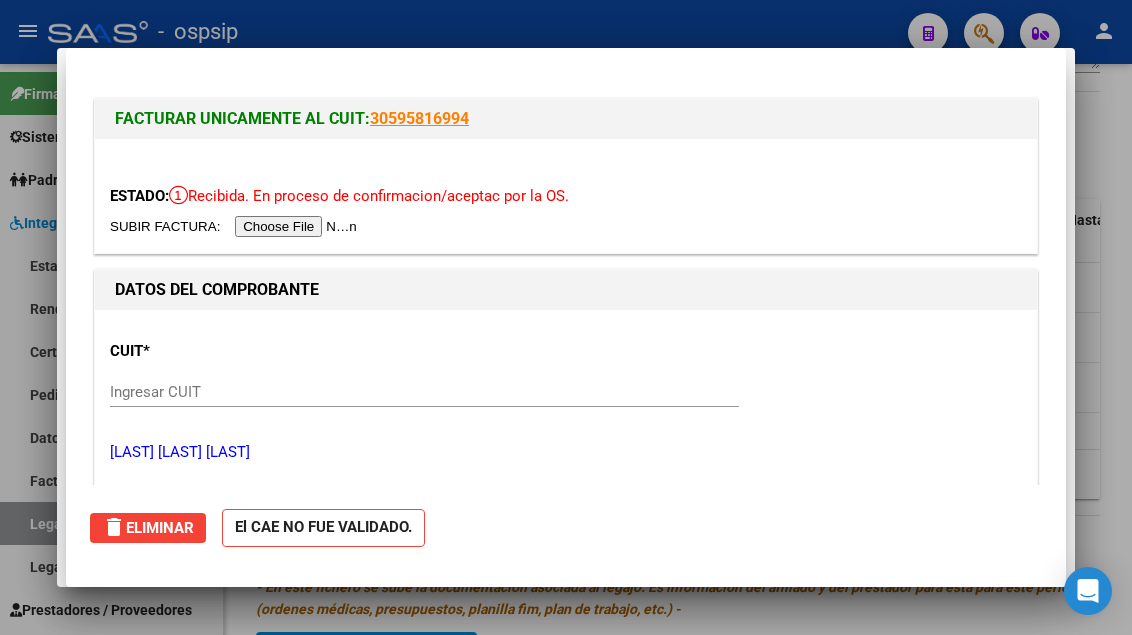 type 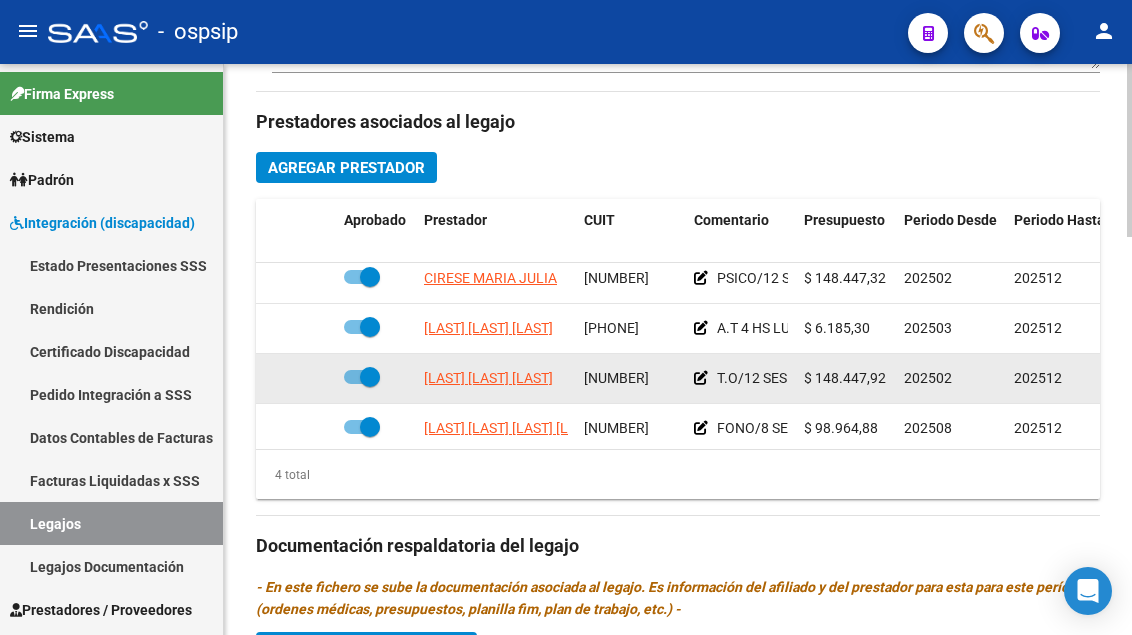 scroll, scrollTop: 36, scrollLeft: 0, axis: vertical 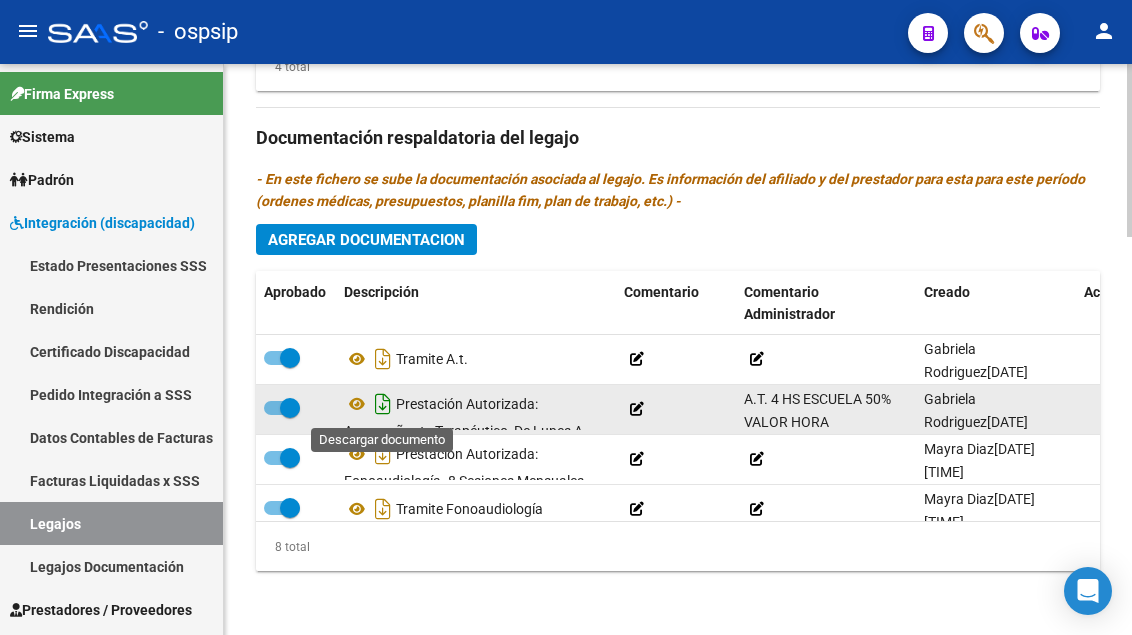 click 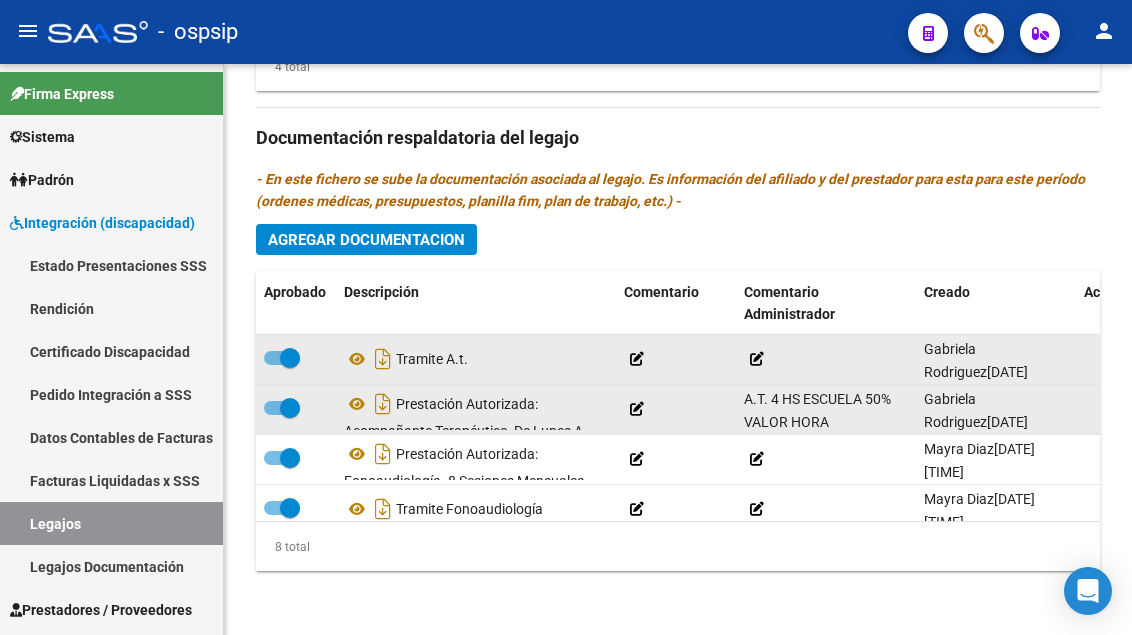 scroll, scrollTop: 0, scrollLeft: 0, axis: both 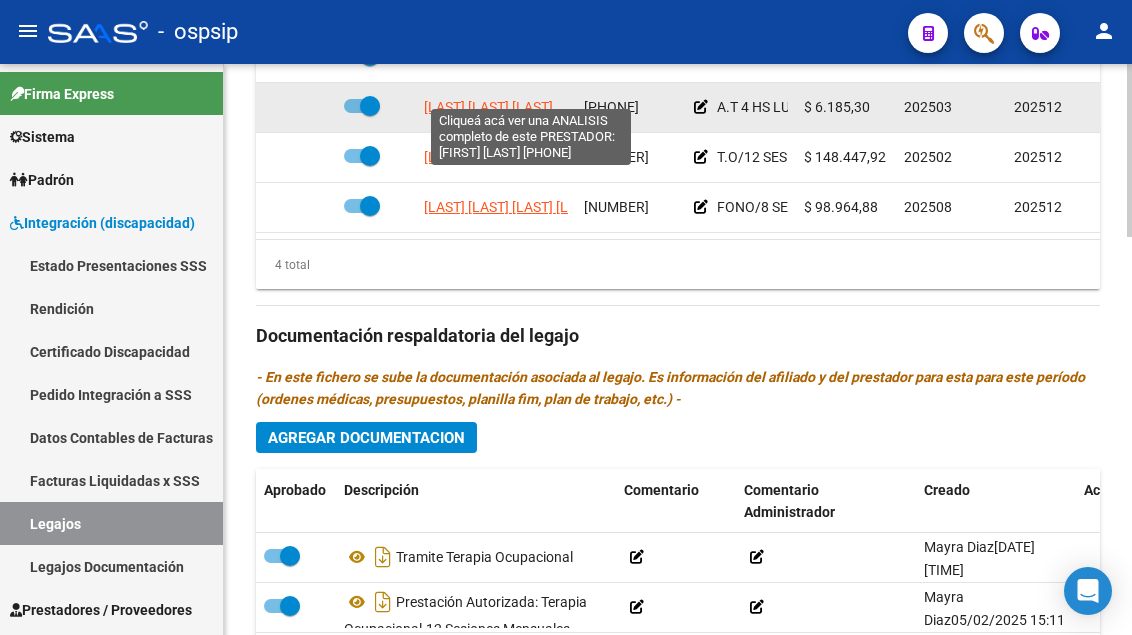 click on "[LAST] [LAST] [LAST]" 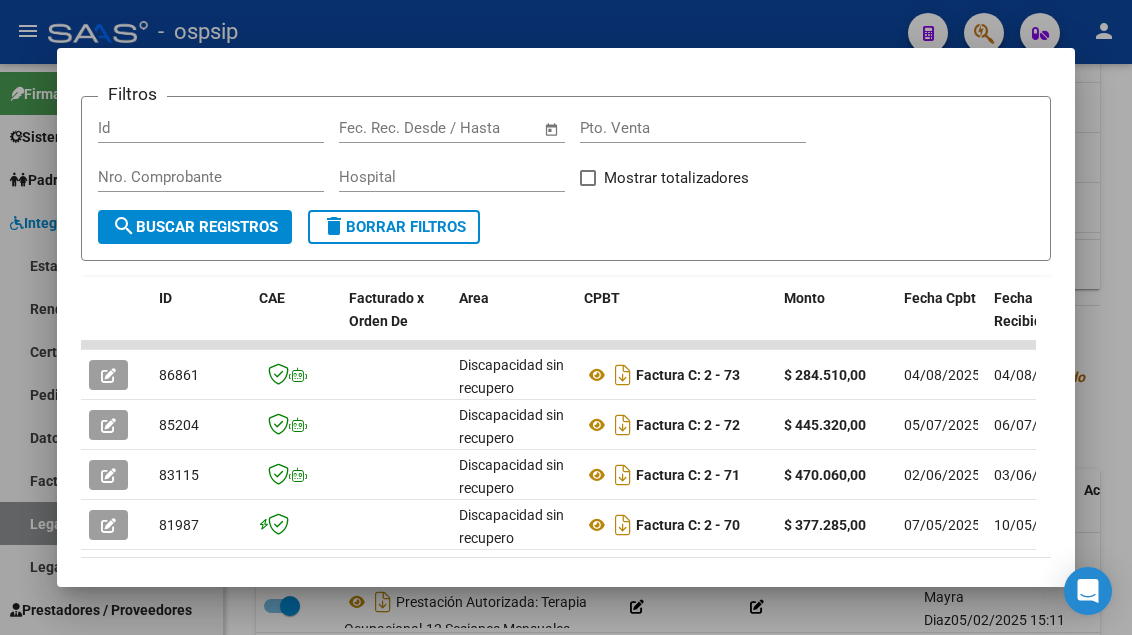 scroll, scrollTop: 411, scrollLeft: 0, axis: vertical 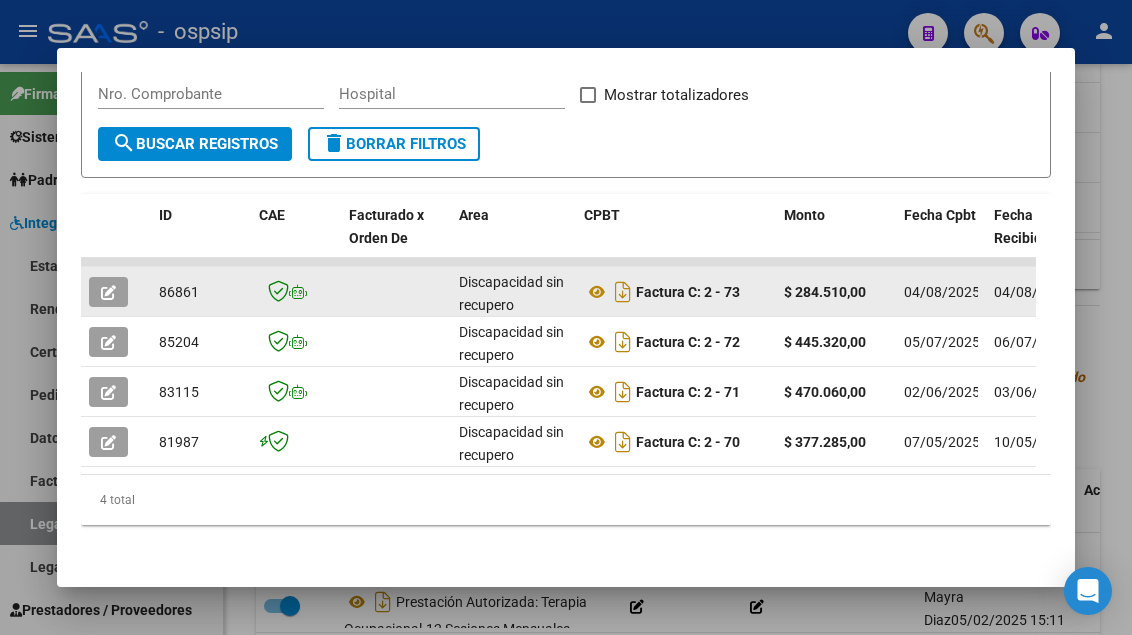 click 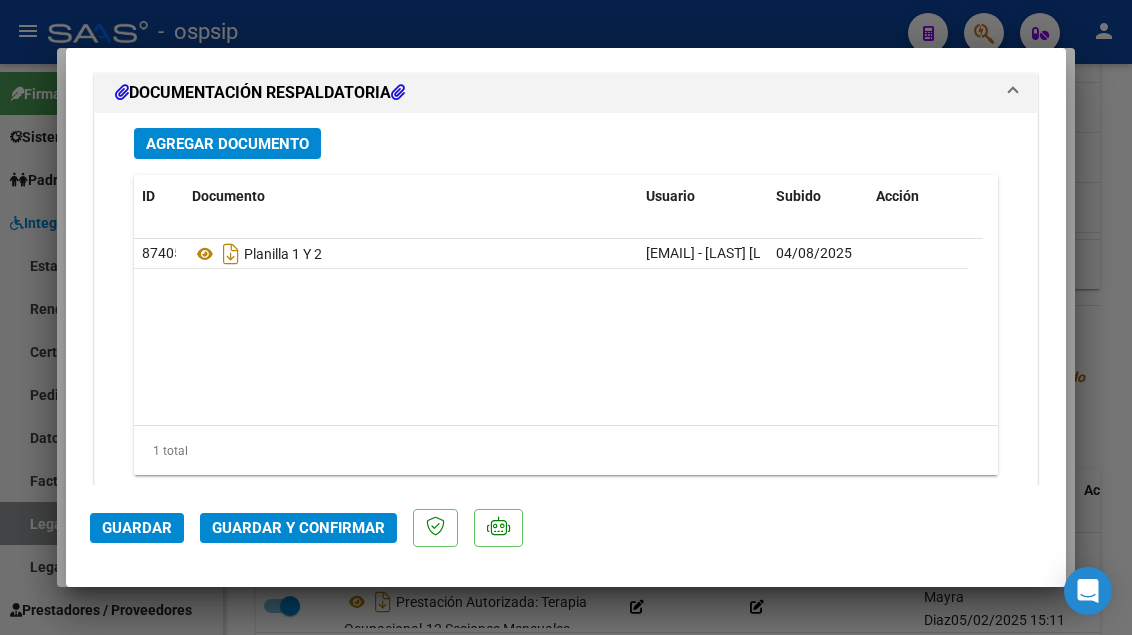 scroll, scrollTop: 1853, scrollLeft: 0, axis: vertical 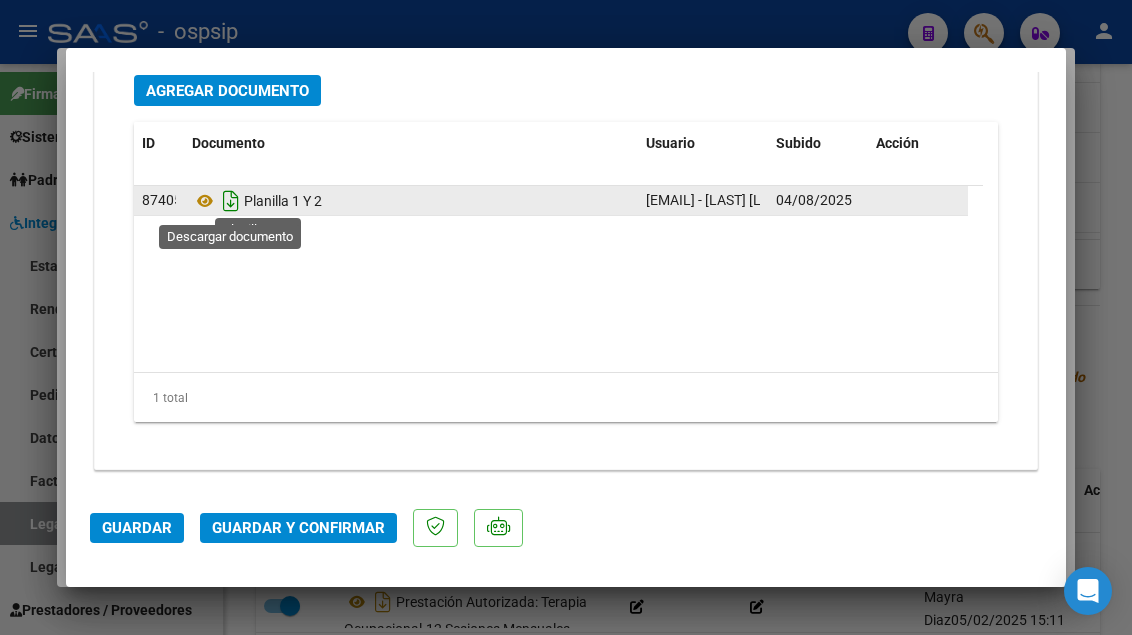 click 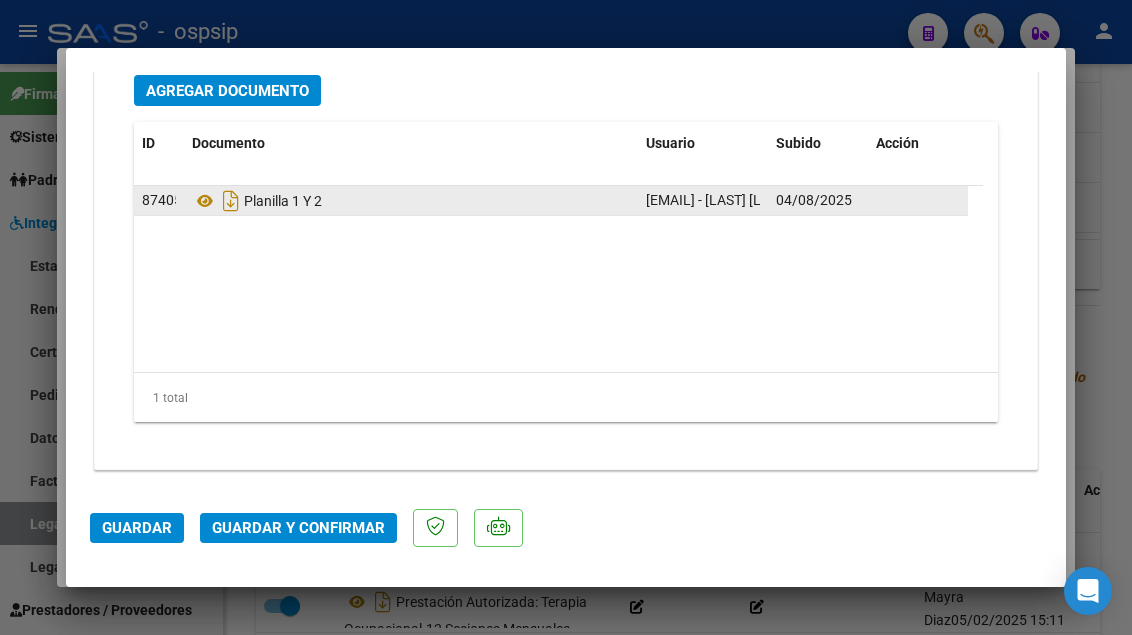 click on "[NUMBER] Planilla 1 Y 2 [EMAIL] - [LAST] [LAST] [DATE]" 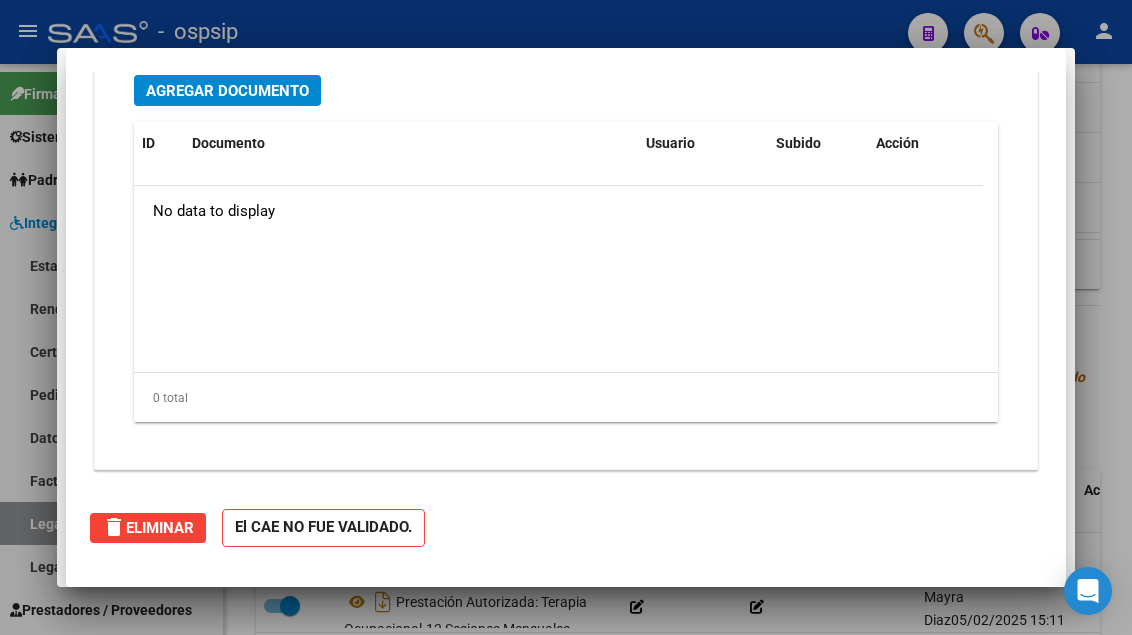 scroll, scrollTop: 0, scrollLeft: 0, axis: both 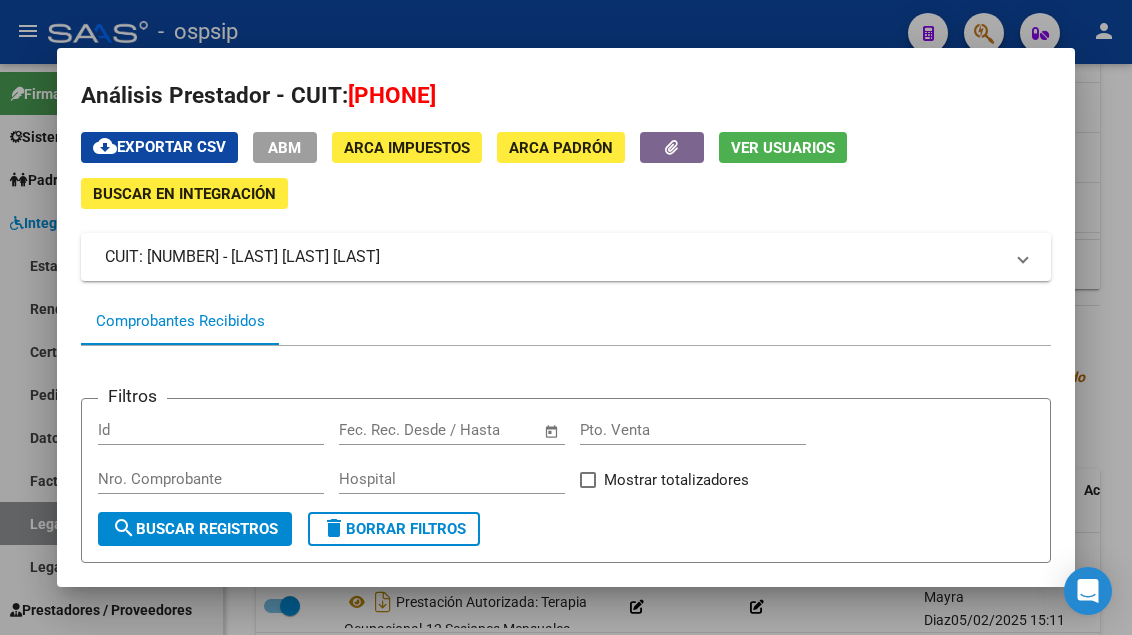 click at bounding box center (566, 317) 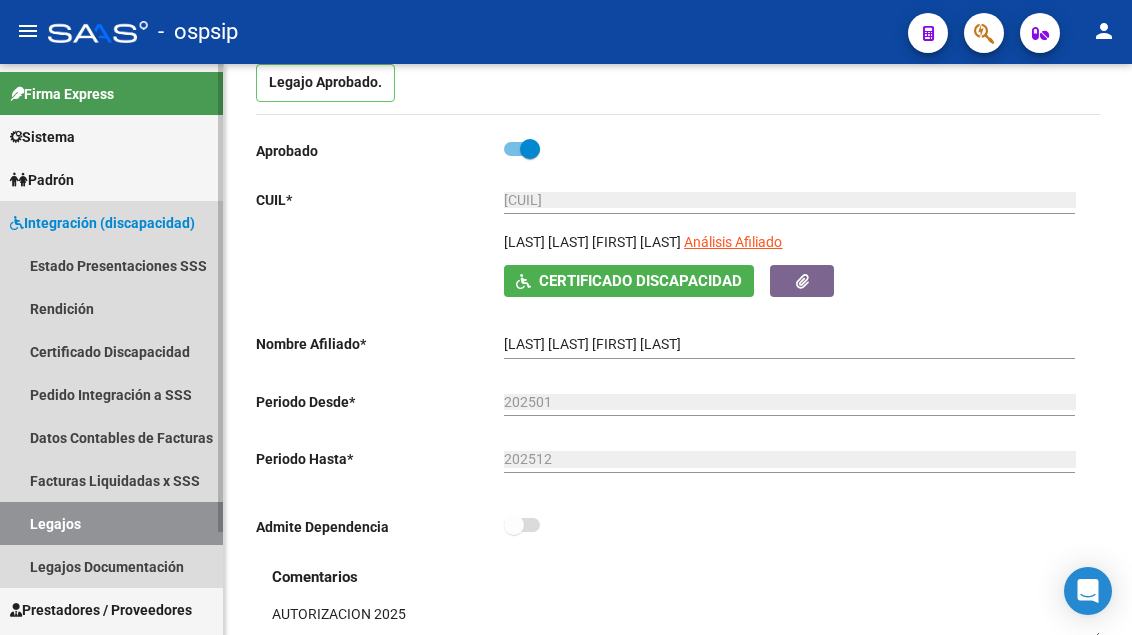 click on "Legajos" at bounding box center (111, 523) 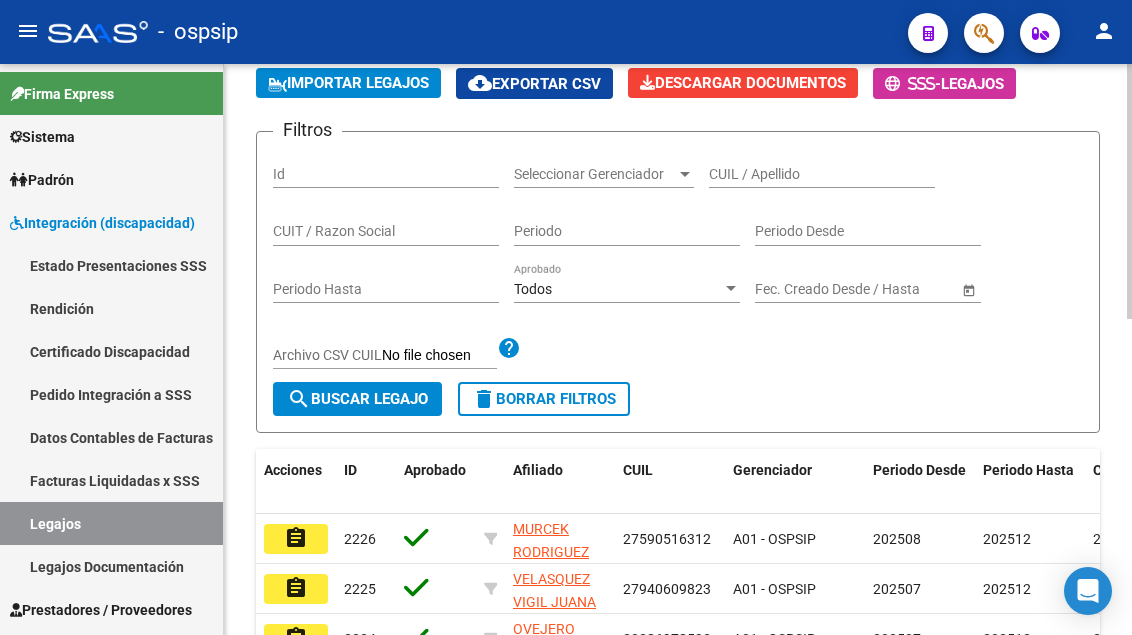 scroll, scrollTop: 210, scrollLeft: 0, axis: vertical 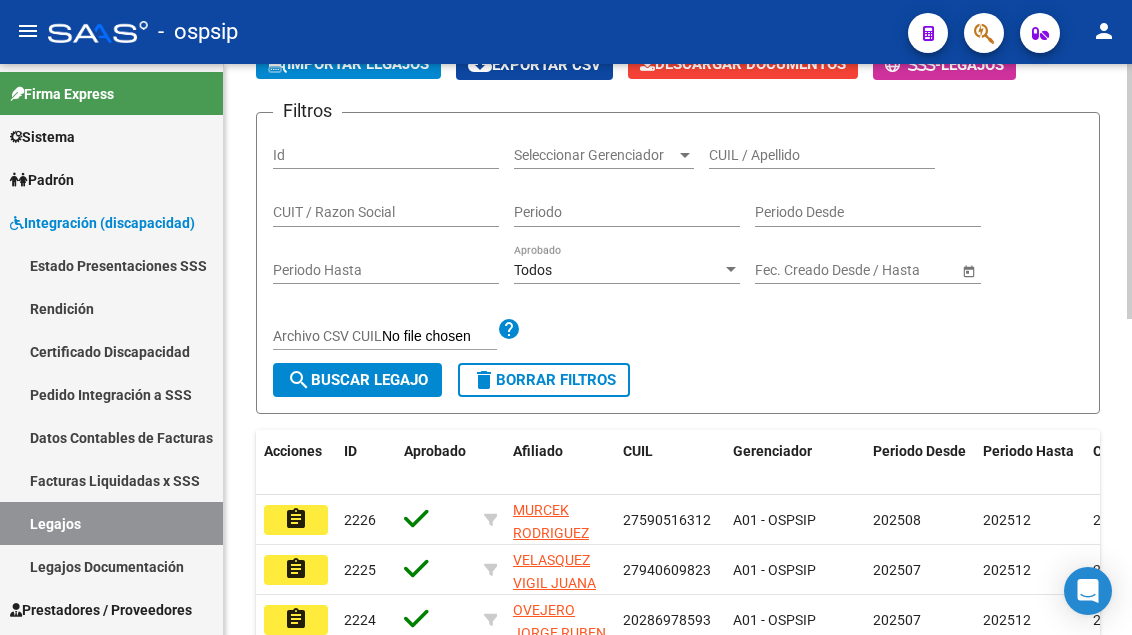 click on "CUIL / Apellido" at bounding box center (822, 155) 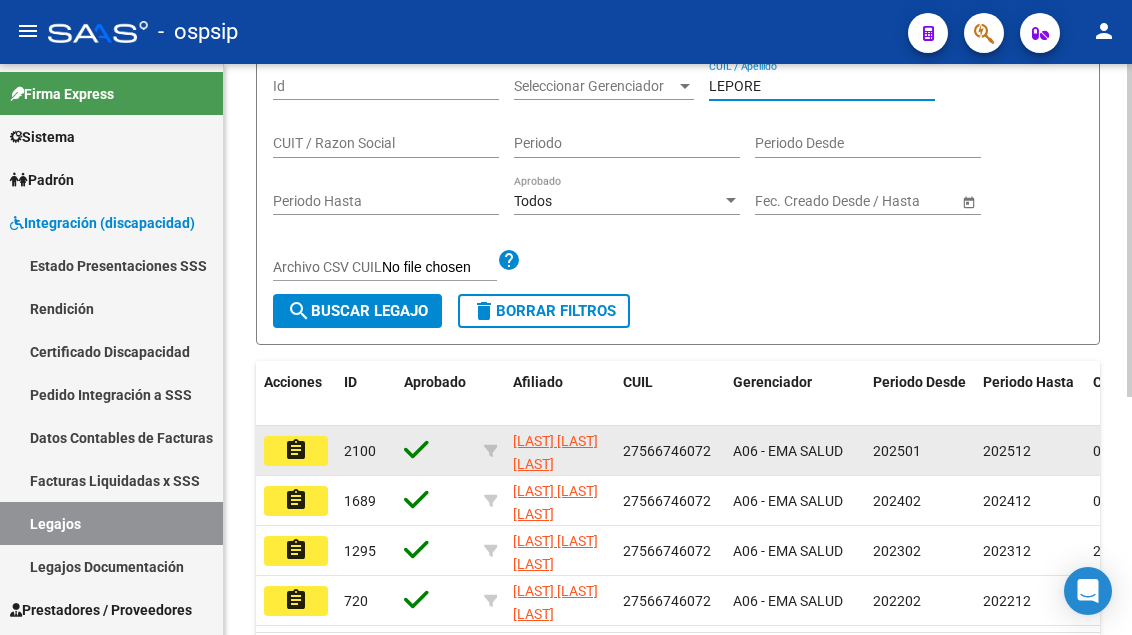 scroll, scrollTop: 408, scrollLeft: 0, axis: vertical 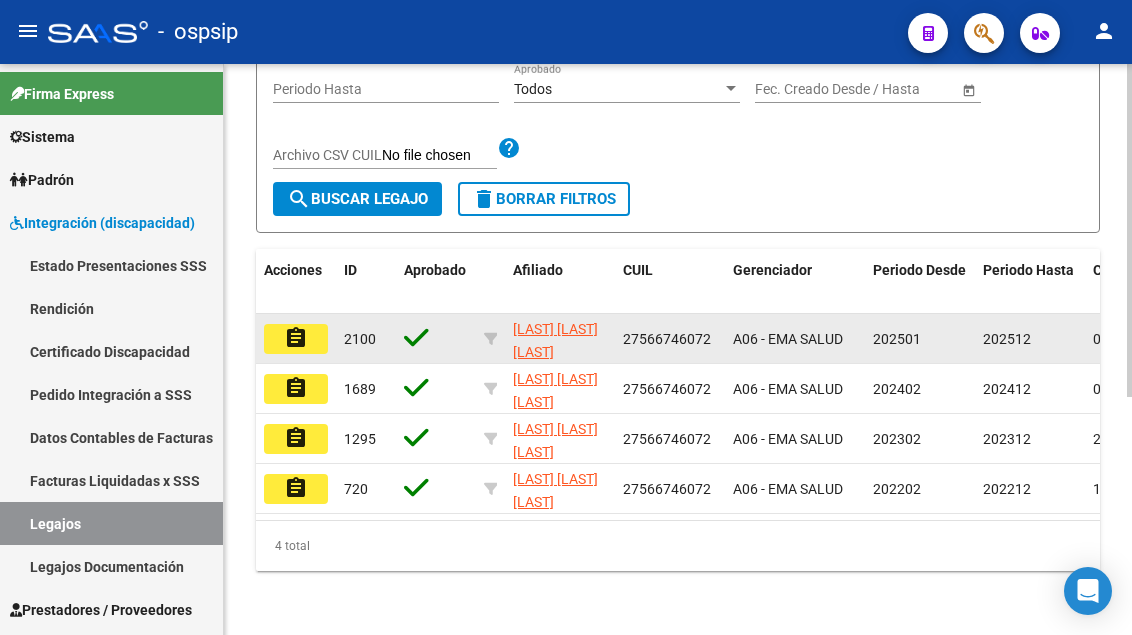 type on "LEPORE" 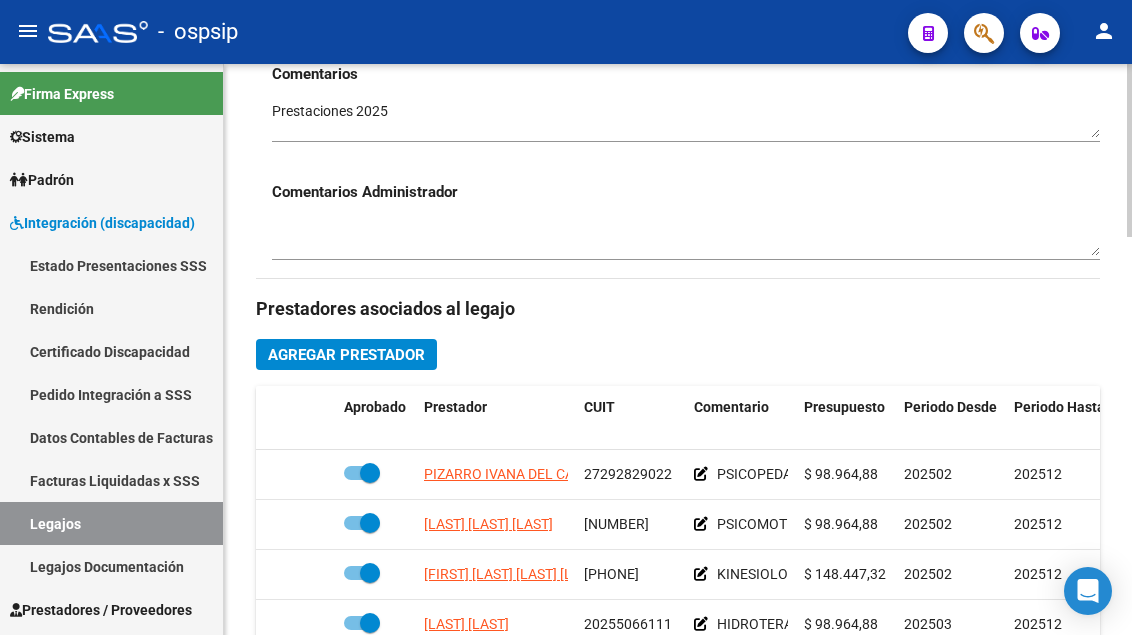 scroll, scrollTop: 800, scrollLeft: 0, axis: vertical 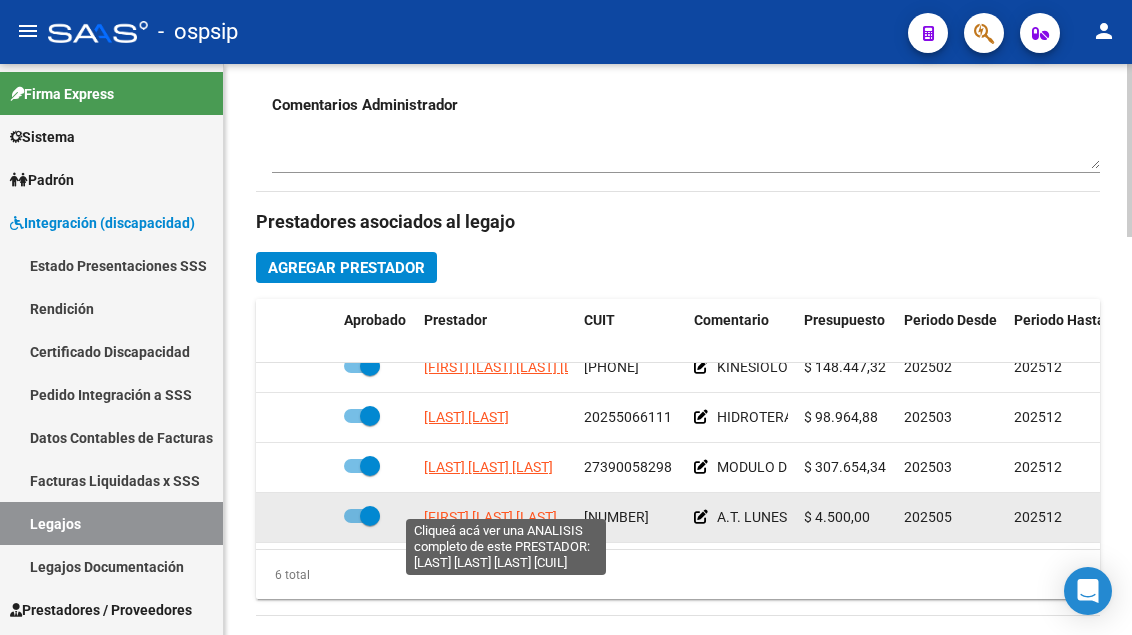 click on "[FIRST] [LAST] [LAST]" 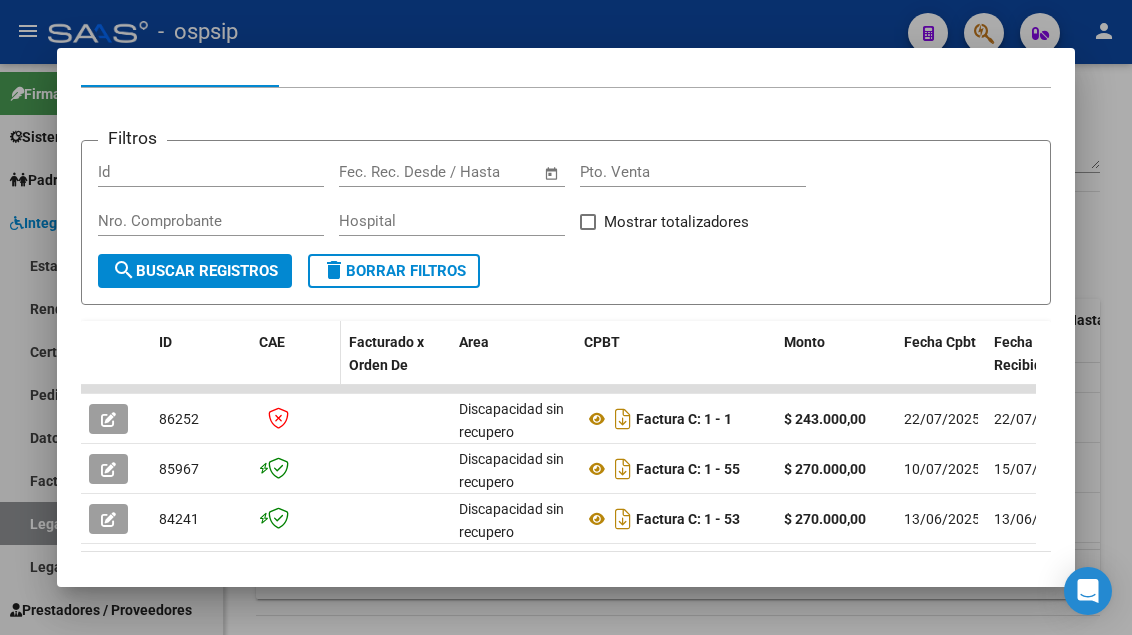 scroll, scrollTop: 300, scrollLeft: 0, axis: vertical 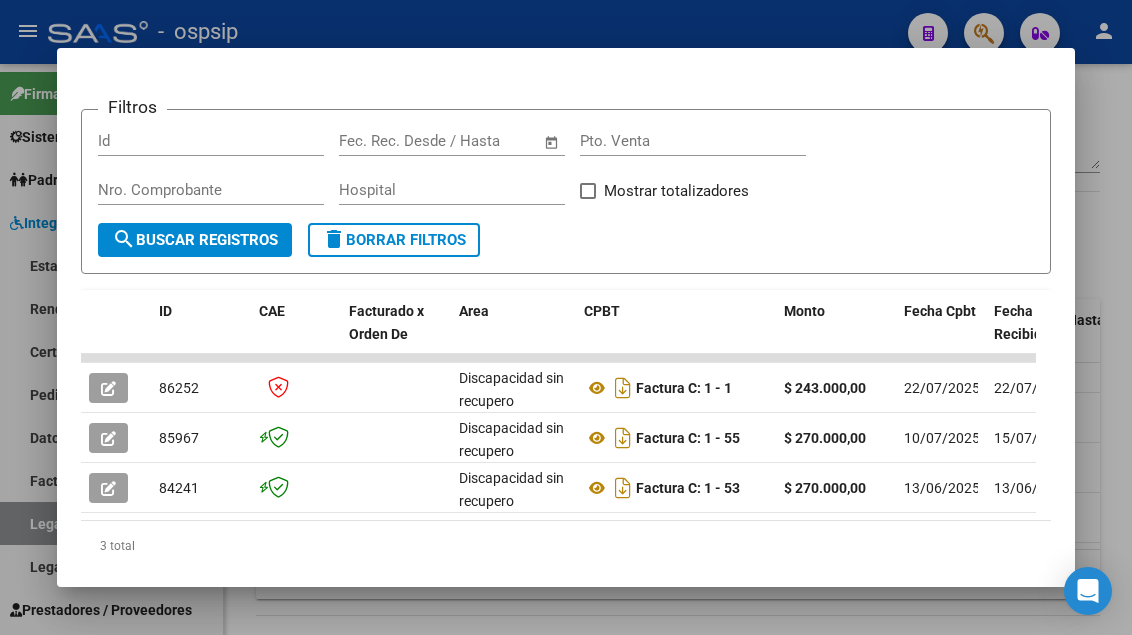 click at bounding box center [566, 317] 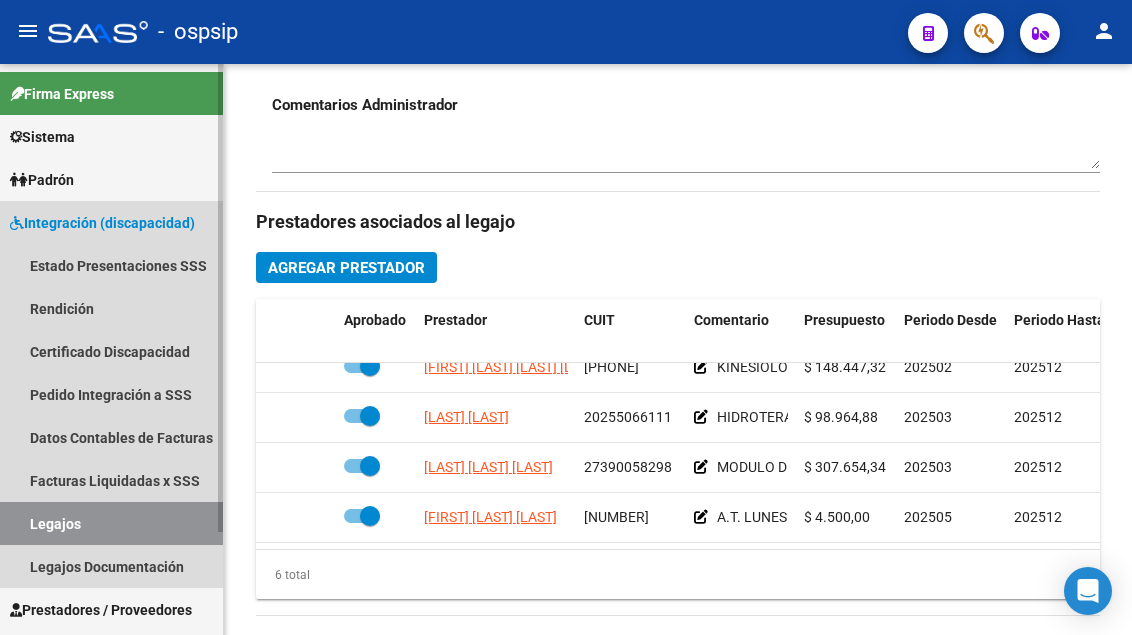 click on "Legajos" at bounding box center [111, 523] 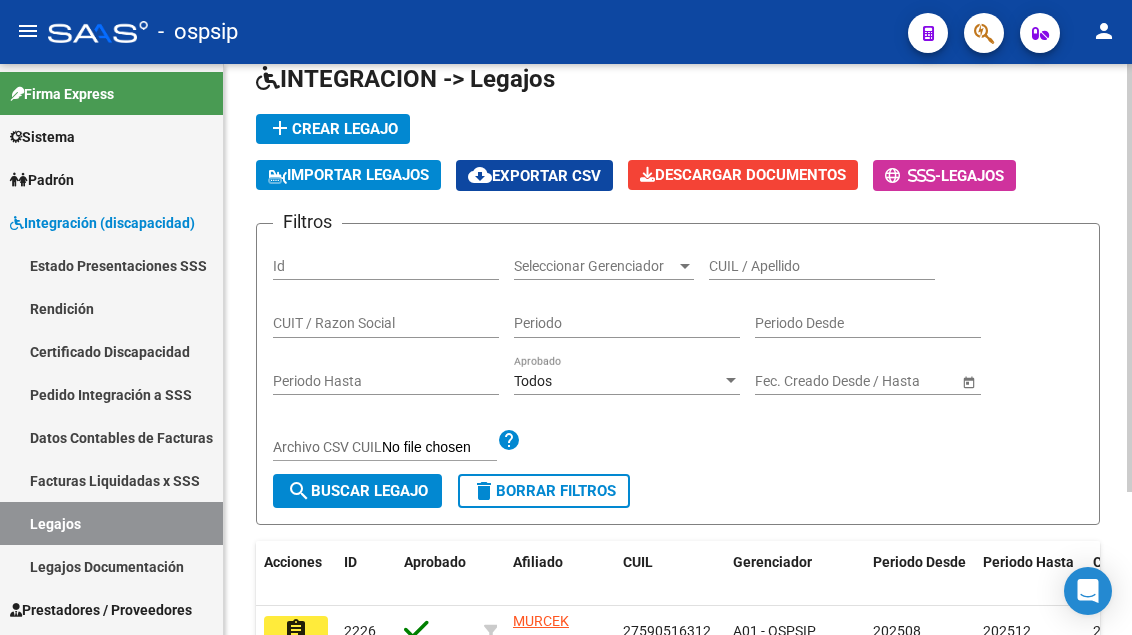 scroll, scrollTop: 0, scrollLeft: 0, axis: both 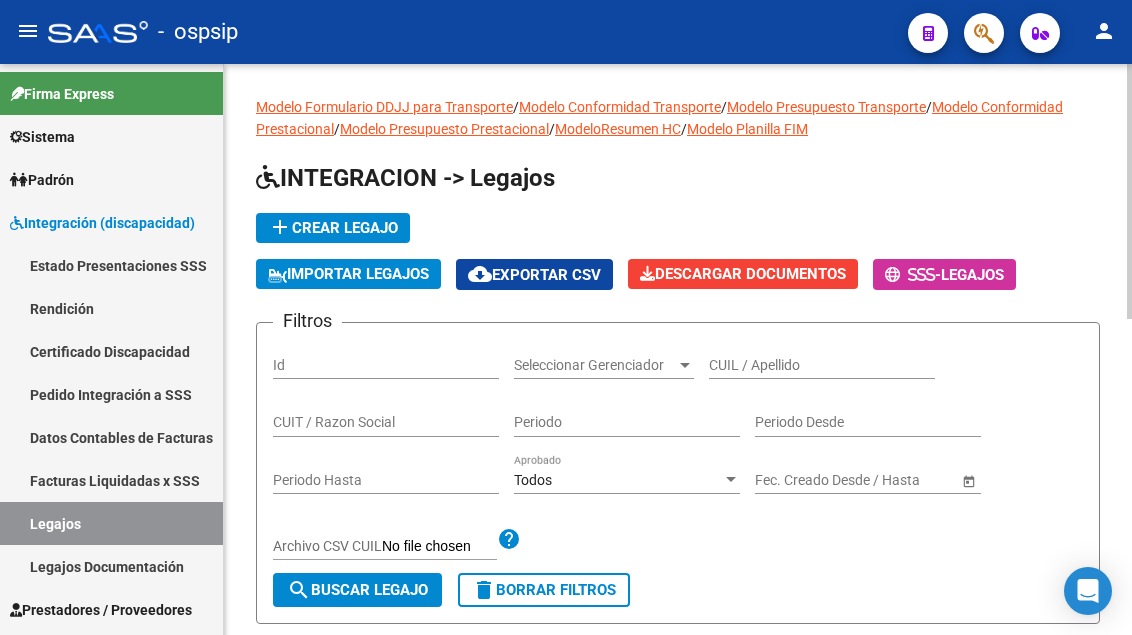 click on "CUIL / Apellido" at bounding box center [822, 365] 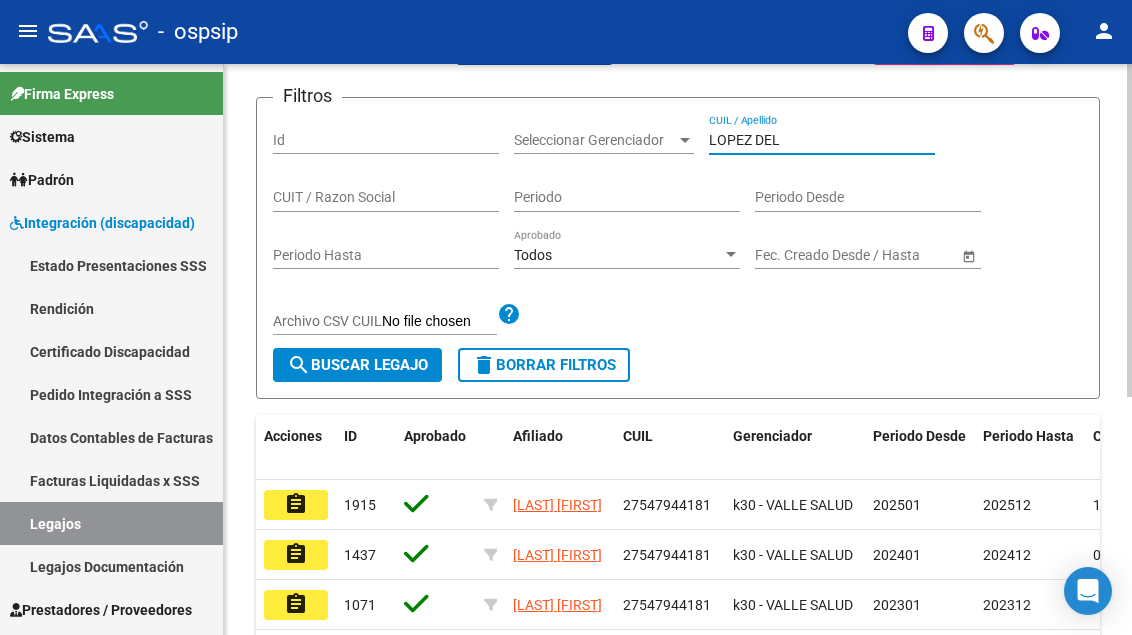scroll, scrollTop: 400, scrollLeft: 0, axis: vertical 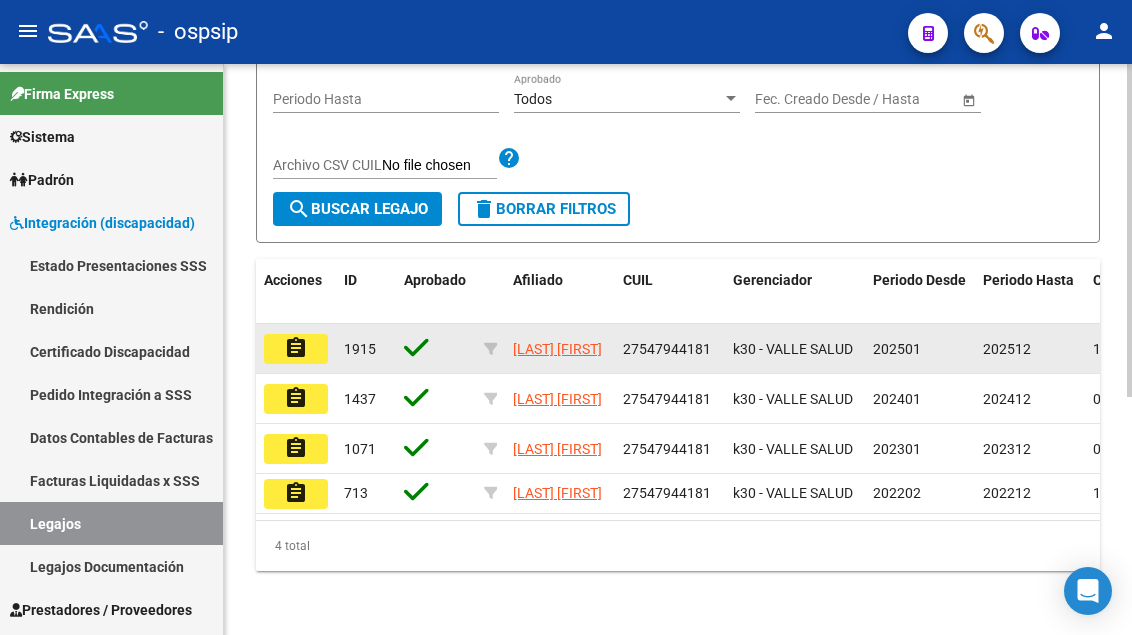 type on "LOPEZ DEL" 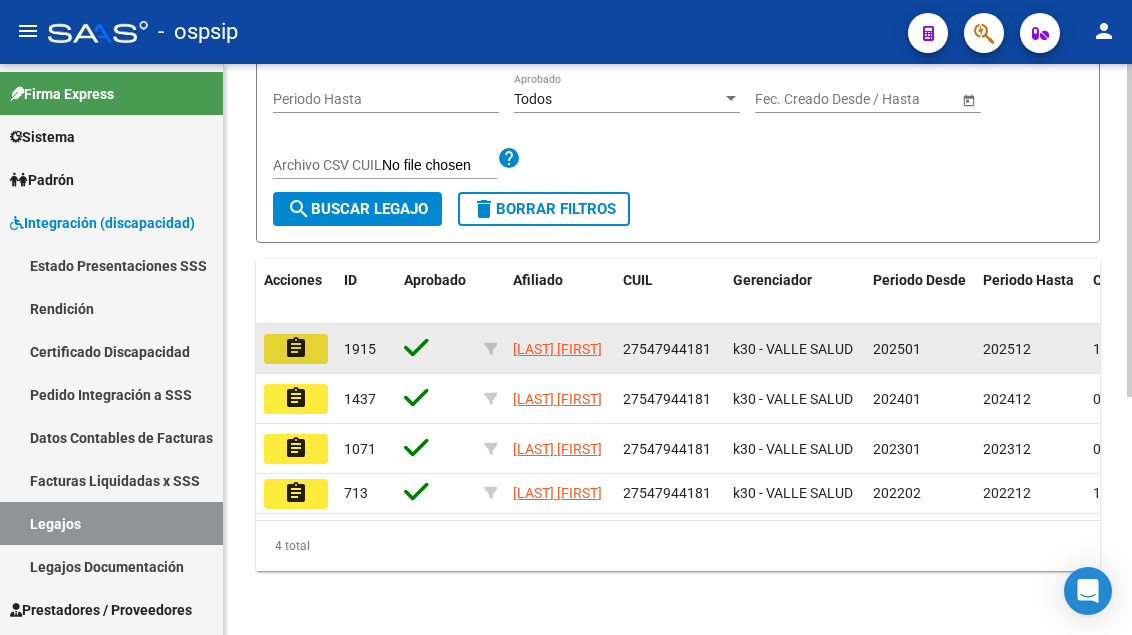 click on "assignment" 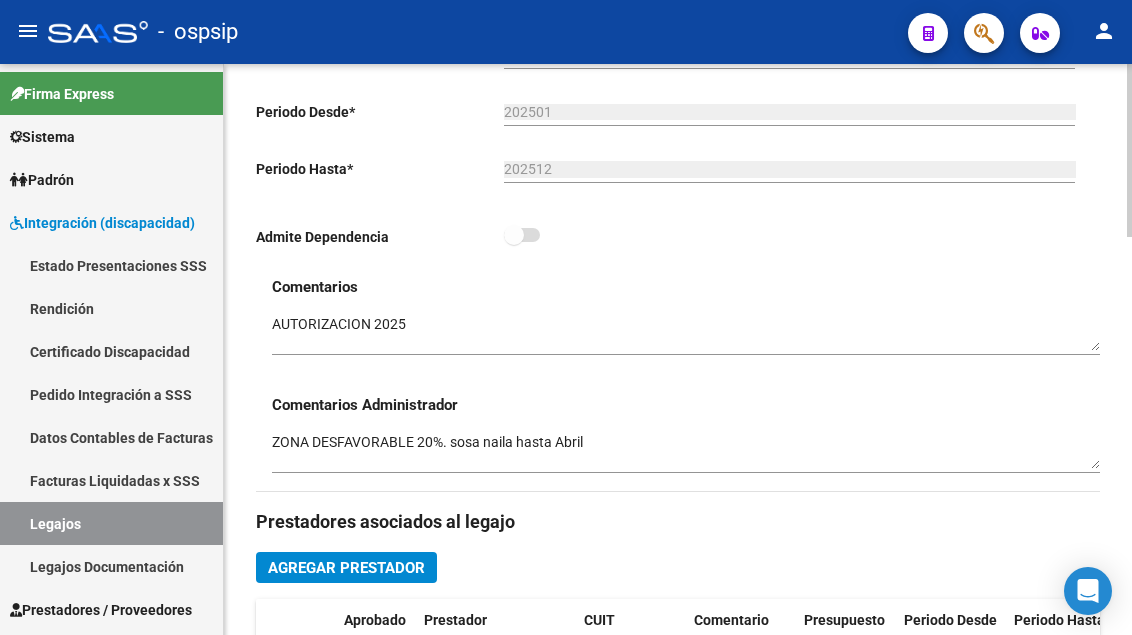 scroll, scrollTop: 800, scrollLeft: 0, axis: vertical 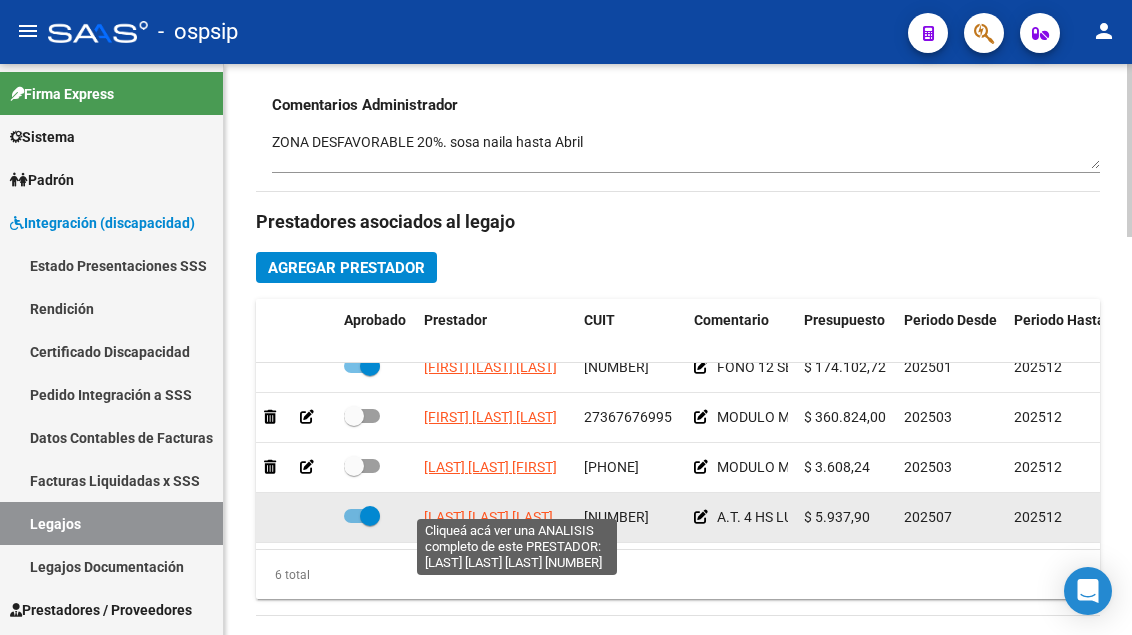 click on "[LAST] [LAST] [LAST]" 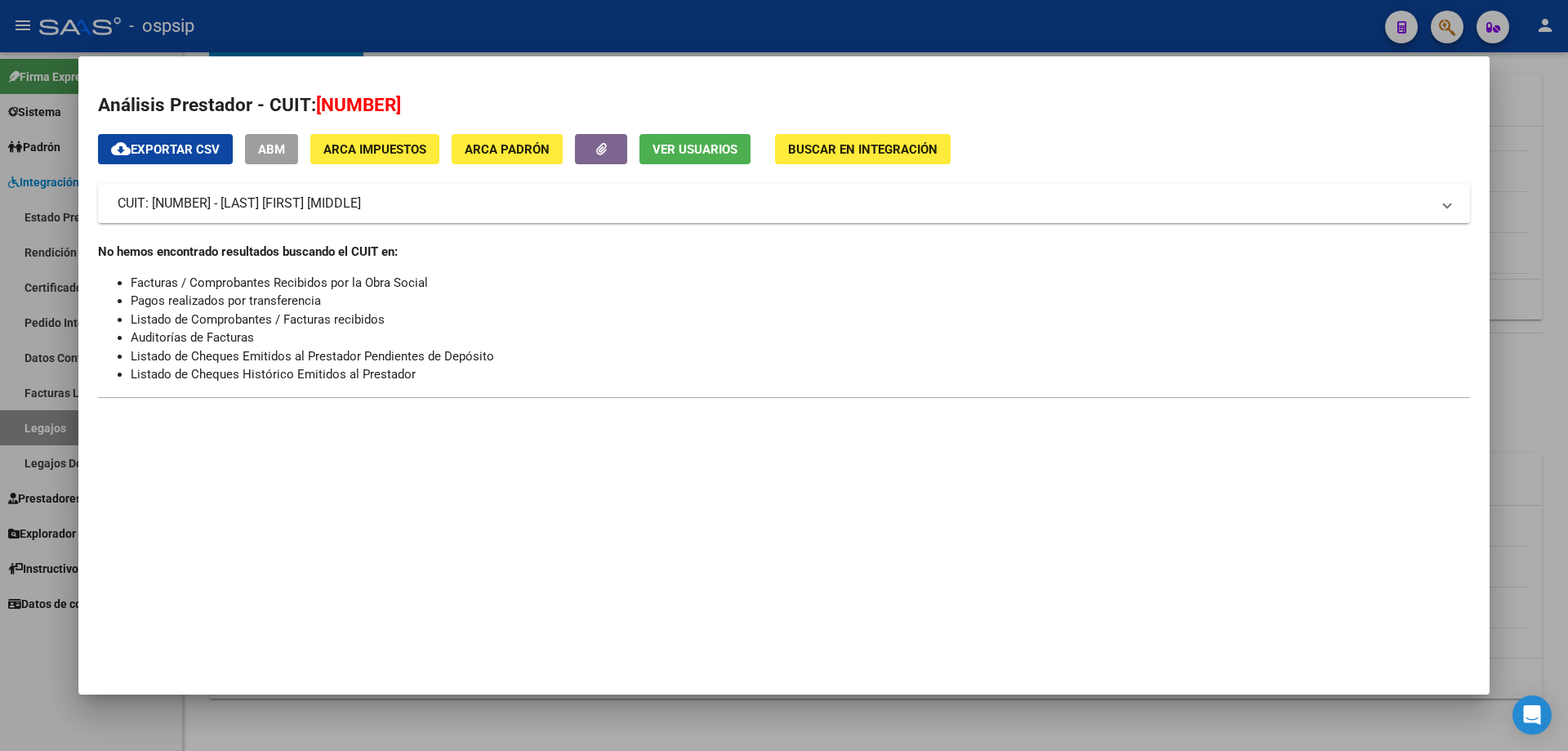 scroll, scrollTop: 98, scrollLeft: 0, axis: vertical 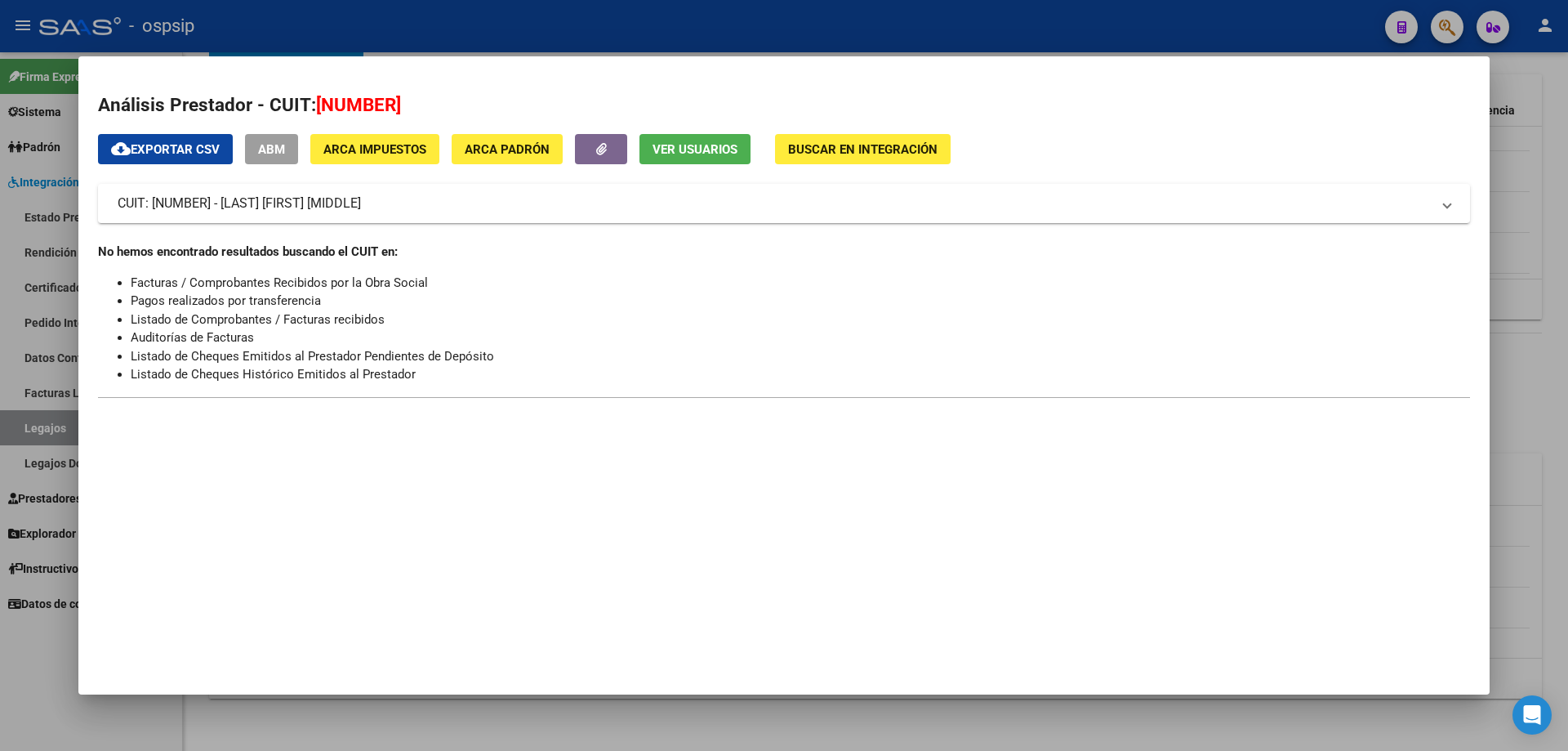 click at bounding box center [784, 375] 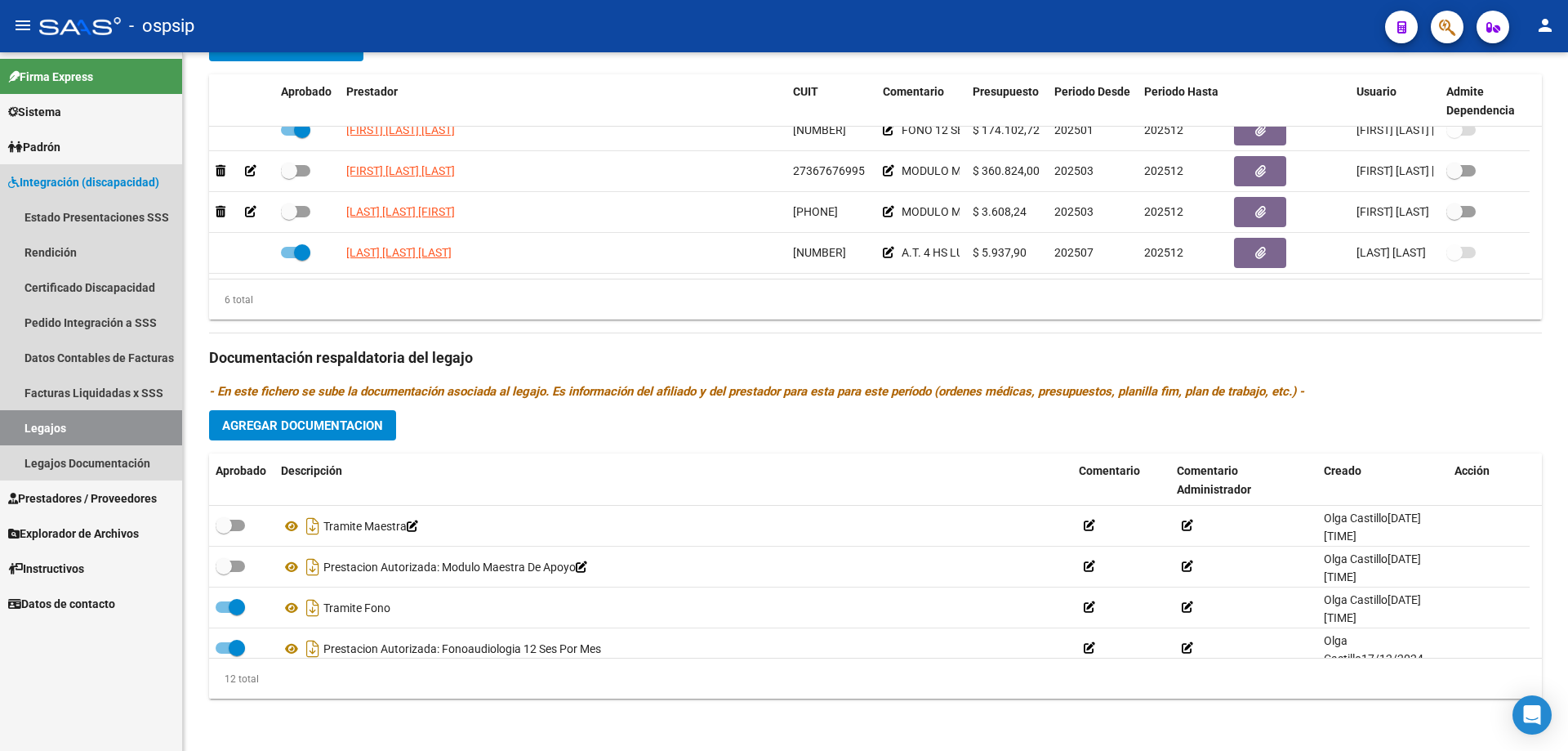 click on "Legajos" at bounding box center (91, 427) 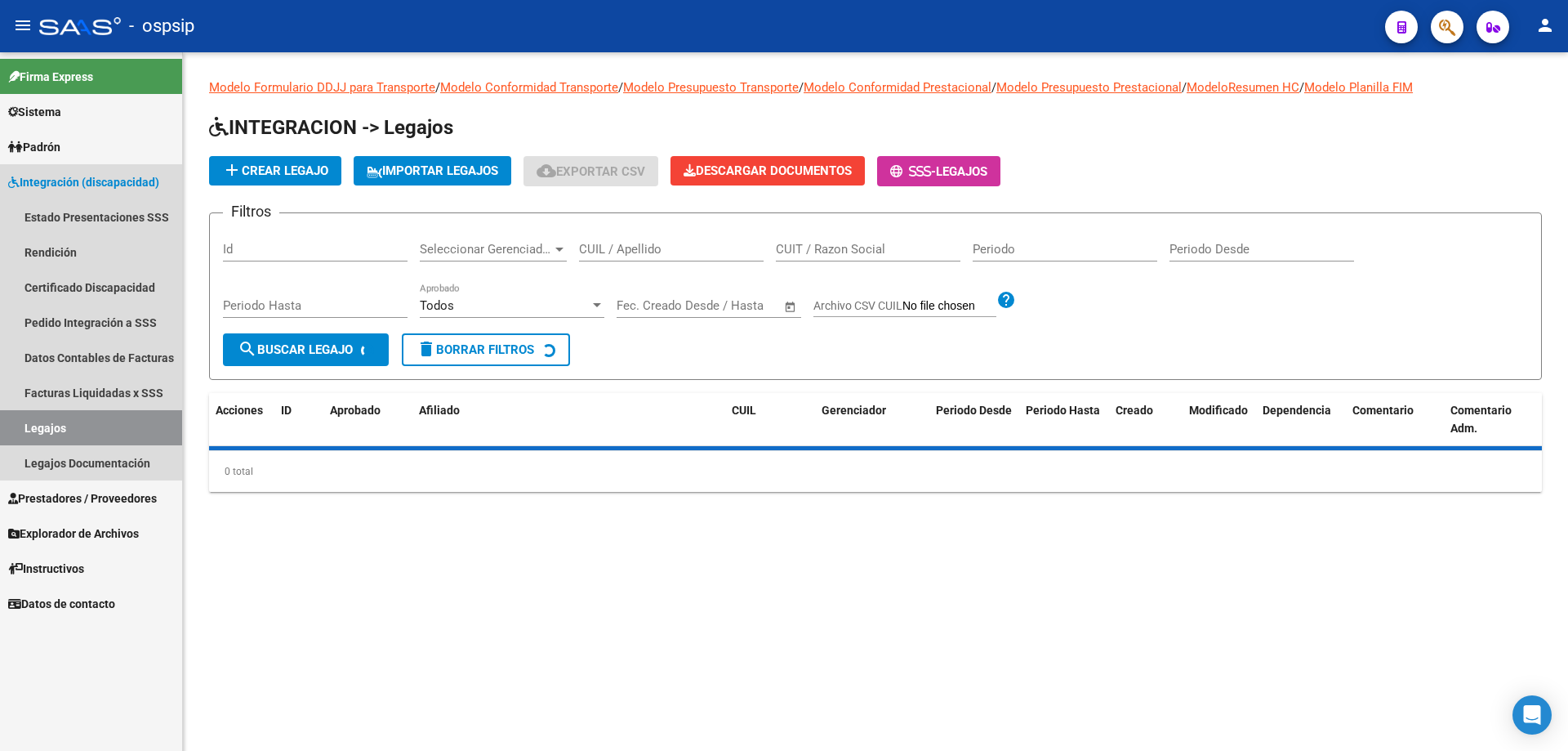 click on "Legajos" at bounding box center (91, 427) 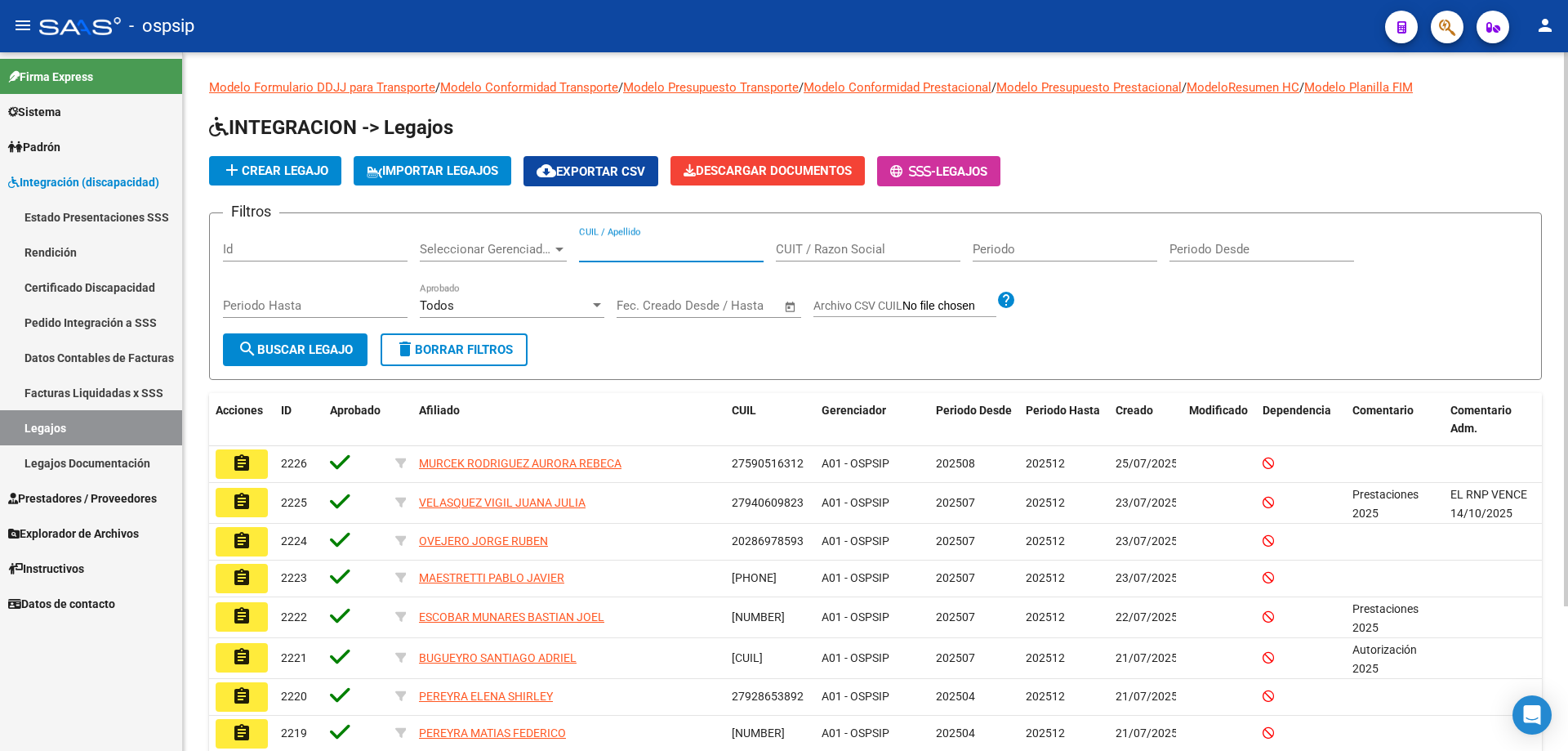 click on "CUIL / Apellido" at bounding box center (671, 249) 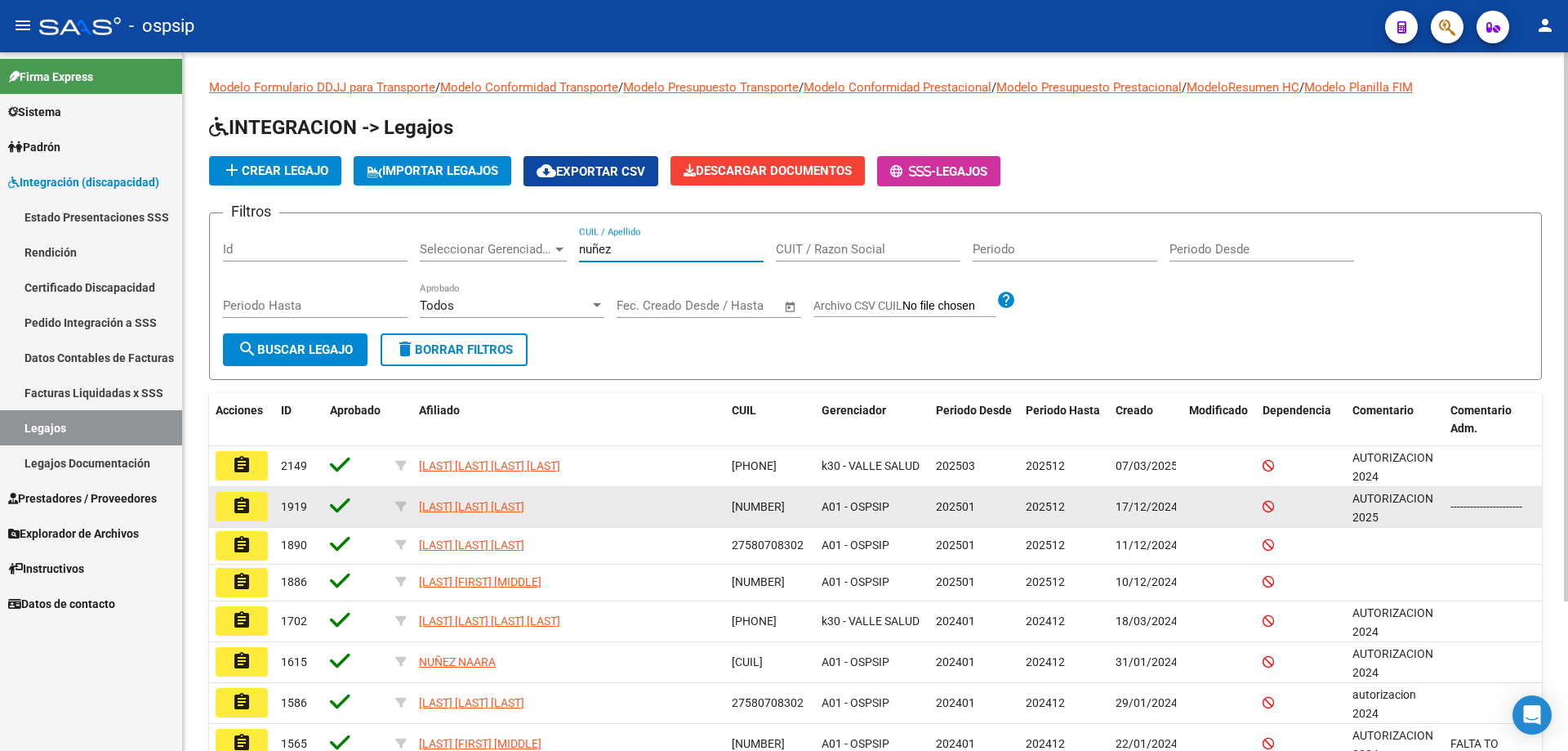 type on "nuñez" 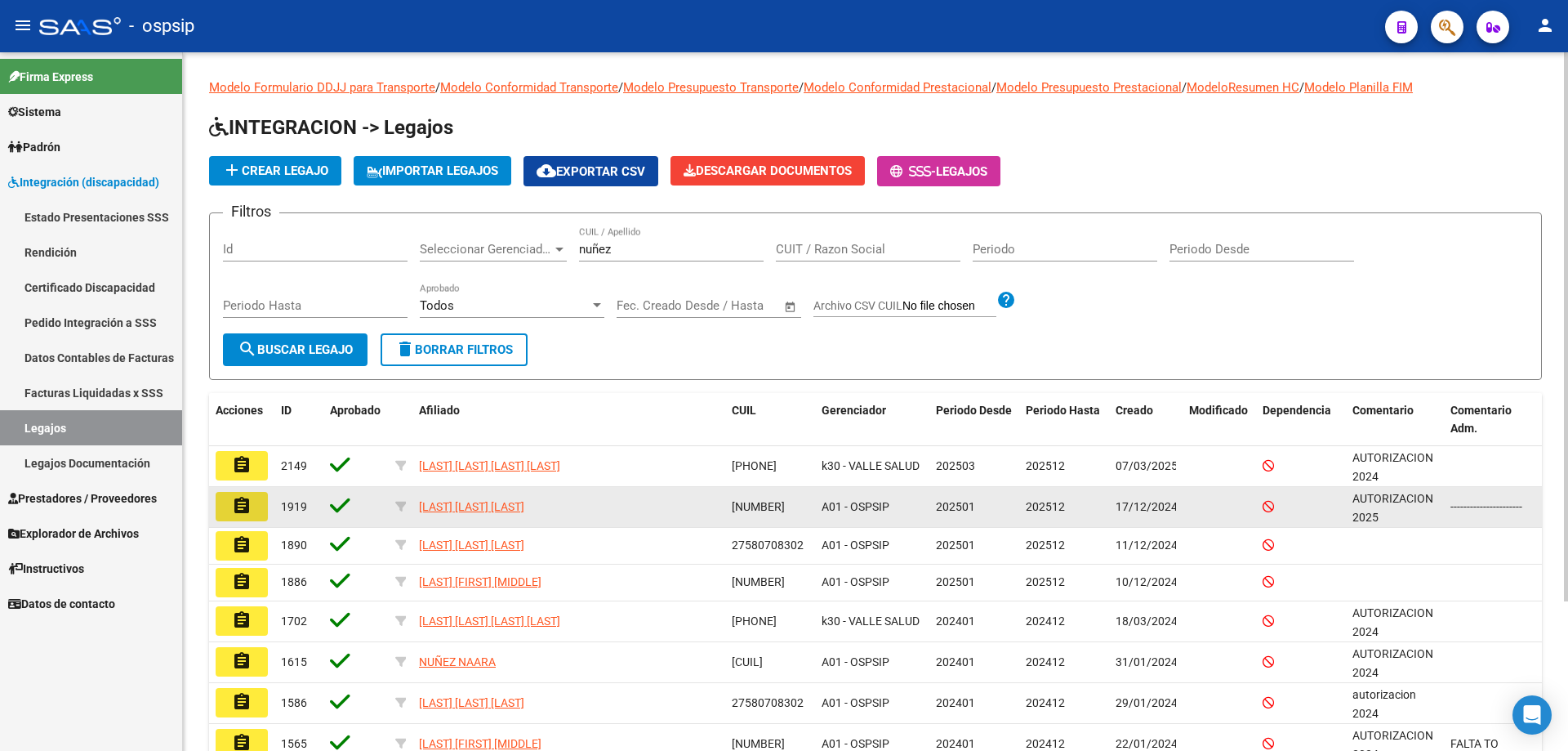 click on "assignment" 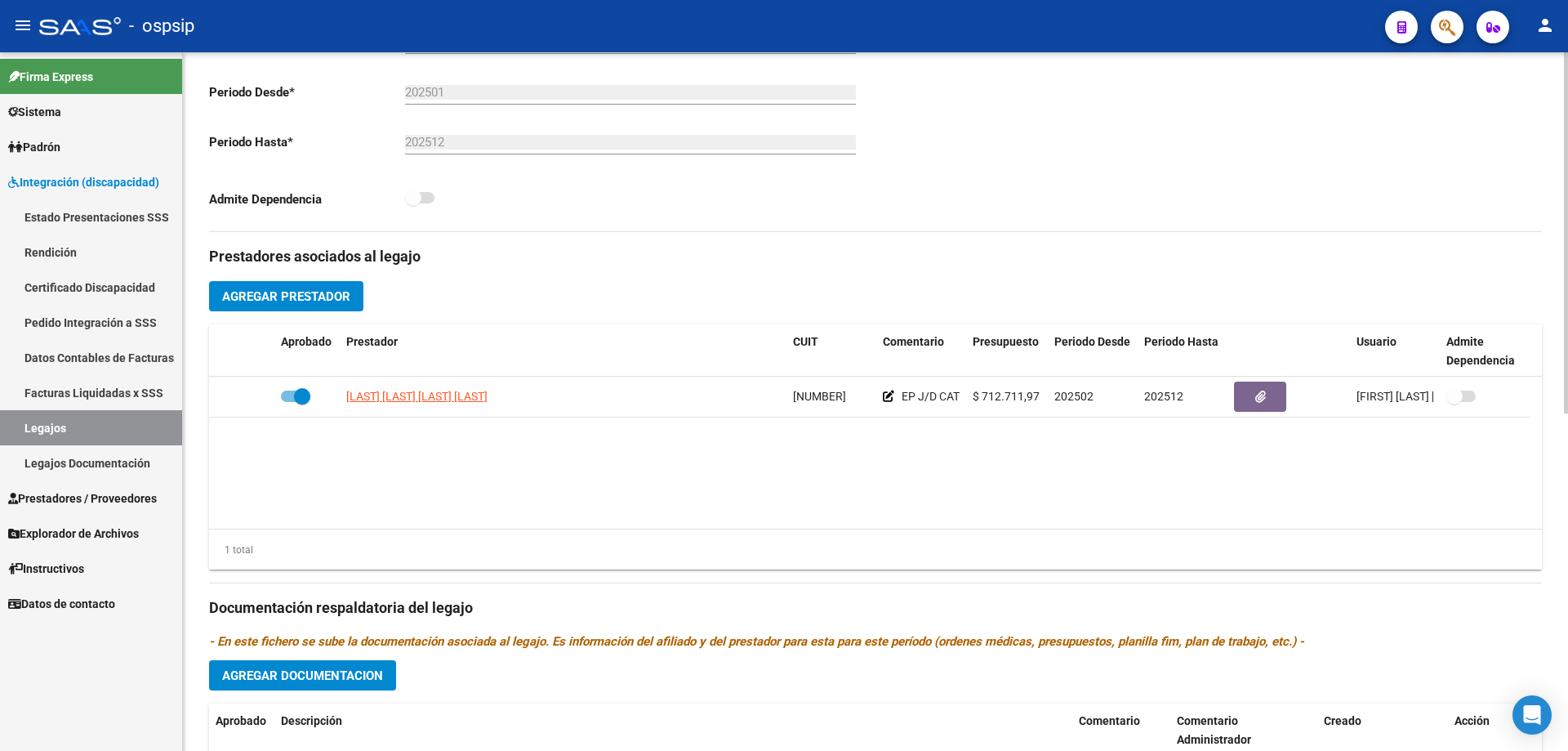scroll, scrollTop: 490, scrollLeft: 0, axis: vertical 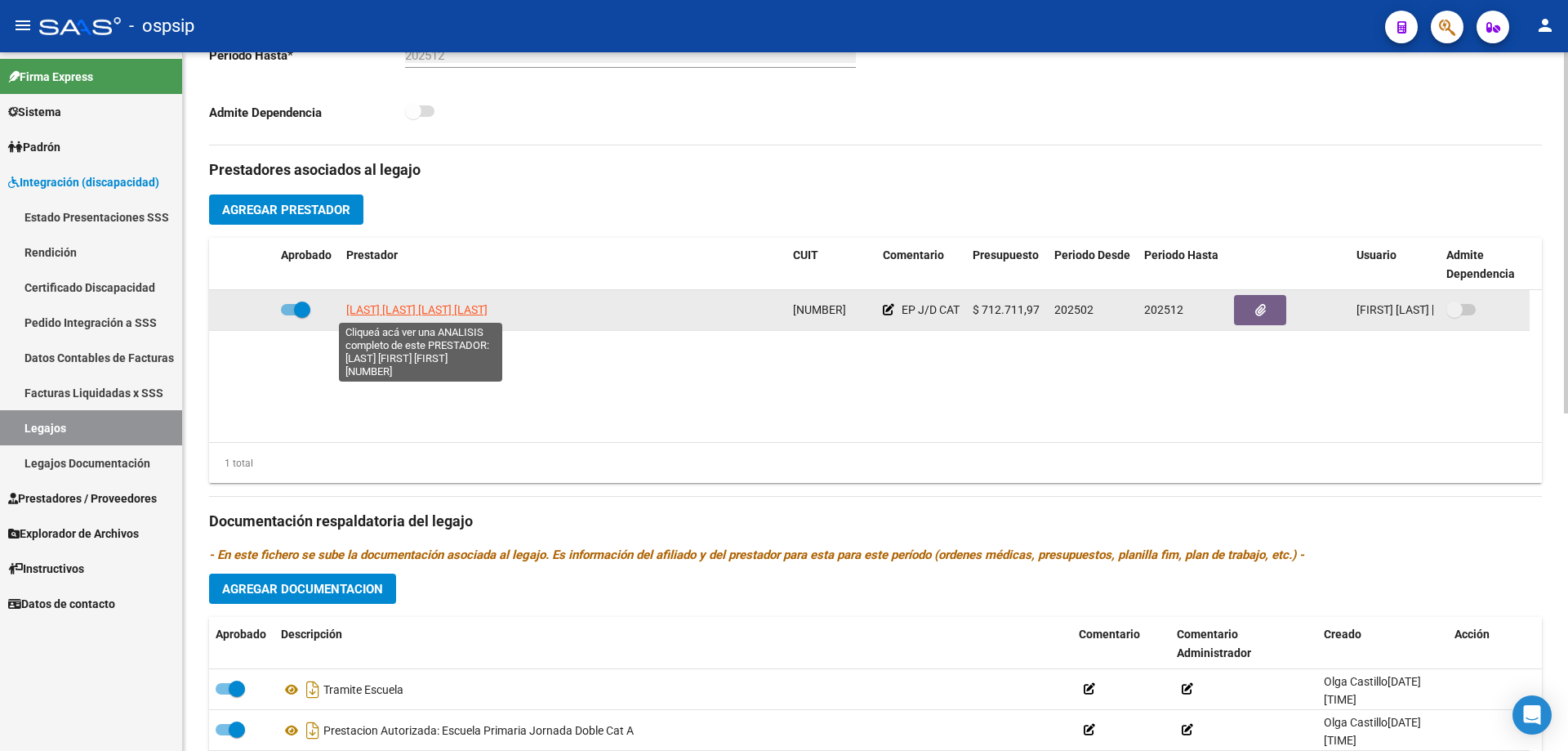 click on "[LAST] [LAST] [LAST] [LAST]" 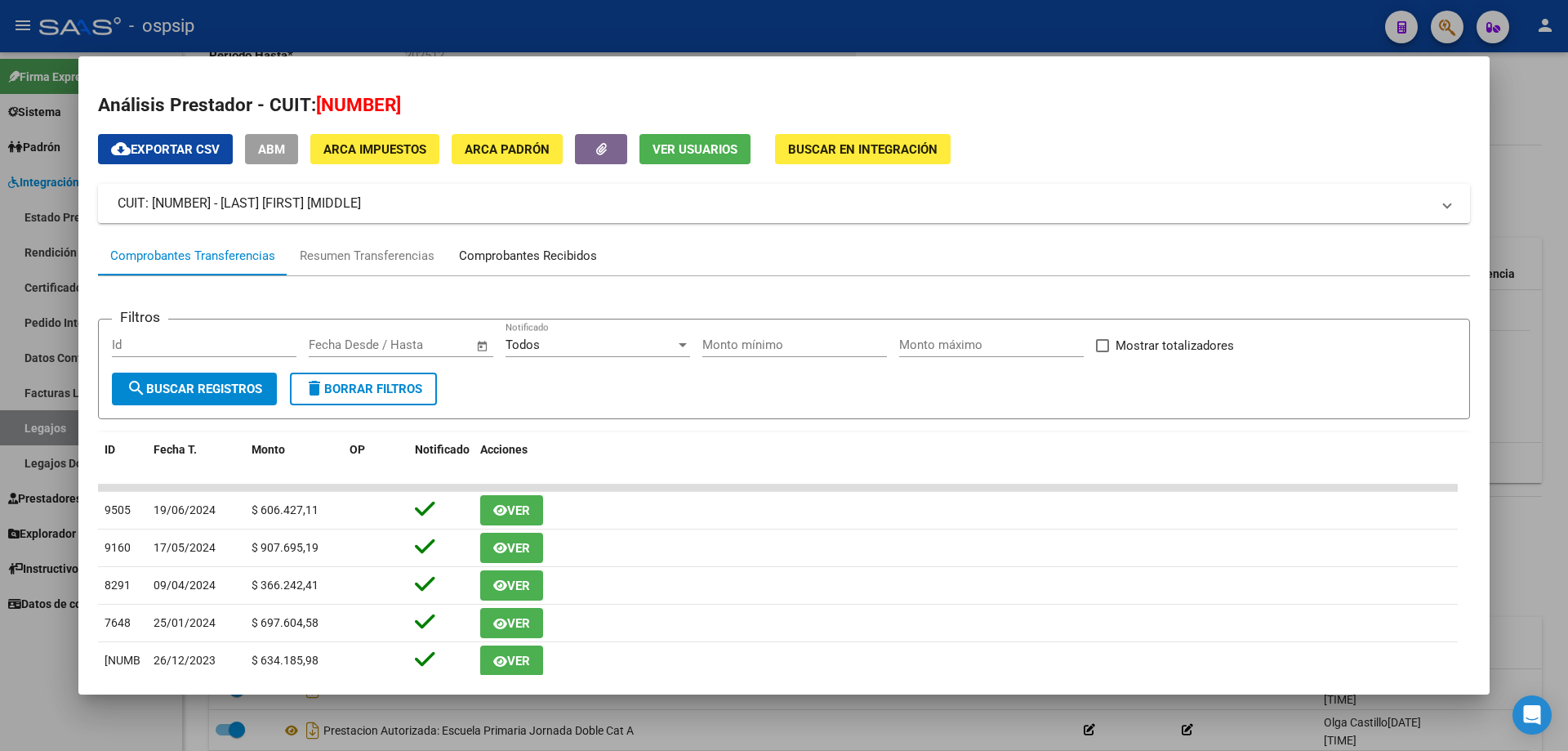 click on "Comprobantes Recibidos" at bounding box center [528, 256] 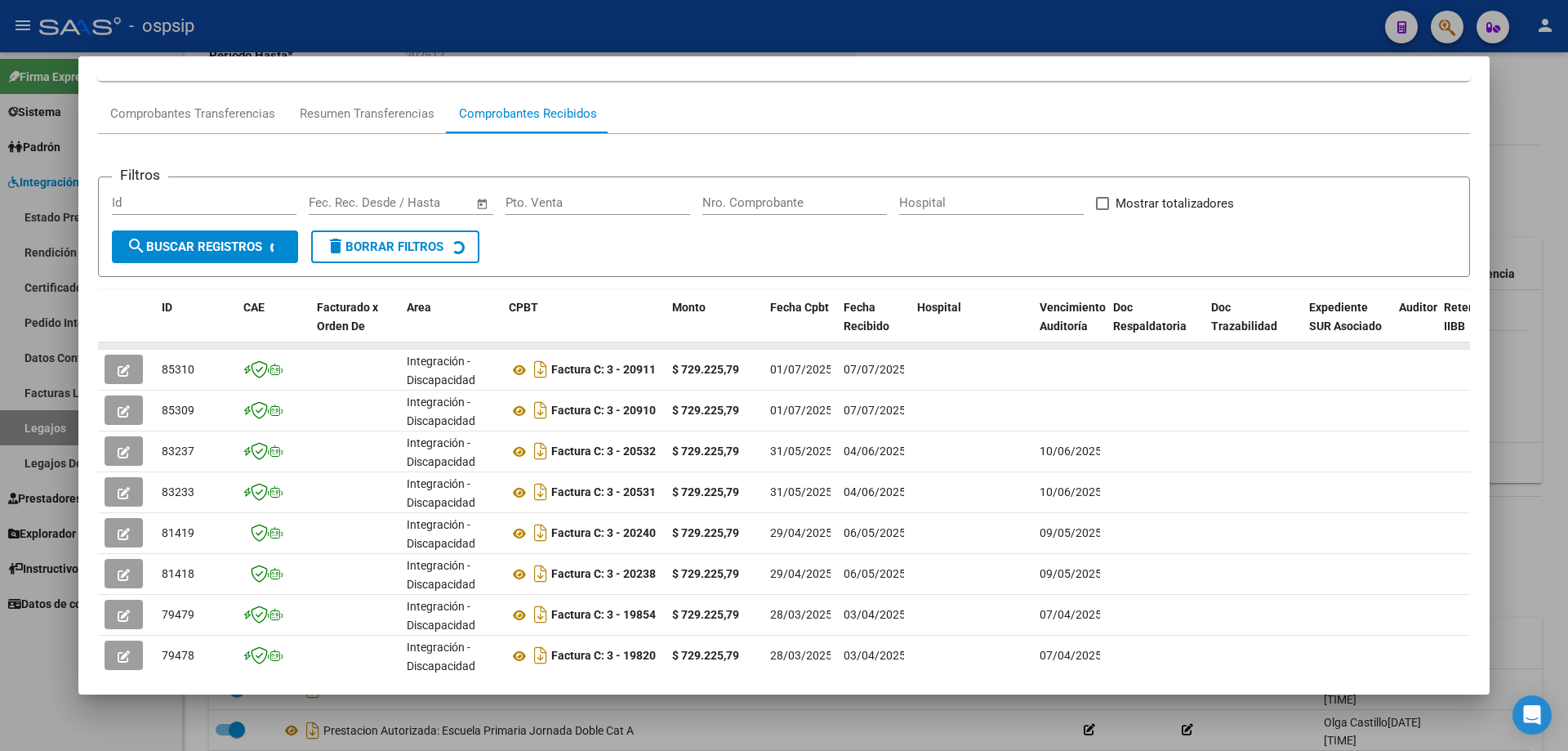 scroll, scrollTop: 163, scrollLeft: 0, axis: vertical 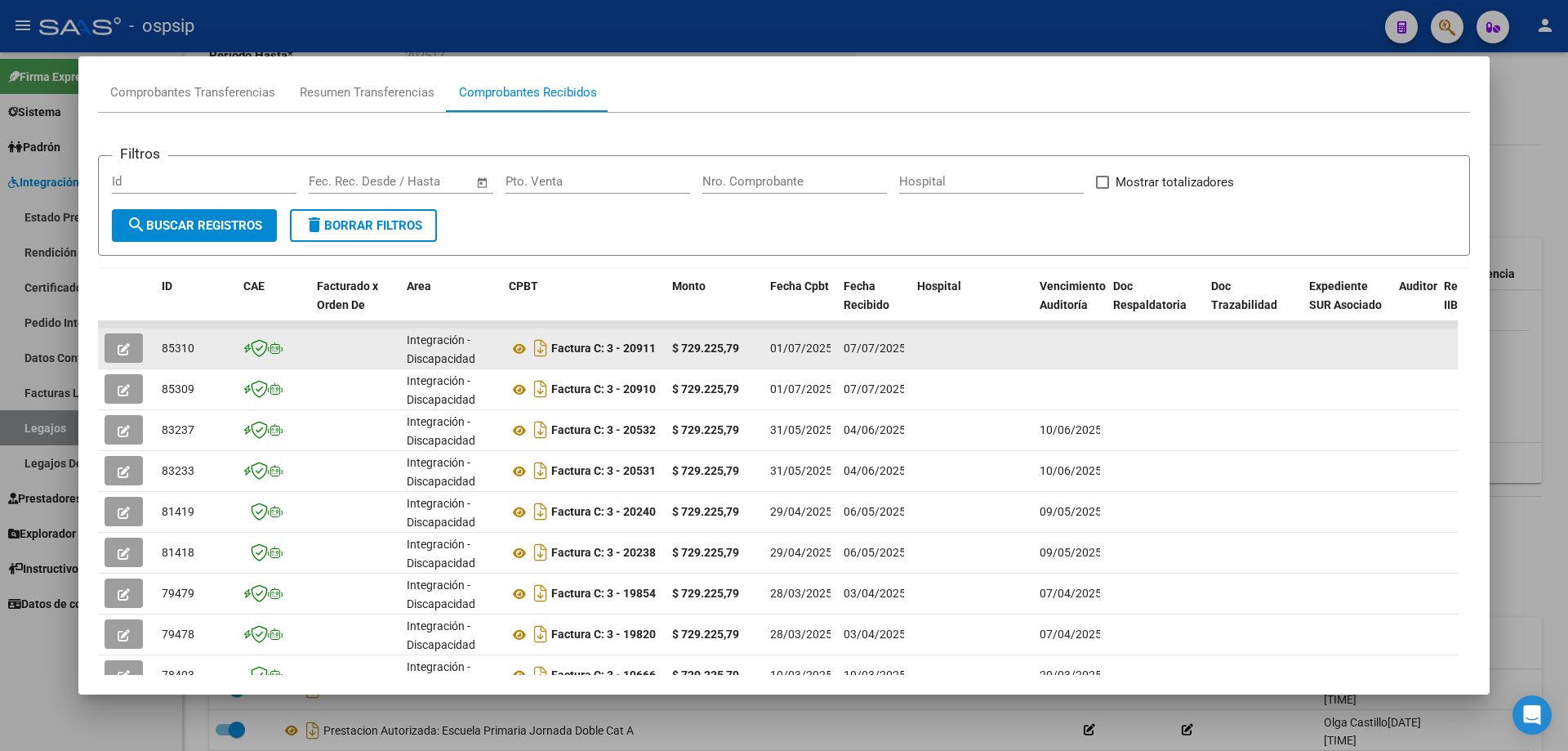 click 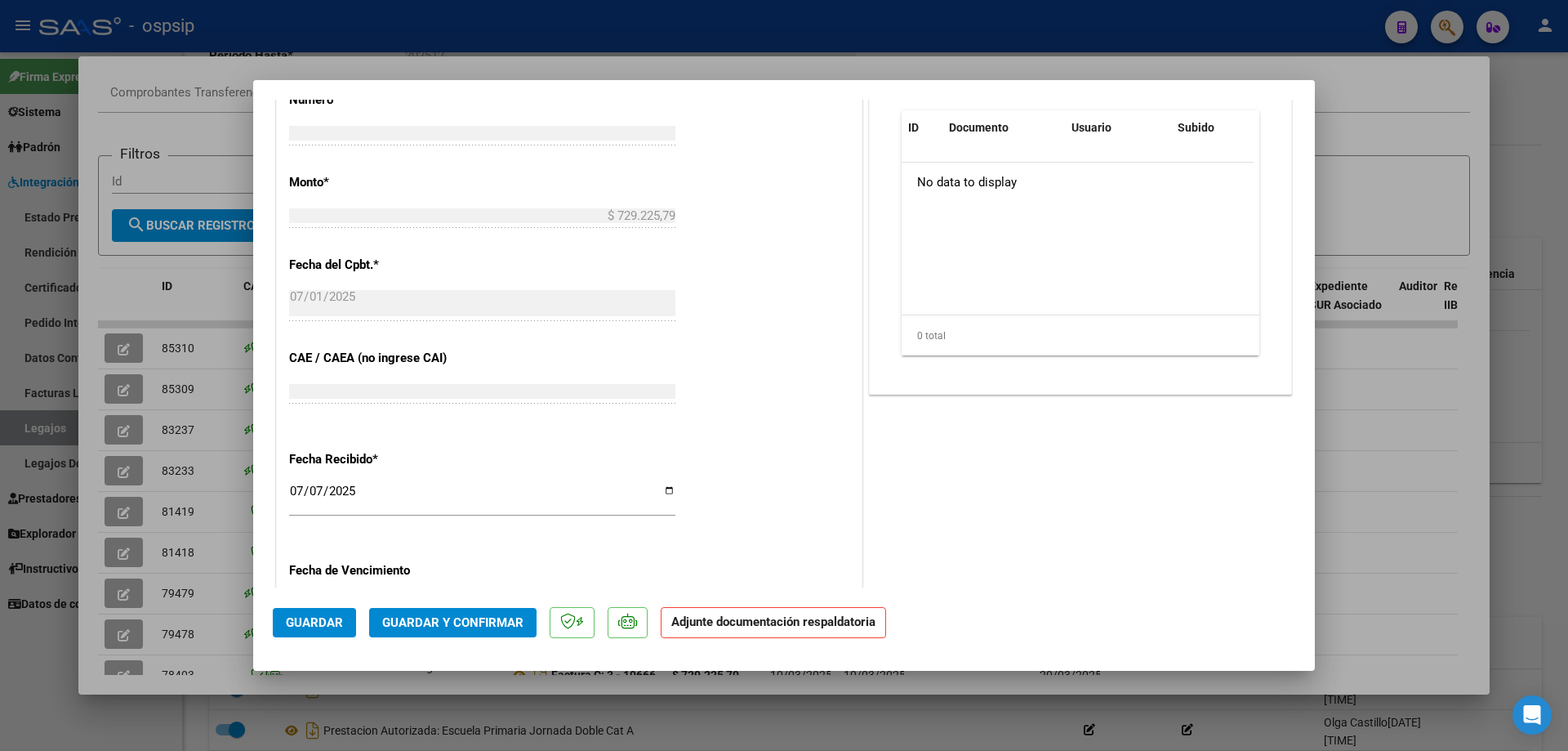 scroll, scrollTop: 600, scrollLeft: 0, axis: vertical 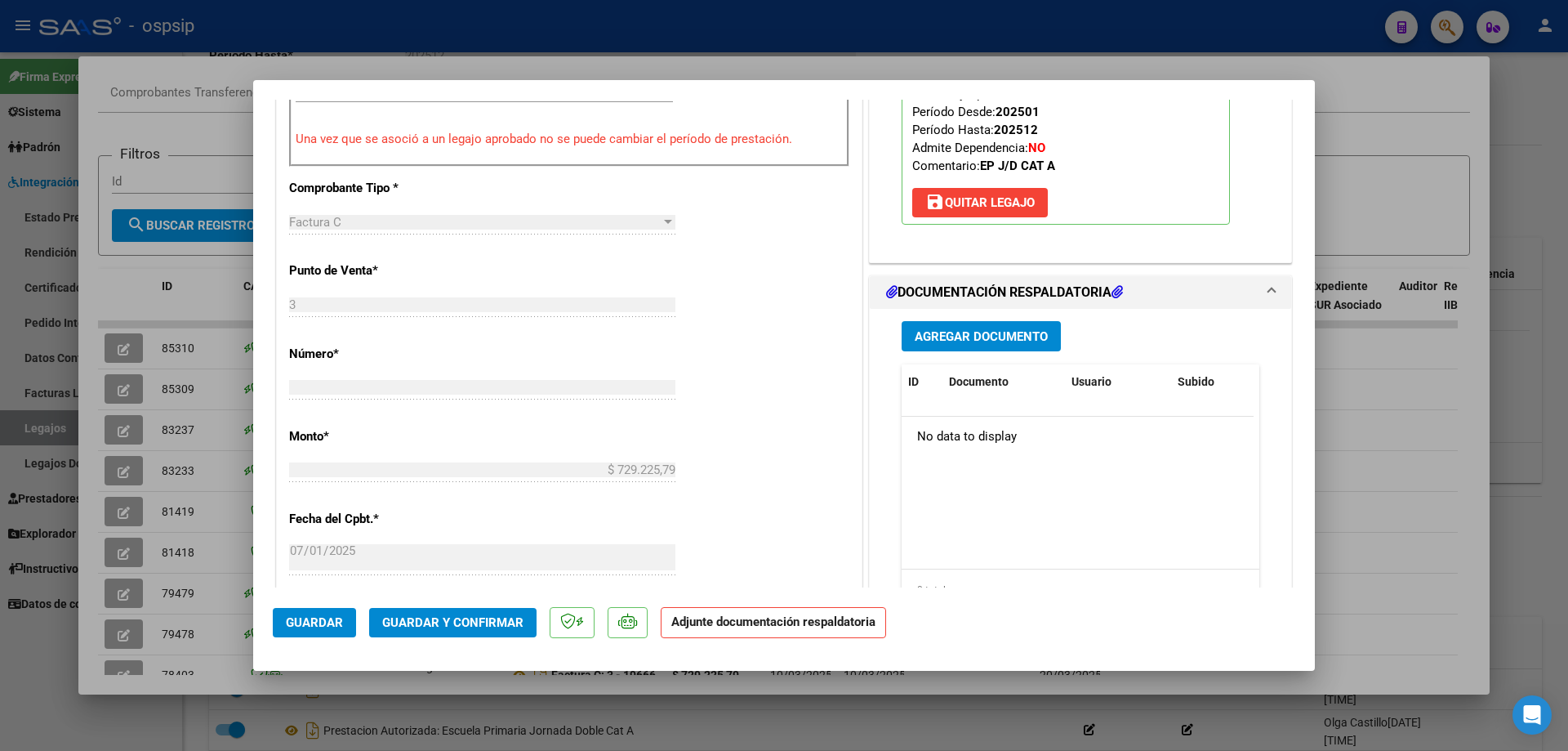 click at bounding box center (784, 375) 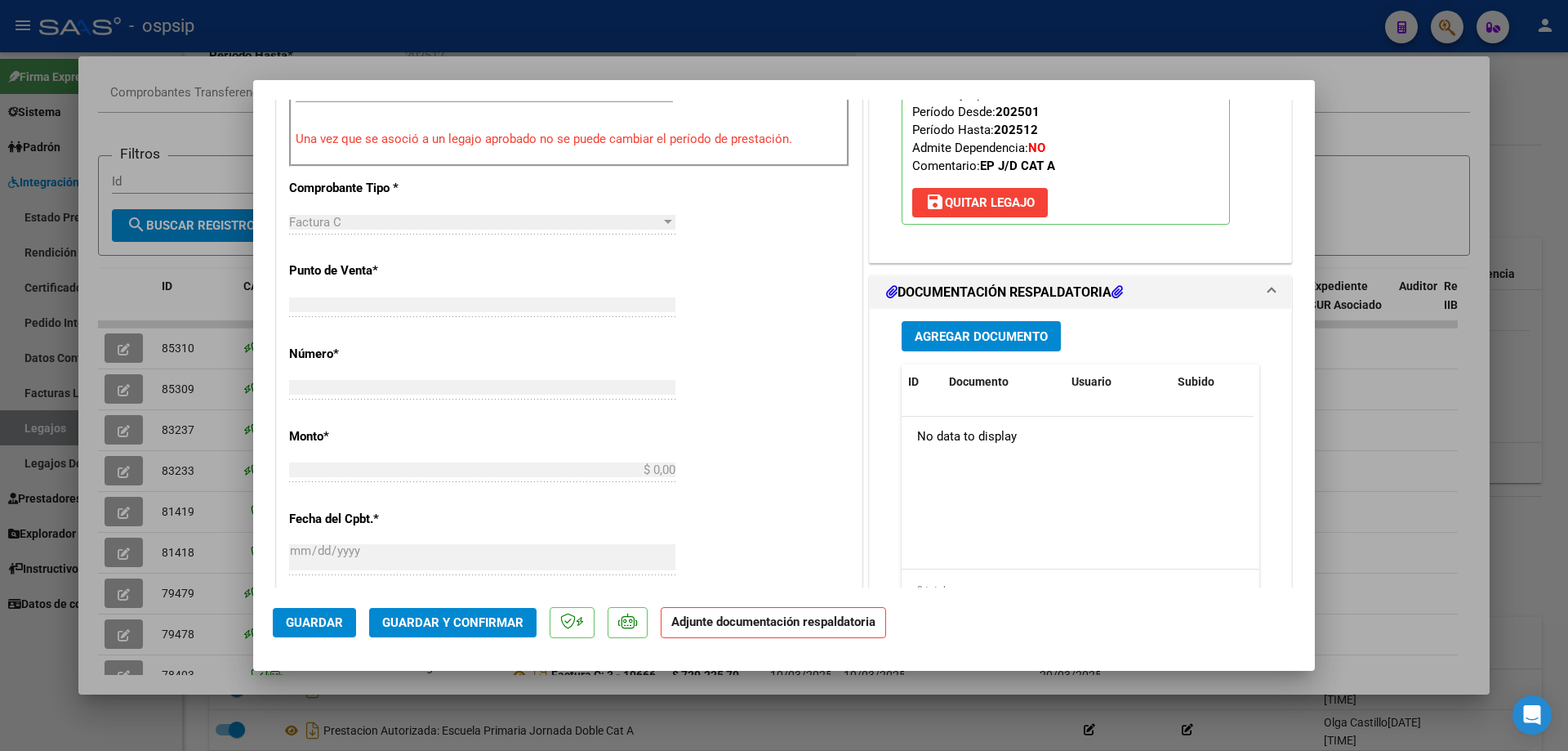 scroll, scrollTop: 0, scrollLeft: 0, axis: both 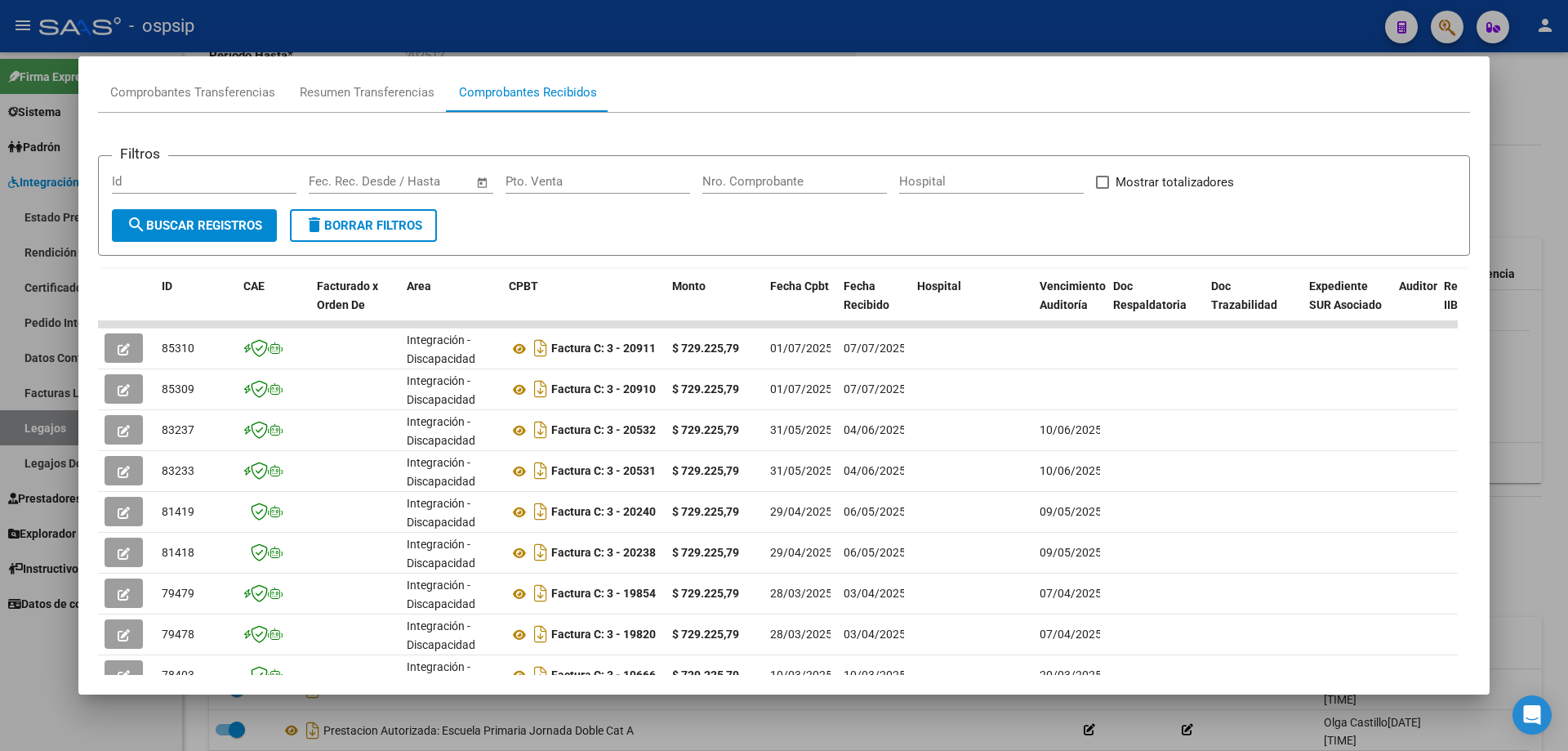 click at bounding box center (784, 375) 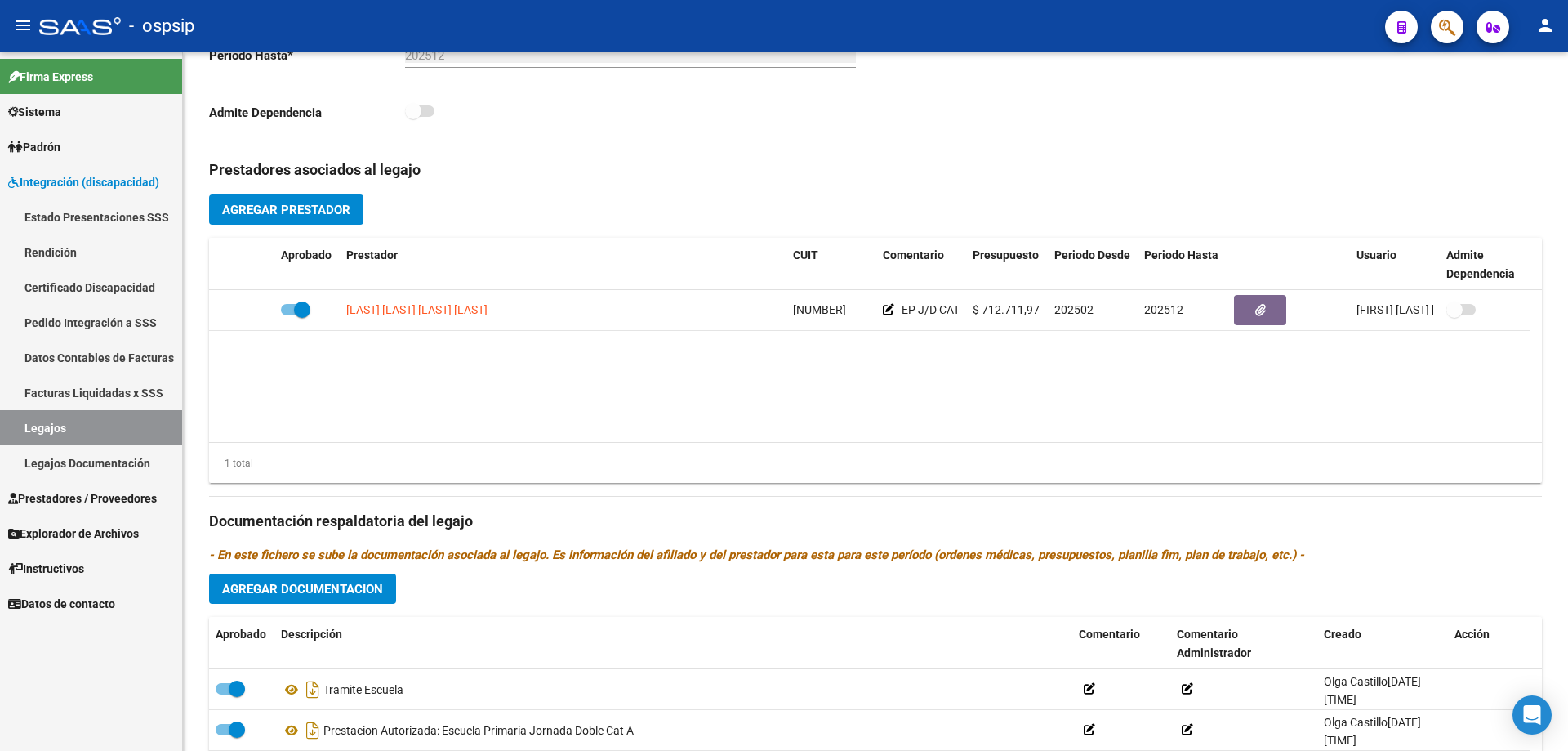 click on "Legajos" at bounding box center [91, 427] 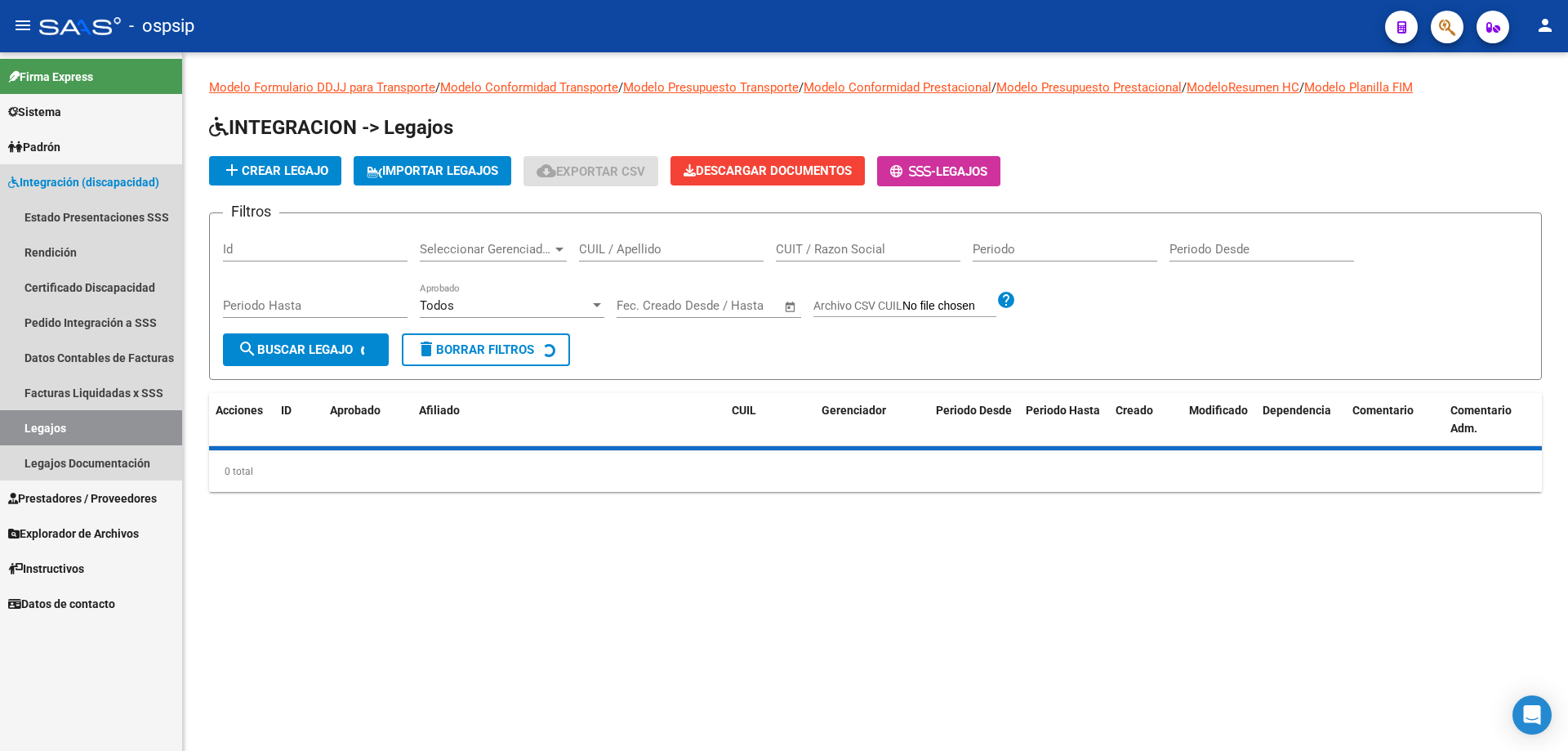 scroll, scrollTop: 0, scrollLeft: 0, axis: both 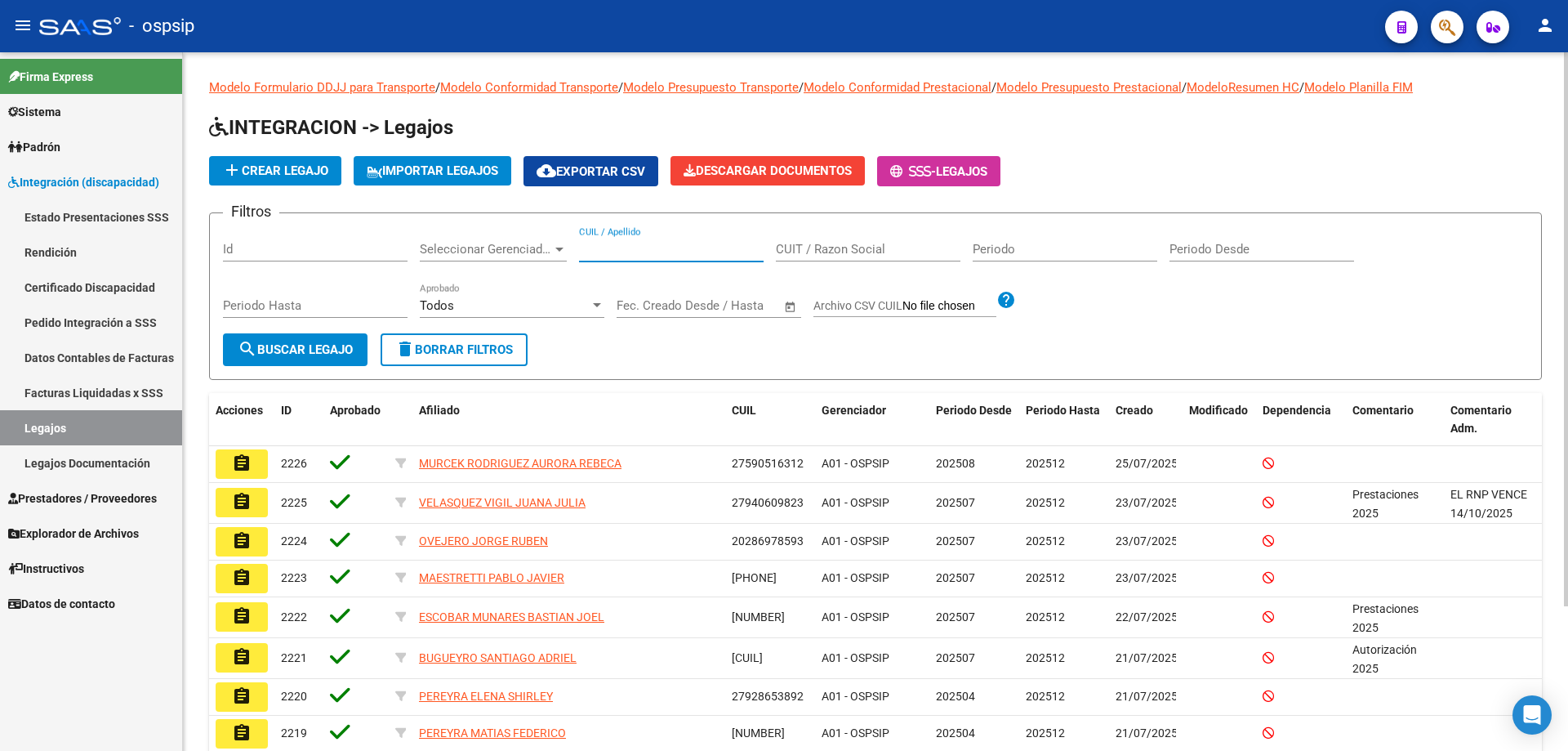 click on "CUIL / Apellido" at bounding box center (671, 249) 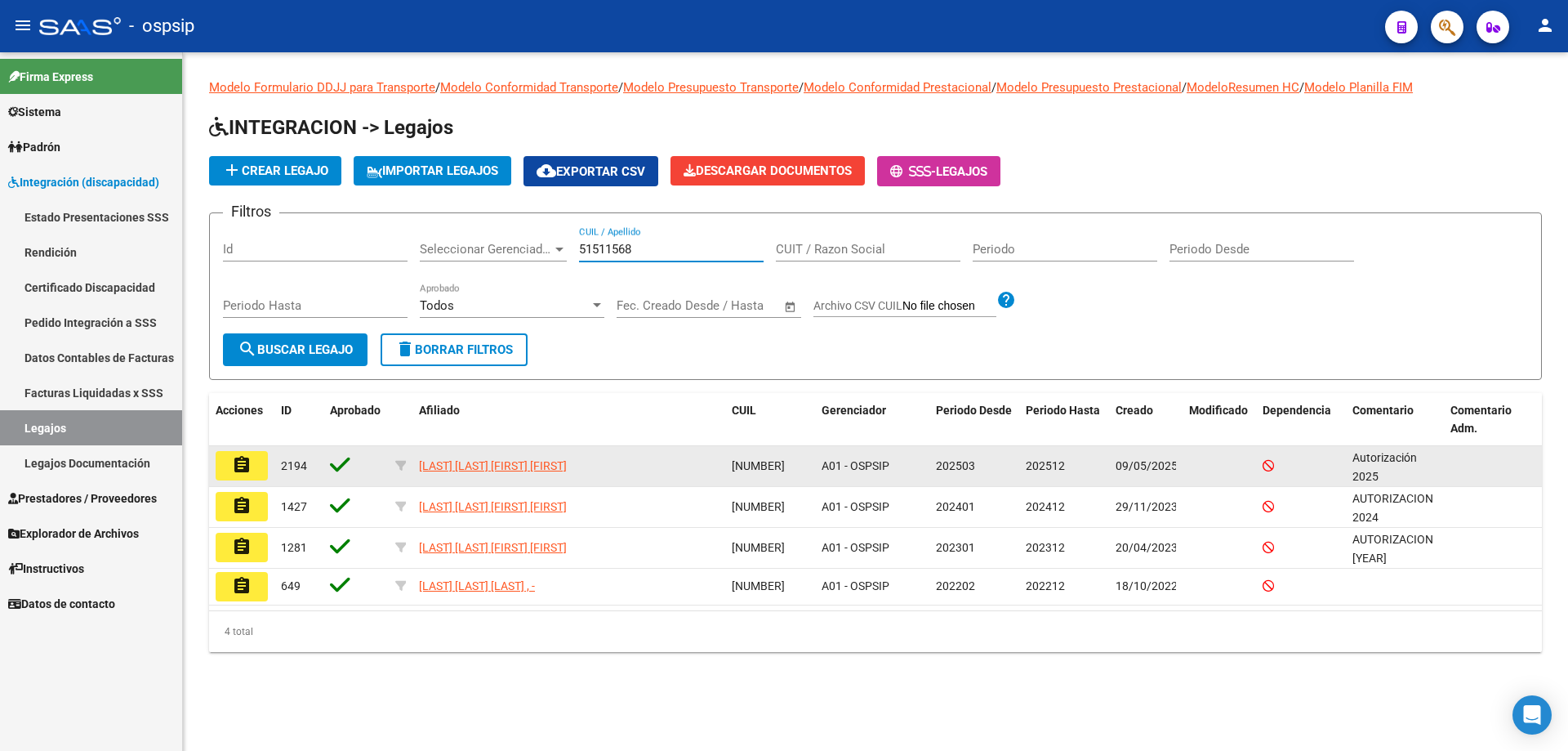 type on "51511568" 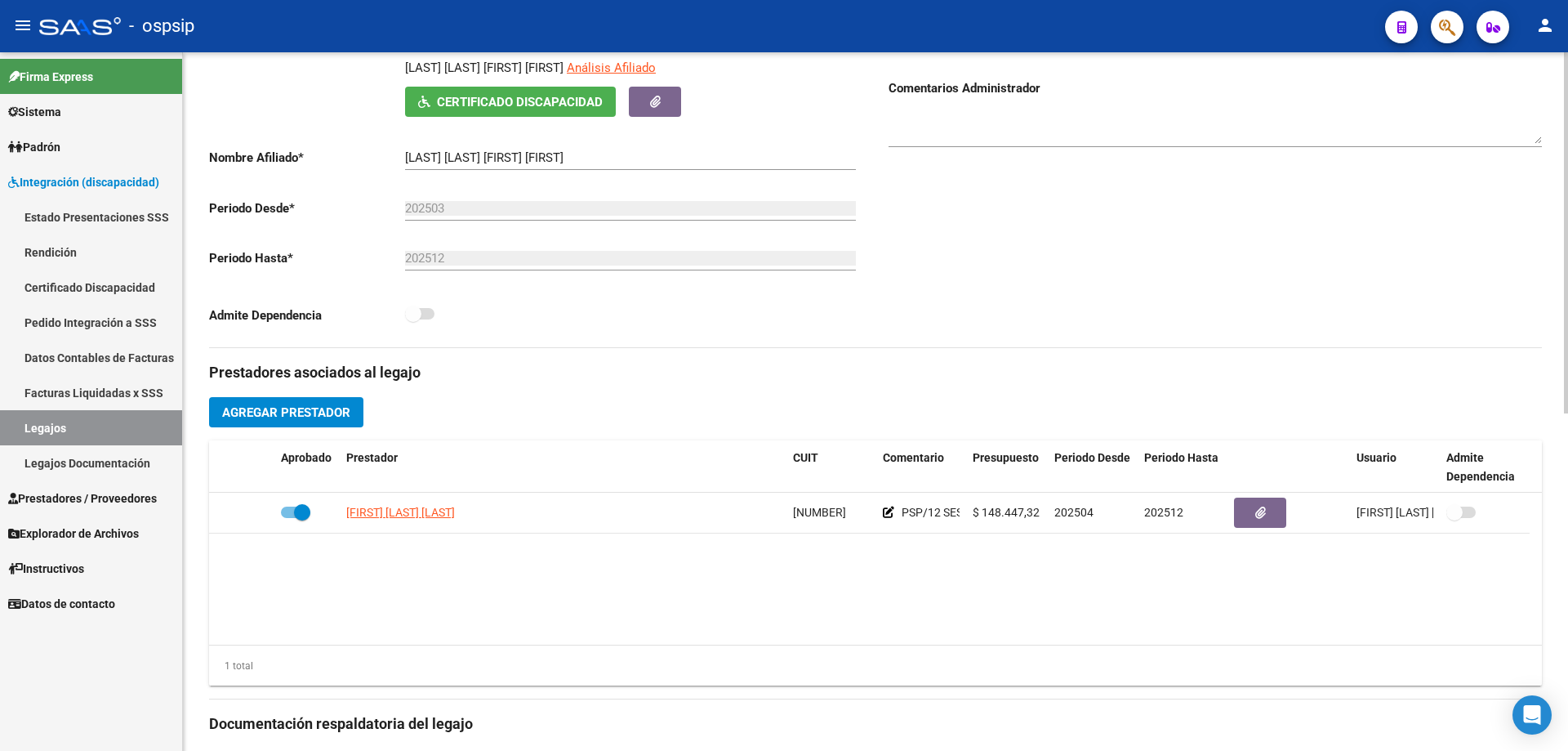 scroll, scrollTop: 490, scrollLeft: 0, axis: vertical 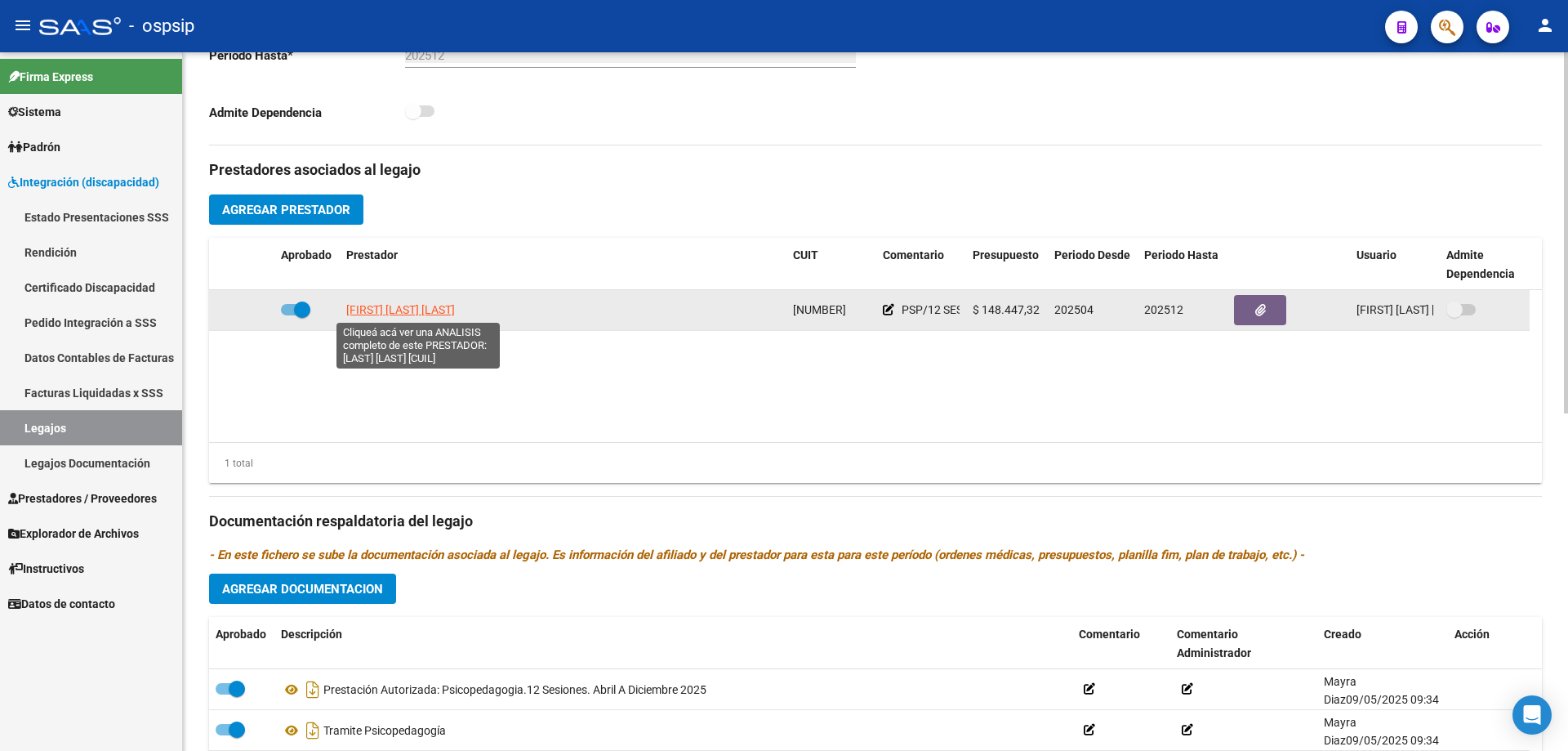 click on "[FIRST] [LAST] [LAST]" 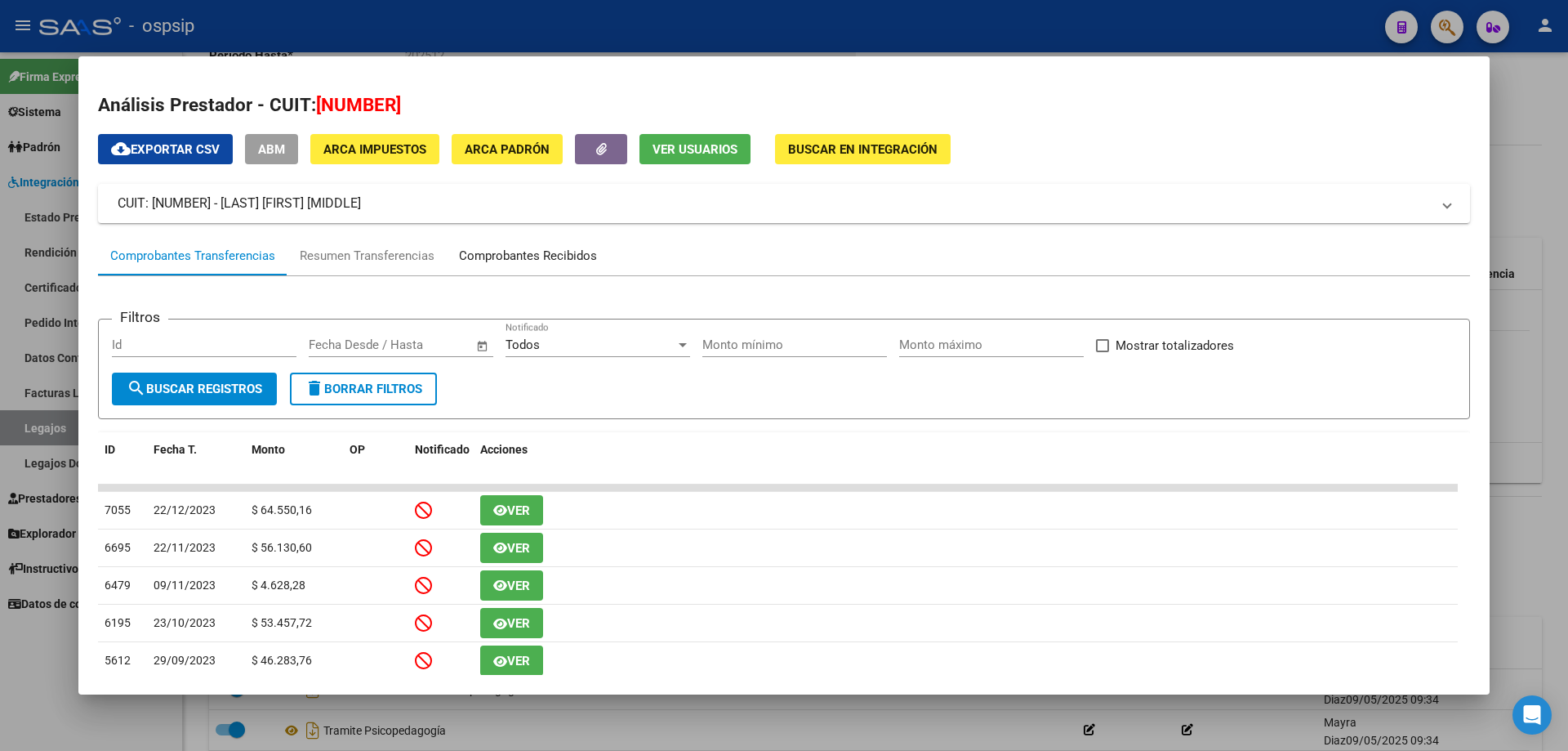 click on "Comprobantes Recibidos" at bounding box center (528, 256) 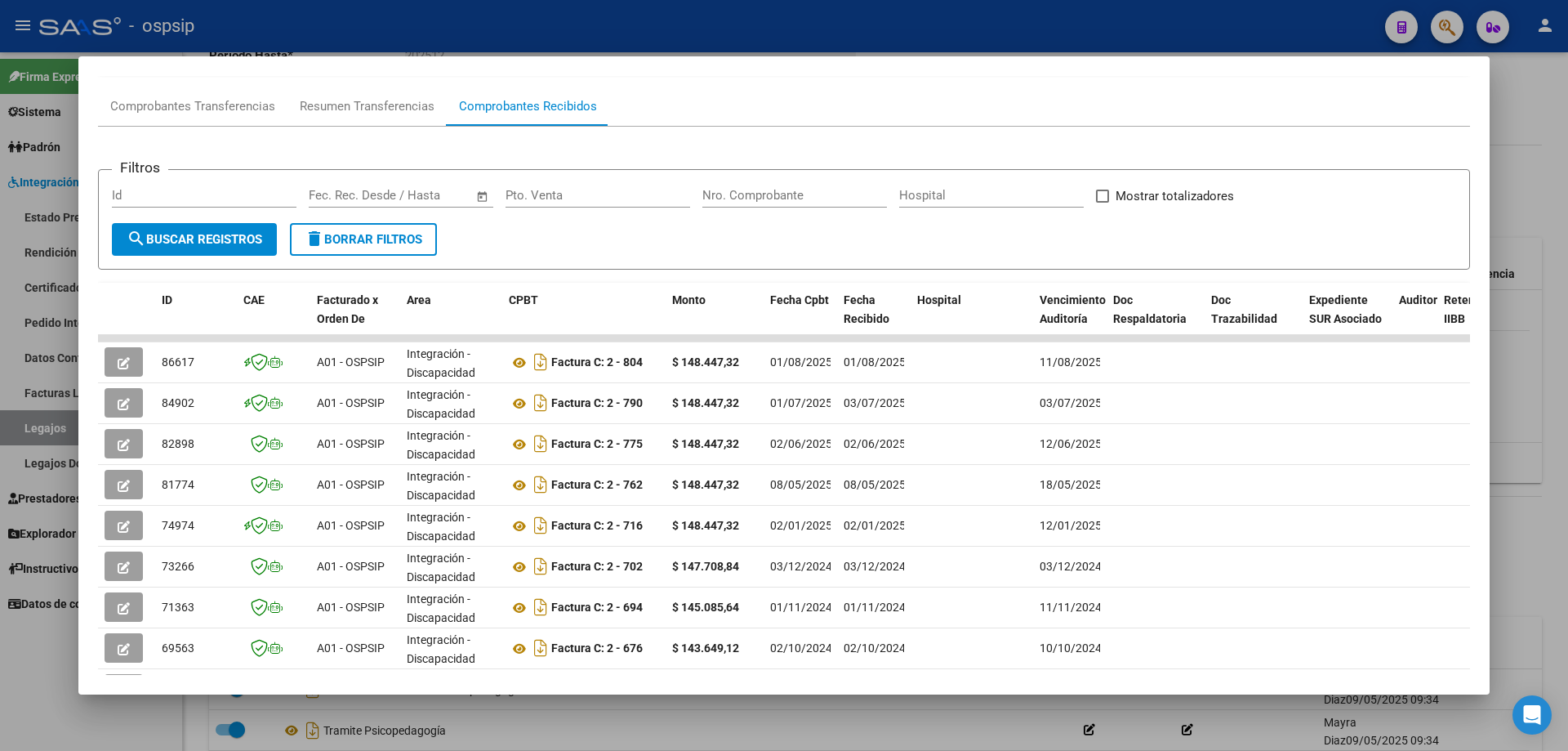 scroll, scrollTop: 163, scrollLeft: 0, axis: vertical 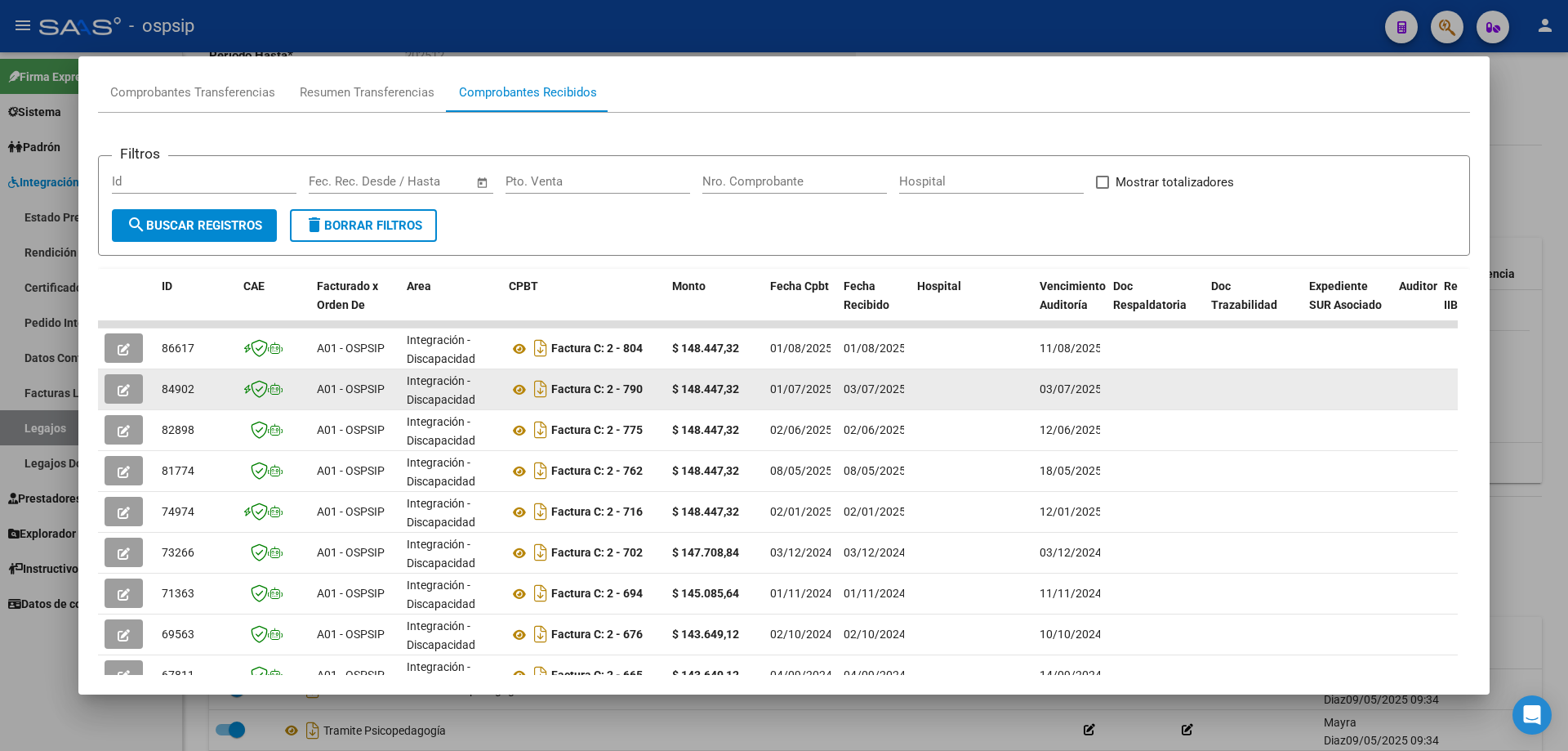 click 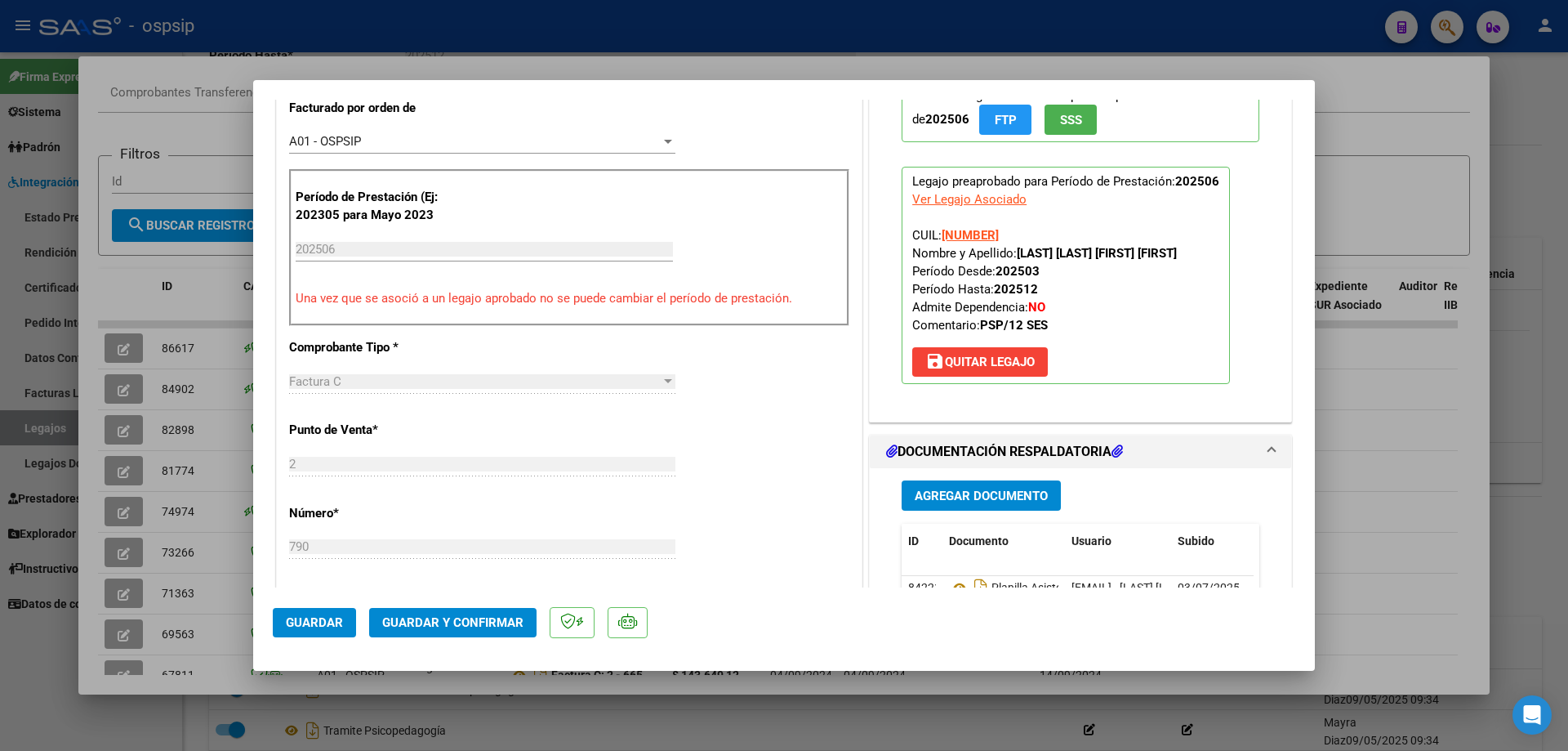 scroll, scrollTop: 439, scrollLeft: 0, axis: vertical 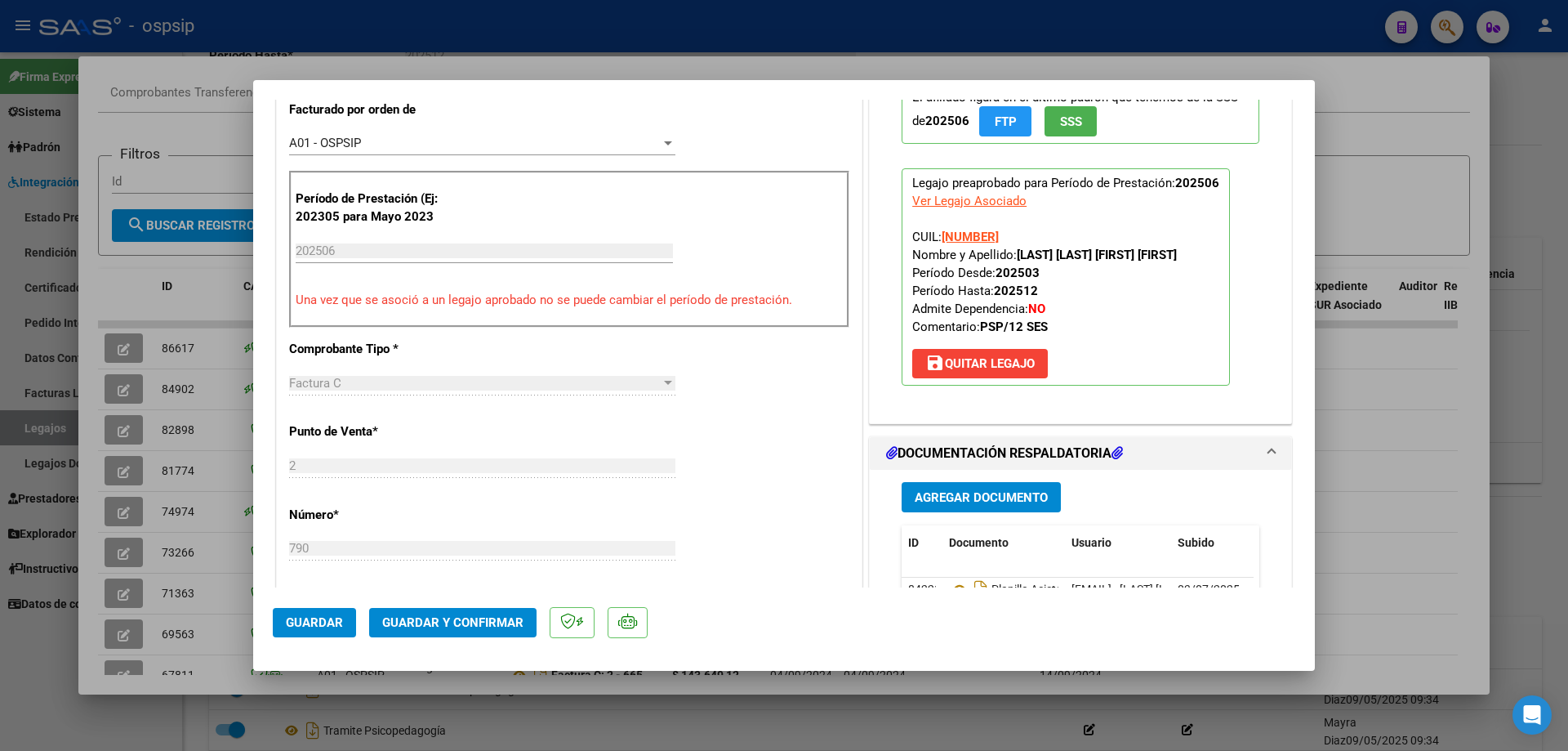 click at bounding box center (784, 375) 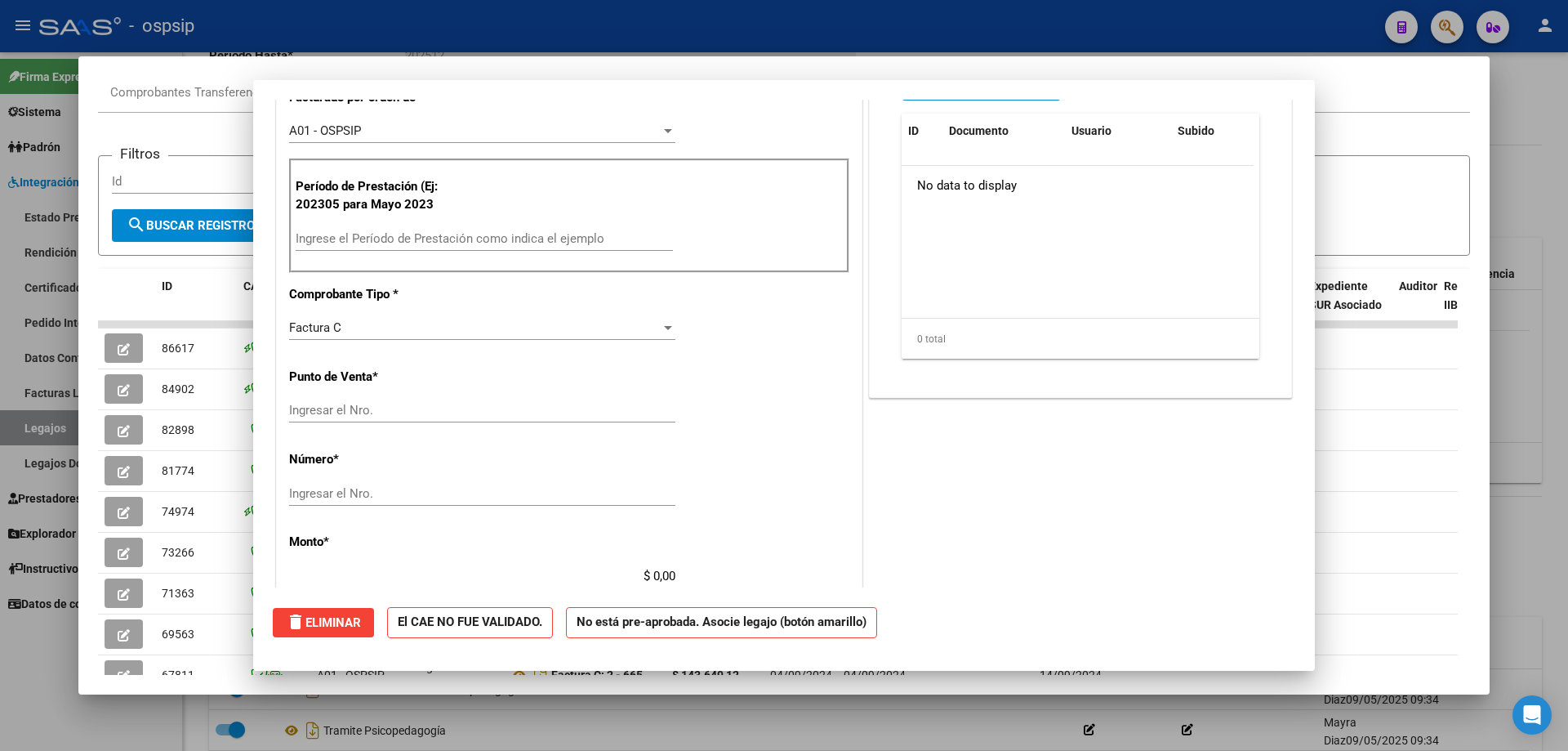 scroll, scrollTop: 0, scrollLeft: 0, axis: both 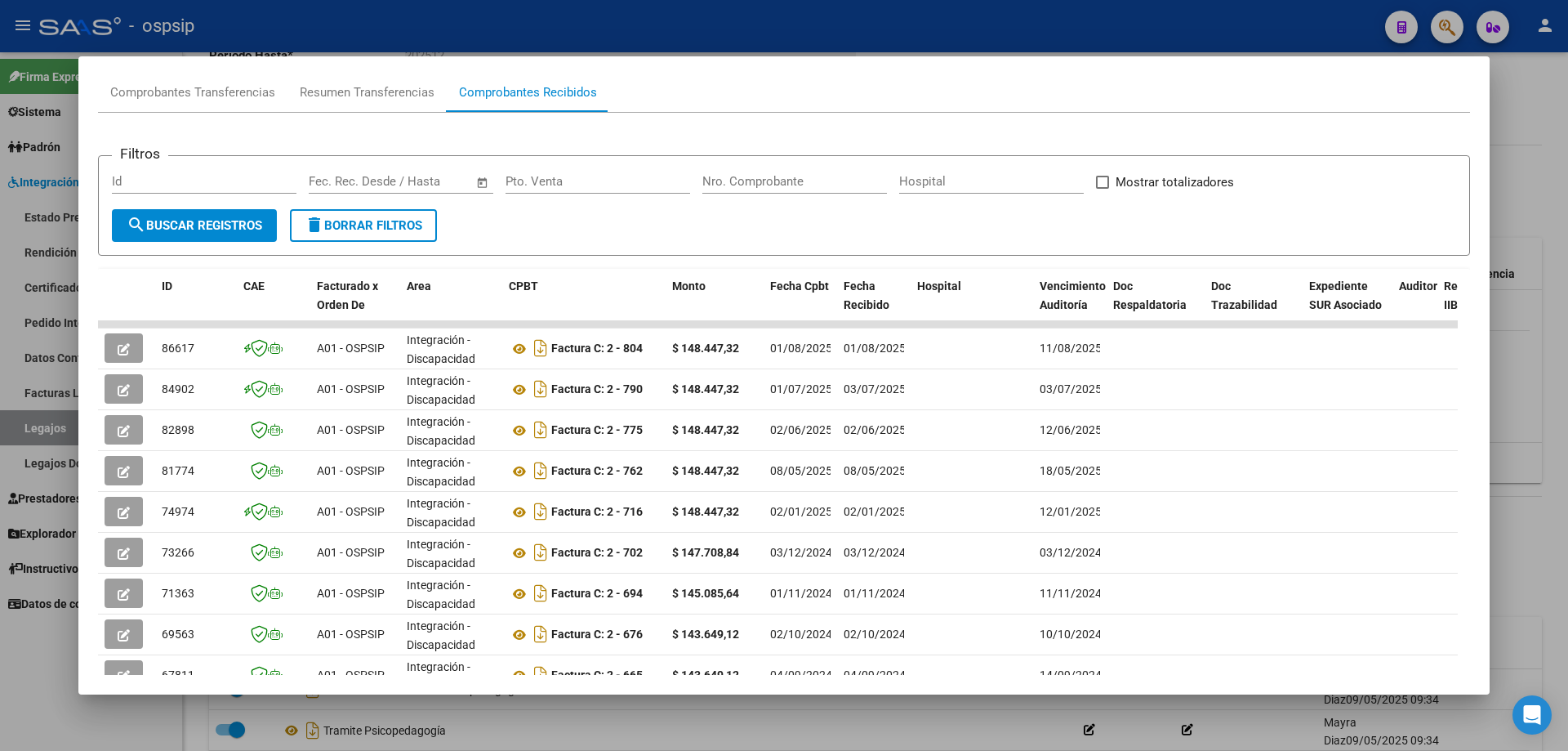 click at bounding box center [784, 375] 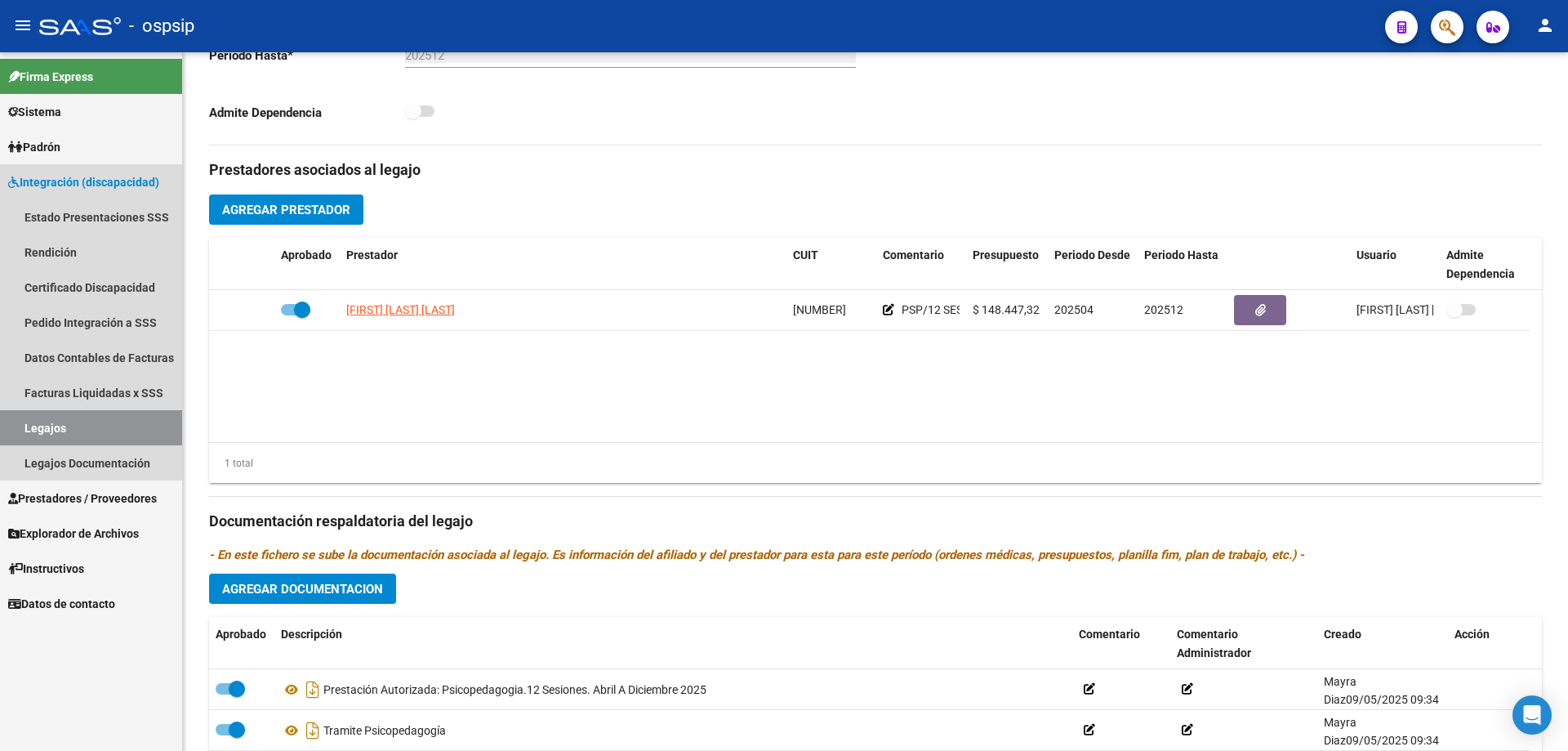 click on "Legajos" at bounding box center [91, 427] 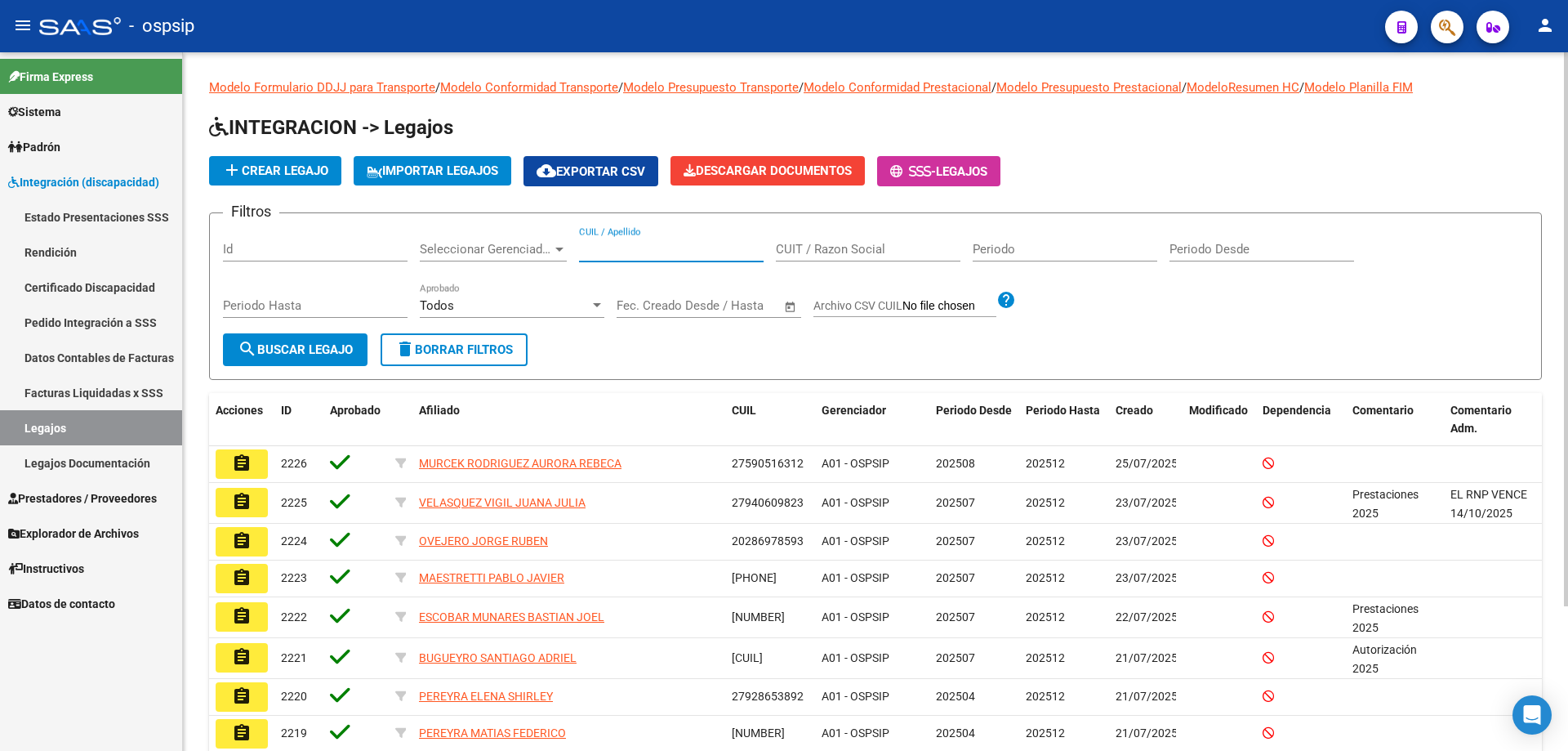 click on "CUIL / Apellido" at bounding box center (671, 249) 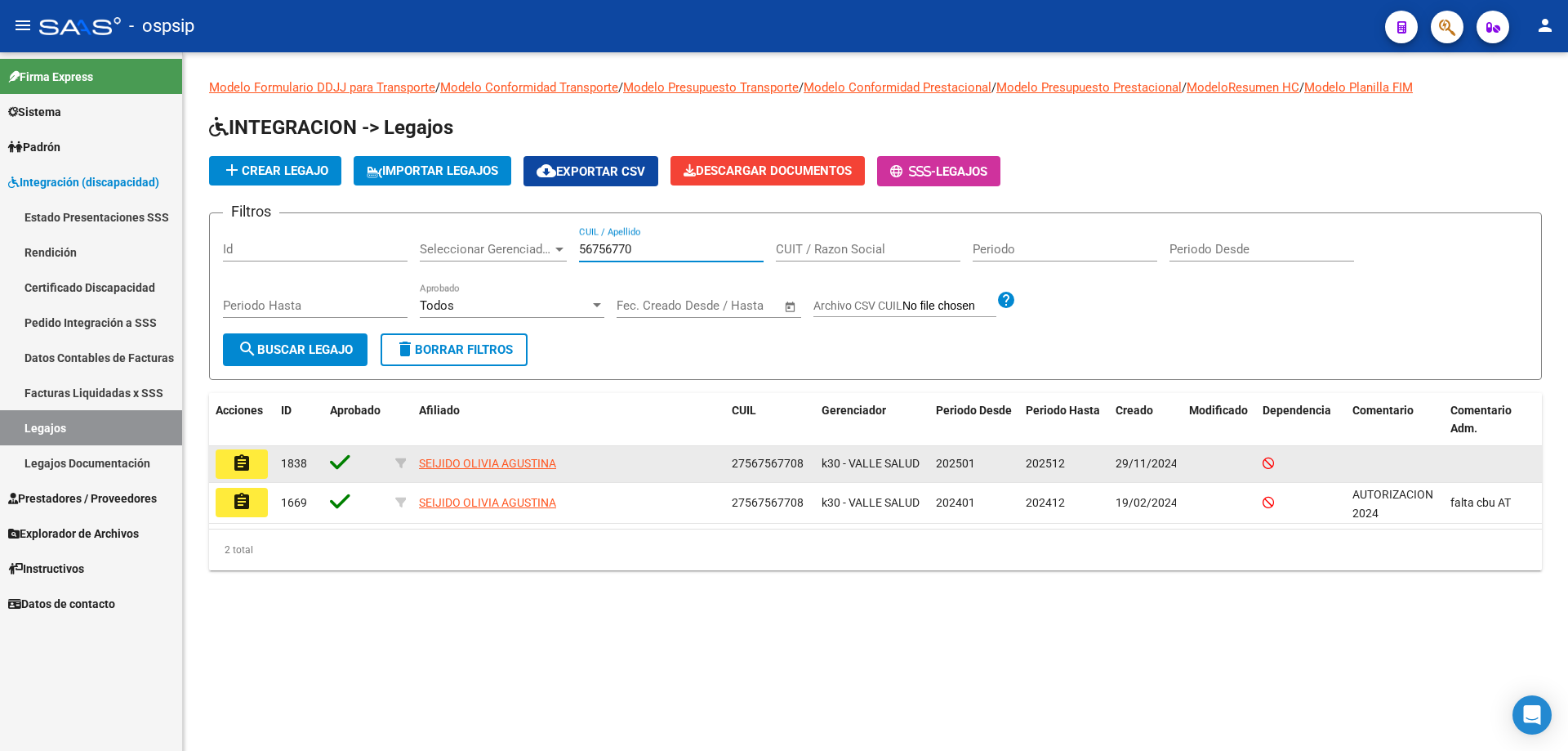 type on "56756770" 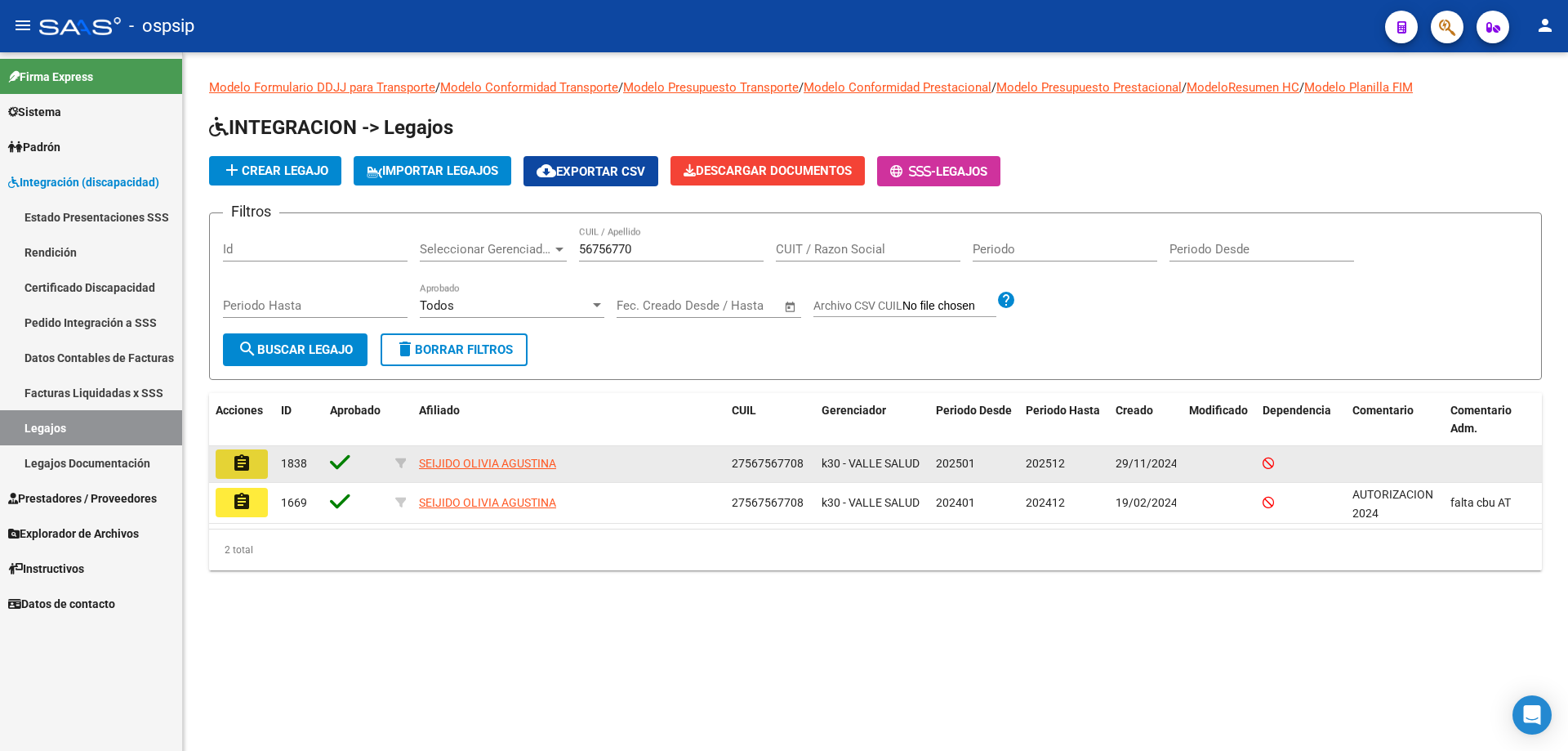 click on "assignment" 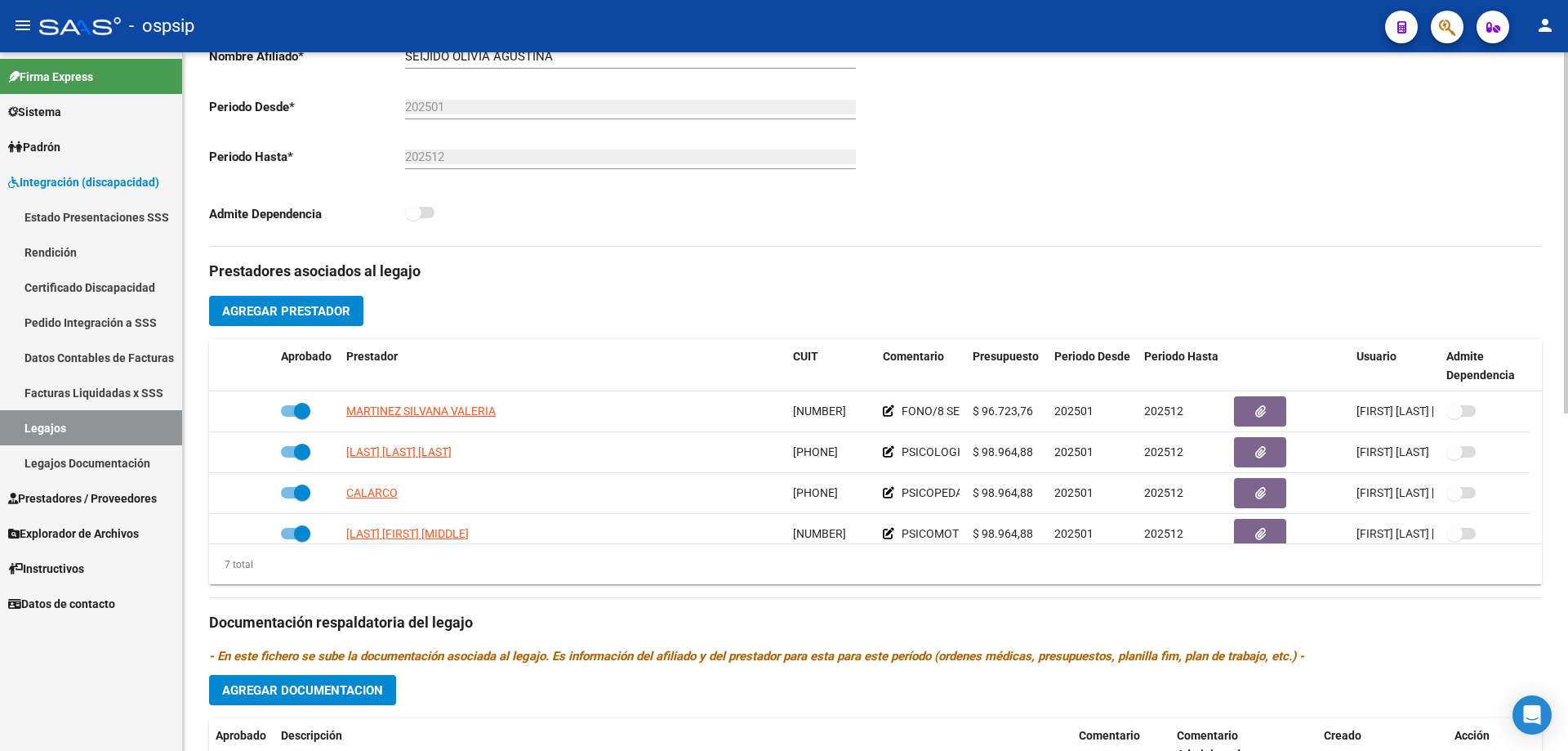 scroll, scrollTop: 409, scrollLeft: 0, axis: vertical 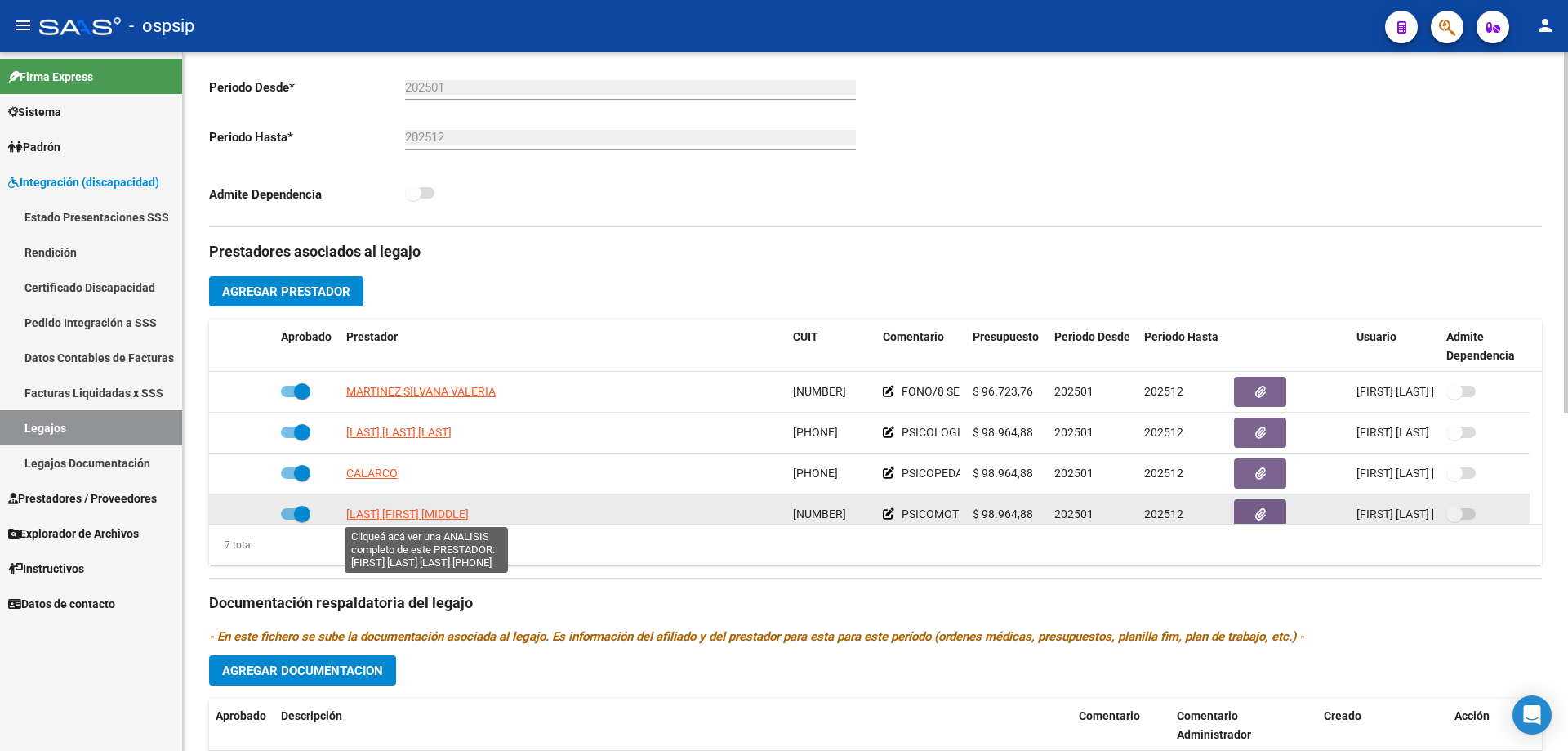 click on "[LAST] [FIRST] [MIDDLE]" 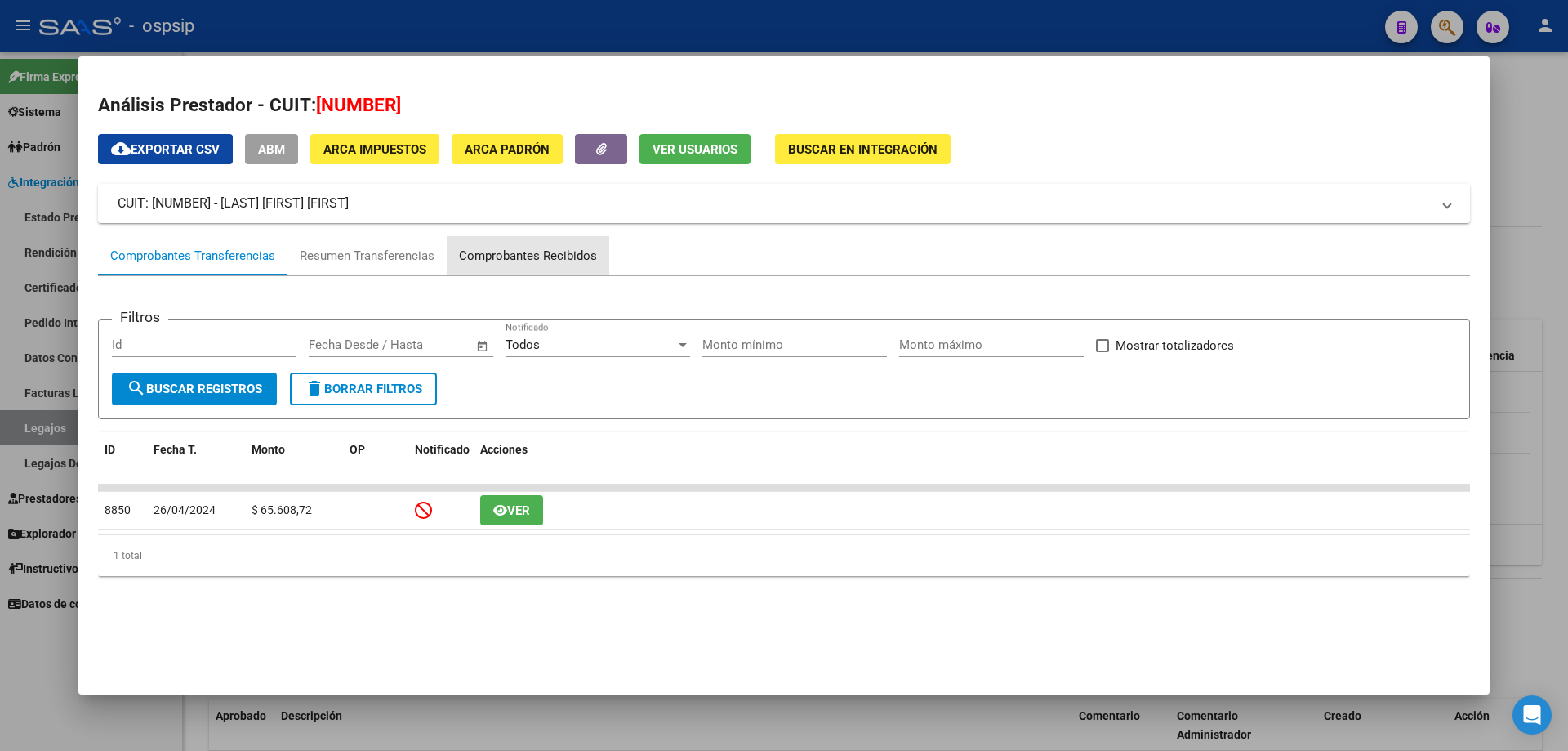 click on "Comprobantes Recibidos" at bounding box center (528, 256) 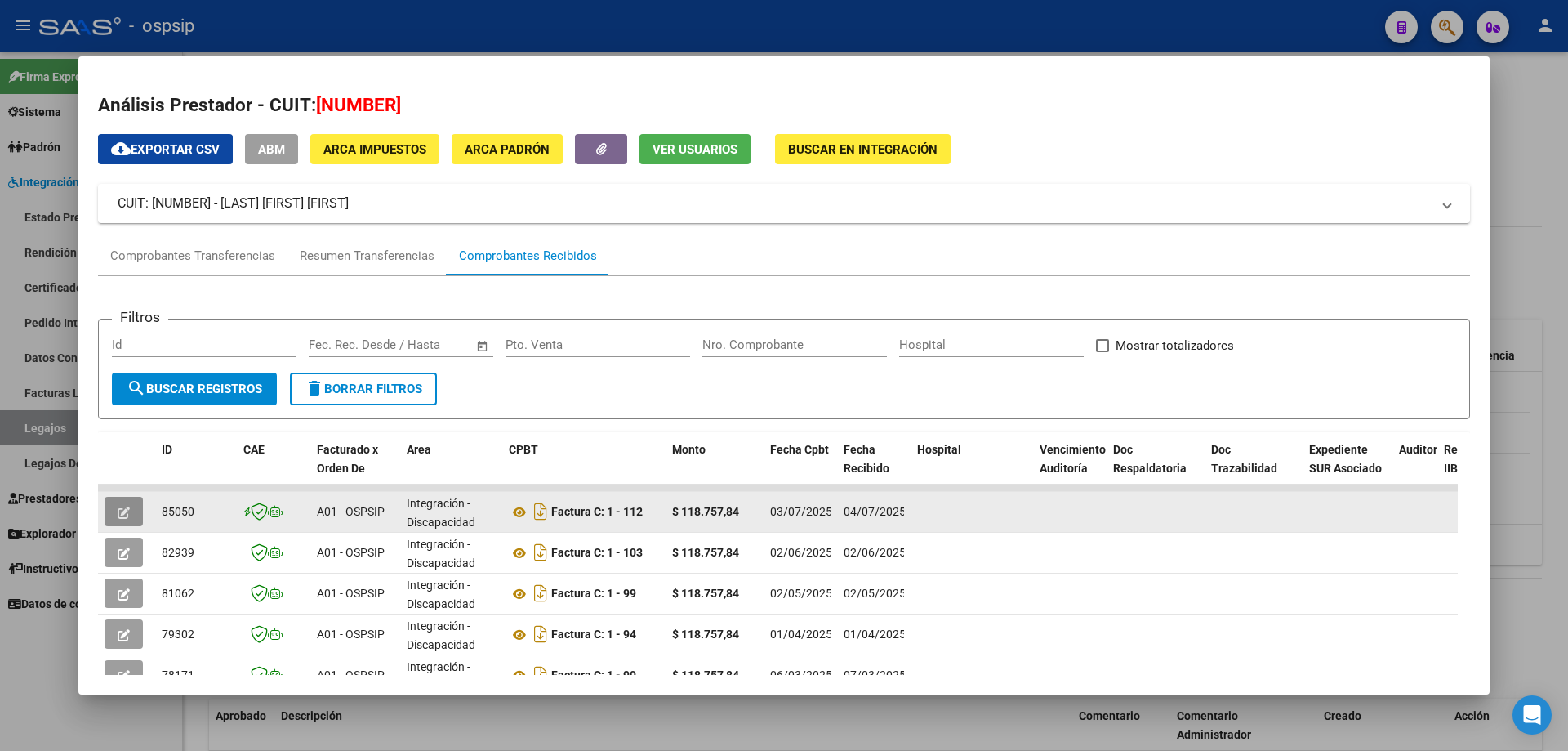 click 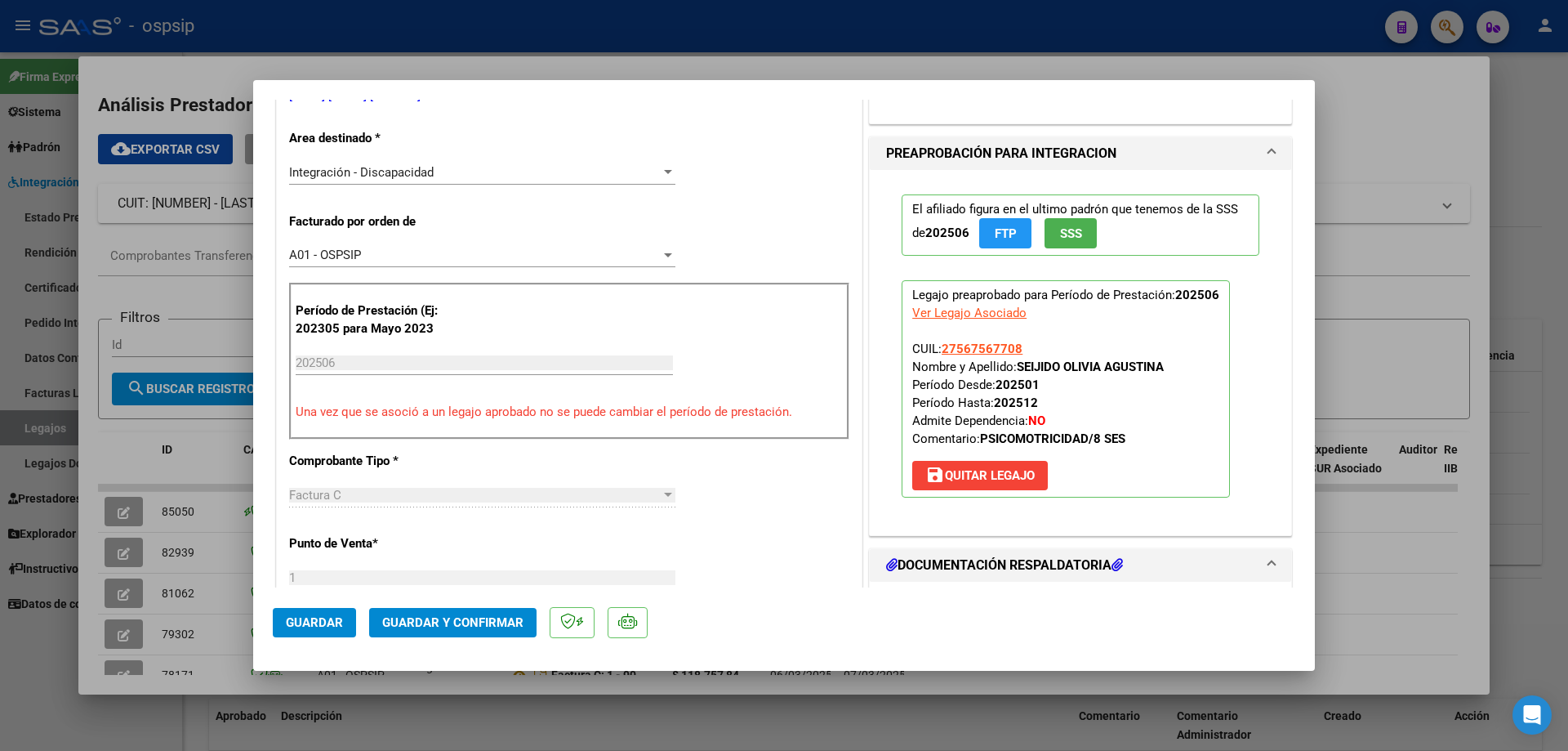 scroll, scrollTop: 735, scrollLeft: 0, axis: vertical 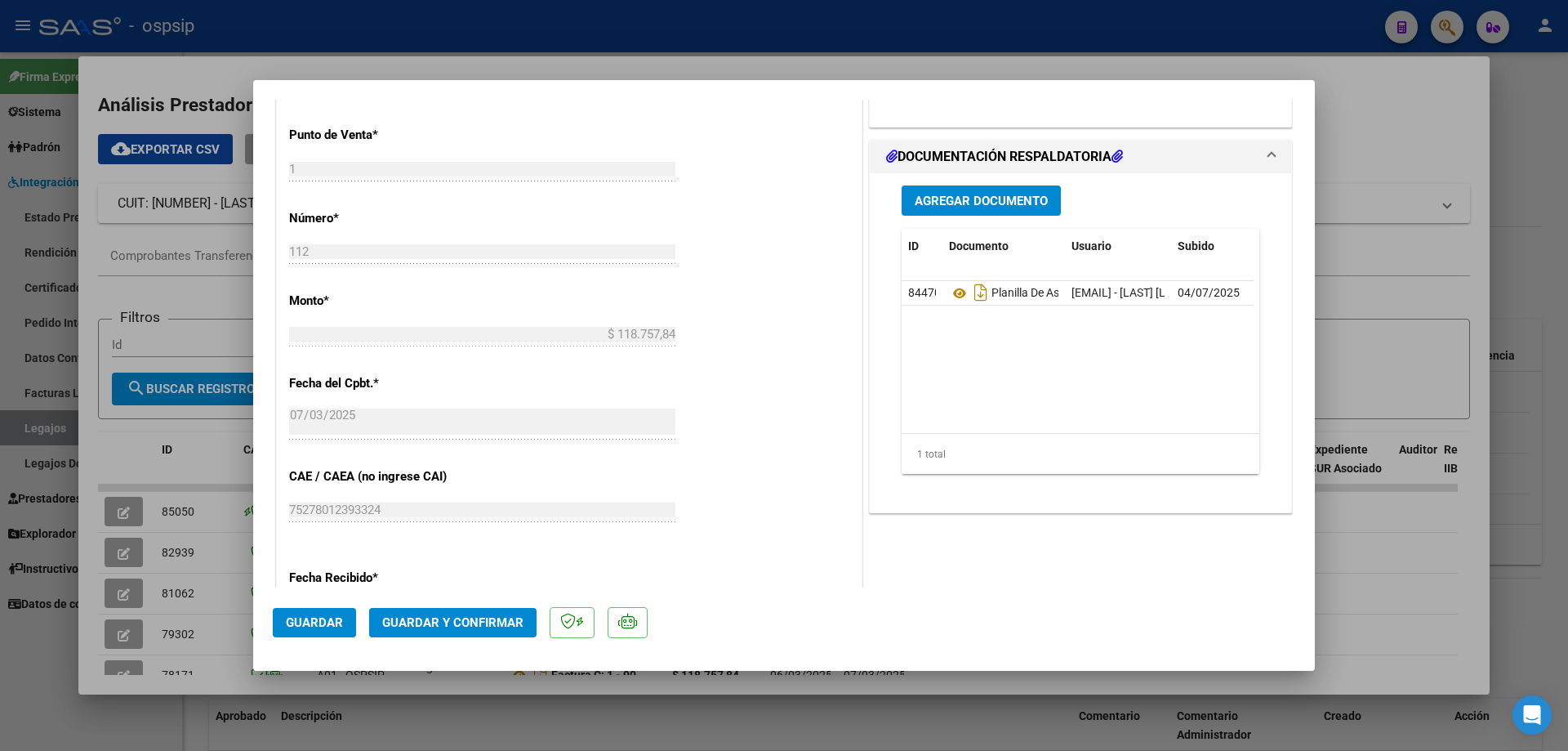 click at bounding box center [784, 375] 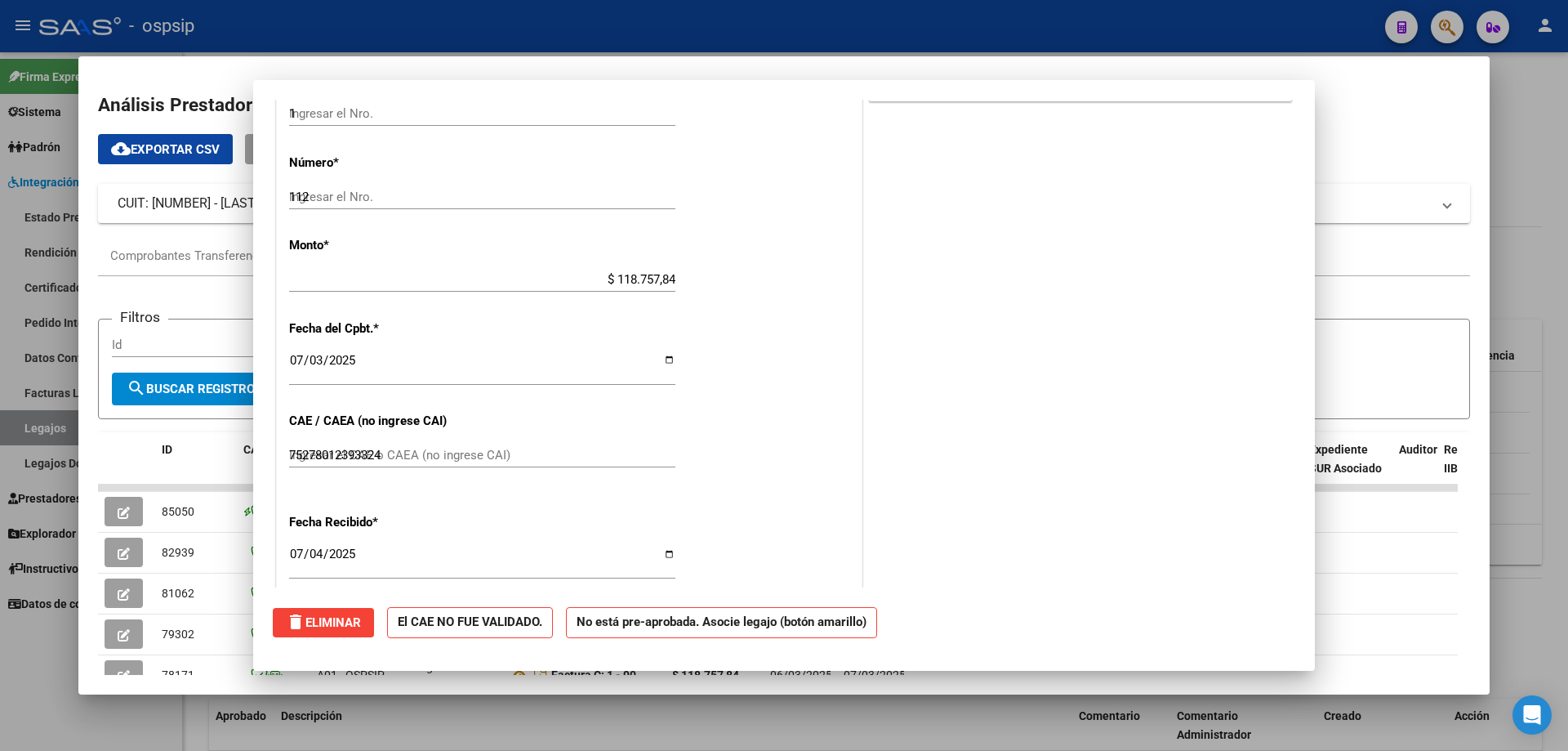 type 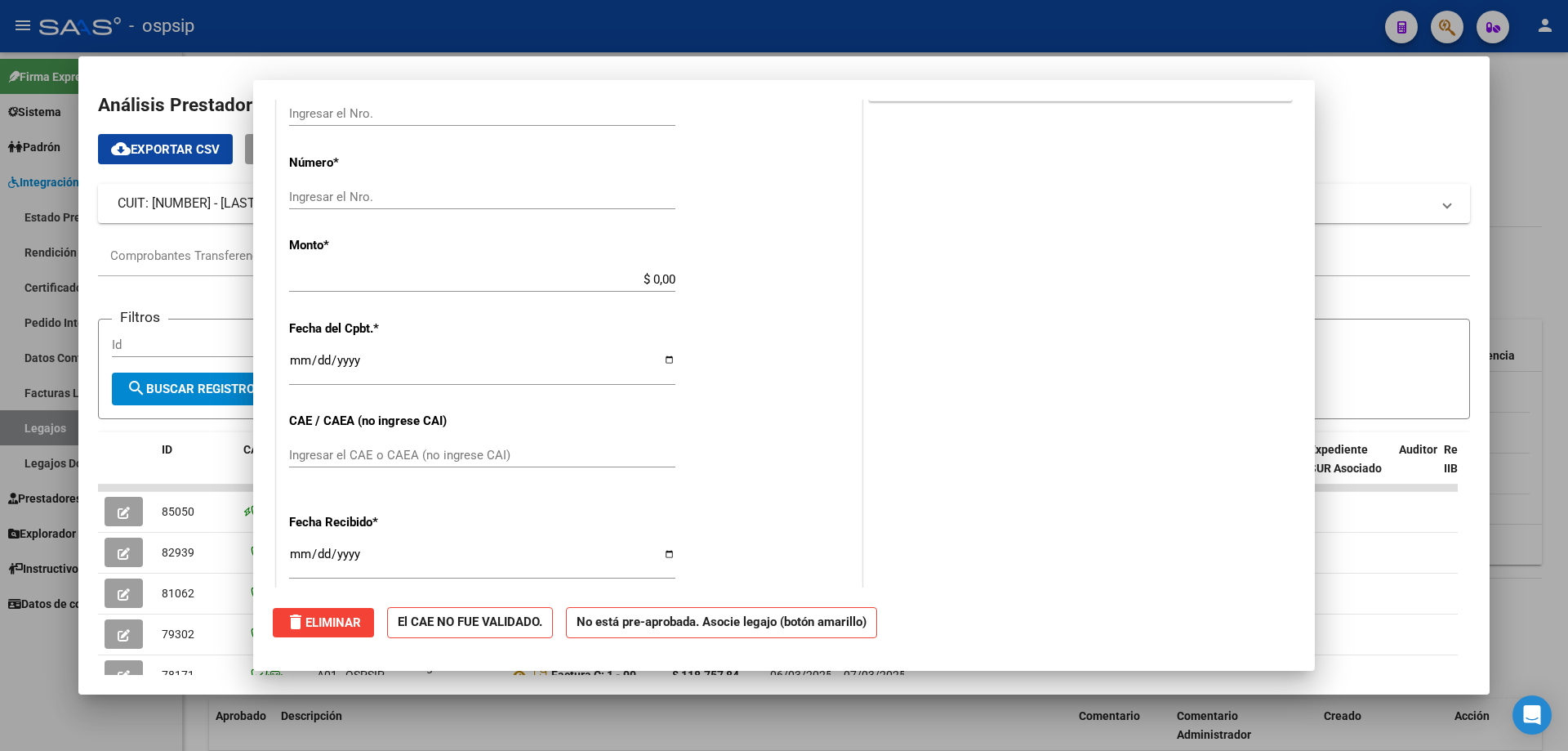 scroll, scrollTop: 0, scrollLeft: 0, axis: both 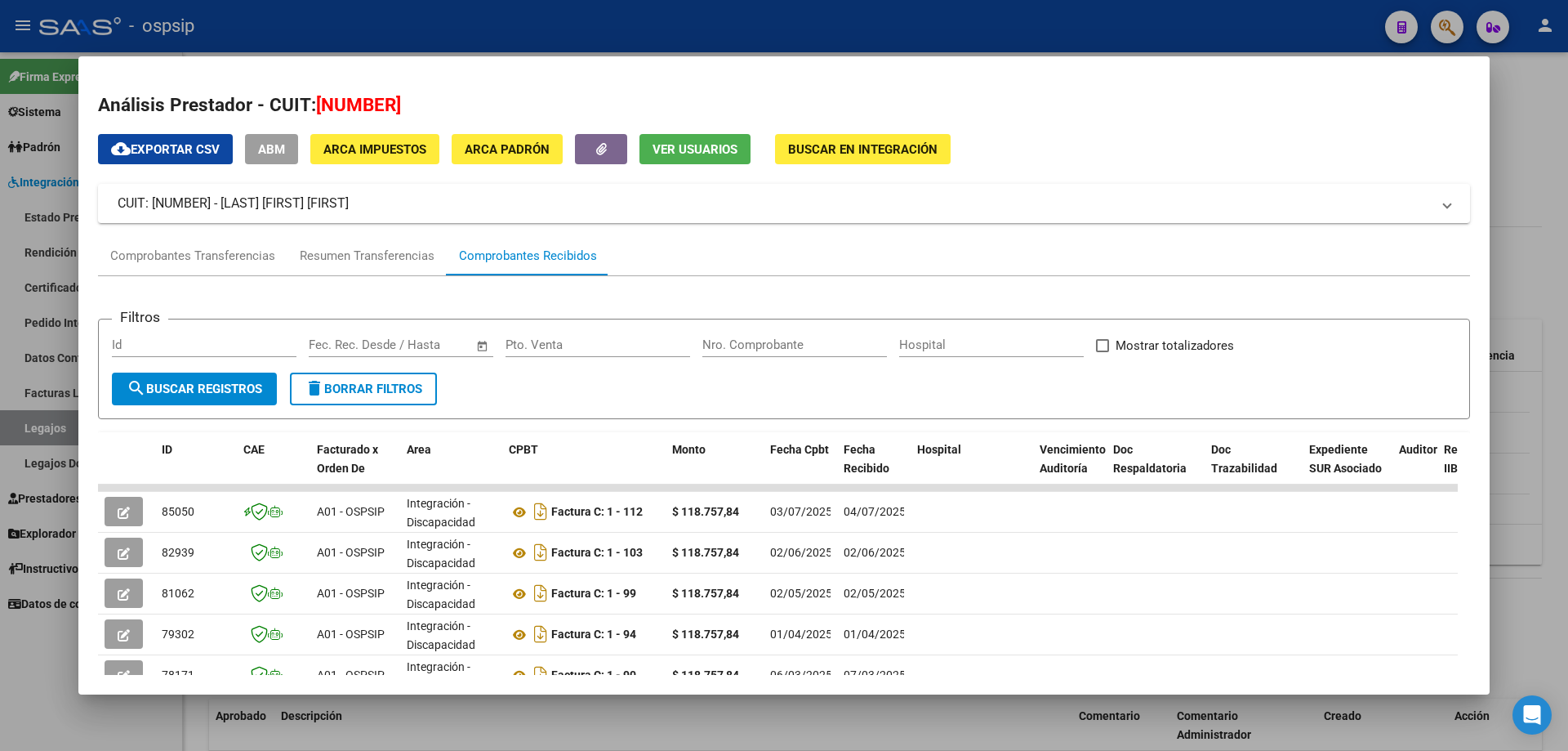 click at bounding box center [784, 375] 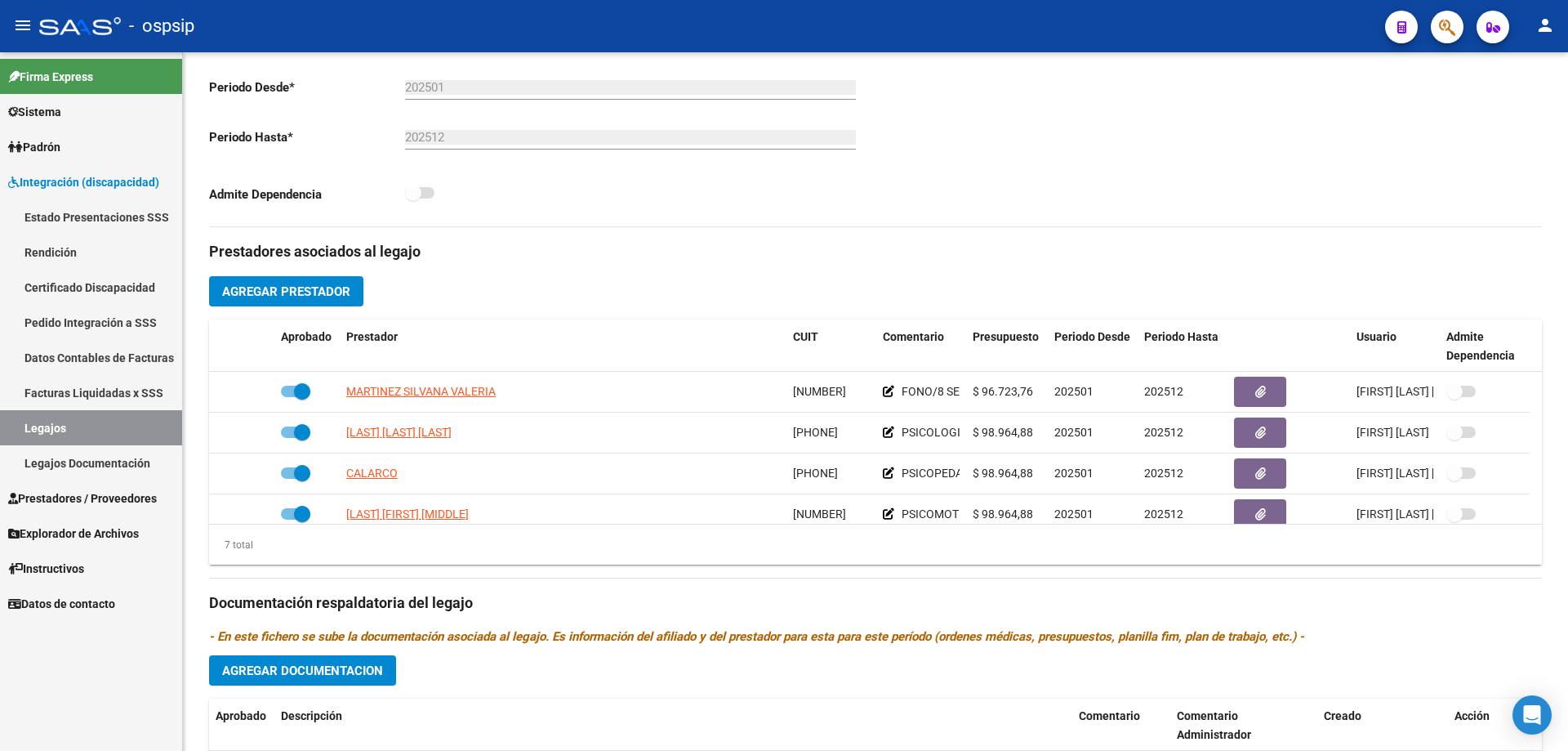click on "Legajos" at bounding box center [91, 427] 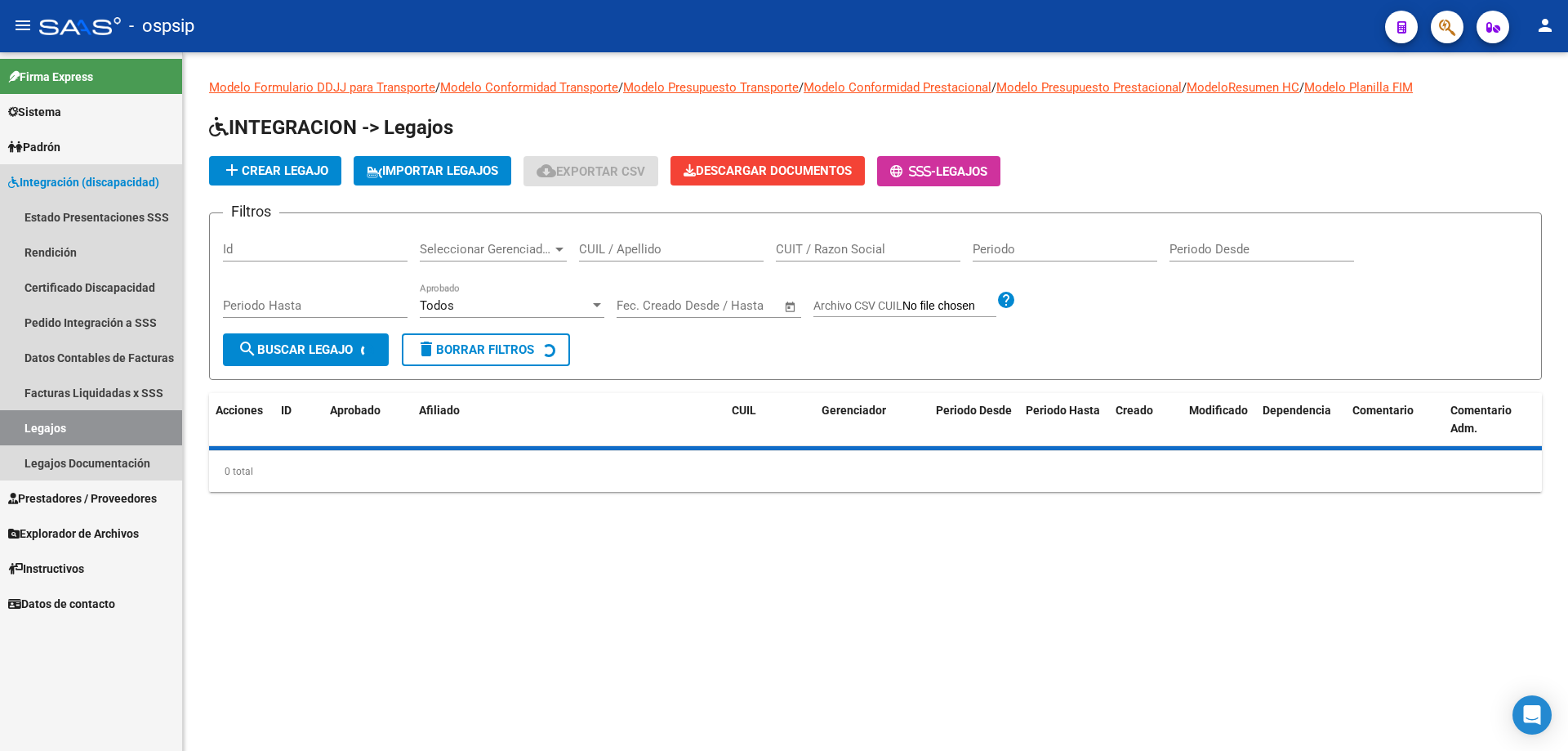 scroll, scrollTop: 0, scrollLeft: 0, axis: both 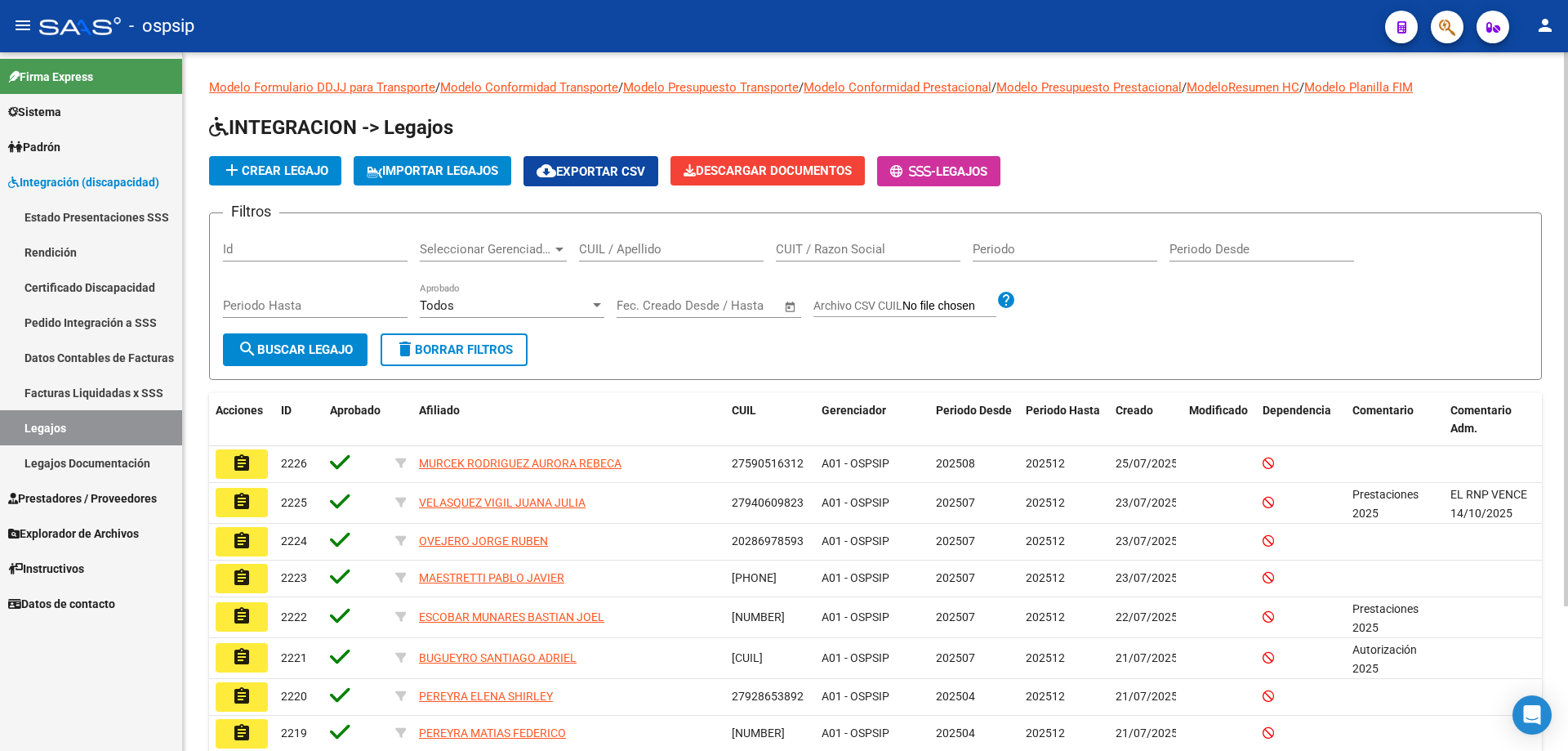 click on "CUIL / Apellido" at bounding box center (671, 249) 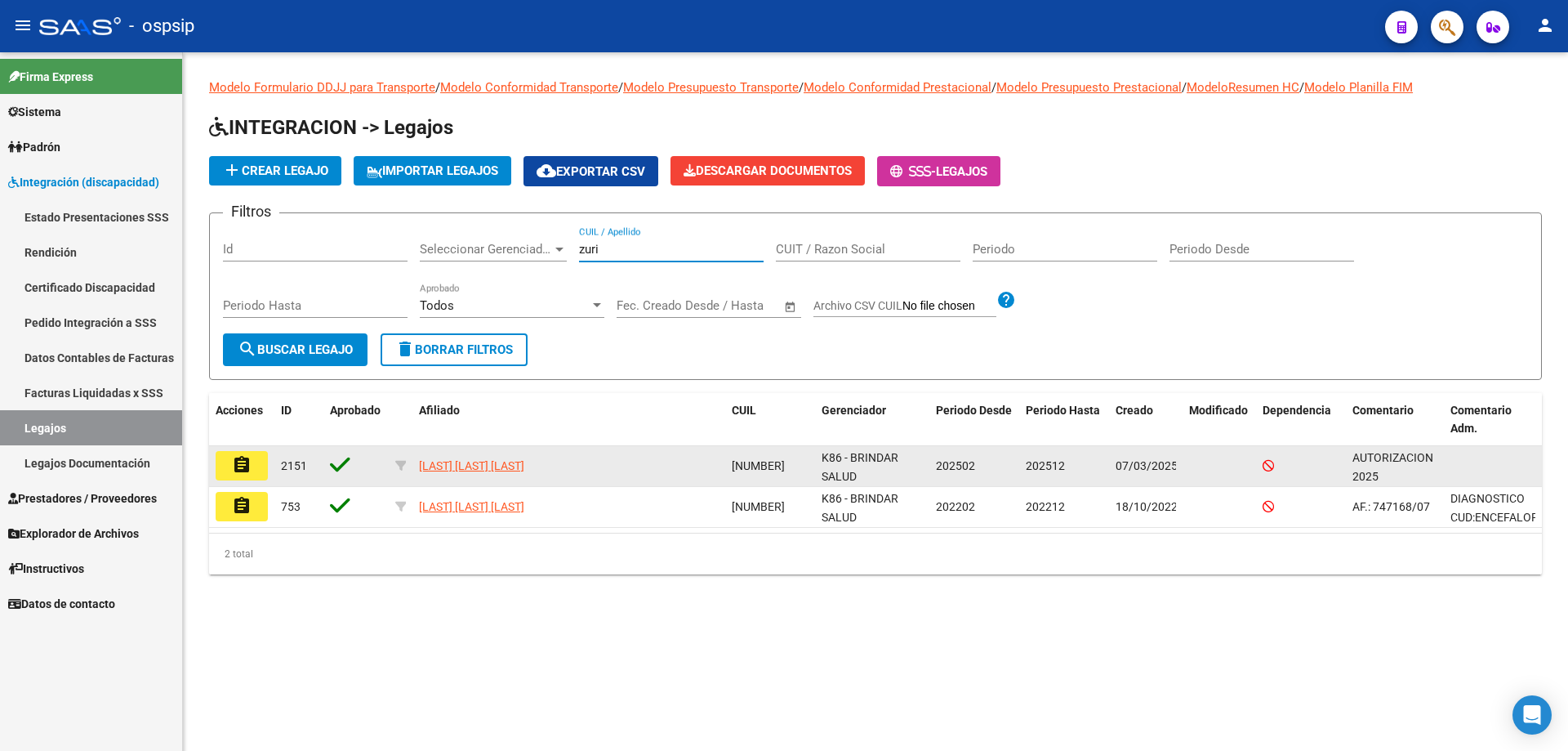 type on "zuri" 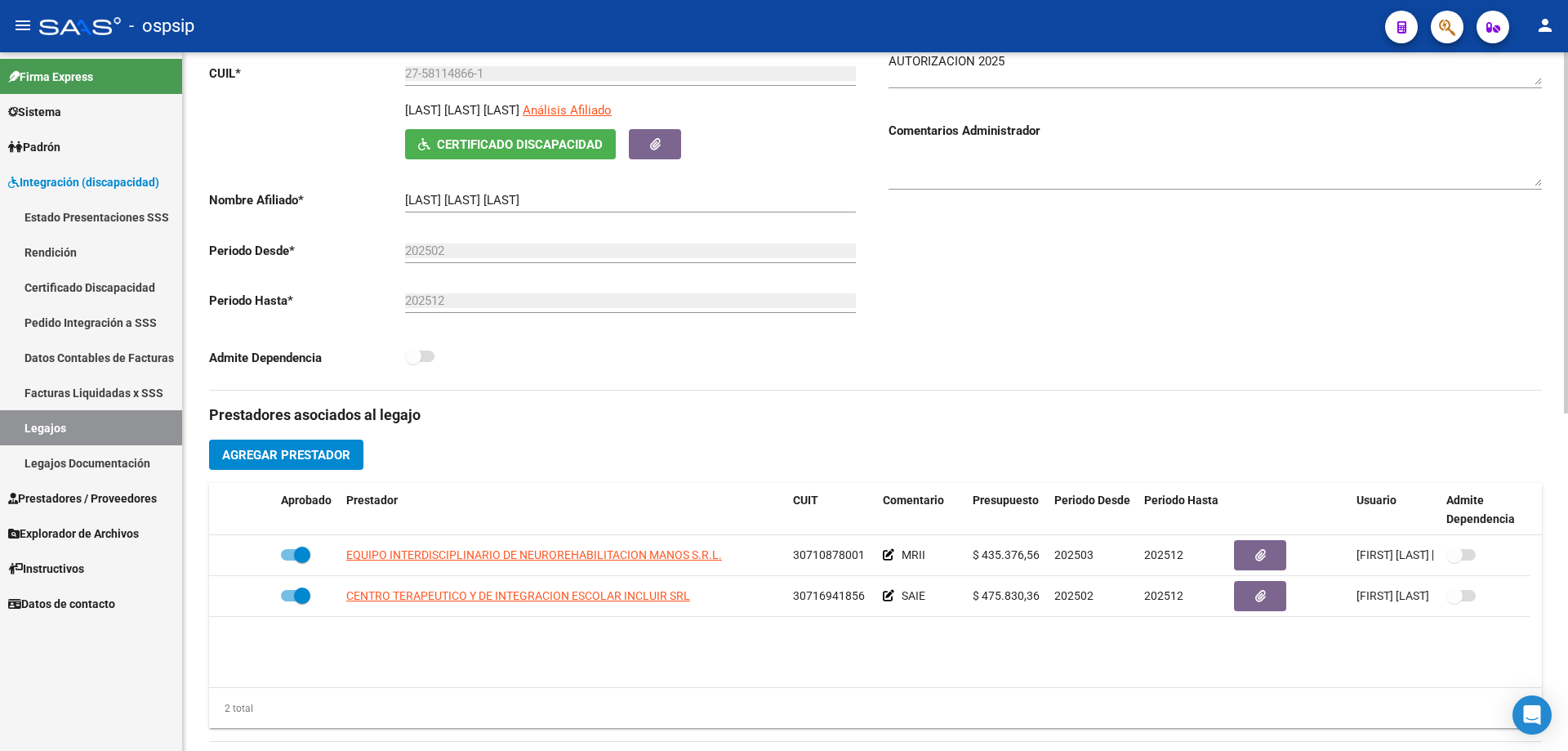 scroll, scrollTop: 327, scrollLeft: 0, axis: vertical 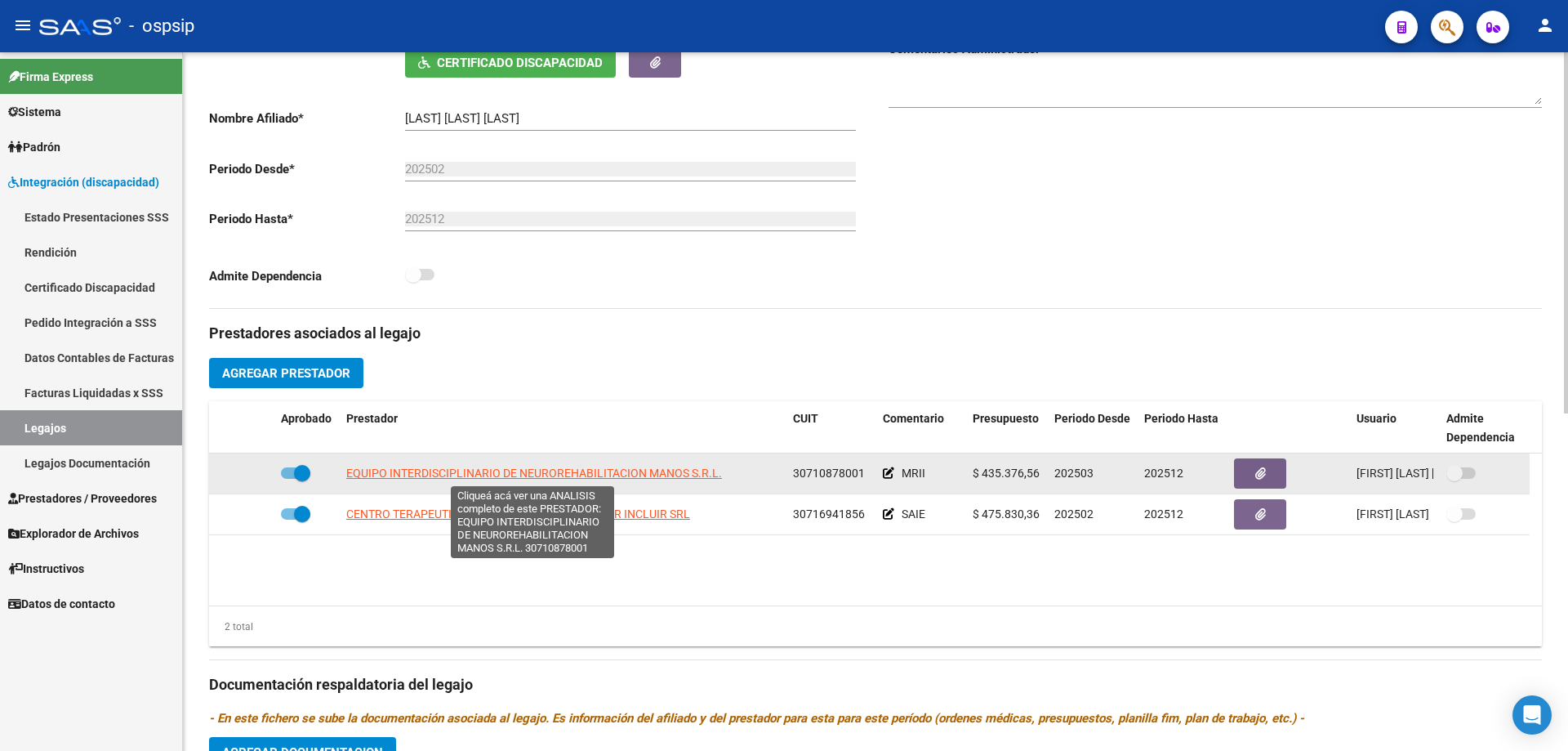 click on "EQUIPO INTERDISCIPLINARIO DE NEUROREHABILITACION MANOS S.R.L." 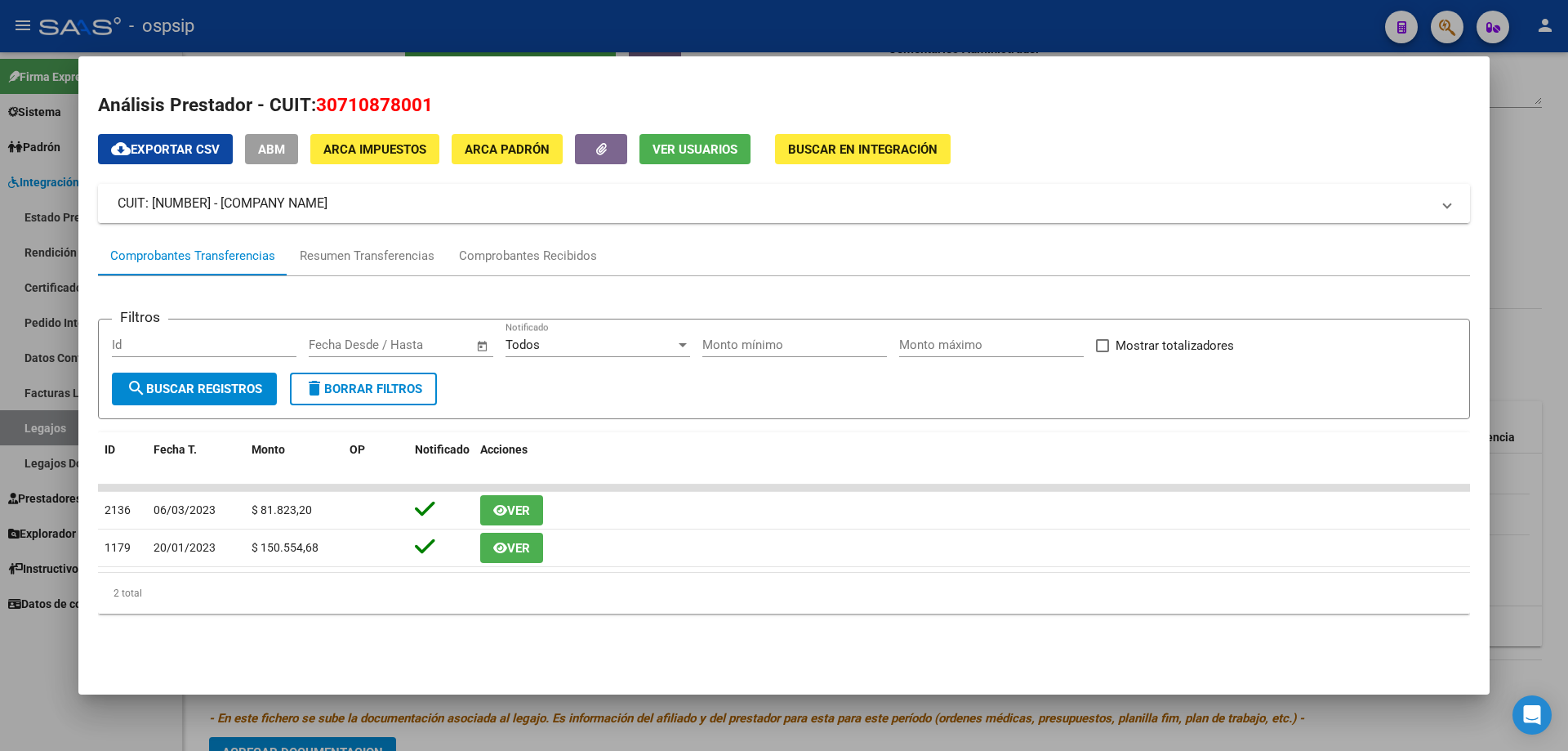 click on "CUIT: [NUMBER] - [COMPANY NAME]" at bounding box center [774, 203] 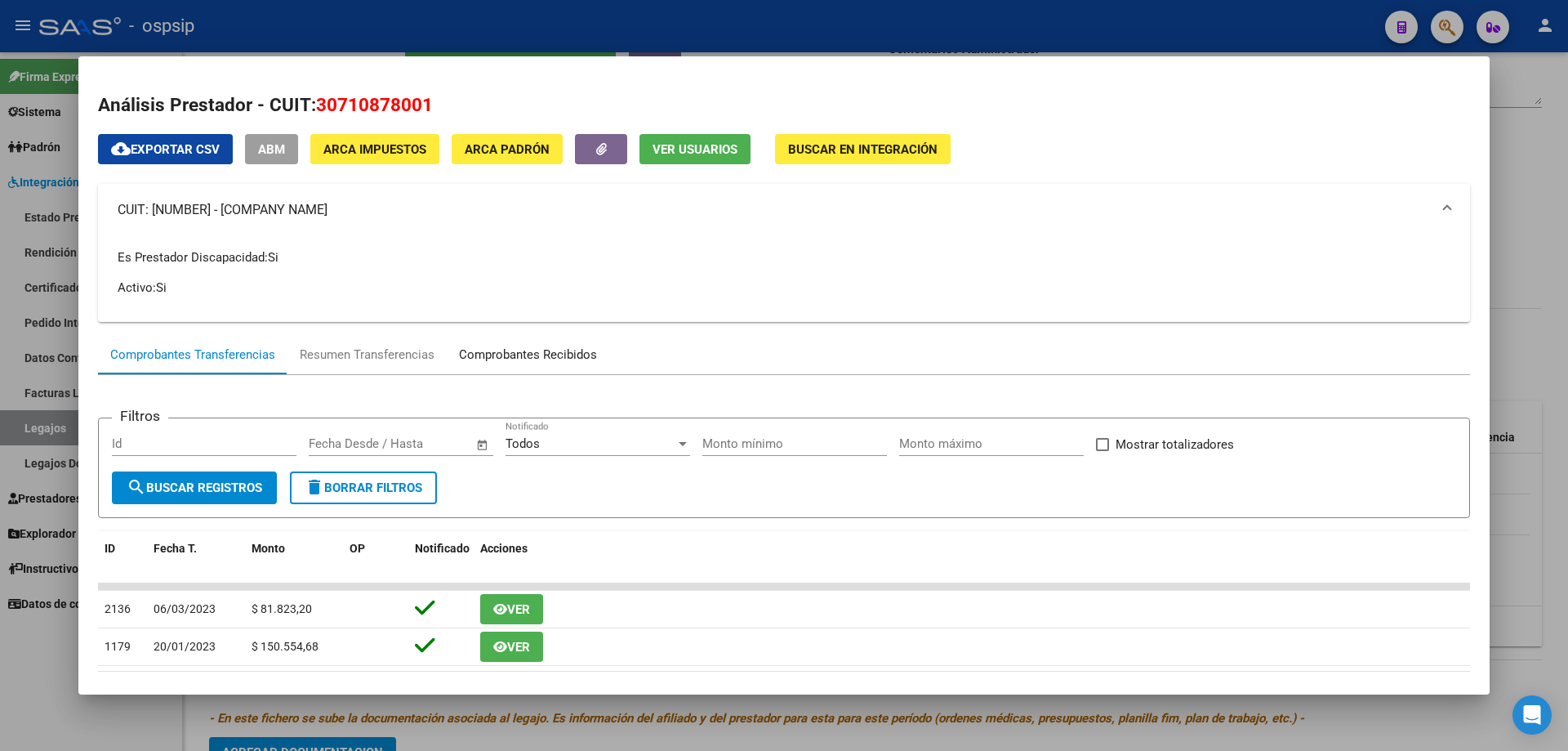 click on "Comprobantes Recibidos" at bounding box center [528, 355] 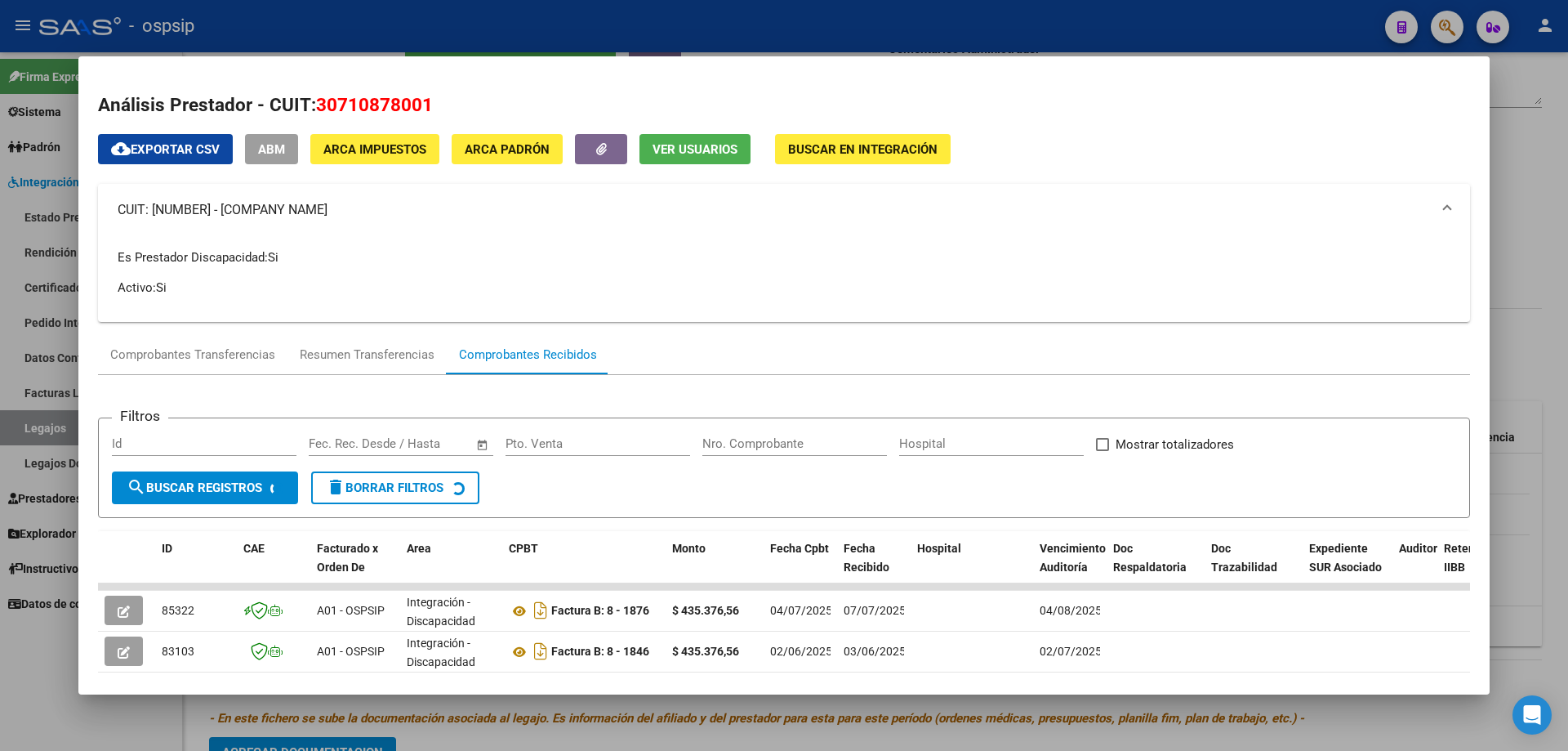 scroll, scrollTop: 327, scrollLeft: 0, axis: vertical 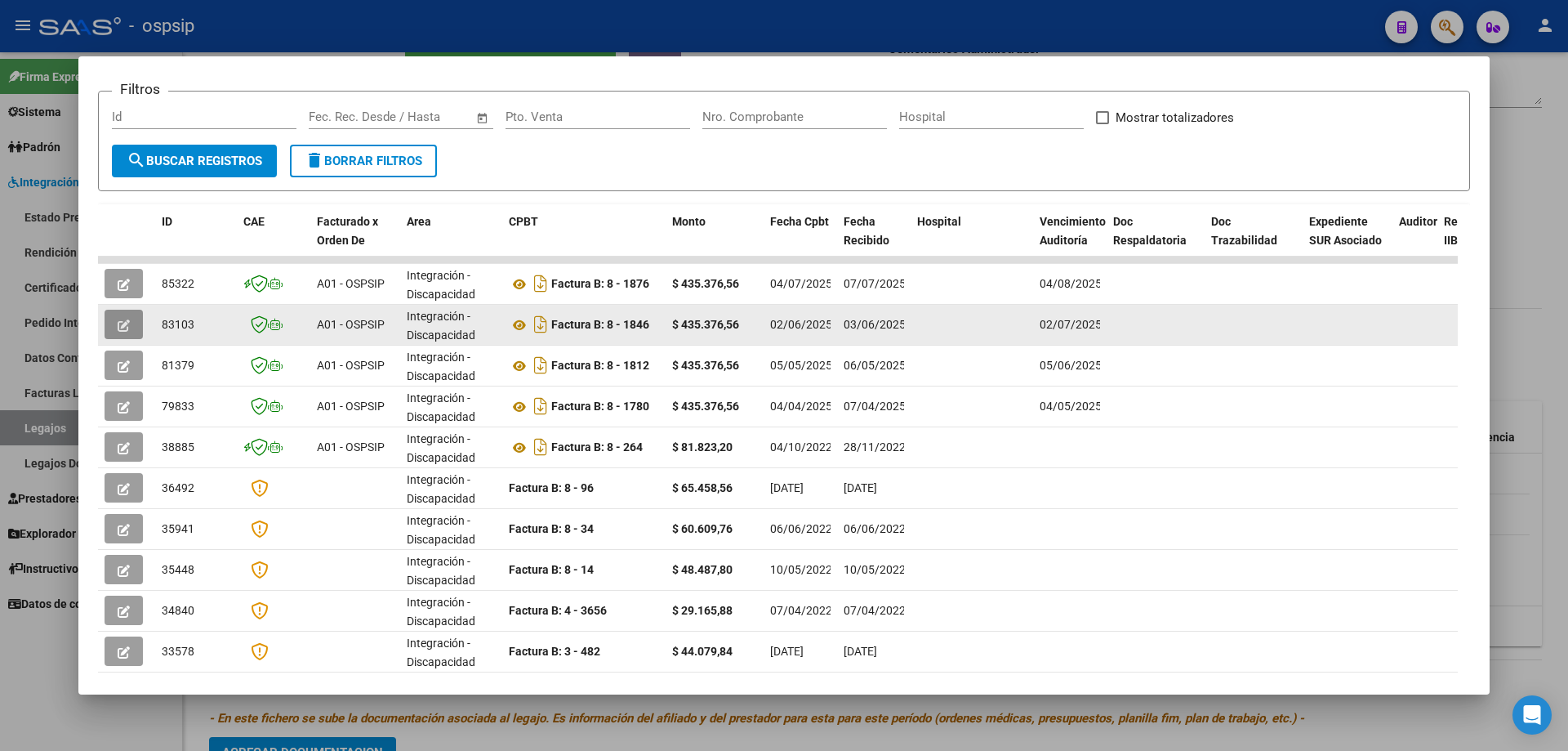 click 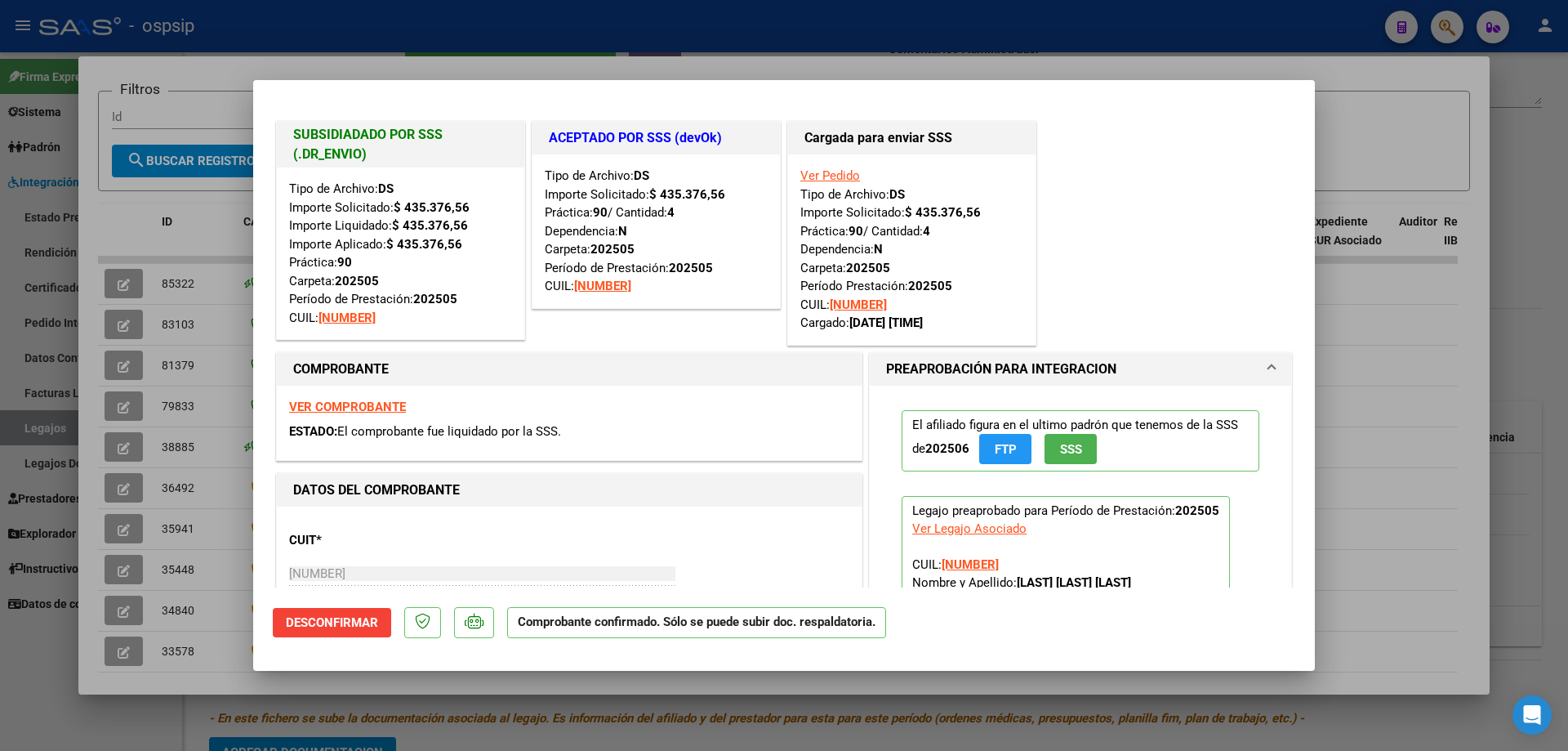type 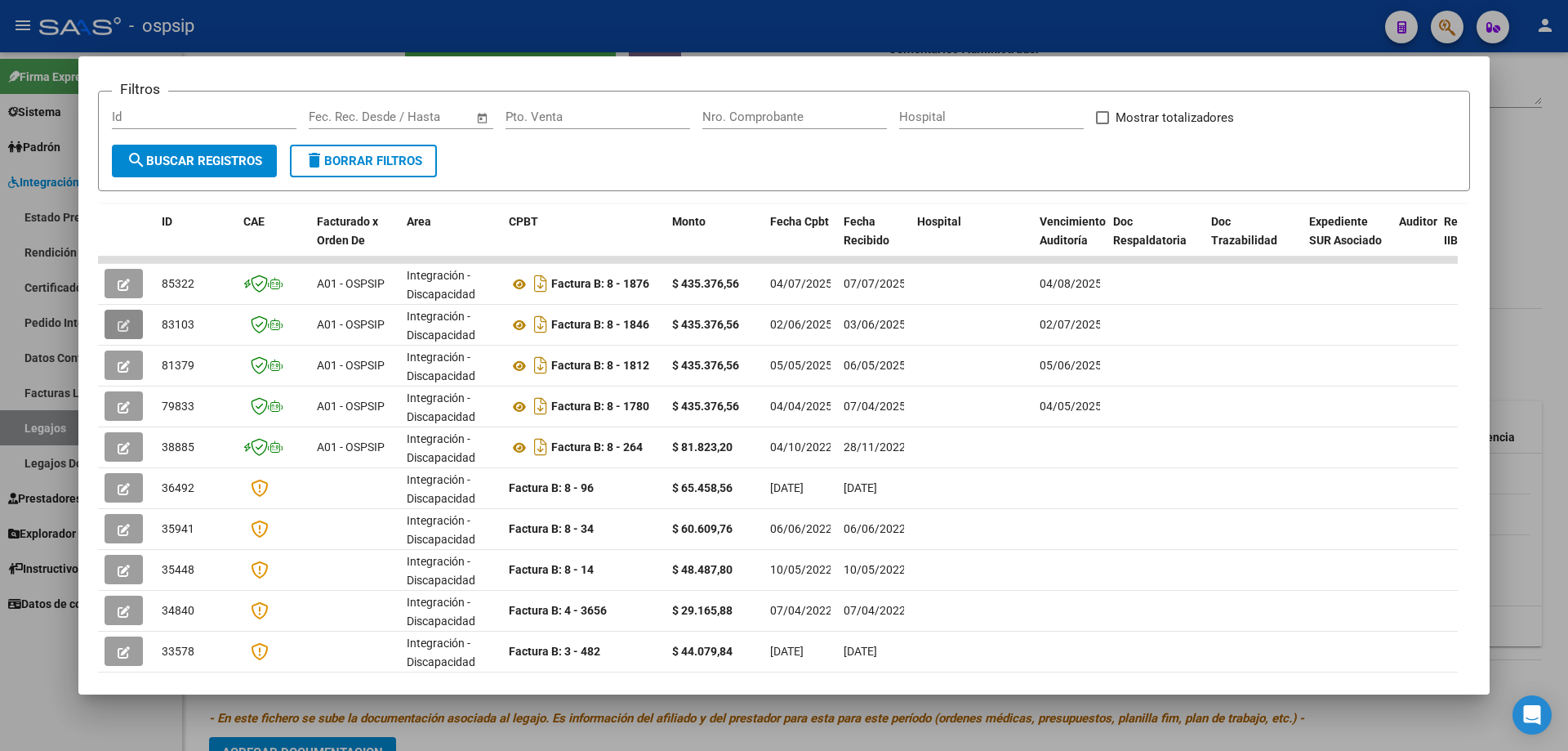 type 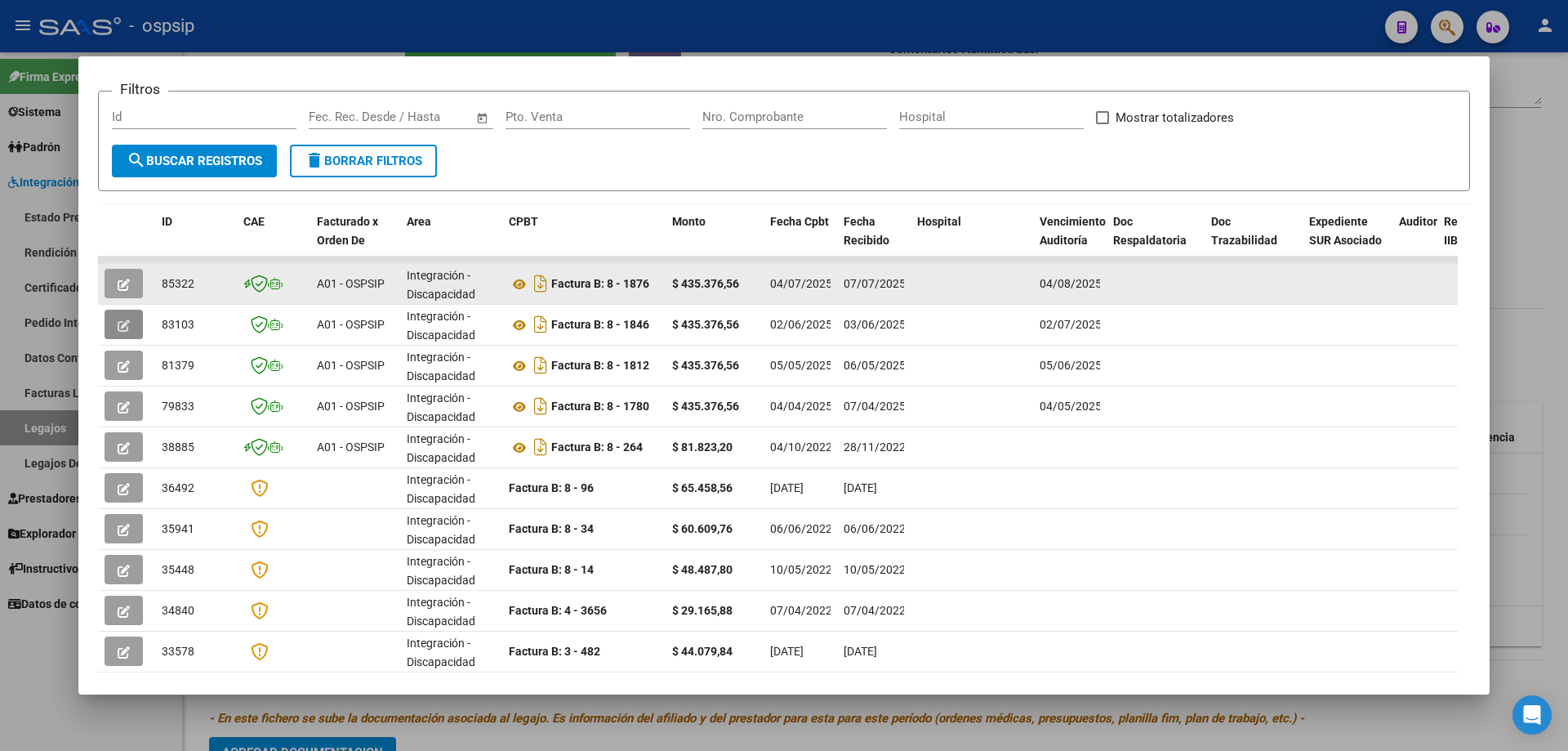 click 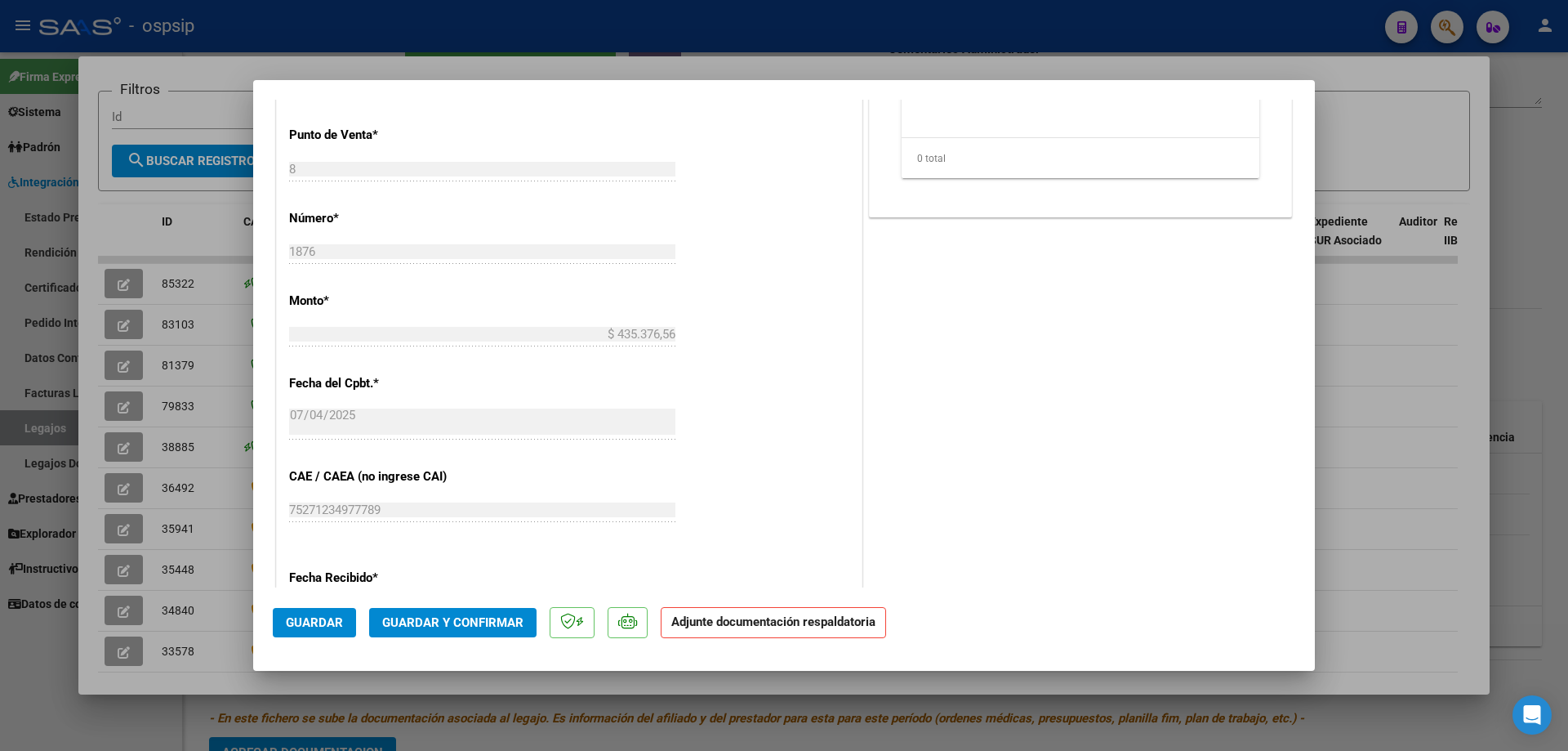scroll, scrollTop: 1090, scrollLeft: 0, axis: vertical 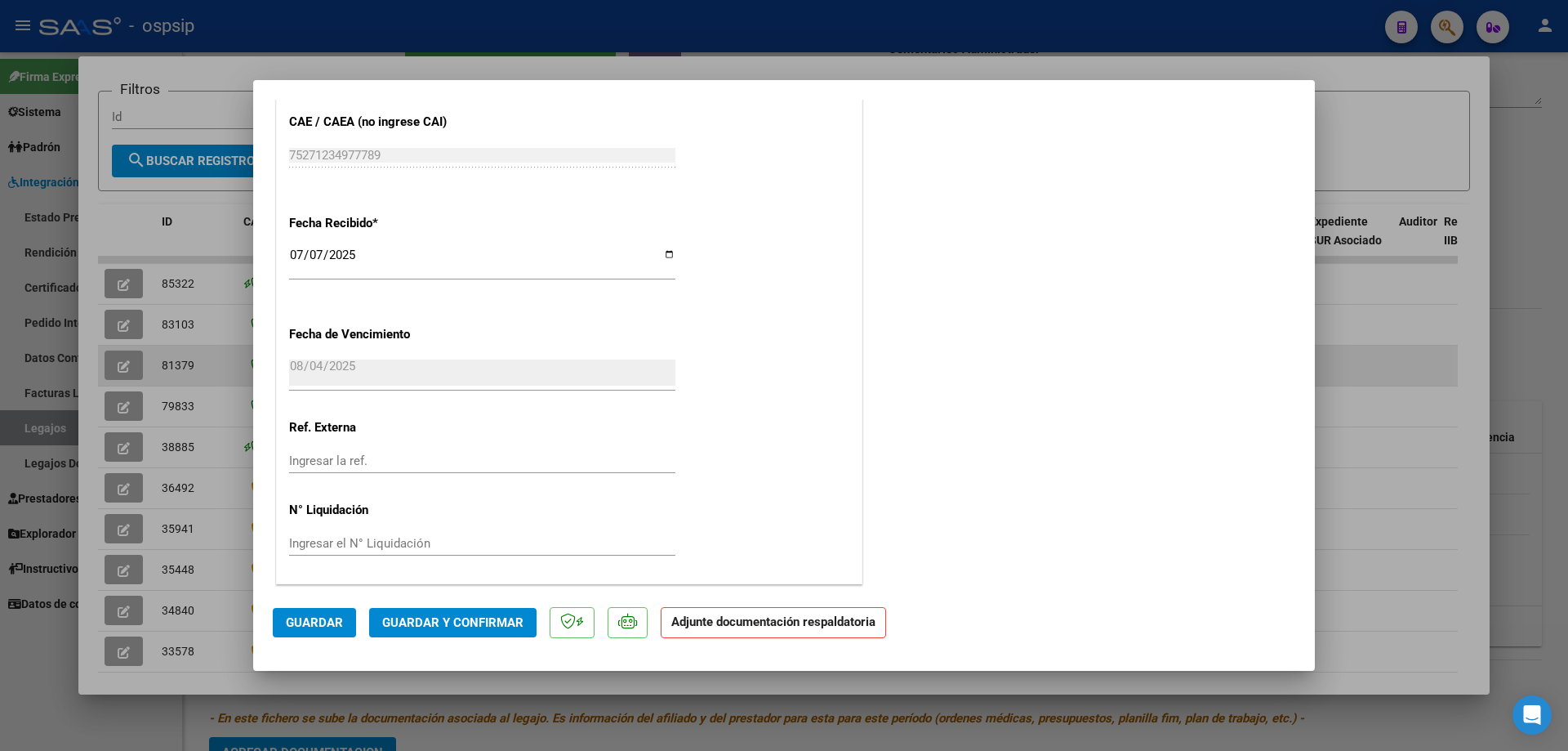 type 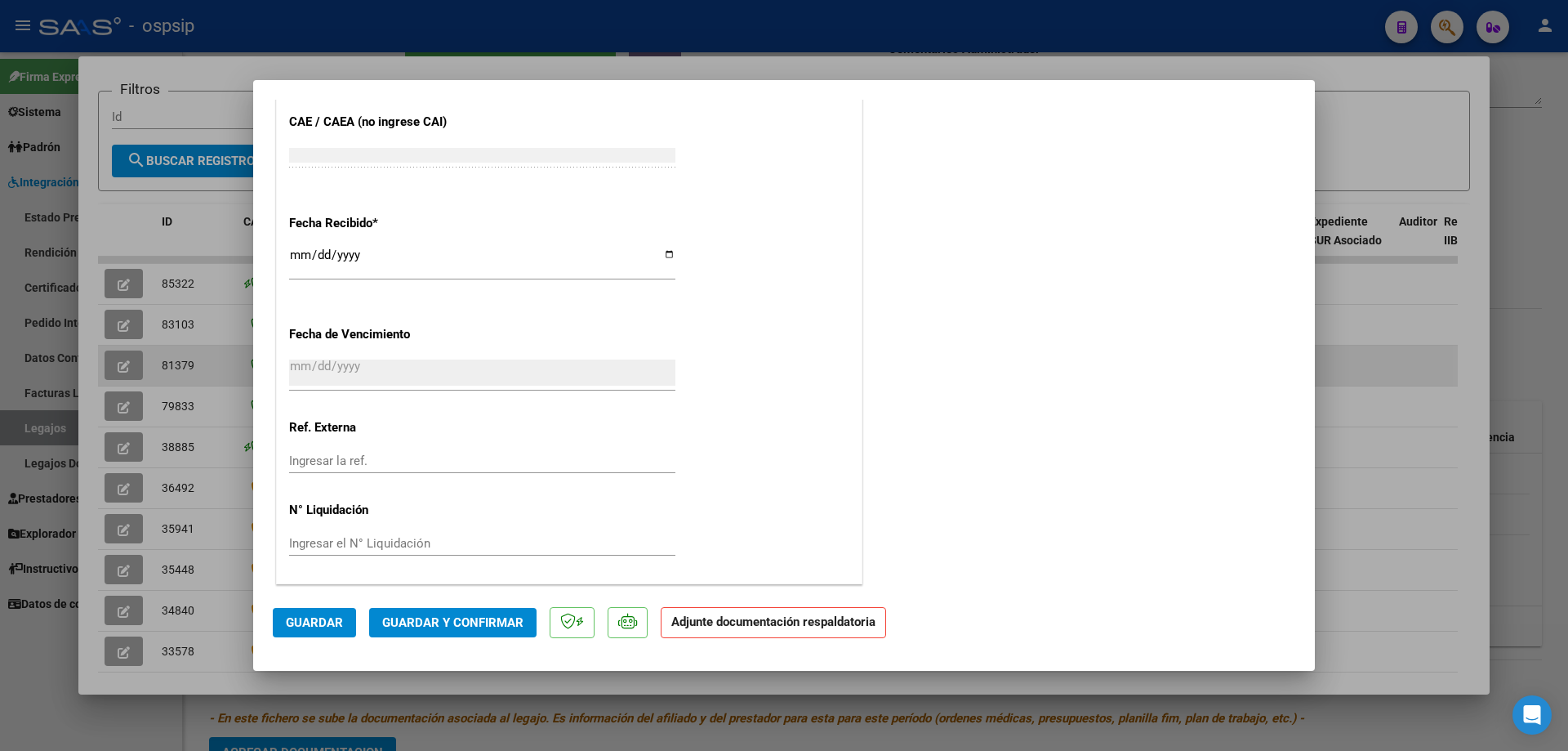 scroll, scrollTop: 0, scrollLeft: 0, axis: both 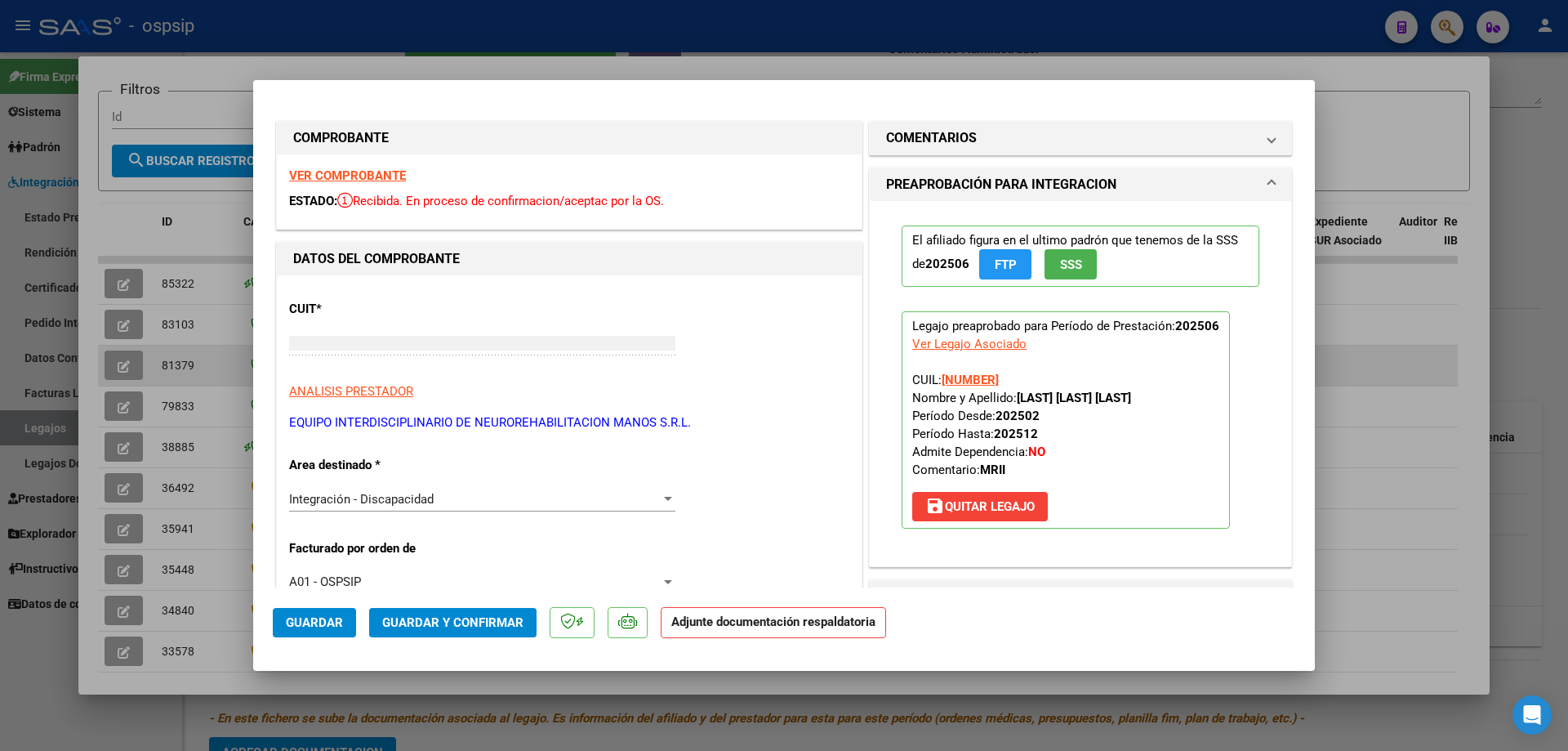 type 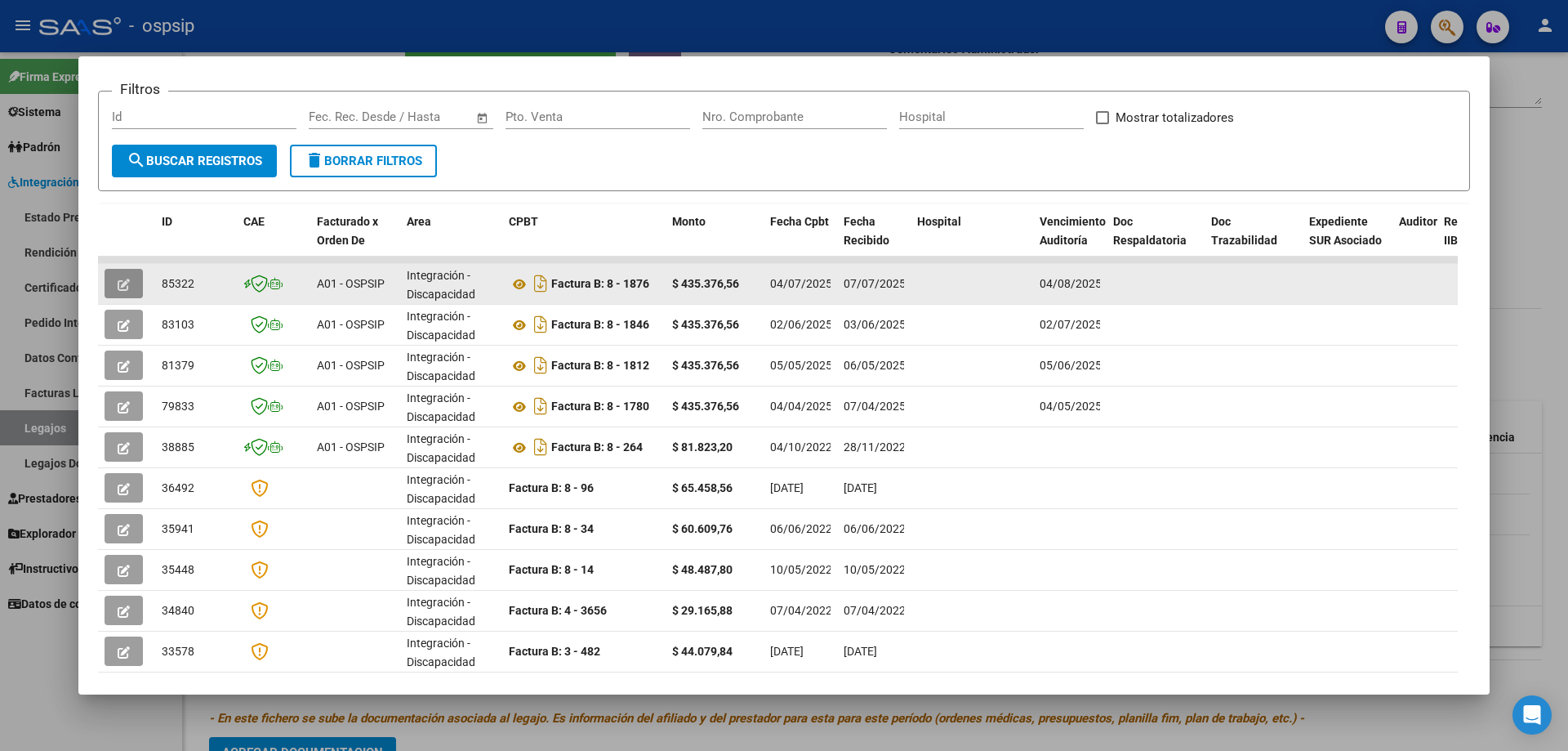 click 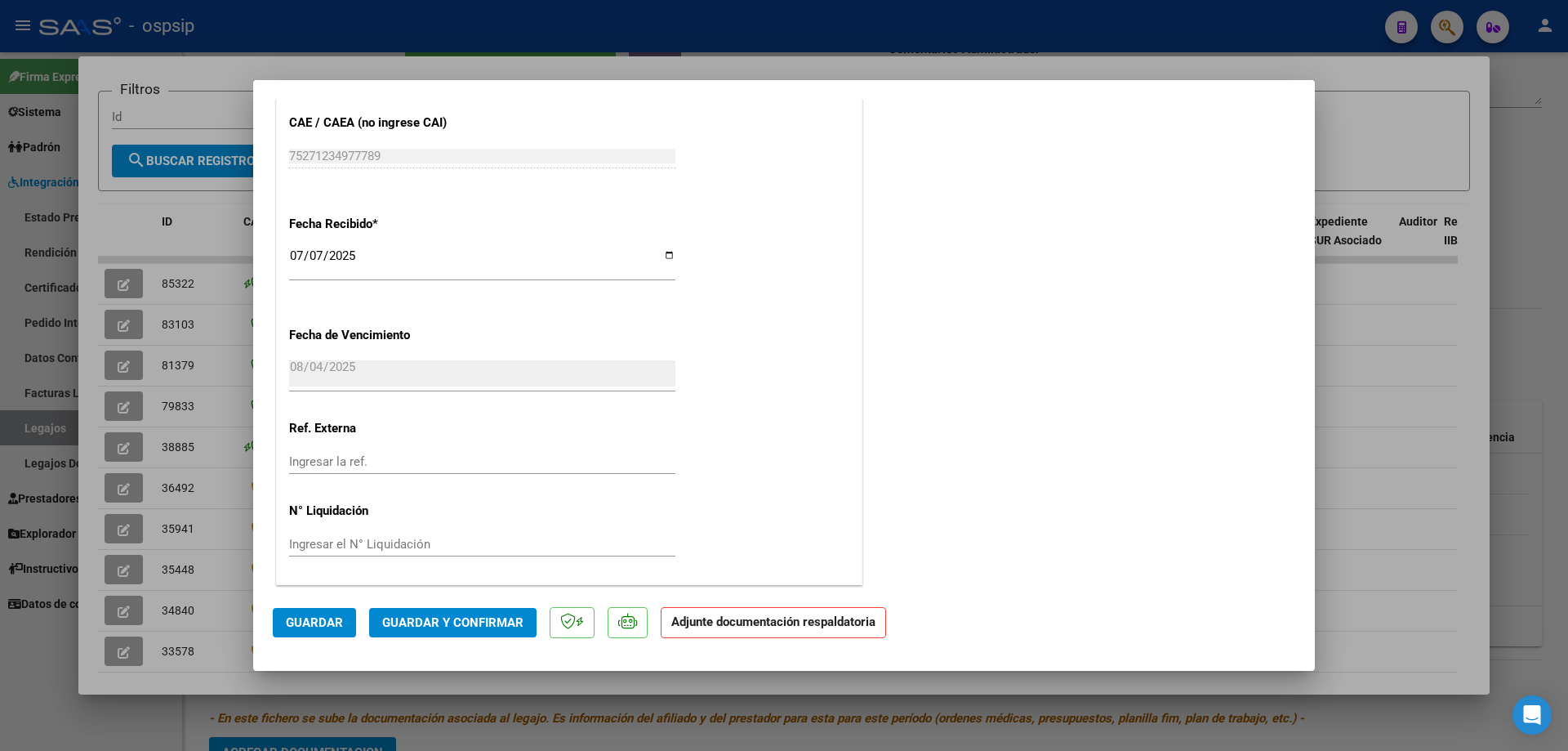 scroll, scrollTop: 1090, scrollLeft: 0, axis: vertical 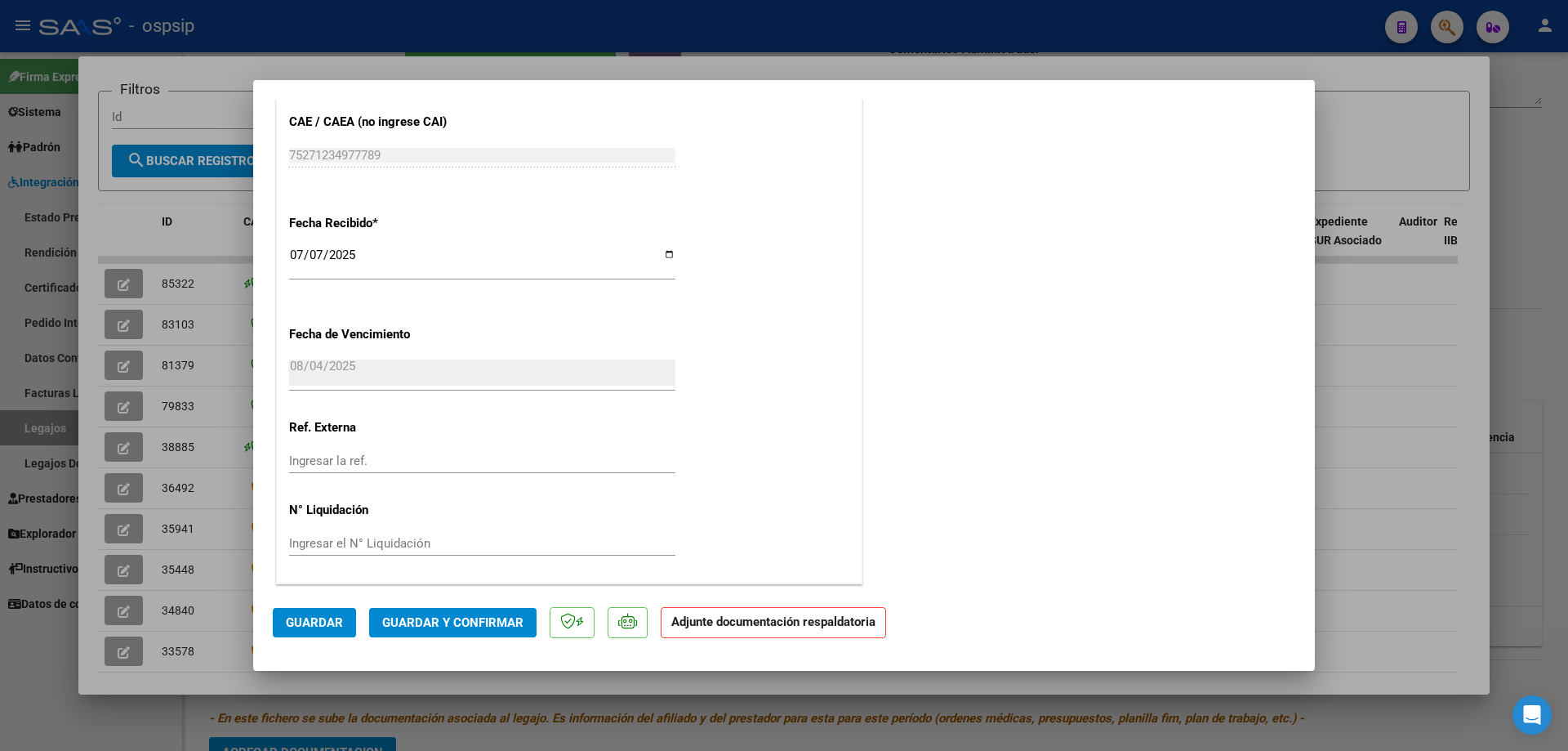 click at bounding box center [784, 375] 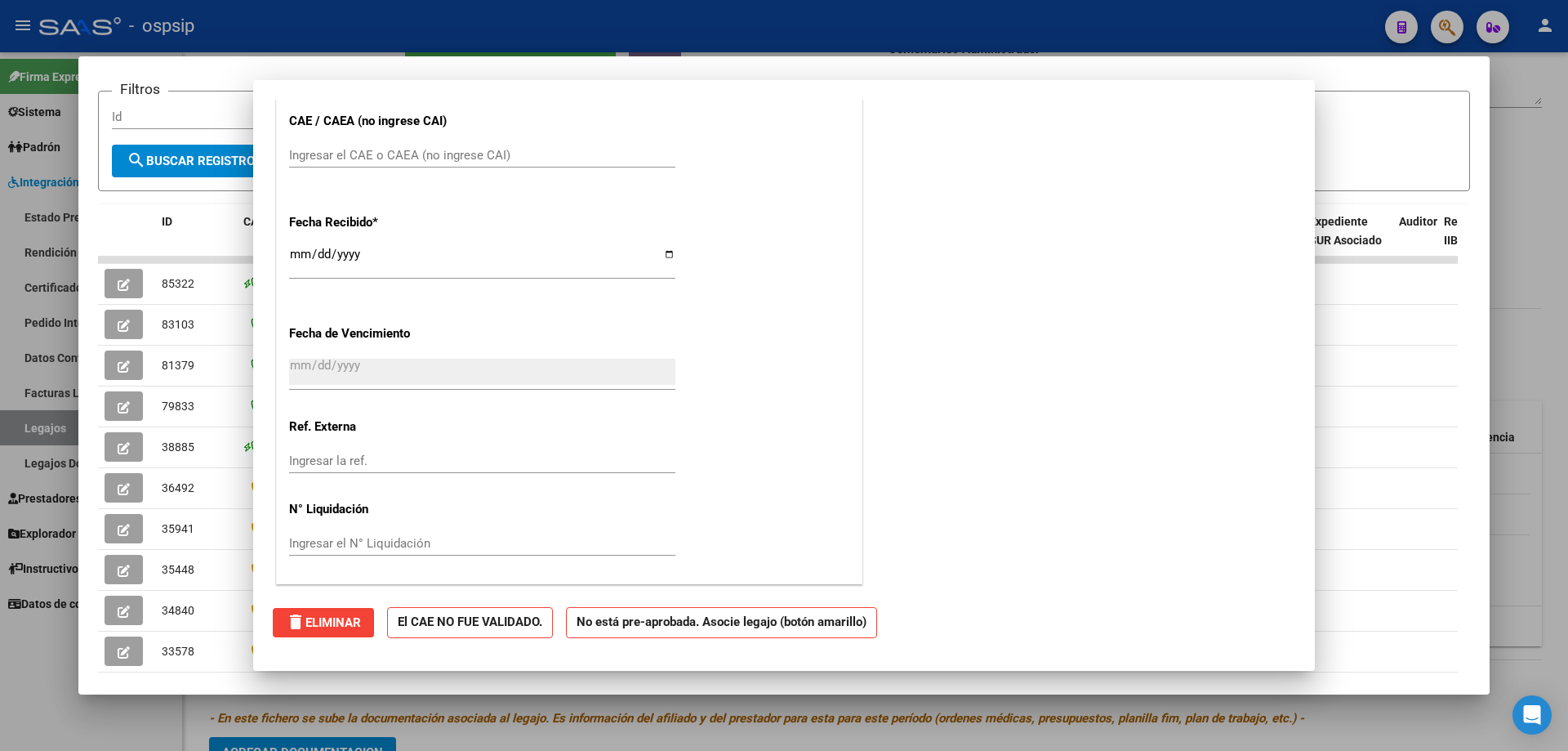 scroll, scrollTop: 0, scrollLeft: 0, axis: both 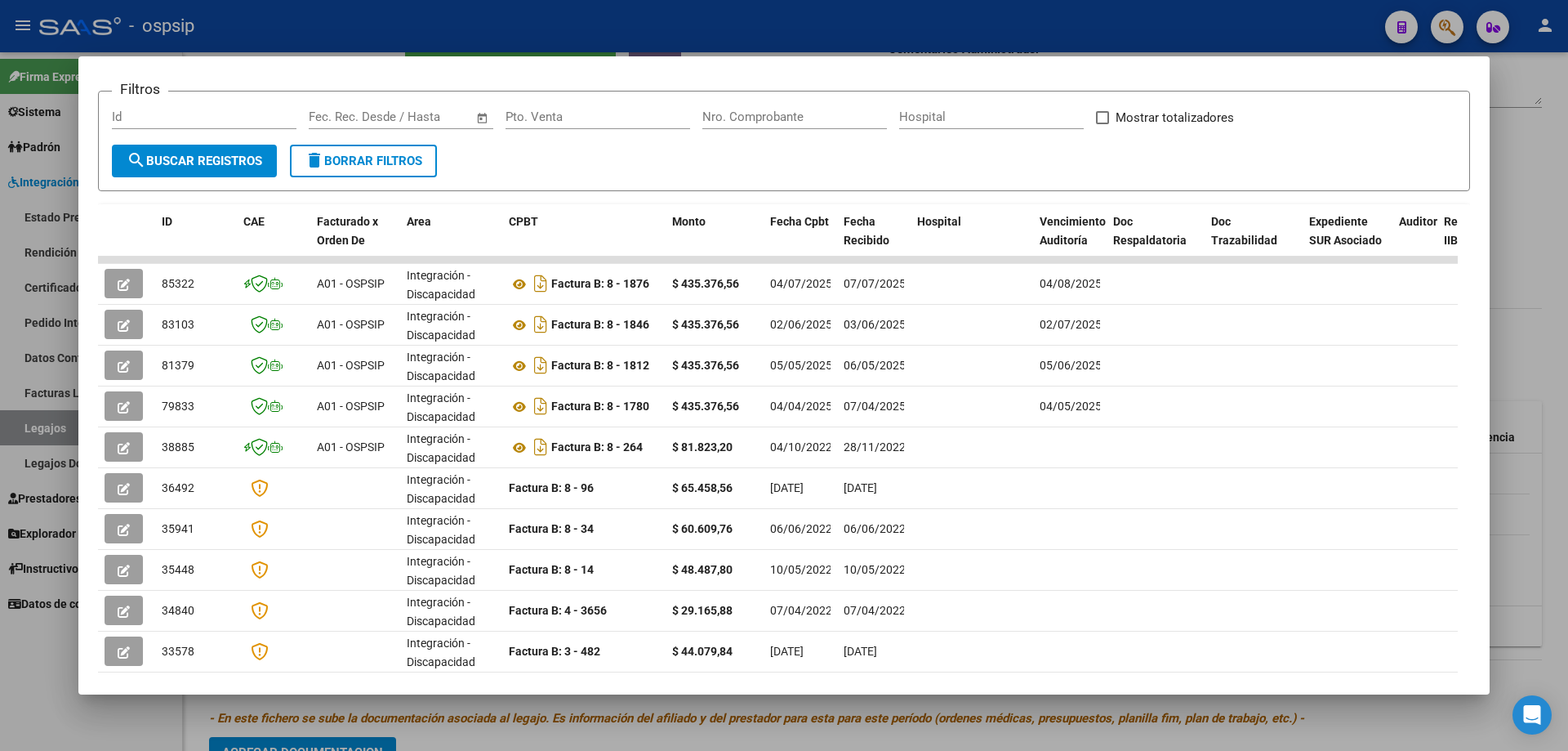 click at bounding box center (784, 375) 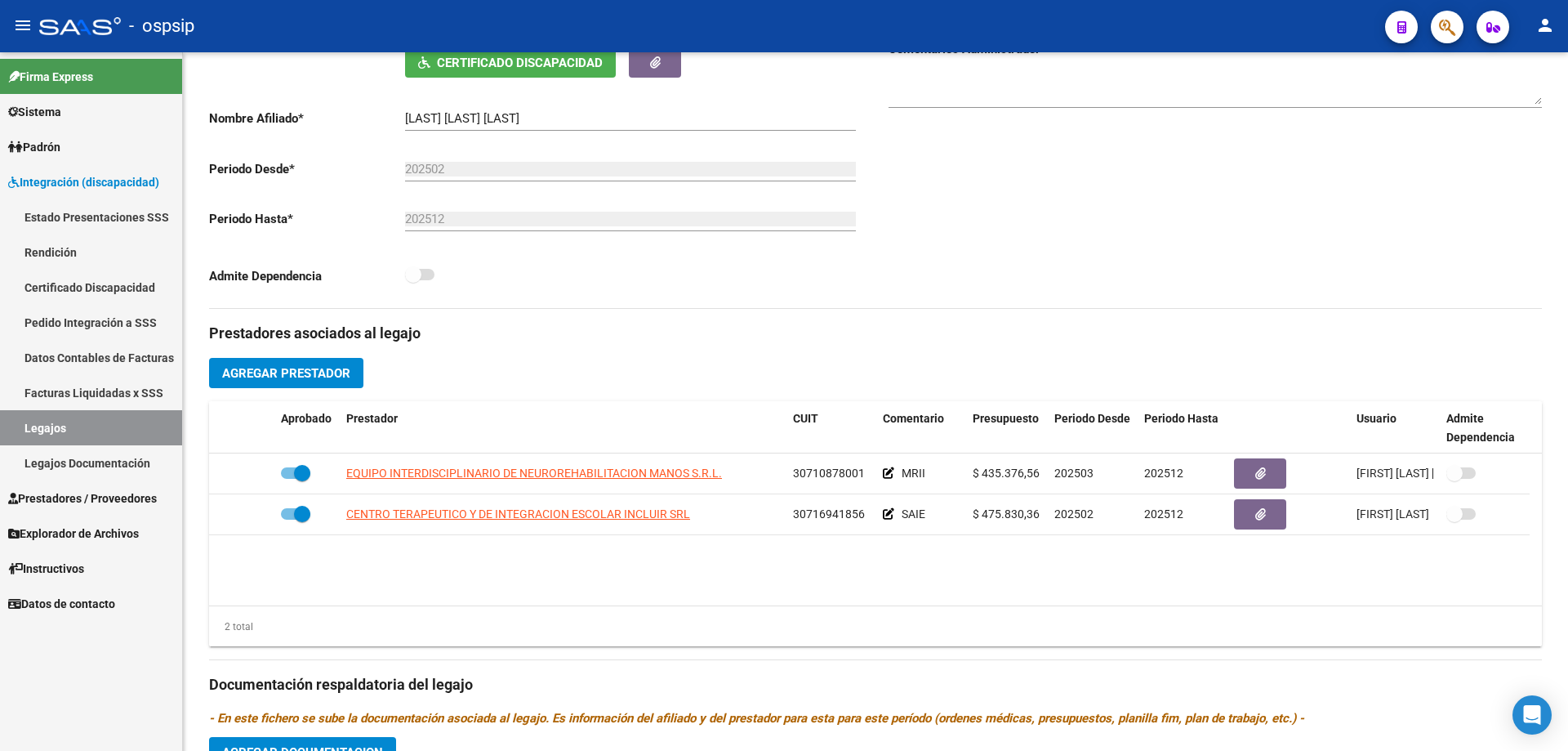 click on "Legajos" at bounding box center (91, 427) 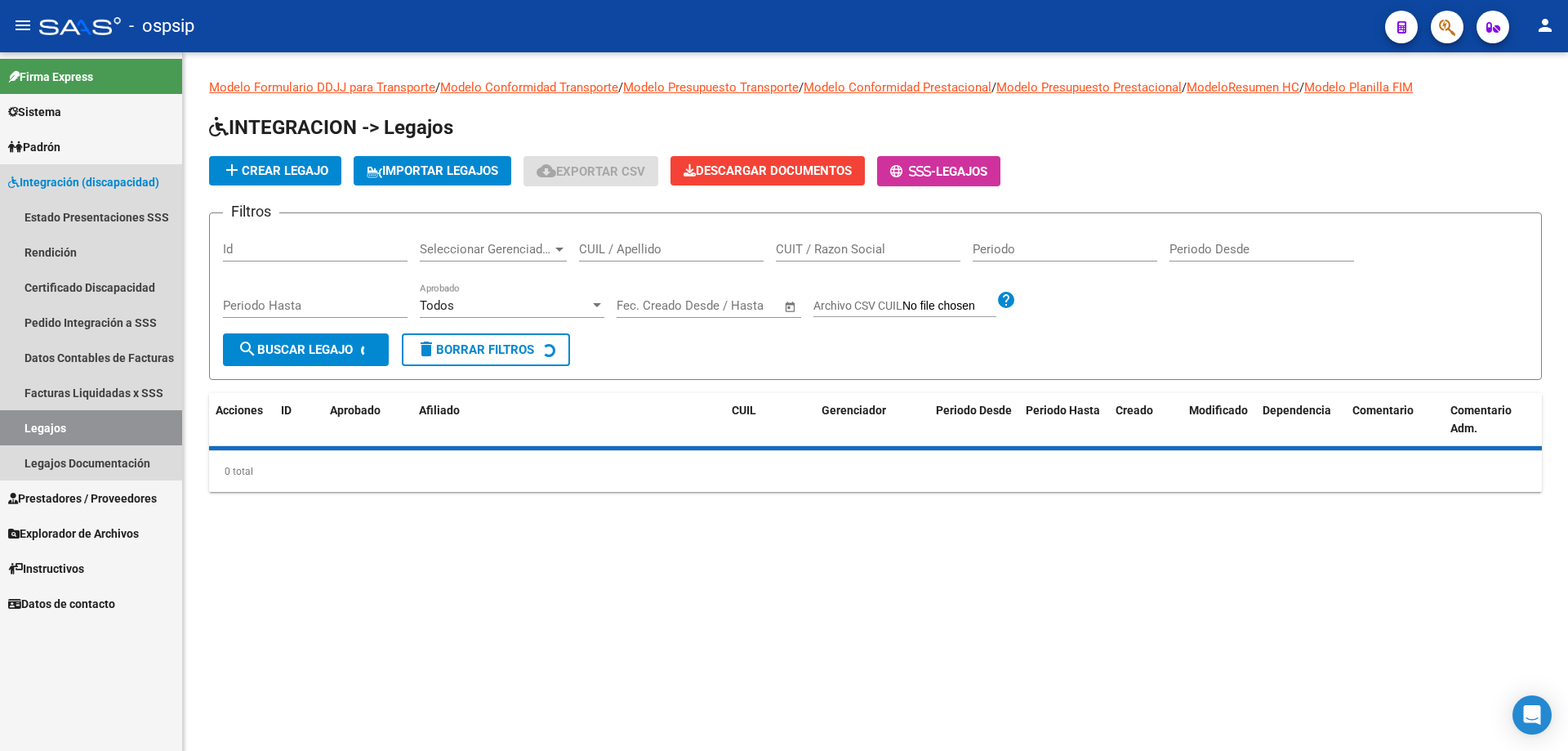 scroll, scrollTop: 0, scrollLeft: 0, axis: both 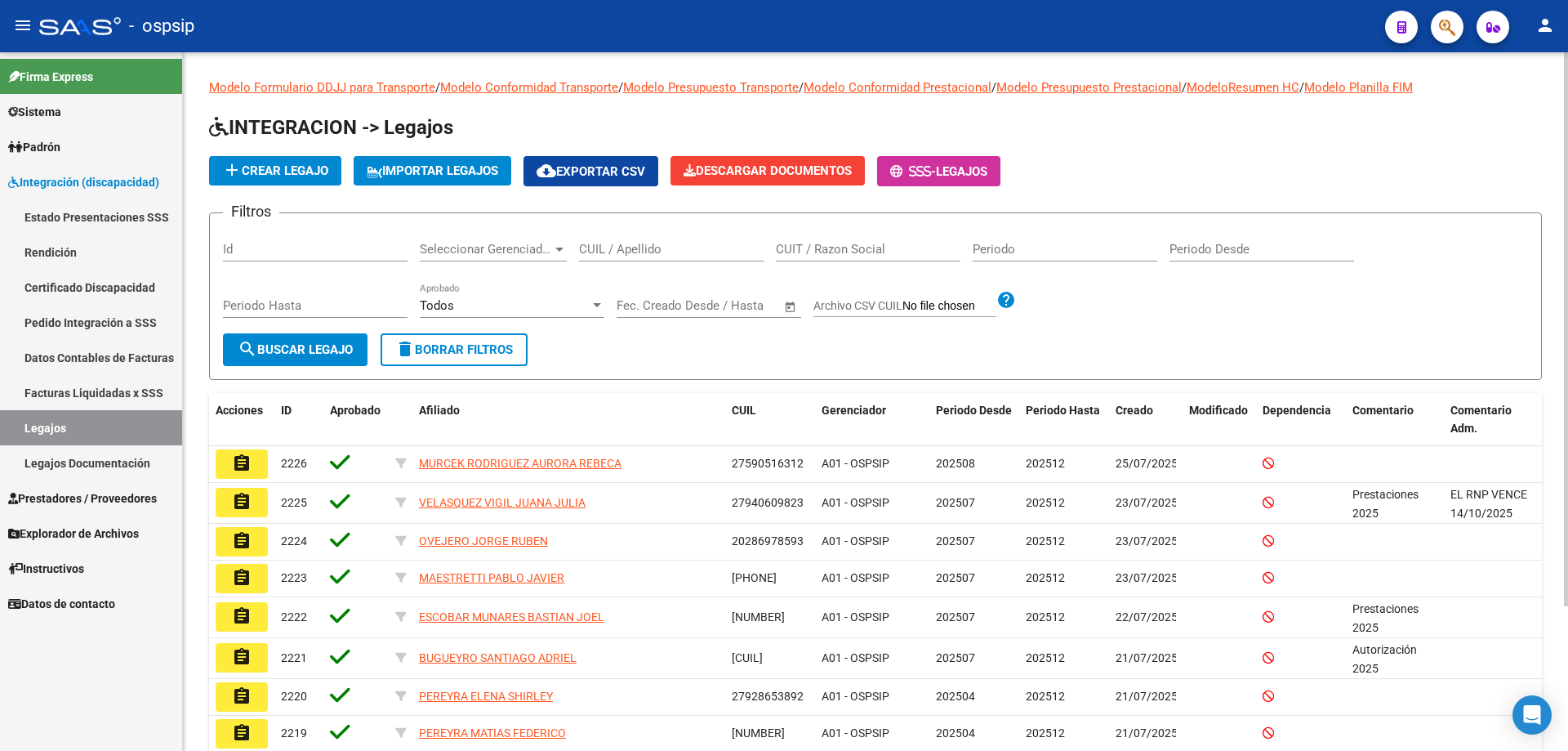 click on "CUIL / Apellido" at bounding box center (671, 249) 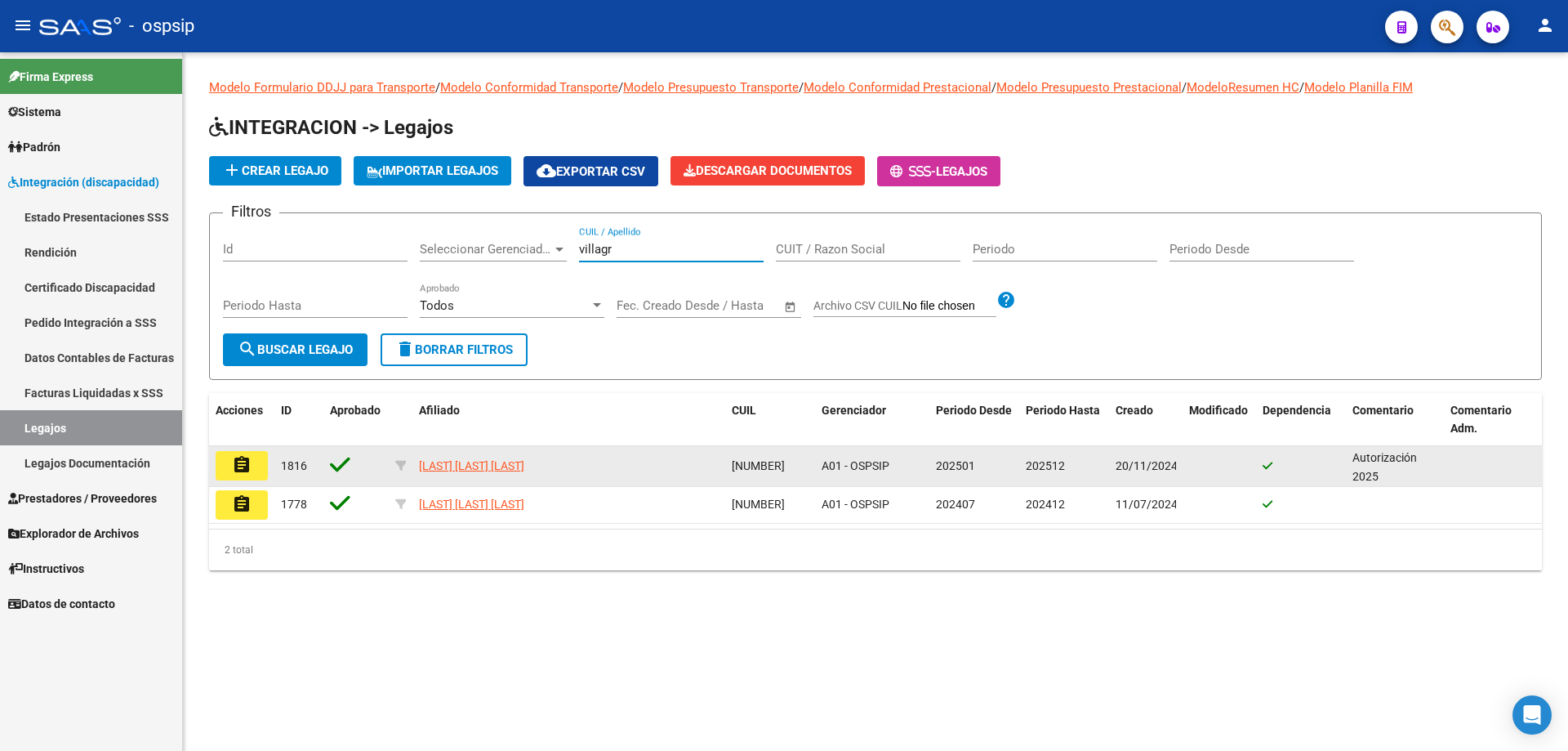 type on "villagr" 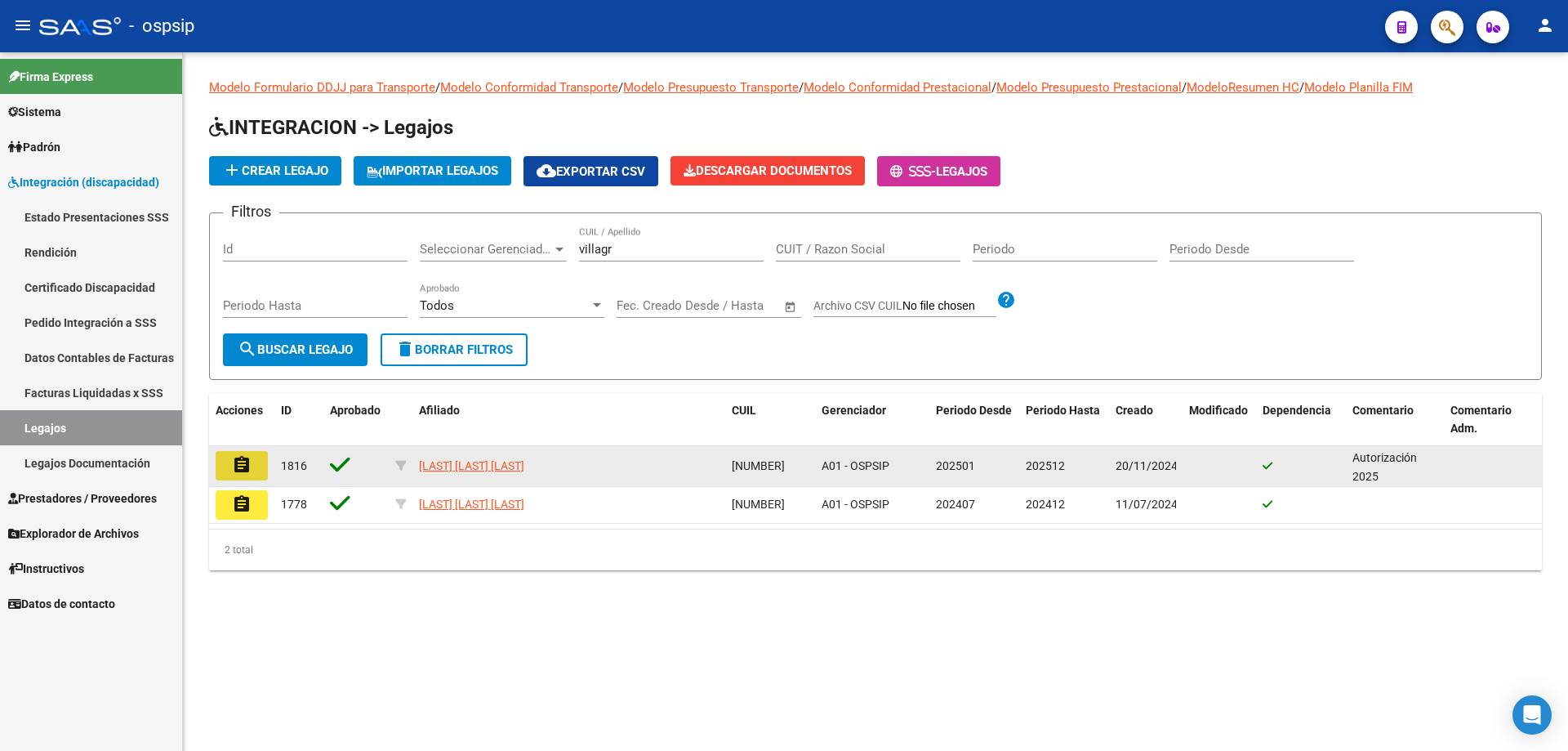 click on "assignment" 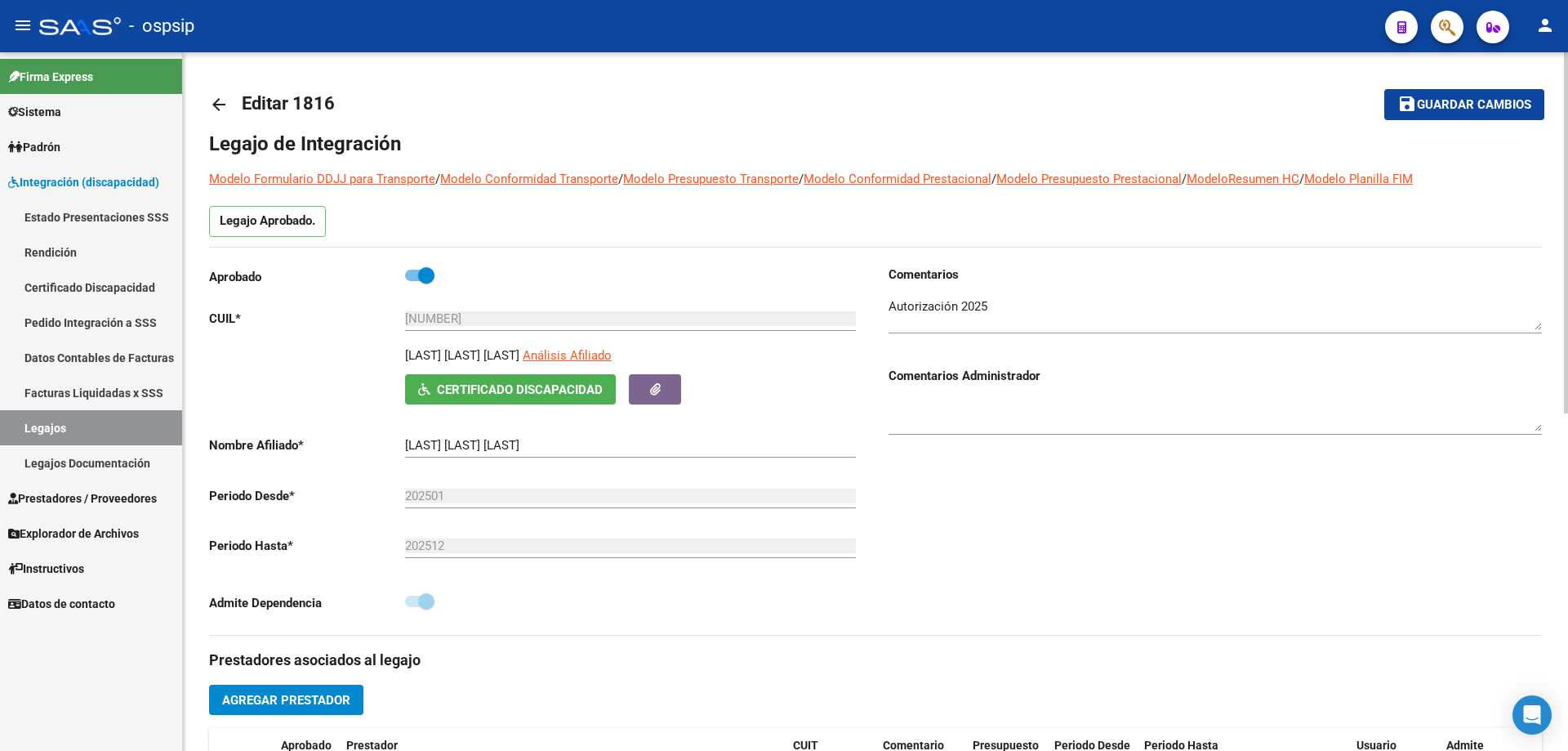 scroll, scrollTop: 327, scrollLeft: 0, axis: vertical 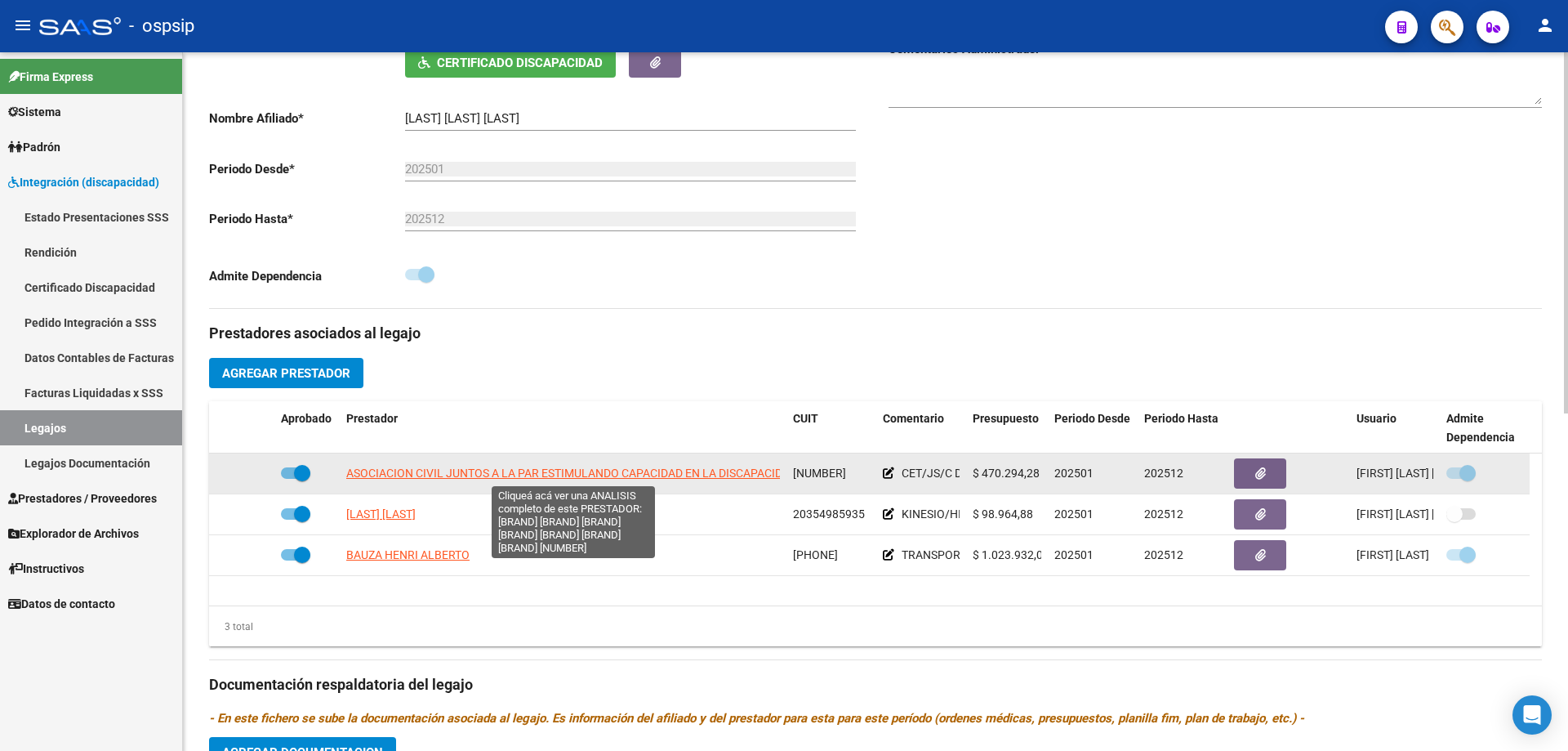 click on "ASOCIACION CIVIL JUNTOS A LA PAR ESTIMULANDO CAPACIDAD EN LA DISCAPACIDAD" 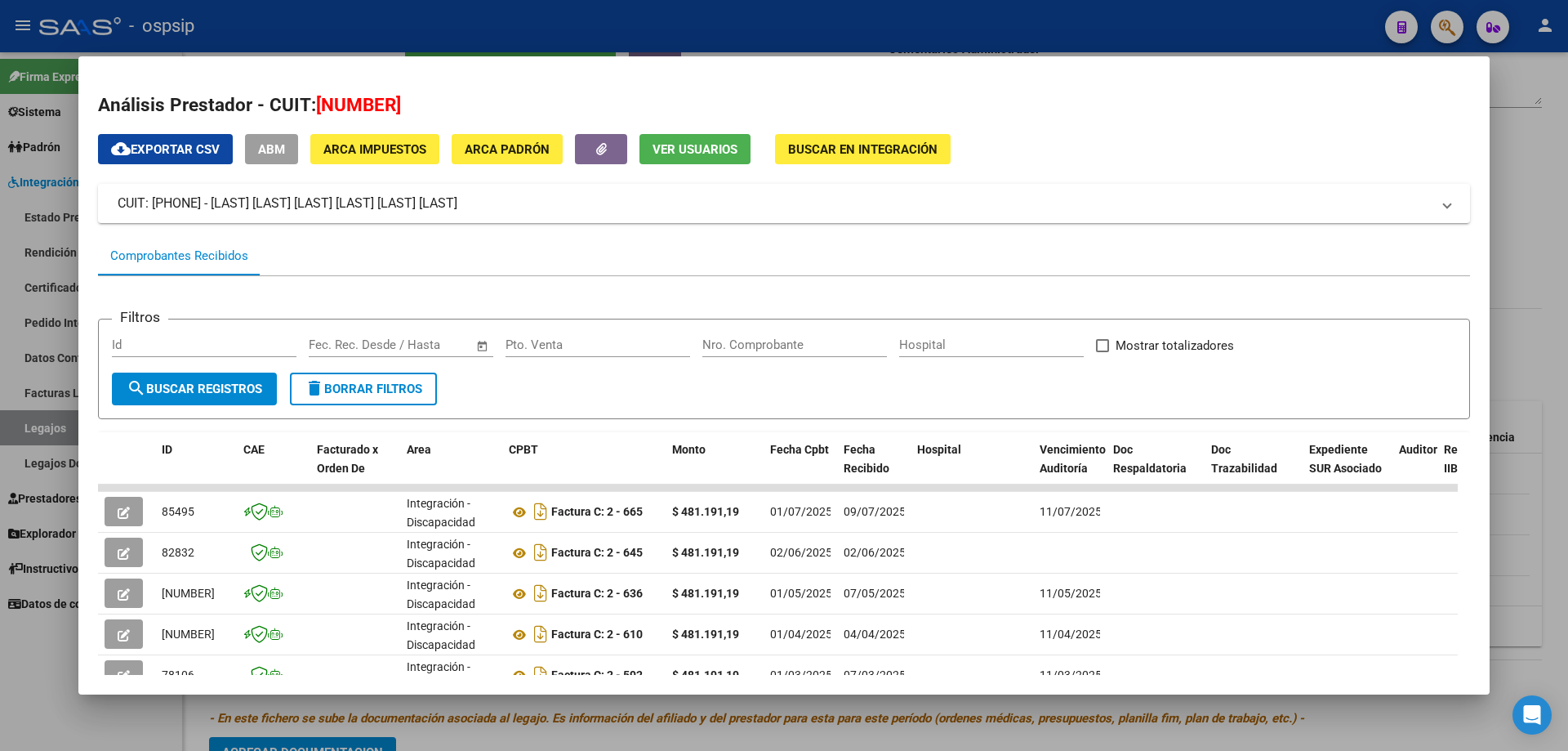 click at bounding box center [784, 375] 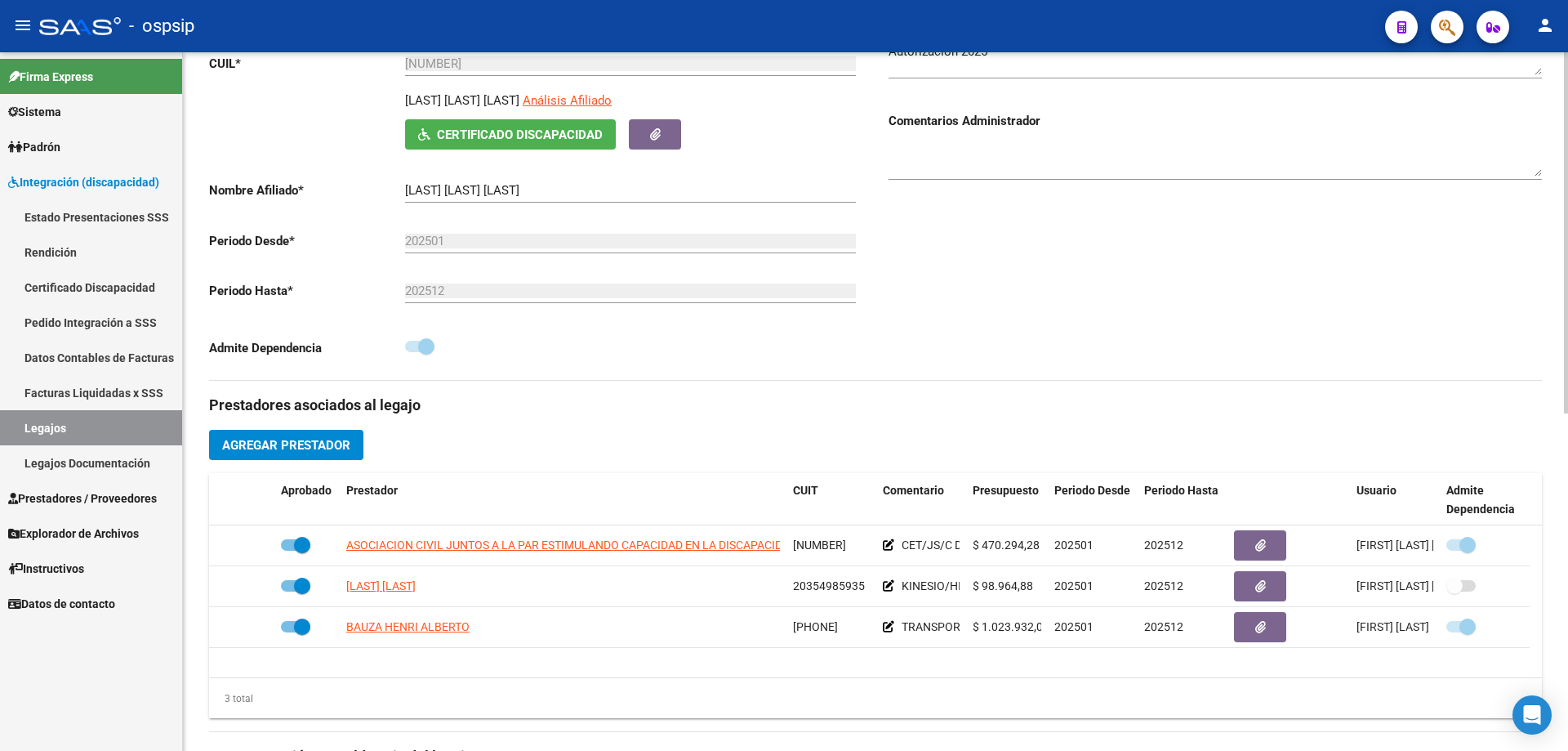 scroll, scrollTop: 163, scrollLeft: 0, axis: vertical 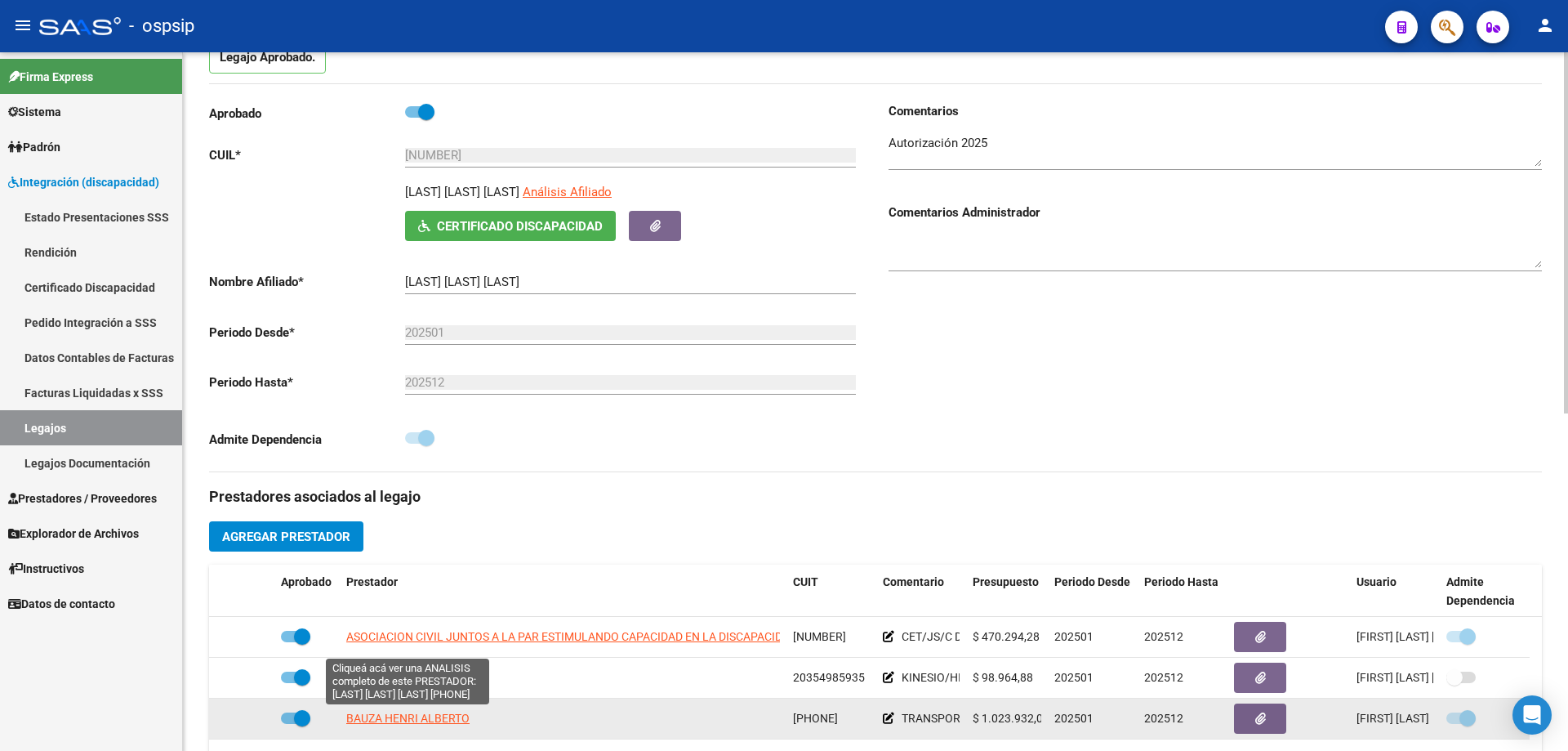click on "BAUZA HENRI ALBERTO" 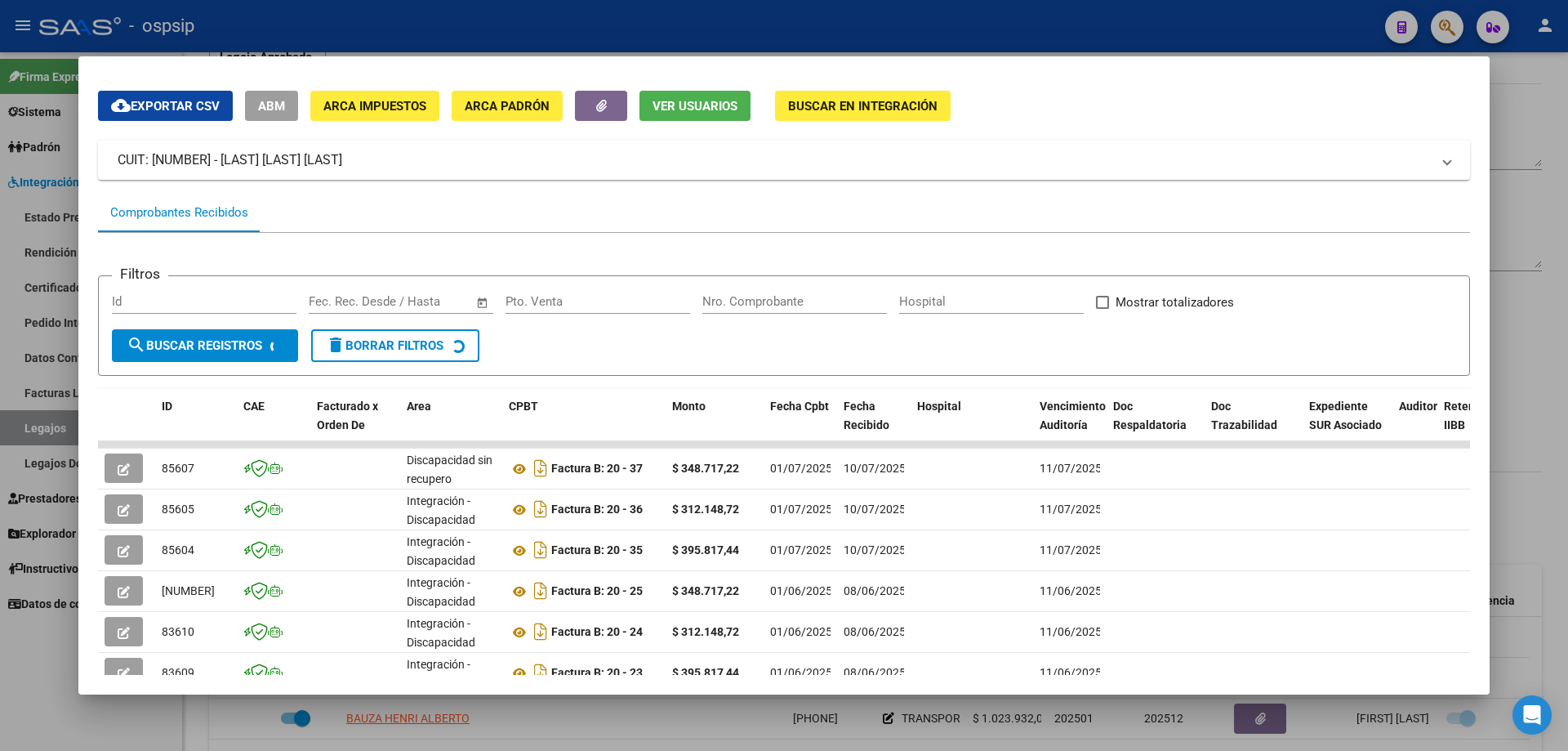 scroll, scrollTop: 82, scrollLeft: 0, axis: vertical 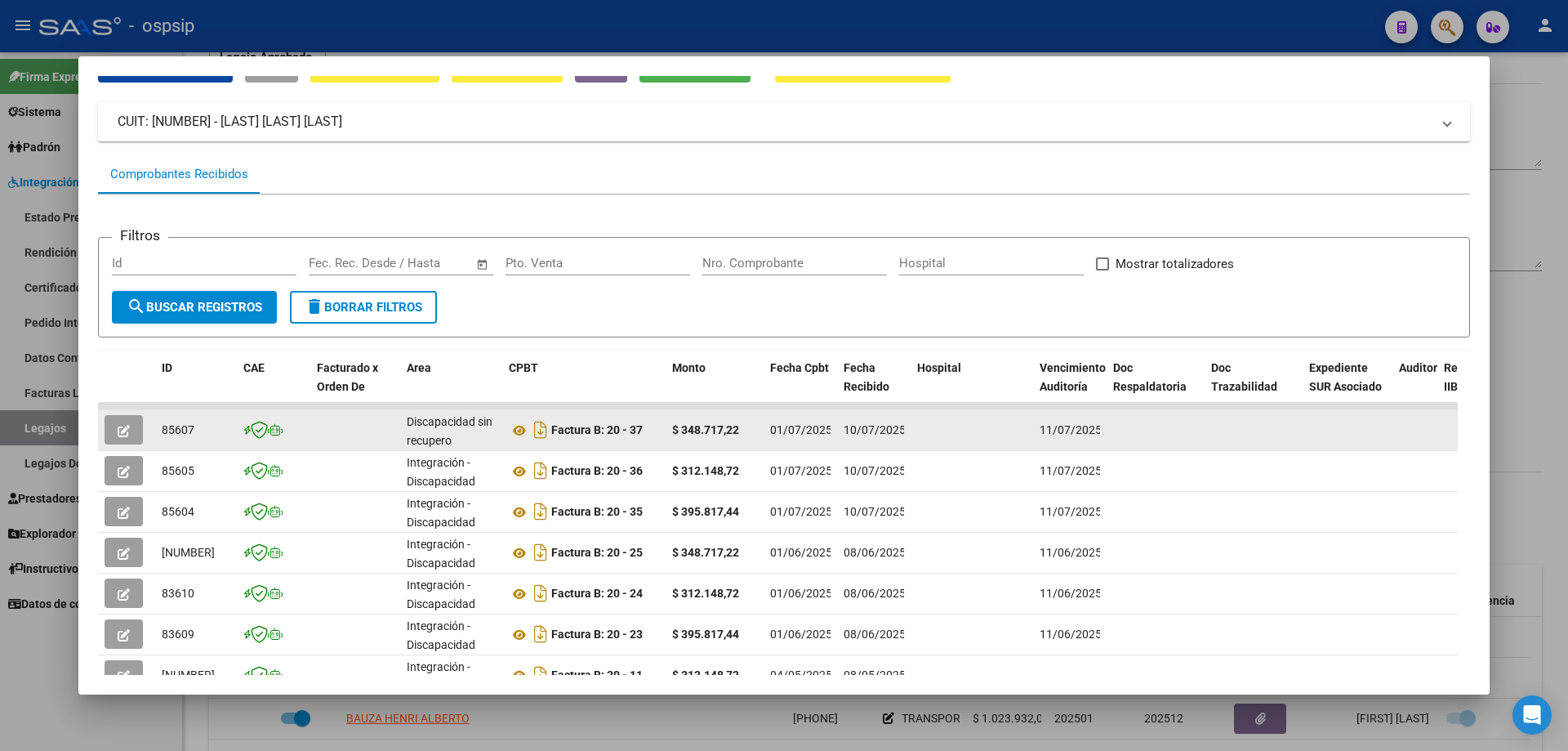 click 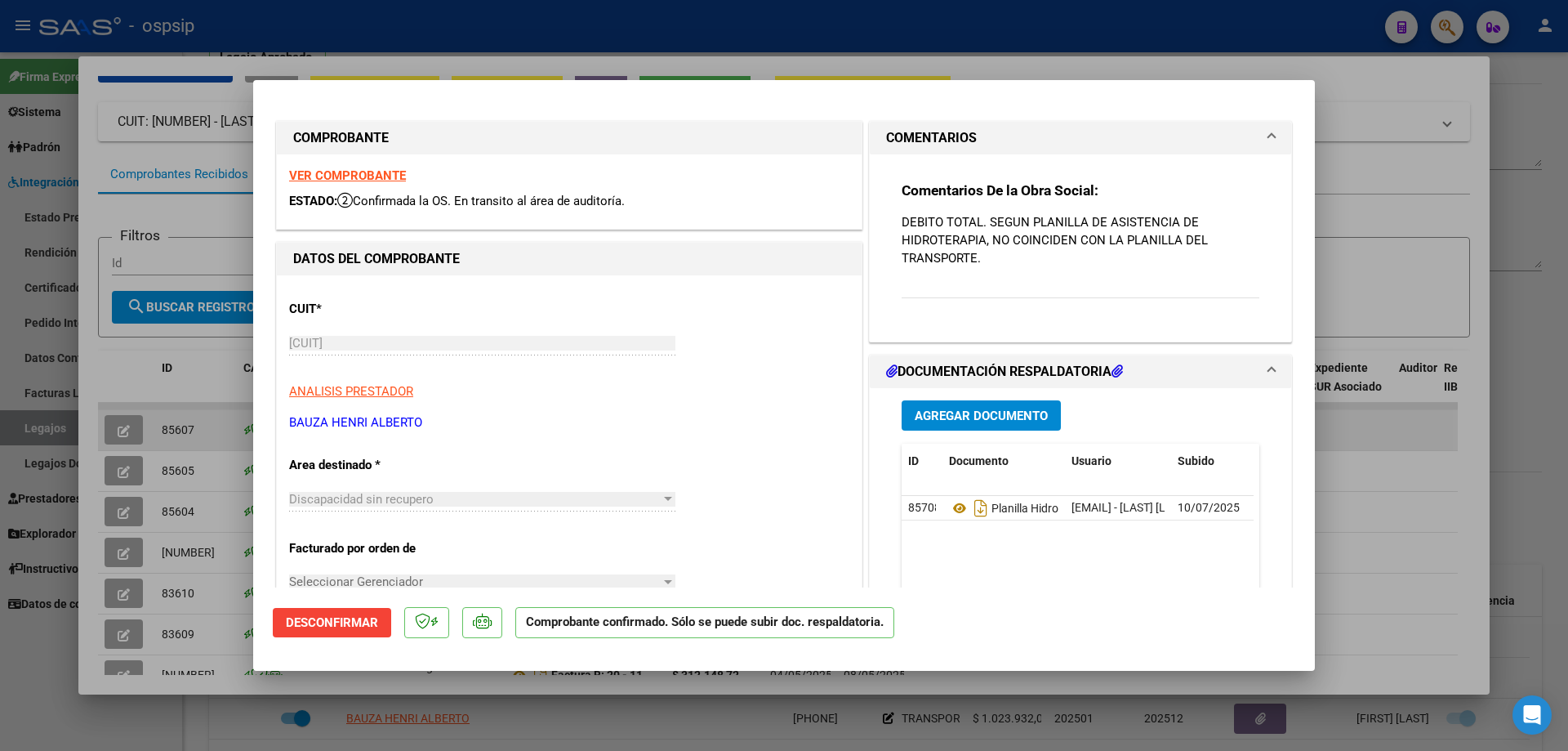 type 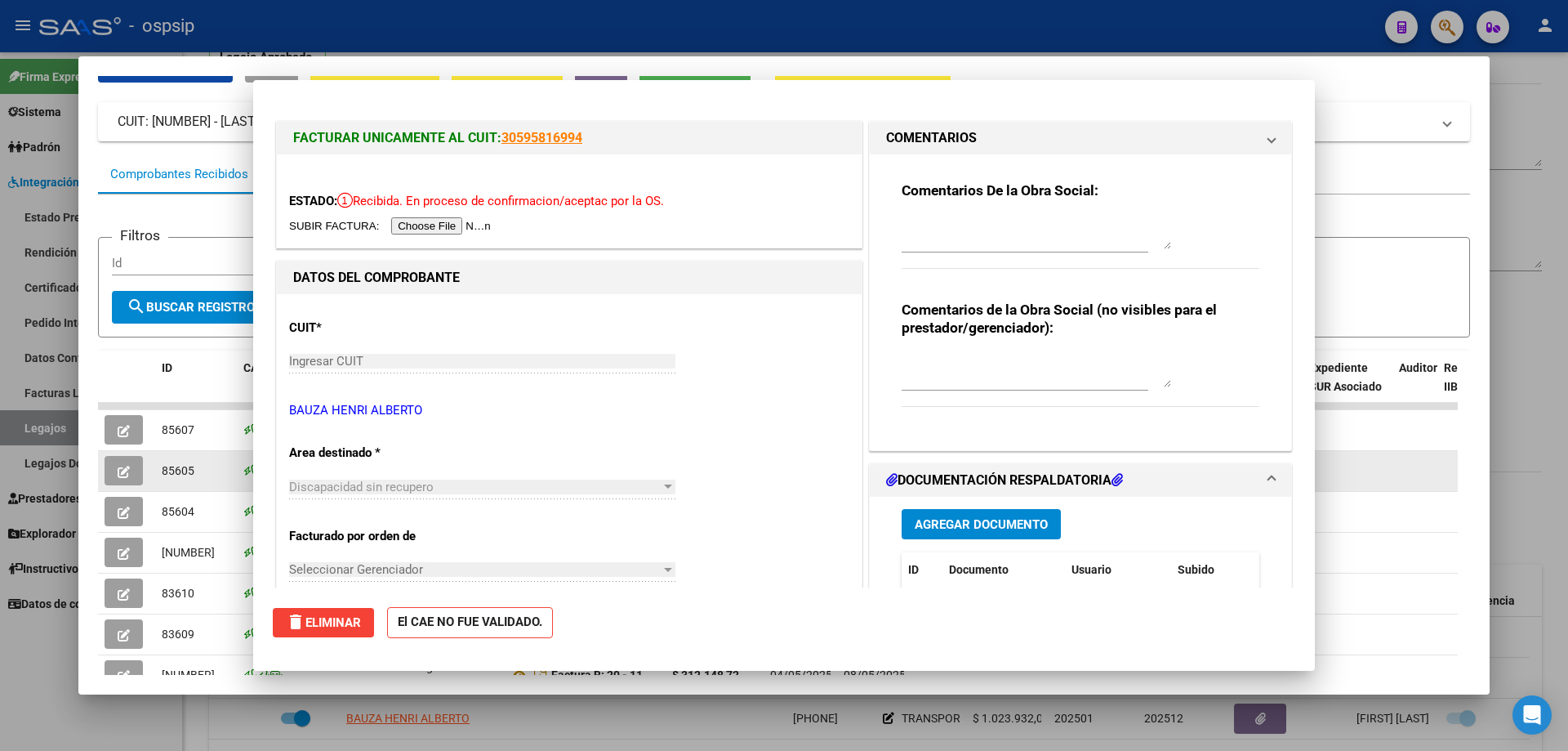 type 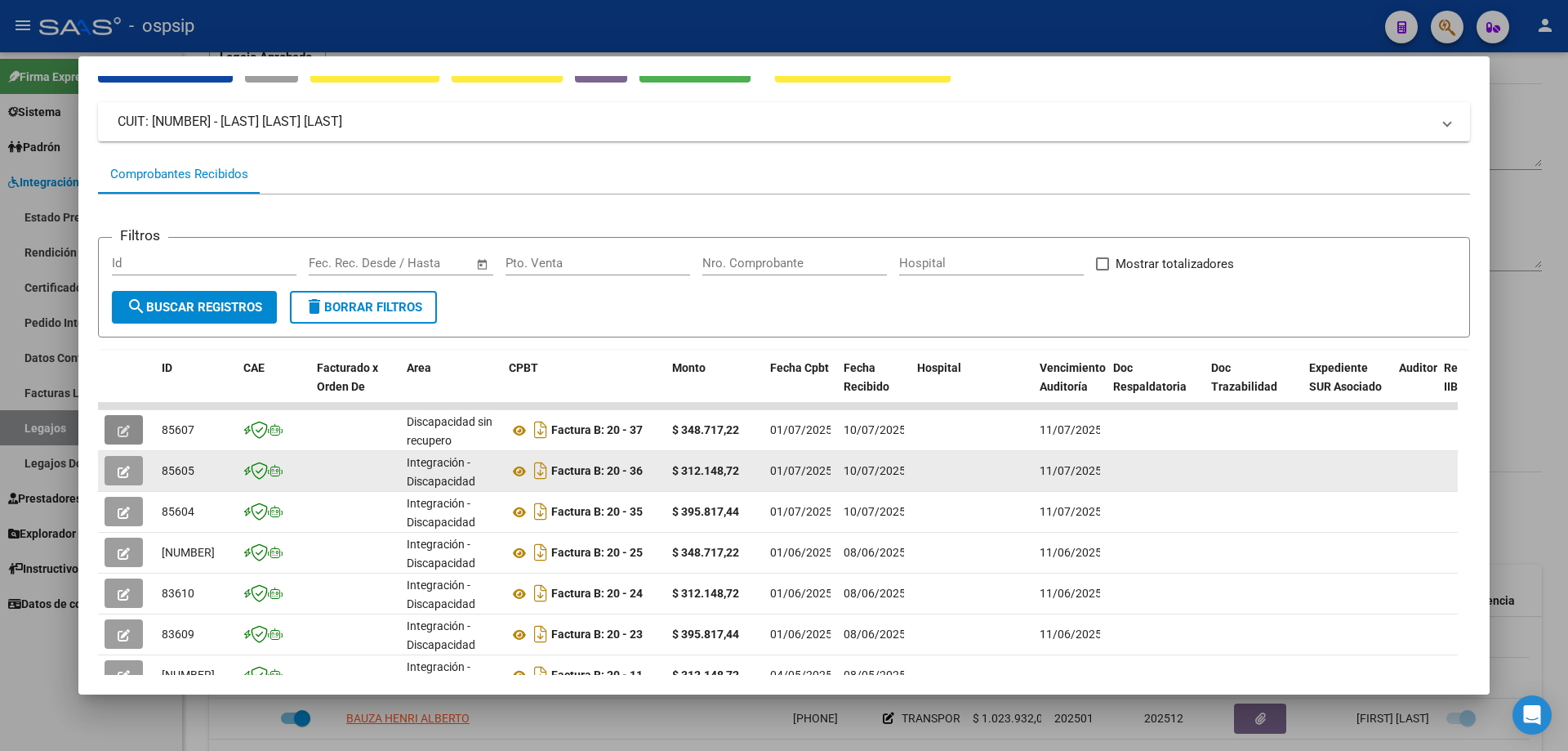 click 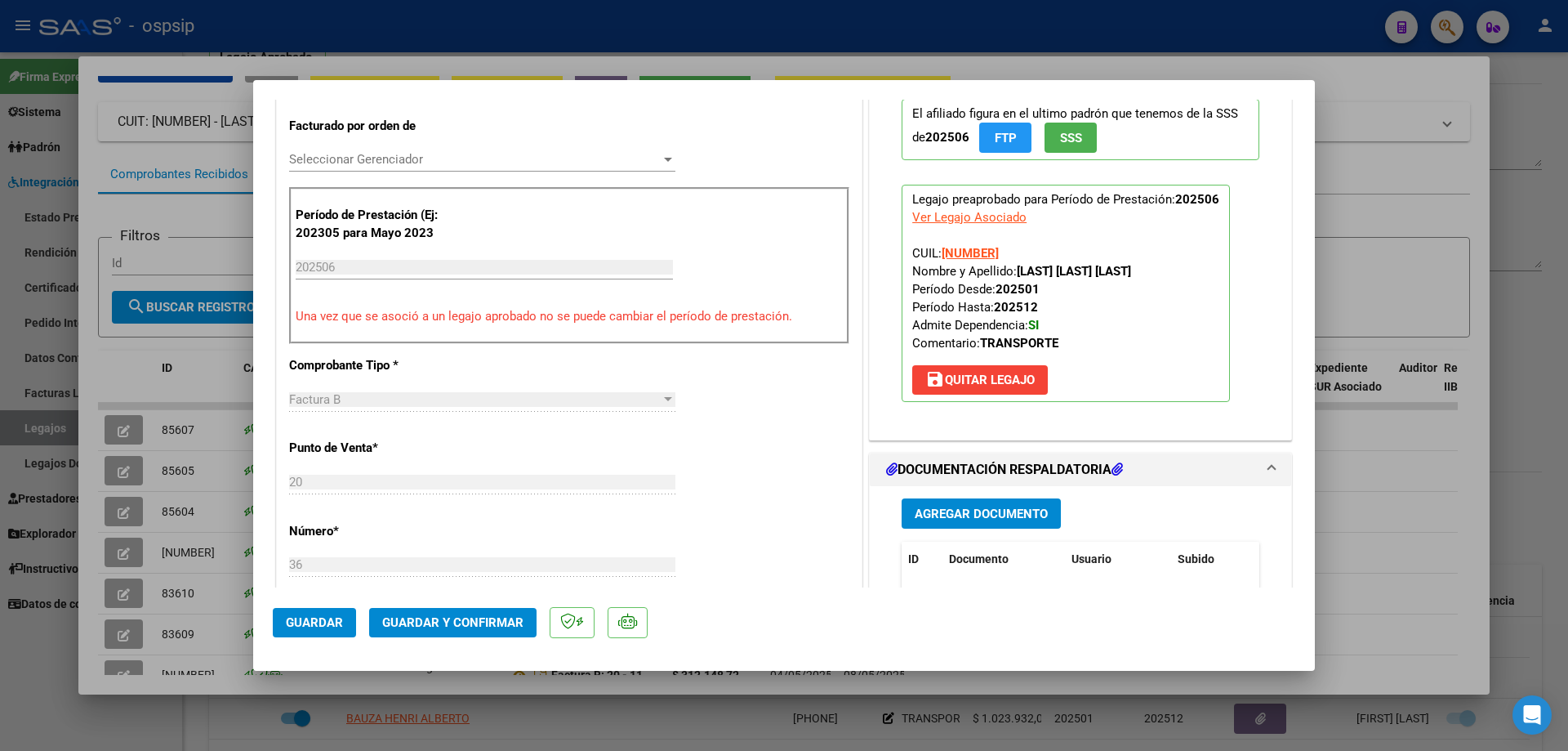scroll, scrollTop: 572, scrollLeft: 0, axis: vertical 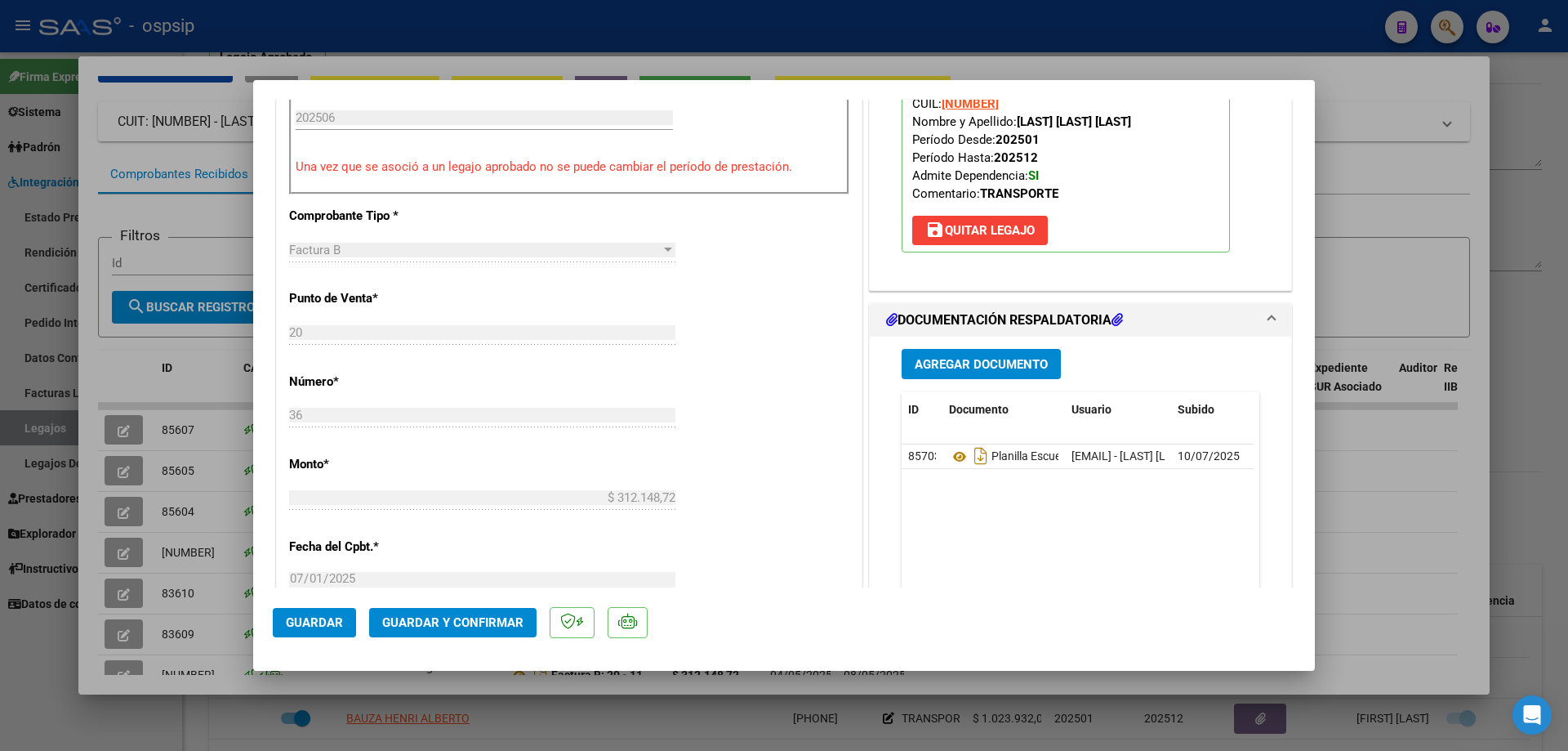 click at bounding box center (784, 375) 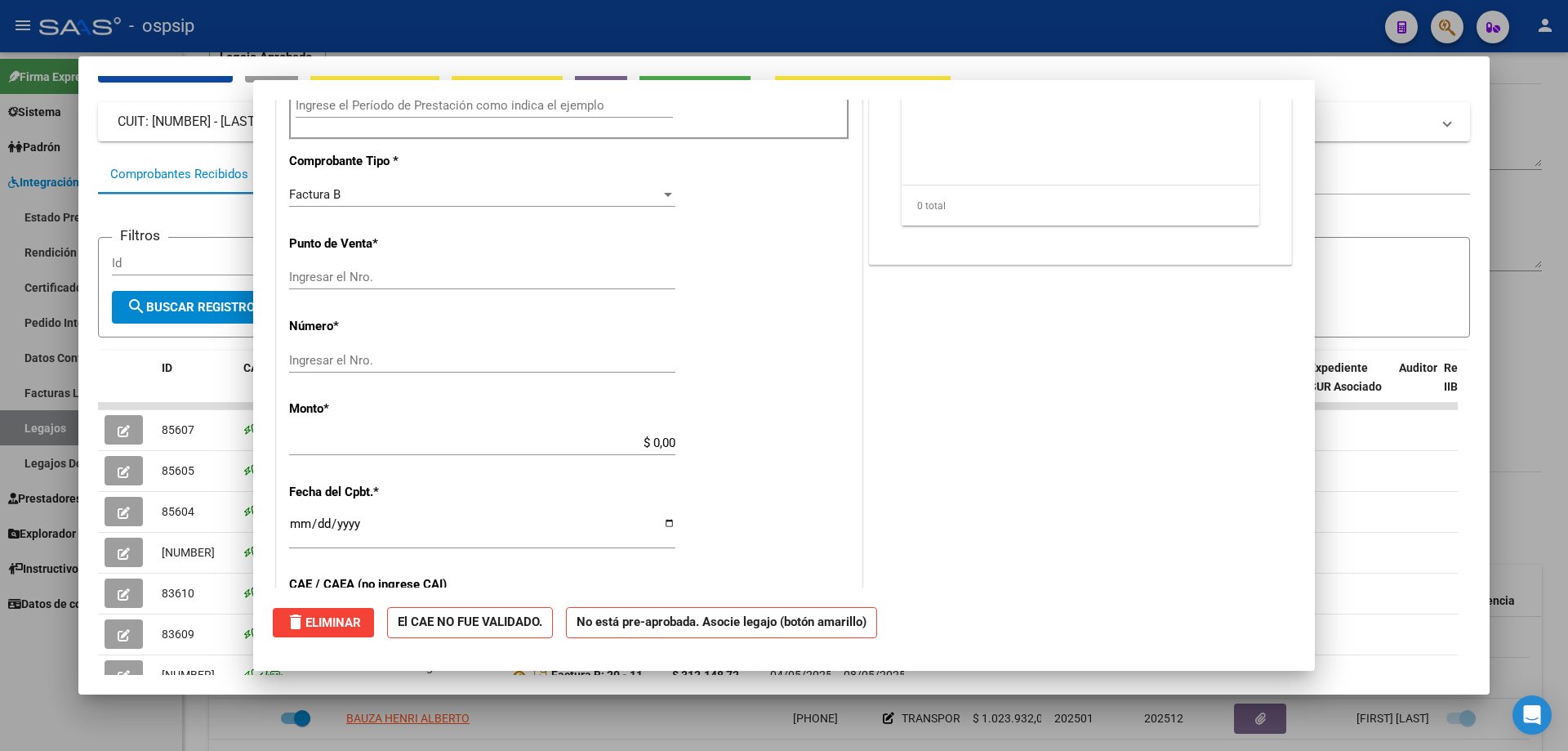 scroll, scrollTop: 0, scrollLeft: 0, axis: both 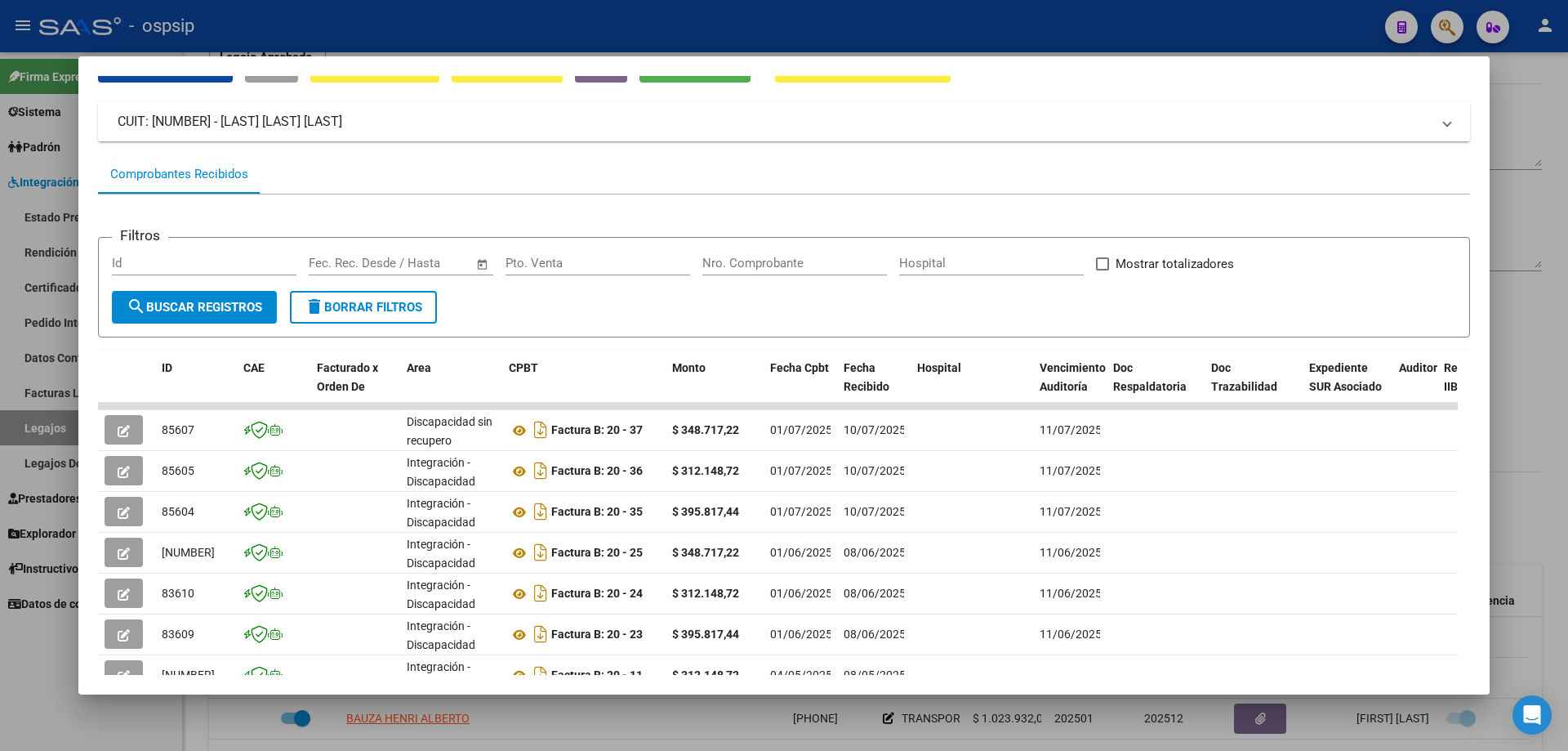 click at bounding box center (784, 375) 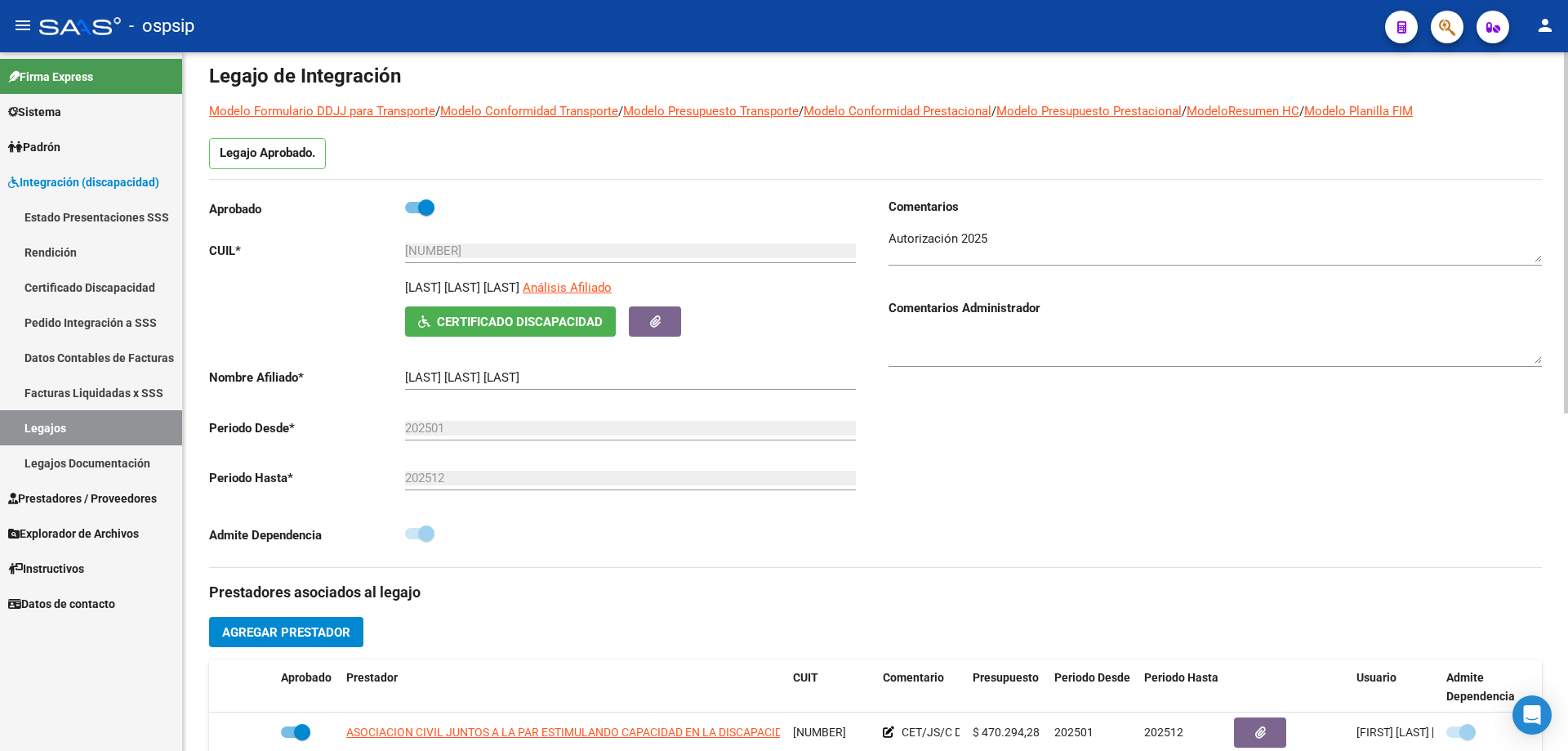 scroll, scrollTop: 0, scrollLeft: 0, axis: both 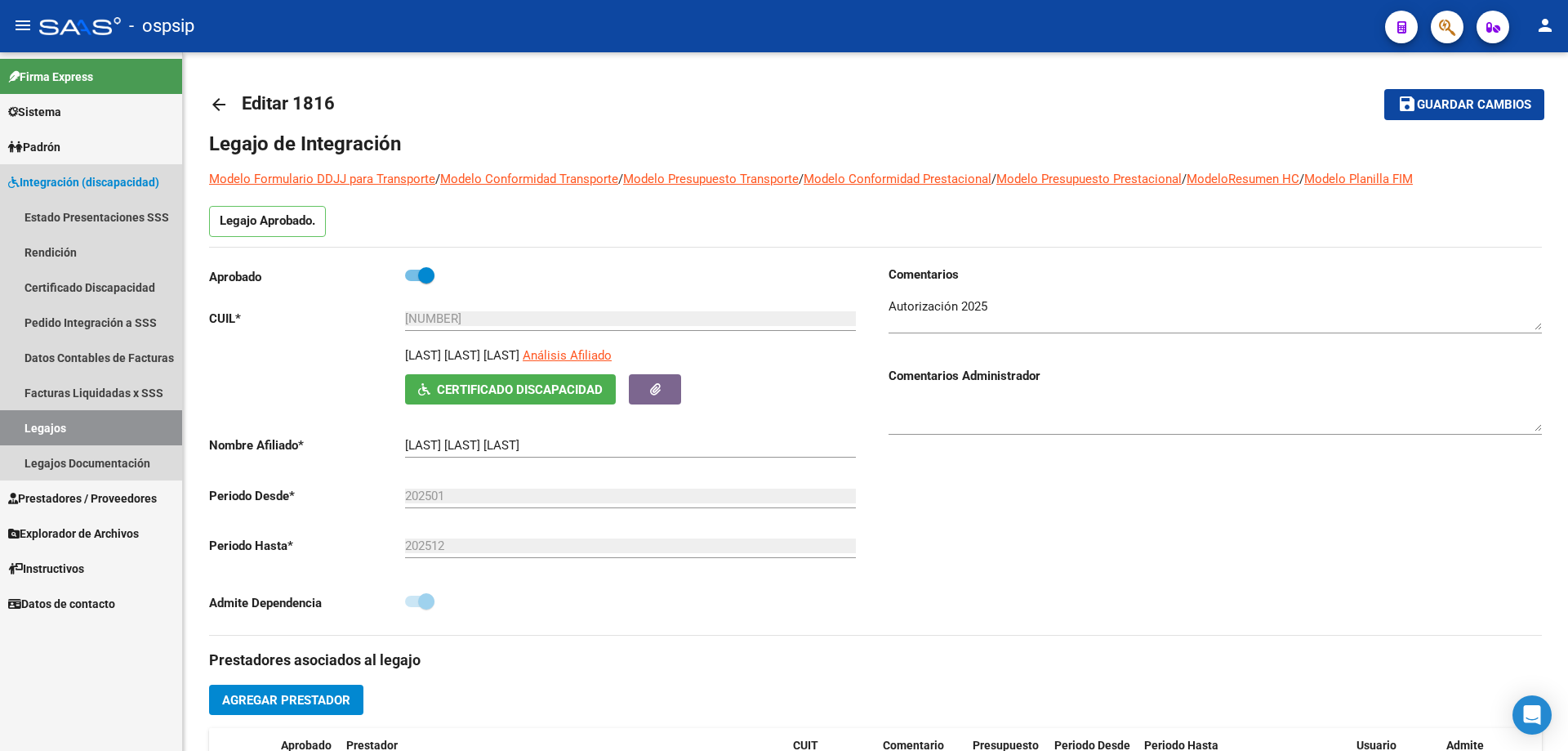 click on "Legajos" at bounding box center [91, 427] 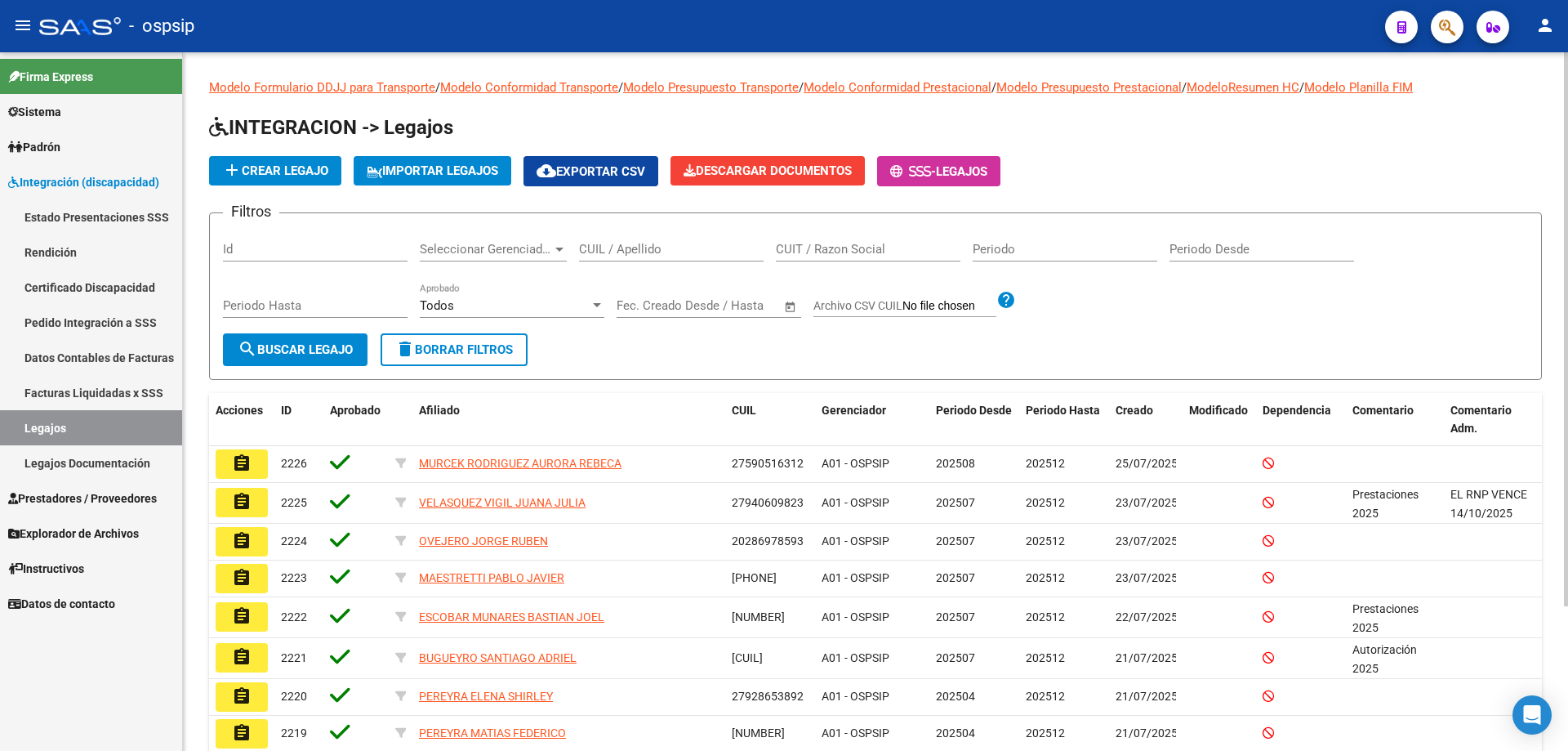 click on "CUIL / Apellido" at bounding box center [671, 249] 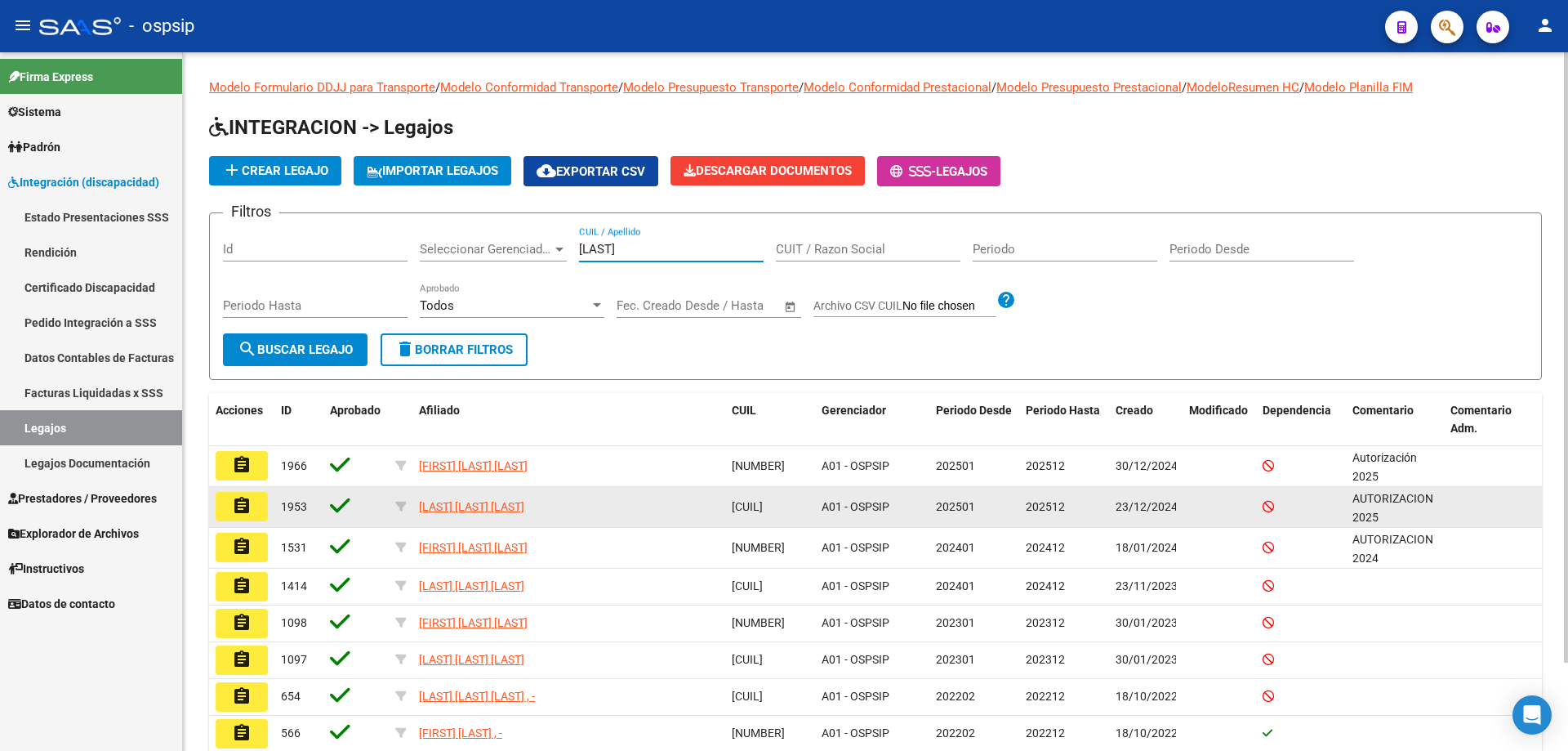type on "[LAST]" 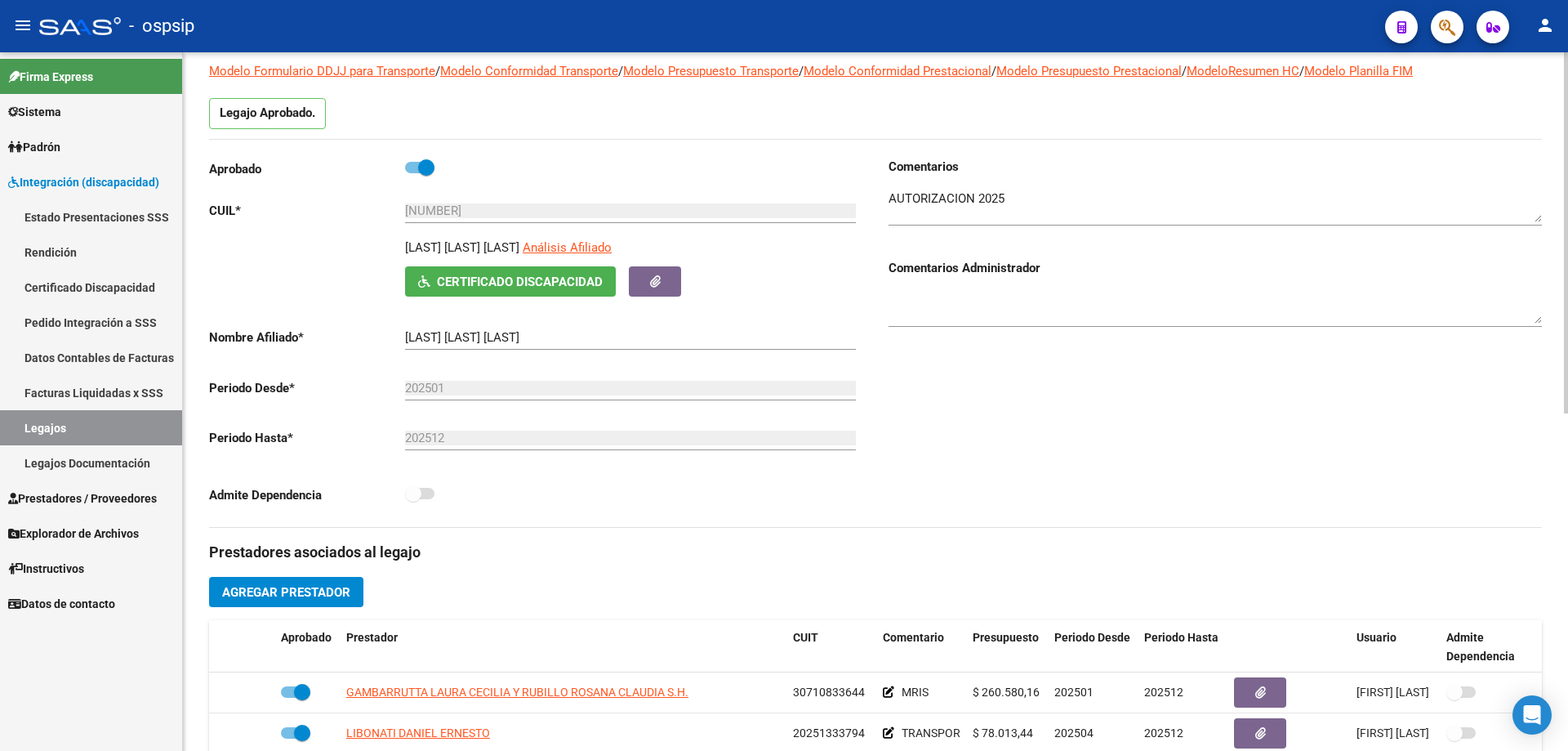 scroll, scrollTop: 245, scrollLeft: 0, axis: vertical 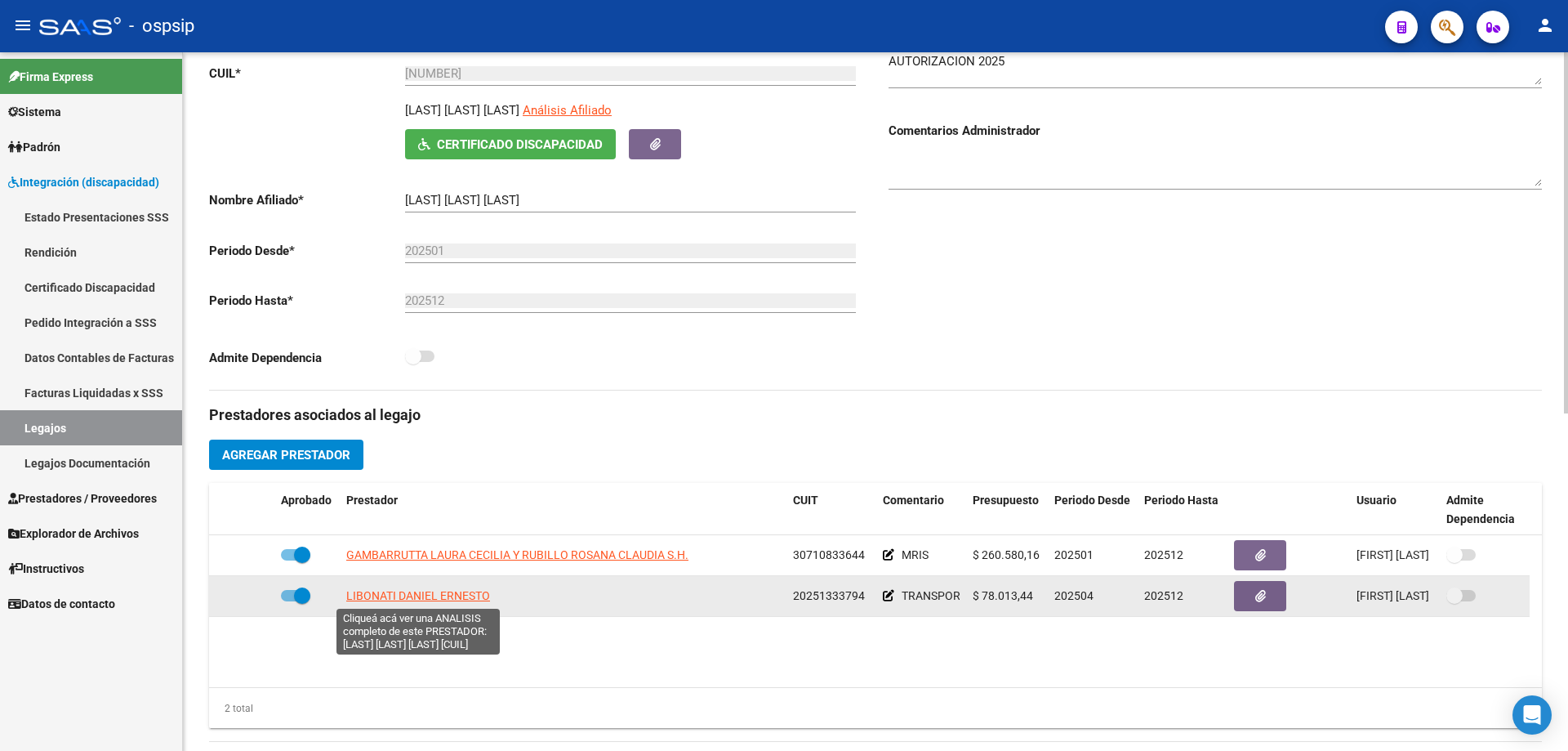 click on "LIBONATI DANIEL ERNESTO" 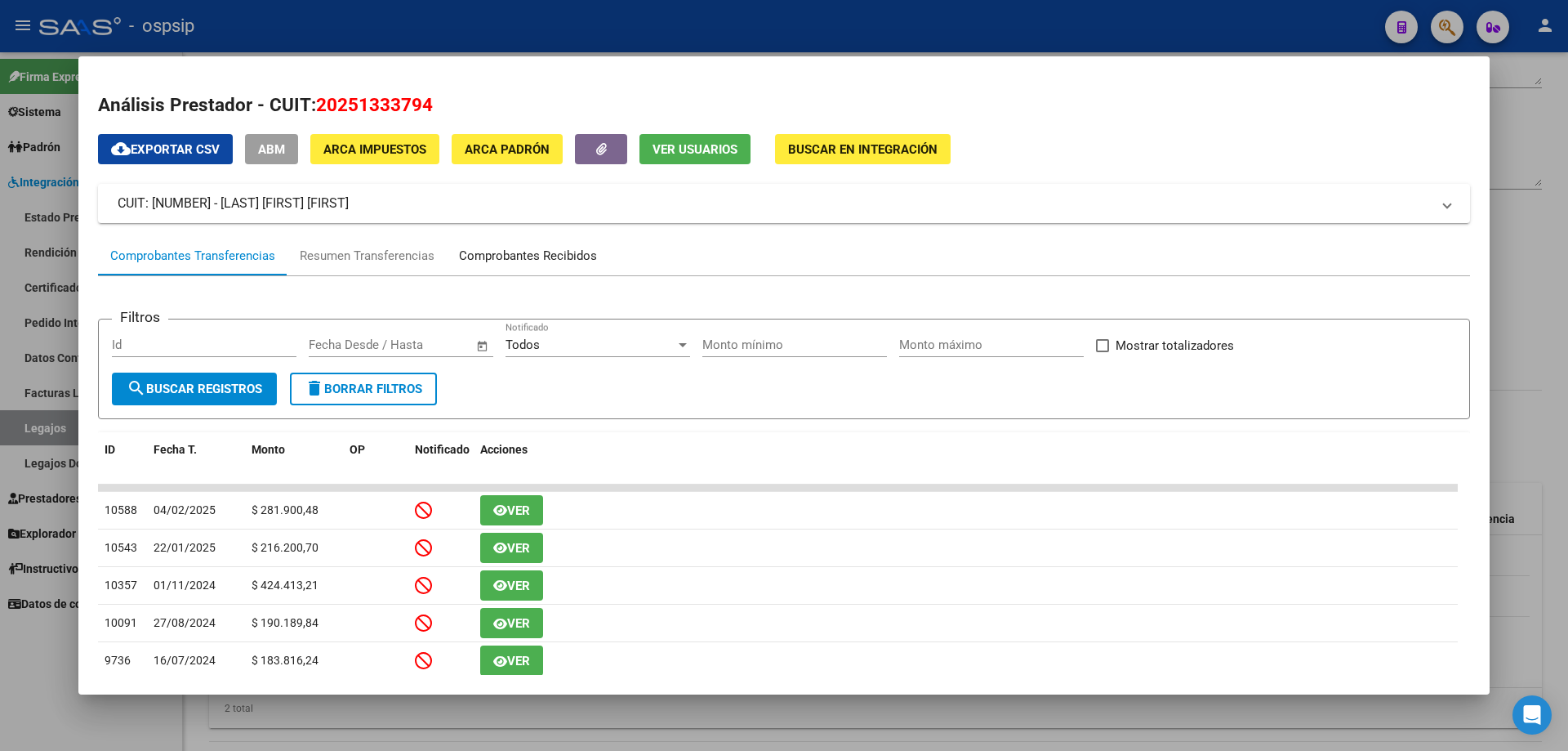 click on "Comprobantes Recibidos" at bounding box center [528, 256] 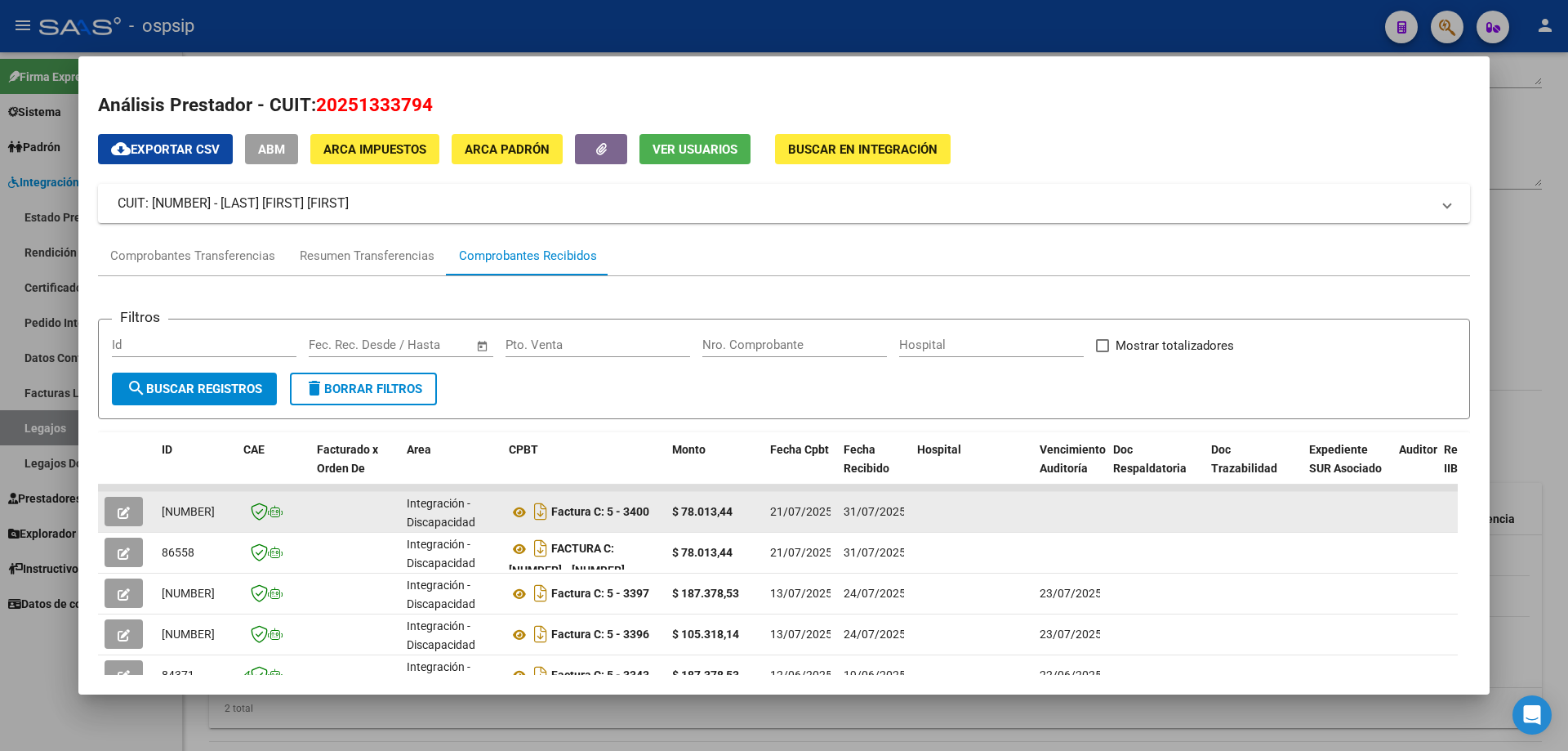 click 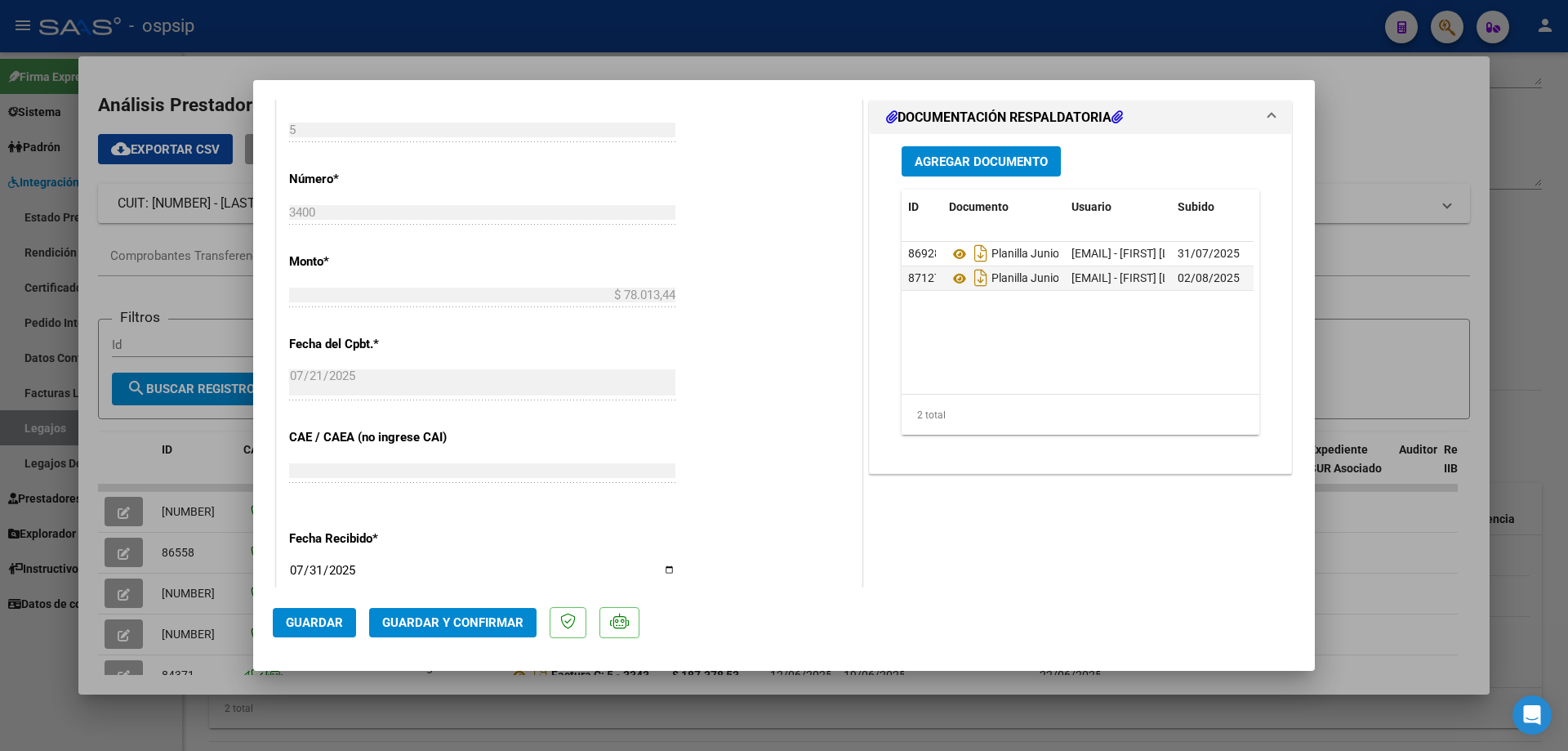 scroll, scrollTop: 735, scrollLeft: 0, axis: vertical 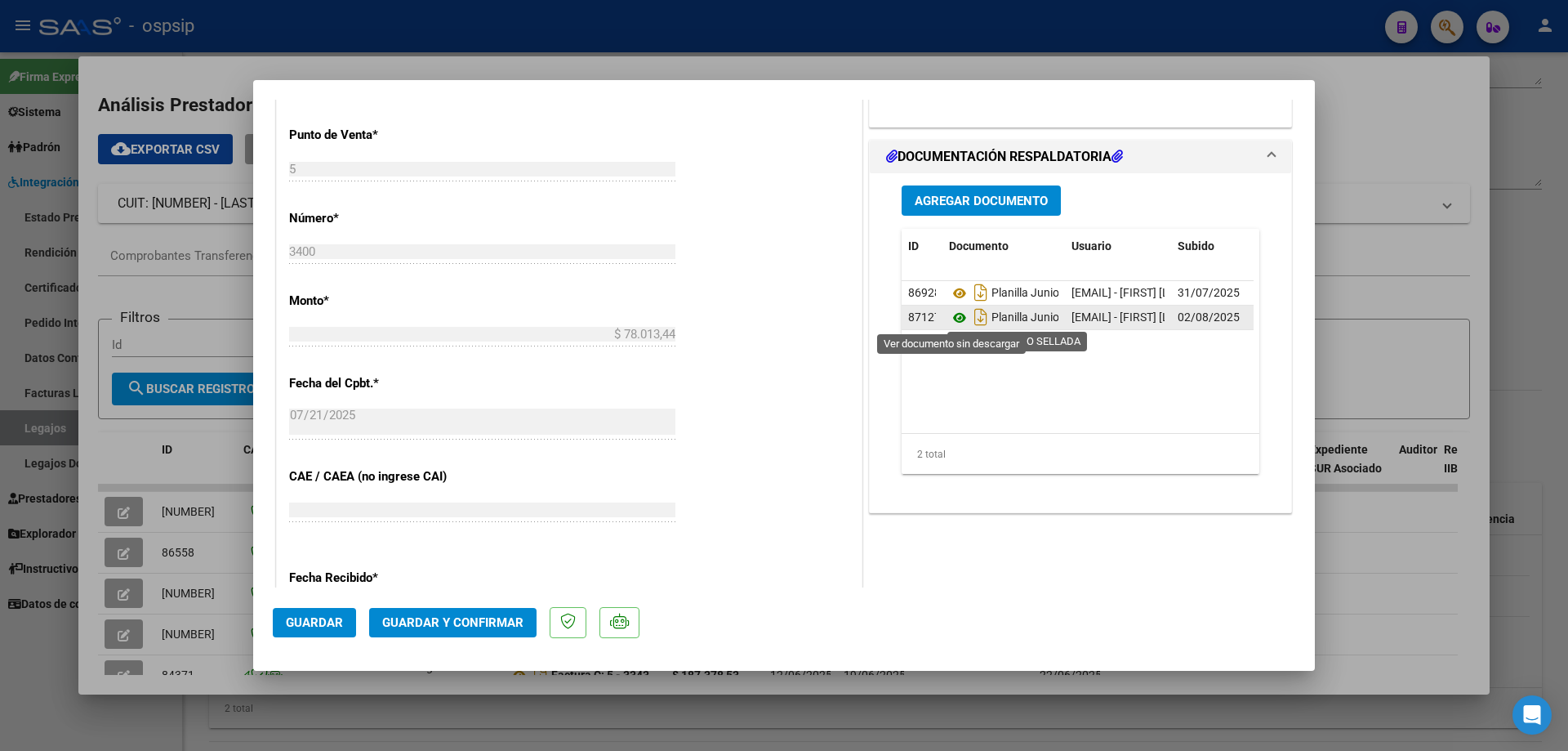 click 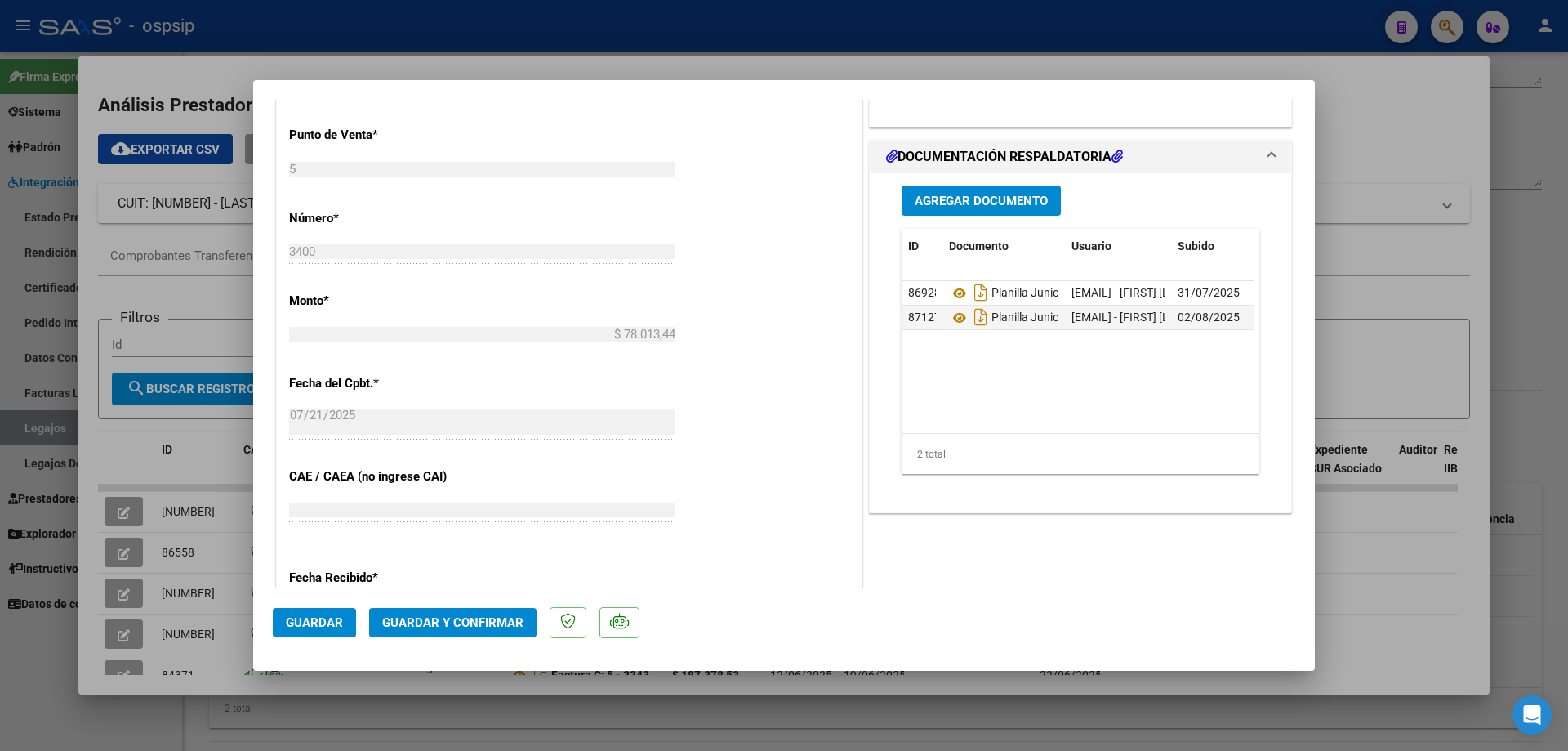 click at bounding box center [784, 375] 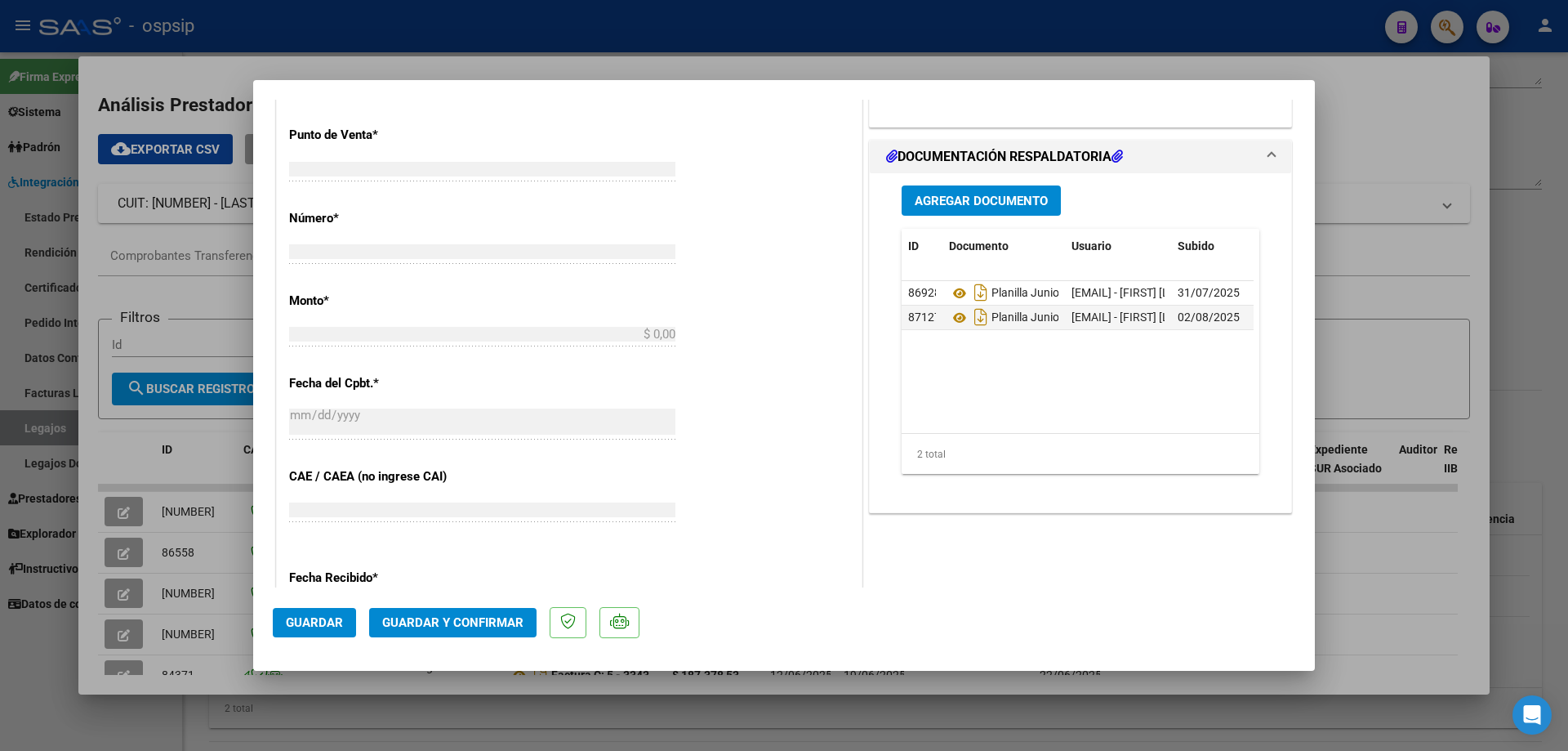 scroll, scrollTop: 0, scrollLeft: 0, axis: both 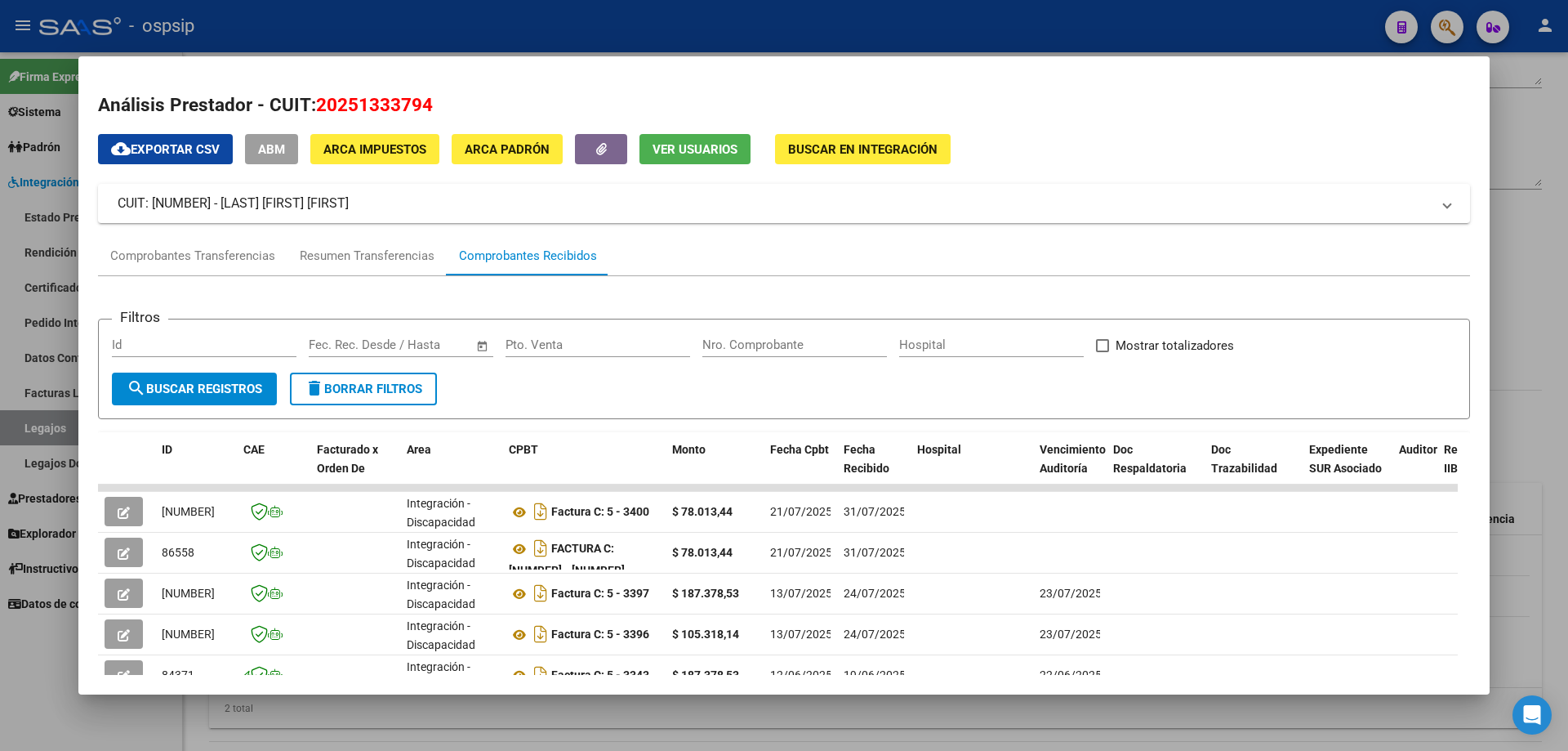 type 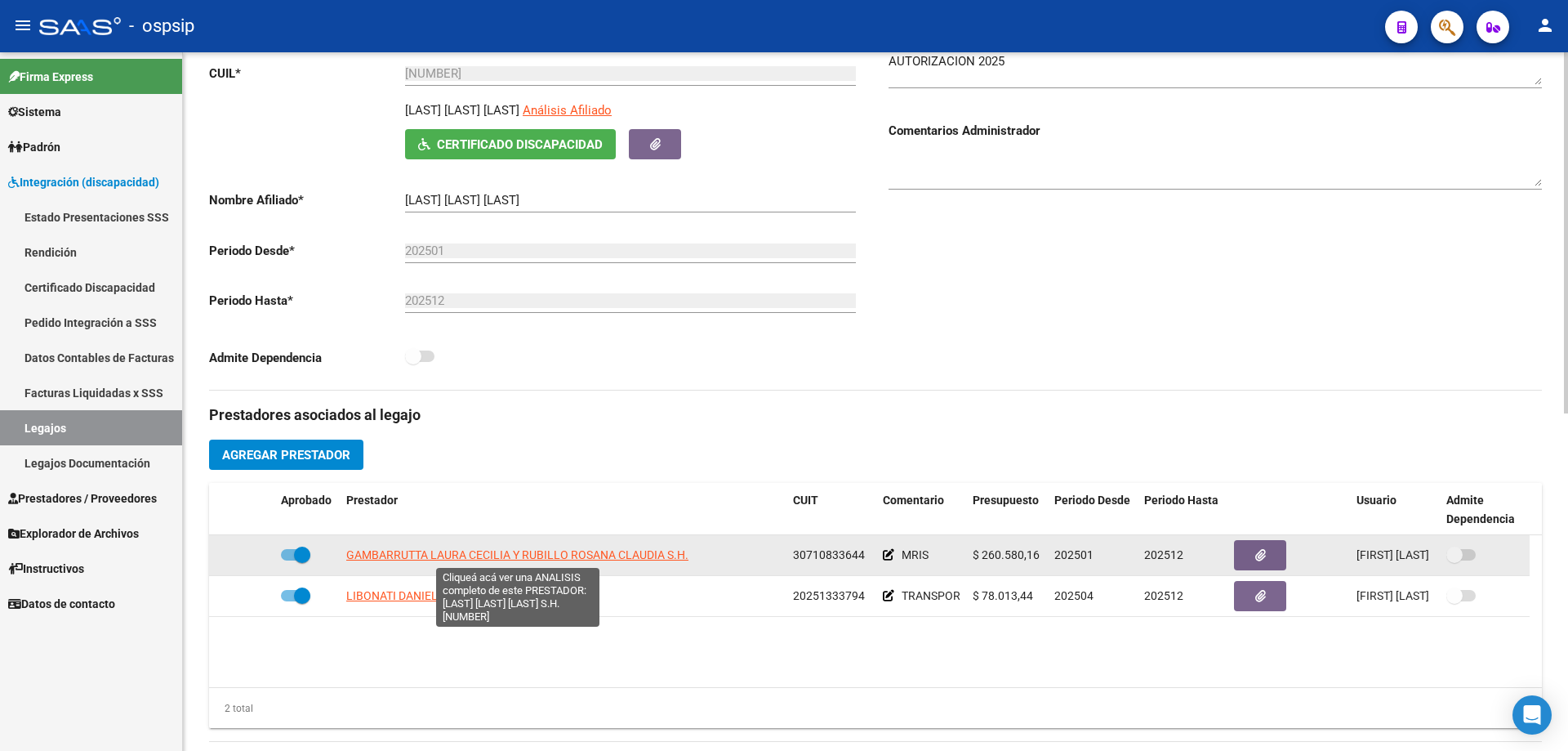 click on "GAMBARRUTTA LAURA CECILIA Y RUBILLO ROSANA CLAUDIA S.H." 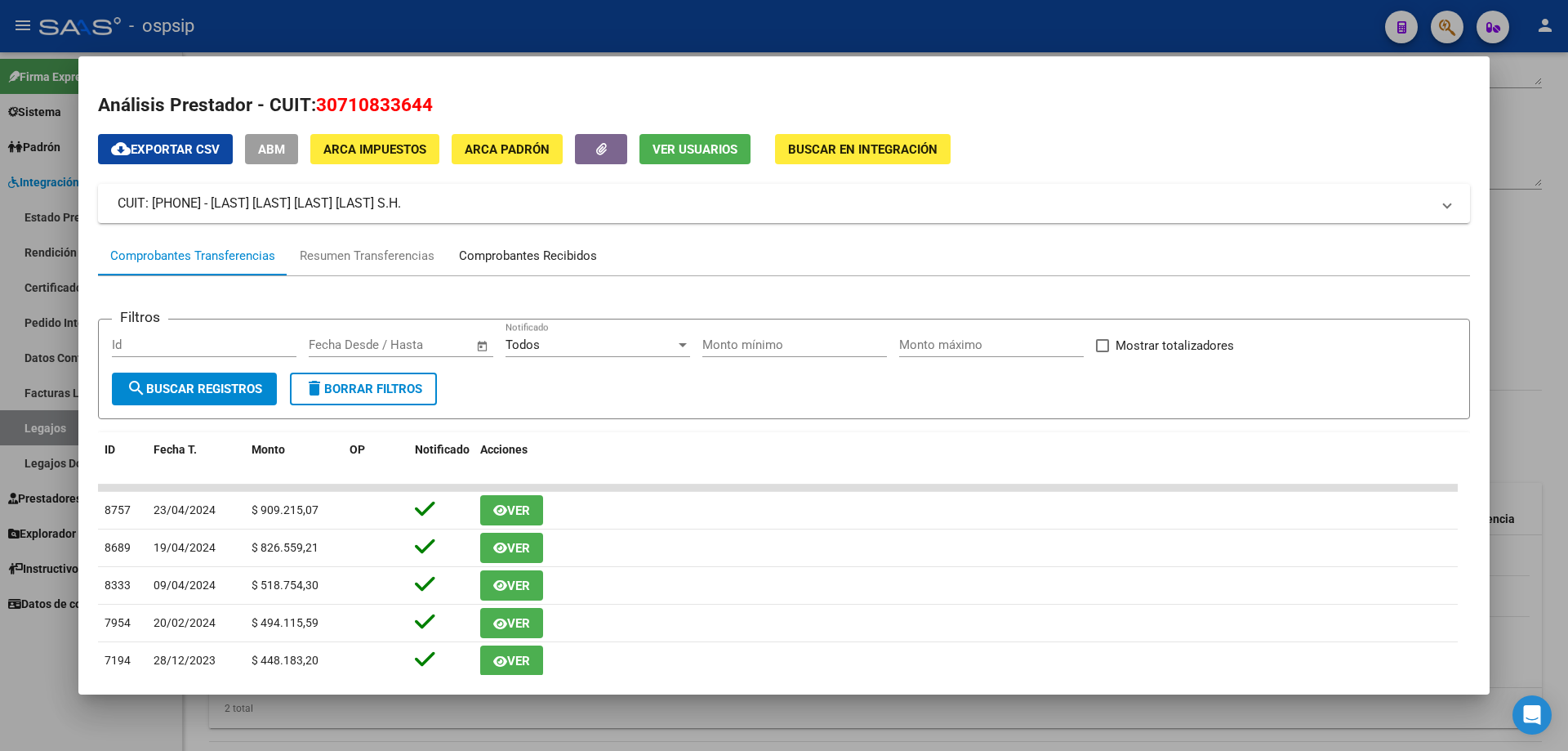 click on "Comprobantes Recibidos" at bounding box center [528, 256] 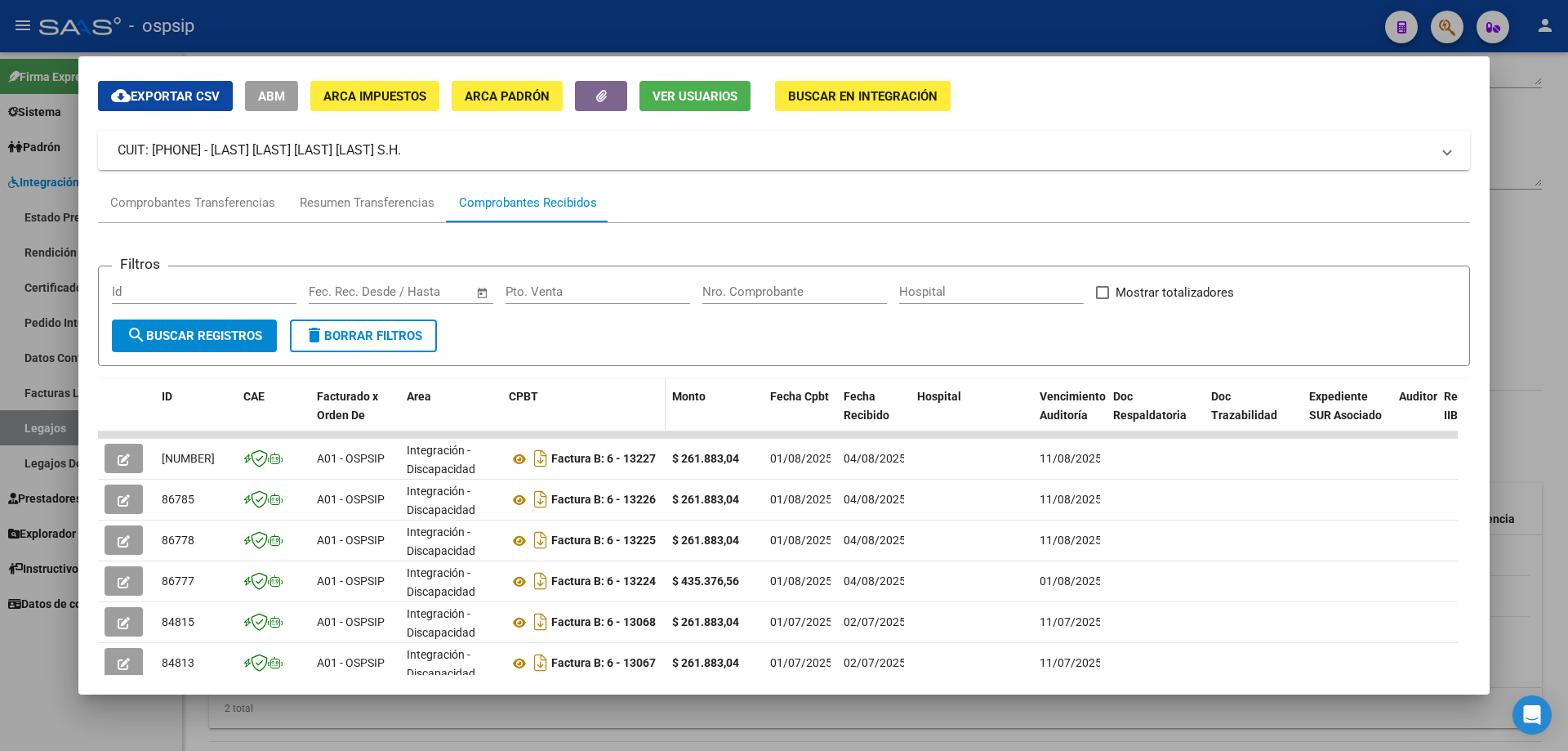 scroll, scrollTop: 82, scrollLeft: 0, axis: vertical 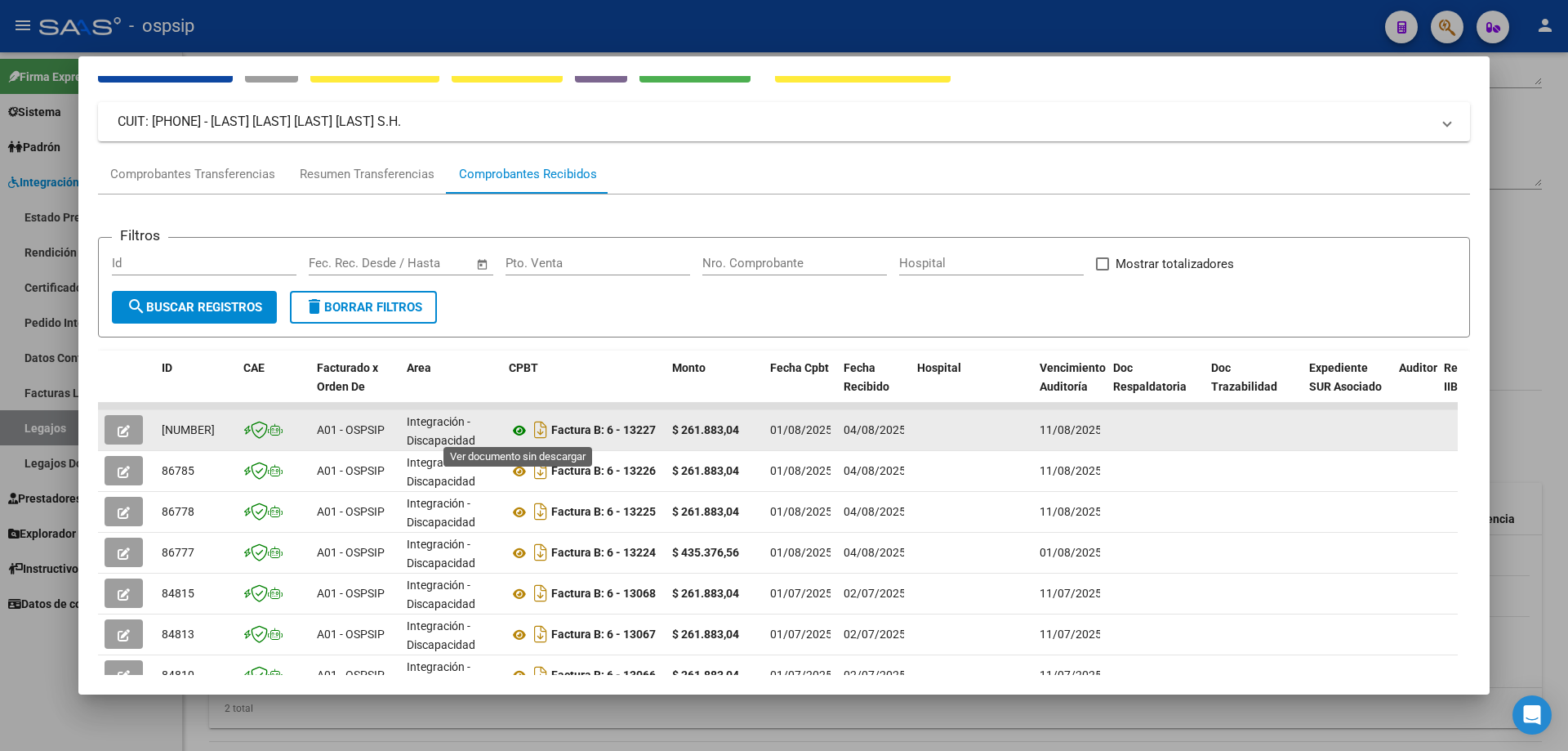 click 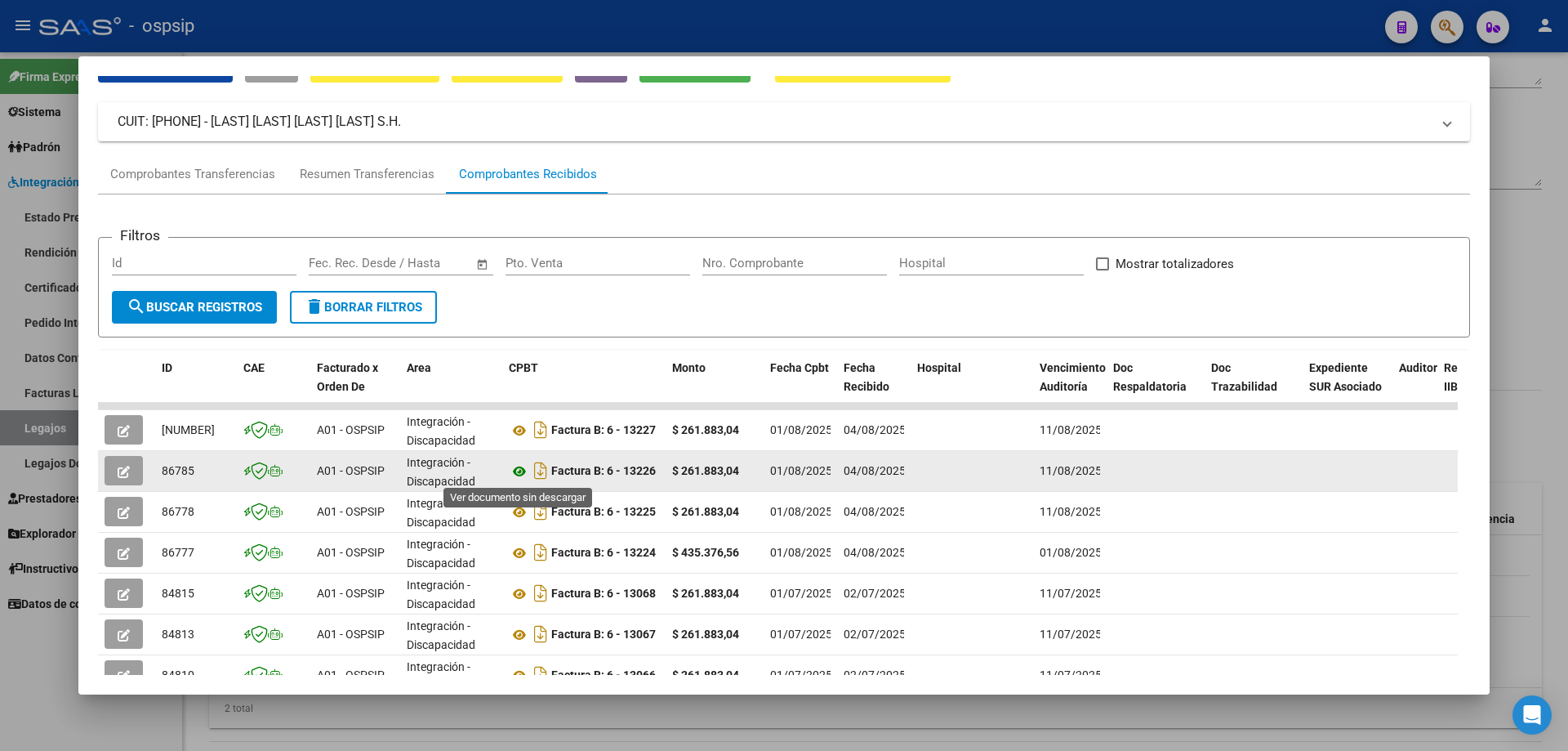 click 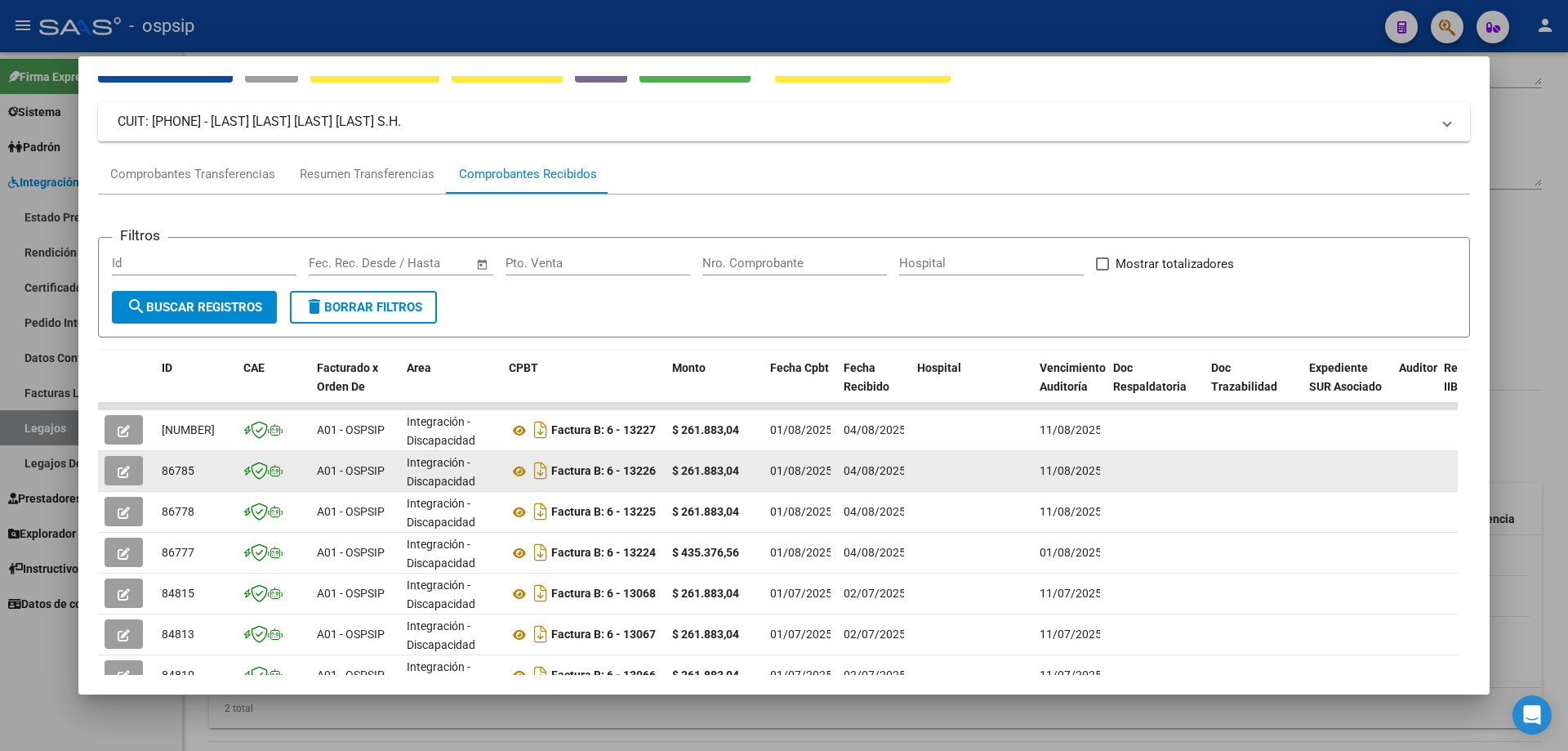 click 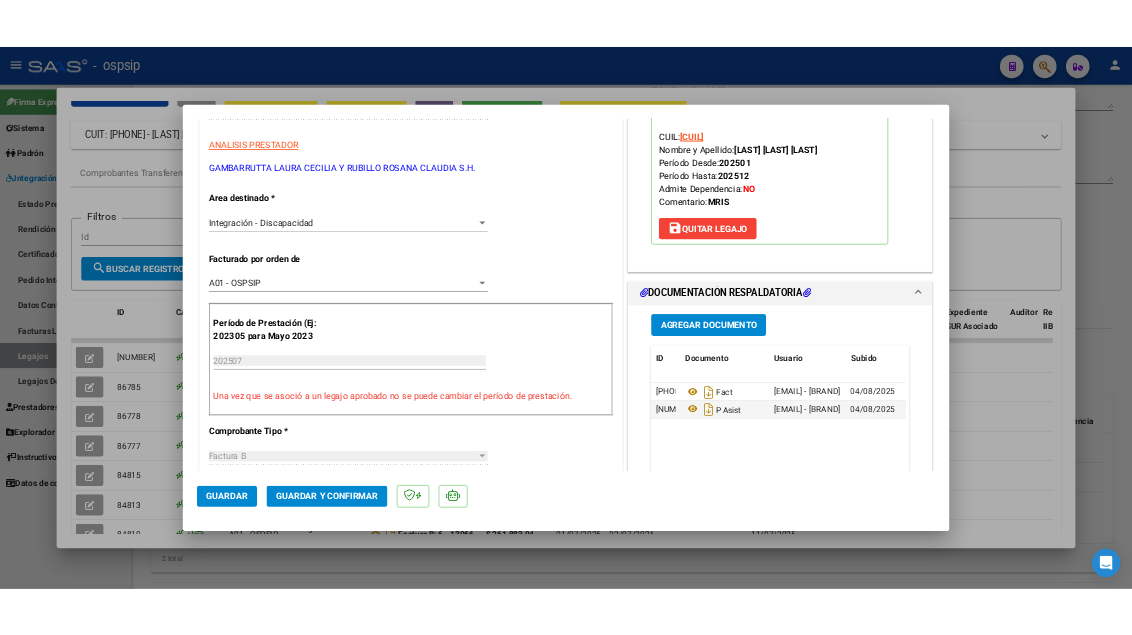 scroll, scrollTop: 600, scrollLeft: 0, axis: vertical 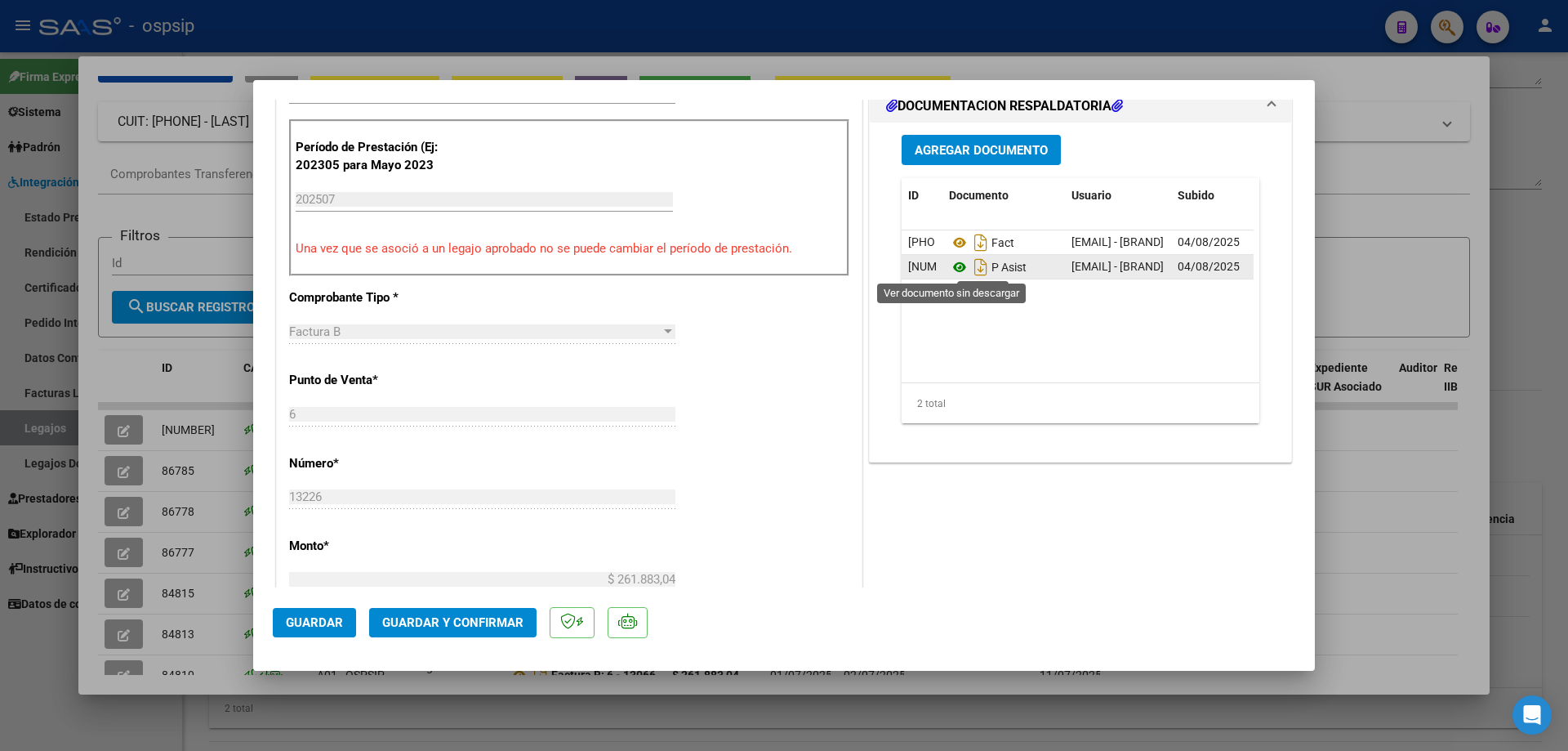 click 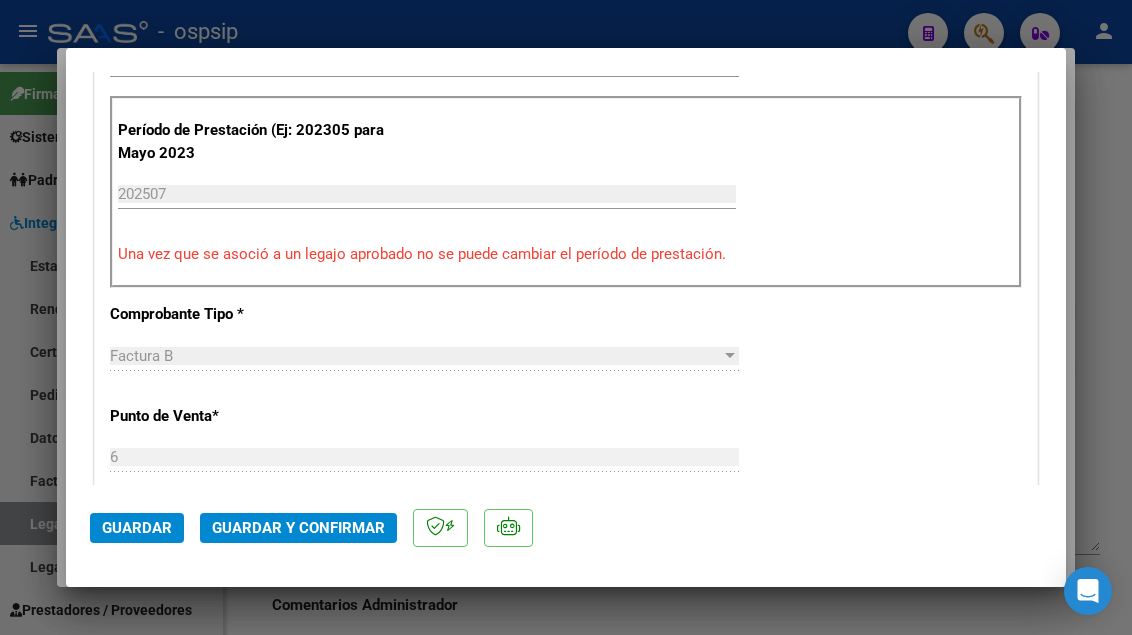 scroll, scrollTop: 306, scrollLeft: 0, axis: vertical 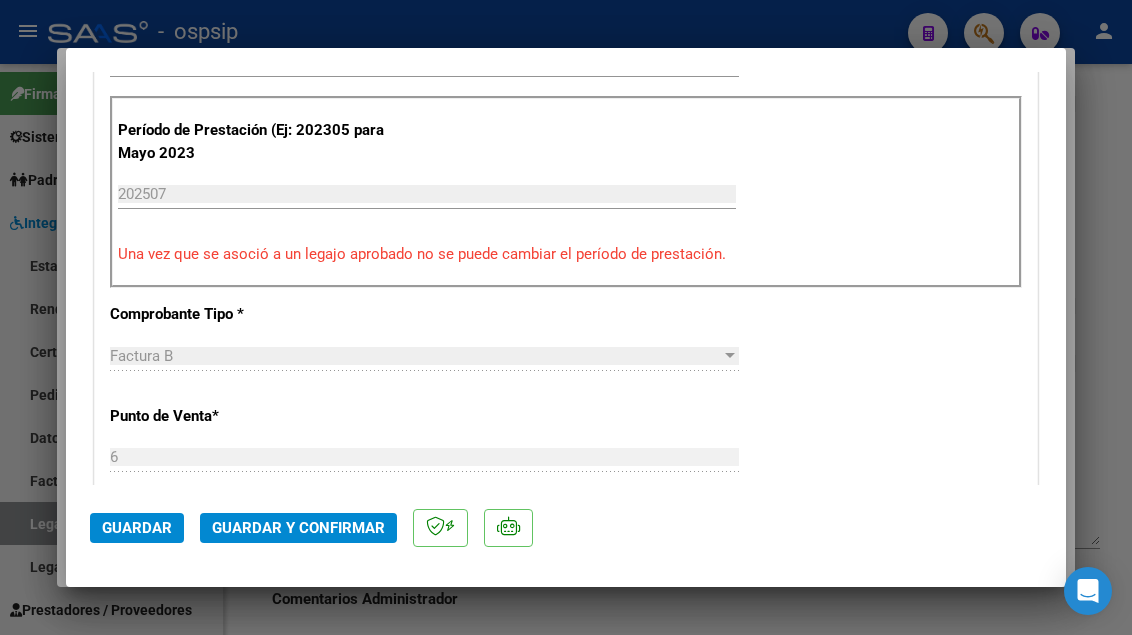 type 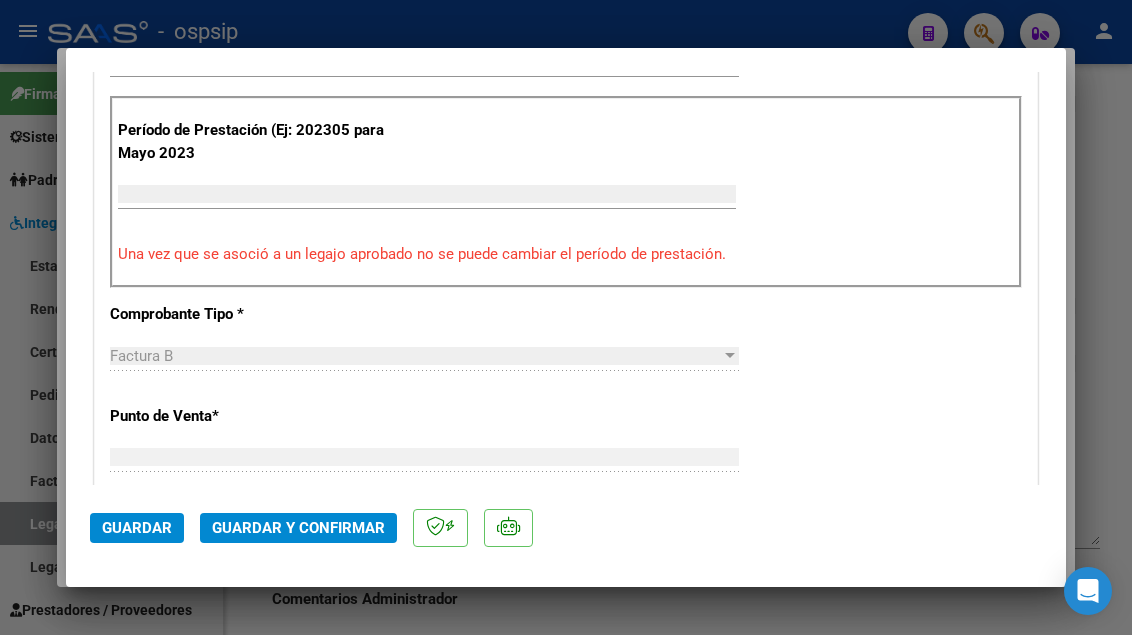 scroll, scrollTop: 0, scrollLeft: 0, axis: both 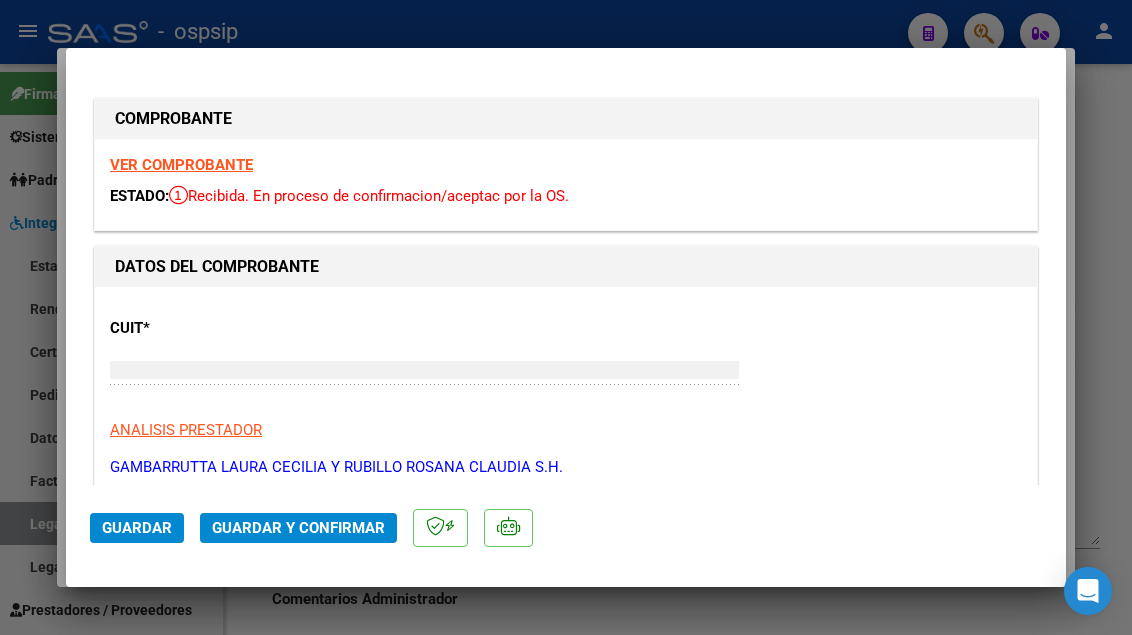 type 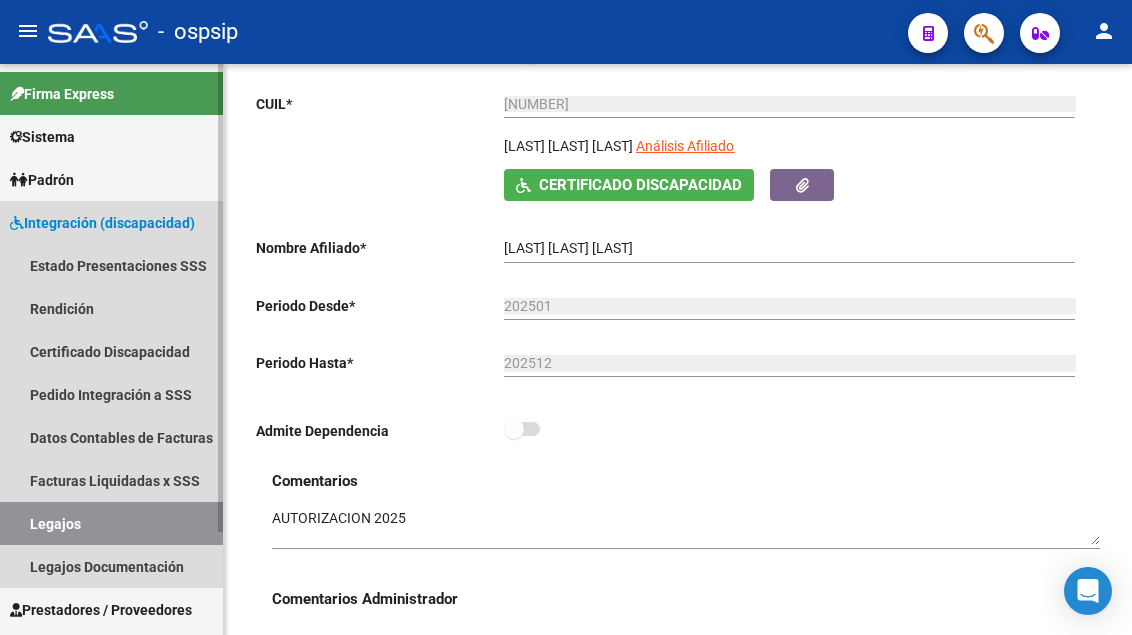 click on "Legajos" at bounding box center [111, 523] 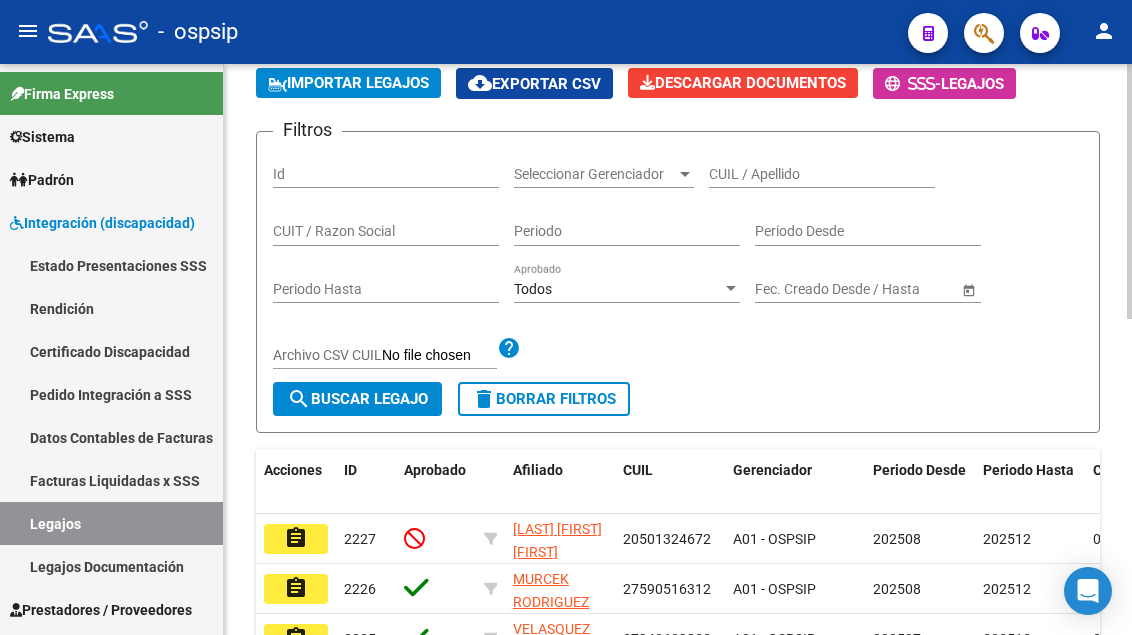 scroll, scrollTop: 306, scrollLeft: 0, axis: vertical 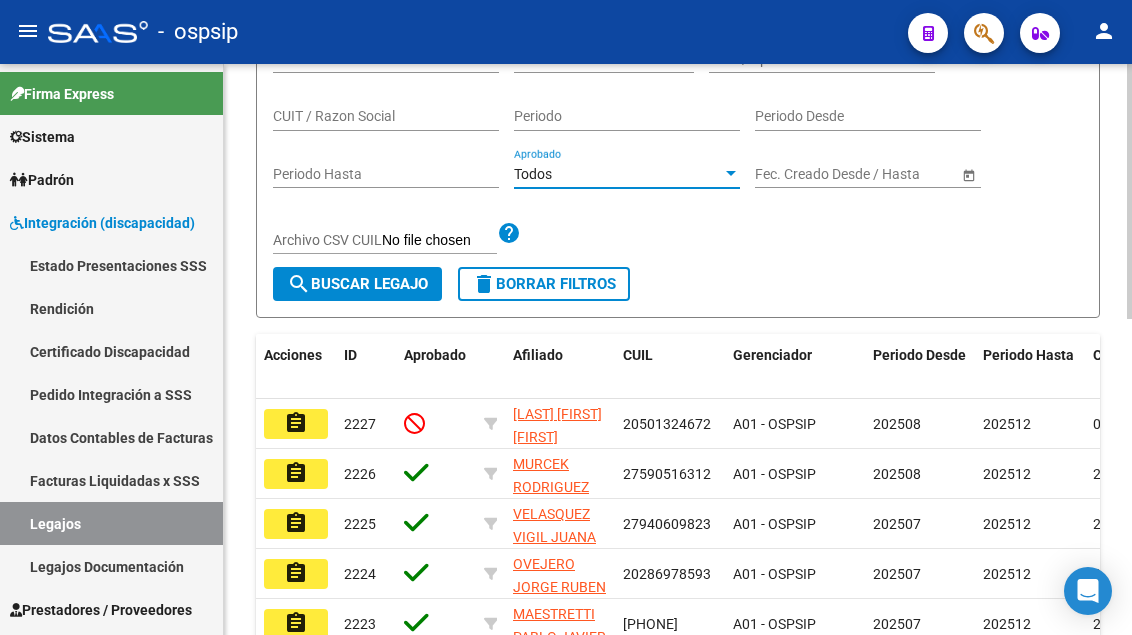 click at bounding box center [731, 173] 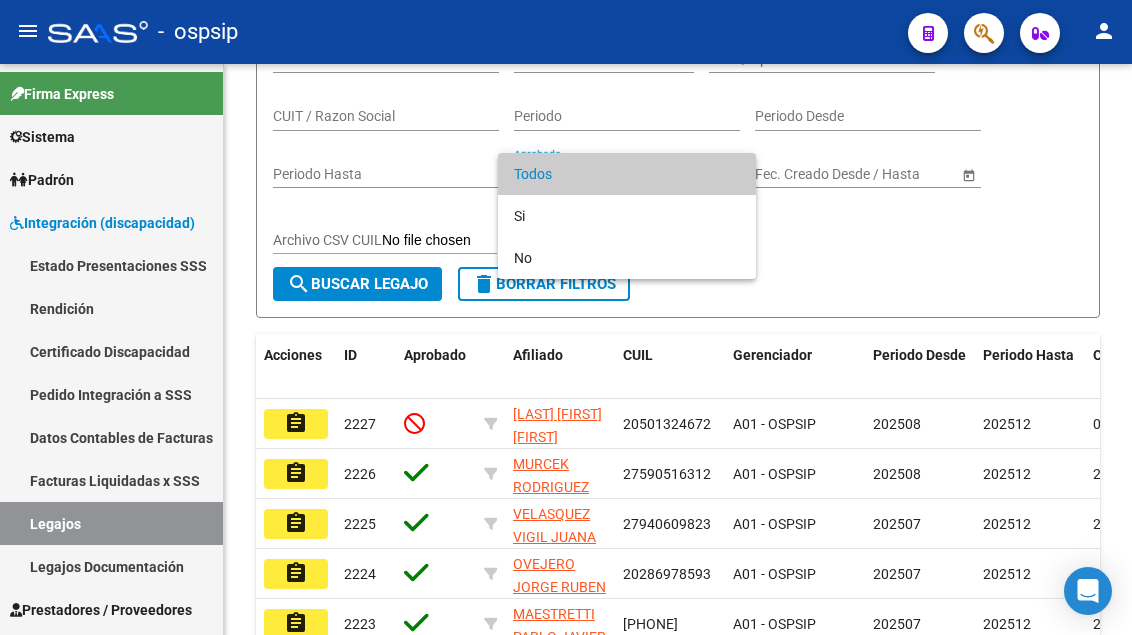 click at bounding box center (566, 317) 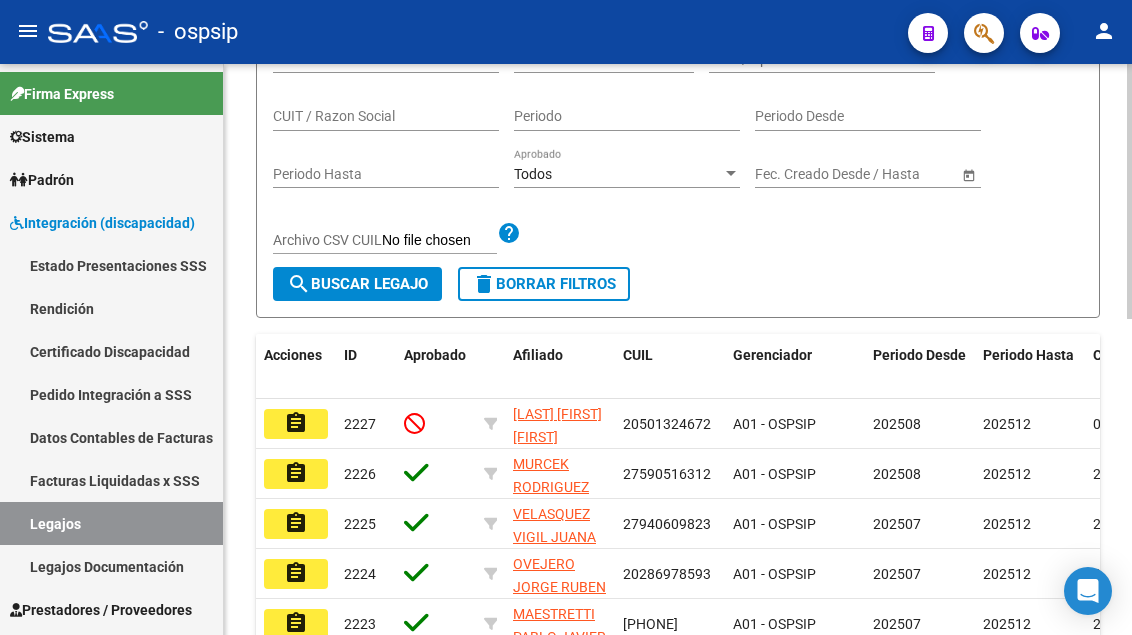 scroll, scrollTop: 6, scrollLeft: 0, axis: vertical 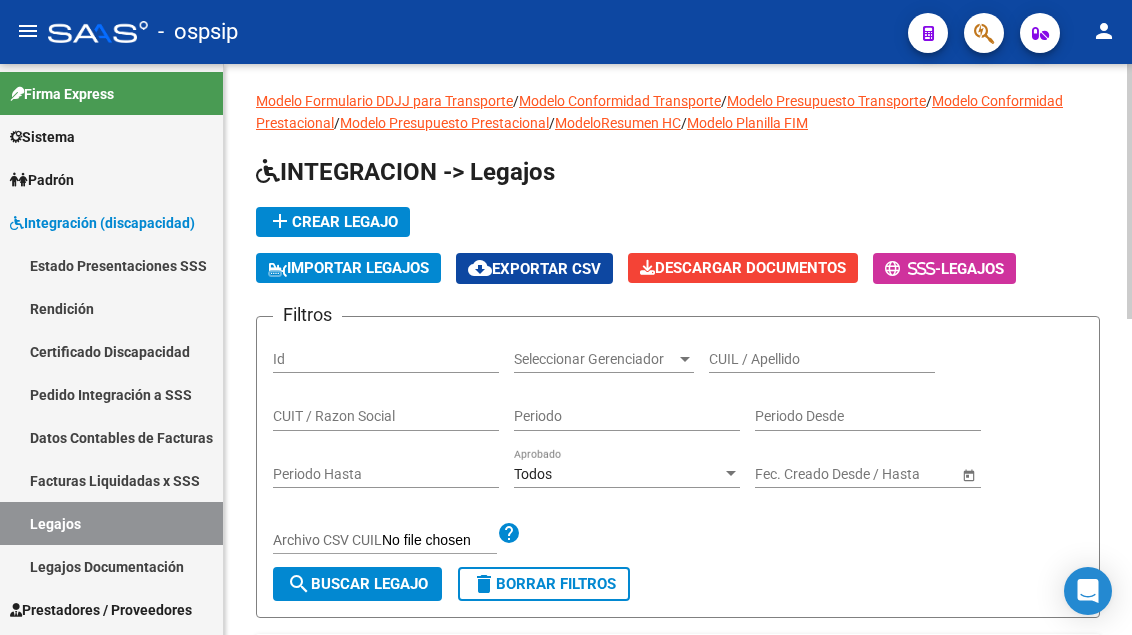 click on "CUIL / Apellido" at bounding box center [822, 359] 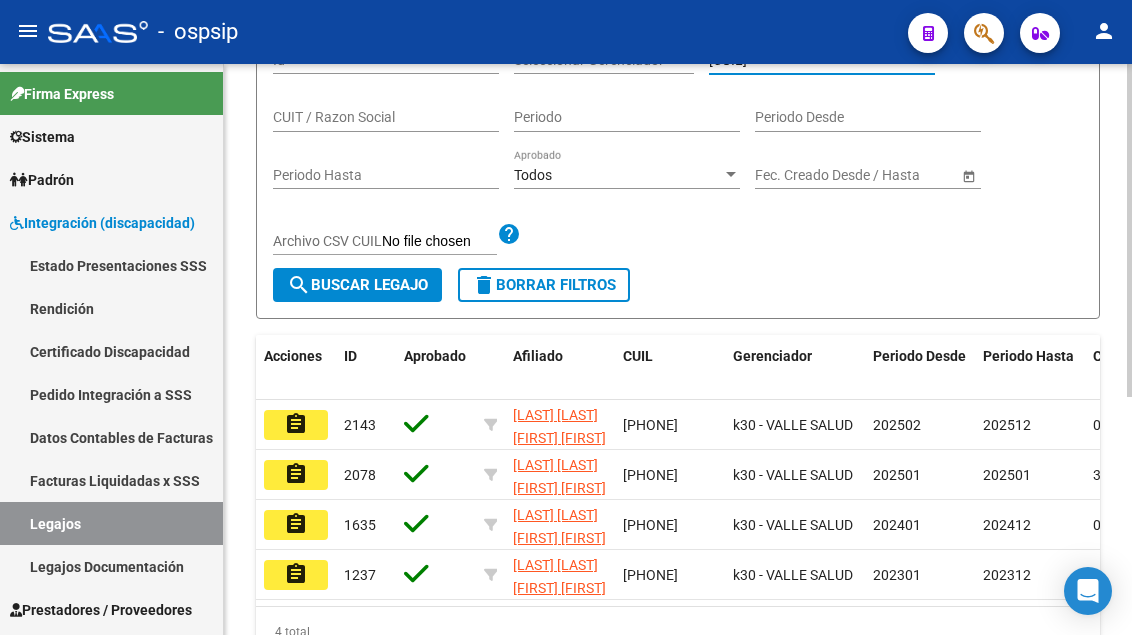 scroll, scrollTop: 306, scrollLeft: 0, axis: vertical 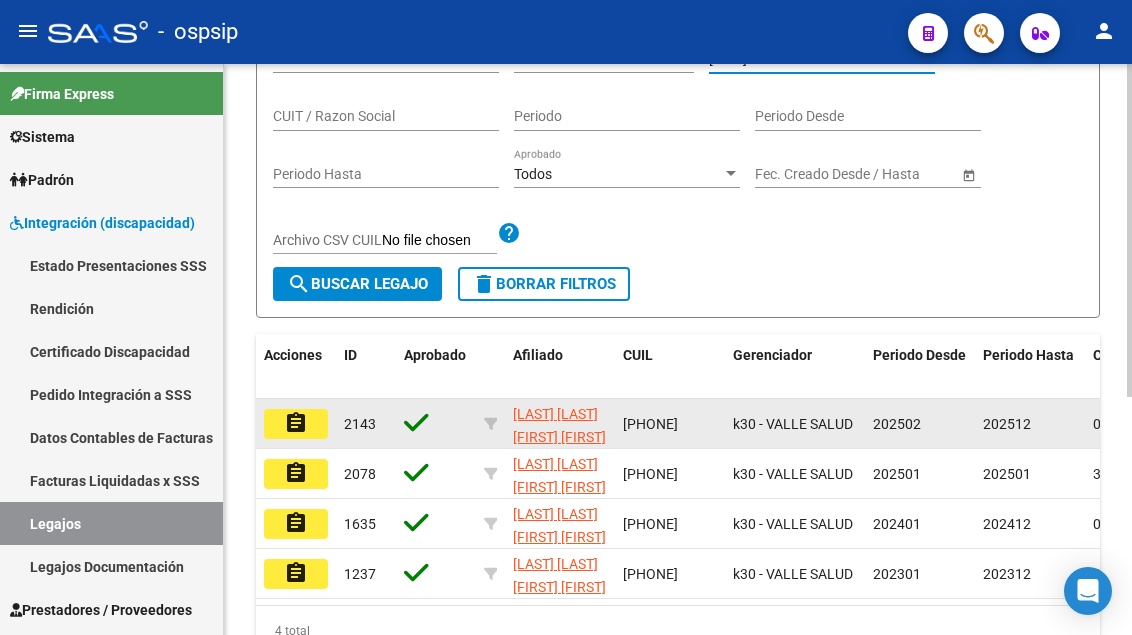 type on "[CUIL]" 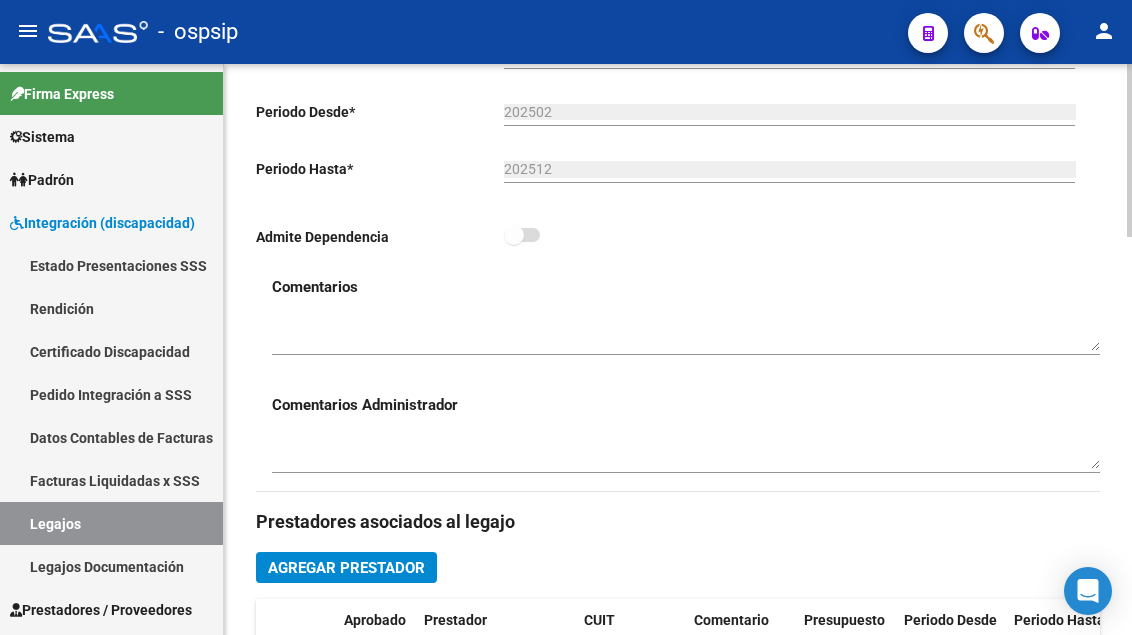 scroll, scrollTop: 300, scrollLeft: 0, axis: vertical 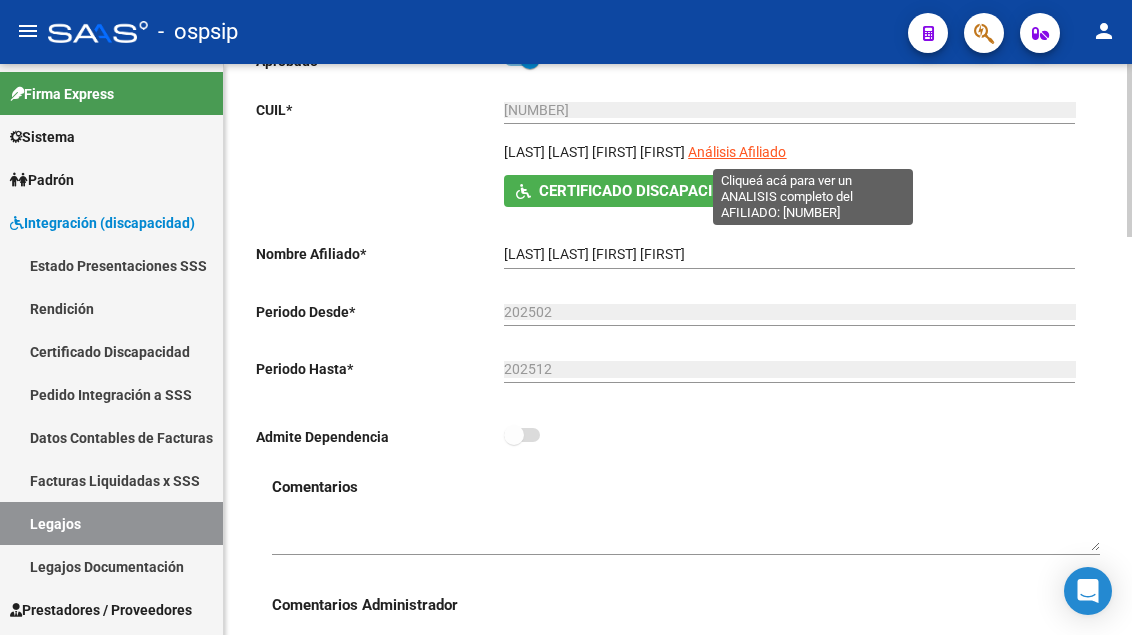 click on "Análisis Afiliado" 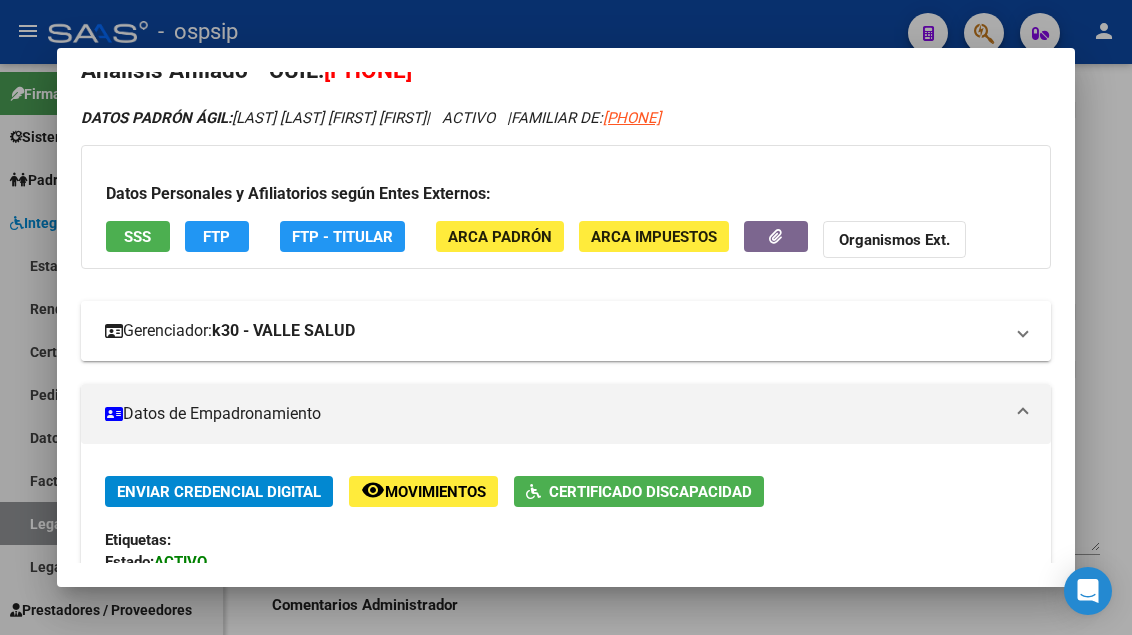 scroll, scrollTop: 100, scrollLeft: 0, axis: vertical 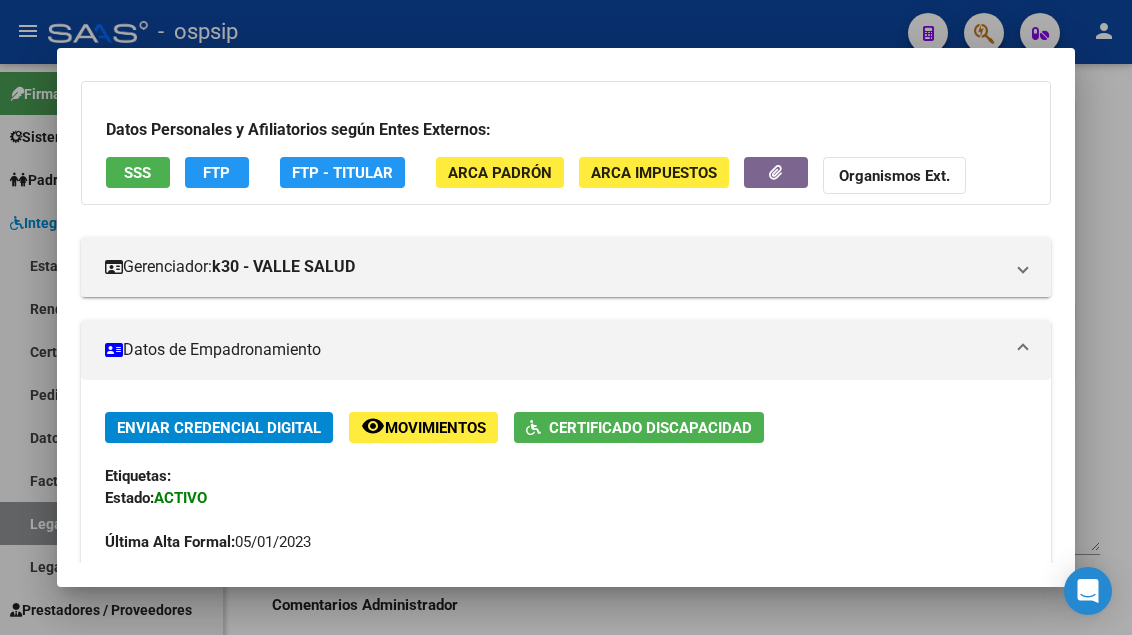 click on "SSS" at bounding box center (137, 173) 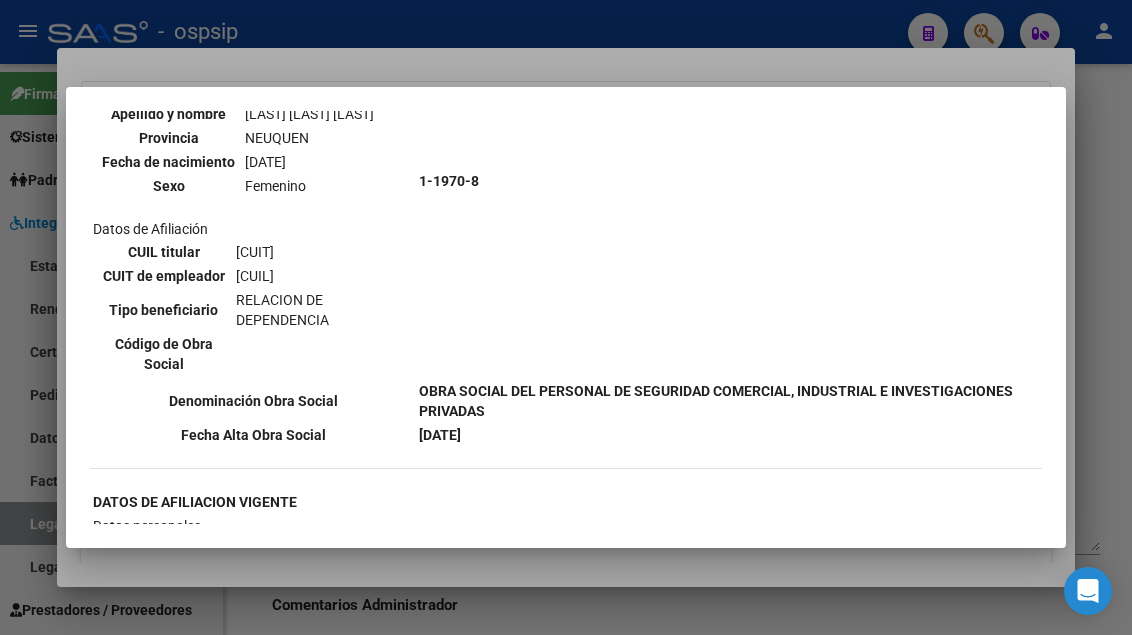 scroll, scrollTop: 900, scrollLeft: 0, axis: vertical 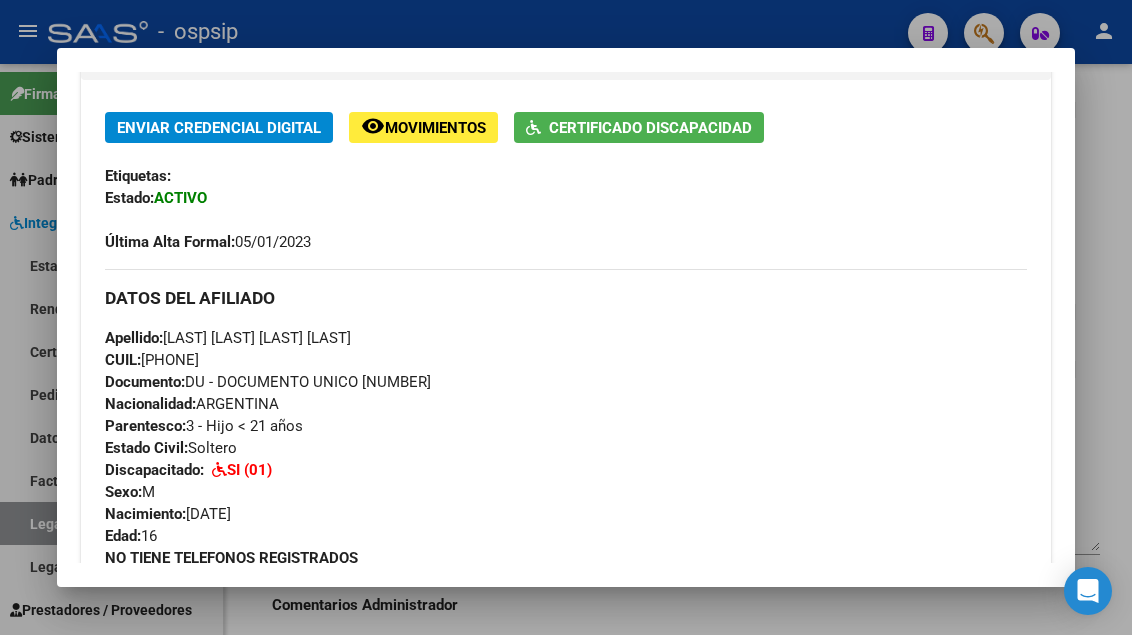 type 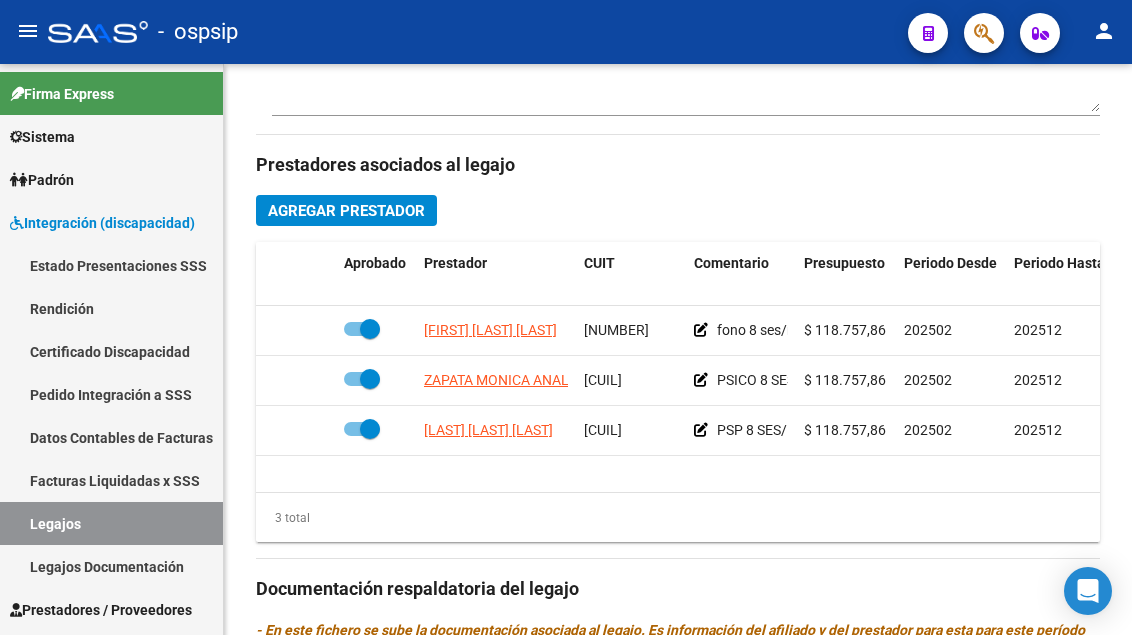 scroll, scrollTop: 900, scrollLeft: 0, axis: vertical 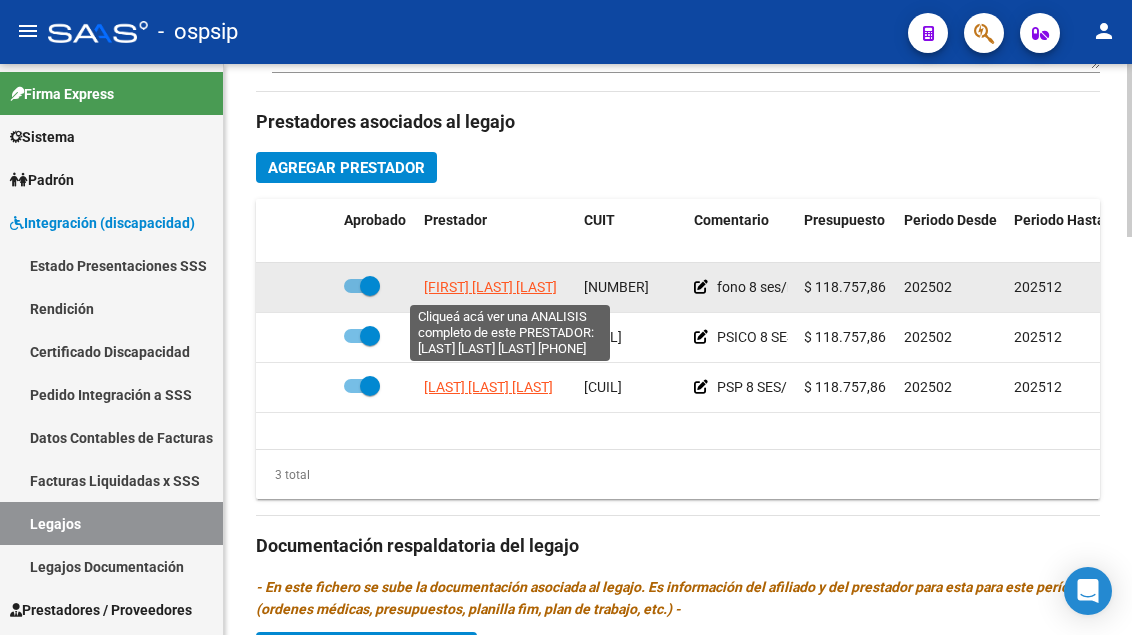 click on "[FIRST] [LAST] [LAST]" 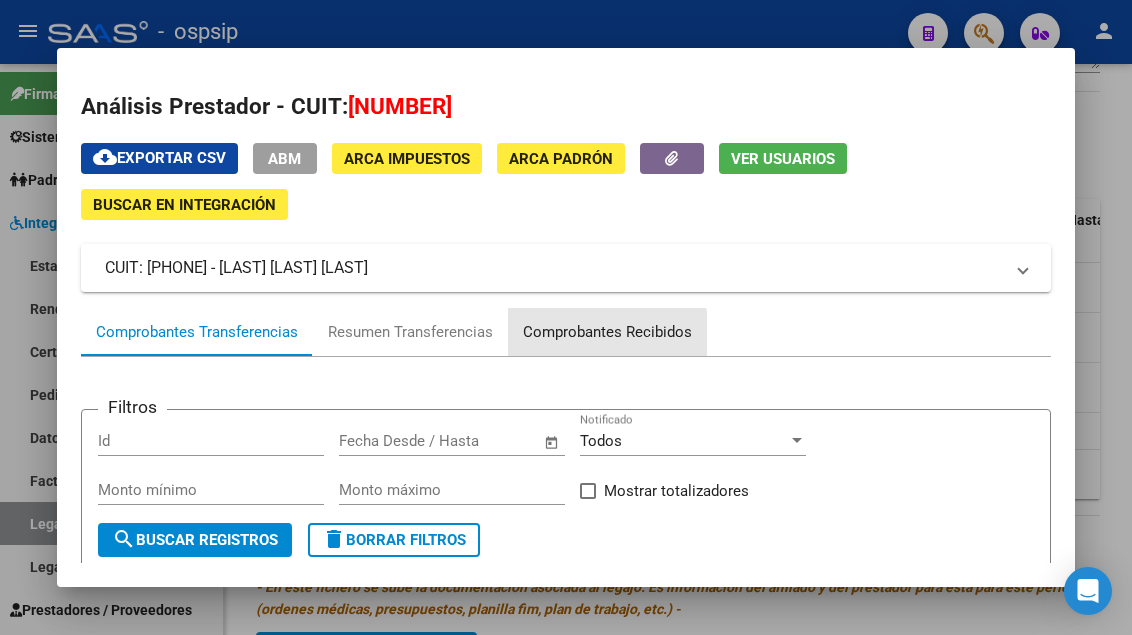 click on "Comprobantes Recibidos" at bounding box center (607, 332) 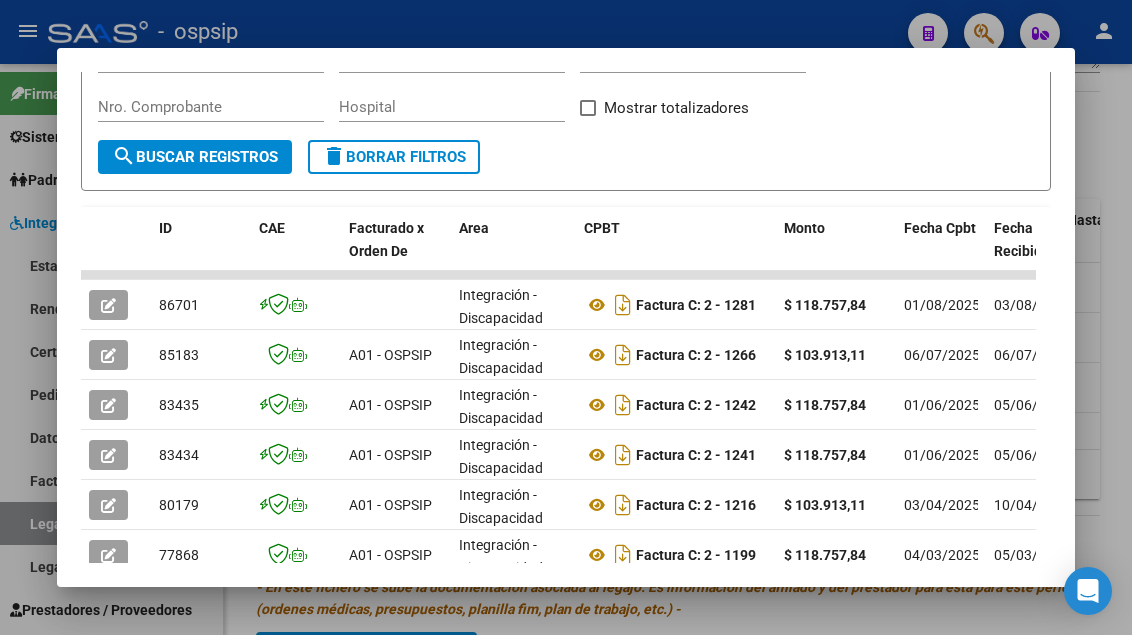 scroll, scrollTop: 385, scrollLeft: 0, axis: vertical 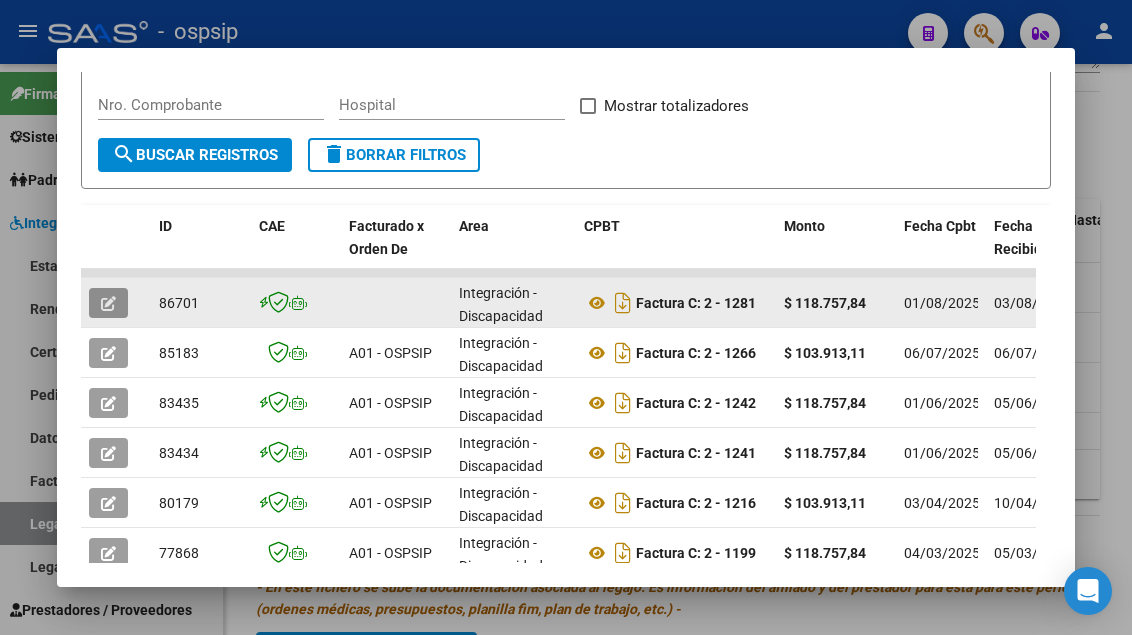 click 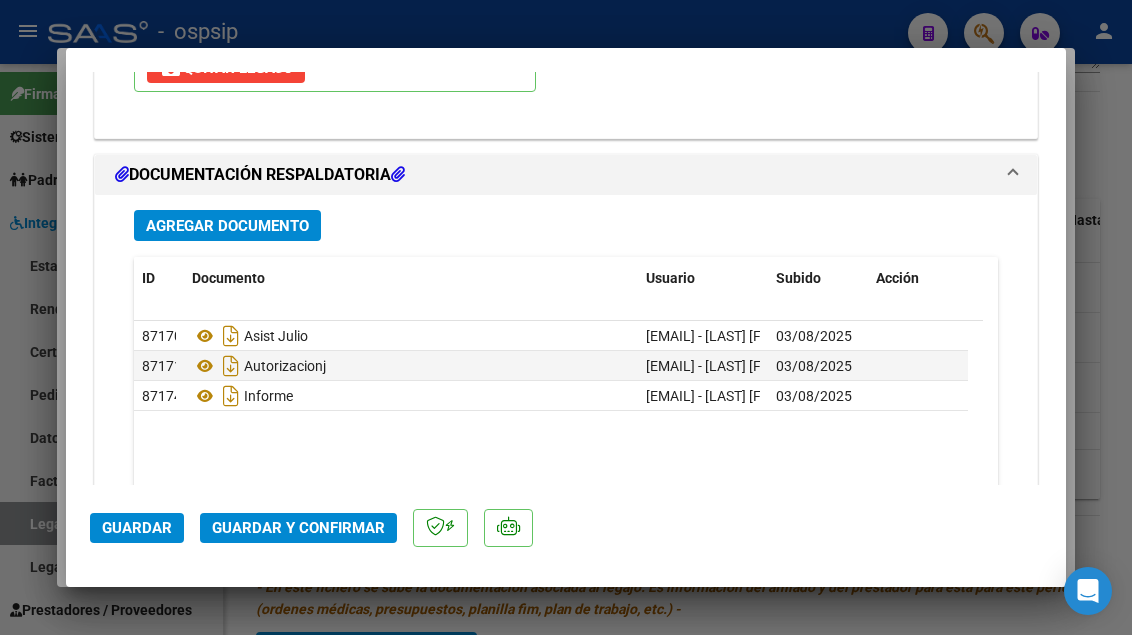 scroll, scrollTop: 2515, scrollLeft: 0, axis: vertical 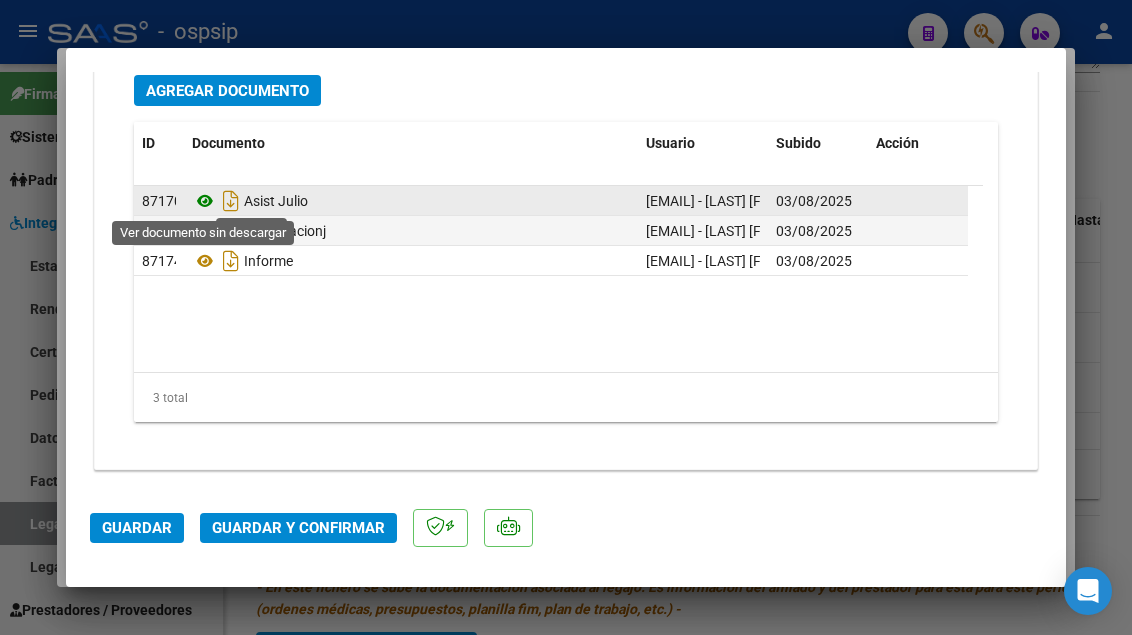 click 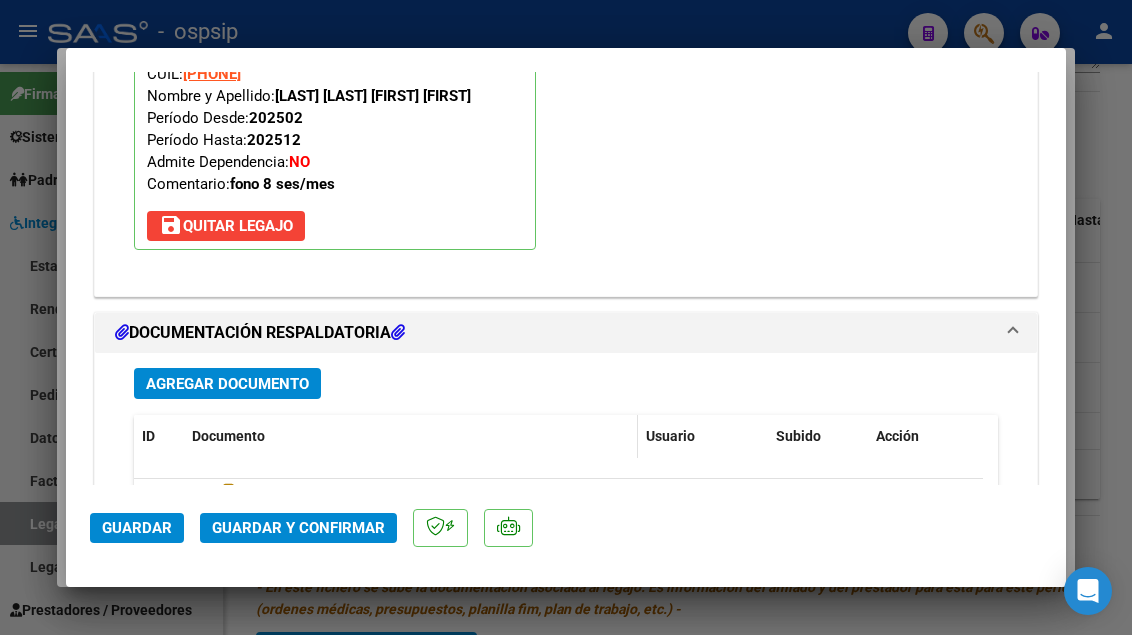 scroll, scrollTop: 2215, scrollLeft: 0, axis: vertical 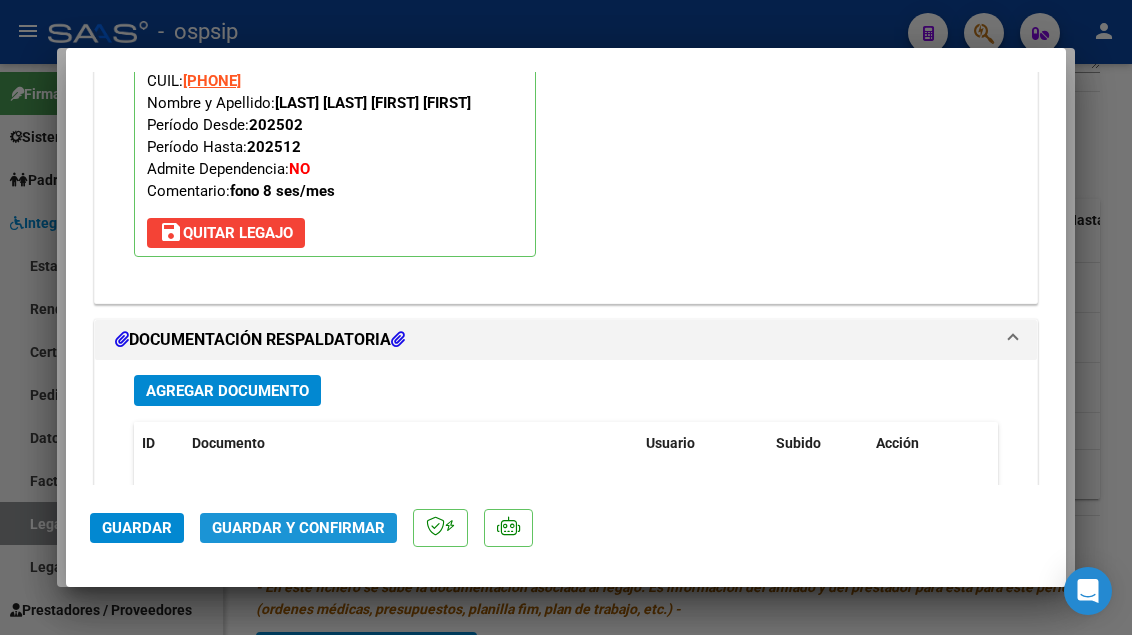 click on "Guardar y Confirmar" 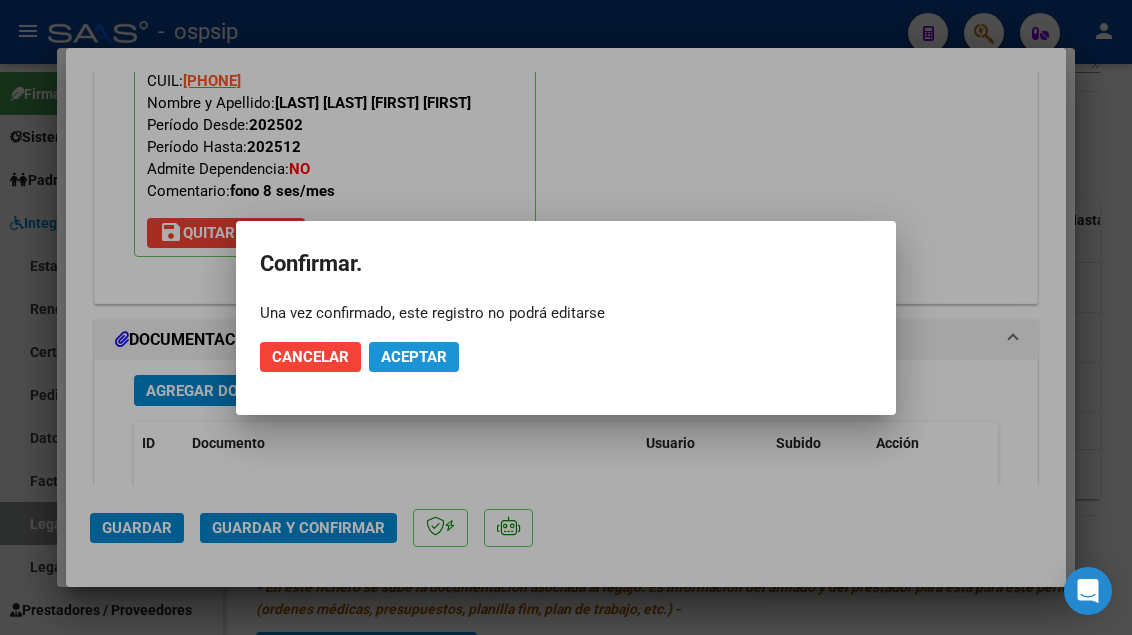 click on "Aceptar" 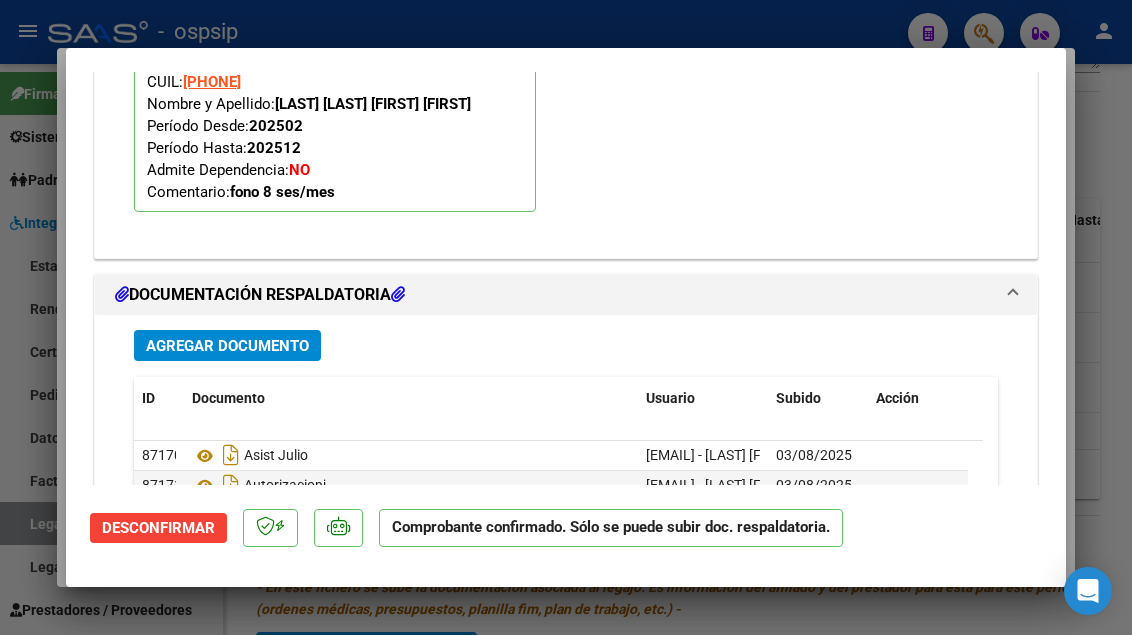 click at bounding box center (566, 317) 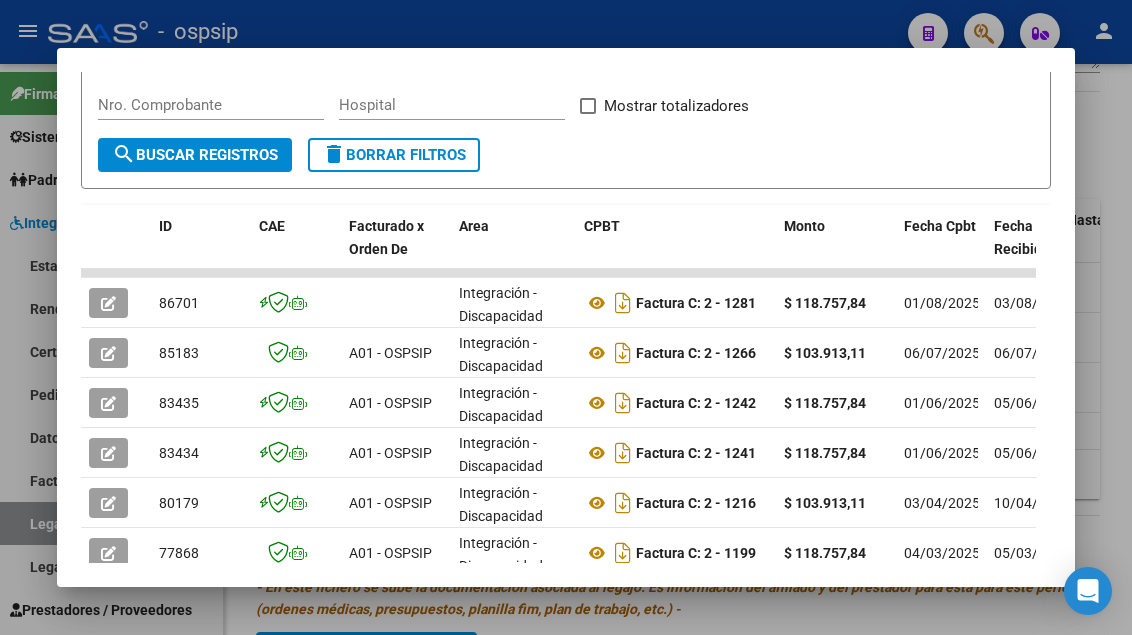 click at bounding box center [566, 317] 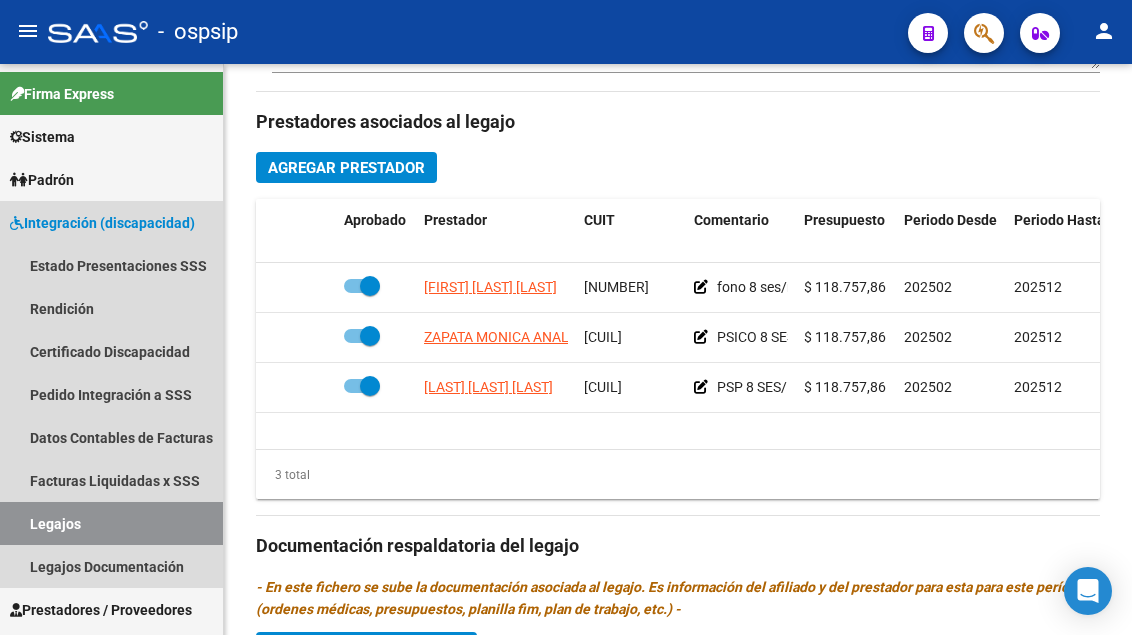 click on "Legajos" at bounding box center (111, 523) 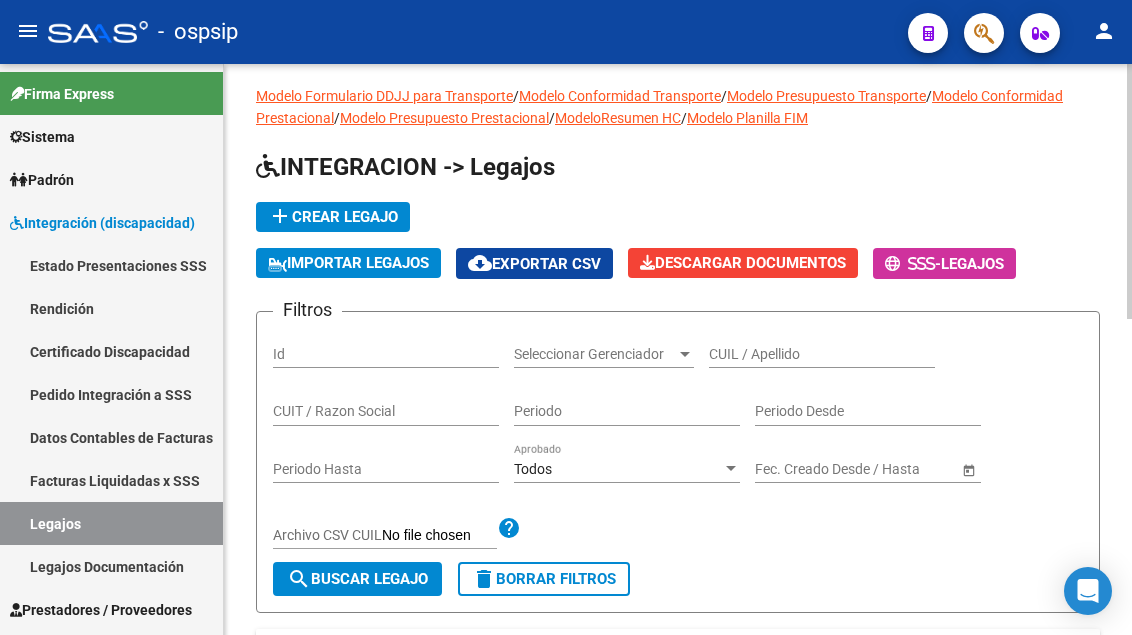 scroll, scrollTop: 8, scrollLeft: 0, axis: vertical 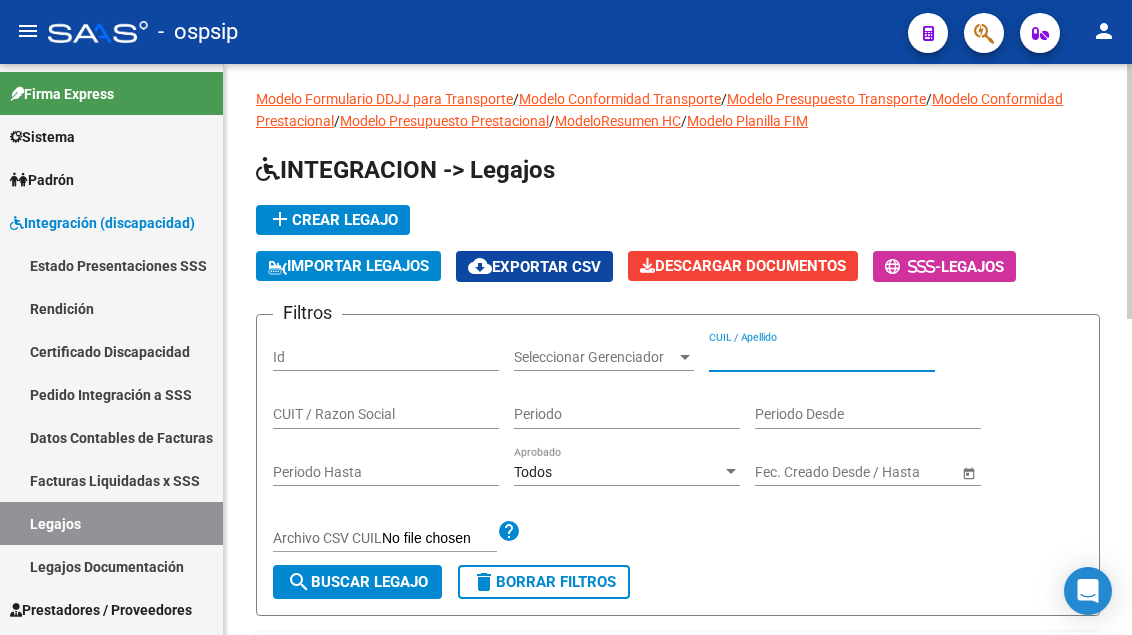 click on "CUIL / Apellido" at bounding box center [822, 357] 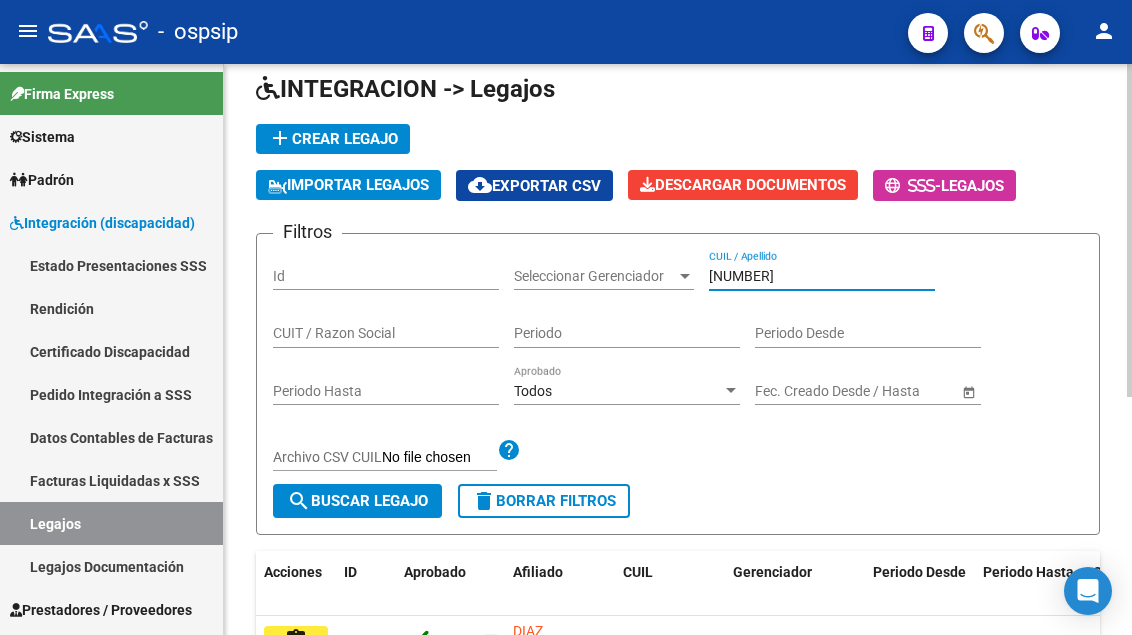scroll, scrollTop: 208, scrollLeft: 0, axis: vertical 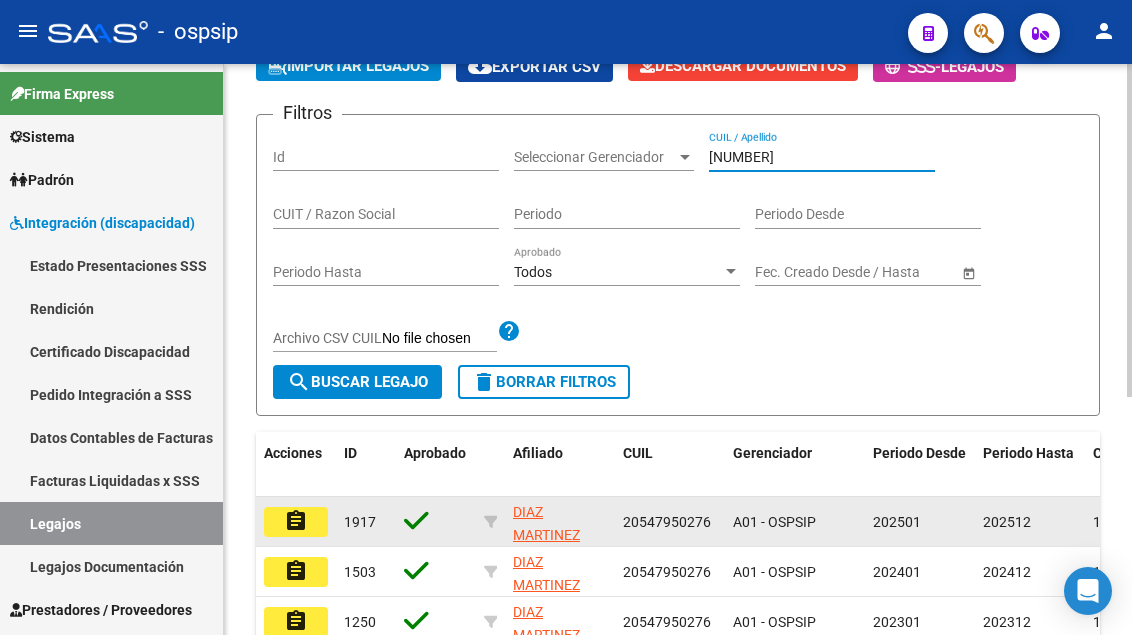 type on "[NUMBER]" 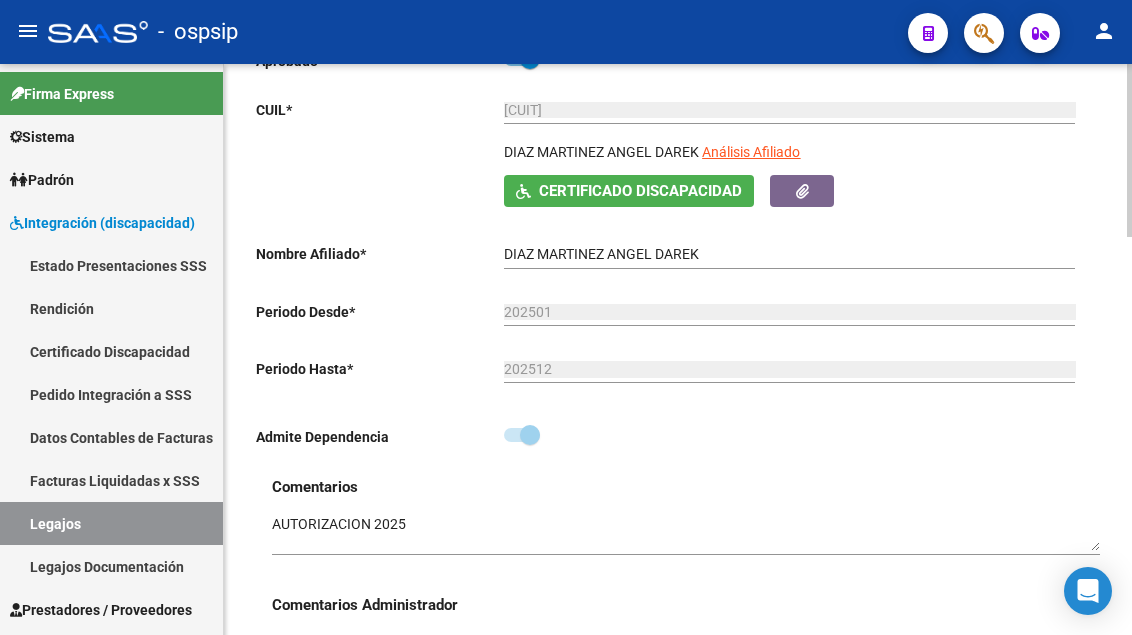 scroll, scrollTop: 700, scrollLeft: 0, axis: vertical 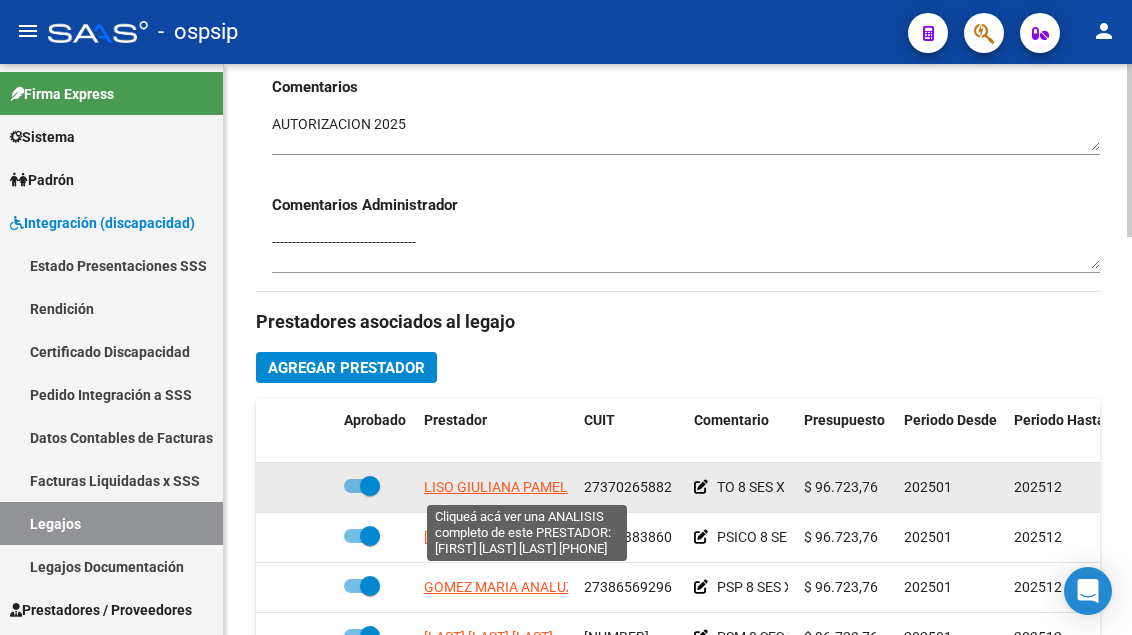 click on "LISO GIULIANA PAMELA SELENE" 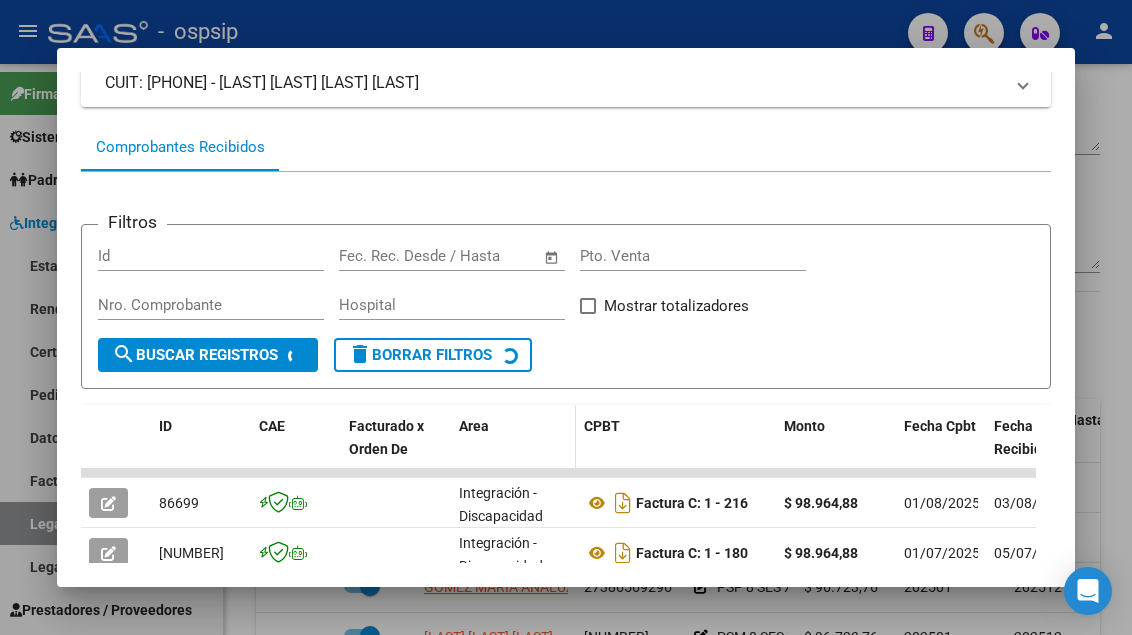 scroll, scrollTop: 186, scrollLeft: 0, axis: vertical 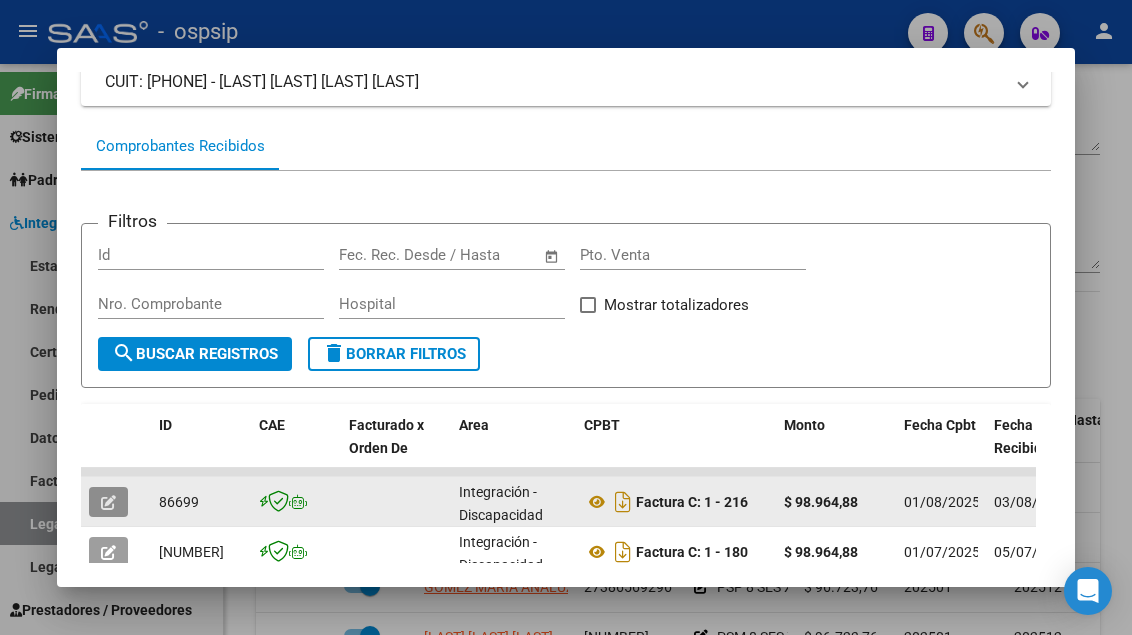 click 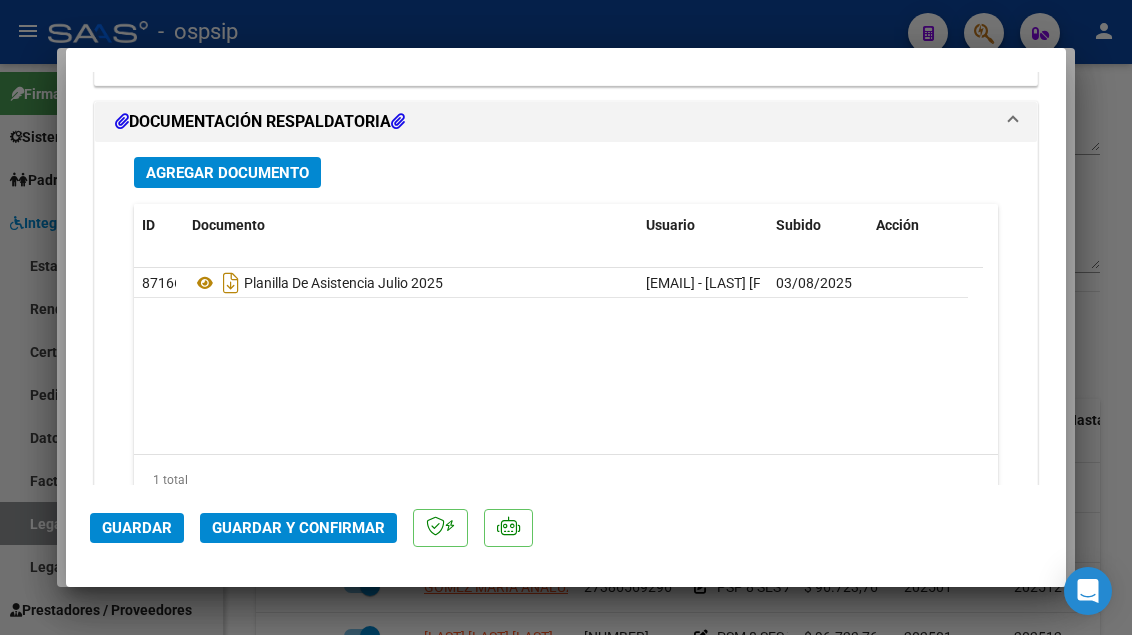 scroll, scrollTop: 2515, scrollLeft: 0, axis: vertical 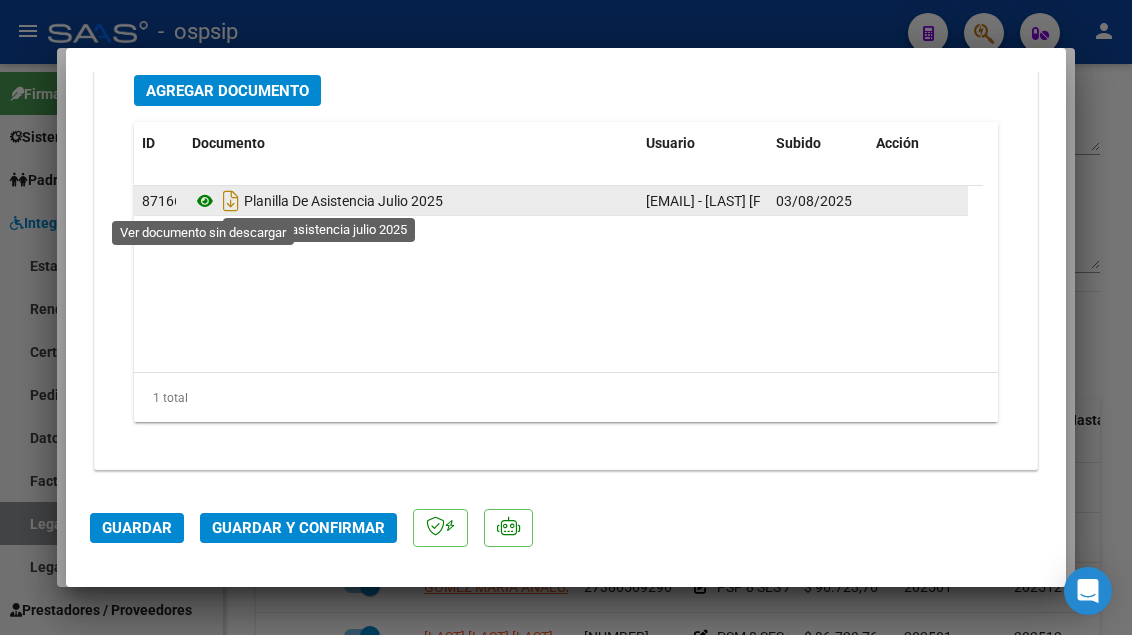 click 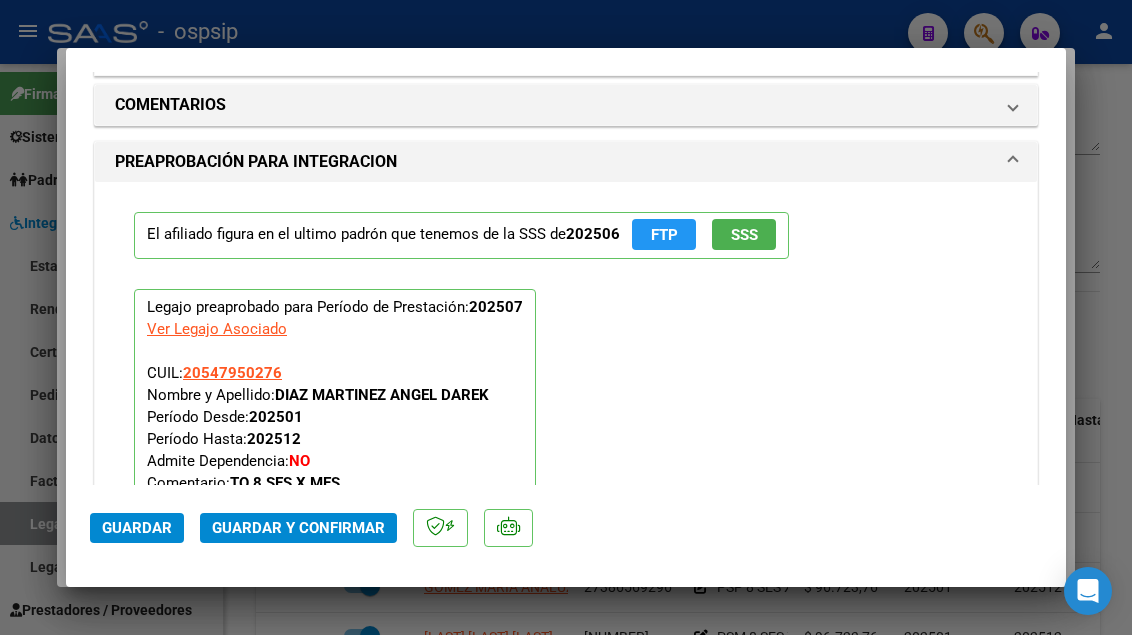 scroll, scrollTop: 1815, scrollLeft: 0, axis: vertical 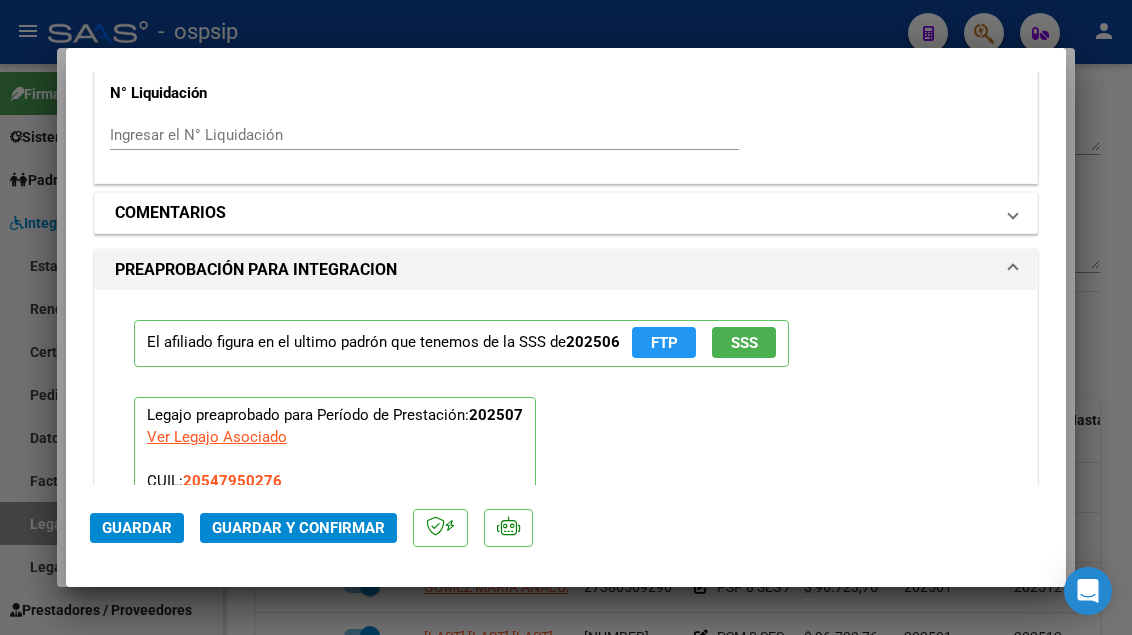click at bounding box center (1013, 213) 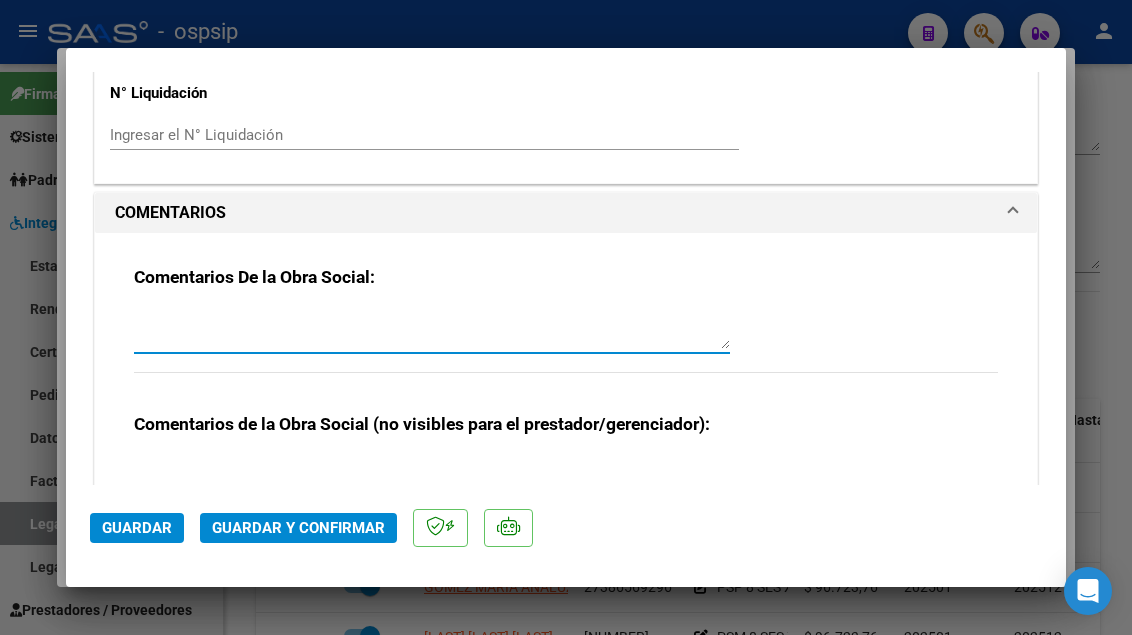 click at bounding box center [432, 329] 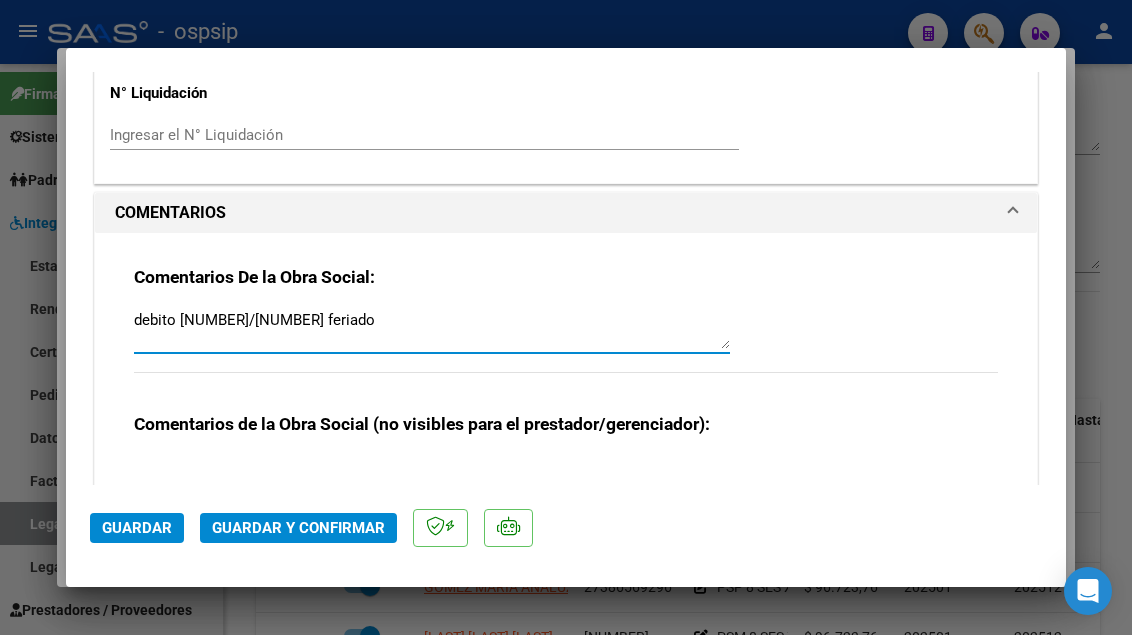 click on "debito [NUMBER]/[NUMBER] feriado" at bounding box center (432, 329) 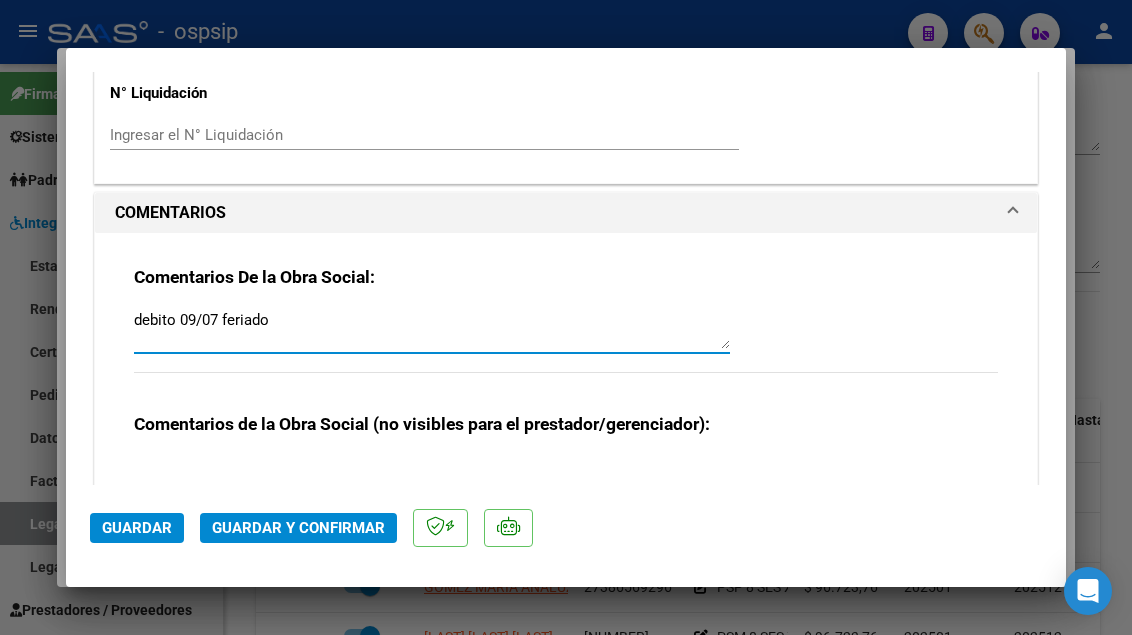 type on "debito 09/07 feriado" 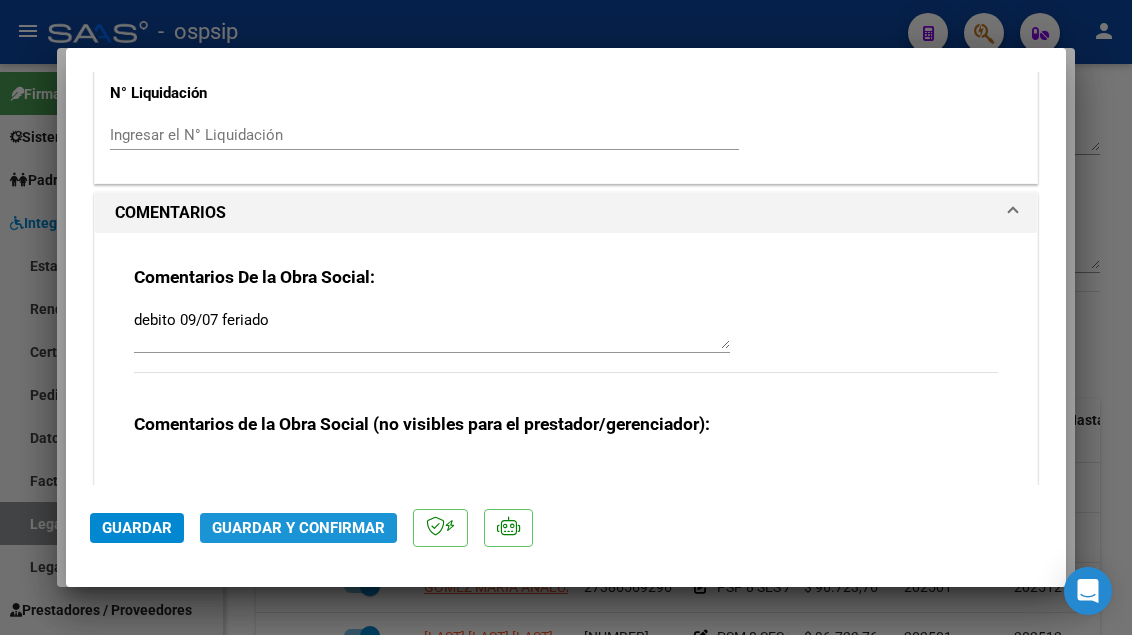 click on "Guardar y Confirmar" 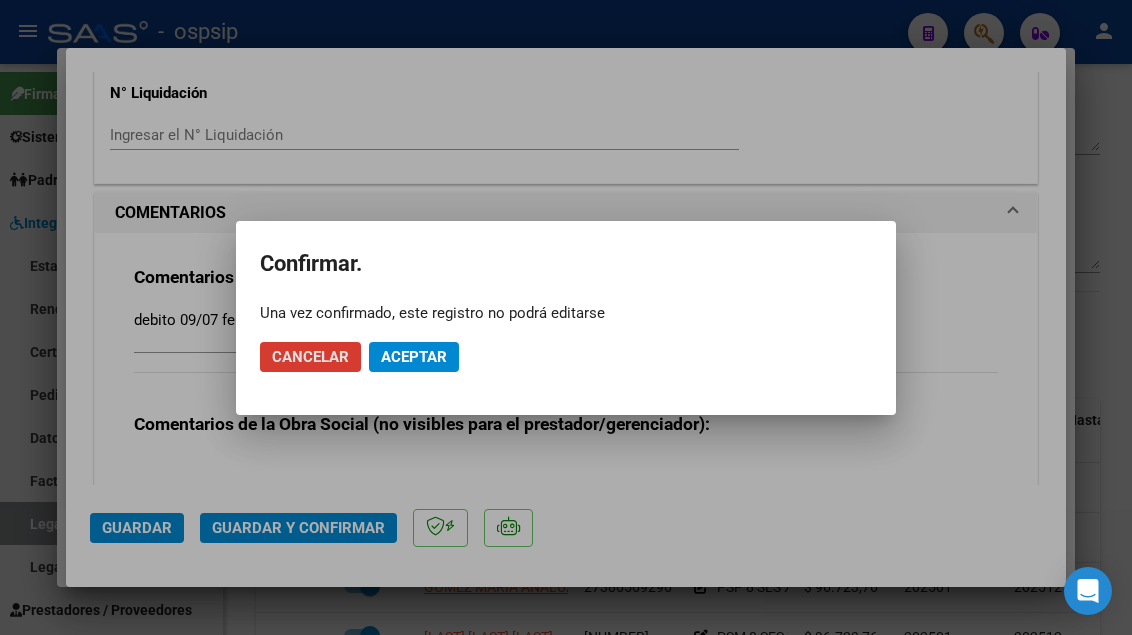 click on "Cancelar Aceptar" 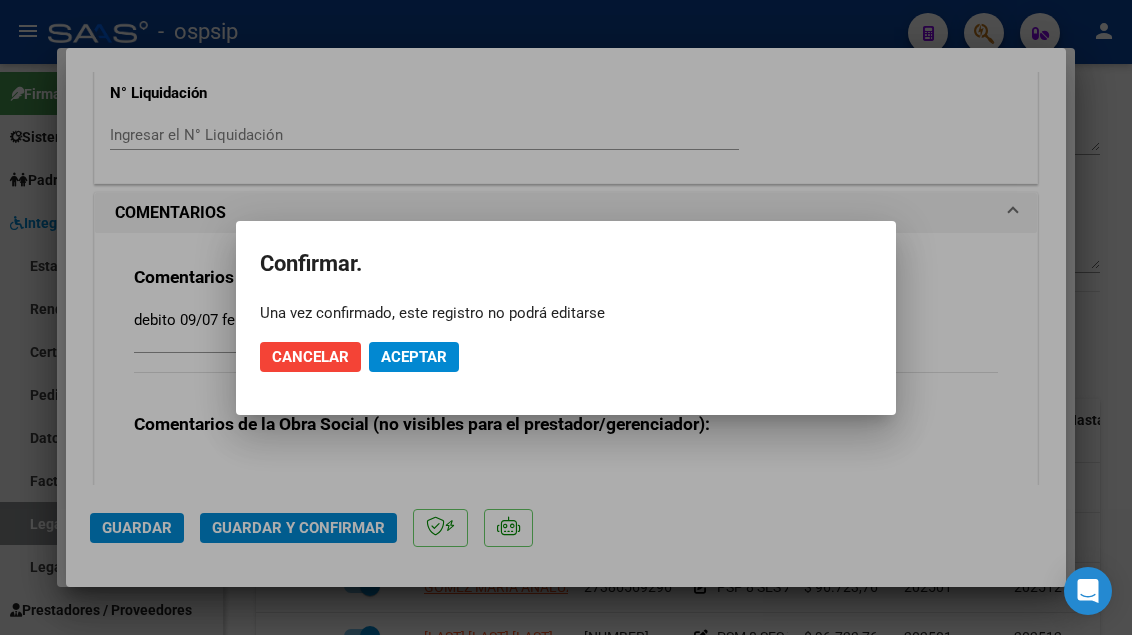 click on "Aceptar" 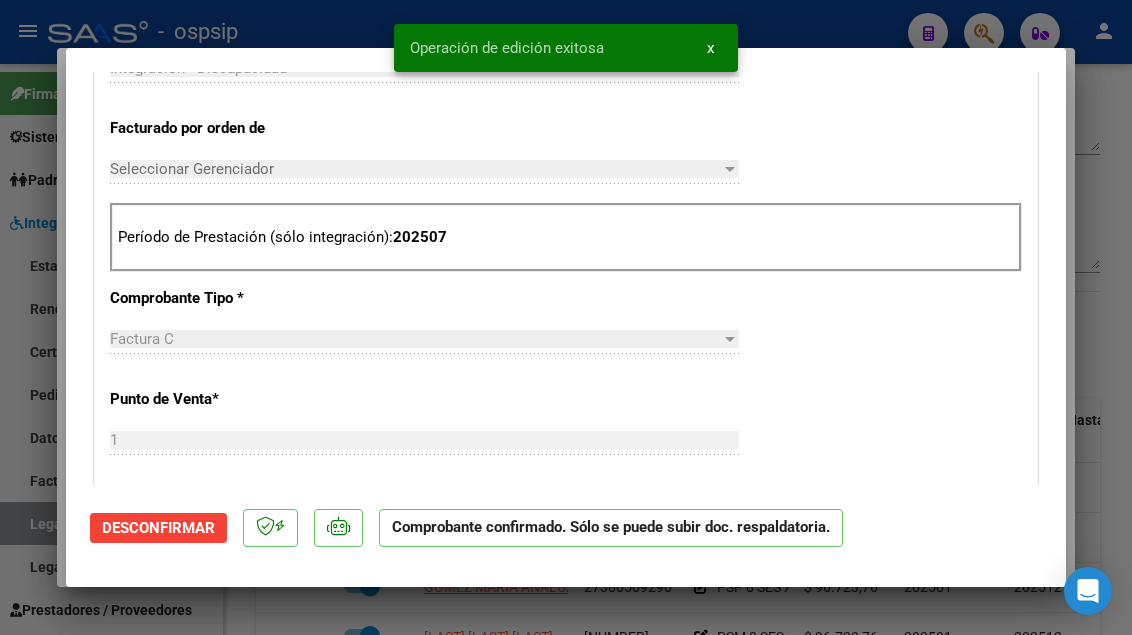 scroll, scrollTop: 218, scrollLeft: 0, axis: vertical 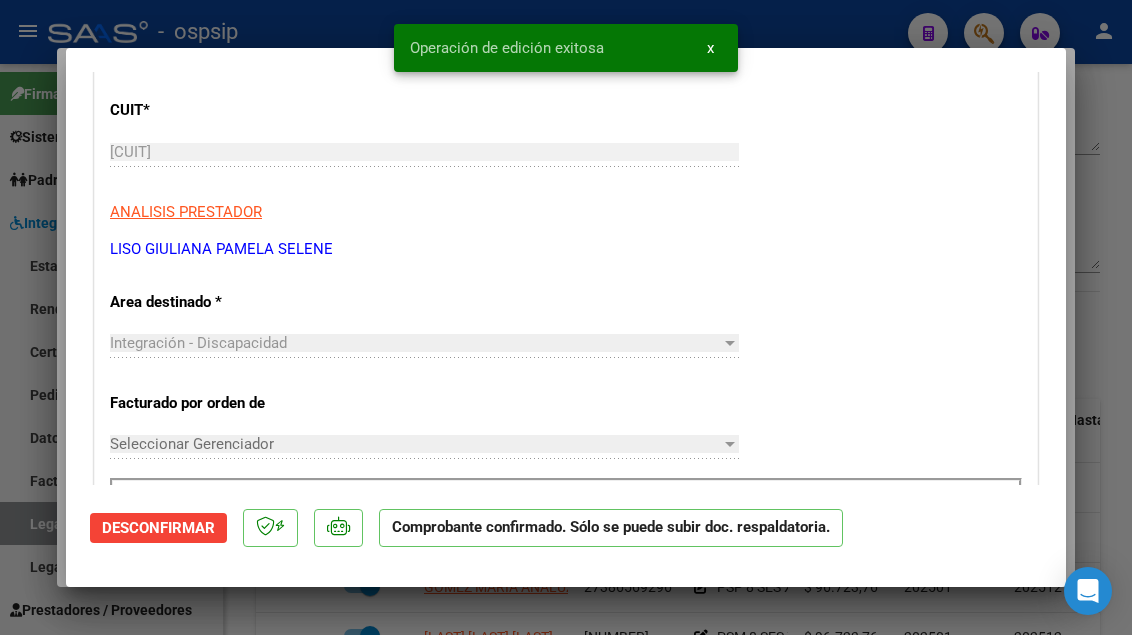 type 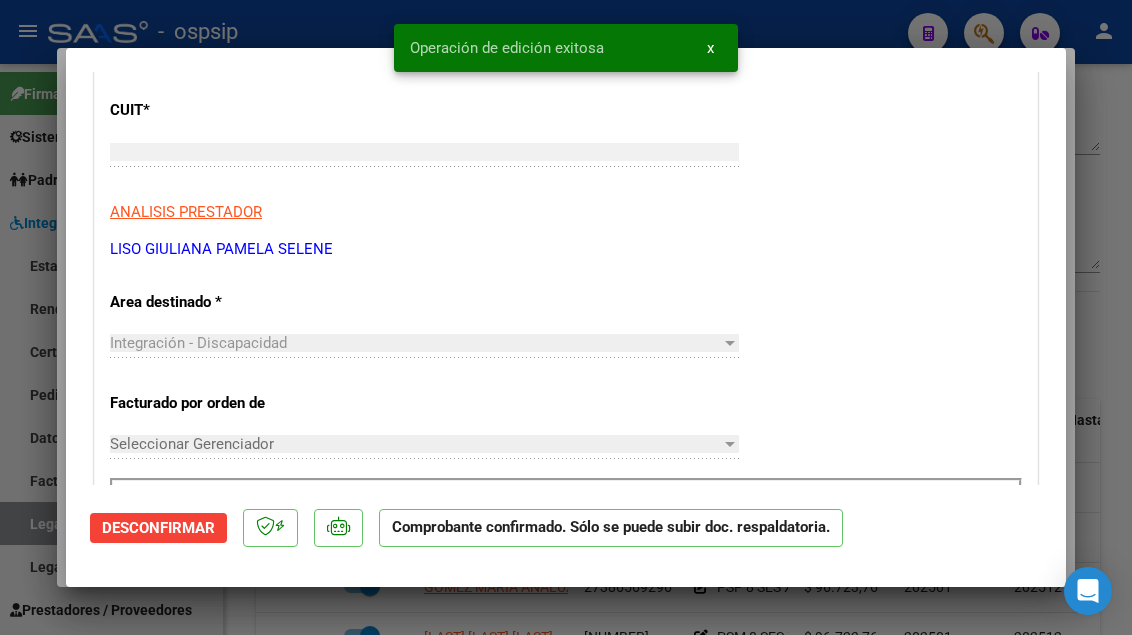 scroll, scrollTop: 0, scrollLeft: 0, axis: both 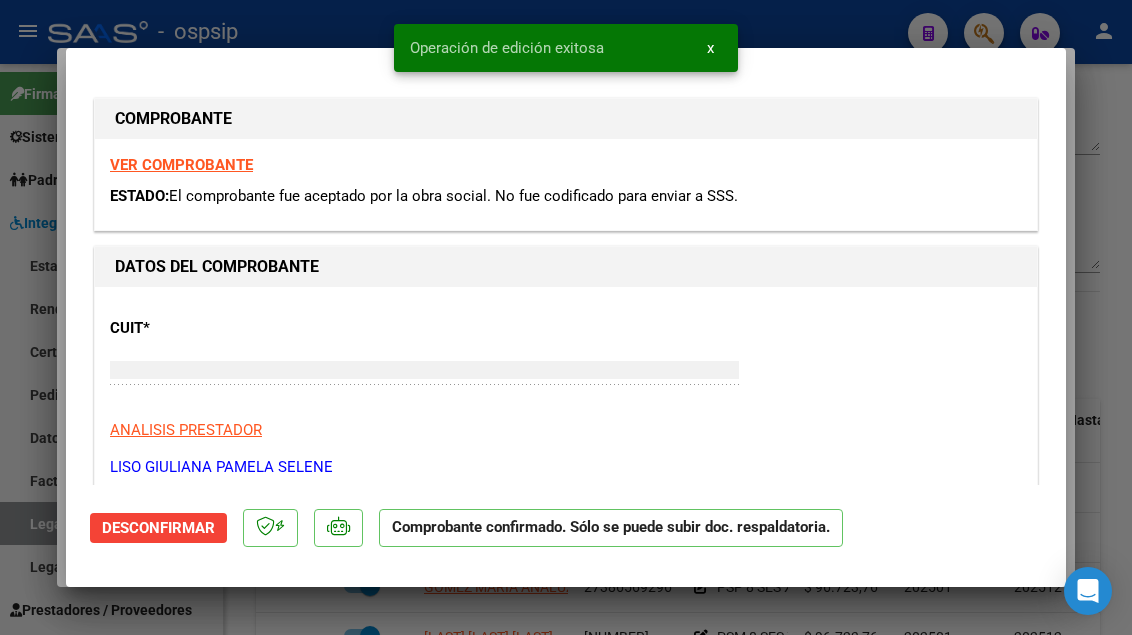 type 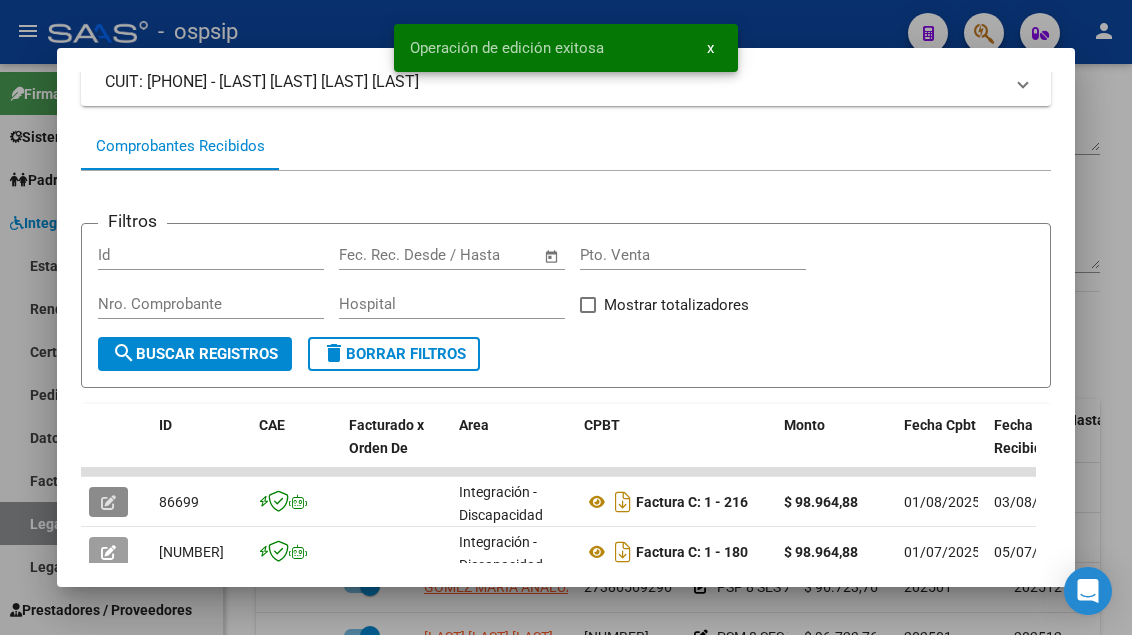 scroll, scrollTop: 0, scrollLeft: 0, axis: both 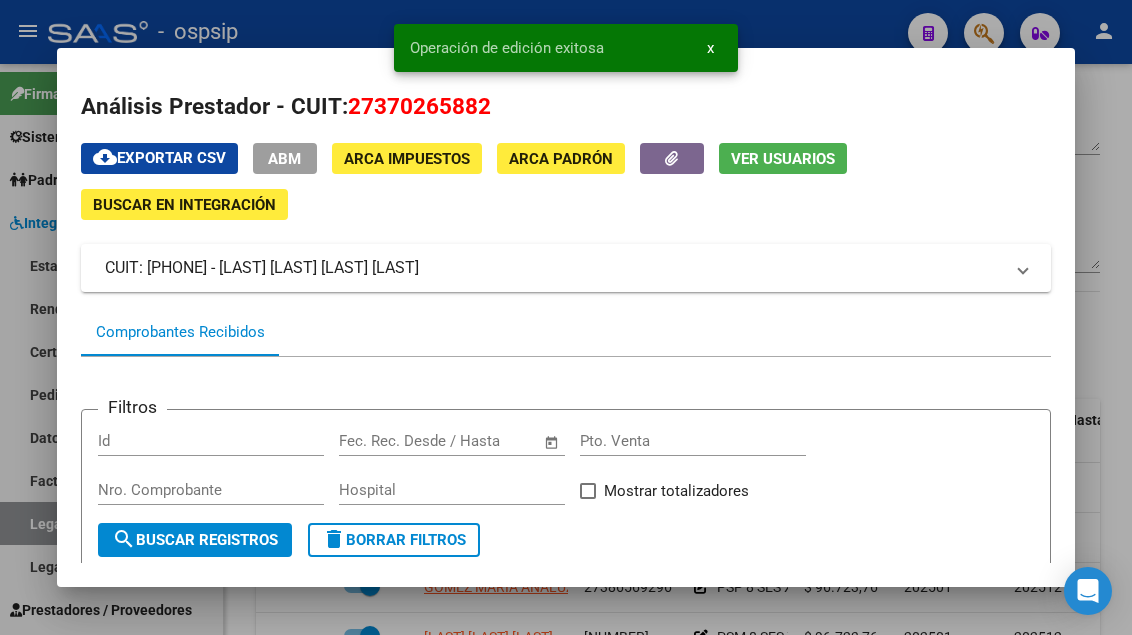 click on "Análisis Prestador - CUIT:  [PHONE] cloud_download  Exportar CSV   ABM  ARCA Impuestos ARCA Padrón Ver Usuarios Buscar en Integración  CUIT: [PHONE] - [LAST] [LAST] [LAST] [LAST]  Es Prestador Discapacidad:  Si Activo:  Si Comprobantes Recibidos Filtros Id Start date – End date Fec. Rec. Desde / Hasta Pto. Venta Nro. Comprobante Hospital   Mostrar totalizadores  search  Buscar Registros  delete  Borrar Filtros  ID CAE Facturado x Orden De Area CPBT Monto Fecha Cpbt Fecha Recibido Hospital Vencimiento Auditoría Doc Respaldatoria Doc Trazabilidad Expediente SUR Asociado Auditoria Retencion IIBB Retención Ganancias OP Fecha Transferido Monto Transferido Comprobante Creado Usuario Email Integracion Tipo Archivo Integracion Periodo Presentacion Integracion Importe Sol. Integracion Importe Liq. Legajo CUIL Nombre Afiliado Periodo Prestacion Comentario Prestador / Gerenciador Comentario Obra Social Fecha Confimado Codigo SSS
86699  Integración - Discapacidad  Factura C: 1 - 216  $ 98.964,88" at bounding box center (566, 599) 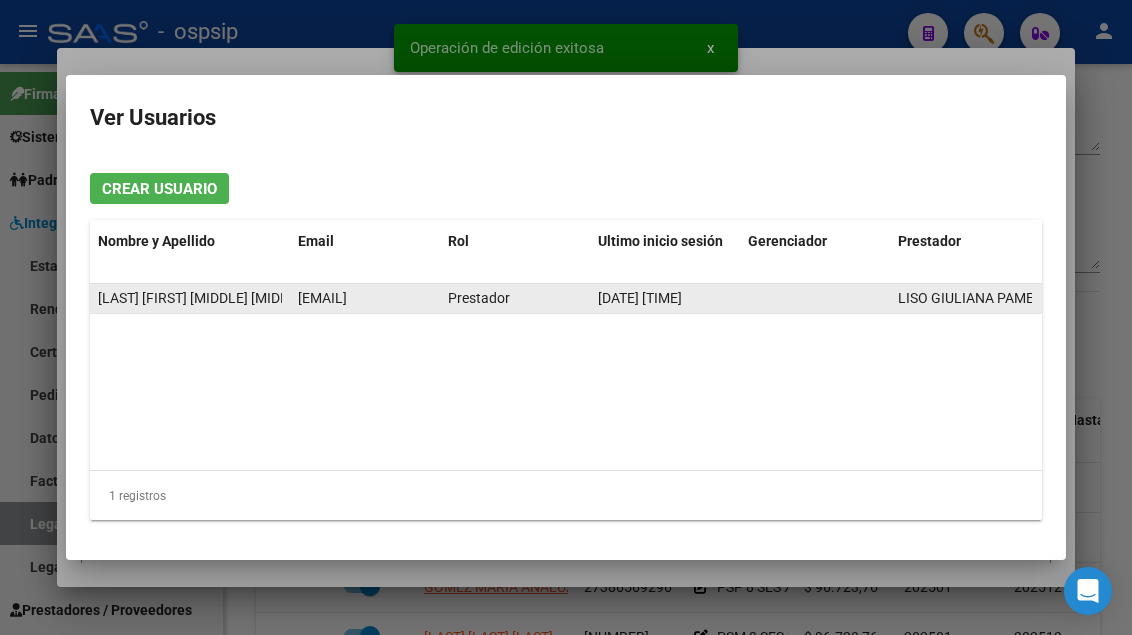 click on "[EMAIL]" 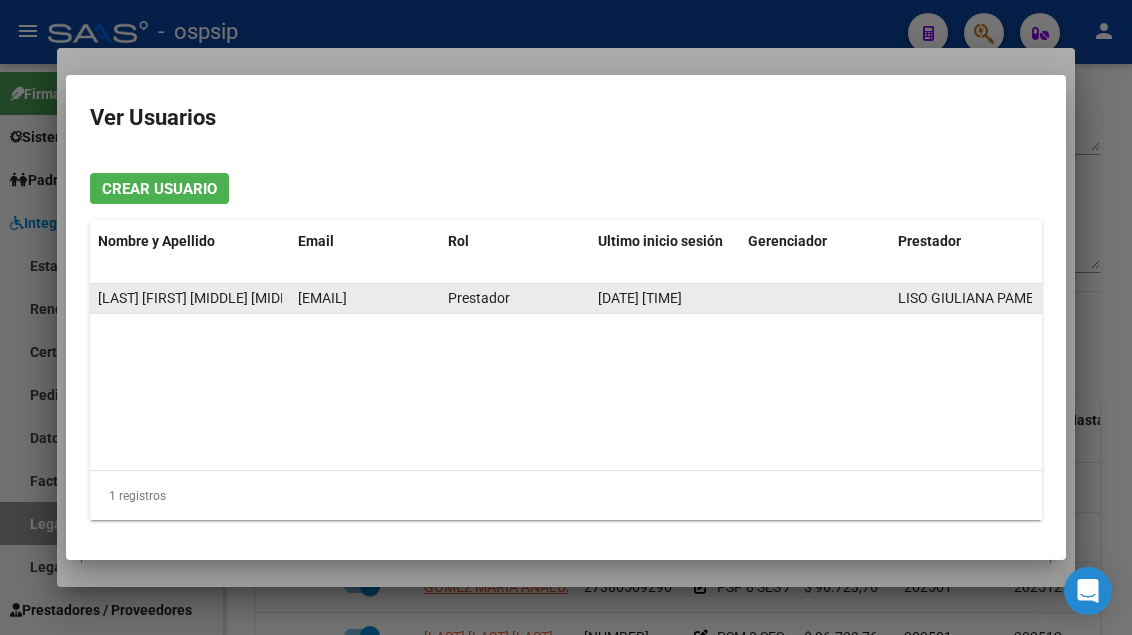copy on "[EMAIL]" 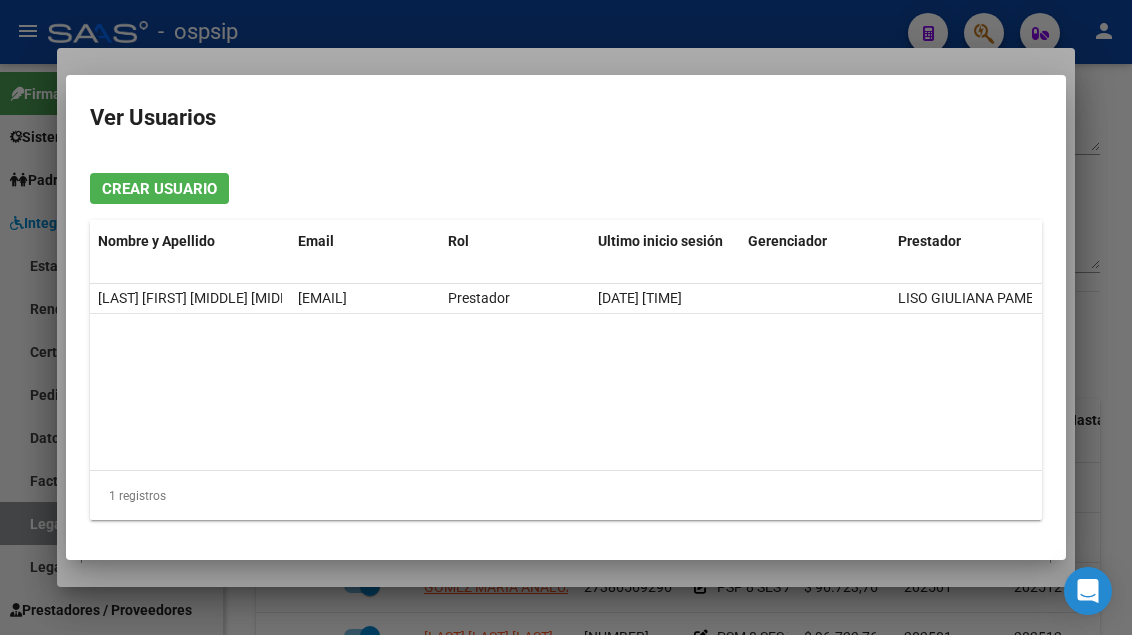 click at bounding box center [566, 317] 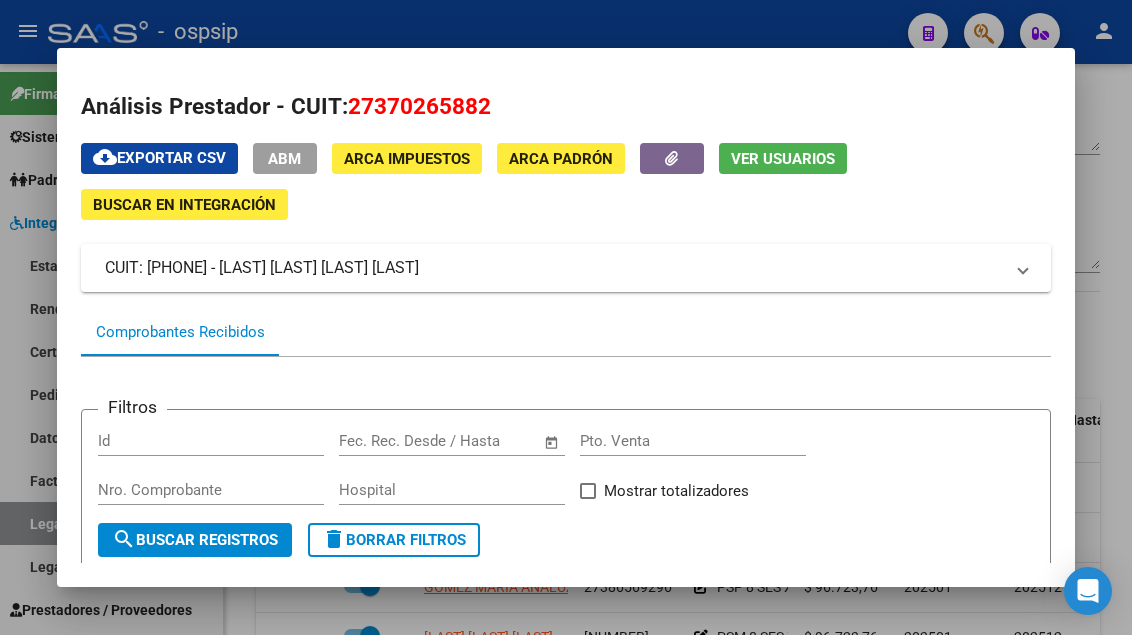 click at bounding box center (566, 317) 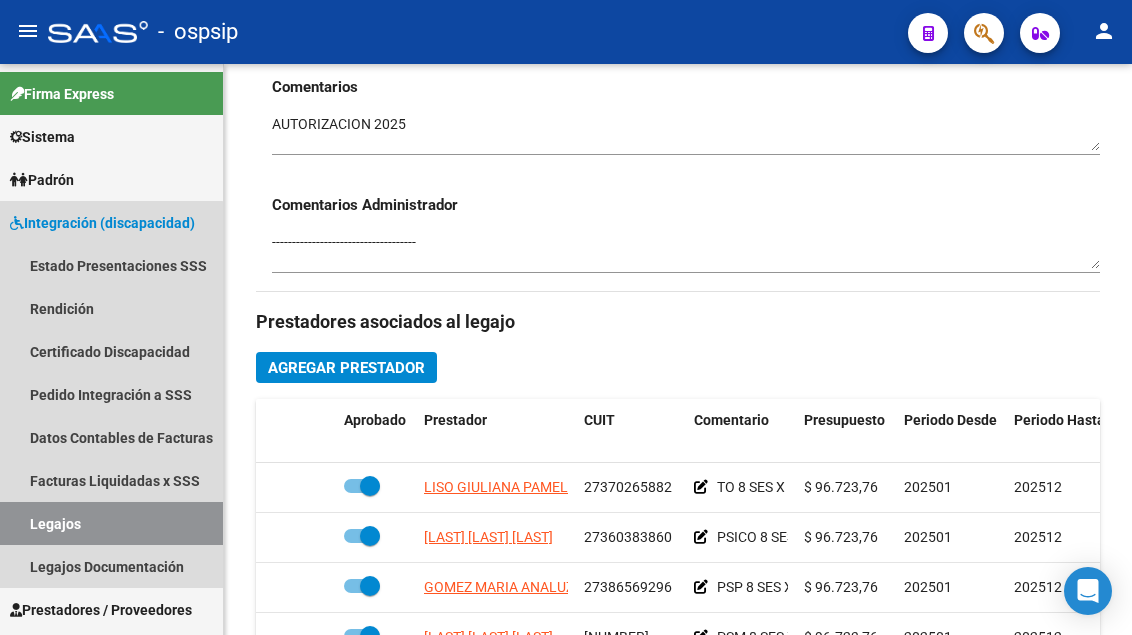 click on "Legajos" at bounding box center [111, 523] 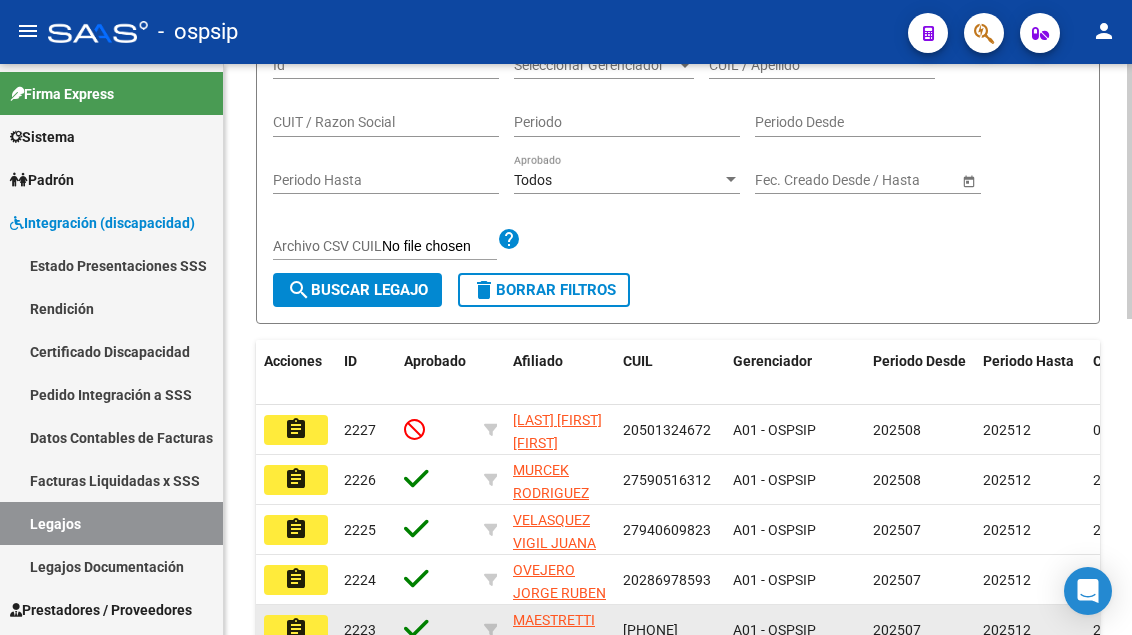 scroll, scrollTop: 0, scrollLeft: 0, axis: both 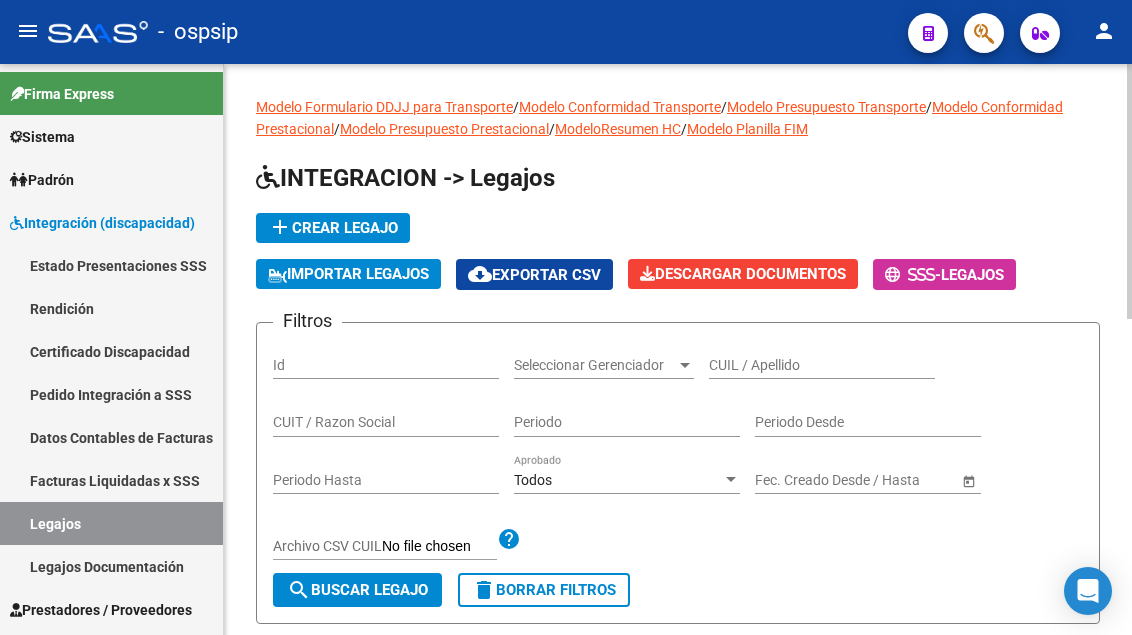 click on "CUIL / Apellido" at bounding box center [822, 365] 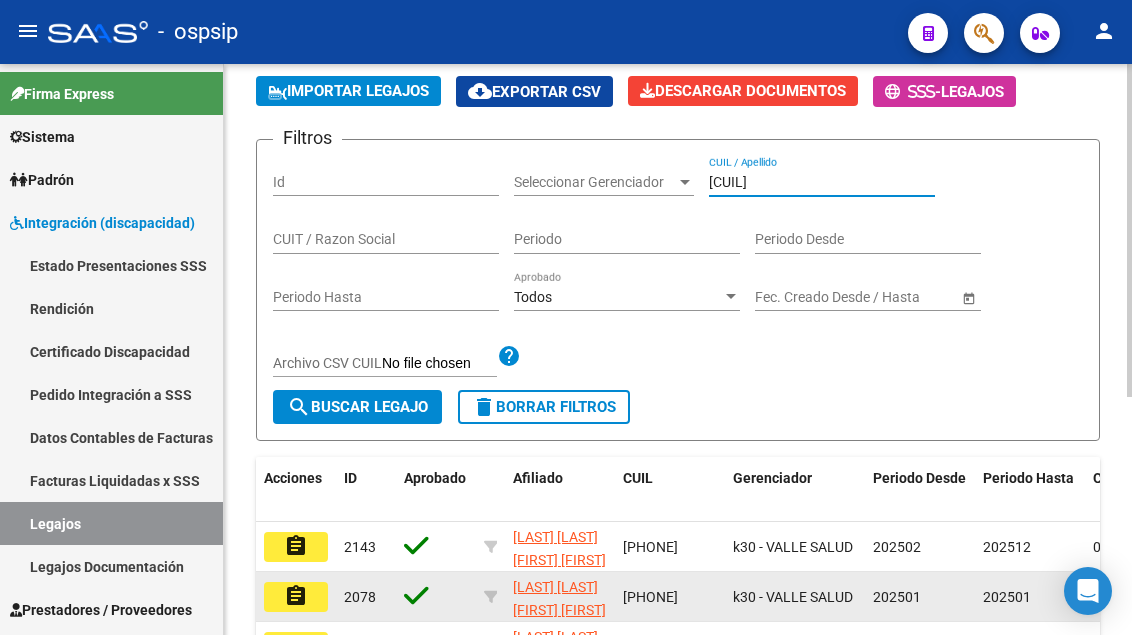 scroll, scrollTop: 300, scrollLeft: 0, axis: vertical 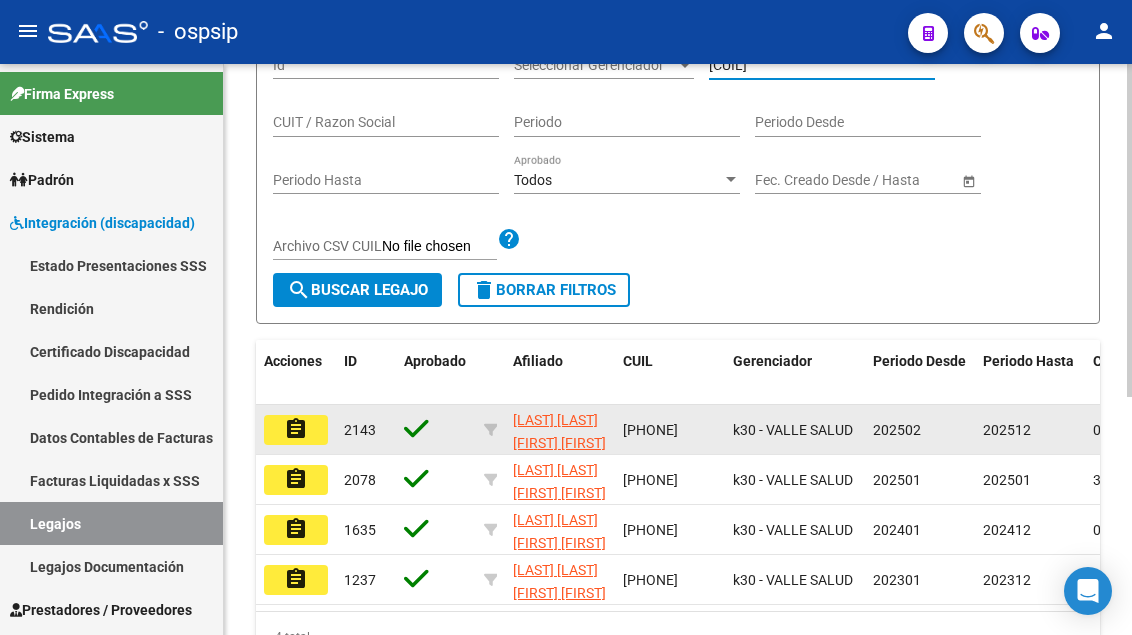 type on "[CUIL]" 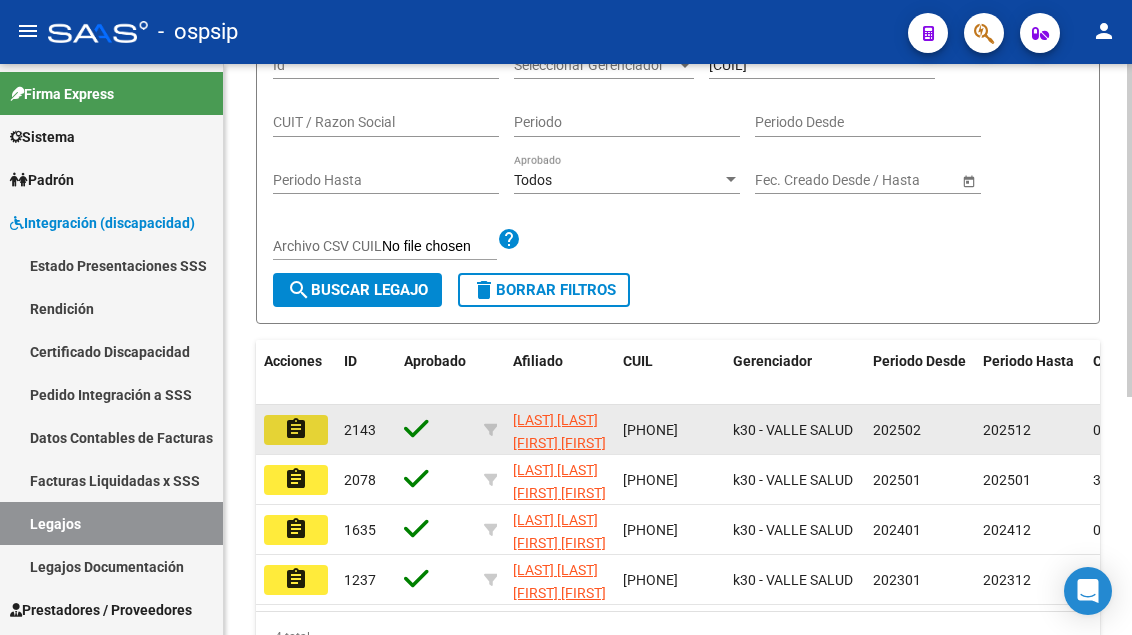 click on "assignment" 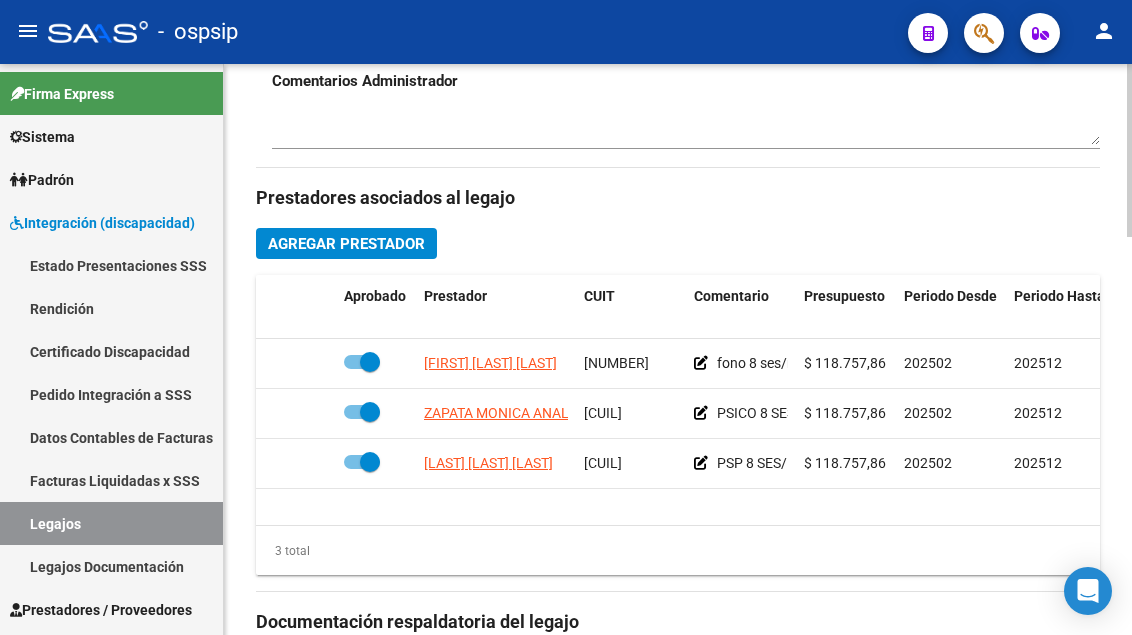 scroll, scrollTop: 900, scrollLeft: 0, axis: vertical 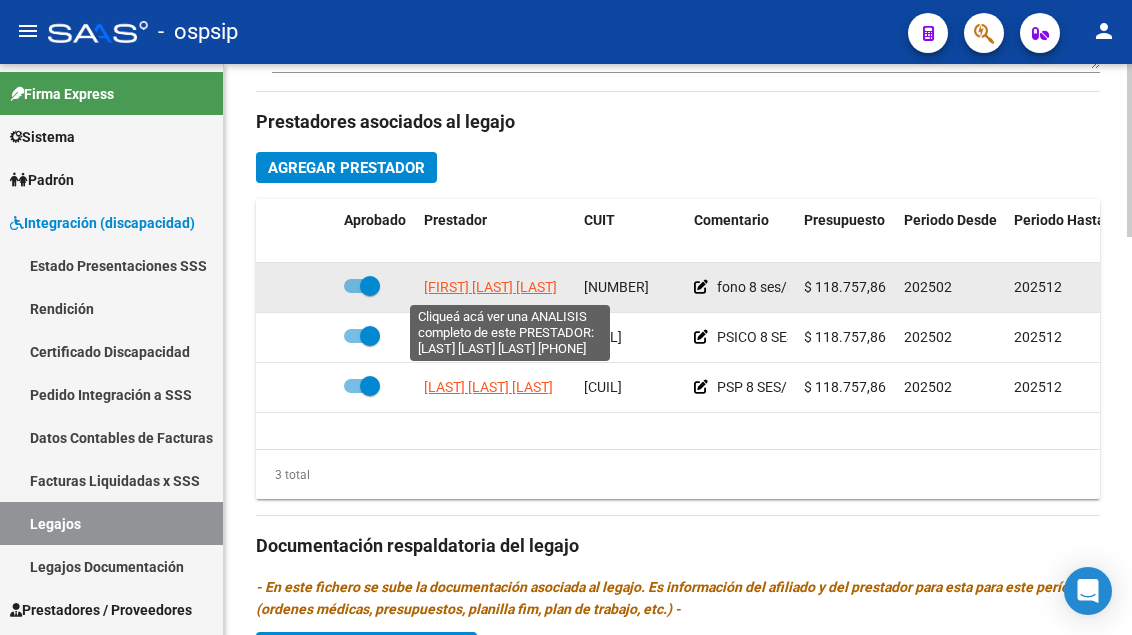 click on "[FIRST] [LAST] [LAST]" 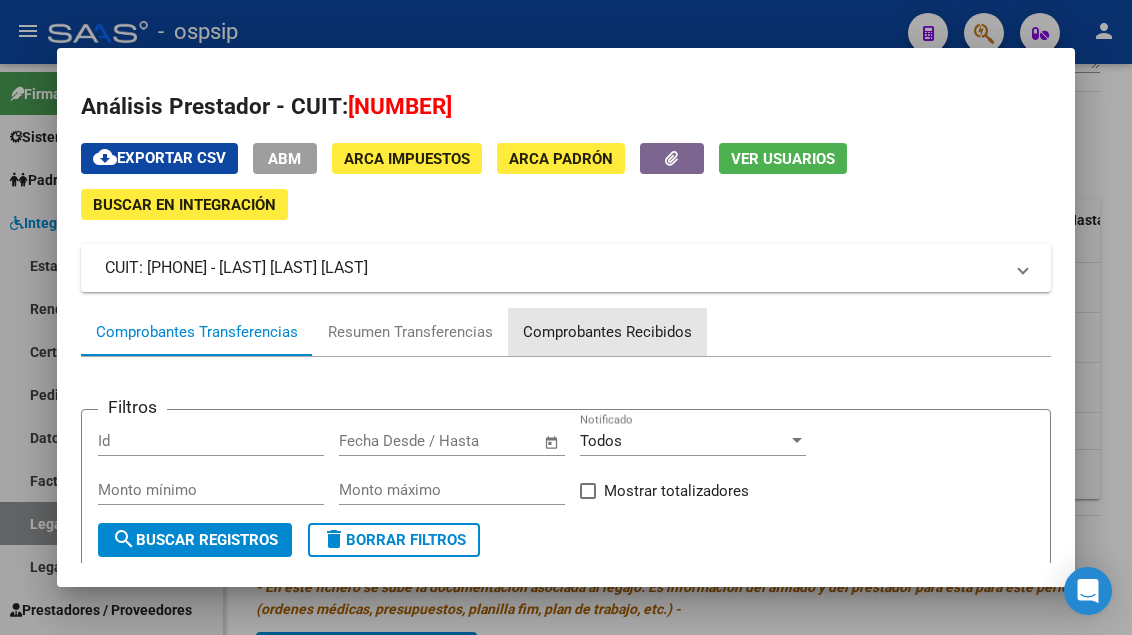click on "Comprobantes Recibidos" at bounding box center (607, 332) 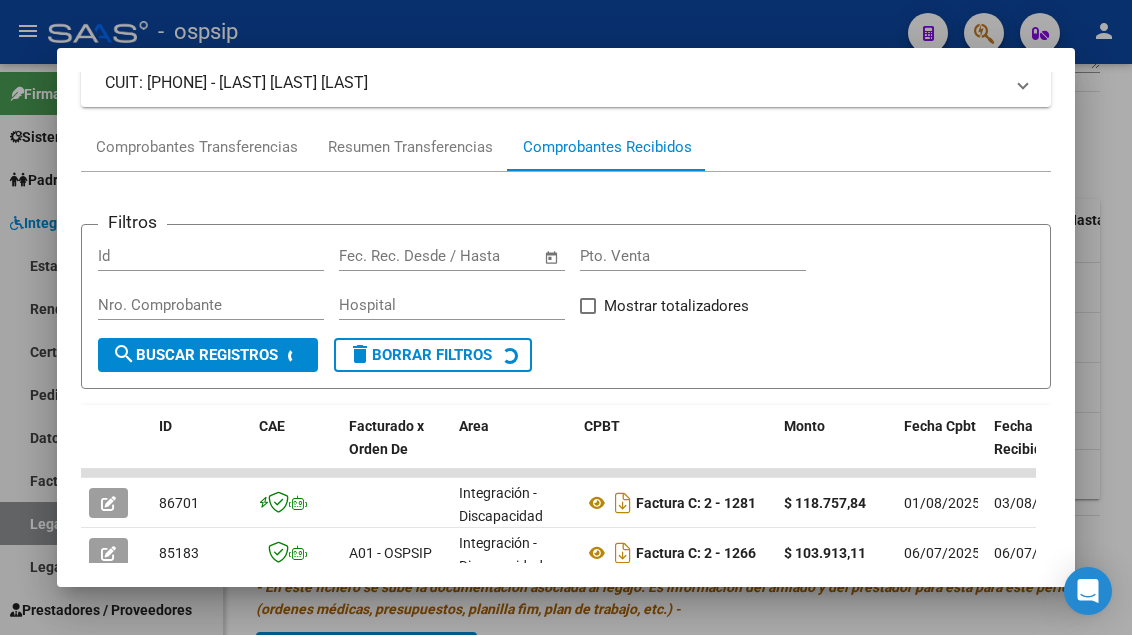 scroll, scrollTop: 385, scrollLeft: 0, axis: vertical 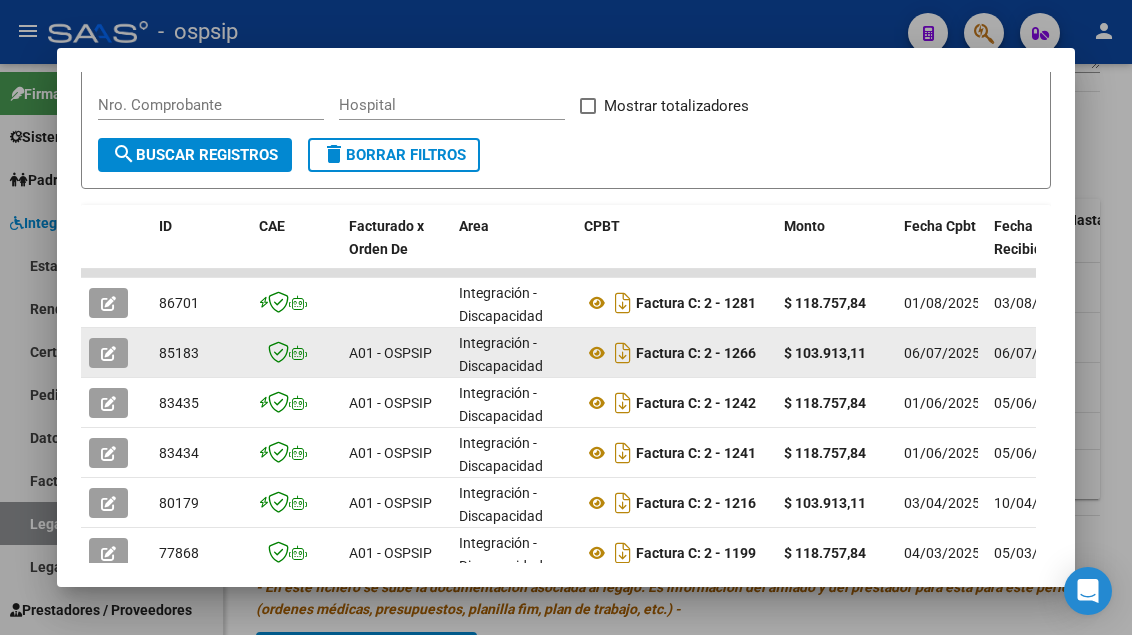 click 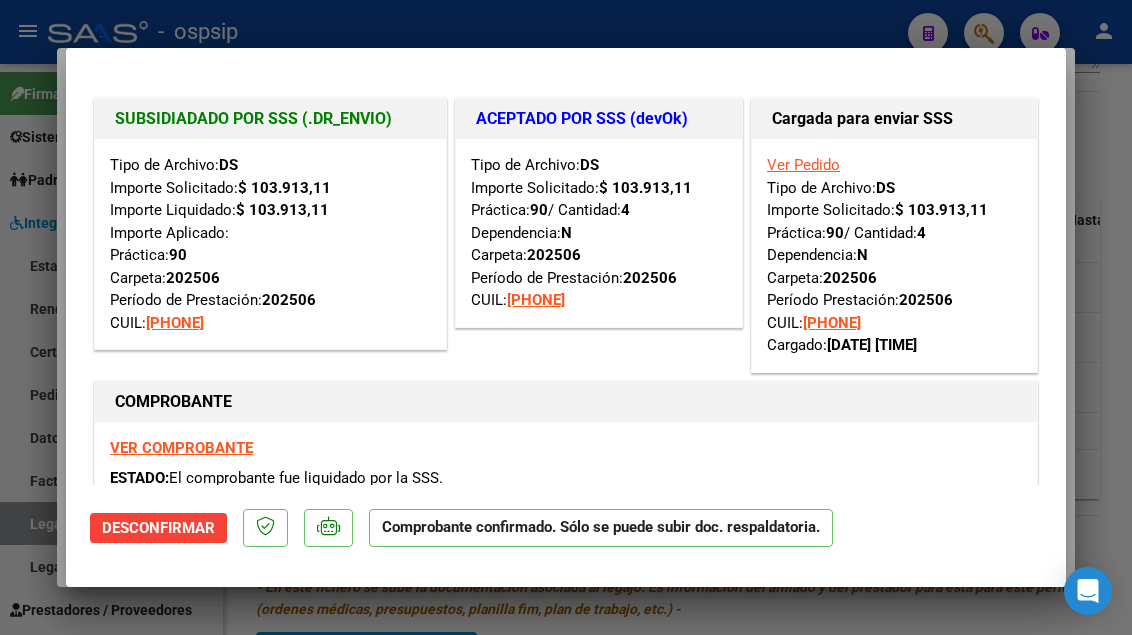 type 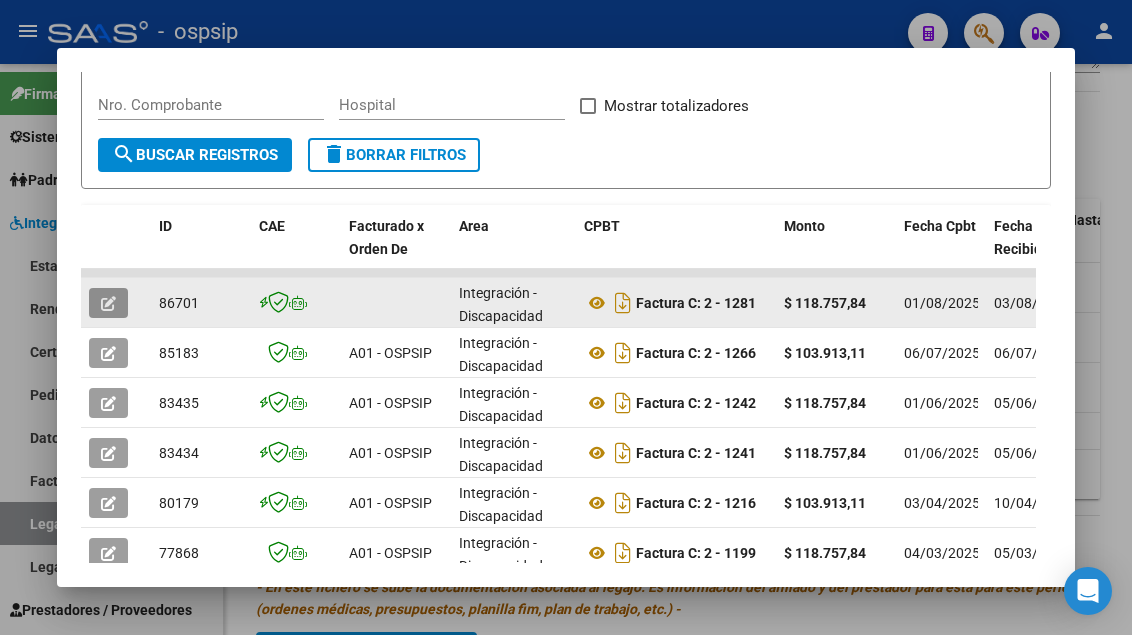 click 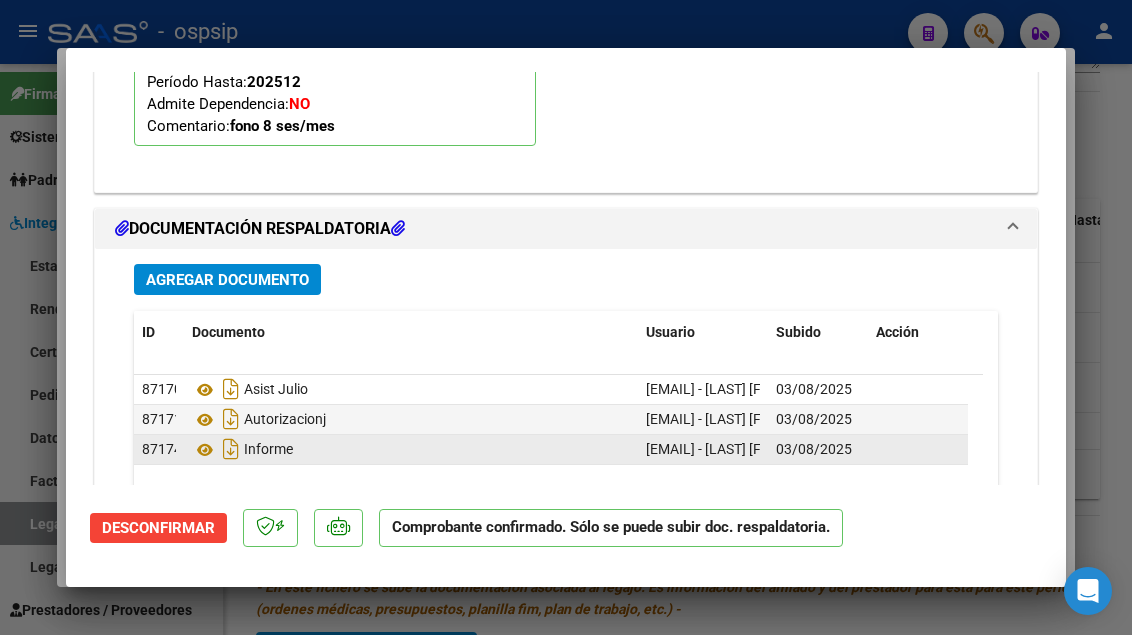 scroll, scrollTop: 2200, scrollLeft: 0, axis: vertical 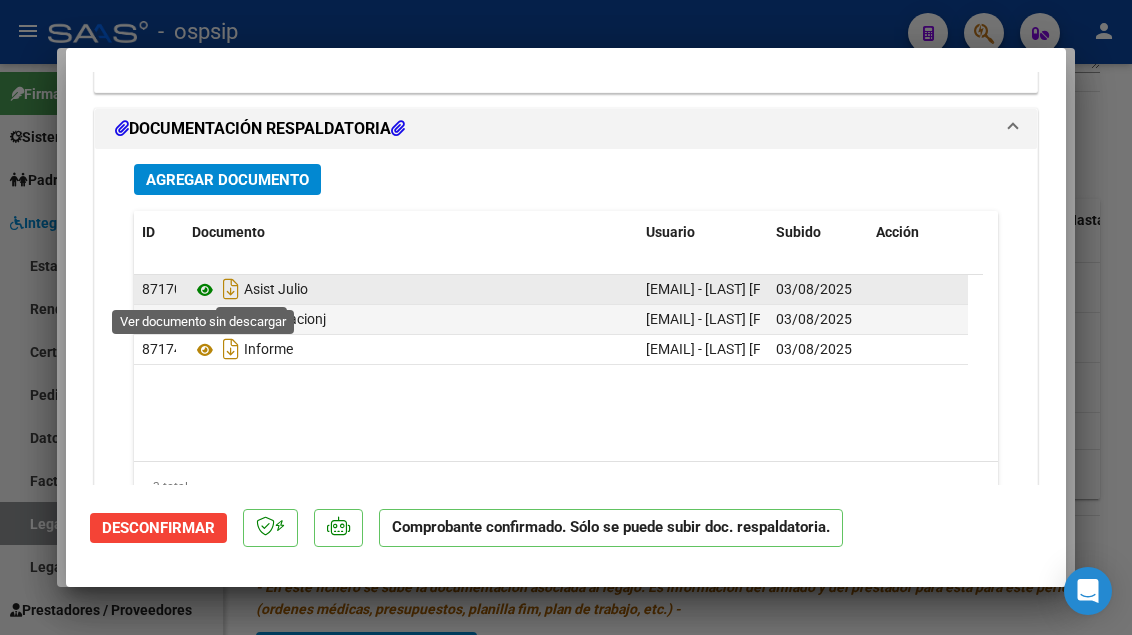 click 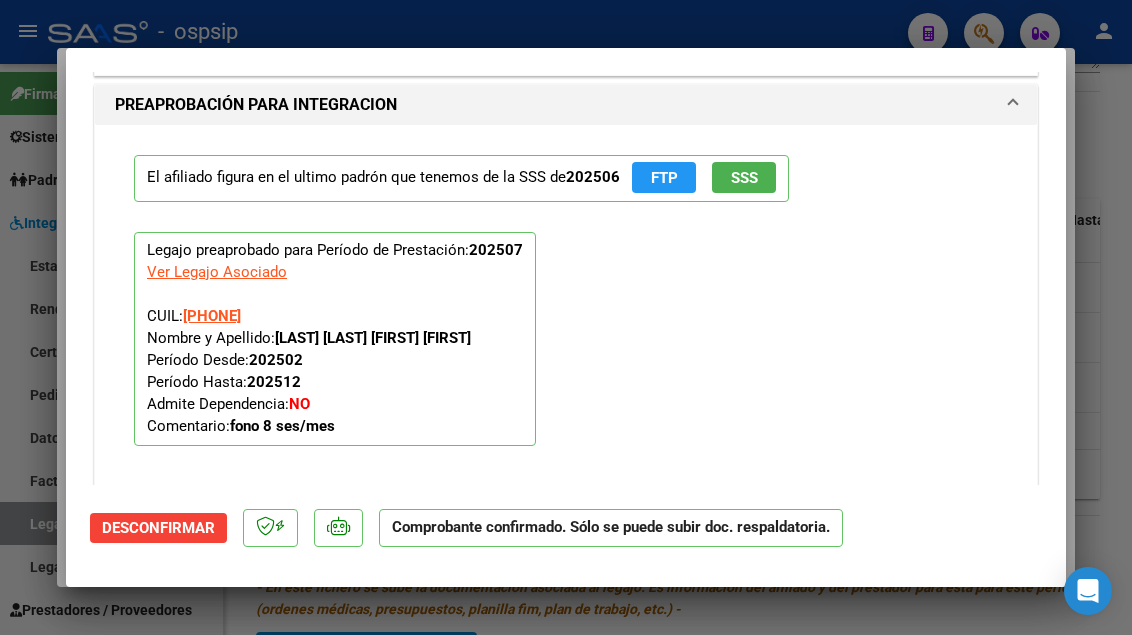 scroll, scrollTop: 1600, scrollLeft: 0, axis: vertical 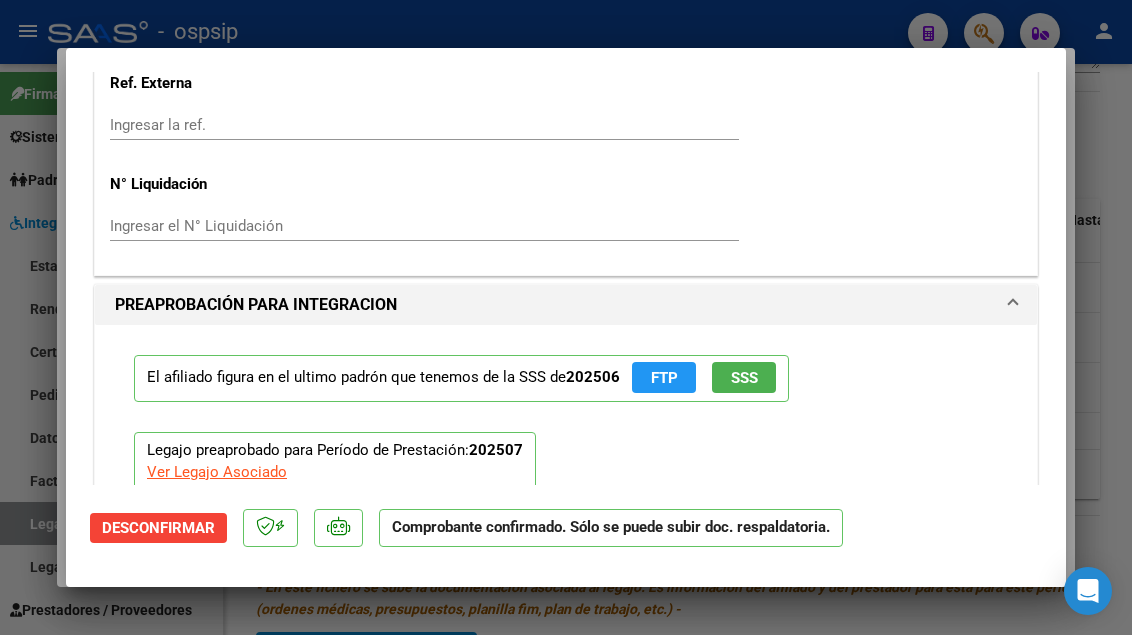 type 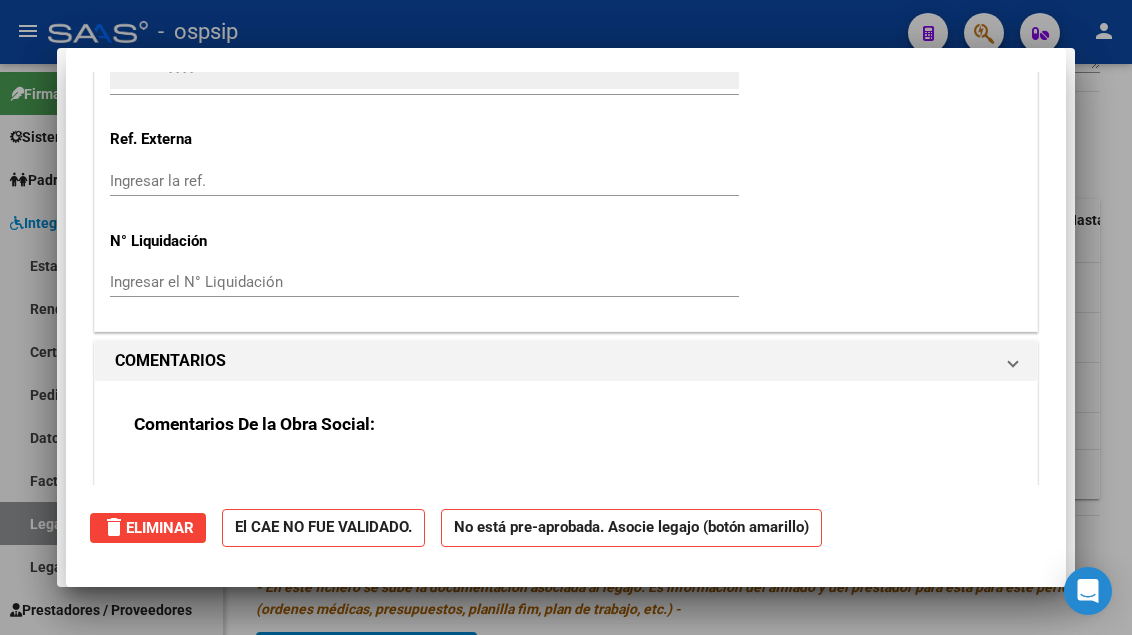scroll, scrollTop: 0, scrollLeft: 0, axis: both 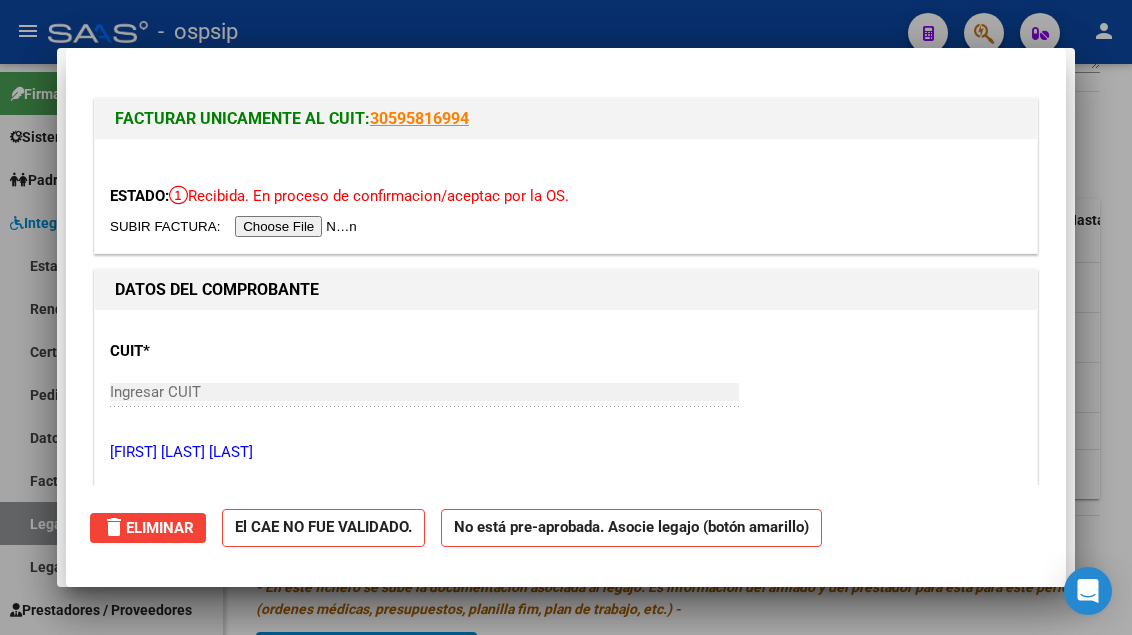 type 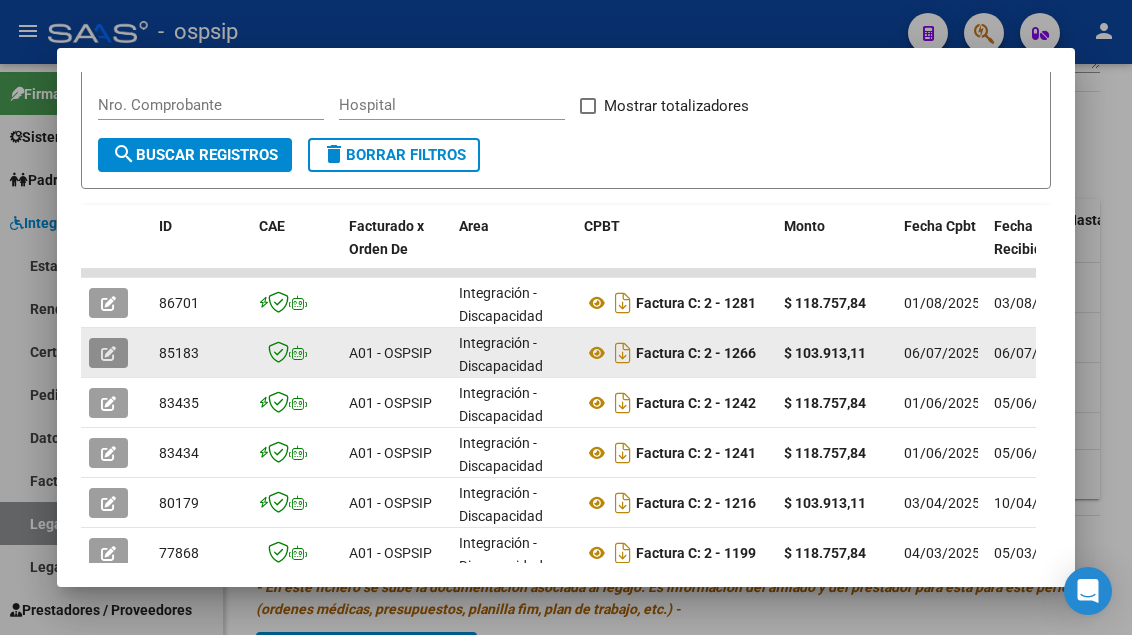 click 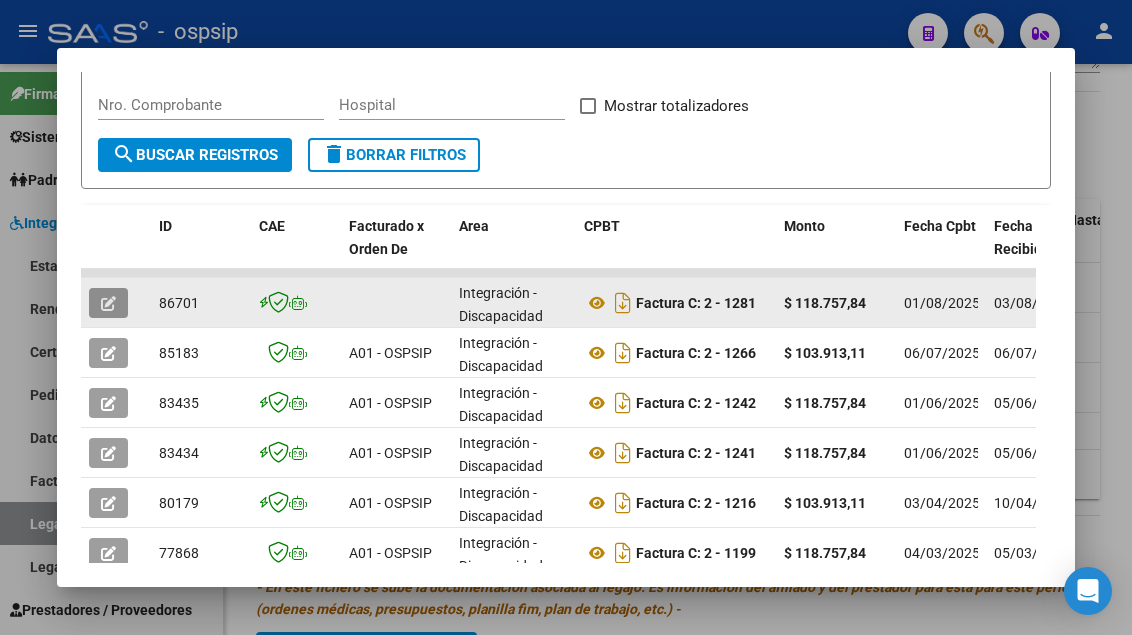 click 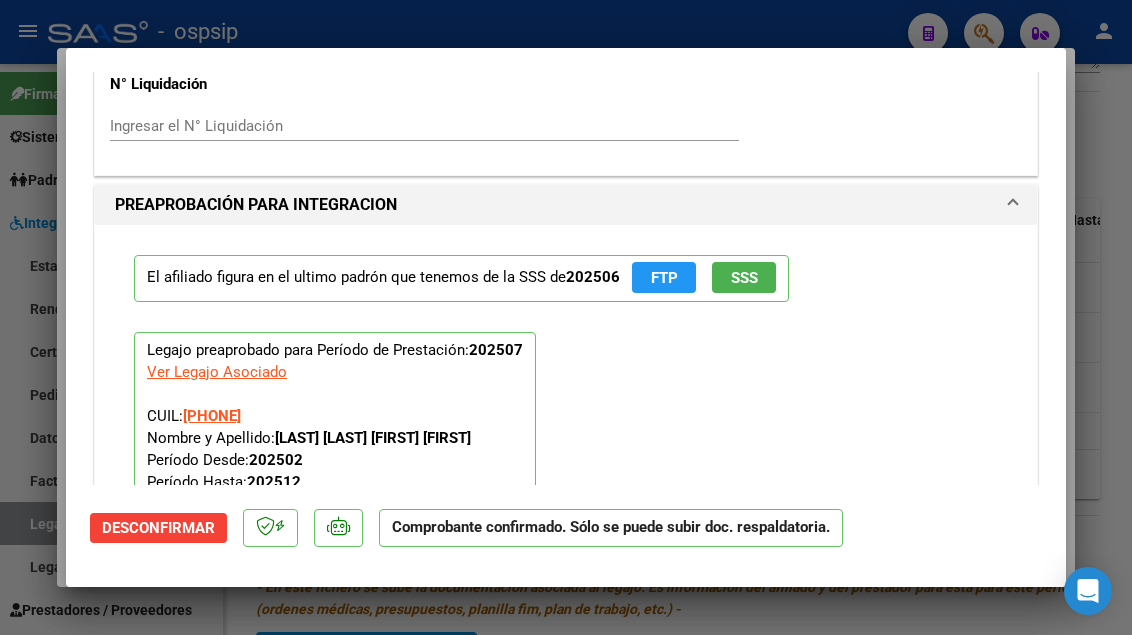 scroll, scrollTop: 2200, scrollLeft: 0, axis: vertical 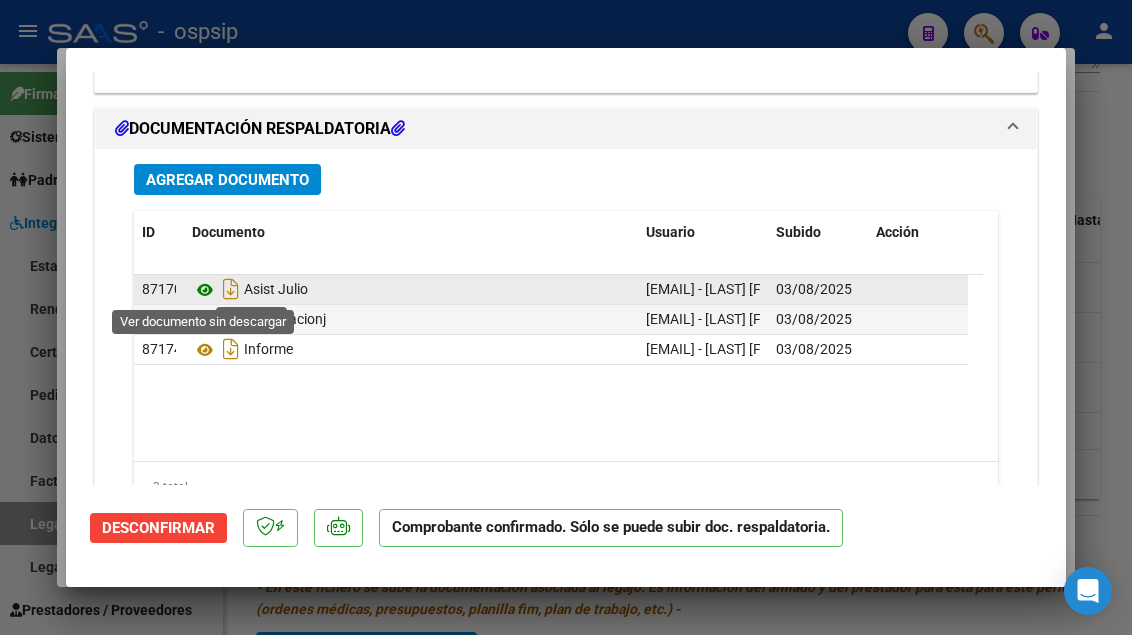 click 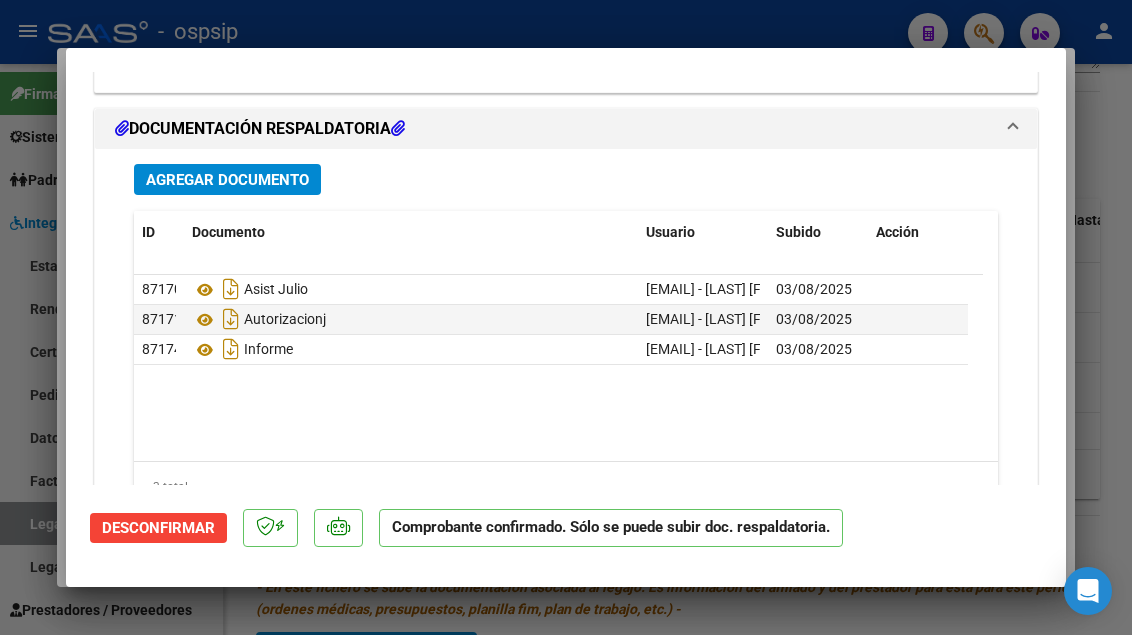click at bounding box center (566, 317) 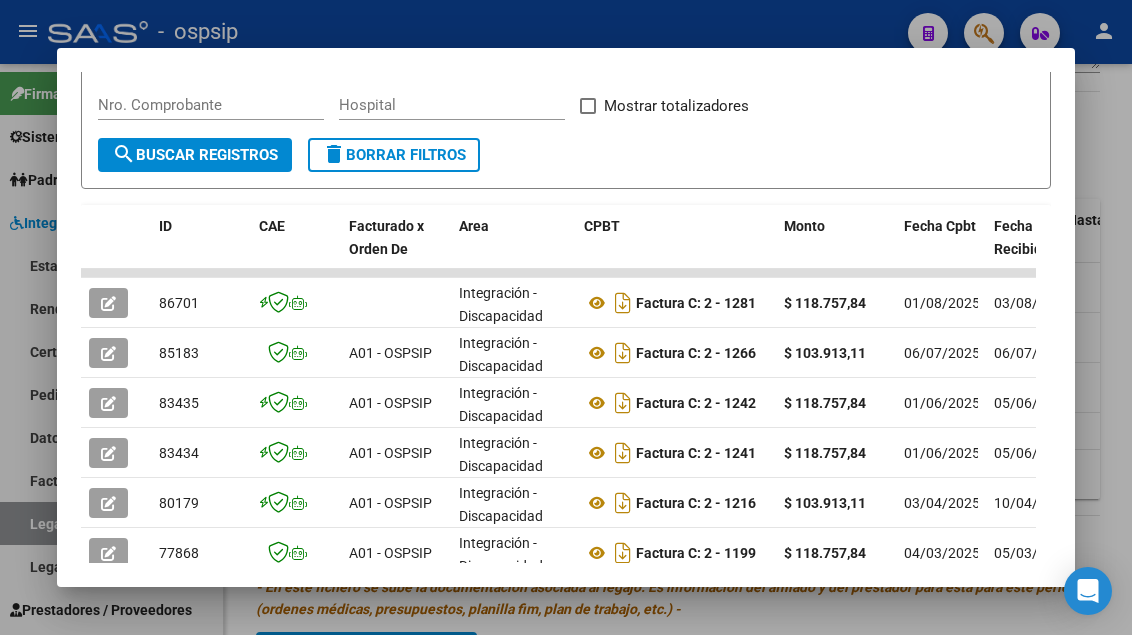 click at bounding box center (566, 317) 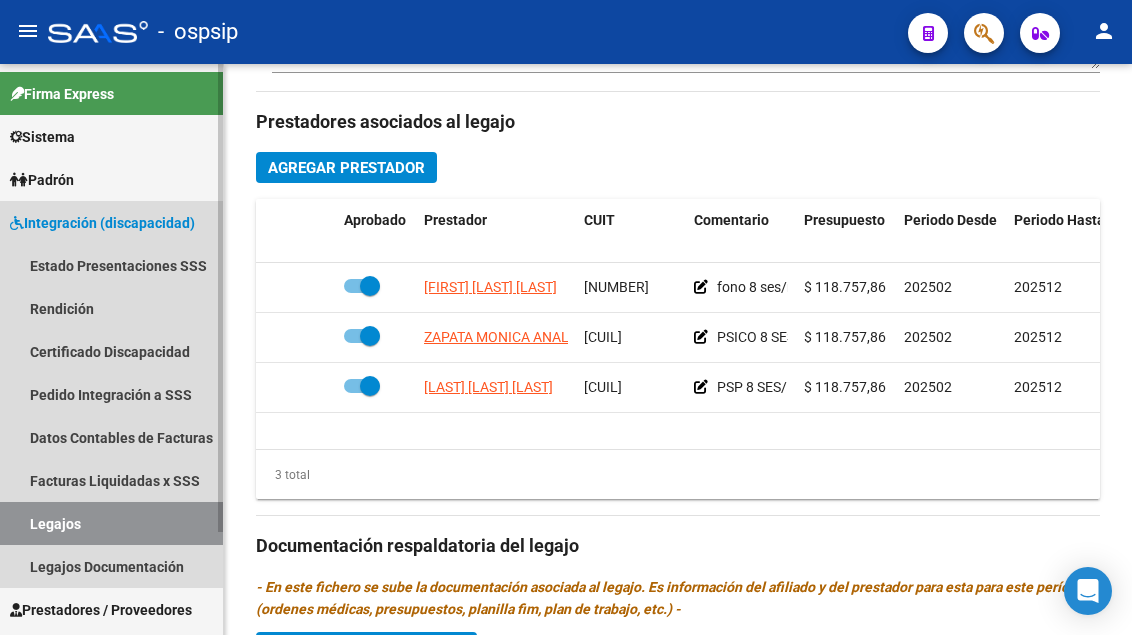 click on "Legajos" at bounding box center [111, 523] 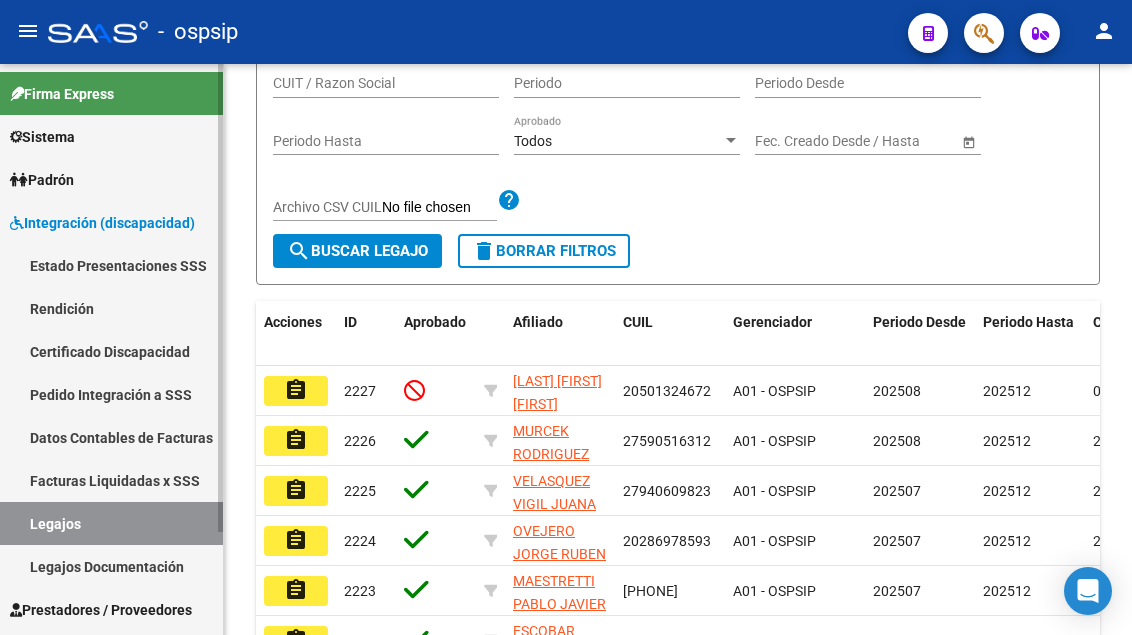 scroll, scrollTop: 308, scrollLeft: 0, axis: vertical 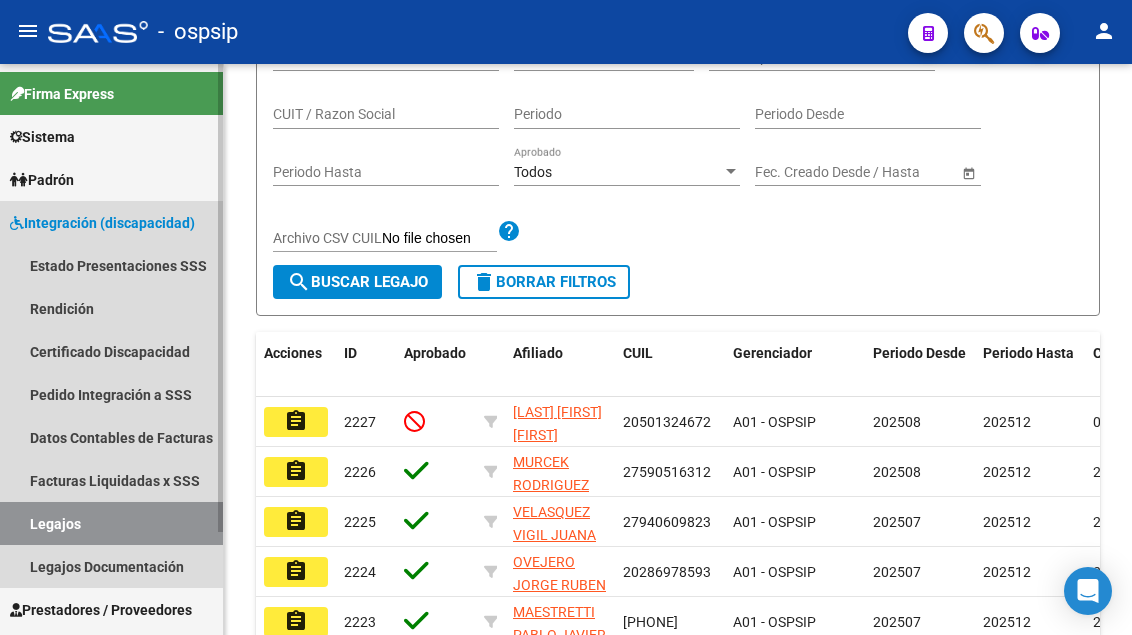 click on "Legajos" at bounding box center [111, 523] 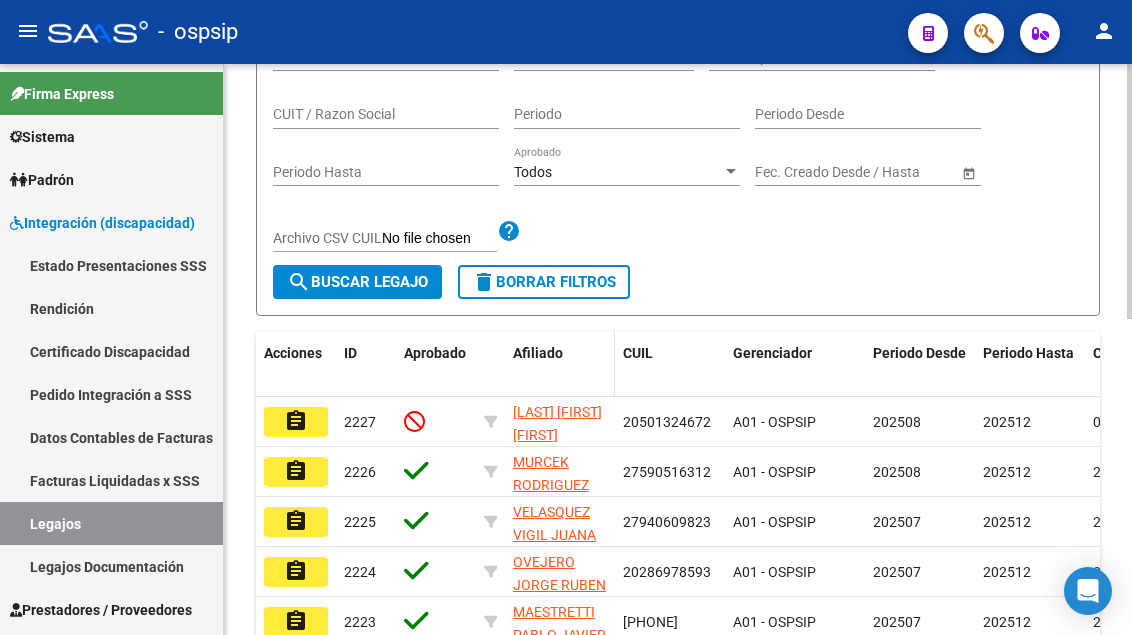 scroll, scrollTop: 108, scrollLeft: 0, axis: vertical 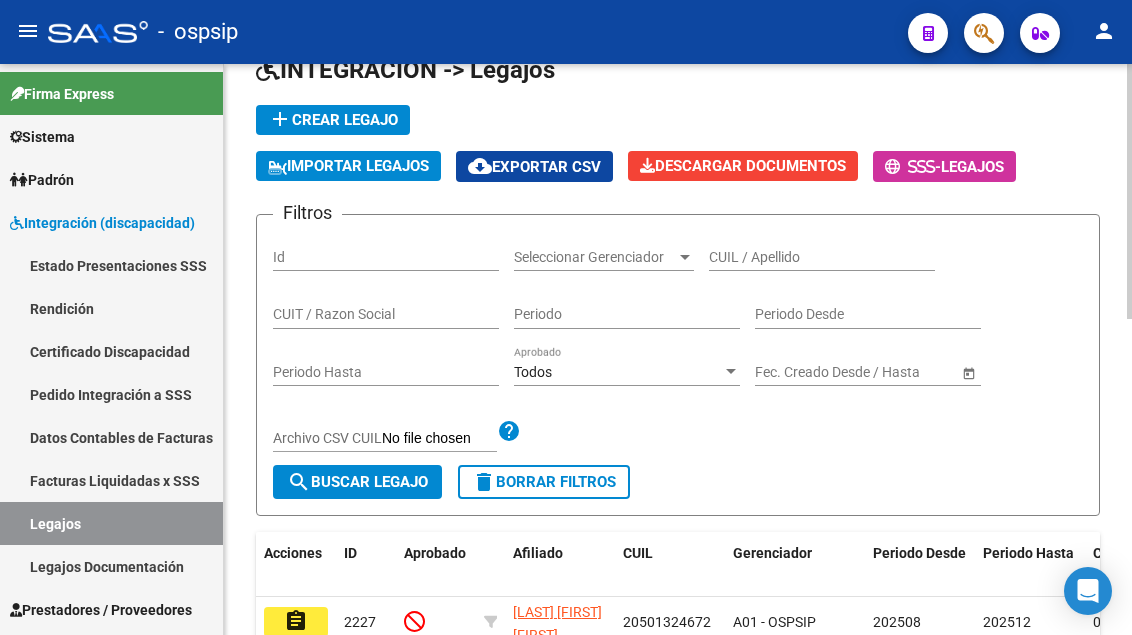 click on "CUIL / Apellido" at bounding box center (822, 257) 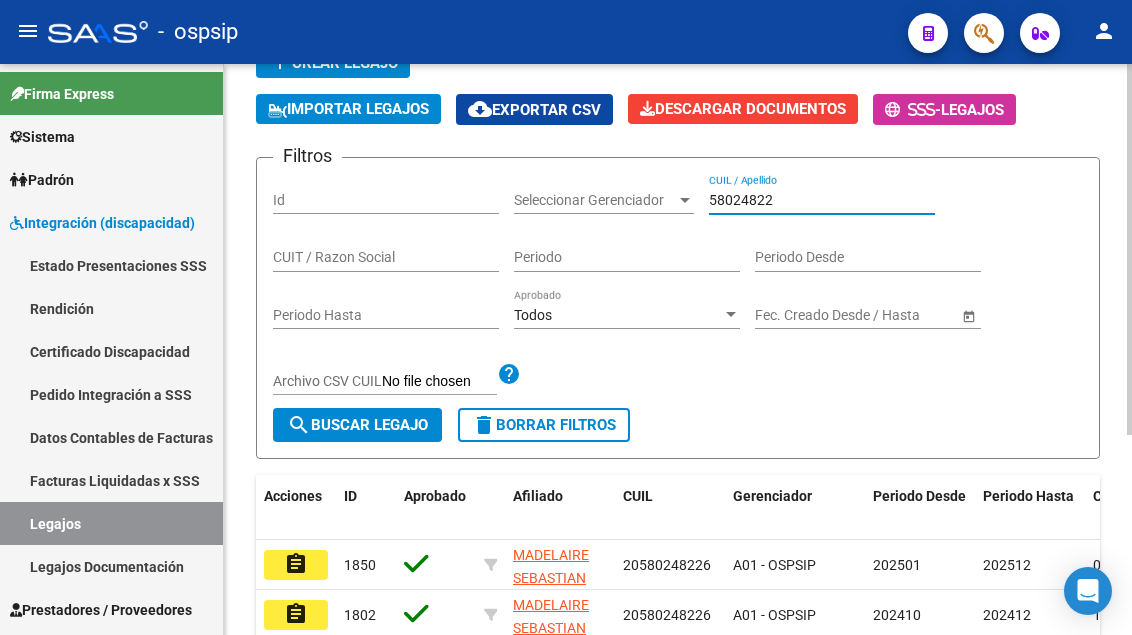scroll, scrollTop: 208, scrollLeft: 0, axis: vertical 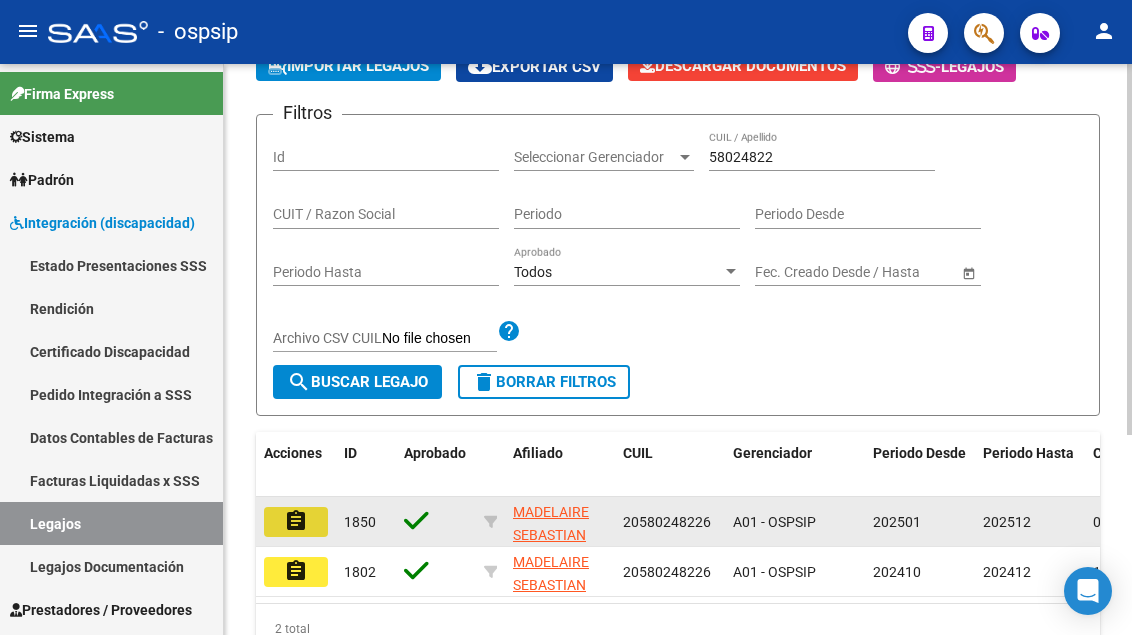 click on "assignment" 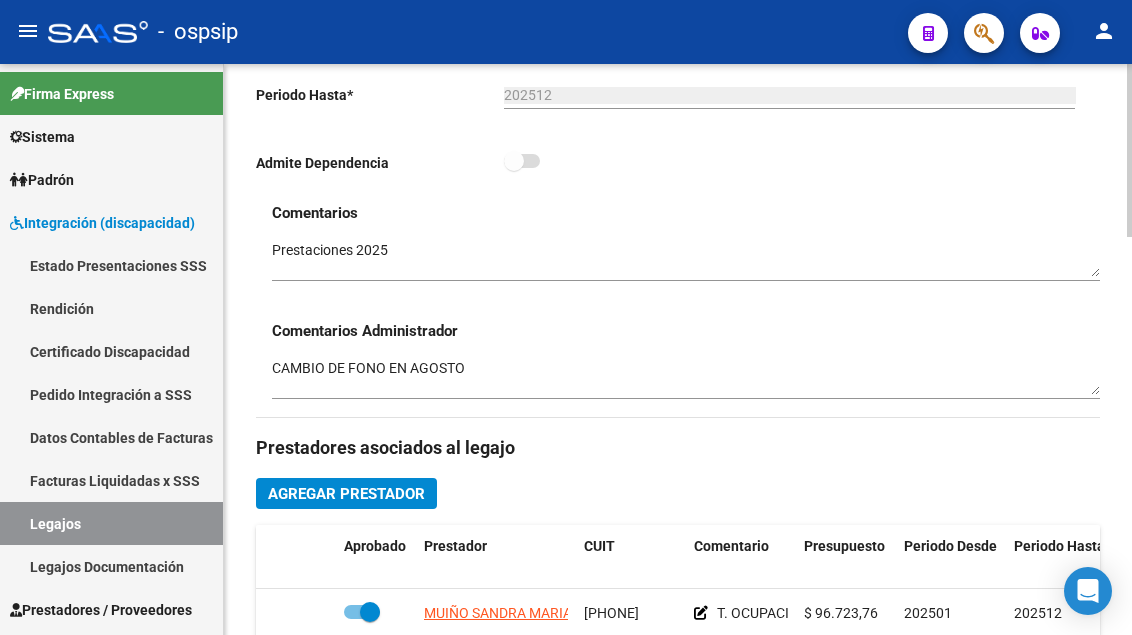 scroll, scrollTop: 700, scrollLeft: 0, axis: vertical 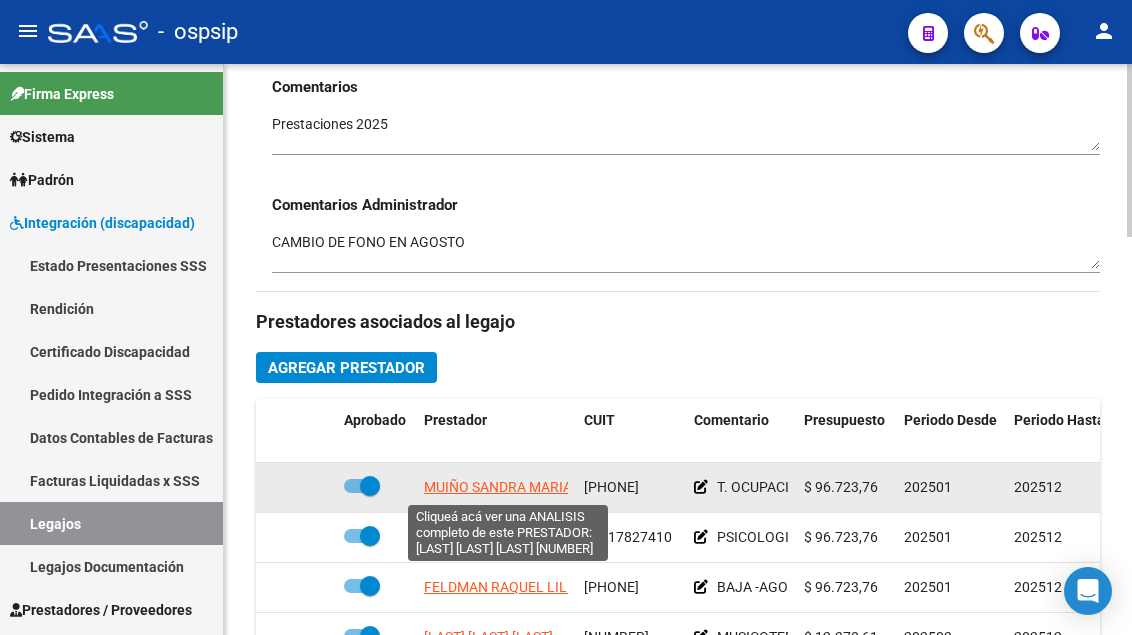 click on "MUIÑO SANDRA MARIANA" 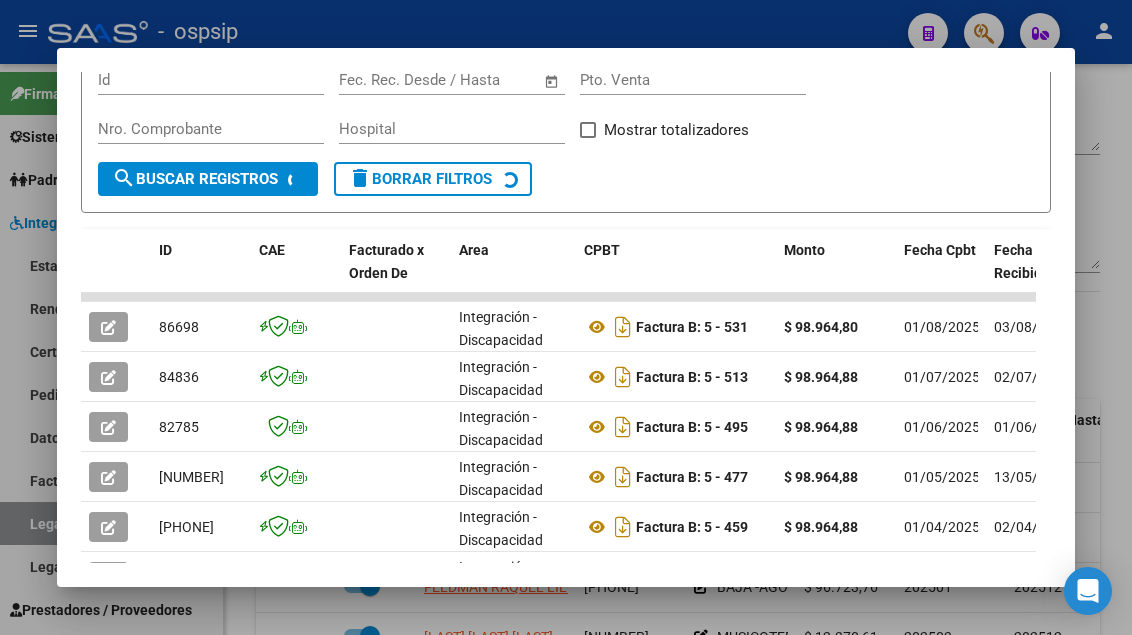 scroll, scrollTop: 585, scrollLeft: 0, axis: vertical 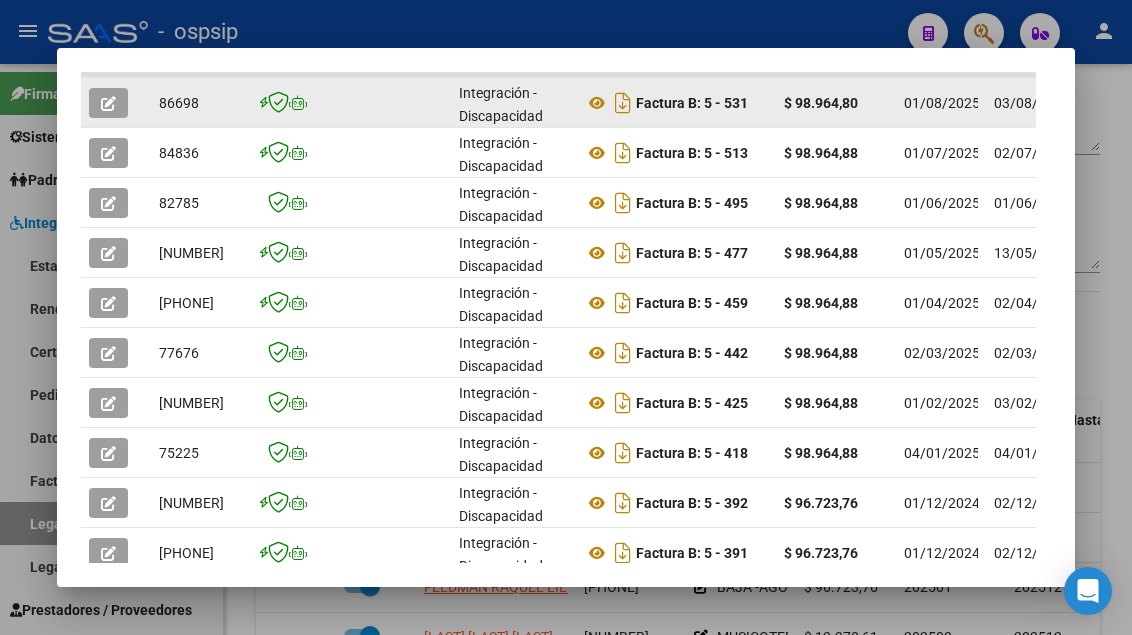 click 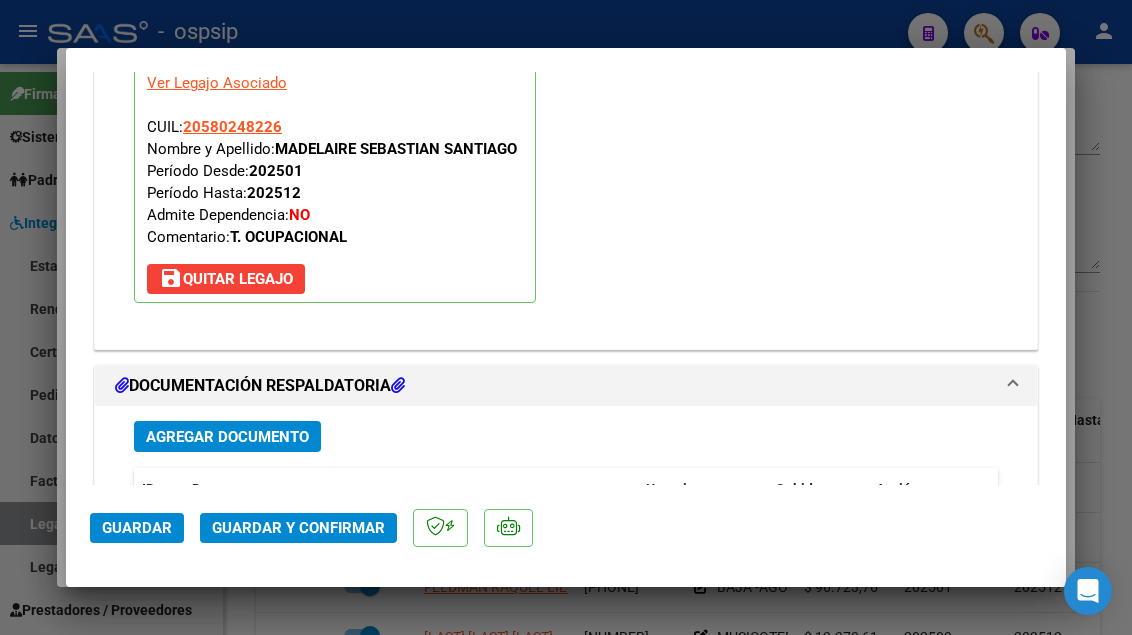 scroll, scrollTop: 2400, scrollLeft: 0, axis: vertical 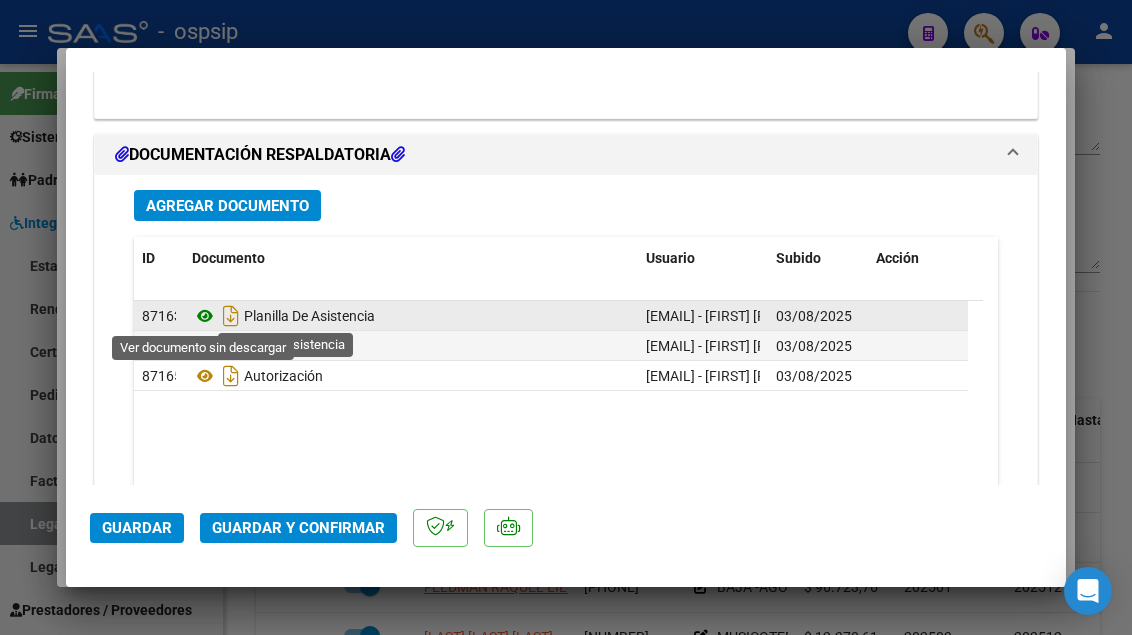 click 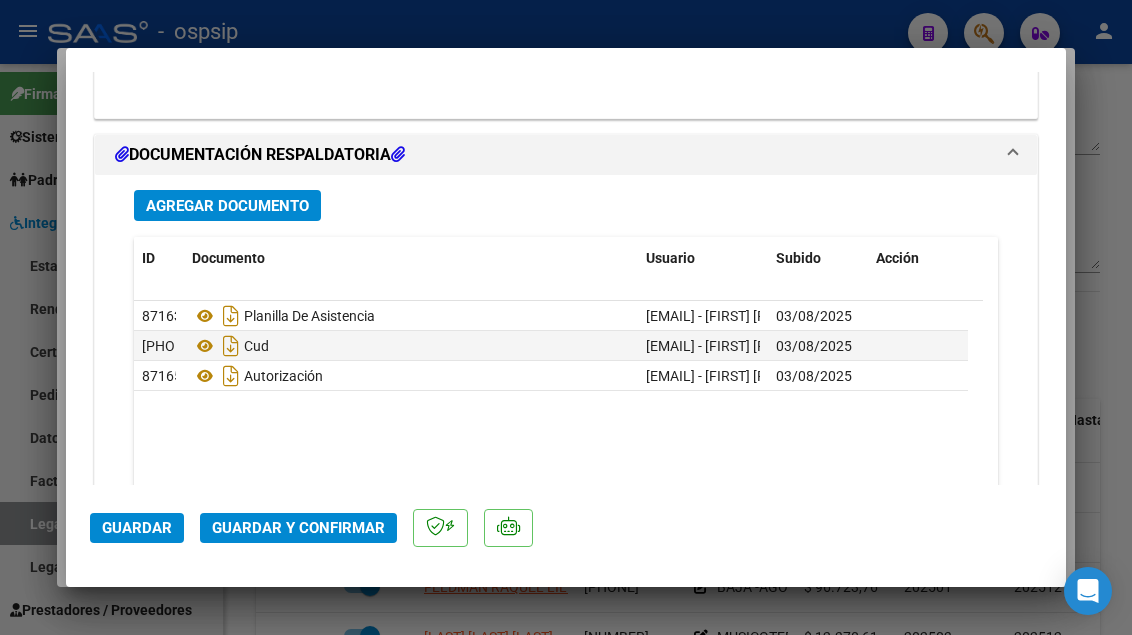 click on "Guardar y Confirmar" 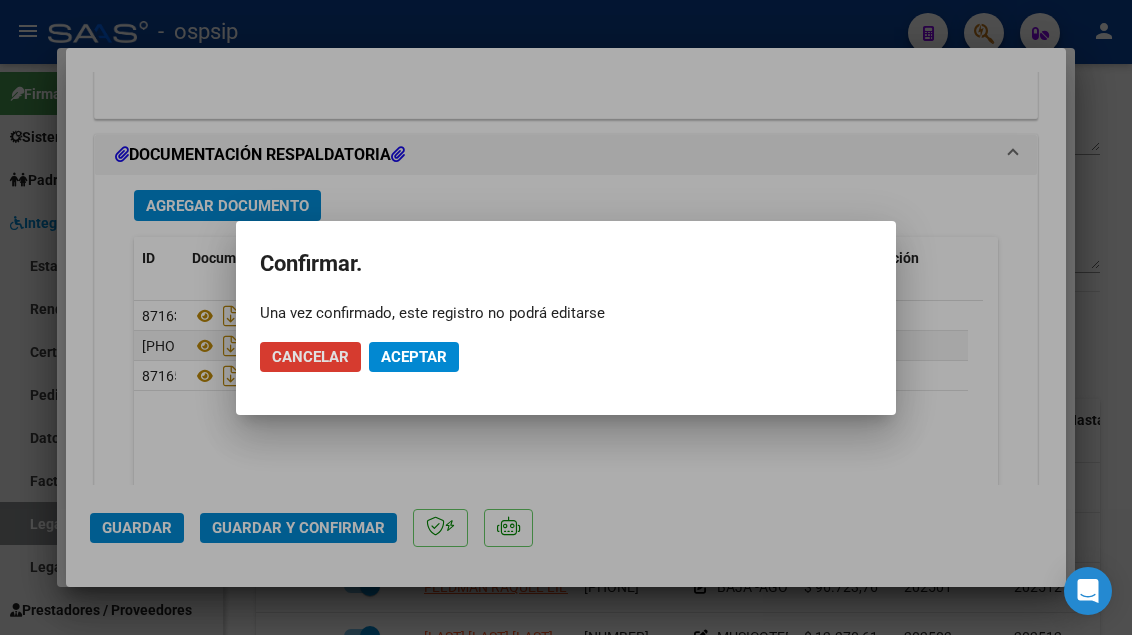 click on "Aceptar" 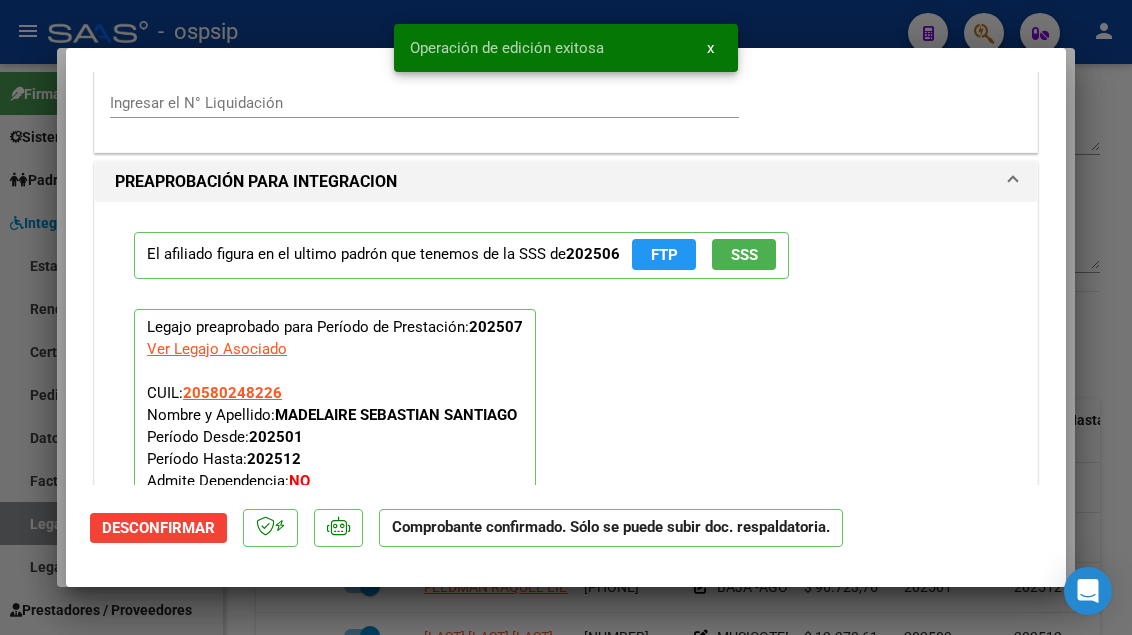 scroll, scrollTop: 1719, scrollLeft: 0, axis: vertical 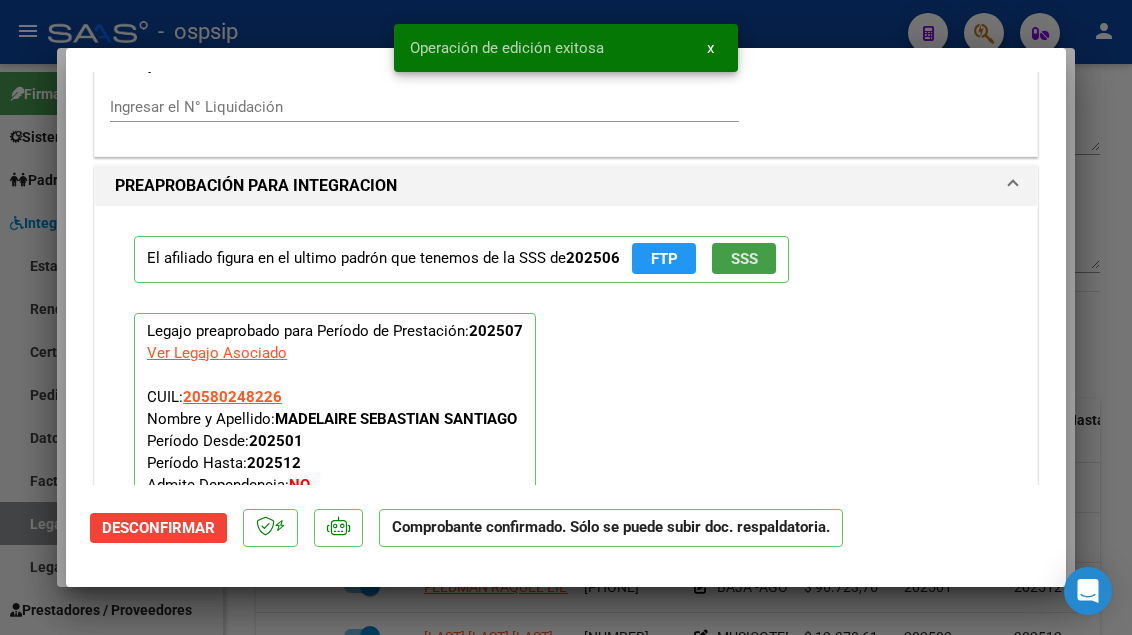 click on "SSS" 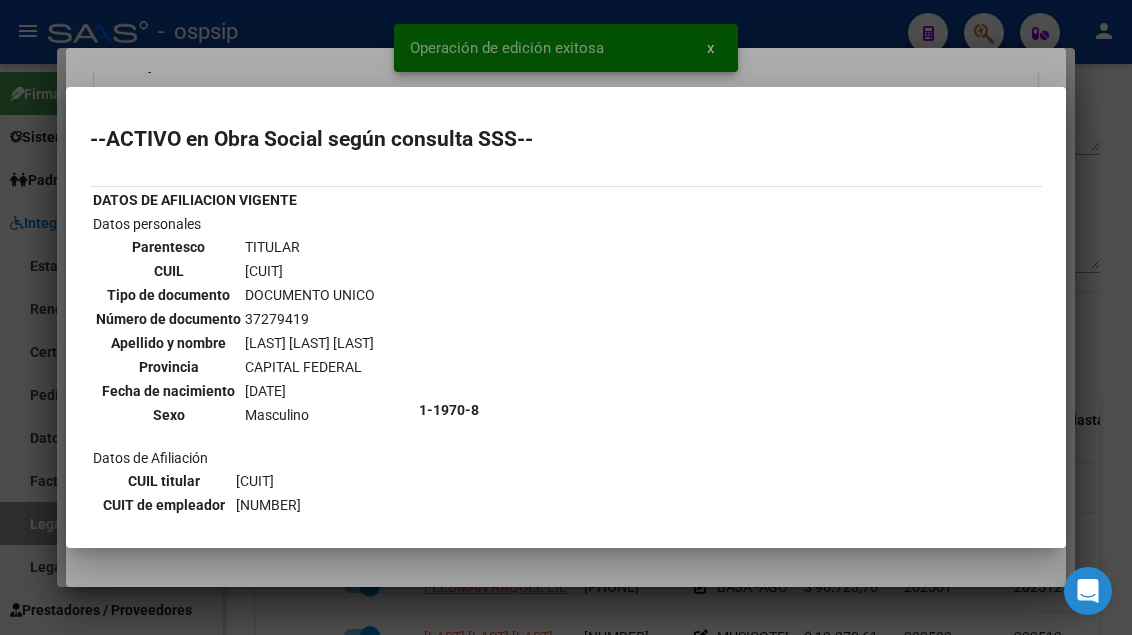 scroll, scrollTop: 600, scrollLeft: 0, axis: vertical 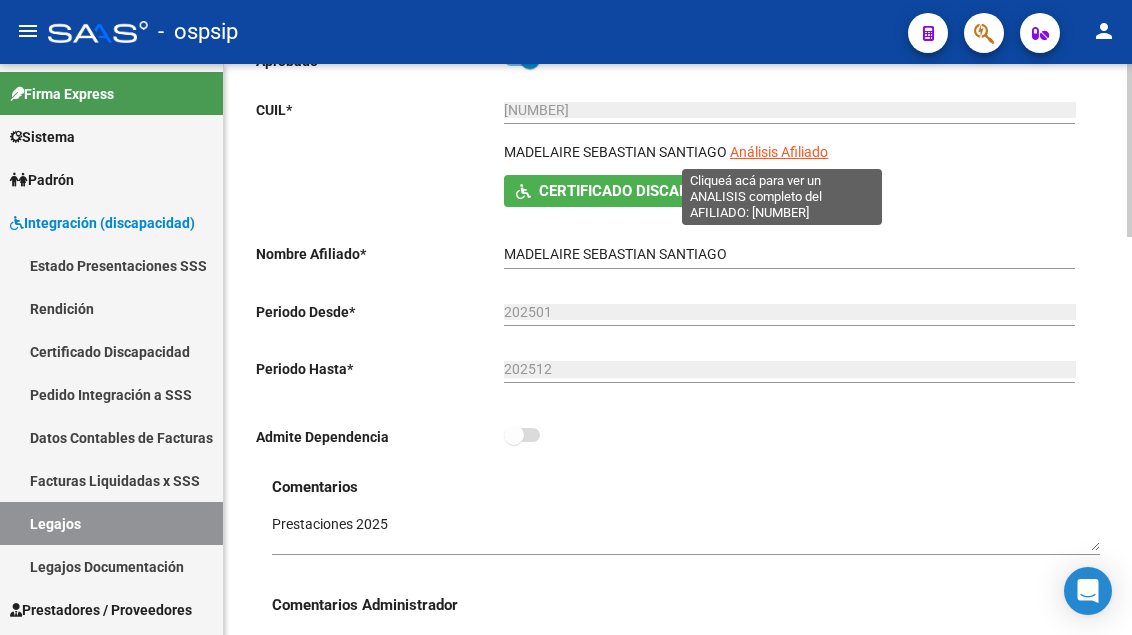 click on "Análisis Afiliado" 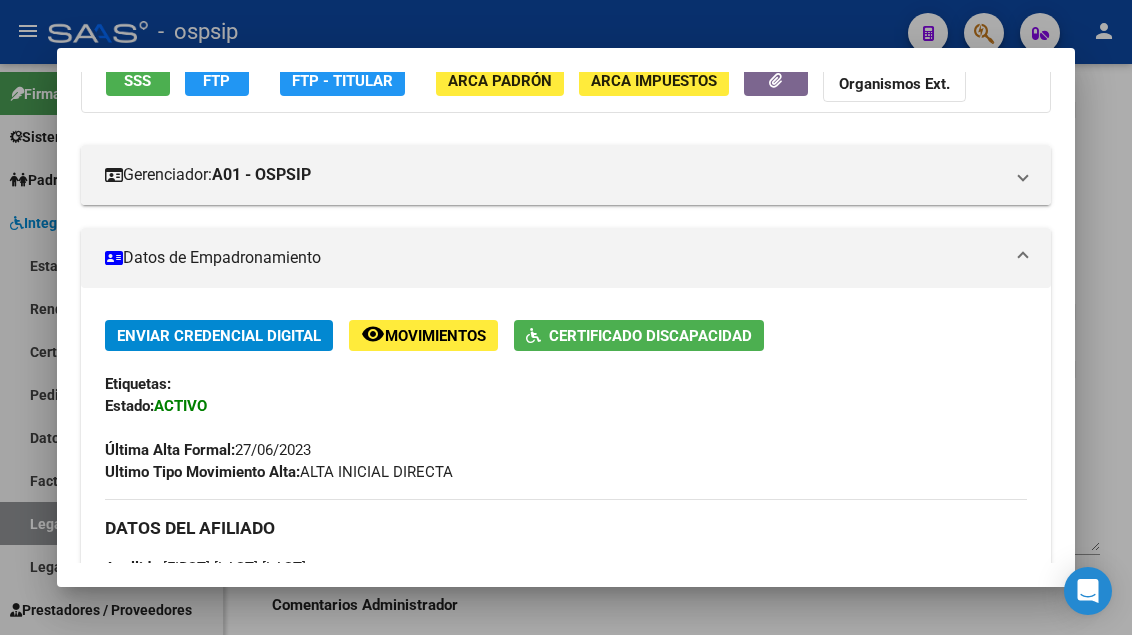scroll, scrollTop: 300, scrollLeft: 0, axis: vertical 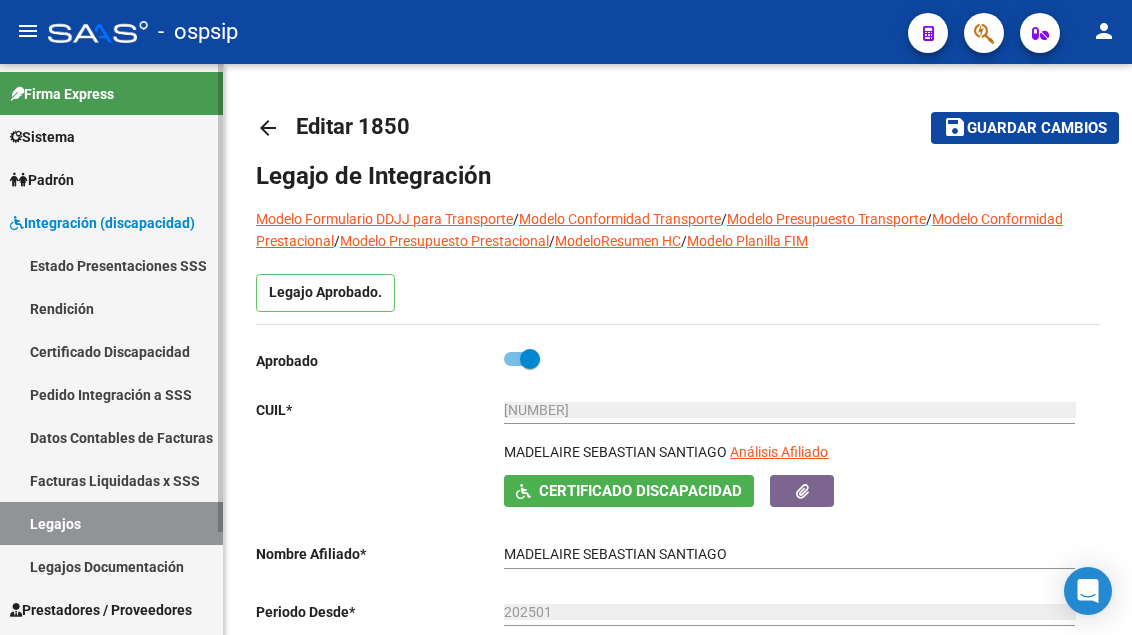 click on "Legajos" at bounding box center (111, 523) 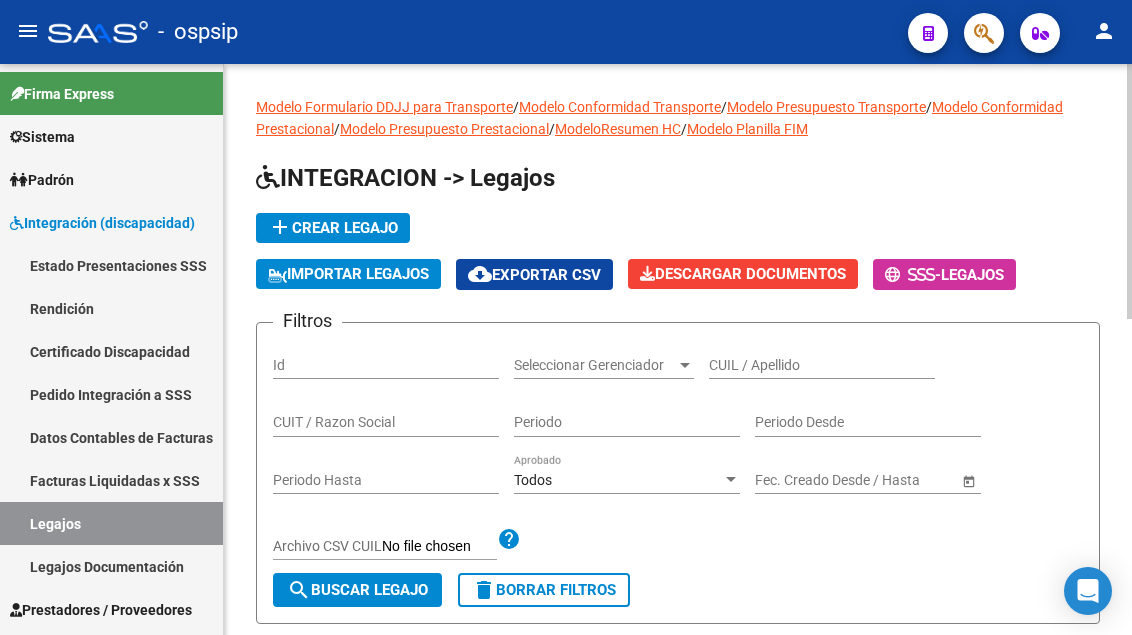 click on "CUIL / Apellido" at bounding box center [822, 365] 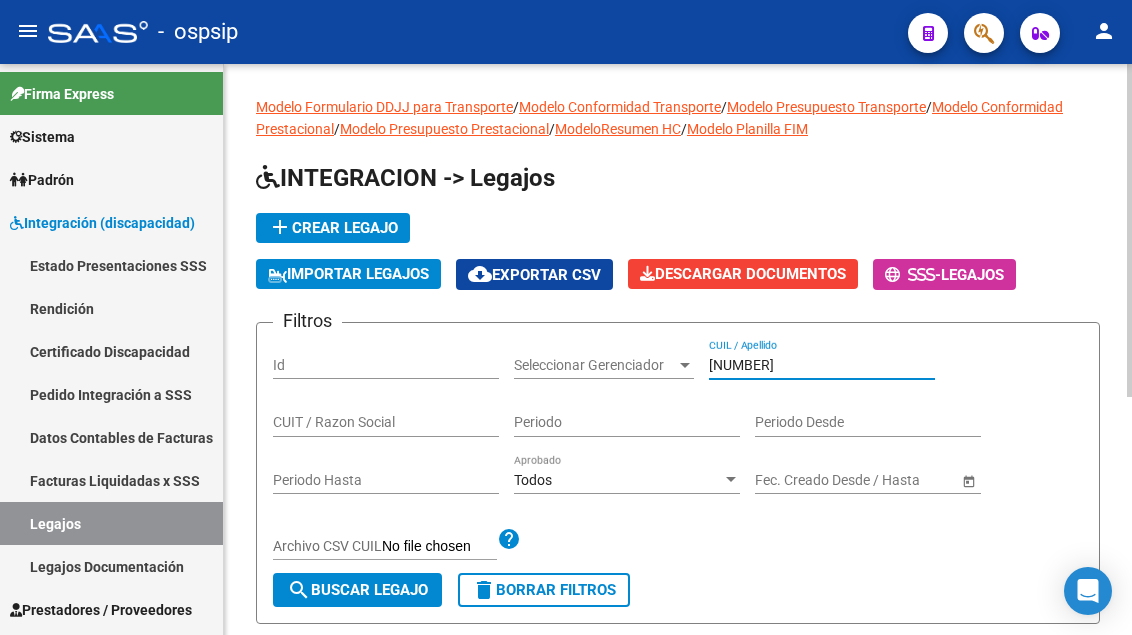 scroll, scrollTop: 300, scrollLeft: 0, axis: vertical 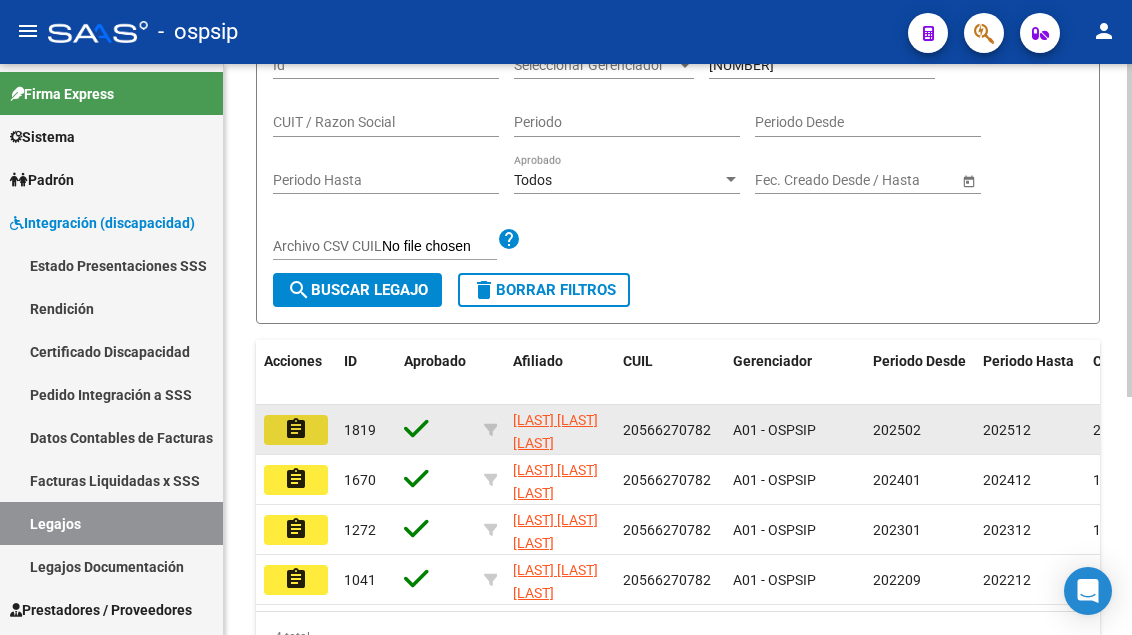 click on "assignment" 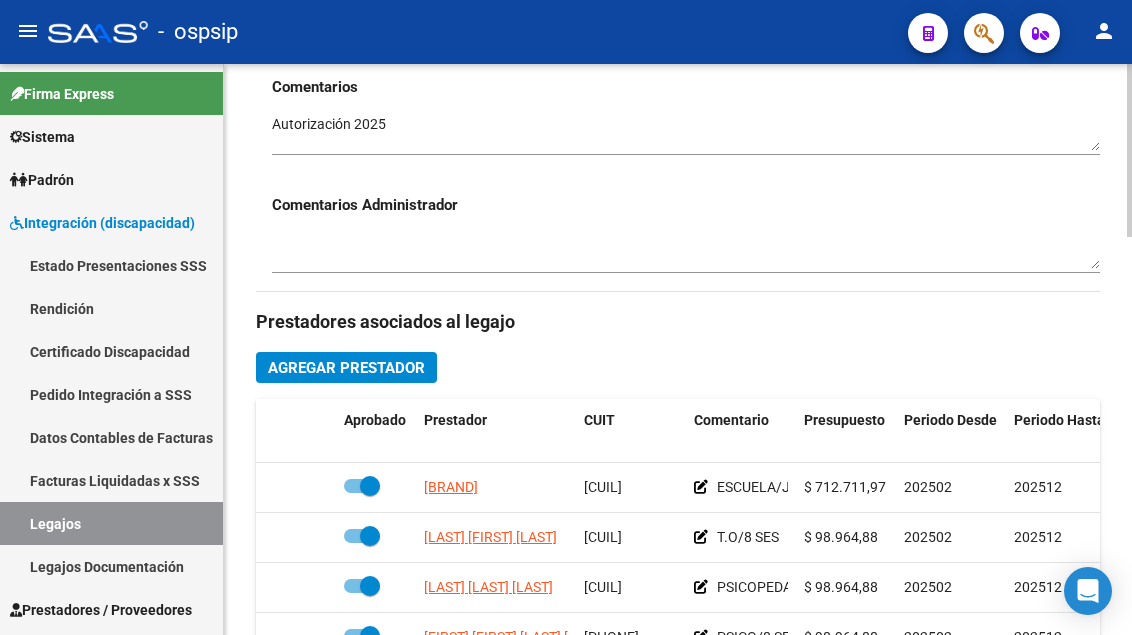 scroll, scrollTop: 800, scrollLeft: 0, axis: vertical 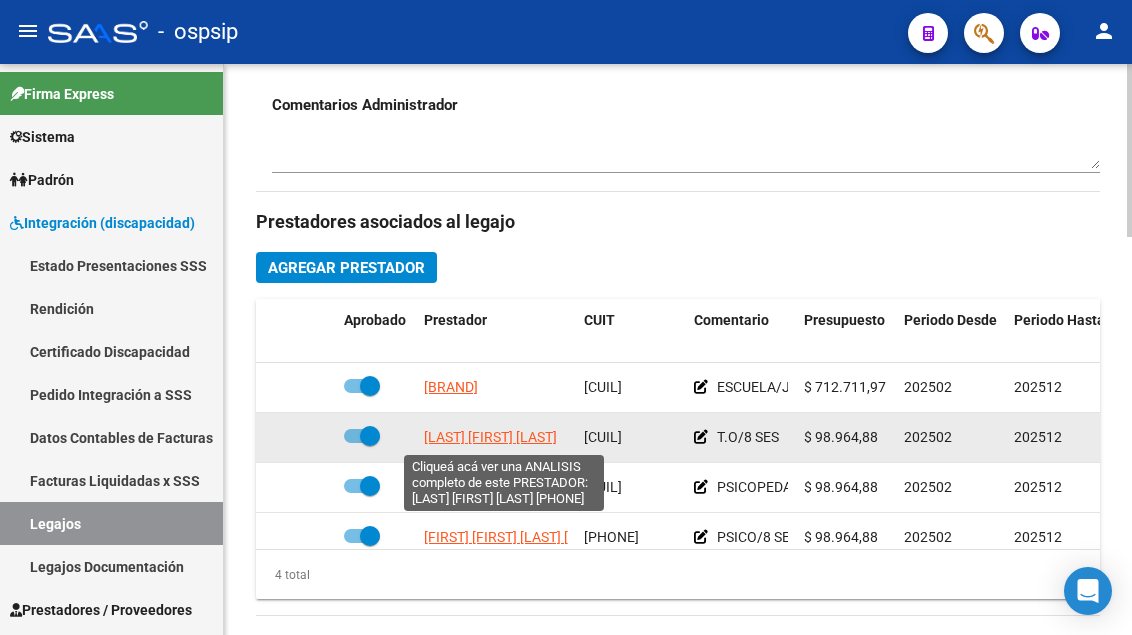click on "[LAST] [FIRST] [LAST]" 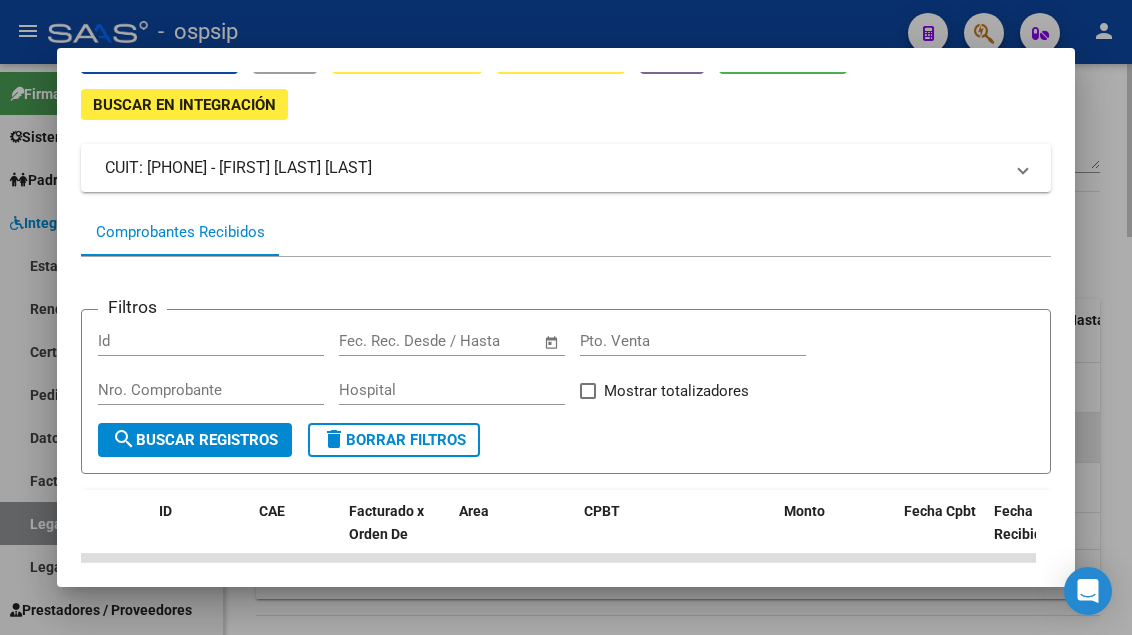 scroll, scrollTop: 300, scrollLeft: 0, axis: vertical 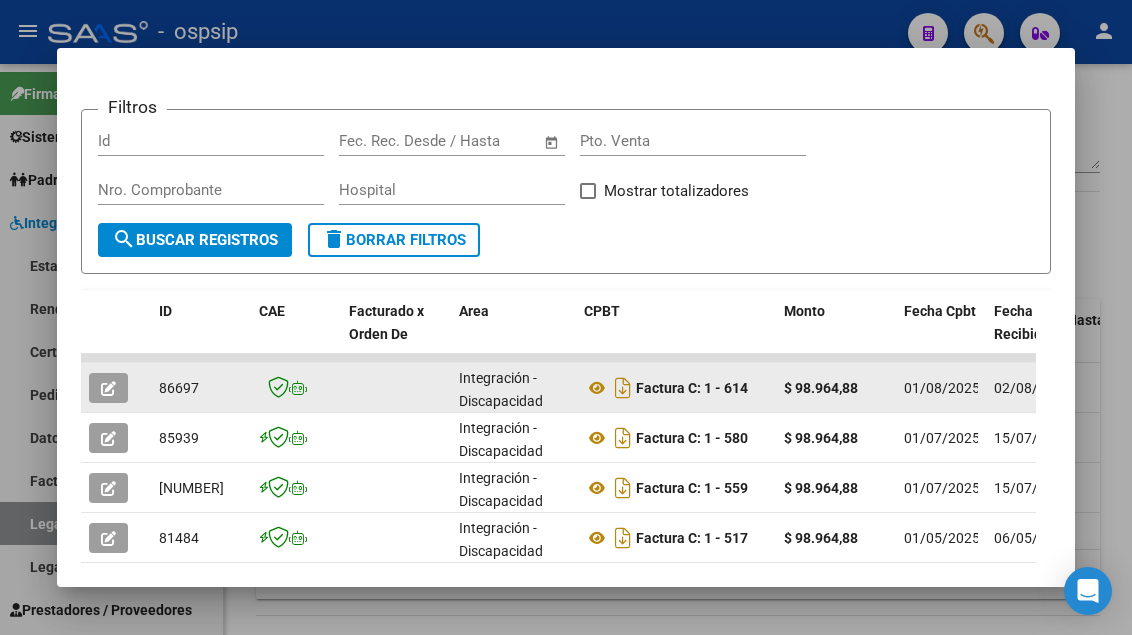 click 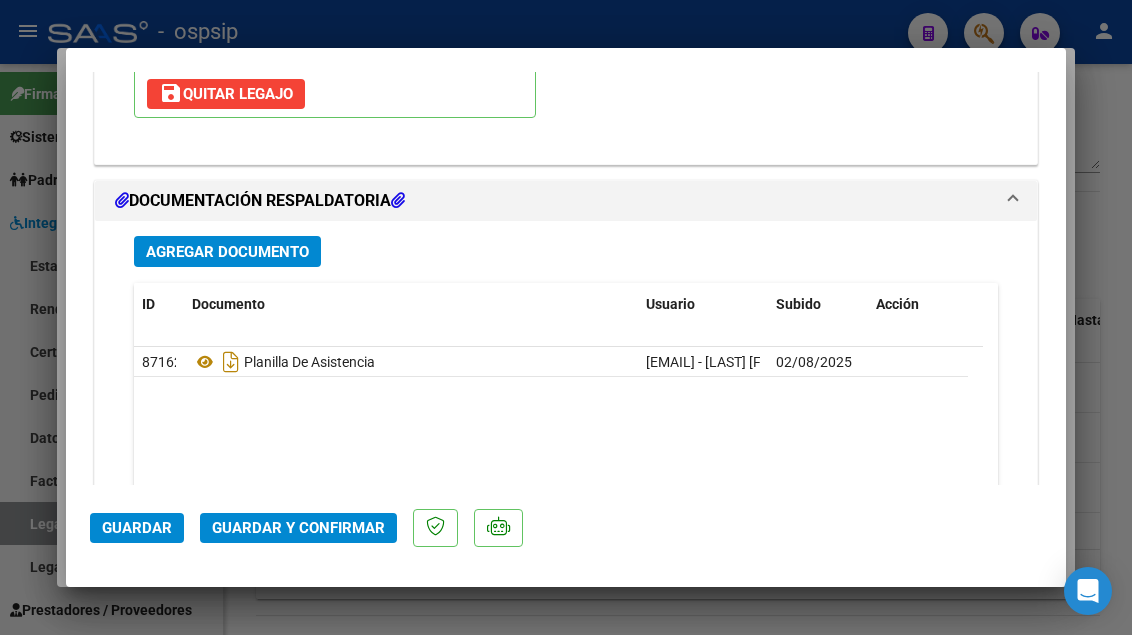 scroll, scrollTop: 2515, scrollLeft: 0, axis: vertical 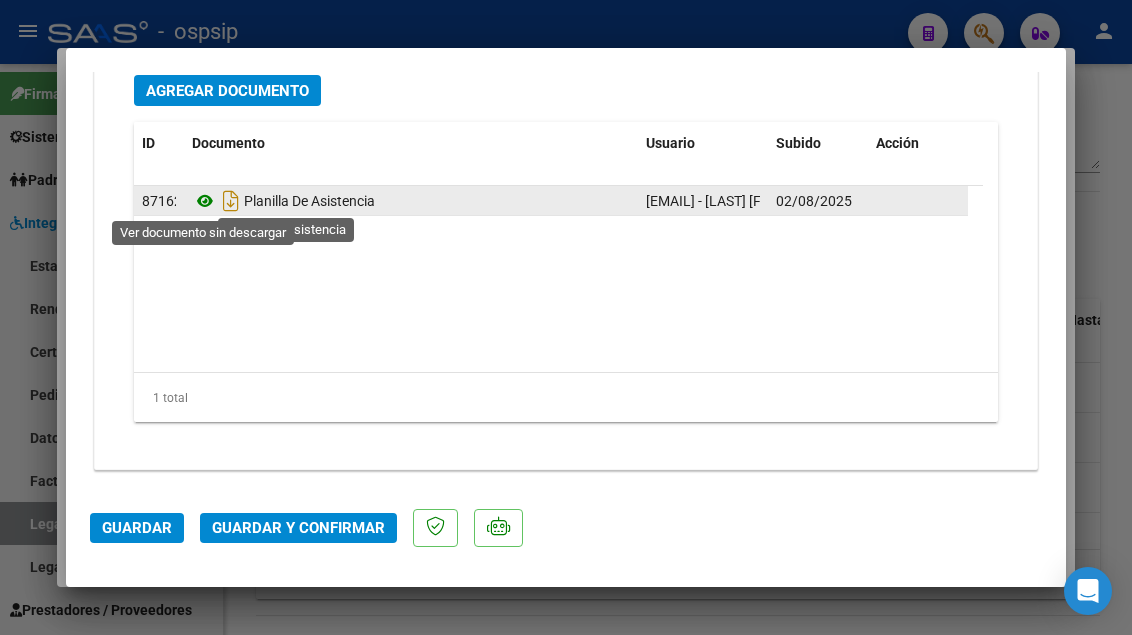 click 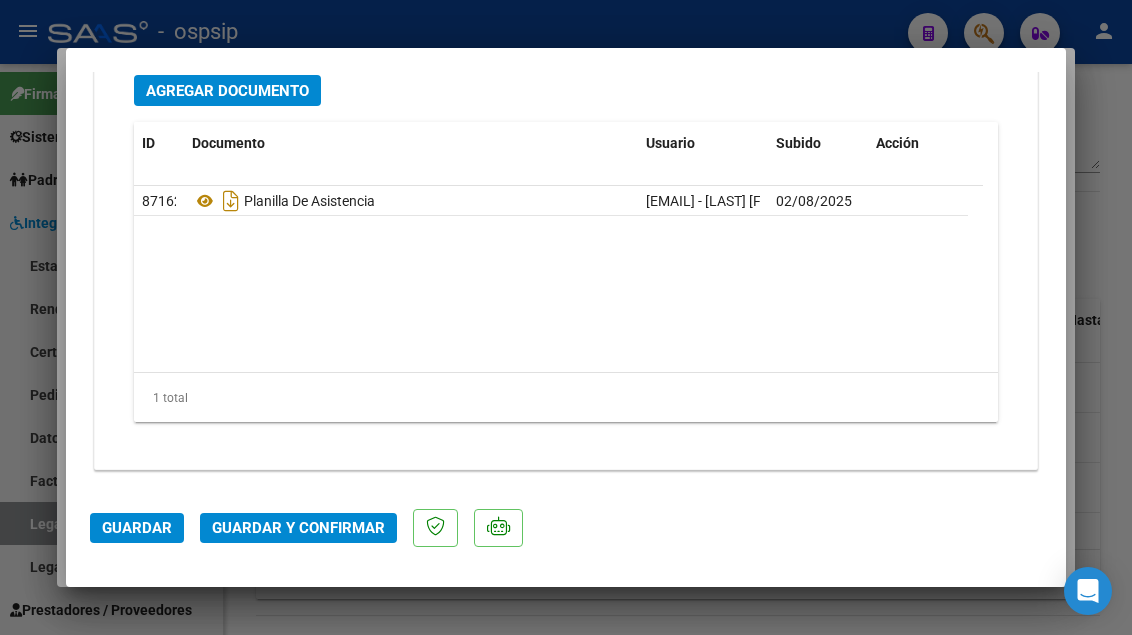 click on "Guardar Guardar y Confirmar" 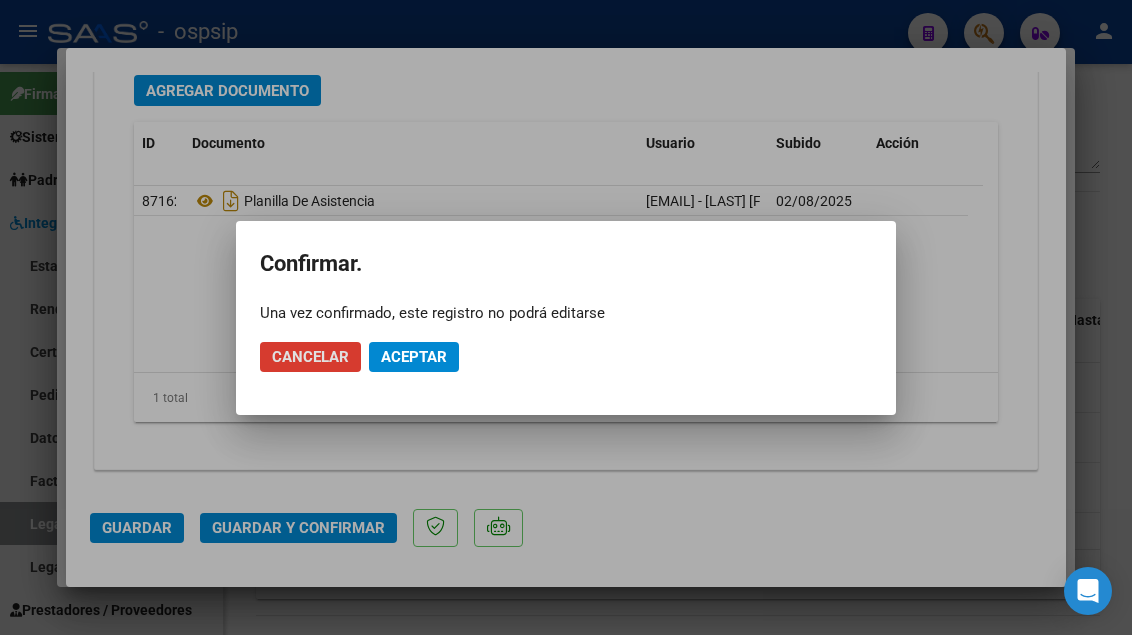 click on "Aceptar" 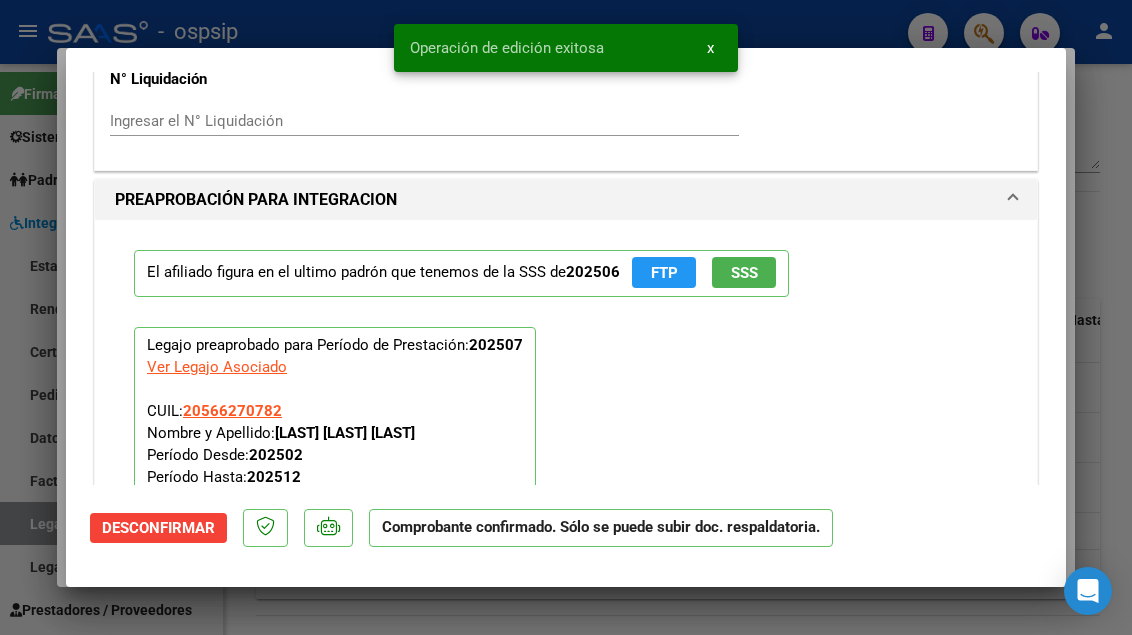 scroll, scrollTop: 1688, scrollLeft: 0, axis: vertical 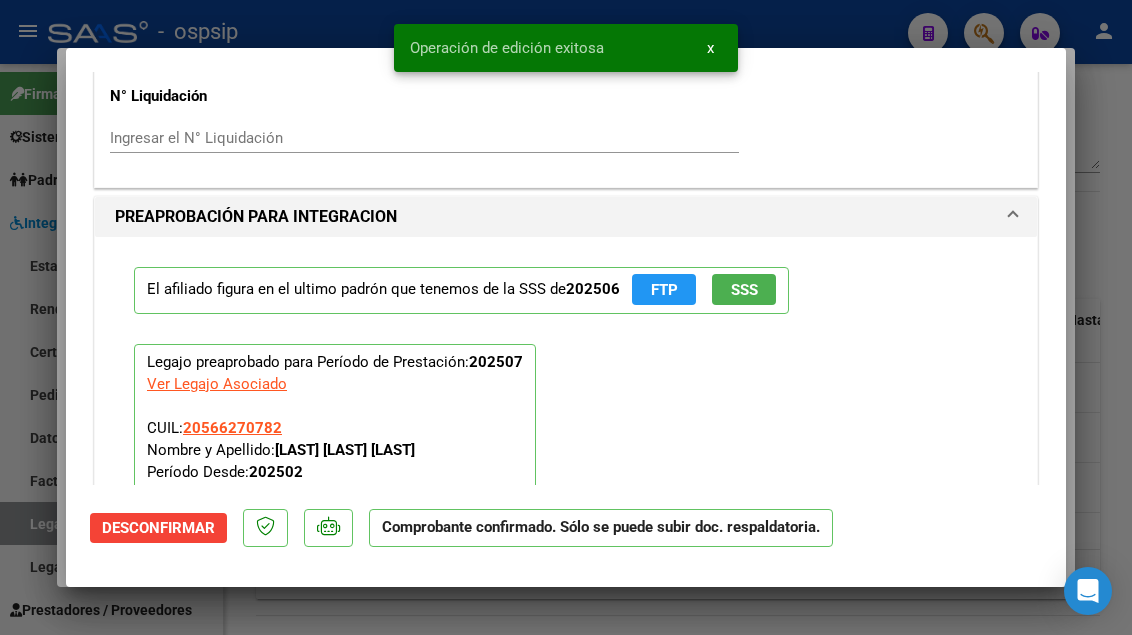 click on "SSS" 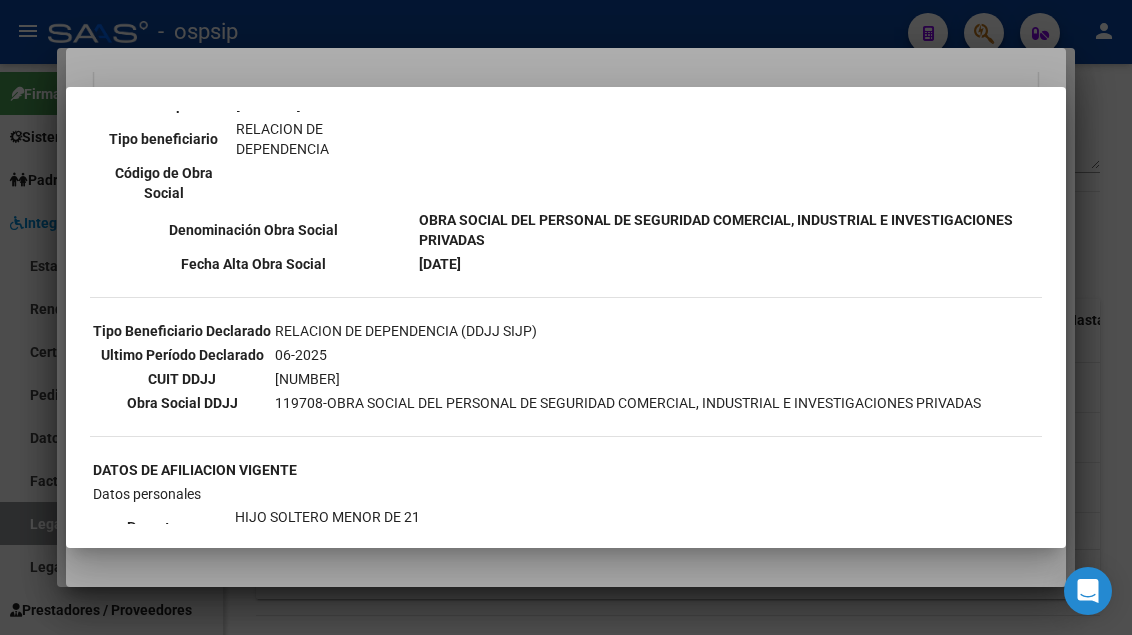 scroll, scrollTop: 700, scrollLeft: 0, axis: vertical 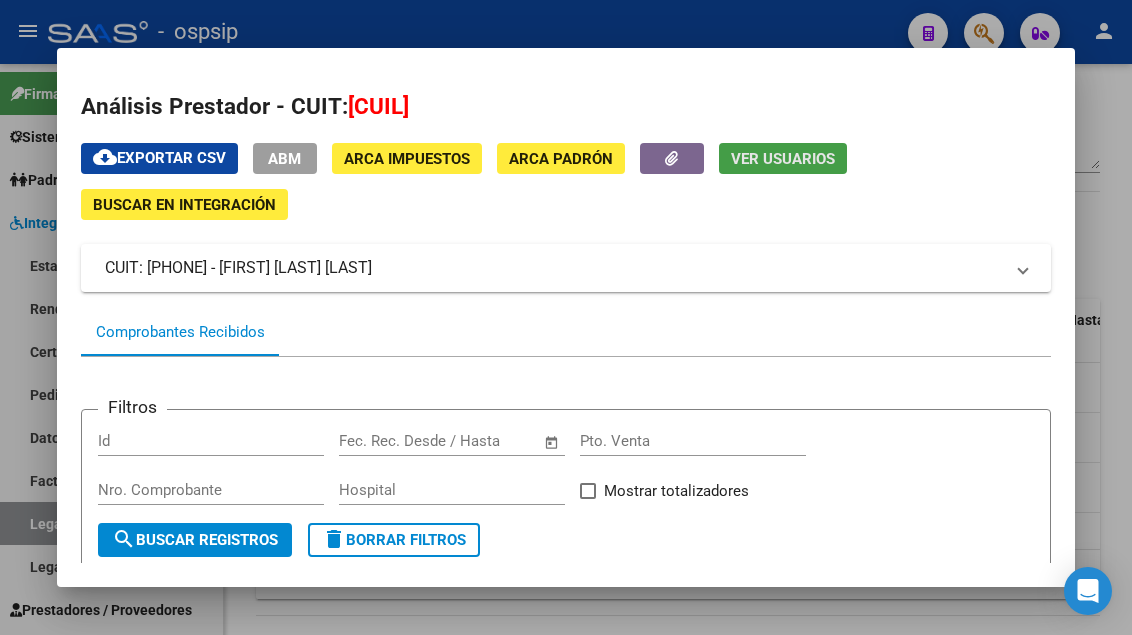 click on "Ver Usuarios" 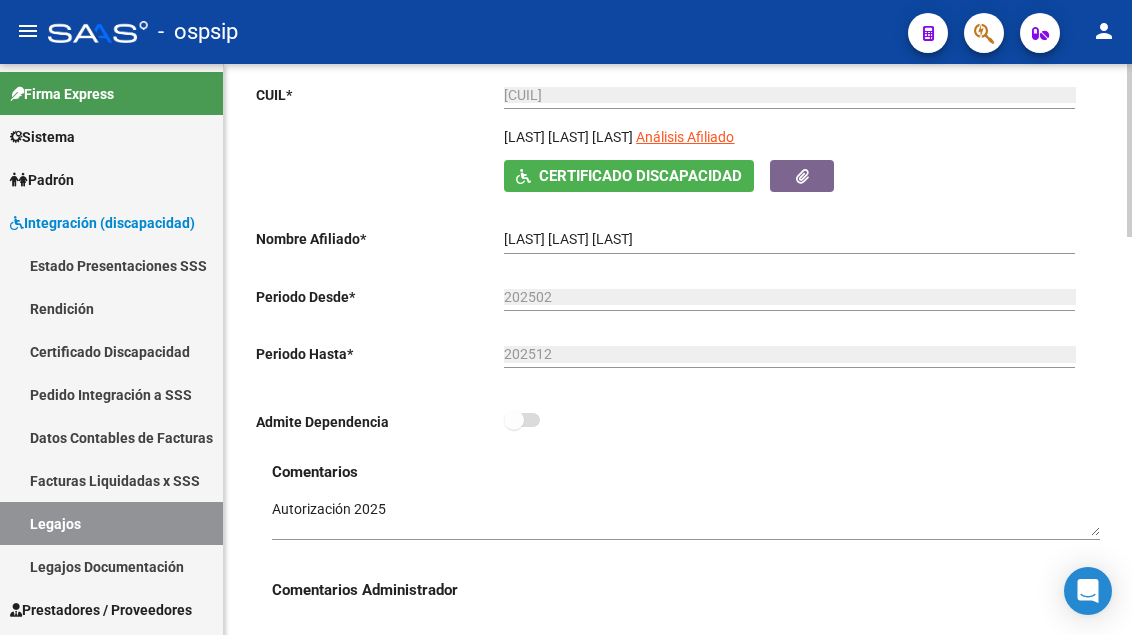 scroll, scrollTop: 300, scrollLeft: 0, axis: vertical 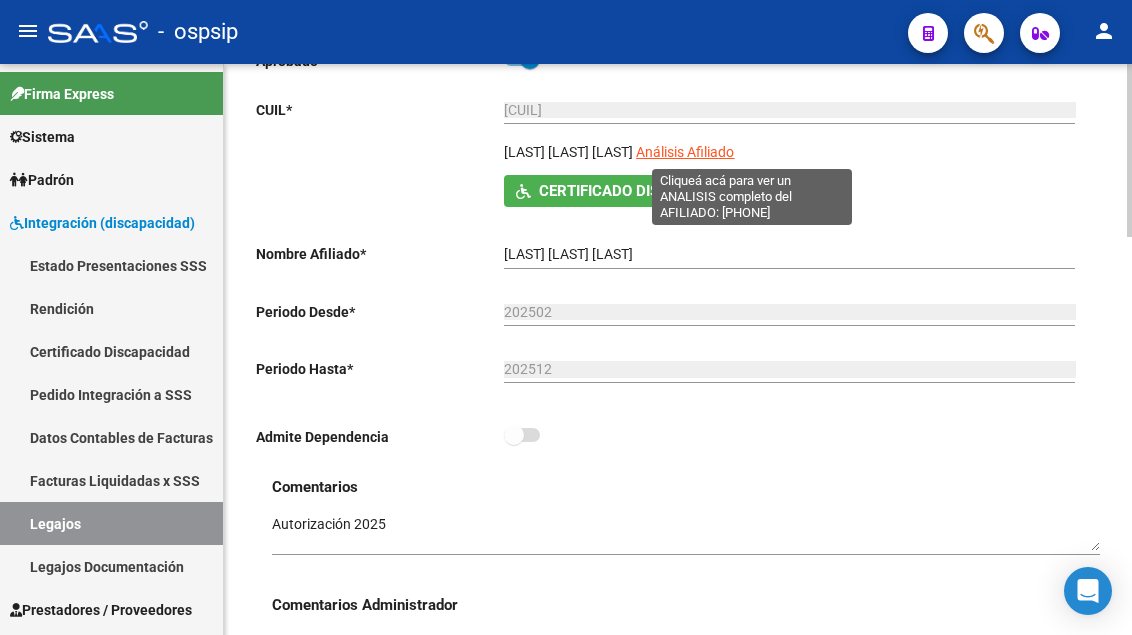 click on "Análisis Afiliado" 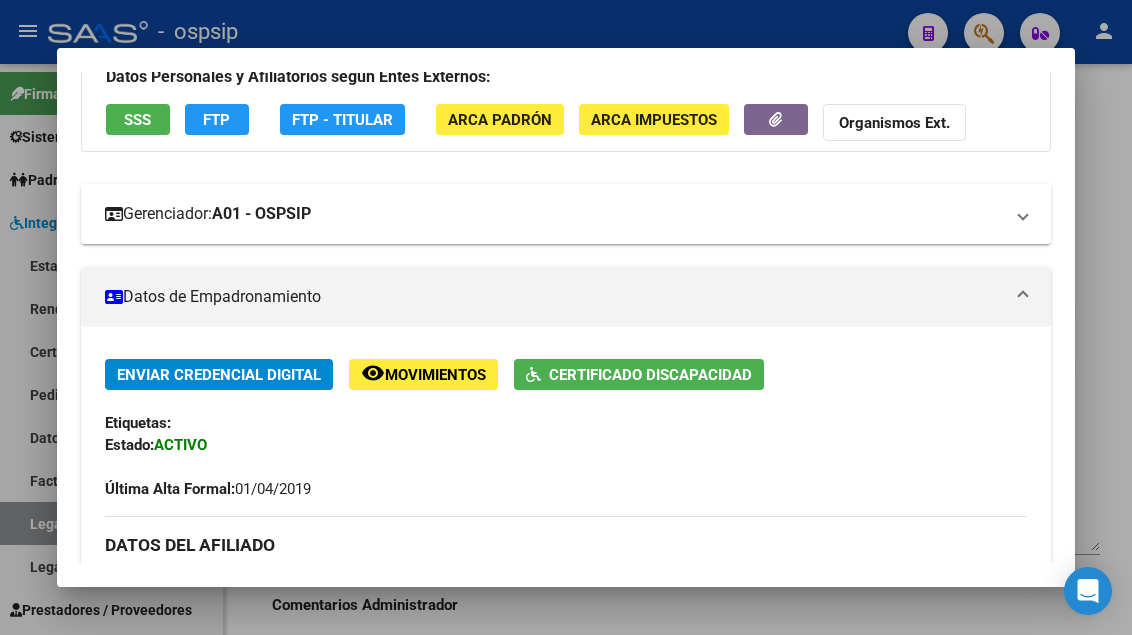 scroll, scrollTop: 300, scrollLeft: 0, axis: vertical 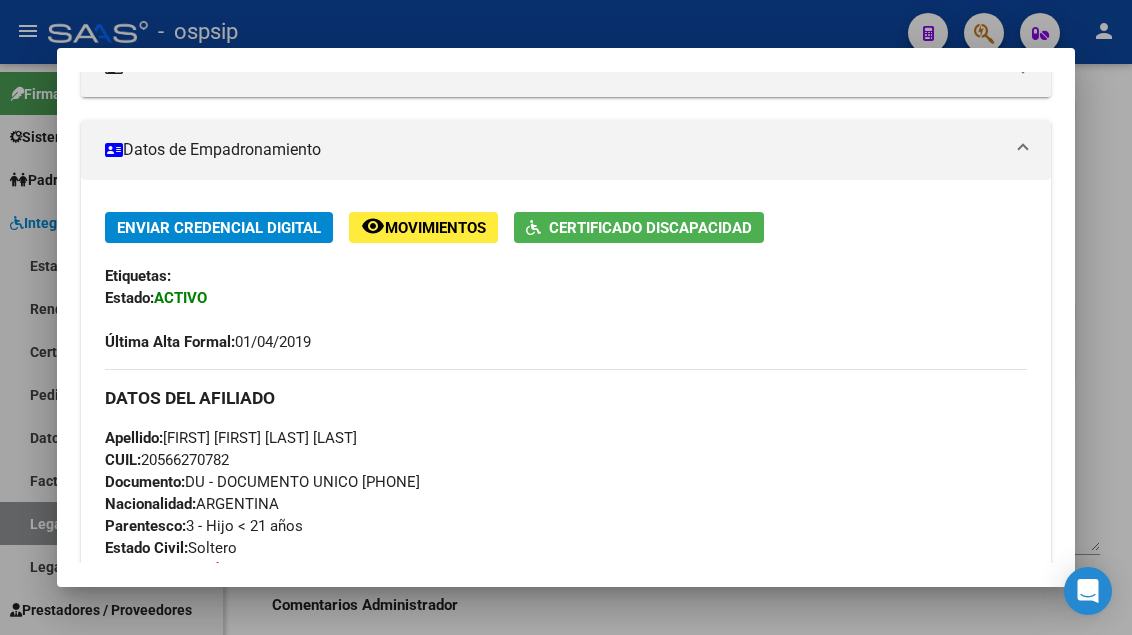 click at bounding box center [566, 317] 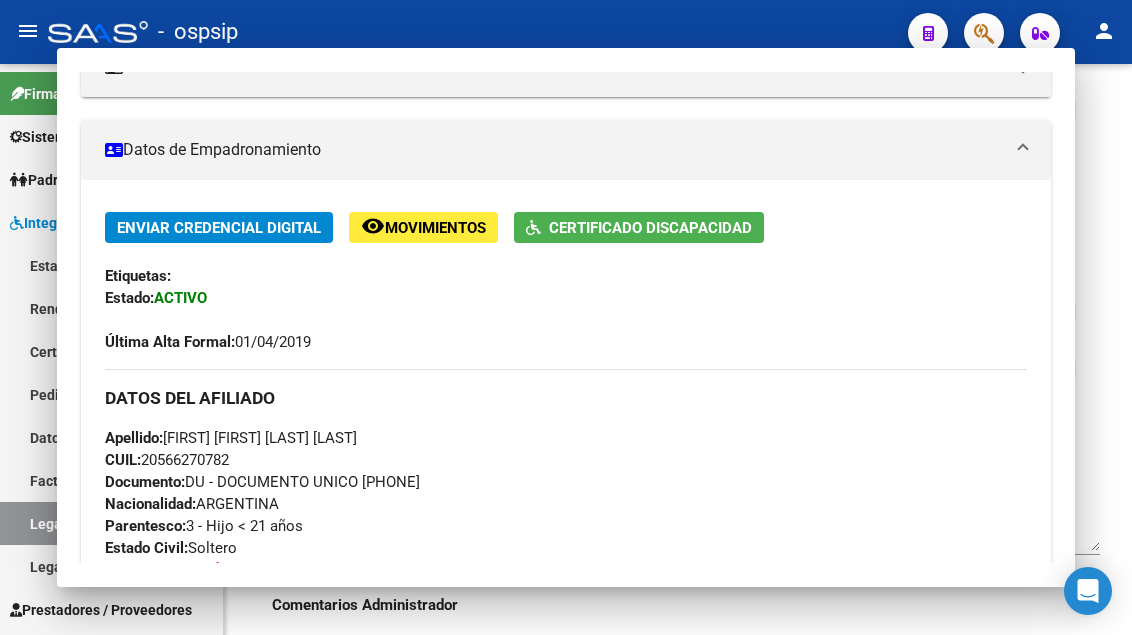 click on "Legajos" at bounding box center (111, 523) 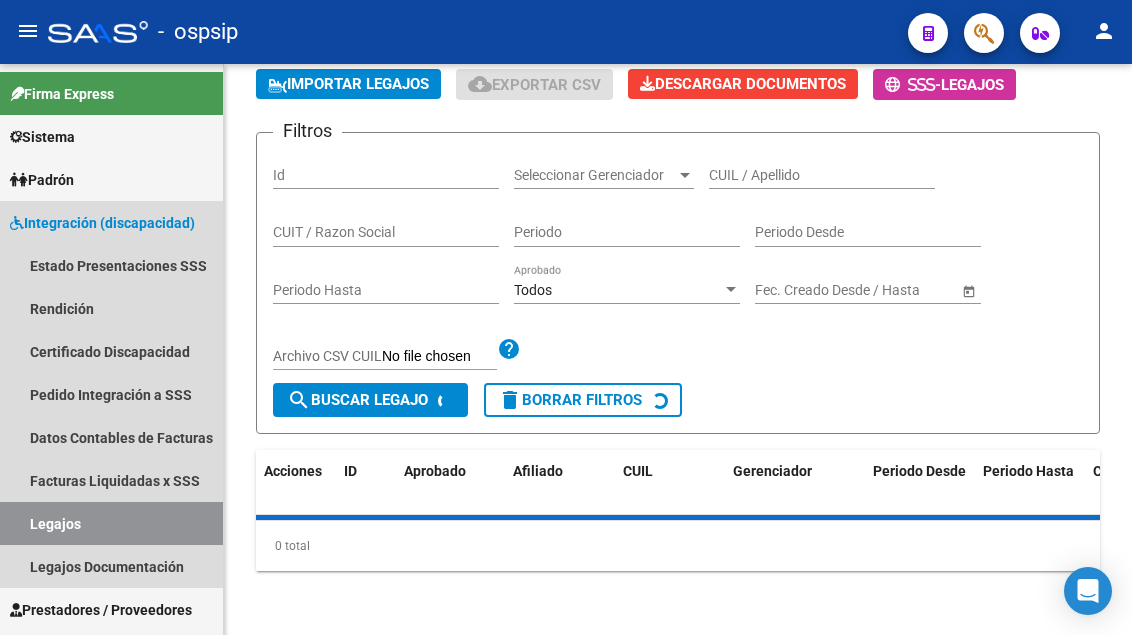 click on "Legajos" at bounding box center [111, 523] 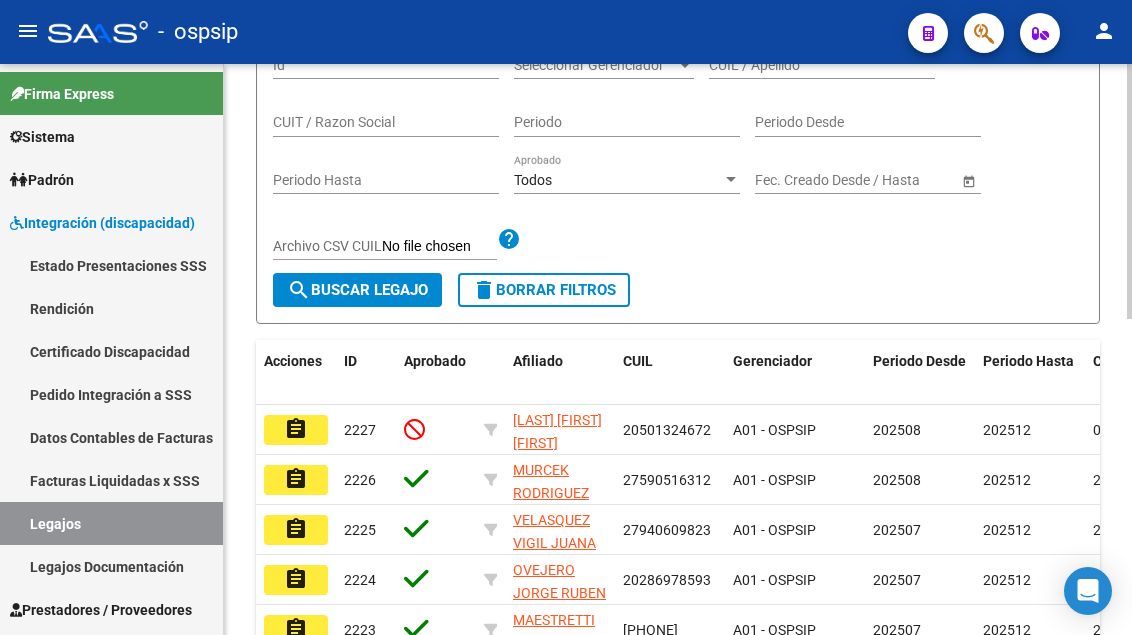 scroll, scrollTop: 100, scrollLeft: 0, axis: vertical 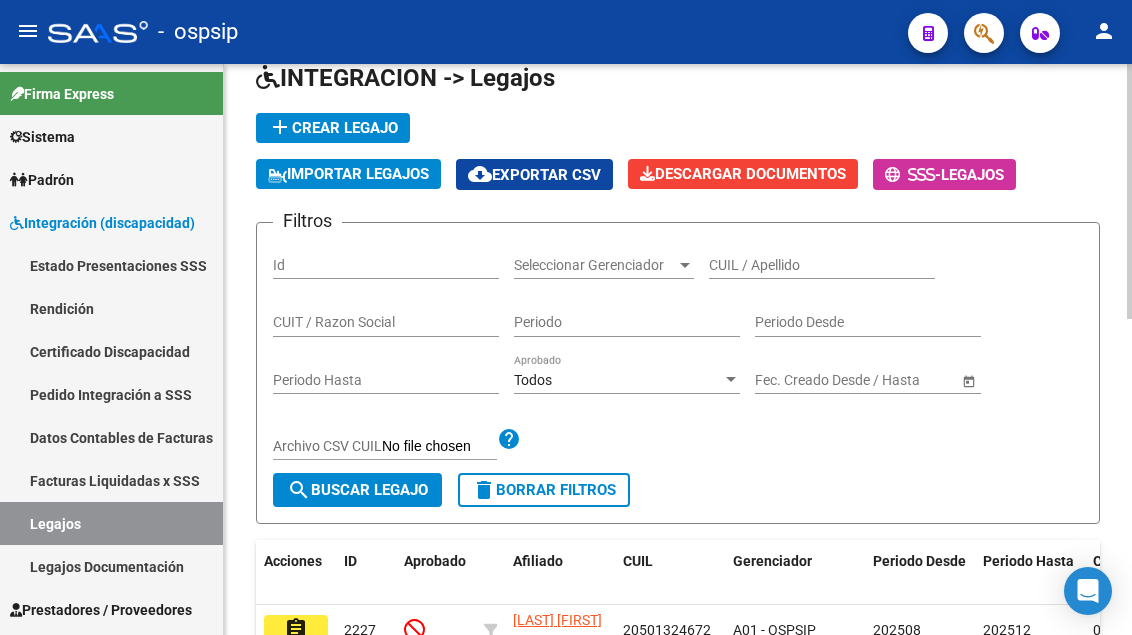 click on "CUIL / Apellido" at bounding box center [822, 265] 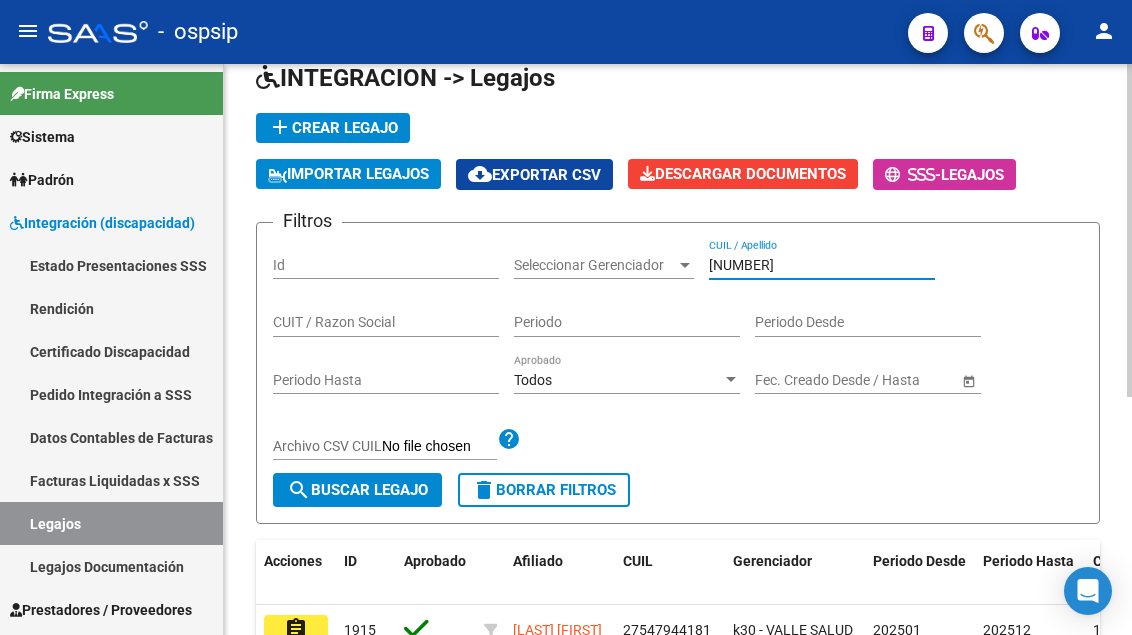 scroll, scrollTop: 300, scrollLeft: 0, axis: vertical 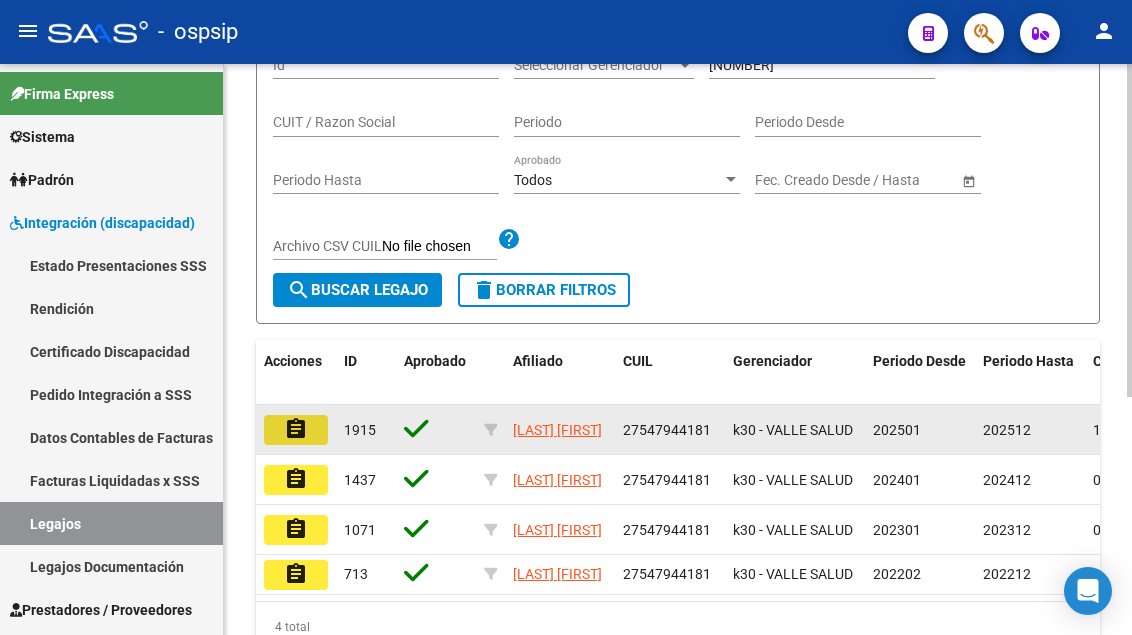 click on "assignment" 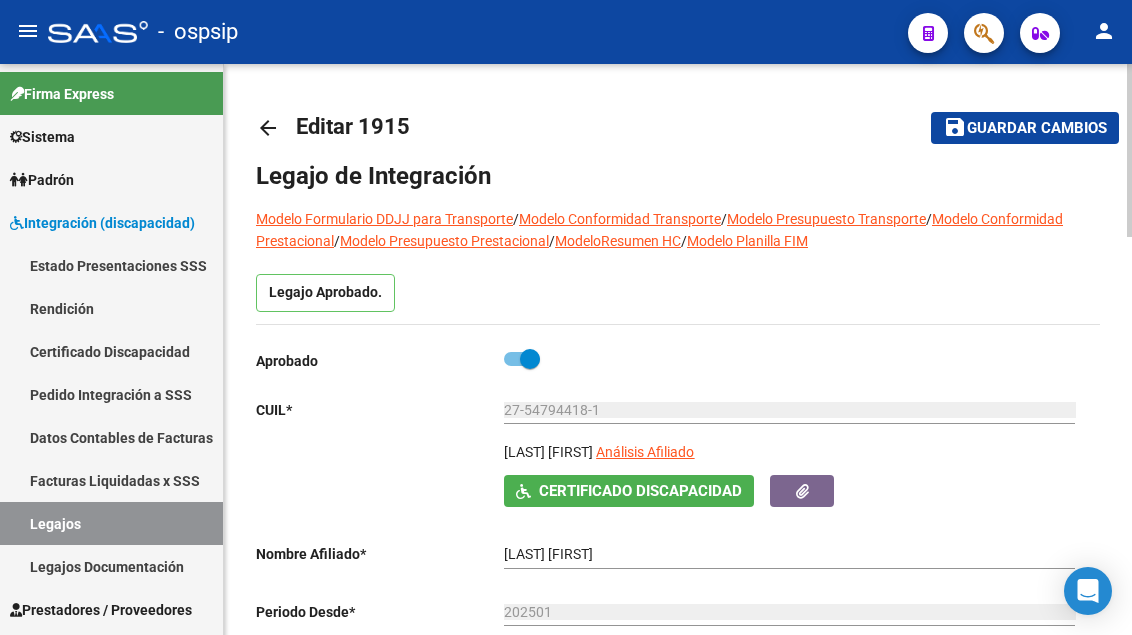 scroll, scrollTop: 200, scrollLeft: 0, axis: vertical 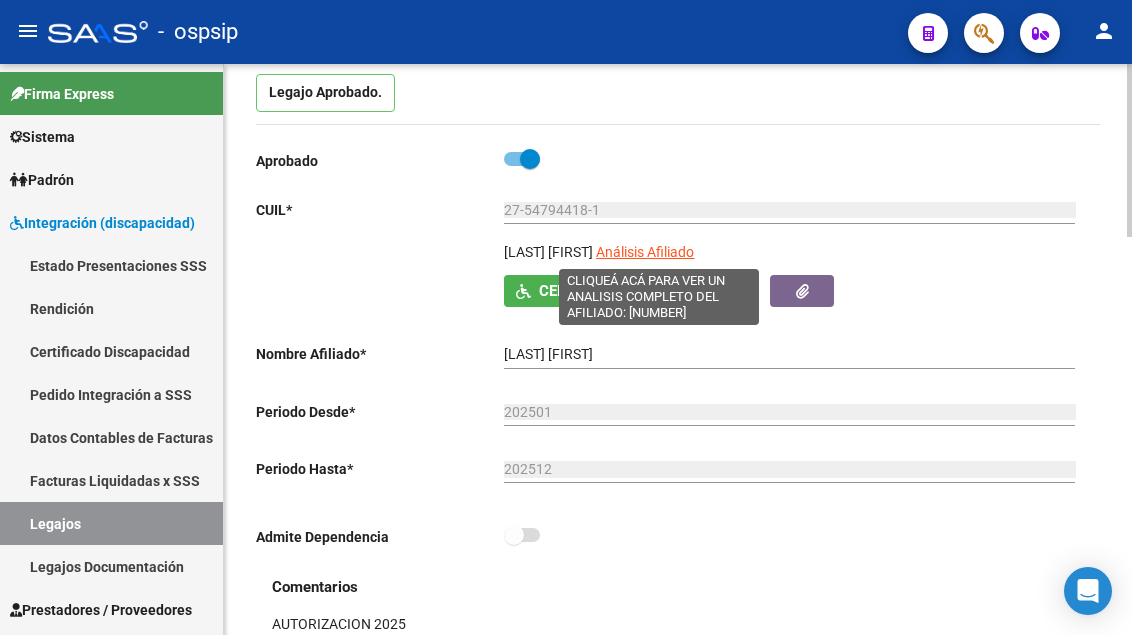 click on "Análisis Afiliado" 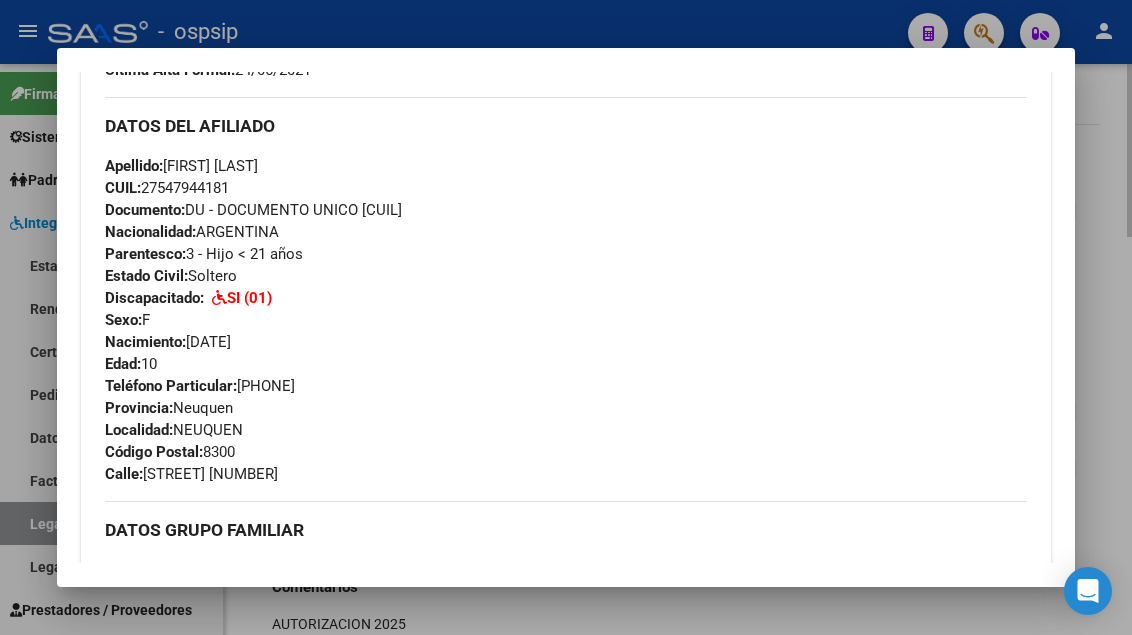 scroll, scrollTop: 573, scrollLeft: 0, axis: vertical 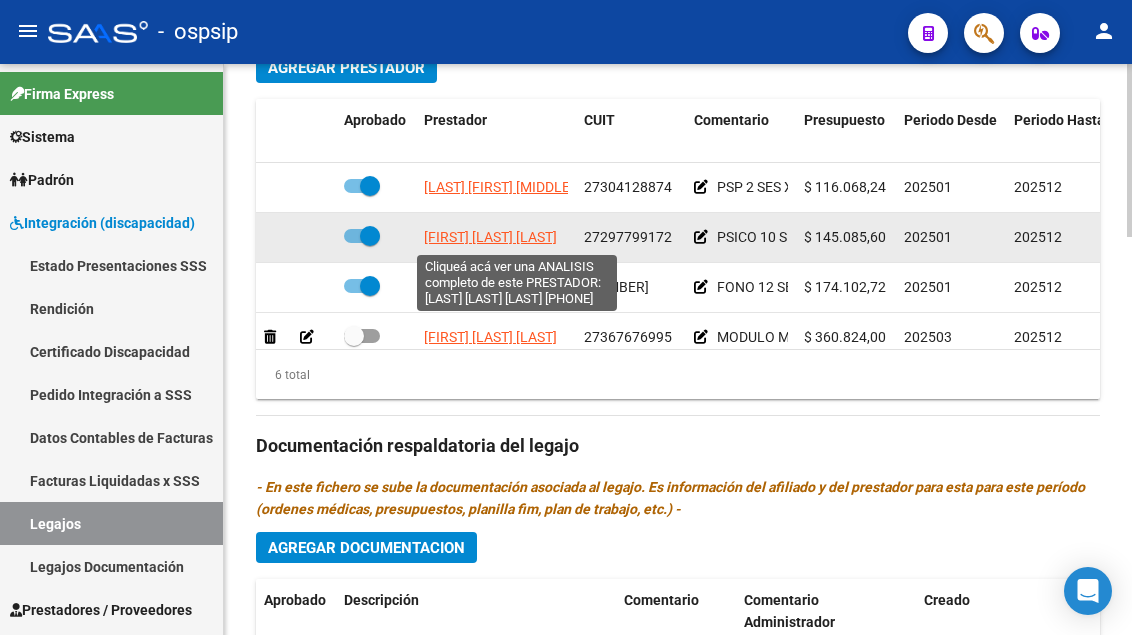 click on "[FIRST] [LAST] [LAST]" 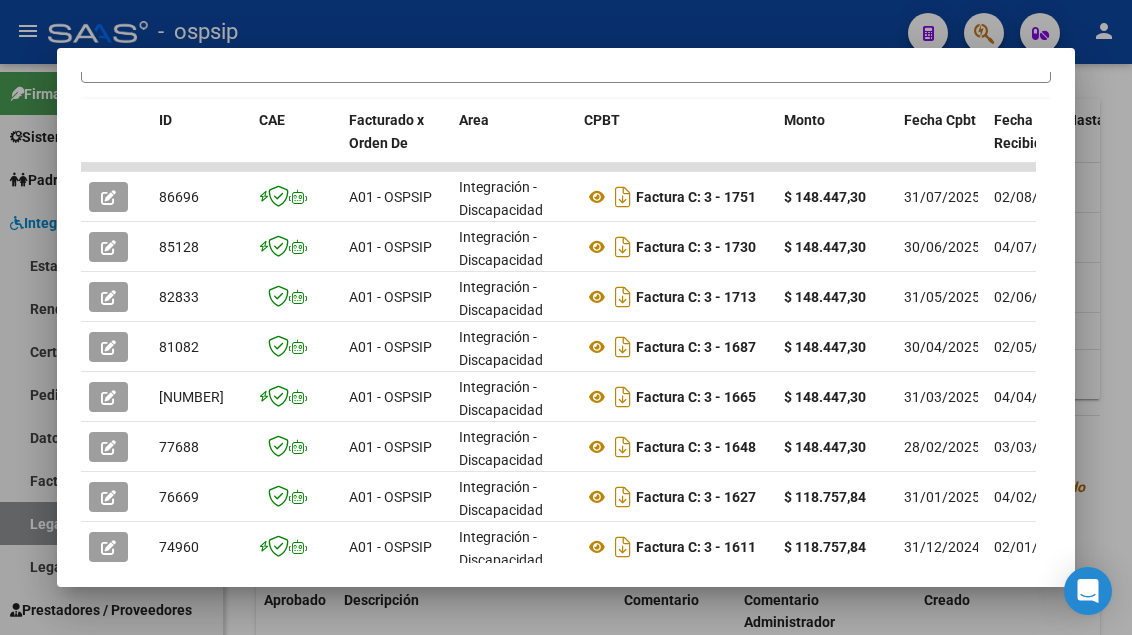 scroll, scrollTop: 500, scrollLeft: 0, axis: vertical 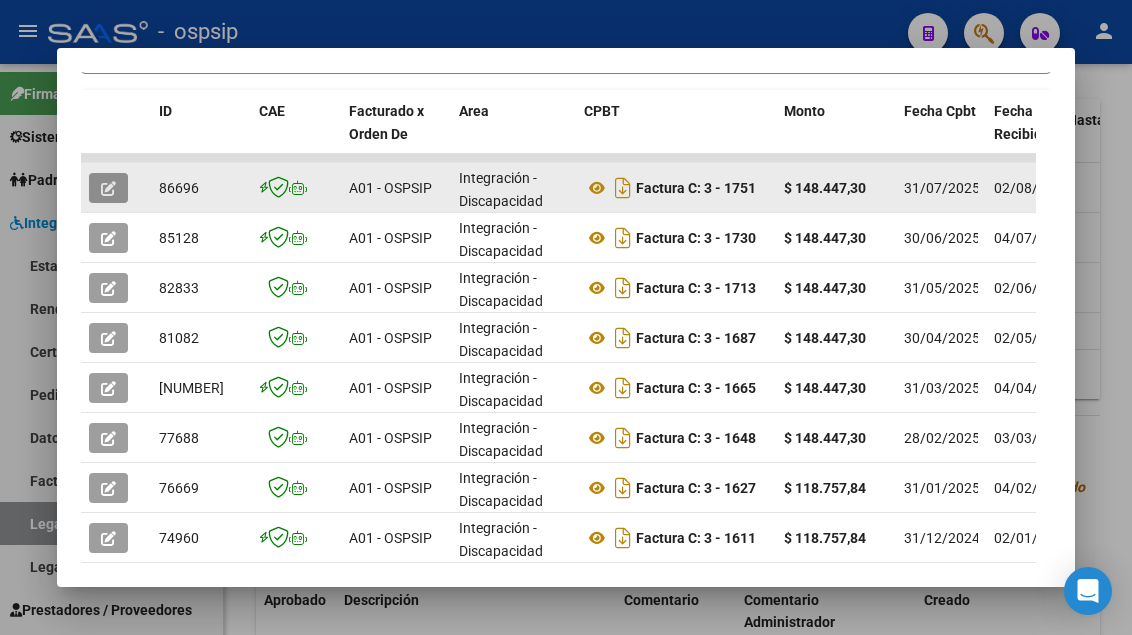 click 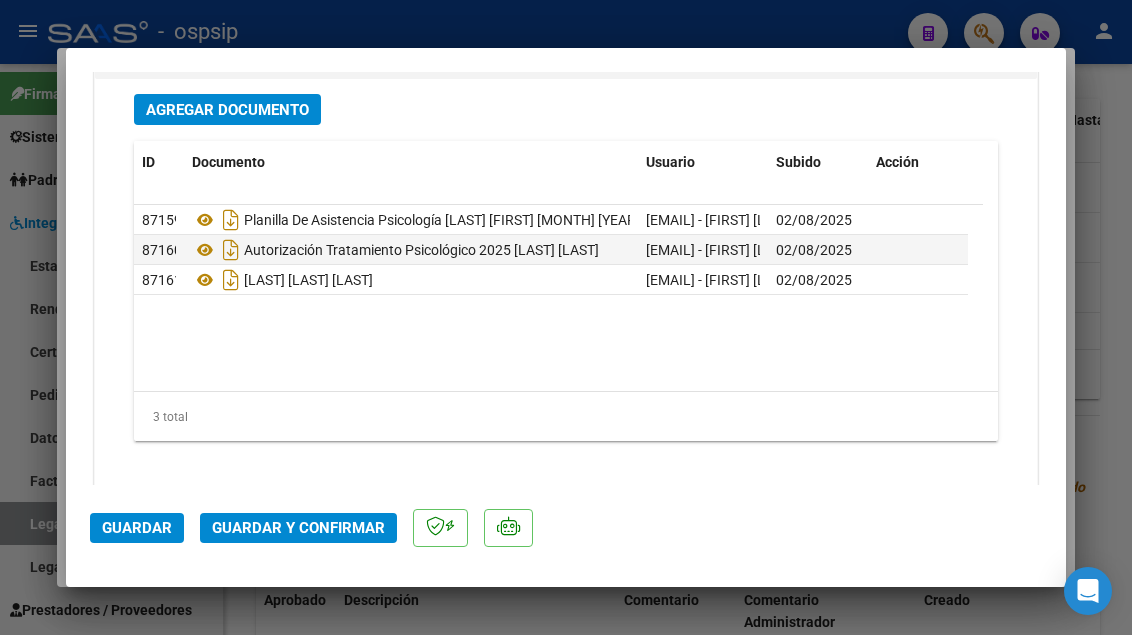 scroll, scrollTop: 2515, scrollLeft: 0, axis: vertical 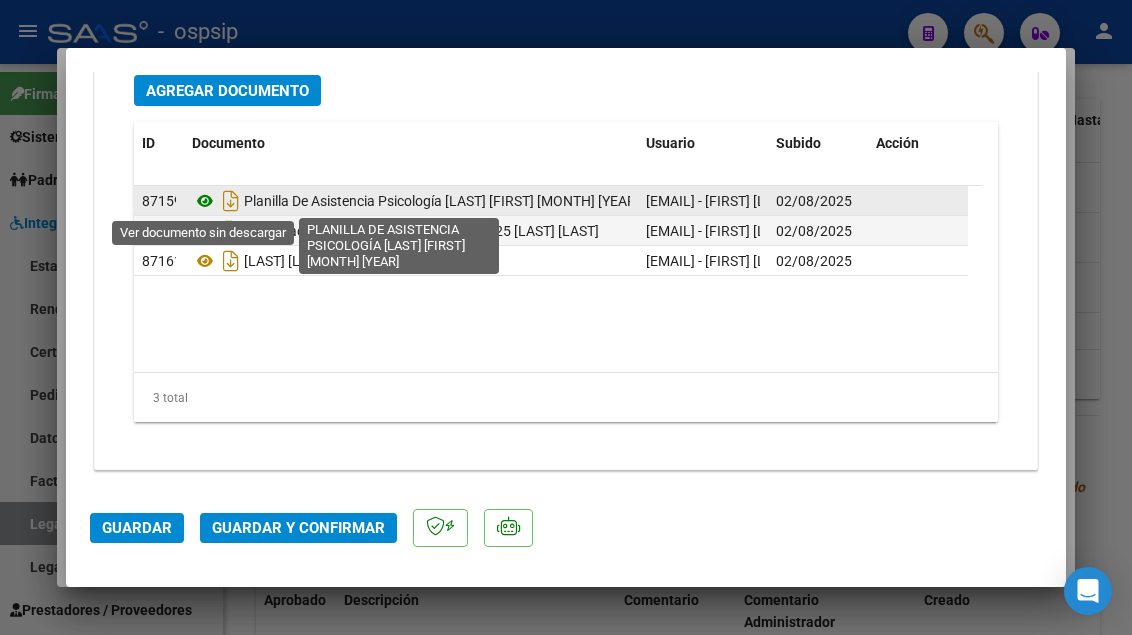 click 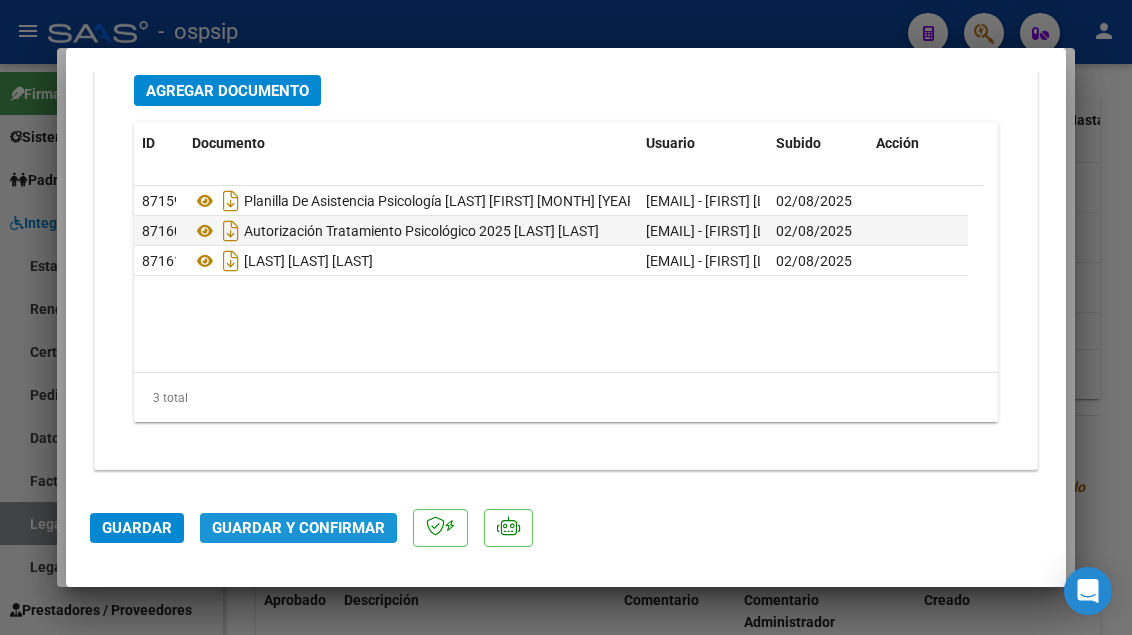 click on "Guardar y Confirmar" 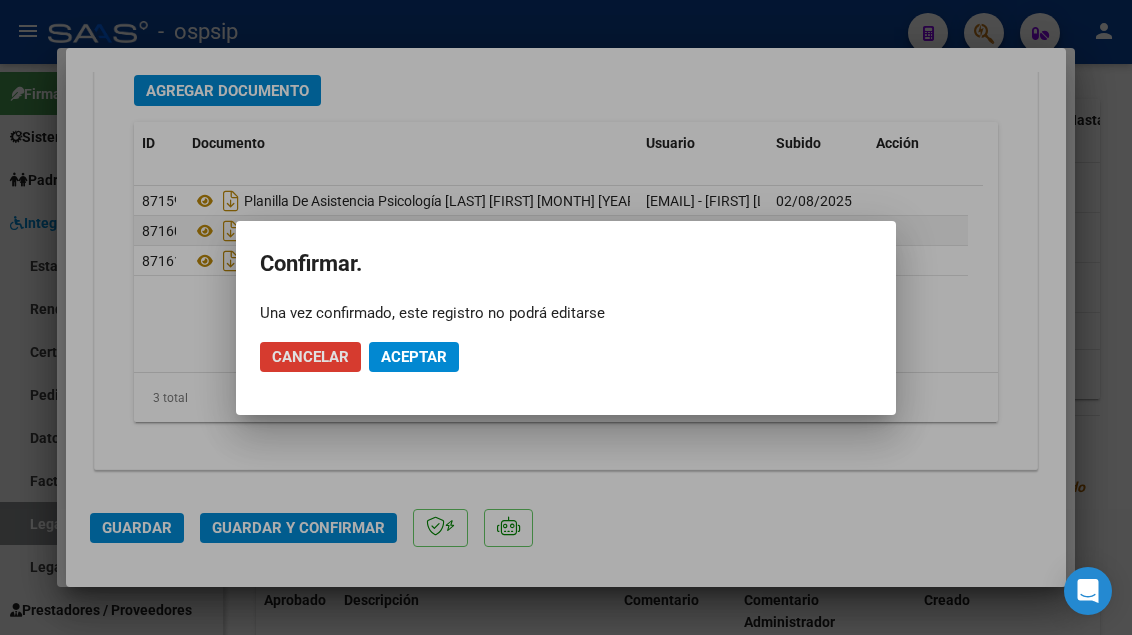 click on "Aceptar" 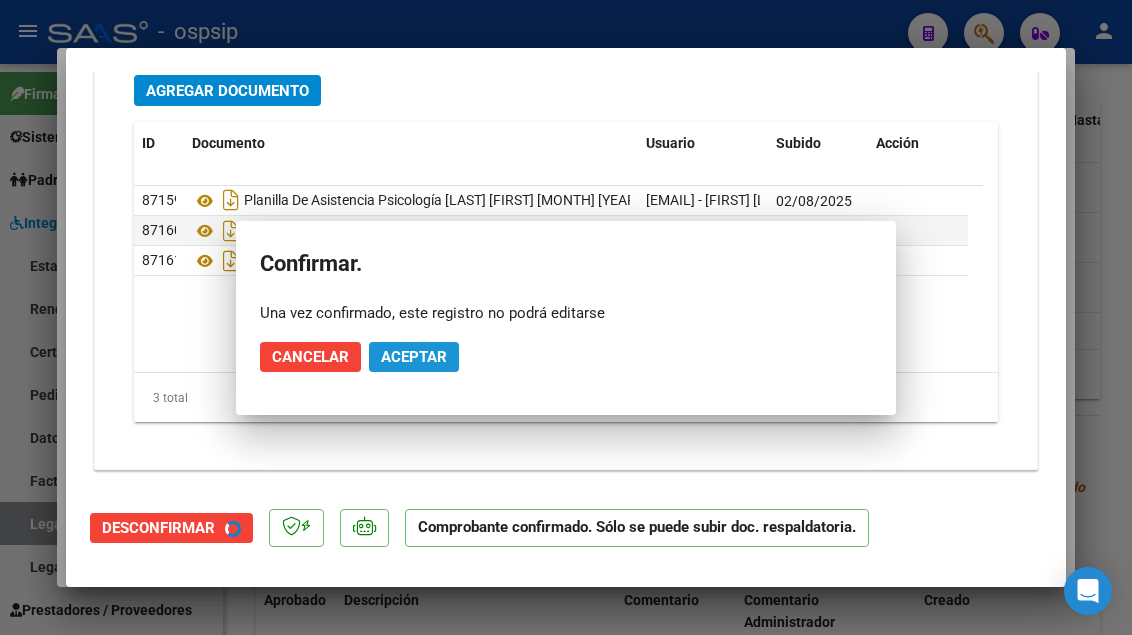 scroll, scrollTop: 2288, scrollLeft: 0, axis: vertical 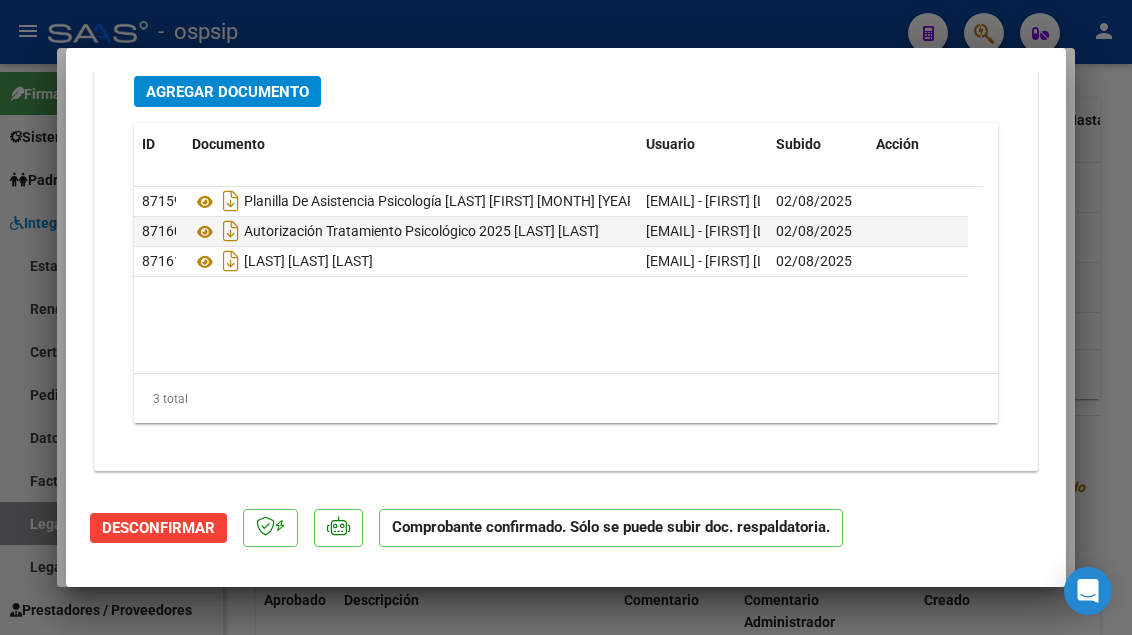 click at bounding box center [566, 317] 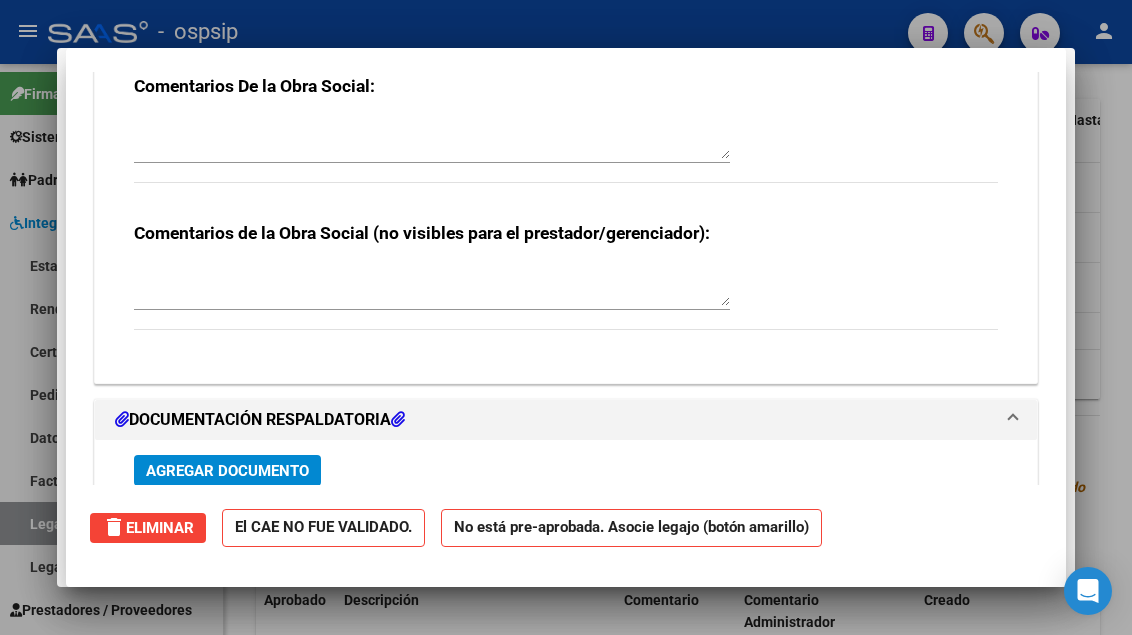 scroll, scrollTop: 0, scrollLeft: 0, axis: both 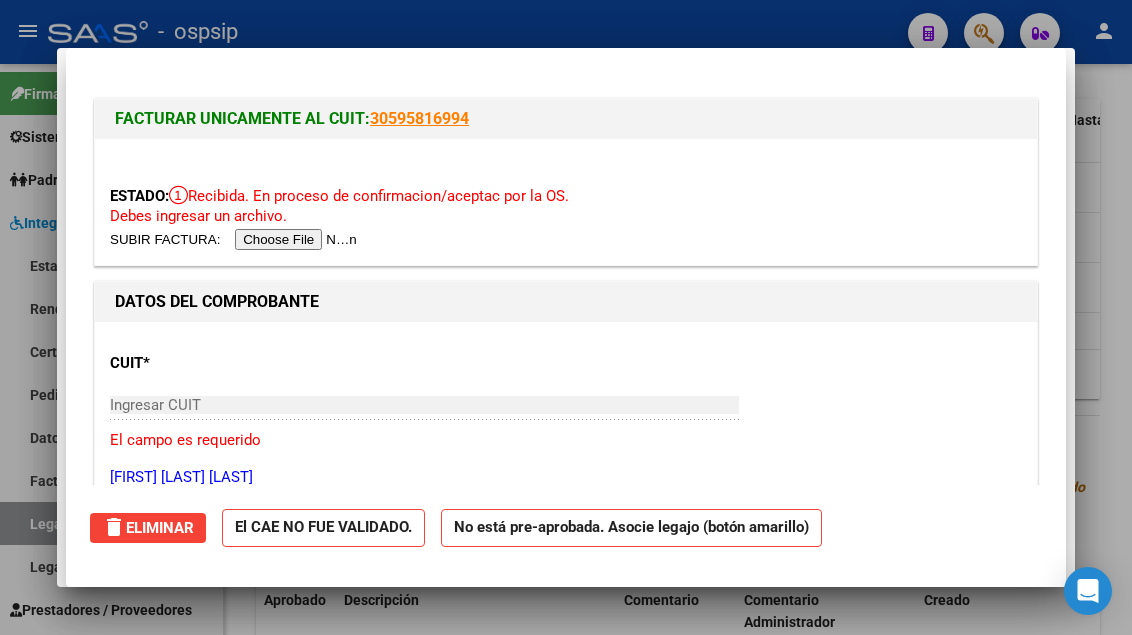 click at bounding box center (566, 317) 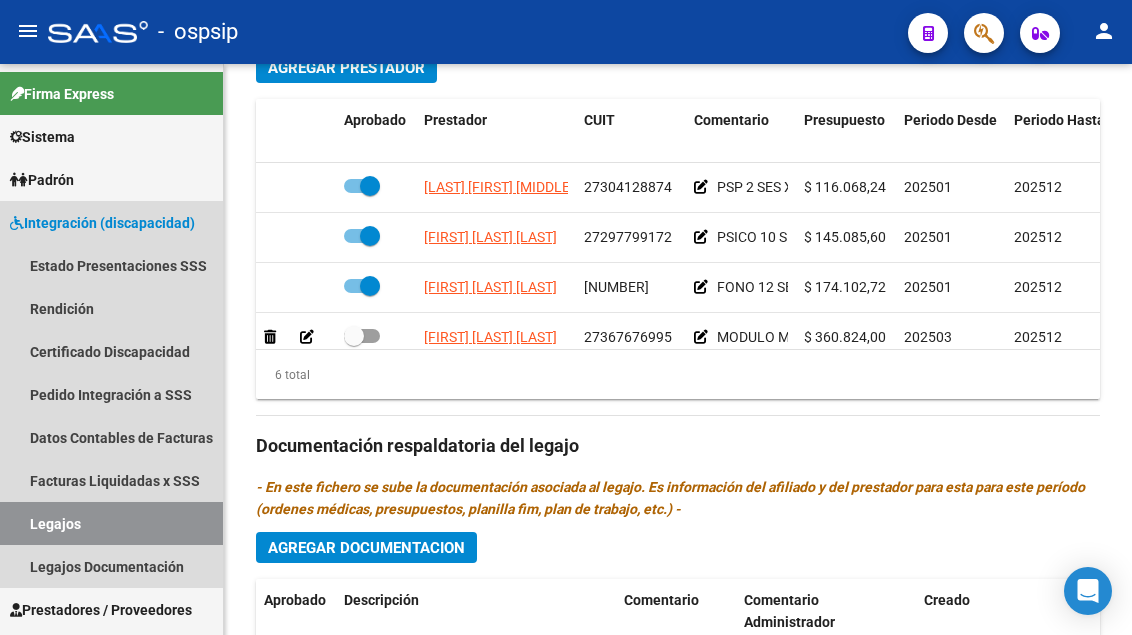 click on "Legajos" at bounding box center (111, 523) 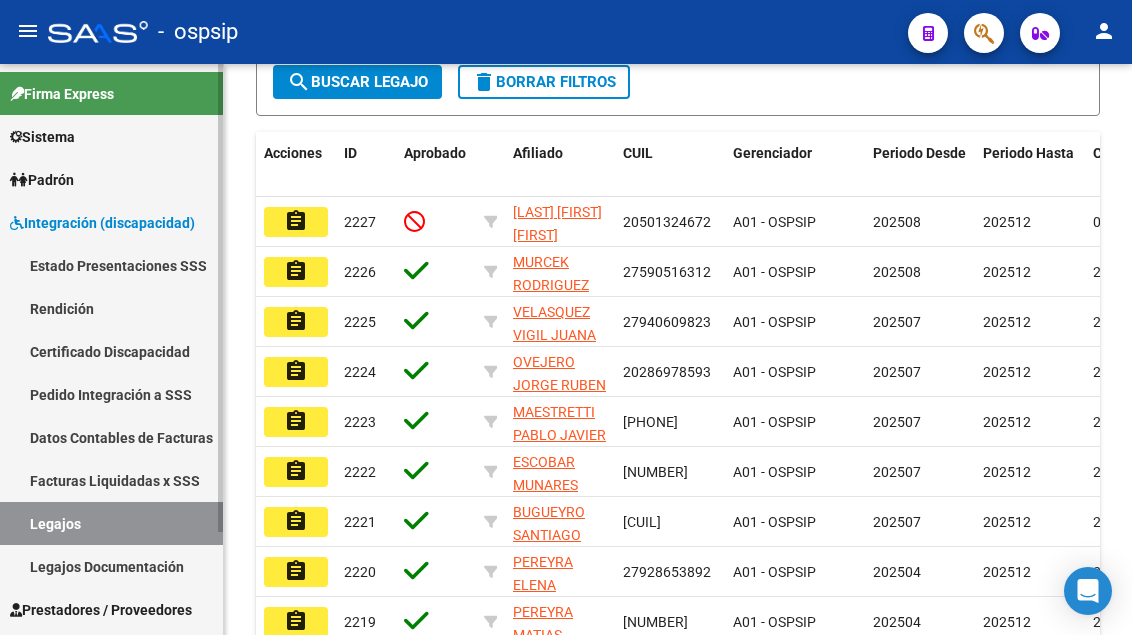 click on "Legajos" at bounding box center (111, 523) 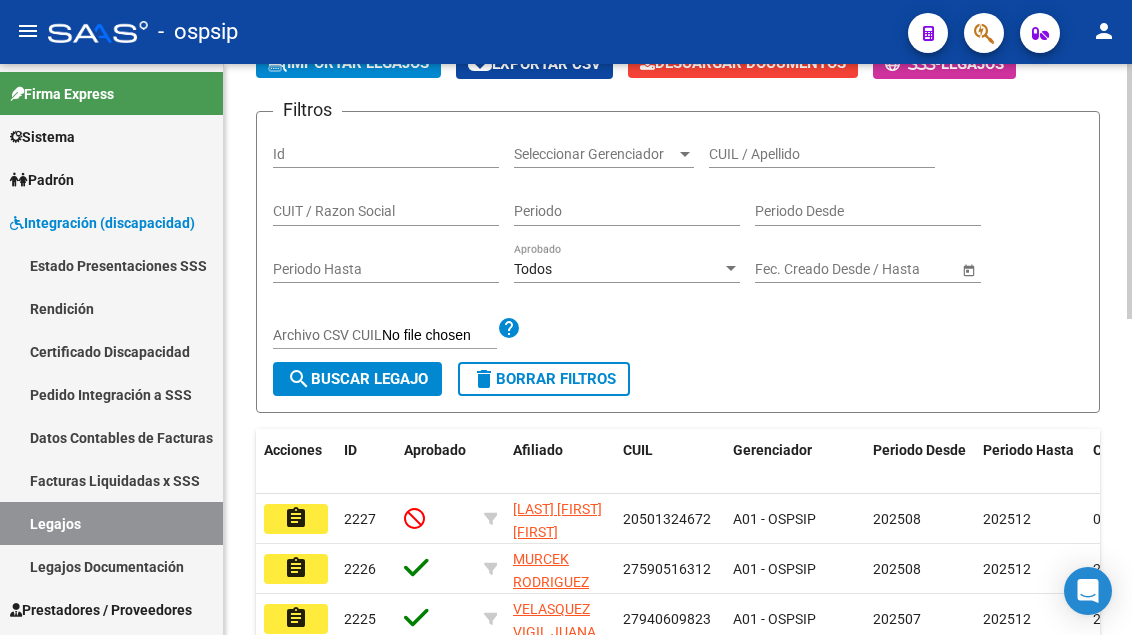 scroll, scrollTop: 208, scrollLeft: 0, axis: vertical 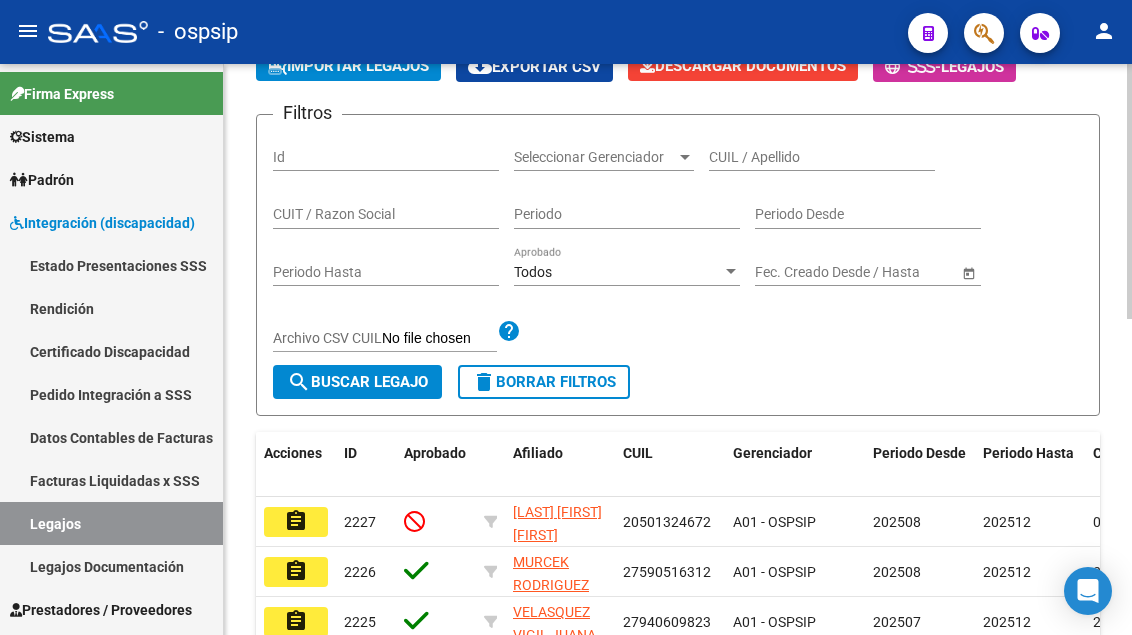 click on "CUIL / Apellido" 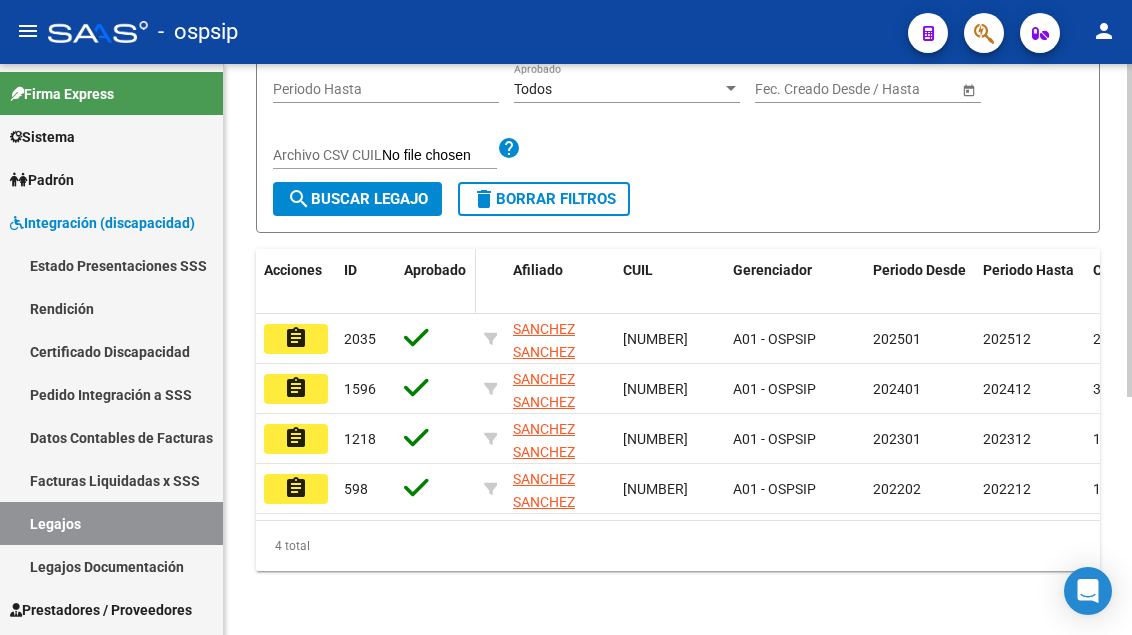 scroll, scrollTop: 408, scrollLeft: 0, axis: vertical 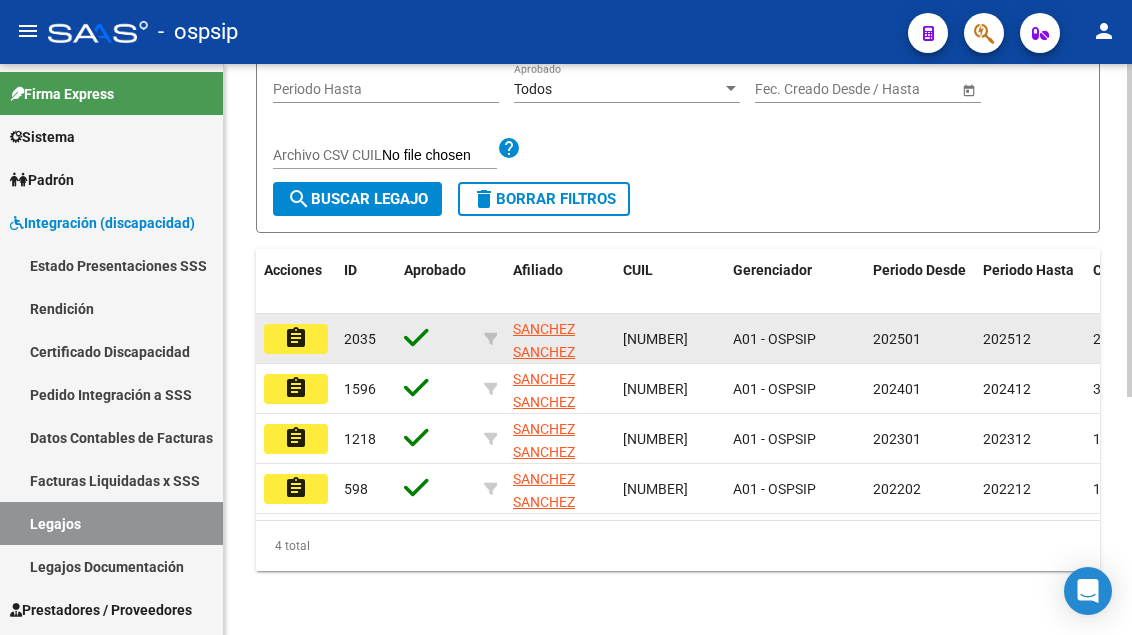 click on "assignment" 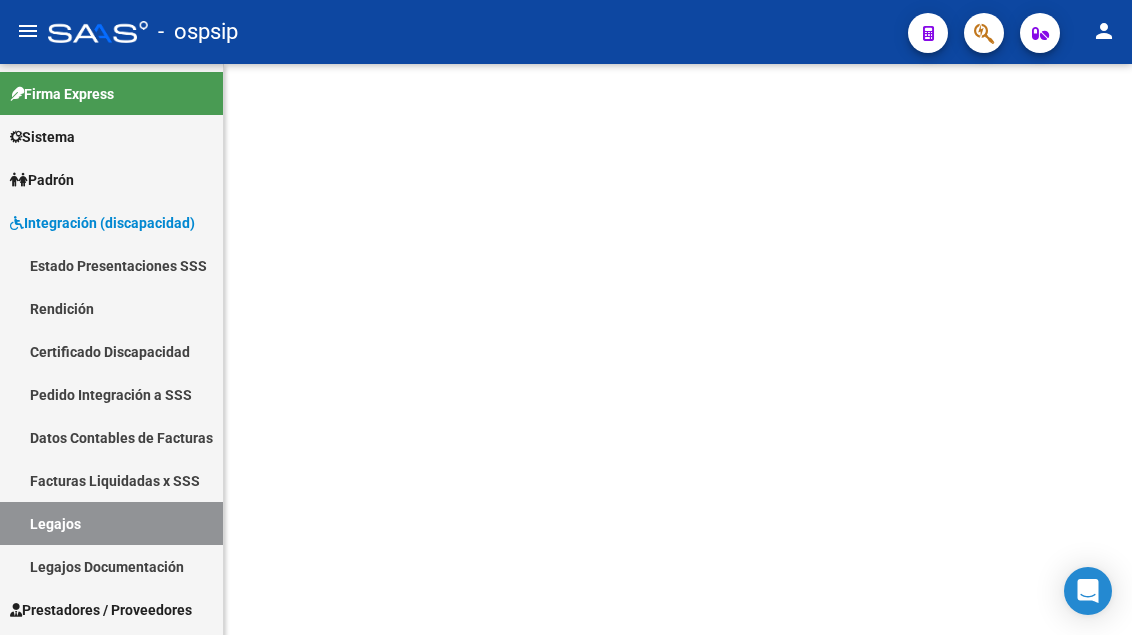 scroll, scrollTop: 0, scrollLeft: 0, axis: both 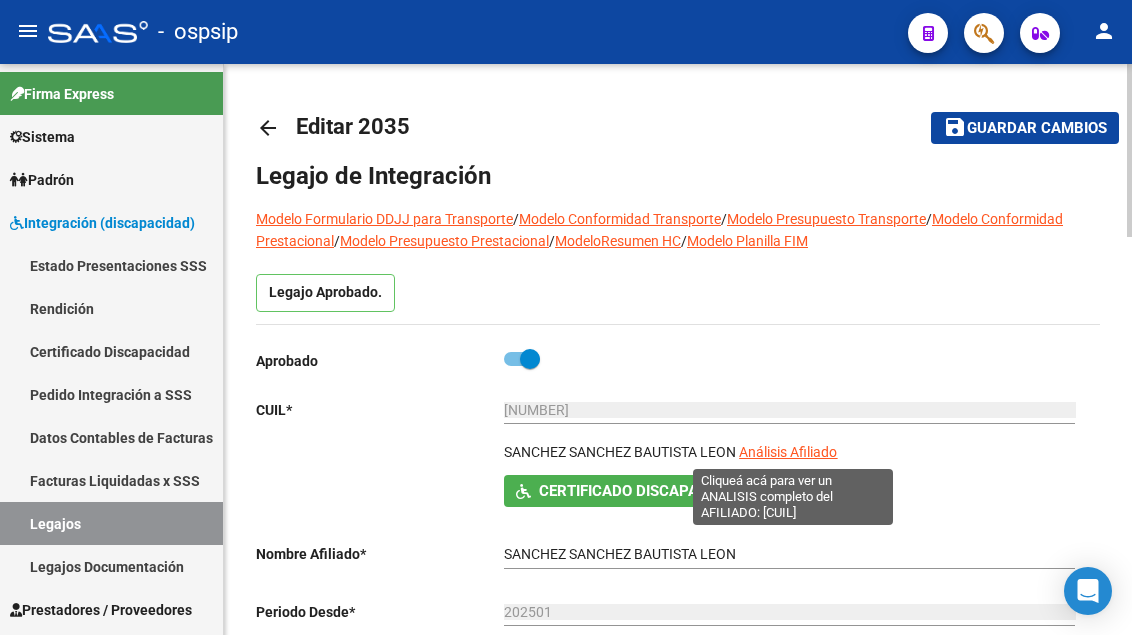 click on "Análisis Afiliado" 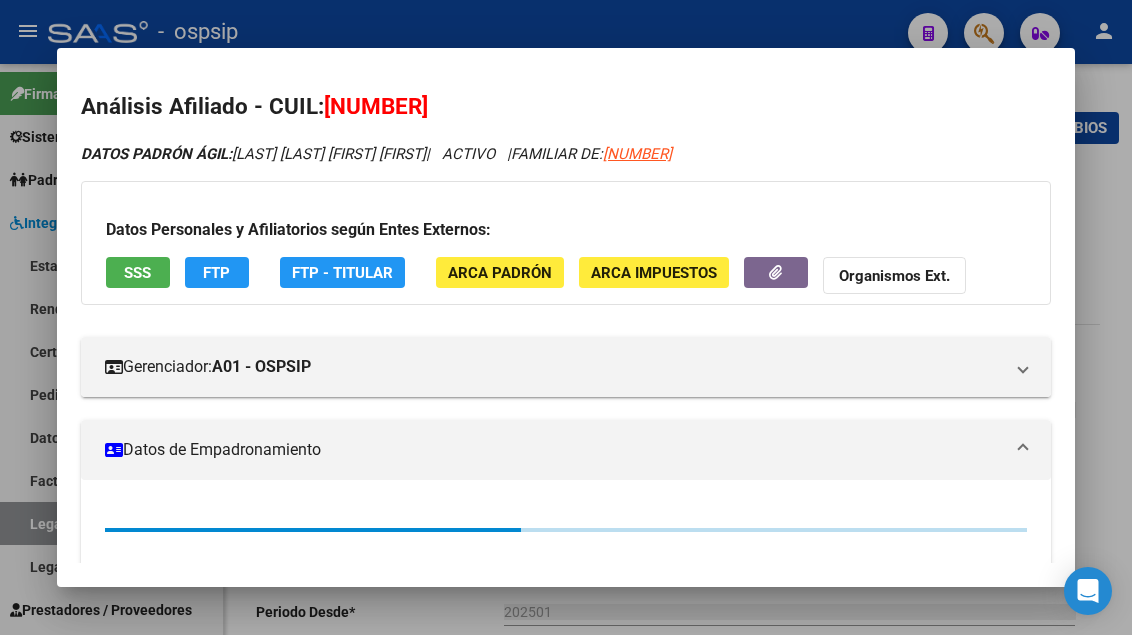 scroll, scrollTop: 200, scrollLeft: 0, axis: vertical 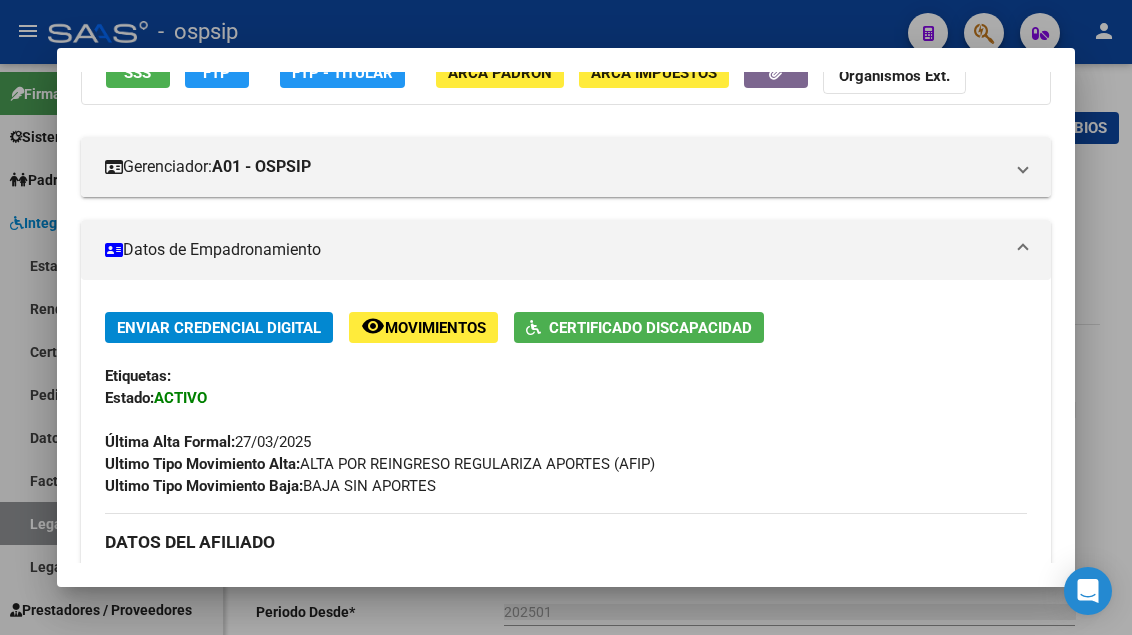 click on "SSS" at bounding box center (137, 73) 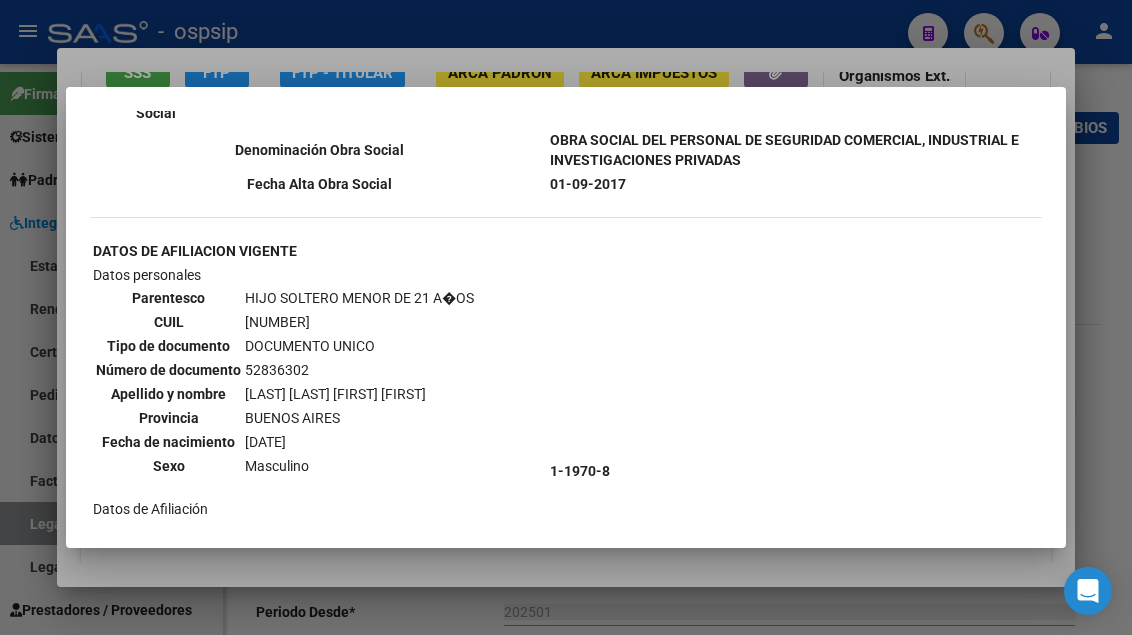 scroll, scrollTop: 765, scrollLeft: 0, axis: vertical 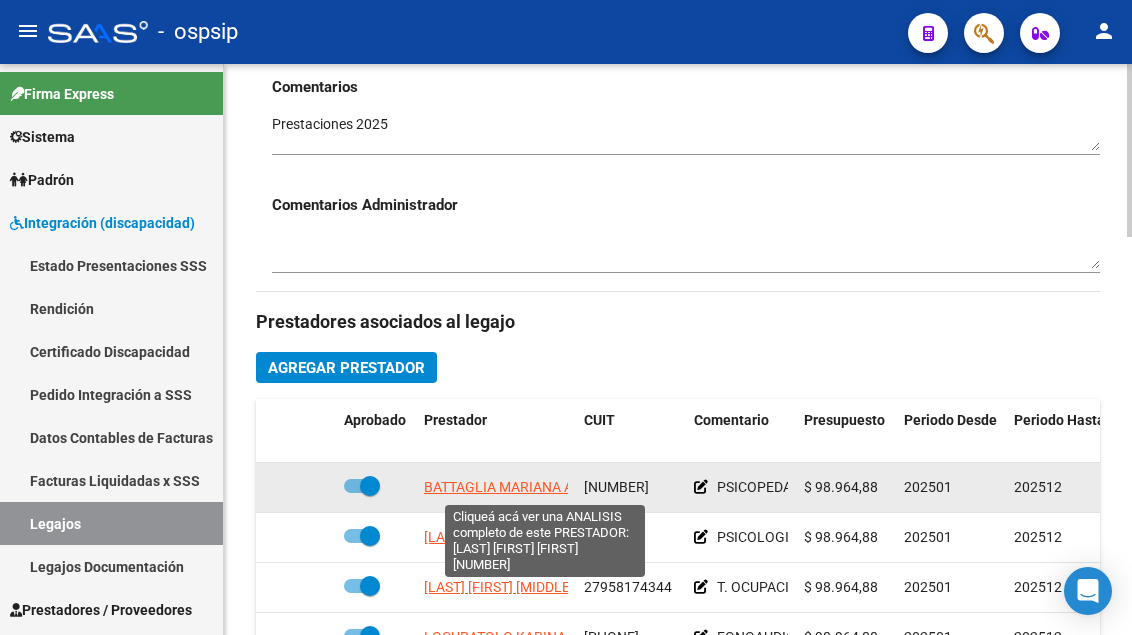 click on "BATTAGLIA MARIANA ANDREA LUJAN" 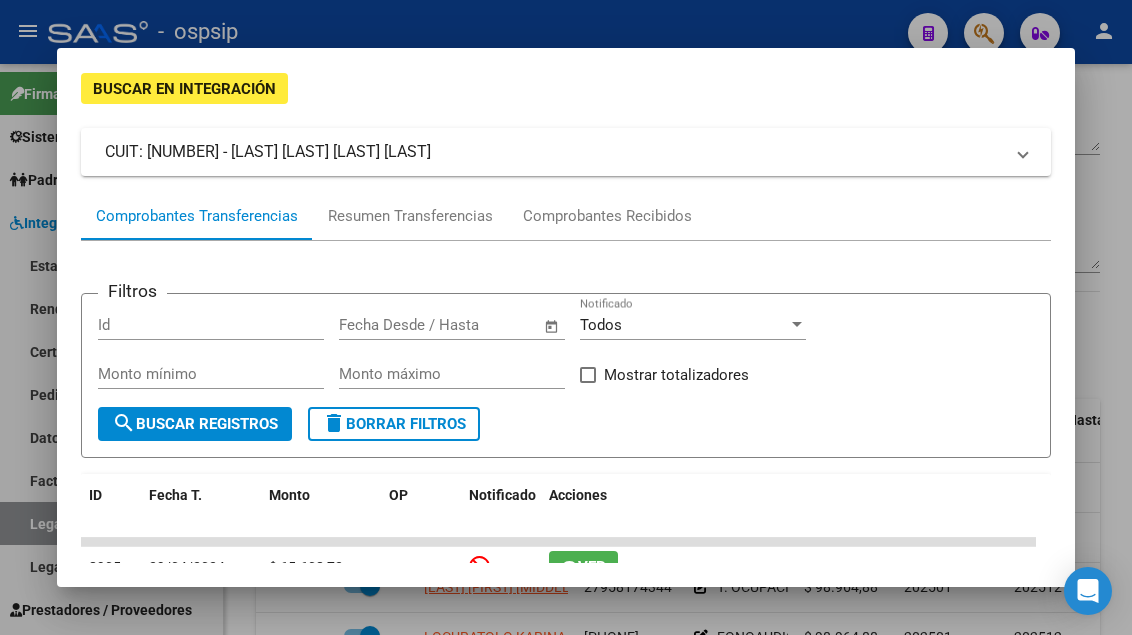 scroll, scrollTop: 0, scrollLeft: 0, axis: both 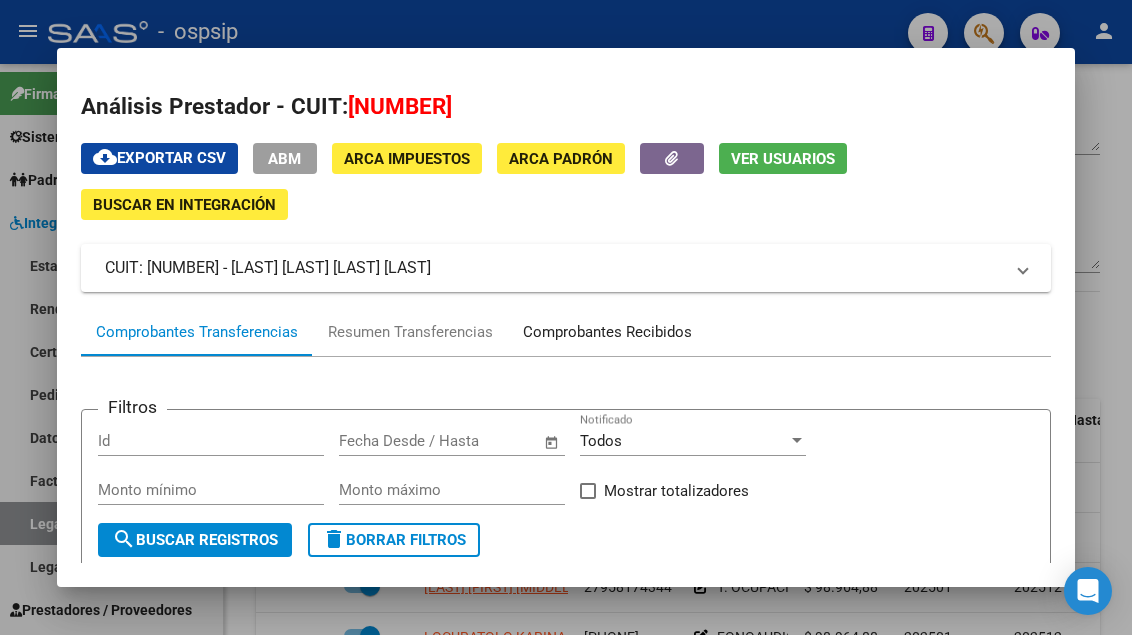 click on "Comprobantes Recibidos" at bounding box center [607, 332] 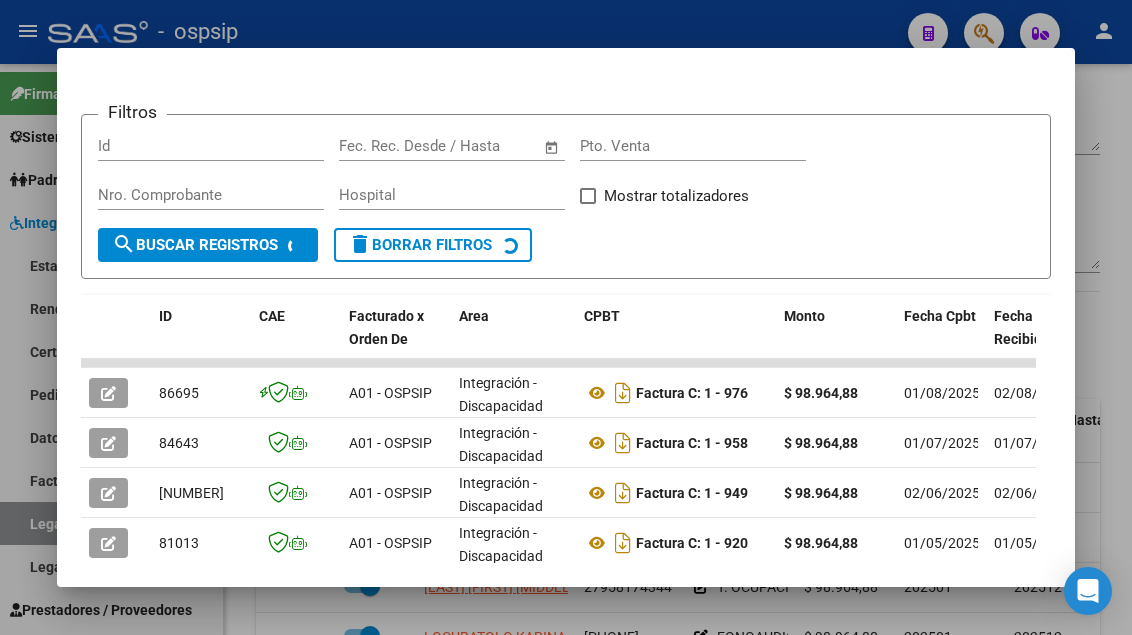 scroll, scrollTop: 386, scrollLeft: 0, axis: vertical 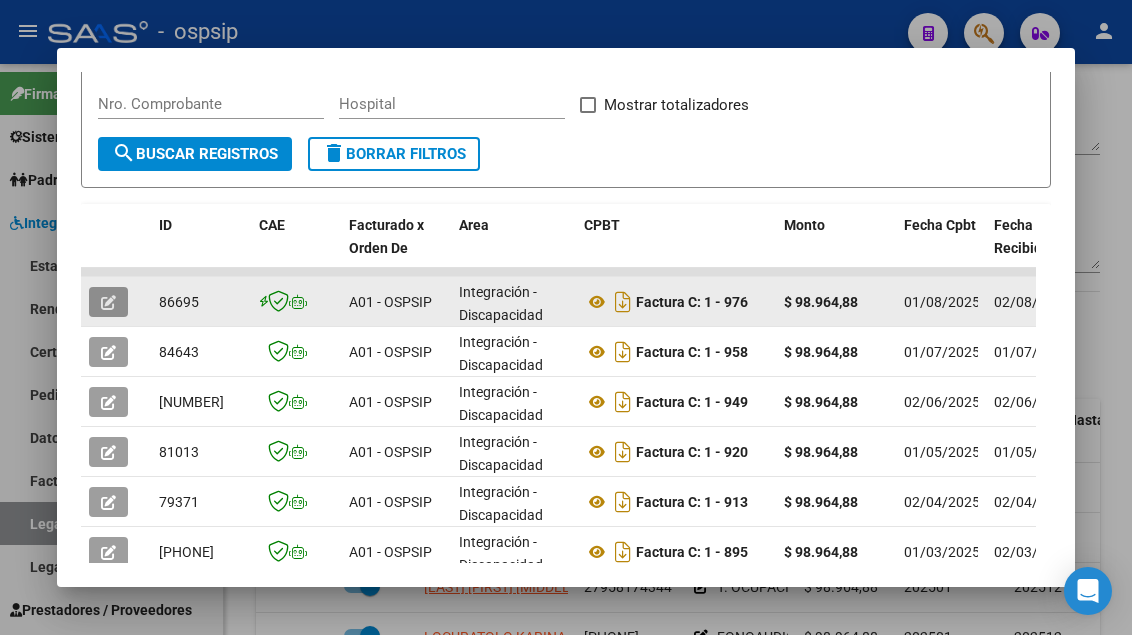 click 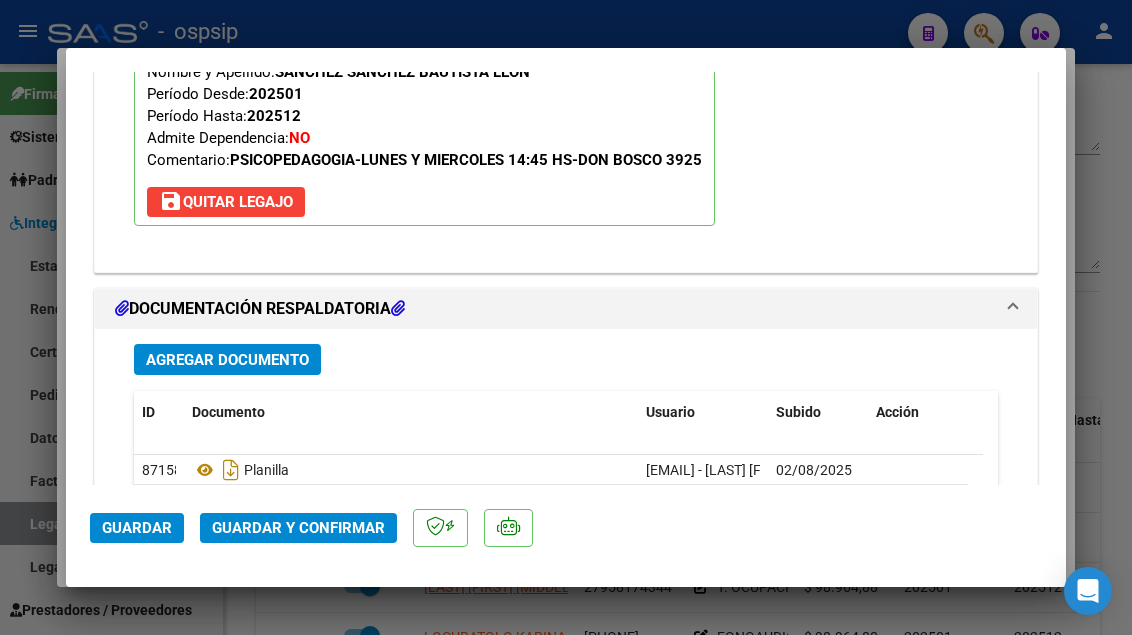 scroll, scrollTop: 2400, scrollLeft: 0, axis: vertical 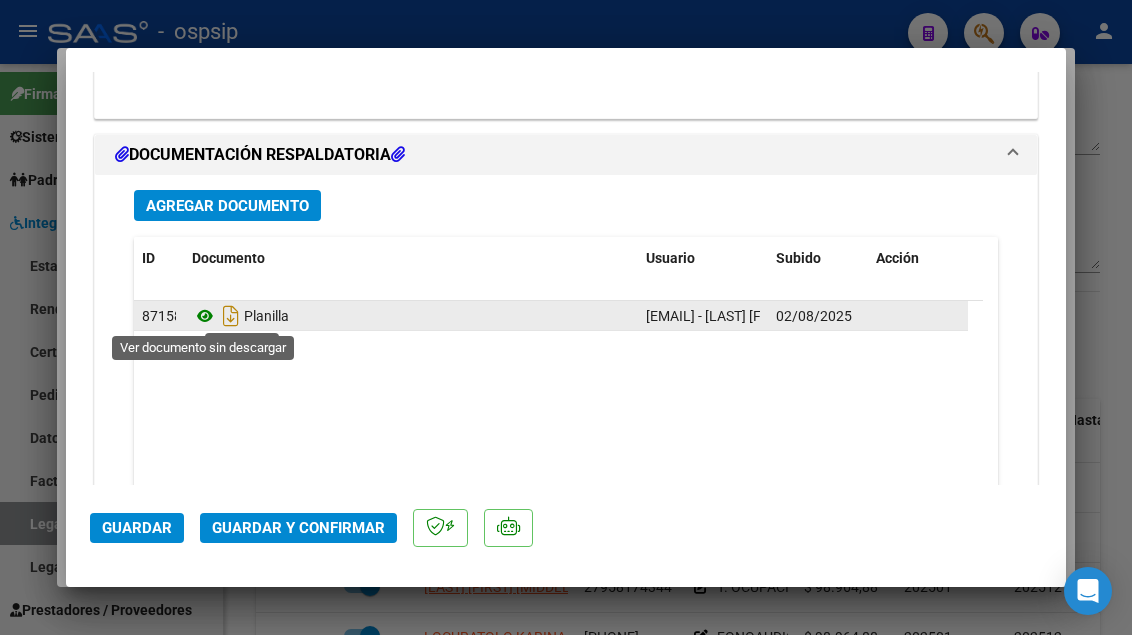 click 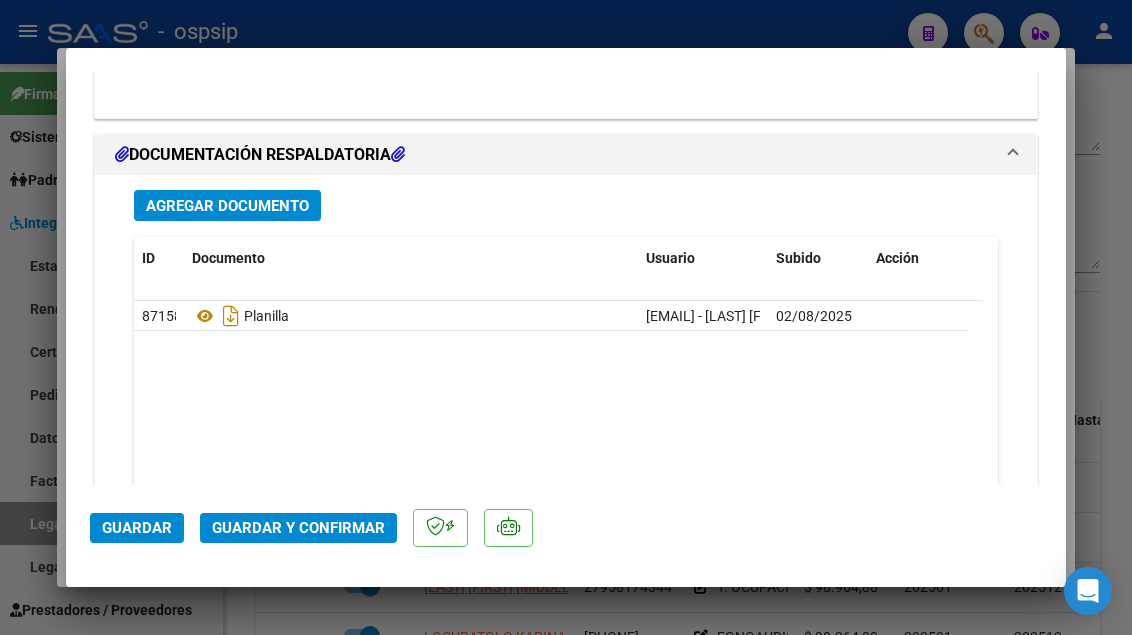 click on "Guardar y Confirmar" 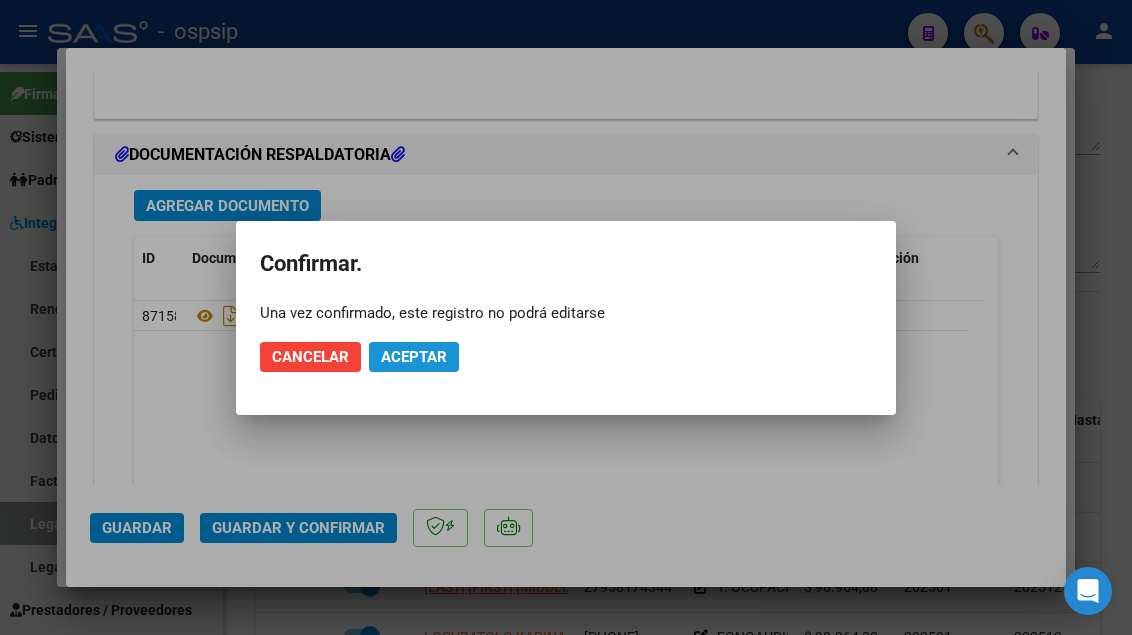 click on "Aceptar" 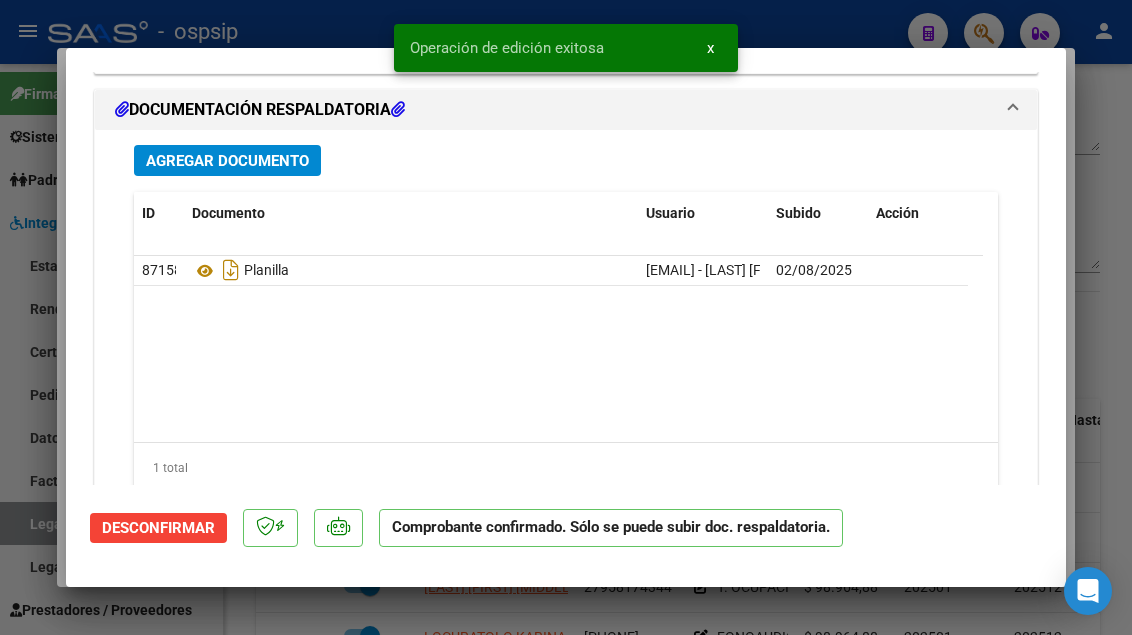 click at bounding box center [566, 317] 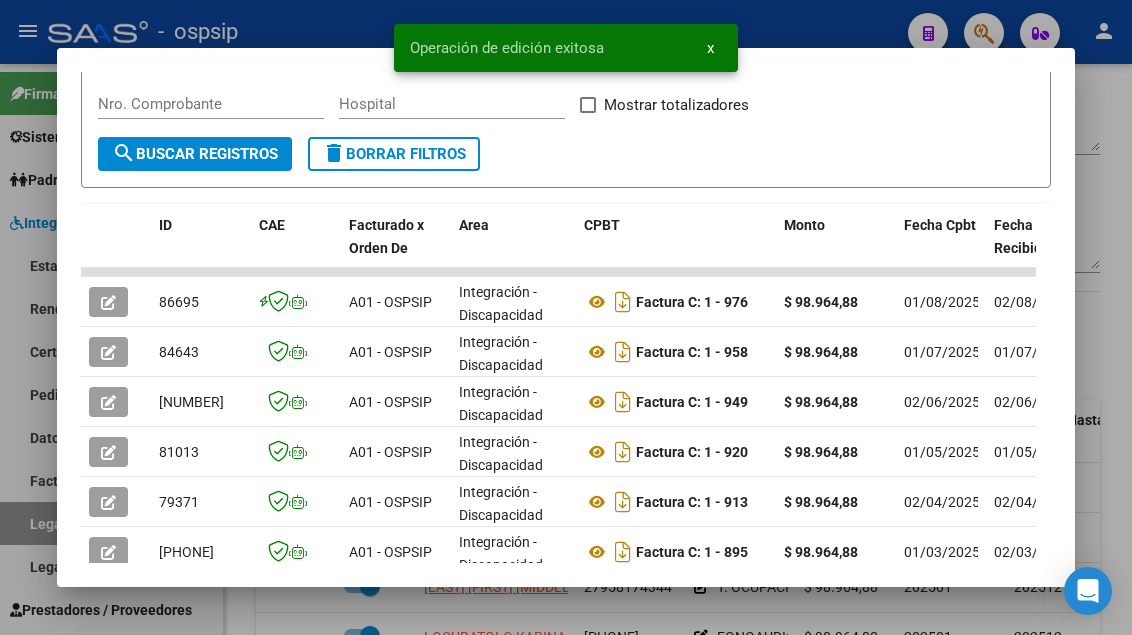 click at bounding box center [566, 317] 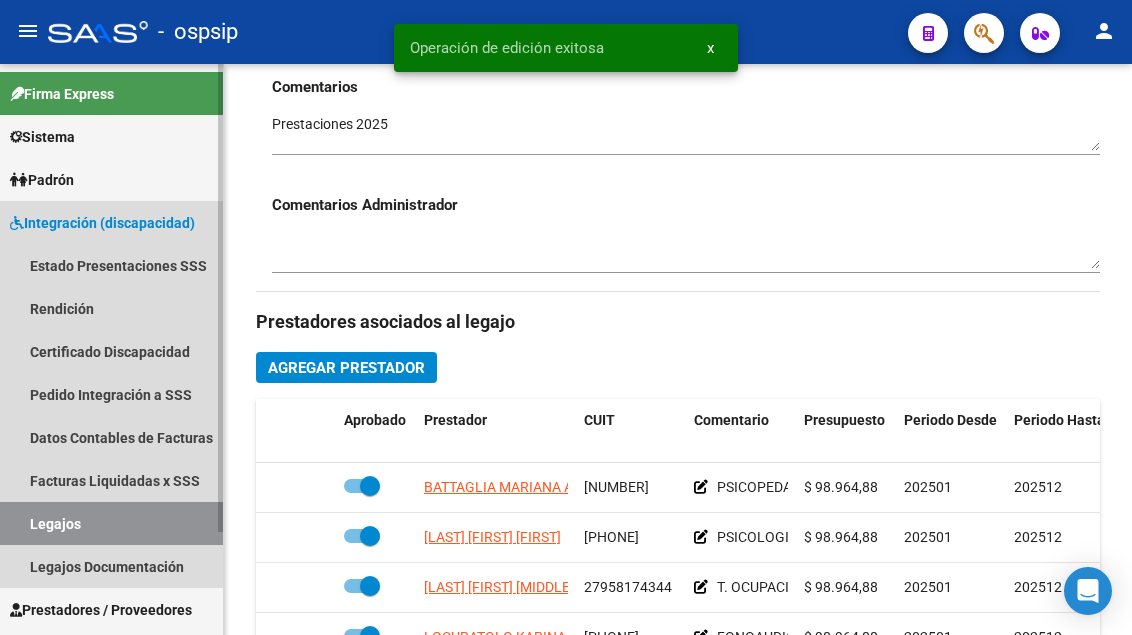 click on "Legajos" at bounding box center (111, 523) 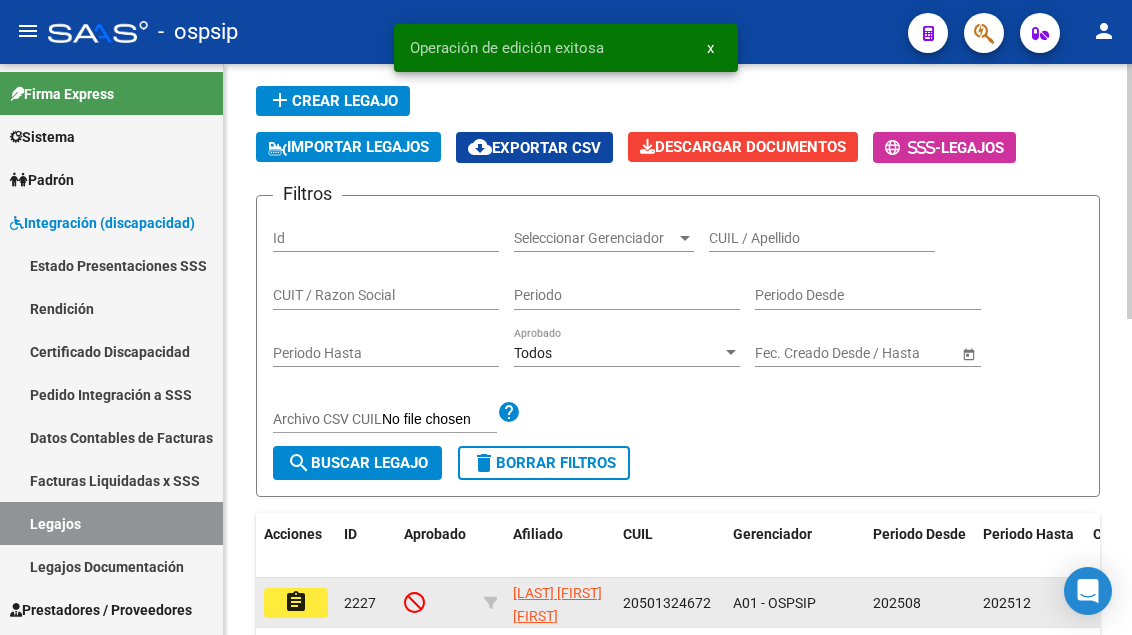scroll, scrollTop: 100, scrollLeft: 0, axis: vertical 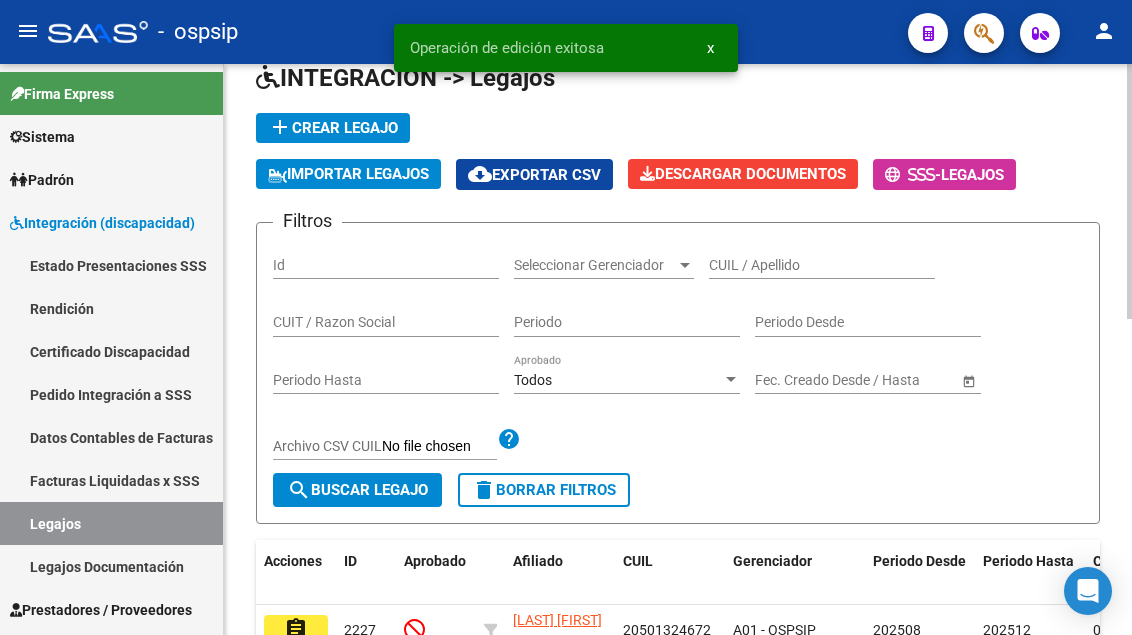 click on "CUIL / Apellido" at bounding box center (822, 265) 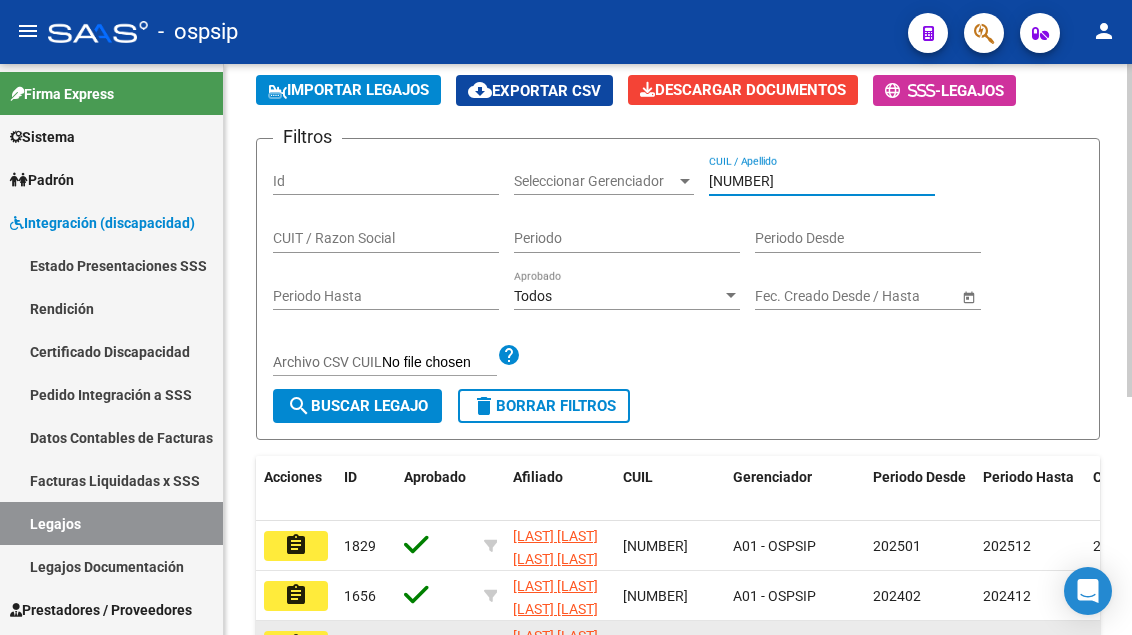 scroll, scrollTop: 300, scrollLeft: 0, axis: vertical 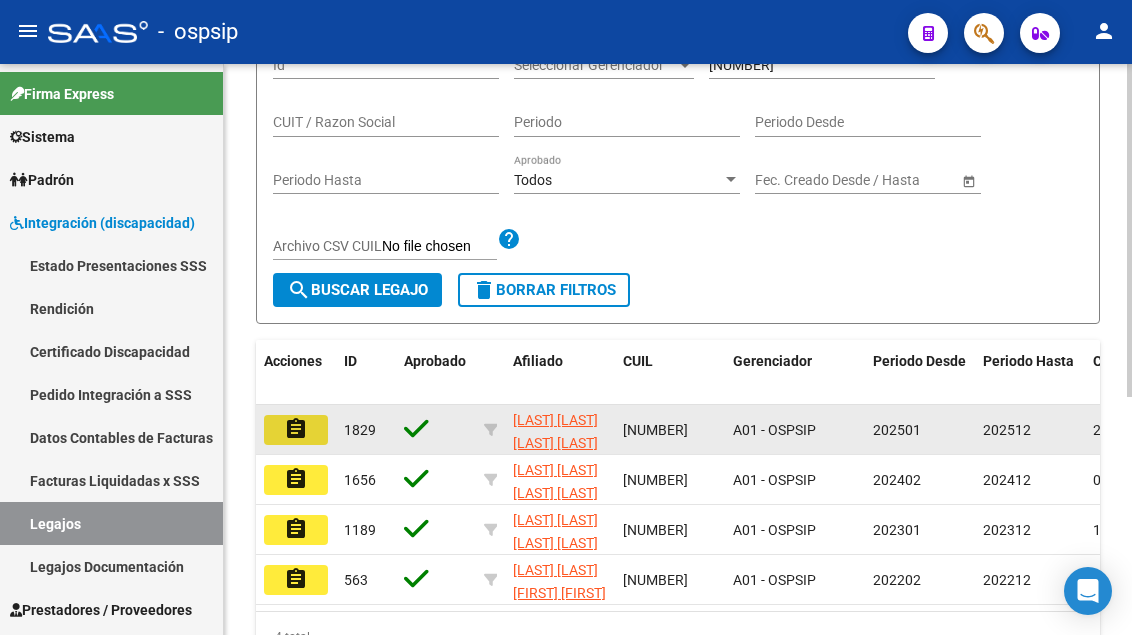 click on "assignment" 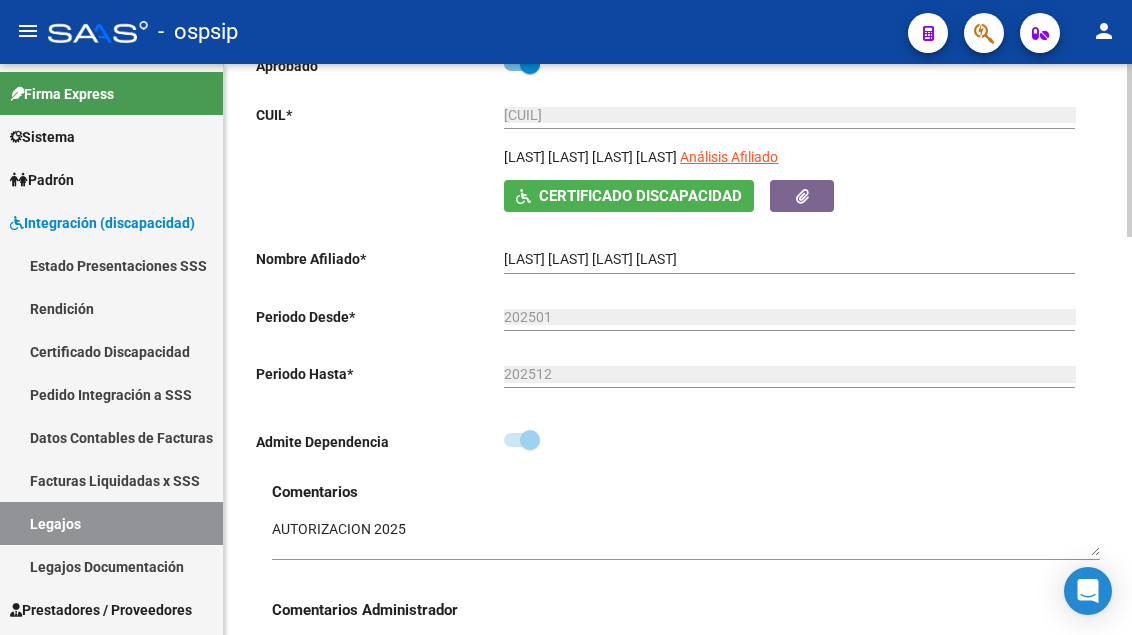 scroll, scrollTop: 300, scrollLeft: 0, axis: vertical 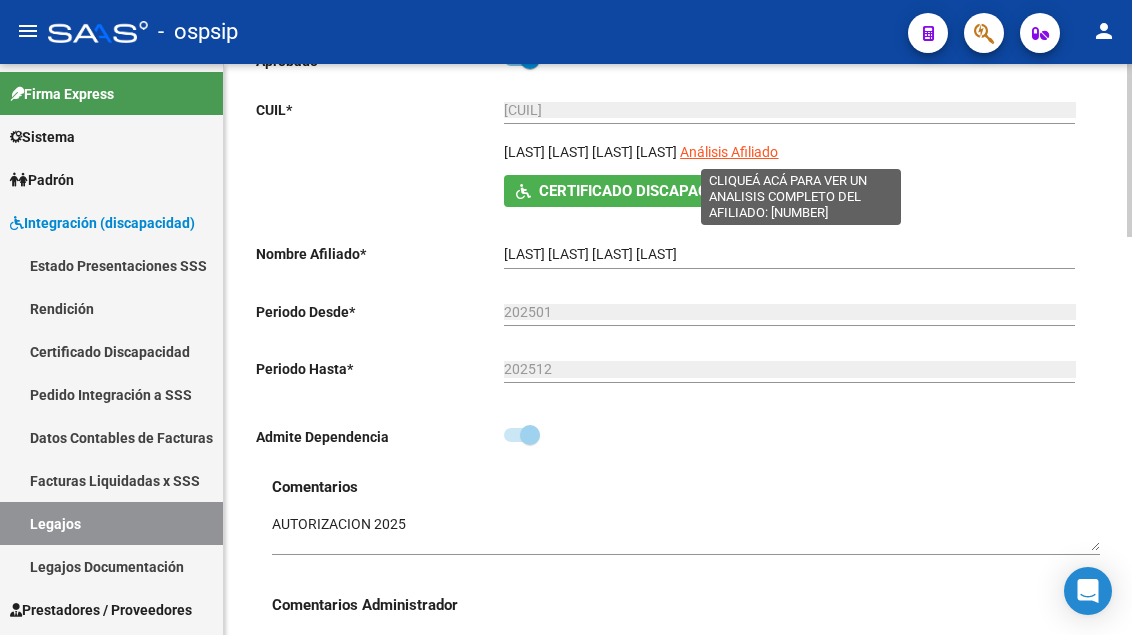 click on "Análisis Afiliado" 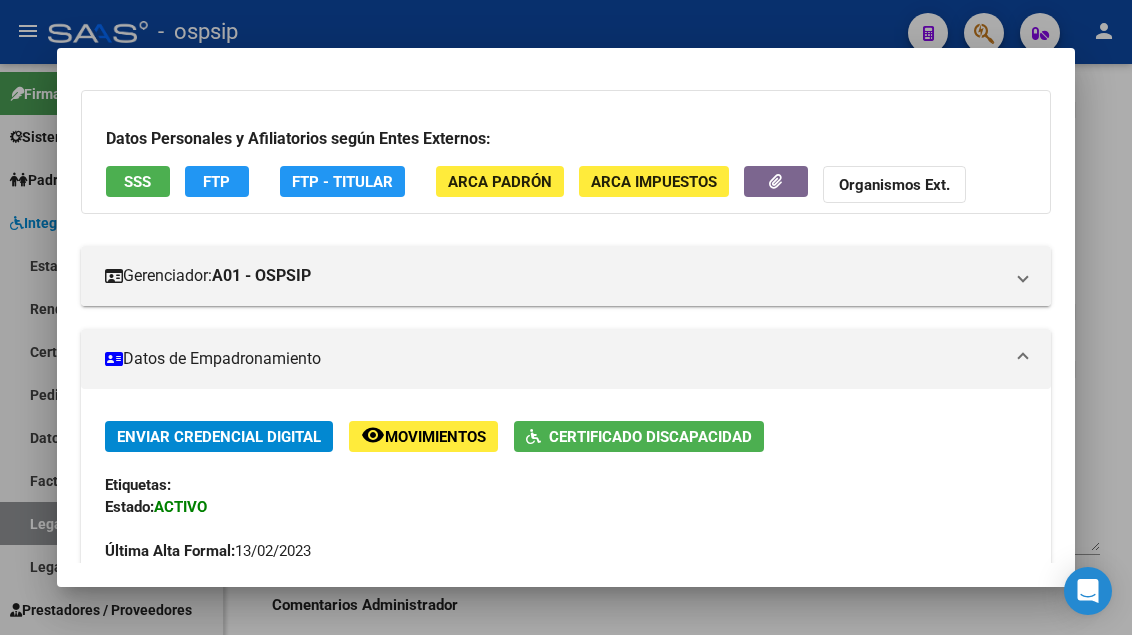 scroll, scrollTop: 200, scrollLeft: 0, axis: vertical 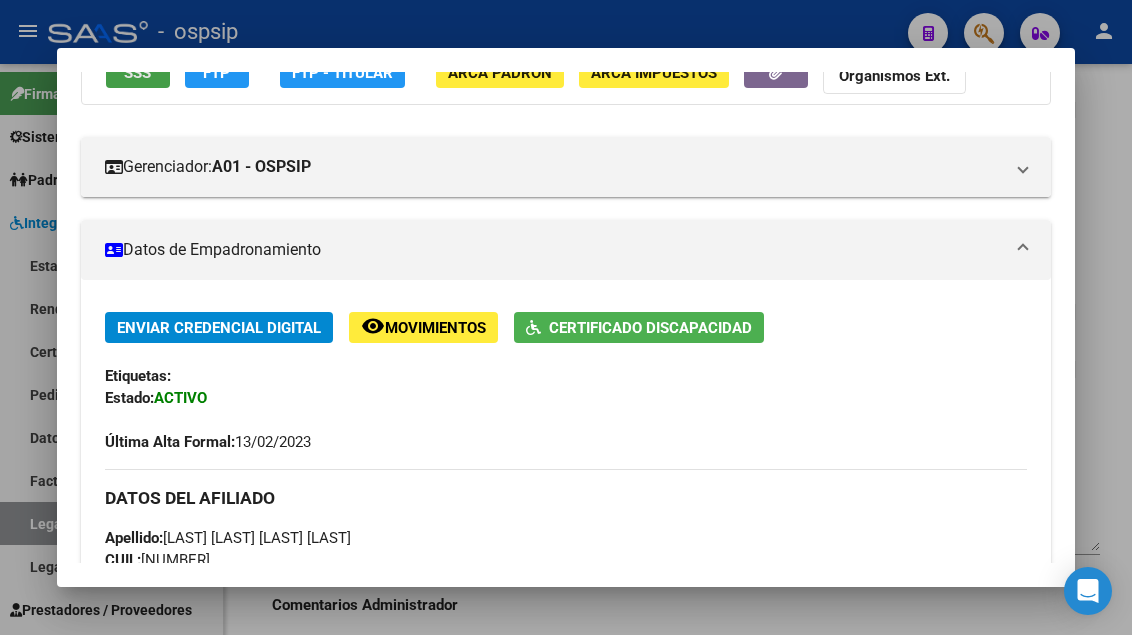 click on "SSS" at bounding box center (137, 73) 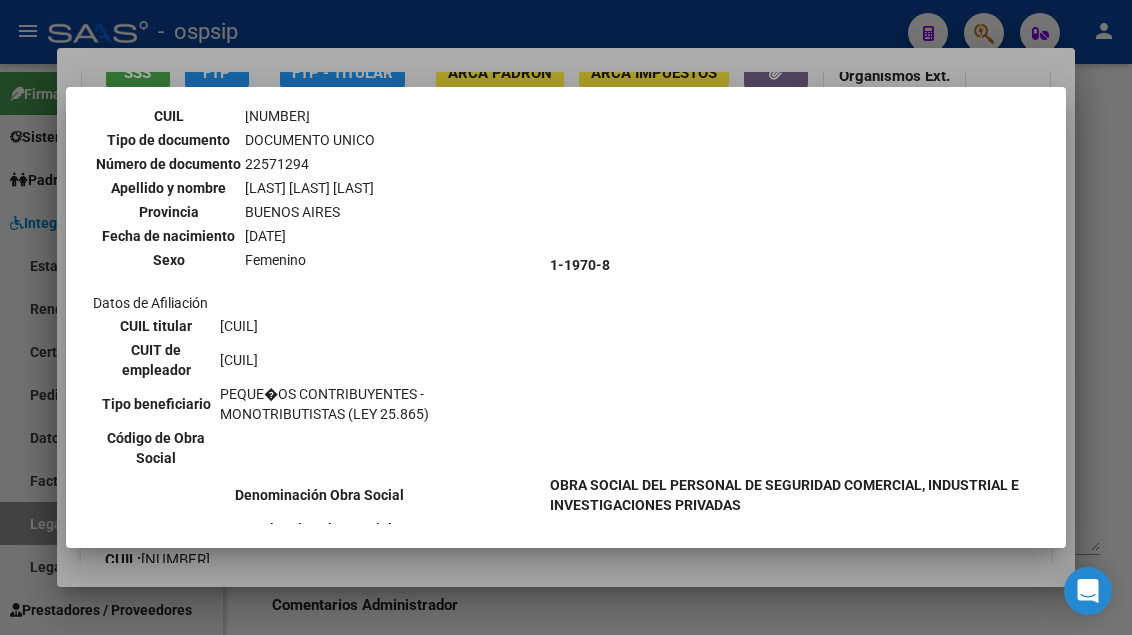 scroll, scrollTop: 800, scrollLeft: 0, axis: vertical 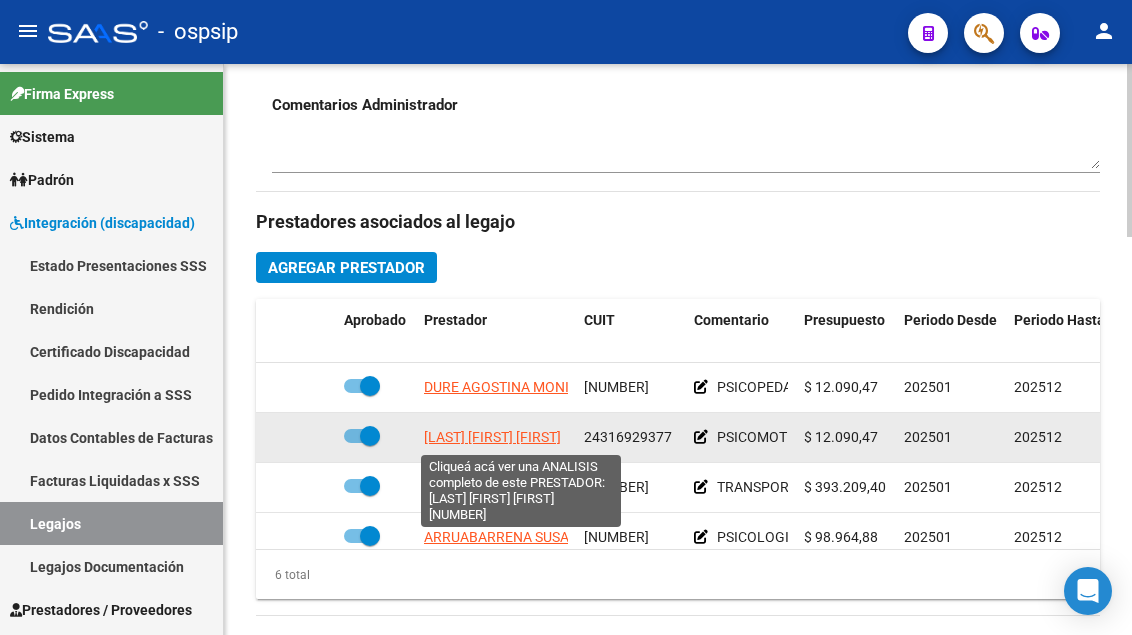 click on "[LAST] [FIRST] [FIRST]" 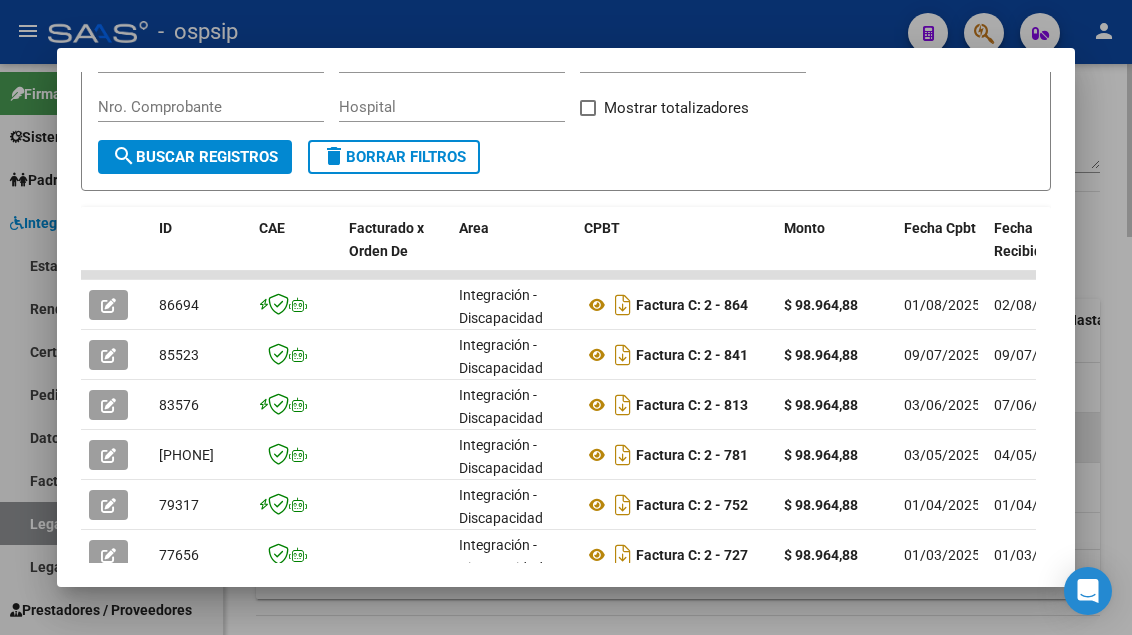 scroll, scrollTop: 385, scrollLeft: 0, axis: vertical 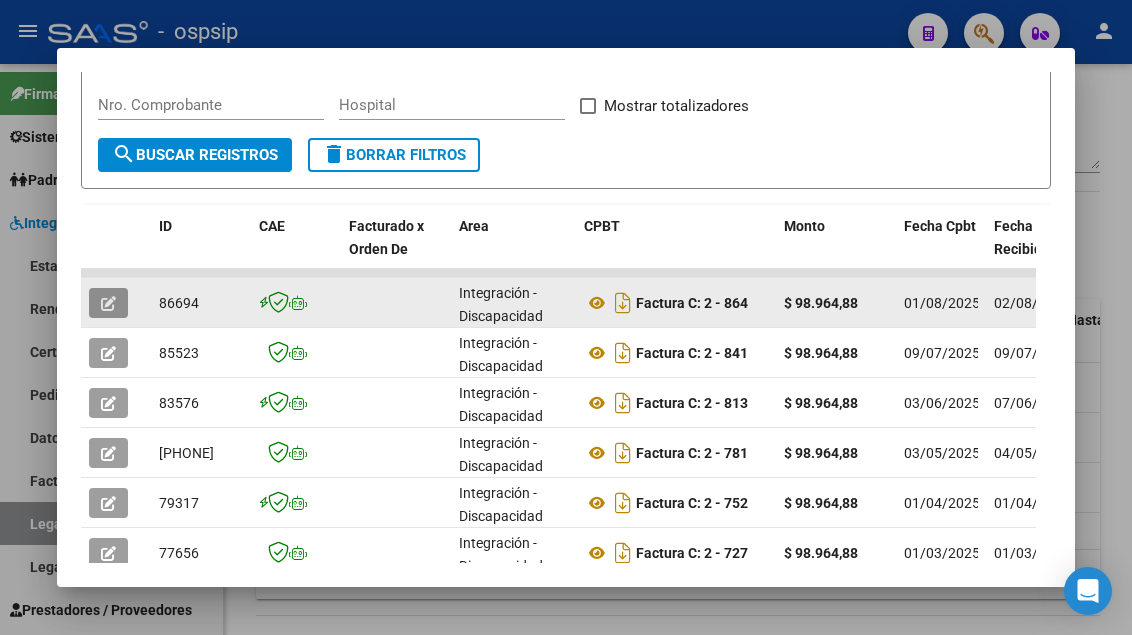 click 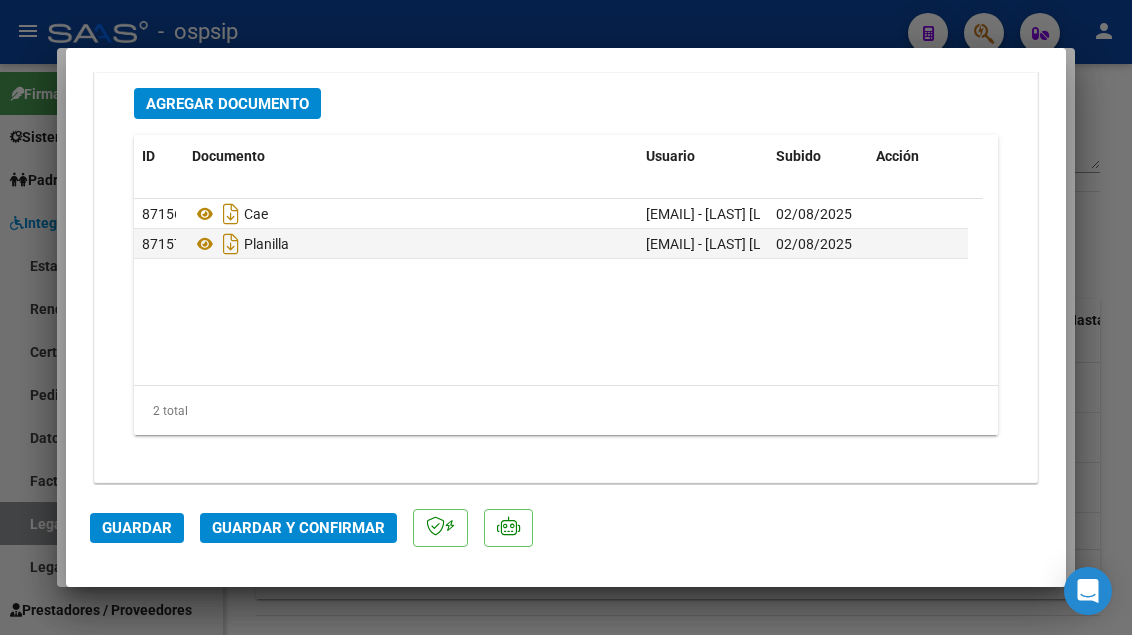 scroll, scrollTop: 2515, scrollLeft: 0, axis: vertical 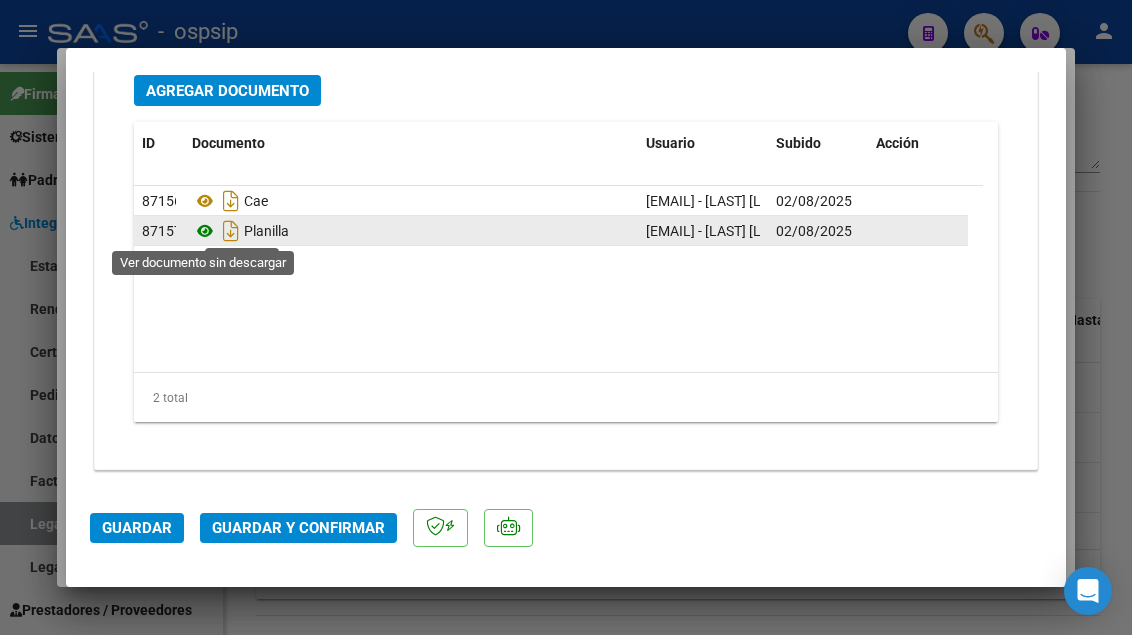 click 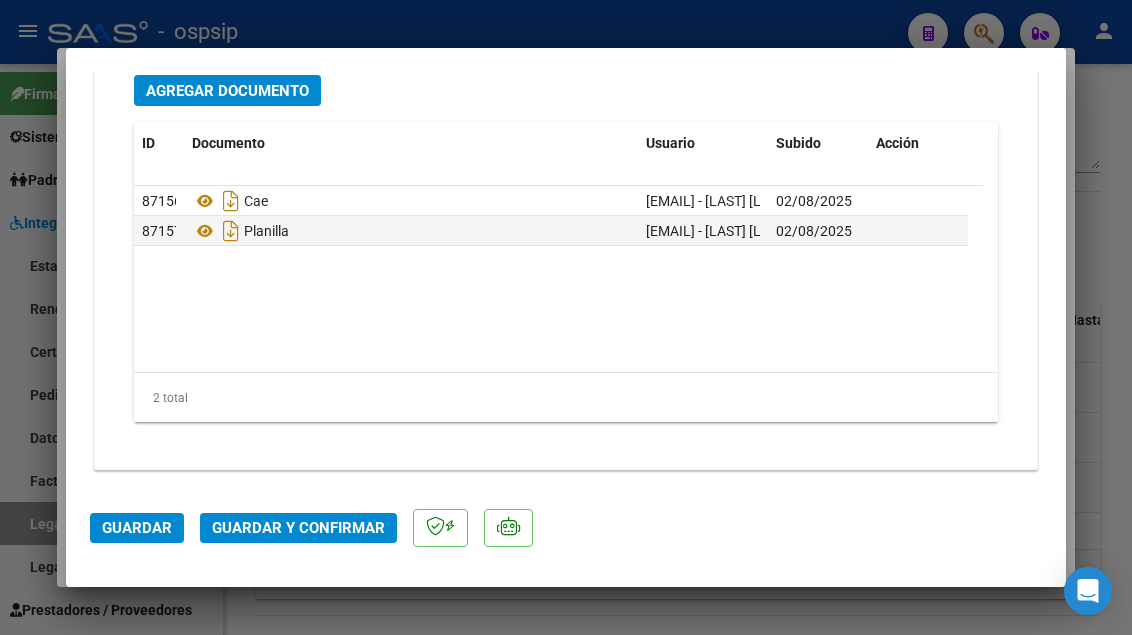 click on "Guardar y Confirmar" 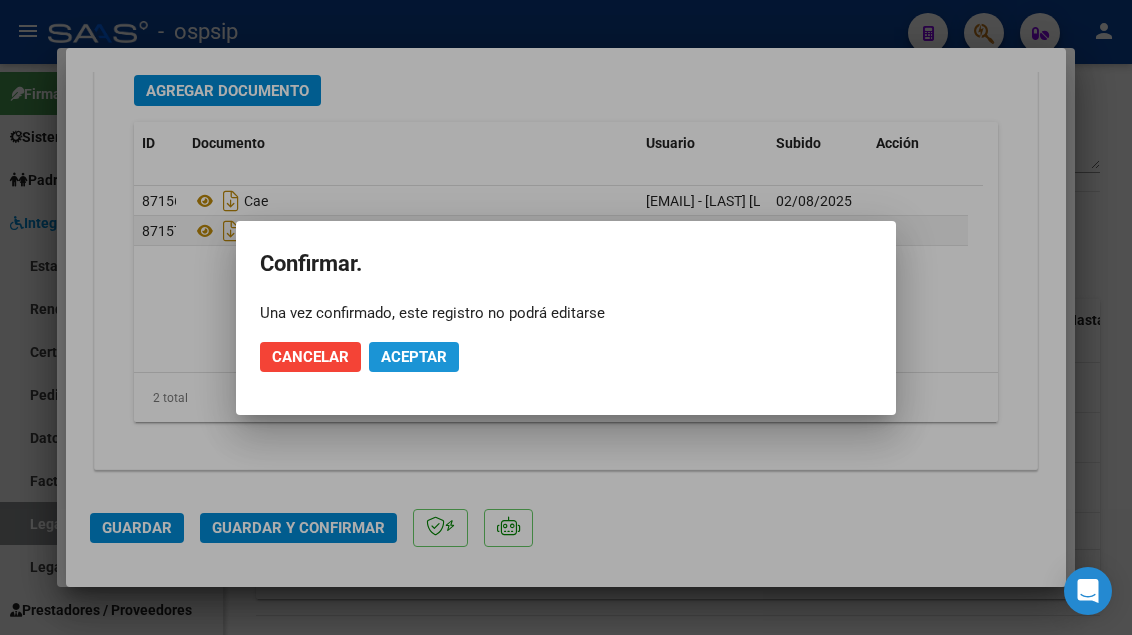 click on "Aceptar" 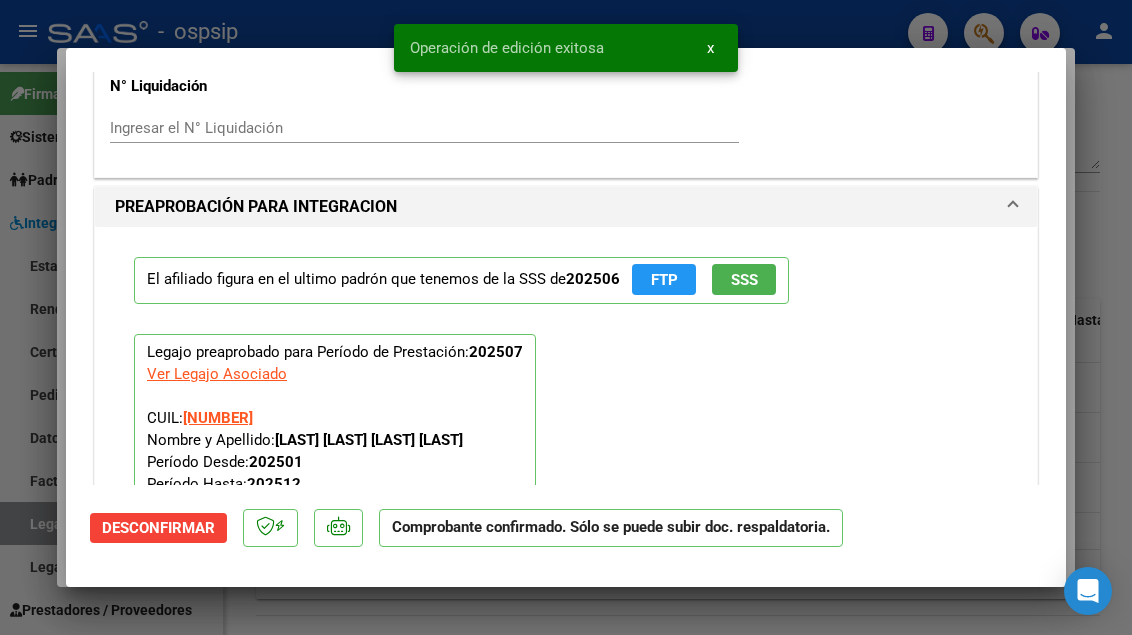 scroll, scrollTop: 1688, scrollLeft: 0, axis: vertical 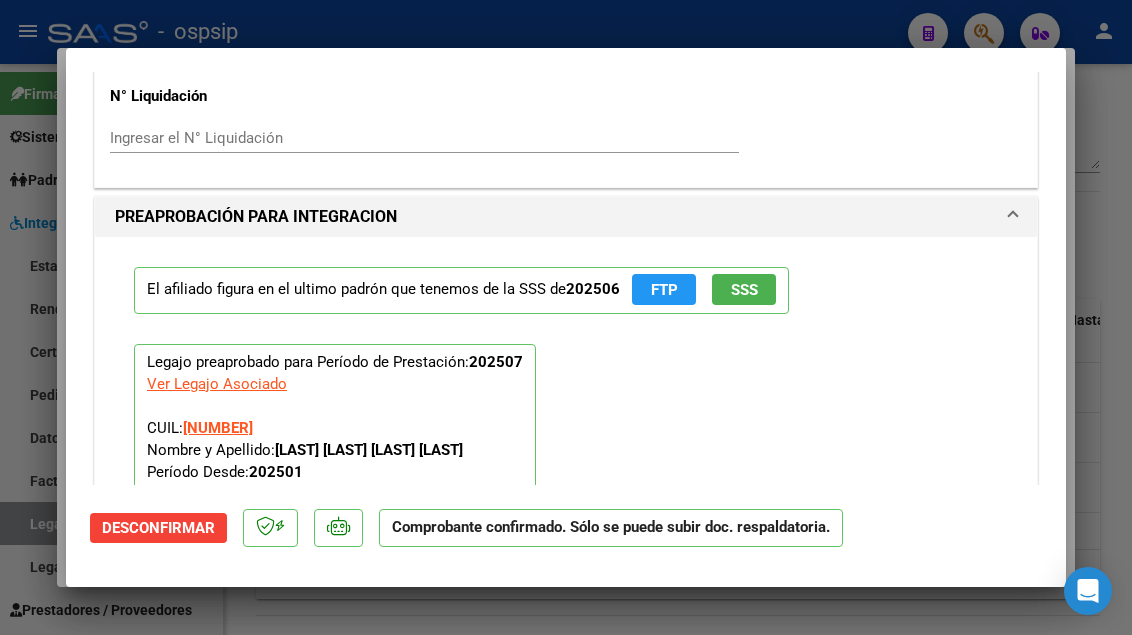 click at bounding box center [566, 317] 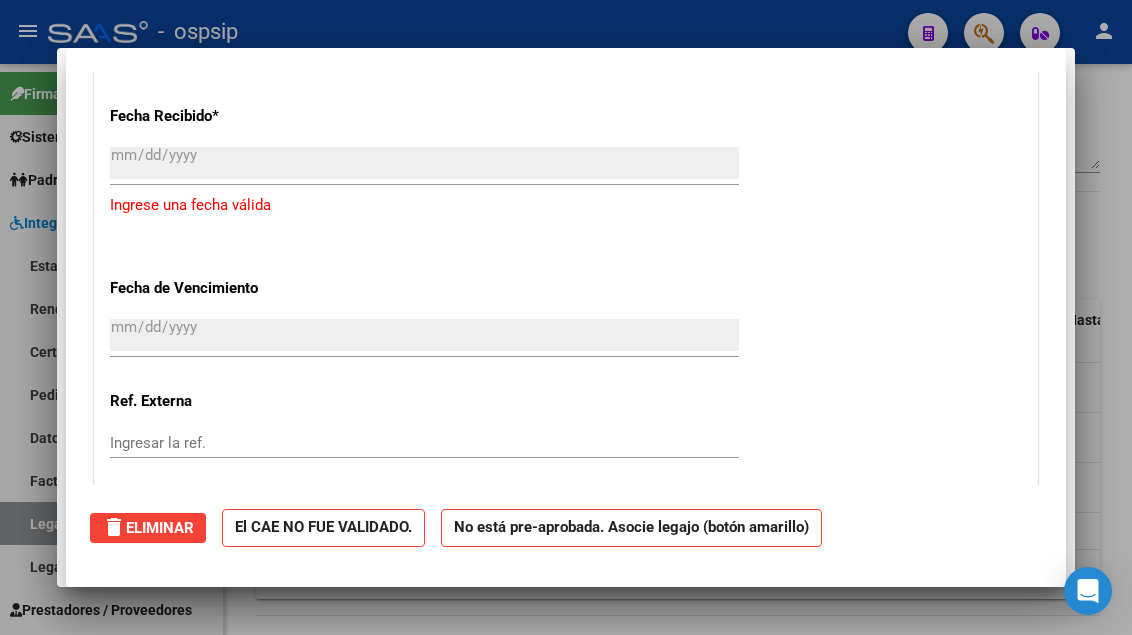 scroll, scrollTop: 2094, scrollLeft: 0, axis: vertical 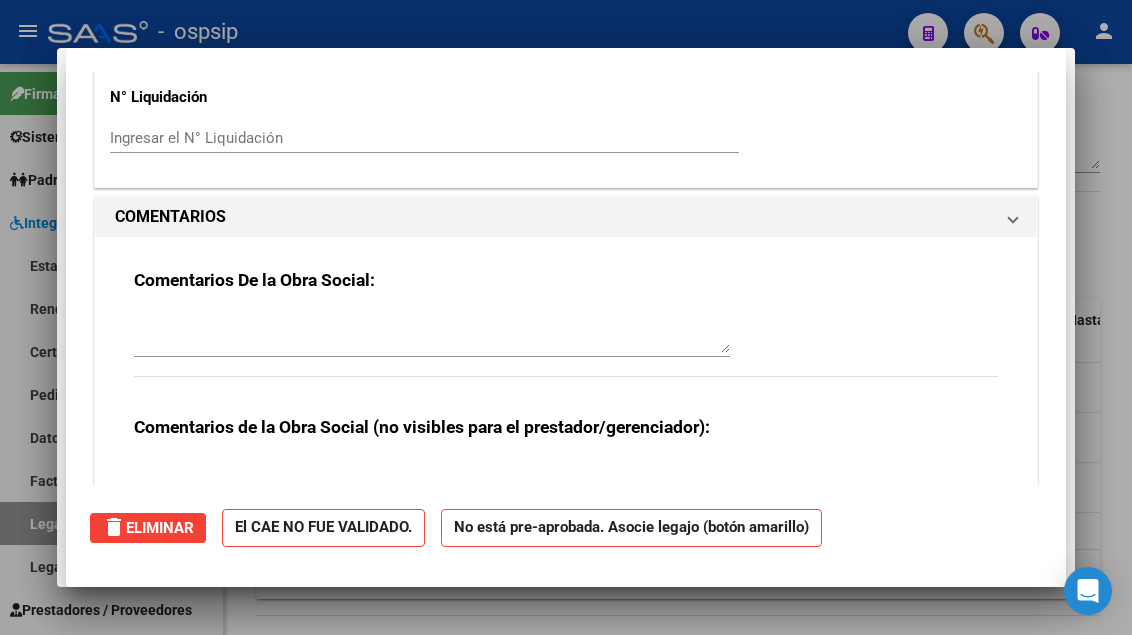 click at bounding box center [566, 317] 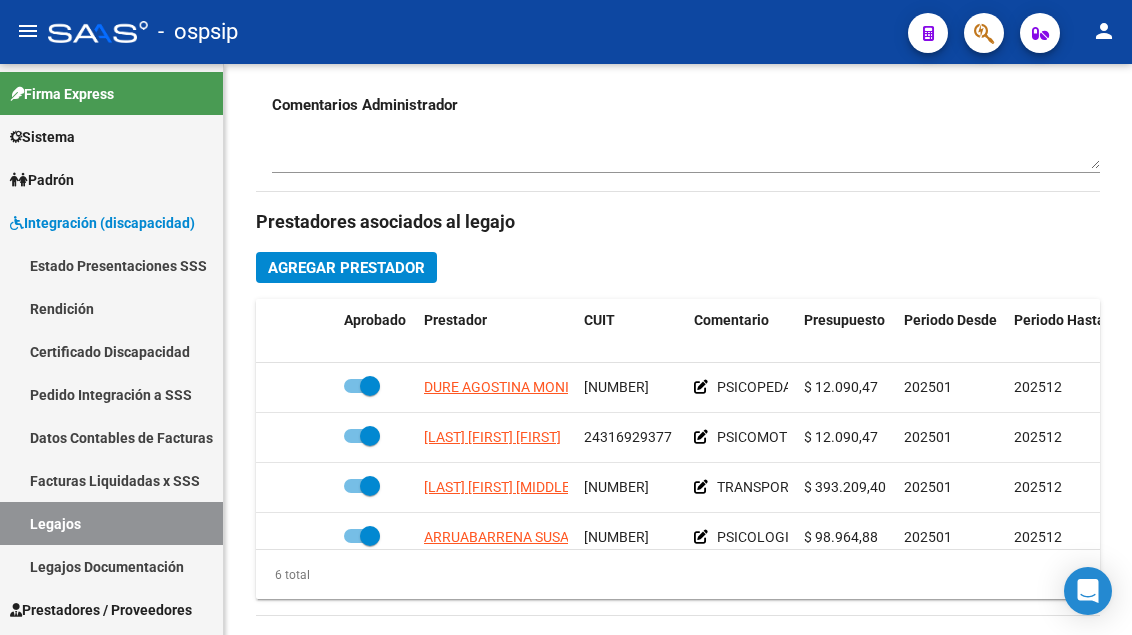 click on "Legajos" at bounding box center [111, 523] 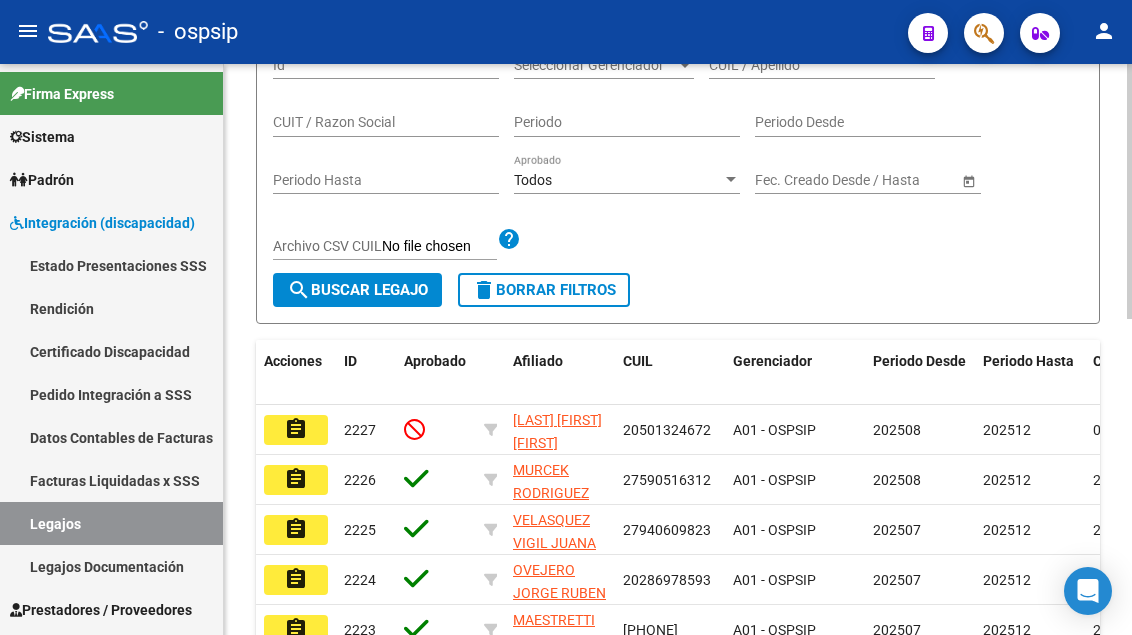 scroll, scrollTop: 208, scrollLeft: 0, axis: vertical 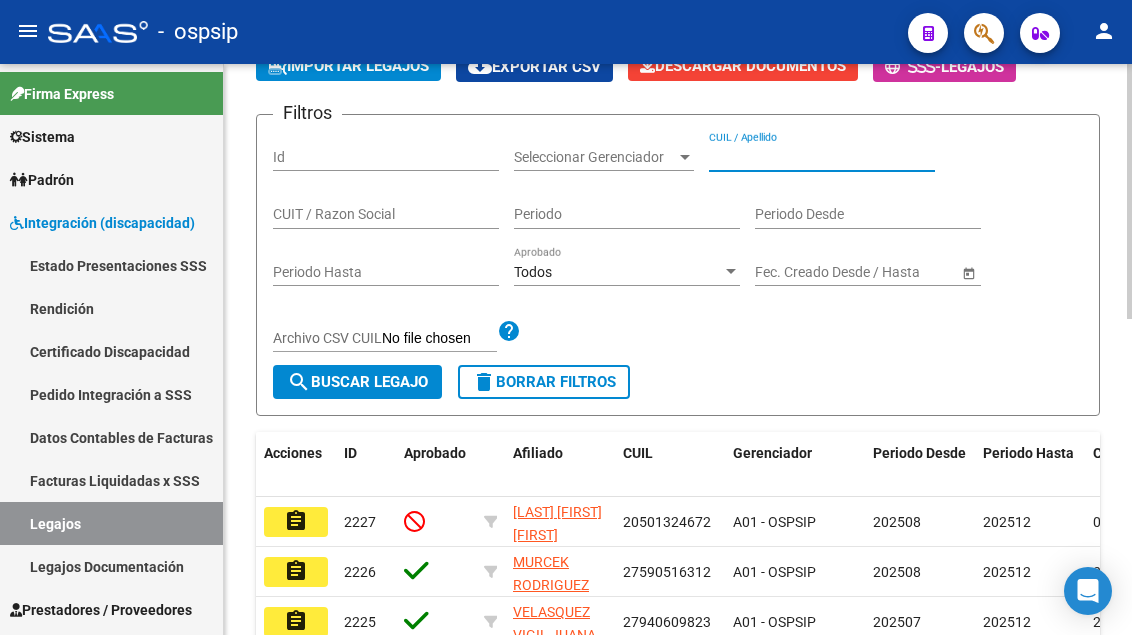click on "CUIL / Apellido" at bounding box center (822, 157) 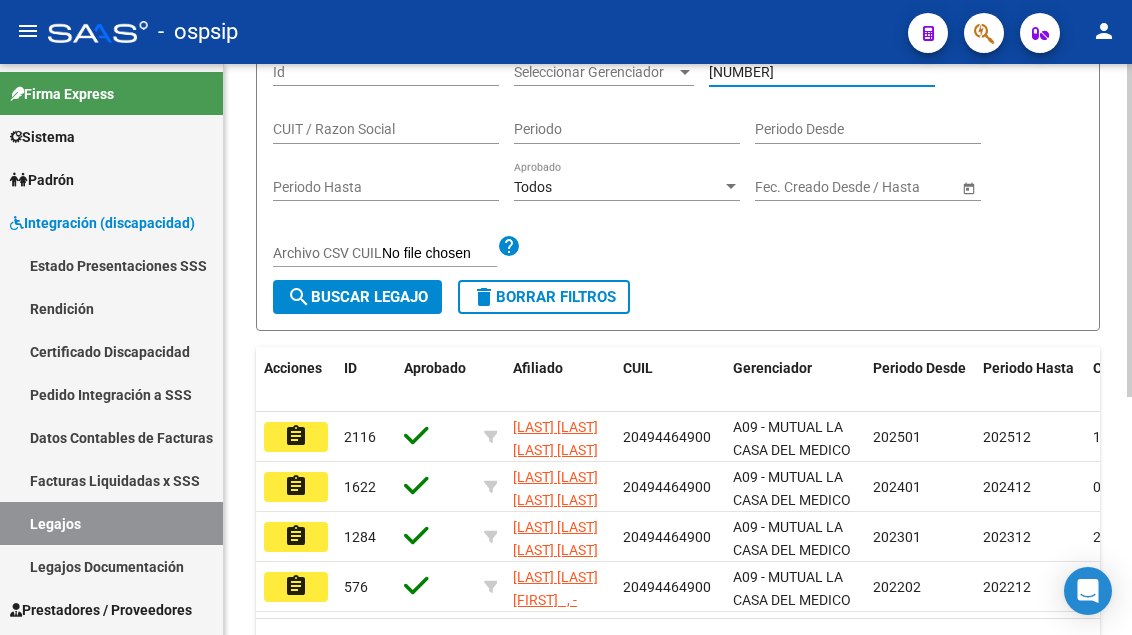 scroll, scrollTop: 408, scrollLeft: 0, axis: vertical 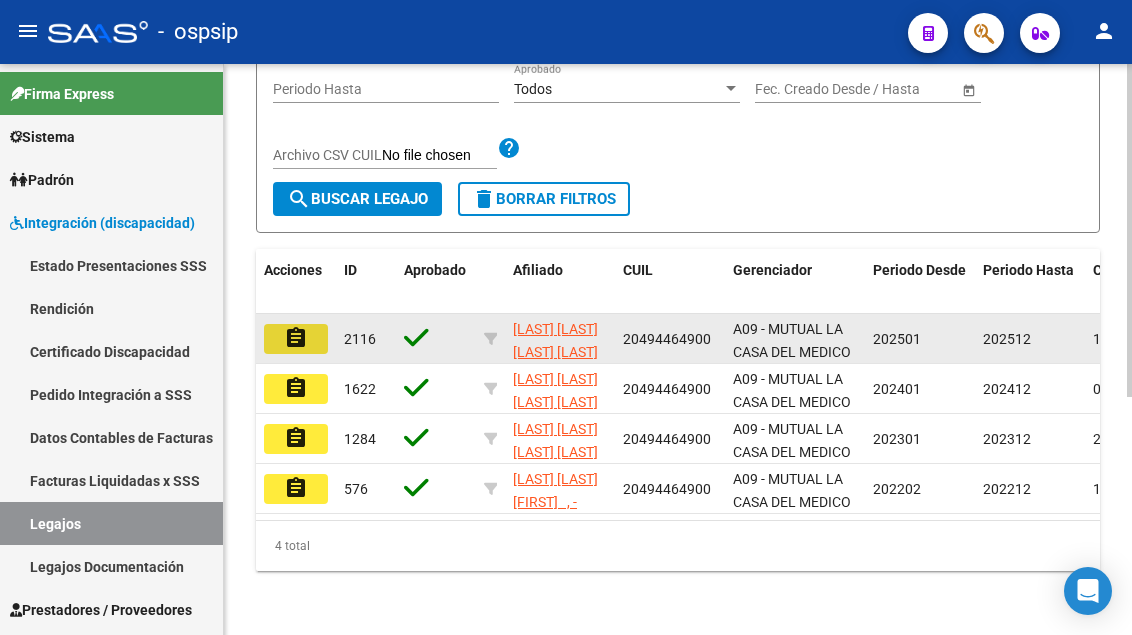 click on "assignment" 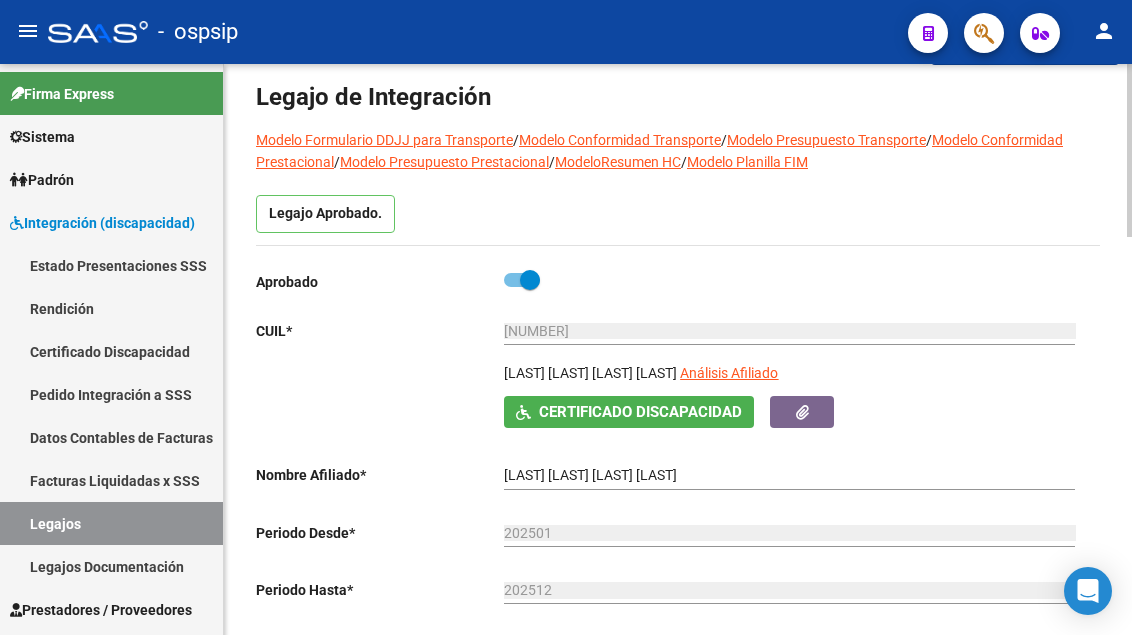 scroll, scrollTop: 200, scrollLeft: 0, axis: vertical 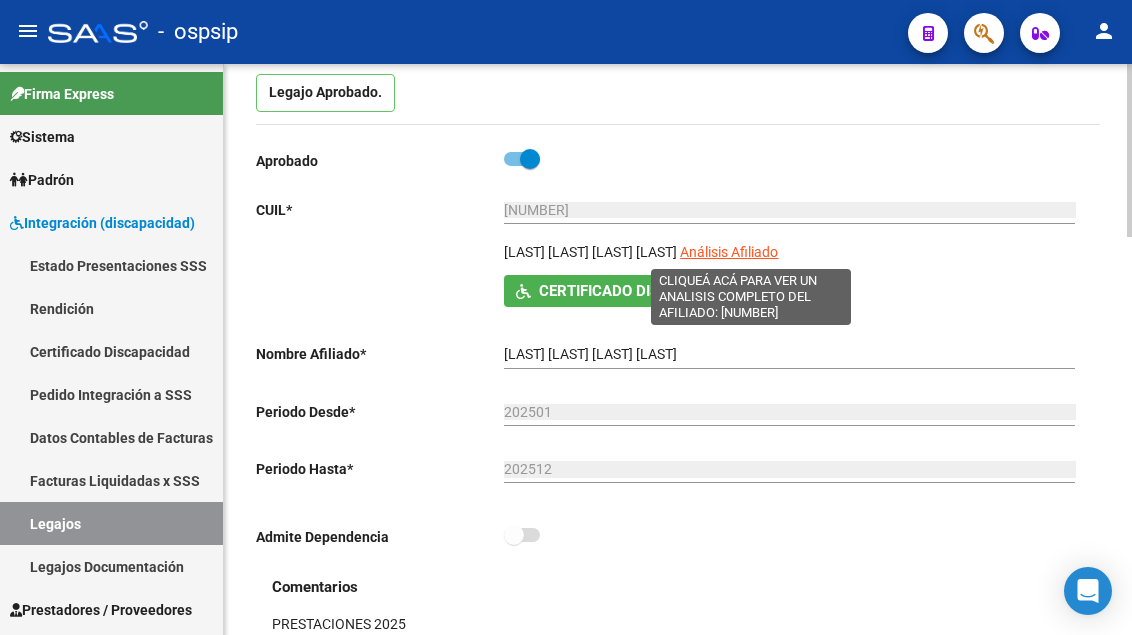 click on "Análisis Afiliado" 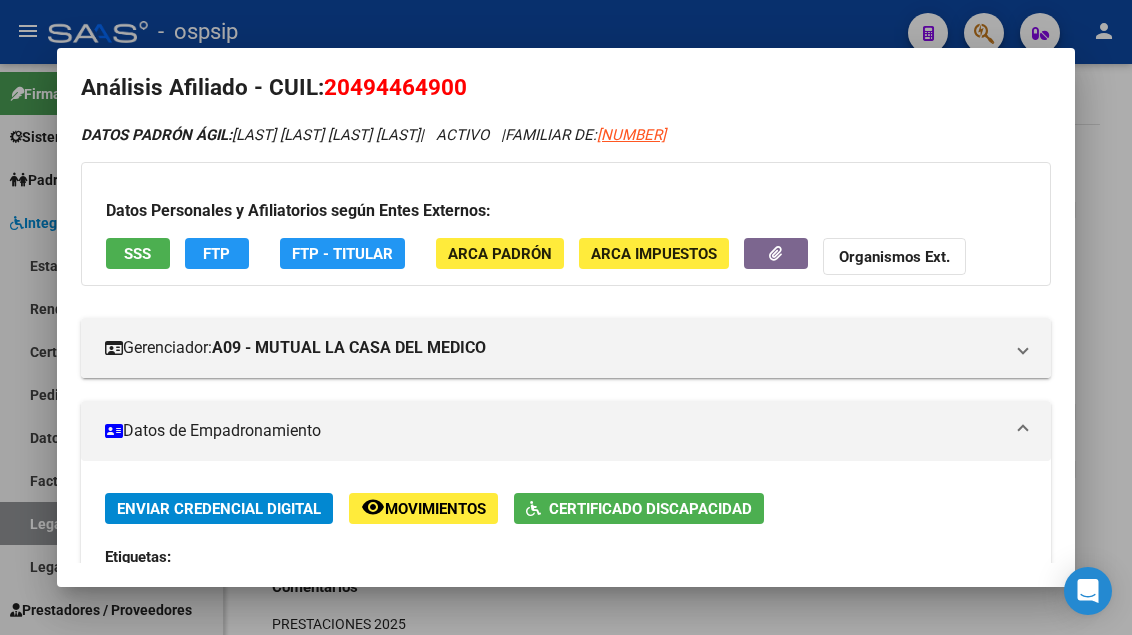 scroll, scrollTop: 0, scrollLeft: 0, axis: both 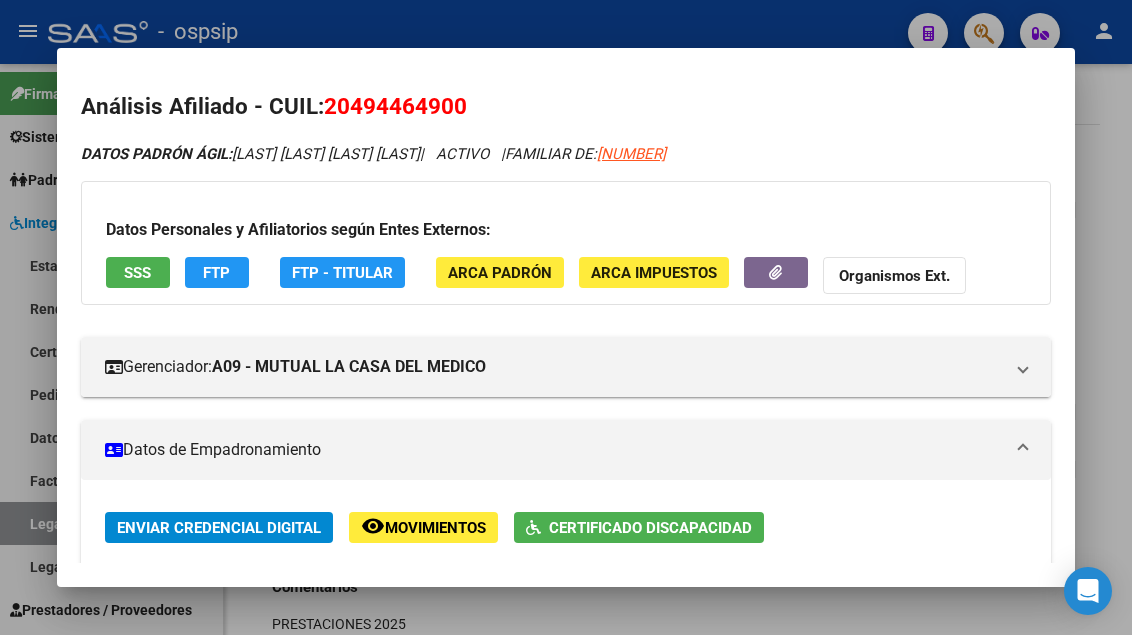 click on "SSS" at bounding box center (138, 272) 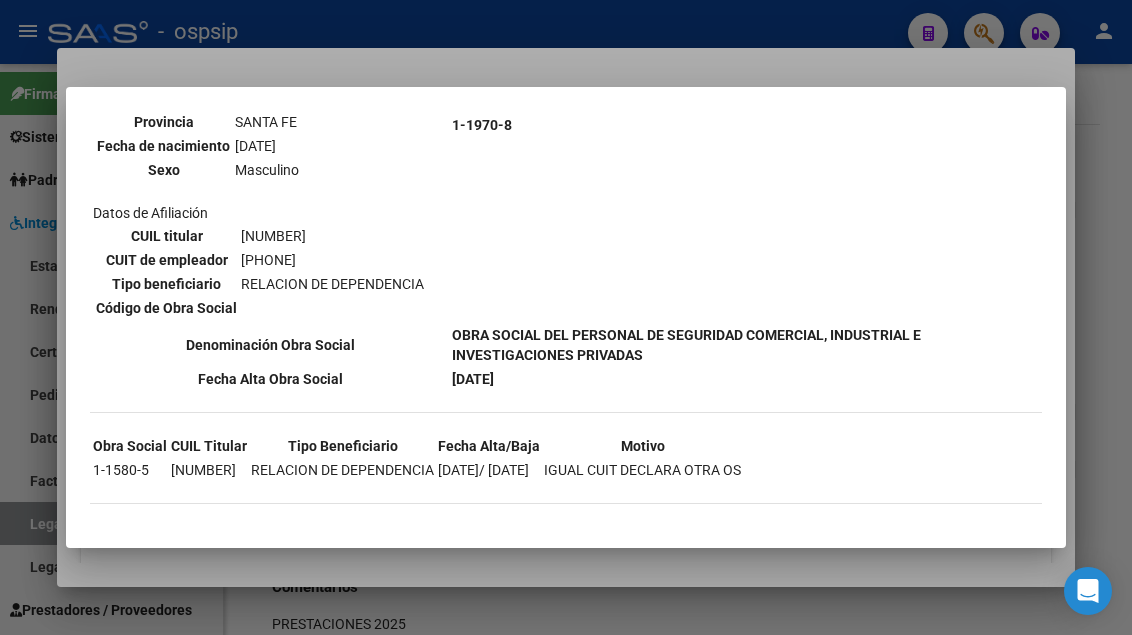 scroll, scrollTop: 1526, scrollLeft: 0, axis: vertical 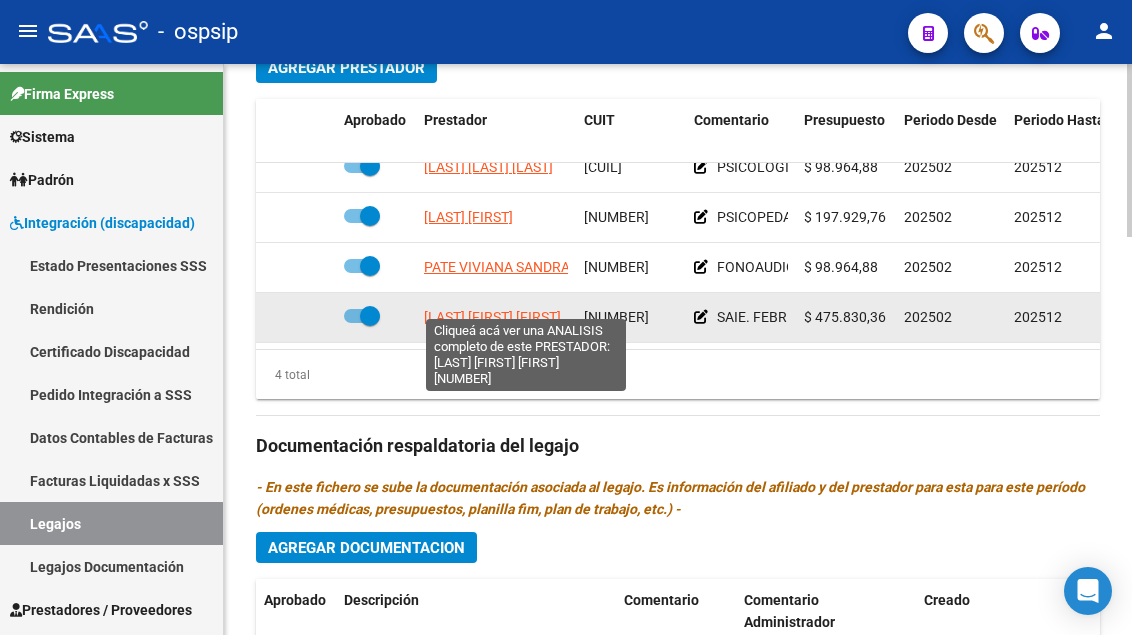 click on "[LAST] [FIRST] [FIRST]" 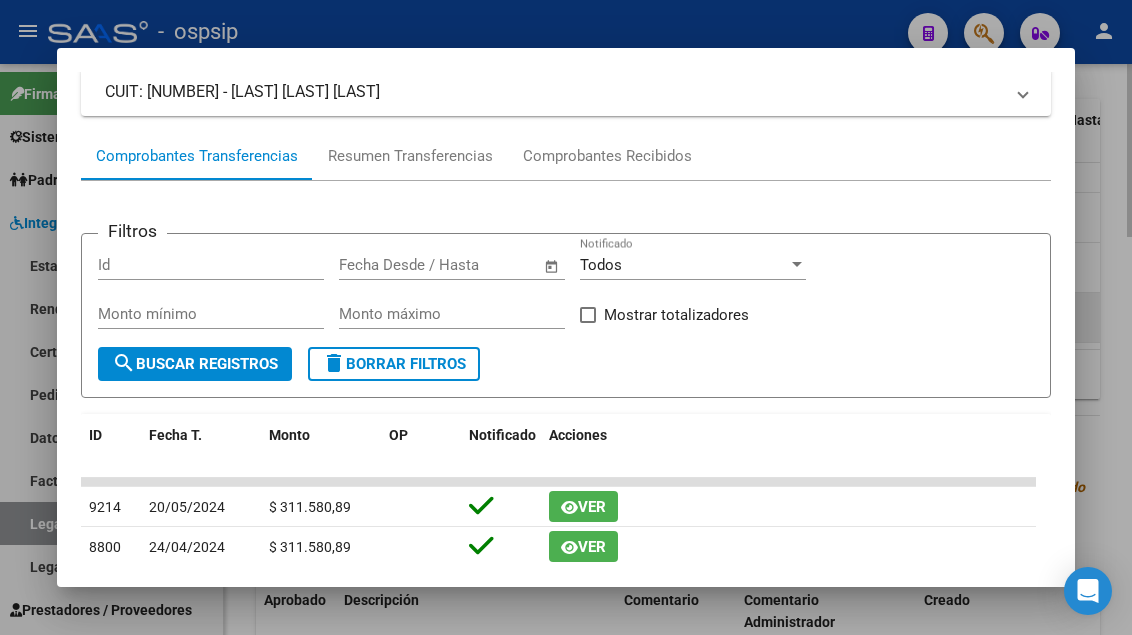 scroll, scrollTop: 186, scrollLeft: 0, axis: vertical 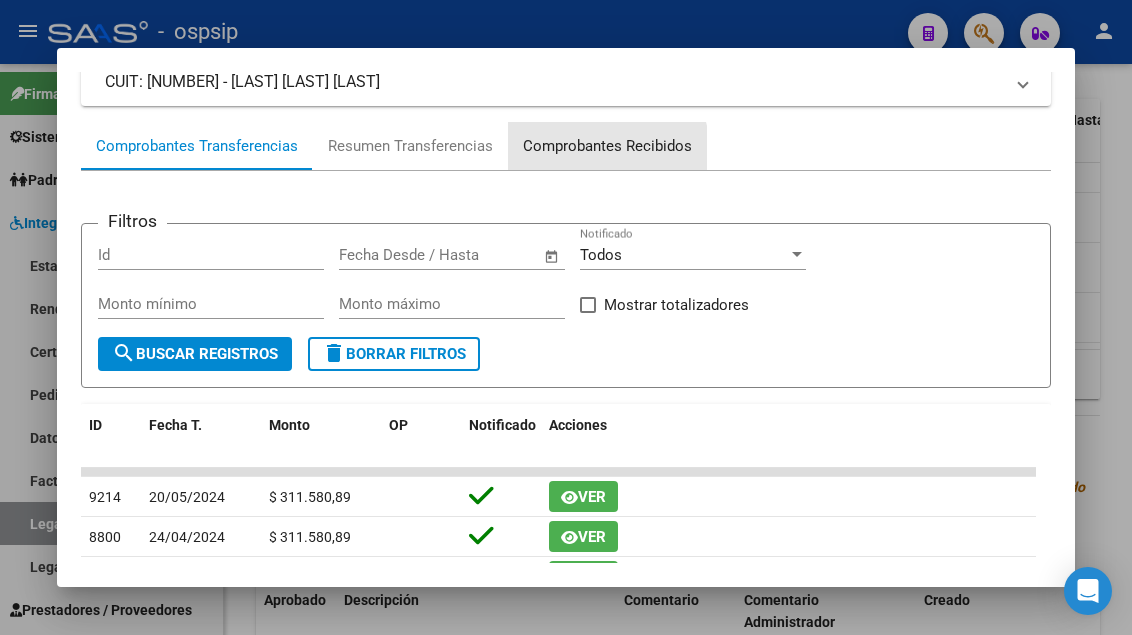click on "Comprobantes Recibidos" at bounding box center (607, 146) 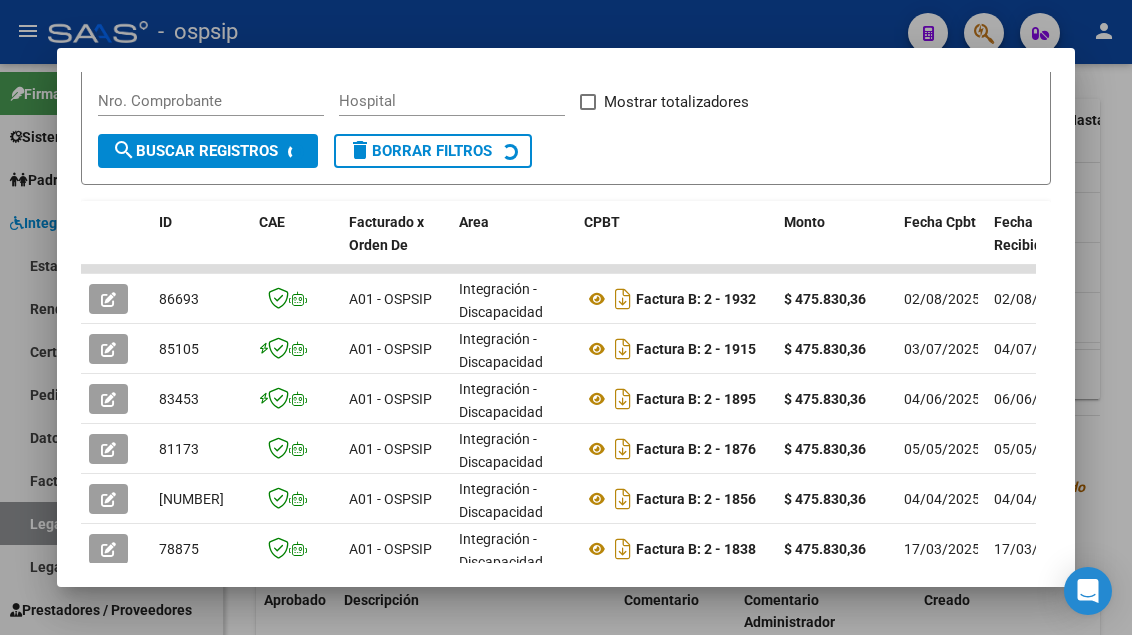 scroll, scrollTop: 485, scrollLeft: 0, axis: vertical 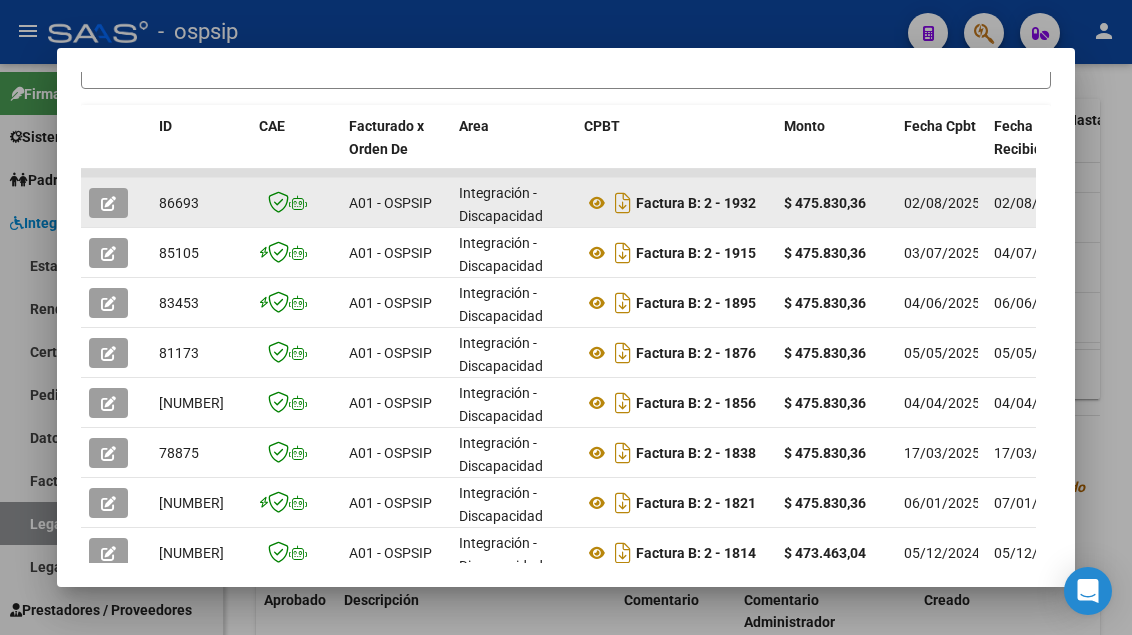 click 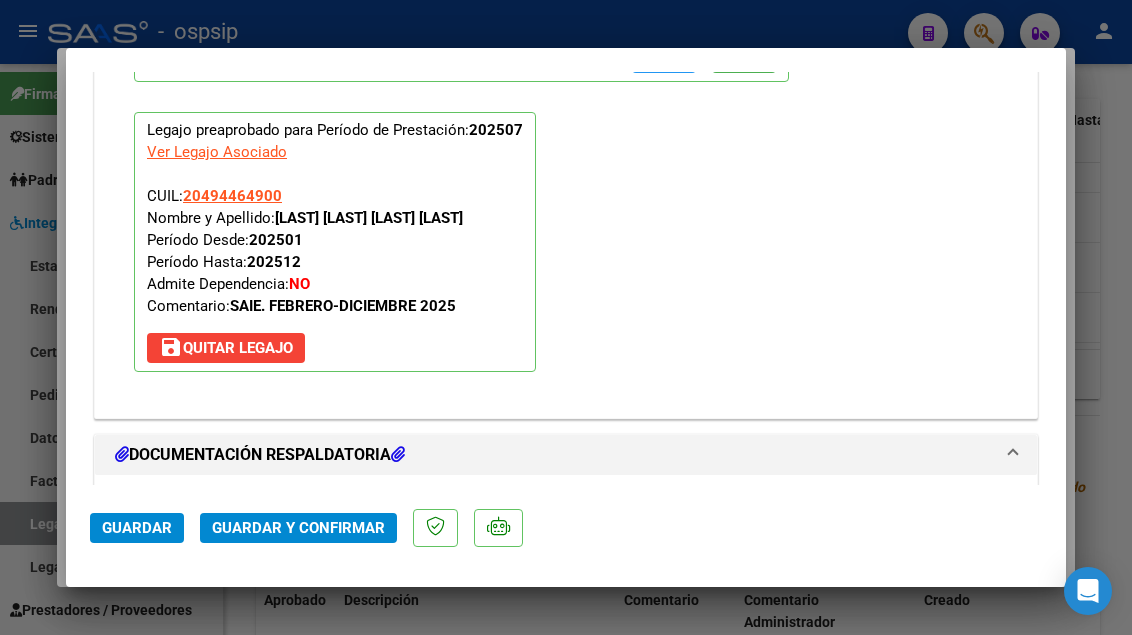 scroll, scrollTop: 2500, scrollLeft: 0, axis: vertical 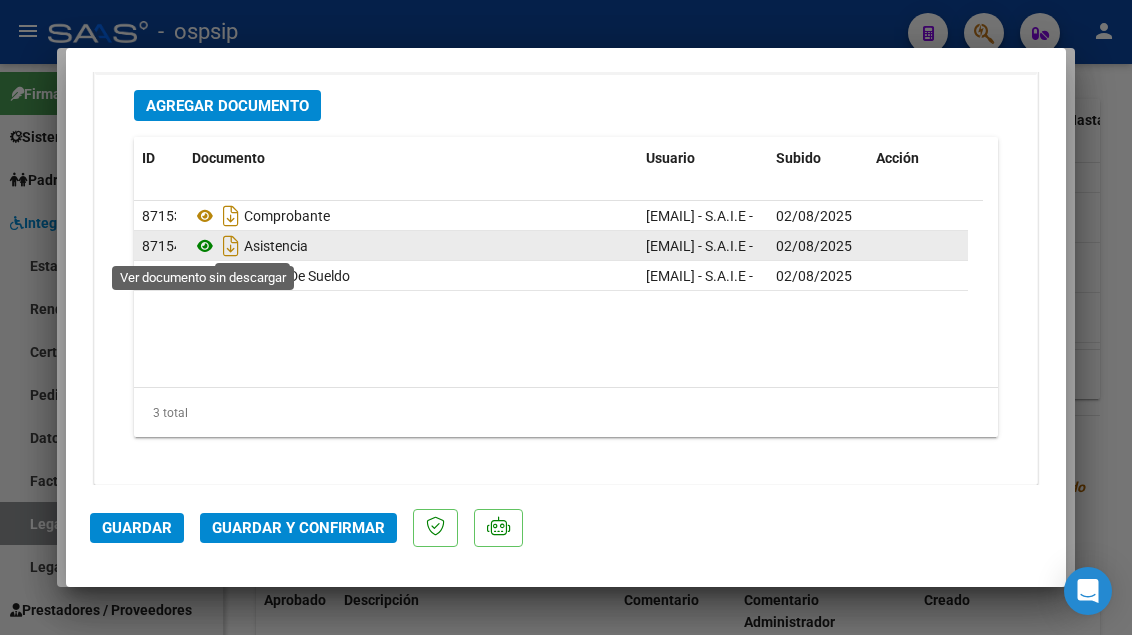 click 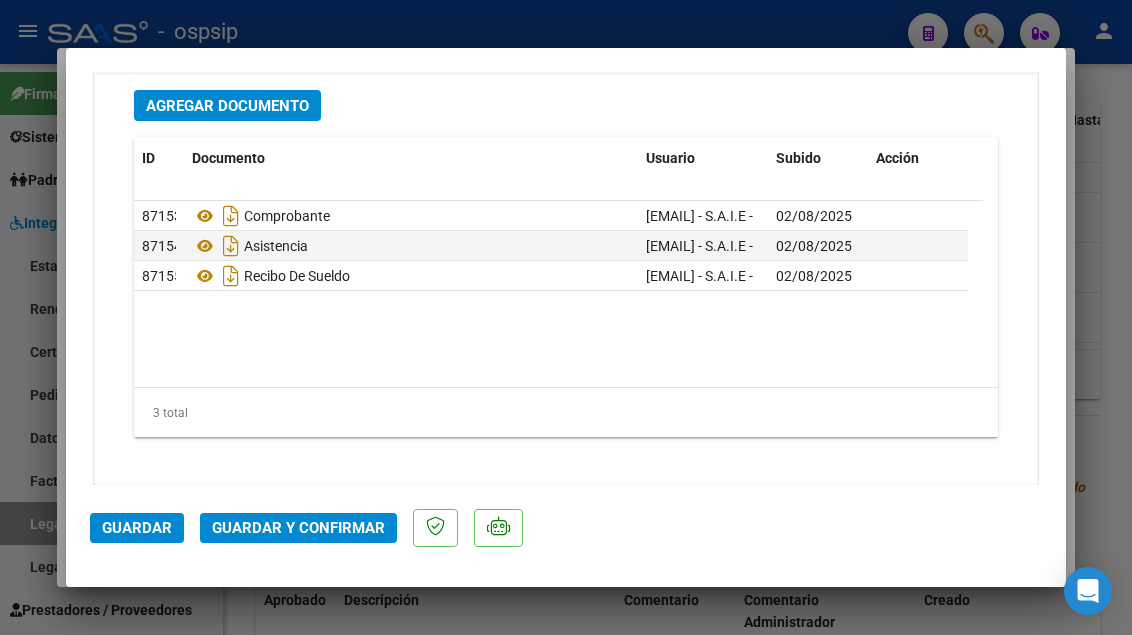 click on "Guardar y Confirmar" 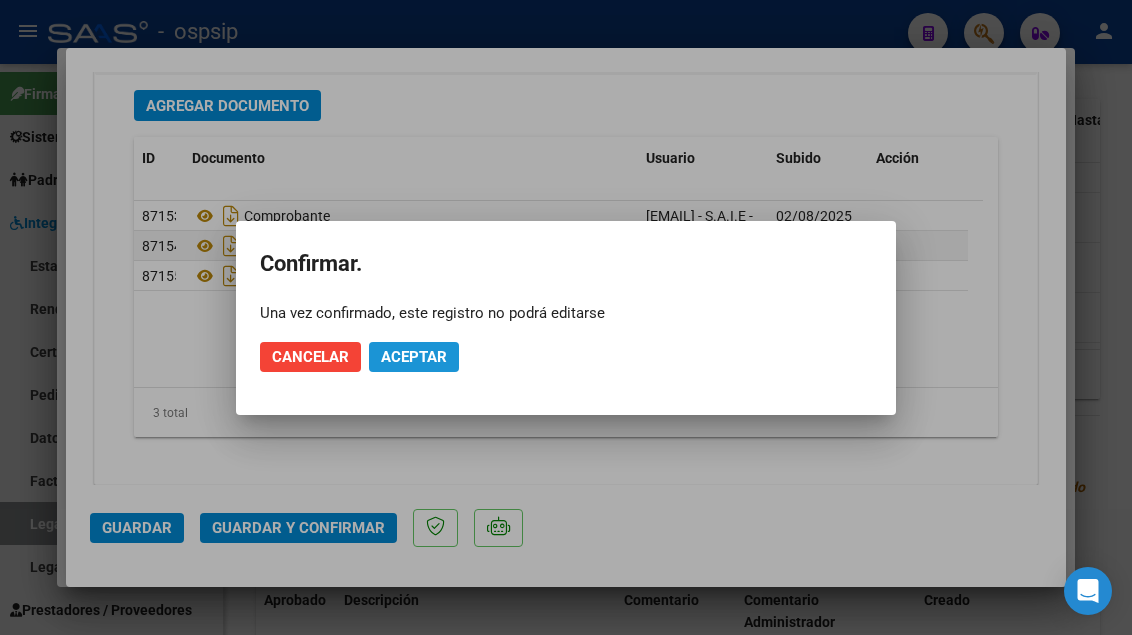 click on "Aceptar" 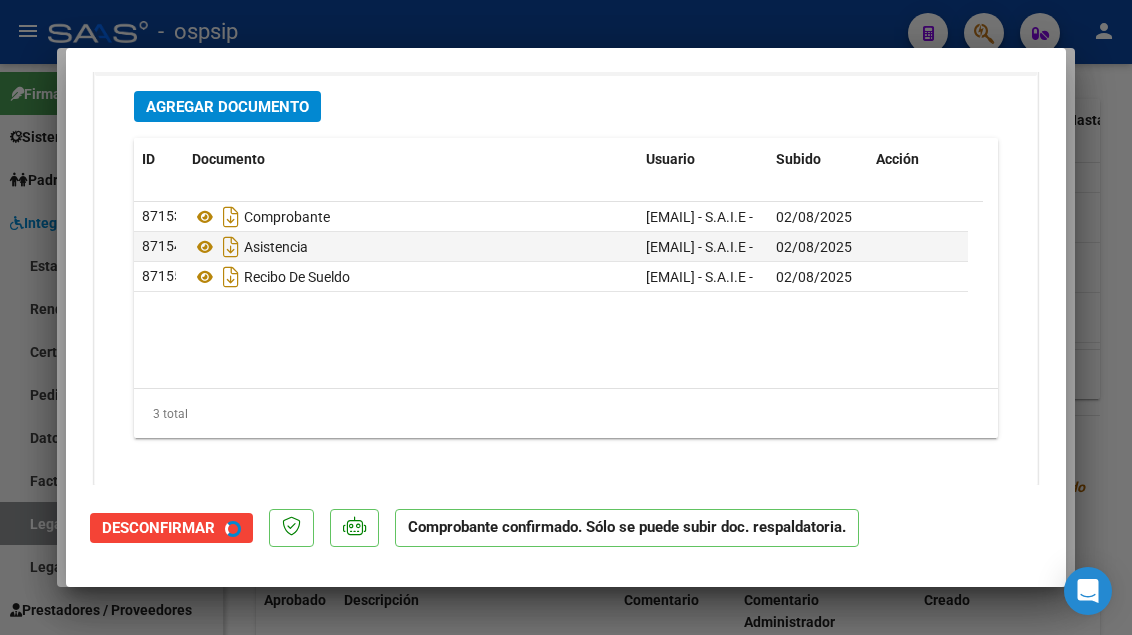 scroll, scrollTop: 1873, scrollLeft: 0, axis: vertical 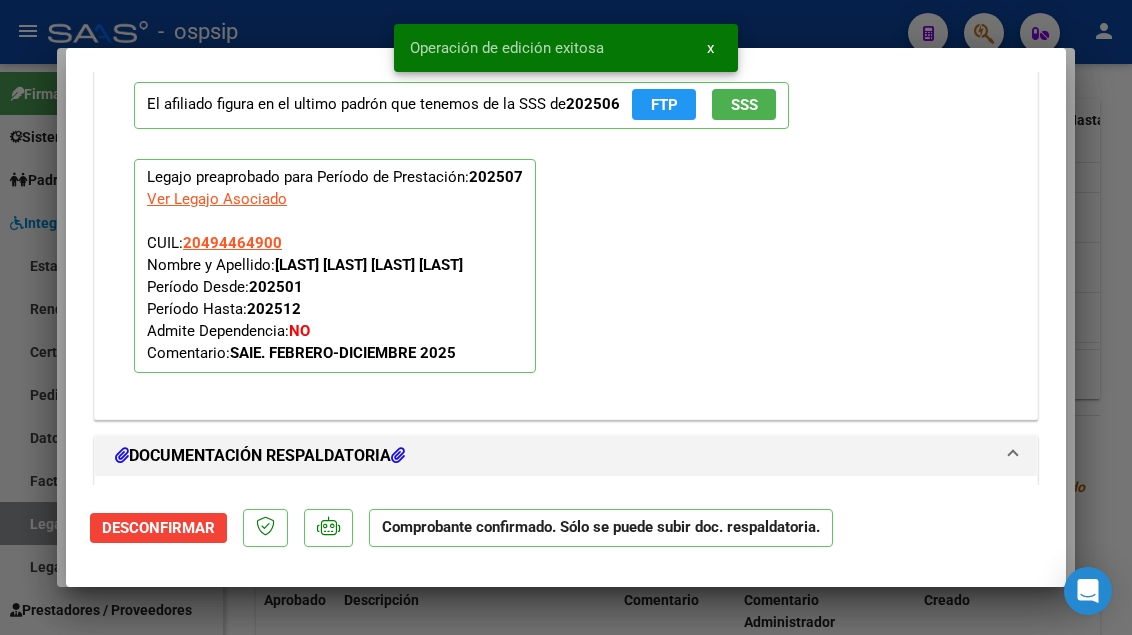 click at bounding box center [566, 317] 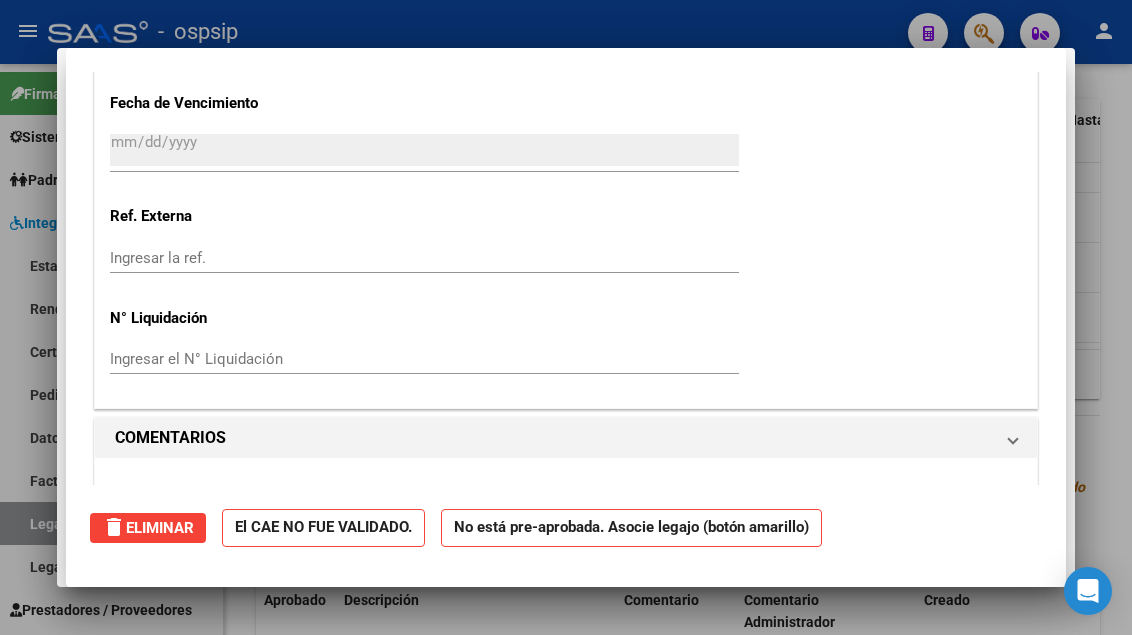 scroll, scrollTop: 0, scrollLeft: 0, axis: both 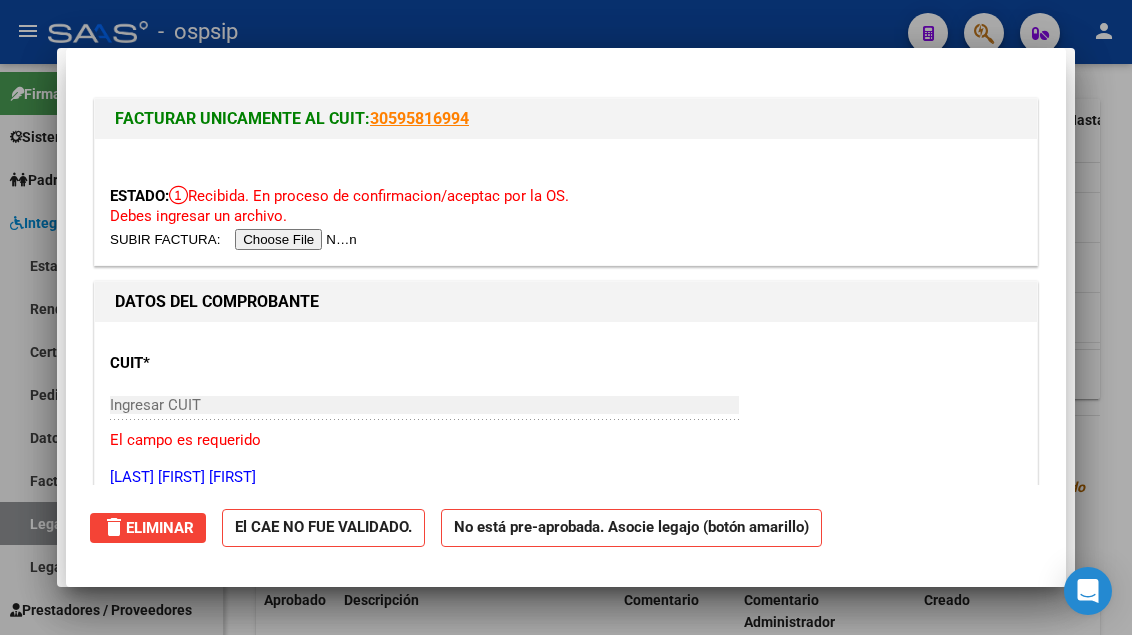 click at bounding box center (566, 317) 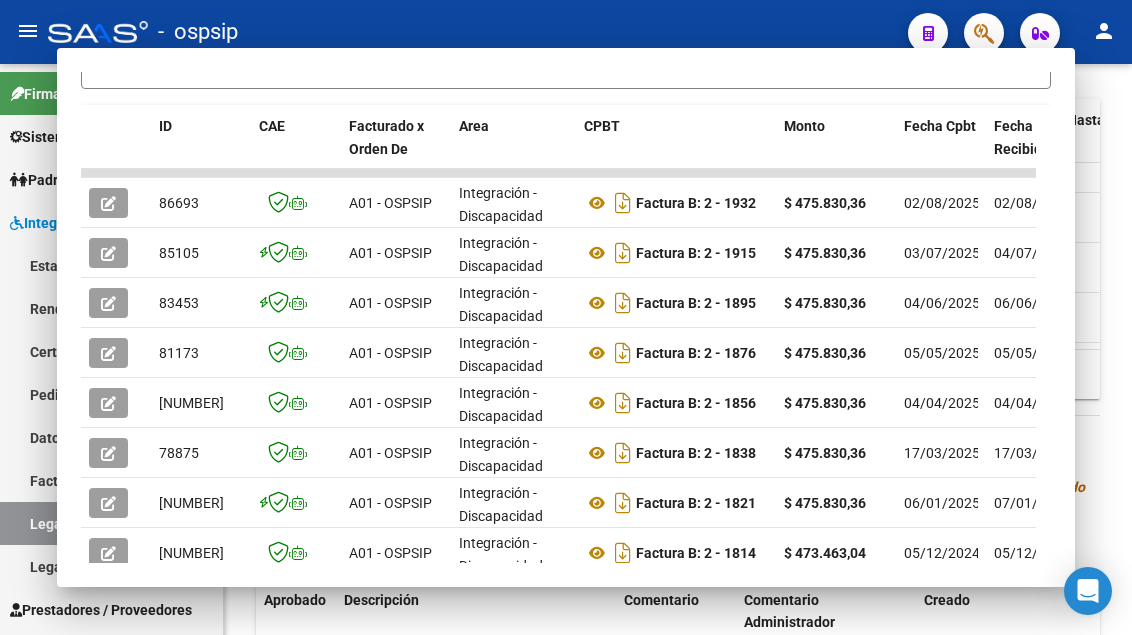 click on "Legajos" at bounding box center (111, 523) 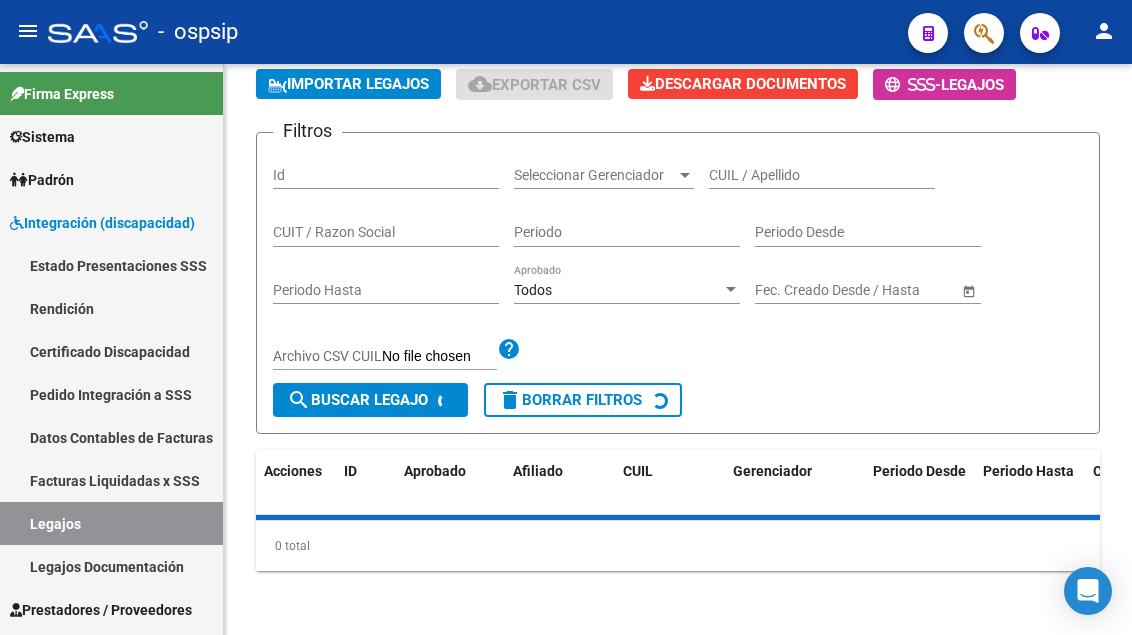 scroll, scrollTop: 708, scrollLeft: 0, axis: vertical 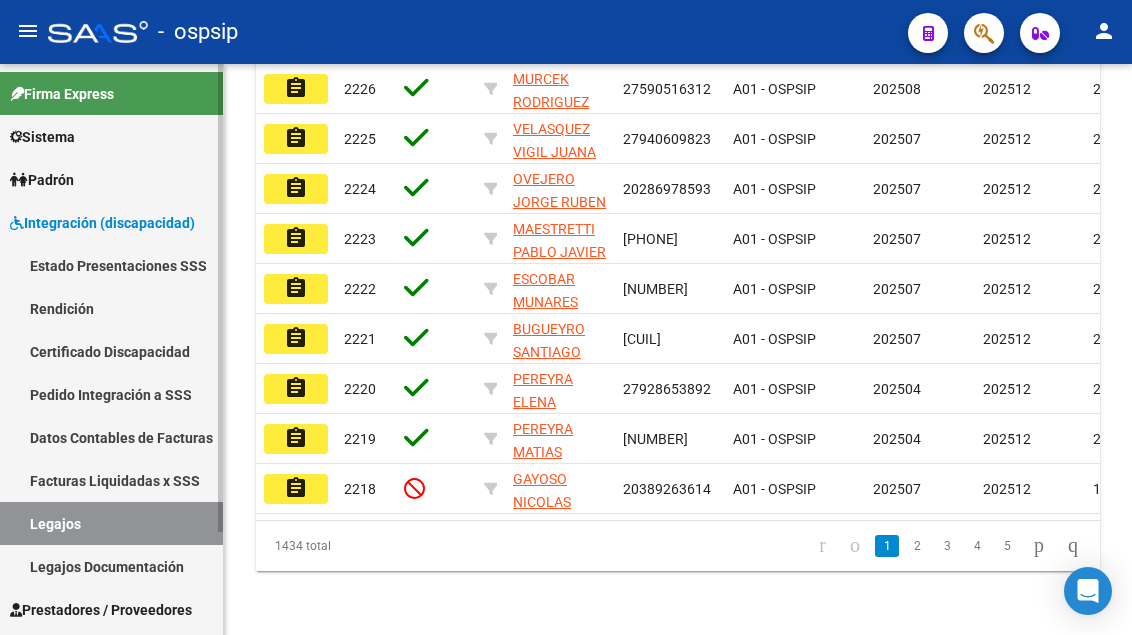 click on "Legajos" at bounding box center (111, 523) 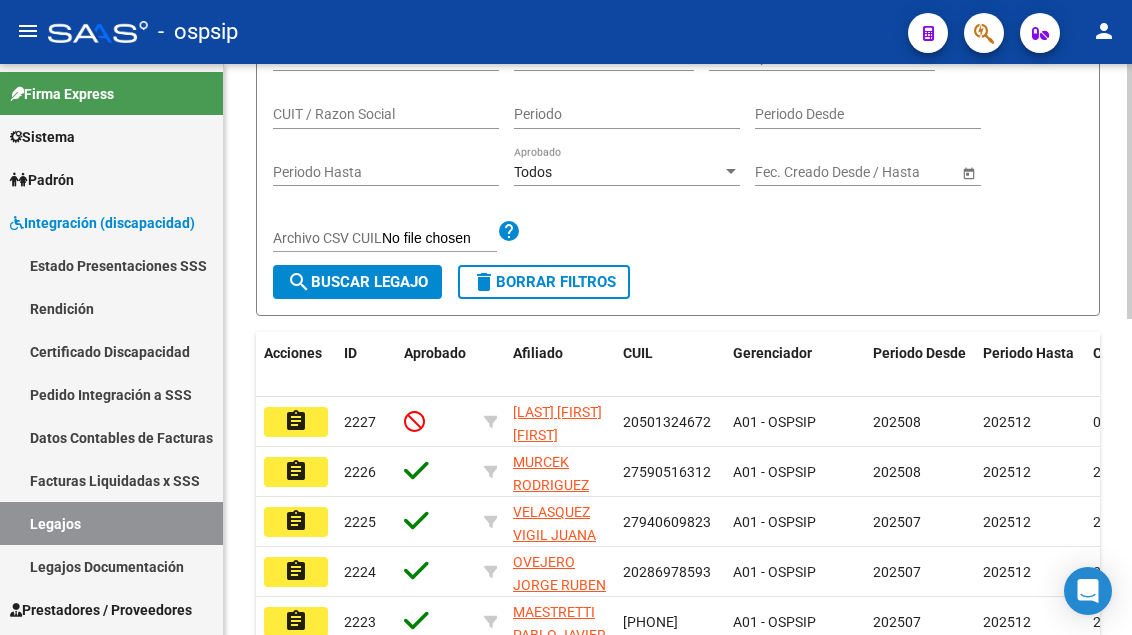 scroll, scrollTop: 108, scrollLeft: 0, axis: vertical 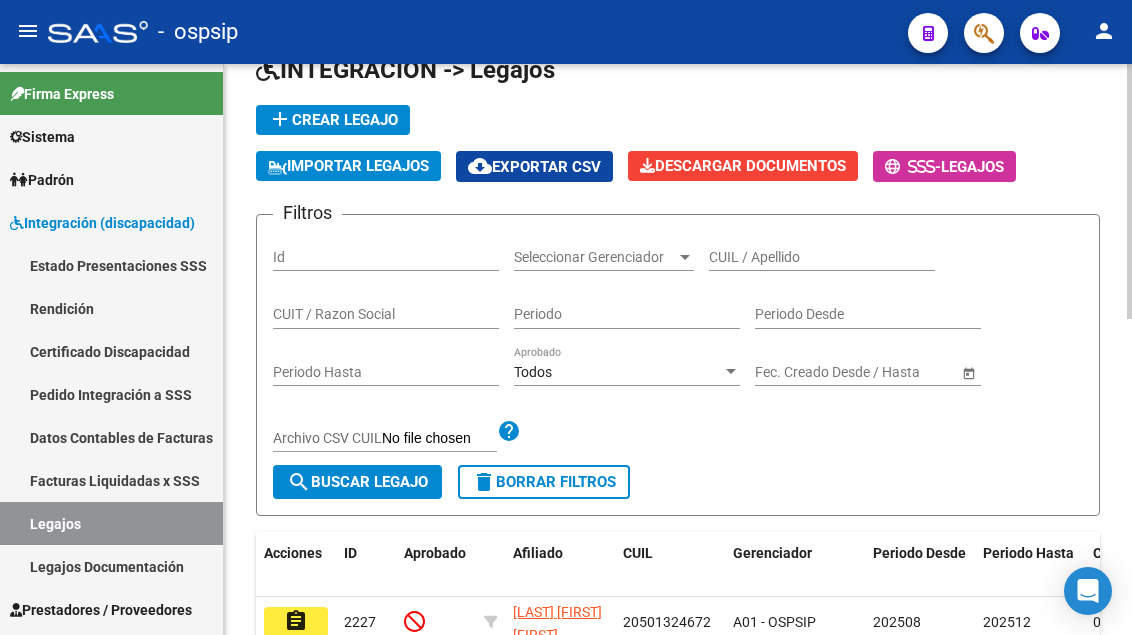 click on "CUIL / Apellido" at bounding box center (822, 257) 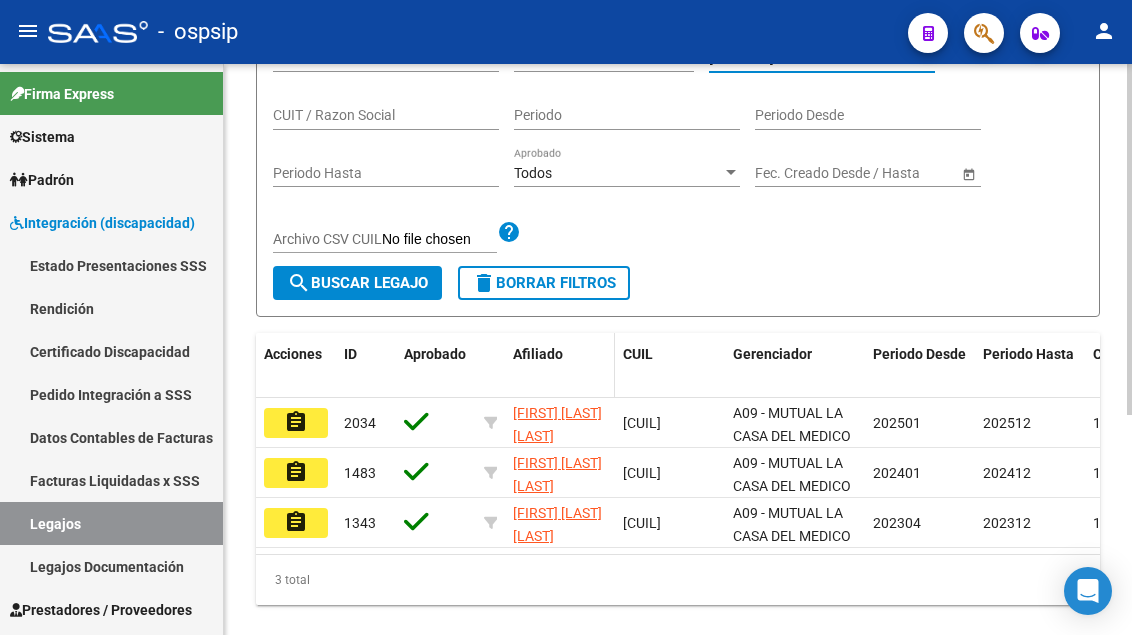 scroll, scrollTop: 308, scrollLeft: 0, axis: vertical 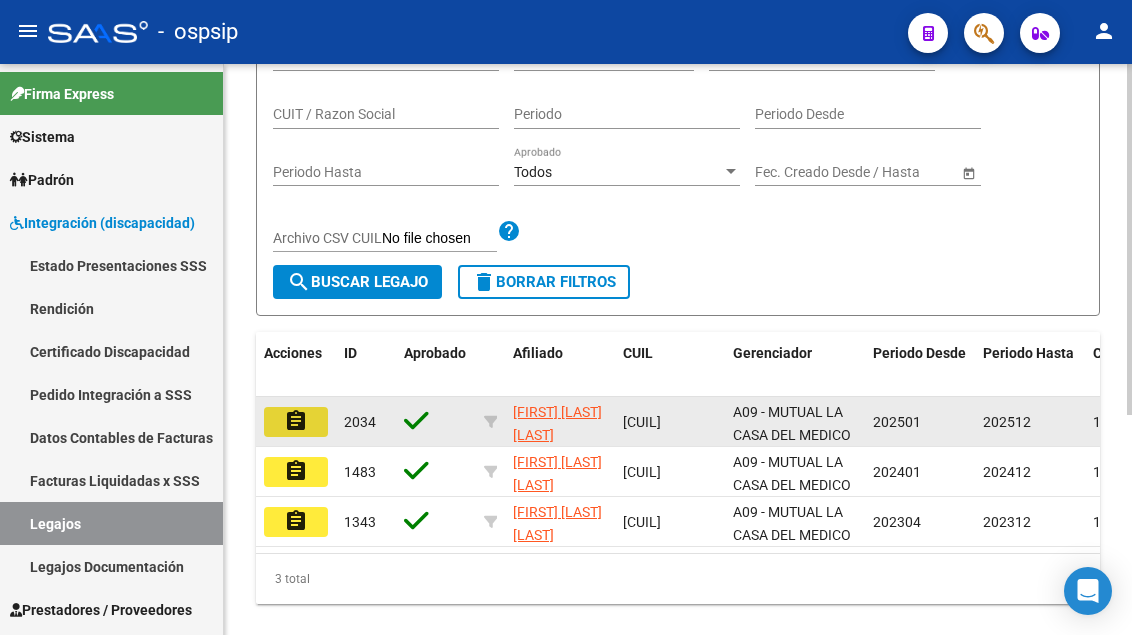 click on "assignment" 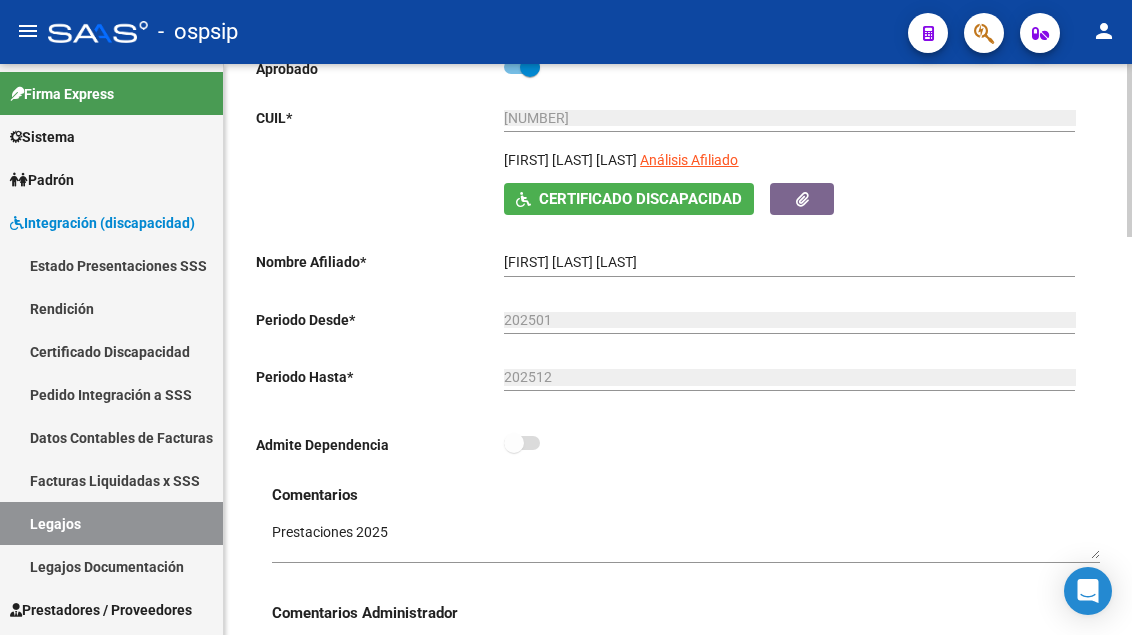 scroll, scrollTop: 300, scrollLeft: 0, axis: vertical 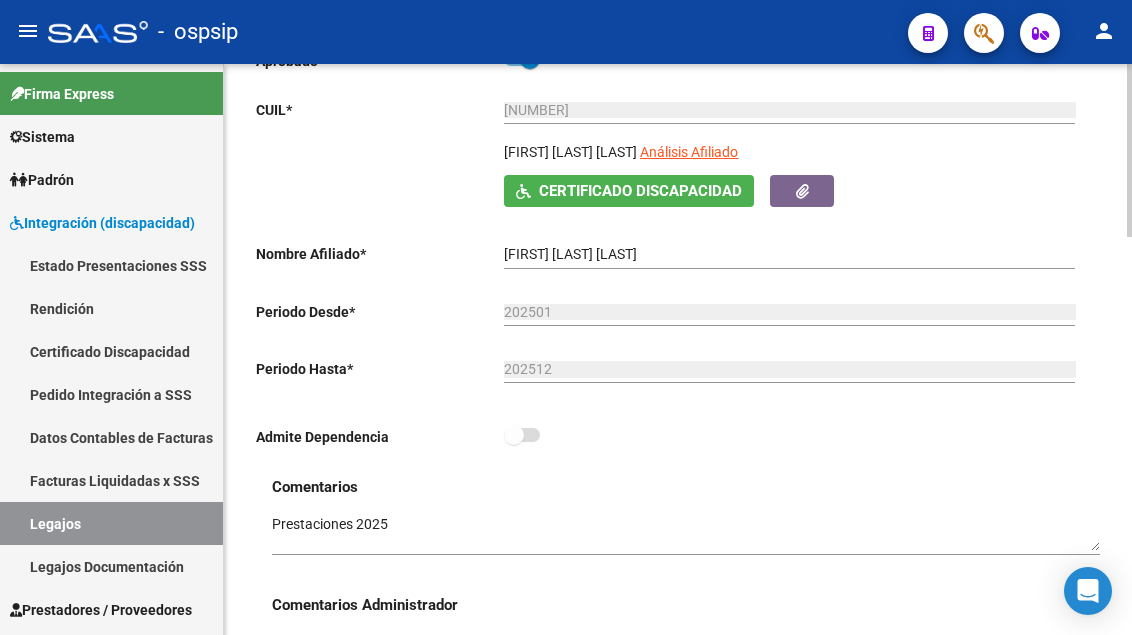 click on "[LAST] [LAST] [LAST]   Análisis Afiliado" 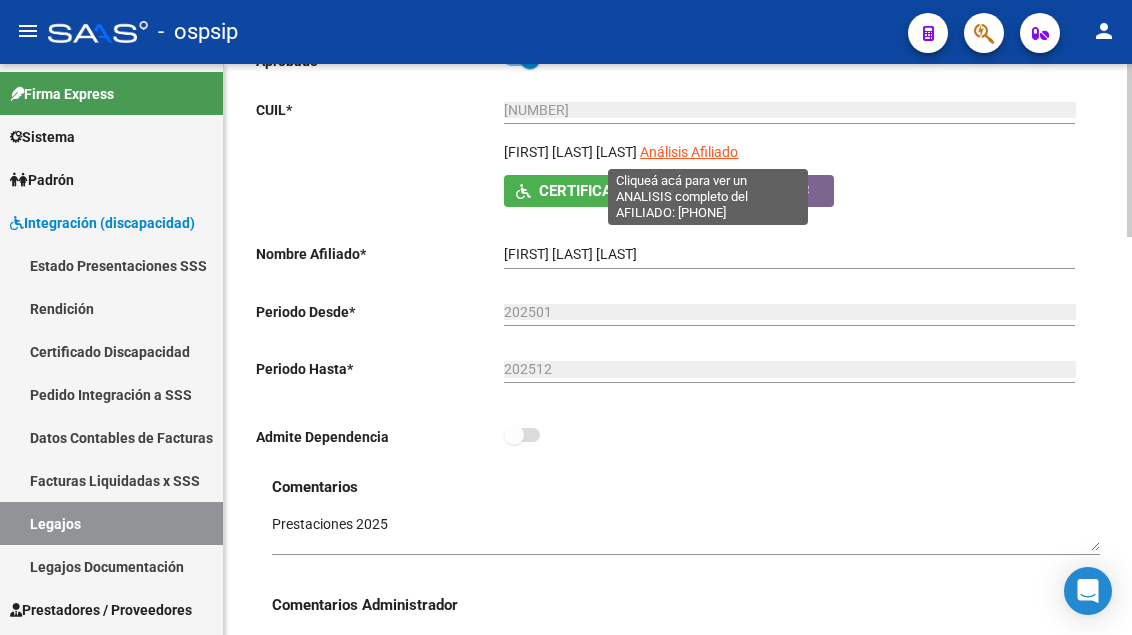 click on "Análisis Afiliado" 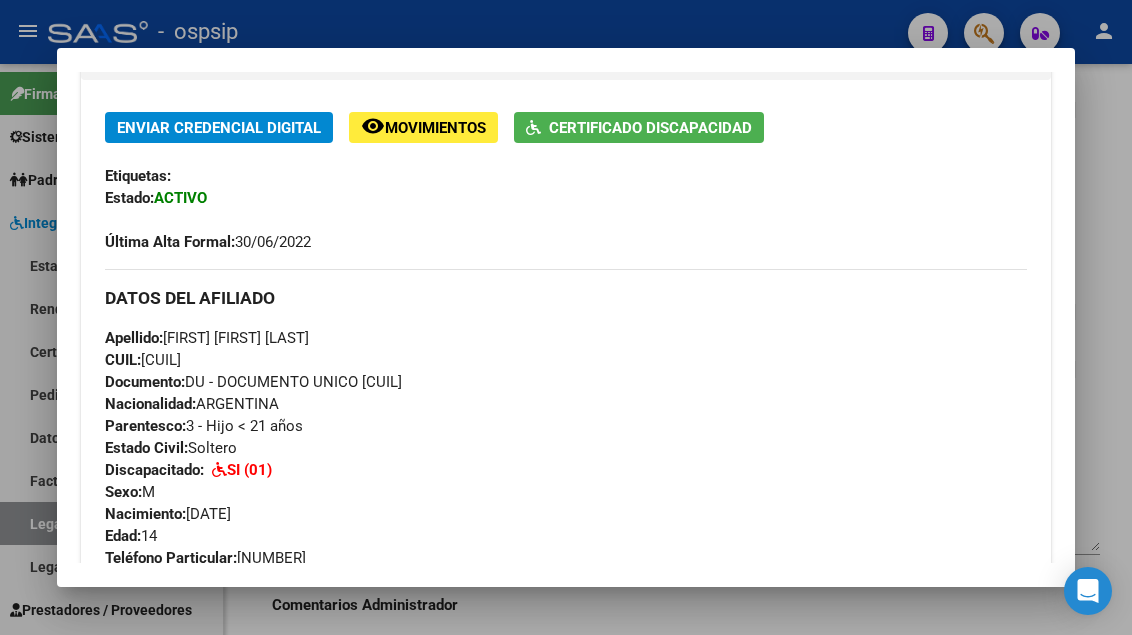 scroll, scrollTop: 100, scrollLeft: 0, axis: vertical 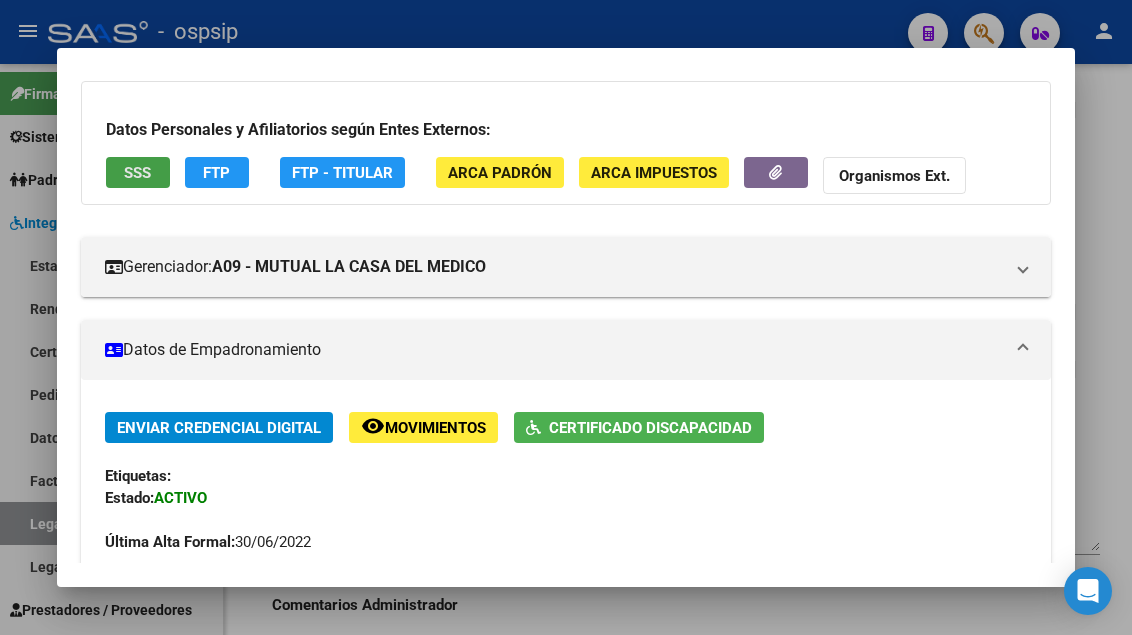 click on "SSS" at bounding box center (138, 172) 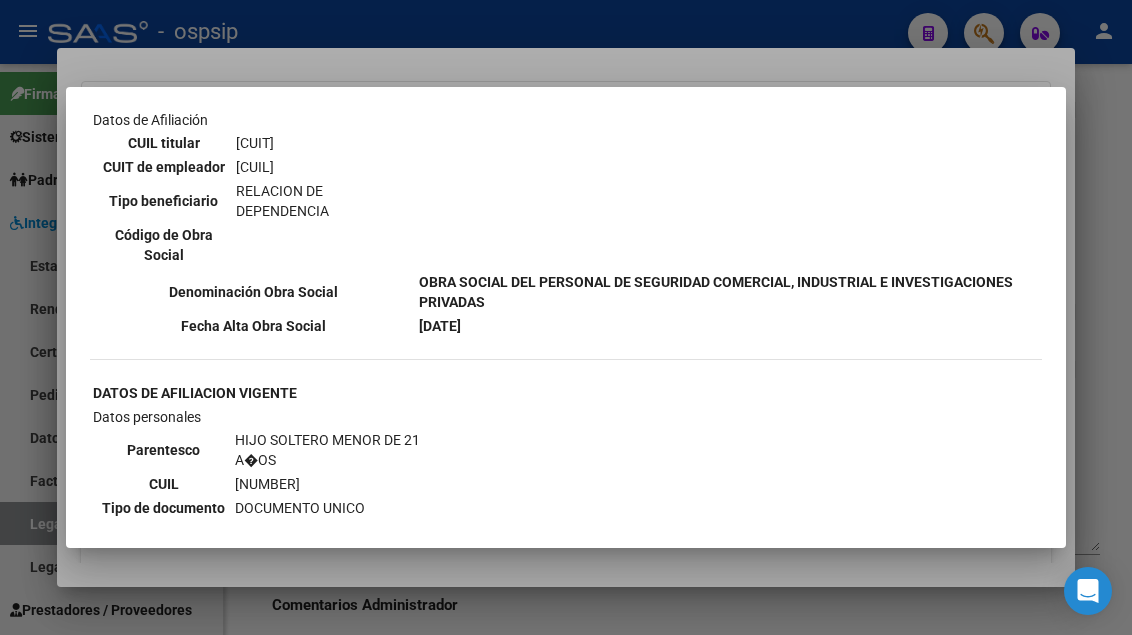 scroll, scrollTop: 1200, scrollLeft: 0, axis: vertical 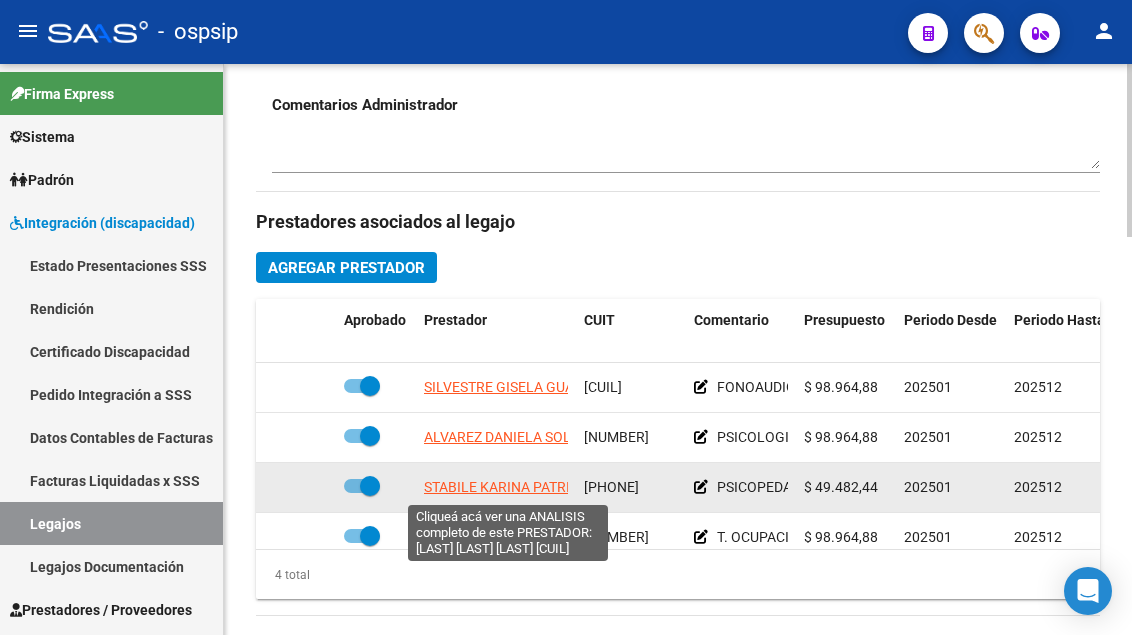 click on "STABILE KARINA PATRICIA" 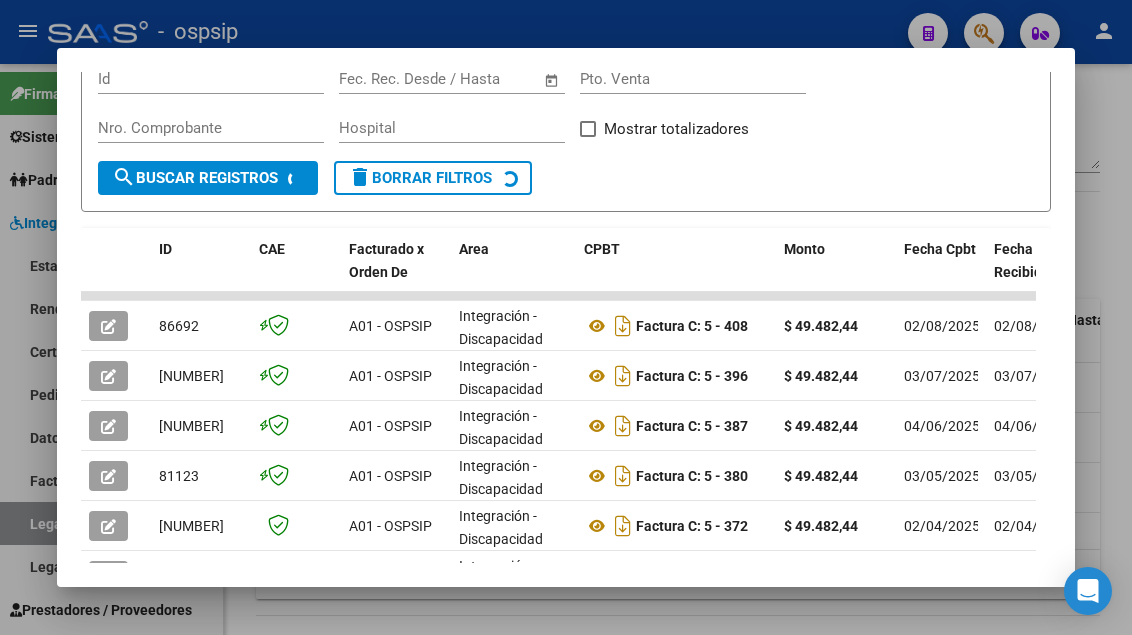 scroll, scrollTop: 385, scrollLeft: 0, axis: vertical 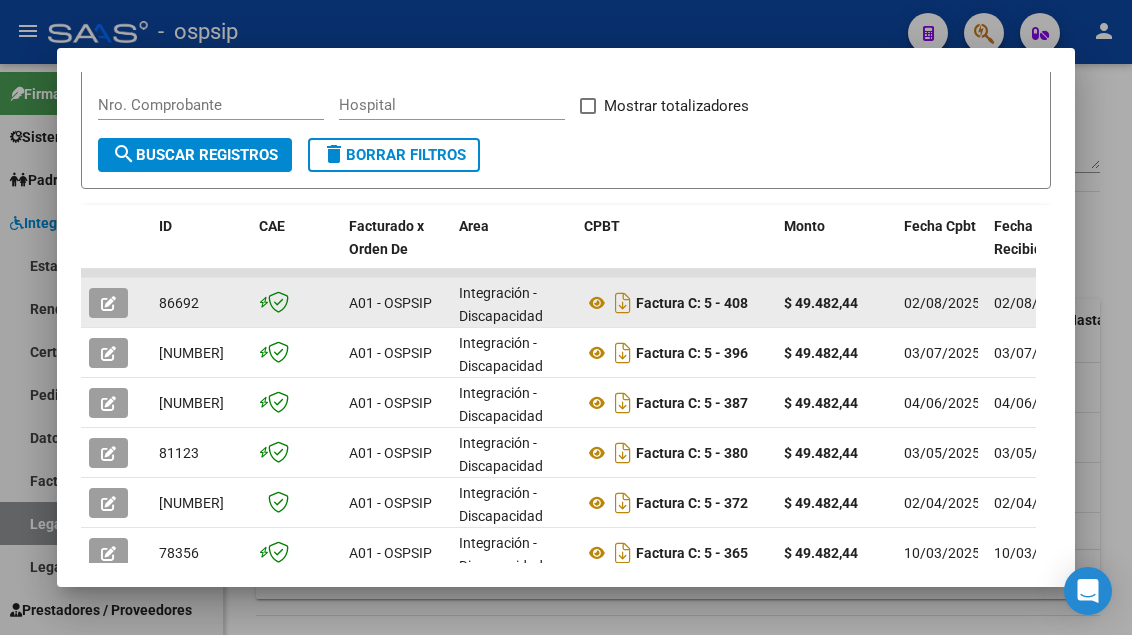 click 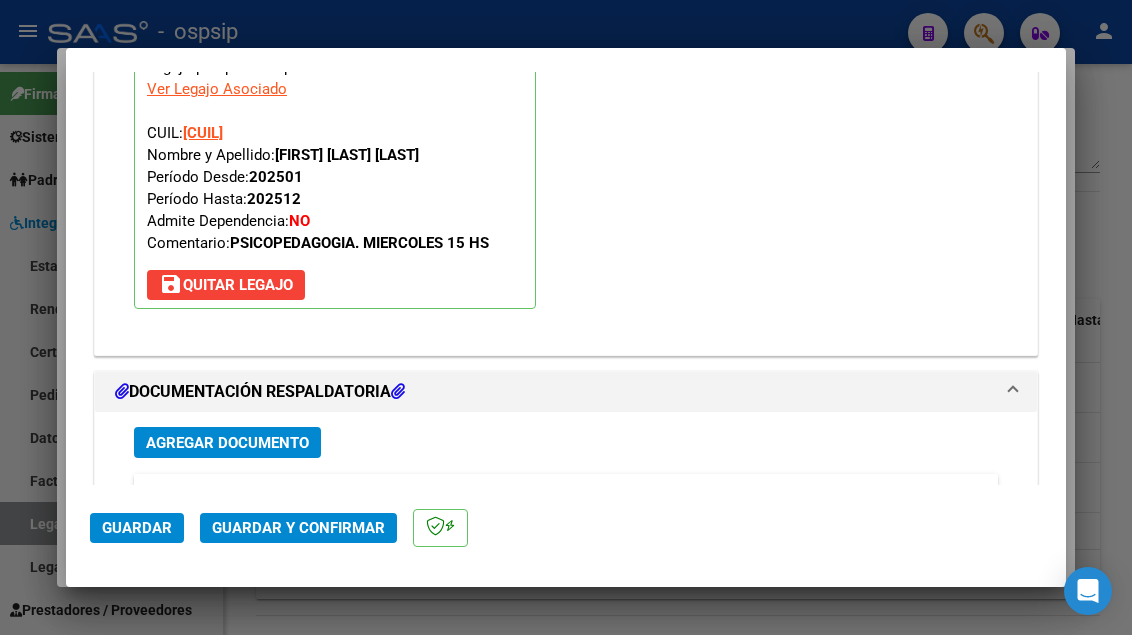 scroll, scrollTop: 2337, scrollLeft: 0, axis: vertical 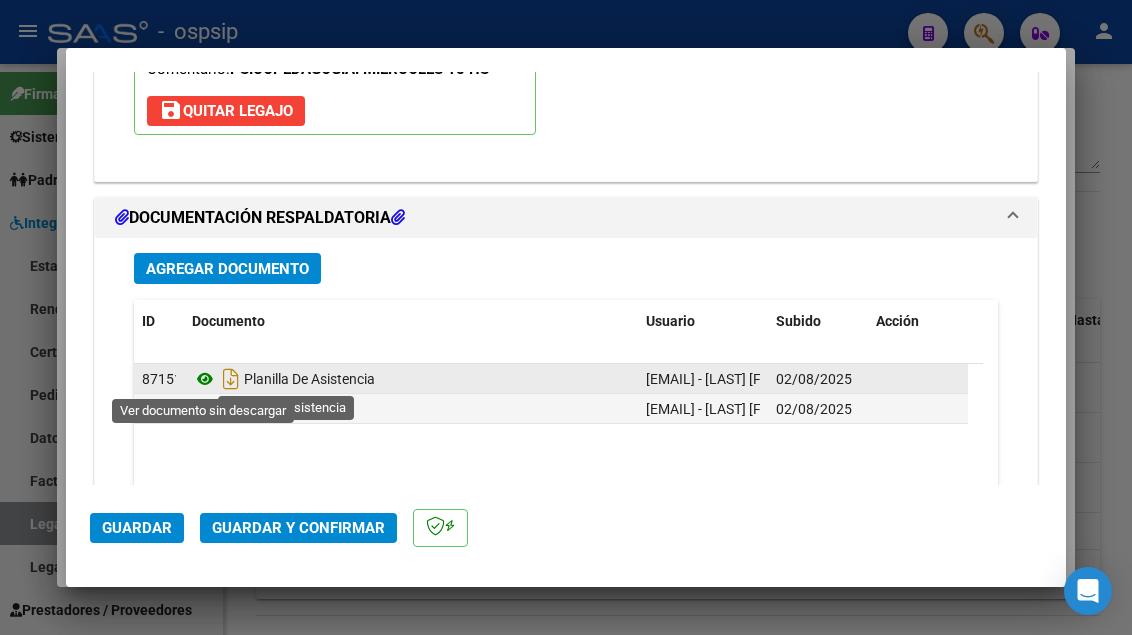 click 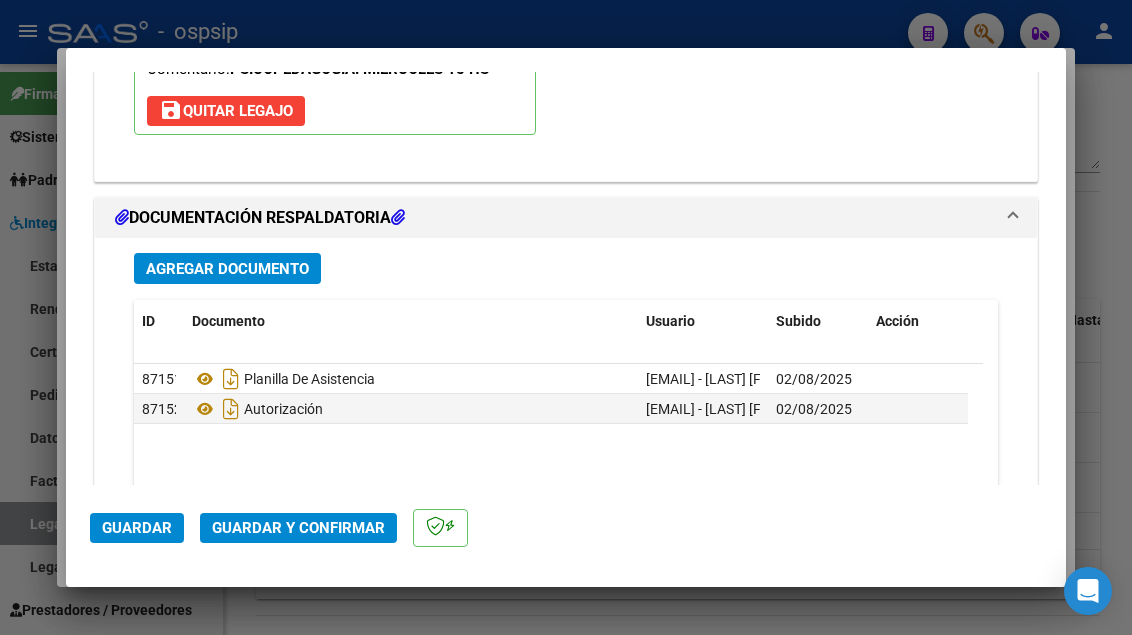 click on "Guardar y Confirmar" 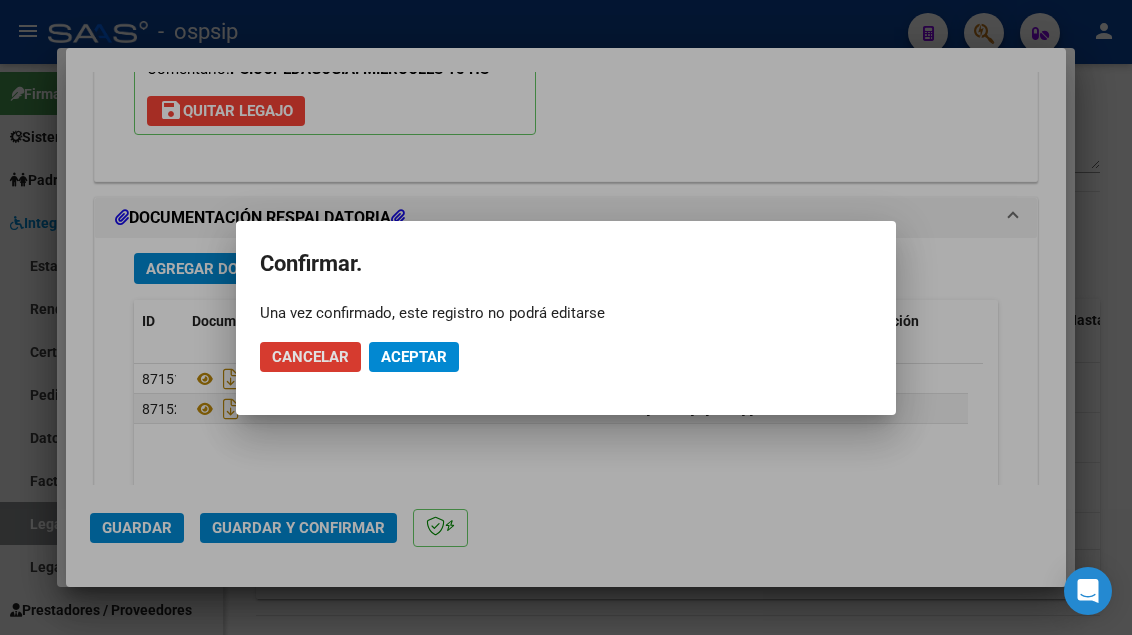 click on "Aceptar" 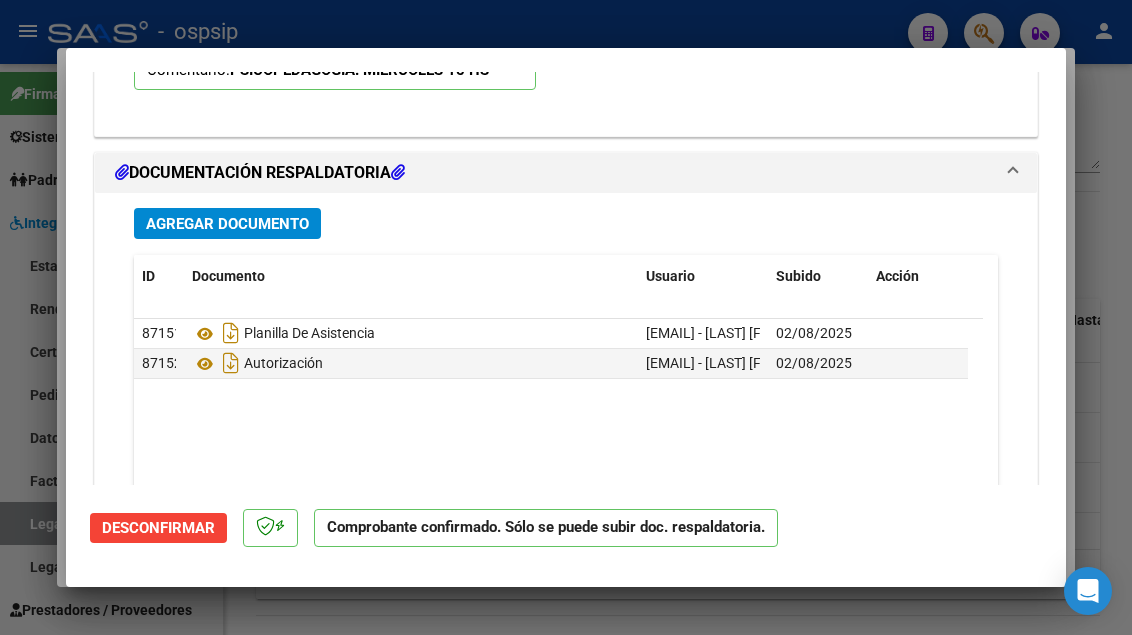 click at bounding box center [566, 317] 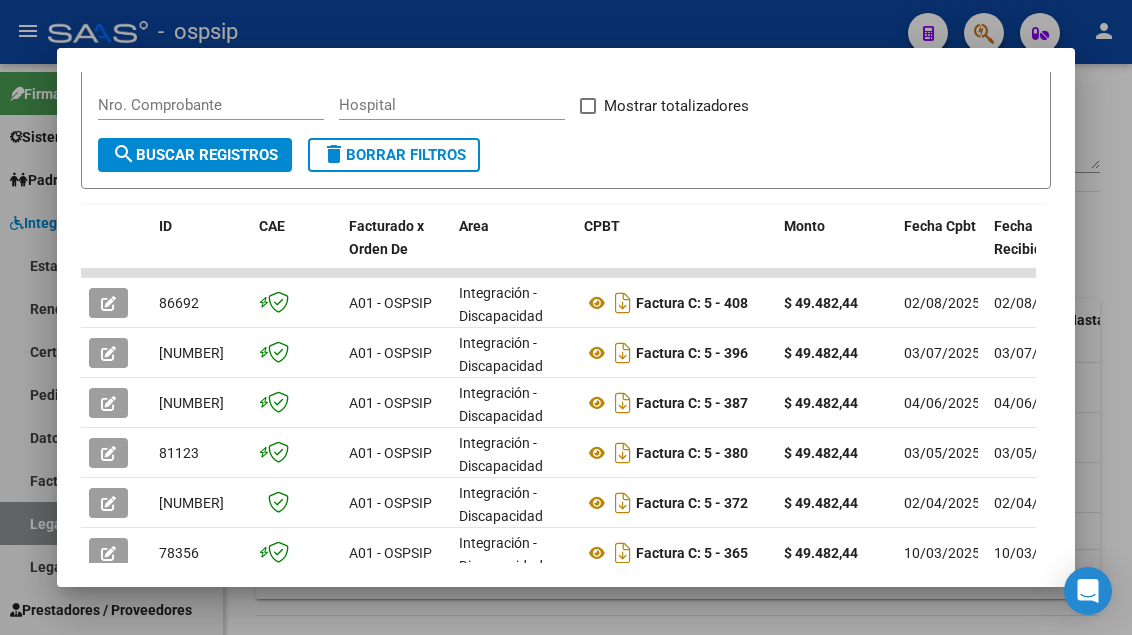 click at bounding box center [566, 317] 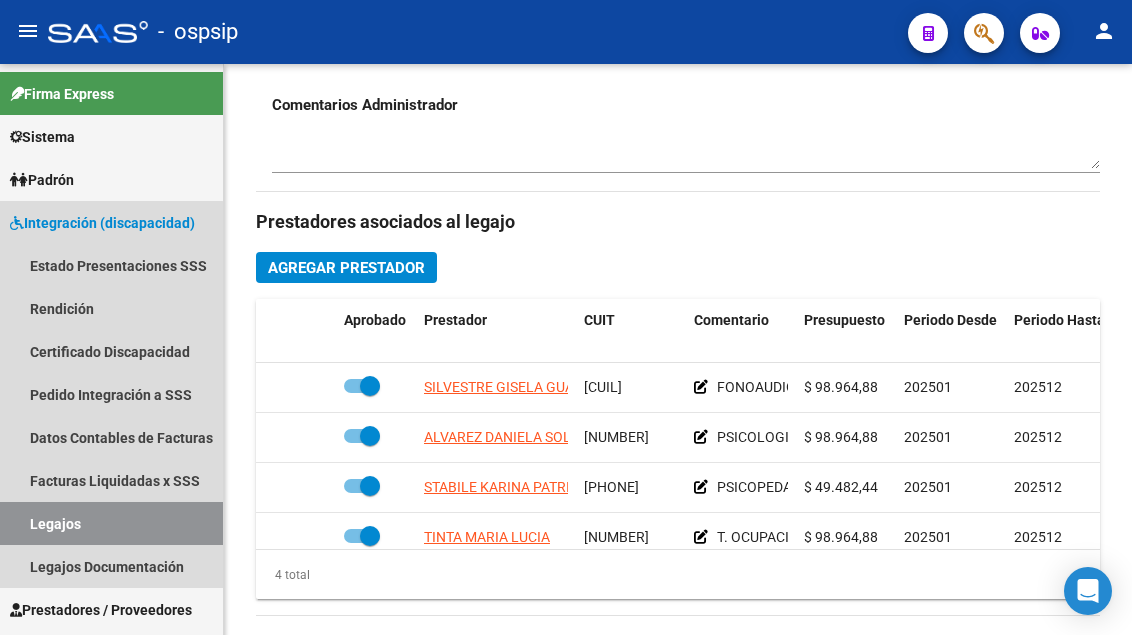 click on "Legajos" at bounding box center (111, 523) 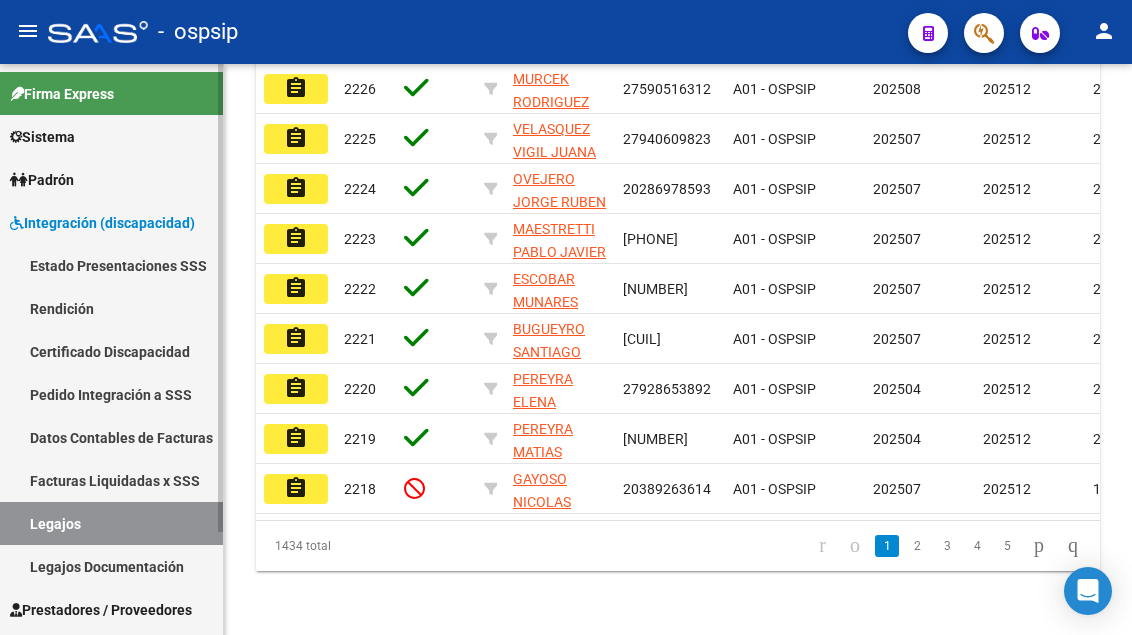 click on "Legajos" at bounding box center (111, 523) 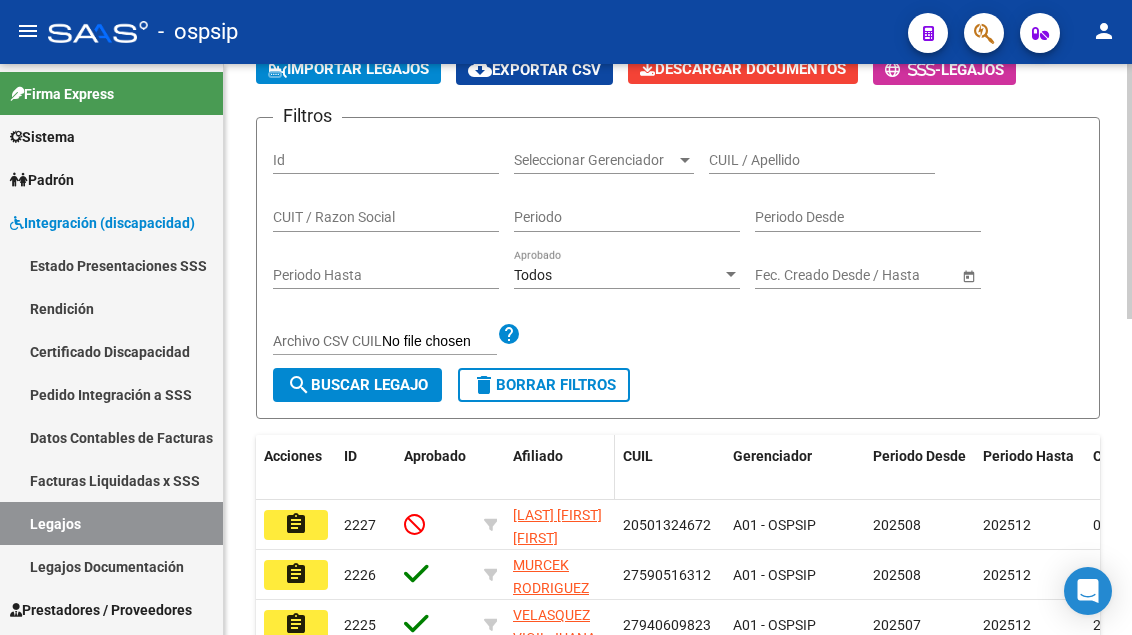 scroll, scrollTop: 8, scrollLeft: 0, axis: vertical 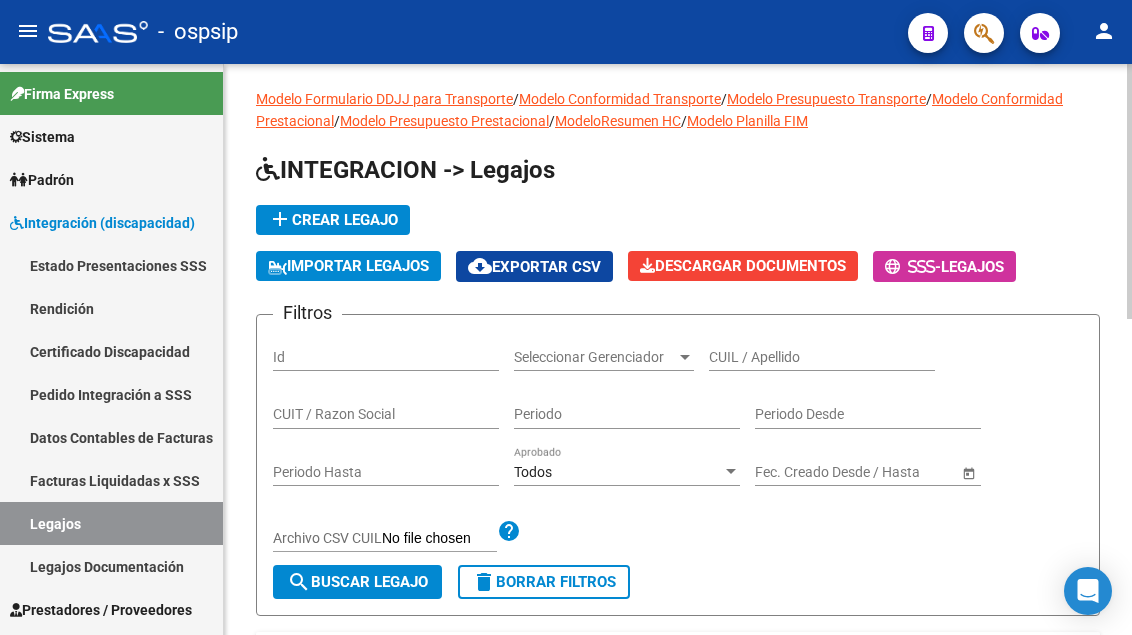 click on "CUIL / Apellido" at bounding box center (822, 357) 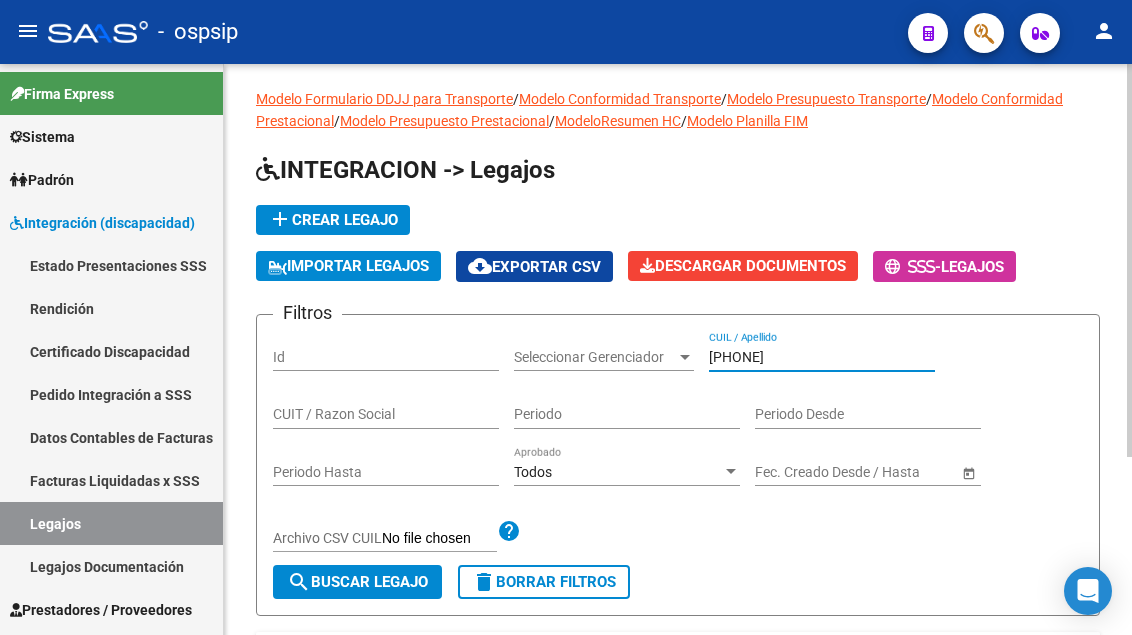scroll, scrollTop: 208, scrollLeft: 0, axis: vertical 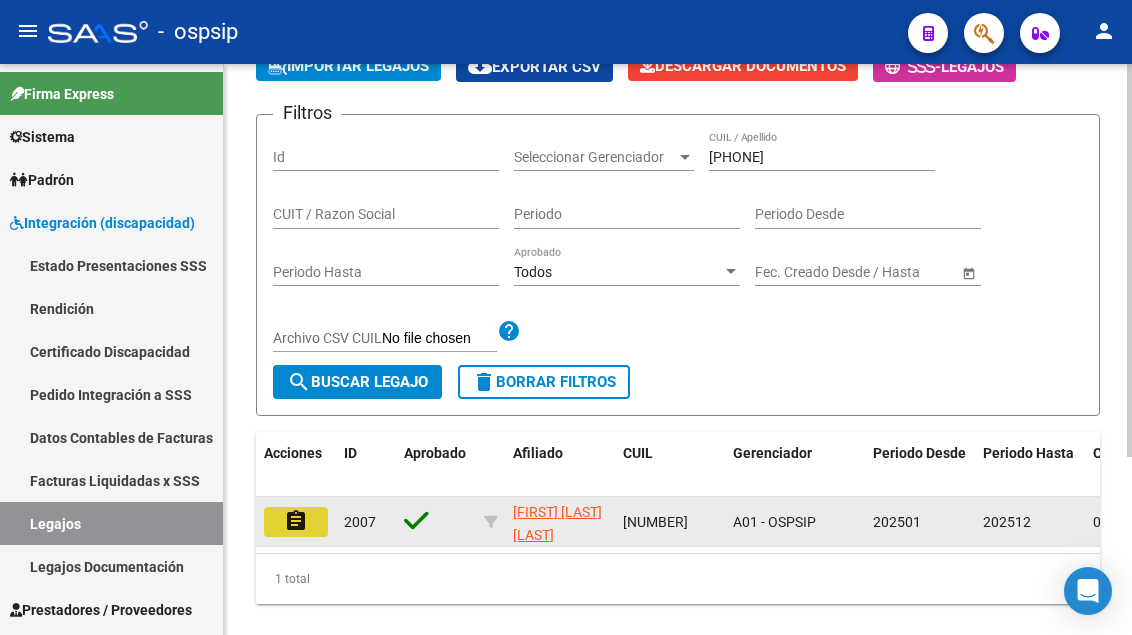 click on "assignment" 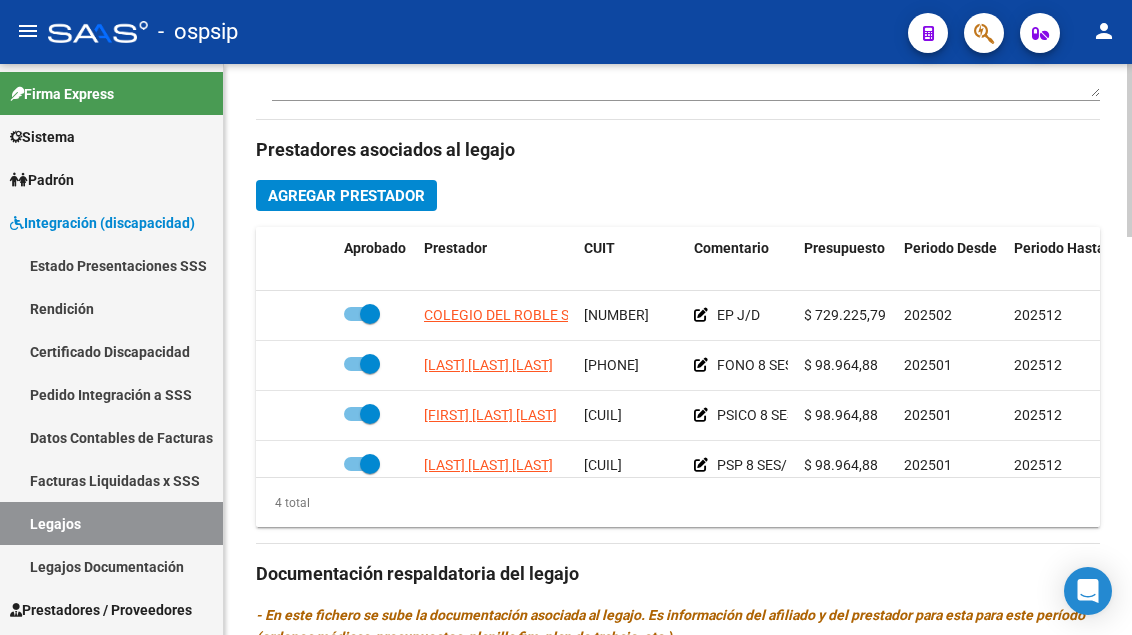 scroll, scrollTop: 900, scrollLeft: 0, axis: vertical 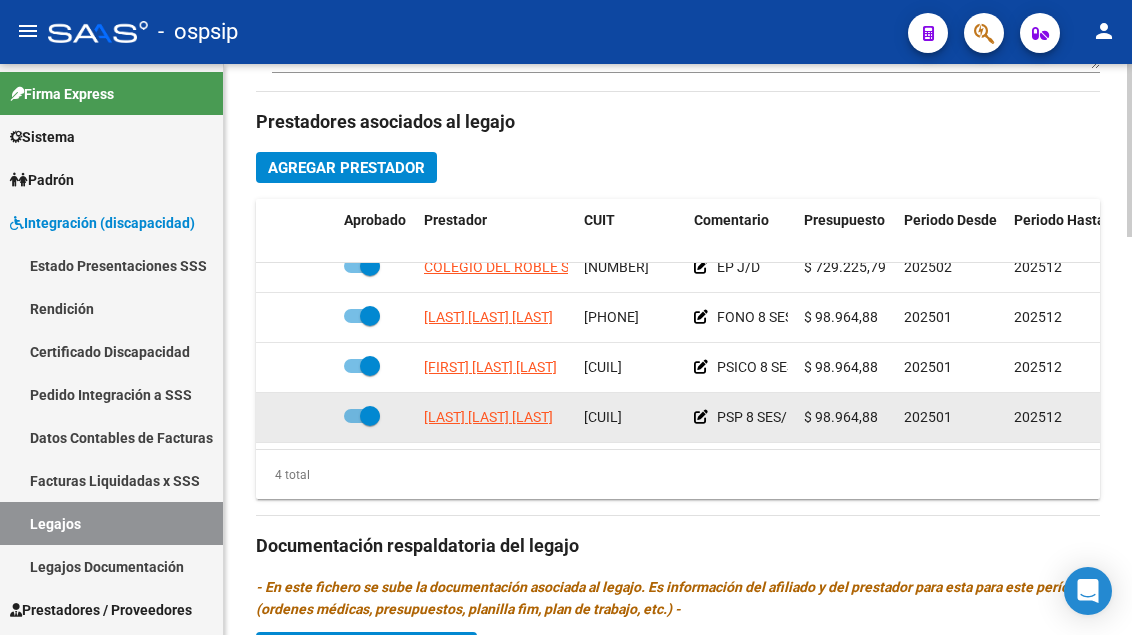 click on "[LAST] [LAST] [LAST]" 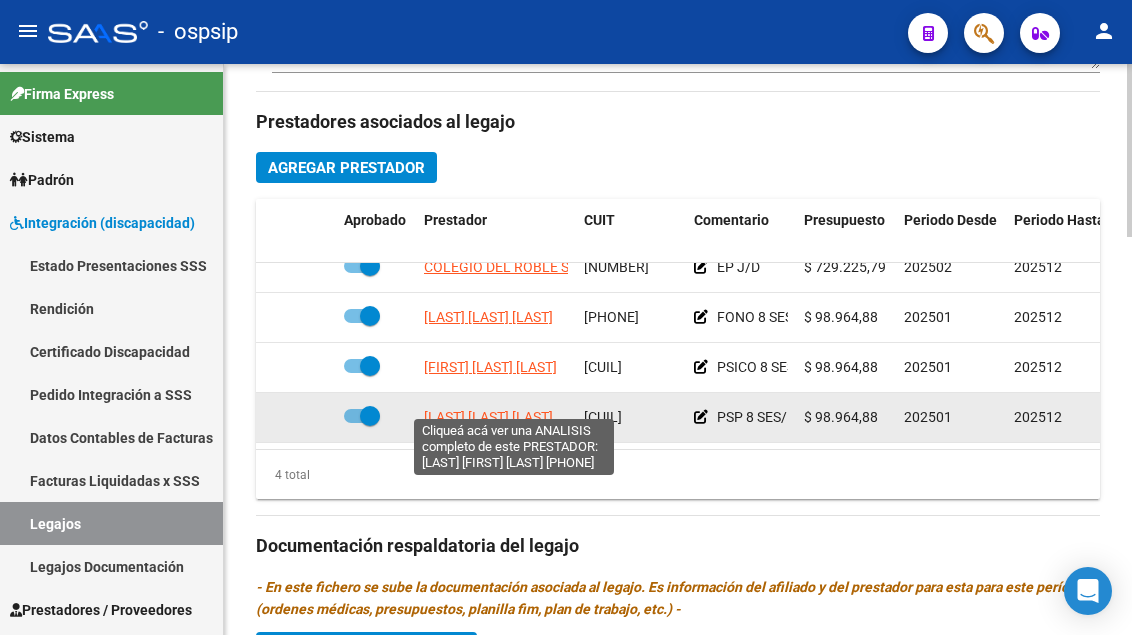 click on "[LAST] [LAST] [LAST]" 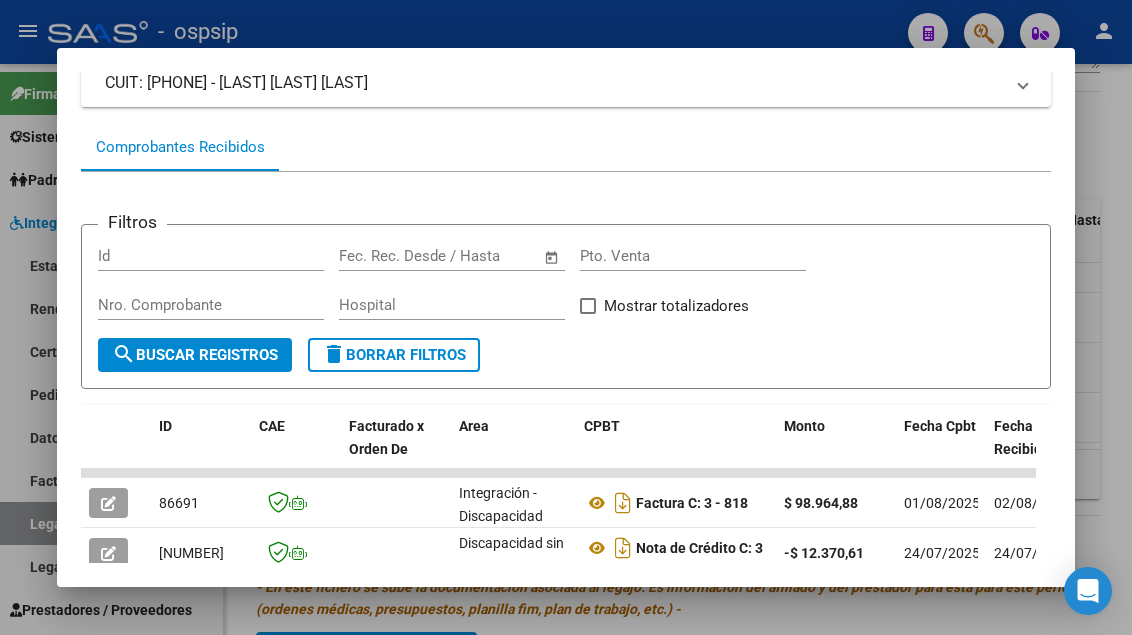 scroll, scrollTop: 485, scrollLeft: 0, axis: vertical 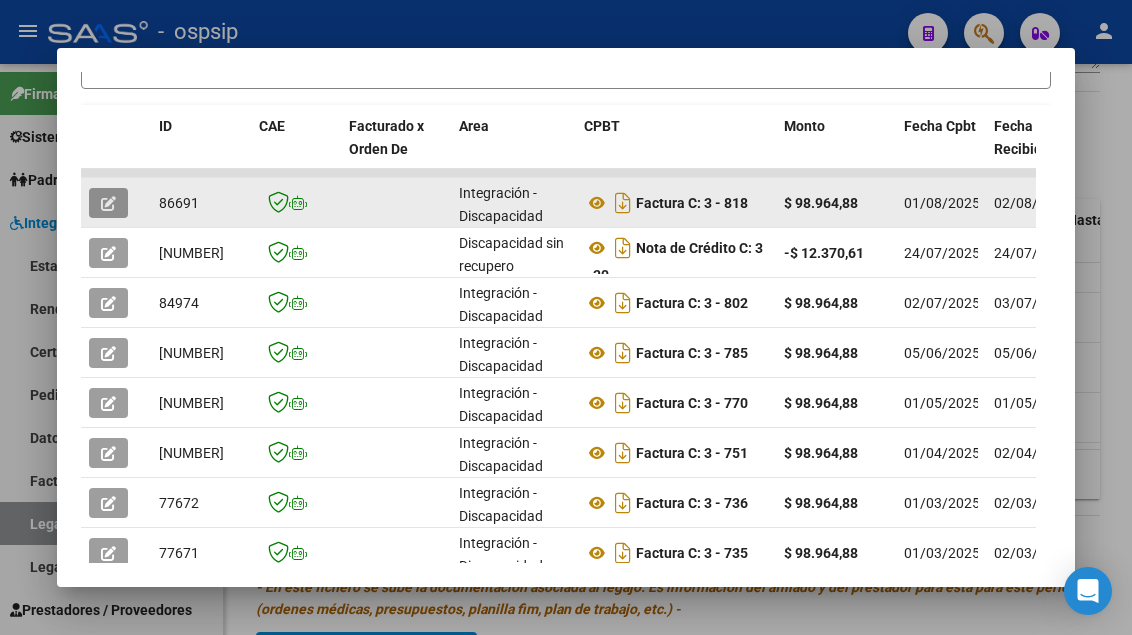 click 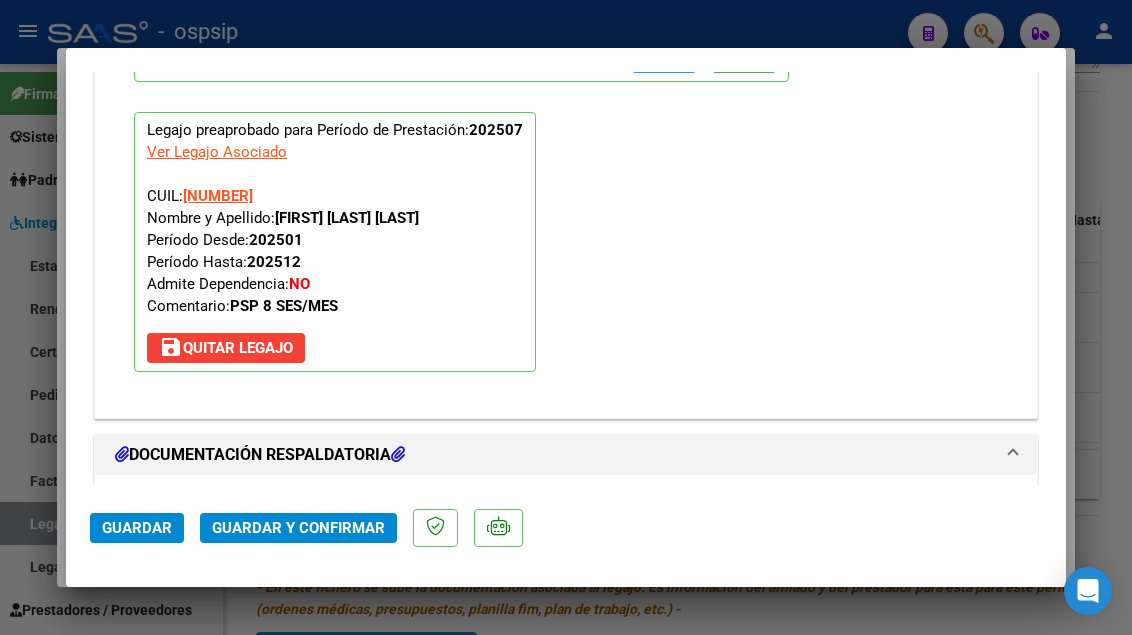 scroll, scrollTop: 2500, scrollLeft: 0, axis: vertical 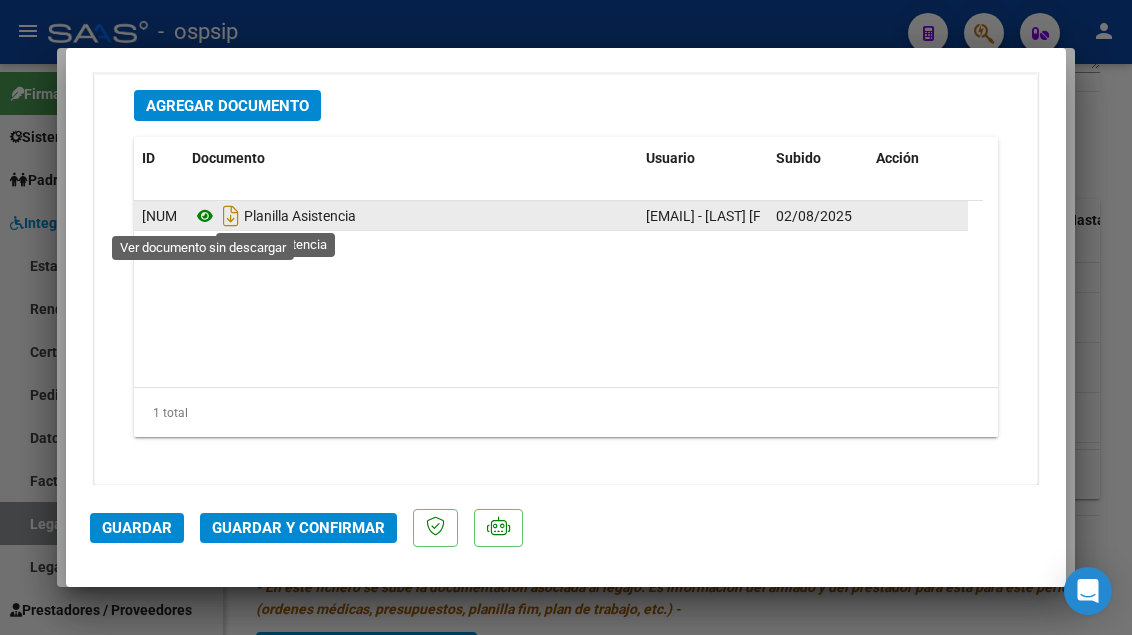 click 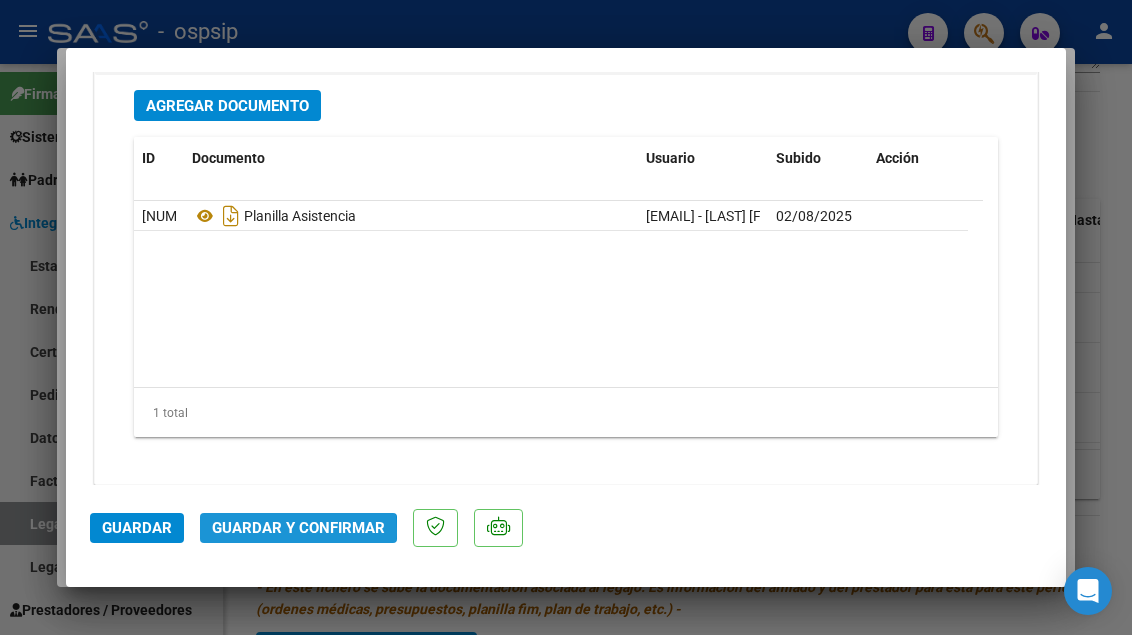 click on "Guardar y Confirmar" 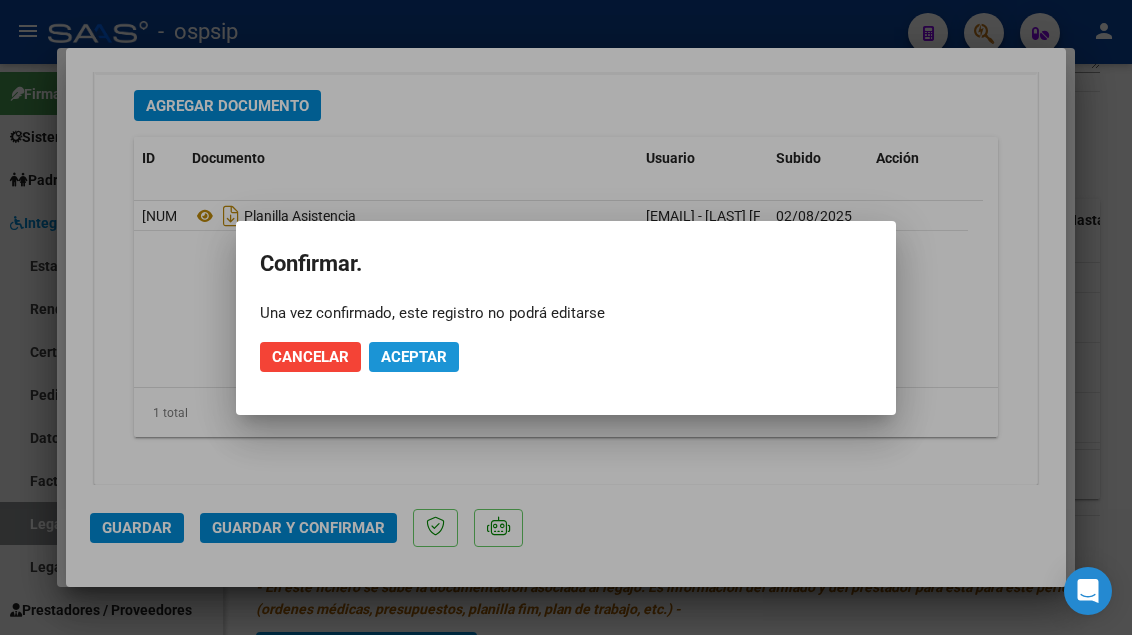 click on "Aceptar" 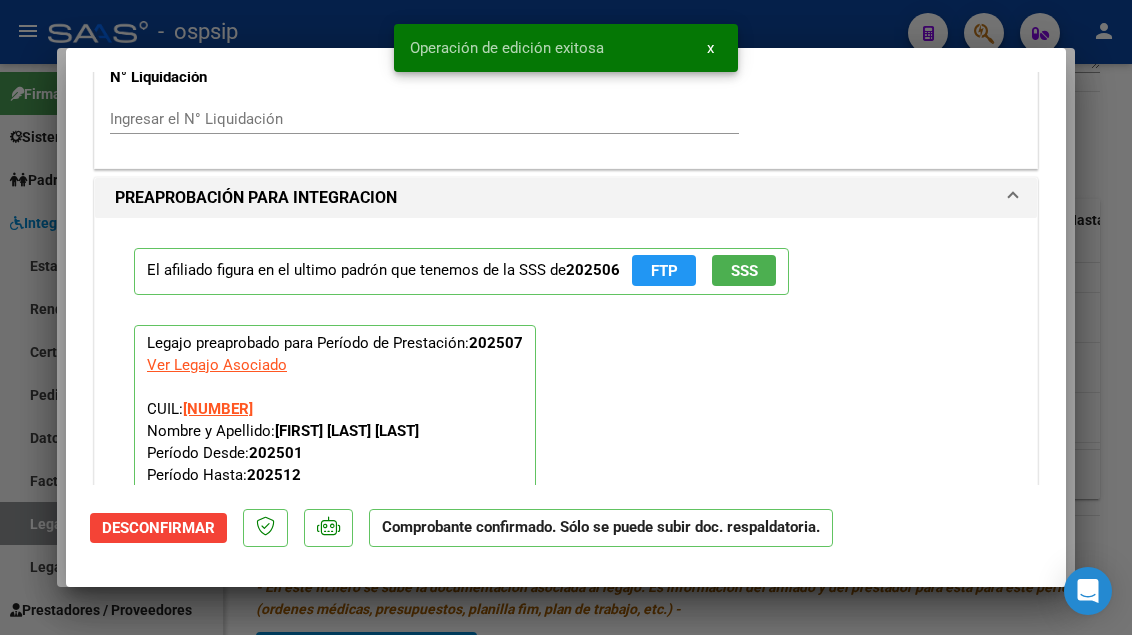 scroll, scrollTop: 1573, scrollLeft: 0, axis: vertical 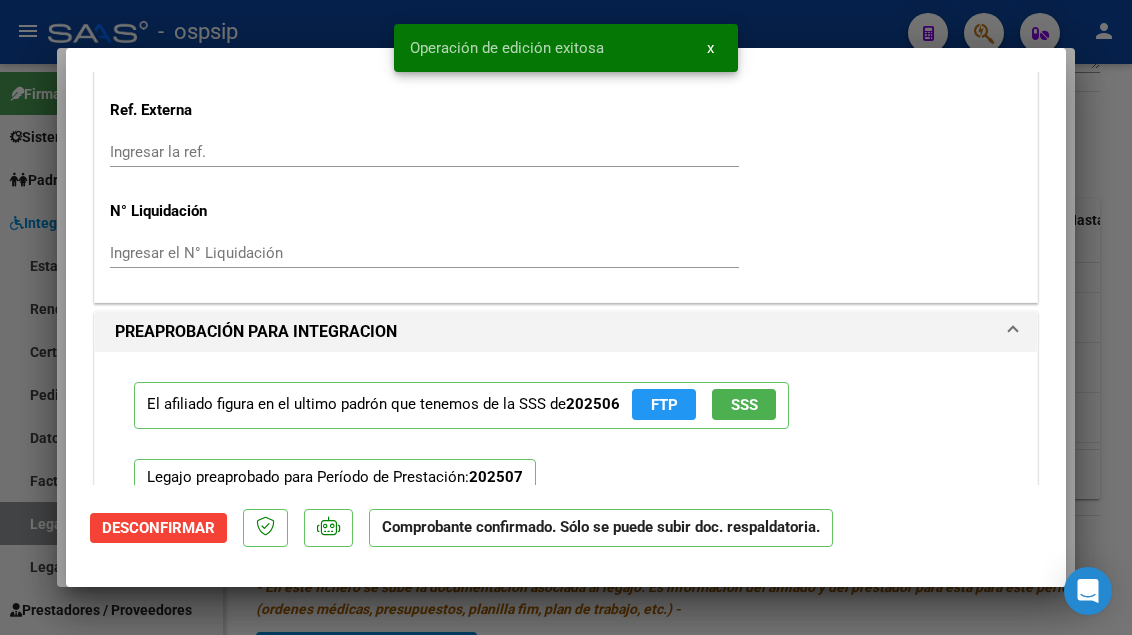 click on "SSS" 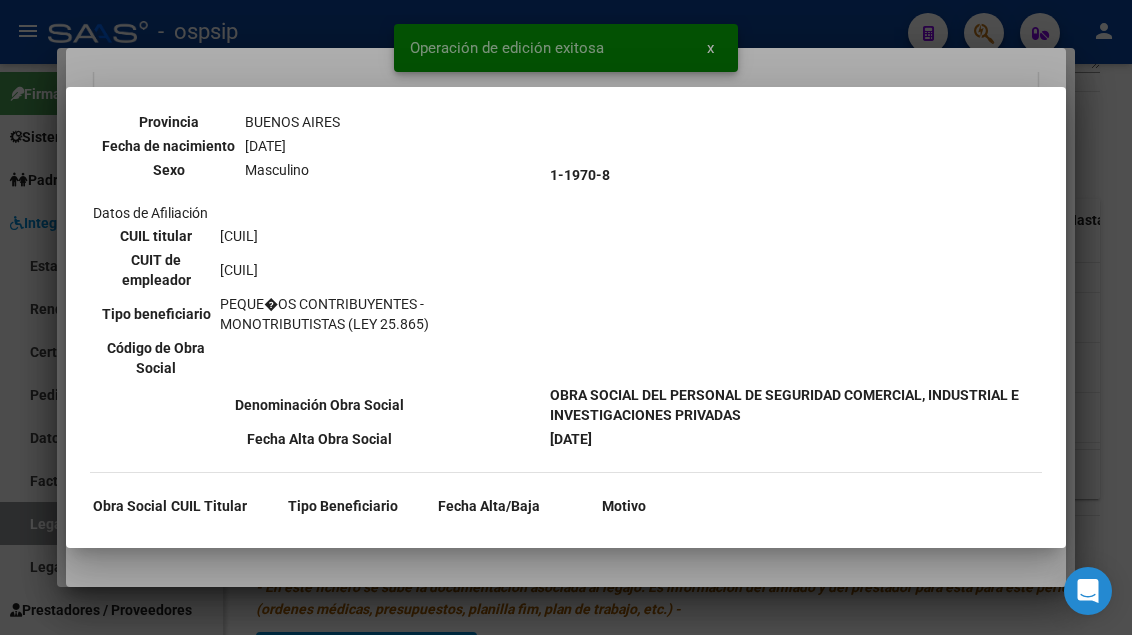 scroll, scrollTop: 904, scrollLeft: 0, axis: vertical 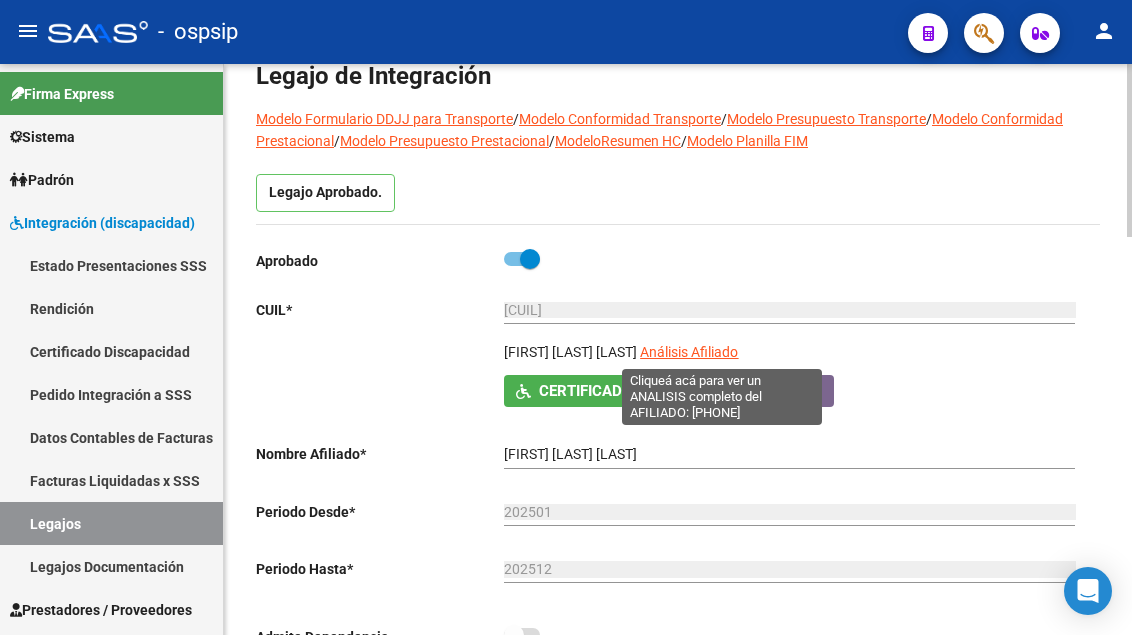 click on "Análisis Afiliado" 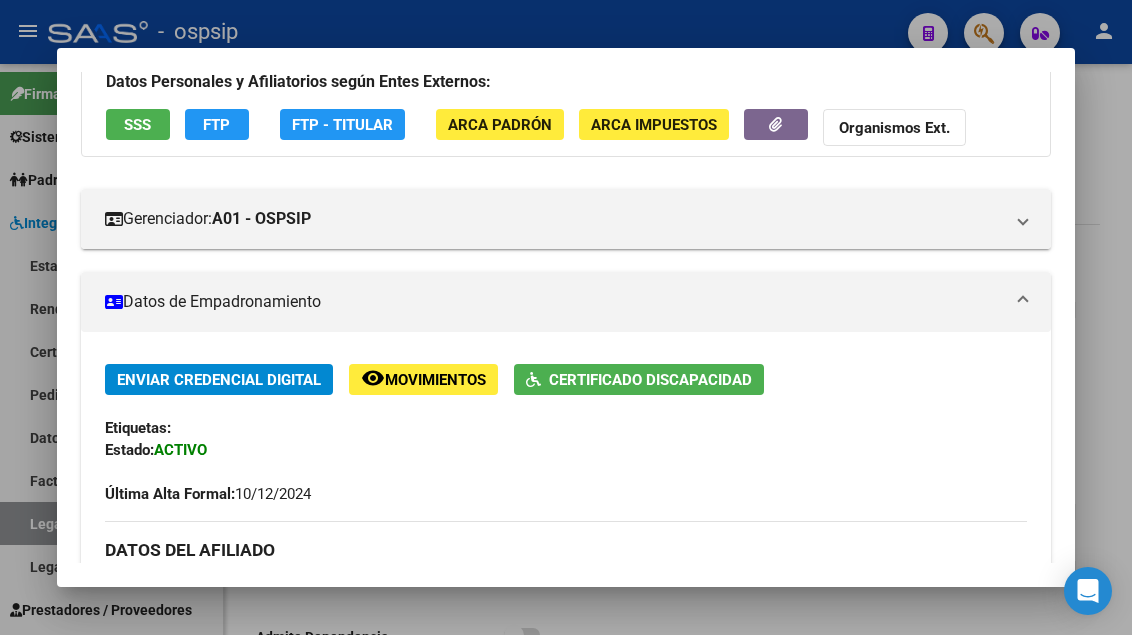scroll, scrollTop: 300, scrollLeft: 0, axis: vertical 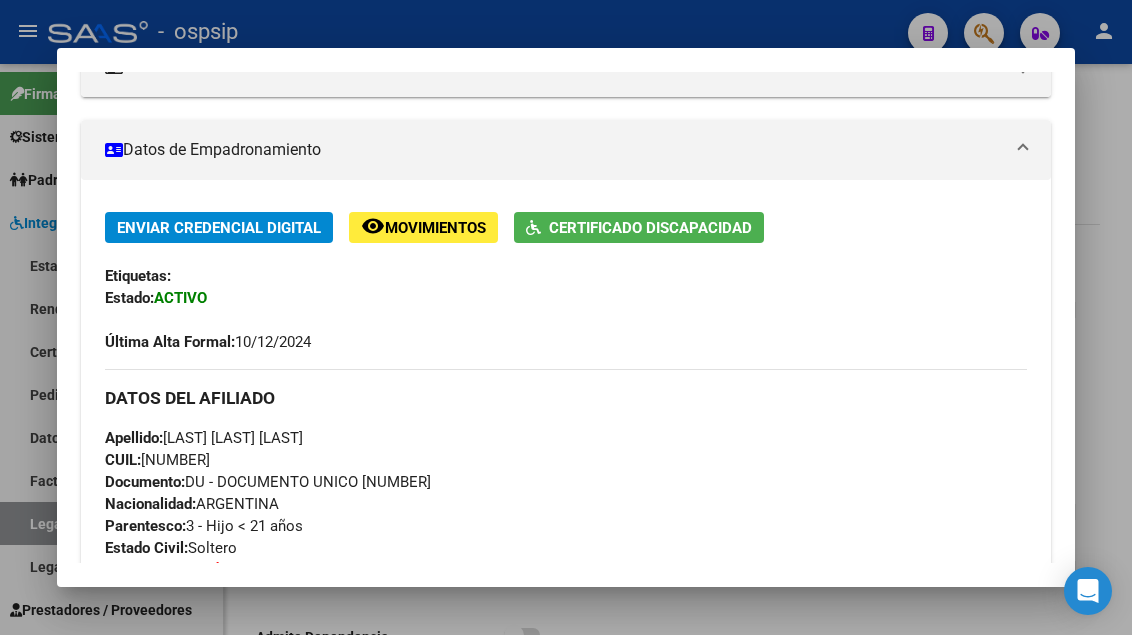 click at bounding box center [566, 317] 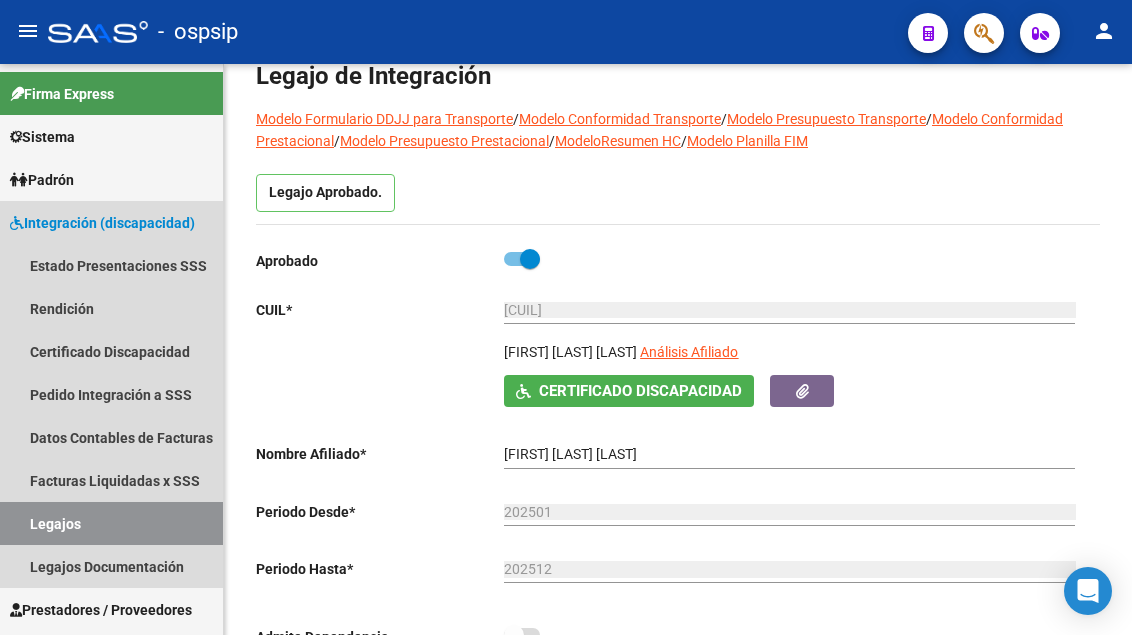 click on "Legajos" at bounding box center (111, 523) 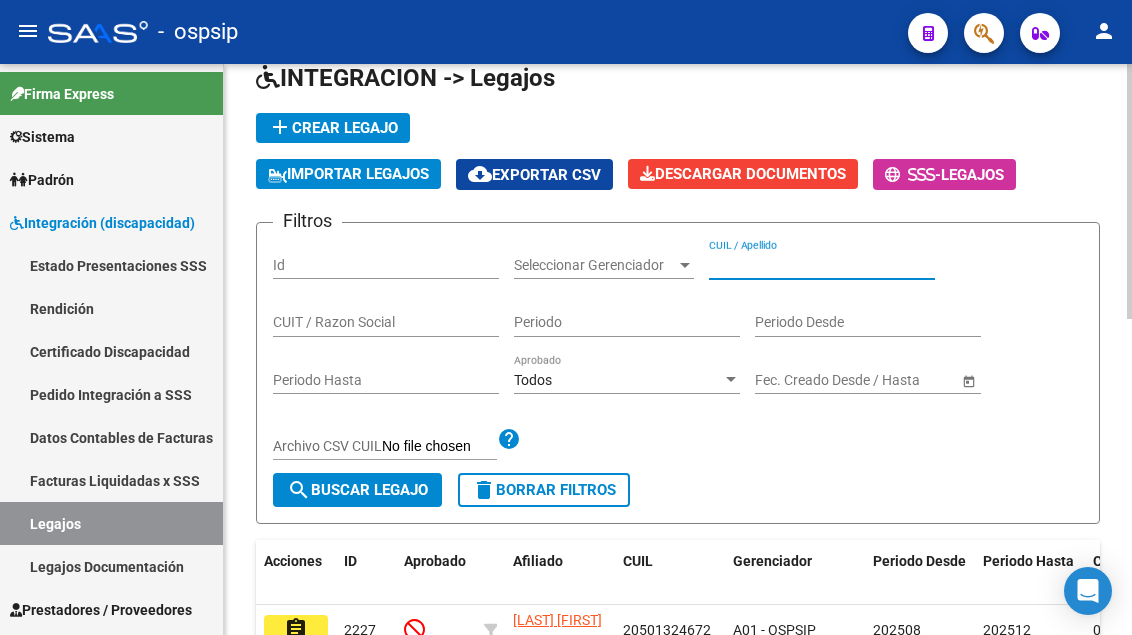 click on "CUIL / Apellido" at bounding box center (822, 265) 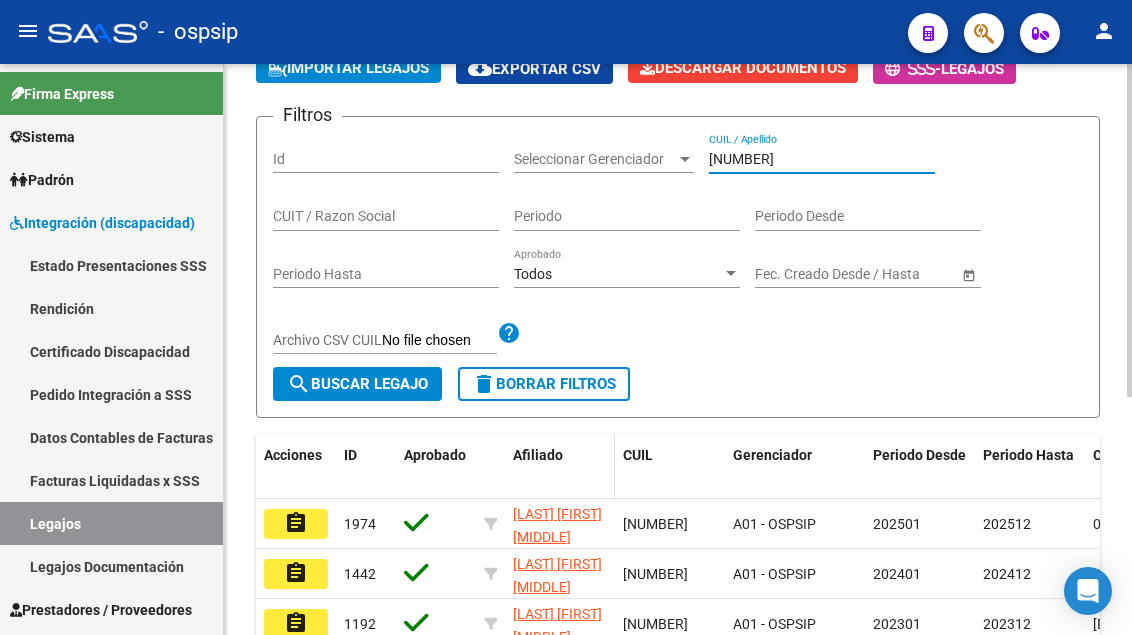 scroll, scrollTop: 300, scrollLeft: 0, axis: vertical 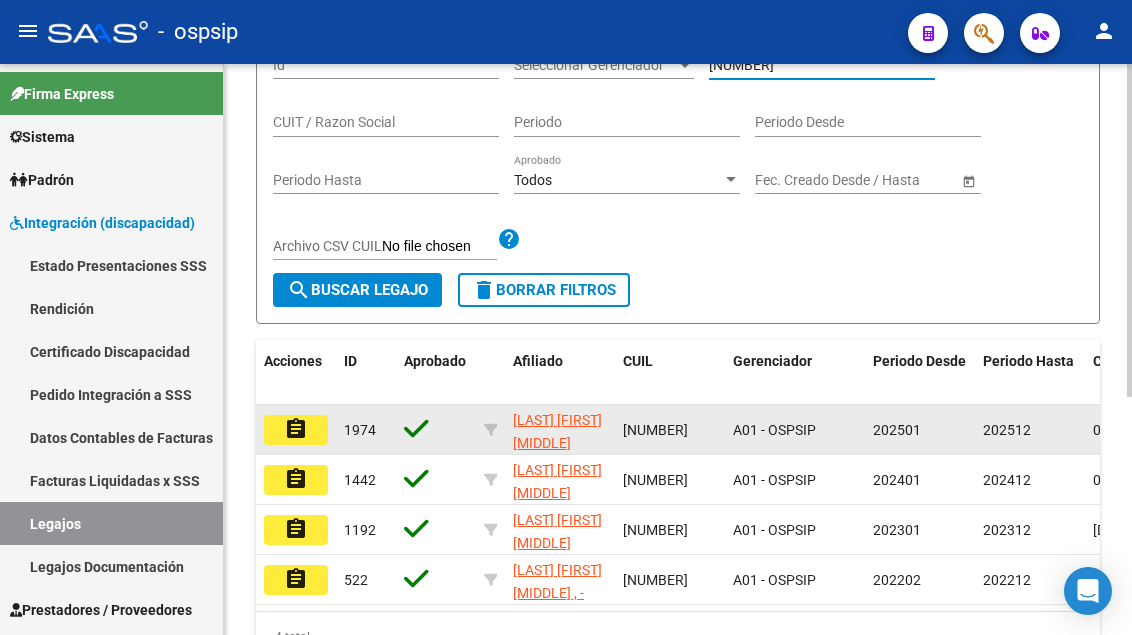 click on "assignment" 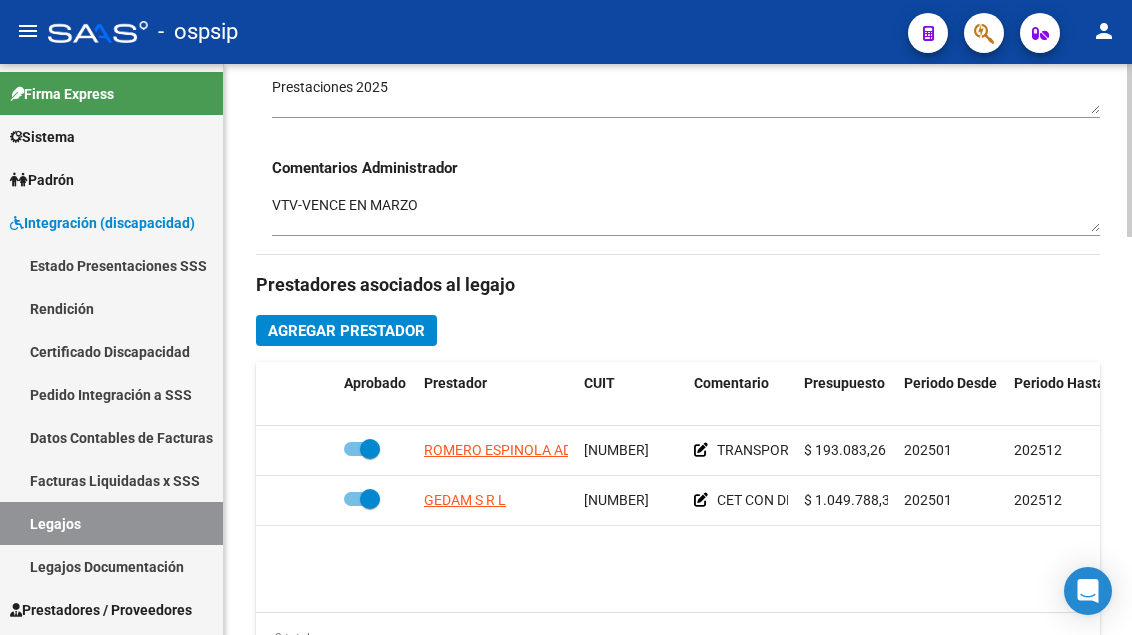 scroll, scrollTop: 800, scrollLeft: 0, axis: vertical 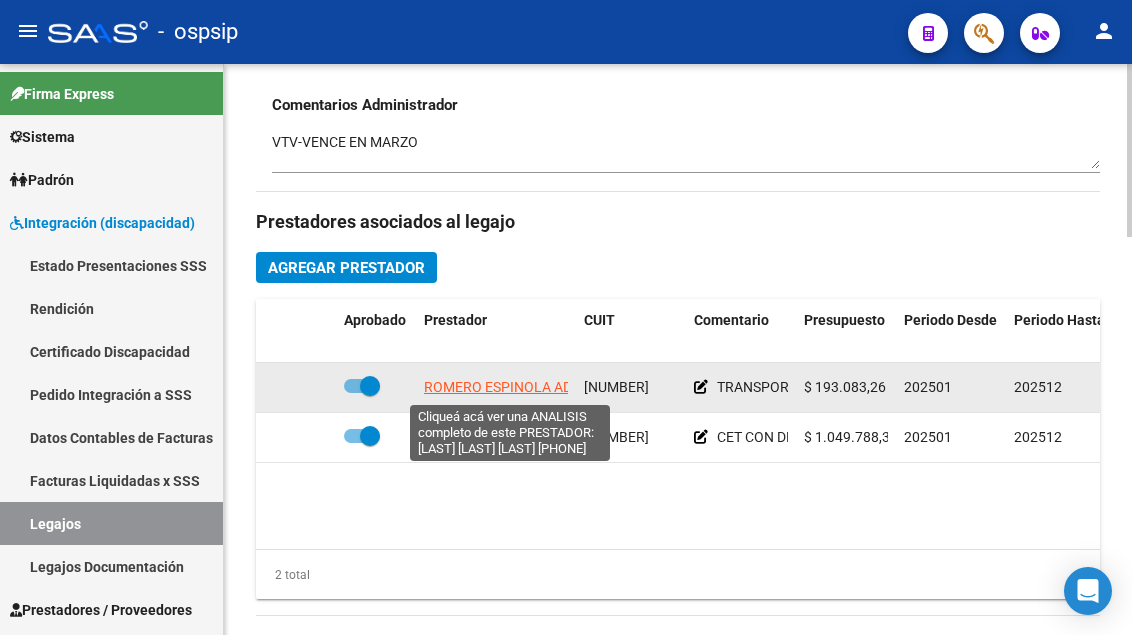 click on "ROMERO ESPINOLA ADELA" 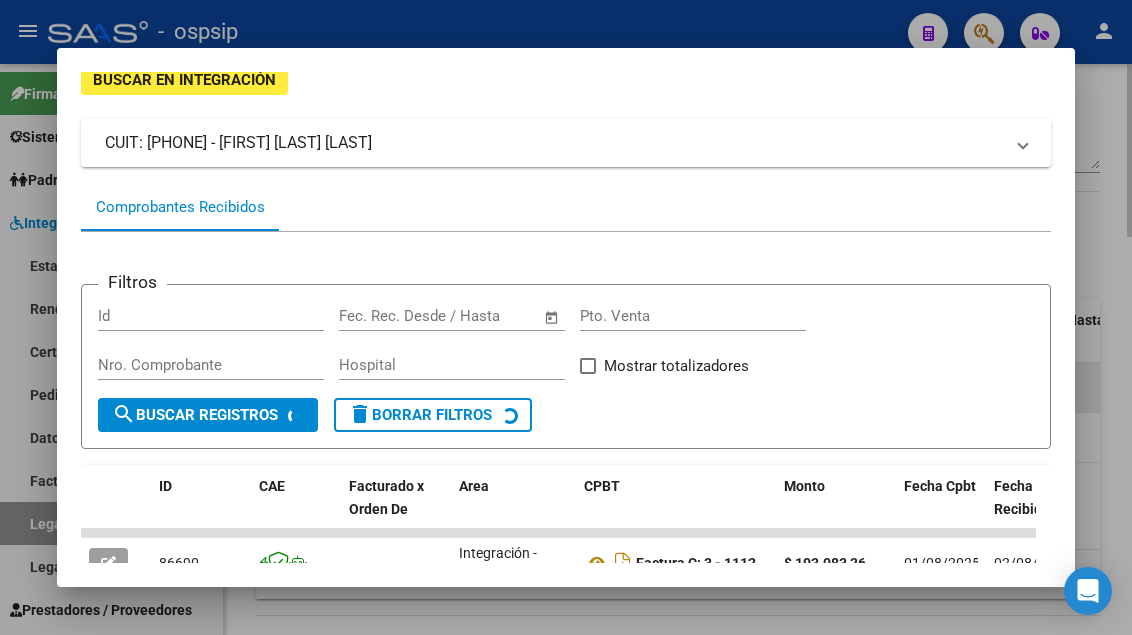 scroll, scrollTop: 300, scrollLeft: 0, axis: vertical 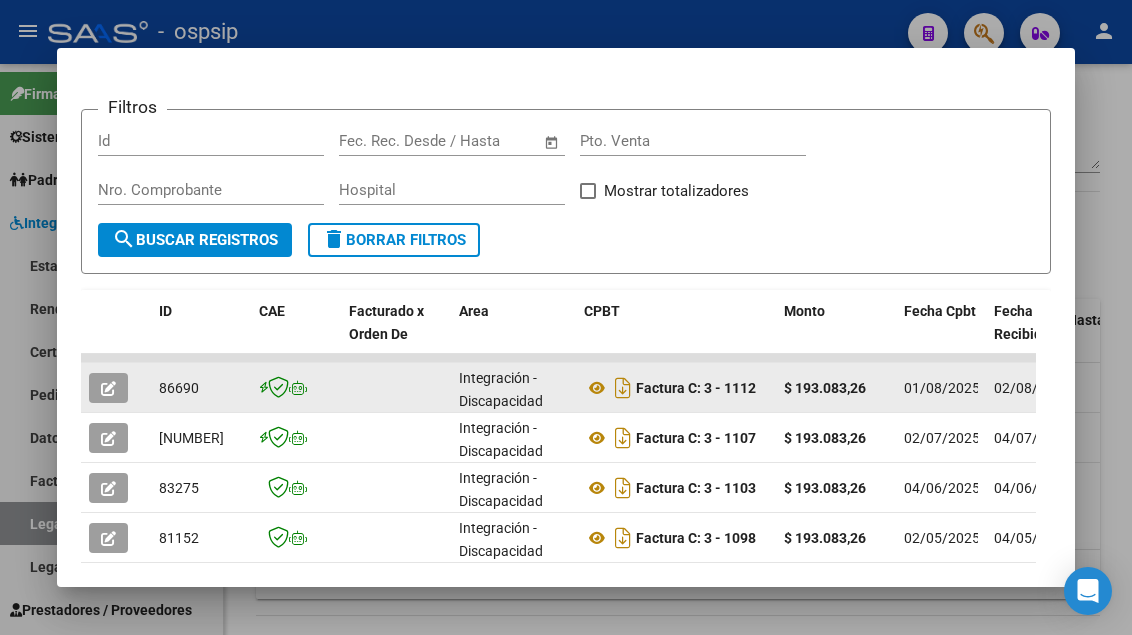 click 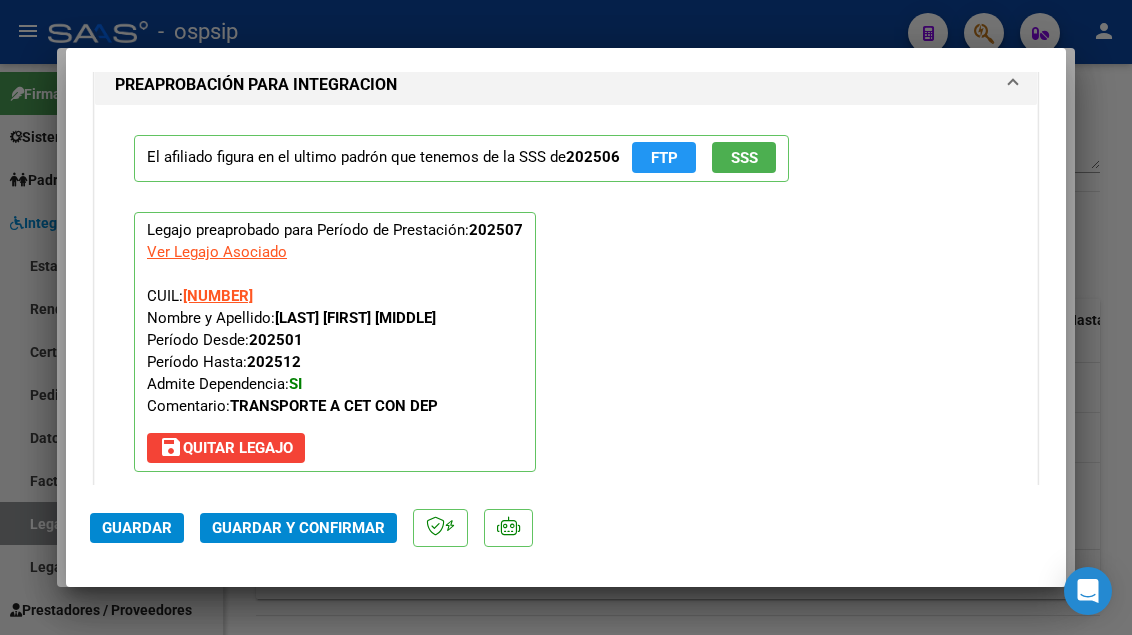 scroll, scrollTop: 2500, scrollLeft: 0, axis: vertical 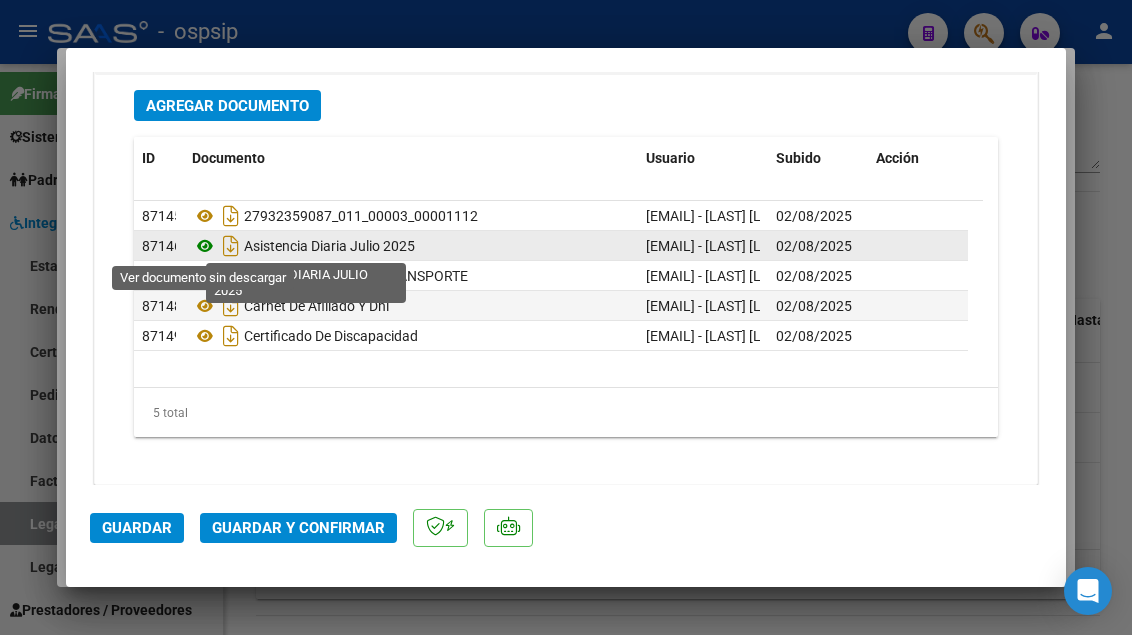 click 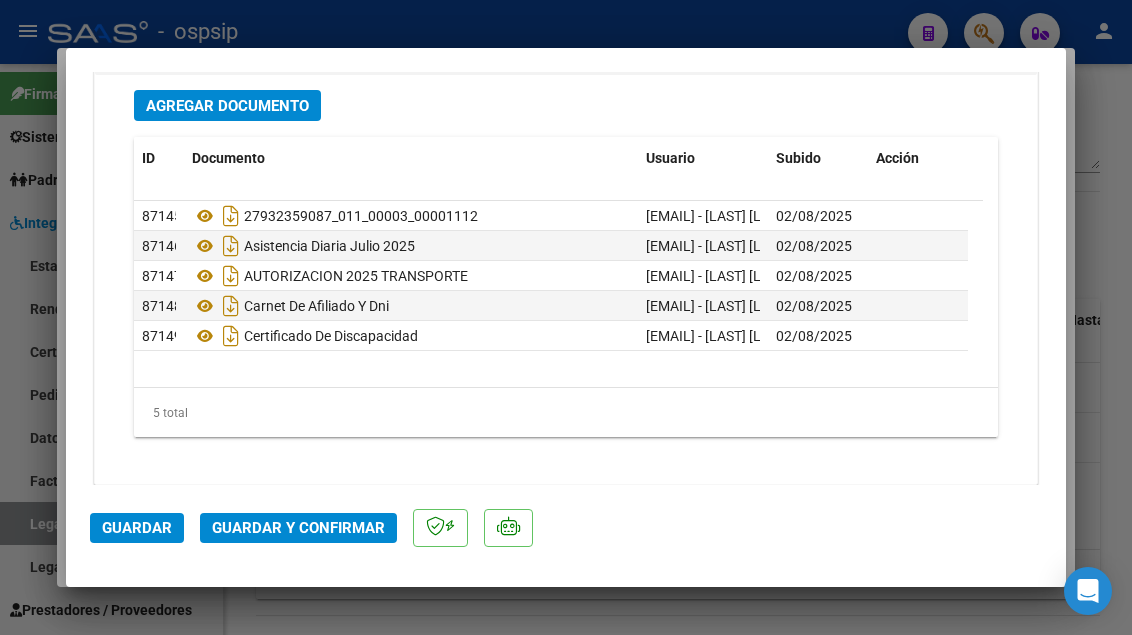 scroll, scrollTop: 0, scrollLeft: 0, axis: both 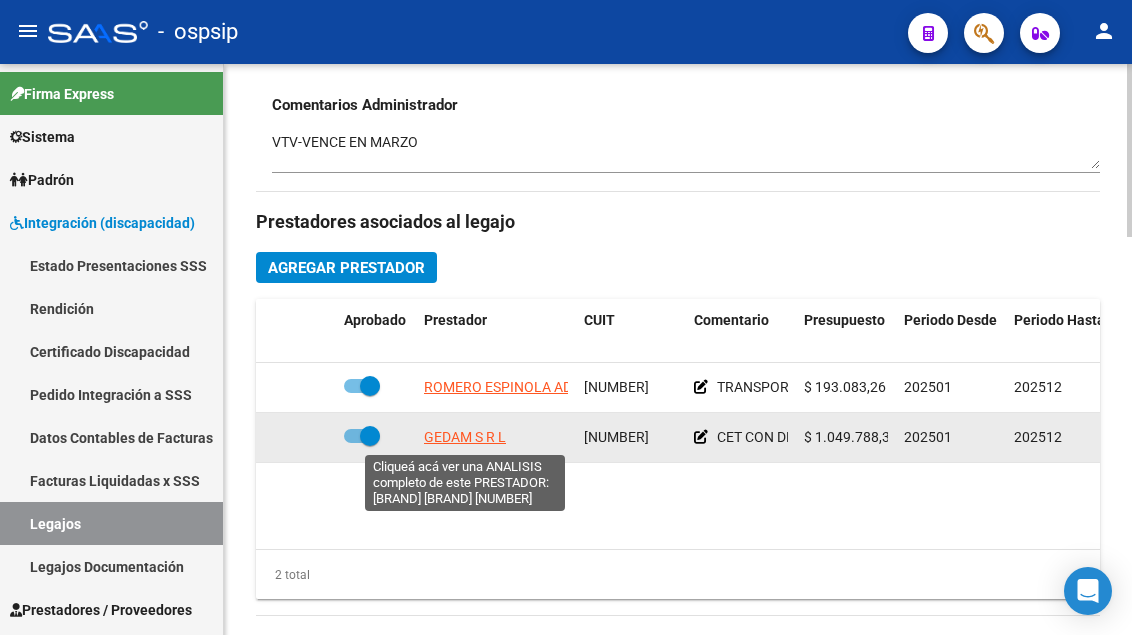 click on "GEDAM S R L" 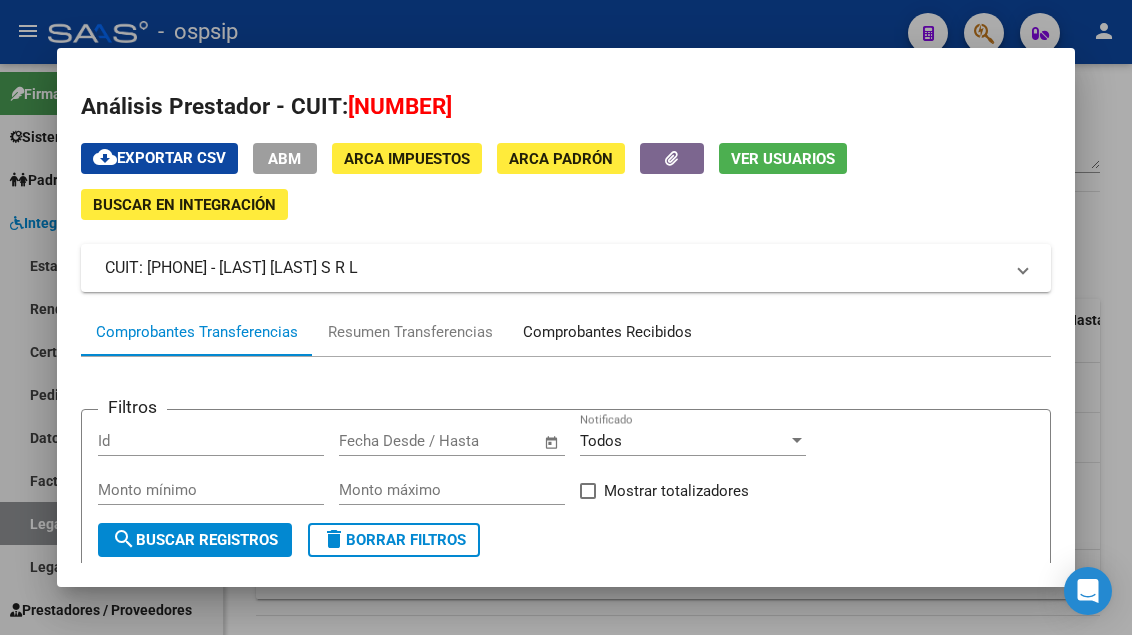 click on "Comprobantes Recibidos" at bounding box center [607, 332] 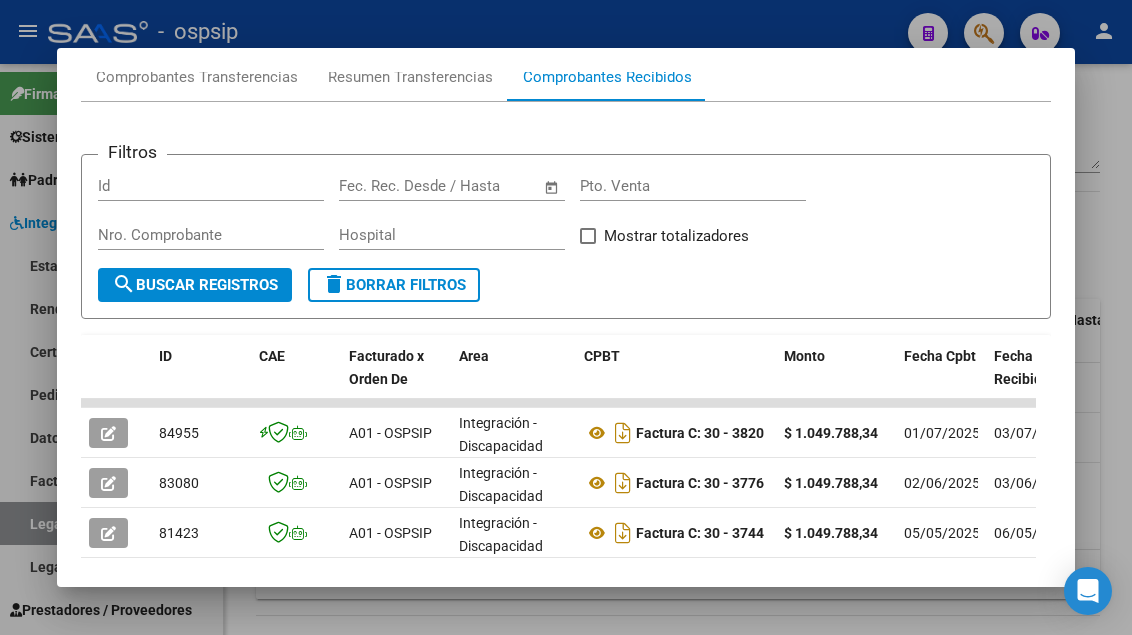 scroll, scrollTop: 285, scrollLeft: 0, axis: vertical 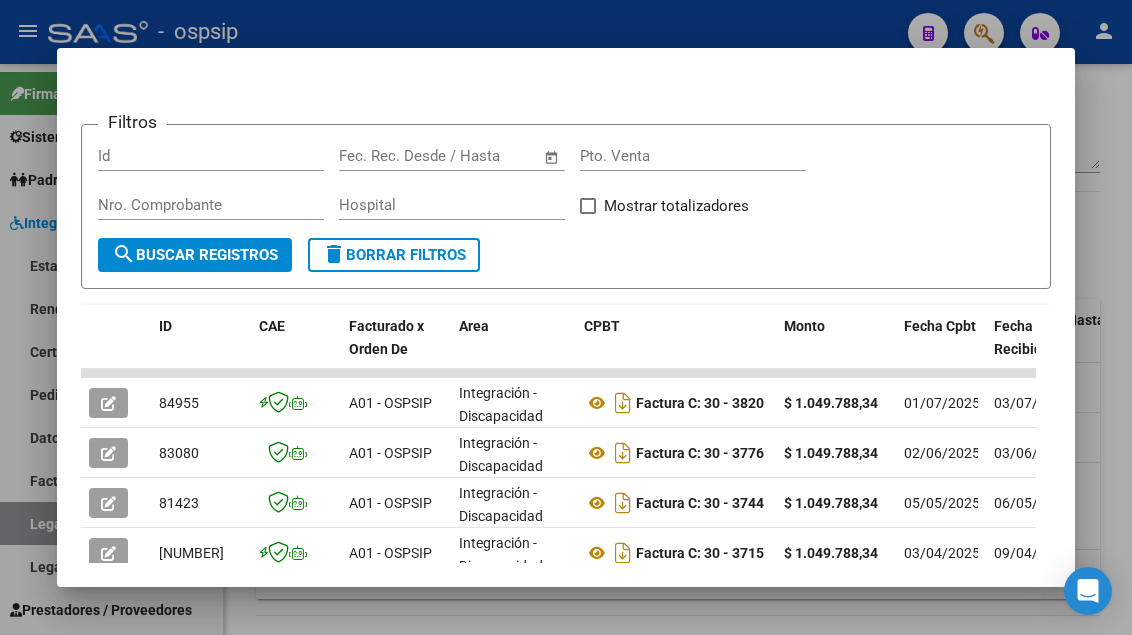 click at bounding box center [566, 317] 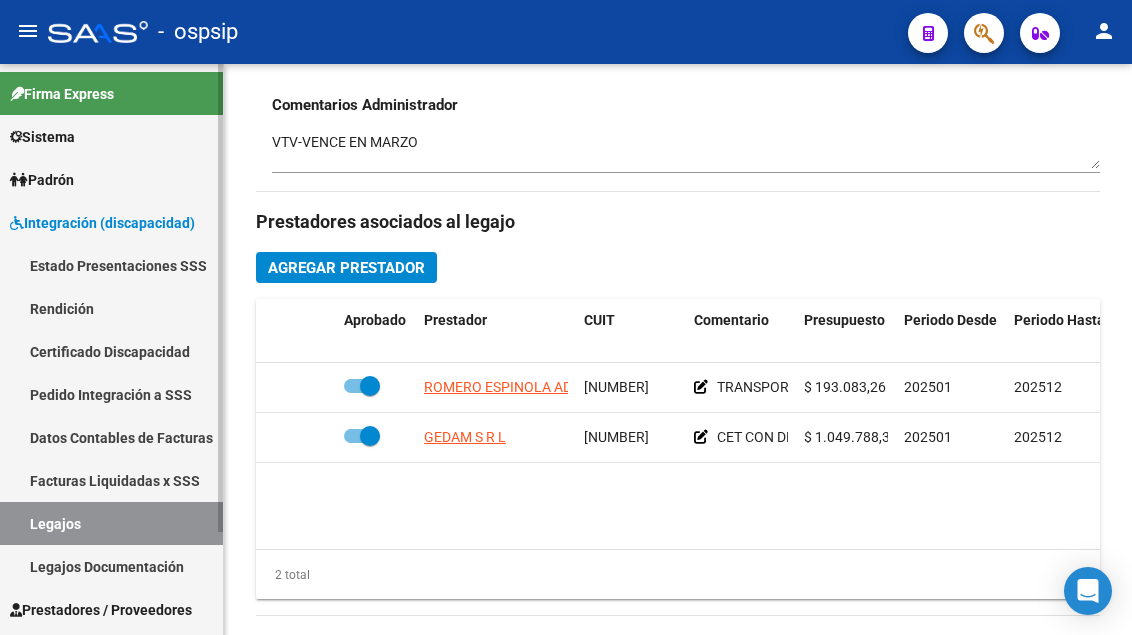 click on "Legajos" at bounding box center (111, 523) 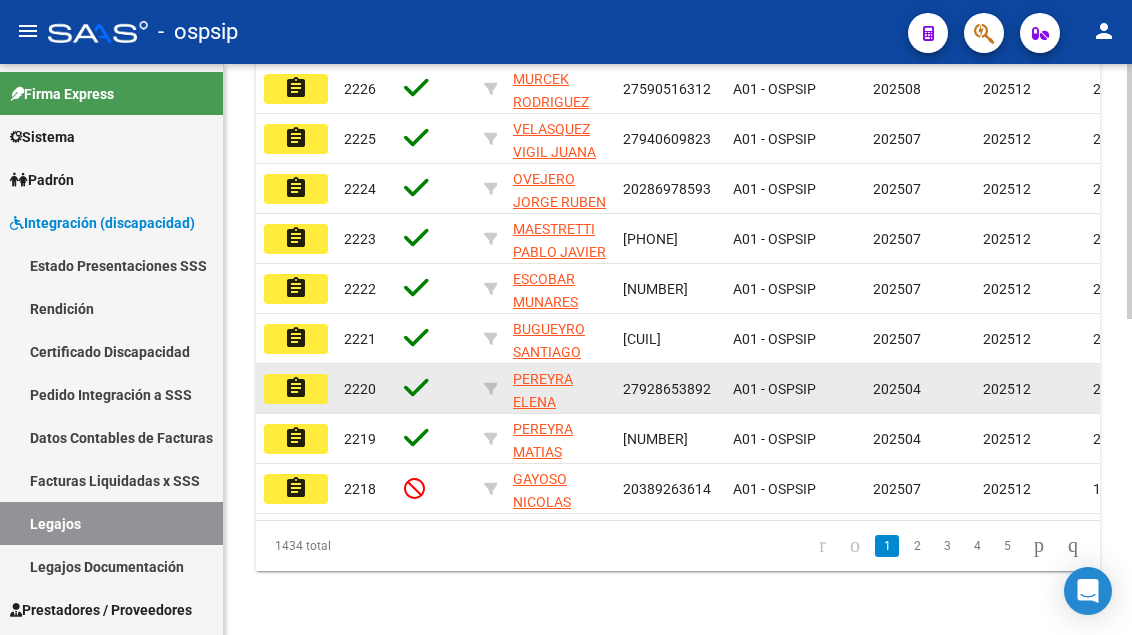 scroll, scrollTop: 680, scrollLeft: 0, axis: vertical 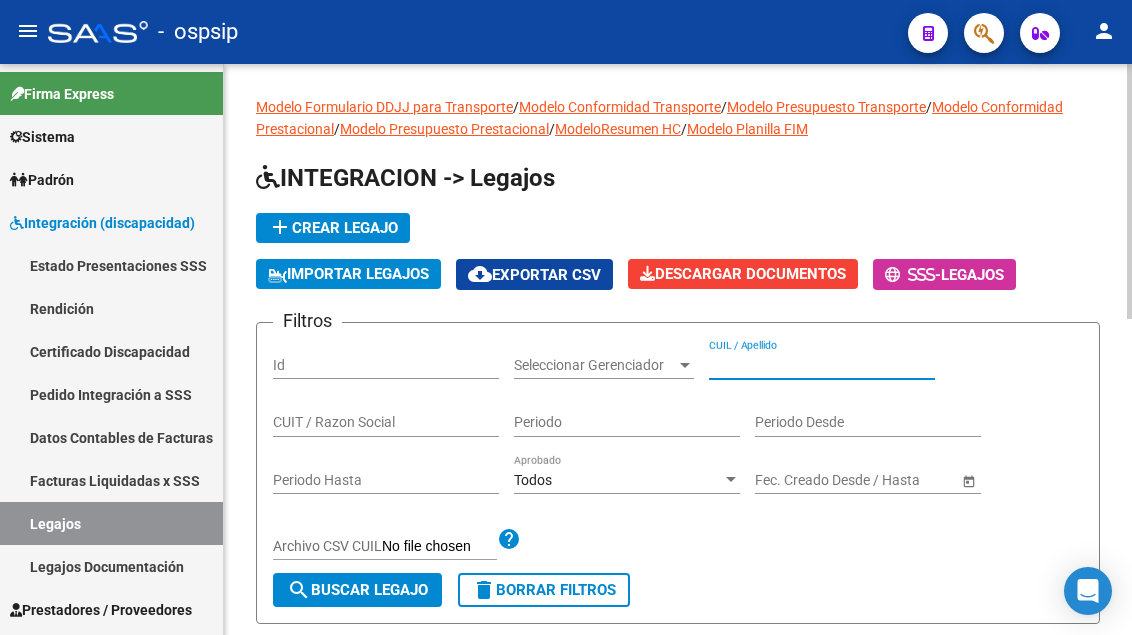 click on "CUIL / Apellido" at bounding box center (822, 365) 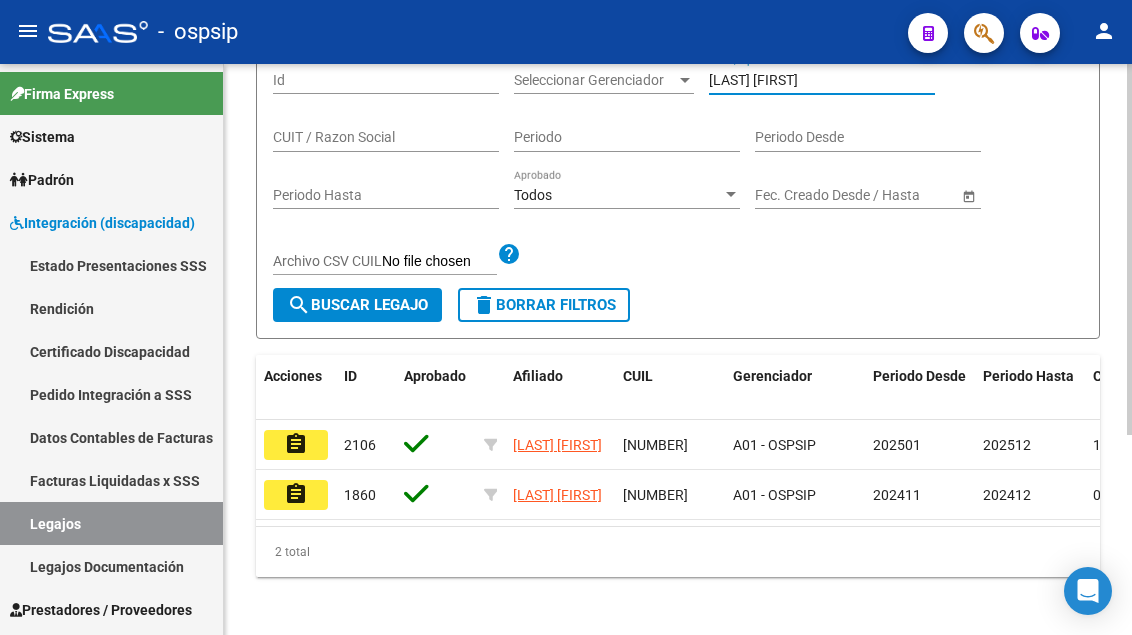 scroll, scrollTop: 300, scrollLeft: 0, axis: vertical 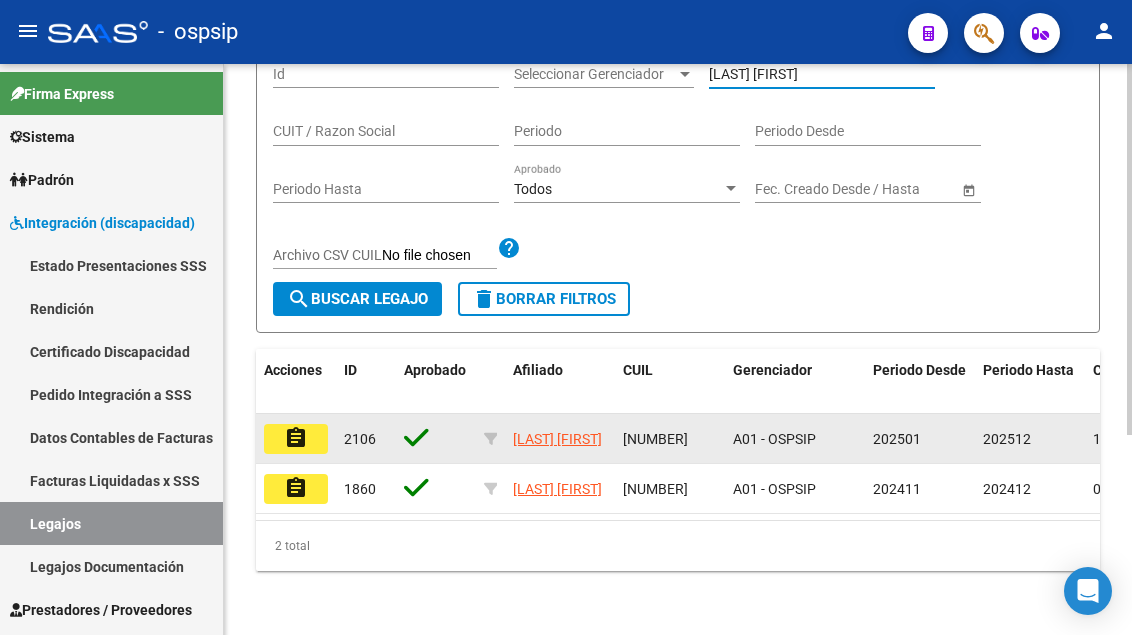 type on "SUAREZ MATEO" 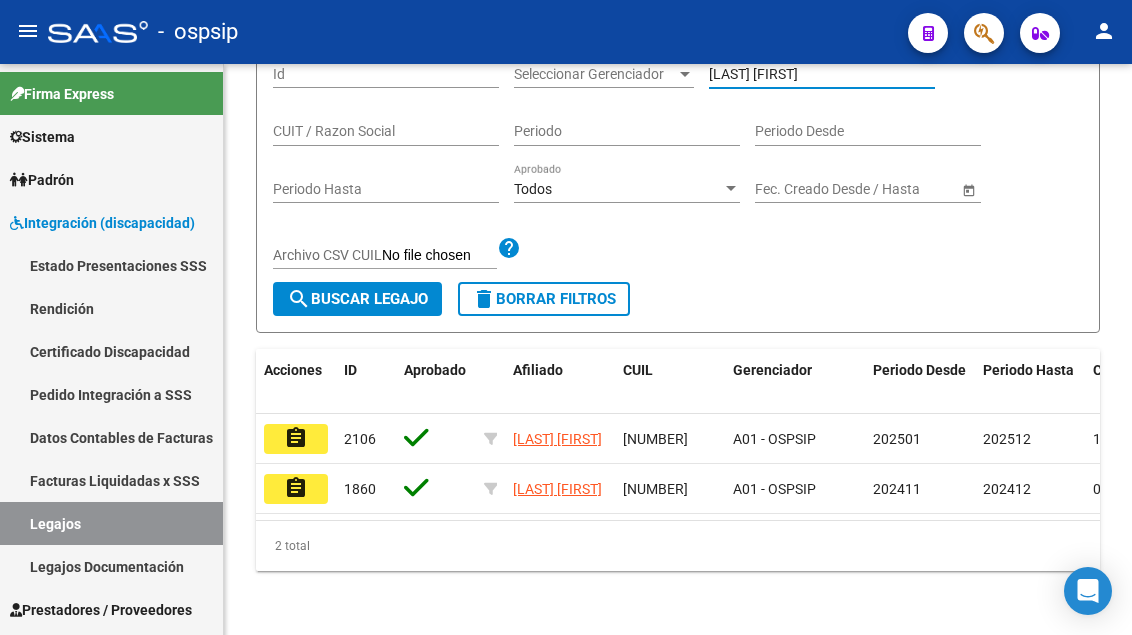 click on "assignment" 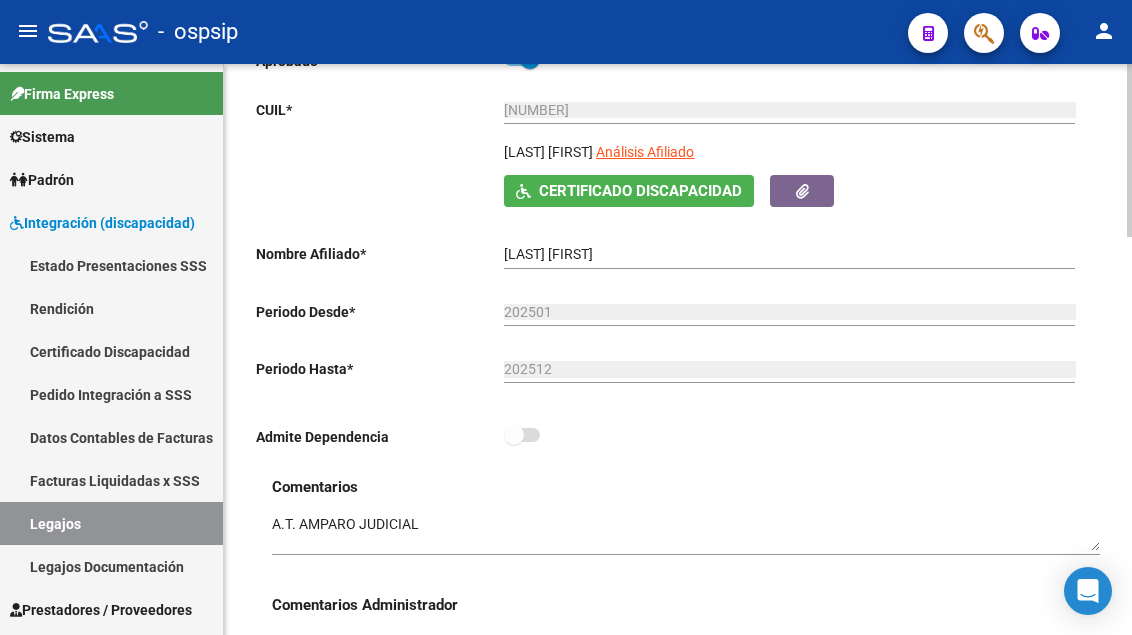 scroll, scrollTop: 700, scrollLeft: 0, axis: vertical 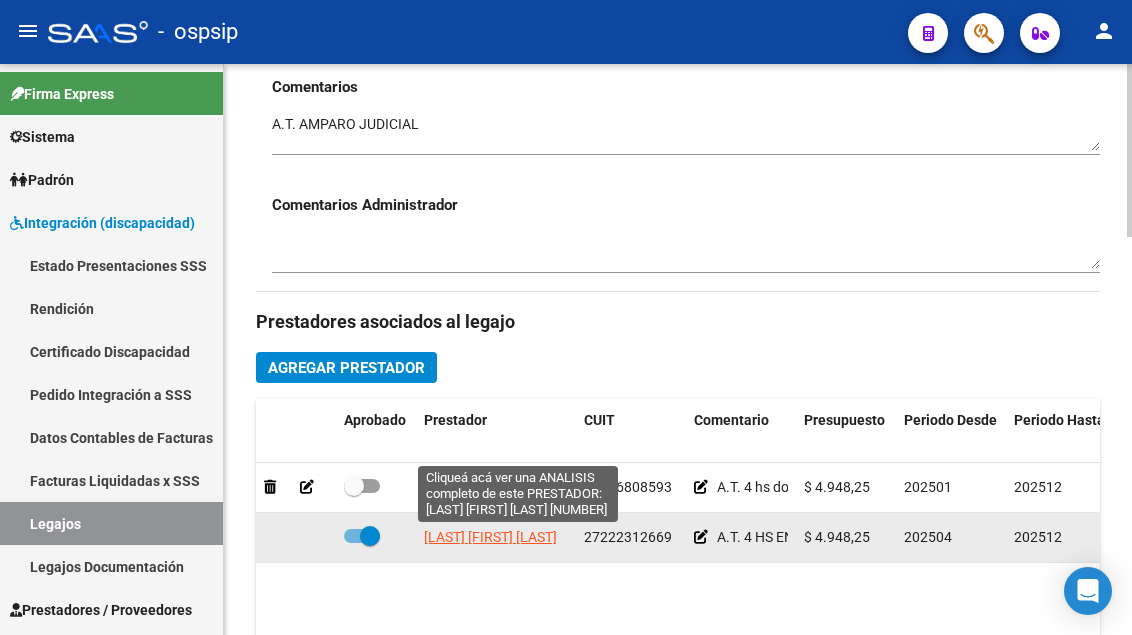 click on "LANDINO CLAUDIA MARCELA" 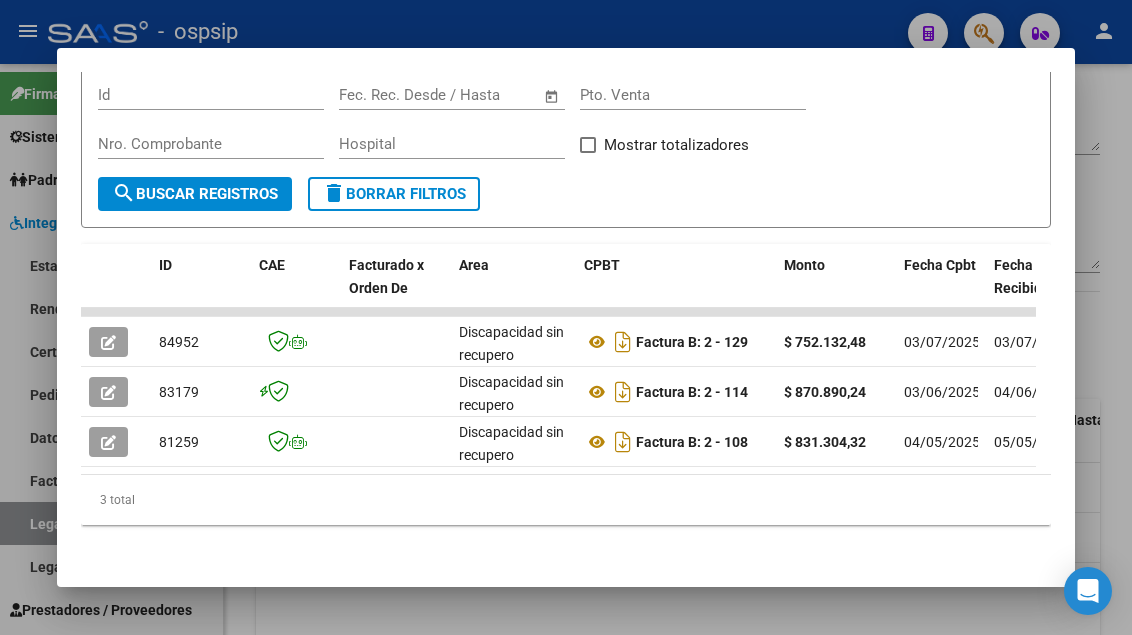scroll, scrollTop: 361, scrollLeft: 0, axis: vertical 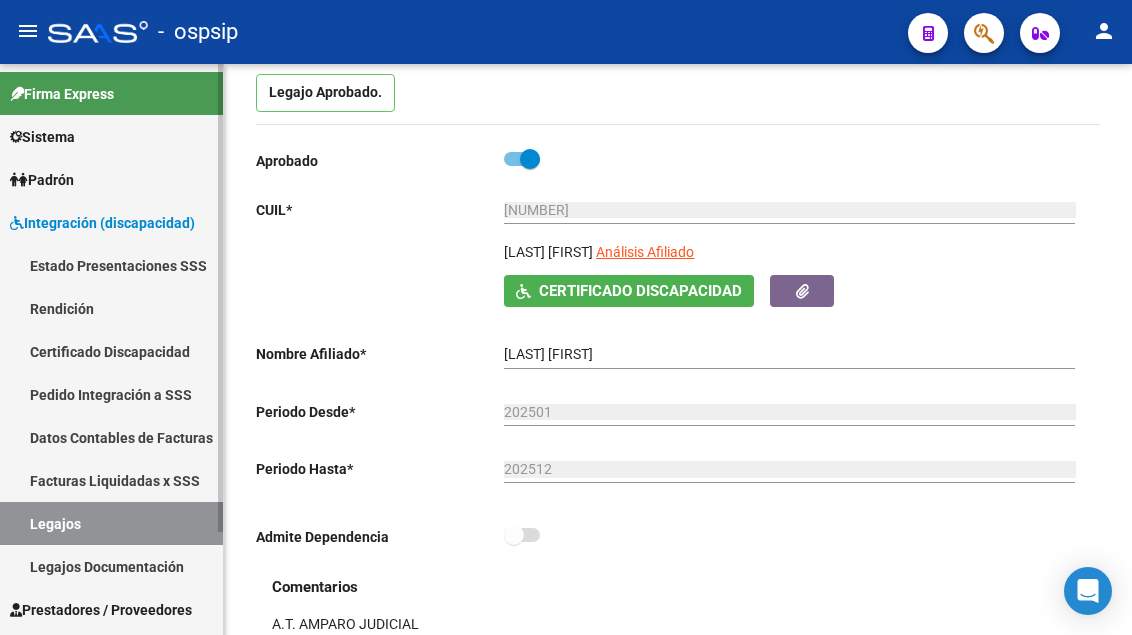 click on "Sistema" at bounding box center (42, 137) 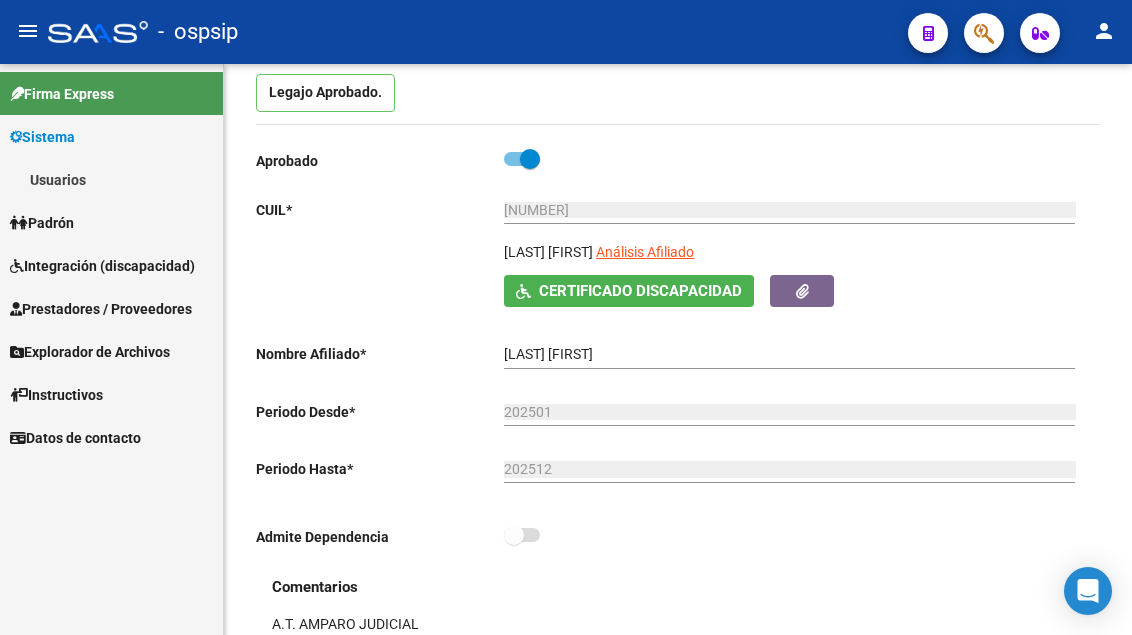 click on "Usuarios" at bounding box center [111, 179] 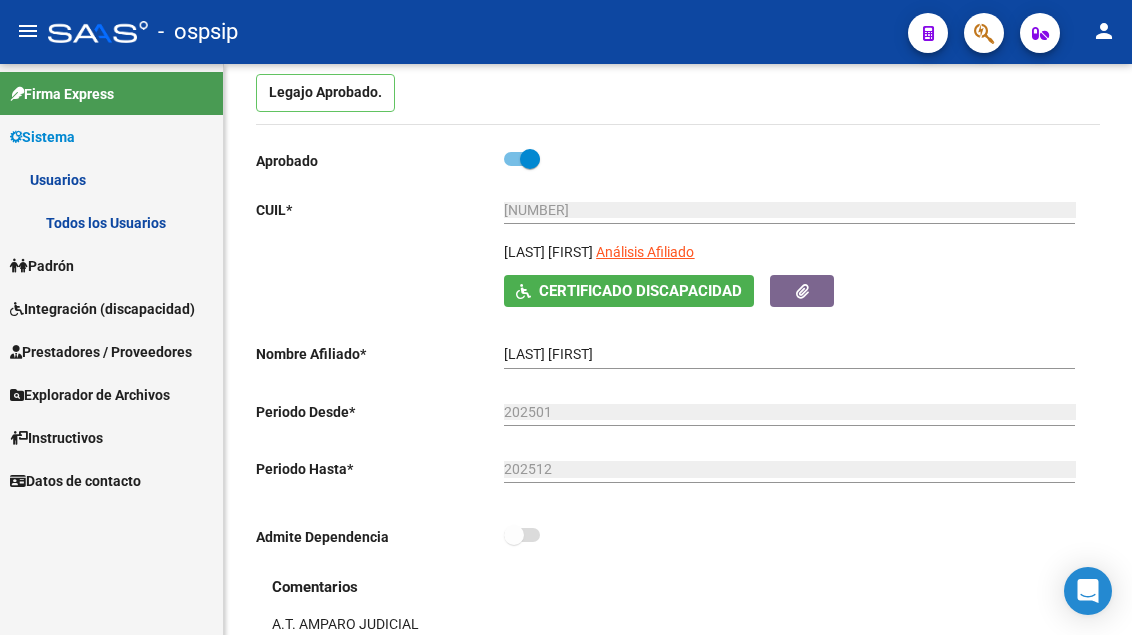 click on "Usuarios" at bounding box center (111, 179) 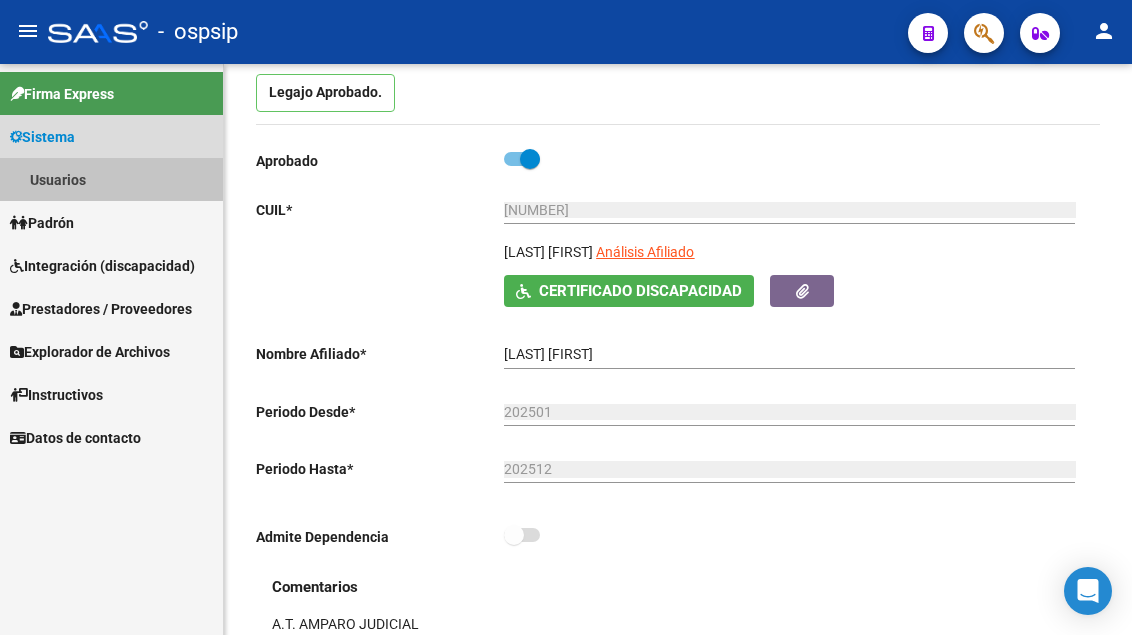 click on "Usuarios" at bounding box center (111, 179) 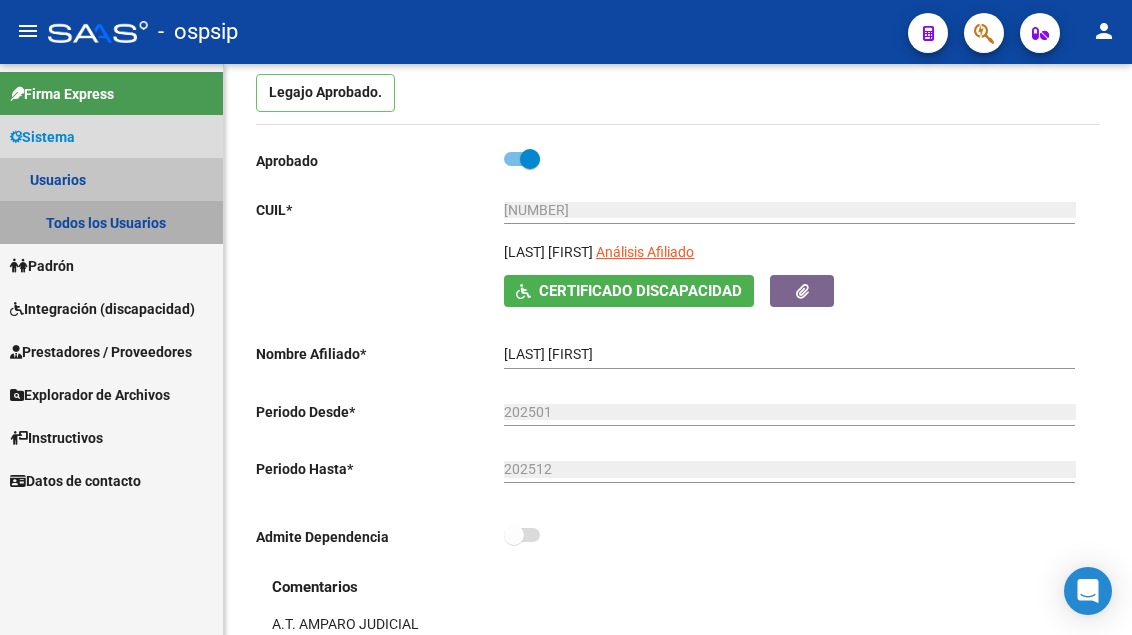 click on "Todos los Usuarios" at bounding box center [111, 222] 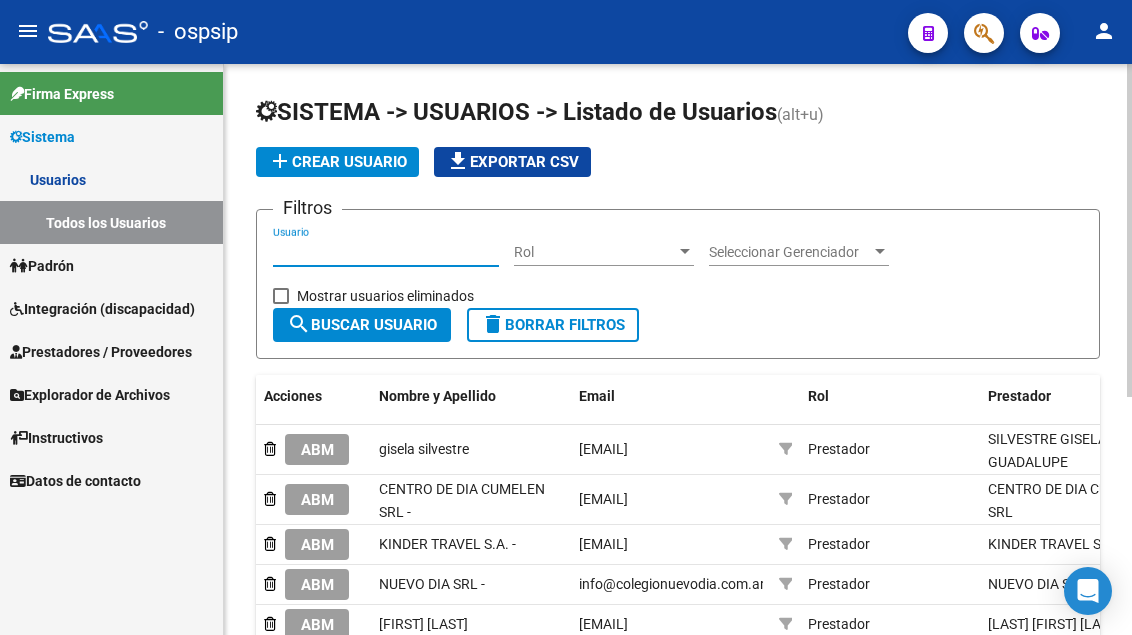 paste on "27222312669" 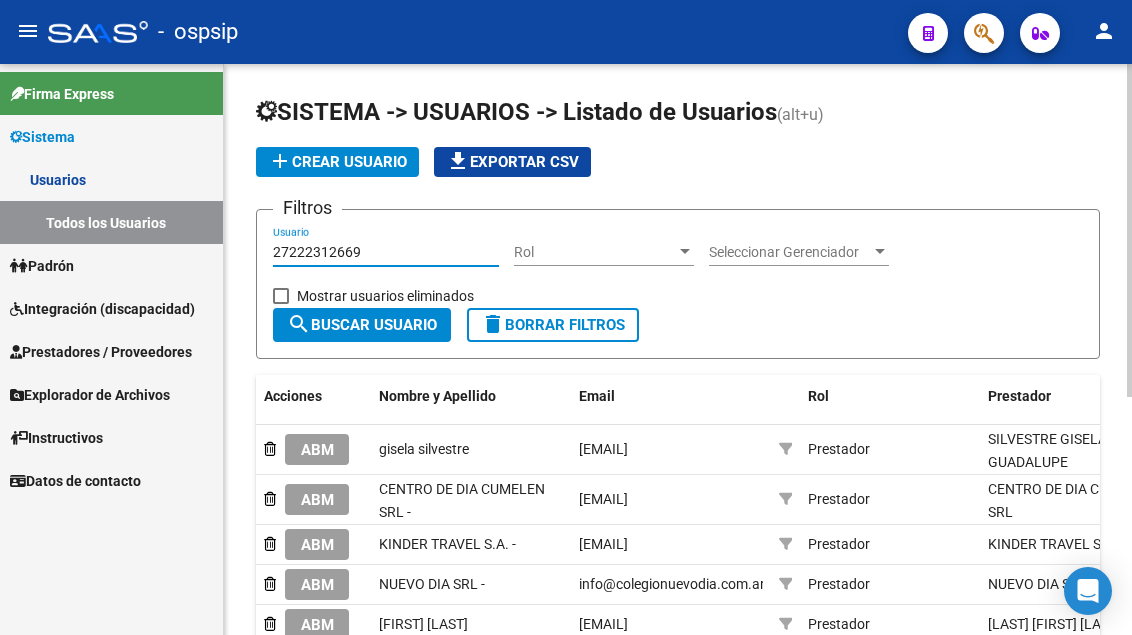 drag, startPoint x: 371, startPoint y: 256, endPoint x: 253, endPoint y: 256, distance: 118 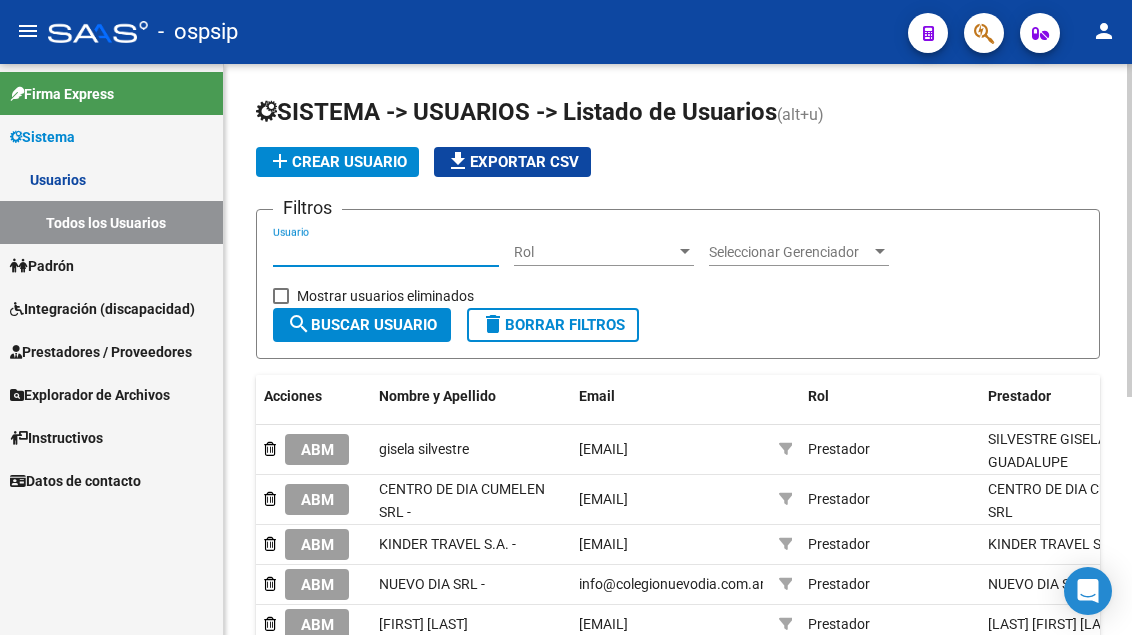 paste on "joharobles2016@yahoo.com" 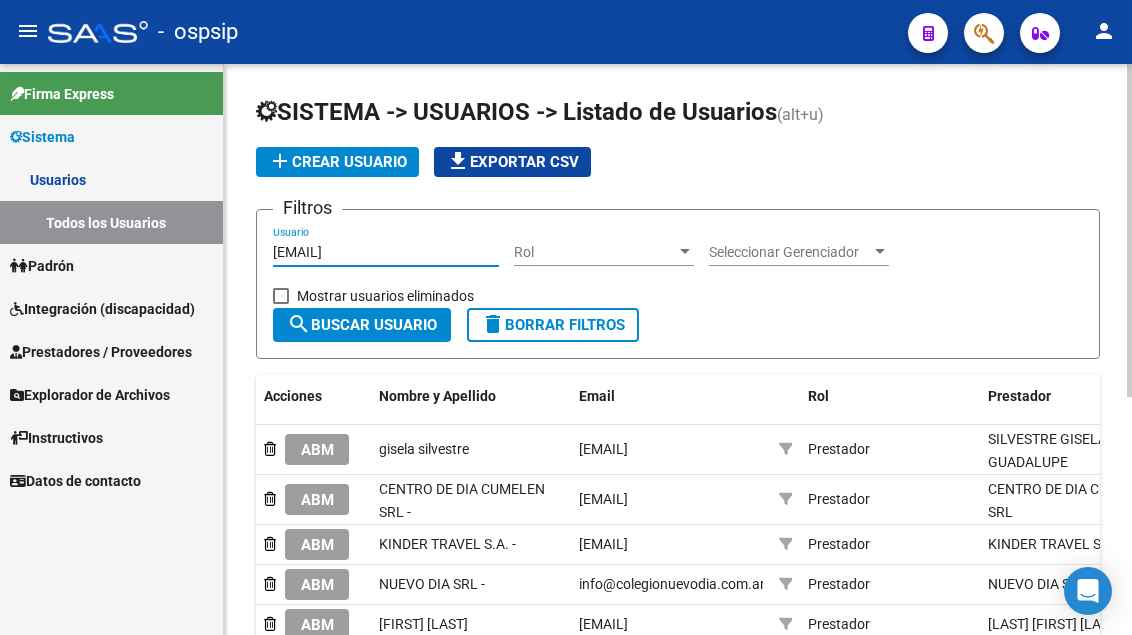 type on "joharobles2016@yahoo.com" 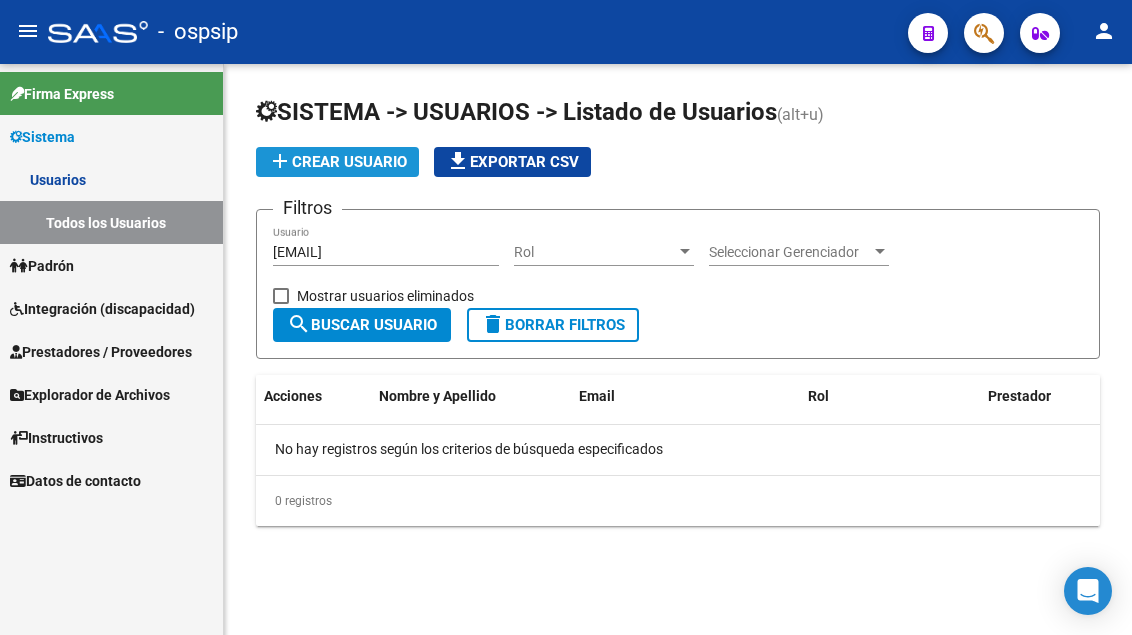 click on "add  Crear Usuario" 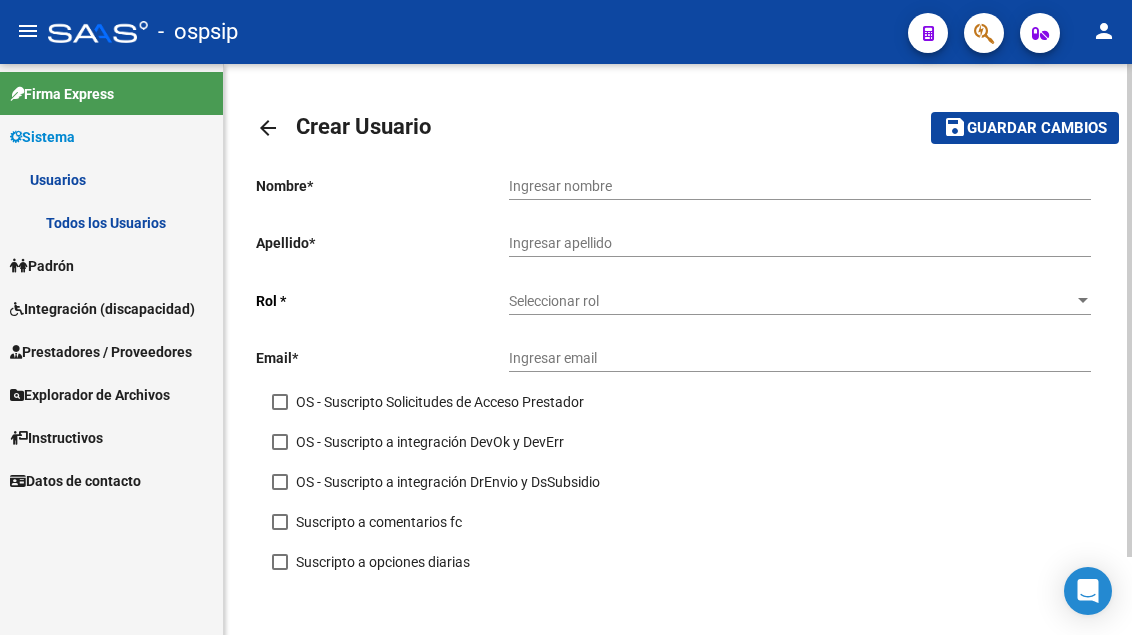 click on "Ingresar nombre" 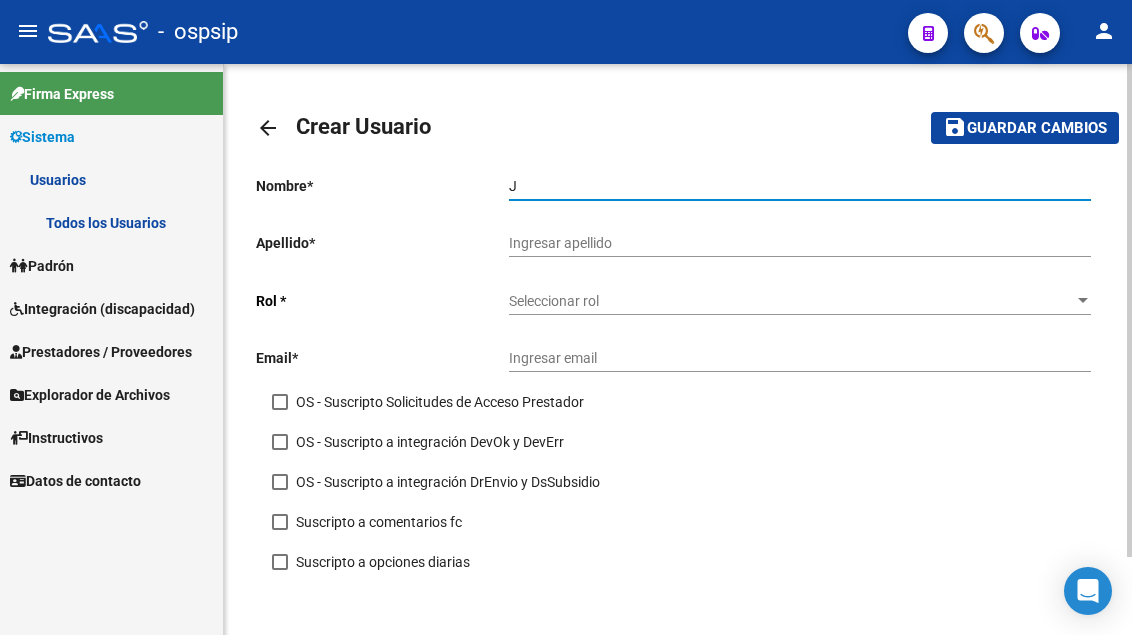 type on "J" 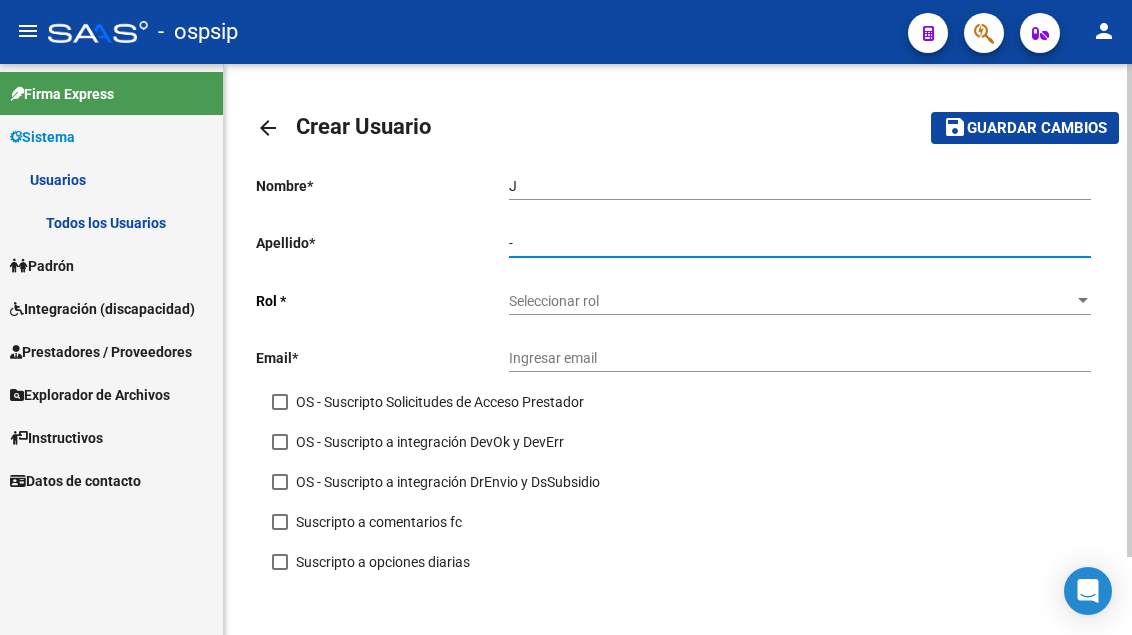 type on "-" 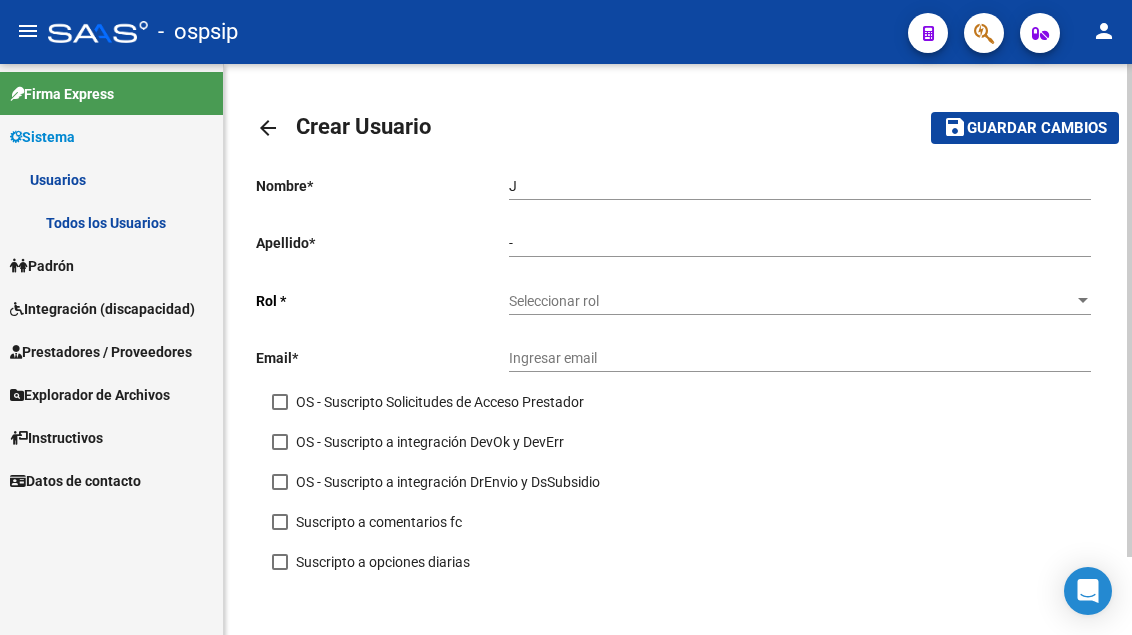 click on "Seleccionar rol Seleccionar rol" 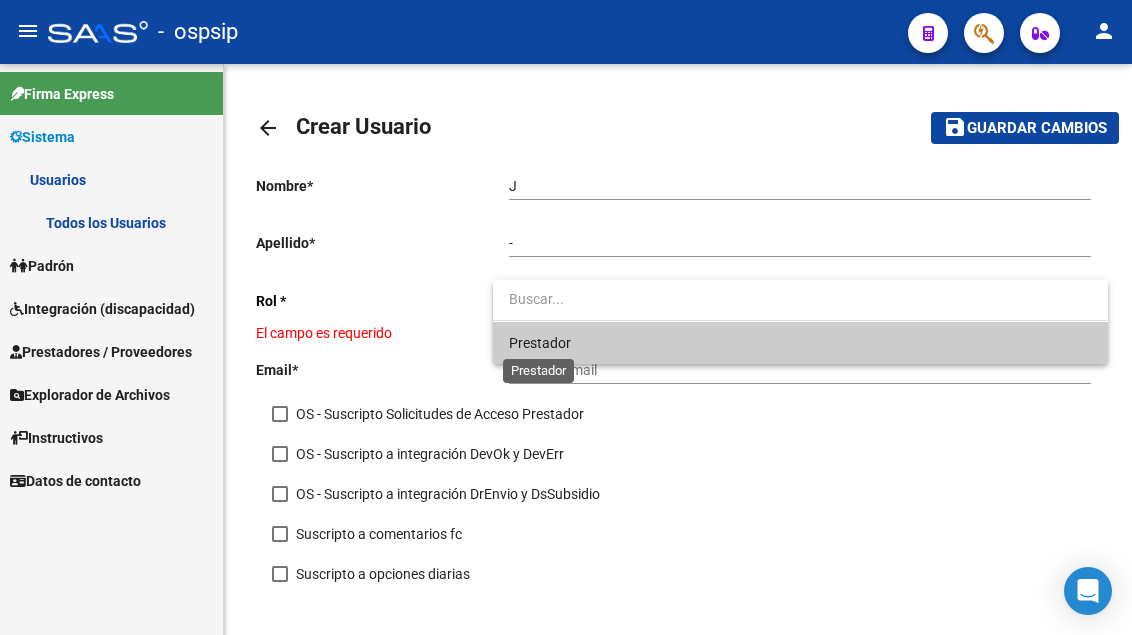 click on "Prestador" at bounding box center (540, 343) 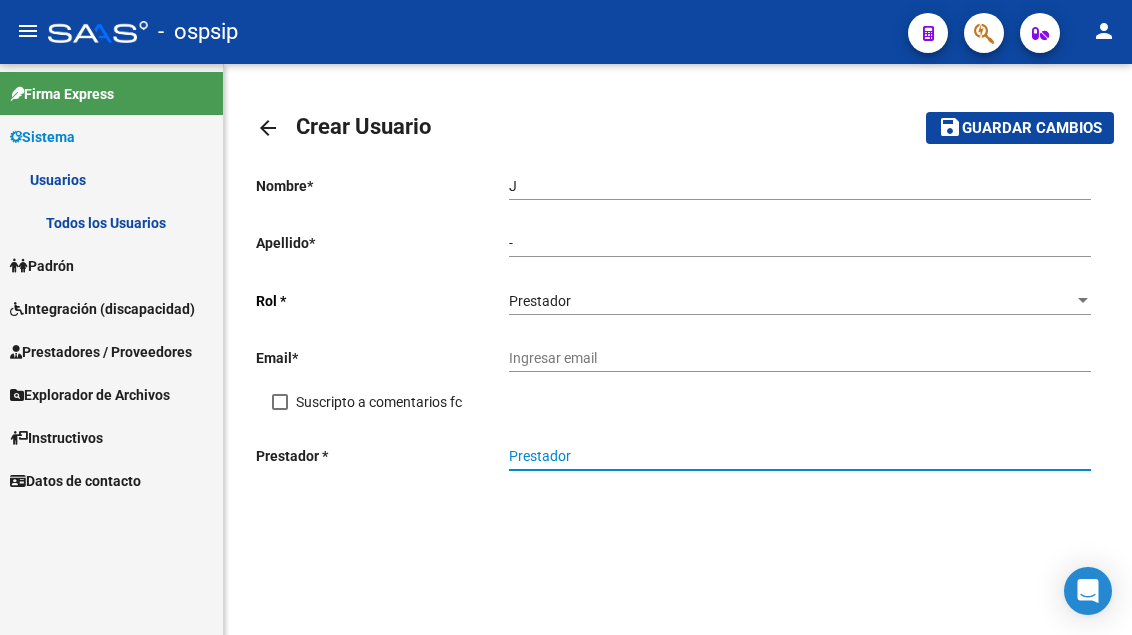paste on "joharobles2016@yahoo.com" 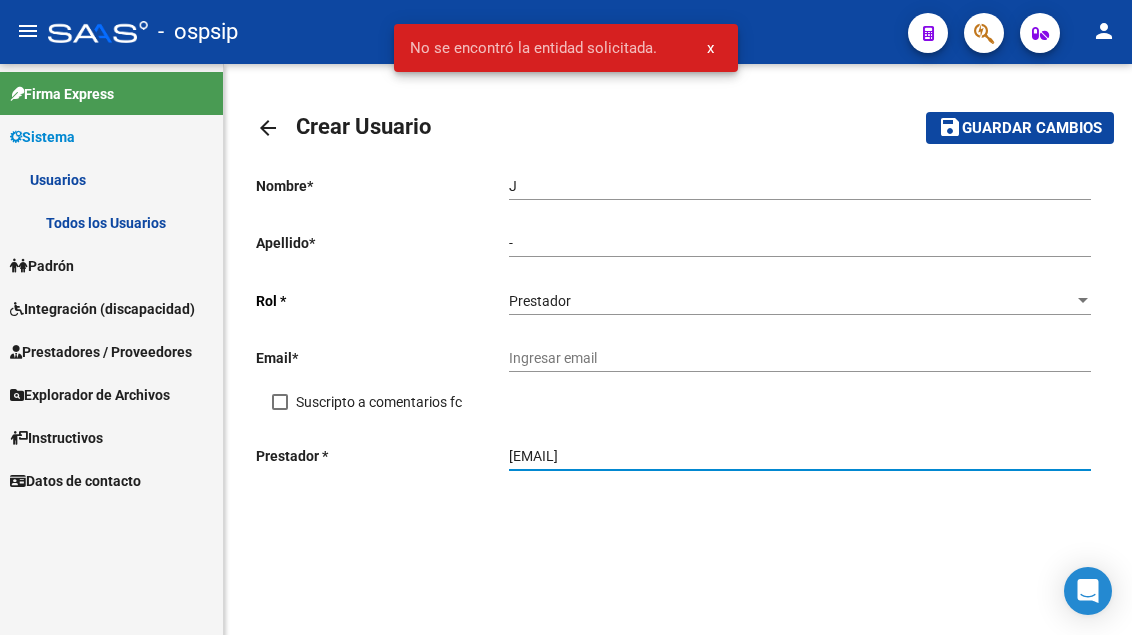 type on "joharobles2016@yahoo.com" 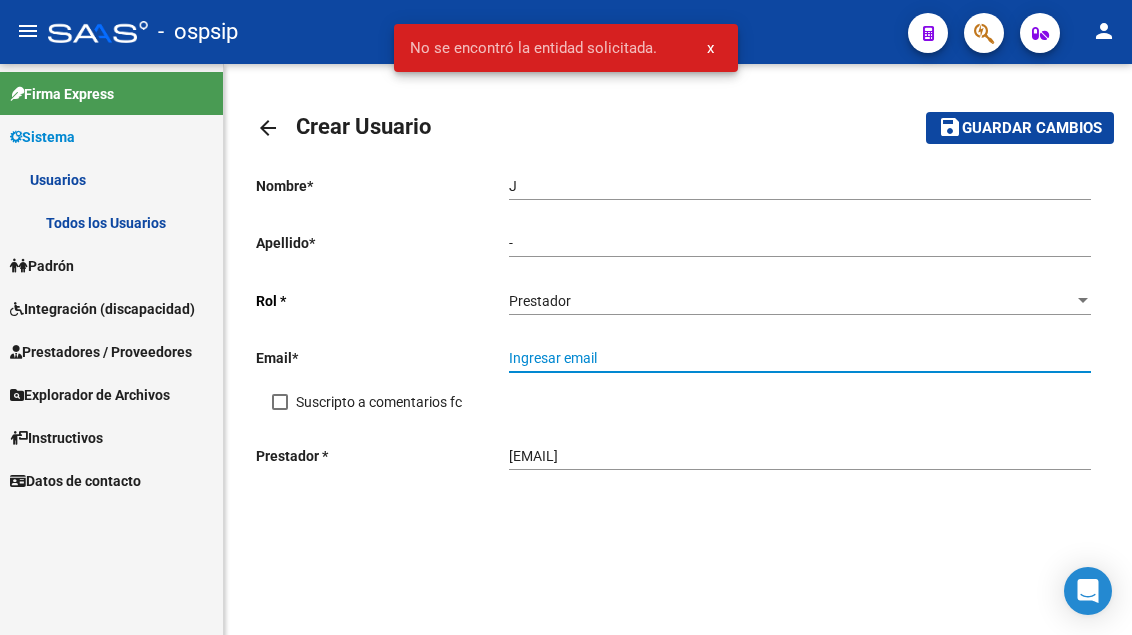 paste on "joharobles2016@yahoo.com" 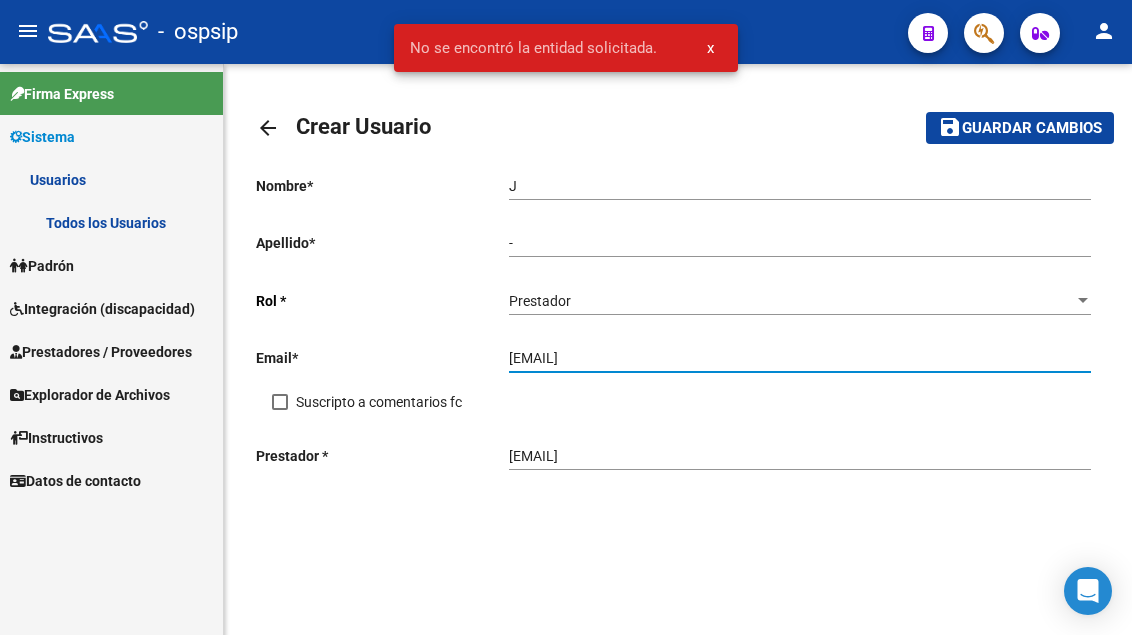 type on "joharobles2016@yahoo.com" 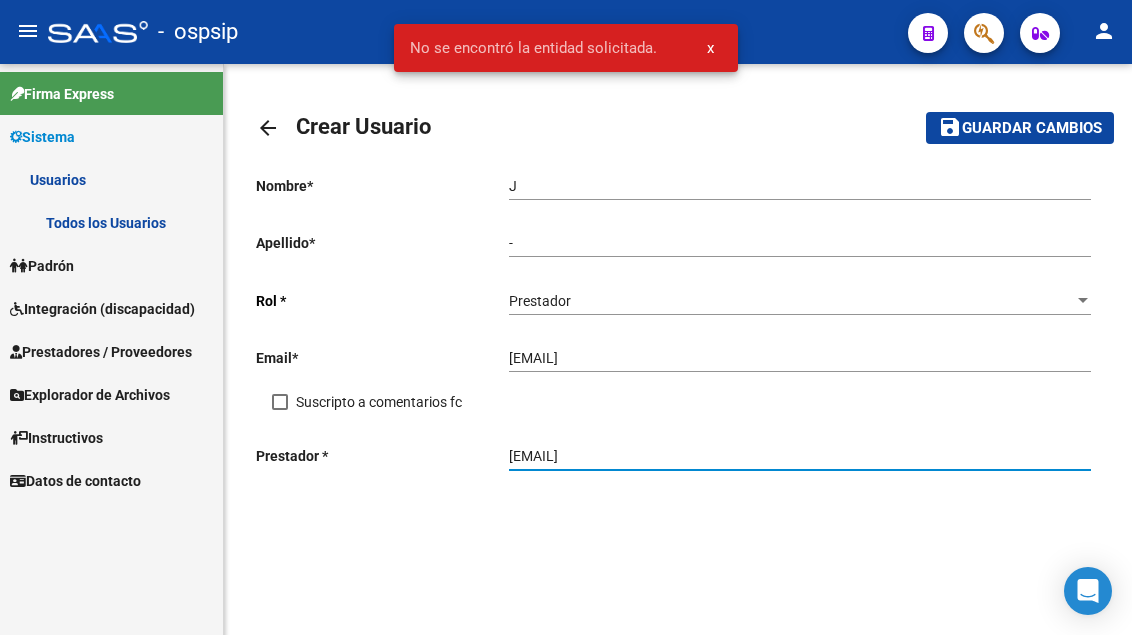 drag, startPoint x: 713, startPoint y: 454, endPoint x: 443, endPoint y: 459, distance: 270.0463 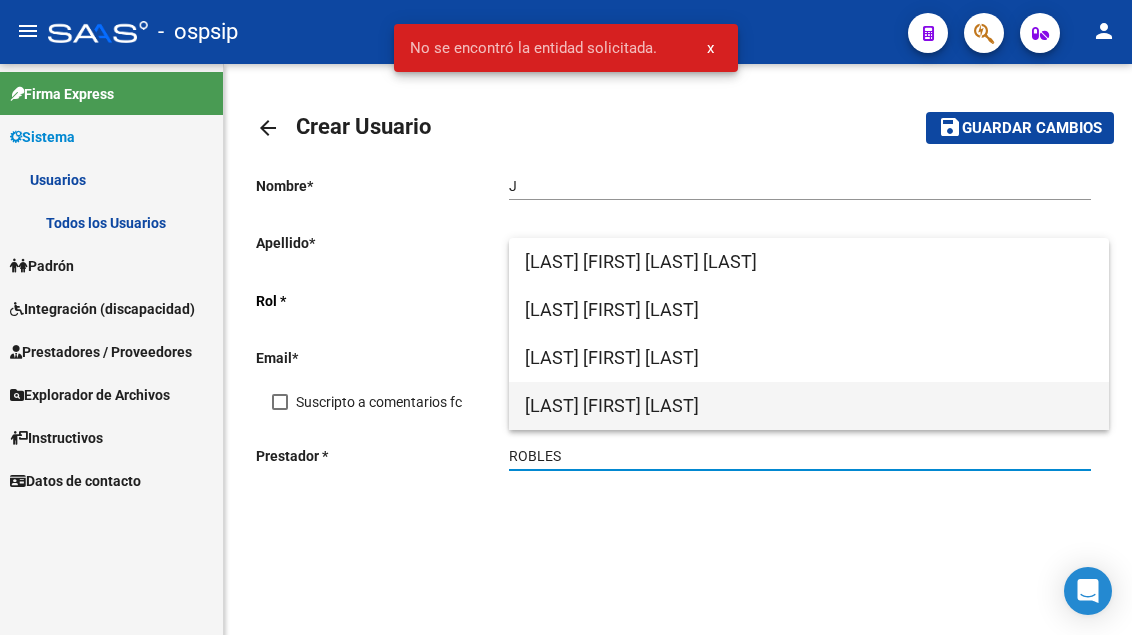 click on "[LAST] [LAST] [LAST]" at bounding box center (809, 406) 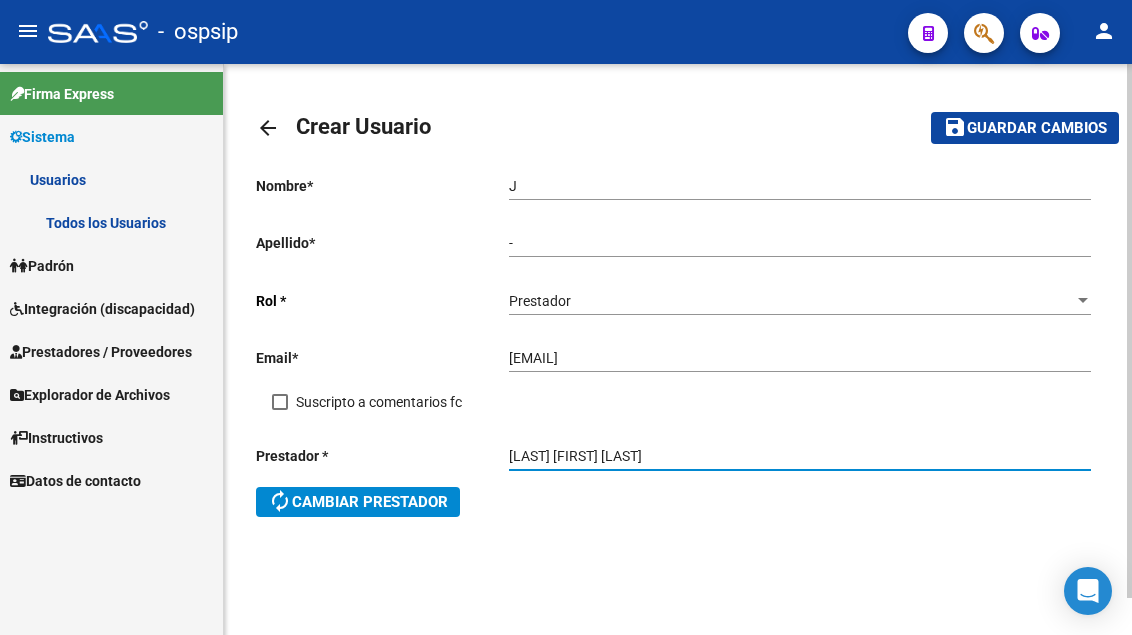 drag, startPoint x: 697, startPoint y: 455, endPoint x: 470, endPoint y: 450, distance: 227.05505 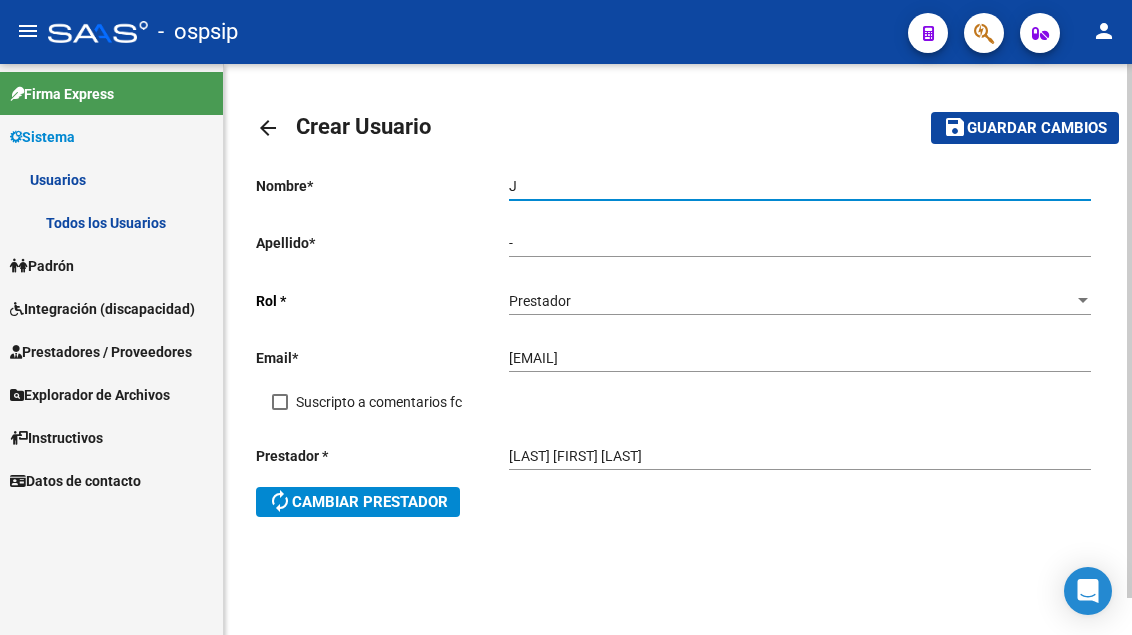click on "Nombre  *   J Ingresar nombre" 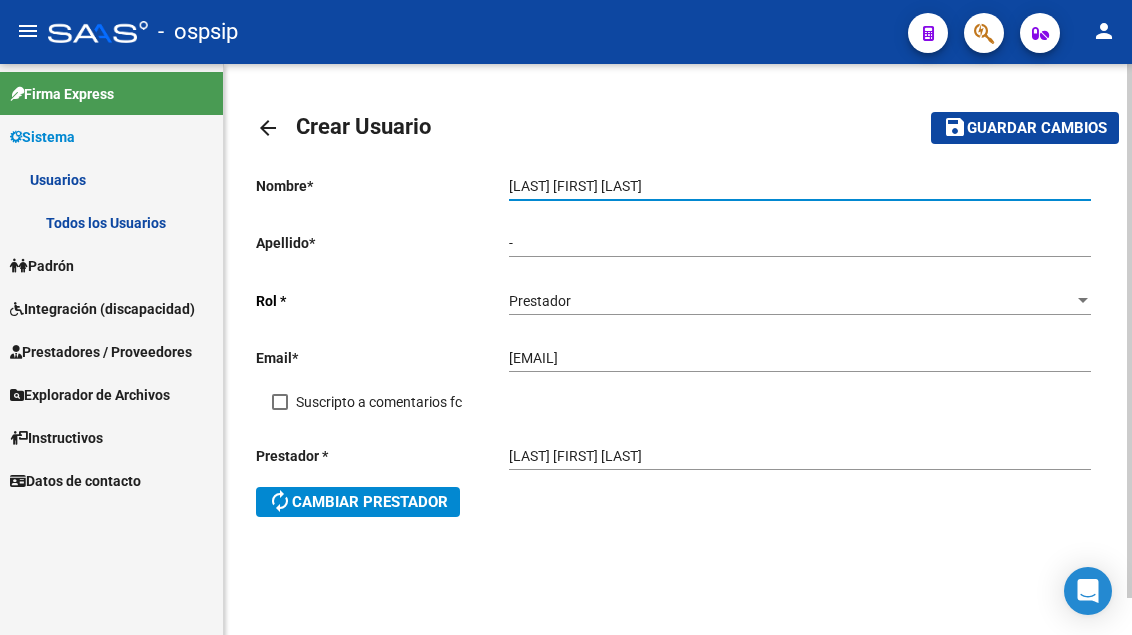 type on "[LAST] [LAST] [LAST]" 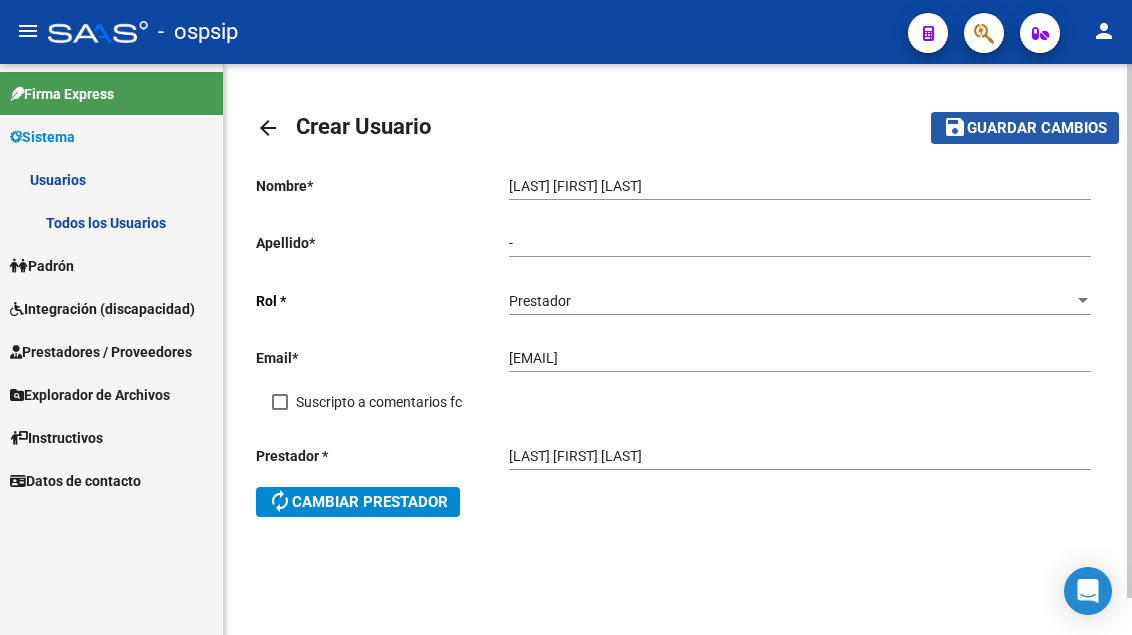 click on "Guardar cambios" 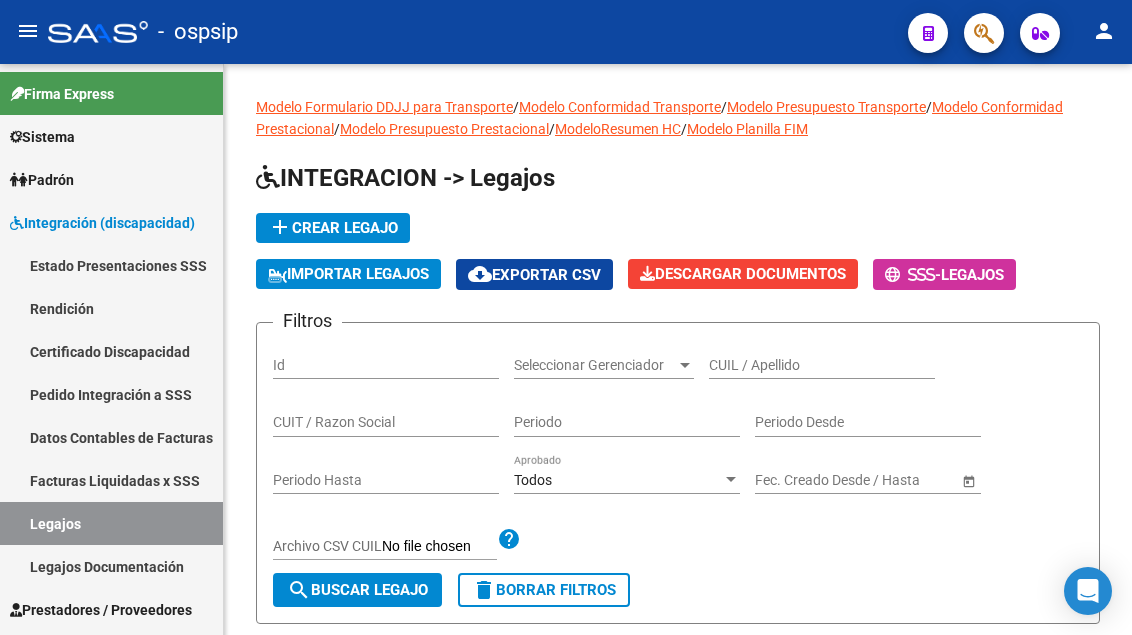 scroll, scrollTop: 0, scrollLeft: 0, axis: both 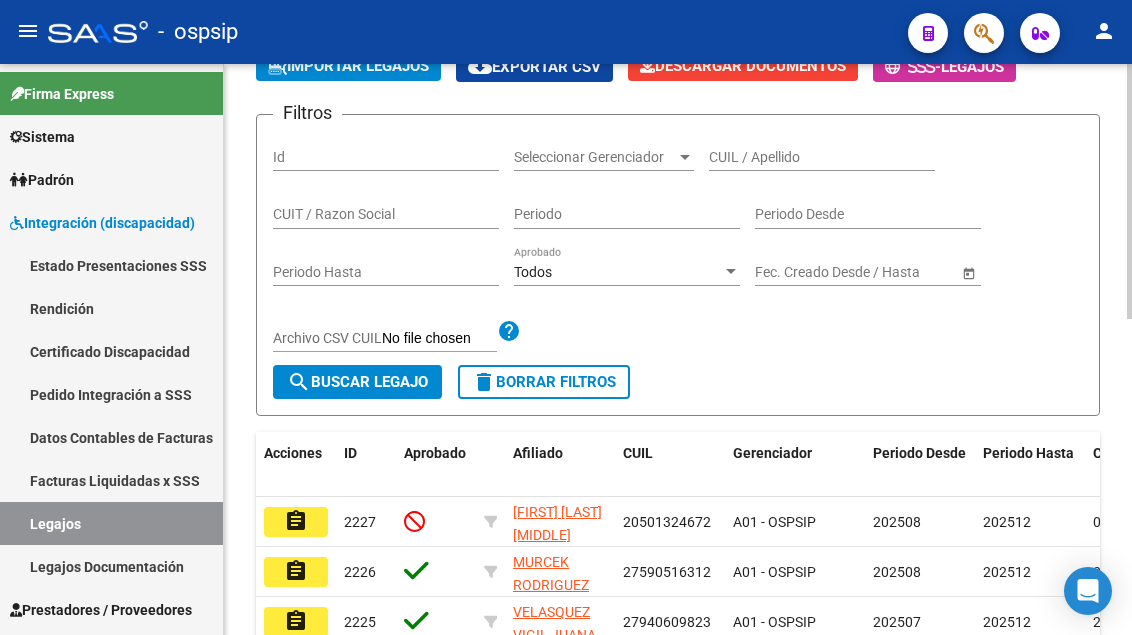 click on "CUIL / Apellido" at bounding box center (822, 157) 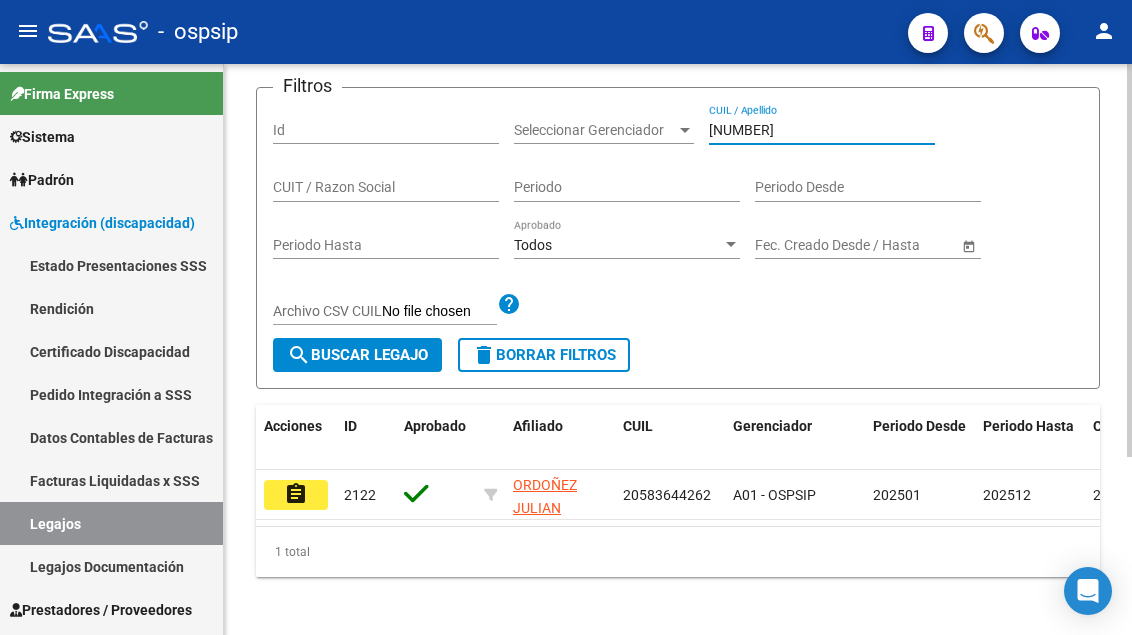 scroll, scrollTop: 258, scrollLeft: 0, axis: vertical 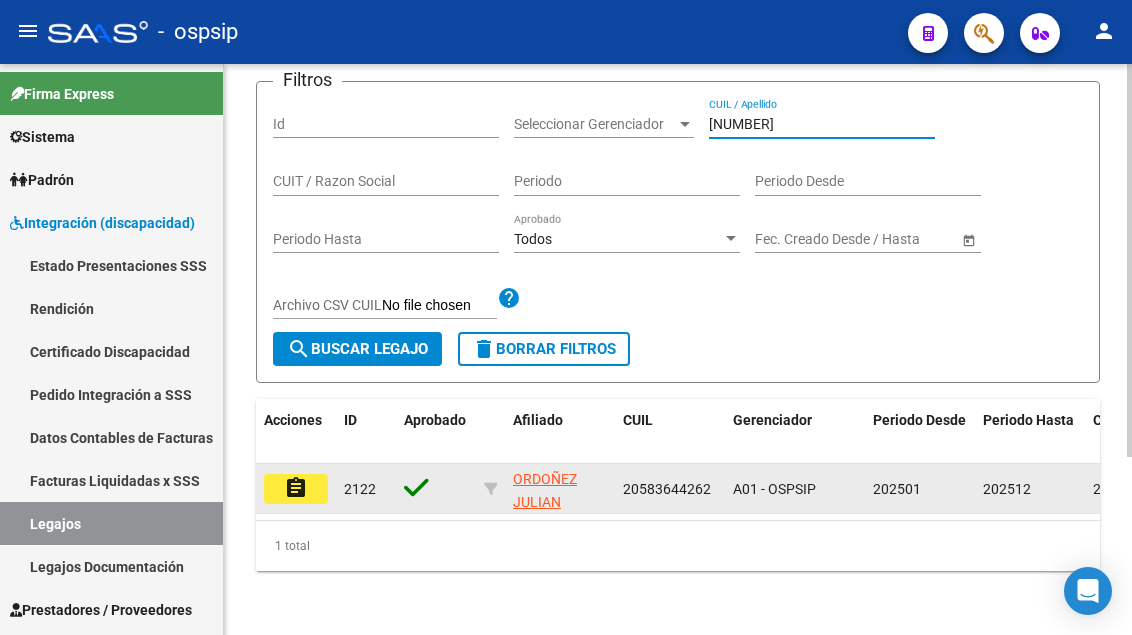 type on "[NUMBER]" 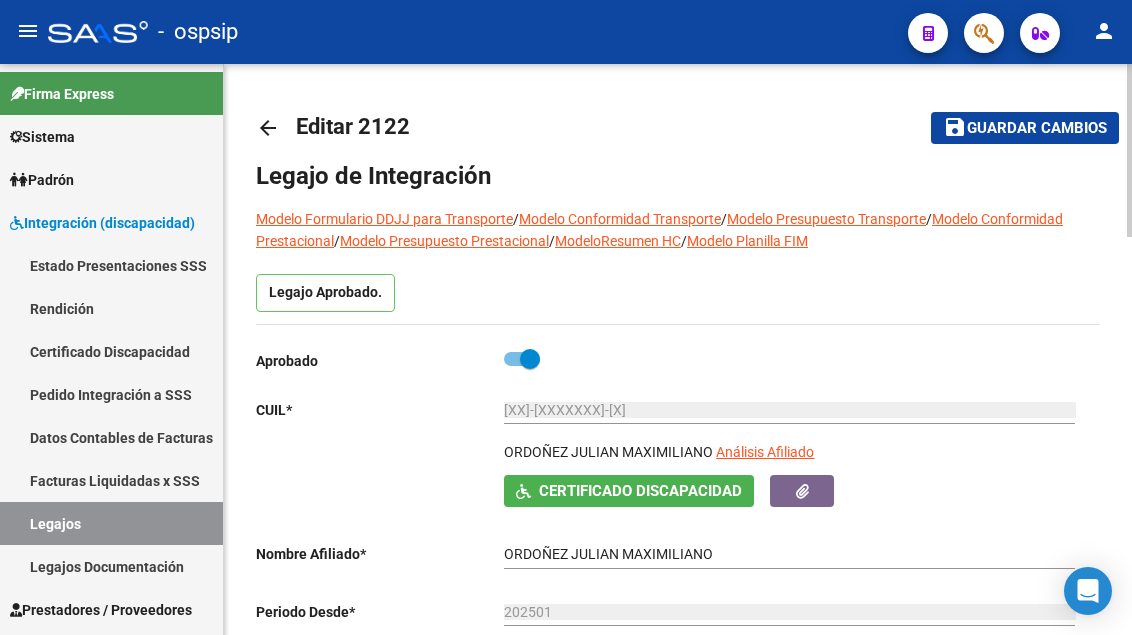 scroll, scrollTop: 200, scrollLeft: 0, axis: vertical 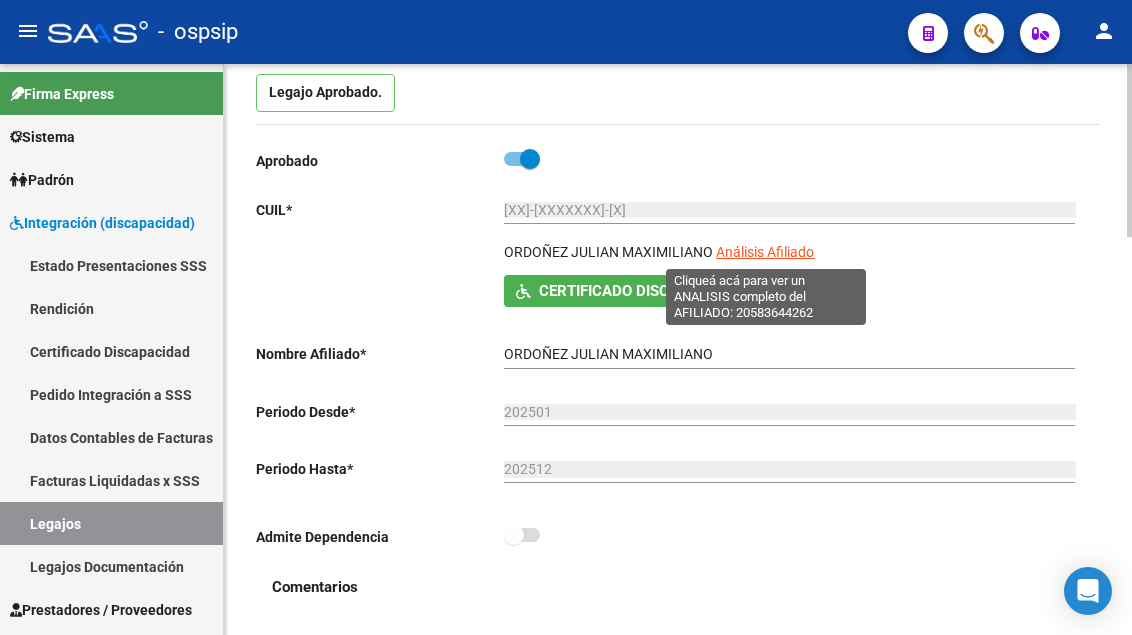 click on "Análisis Afiliado" 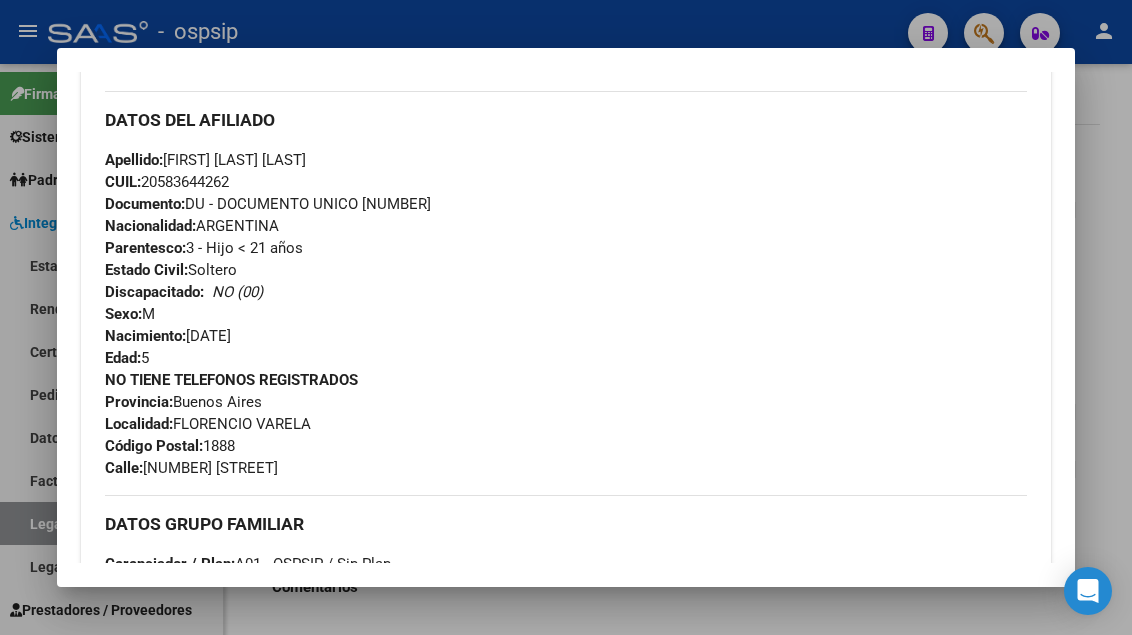 scroll, scrollTop: 1000, scrollLeft: 0, axis: vertical 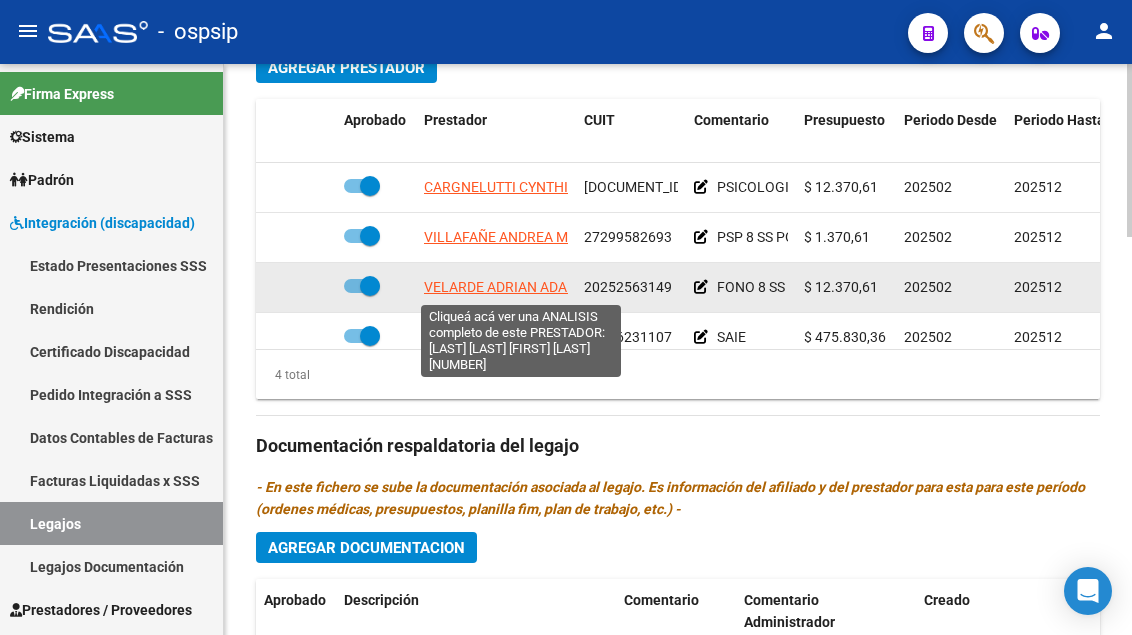 click on "VELARDE ADRIAN ADALBERTO" 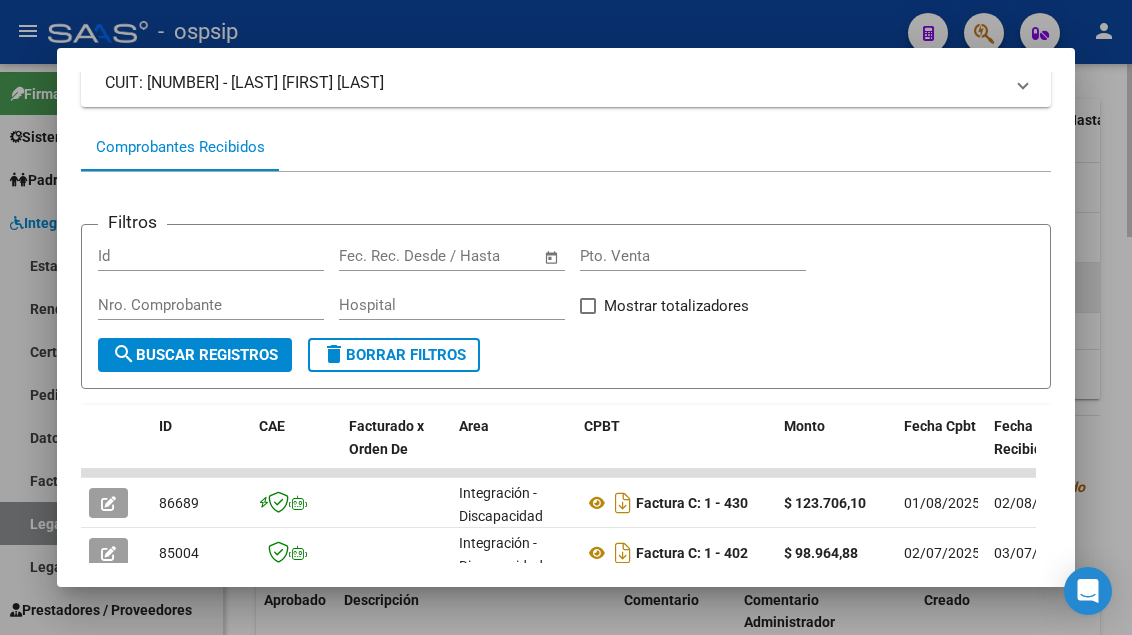 scroll, scrollTop: 485, scrollLeft: 0, axis: vertical 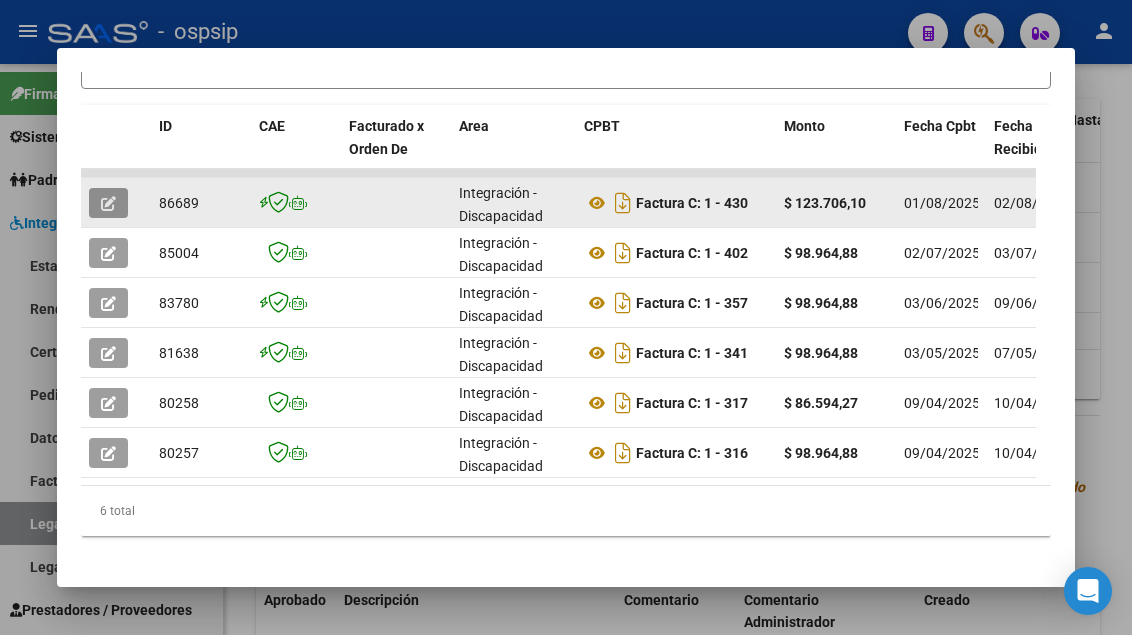 click 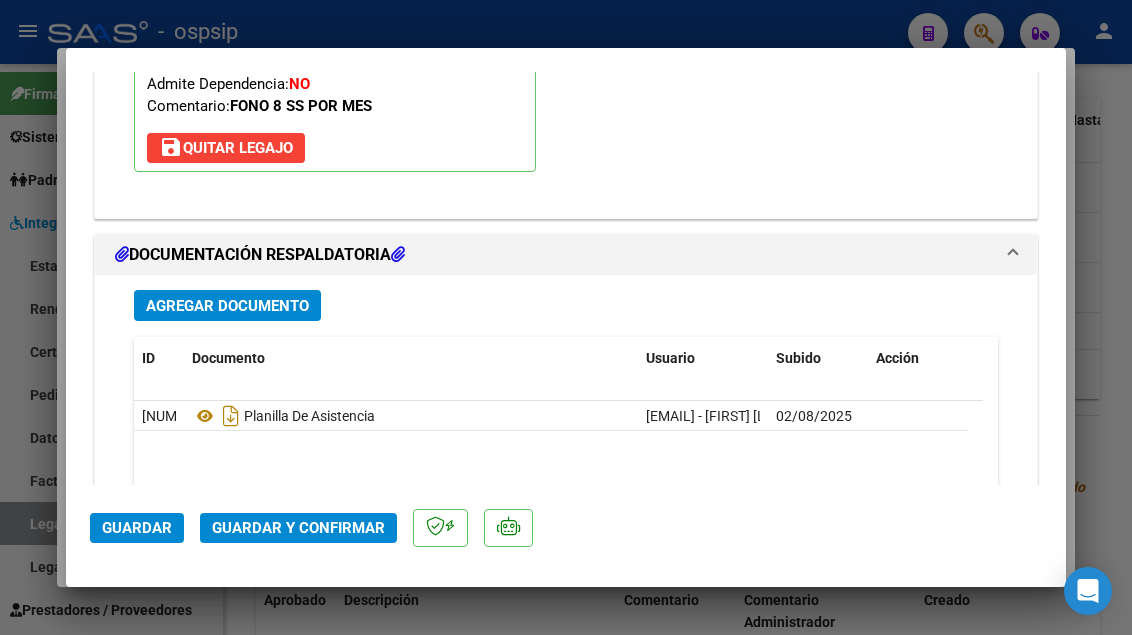 scroll, scrollTop: 2400, scrollLeft: 0, axis: vertical 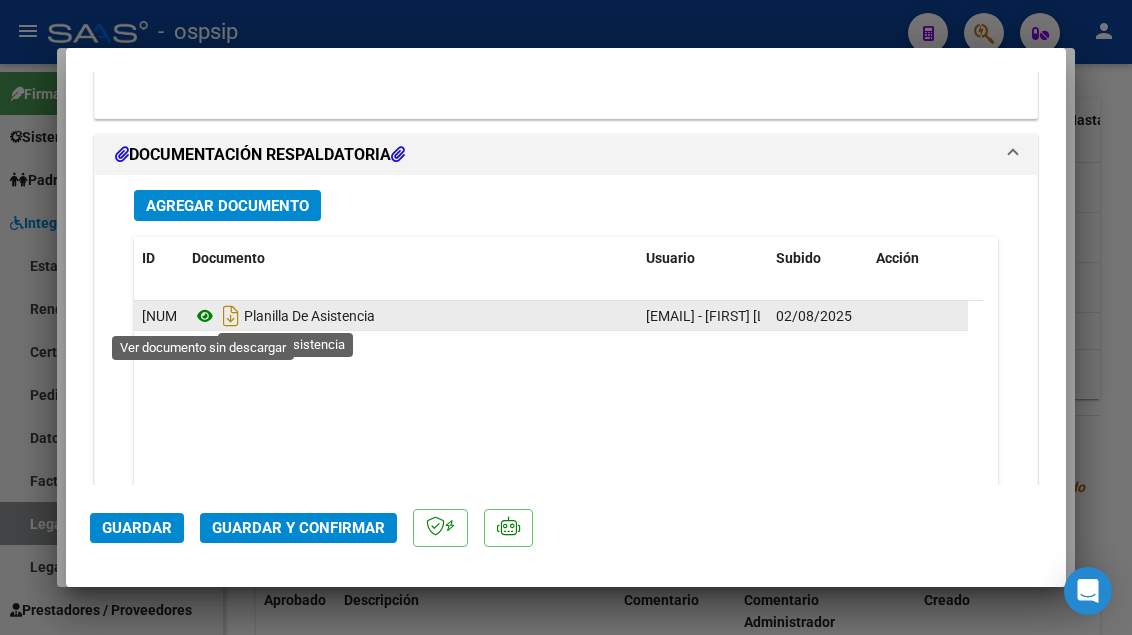 click 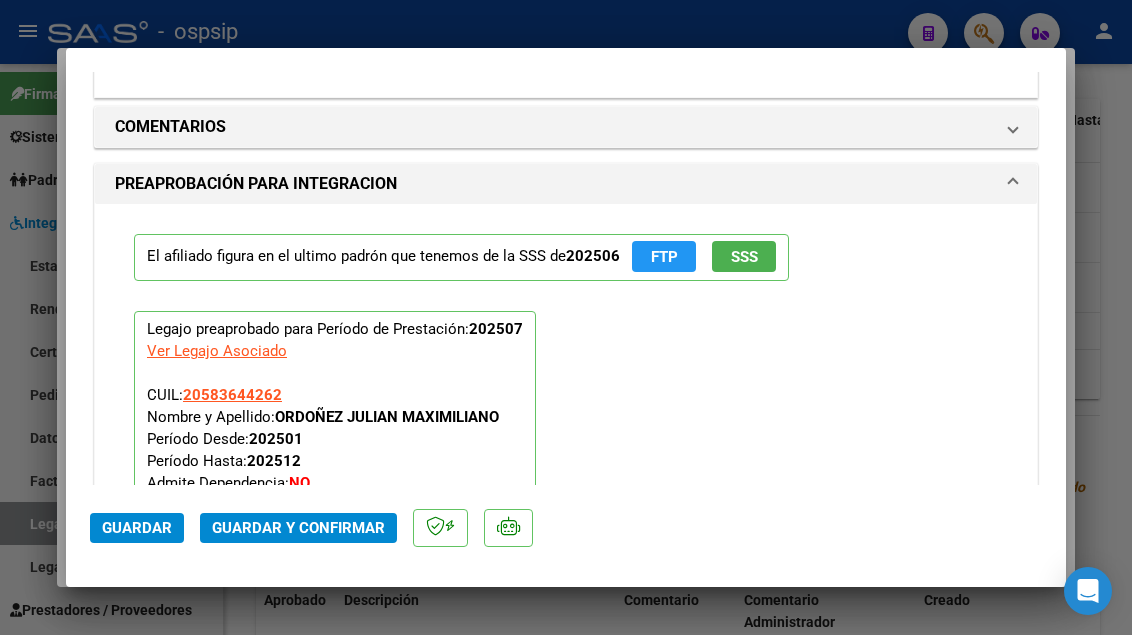 scroll, scrollTop: 1900, scrollLeft: 0, axis: vertical 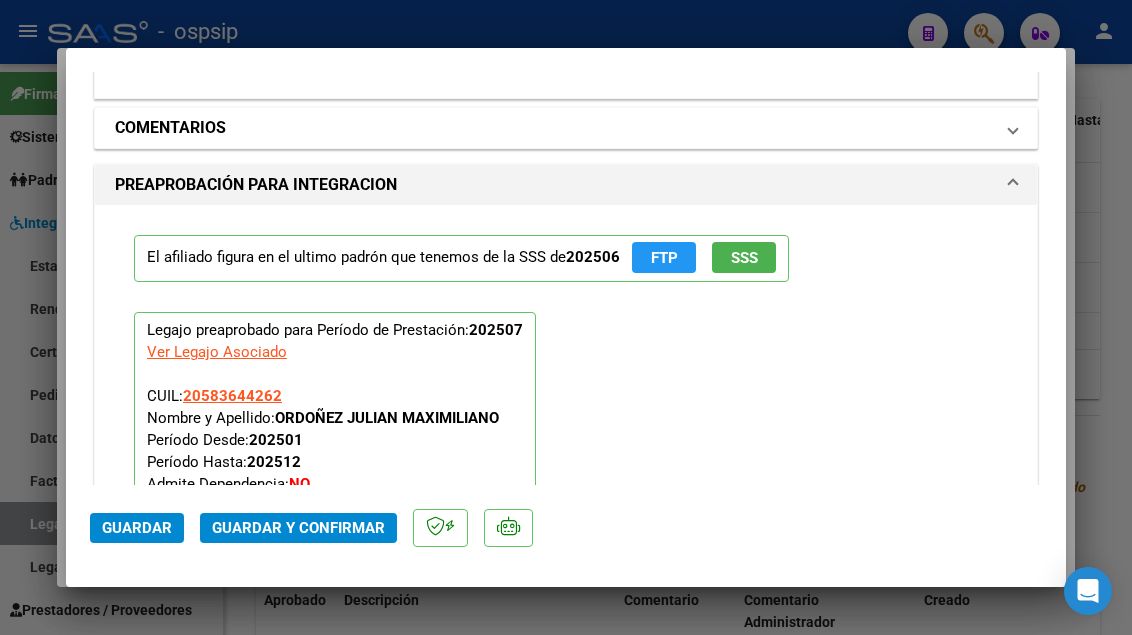 click on "COMENTARIOS" at bounding box center (566, 128) 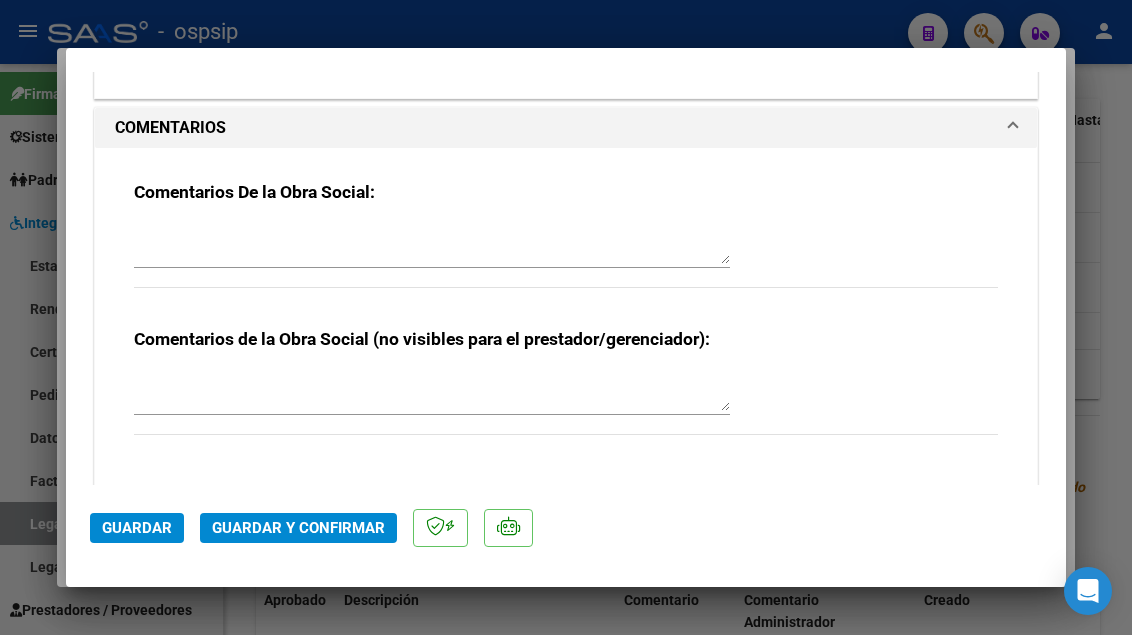 click at bounding box center (432, 244) 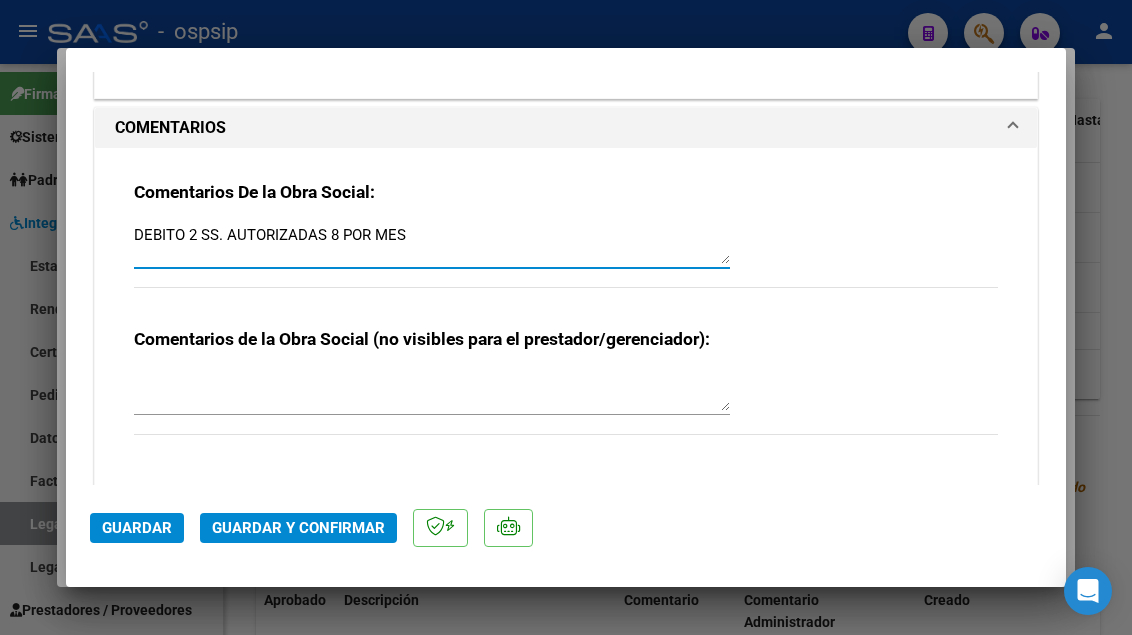 type on "DEBITO 2 SS. AUTORIZADAS 8 POR MES" 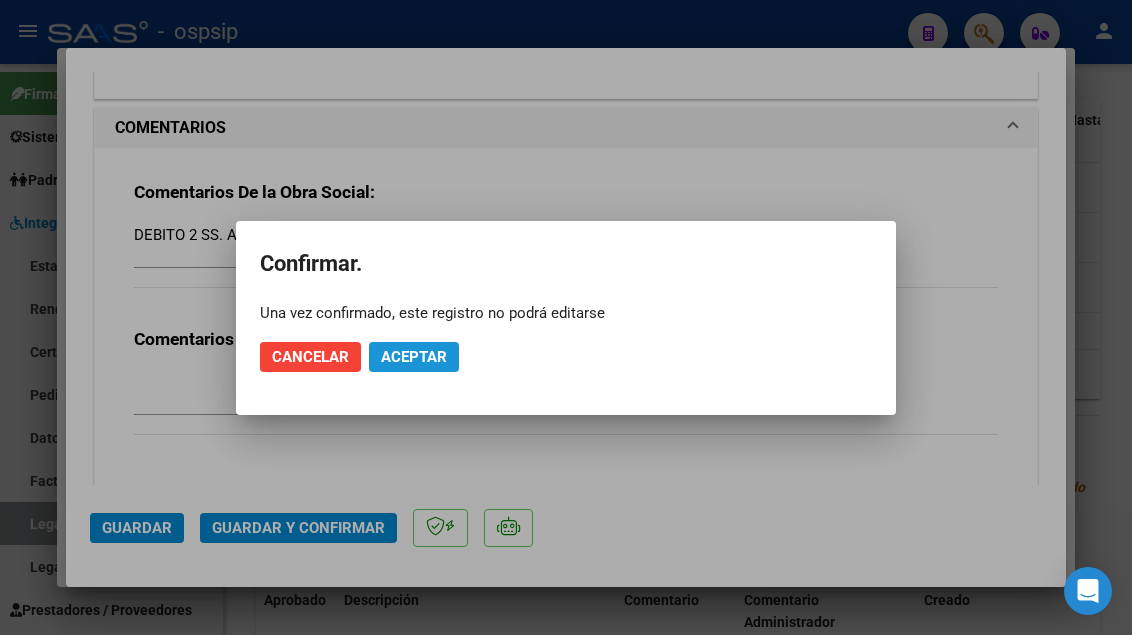 click on "Aceptar" 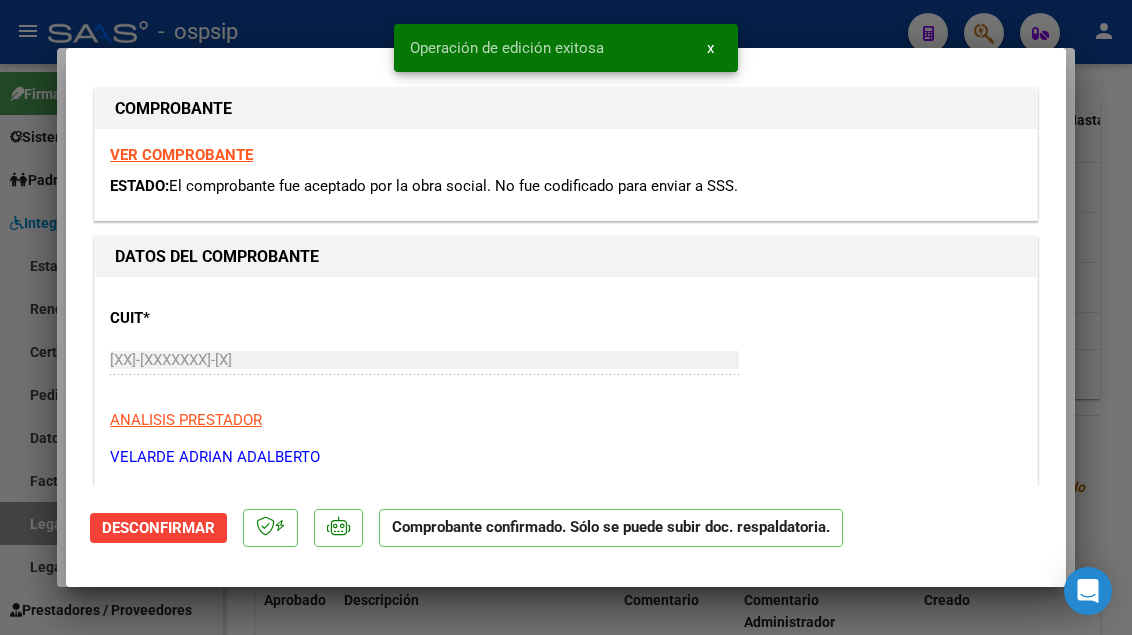 scroll, scrollTop: 0, scrollLeft: 0, axis: both 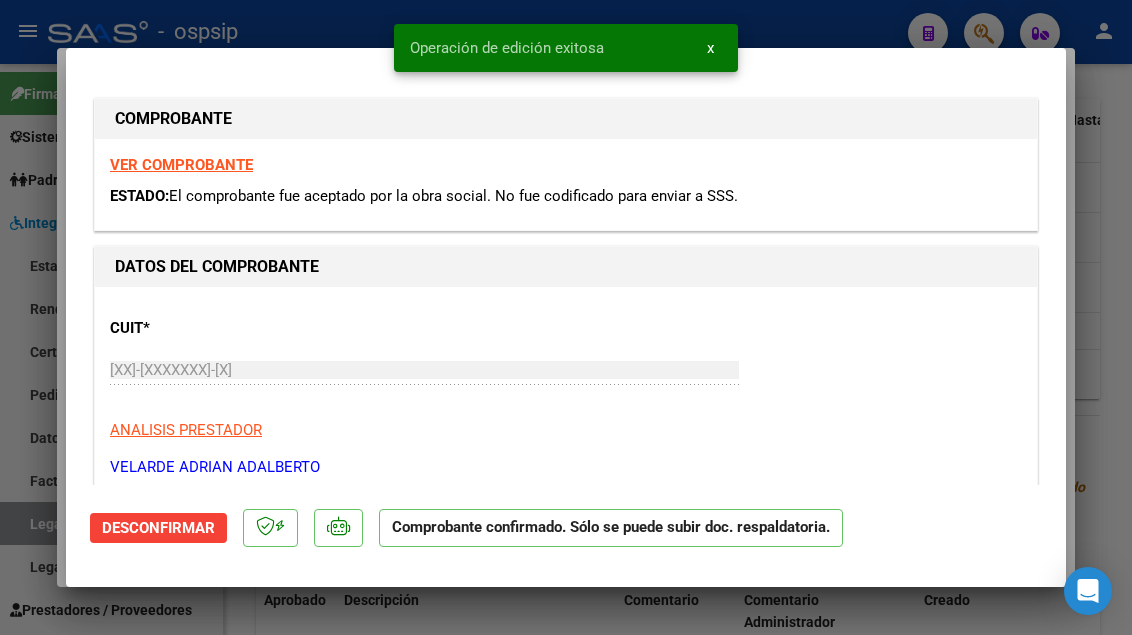 type 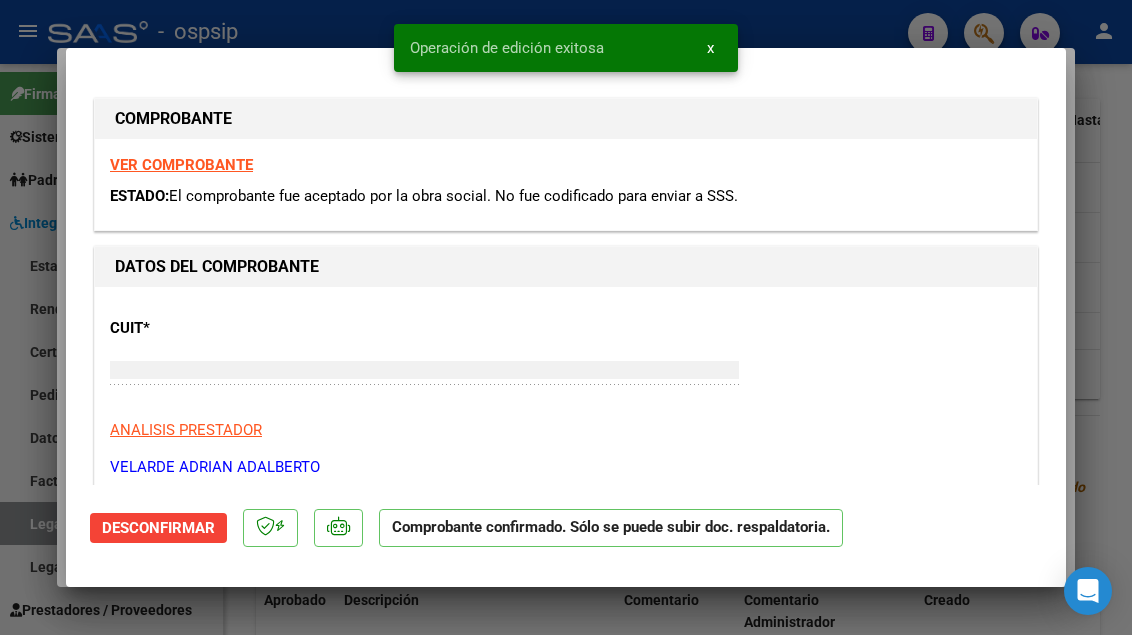 type 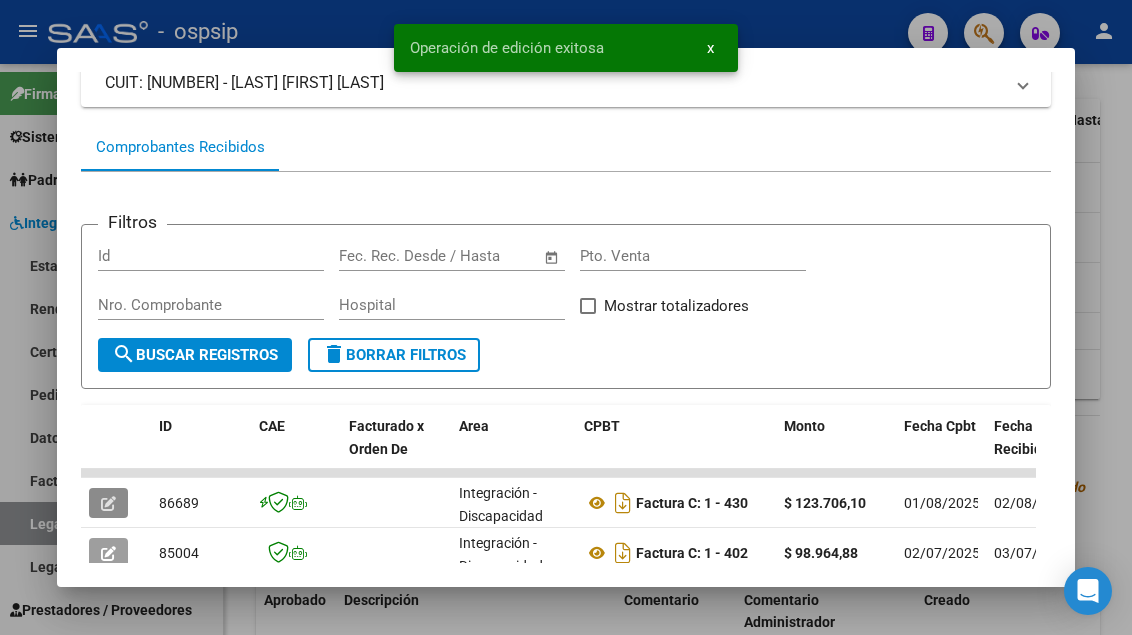 scroll, scrollTop: 0, scrollLeft: 0, axis: both 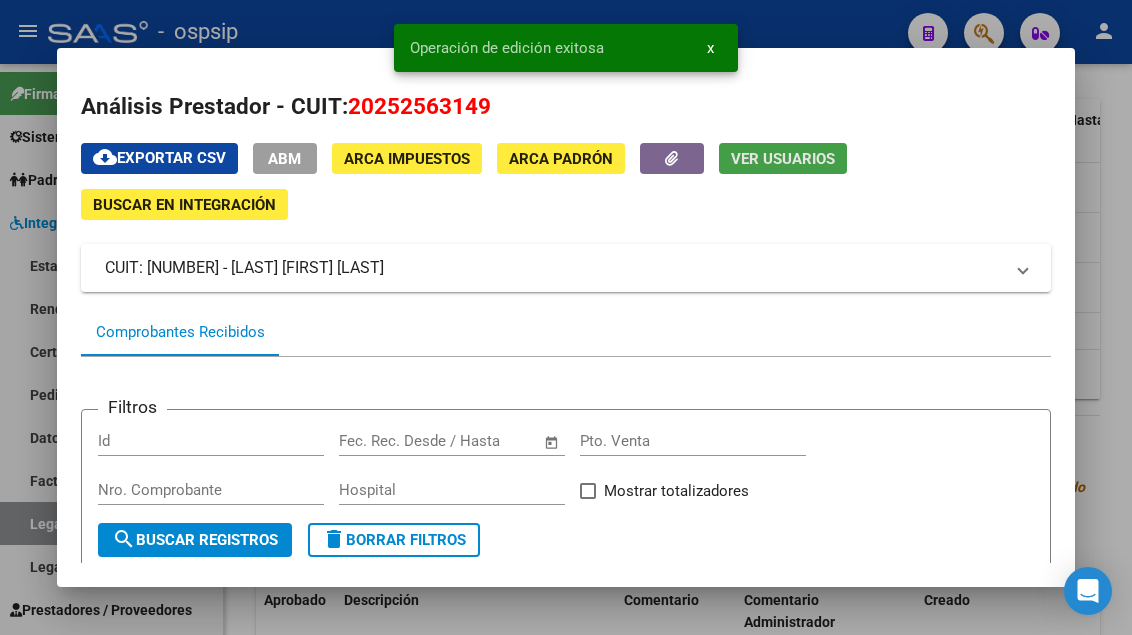 click on "Ver Usuarios" 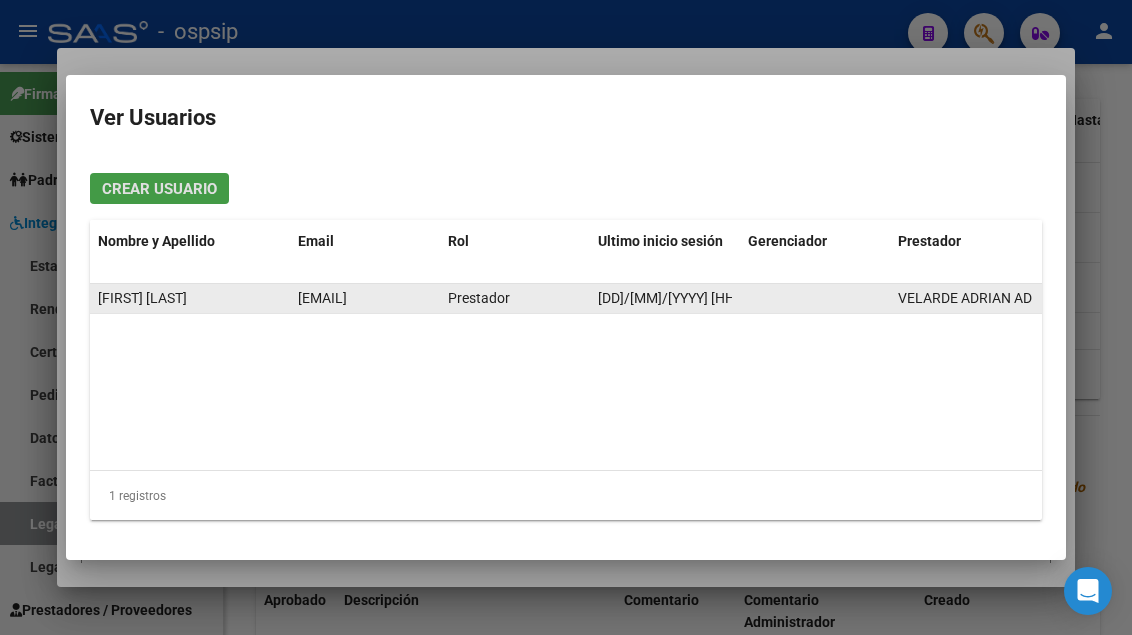 click on "adrian90702014@gmail.com" 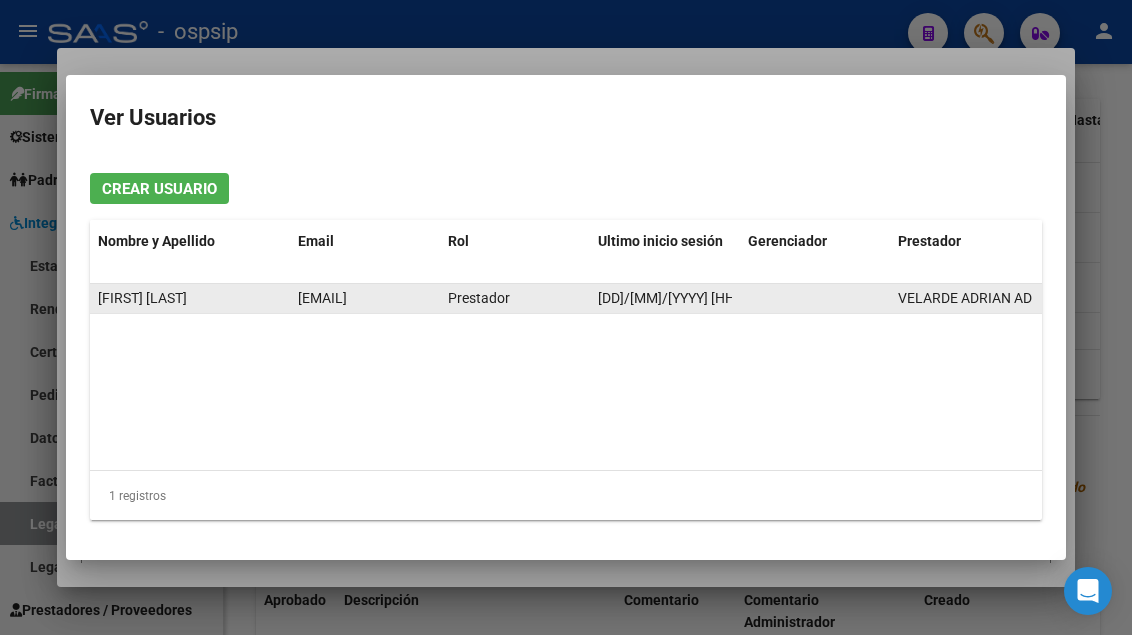 click on "adrian90702014@gmail.com" 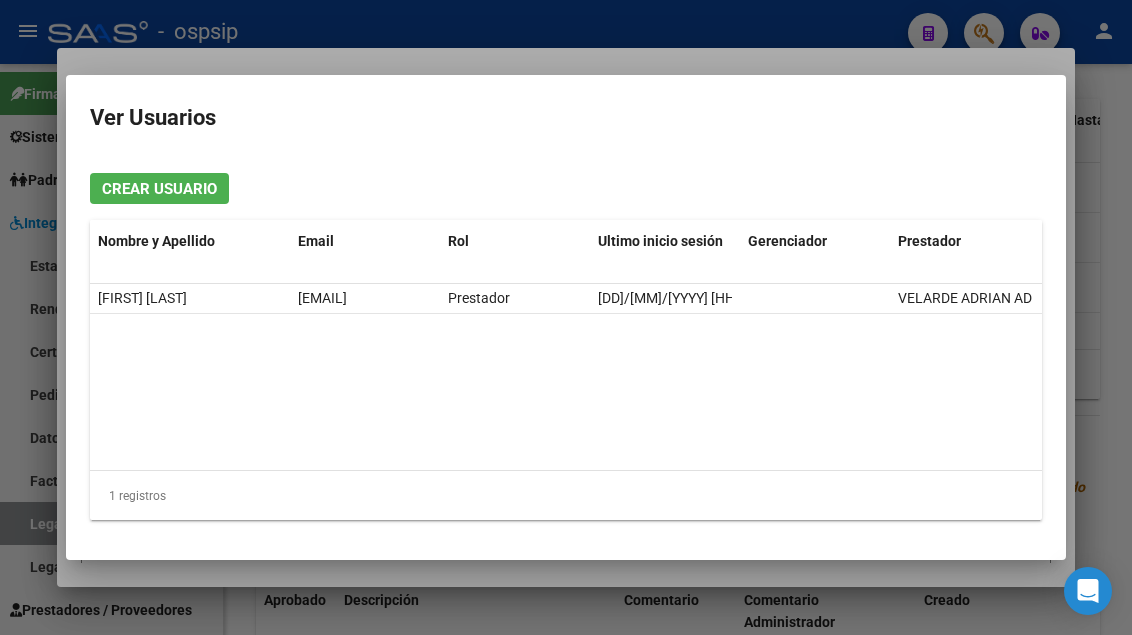 type 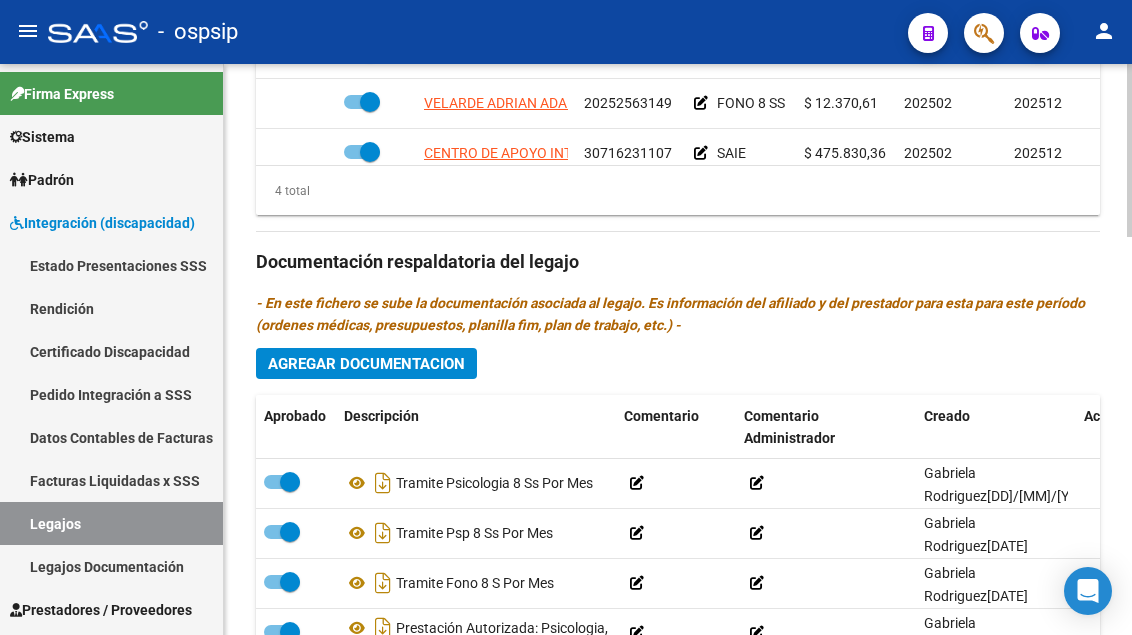 scroll, scrollTop: 1300, scrollLeft: 0, axis: vertical 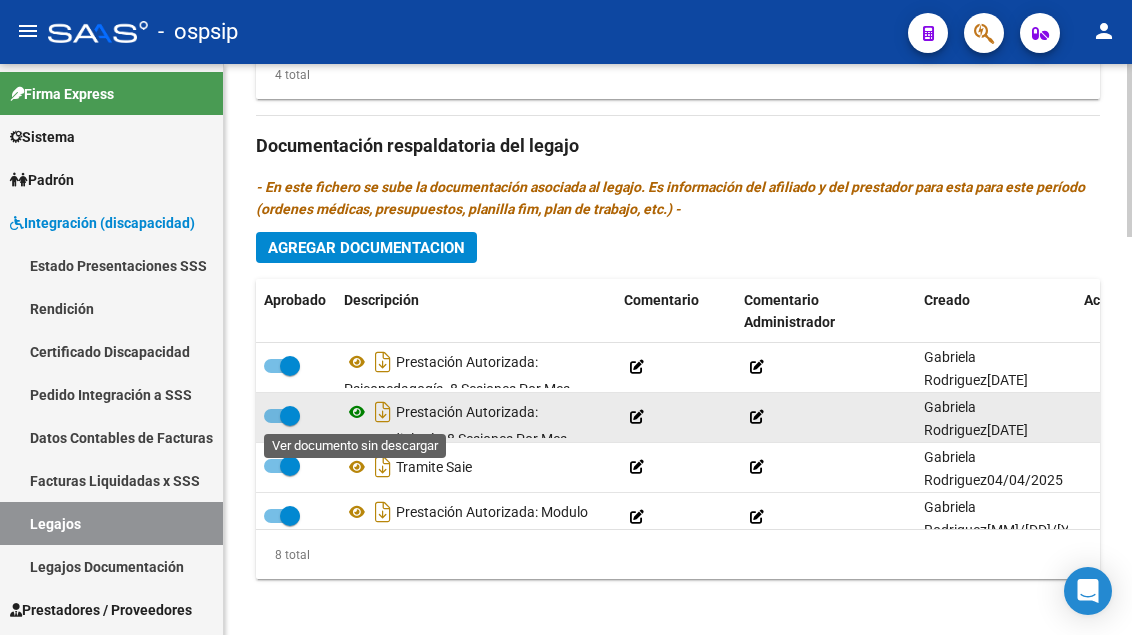 click 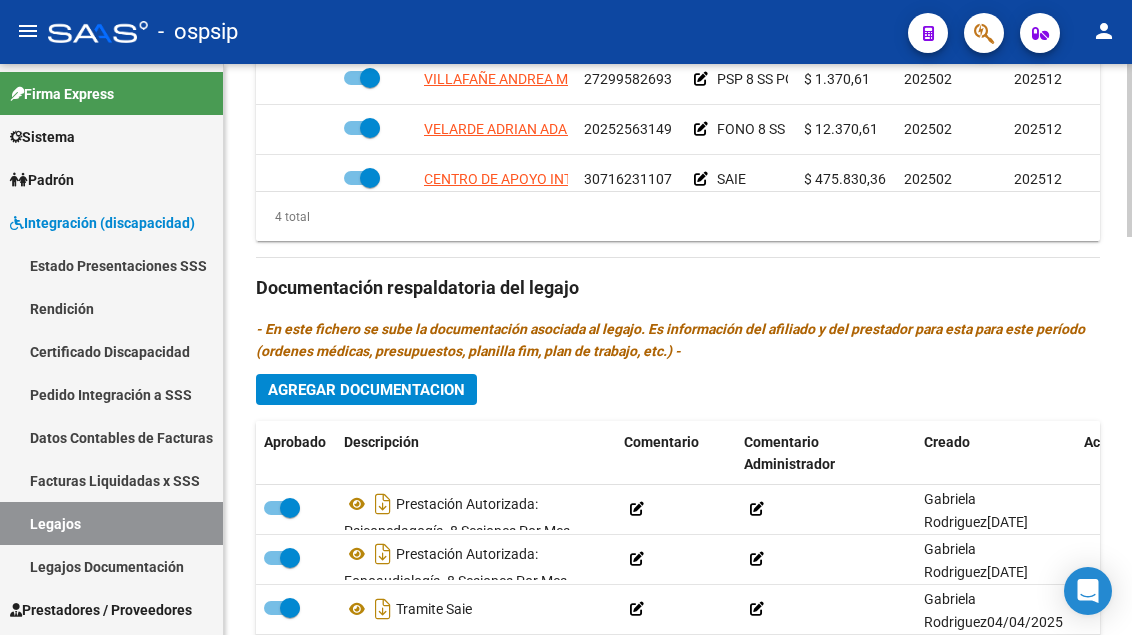 scroll, scrollTop: 1000, scrollLeft: 0, axis: vertical 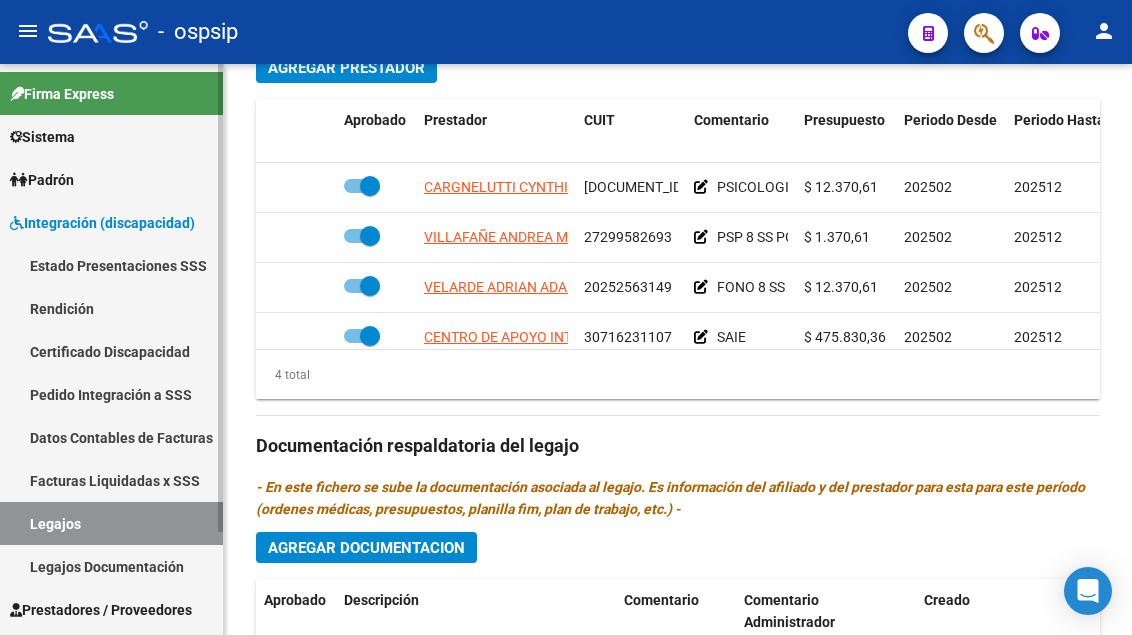 click on "Legajos" at bounding box center [111, 523] 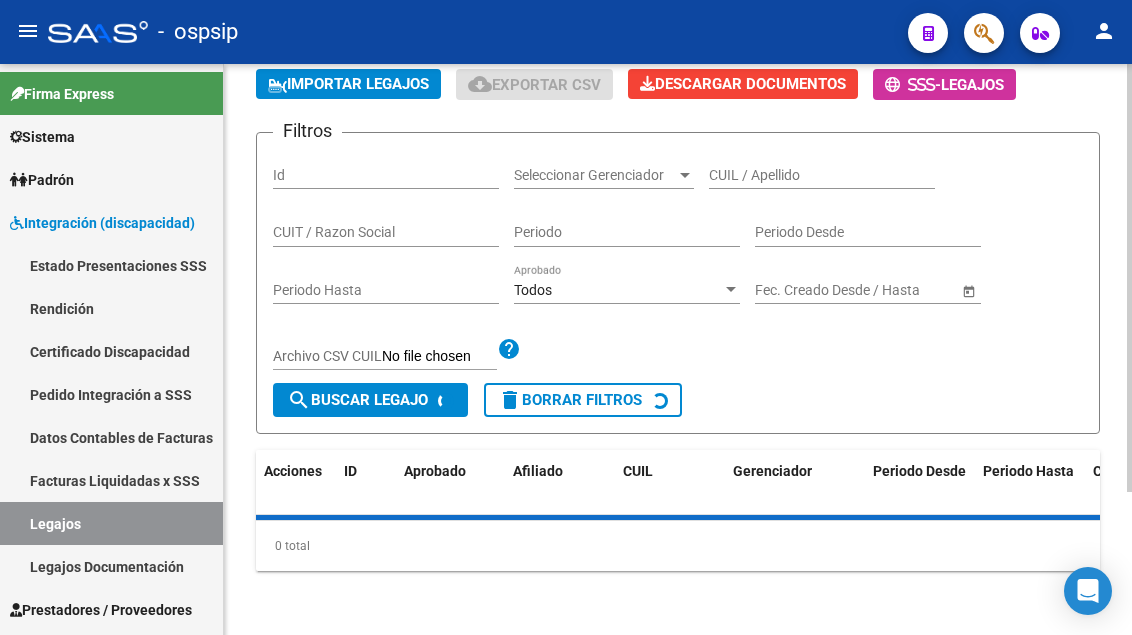 scroll, scrollTop: 708, scrollLeft: 0, axis: vertical 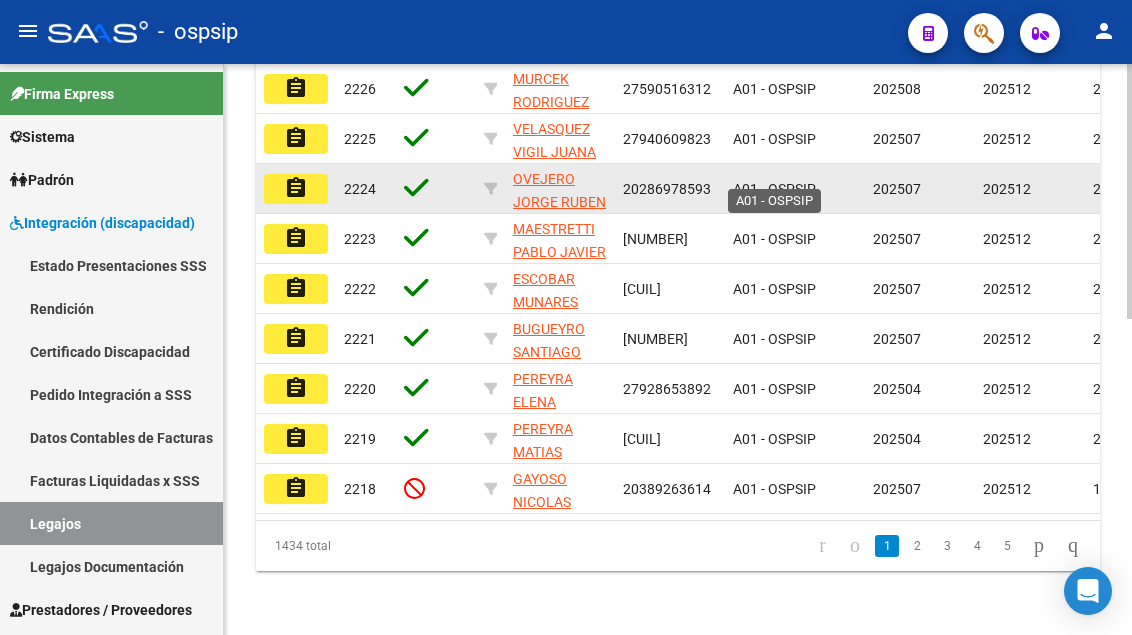 click on "A01 - OSPSIP" 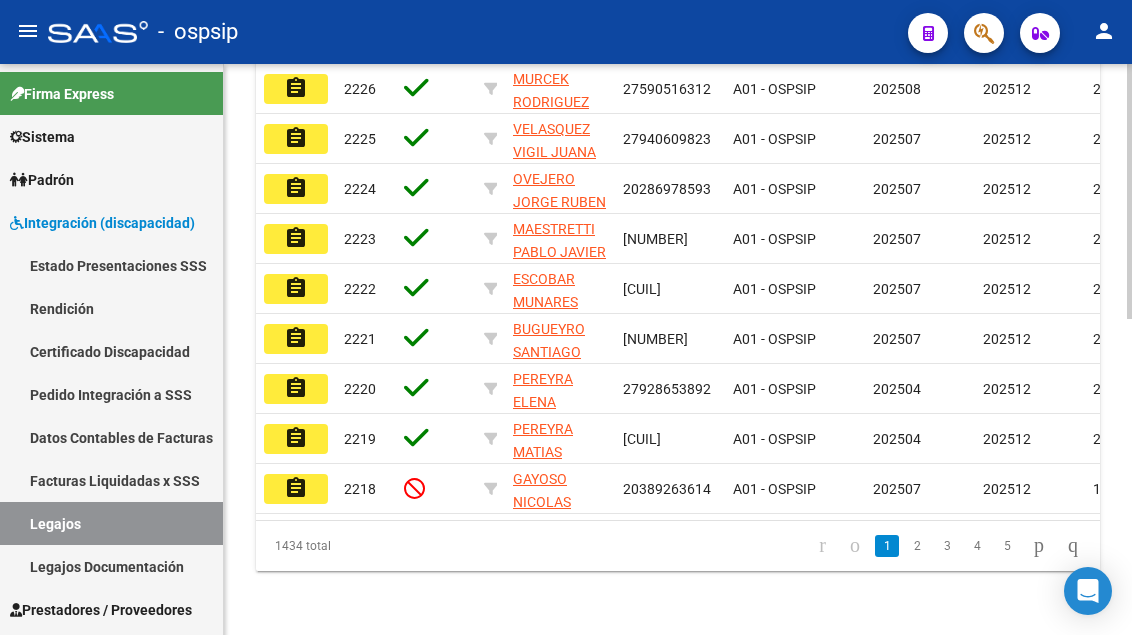 scroll, scrollTop: 308, scrollLeft: 0, axis: vertical 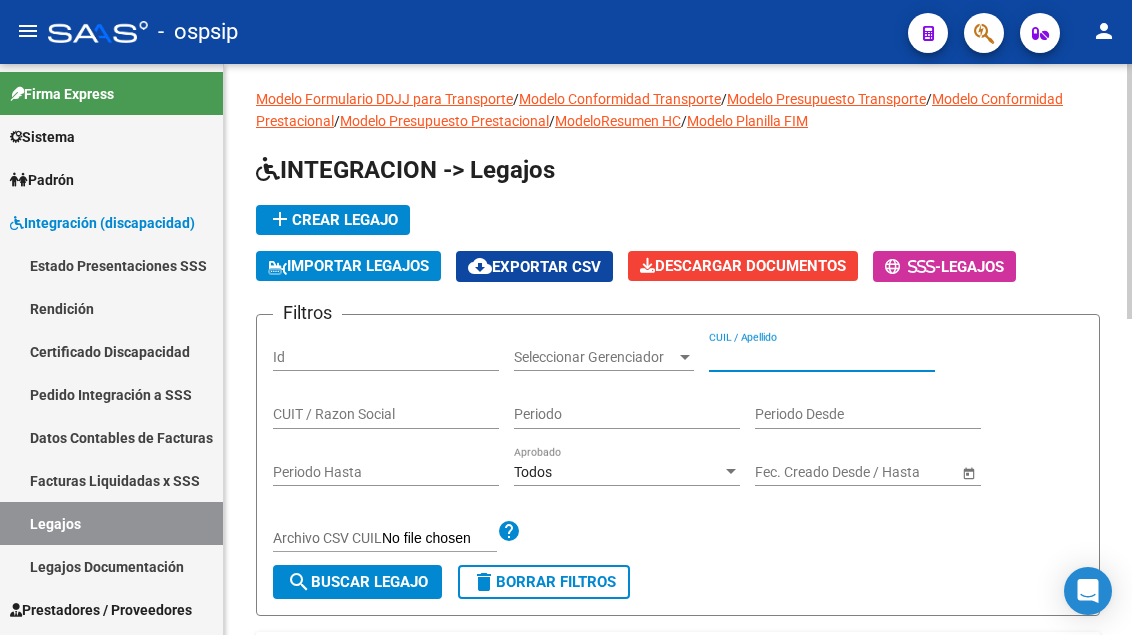 click on "CUIL / Apellido" at bounding box center [822, 357] 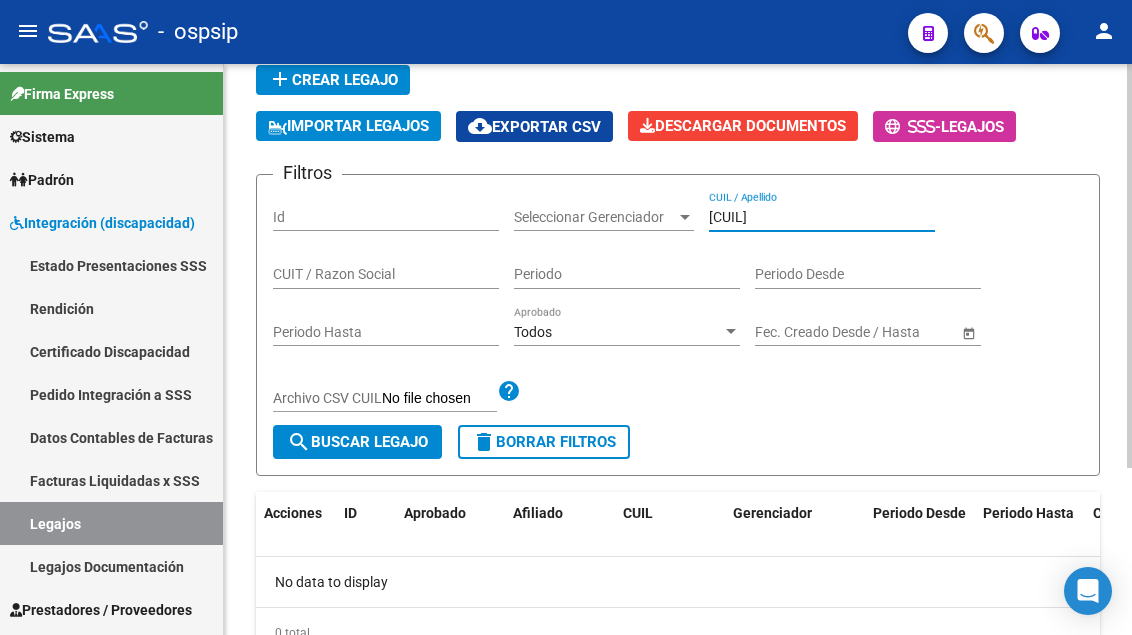 scroll, scrollTop: 236, scrollLeft: 0, axis: vertical 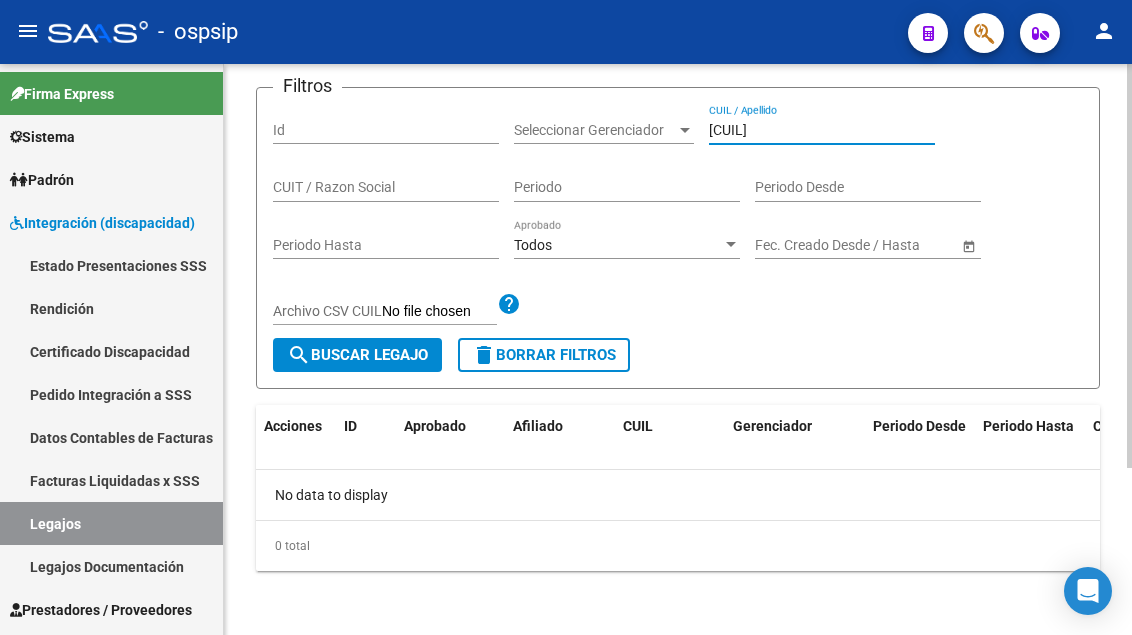 click on "583645426" at bounding box center (822, 130) 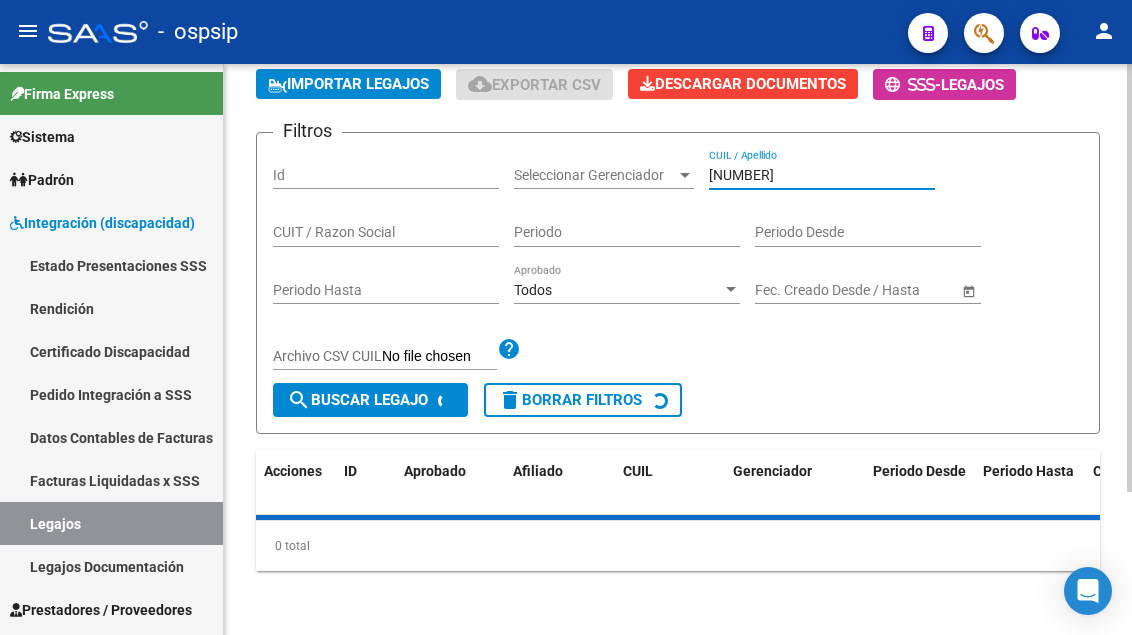 scroll, scrollTop: 236, scrollLeft: 0, axis: vertical 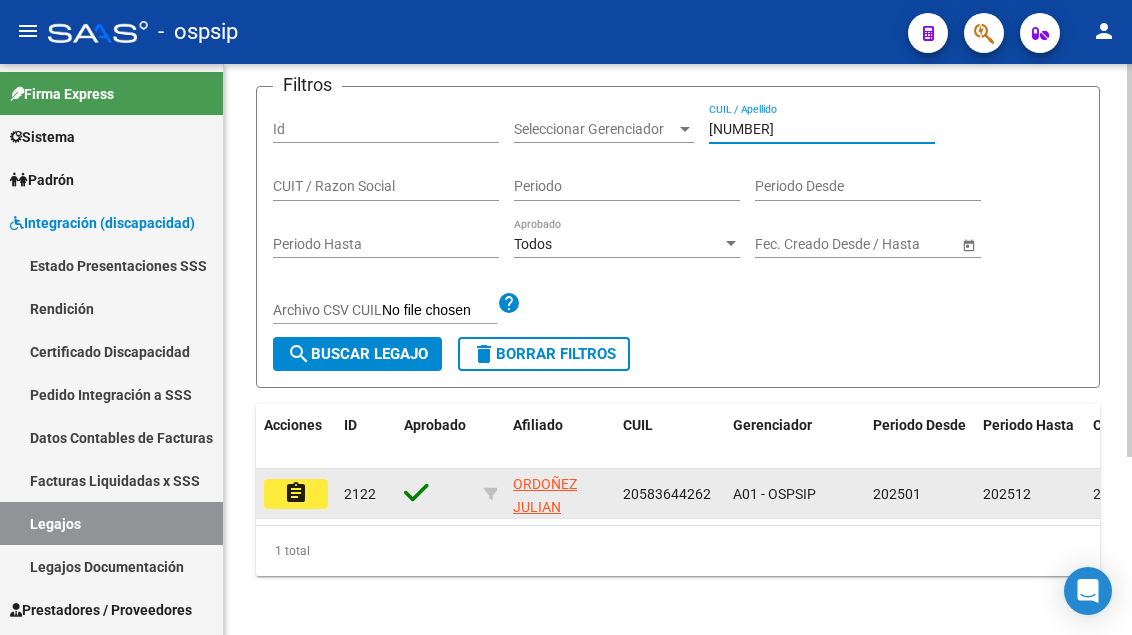 type on "58364426" 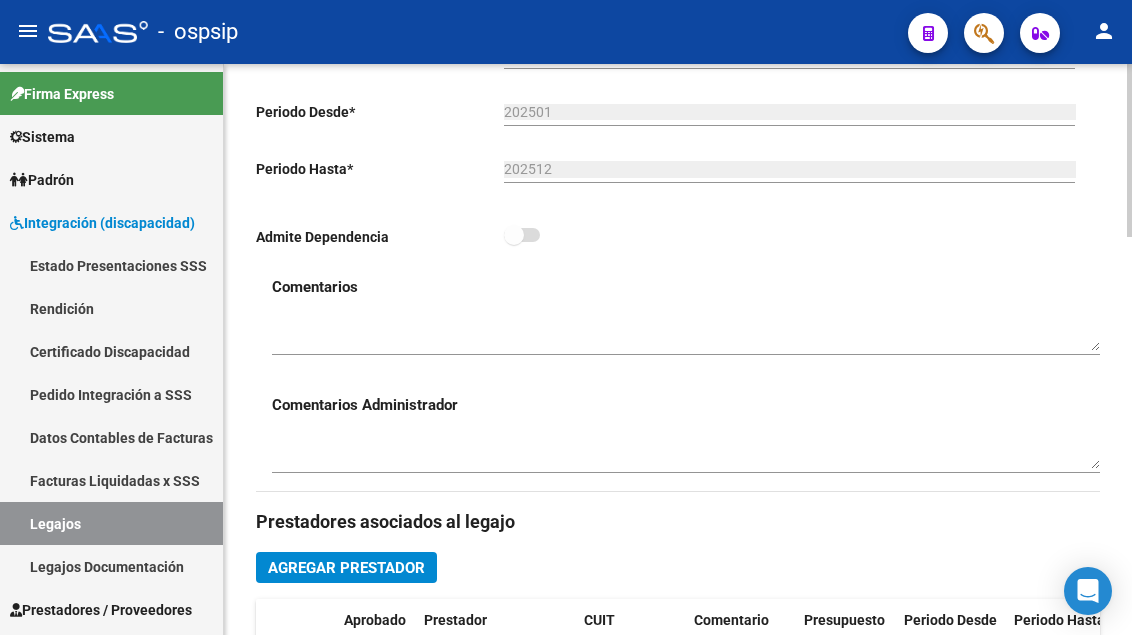 scroll, scrollTop: 900, scrollLeft: 0, axis: vertical 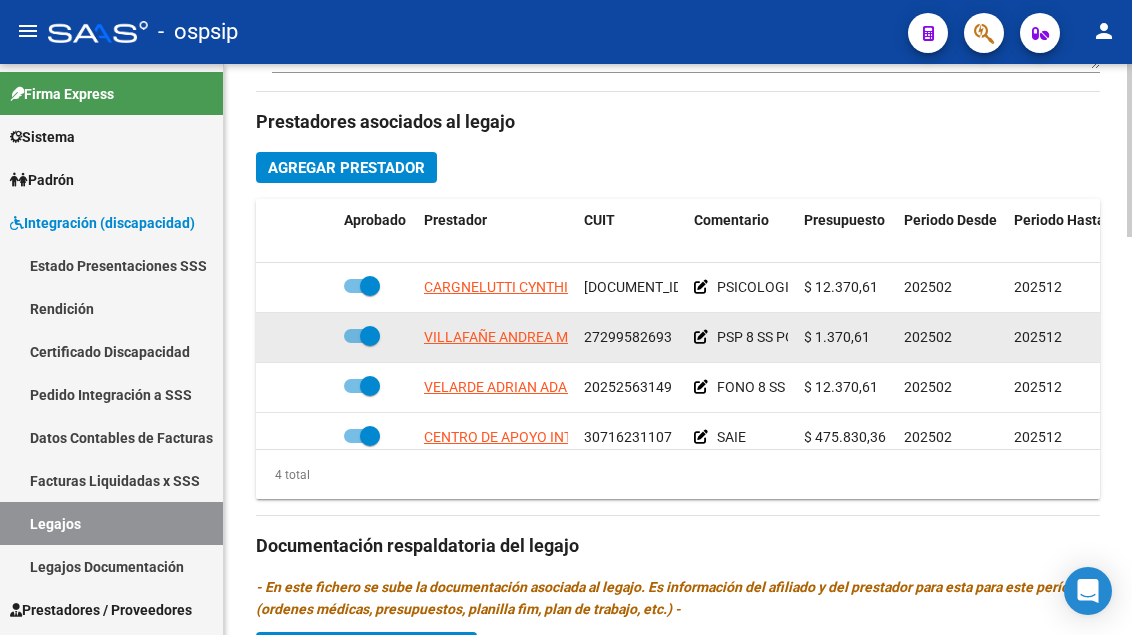 click on "VILLAFAÑE ANDREA MARCELA NOEMI" 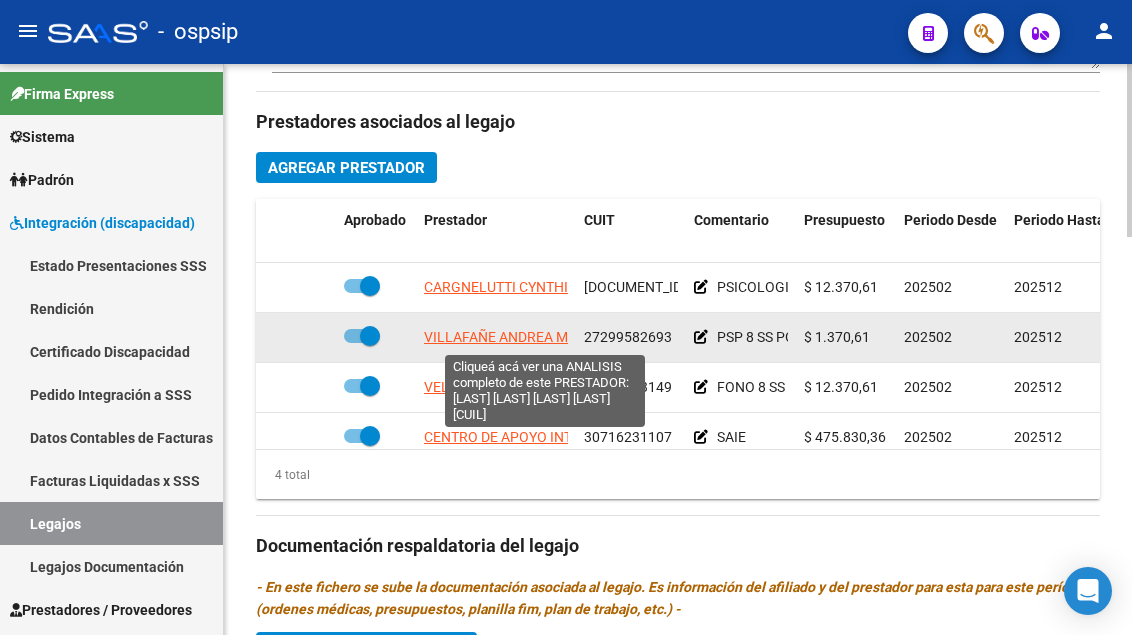 click on "VILLAFAÑE ANDREA MARCELA NOEMI" 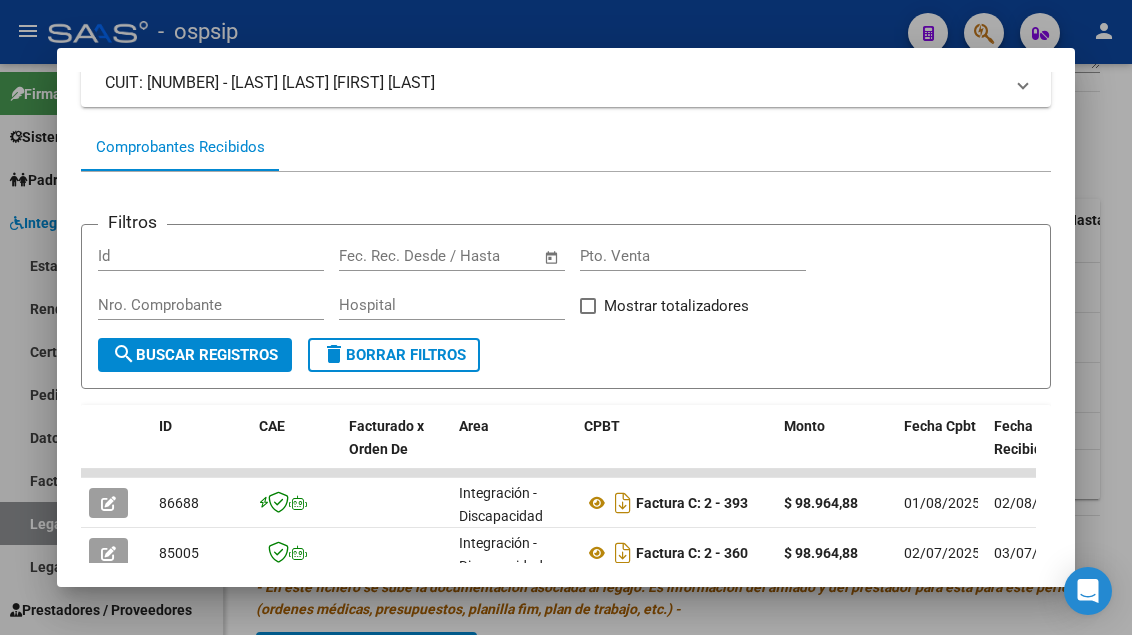 scroll, scrollTop: 186, scrollLeft: 0, axis: vertical 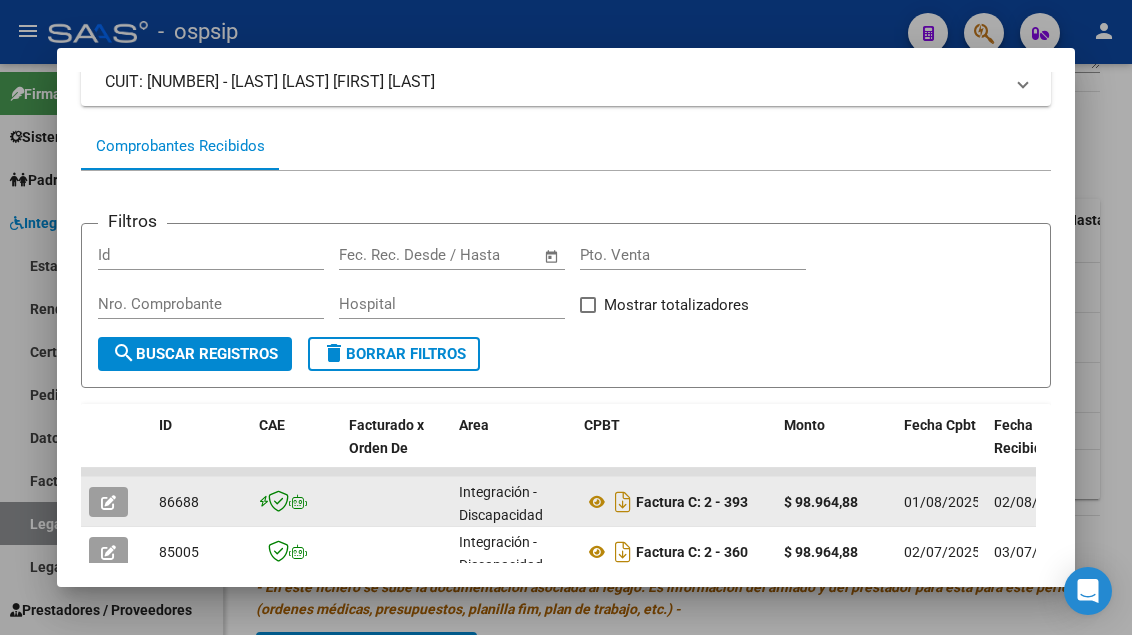 click 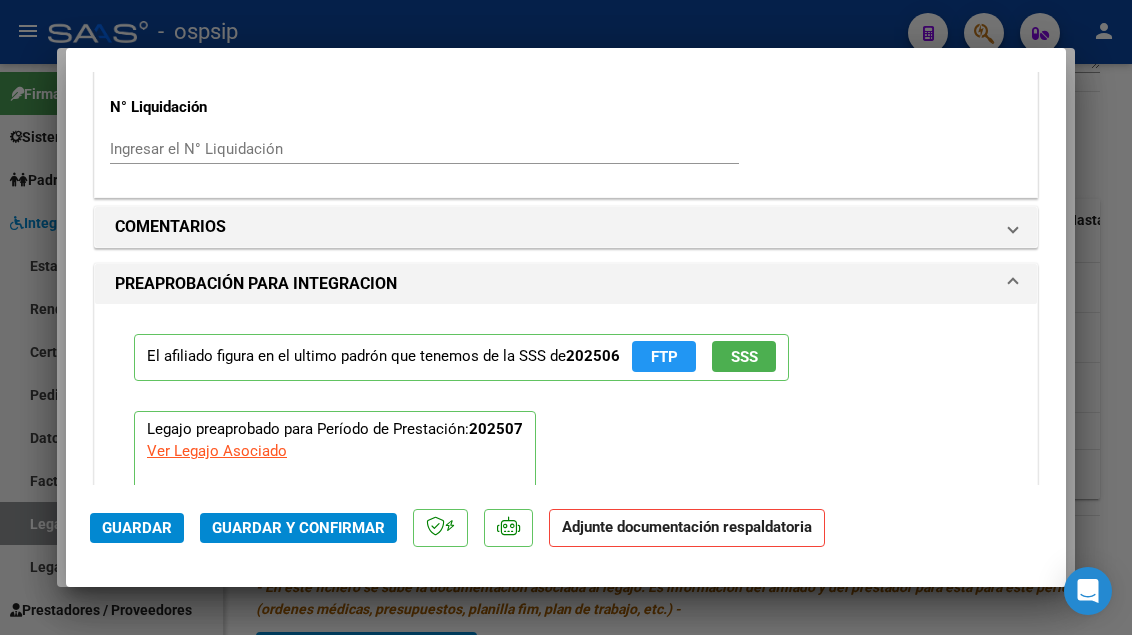 scroll, scrollTop: 1800, scrollLeft: 0, axis: vertical 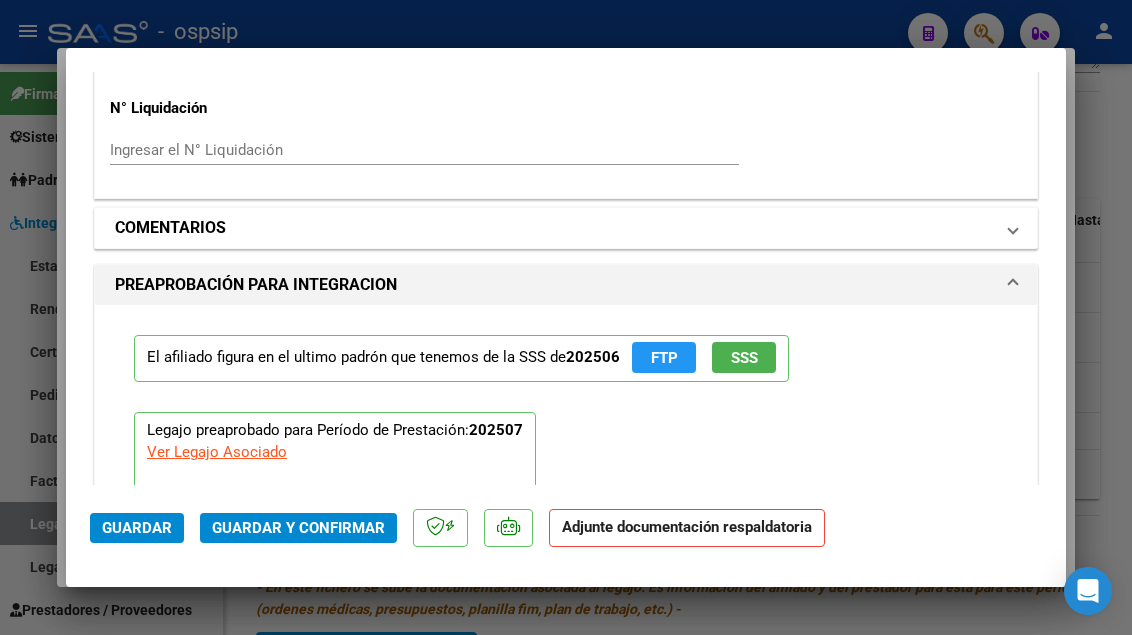 click on "COMENTARIOS" at bounding box center [562, 228] 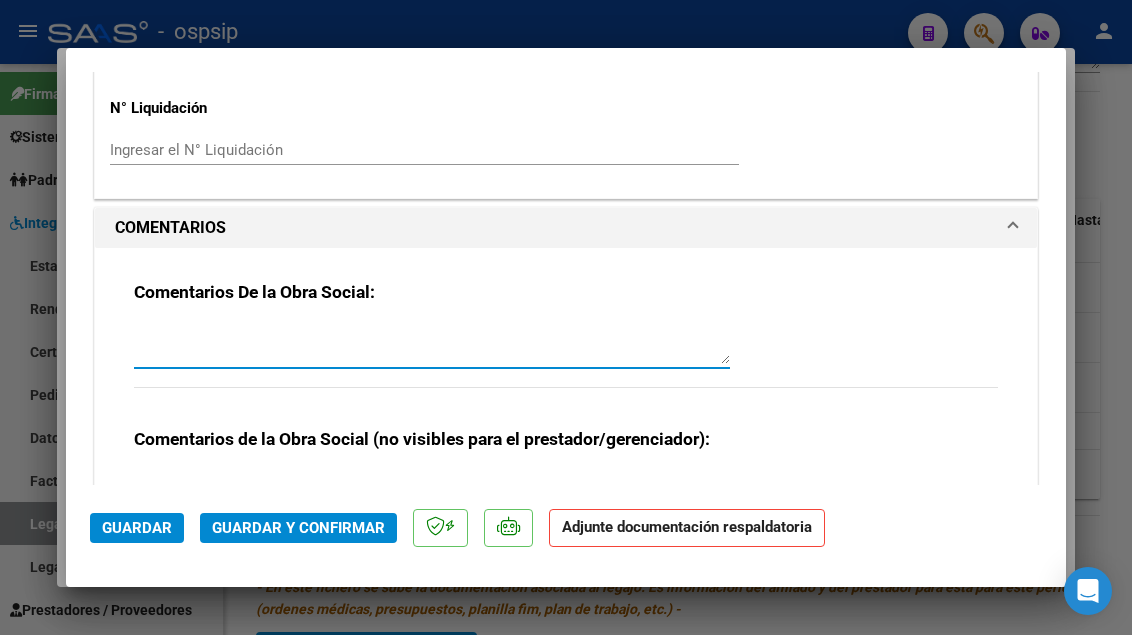 click at bounding box center [432, 344] 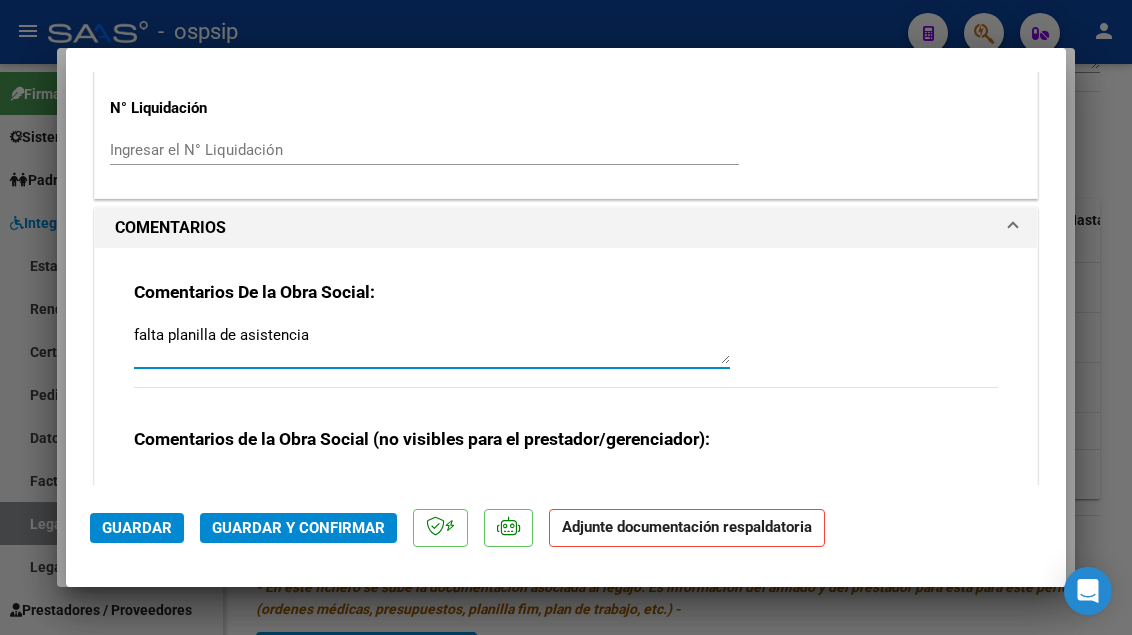 type on "falta planilla de asistencia" 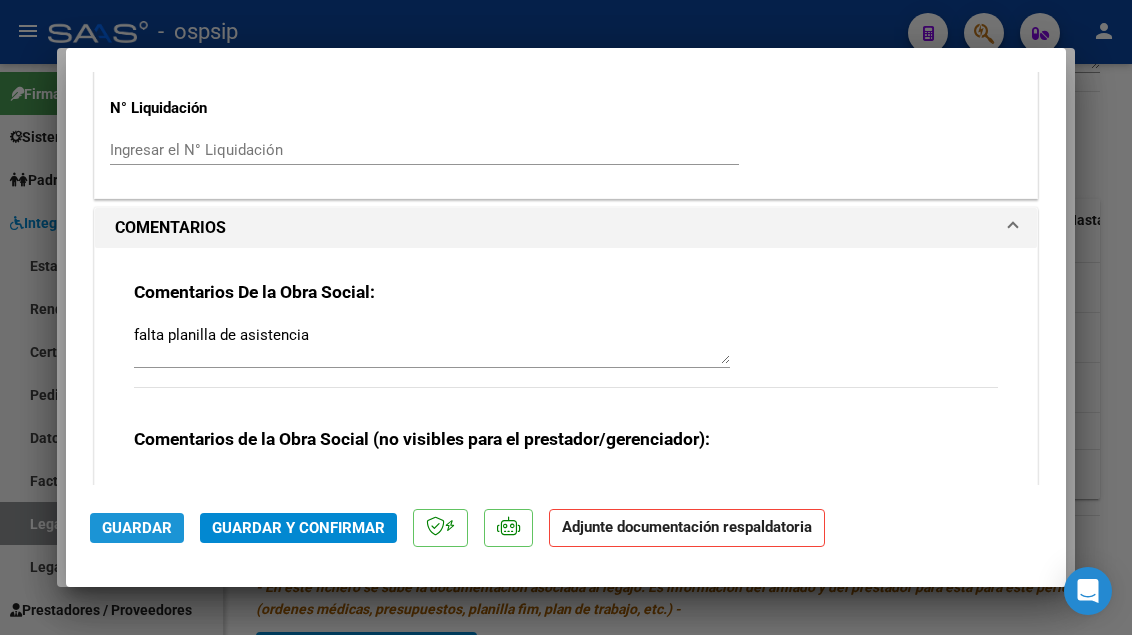 click on "Guardar" 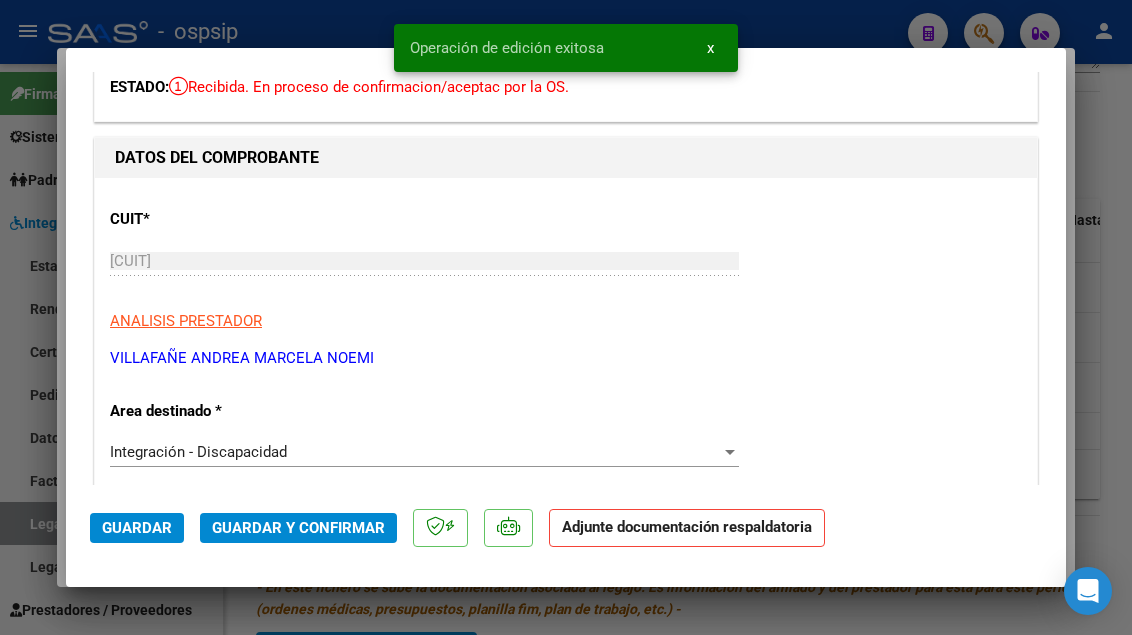 scroll, scrollTop: 0, scrollLeft: 0, axis: both 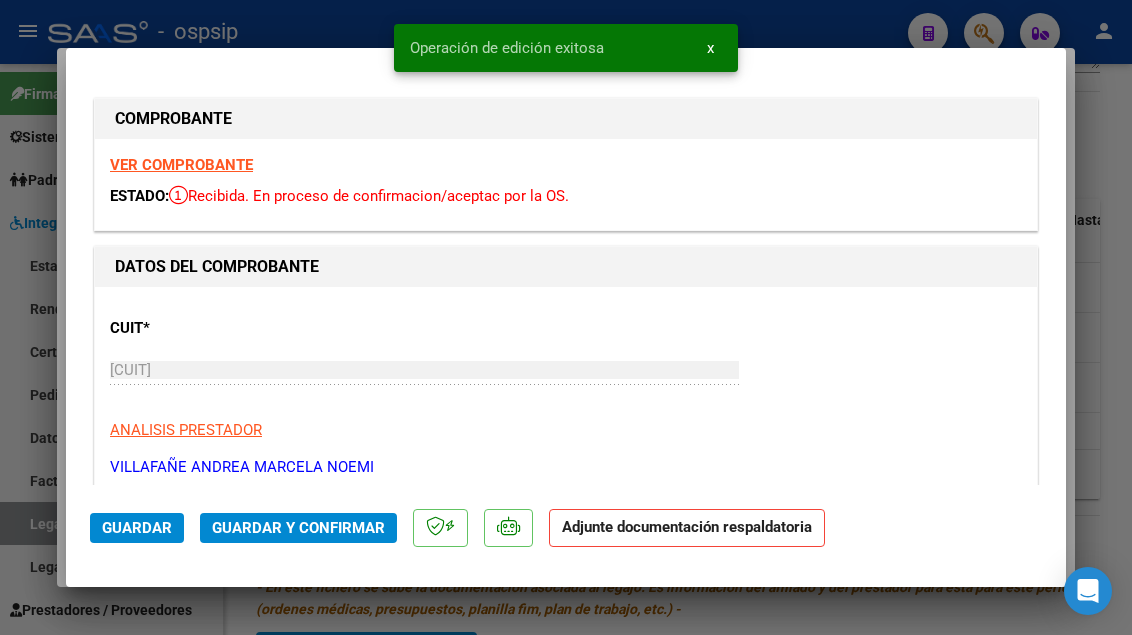 type 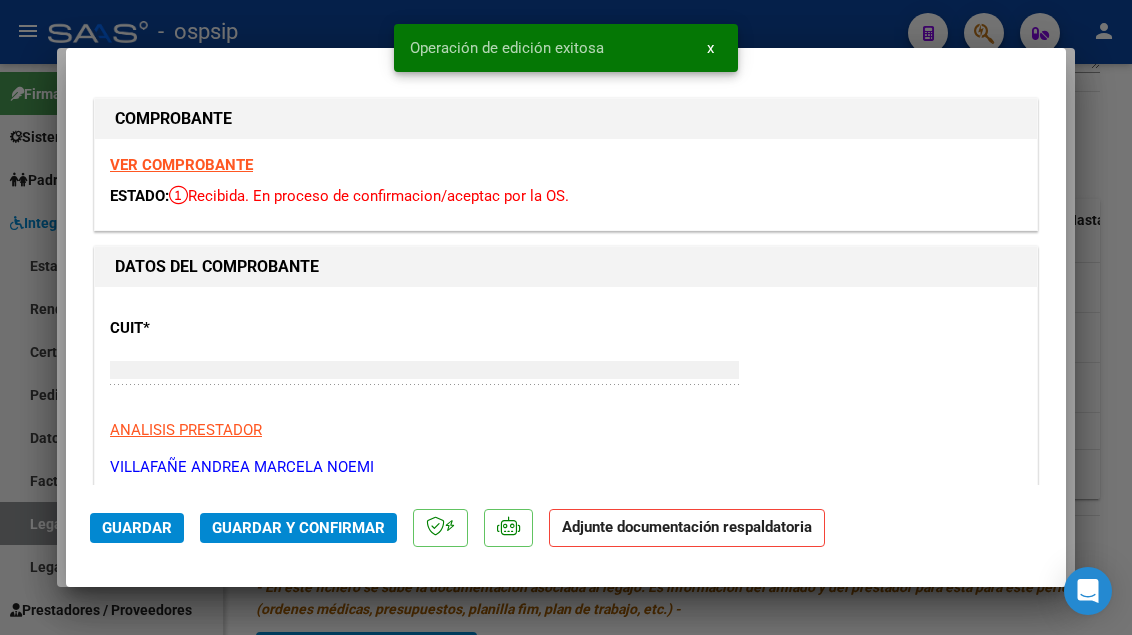 type 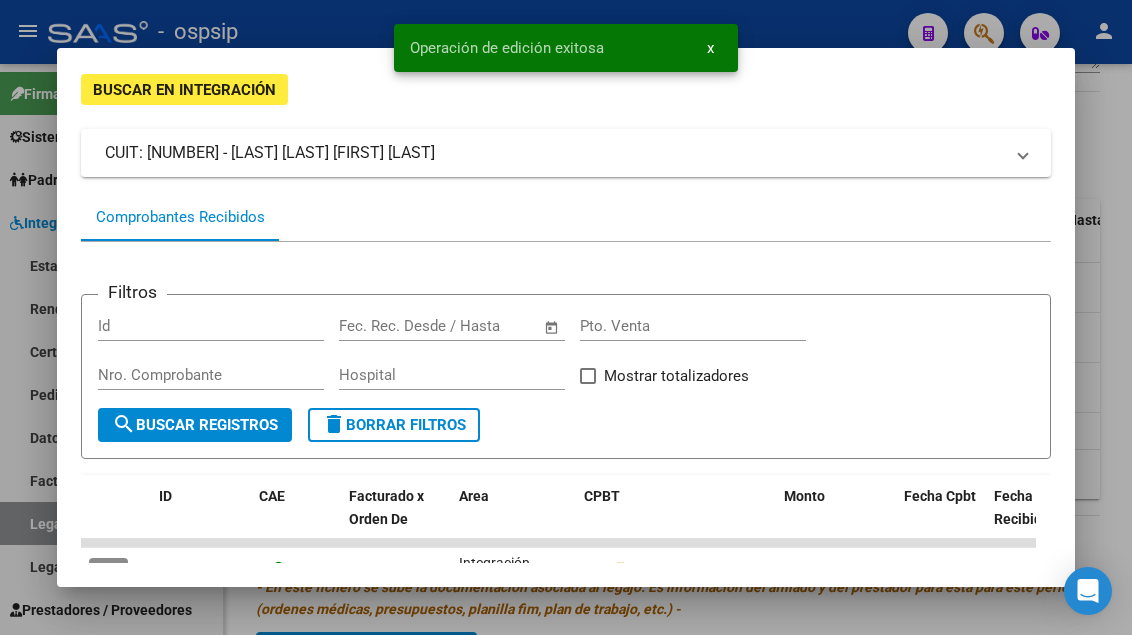scroll, scrollTop: 0, scrollLeft: 0, axis: both 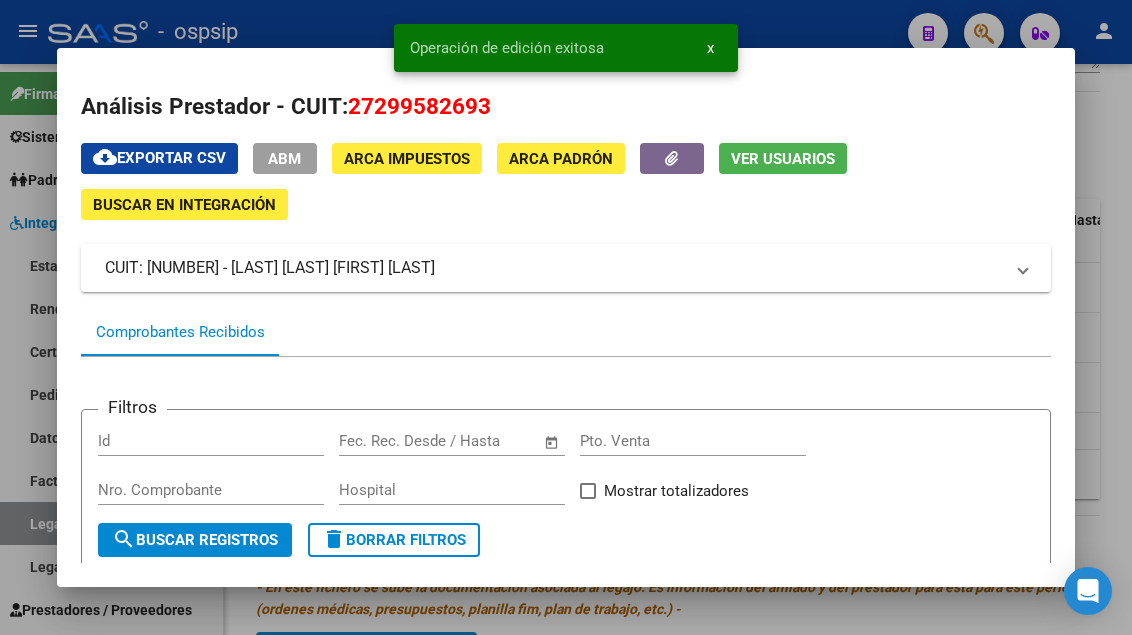 click on "Ver Usuarios" 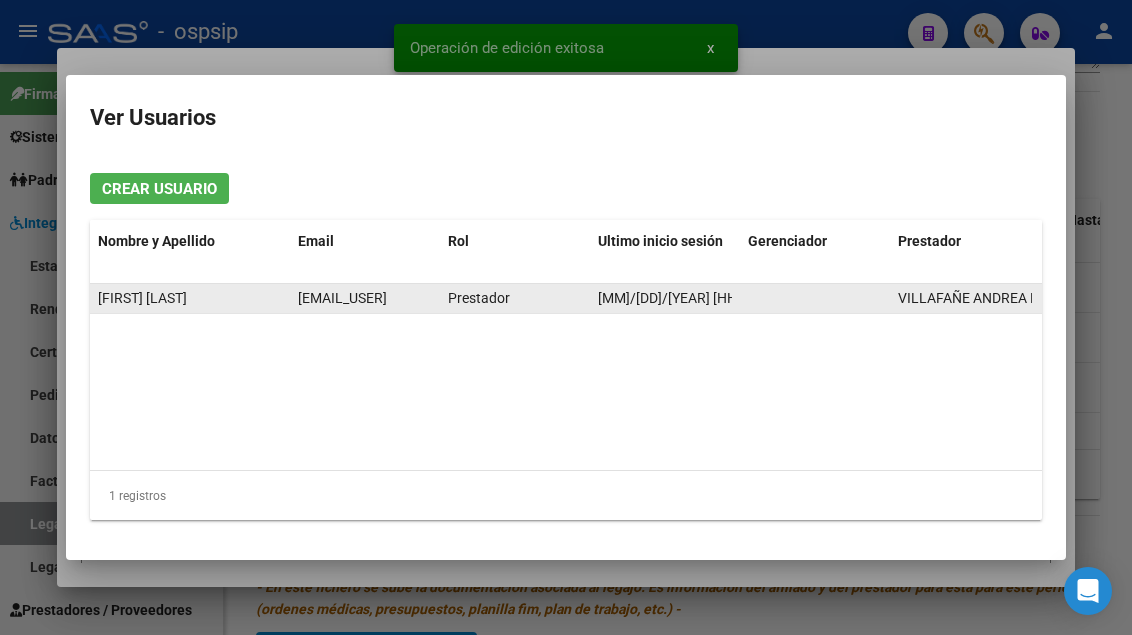 click on "andruvilla0@gmail.com" 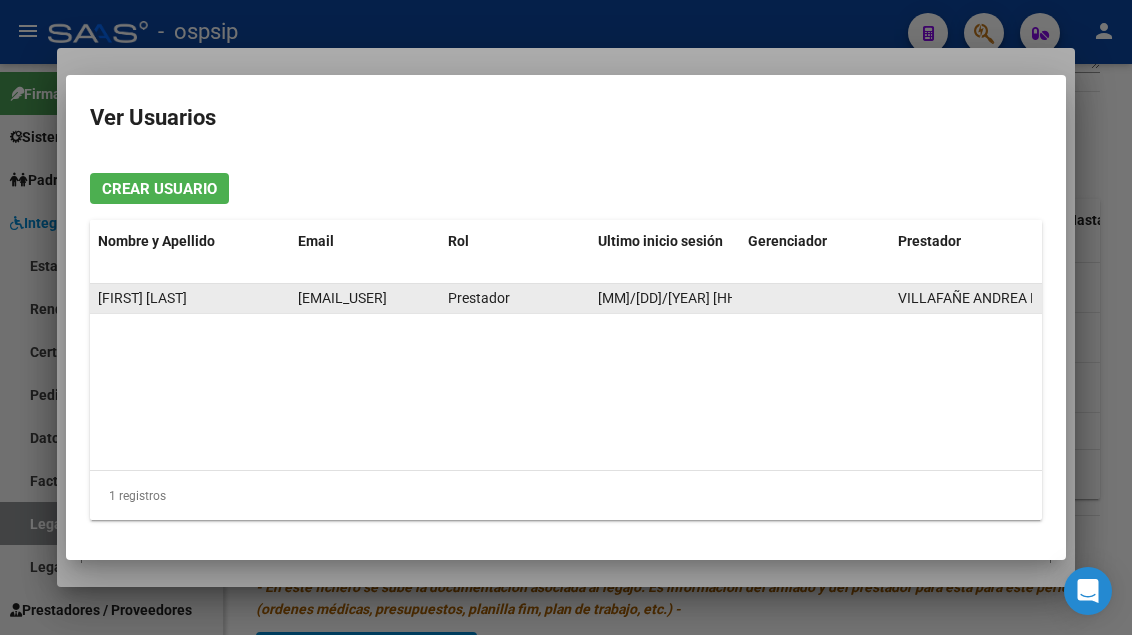 copy on "andruvilla0@gmail.com" 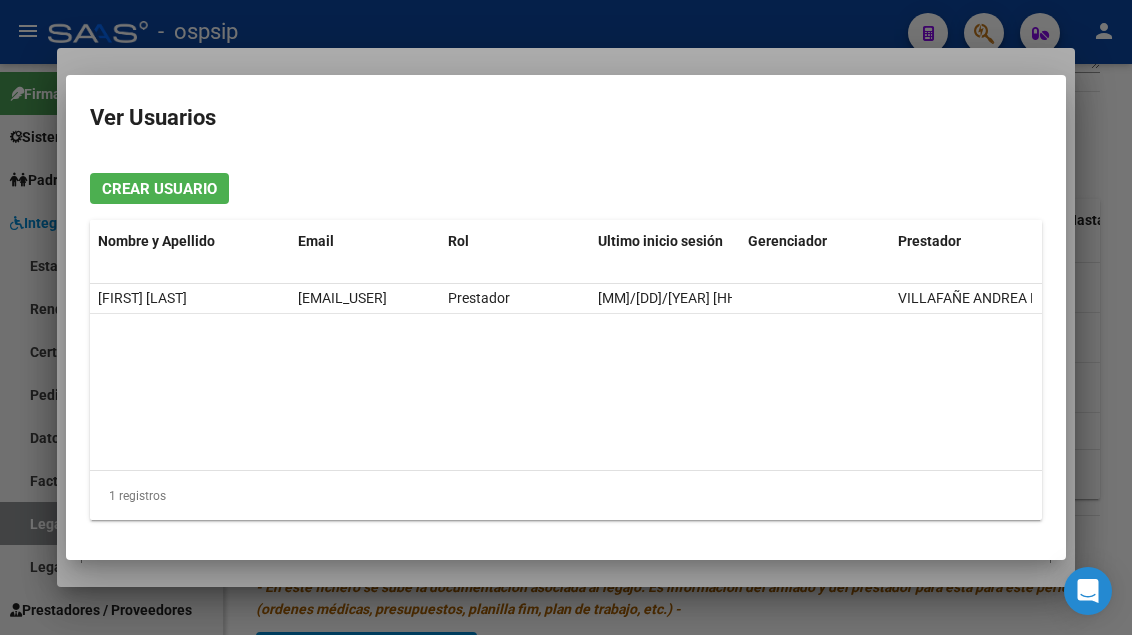 type 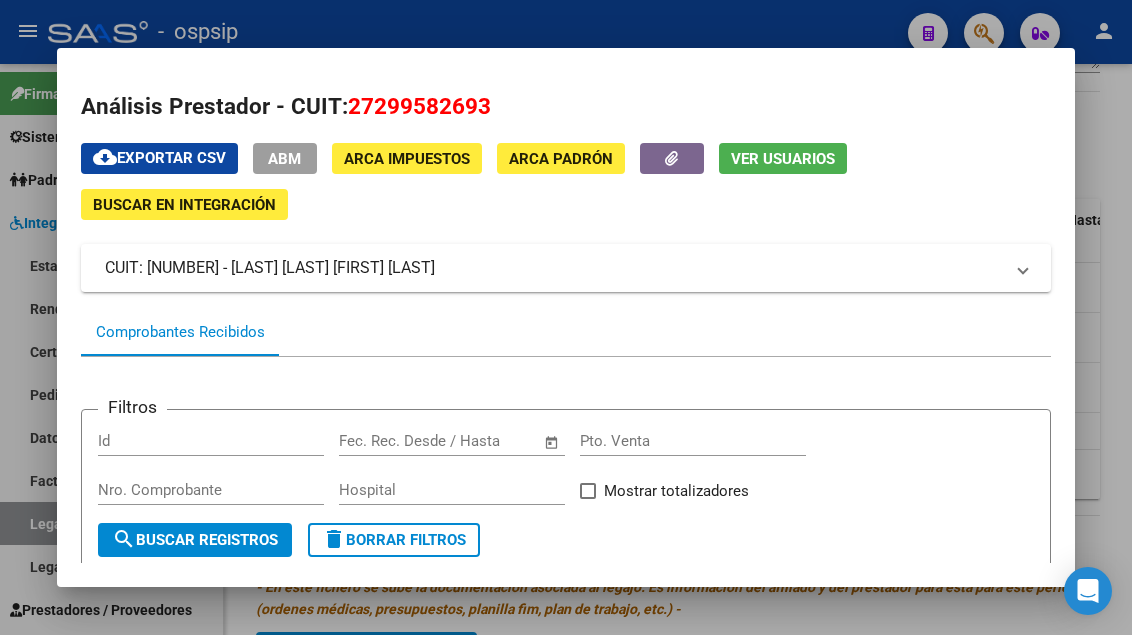 click at bounding box center [566, 317] 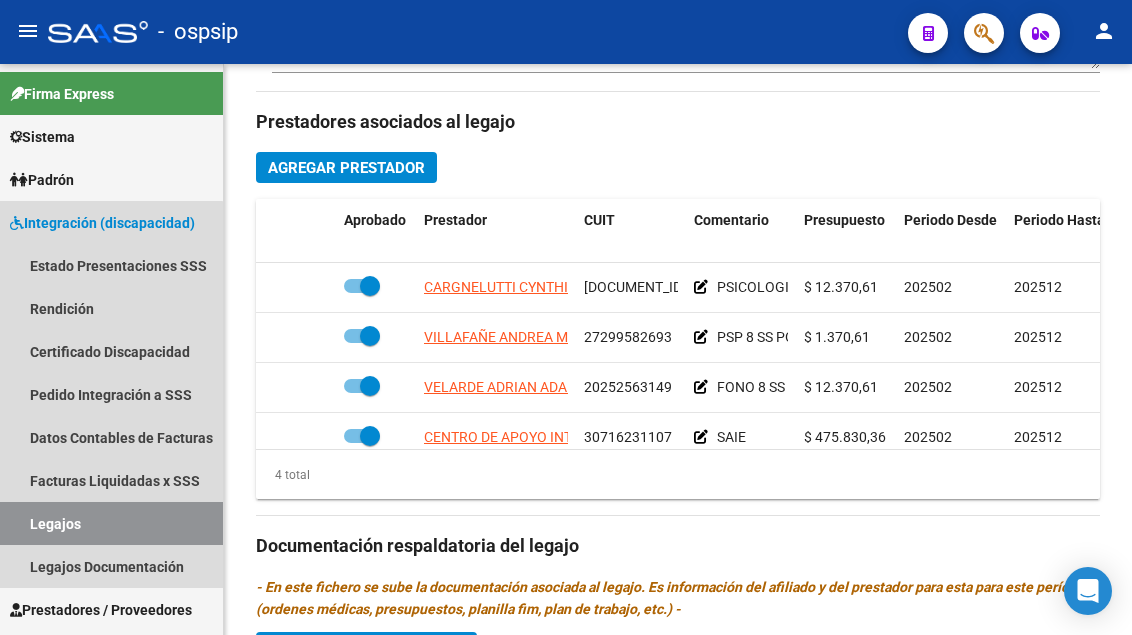 click on "Legajos" at bounding box center [111, 523] 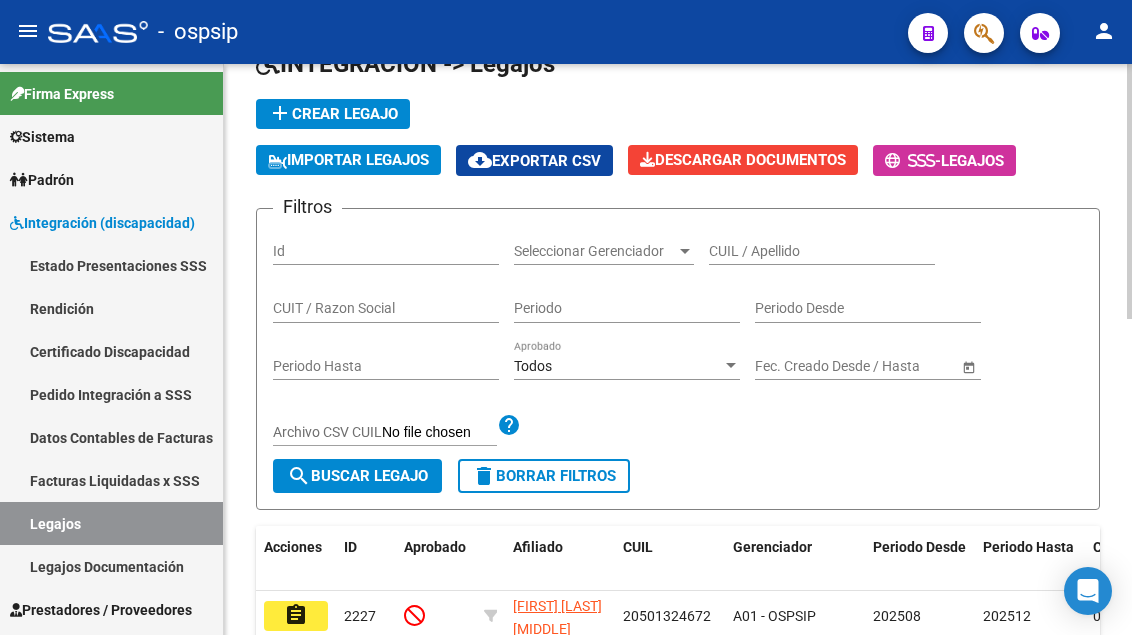 scroll, scrollTop: 108, scrollLeft: 0, axis: vertical 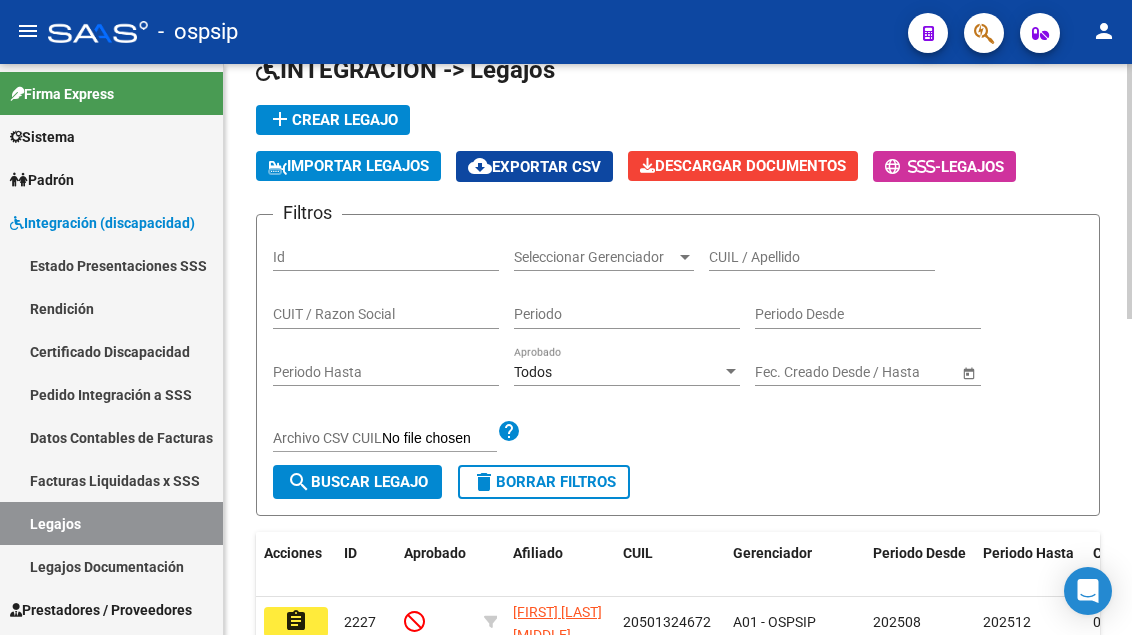 click on "CUIL / Apellido" at bounding box center [822, 257] 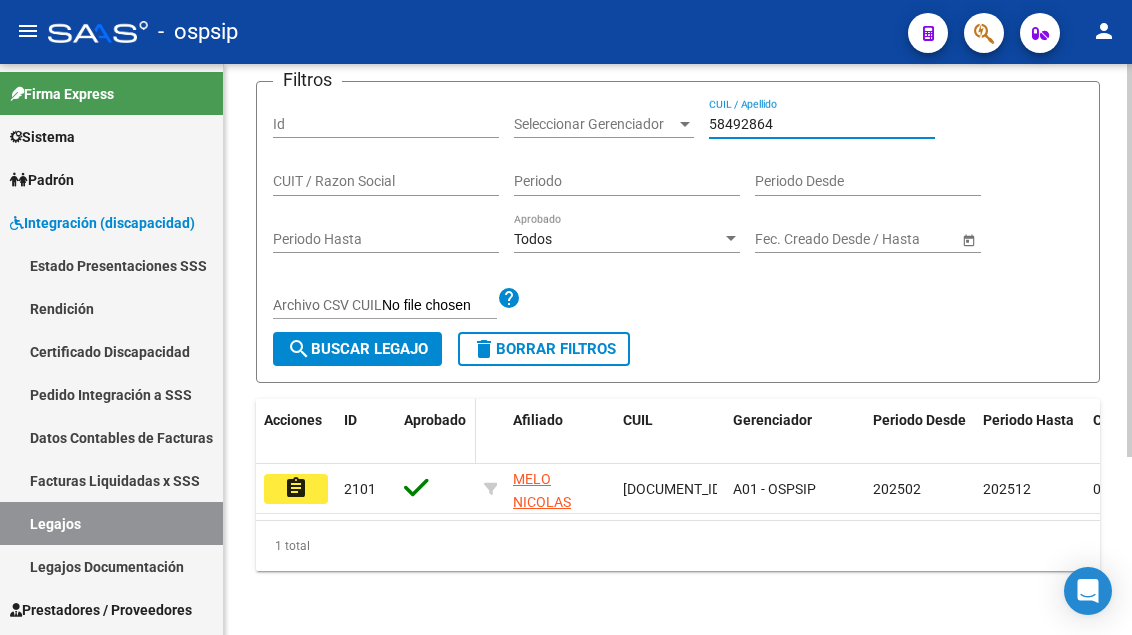 scroll, scrollTop: 258, scrollLeft: 0, axis: vertical 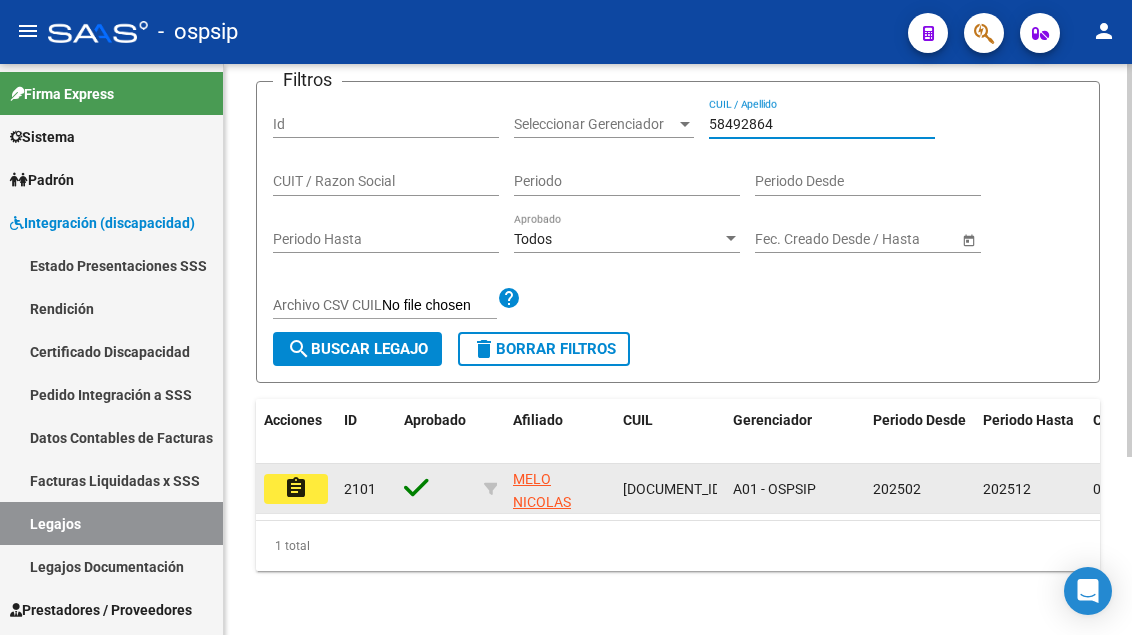 type on "58492864" 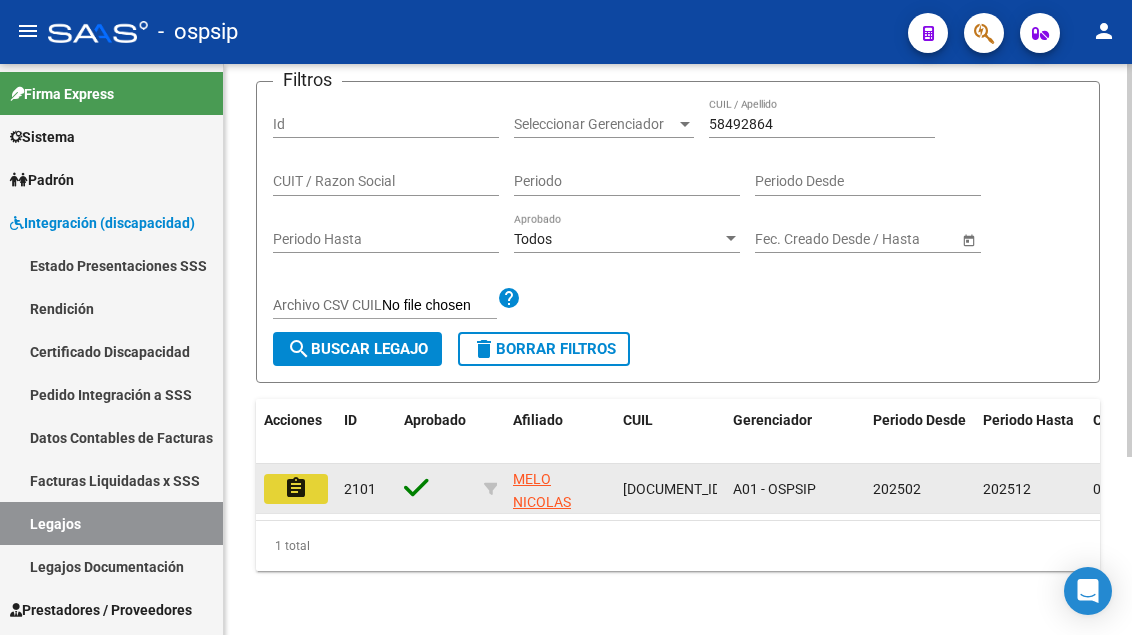 click on "assignment" 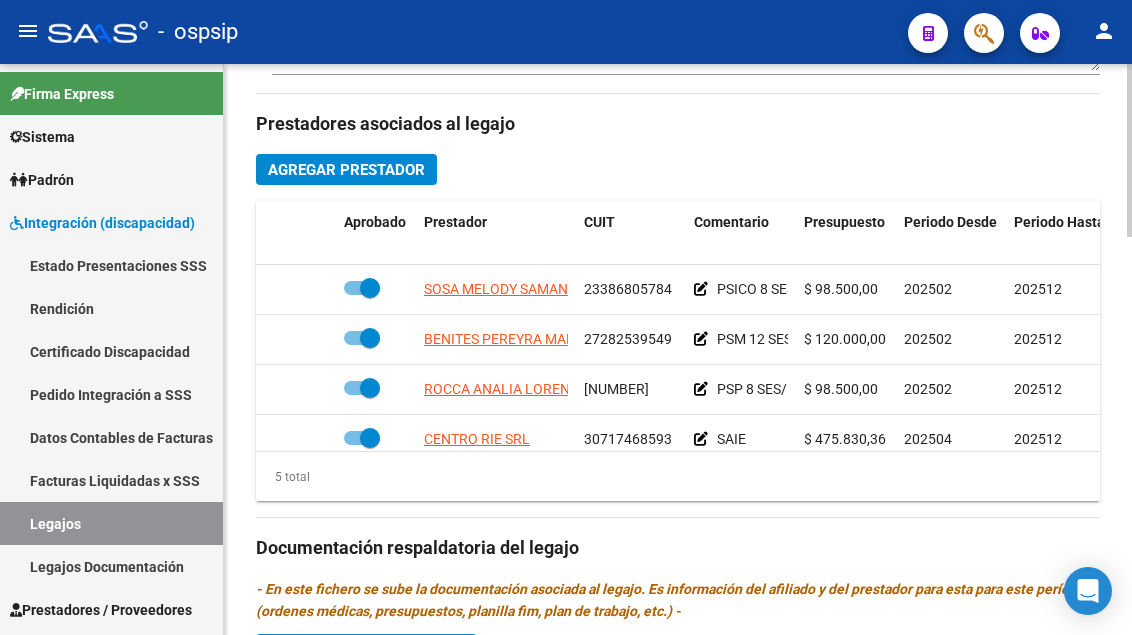 scroll, scrollTop: 900, scrollLeft: 0, axis: vertical 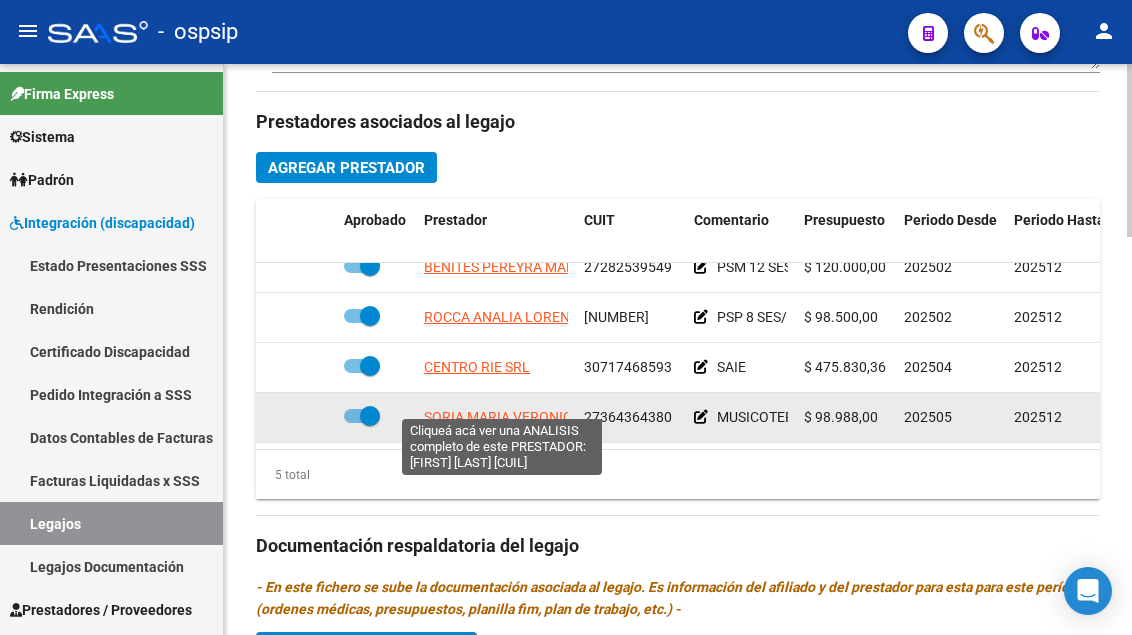 click on "SORIA MARIA VERONICA" 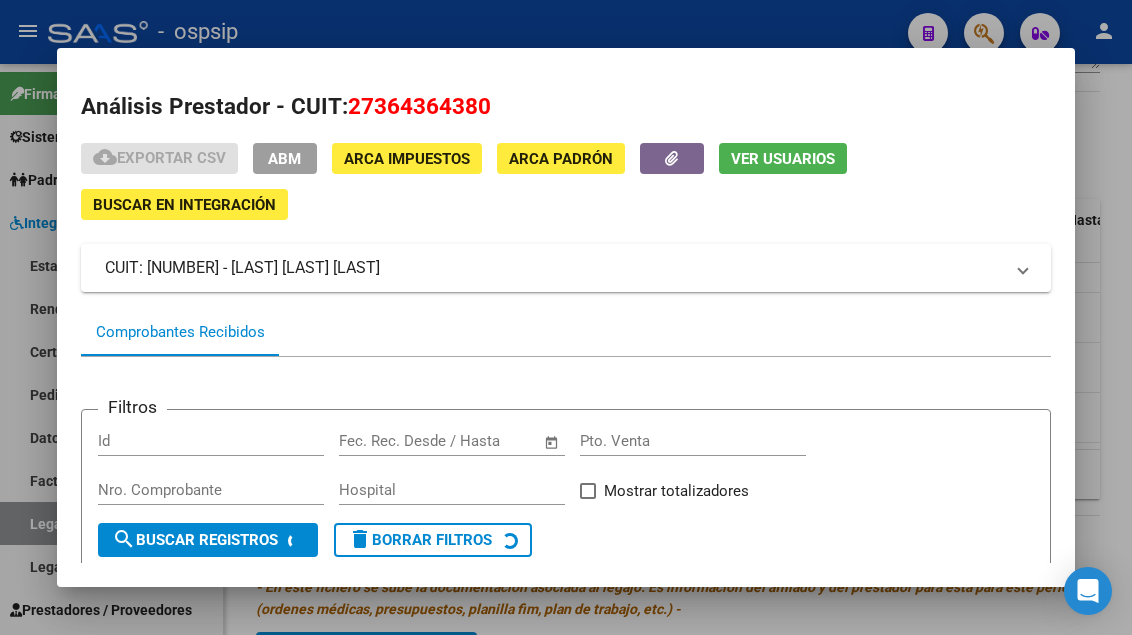 scroll, scrollTop: 185, scrollLeft: 0, axis: vertical 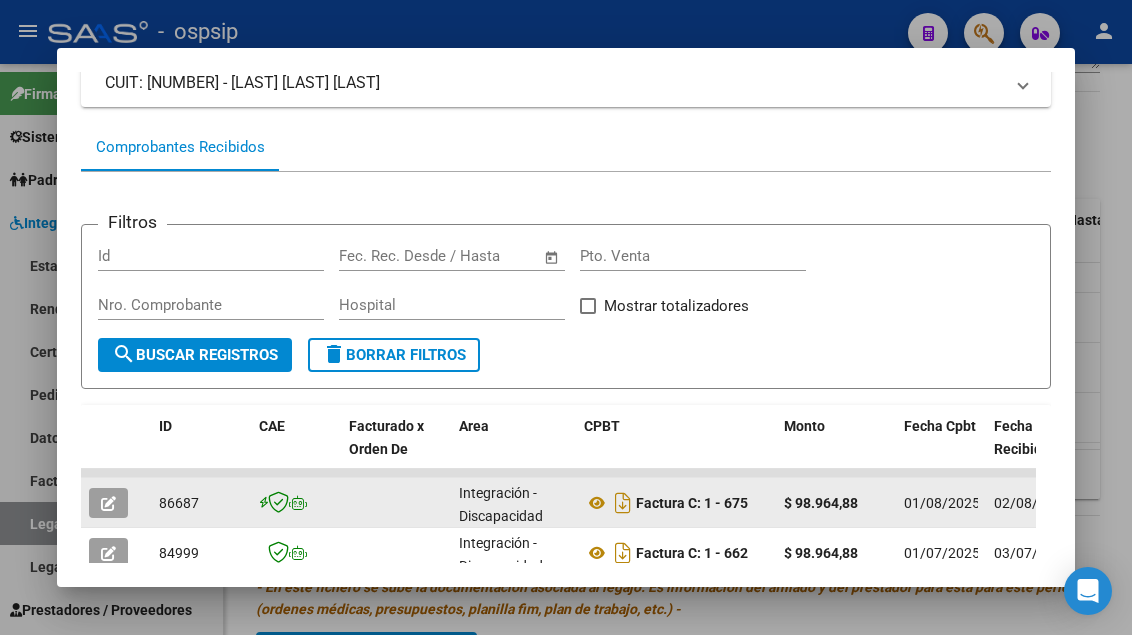 click 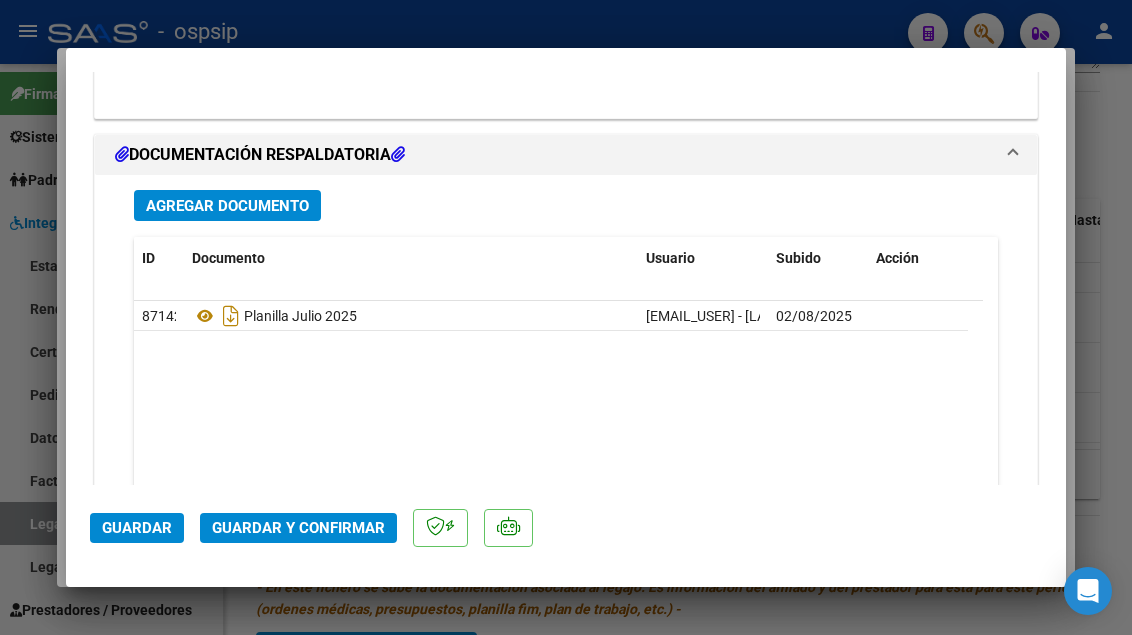 scroll, scrollTop: 2500, scrollLeft: 0, axis: vertical 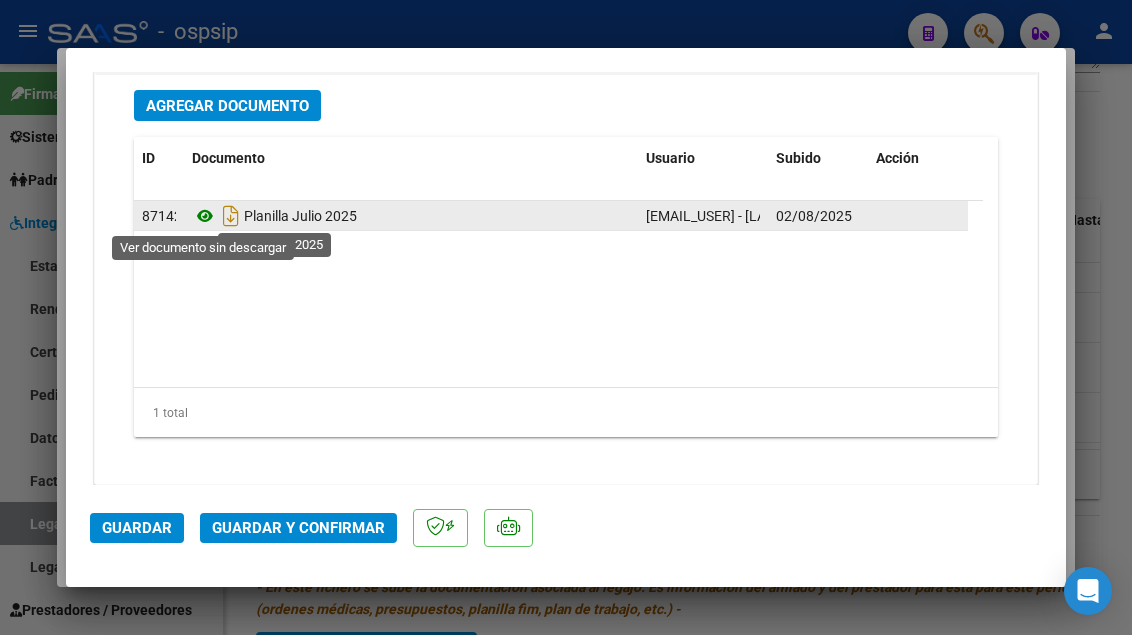 click 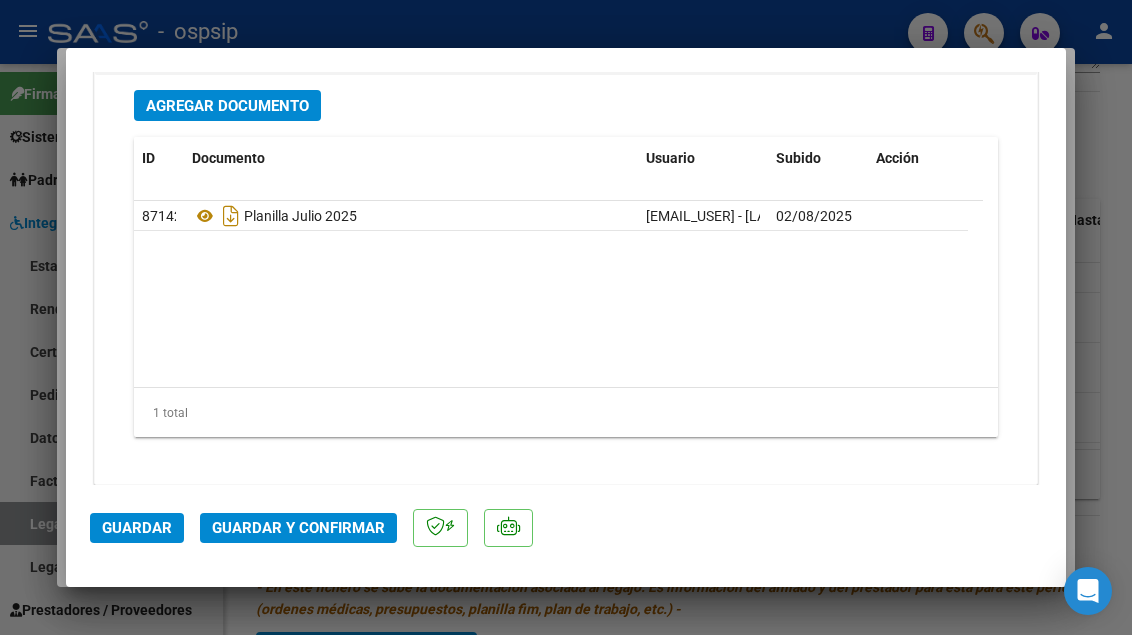 click on "Guardar y Confirmar" 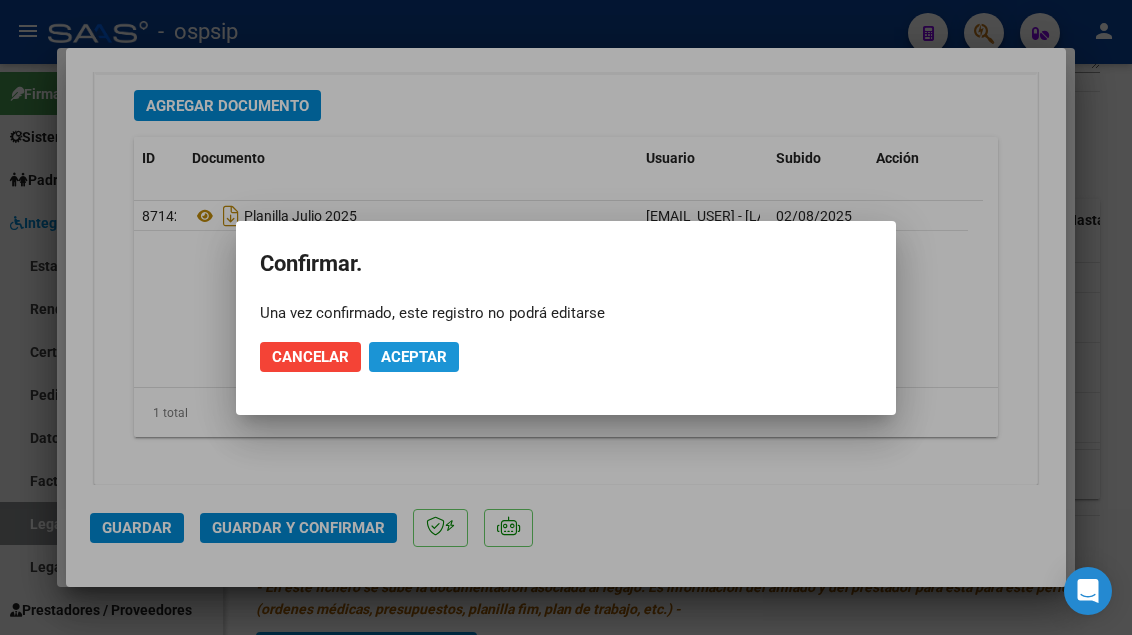click on "Aceptar" 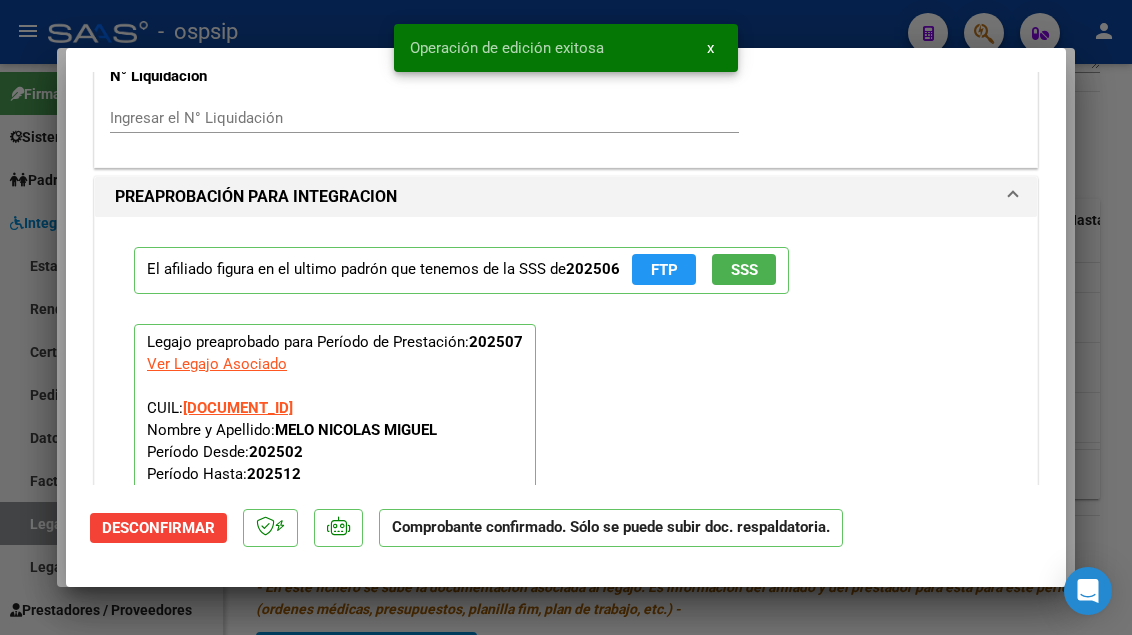 scroll, scrollTop: 1673, scrollLeft: 0, axis: vertical 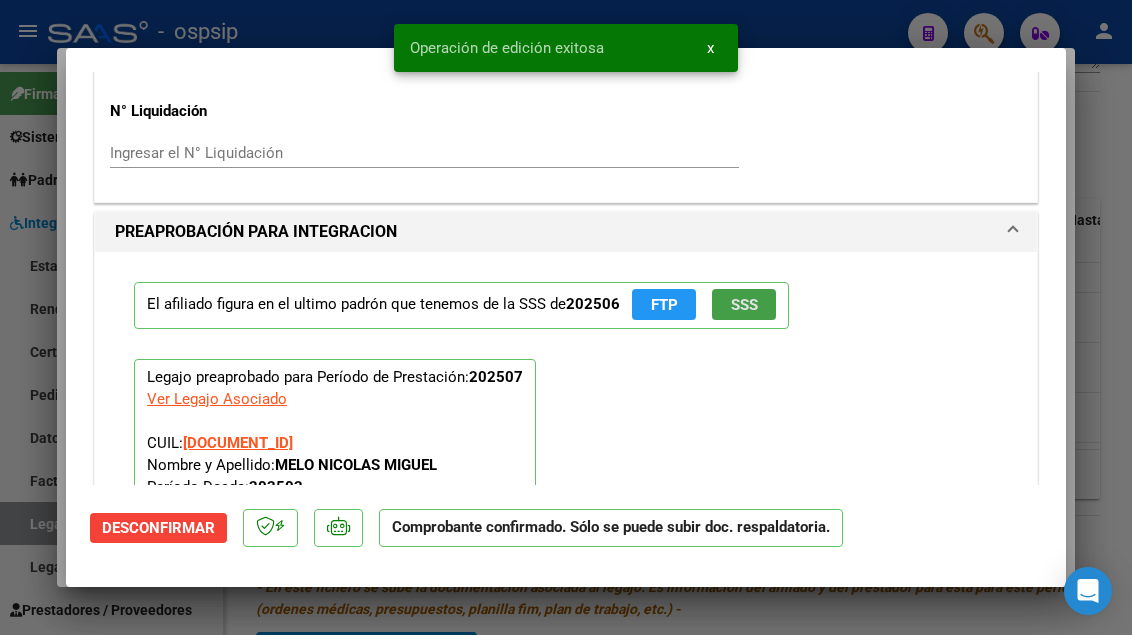 click on "SSS" 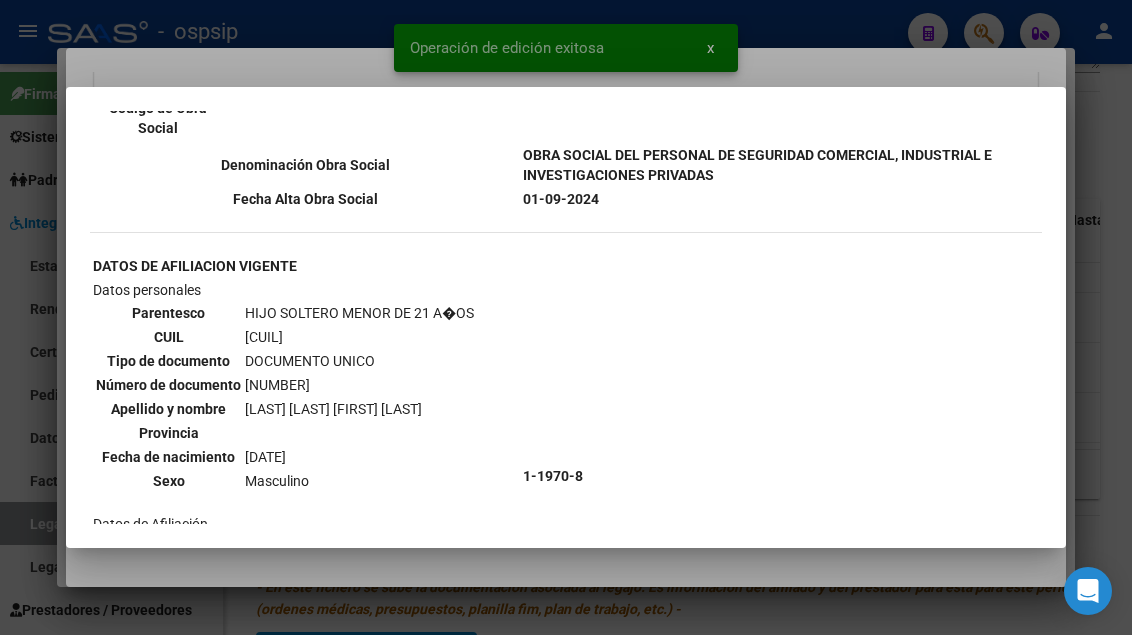 scroll, scrollTop: 300, scrollLeft: 0, axis: vertical 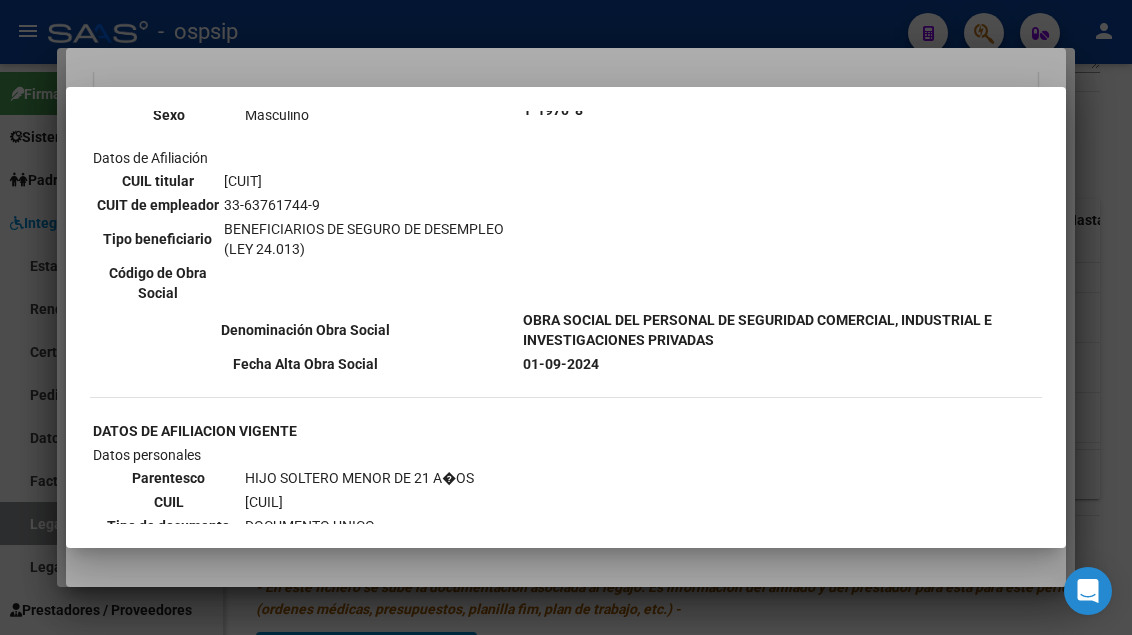 click at bounding box center [566, 317] 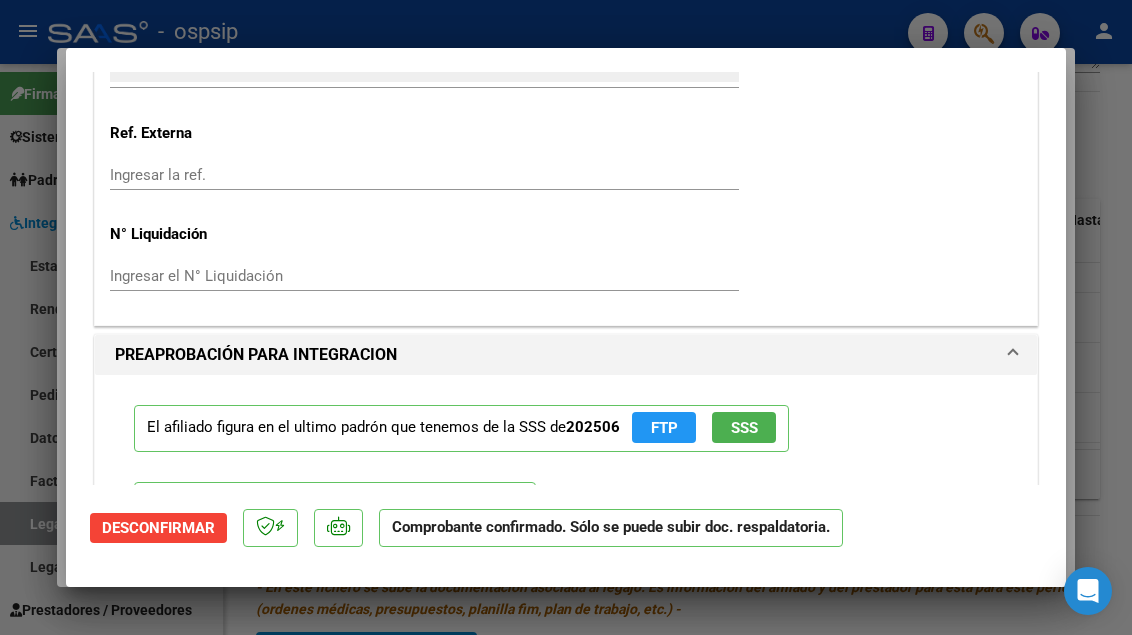 scroll, scrollTop: 1273, scrollLeft: 0, axis: vertical 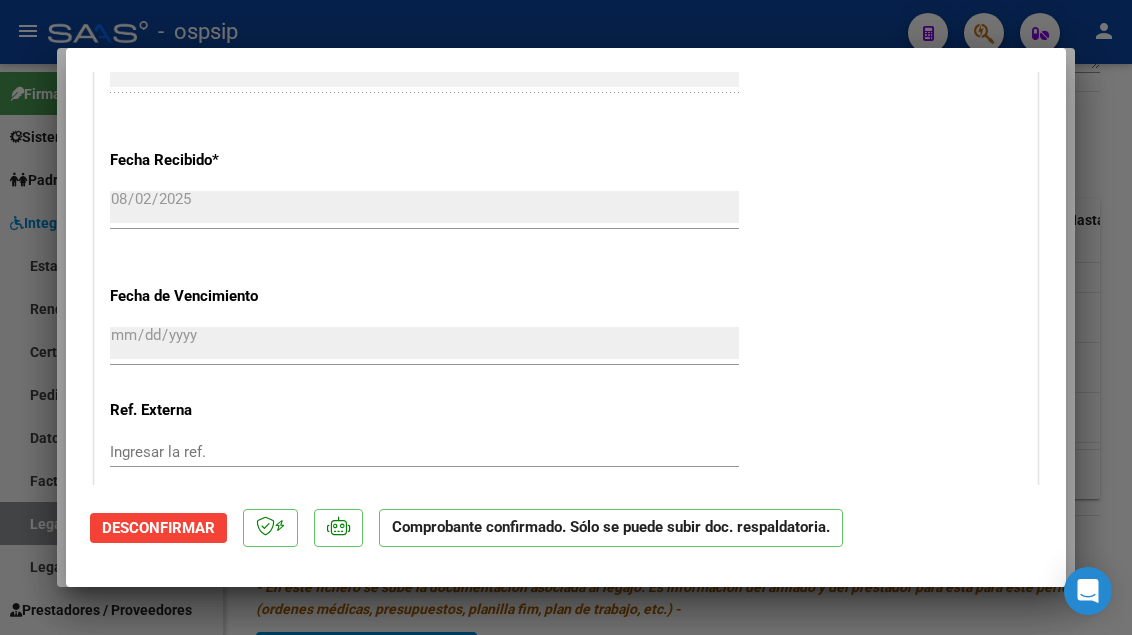 click at bounding box center [566, 317] 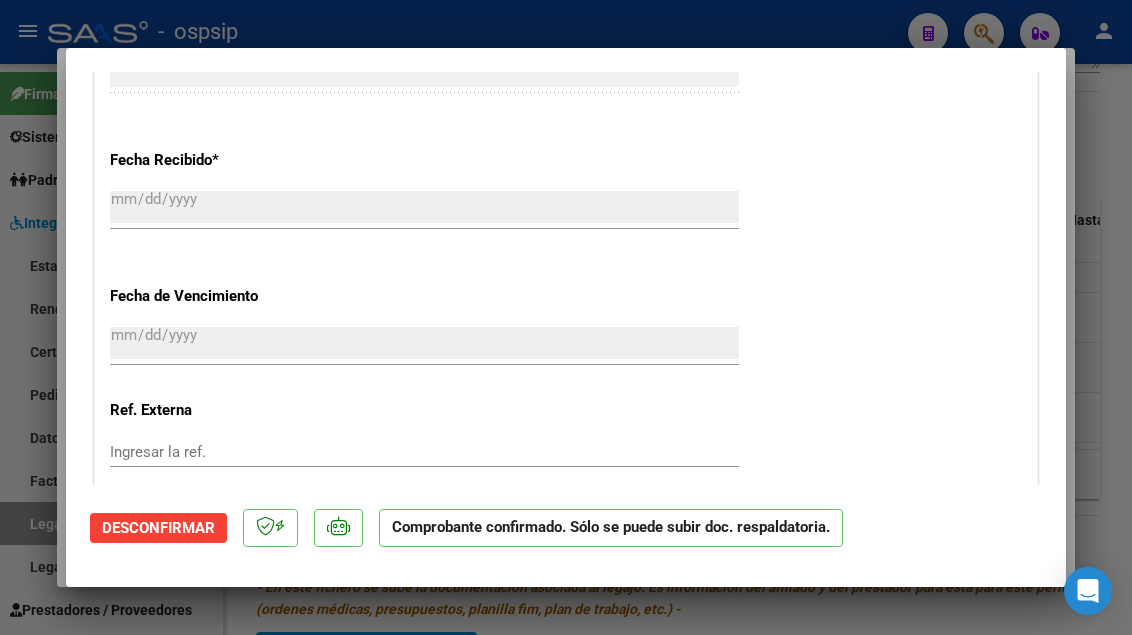 scroll, scrollTop: 0, scrollLeft: 0, axis: both 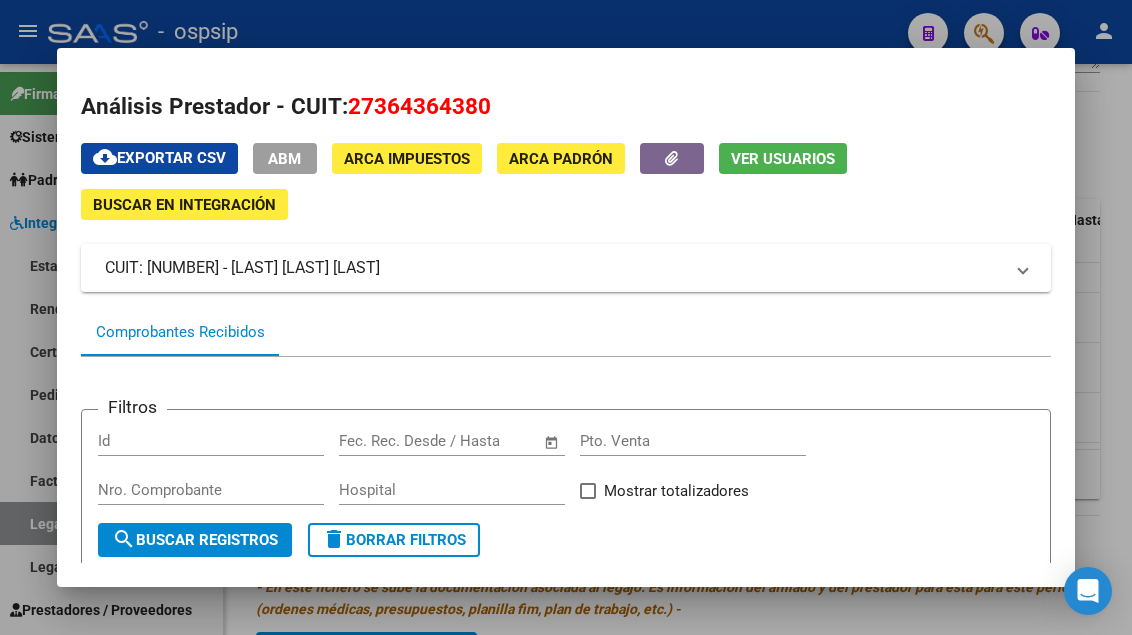 click at bounding box center [566, 317] 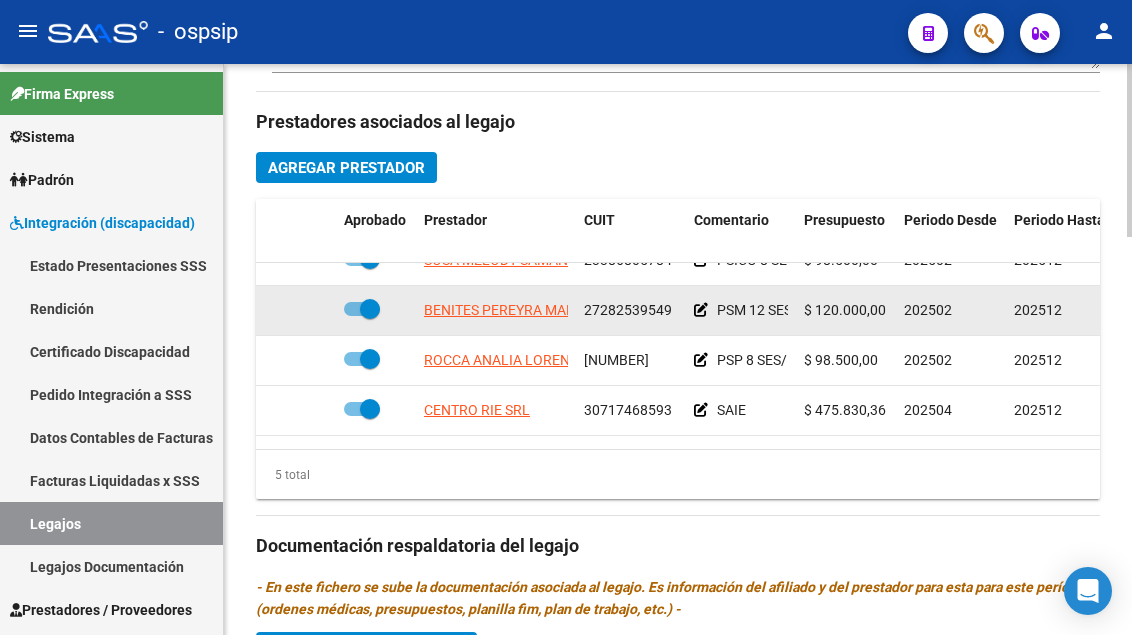 scroll, scrollTop: 0, scrollLeft: 0, axis: both 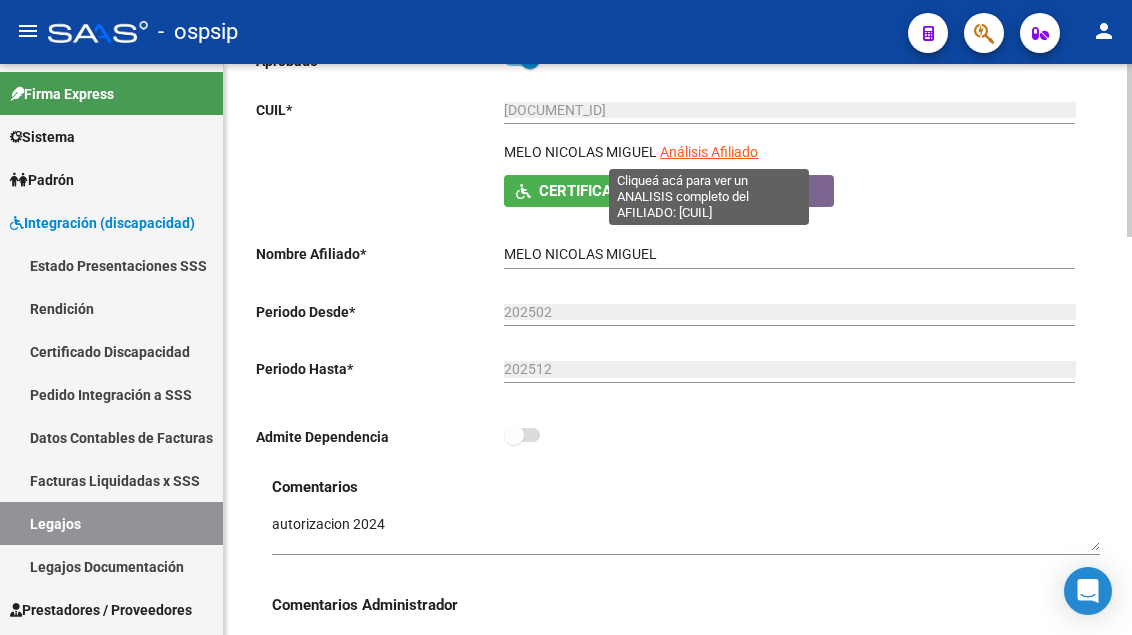 click on "Análisis Afiliado" 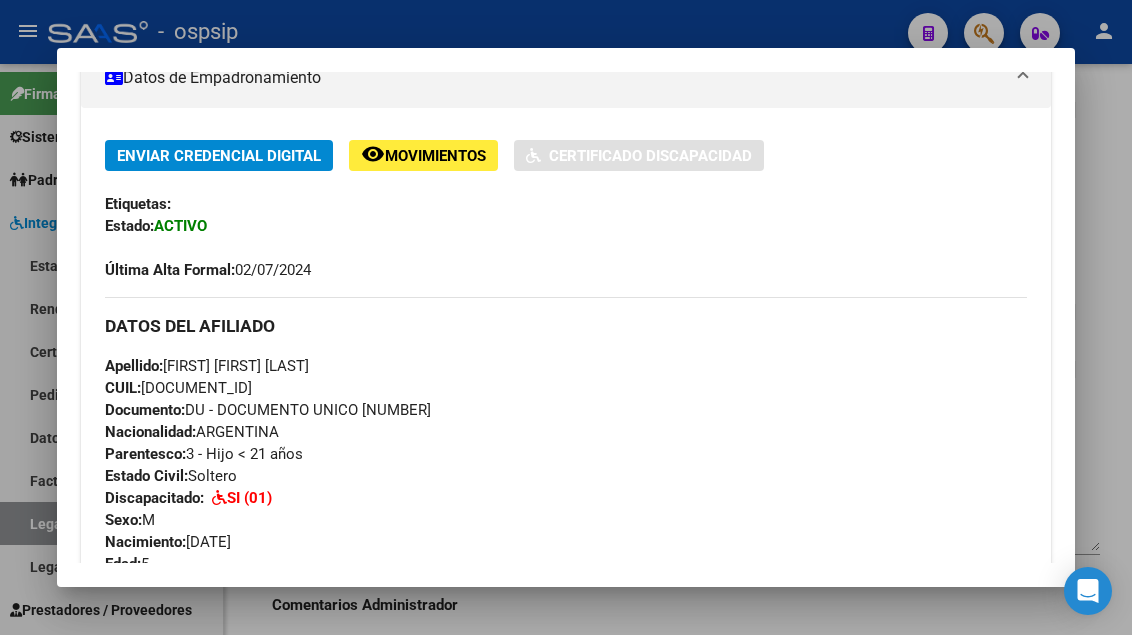 scroll, scrollTop: 373, scrollLeft: 0, axis: vertical 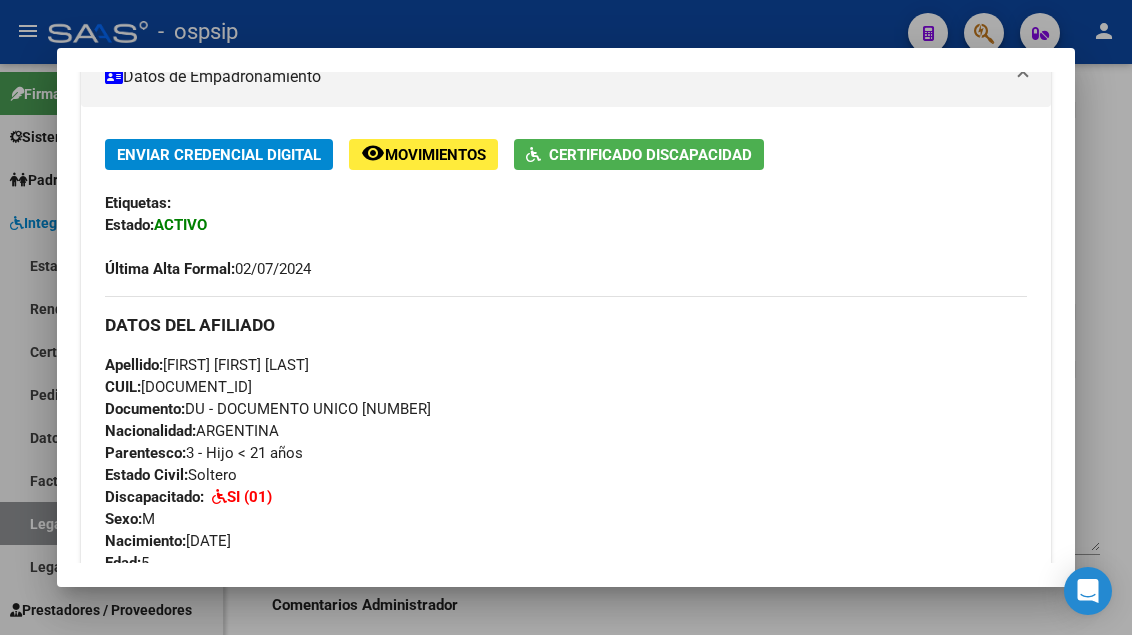 click at bounding box center [566, 317] 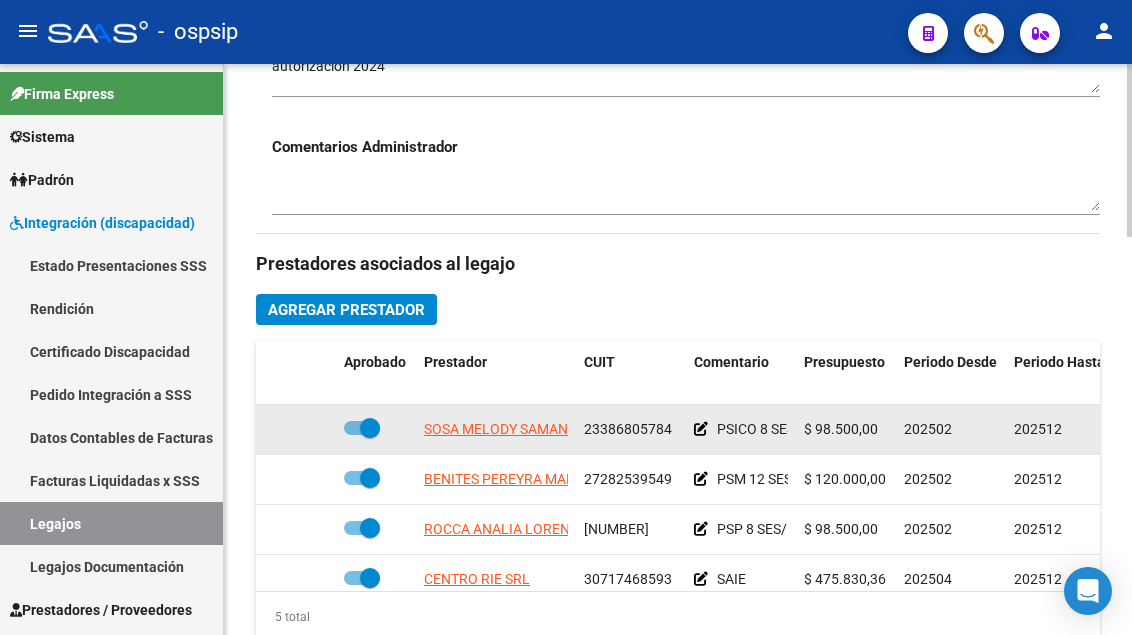 scroll, scrollTop: 800, scrollLeft: 0, axis: vertical 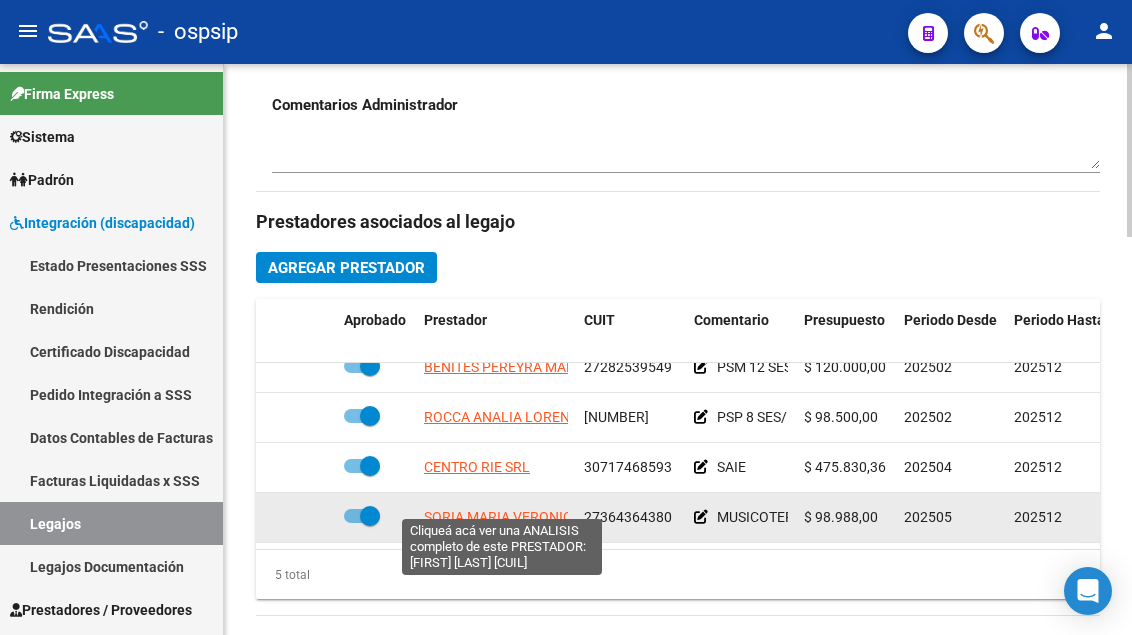 click on "SORIA MARIA VERONICA" 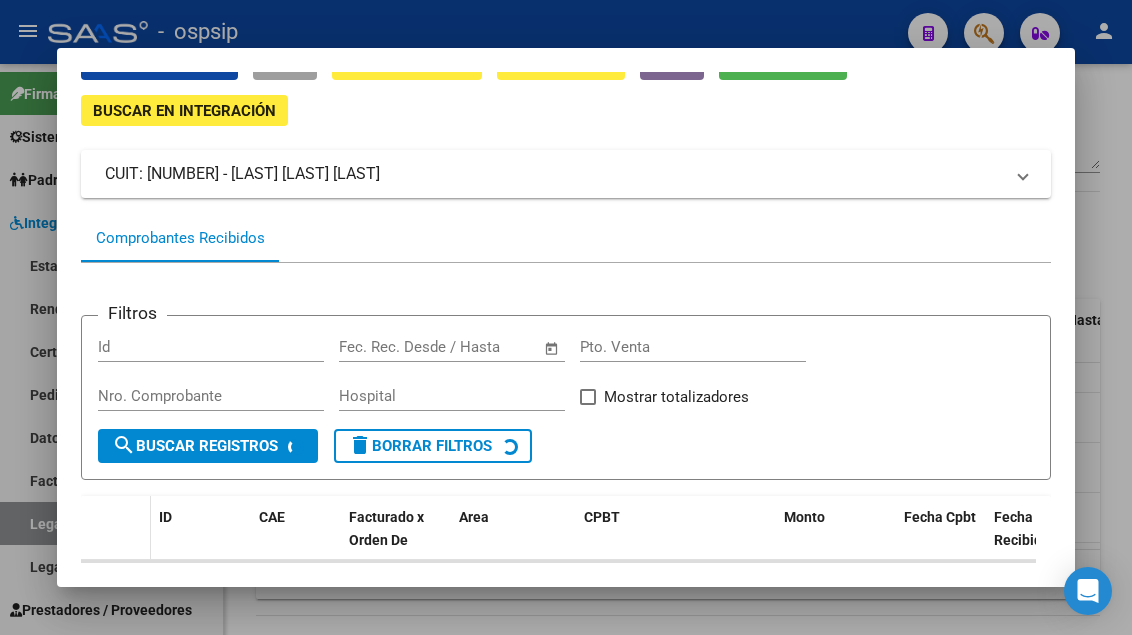 scroll, scrollTop: 186, scrollLeft: 0, axis: vertical 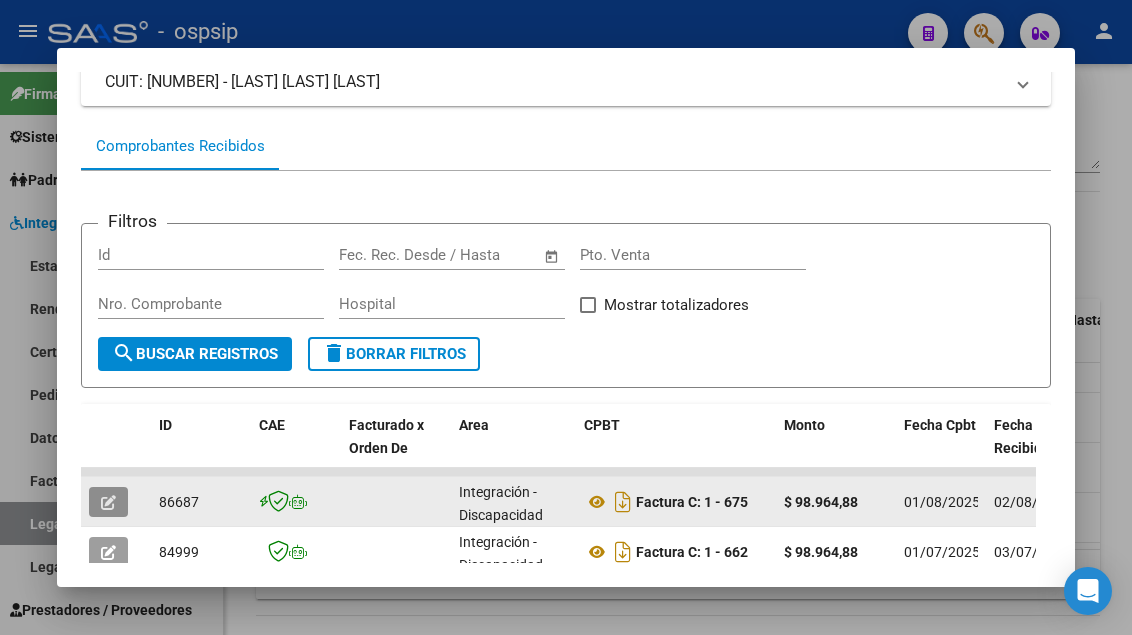 click 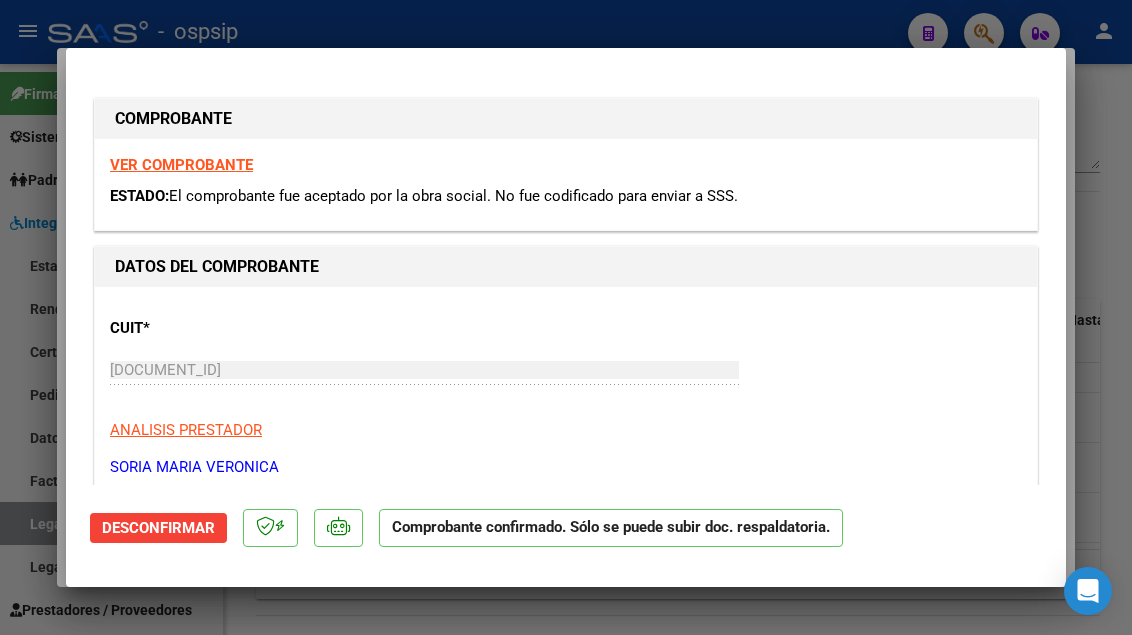click at bounding box center [566, 317] 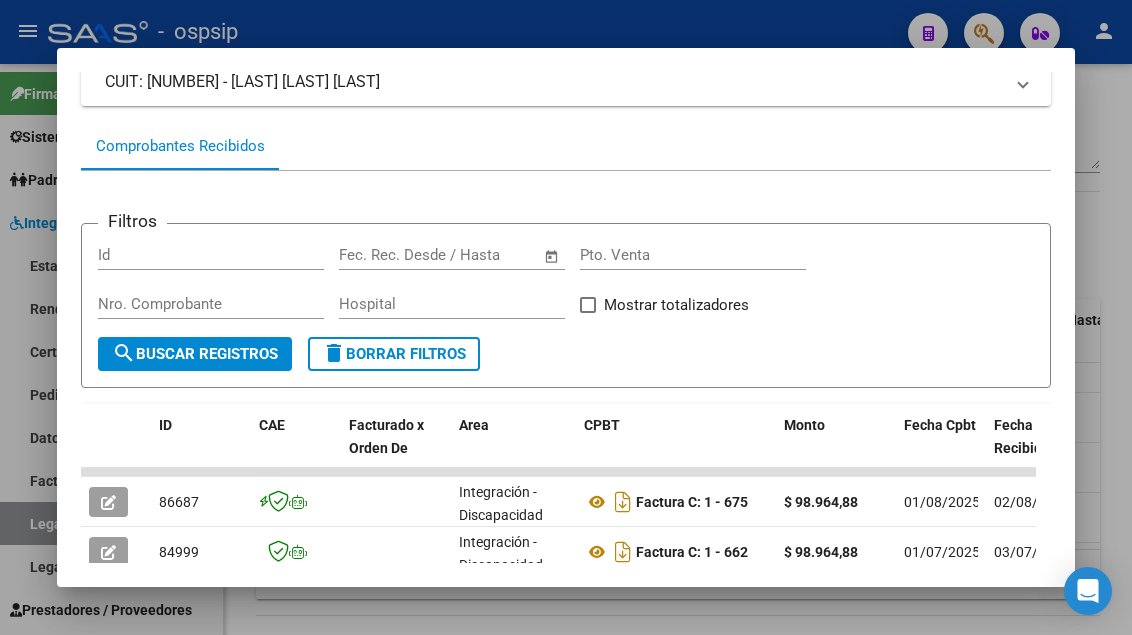 click at bounding box center [566, 317] 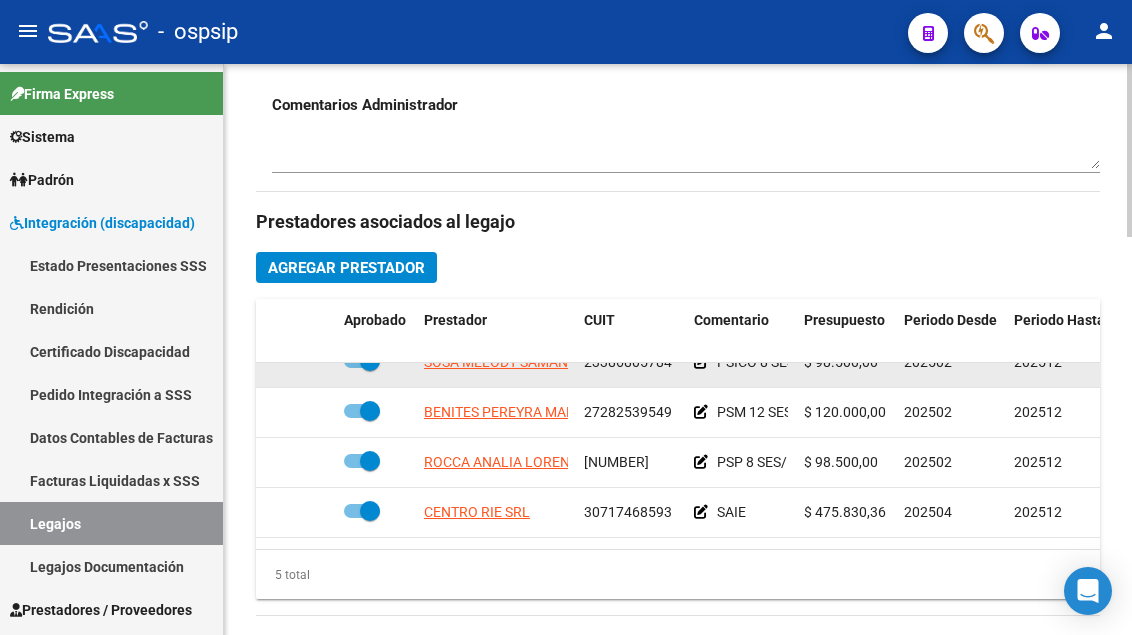 scroll, scrollTop: 0, scrollLeft: 0, axis: both 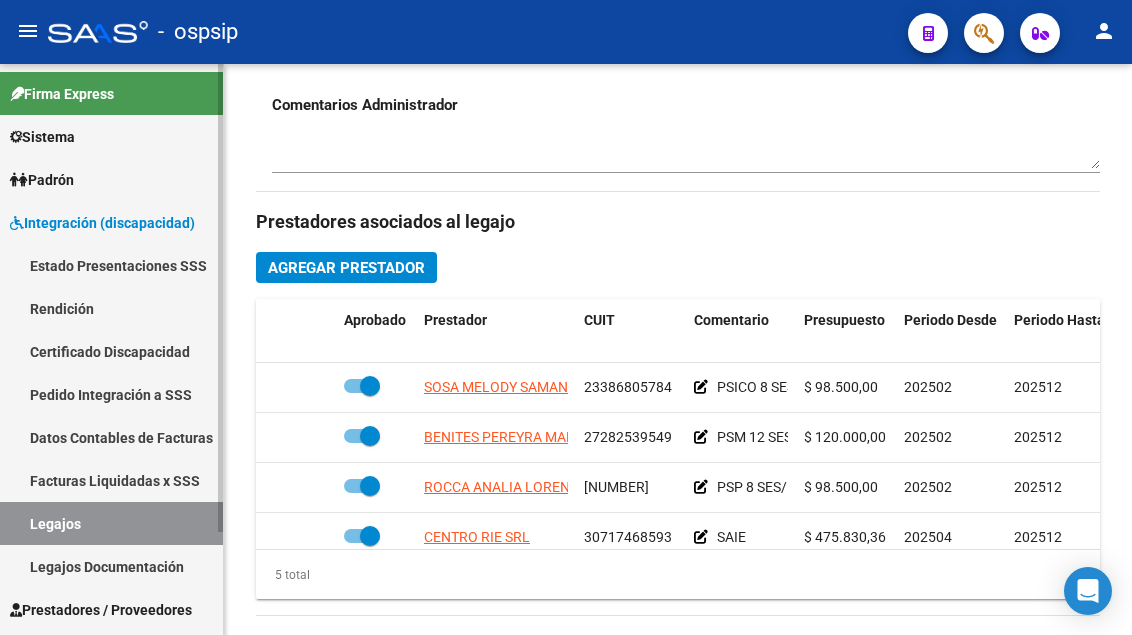 click on "Legajos" at bounding box center [111, 523] 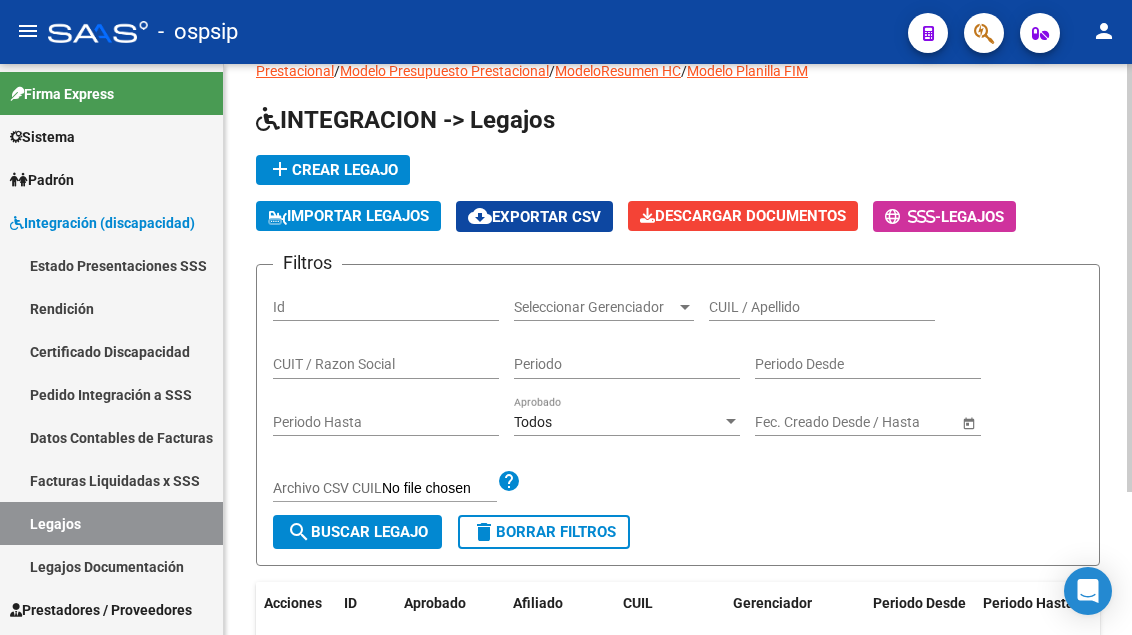 scroll, scrollTop: 0, scrollLeft: 0, axis: both 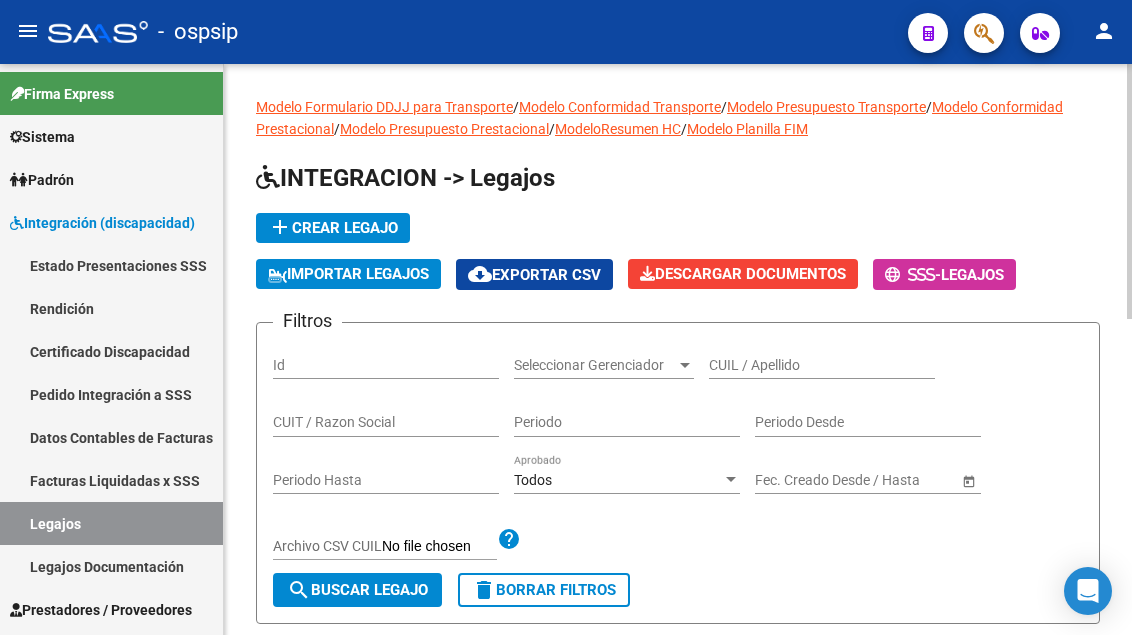 click on "CUIL / Apellido" at bounding box center (822, 365) 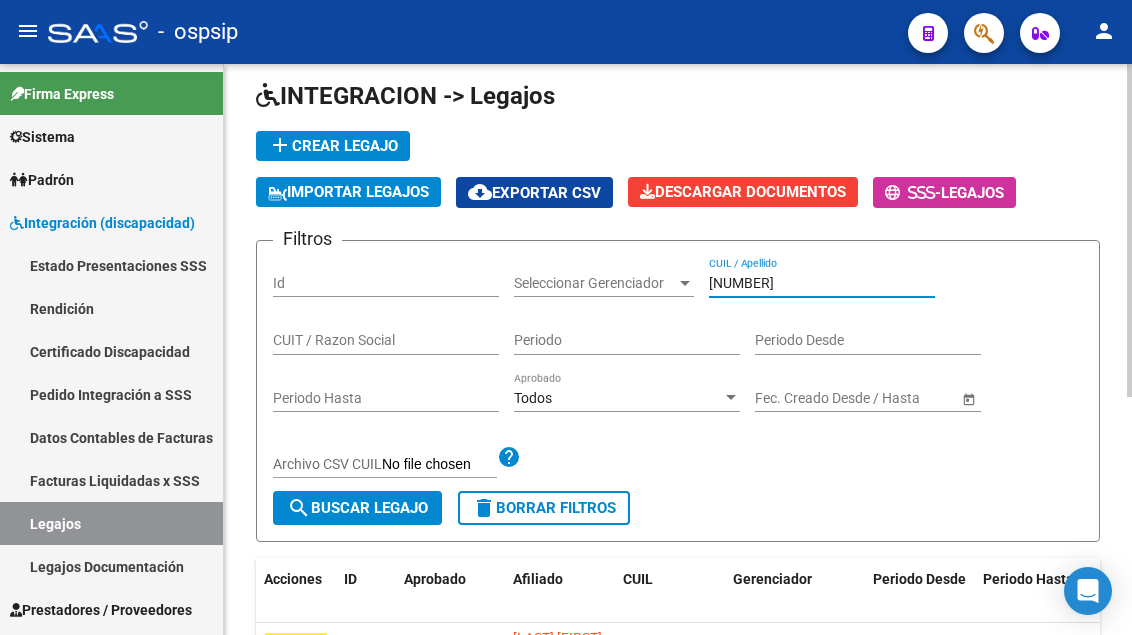 scroll, scrollTop: 200, scrollLeft: 0, axis: vertical 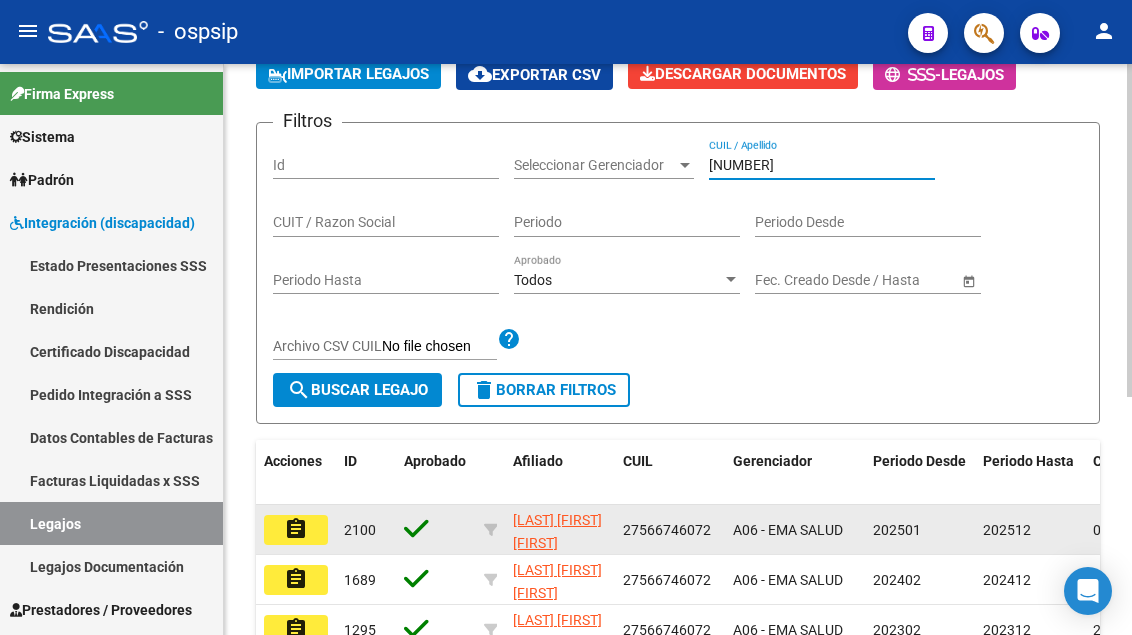 type on "56674607" 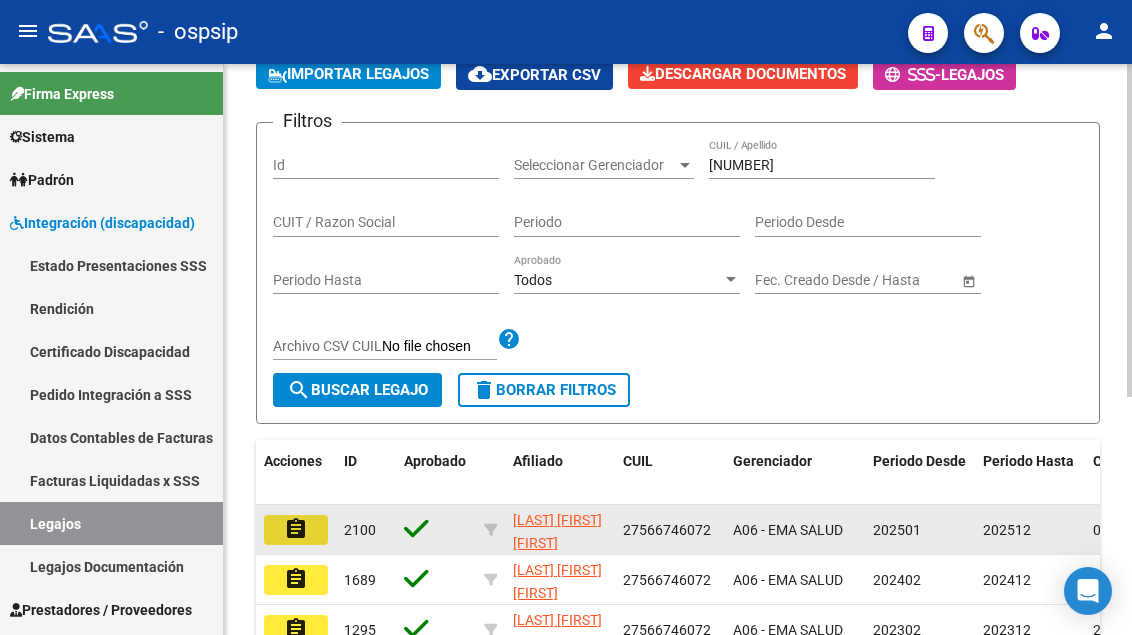click on "assignment" 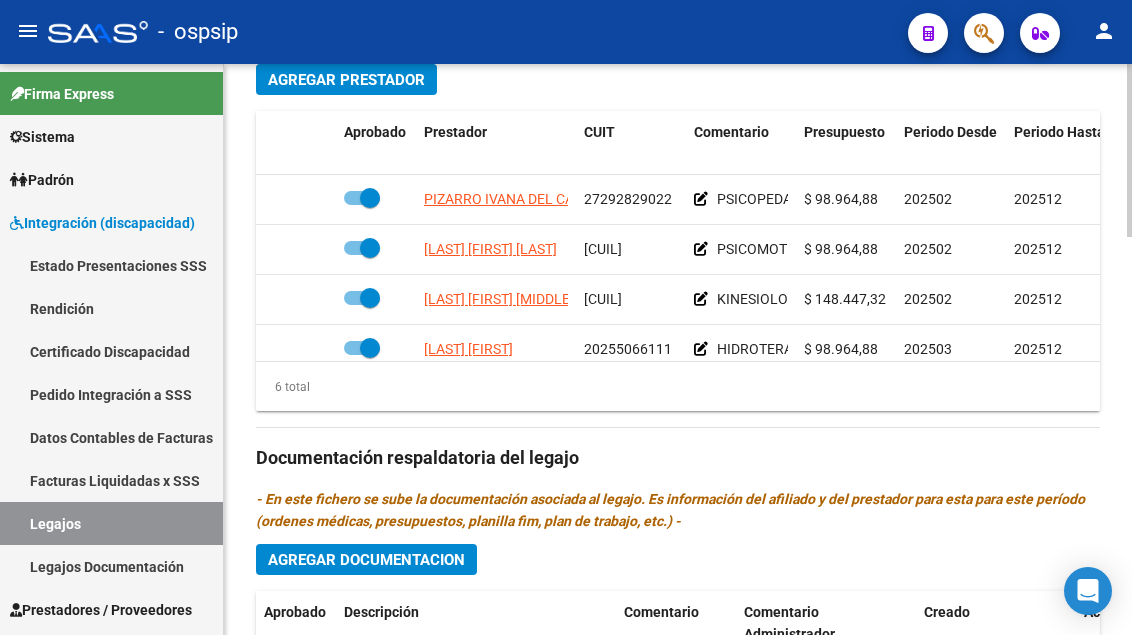 scroll, scrollTop: 1000, scrollLeft: 0, axis: vertical 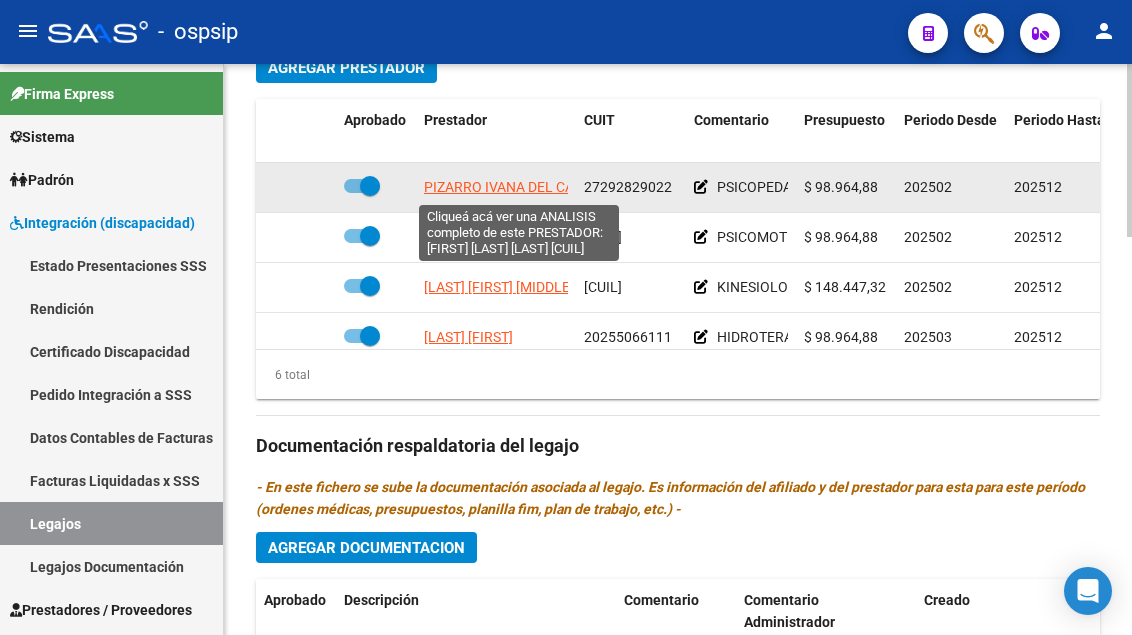 click on "PIZARRO IVANA DEL CARMEN" 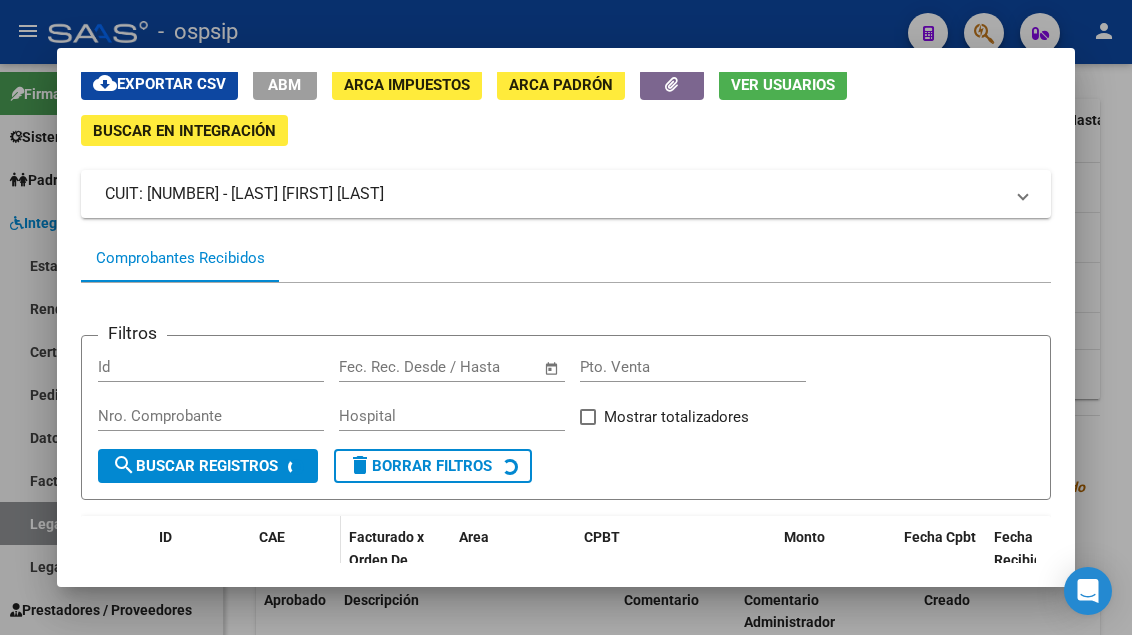 scroll, scrollTop: 186, scrollLeft: 0, axis: vertical 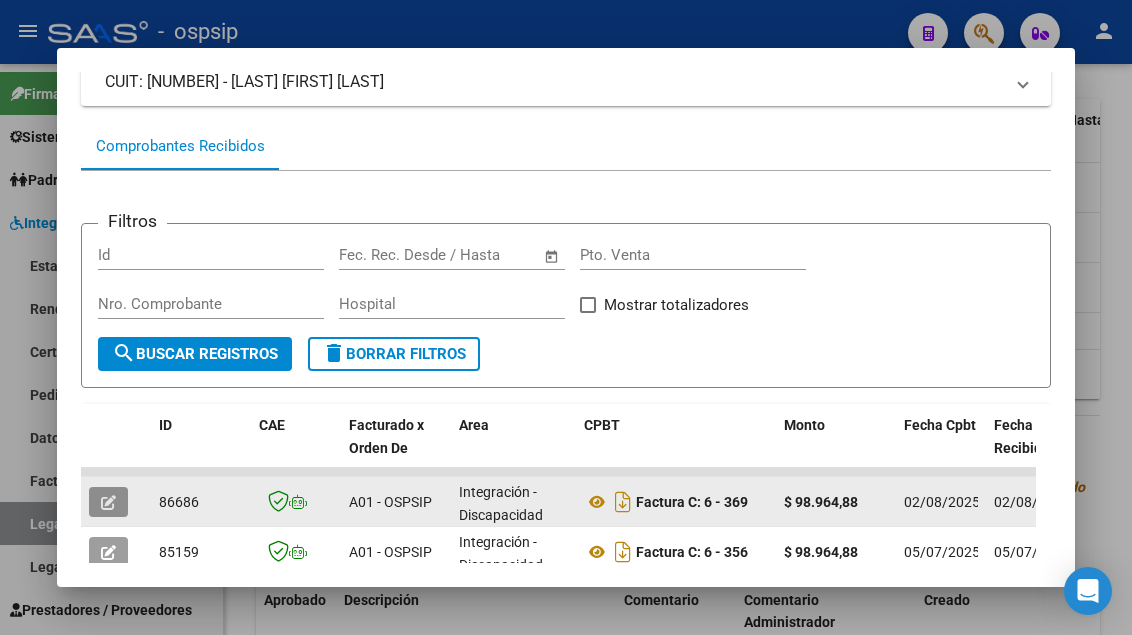 click 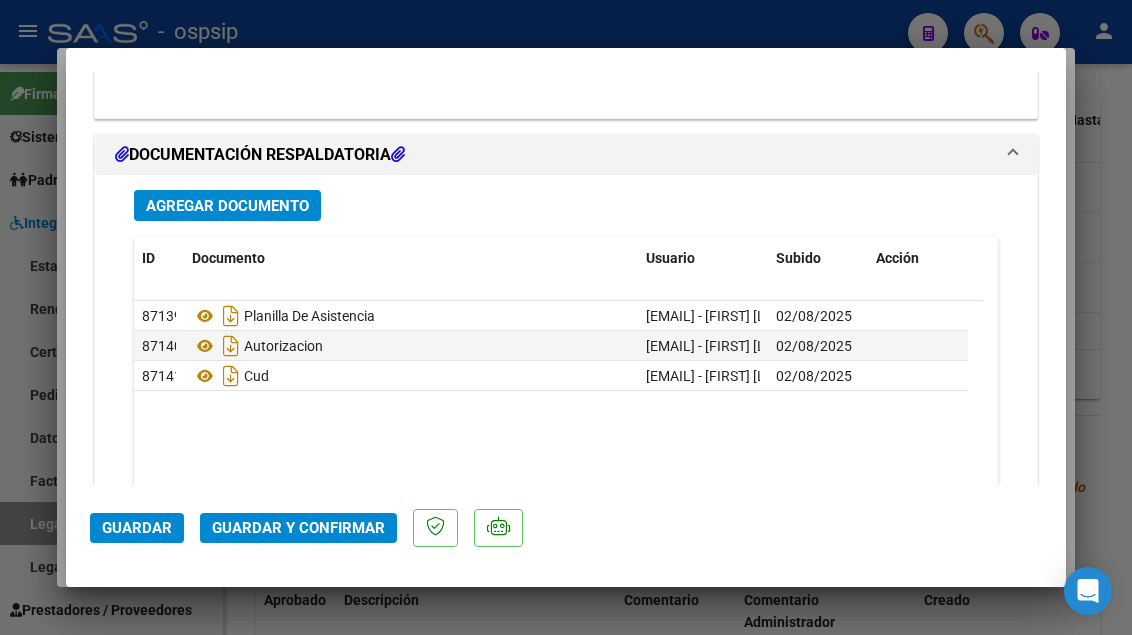 scroll, scrollTop: 2500, scrollLeft: 0, axis: vertical 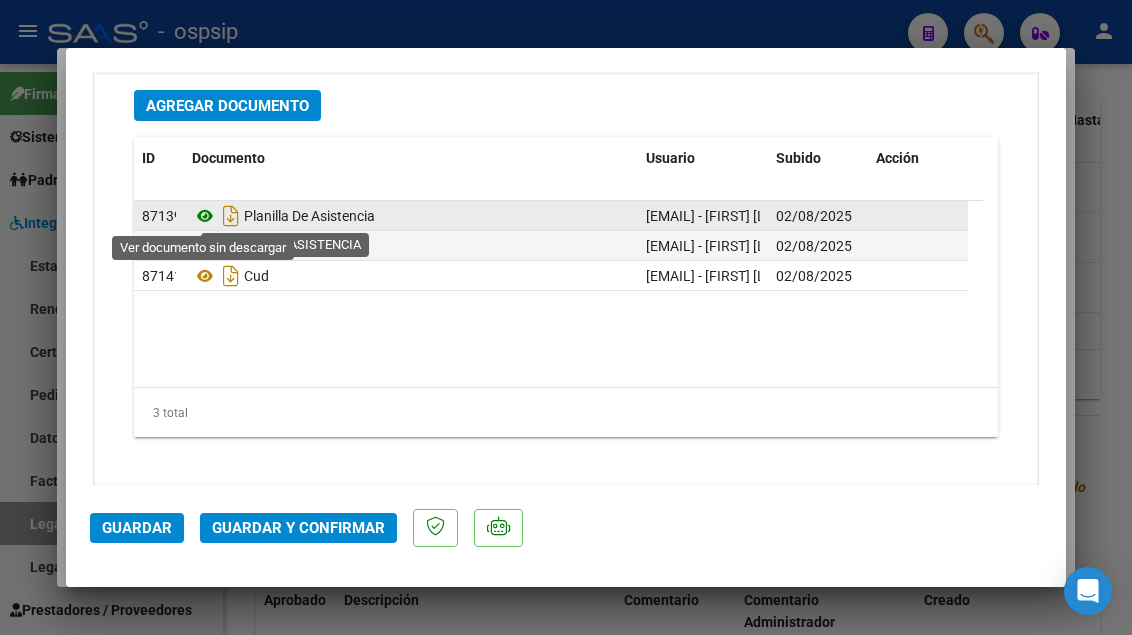 click 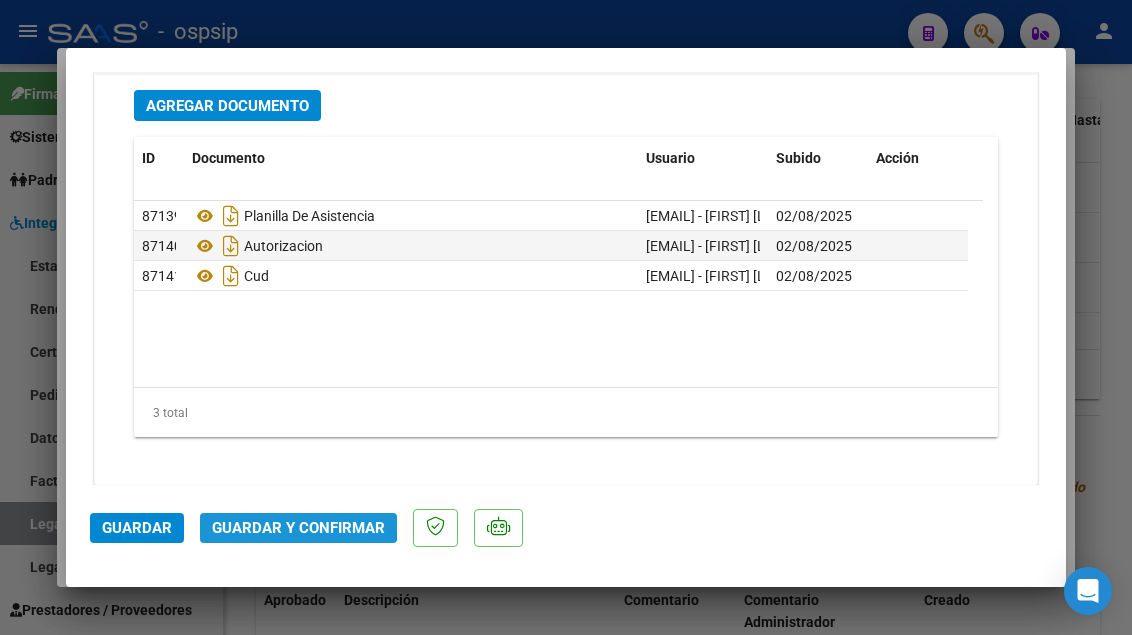click on "Guardar y Confirmar" 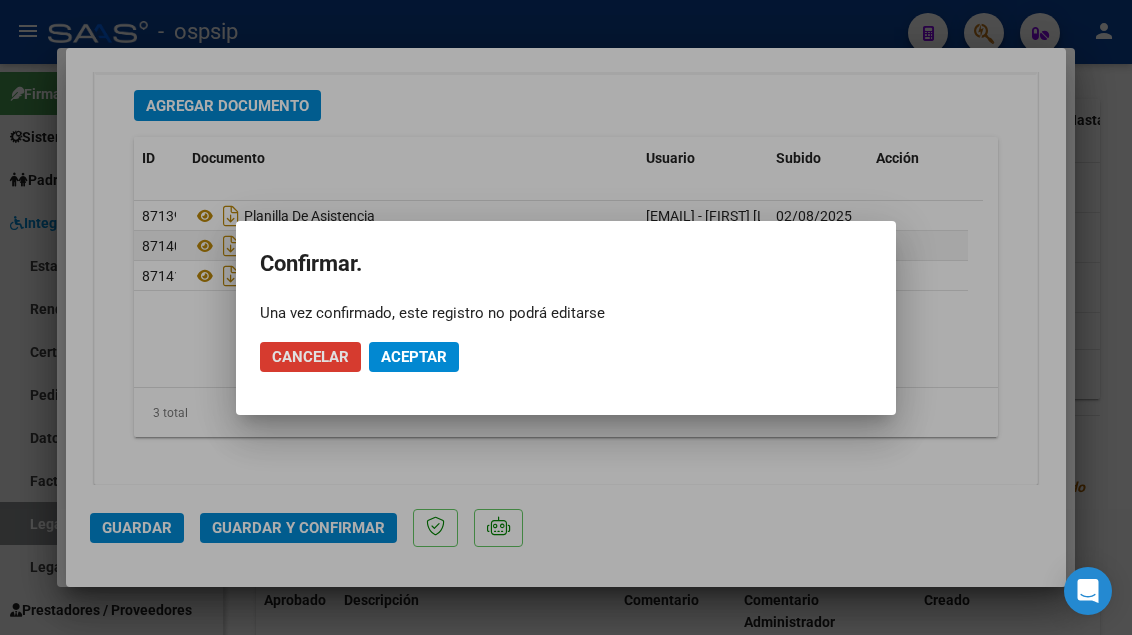 click on "Aceptar" 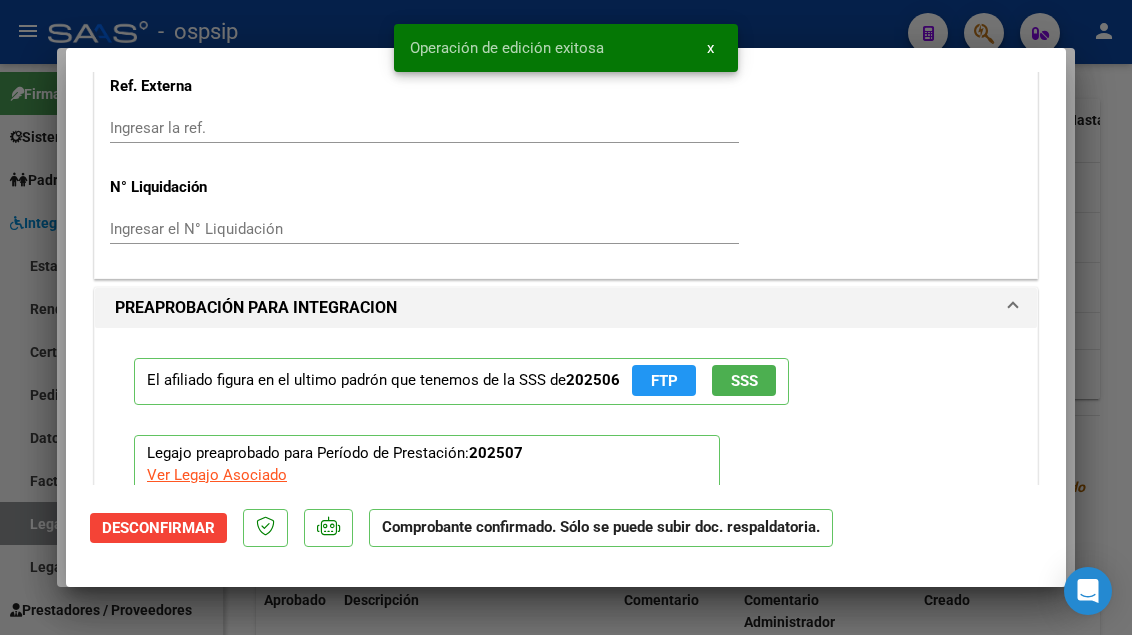 scroll, scrollTop: 1573, scrollLeft: 0, axis: vertical 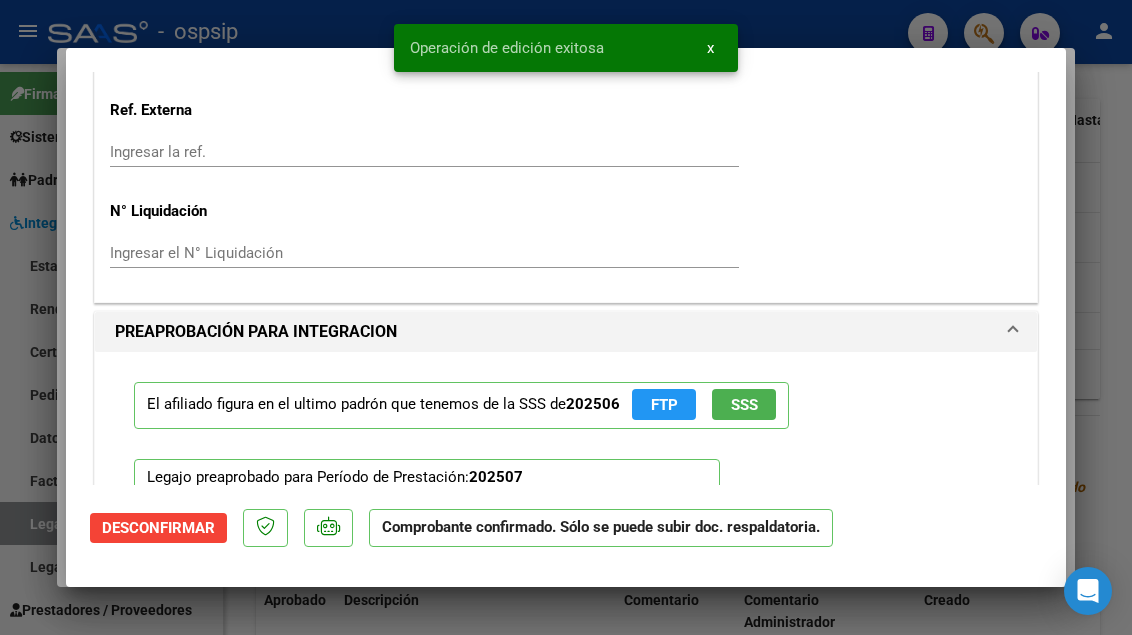 click on "SSS" 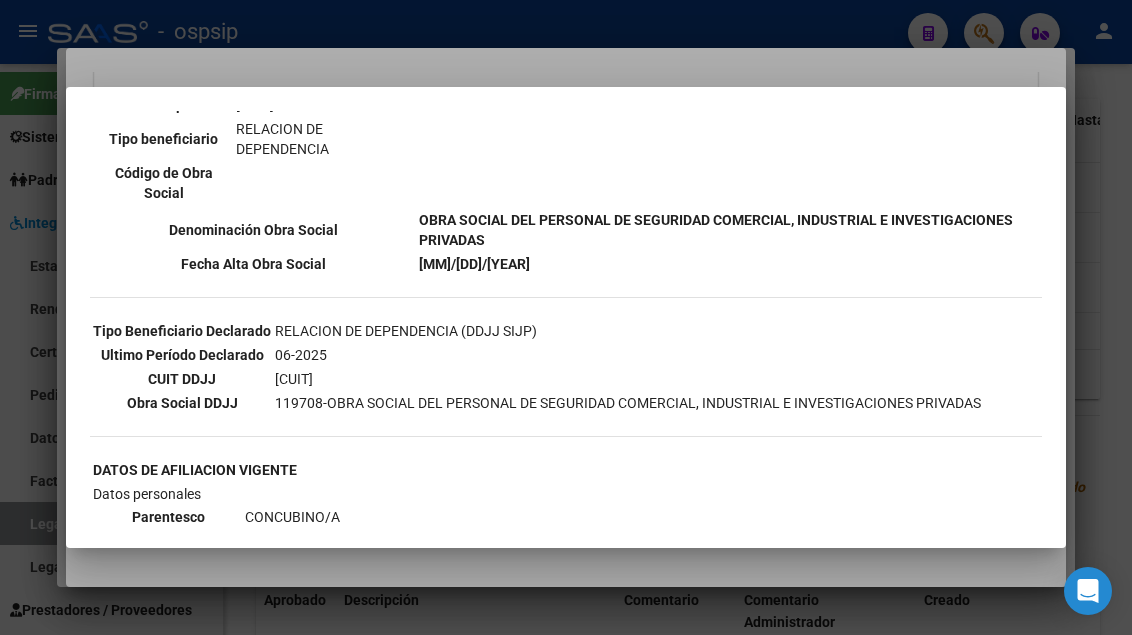 scroll, scrollTop: 600, scrollLeft: 0, axis: vertical 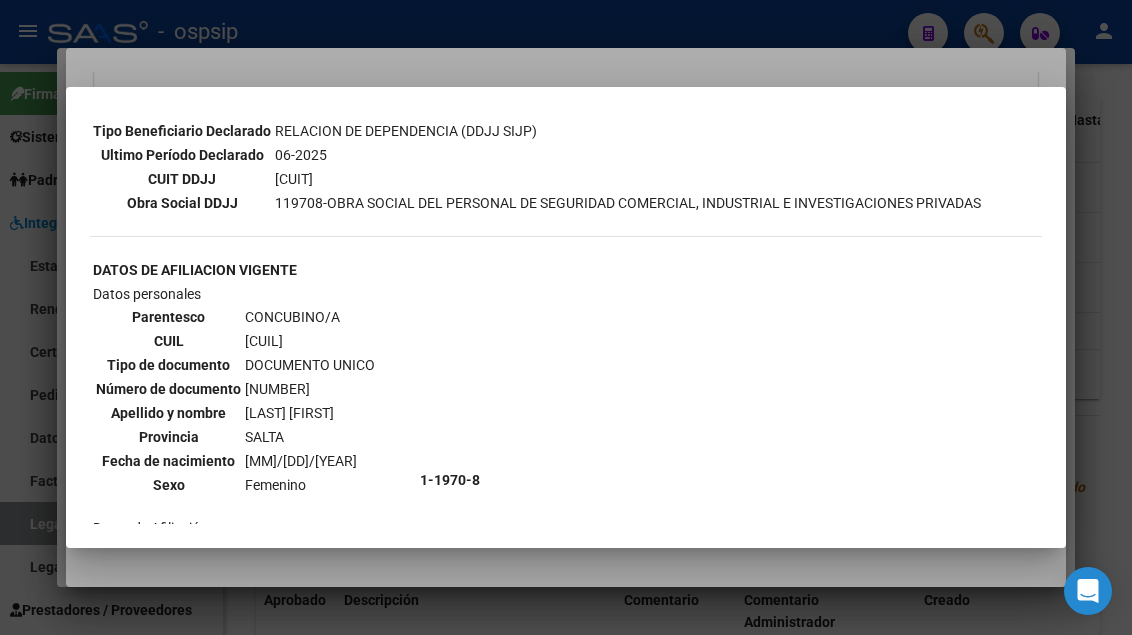 type 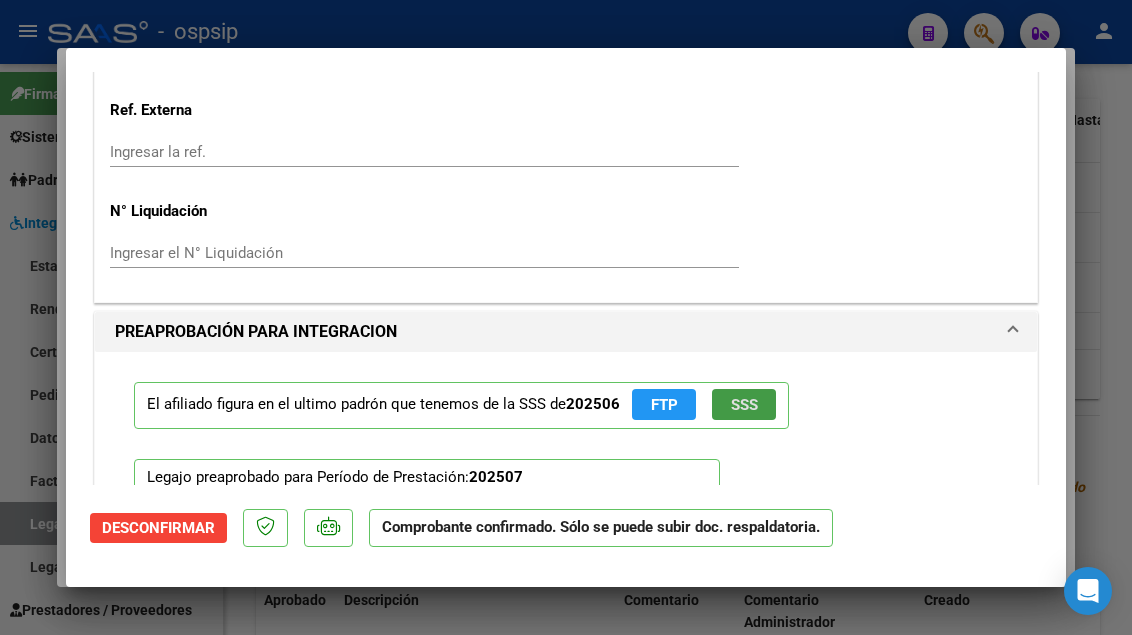 type 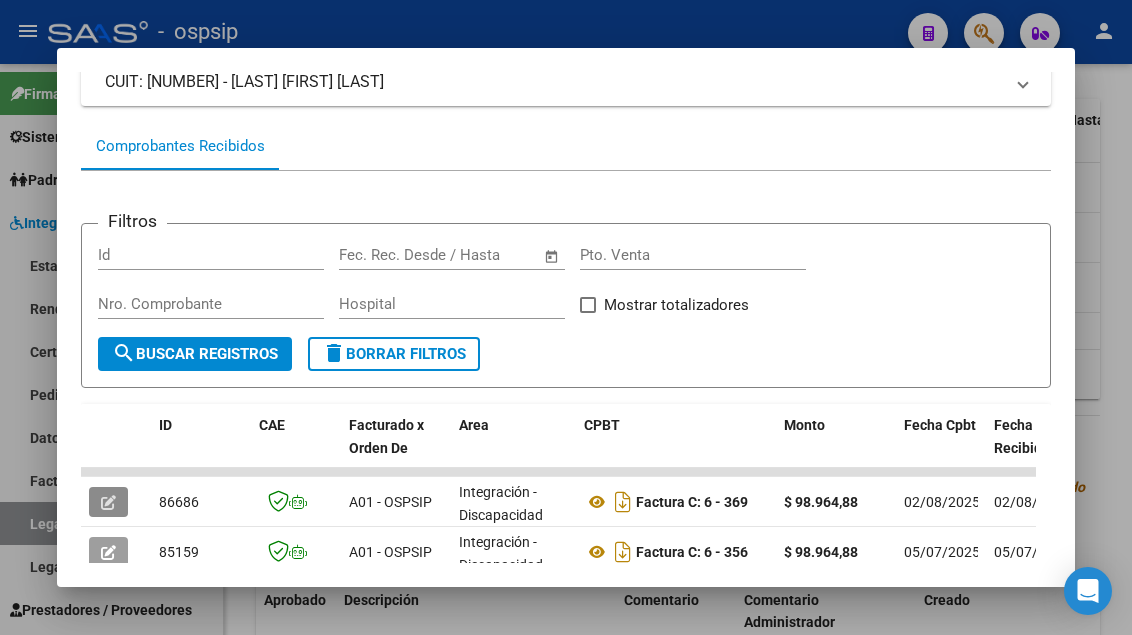 click at bounding box center (566, 317) 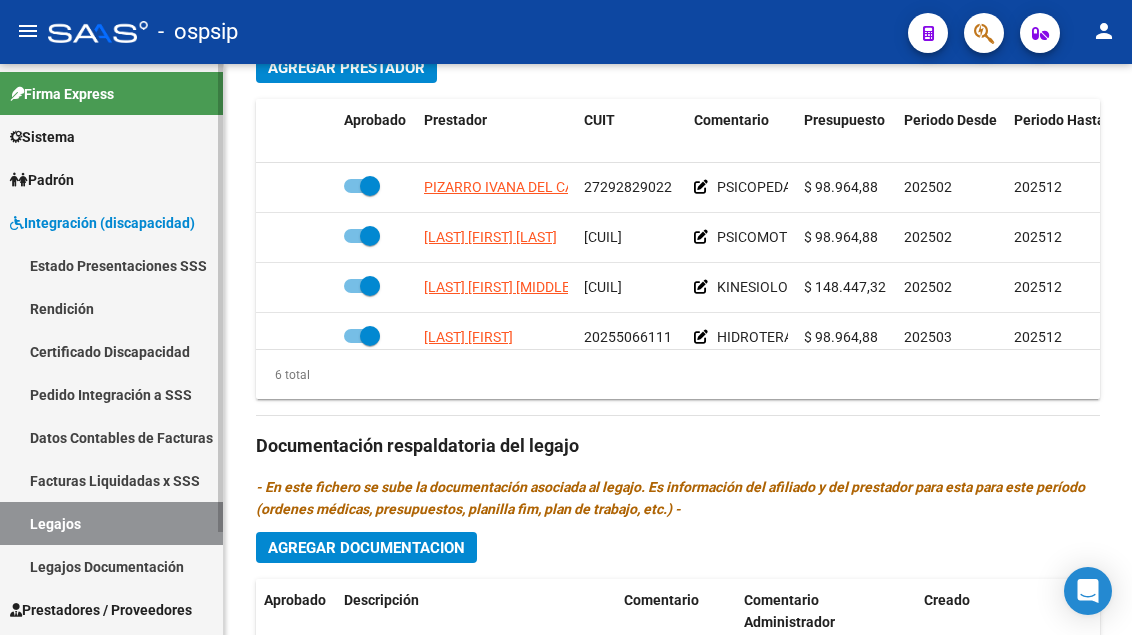 click on "Legajos" at bounding box center (111, 523) 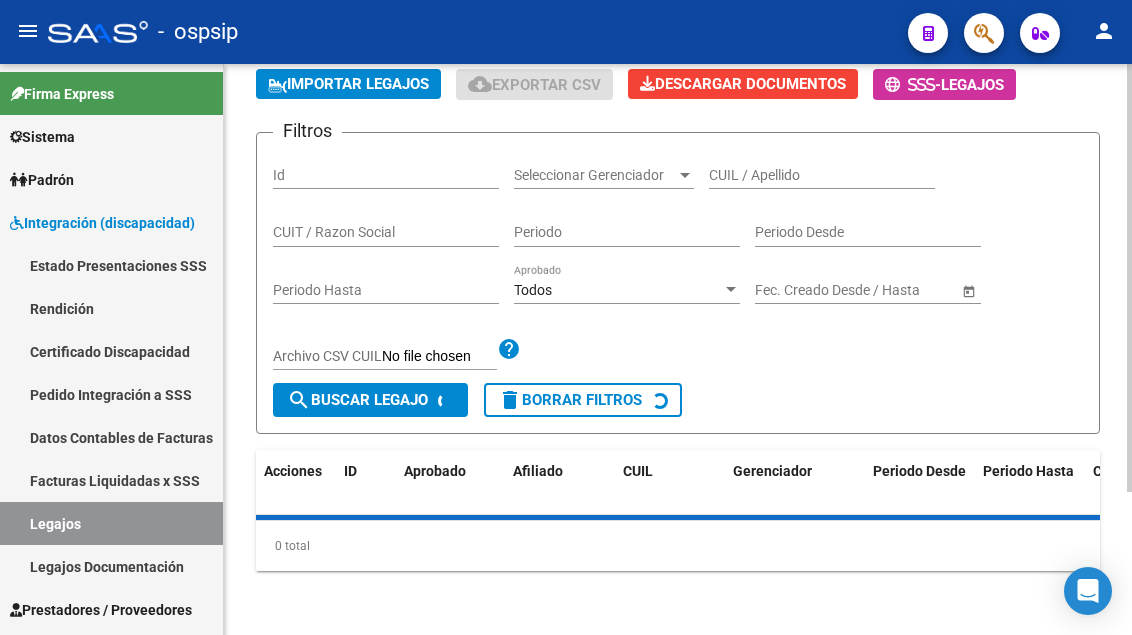 scroll, scrollTop: 708, scrollLeft: 0, axis: vertical 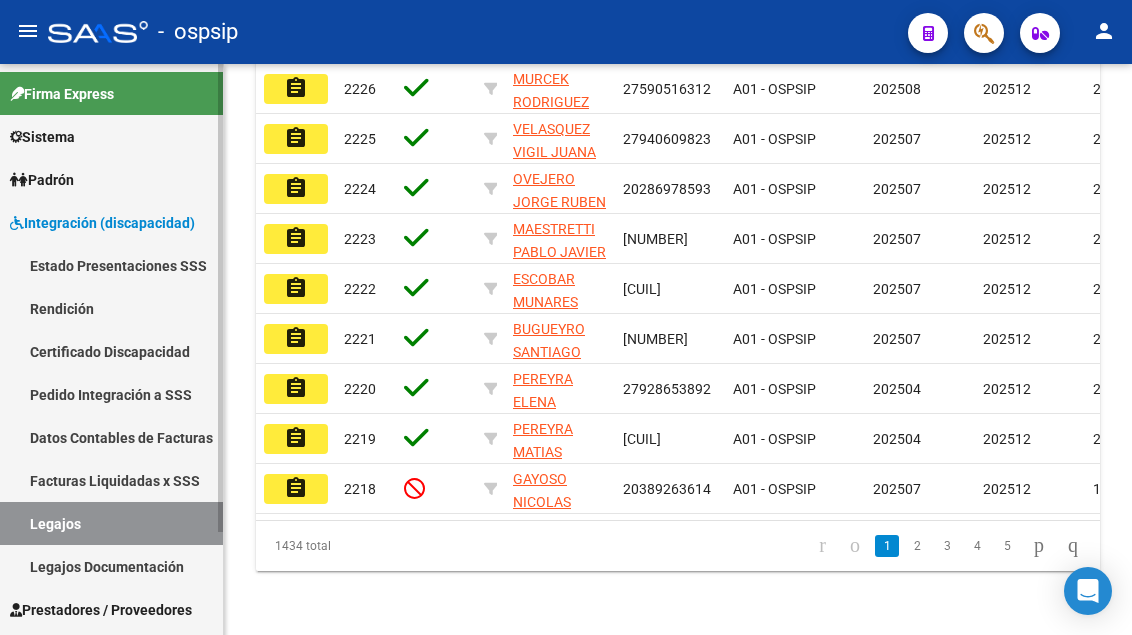 click on "Legajos" at bounding box center [111, 523] 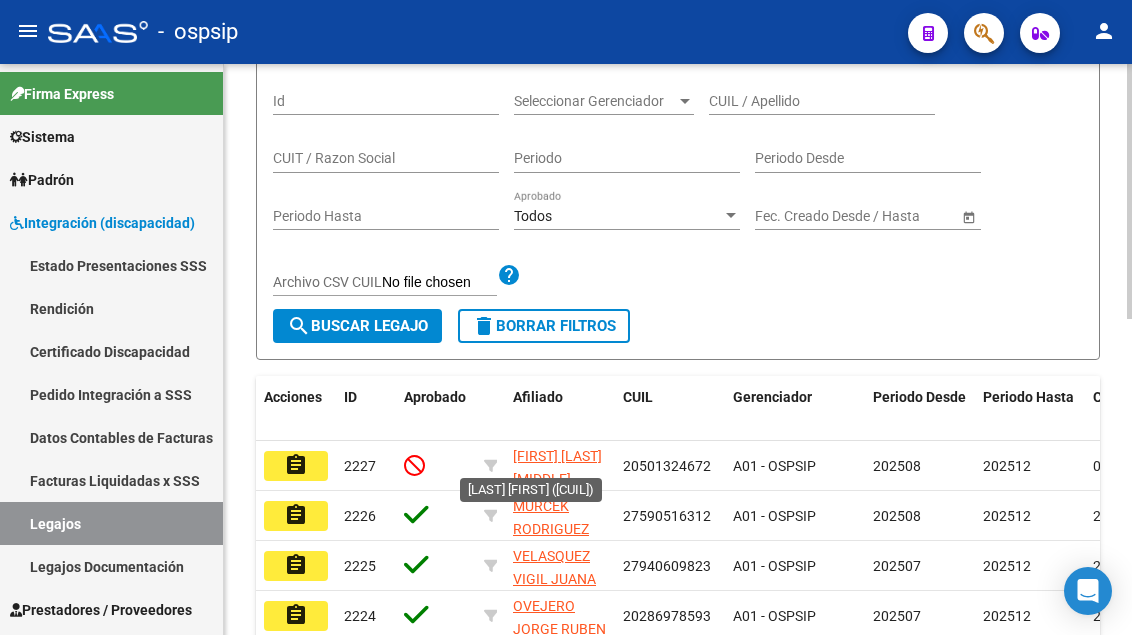 scroll, scrollTop: 108, scrollLeft: 0, axis: vertical 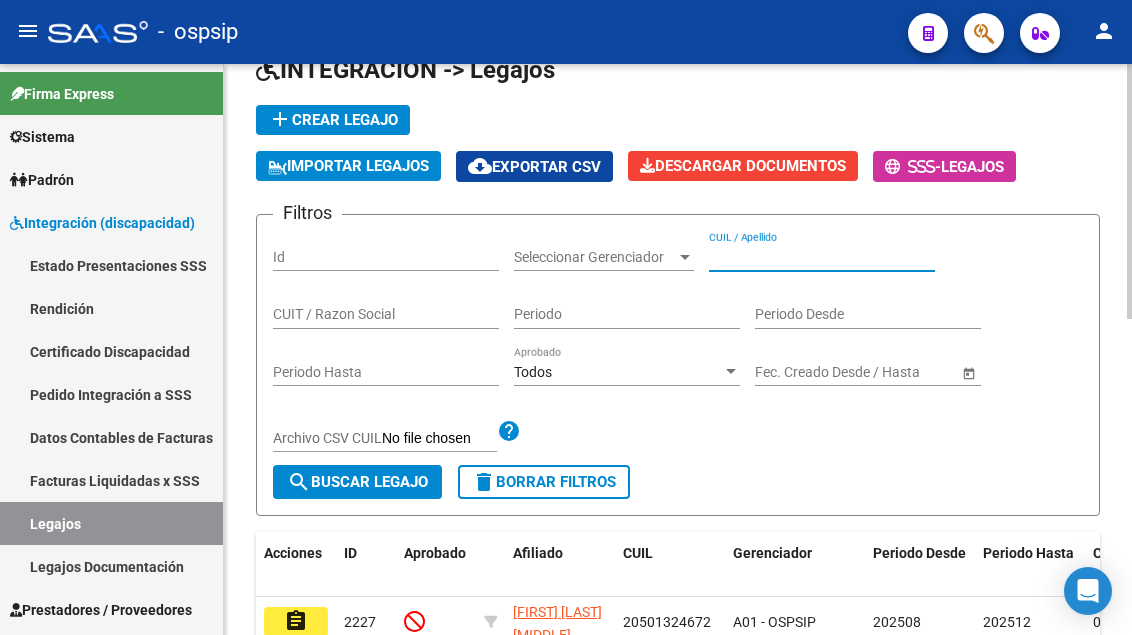 click on "CUIL / Apellido" at bounding box center (822, 257) 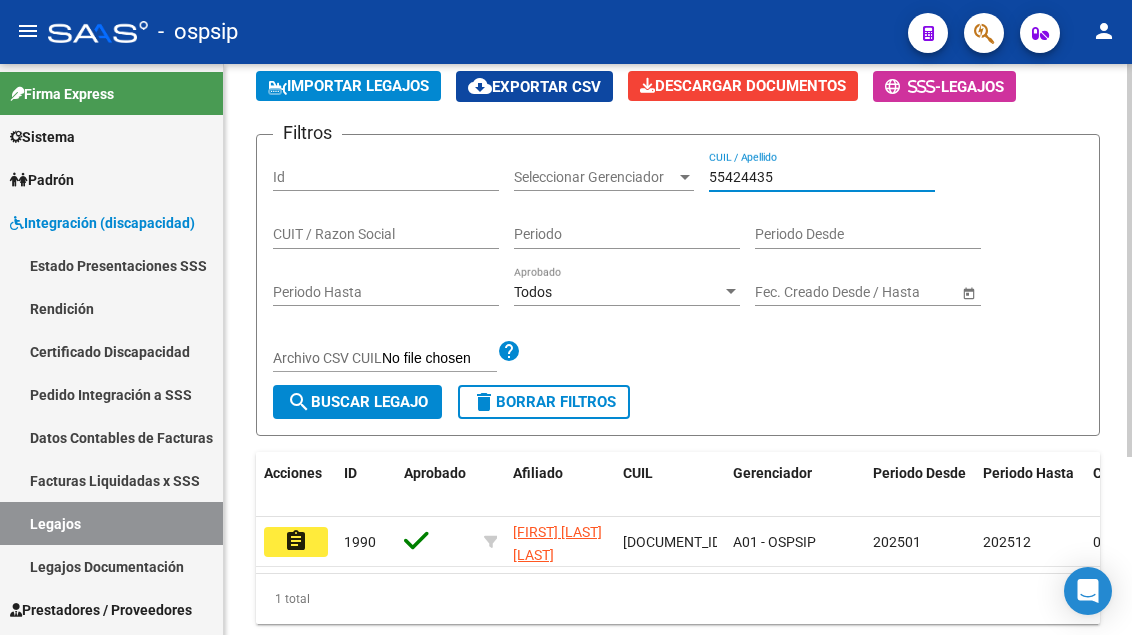 scroll, scrollTop: 258, scrollLeft: 0, axis: vertical 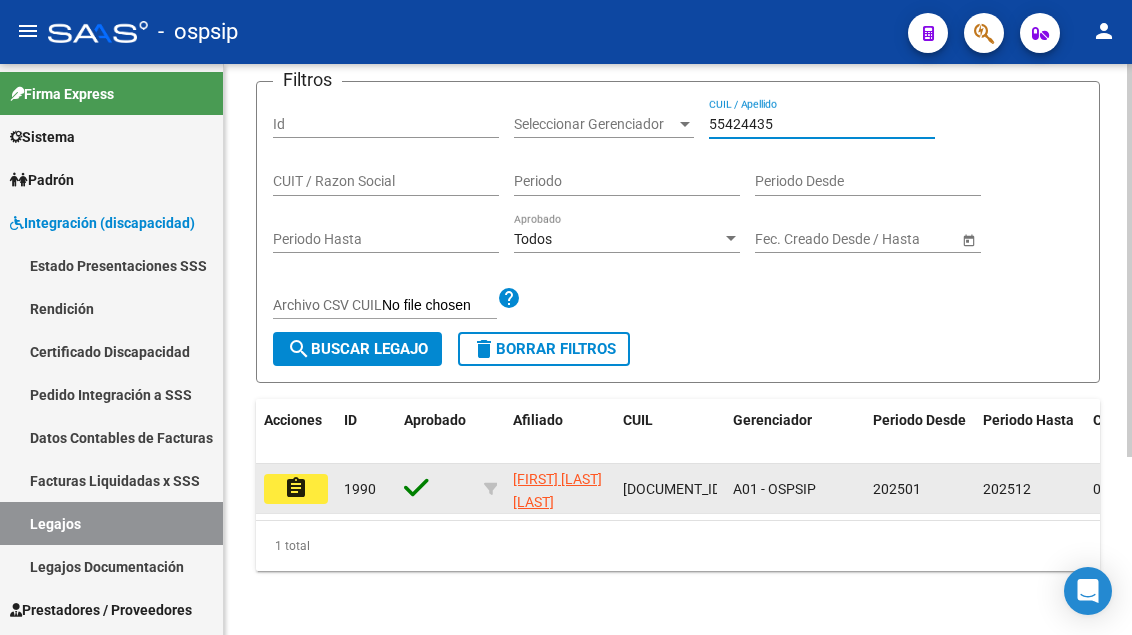 type on "55424435" 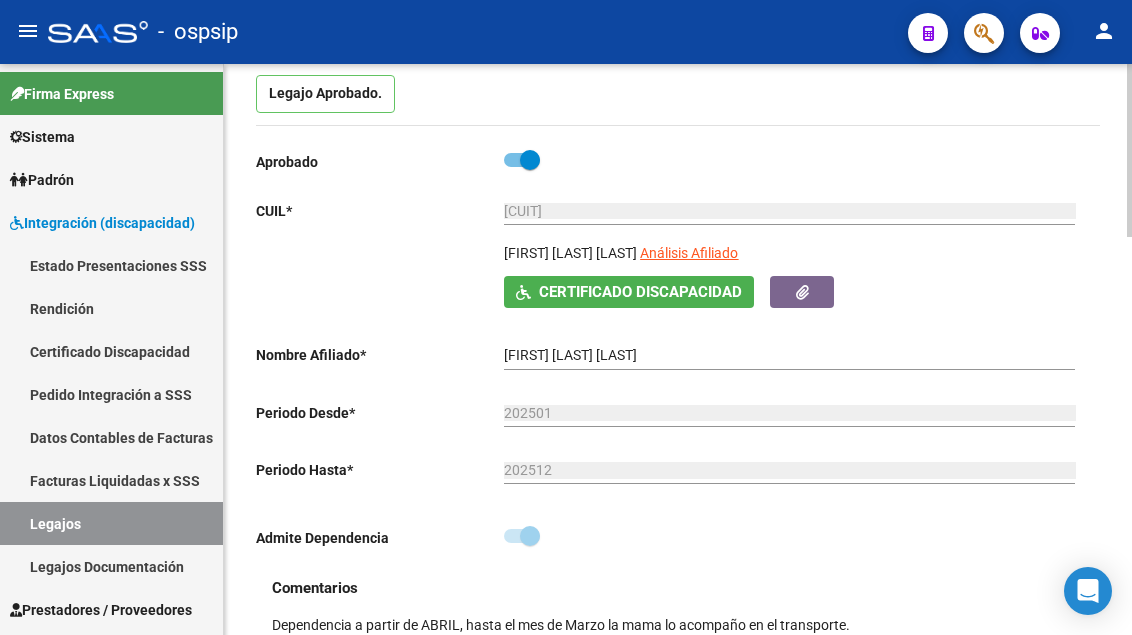 scroll, scrollTop: 200, scrollLeft: 0, axis: vertical 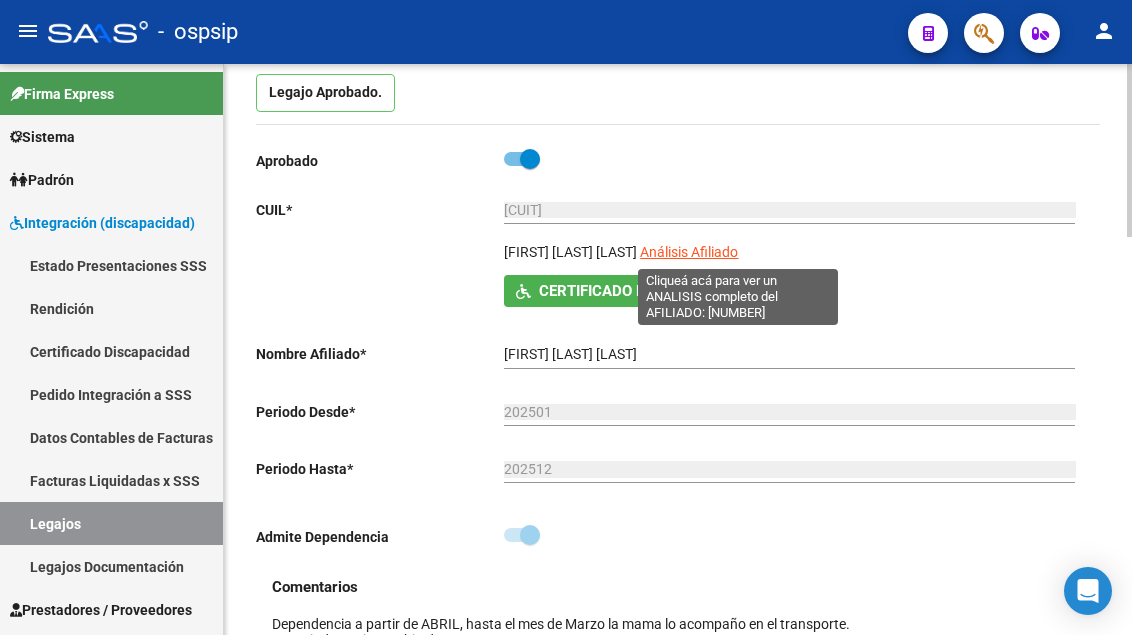 click on "Análisis Afiliado" 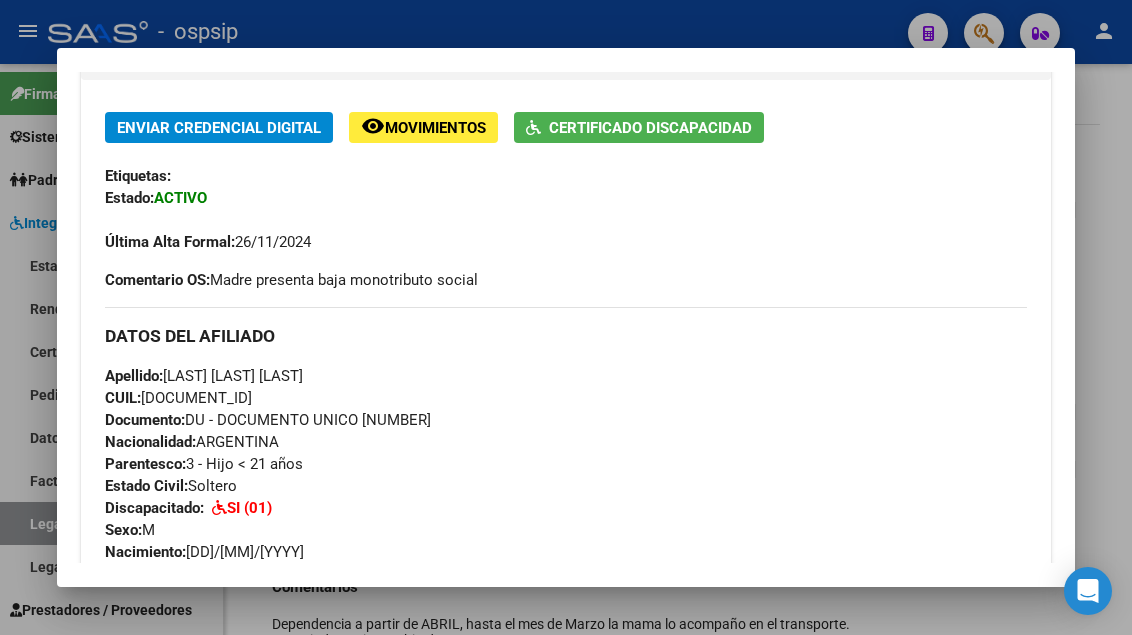 scroll, scrollTop: 0, scrollLeft: 0, axis: both 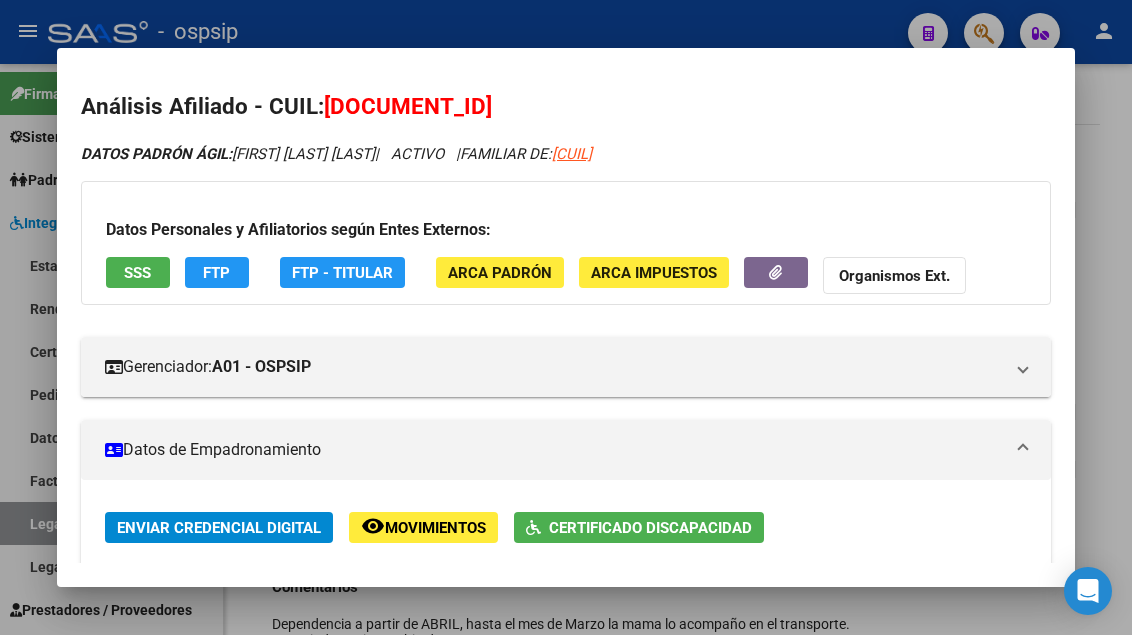 click on "SSS" at bounding box center (137, 273) 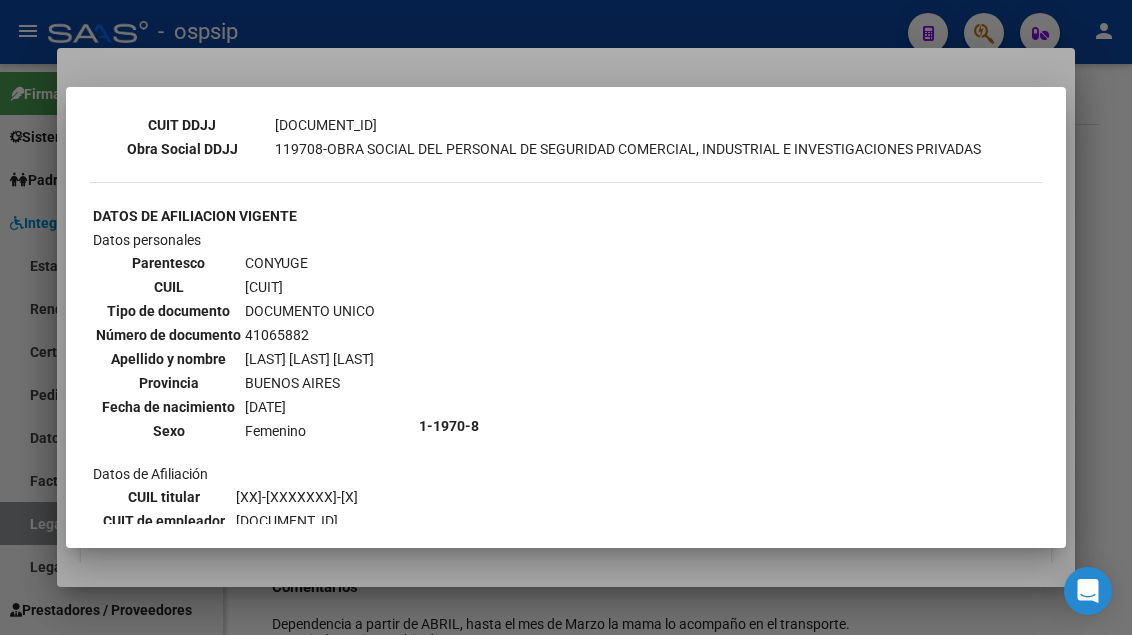 scroll, scrollTop: 800, scrollLeft: 0, axis: vertical 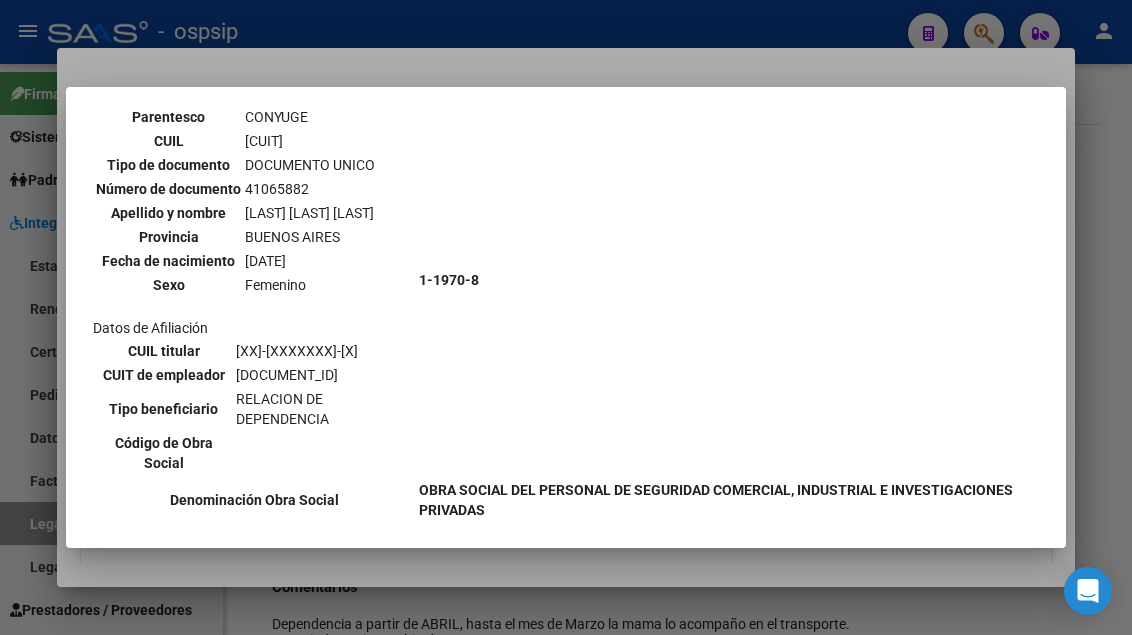 type 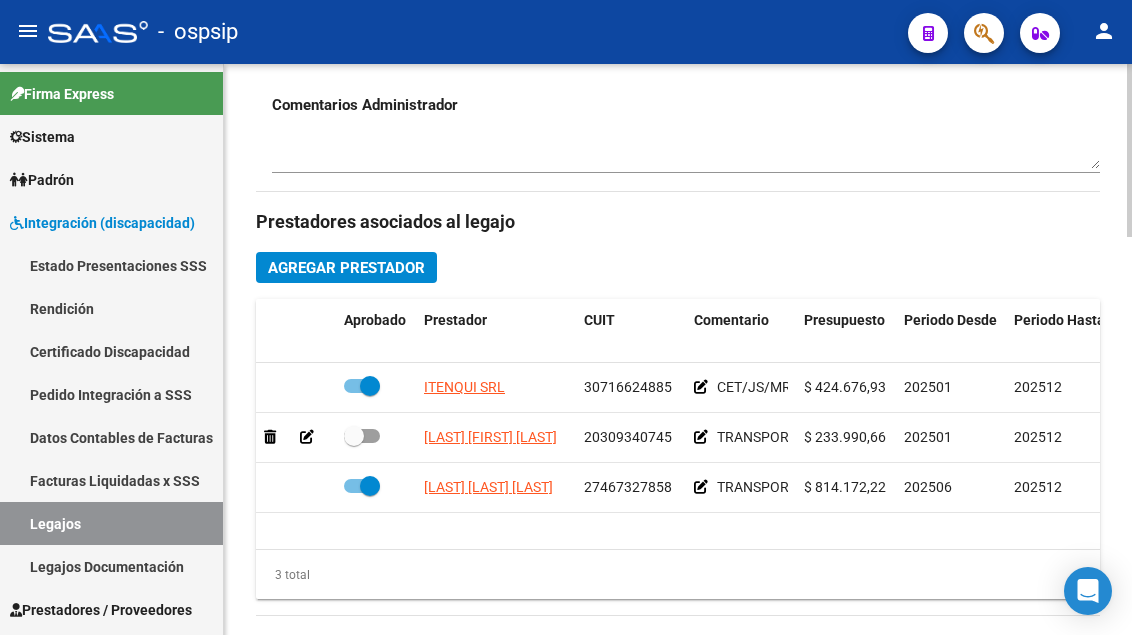 scroll, scrollTop: 900, scrollLeft: 0, axis: vertical 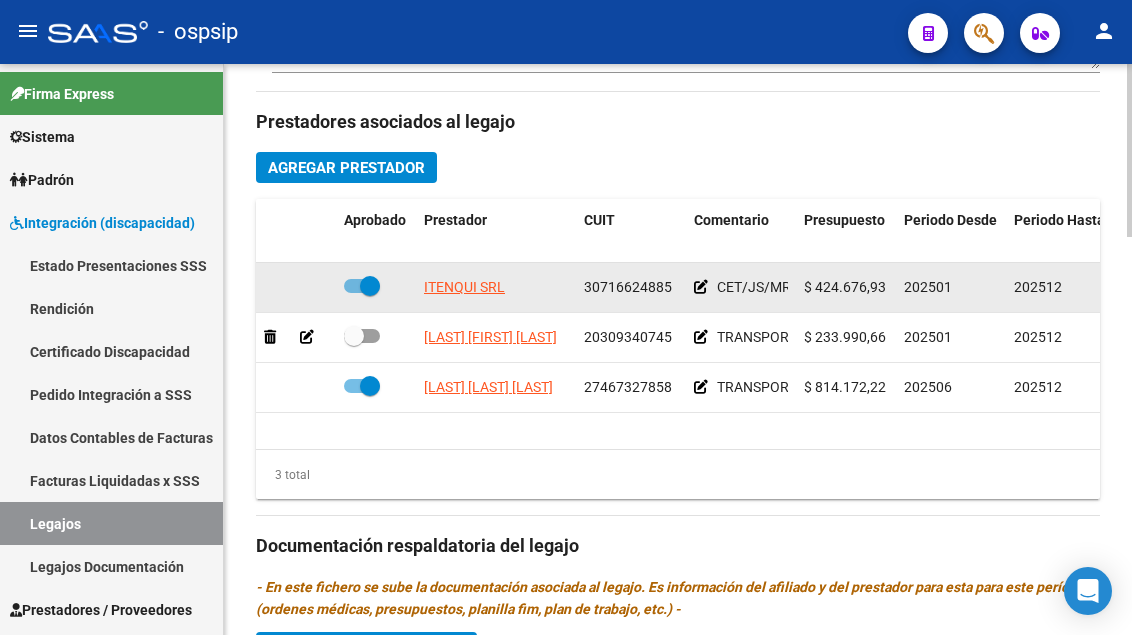 click on "ITENQUI SRL" 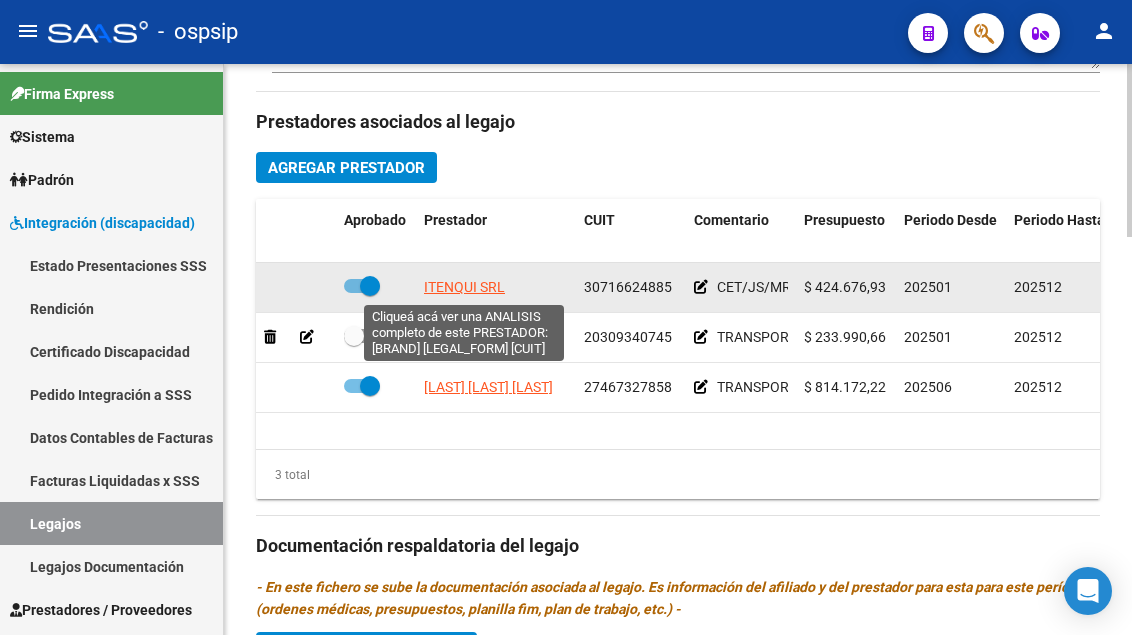 click on "ITENQUI SRL" 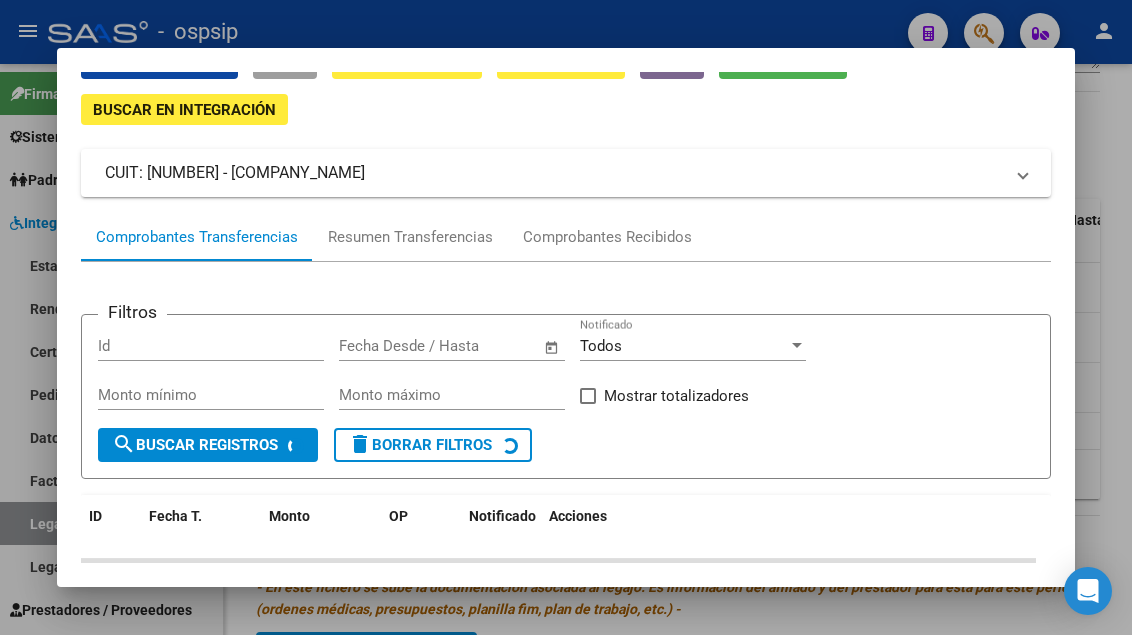 scroll, scrollTop: 186, scrollLeft: 0, axis: vertical 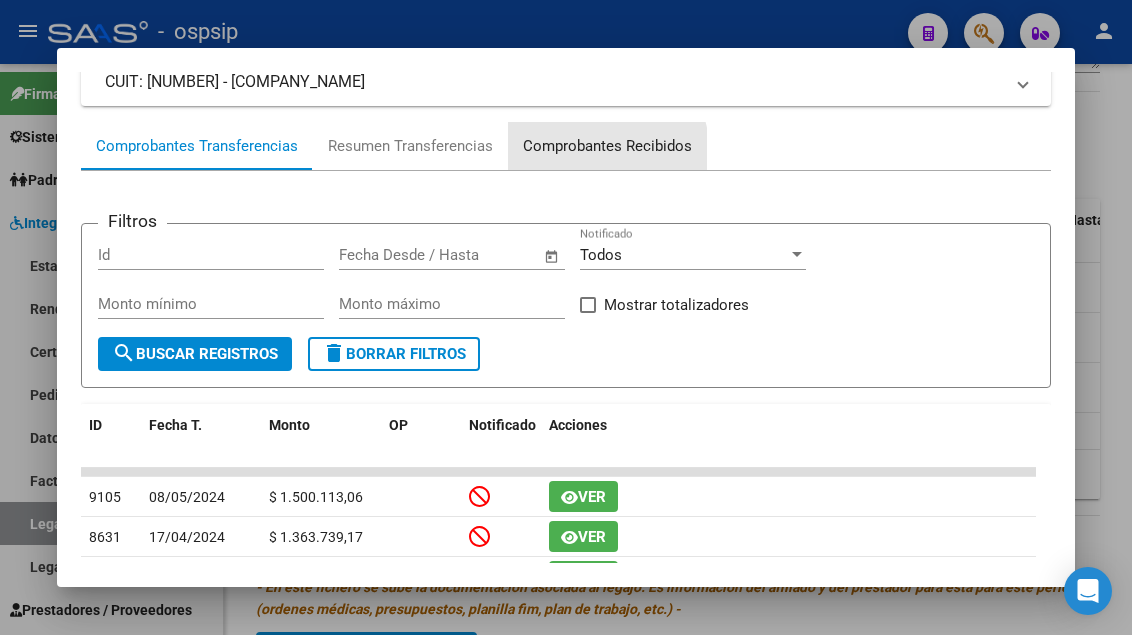 click on "Comprobantes Recibidos" at bounding box center [607, 146] 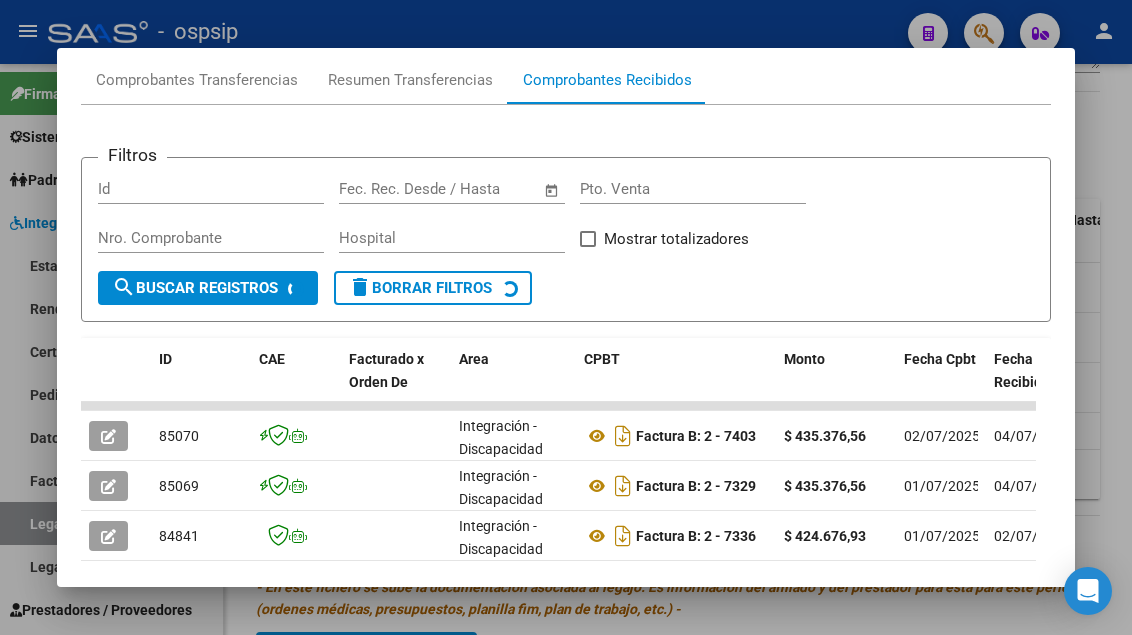 scroll, scrollTop: 400, scrollLeft: 0, axis: vertical 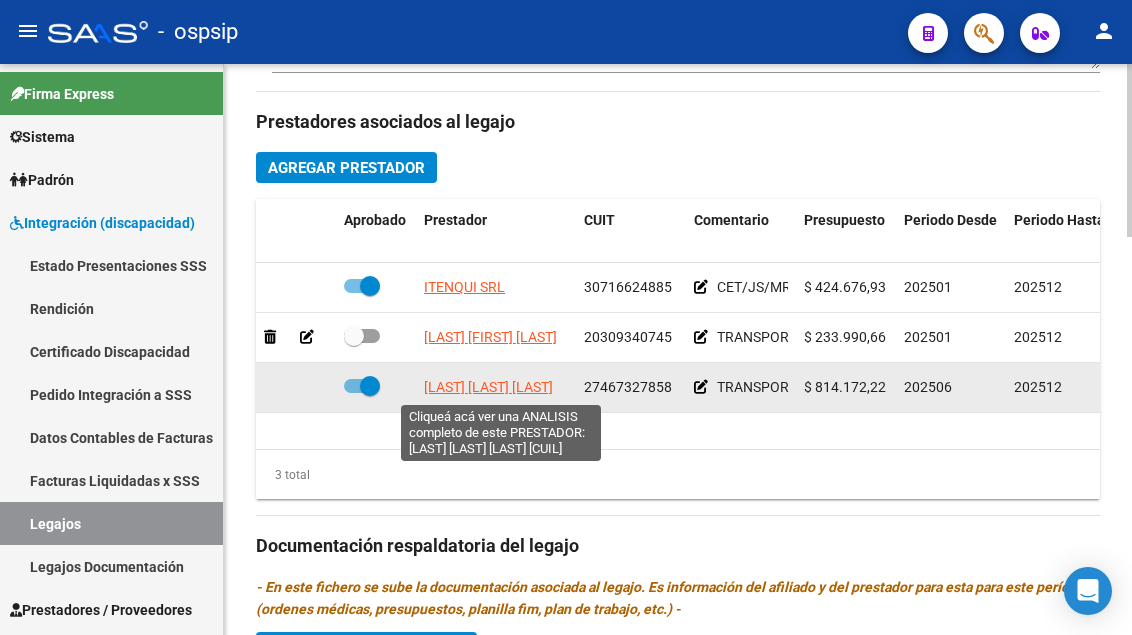 click on "BIAGIONI JUANA MARIA" 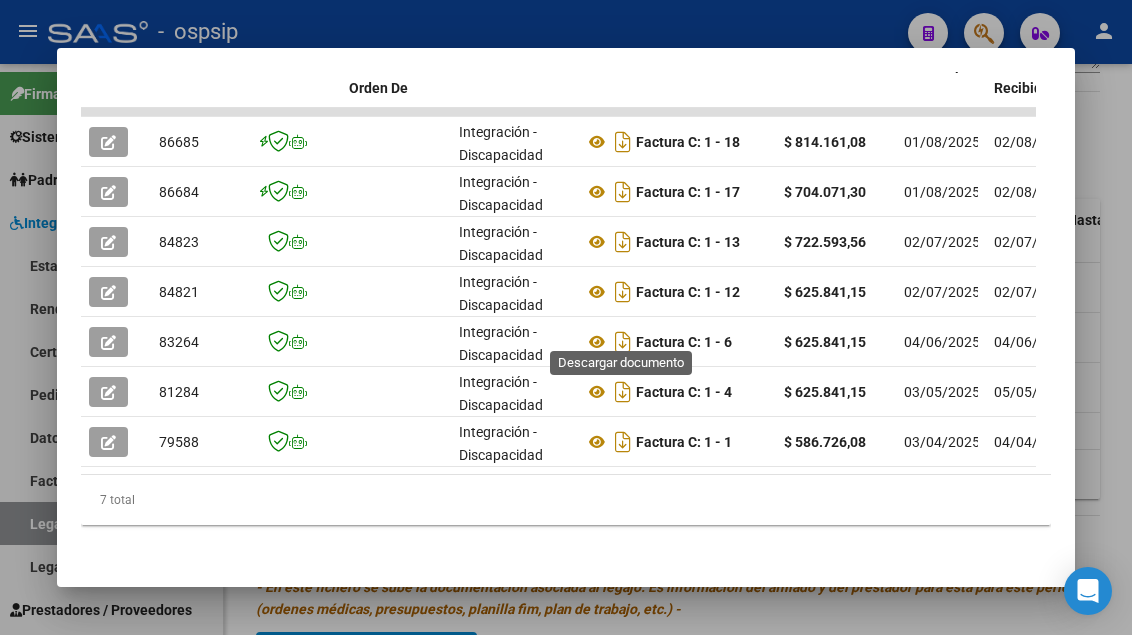 scroll, scrollTop: 461, scrollLeft: 0, axis: vertical 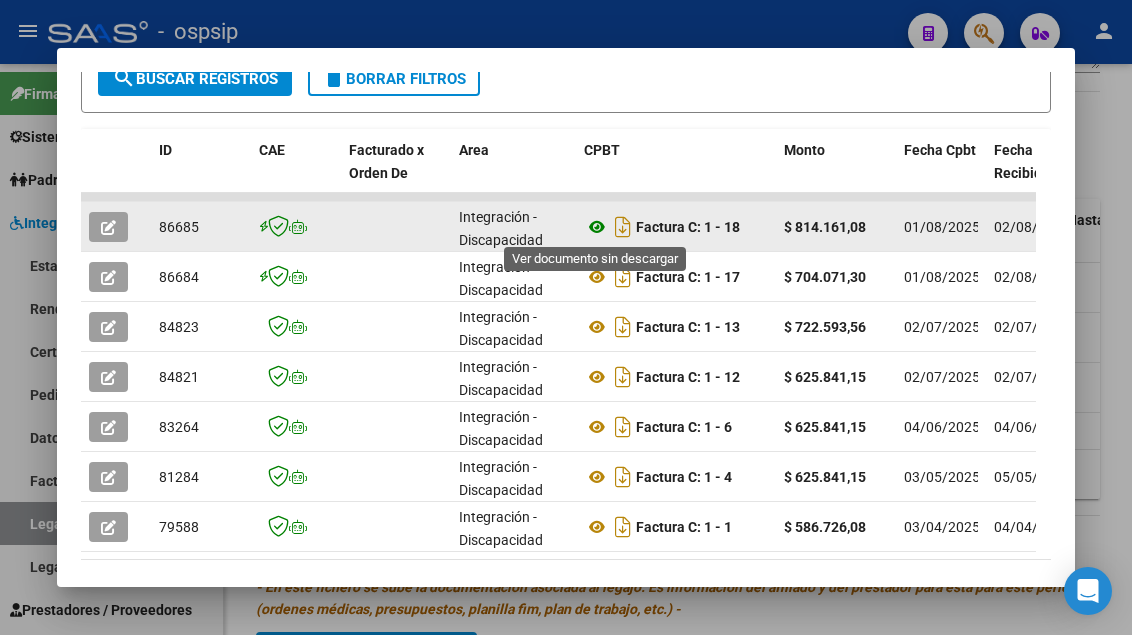 click 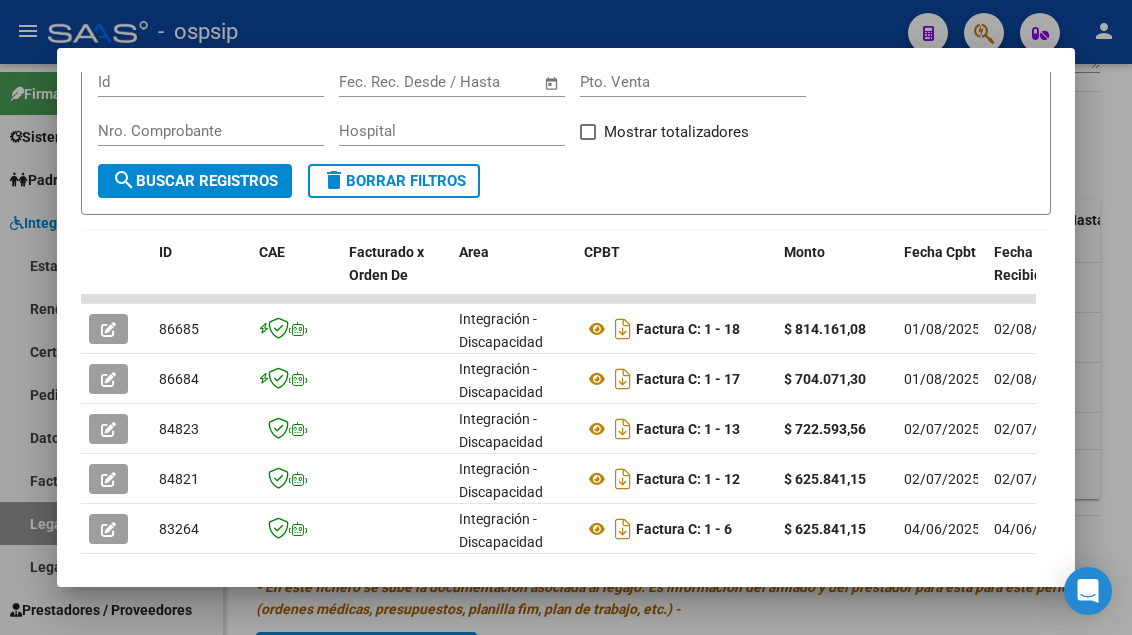 scroll, scrollTop: 361, scrollLeft: 0, axis: vertical 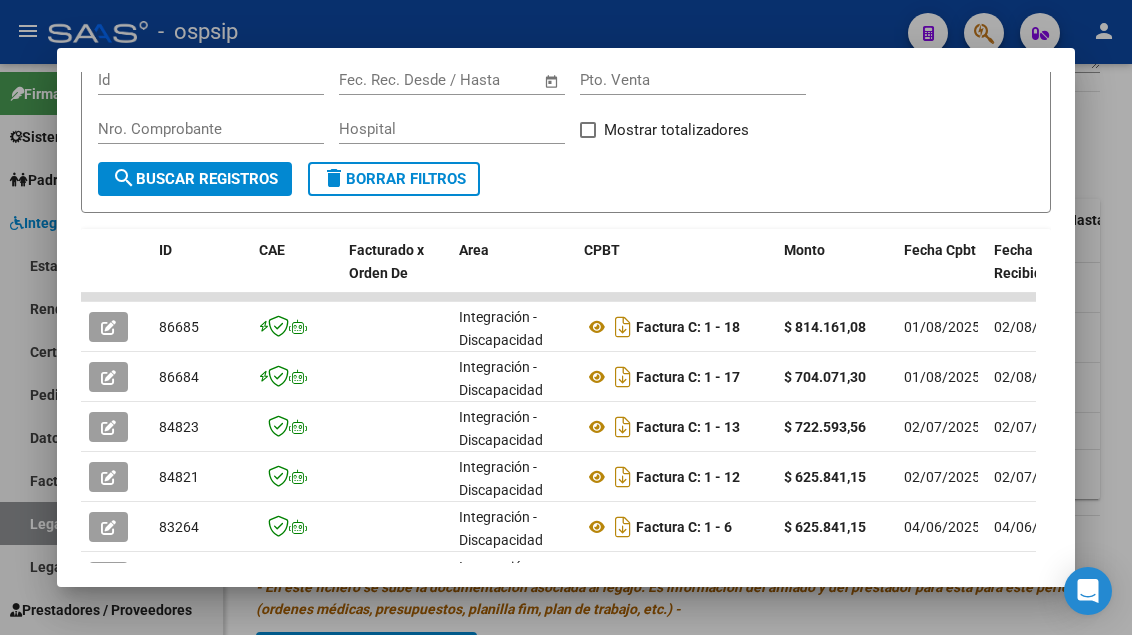 click at bounding box center (566, 317) 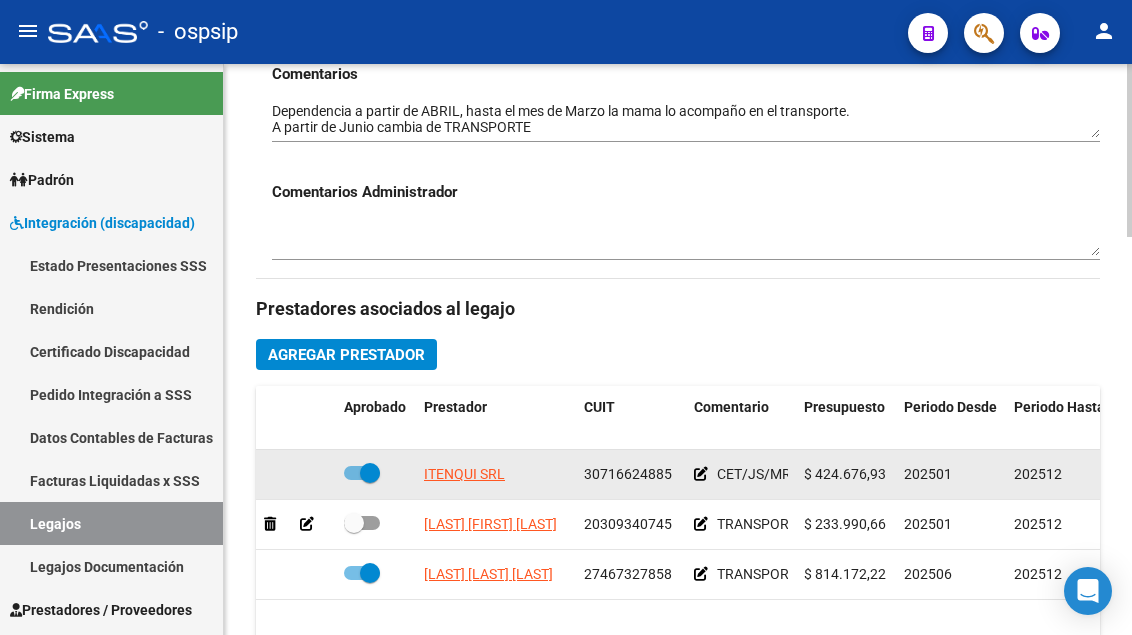 scroll, scrollTop: 700, scrollLeft: 0, axis: vertical 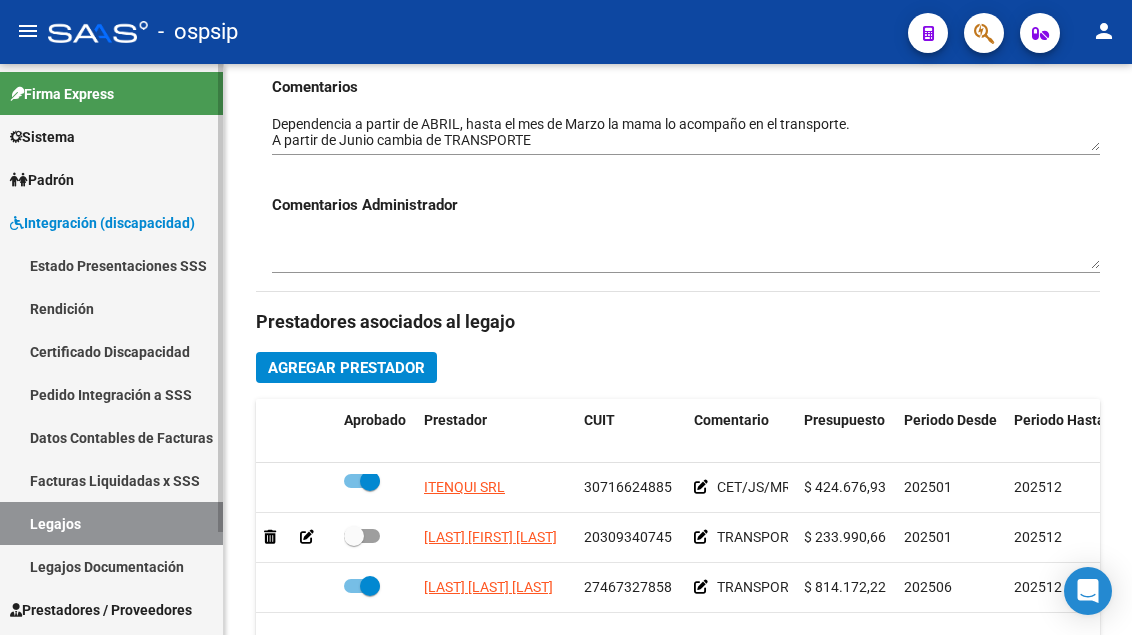 click on "Legajos" at bounding box center (111, 523) 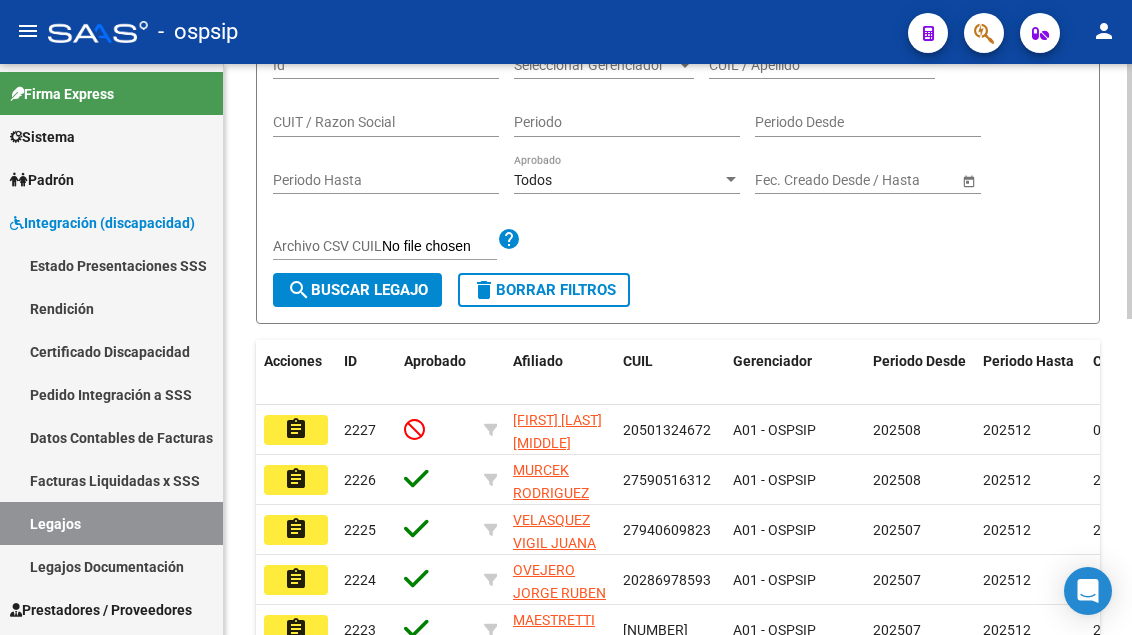scroll, scrollTop: 100, scrollLeft: 0, axis: vertical 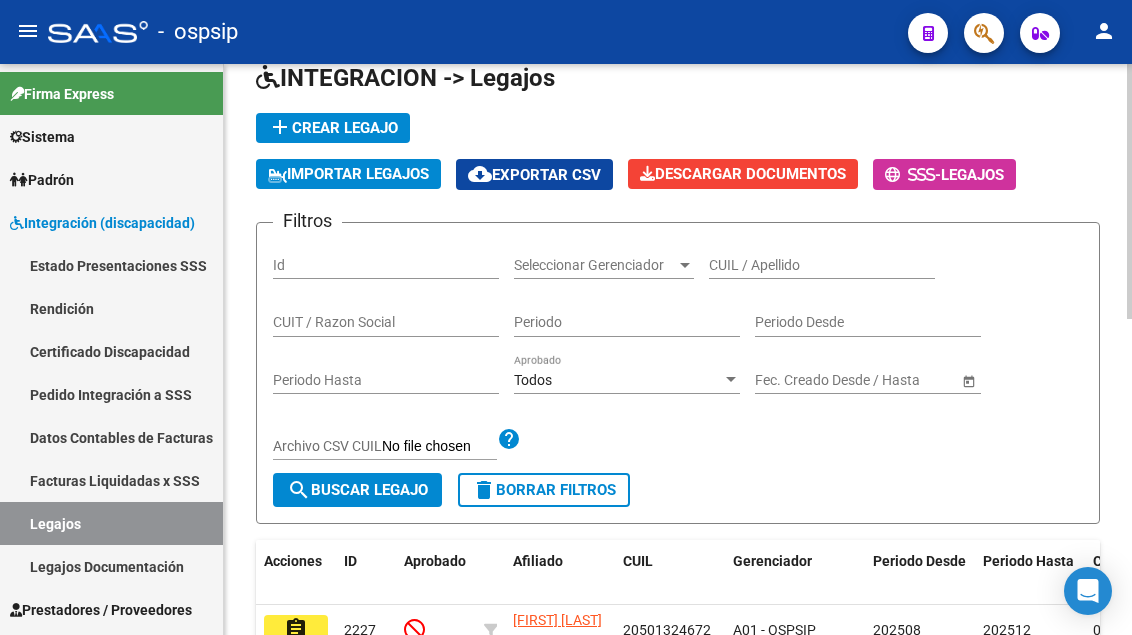 click on "CUIL / Apellido" at bounding box center (822, 265) 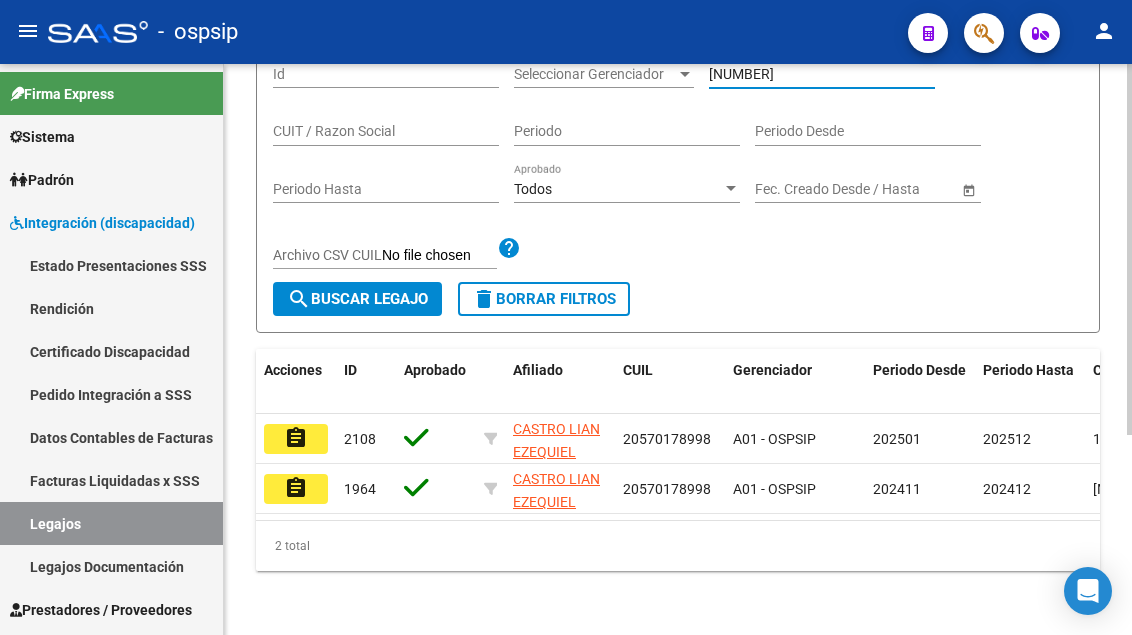 scroll, scrollTop: 308, scrollLeft: 0, axis: vertical 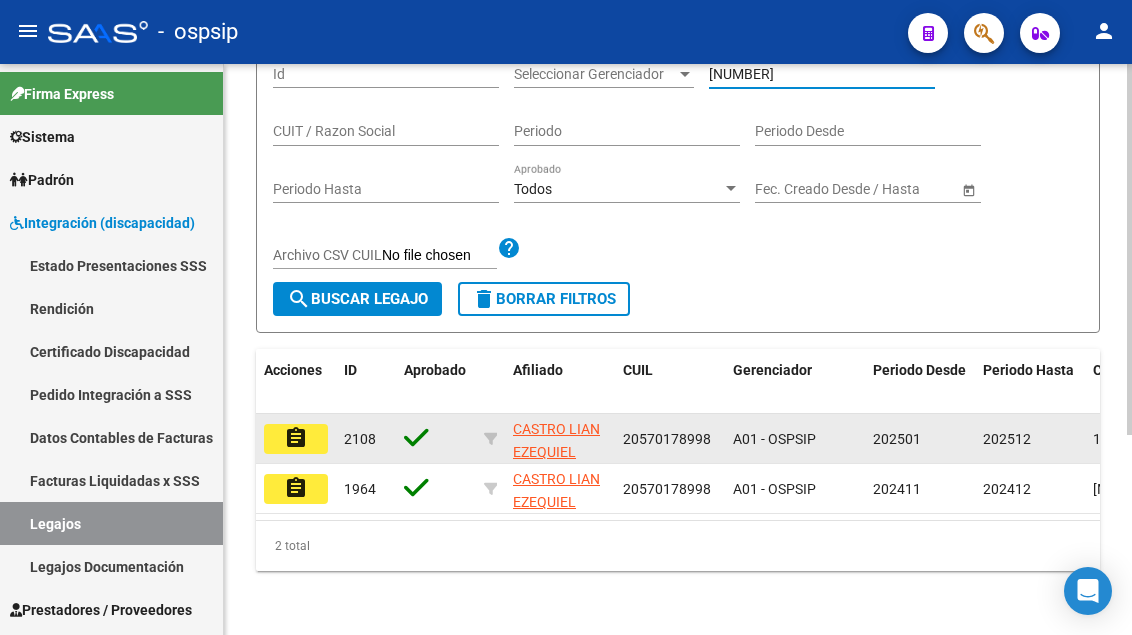 type on "57017899" 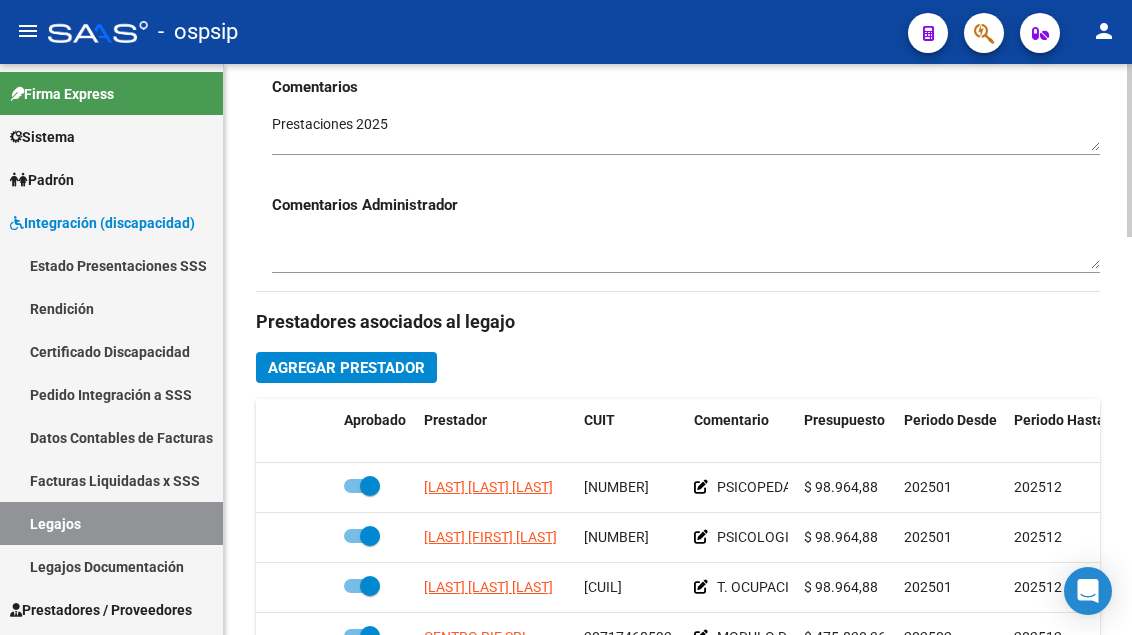 scroll, scrollTop: 900, scrollLeft: 0, axis: vertical 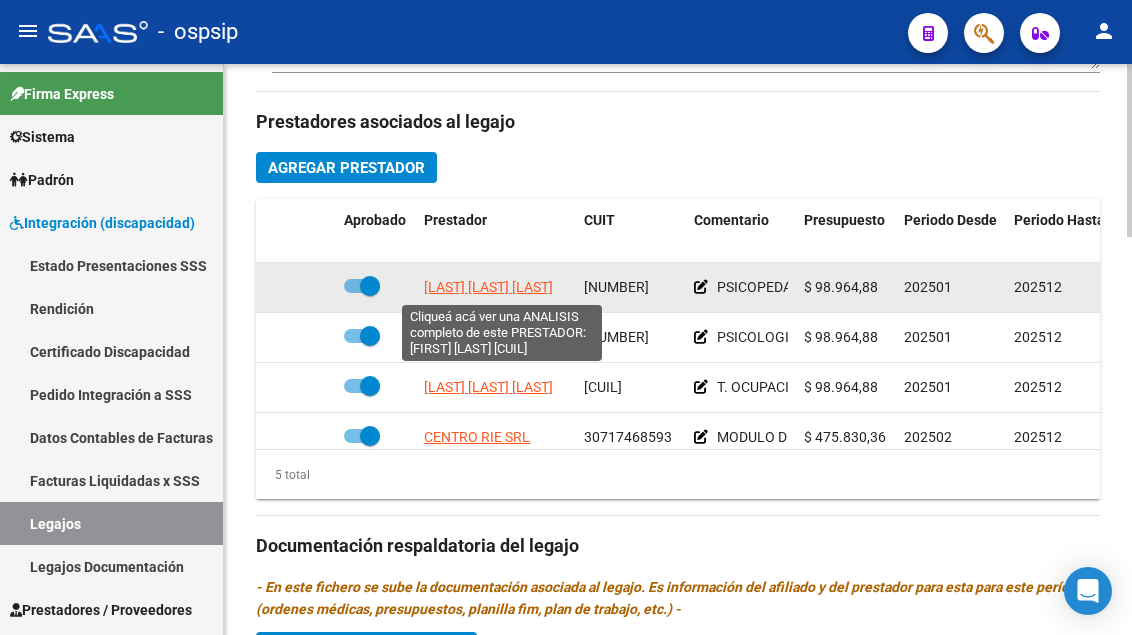 click on "LUCONI DANIELA NOEMI" 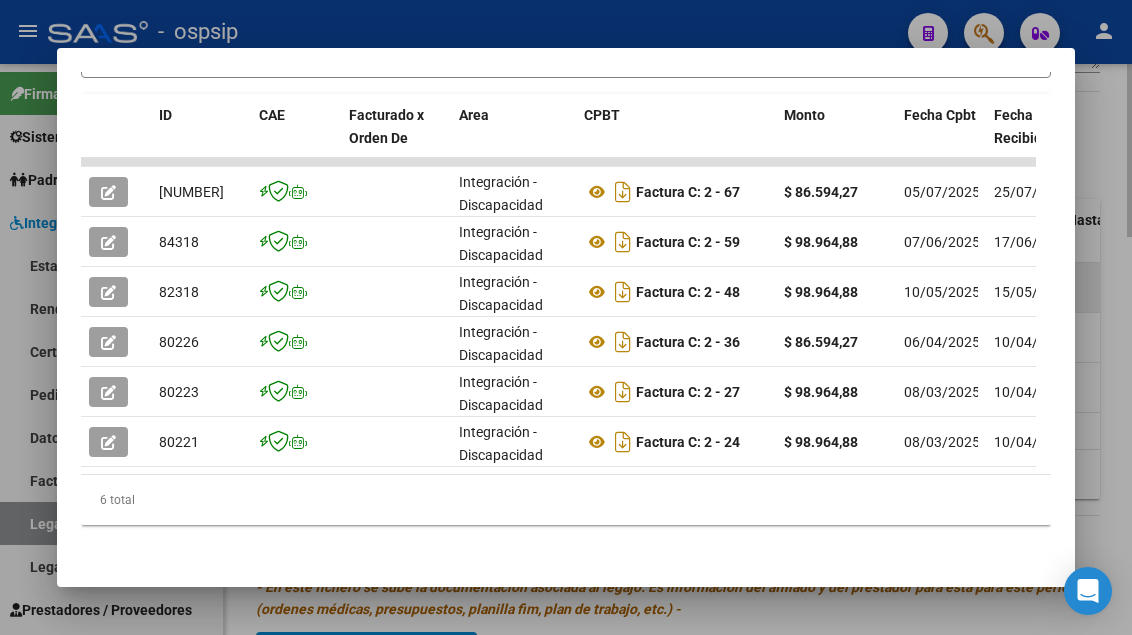 scroll, scrollTop: 511, scrollLeft: 0, axis: vertical 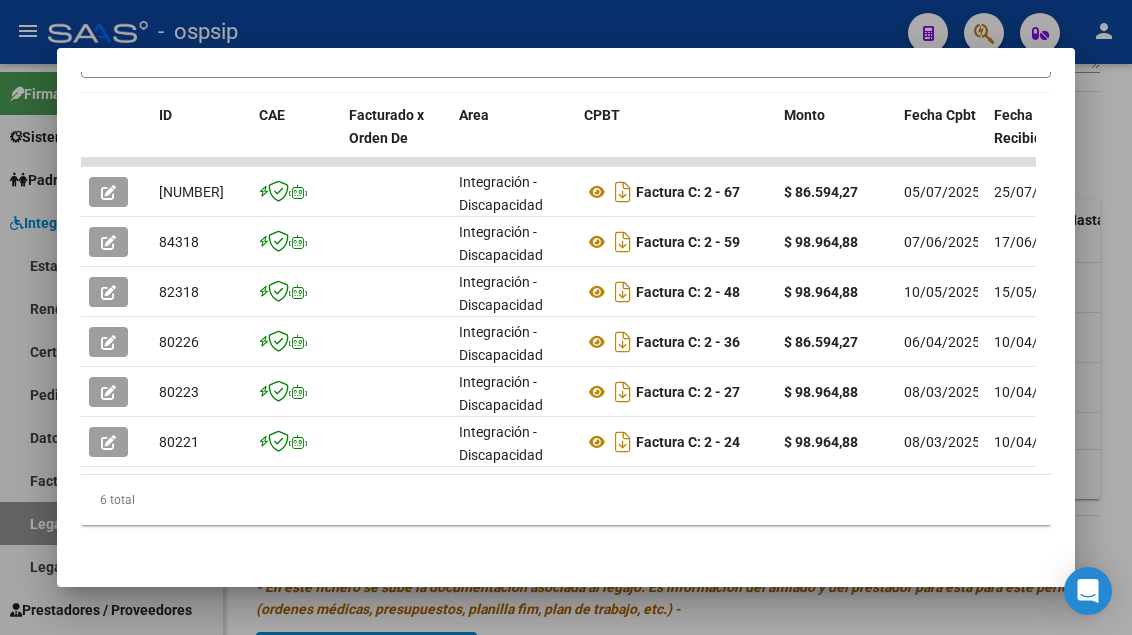 click at bounding box center [566, 317] 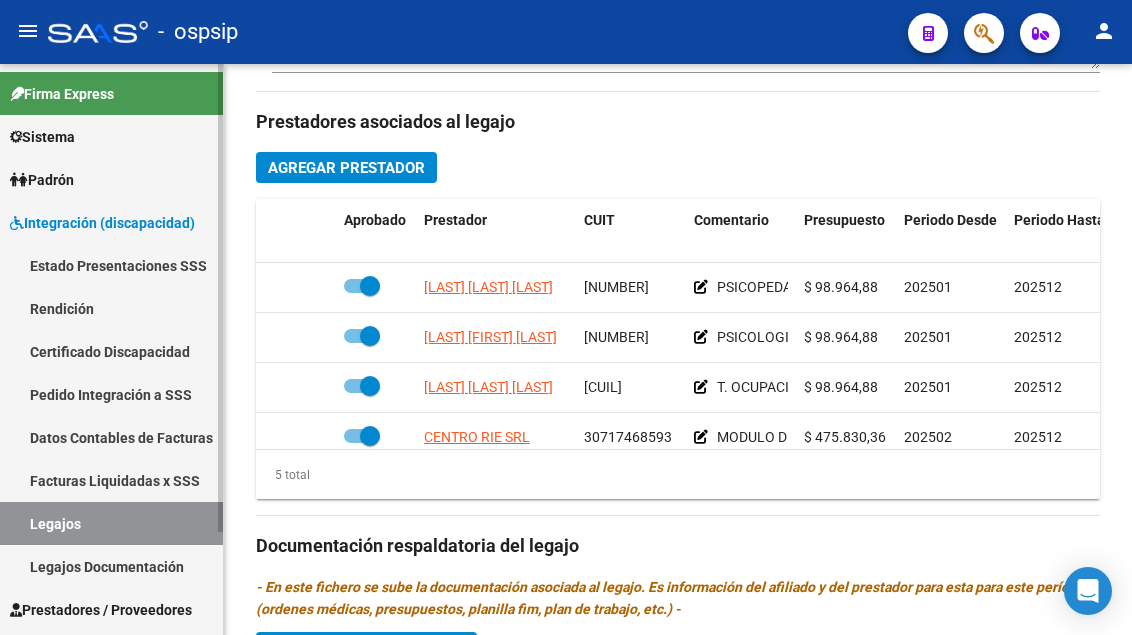 click on "Legajos" at bounding box center (111, 523) 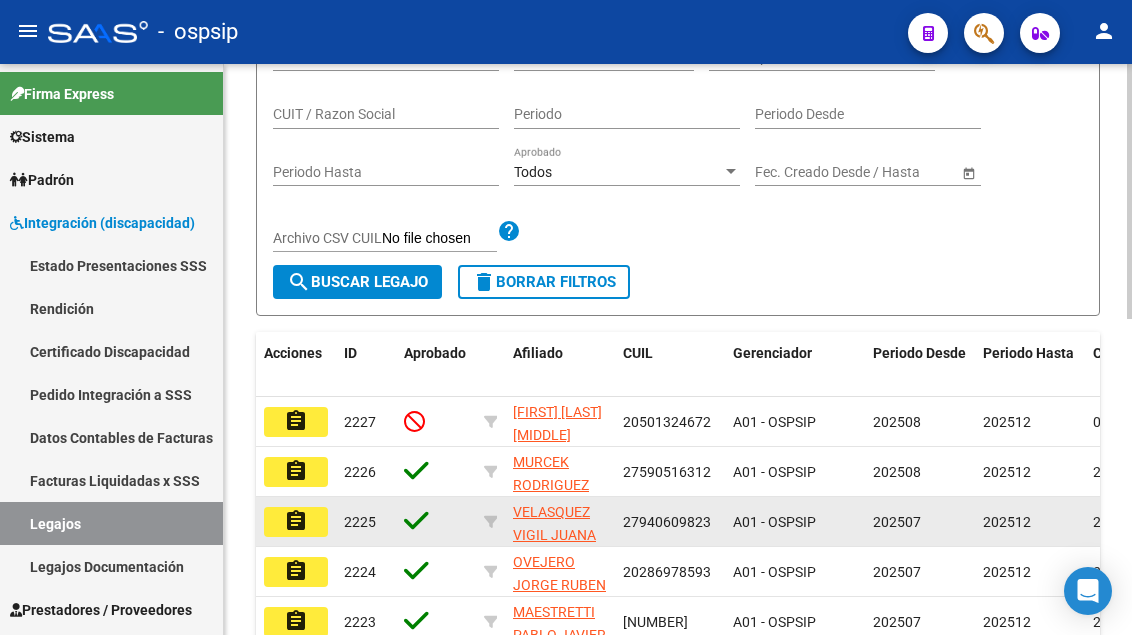 scroll, scrollTop: 108, scrollLeft: 0, axis: vertical 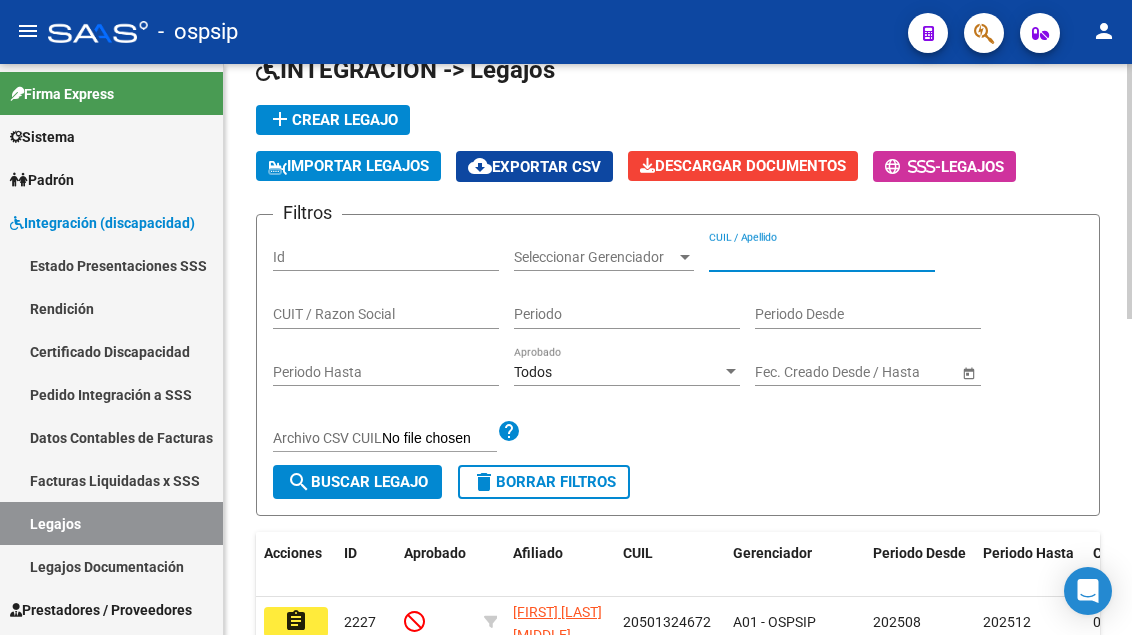 click on "CUIL / Apellido" at bounding box center [822, 257] 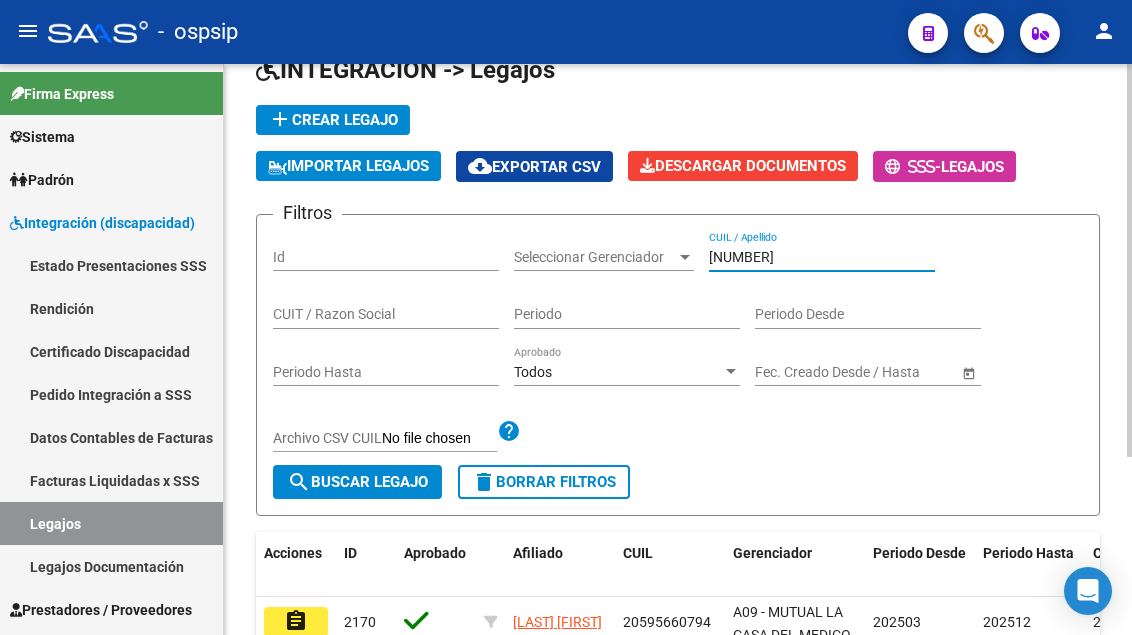 scroll, scrollTop: 258, scrollLeft: 0, axis: vertical 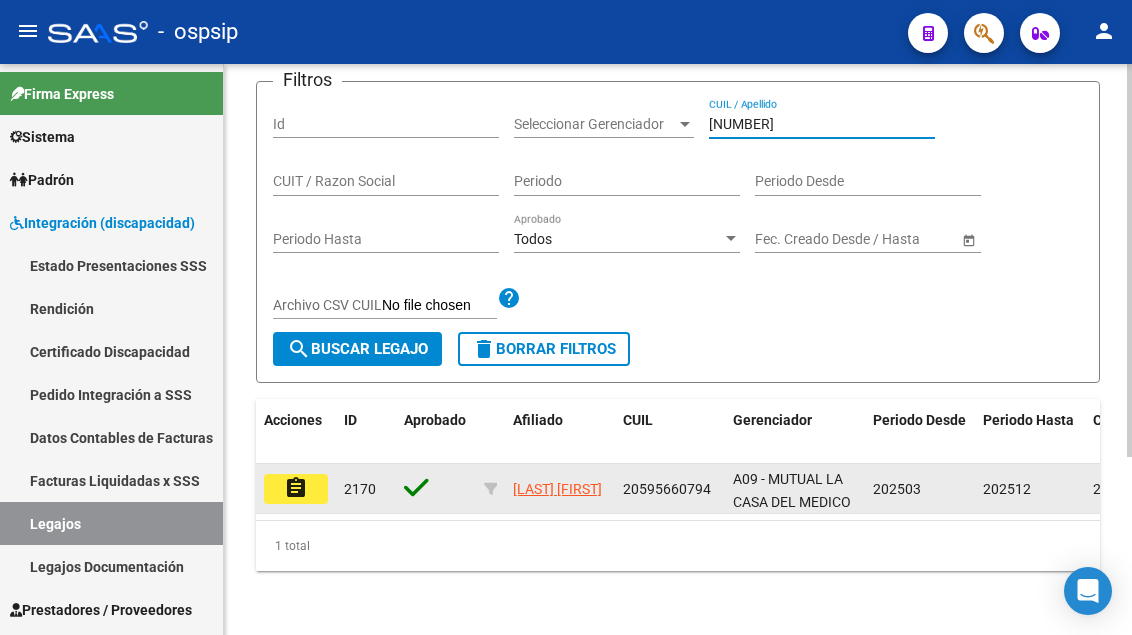 type on "59566079" 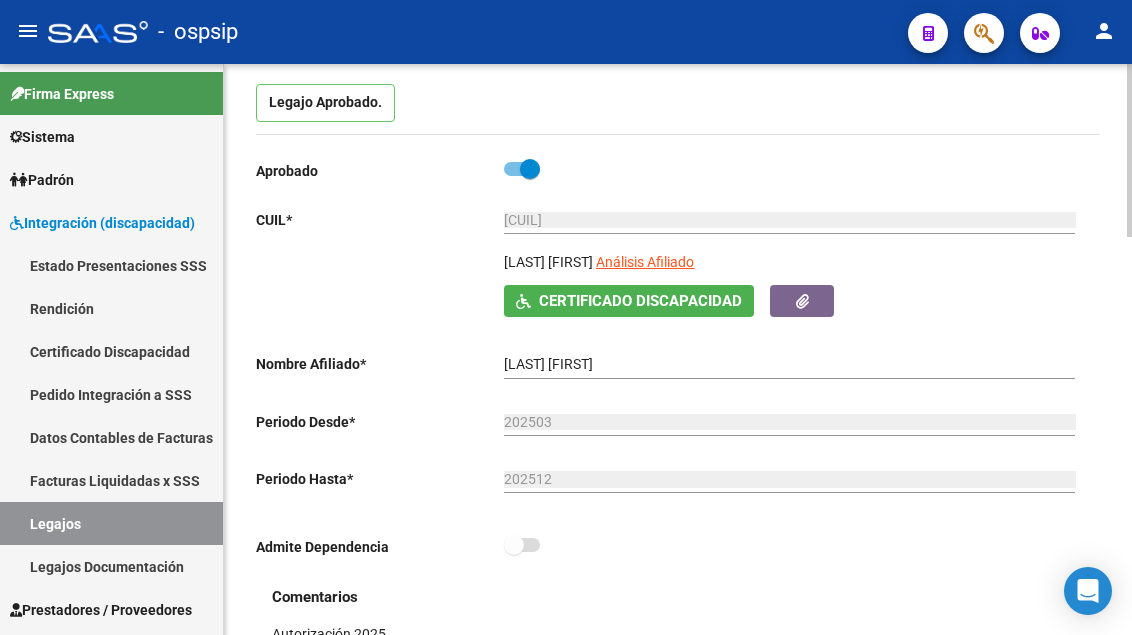 scroll, scrollTop: 200, scrollLeft: 0, axis: vertical 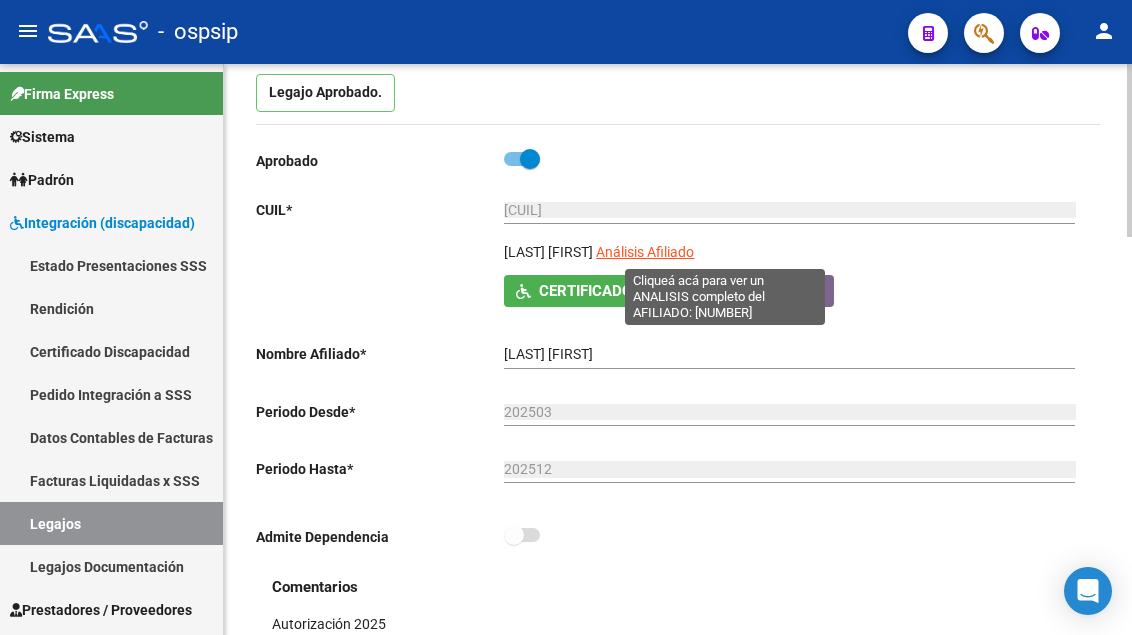 click on "Análisis Afiliado" 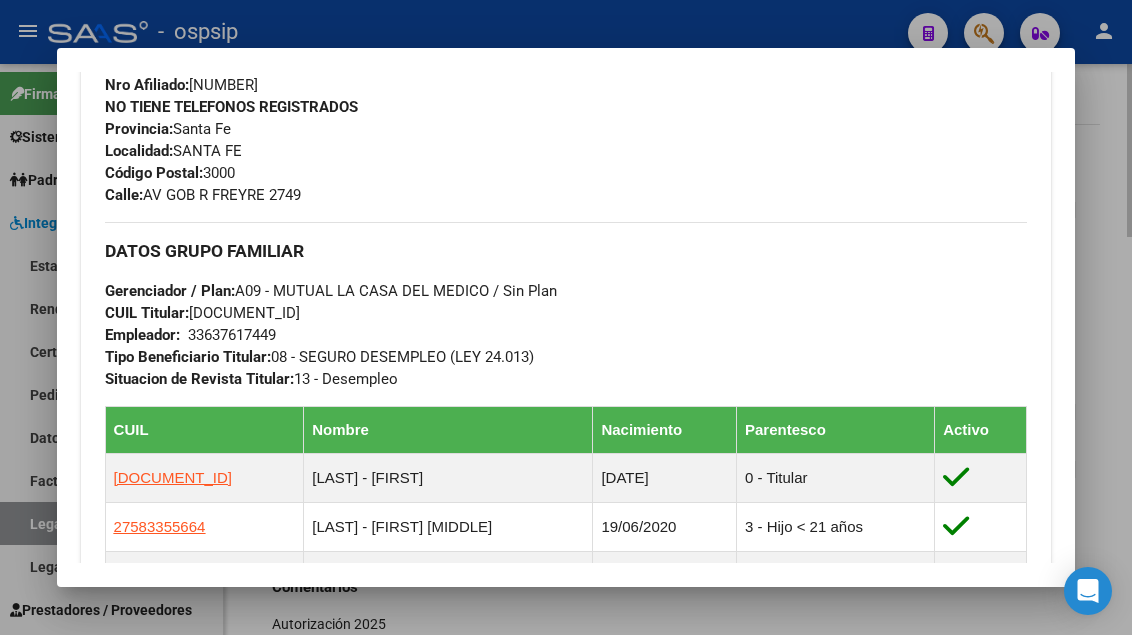 scroll, scrollTop: 1173, scrollLeft: 0, axis: vertical 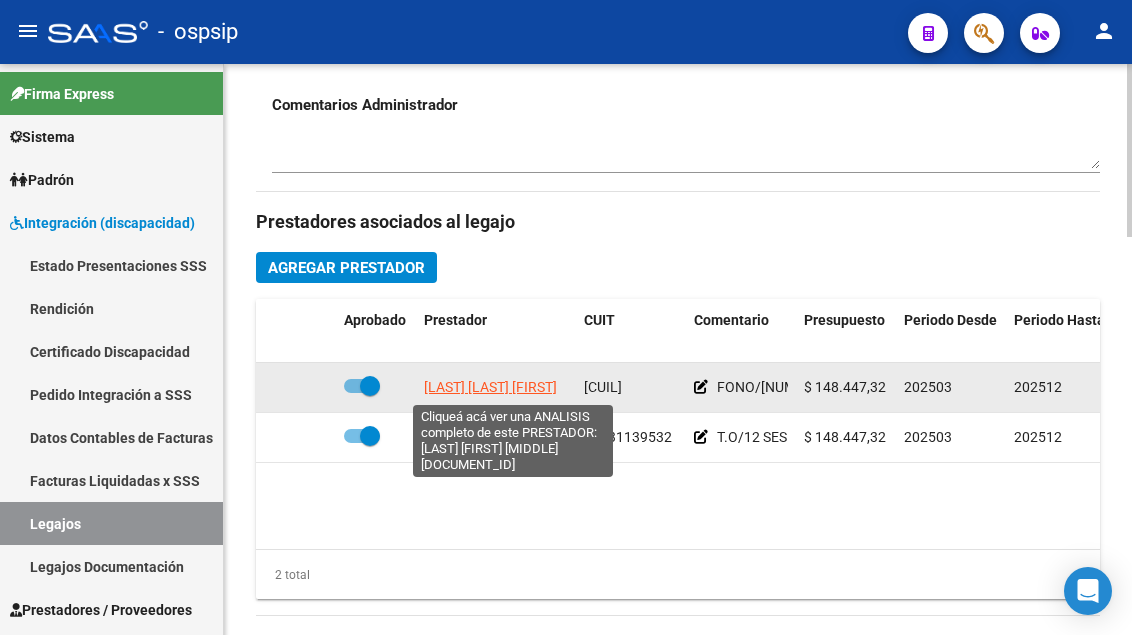 click on "ARAGUNDE BROGGI SABINA" 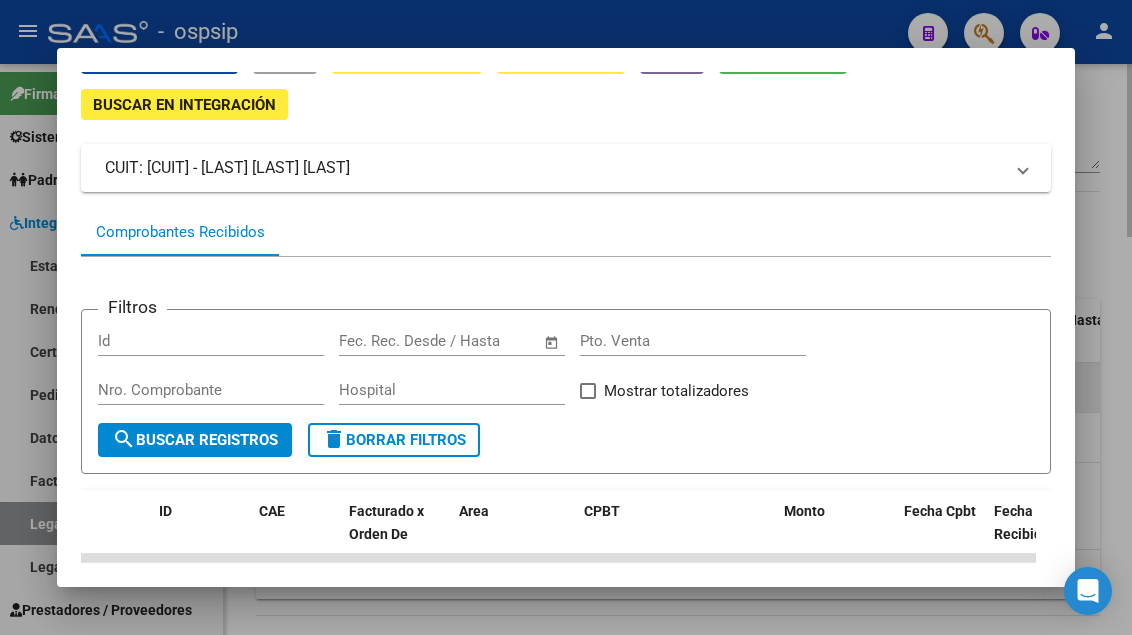 scroll, scrollTop: 461, scrollLeft: 0, axis: vertical 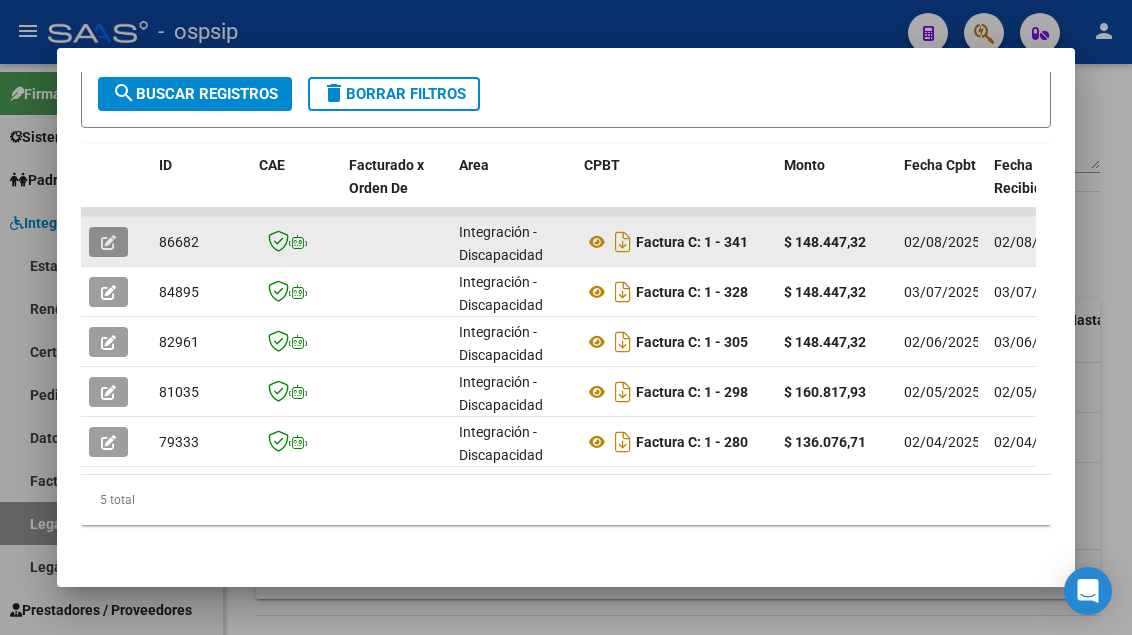 click 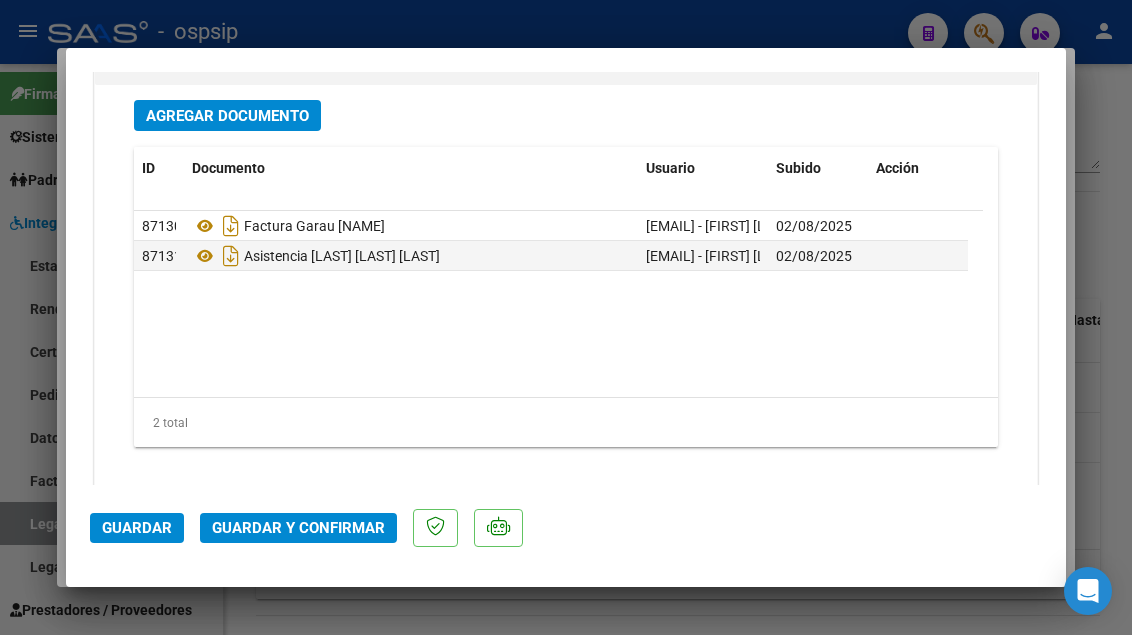 scroll, scrollTop: 2500, scrollLeft: 0, axis: vertical 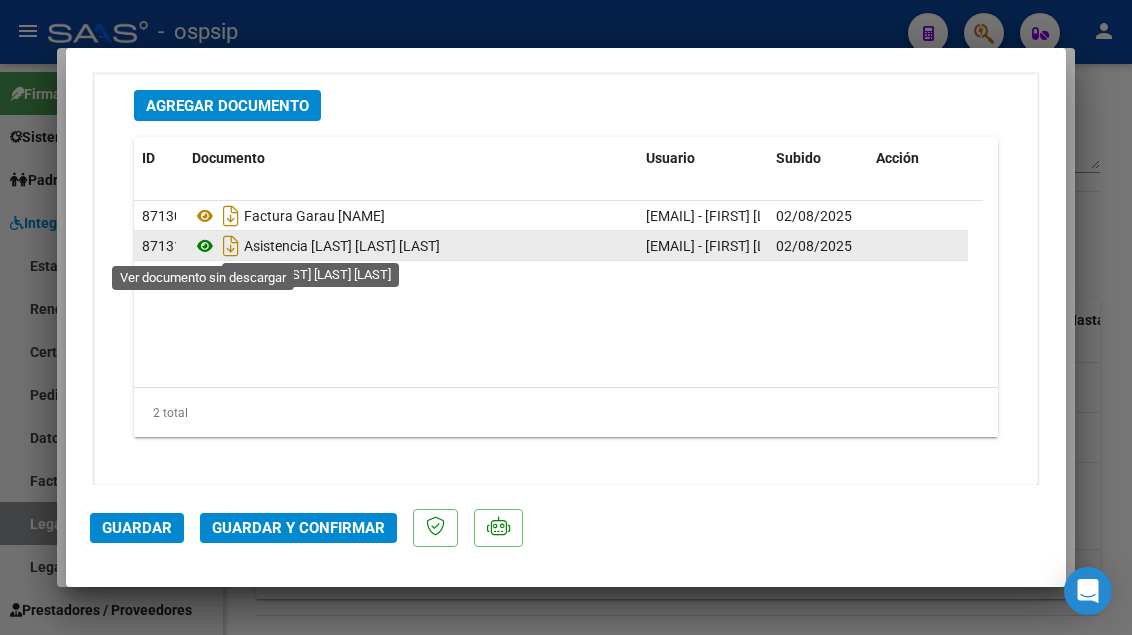 click 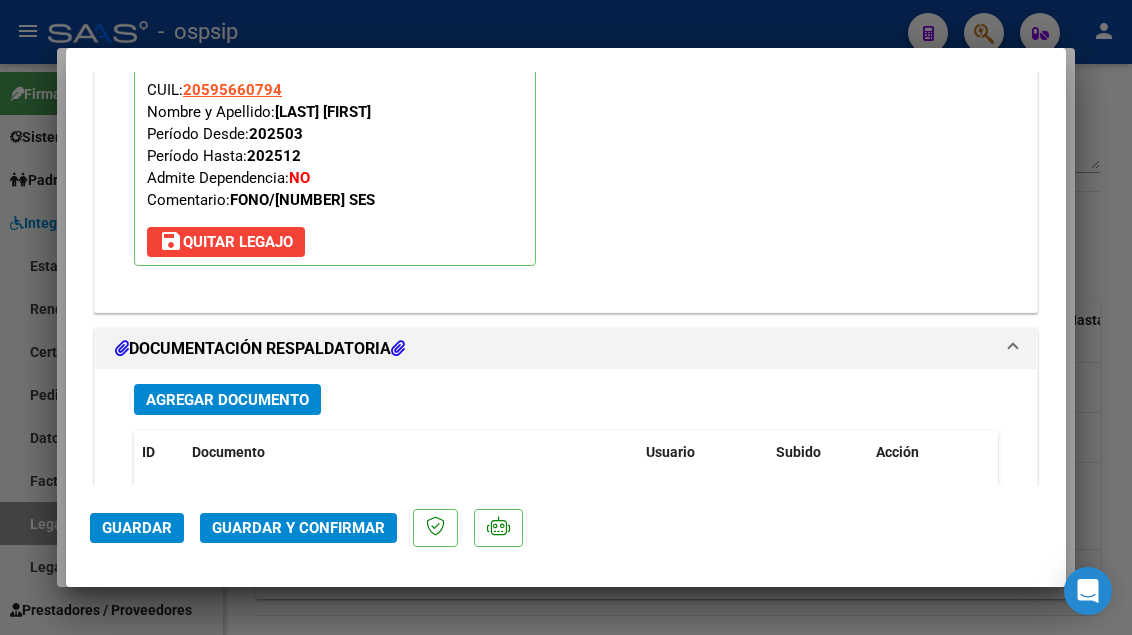 scroll, scrollTop: 2200, scrollLeft: 0, axis: vertical 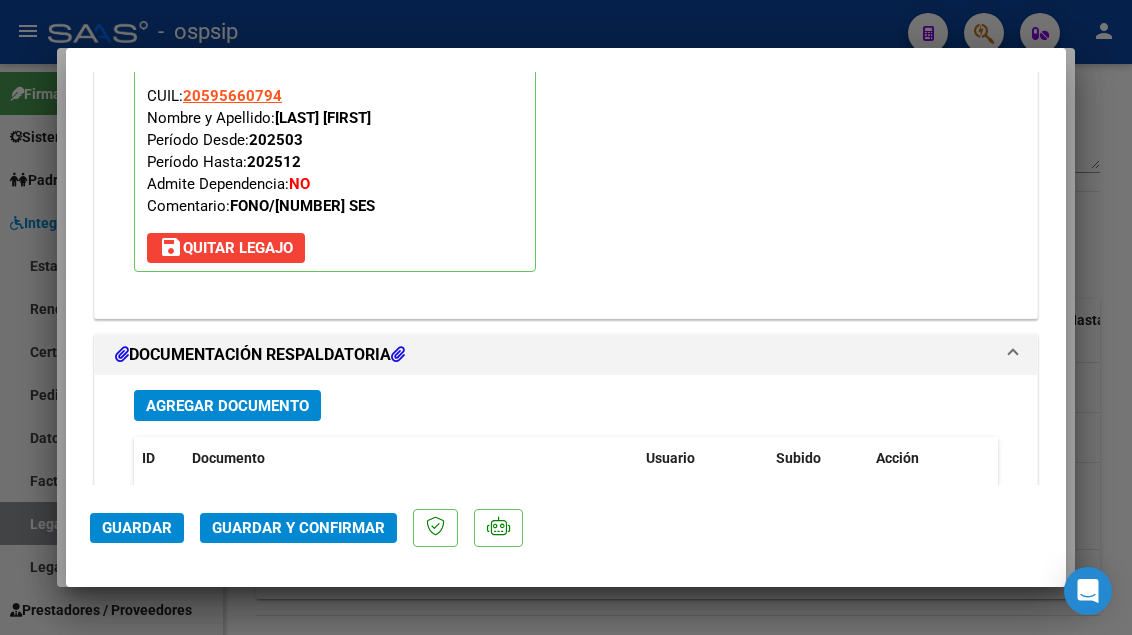 click on "Guardar y Confirmar" 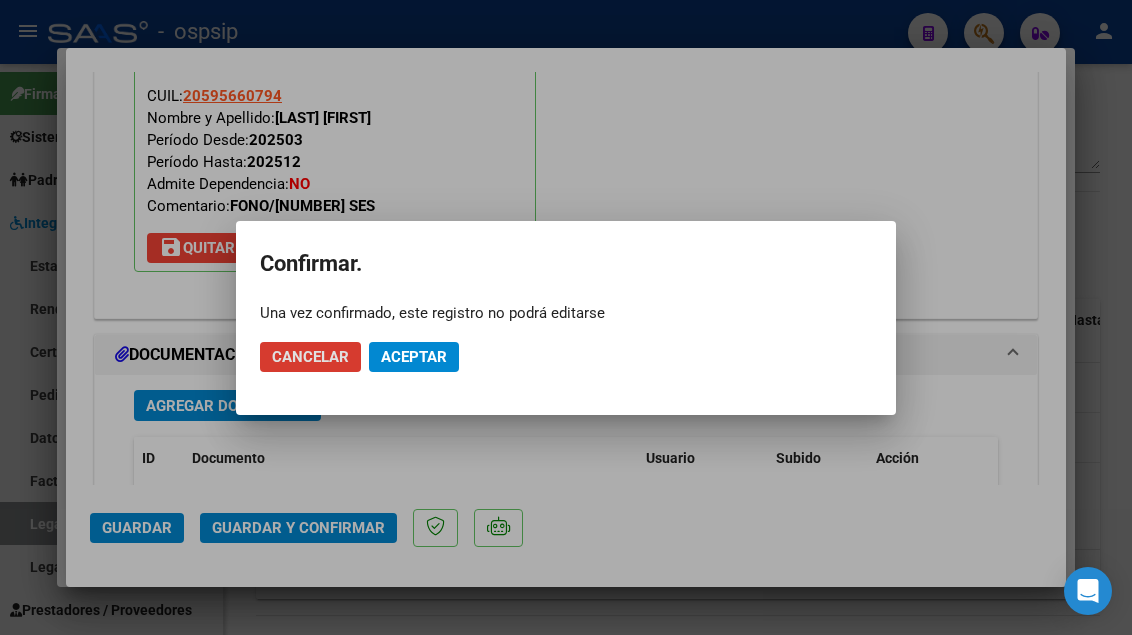 click on "Aceptar" 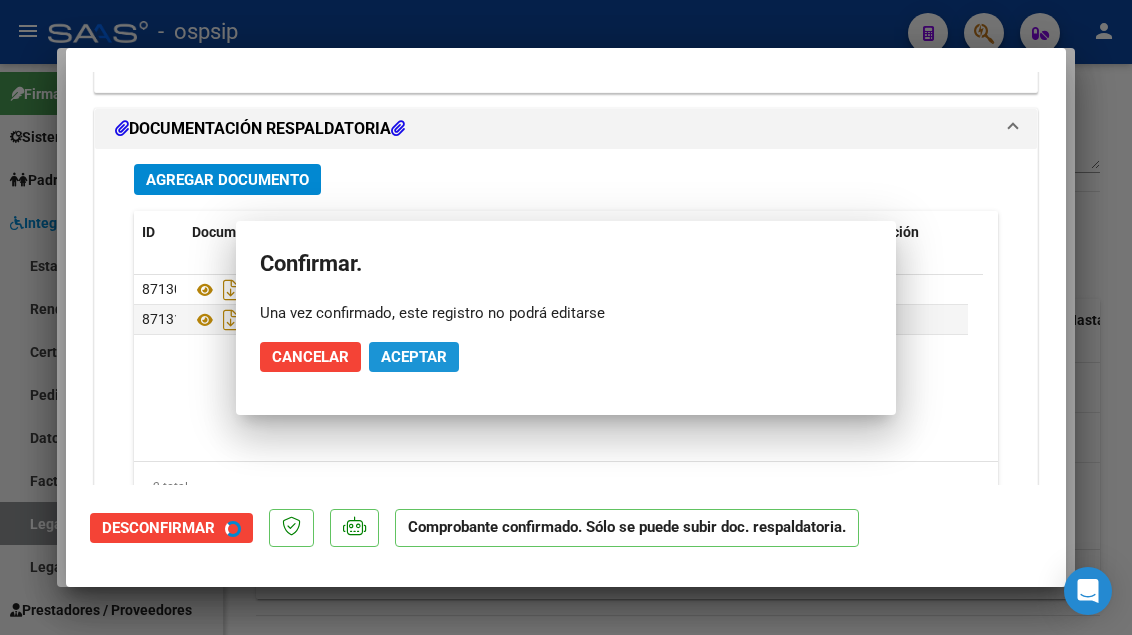 scroll, scrollTop: 2019, scrollLeft: 0, axis: vertical 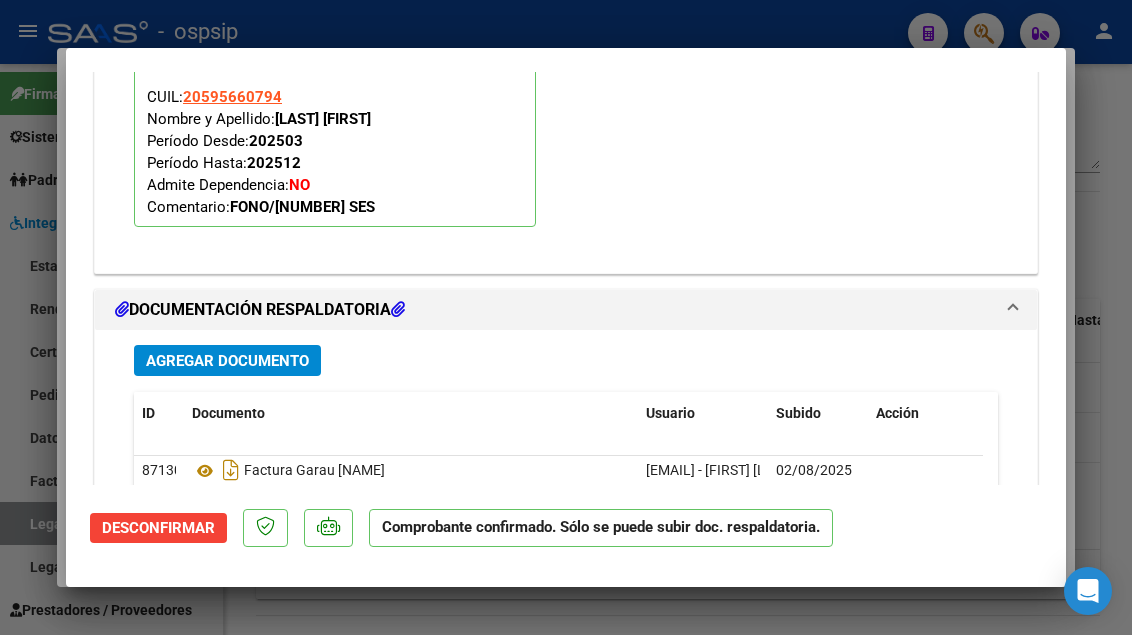 click at bounding box center (566, 317) 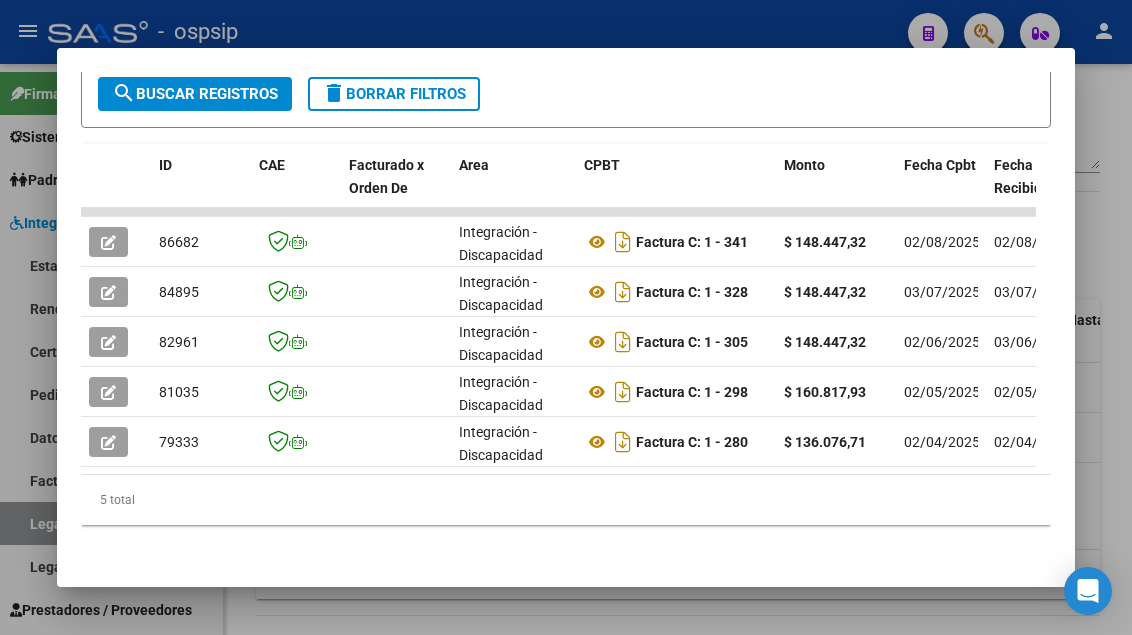 click at bounding box center (566, 317) 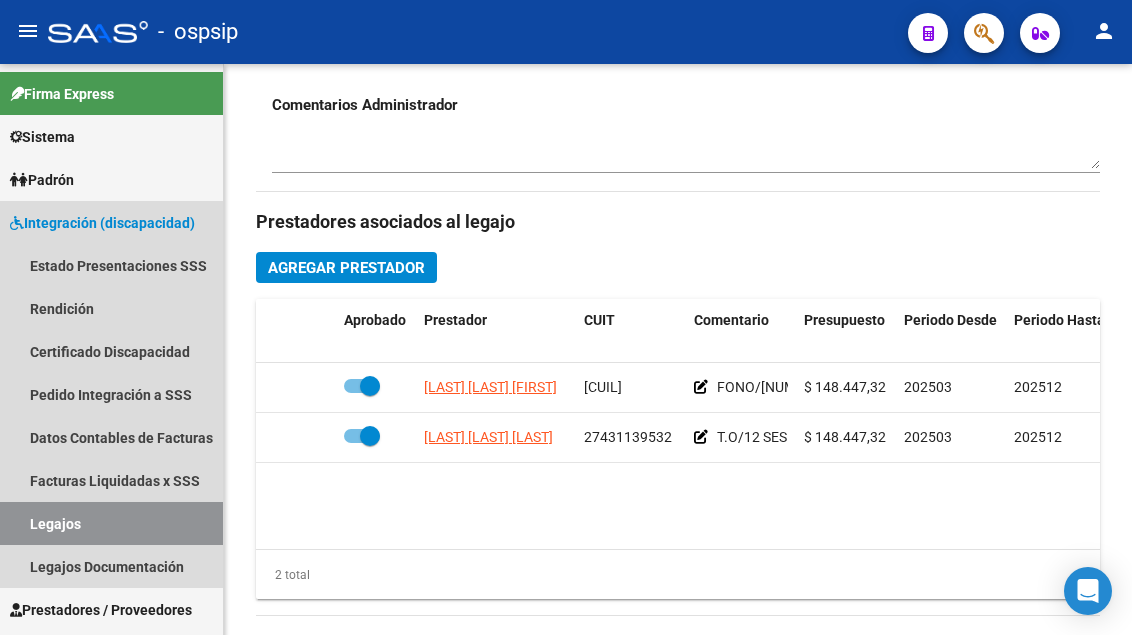 click on "Legajos" at bounding box center (111, 523) 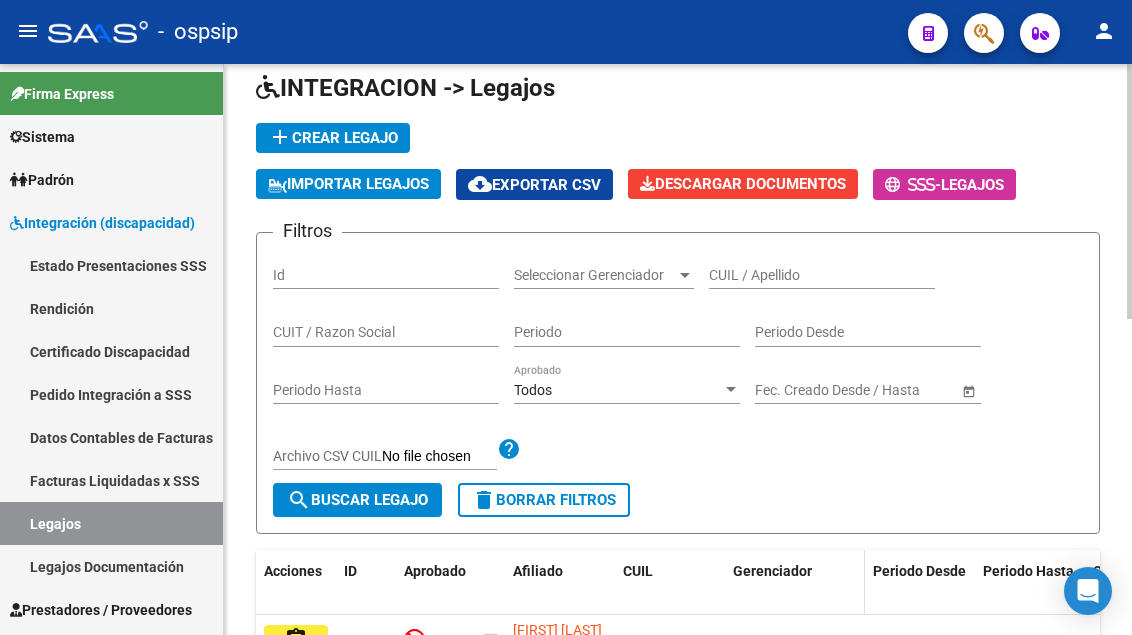 scroll, scrollTop: 0, scrollLeft: 0, axis: both 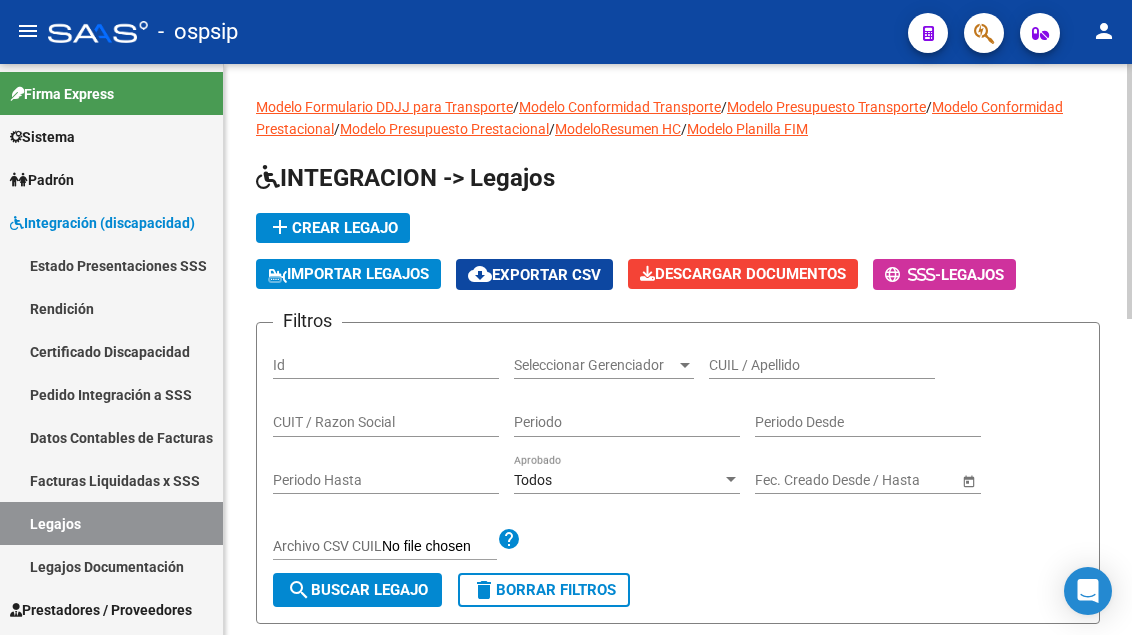 click on "CUIL / Apellido" at bounding box center [822, 365] 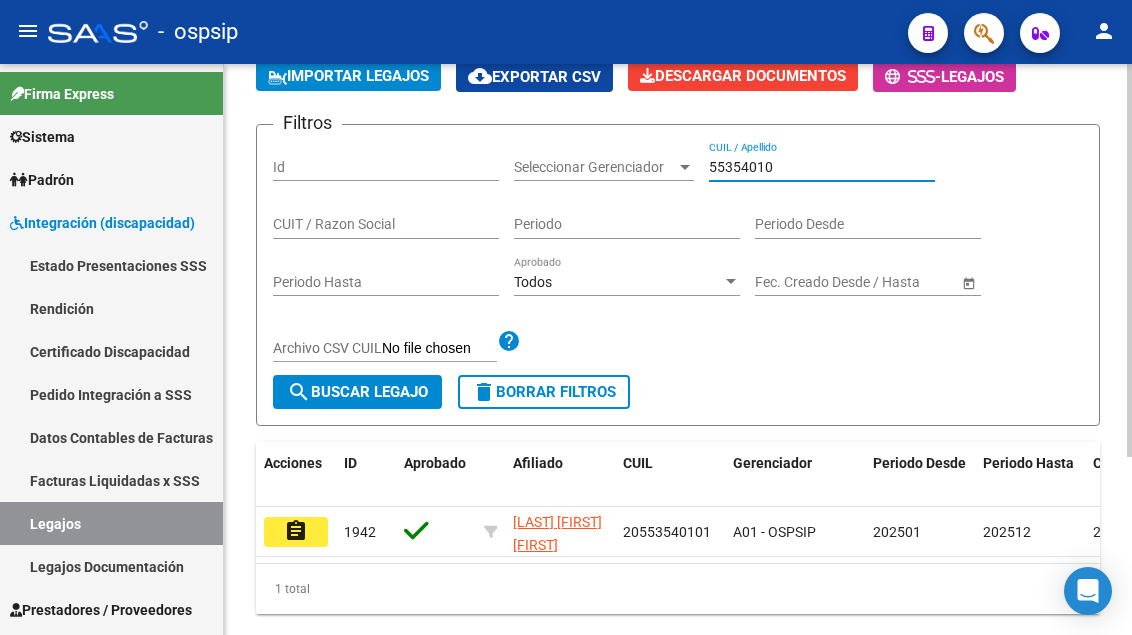 scroll, scrollTop: 200, scrollLeft: 0, axis: vertical 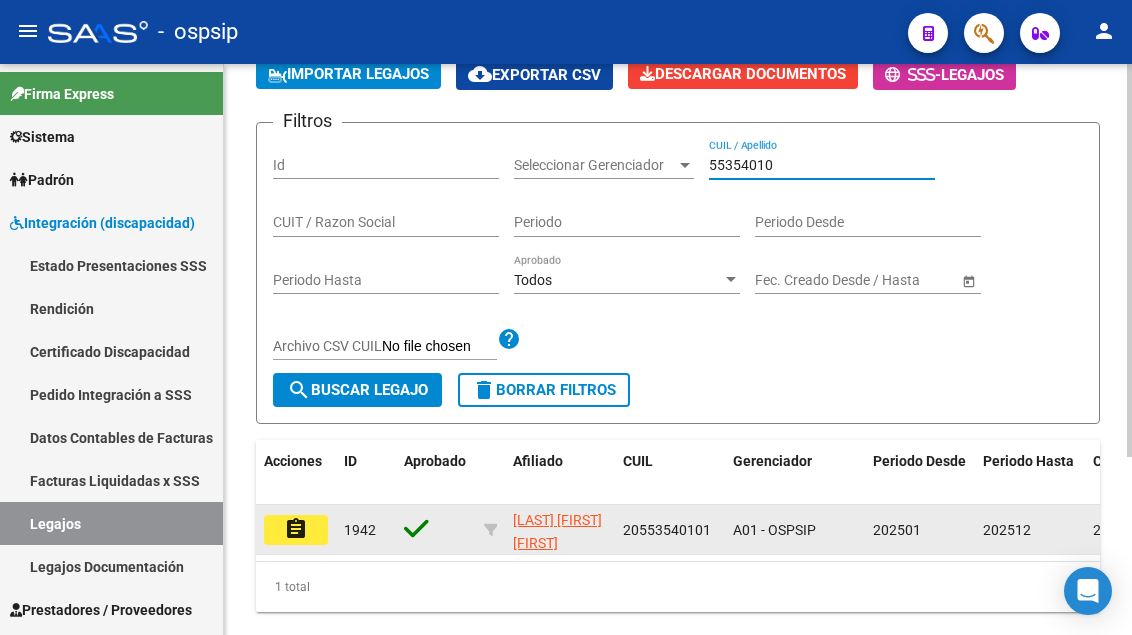 type on "55354010" 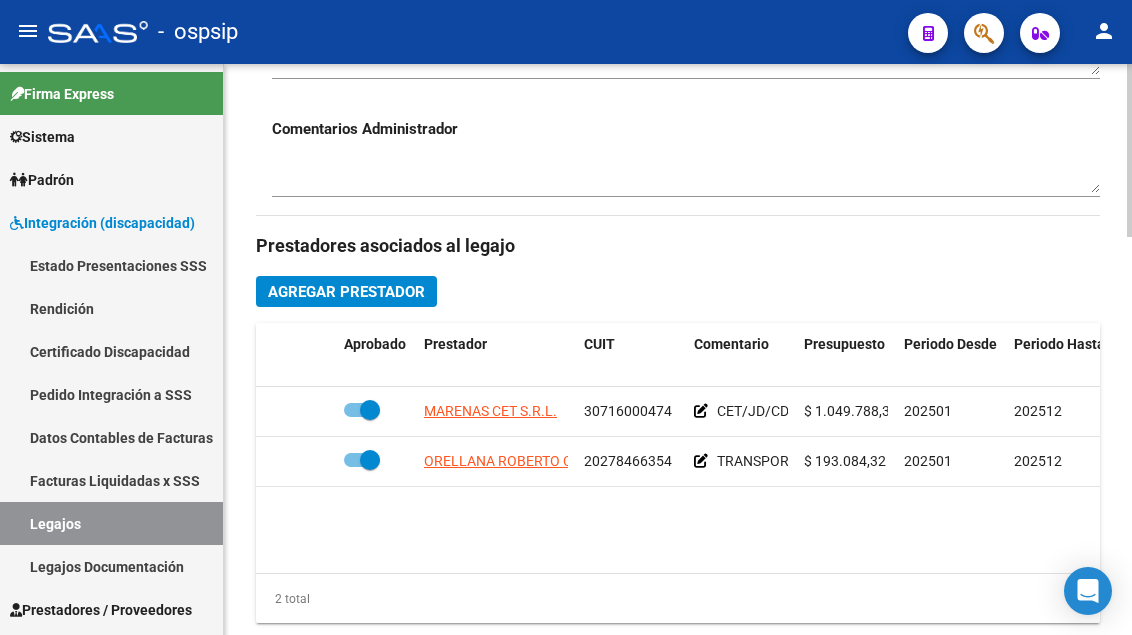 scroll, scrollTop: 800, scrollLeft: 0, axis: vertical 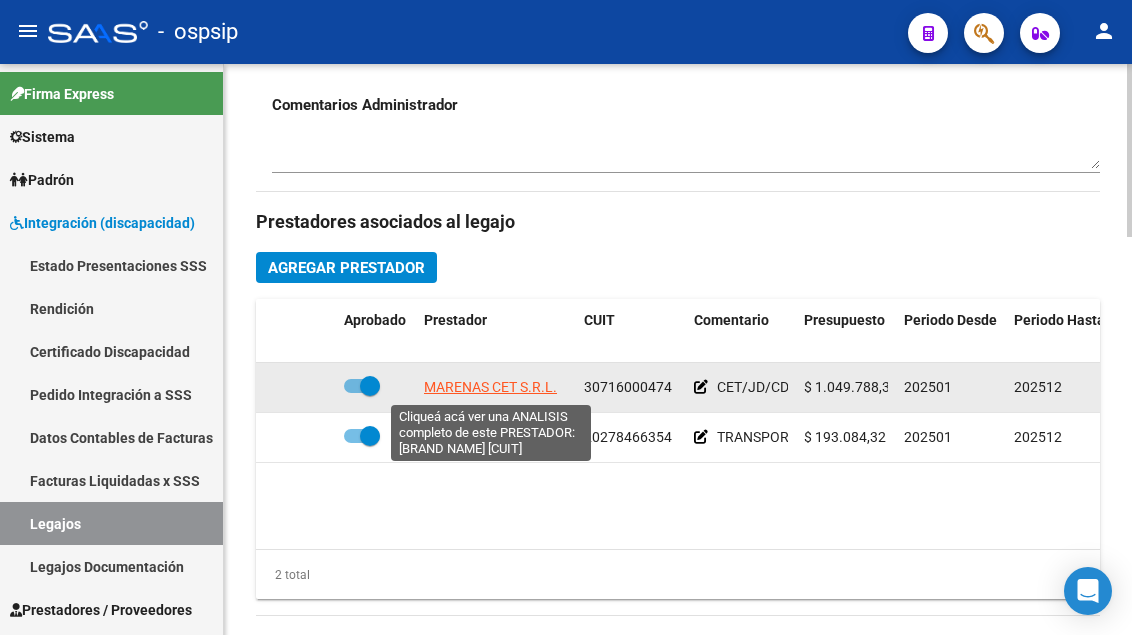 click on "MARENAS CET S.R.L." 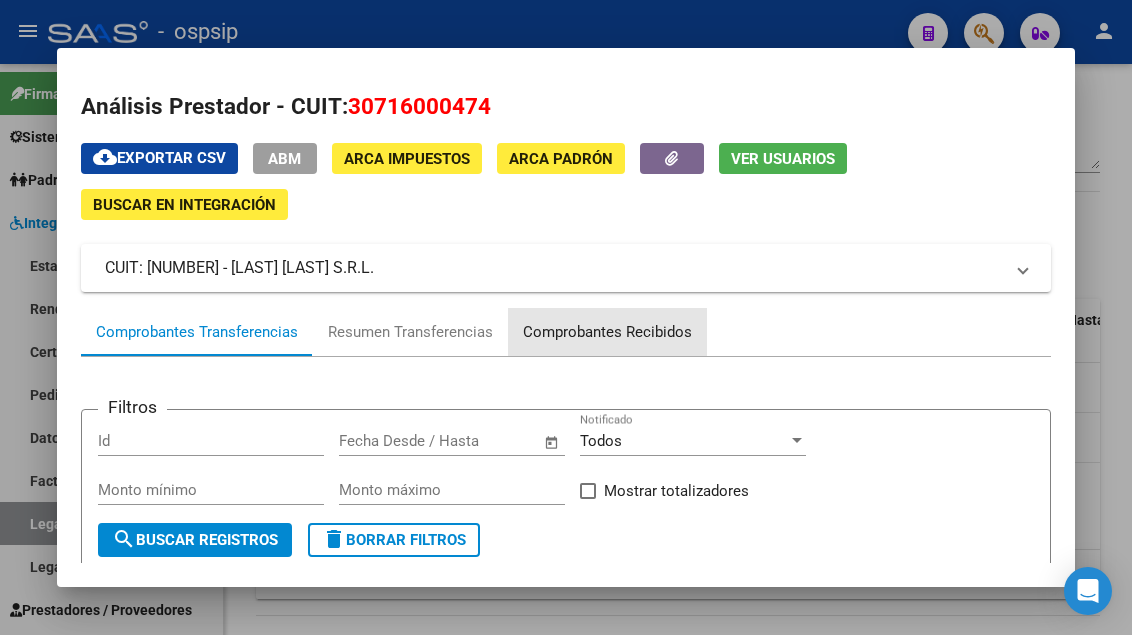 click on "Comprobantes Recibidos" at bounding box center [607, 332] 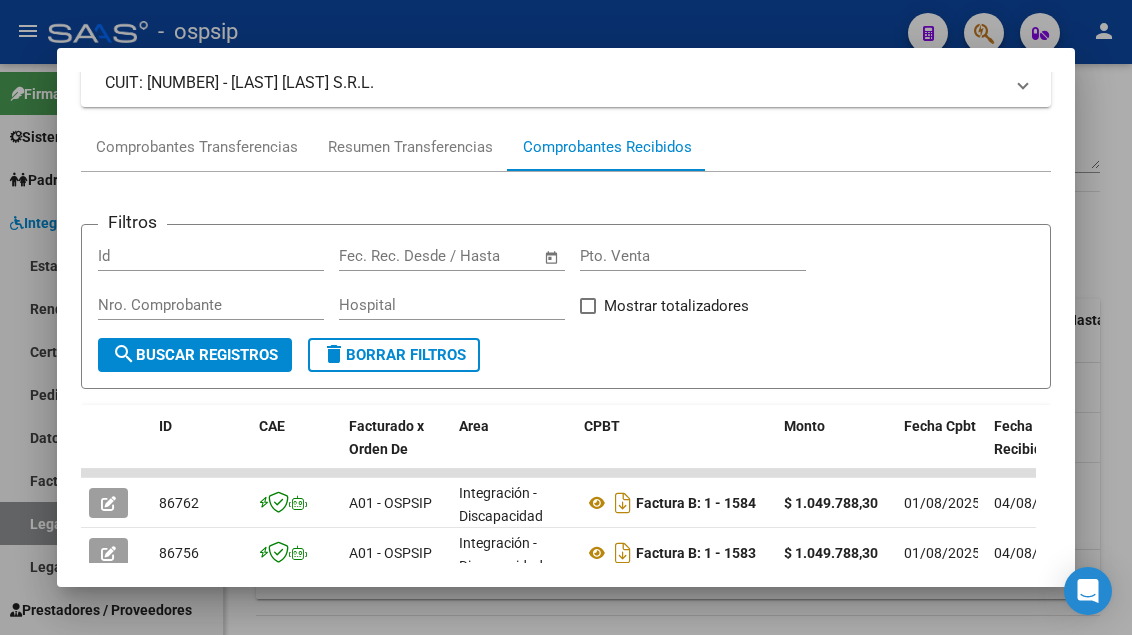 scroll, scrollTop: 285, scrollLeft: 0, axis: vertical 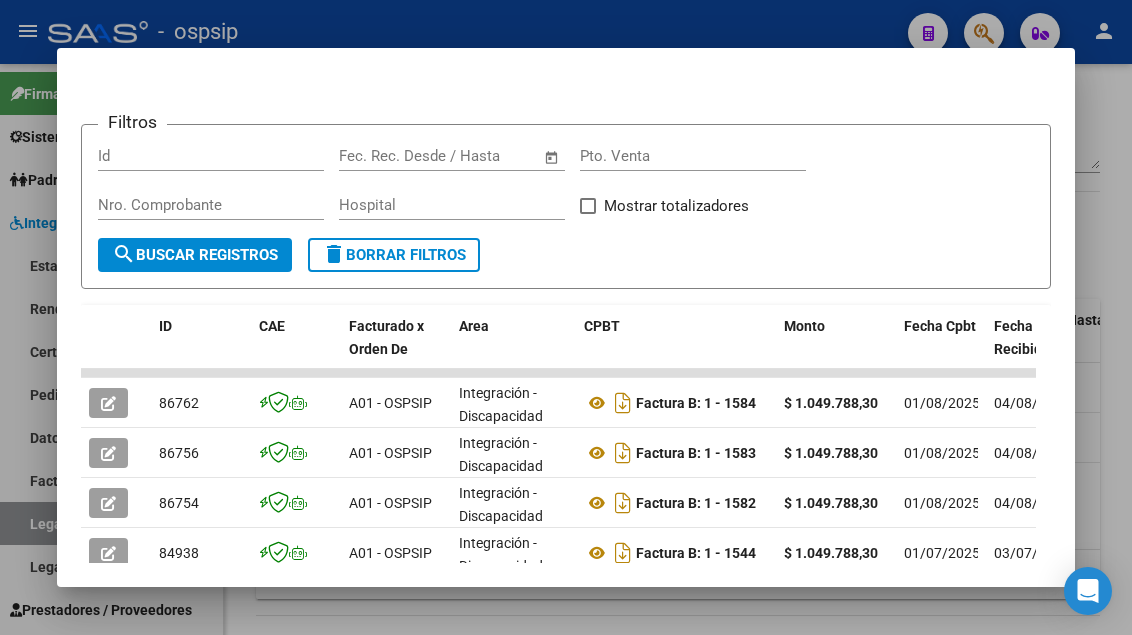 click at bounding box center [566, 317] 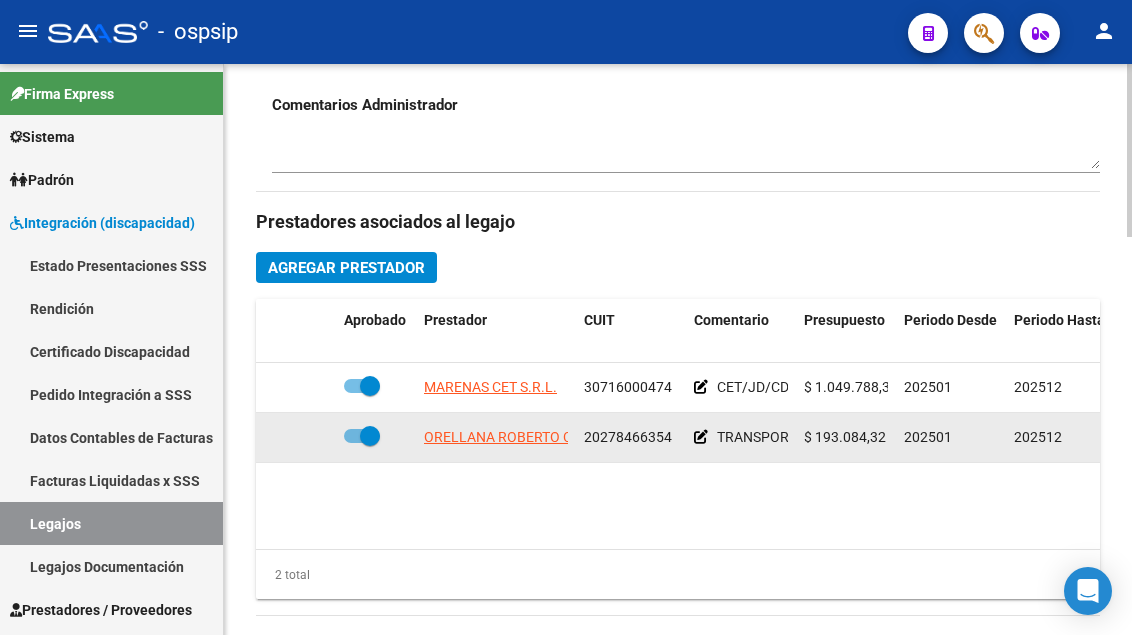 click on "ORELLANA ROBERTO CARLOS" 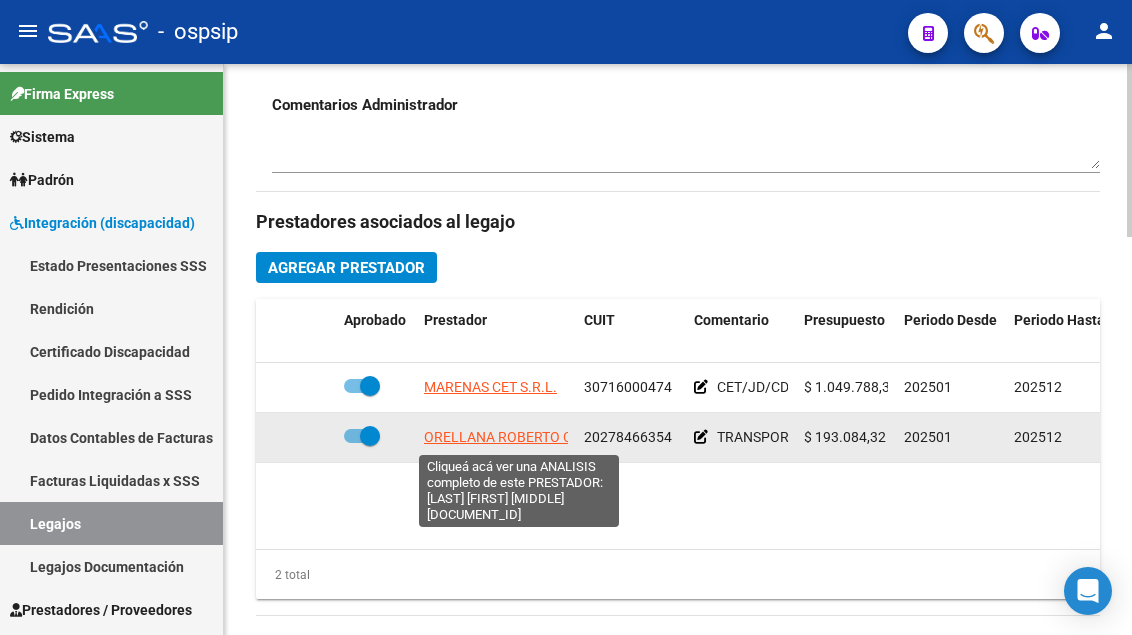 click on "ORELLANA ROBERTO CARLOS" 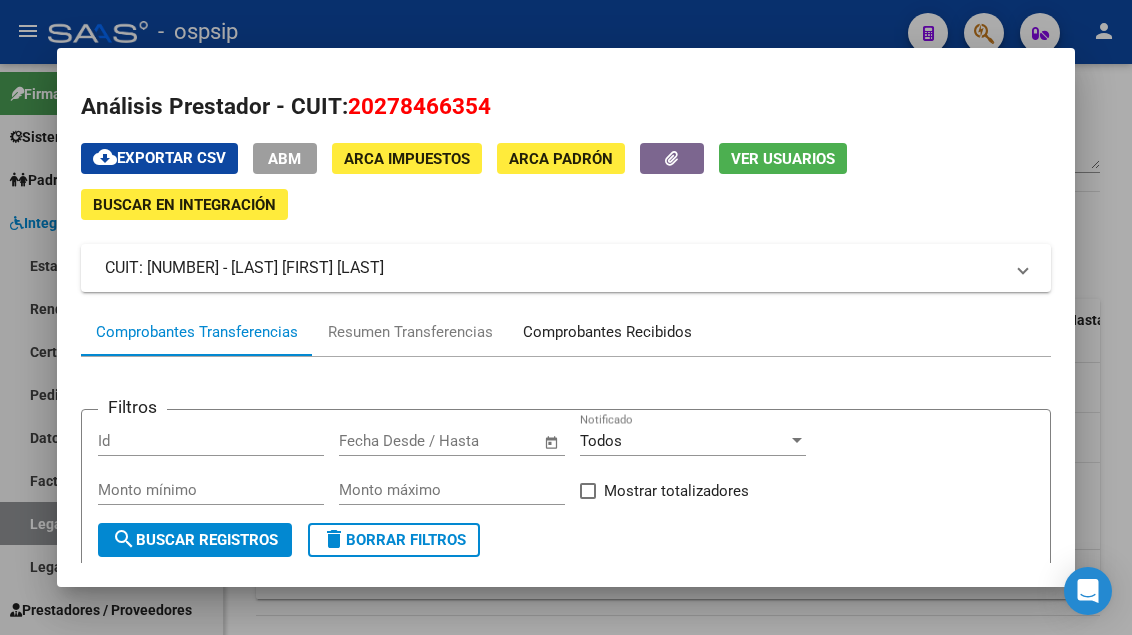 click on "Comprobantes Recibidos" at bounding box center (607, 332) 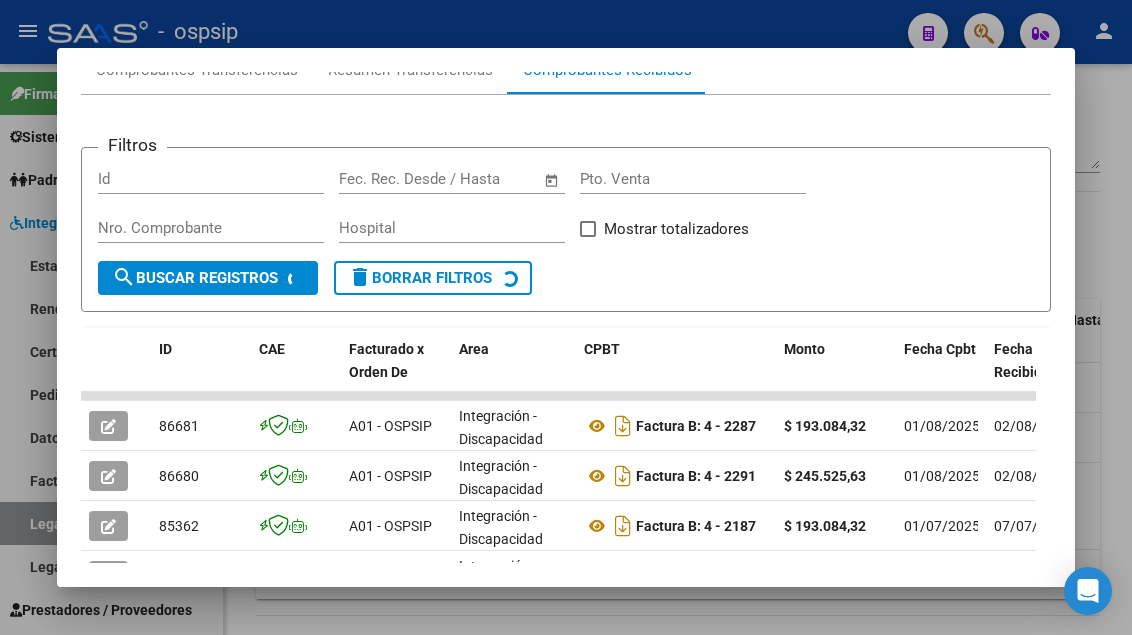 scroll, scrollTop: 300, scrollLeft: 0, axis: vertical 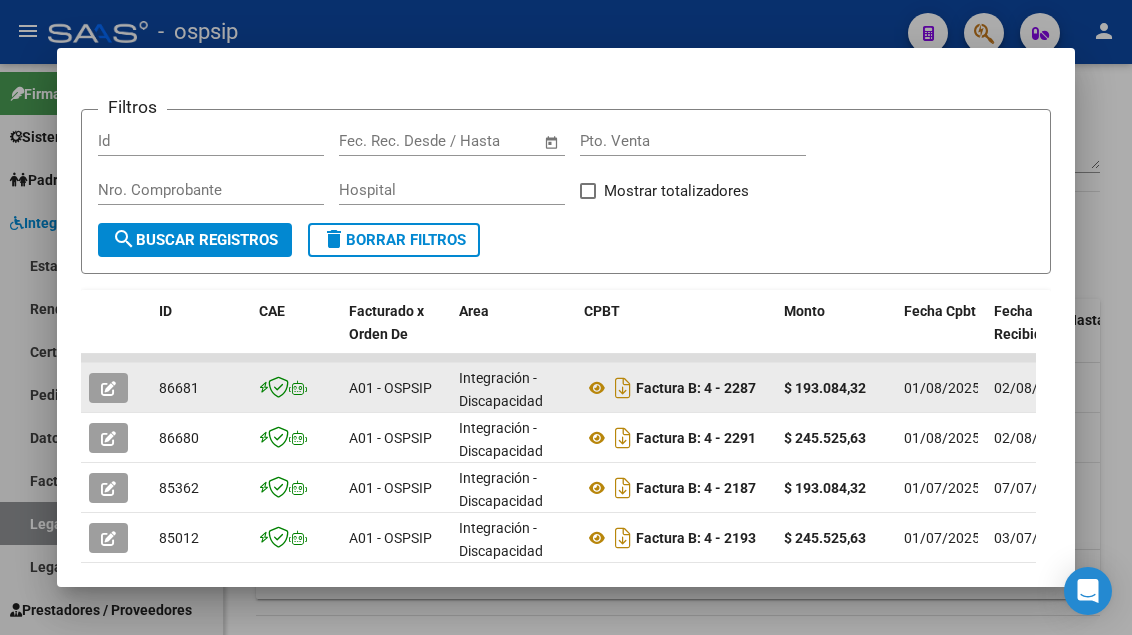 click 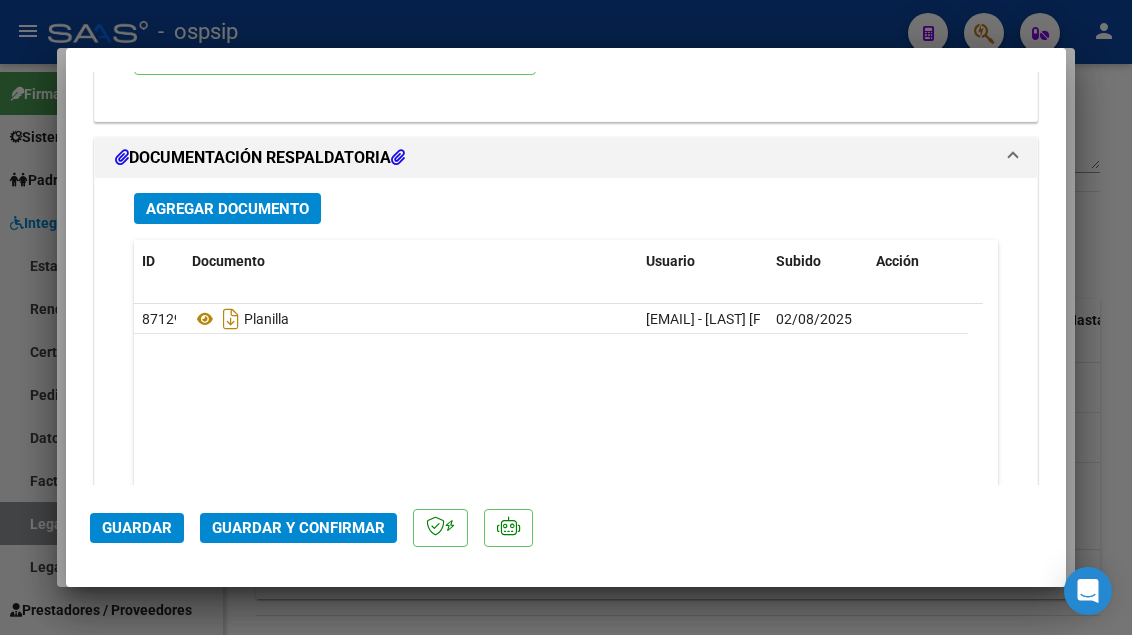 scroll, scrollTop: 2400, scrollLeft: 0, axis: vertical 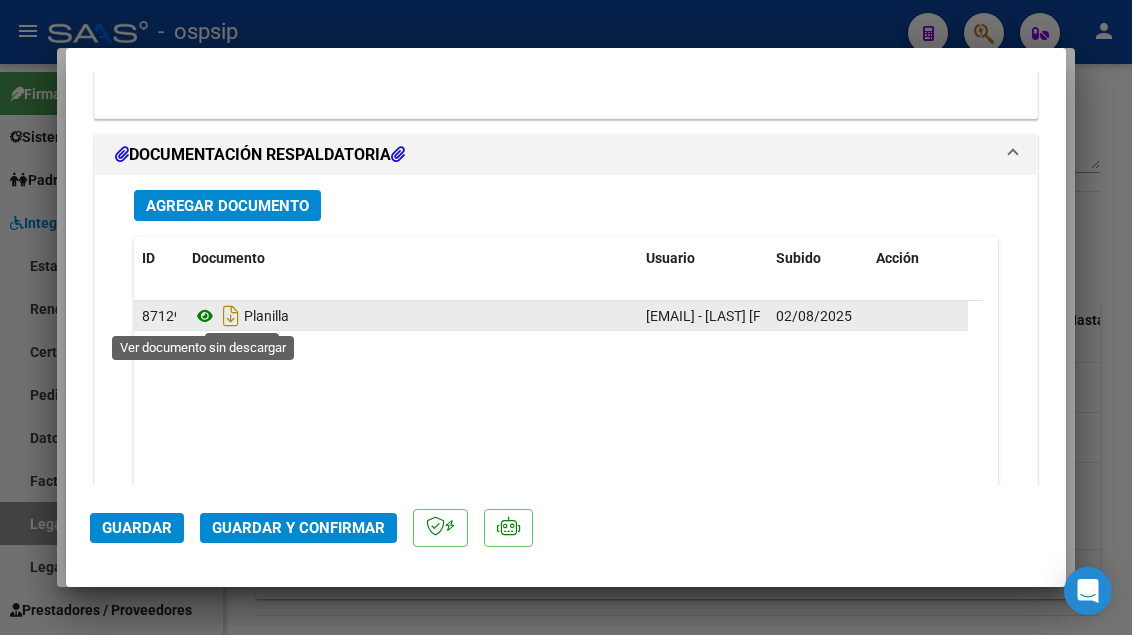 click 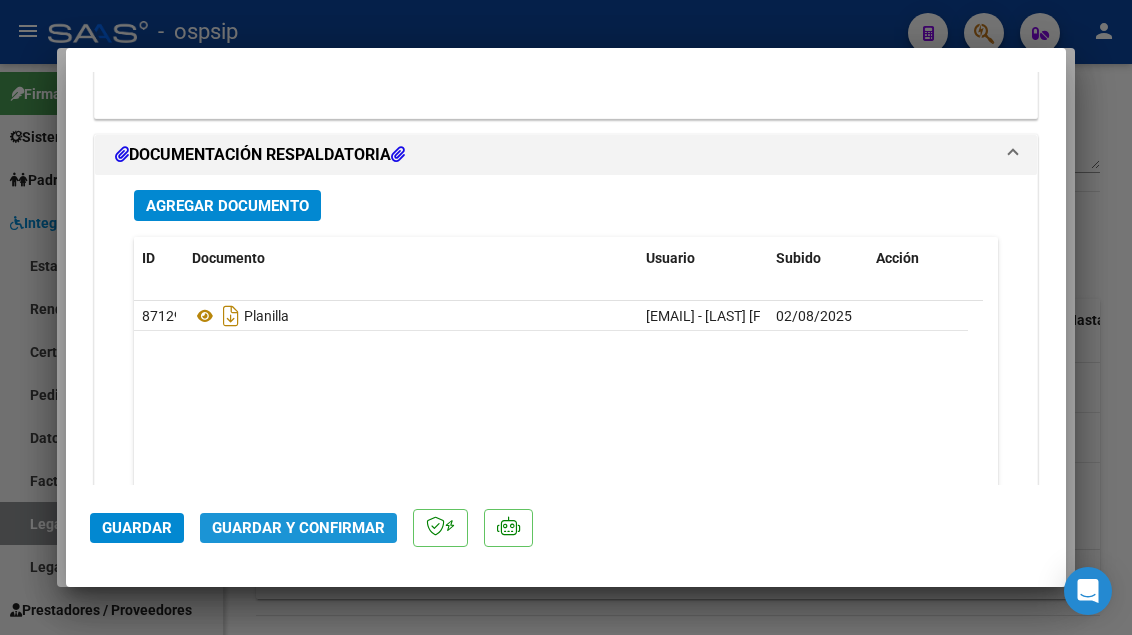 click on "Guardar y Confirmar" 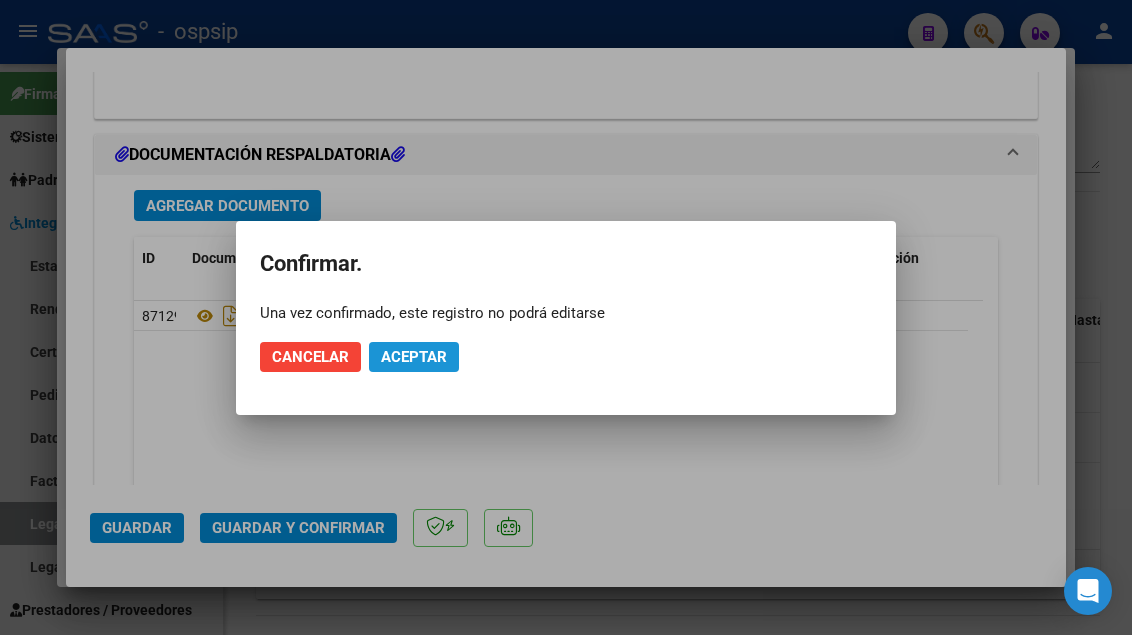 click on "Aceptar" 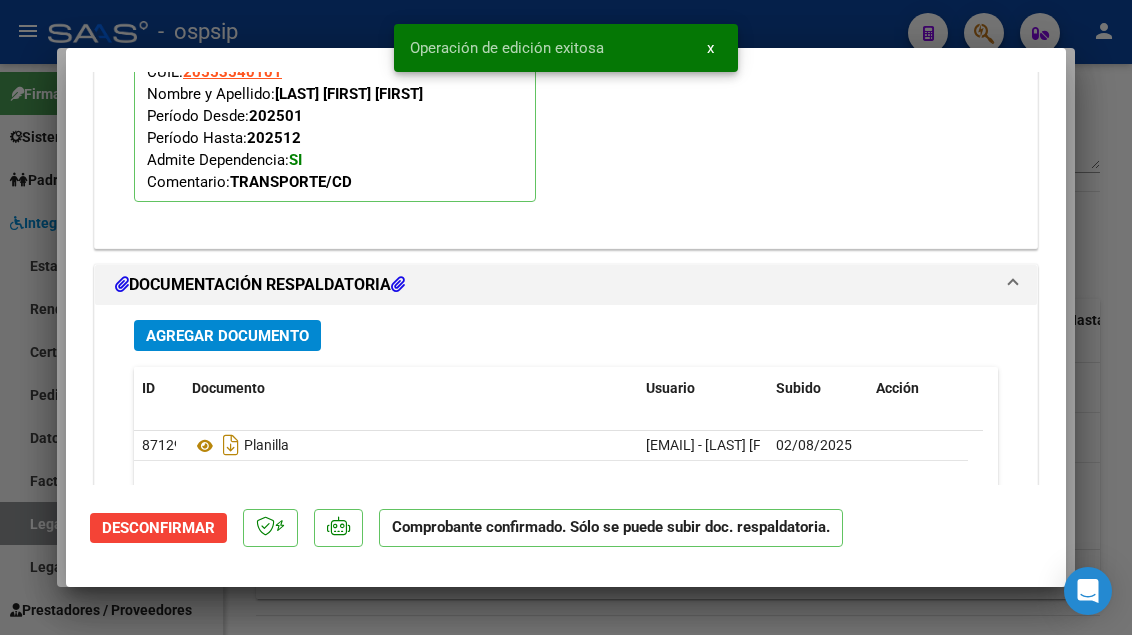 scroll, scrollTop: 2019, scrollLeft: 0, axis: vertical 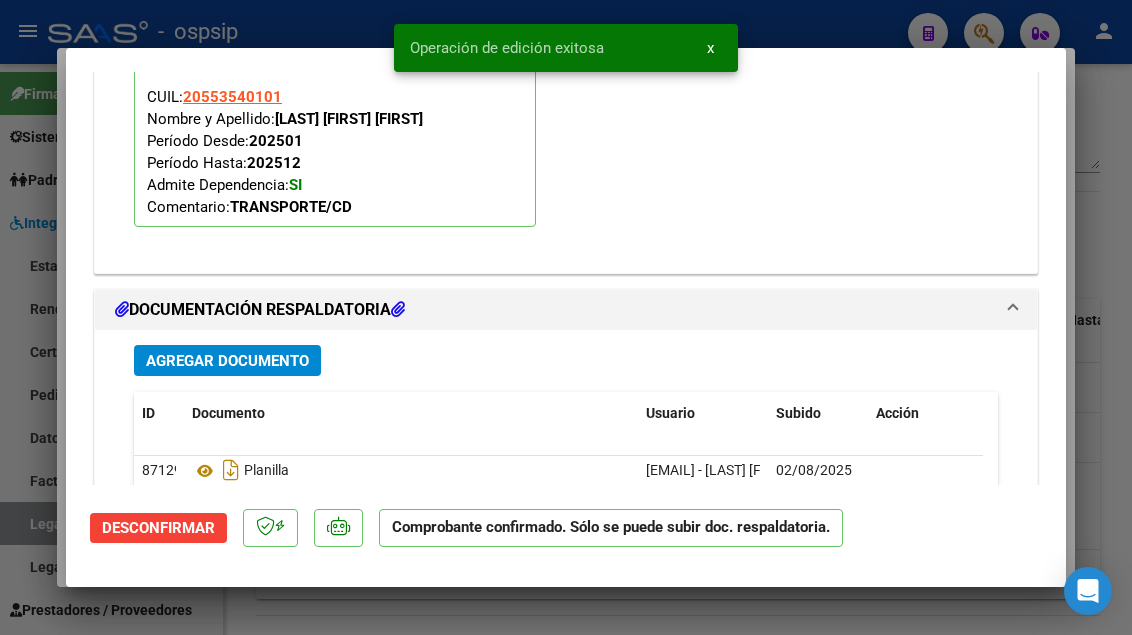 type 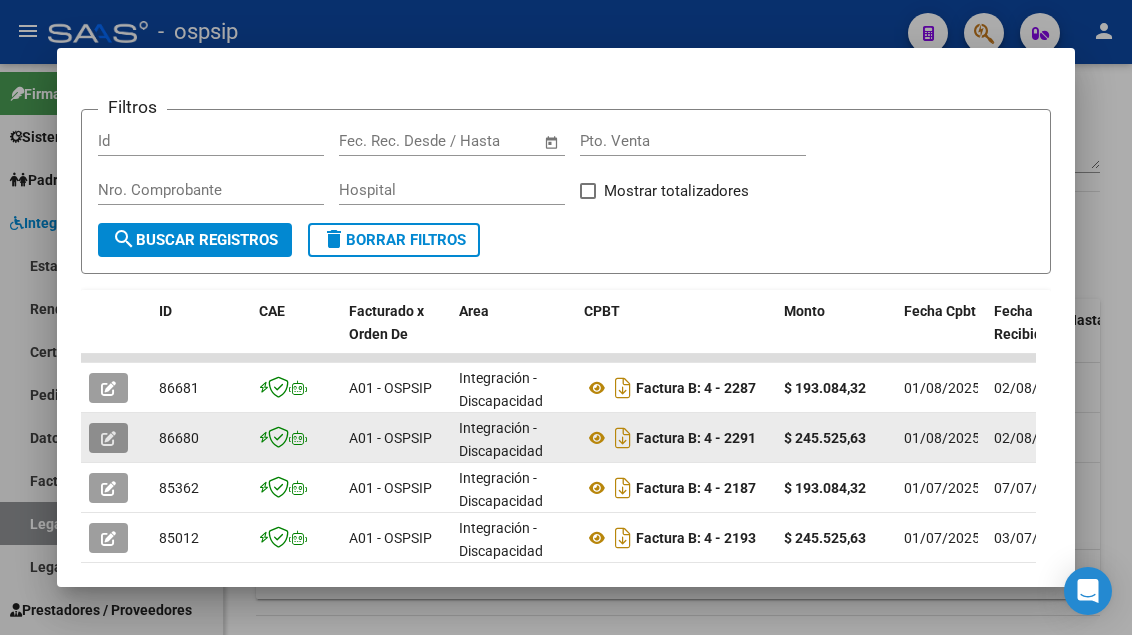 click 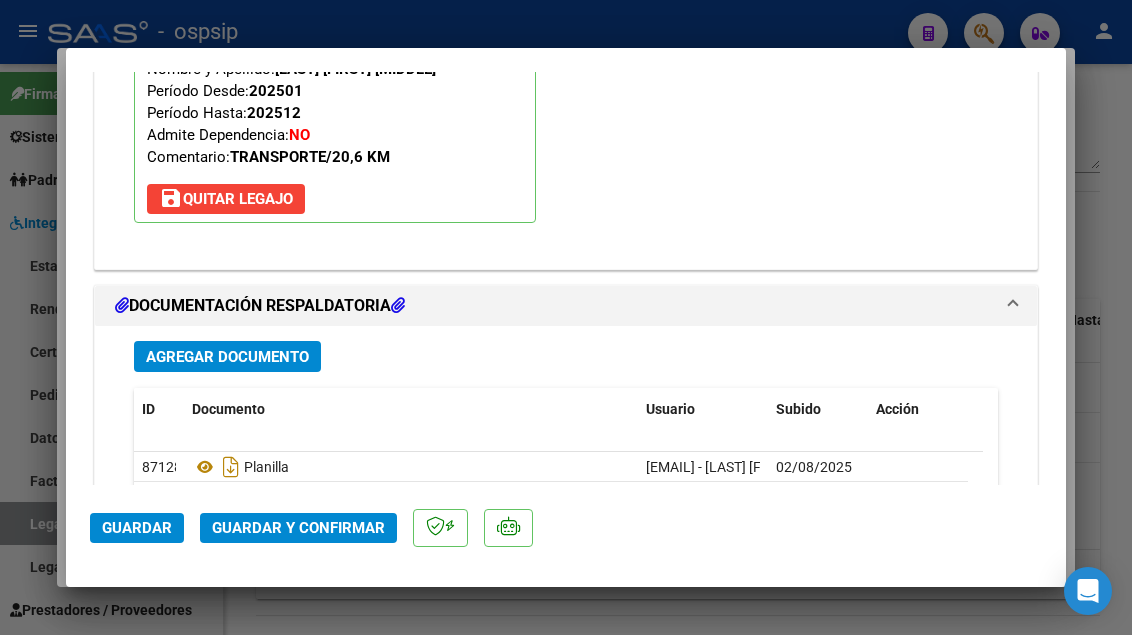 scroll, scrollTop: 2500, scrollLeft: 0, axis: vertical 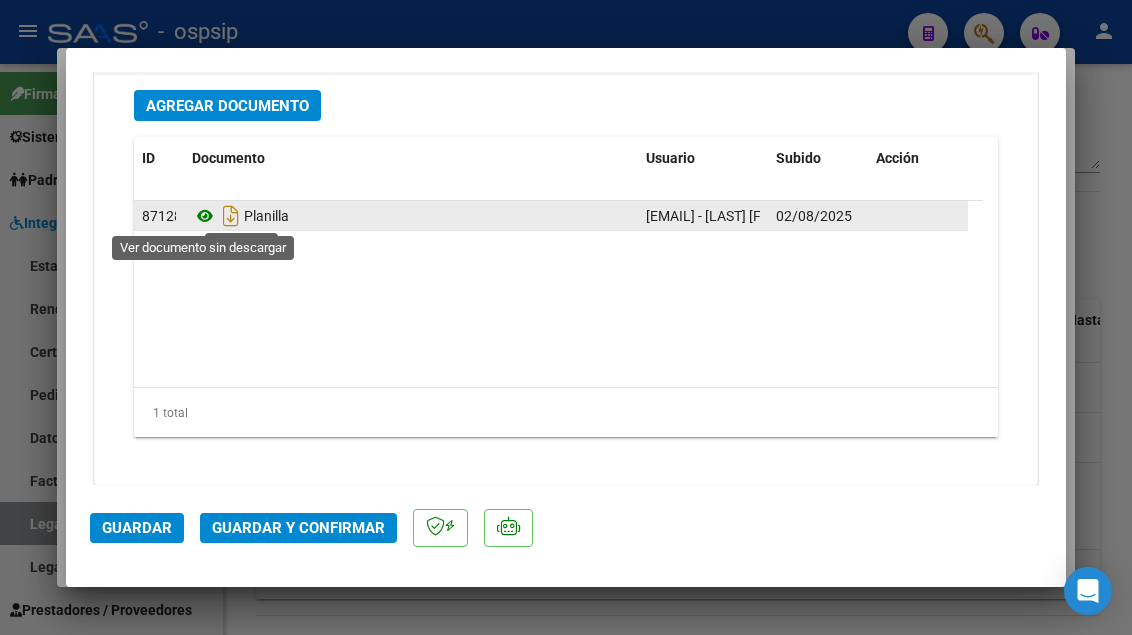 click 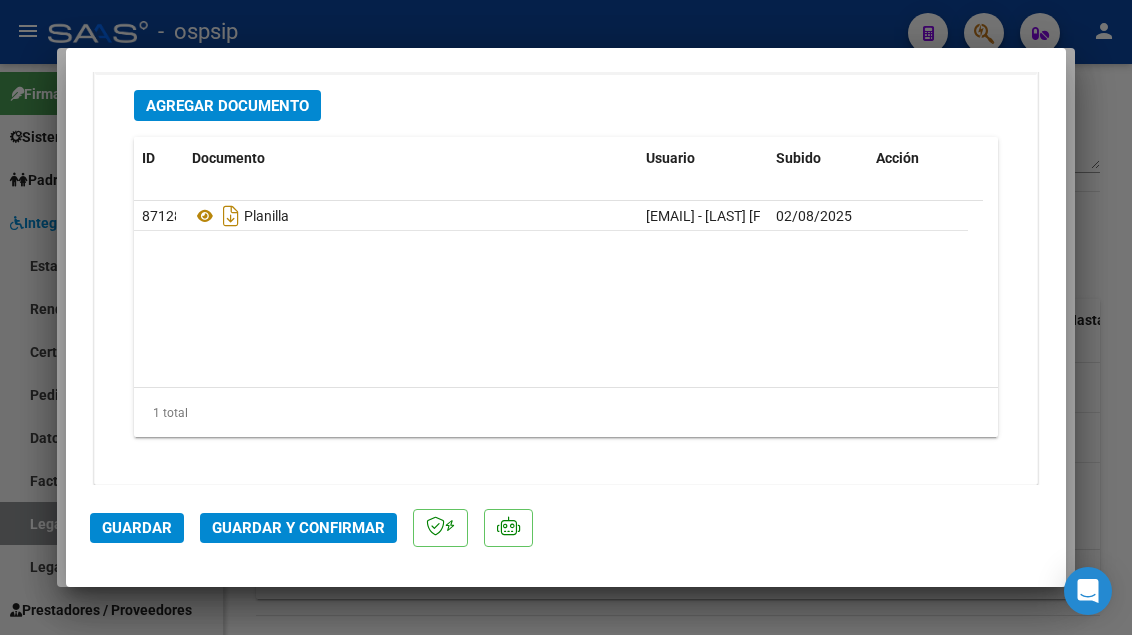 click on "Guardar y Confirmar" 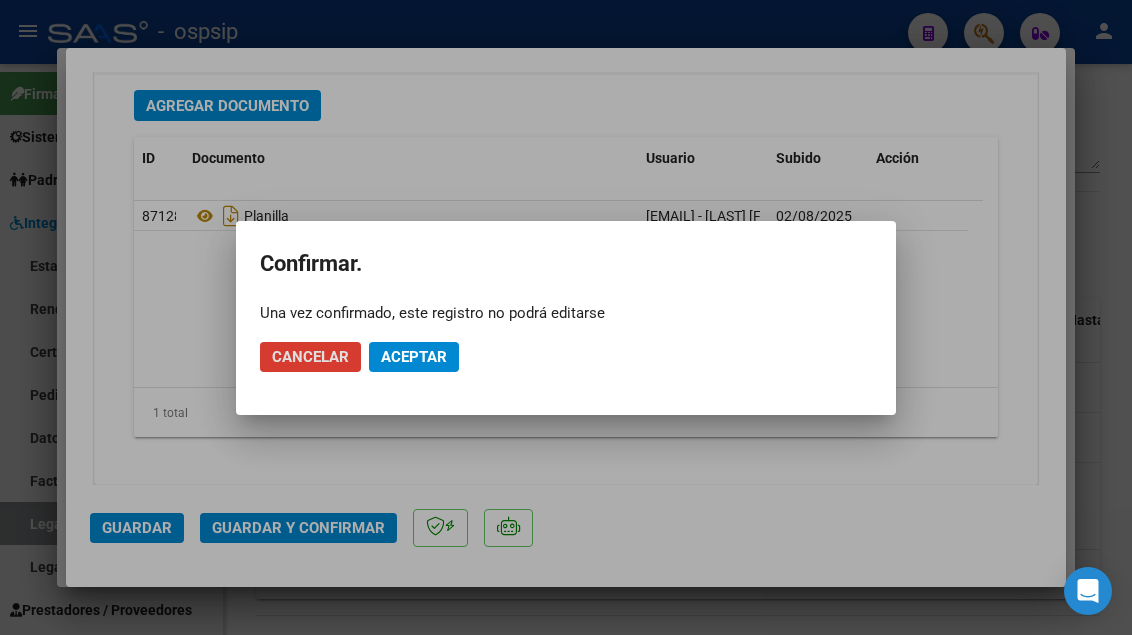 click on "Aceptar" 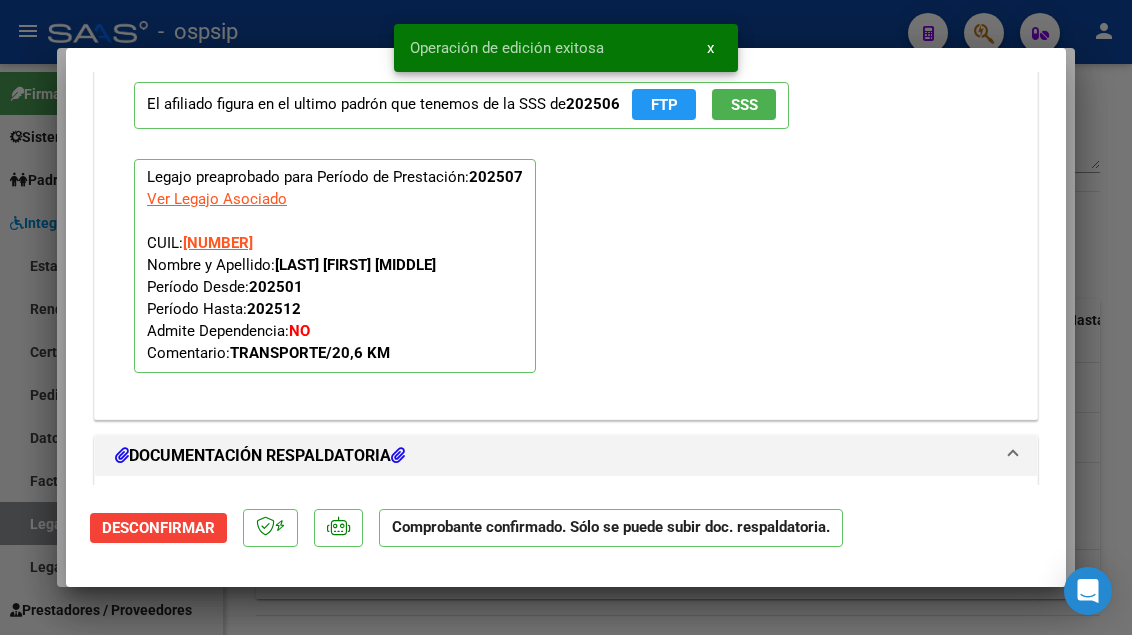scroll, scrollTop: 1573, scrollLeft: 0, axis: vertical 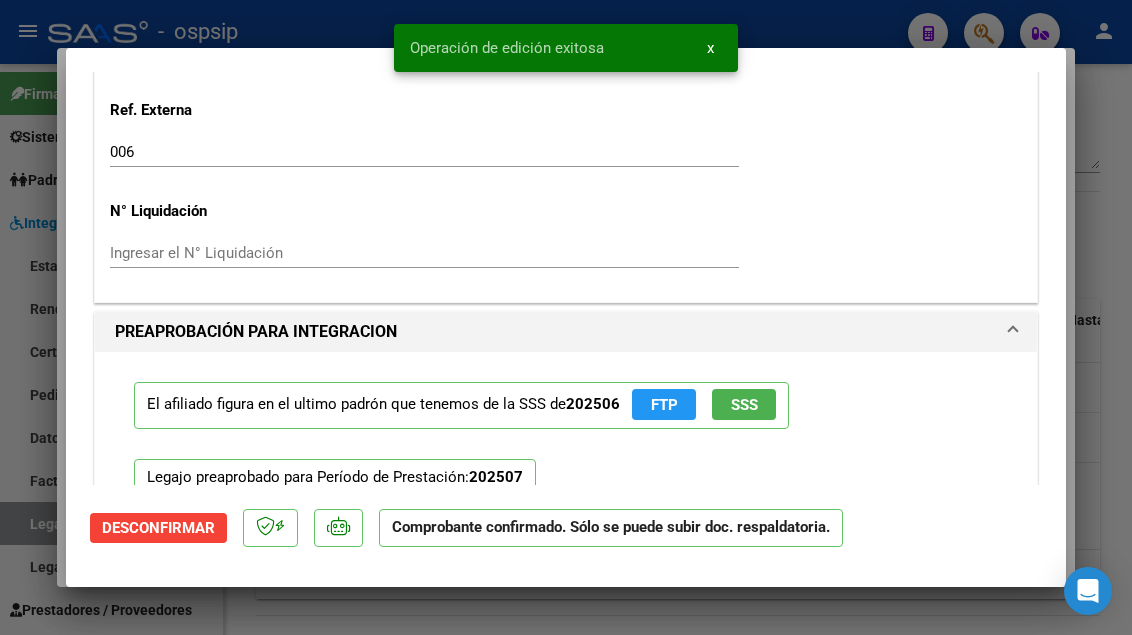 type 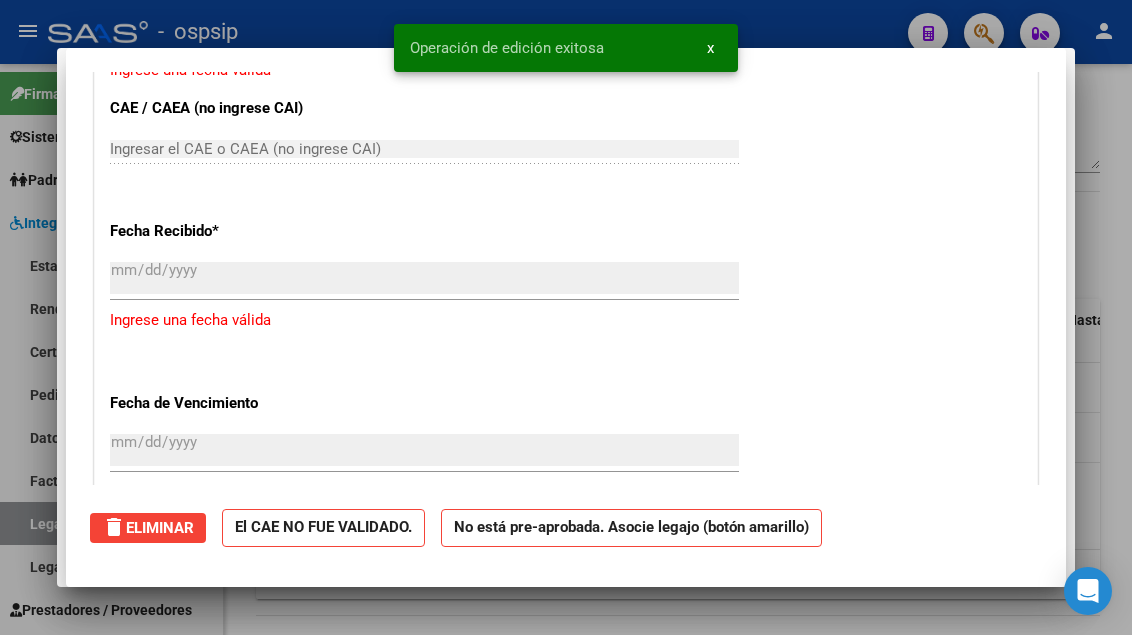 scroll, scrollTop: 0, scrollLeft: 0, axis: both 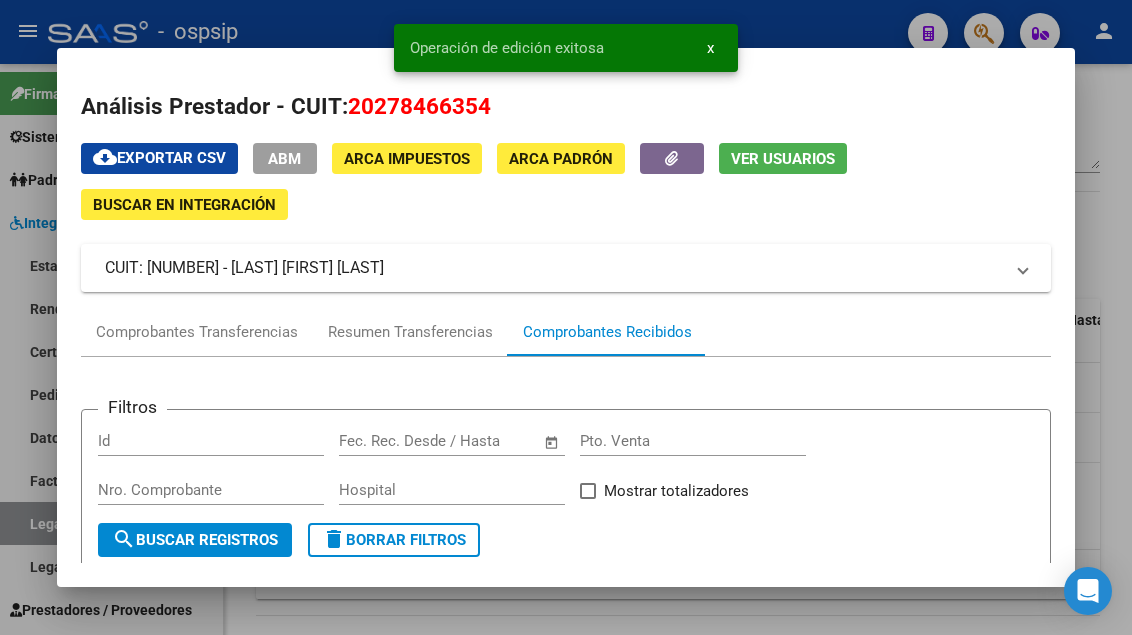 type 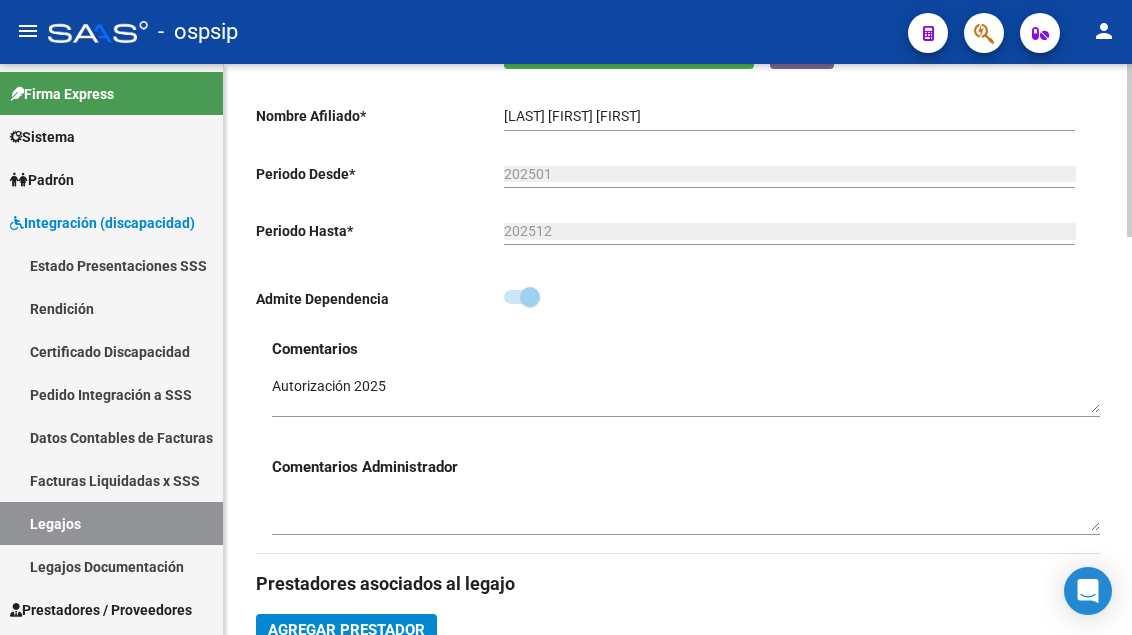 scroll, scrollTop: 400, scrollLeft: 0, axis: vertical 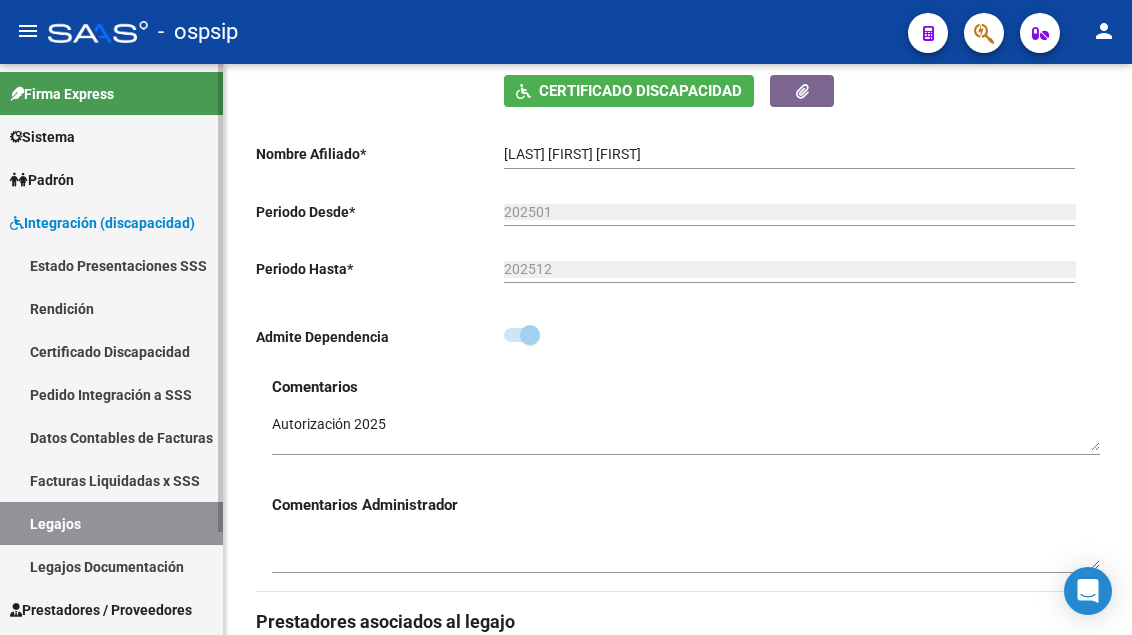 click on "Legajos" at bounding box center [111, 523] 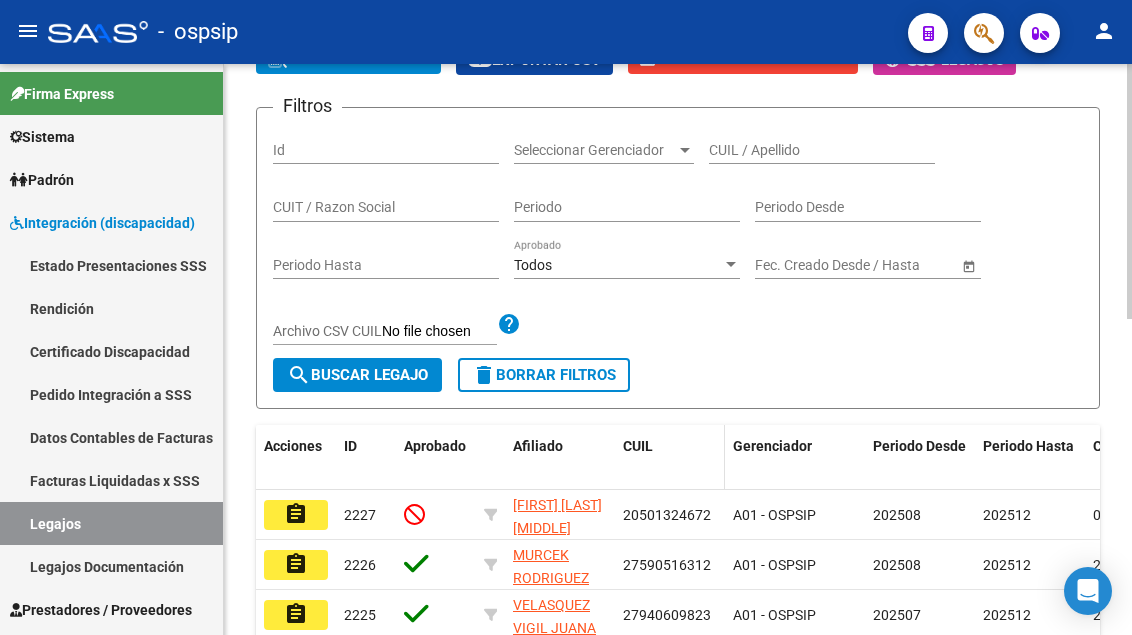 scroll, scrollTop: 200, scrollLeft: 0, axis: vertical 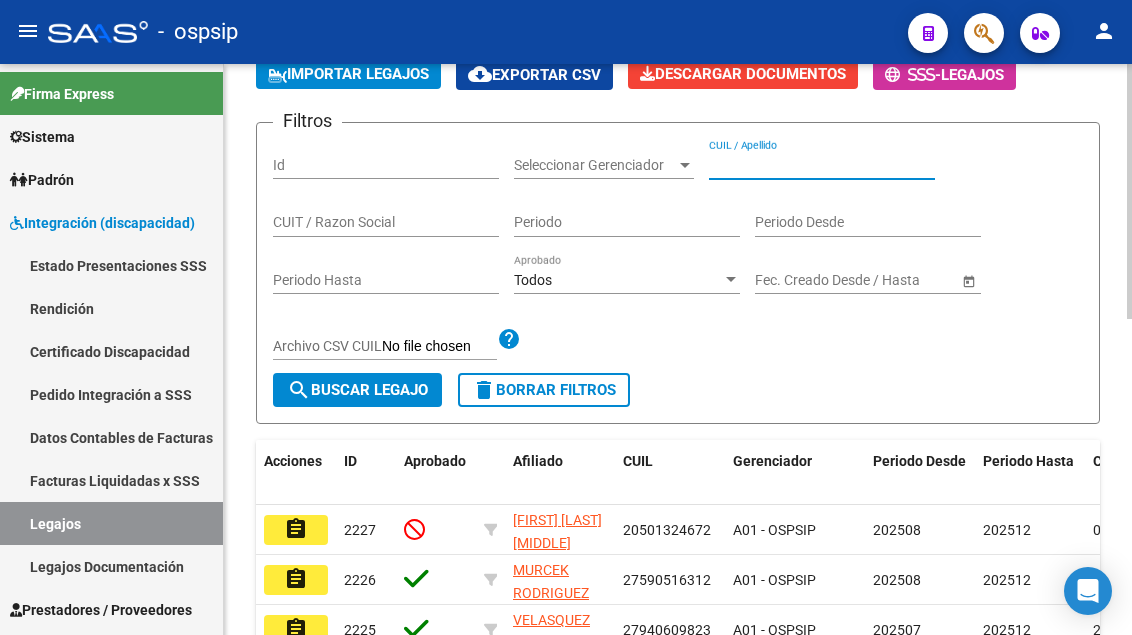 click on "CUIL / Apellido" at bounding box center [822, 165] 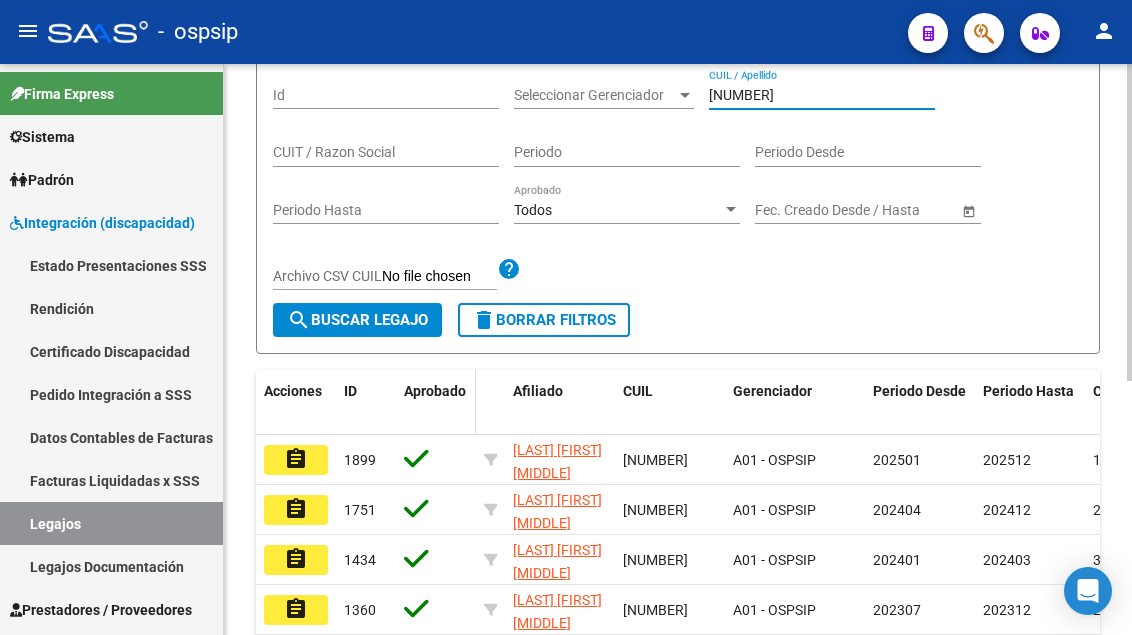 scroll, scrollTop: 300, scrollLeft: 0, axis: vertical 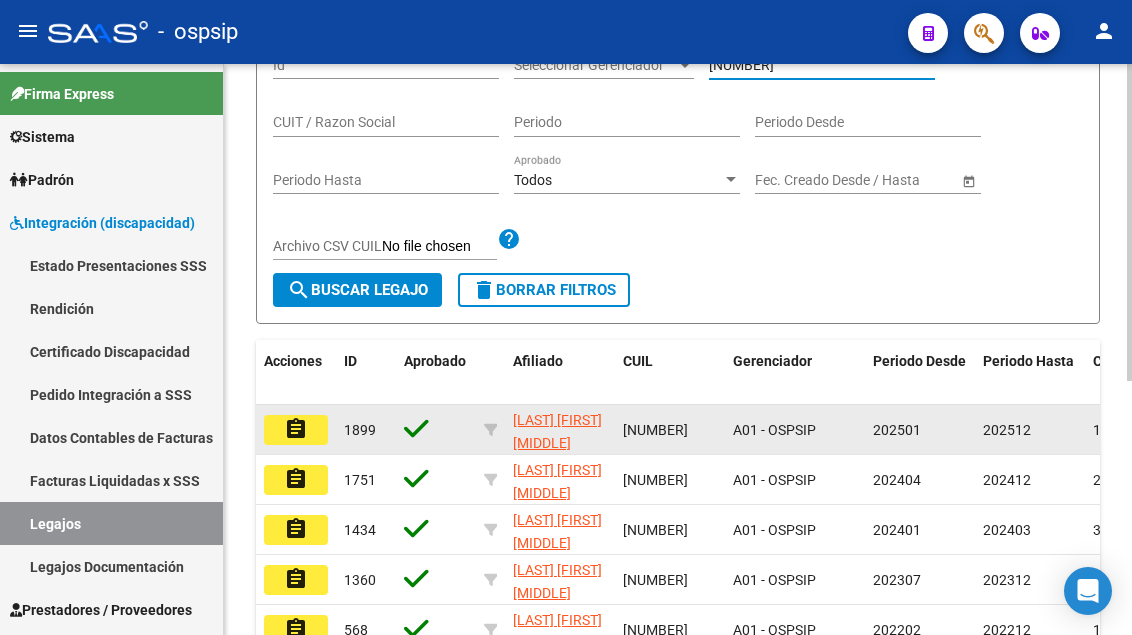 type on "49250209" 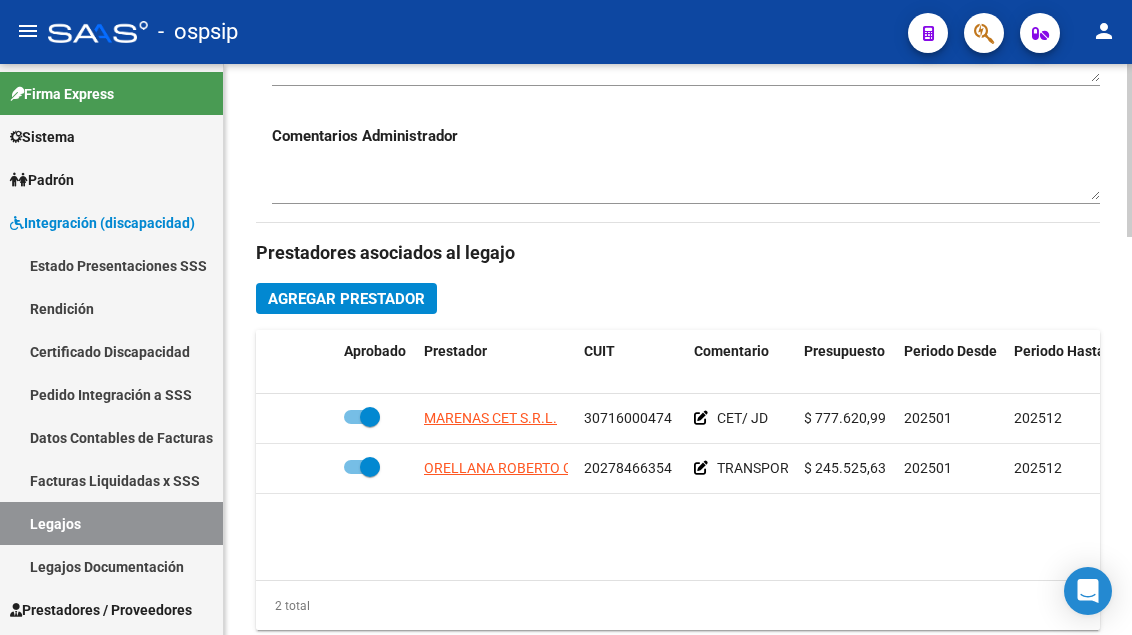 scroll, scrollTop: 900, scrollLeft: 0, axis: vertical 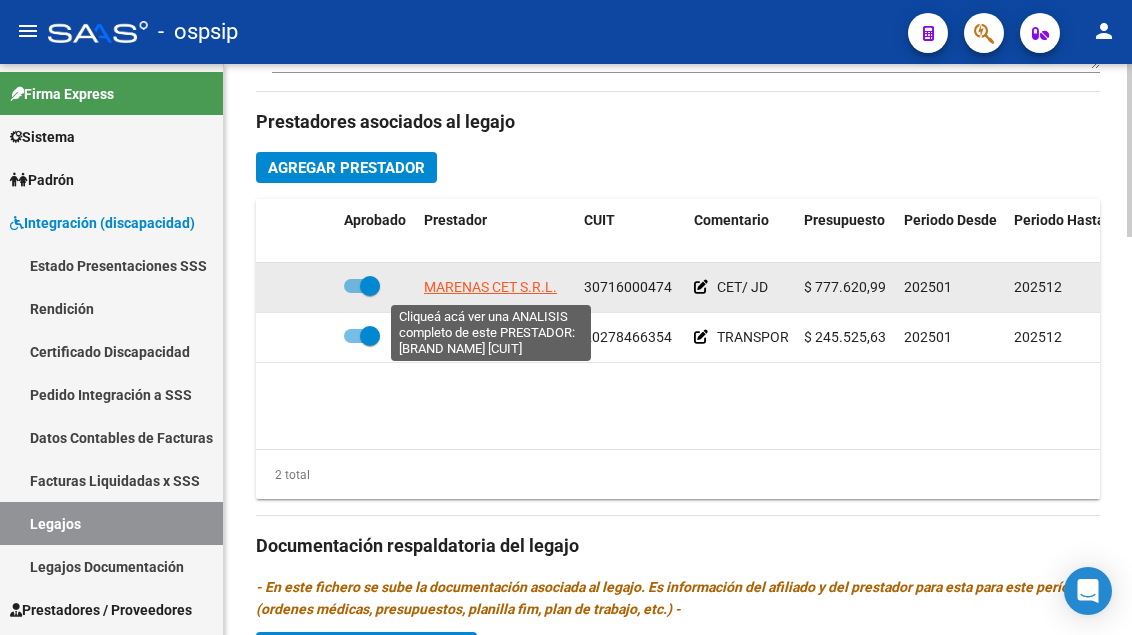 click on "MARENAS CET S.R.L." 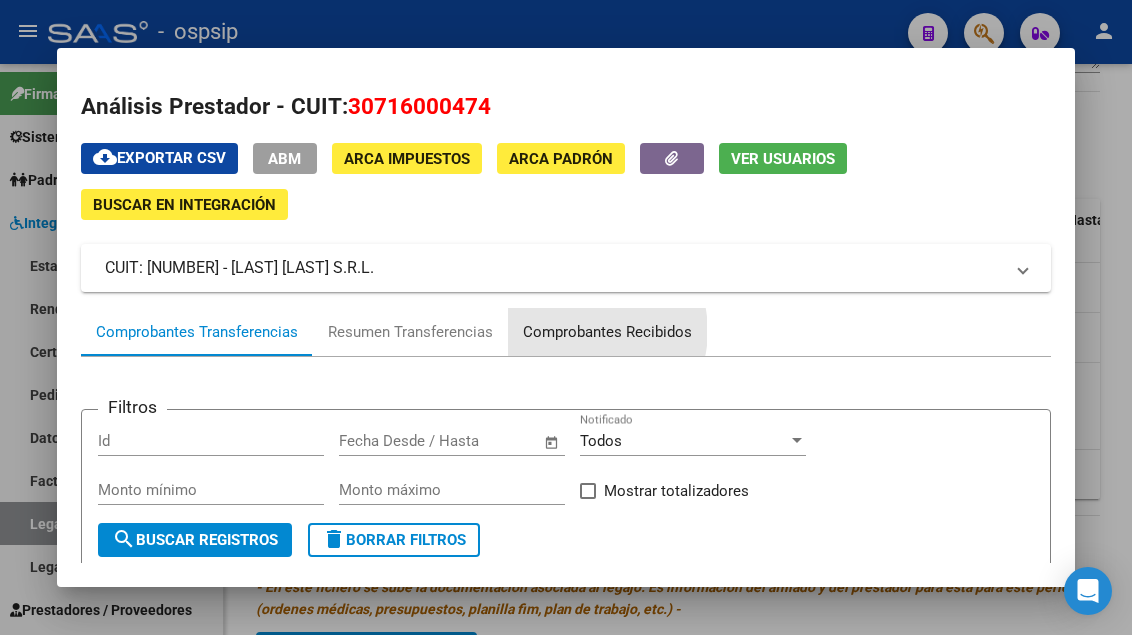 click on "Comprobantes Recibidos" at bounding box center [607, 332] 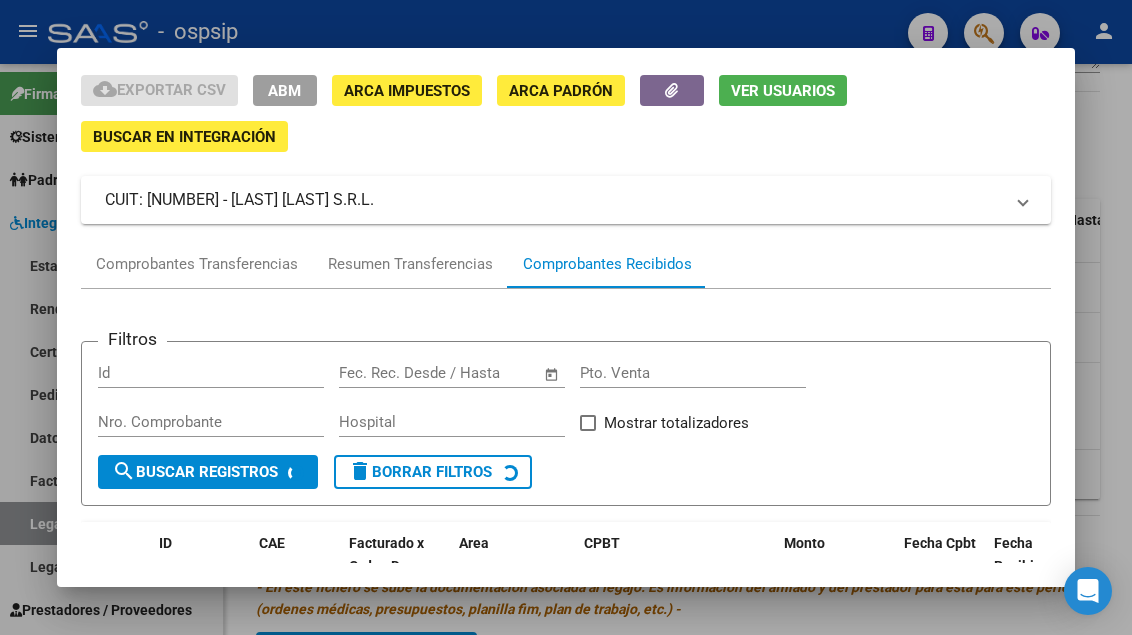scroll, scrollTop: 185, scrollLeft: 0, axis: vertical 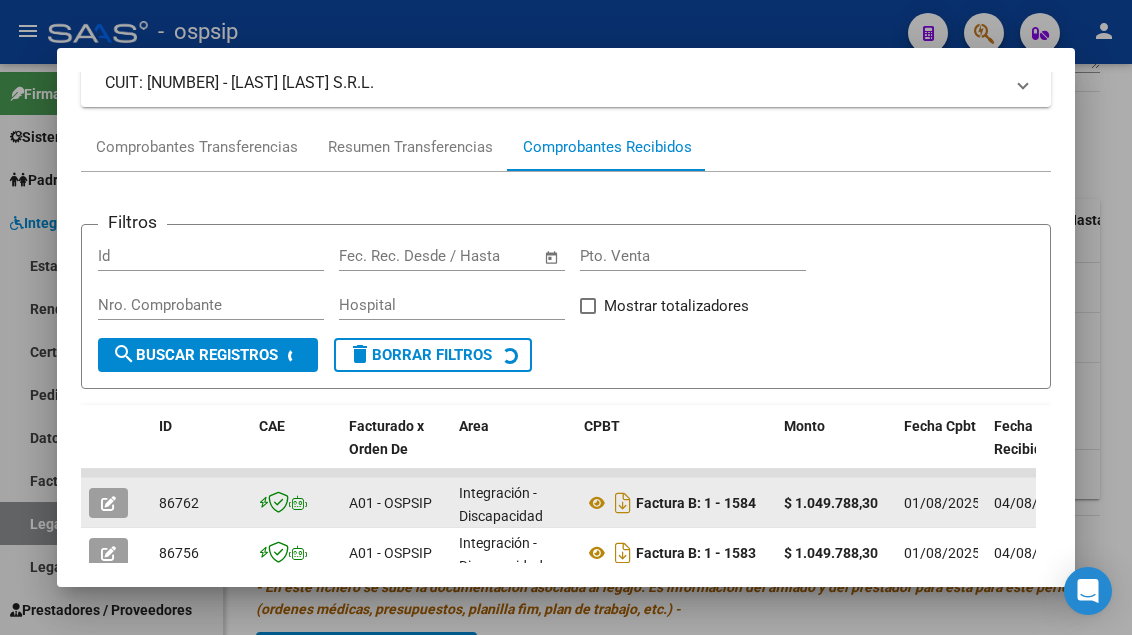 click 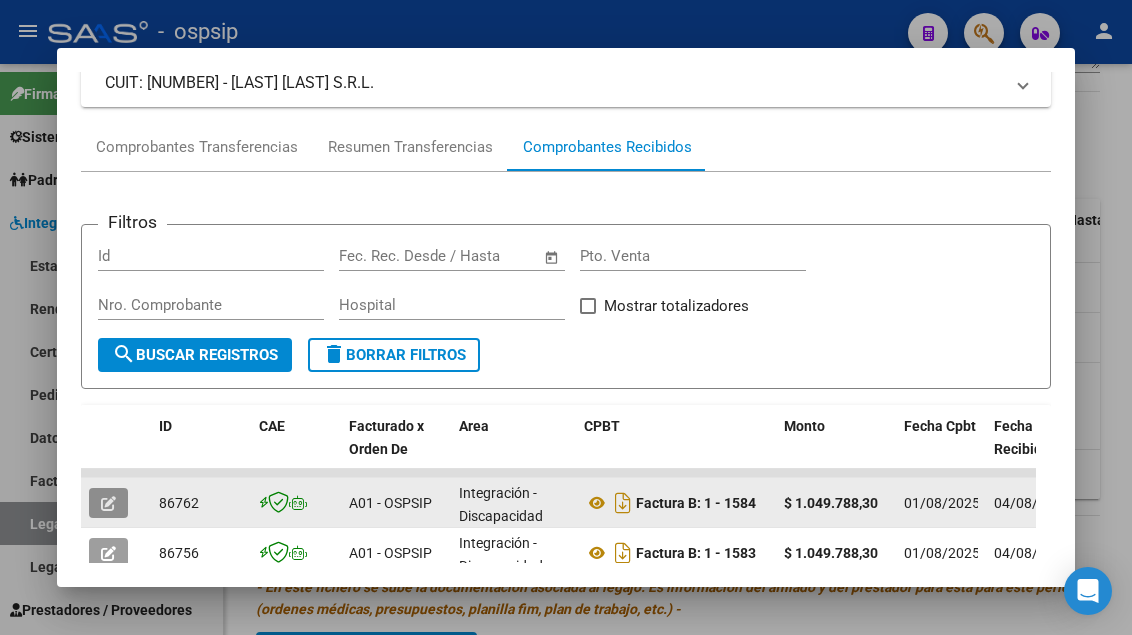 click 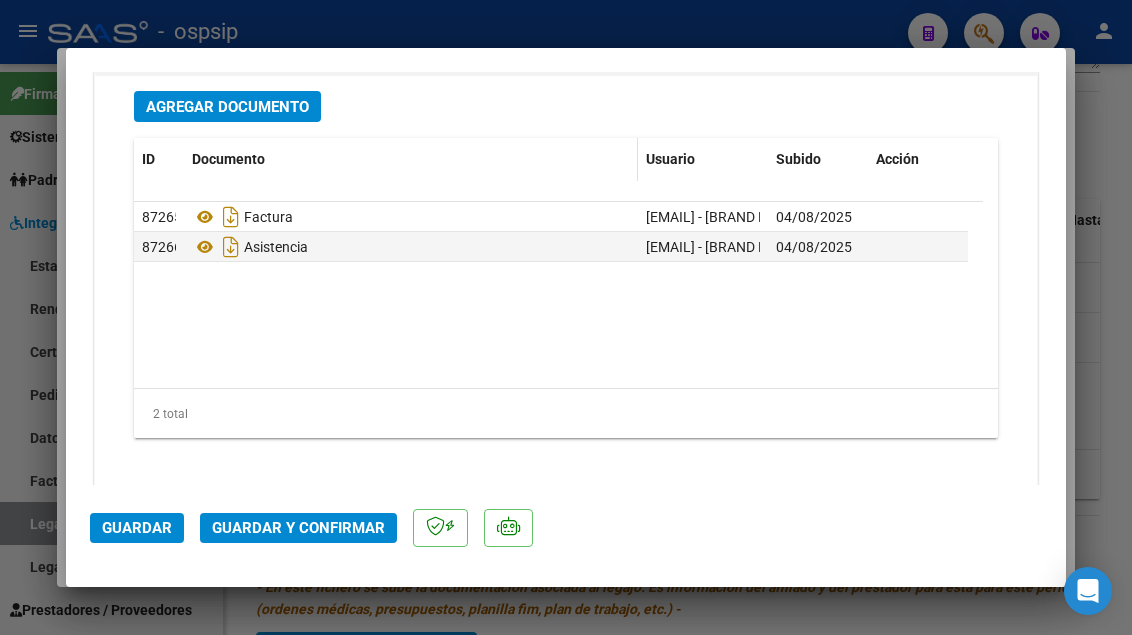 scroll, scrollTop: 2500, scrollLeft: 0, axis: vertical 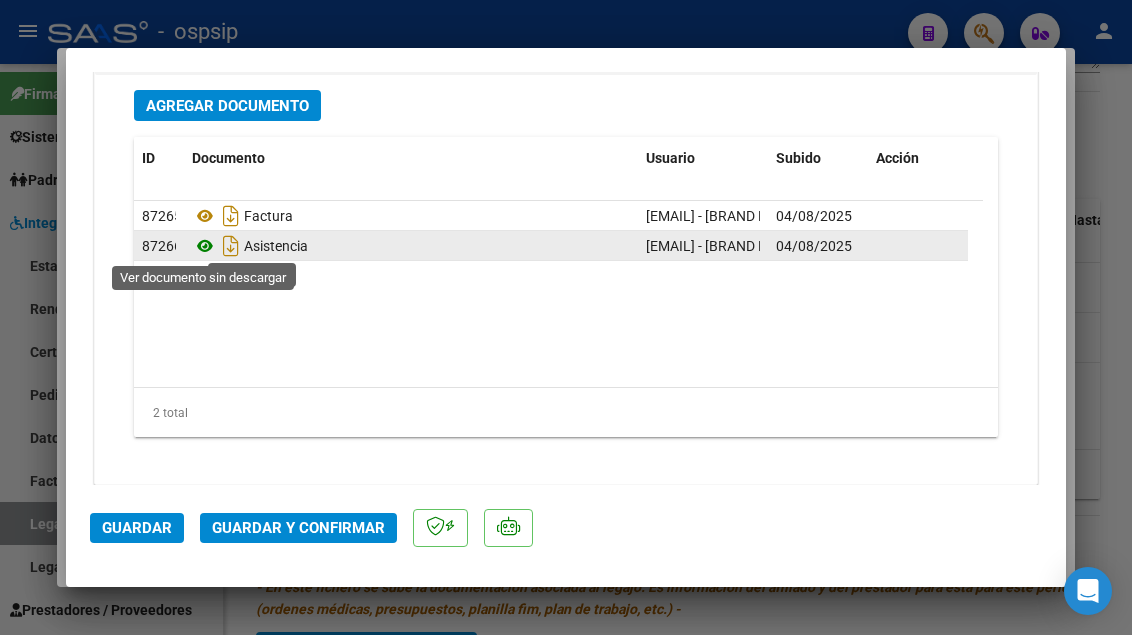 click 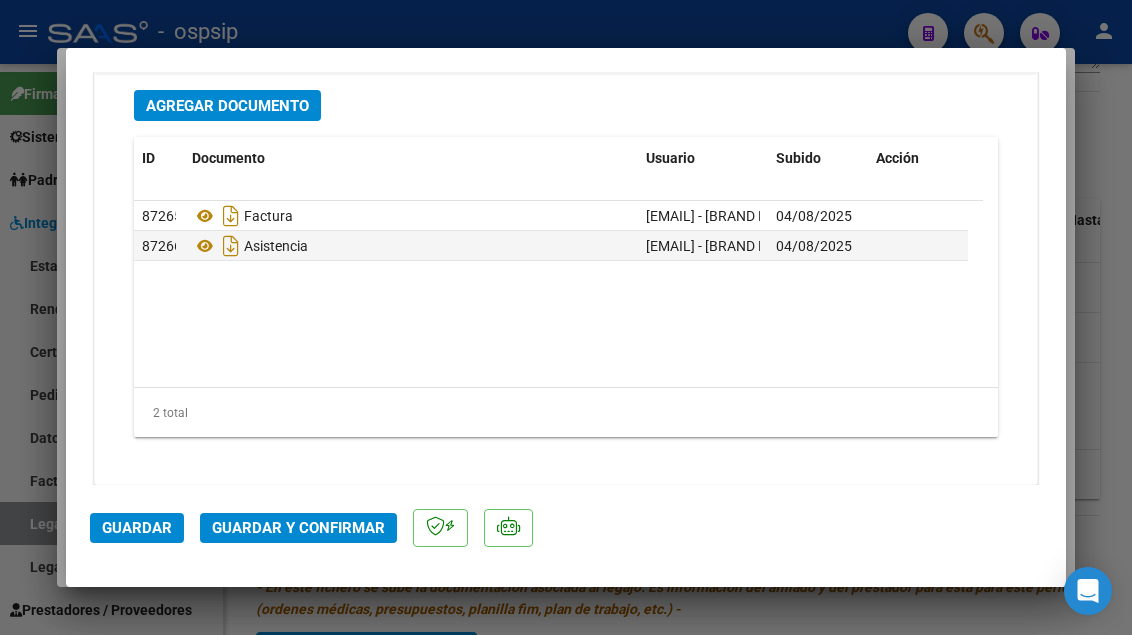 click on "Agregar Documento ID Documento Usuario Subido Acción 87265  Factura   marenascet@gmail.com - marenas cet   04/08/2025  87266  Asistencia   marenascet@gmail.com - marenas cet   04/08/2025   2 total   1" at bounding box center (566, 271) 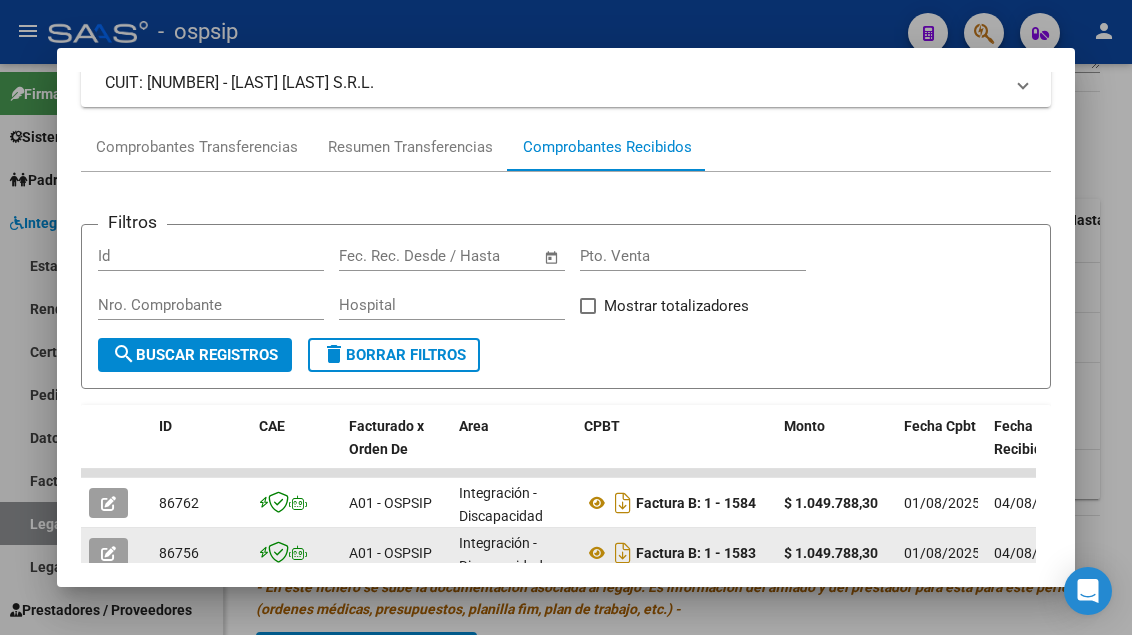 click 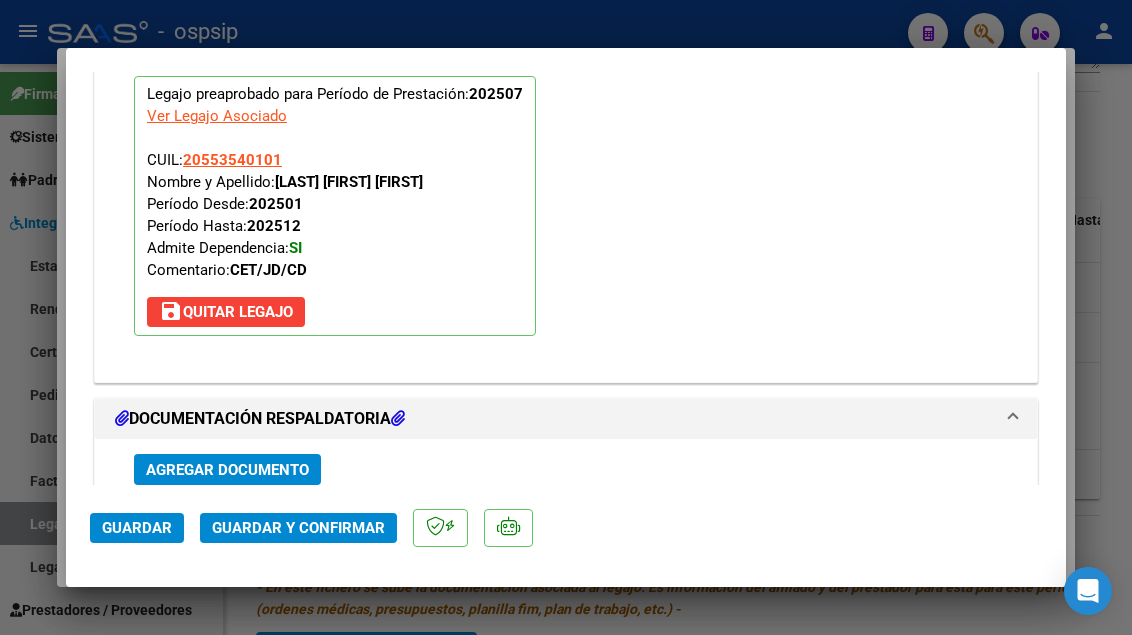 scroll, scrollTop: 2338, scrollLeft: 0, axis: vertical 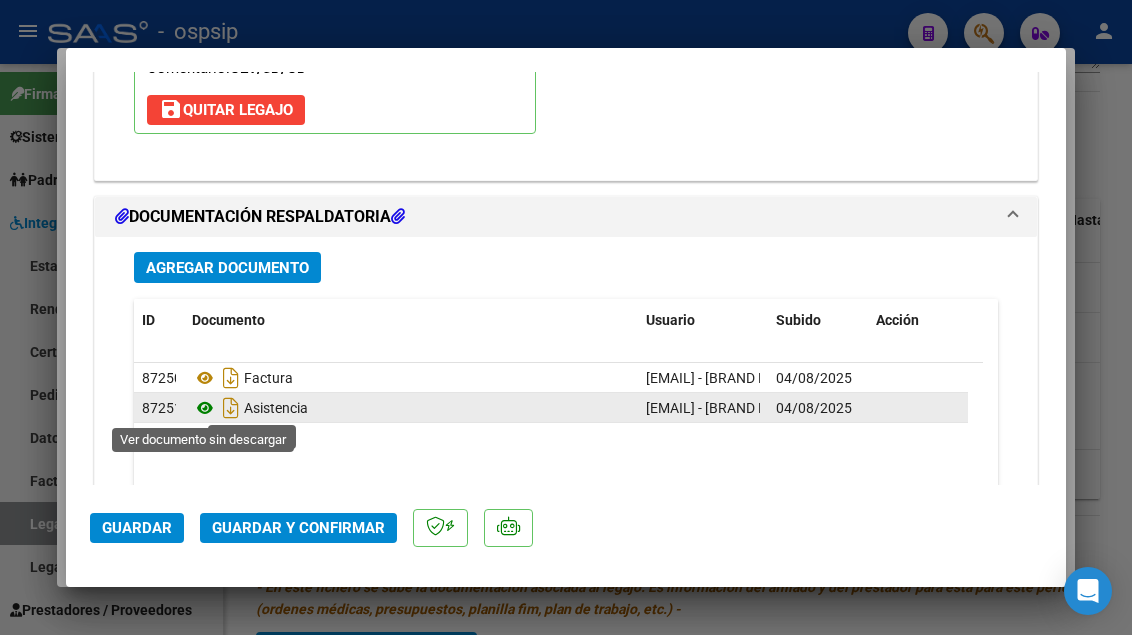 click 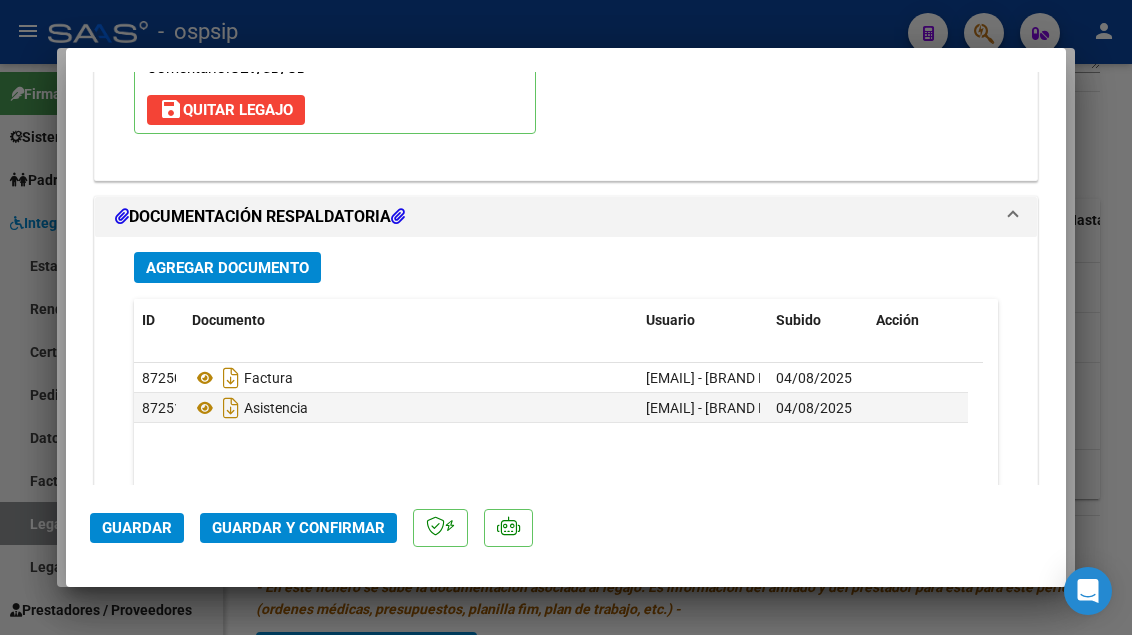 type 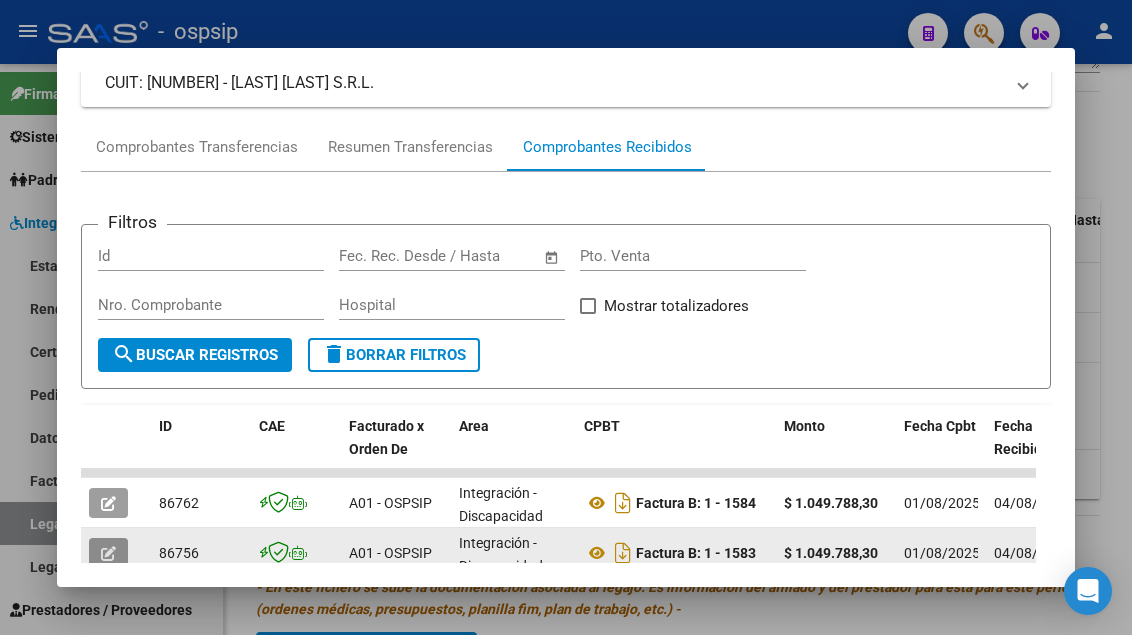type 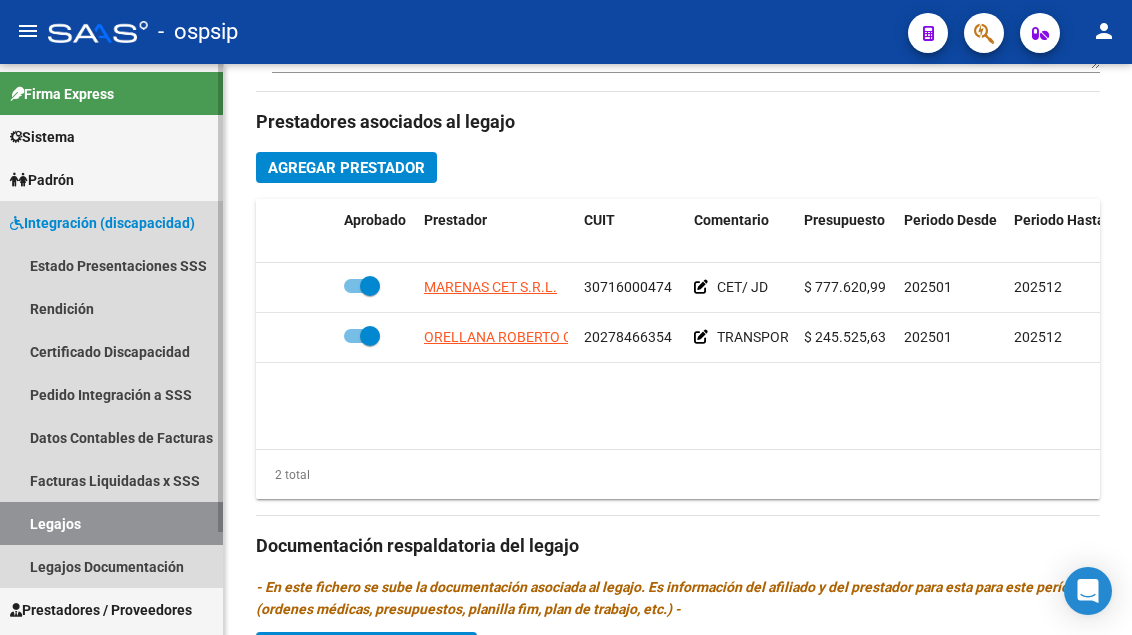 click on "Legajos" at bounding box center (111, 523) 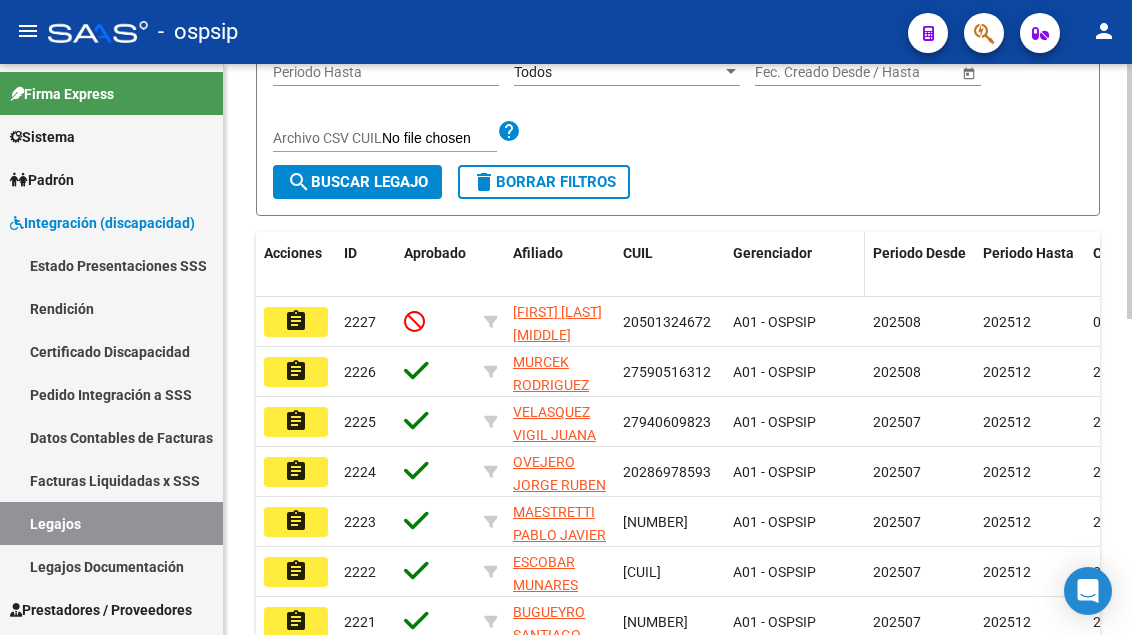 scroll, scrollTop: 208, scrollLeft: 0, axis: vertical 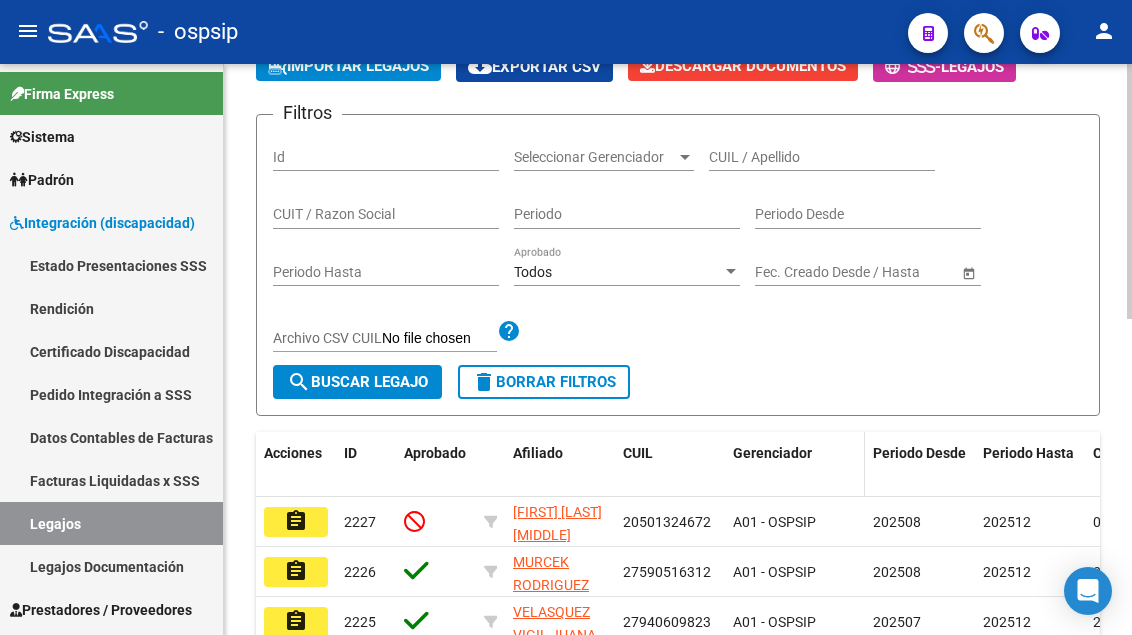 click on "CUIL / Apellido" at bounding box center (822, 157) 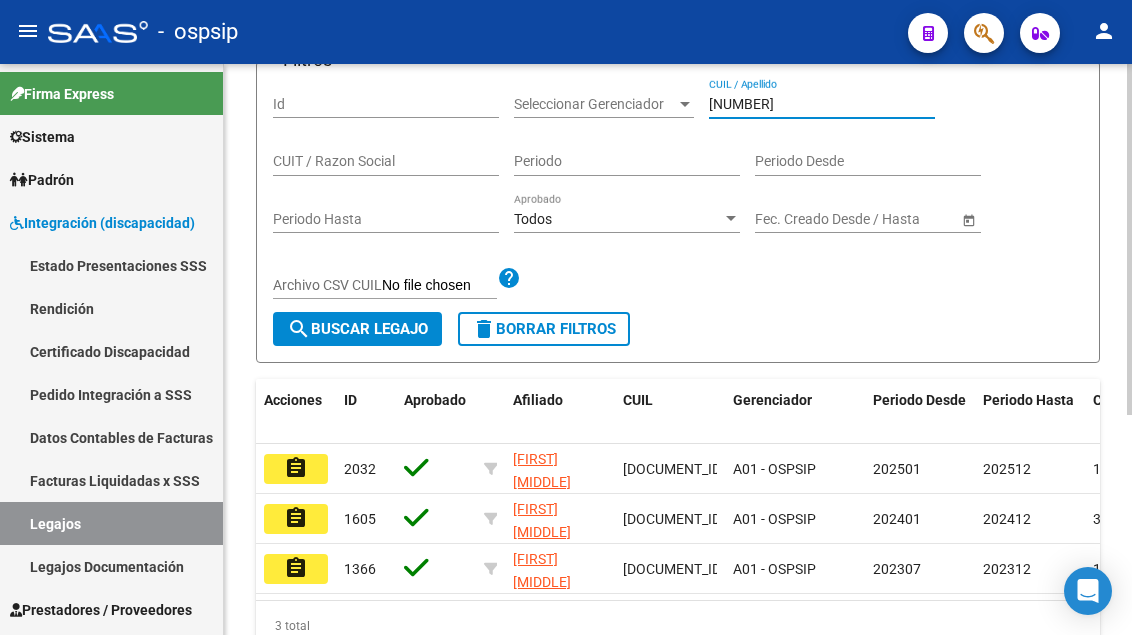 scroll, scrollTop: 308, scrollLeft: 0, axis: vertical 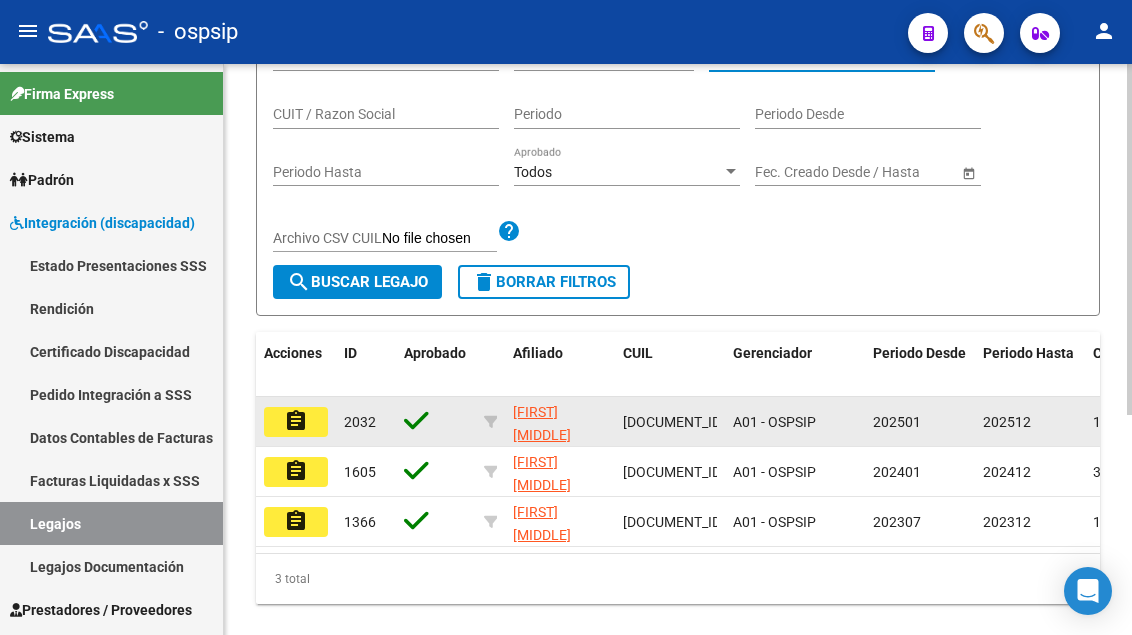 type on "53745711" 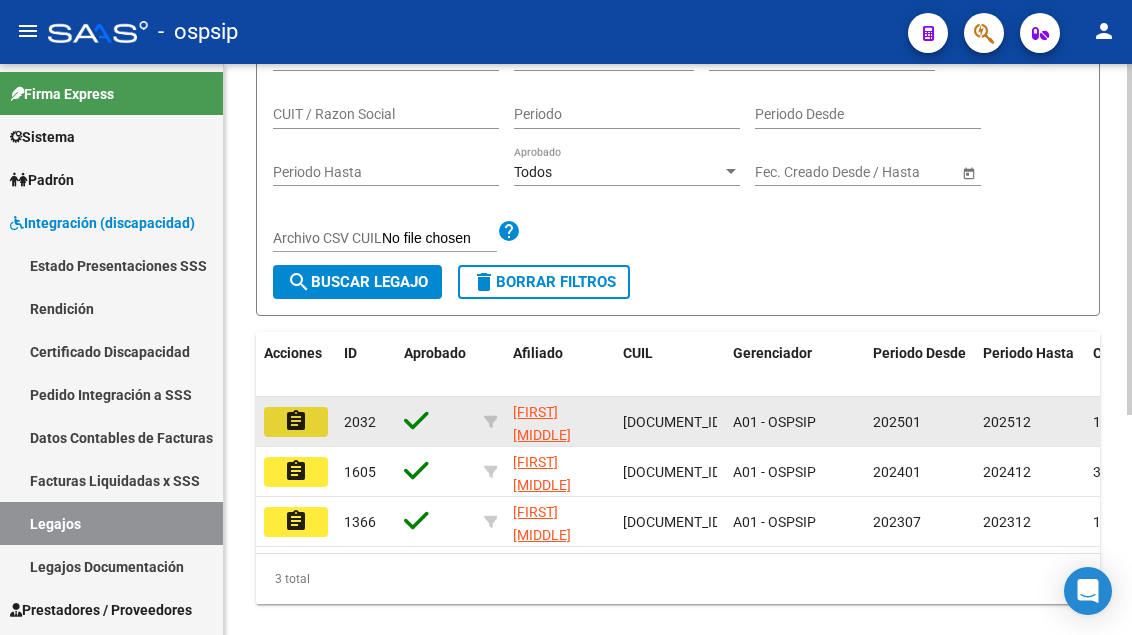 click on "assignment" 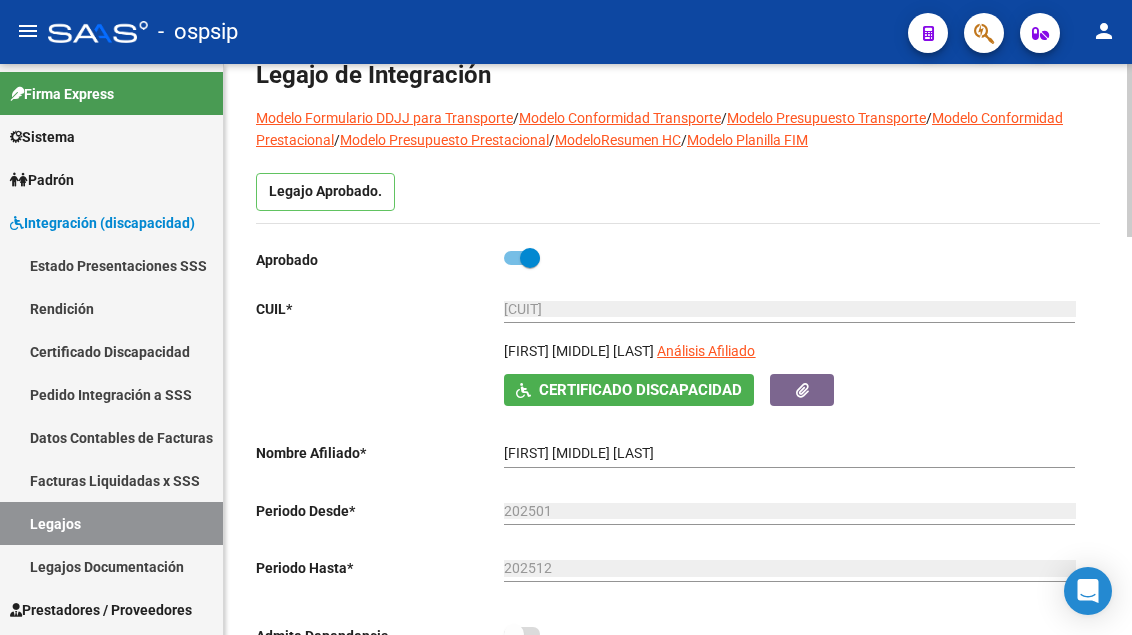 scroll, scrollTop: 100, scrollLeft: 0, axis: vertical 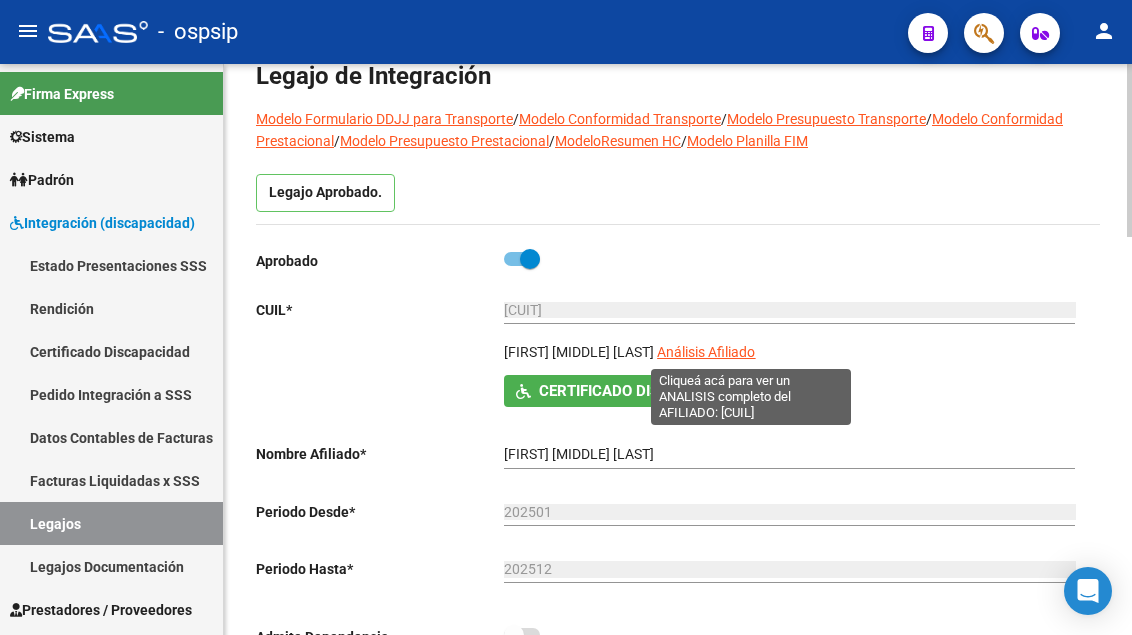 click on "Análisis Afiliado" 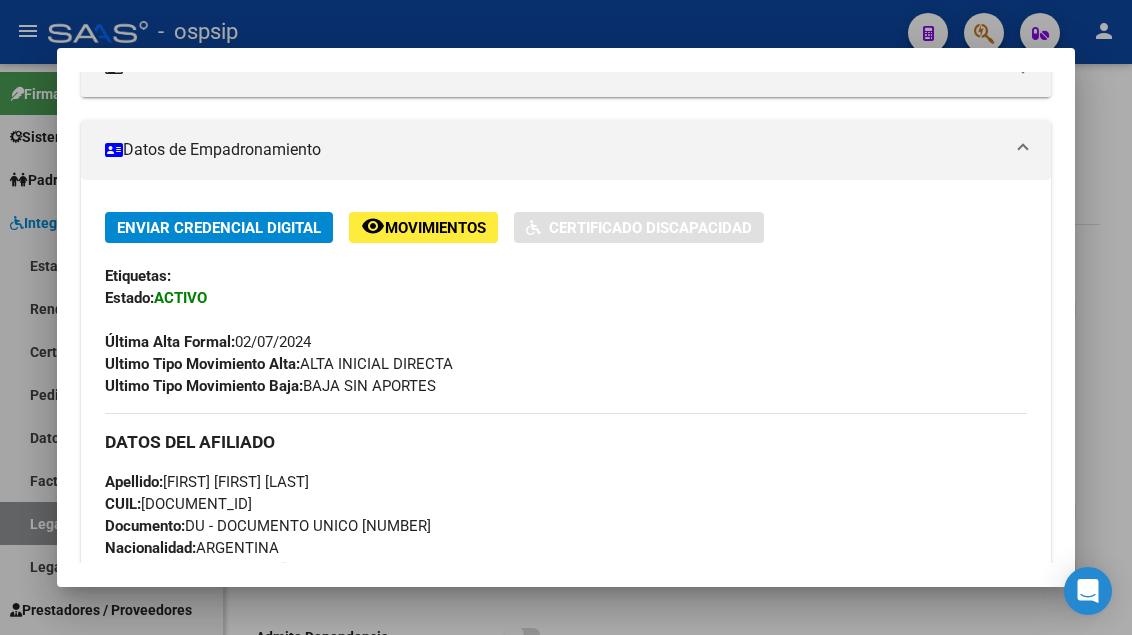 scroll, scrollTop: 100, scrollLeft: 0, axis: vertical 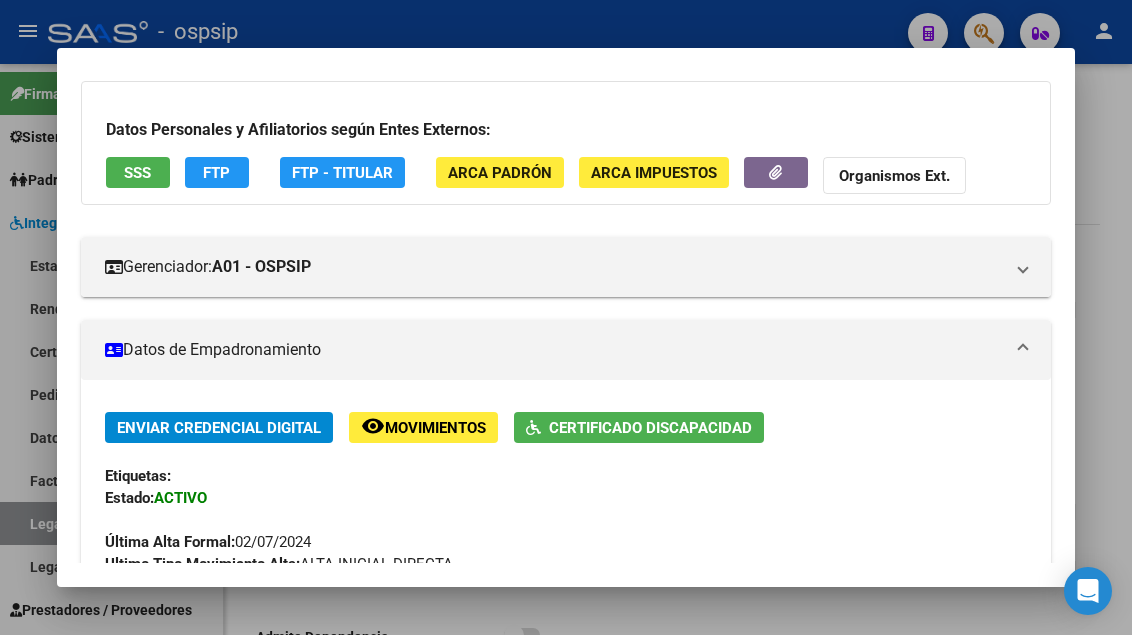 click on "SSS" at bounding box center (138, 172) 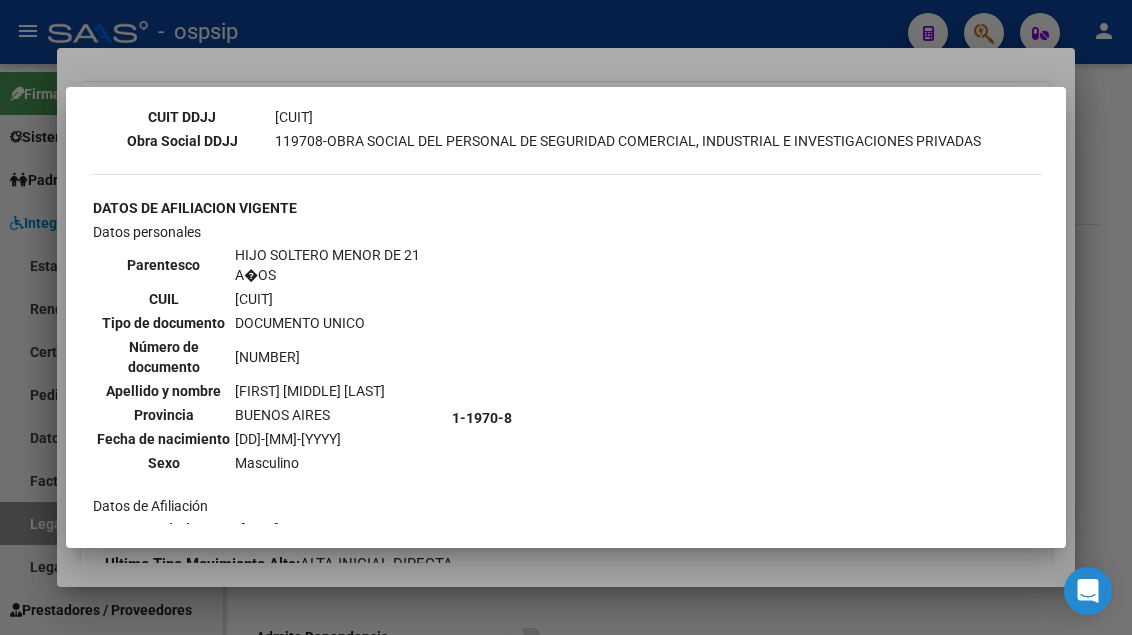 scroll, scrollTop: 800, scrollLeft: 0, axis: vertical 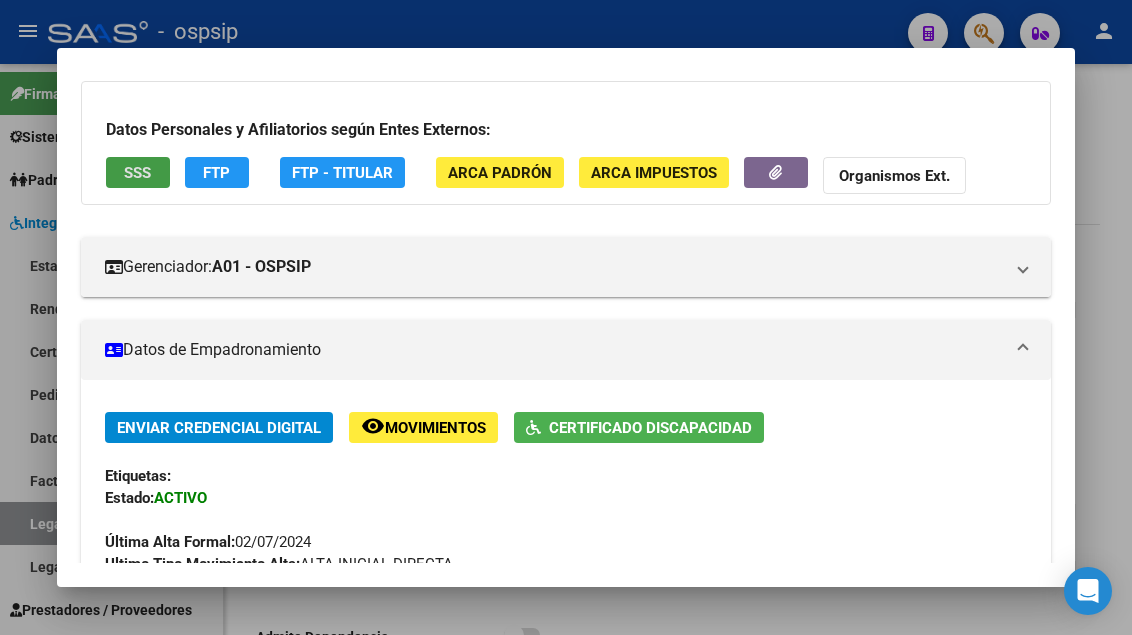 type 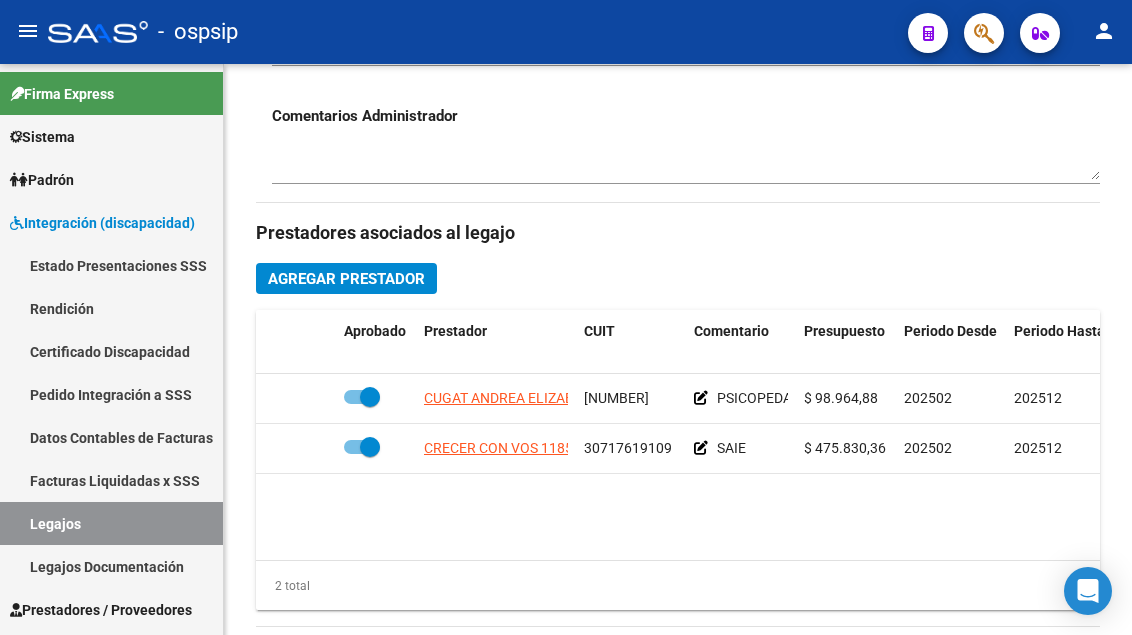 scroll, scrollTop: 800, scrollLeft: 0, axis: vertical 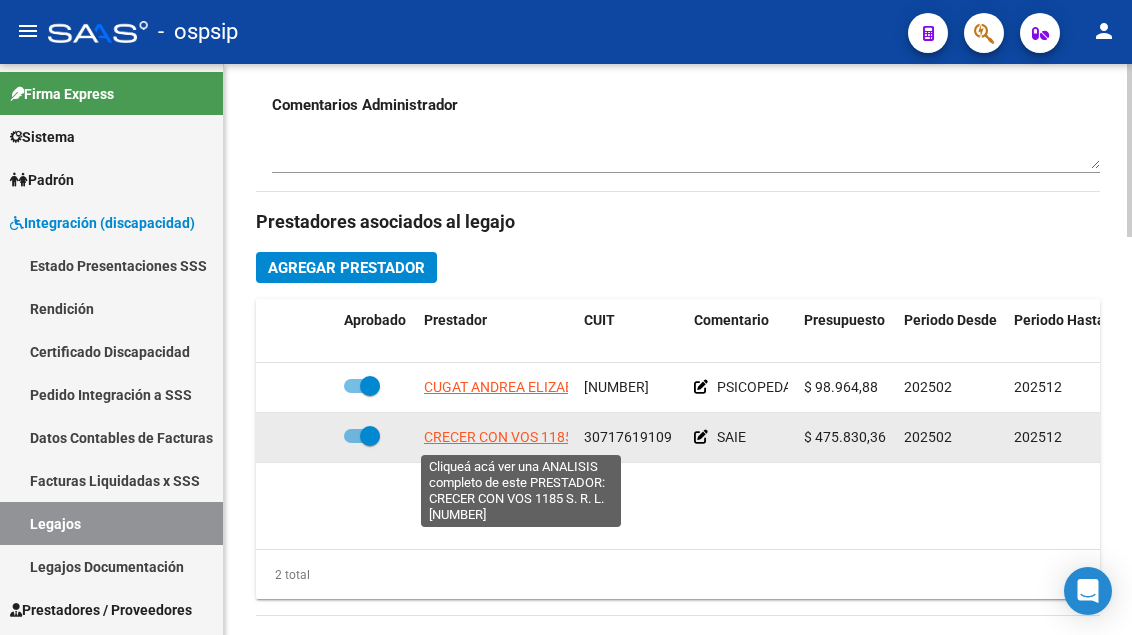 click on "CRECER CON VOS 1185 S. R. L." 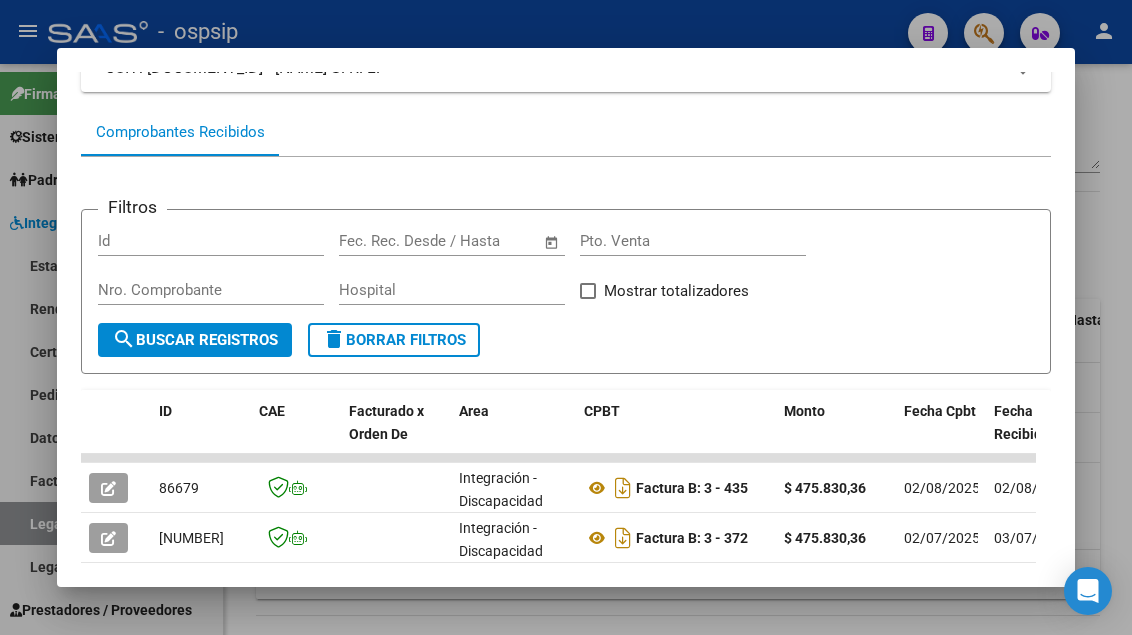 scroll, scrollTop: 300, scrollLeft: 0, axis: vertical 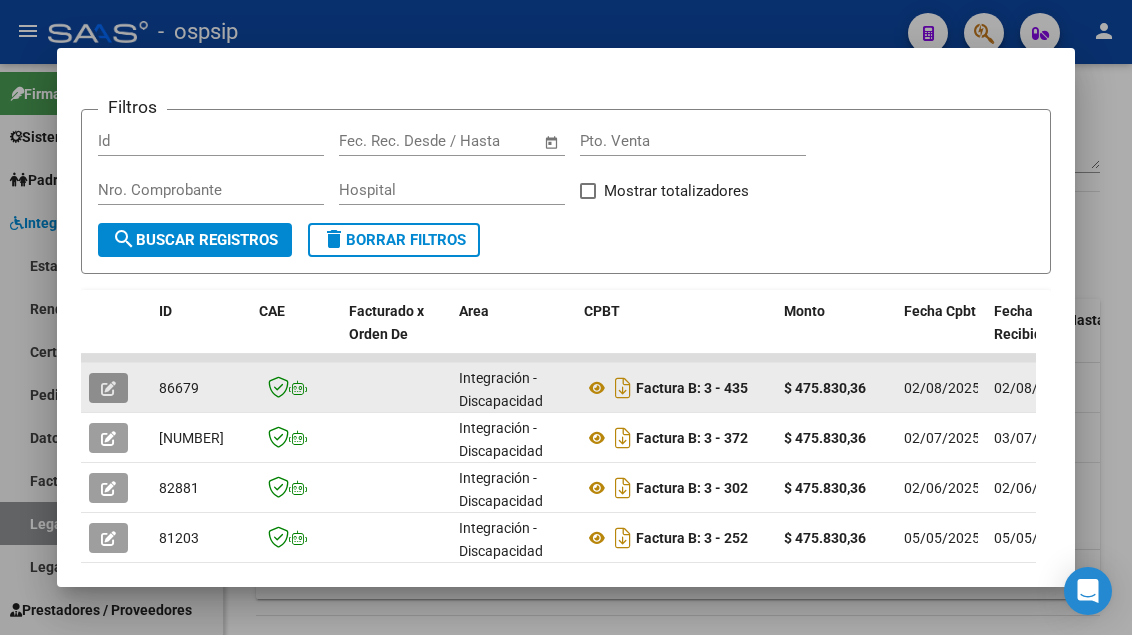 click 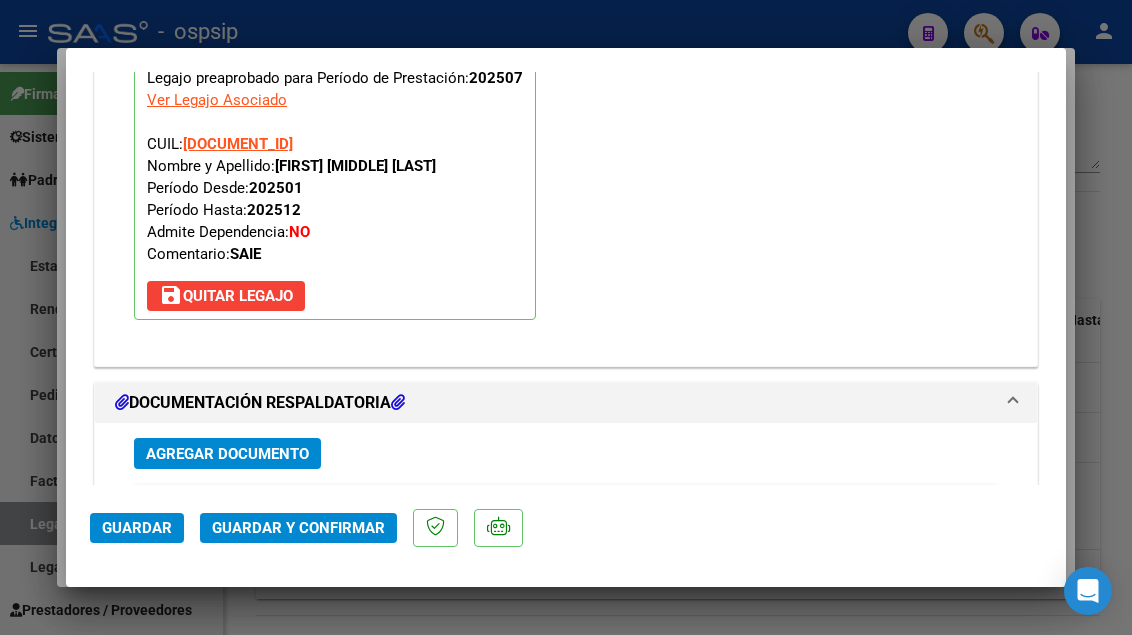 scroll, scrollTop: 2300, scrollLeft: 0, axis: vertical 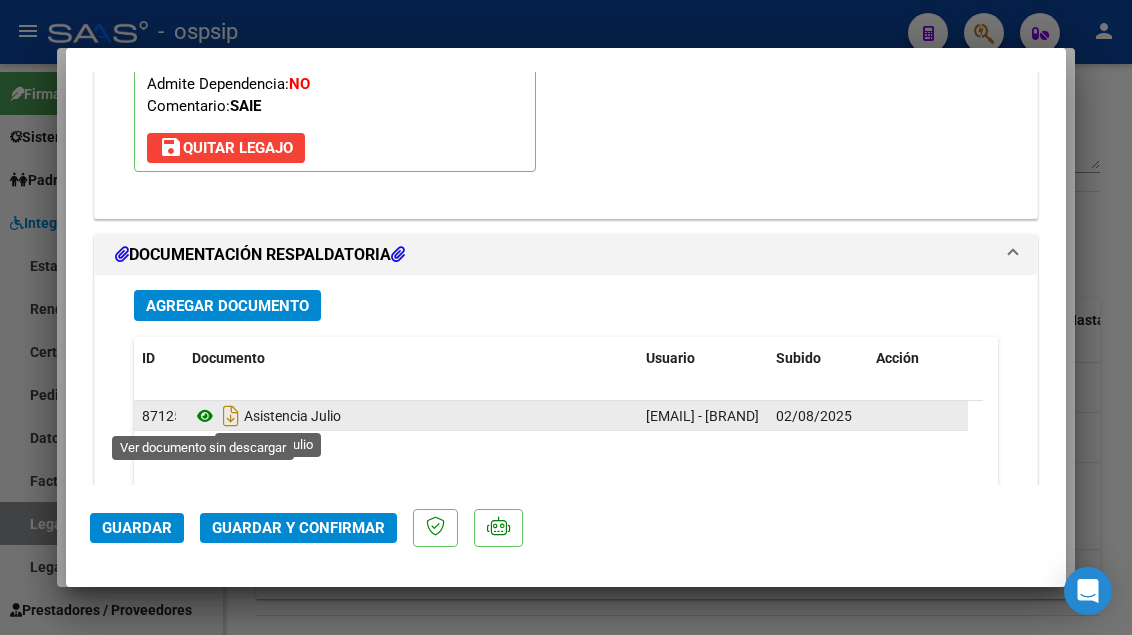 click 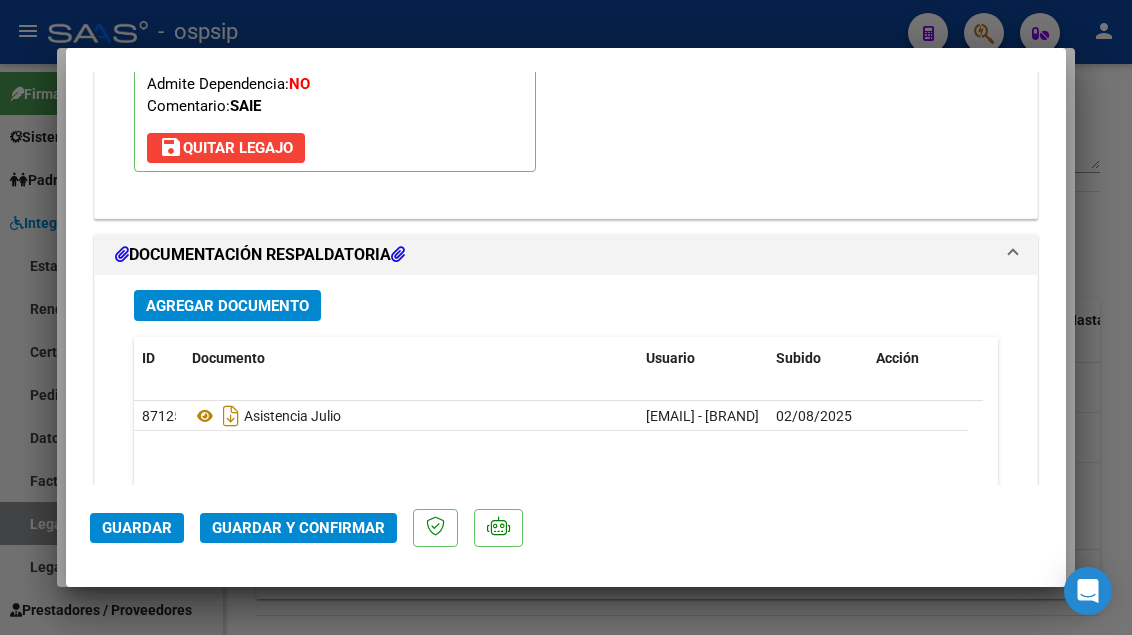 click on "Guardar y Confirmar" 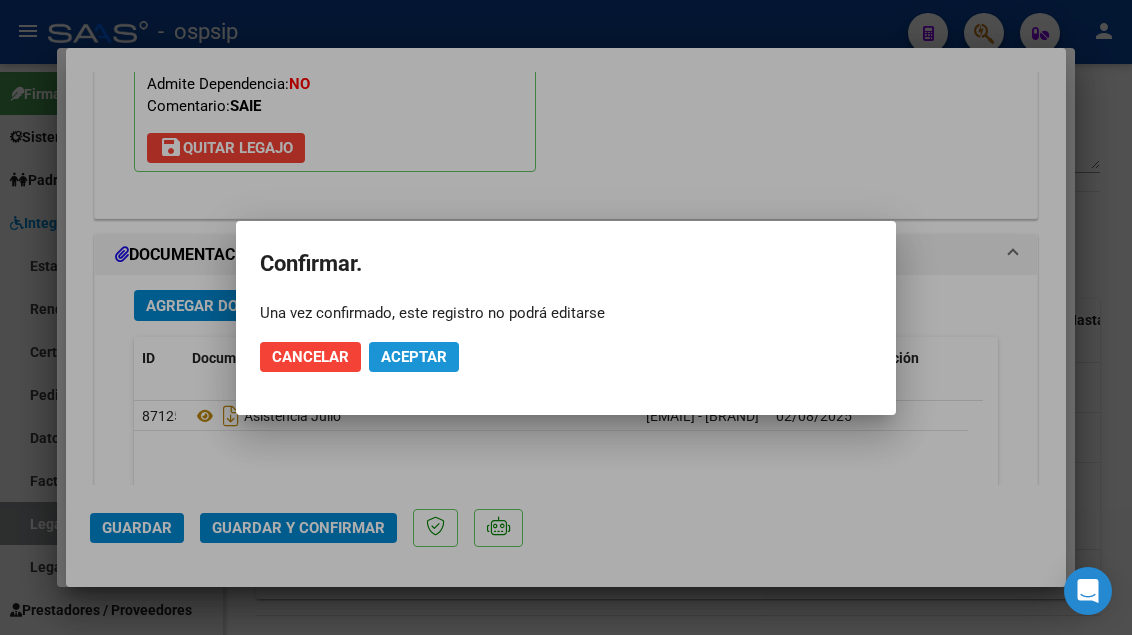 click on "Aceptar" 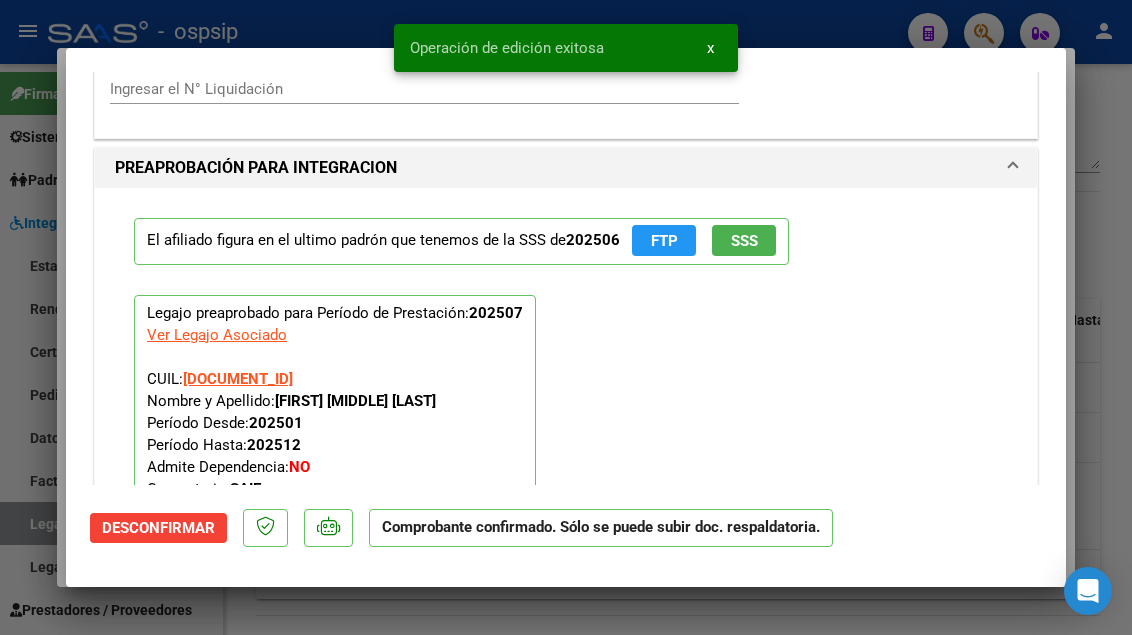scroll, scrollTop: 1619, scrollLeft: 0, axis: vertical 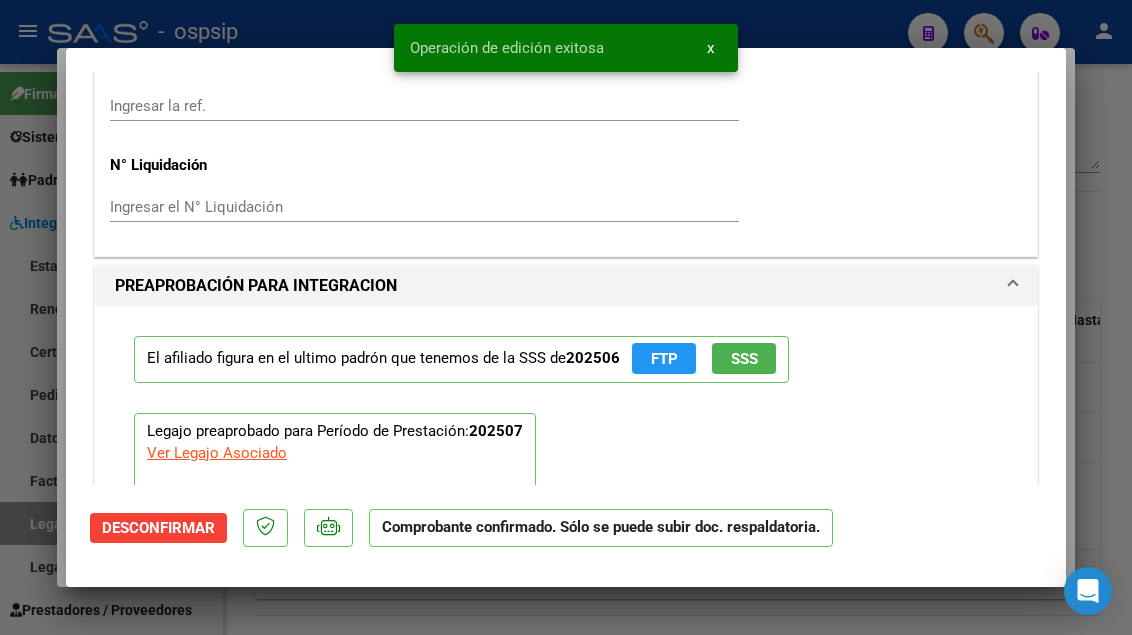 click at bounding box center [566, 317] 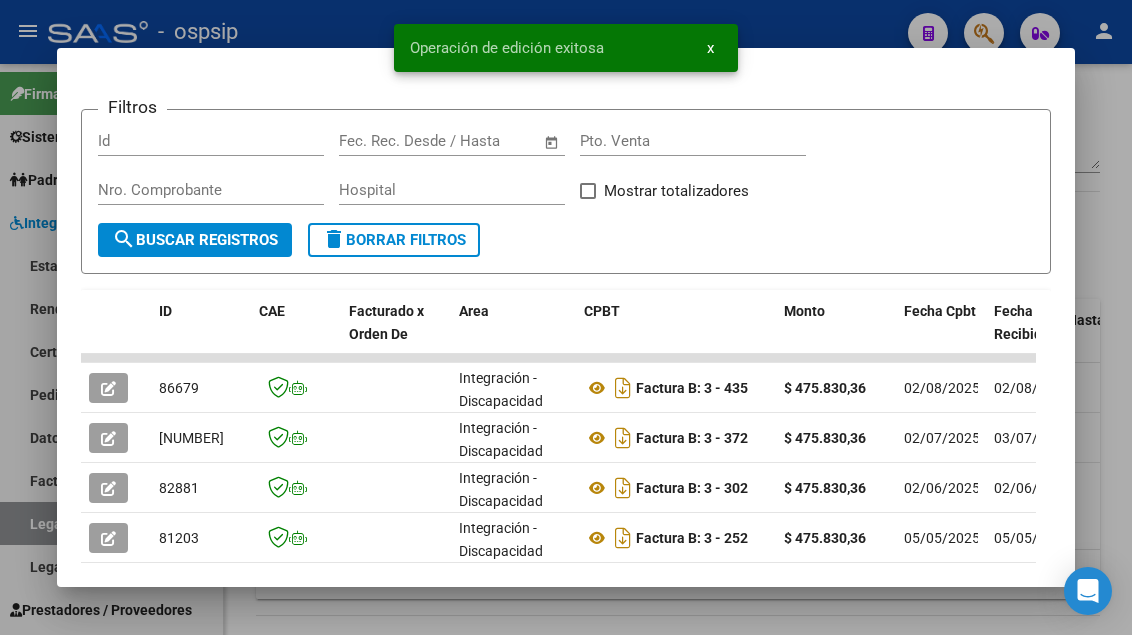 click at bounding box center (566, 317) 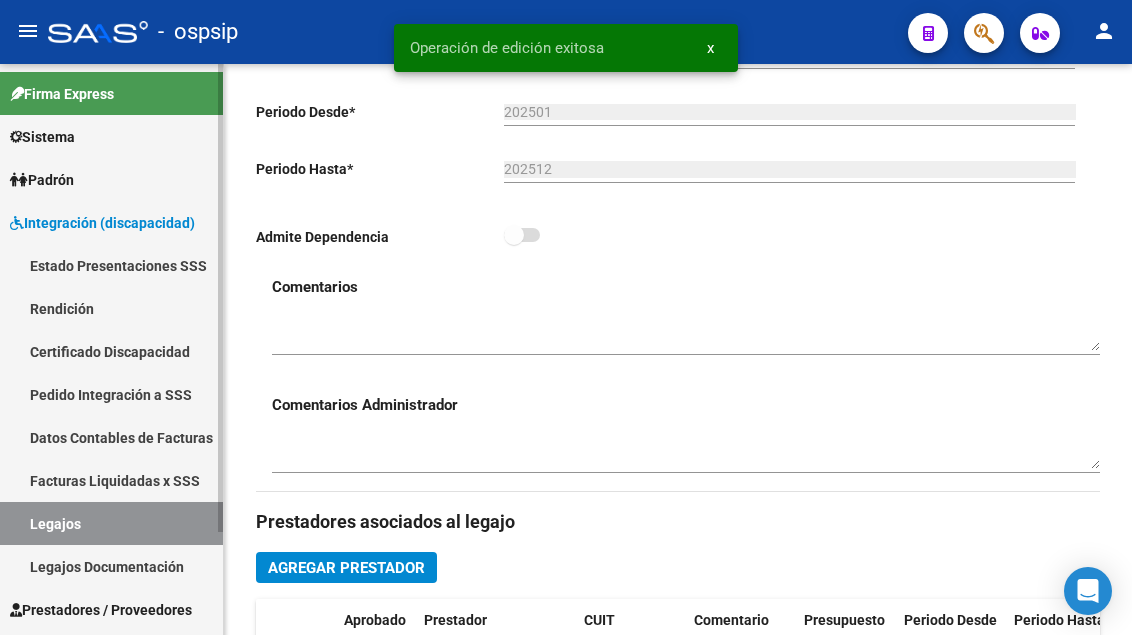 click on "Legajos" at bounding box center [111, 523] 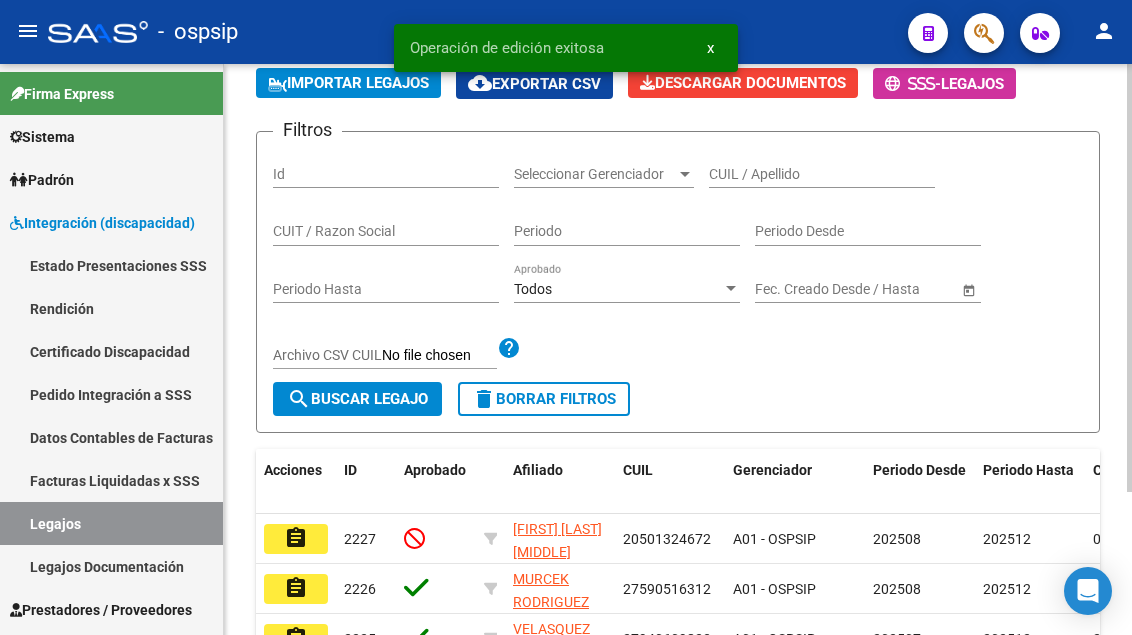 scroll, scrollTop: 91, scrollLeft: 0, axis: vertical 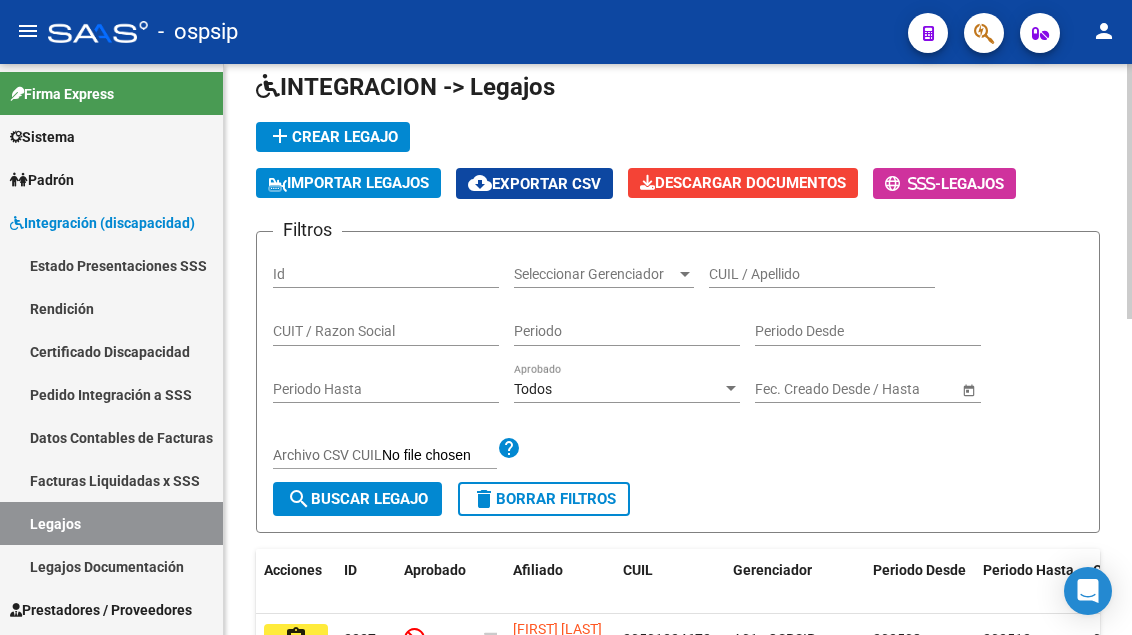 click on "CUIL / Apellido" at bounding box center [822, 274] 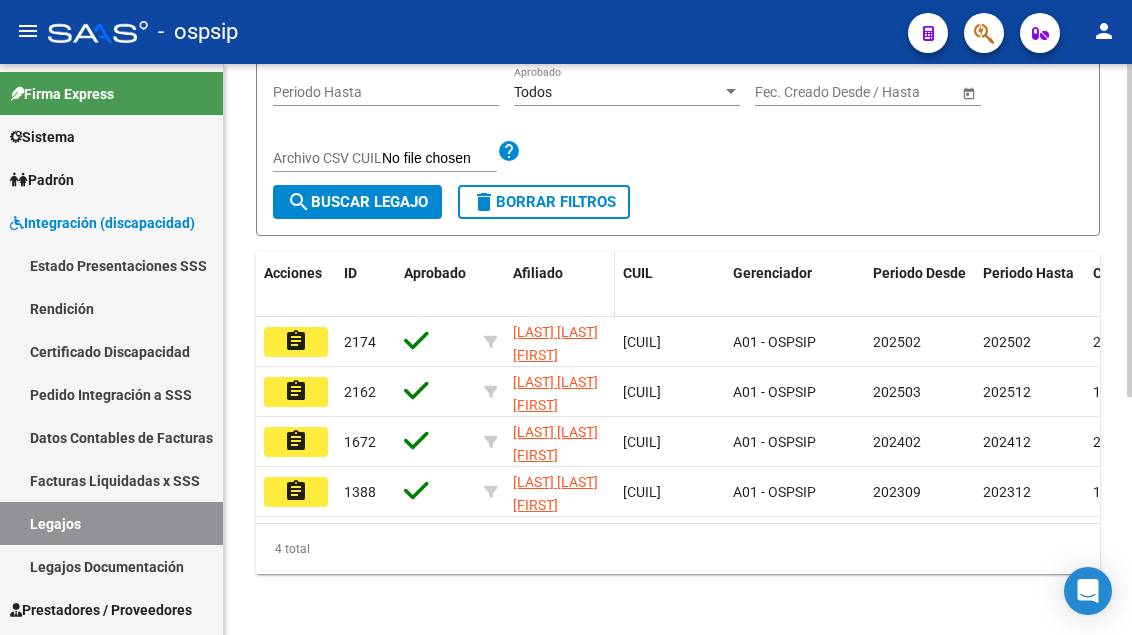 scroll, scrollTop: 391, scrollLeft: 0, axis: vertical 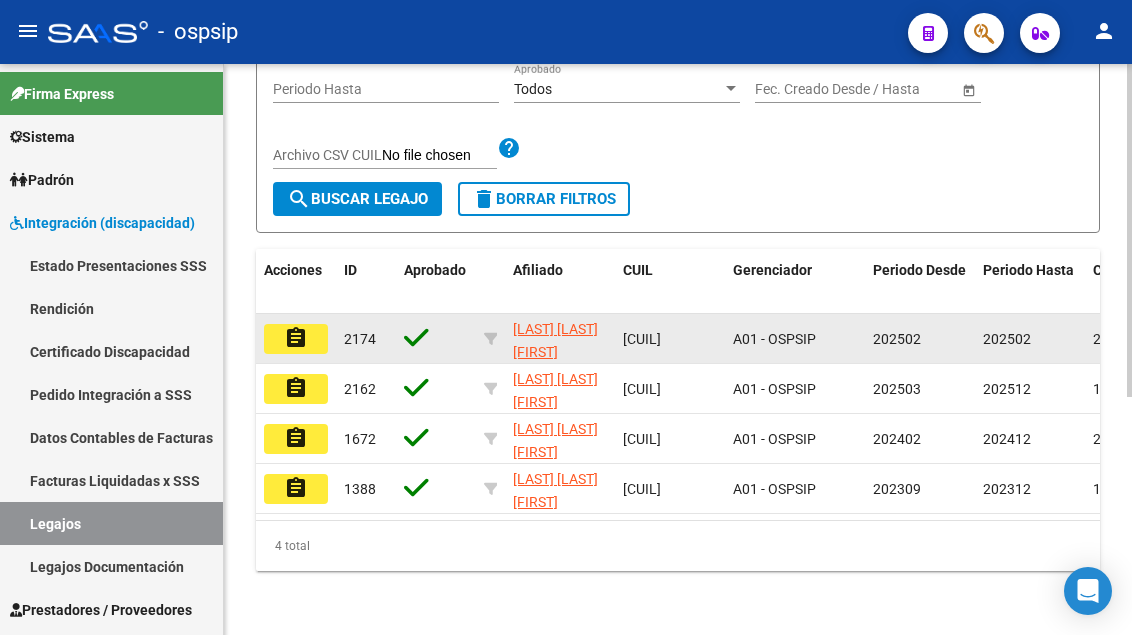 type on "53648846" 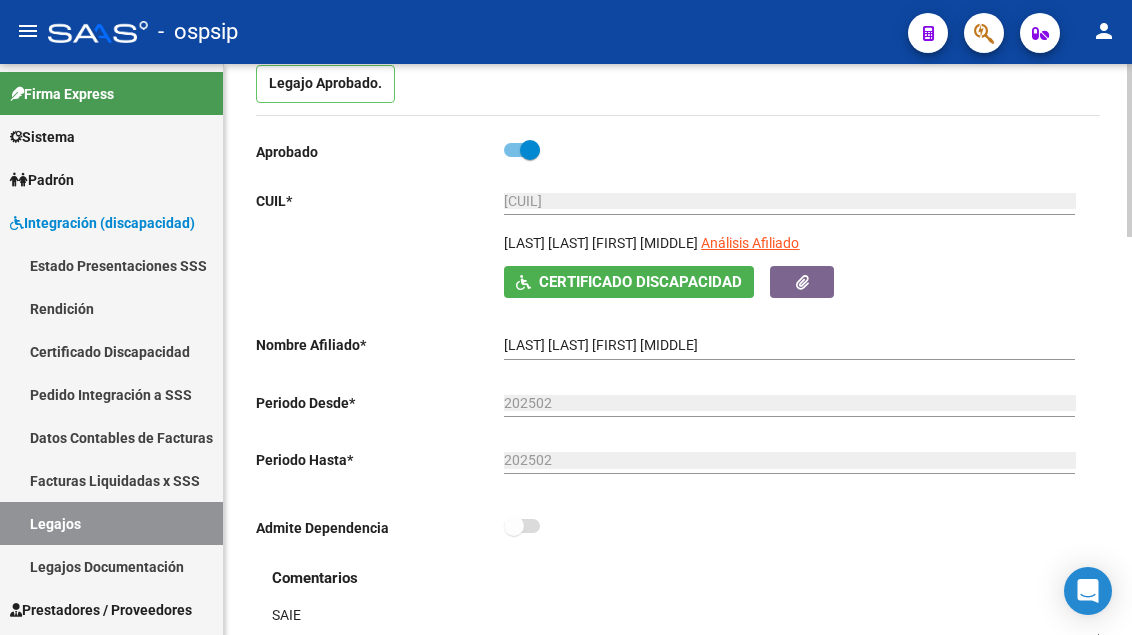 scroll, scrollTop: 200, scrollLeft: 0, axis: vertical 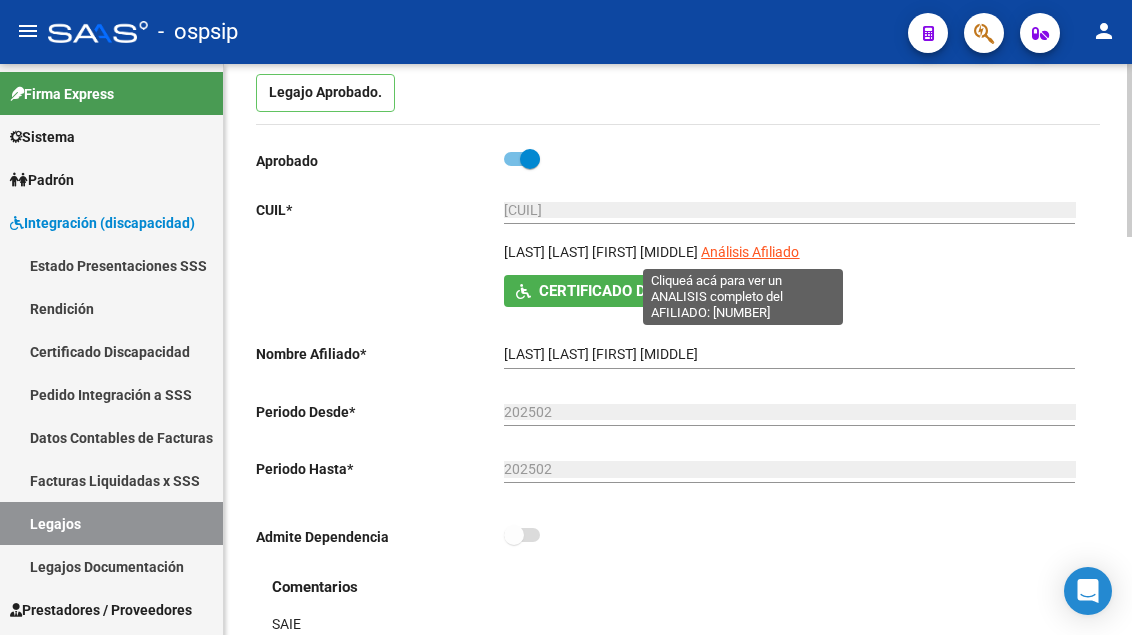 click on "Análisis Afiliado" 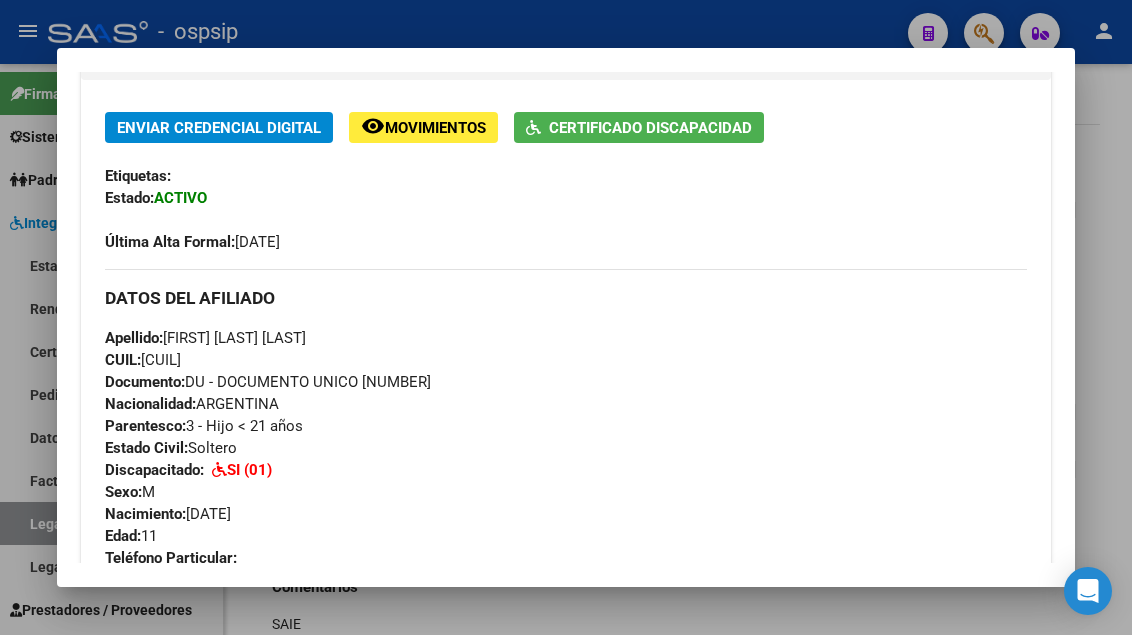 scroll, scrollTop: 100, scrollLeft: 0, axis: vertical 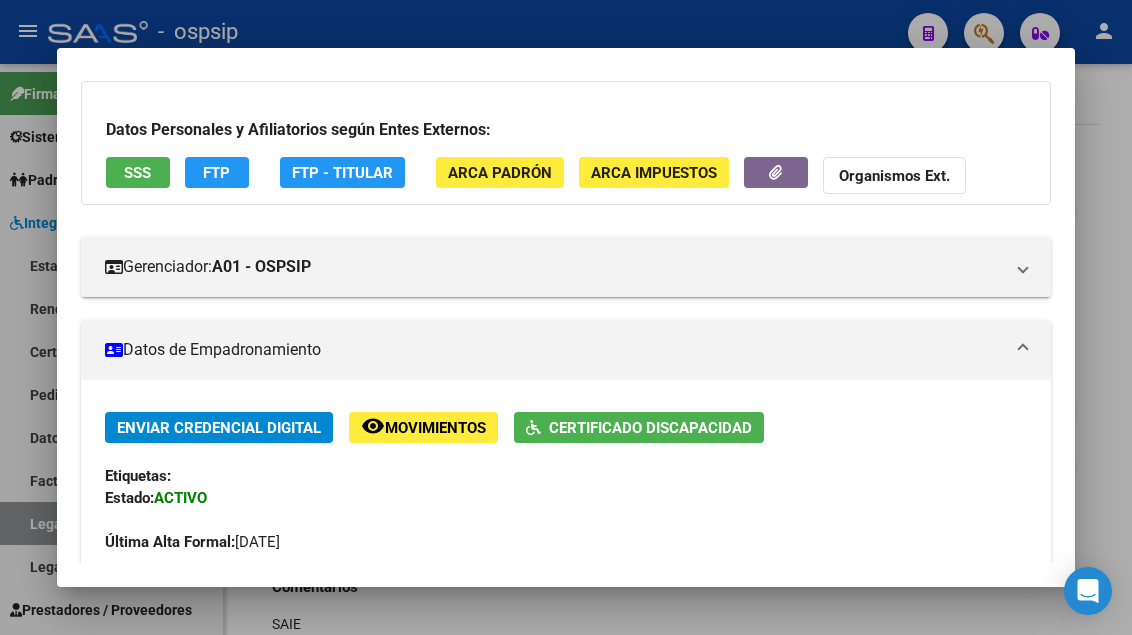 click on "SSS" at bounding box center (138, 172) 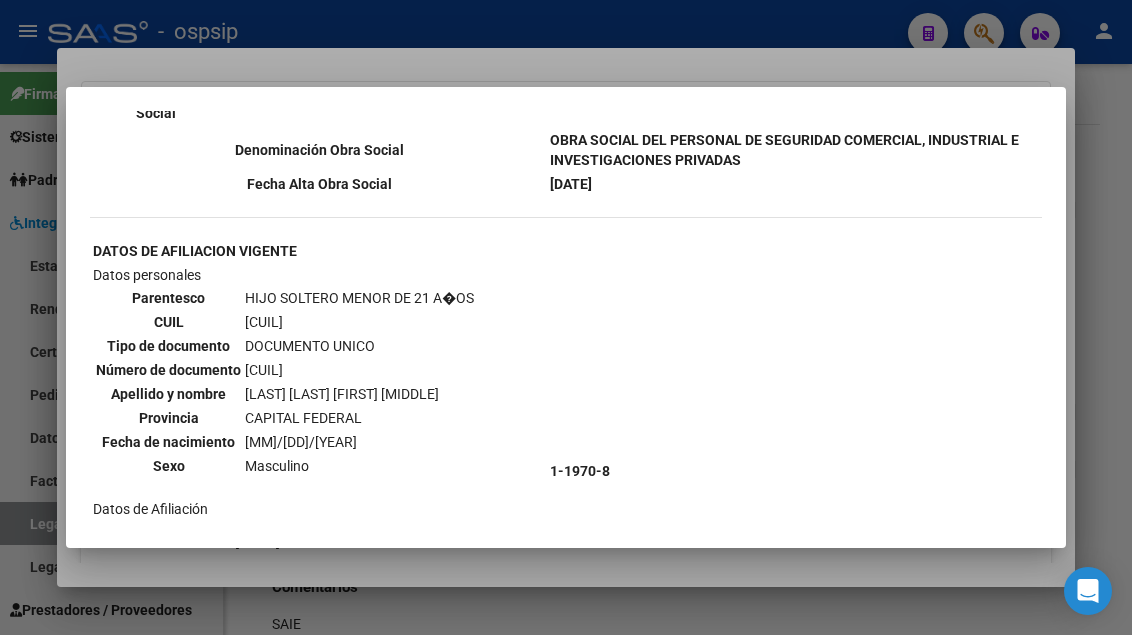 scroll, scrollTop: 765, scrollLeft: 0, axis: vertical 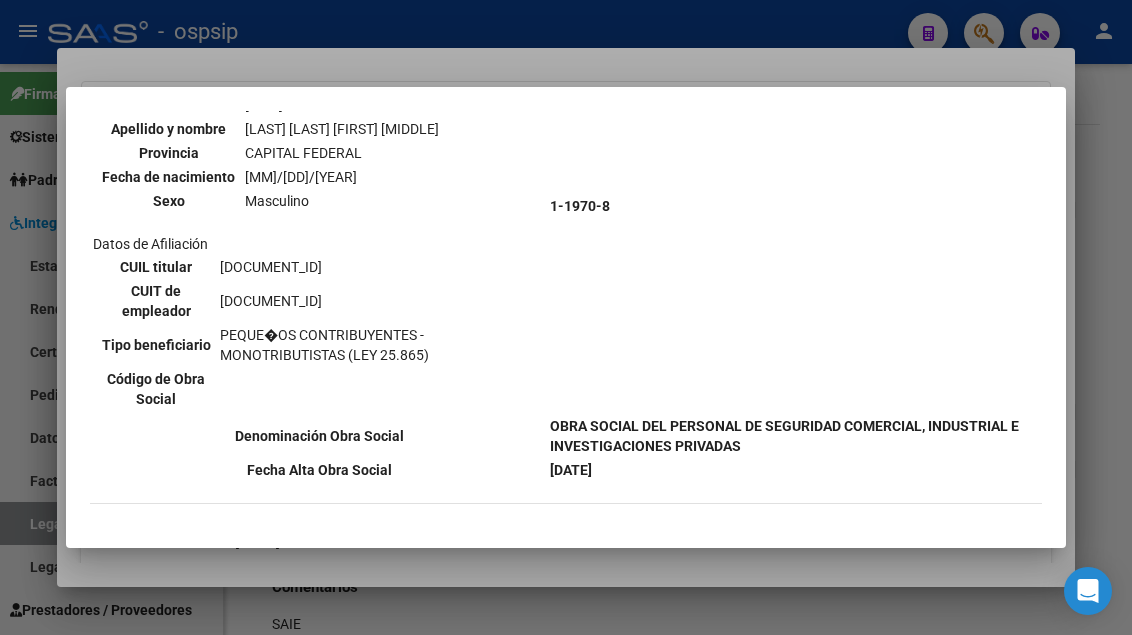 type 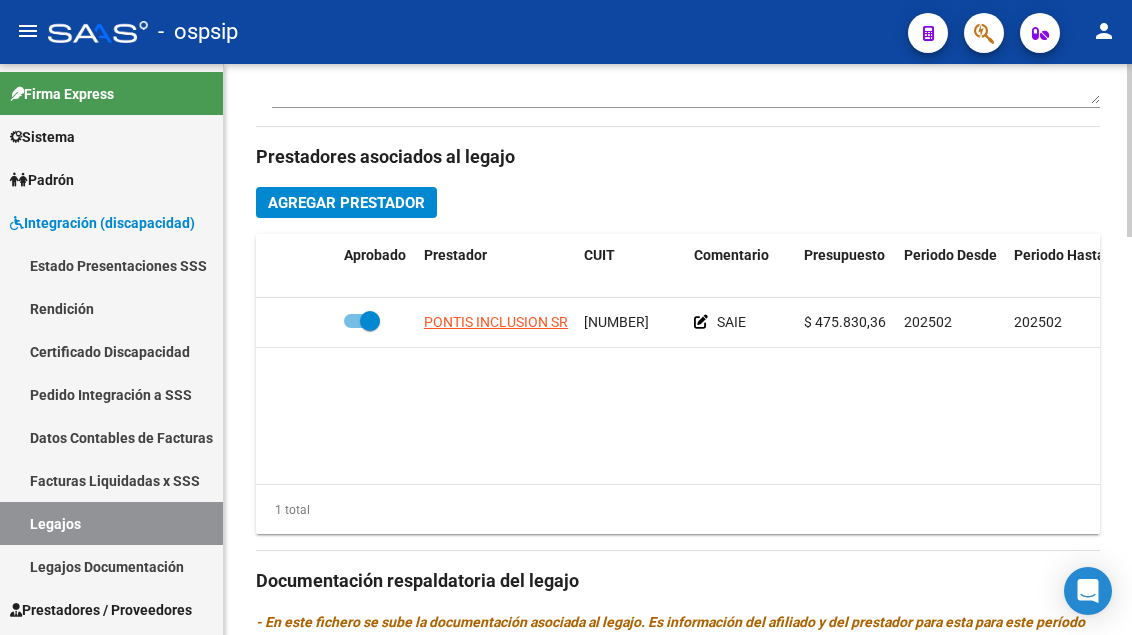 scroll, scrollTop: 900, scrollLeft: 0, axis: vertical 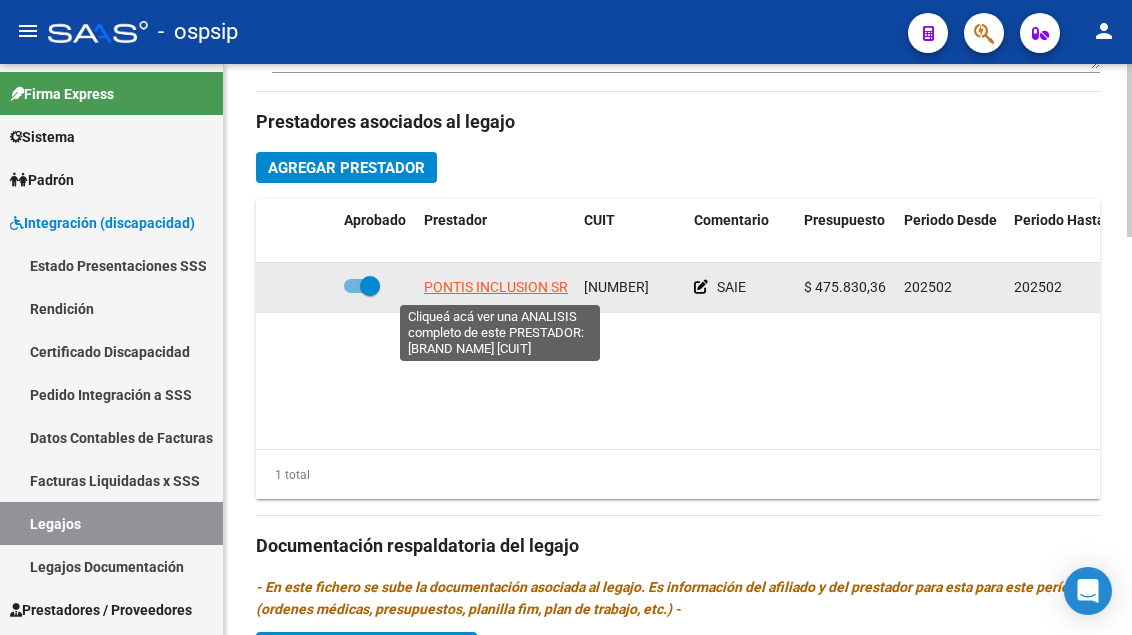 click on "PONTIS INCLUSION SRL" 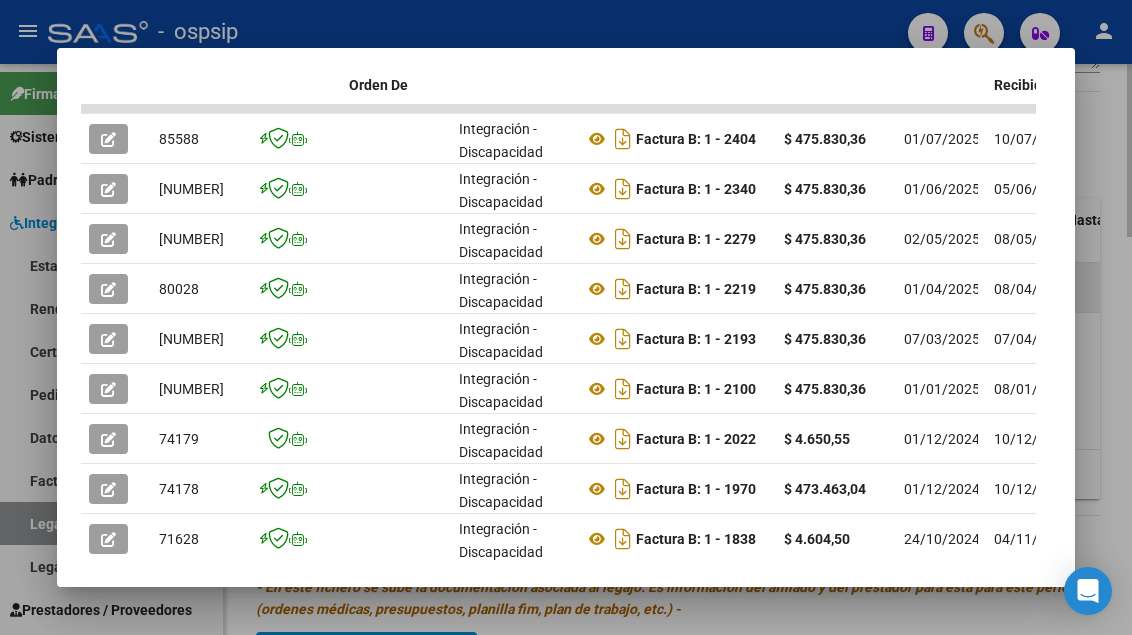 scroll, scrollTop: 600, scrollLeft: 0, axis: vertical 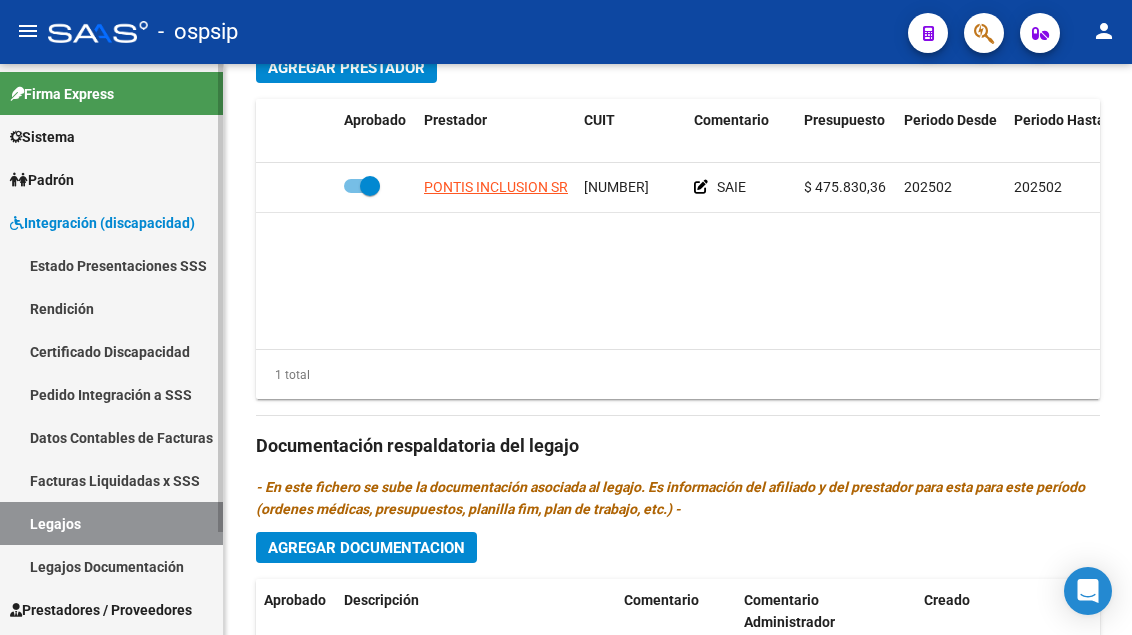 click on "Legajos" at bounding box center (111, 523) 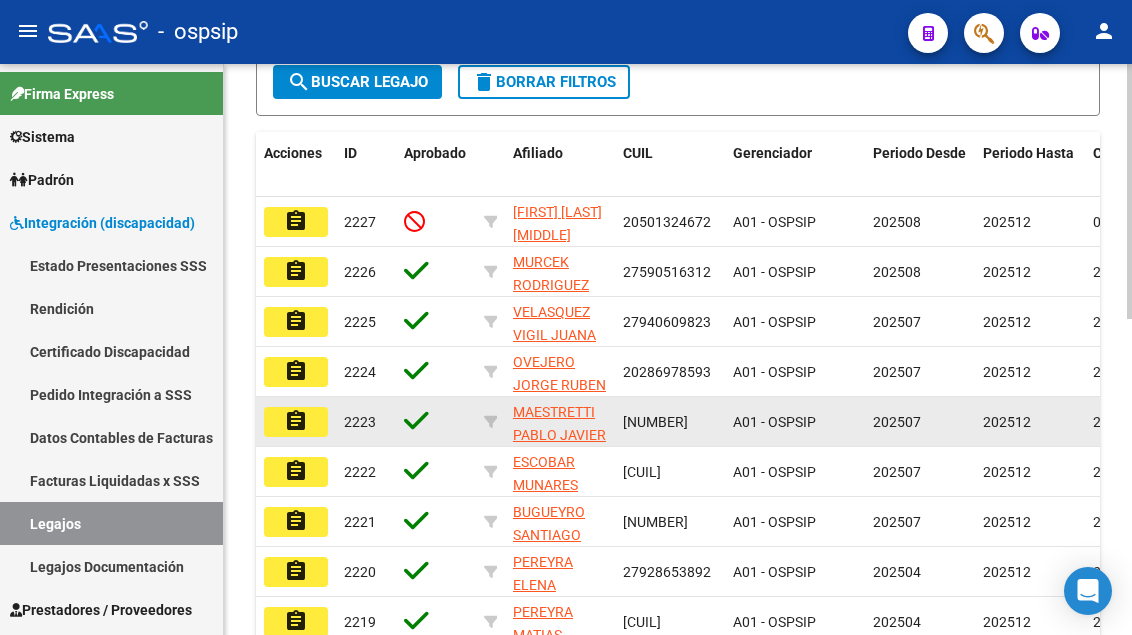 scroll, scrollTop: 208, scrollLeft: 0, axis: vertical 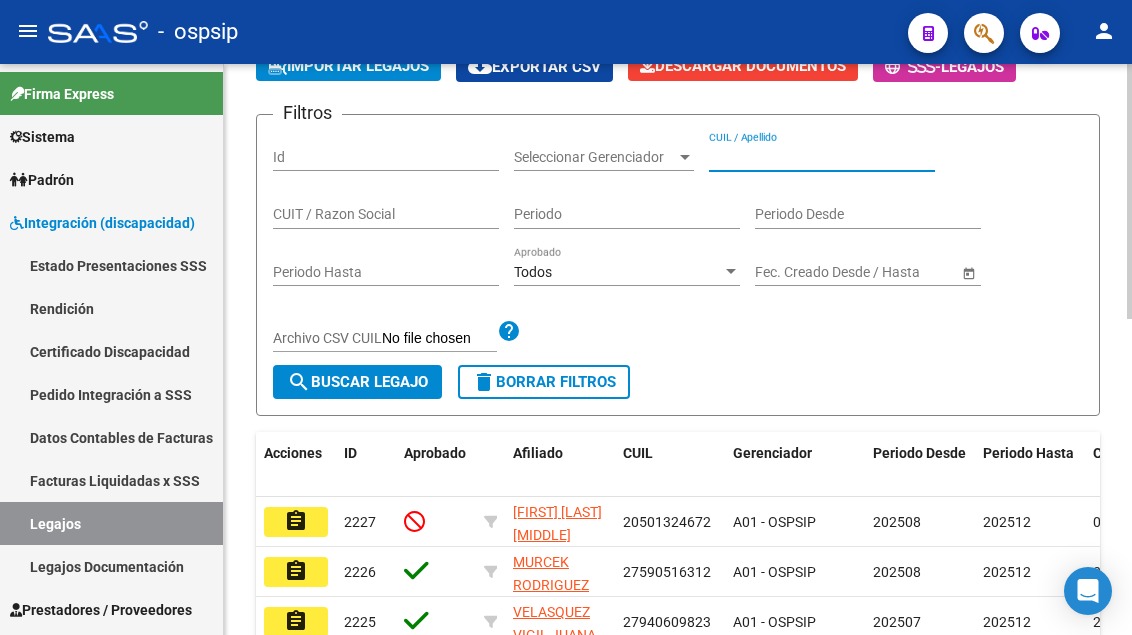 click on "CUIL / Apellido" at bounding box center [822, 157] 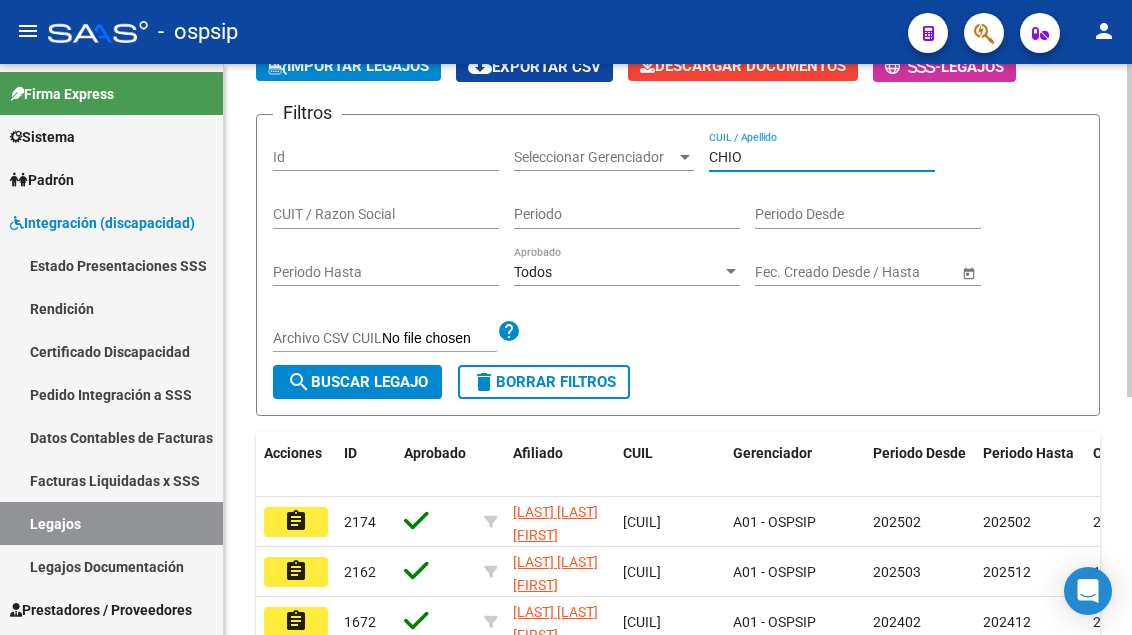 scroll, scrollTop: 408, scrollLeft: 0, axis: vertical 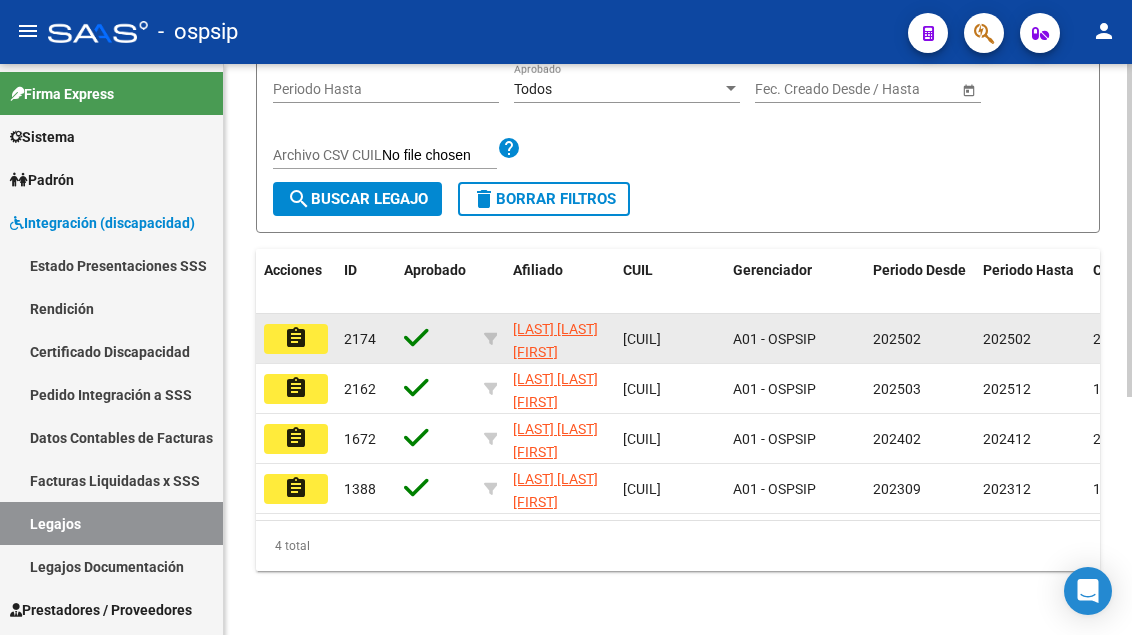type on "CHIO" 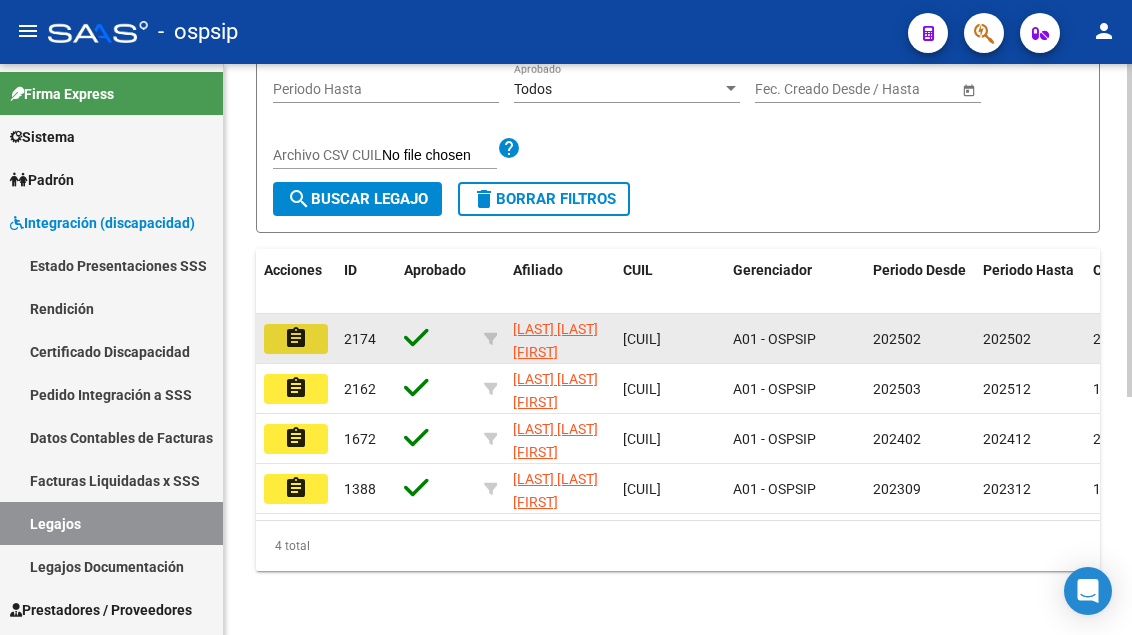 click on "assignment" 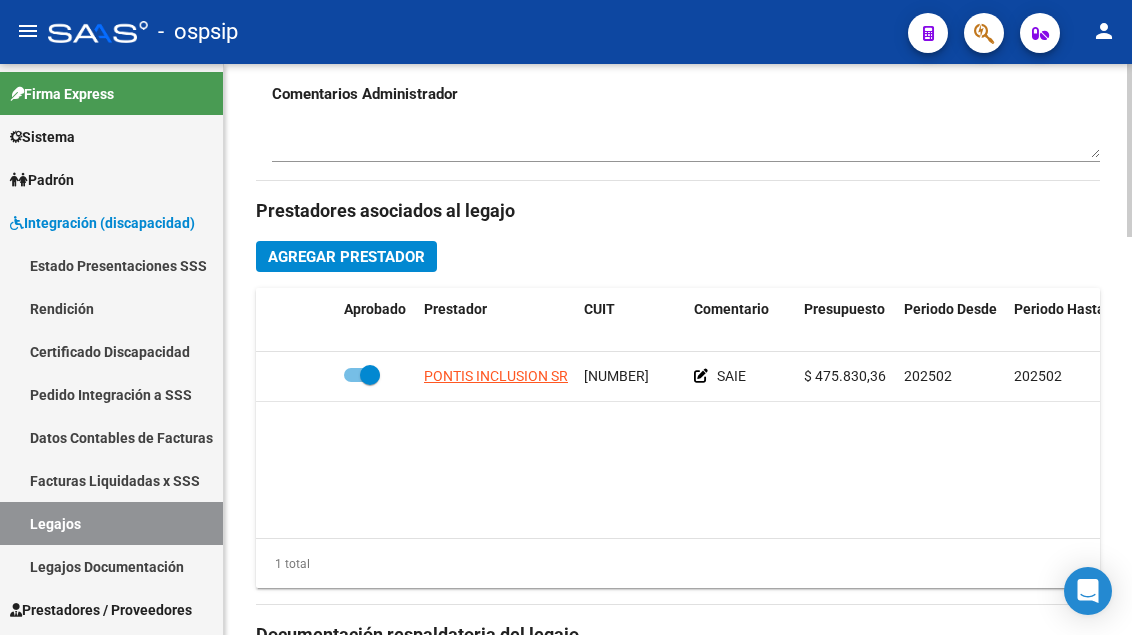 scroll, scrollTop: 810, scrollLeft: 0, axis: vertical 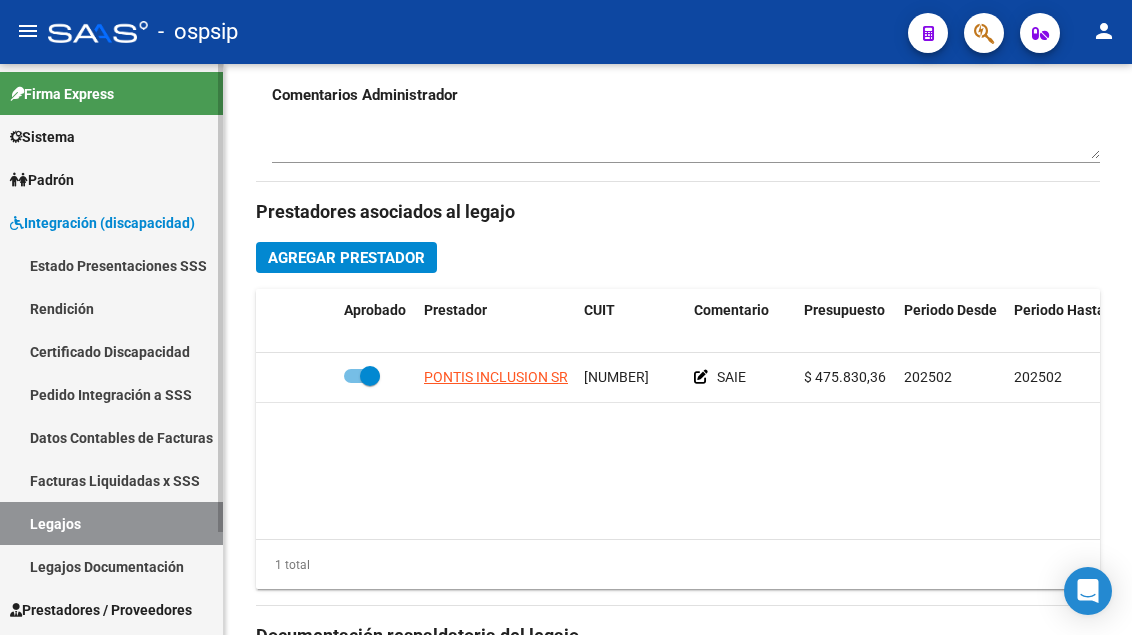 click on "Legajos" at bounding box center [111, 523] 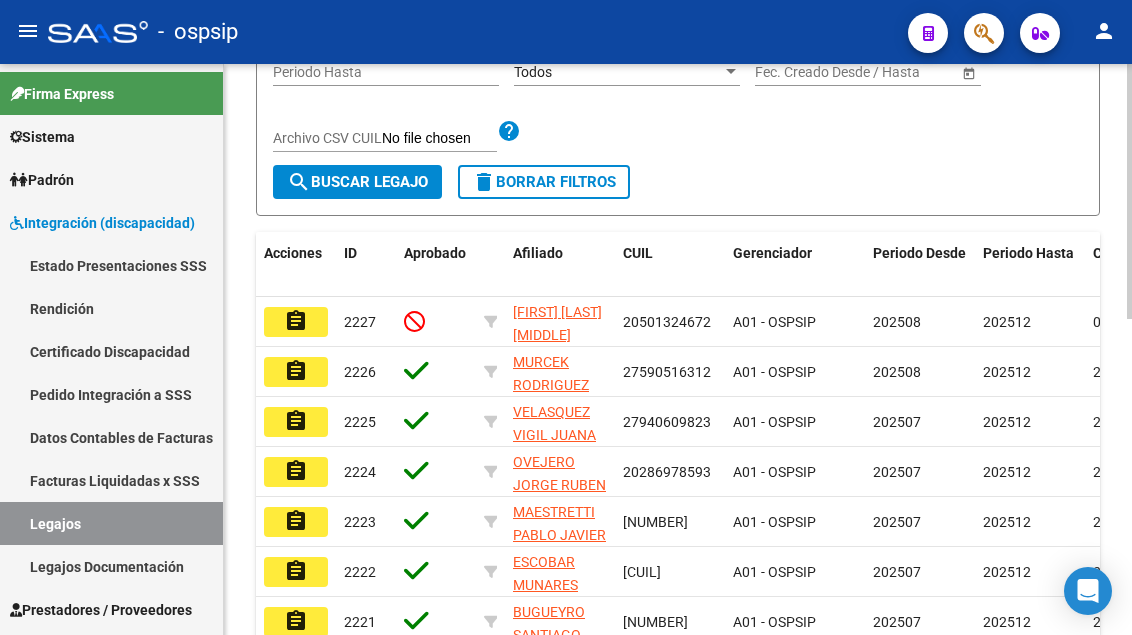 scroll, scrollTop: 208, scrollLeft: 0, axis: vertical 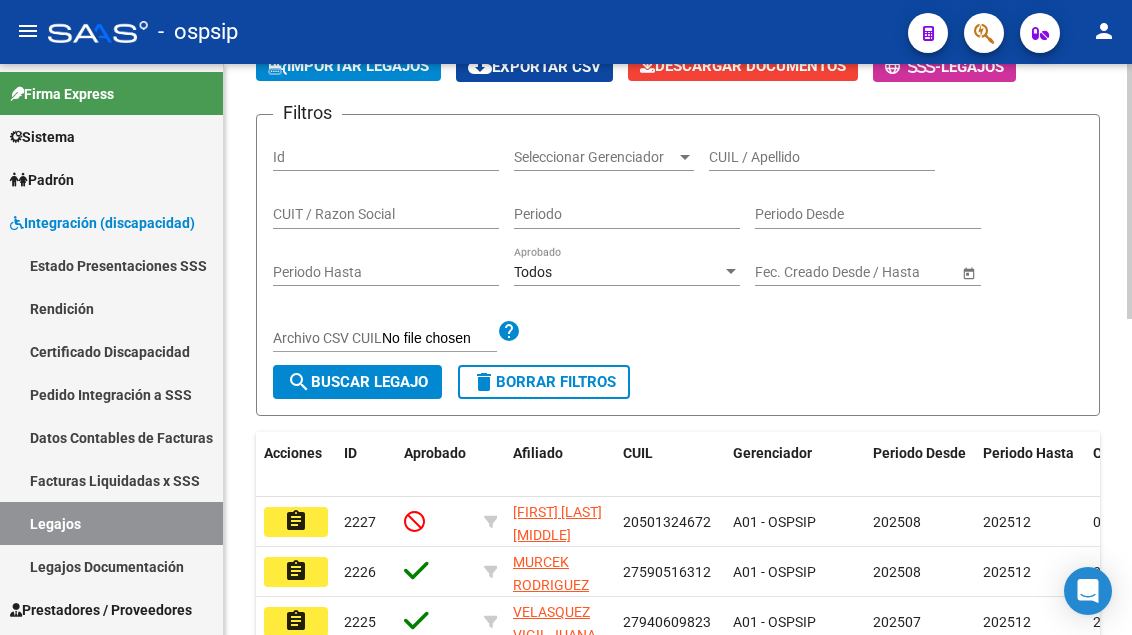 click on "CUIL / Apellido" 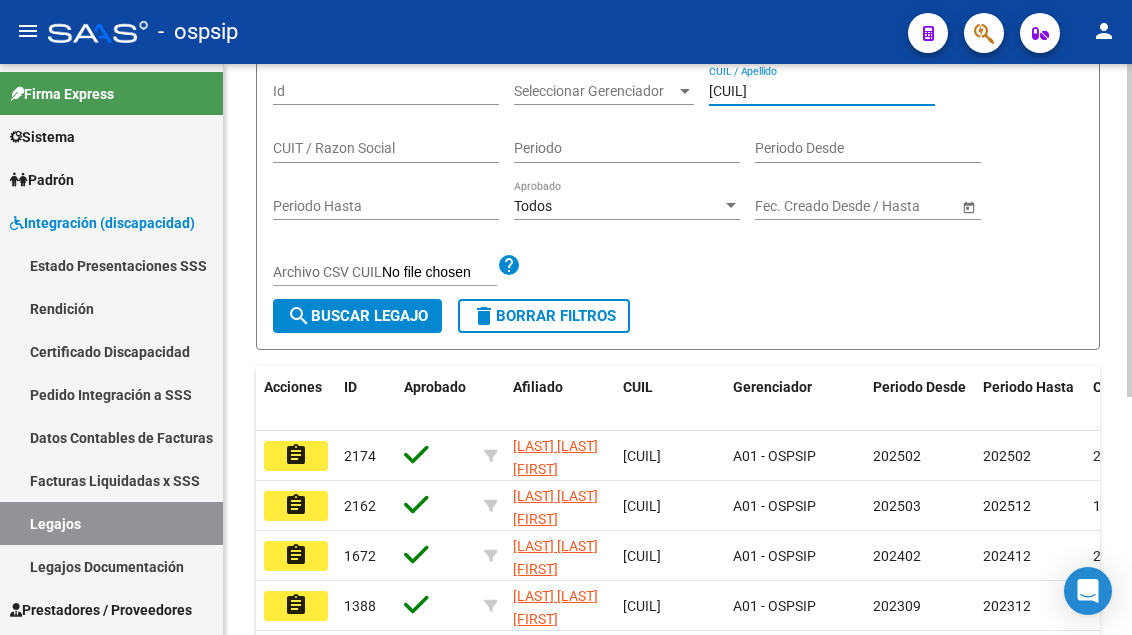 scroll, scrollTop: 308, scrollLeft: 0, axis: vertical 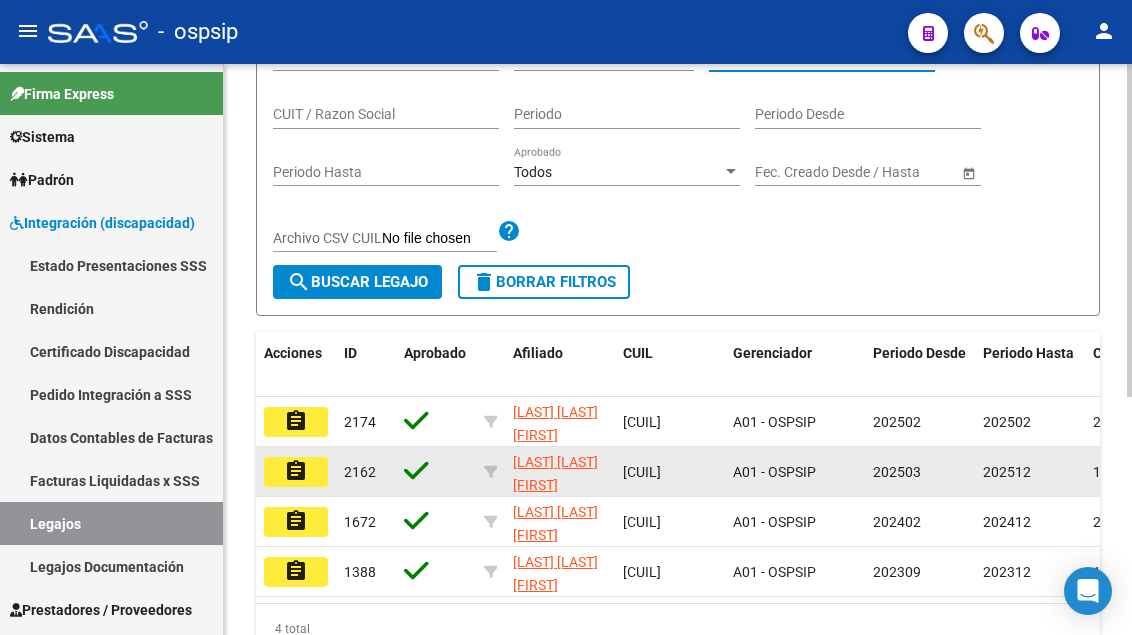 type on "53648846" 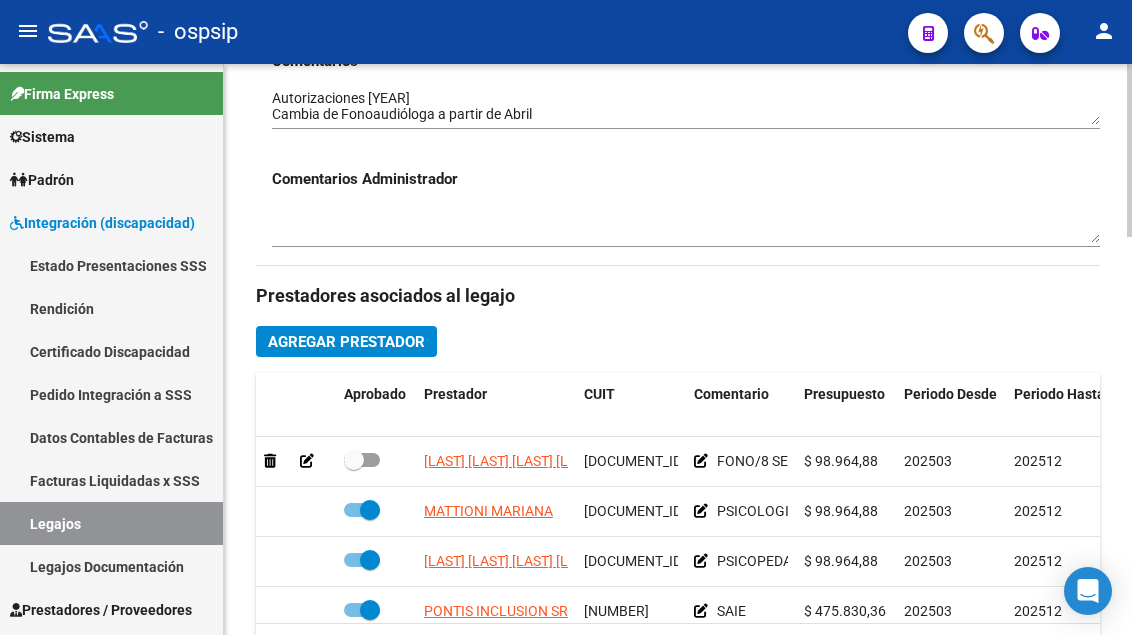 scroll, scrollTop: 1000, scrollLeft: 0, axis: vertical 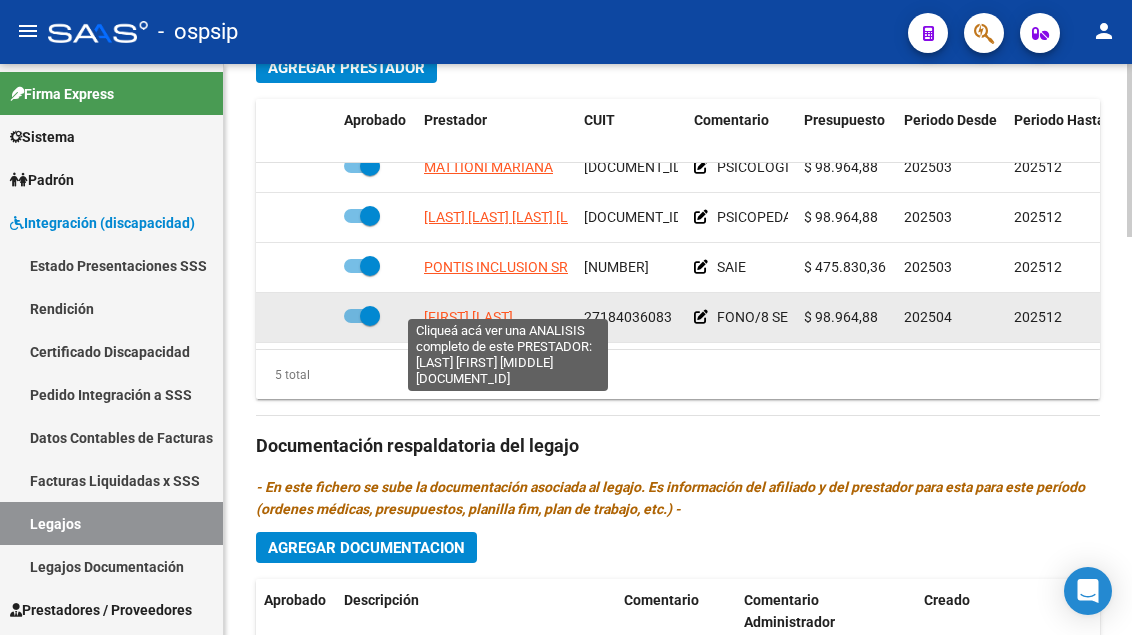 click on "DI MELFI MARIA CRISTINA" 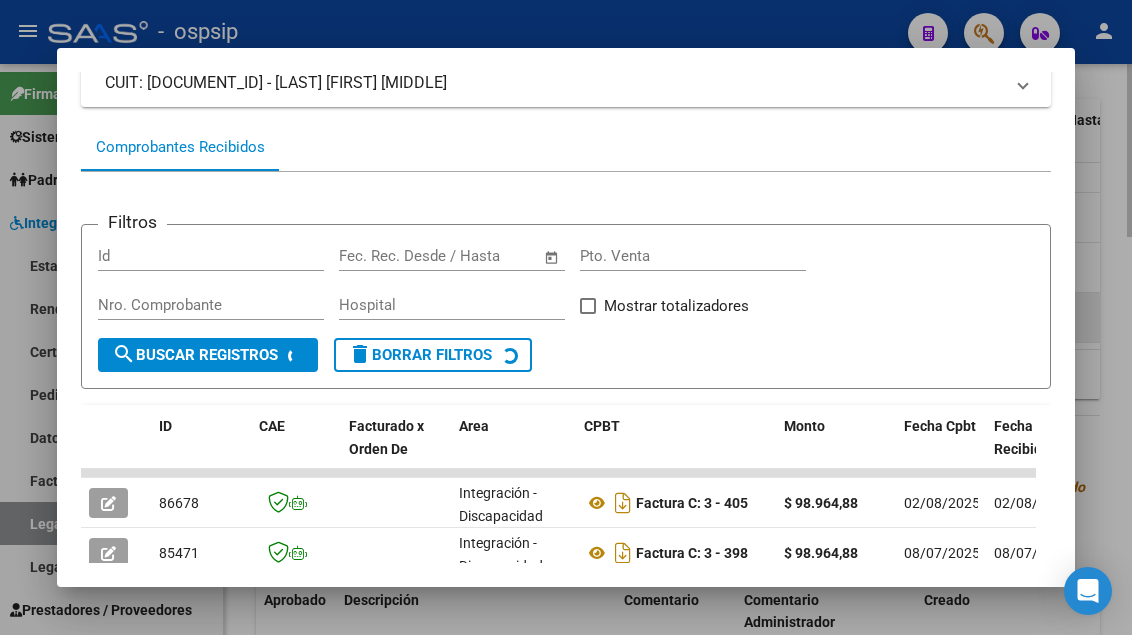 scroll, scrollTop: 461, scrollLeft: 0, axis: vertical 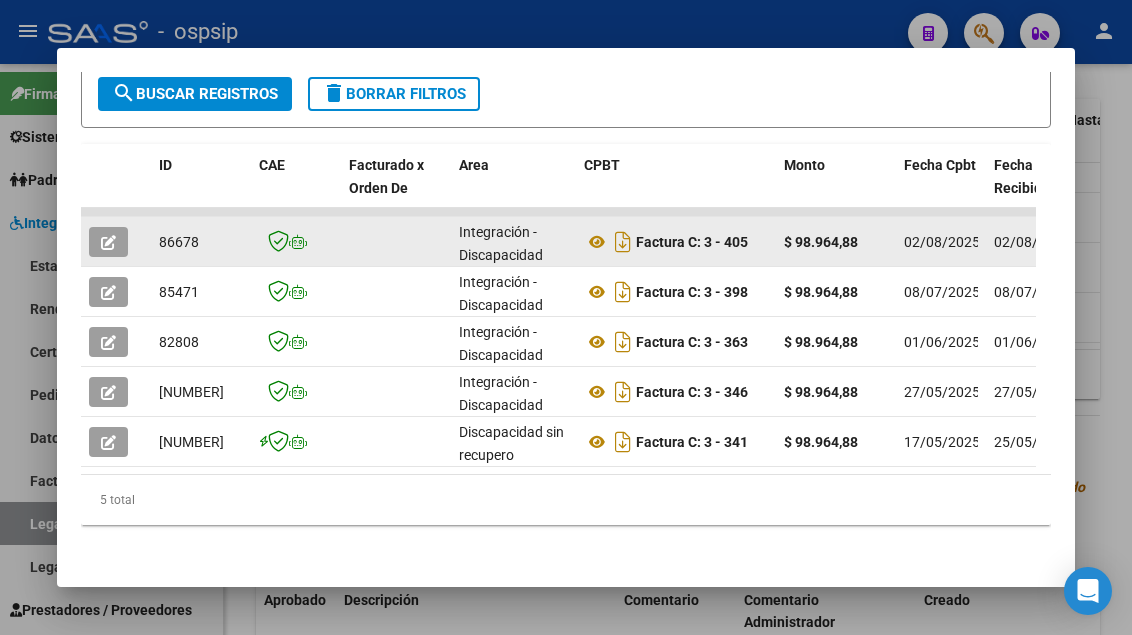 click 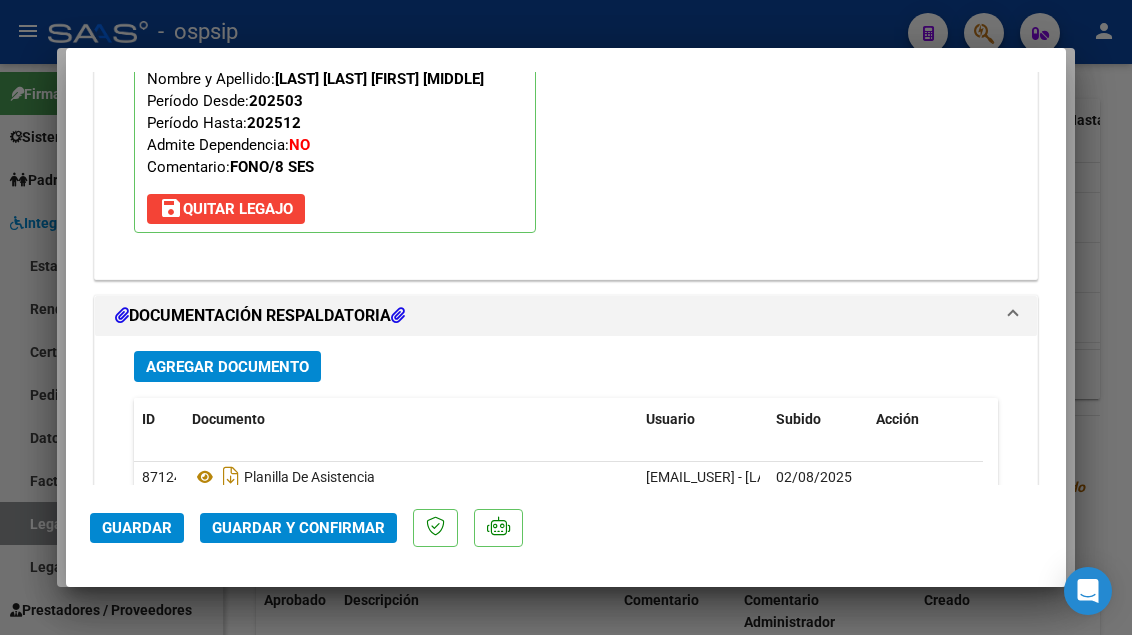 scroll, scrollTop: 2337, scrollLeft: 0, axis: vertical 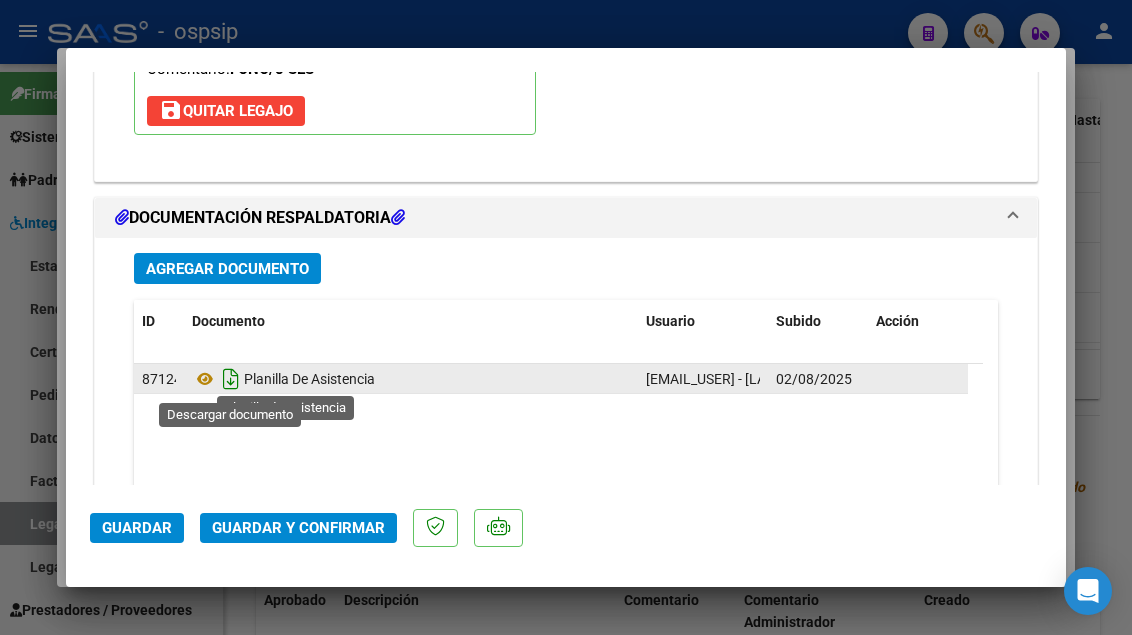 click 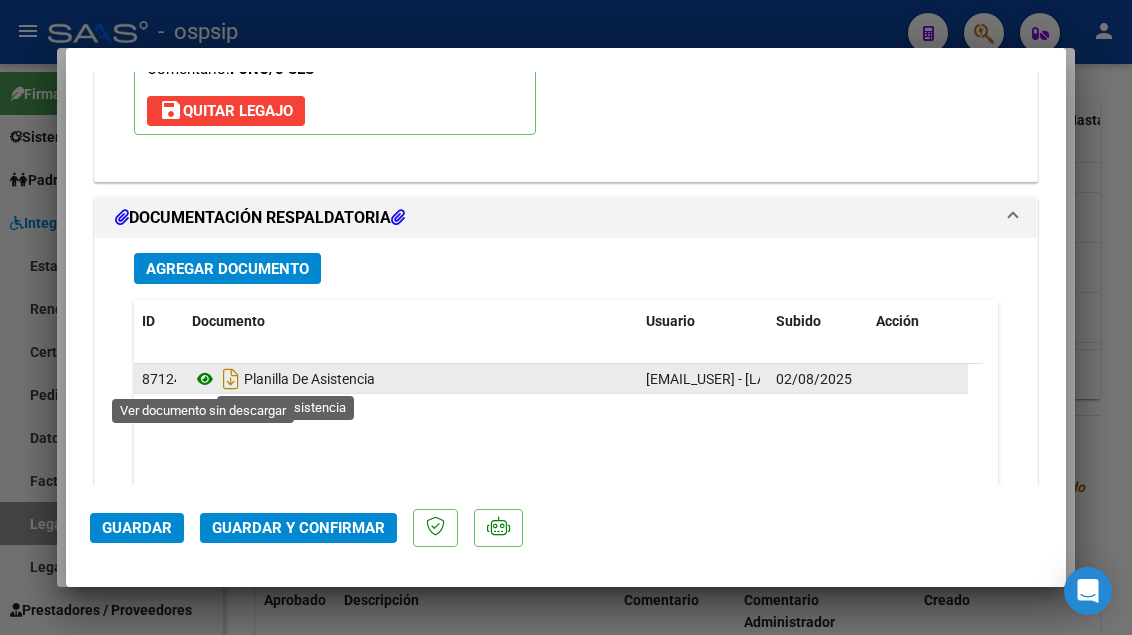 click 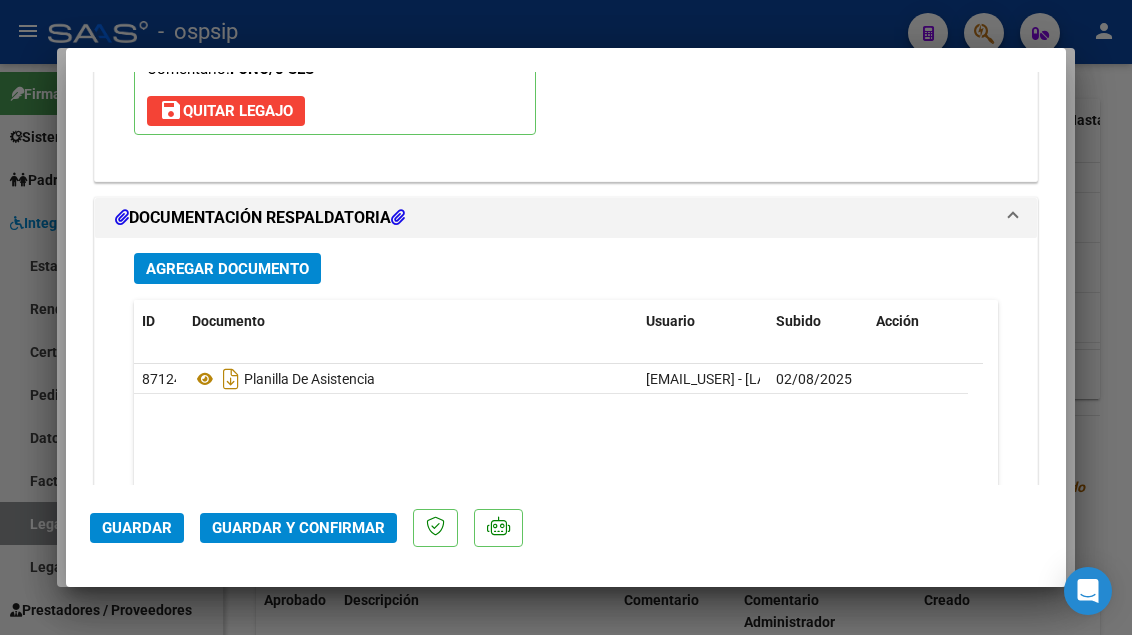click on "Guardar y Confirmar" 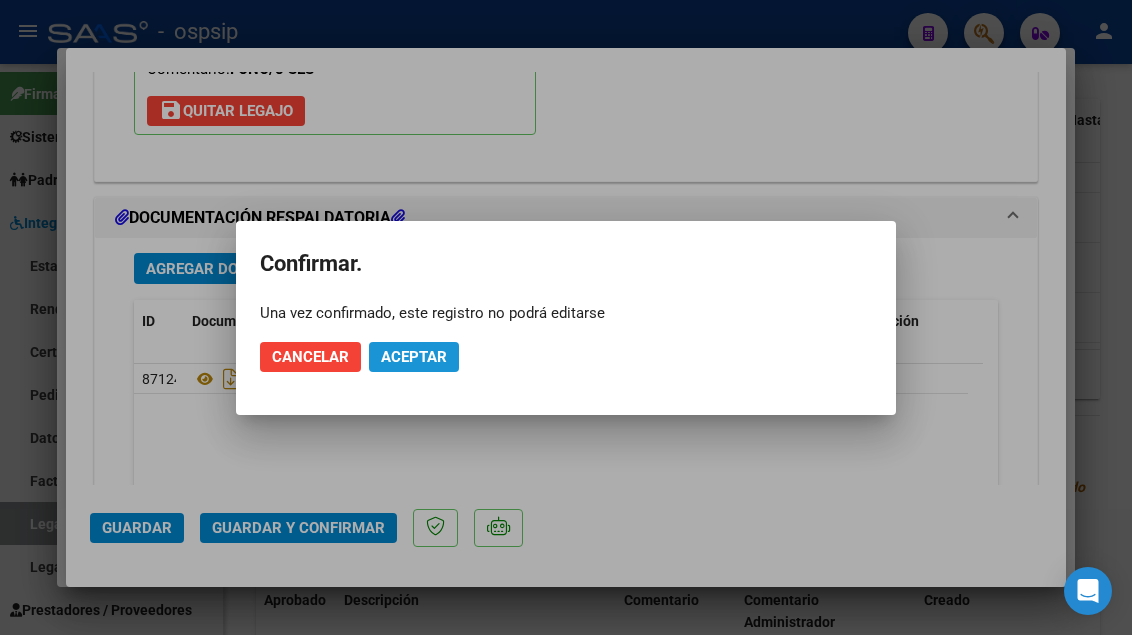 click on "Aceptar" 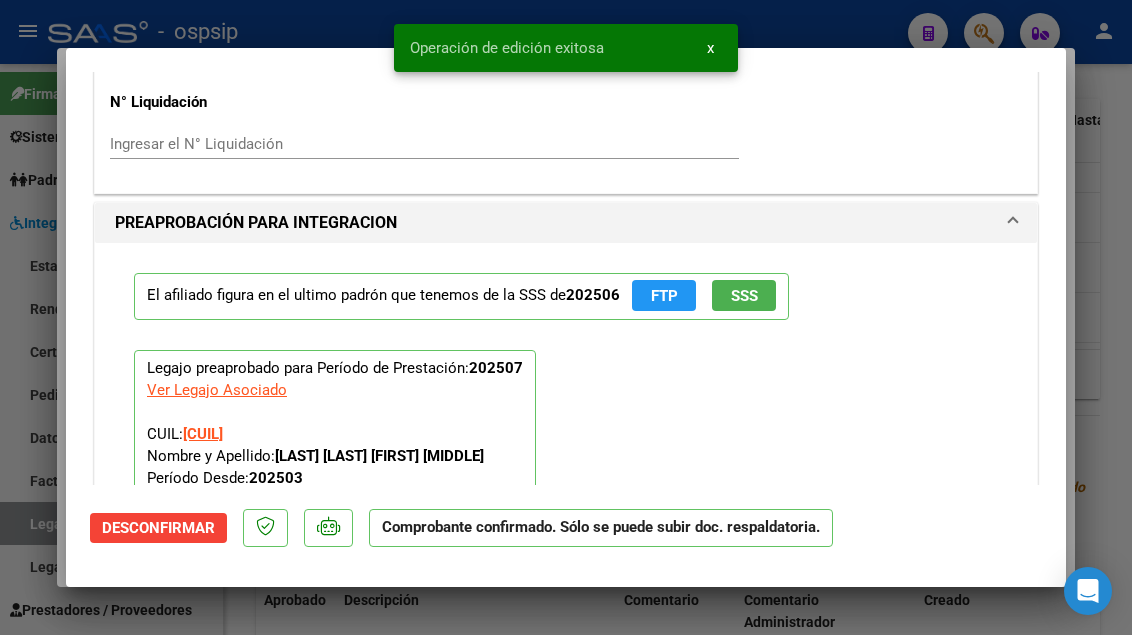 scroll, scrollTop: 1556, scrollLeft: 0, axis: vertical 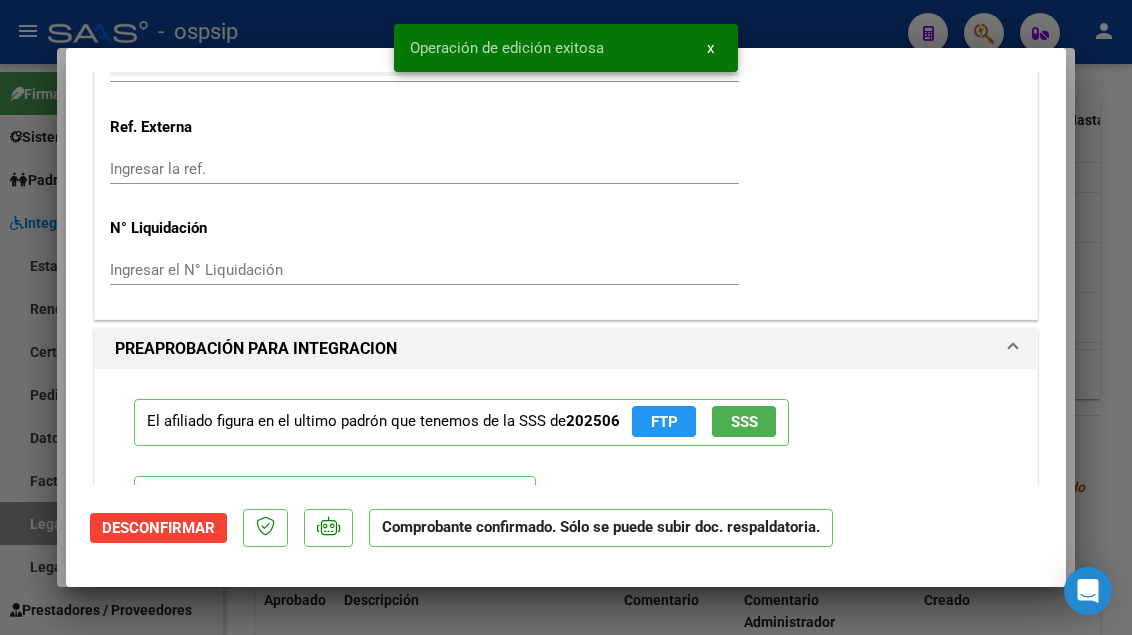 click on "SSS" 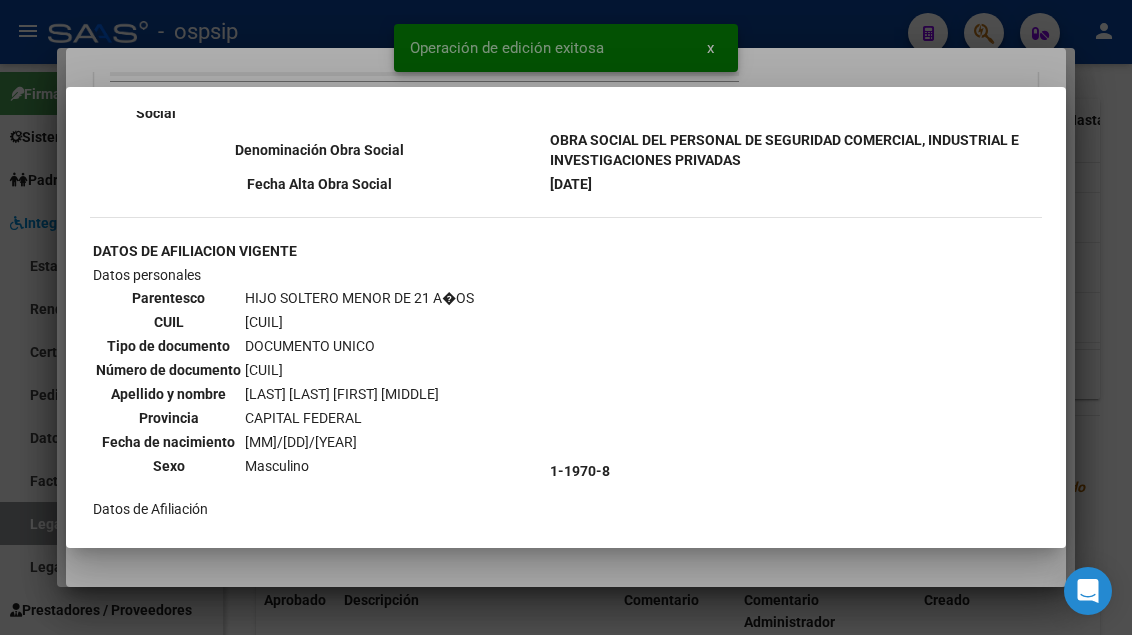 scroll, scrollTop: 764, scrollLeft: 0, axis: vertical 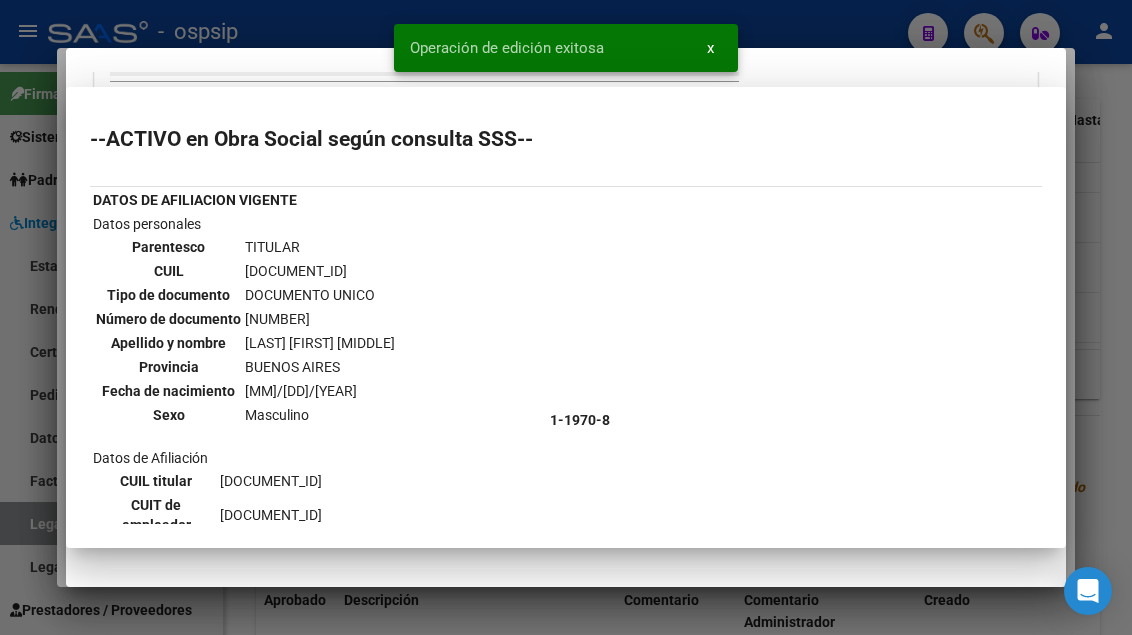 type 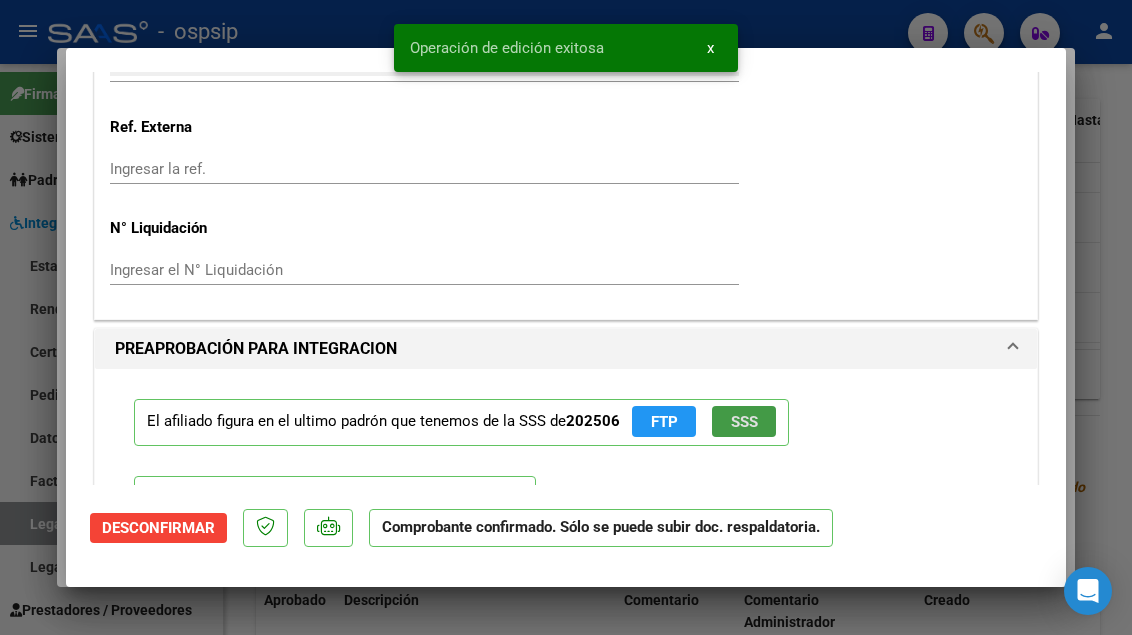 scroll, scrollTop: 1256, scrollLeft: 0, axis: vertical 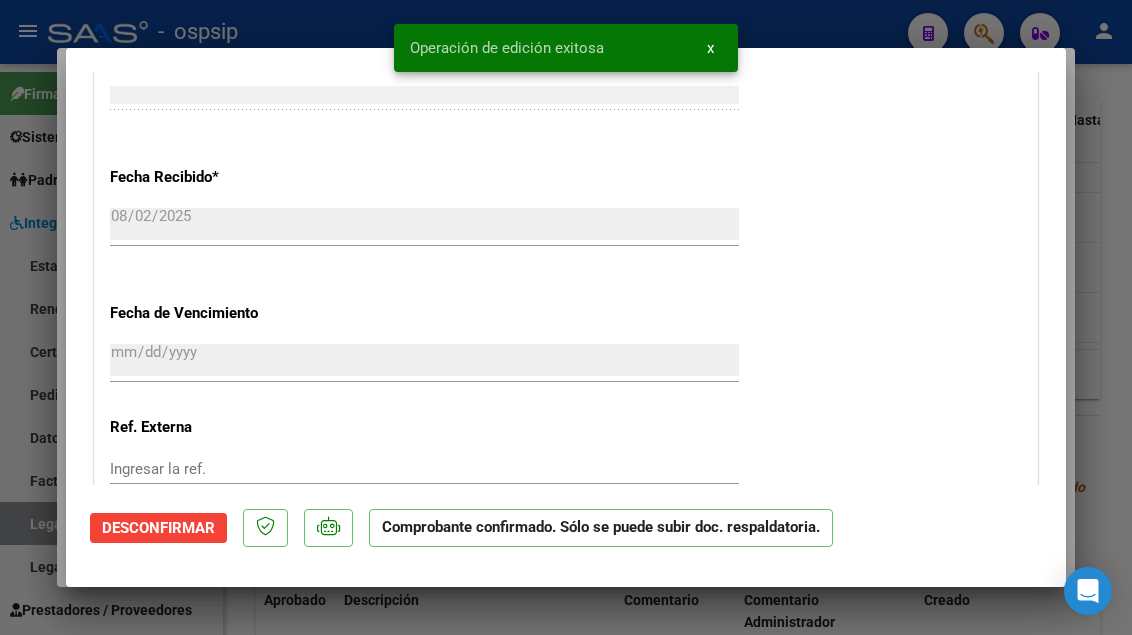 type 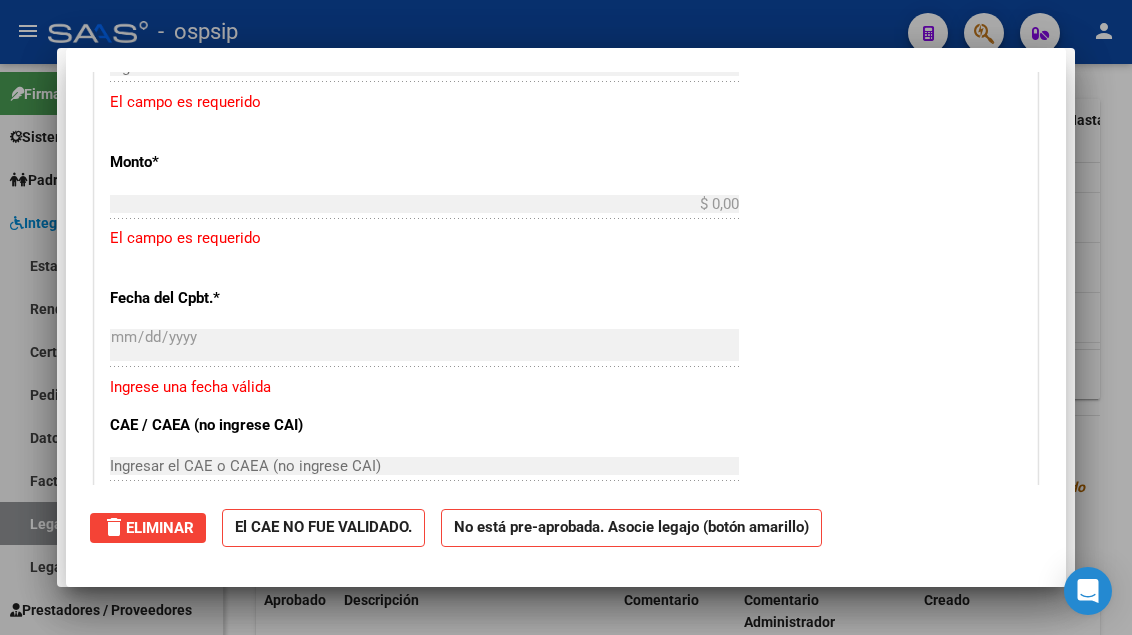 scroll, scrollTop: 0, scrollLeft: 0, axis: both 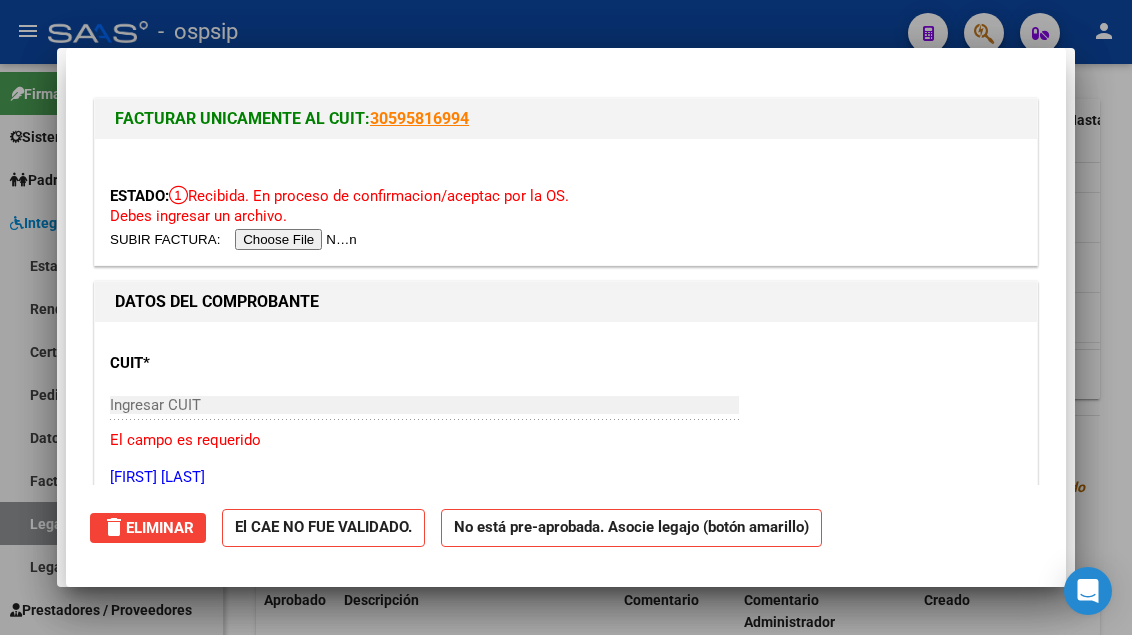 type 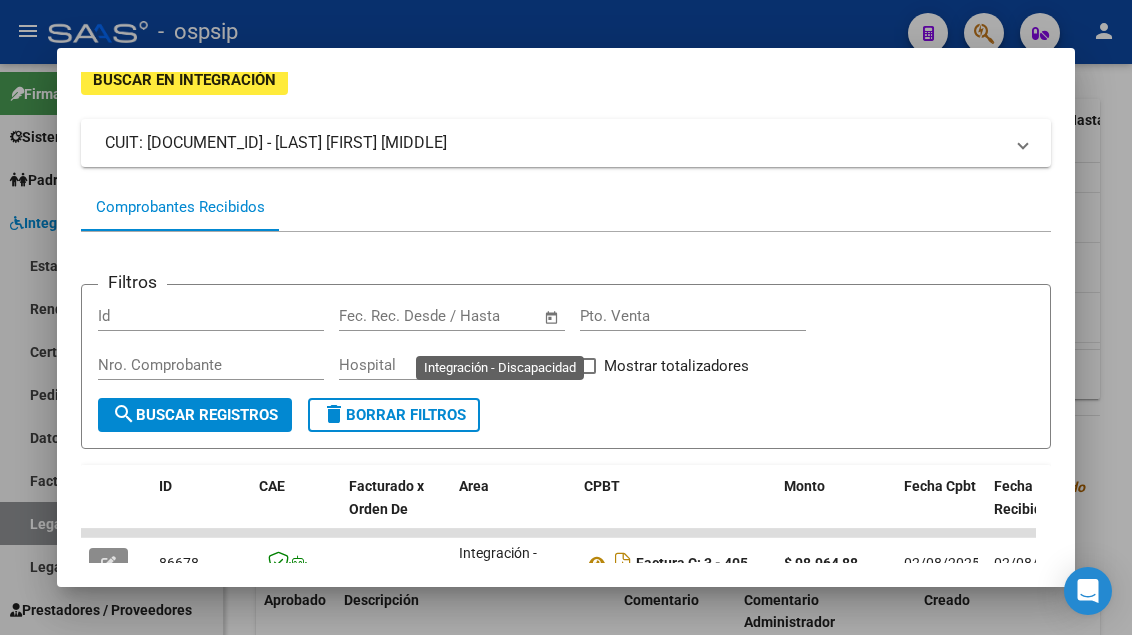 scroll, scrollTop: 0, scrollLeft: 0, axis: both 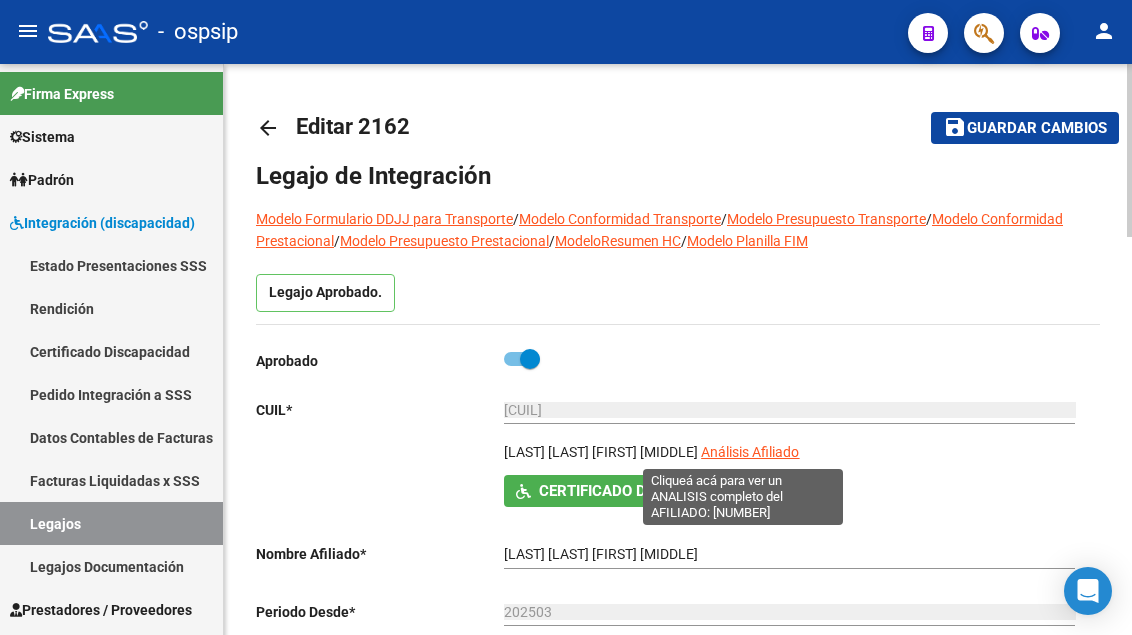 click on "Análisis Afiliado" 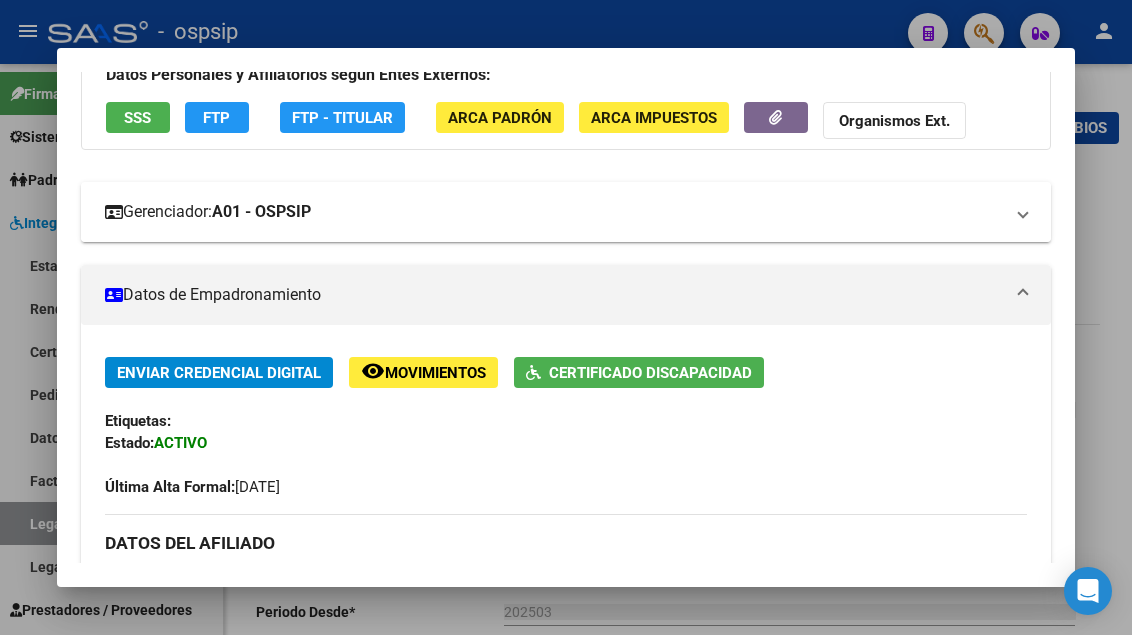 scroll, scrollTop: 300, scrollLeft: 0, axis: vertical 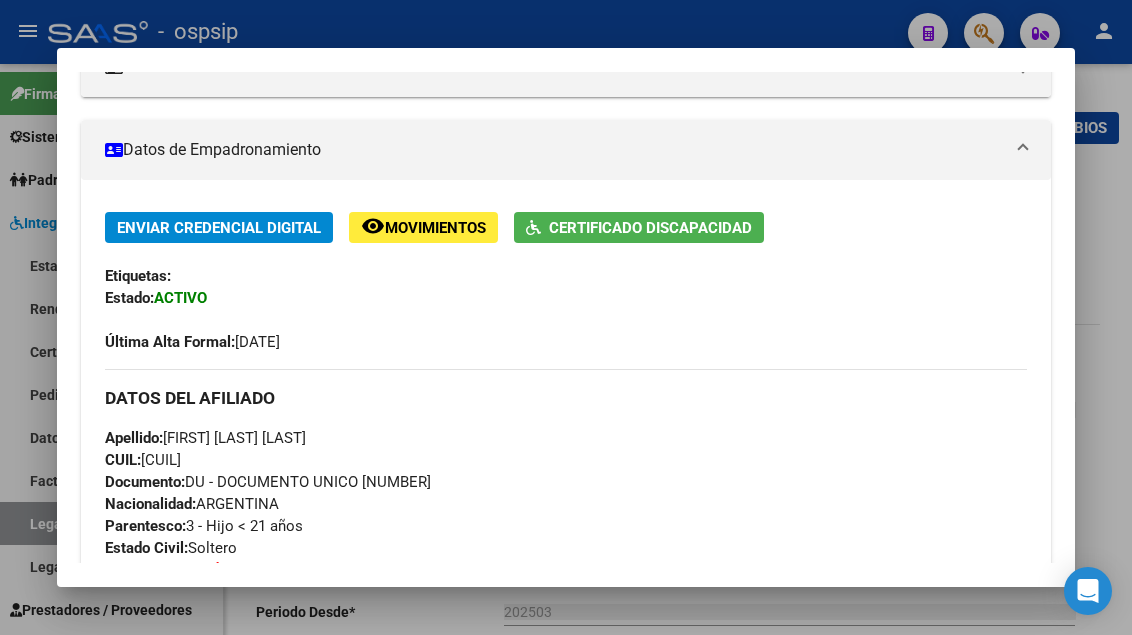 click at bounding box center [566, 317] 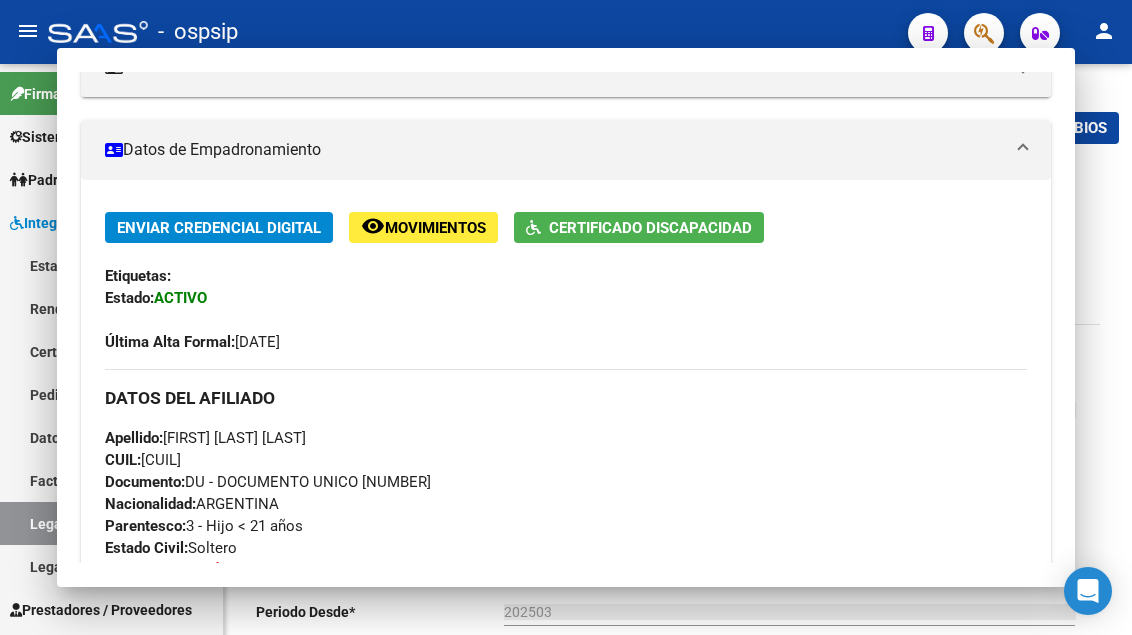 click on "Legajos" at bounding box center [111, 523] 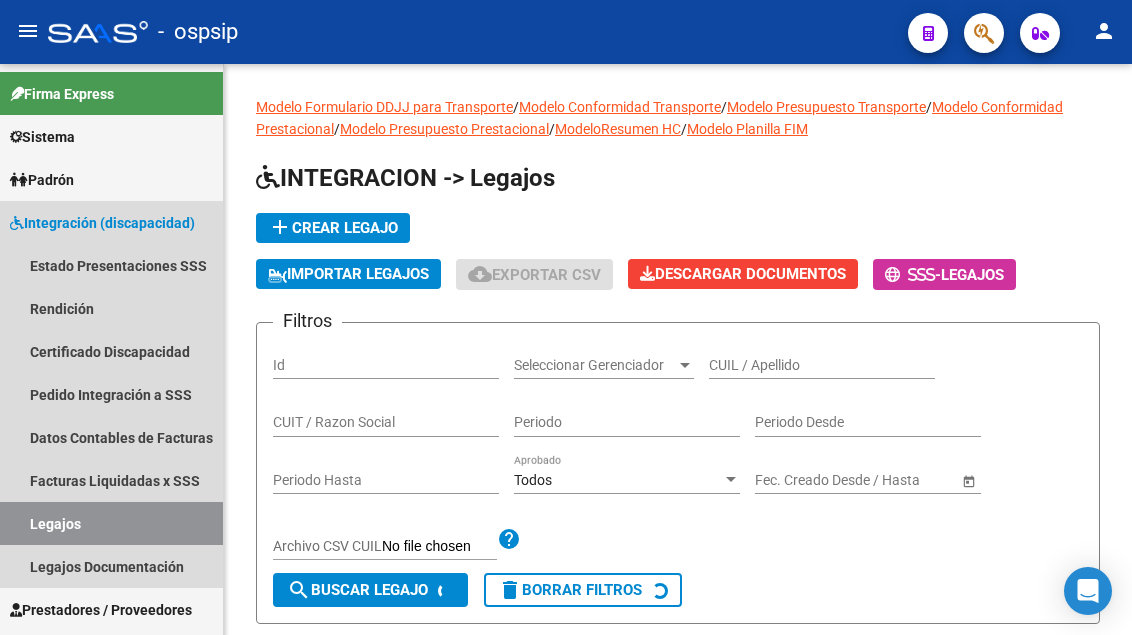 click on "Legajos" at bounding box center (111, 523) 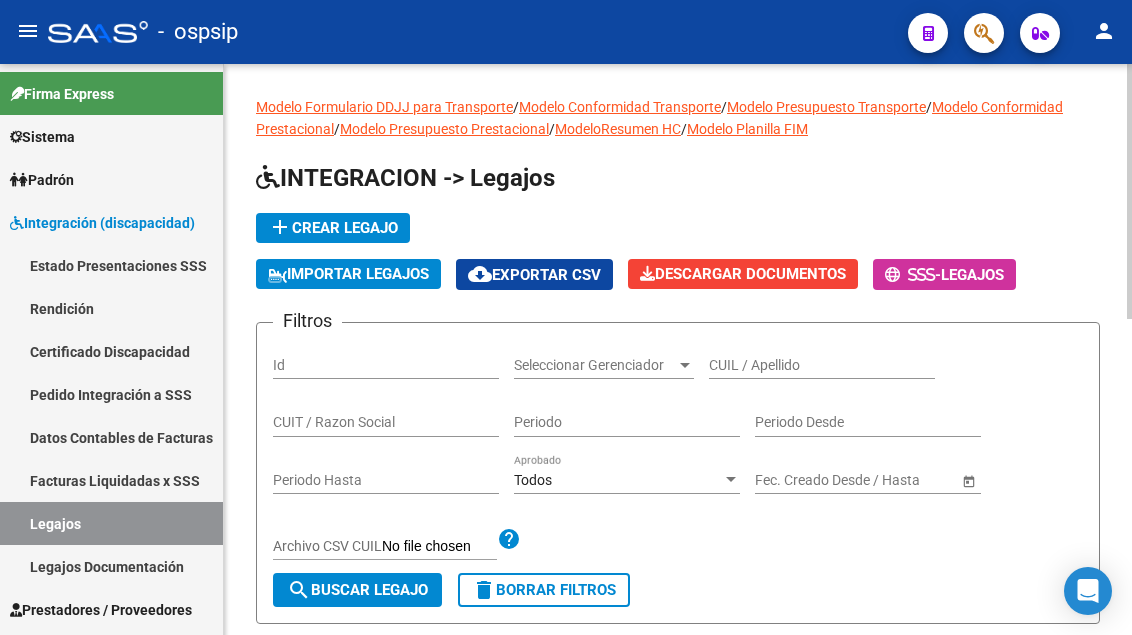 click on "CUIL / Apellido" 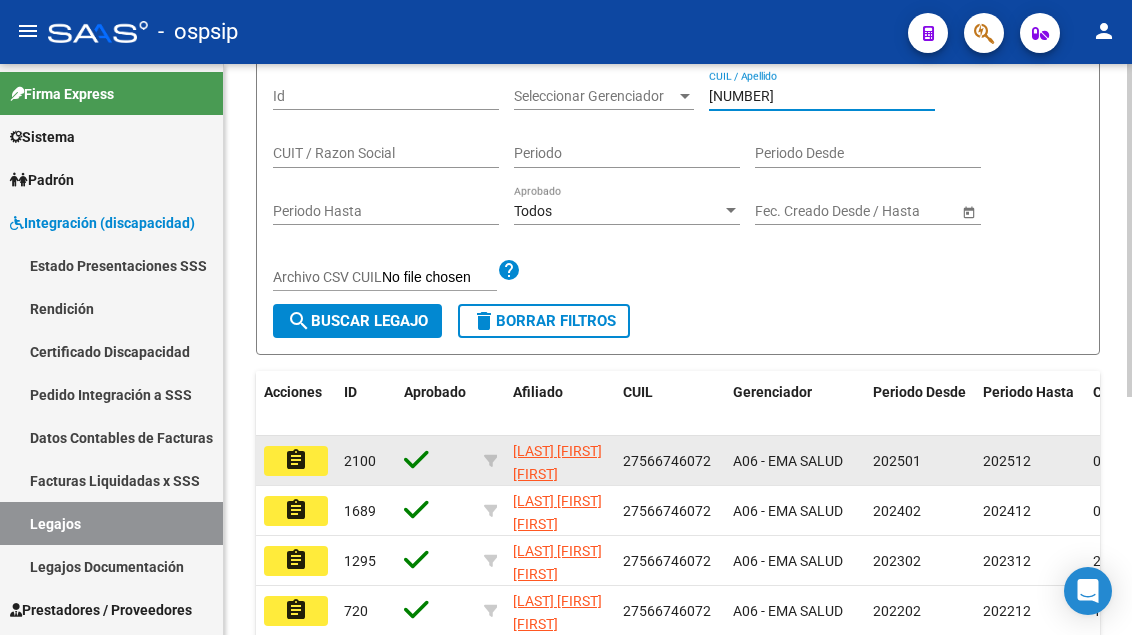 scroll, scrollTop: 300, scrollLeft: 0, axis: vertical 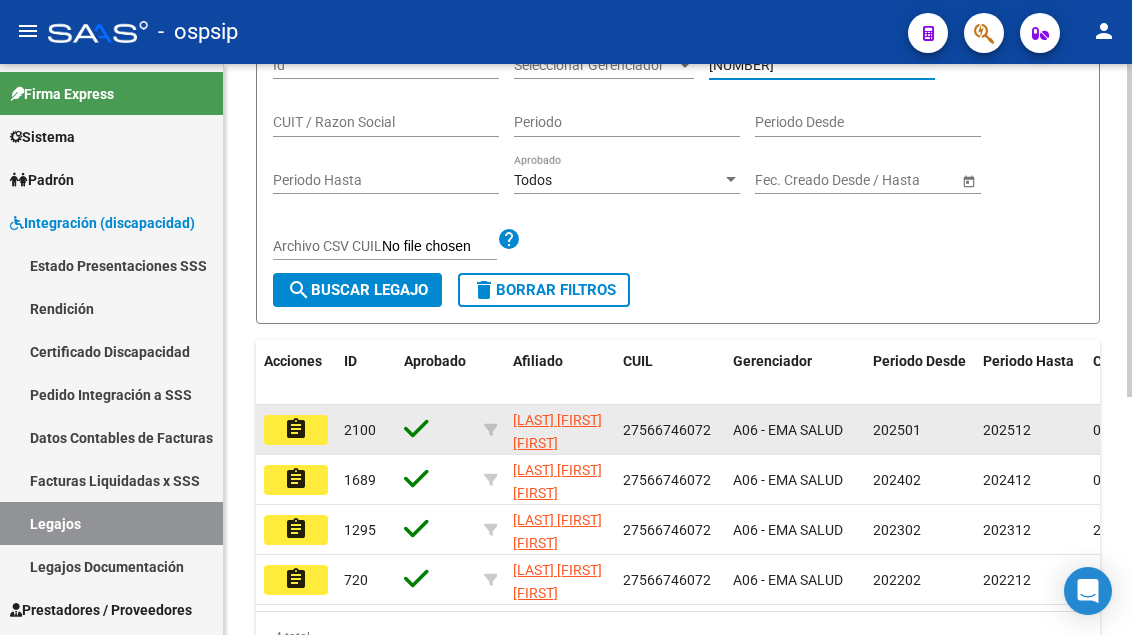 type on "56674607" 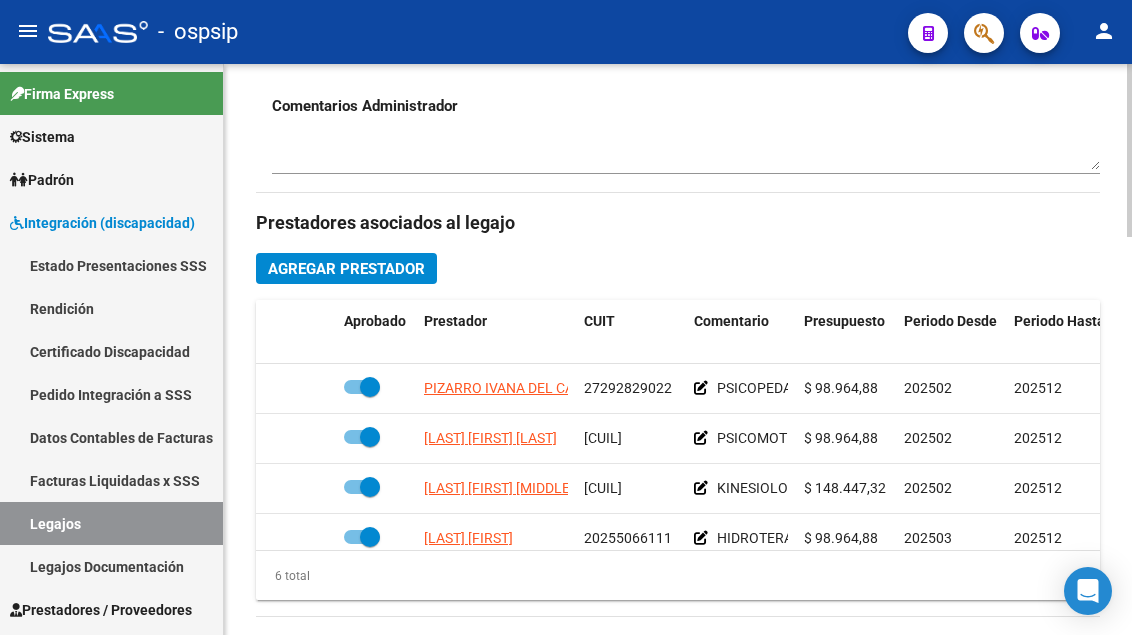 scroll, scrollTop: 800, scrollLeft: 0, axis: vertical 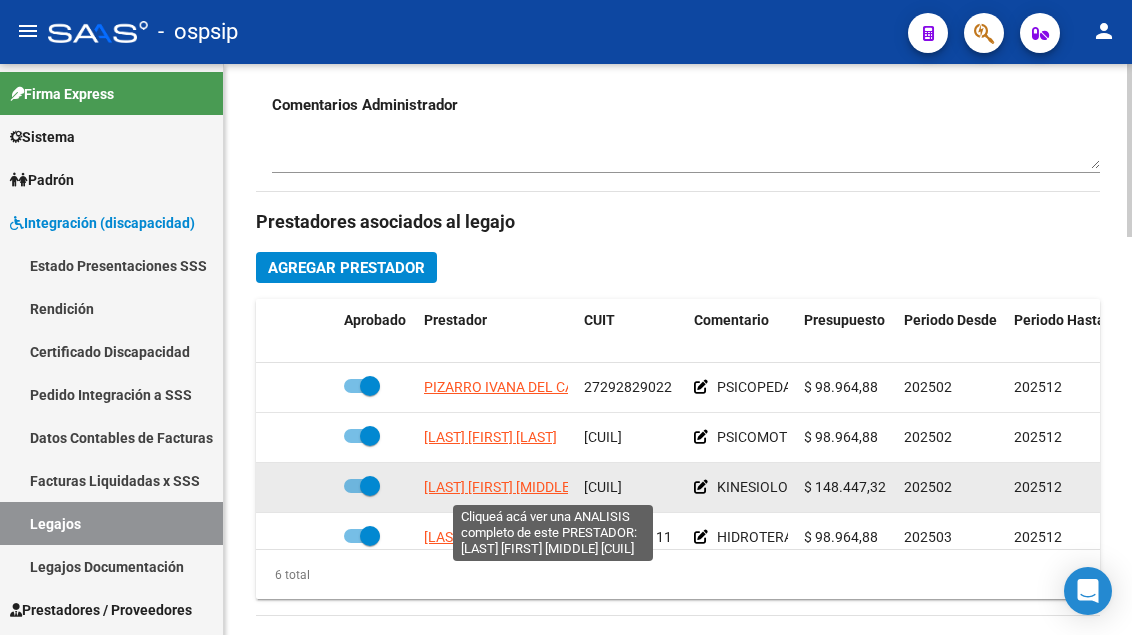 click on "[FIRST] [LAST] [LAST] [LAST]" 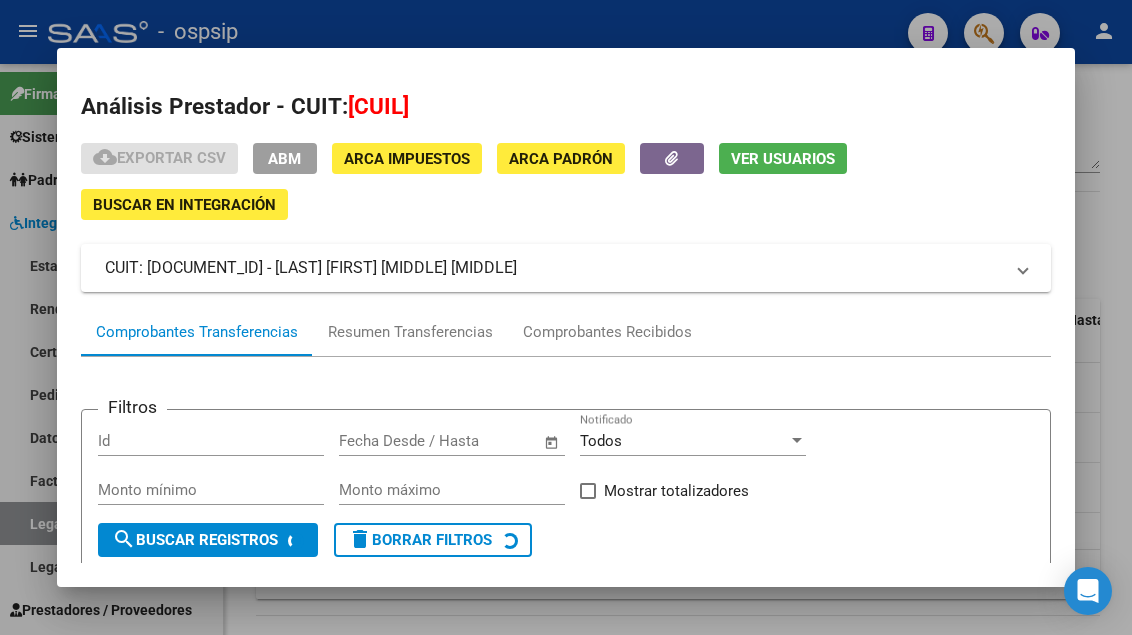 scroll, scrollTop: 185, scrollLeft: 0, axis: vertical 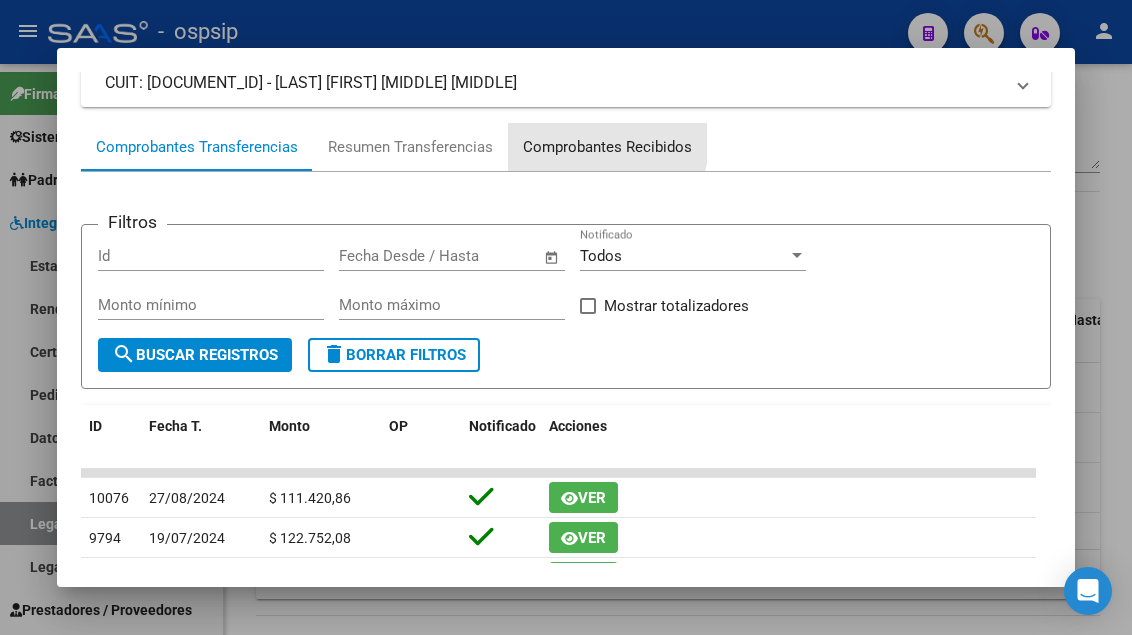 click on "Comprobantes Recibidos" at bounding box center (607, 147) 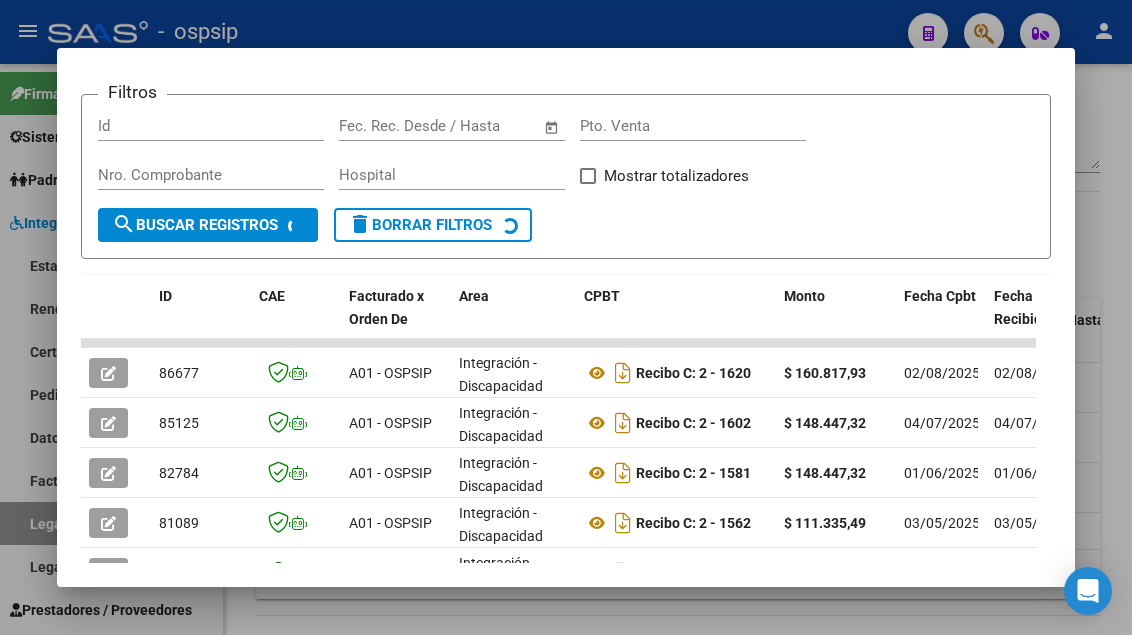 scroll, scrollTop: 485, scrollLeft: 0, axis: vertical 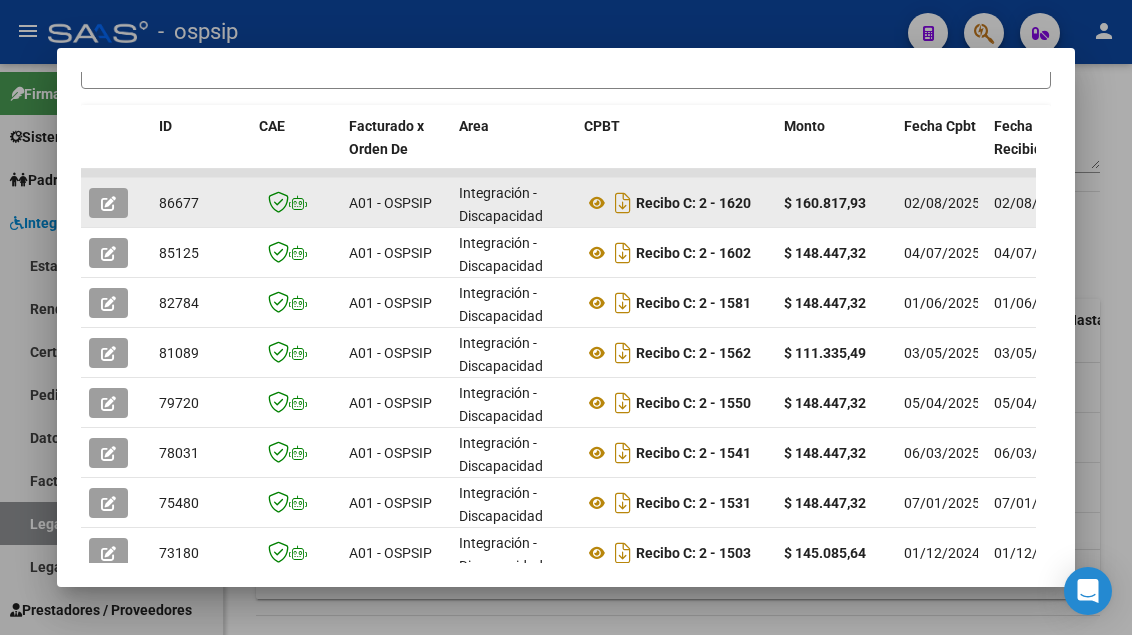 click 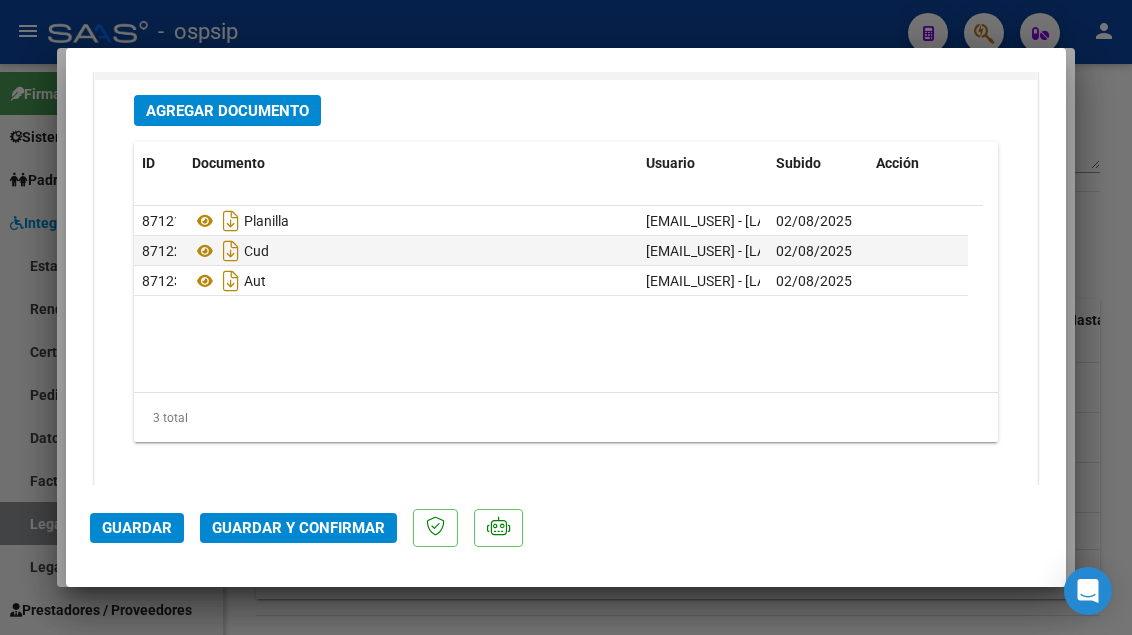scroll, scrollTop: 2500, scrollLeft: 0, axis: vertical 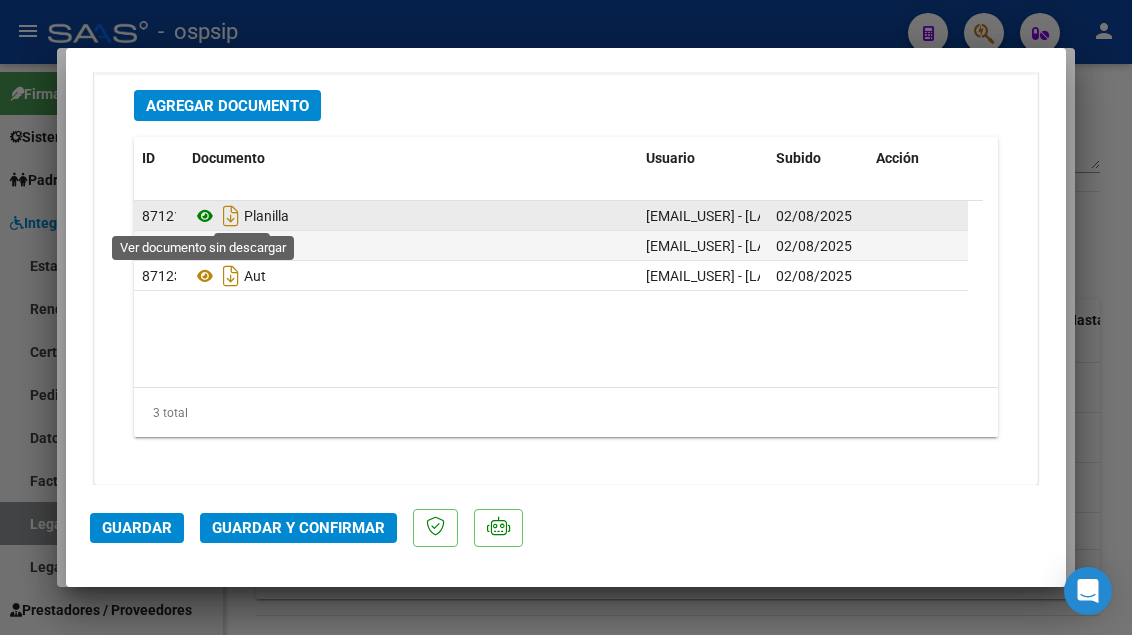 click 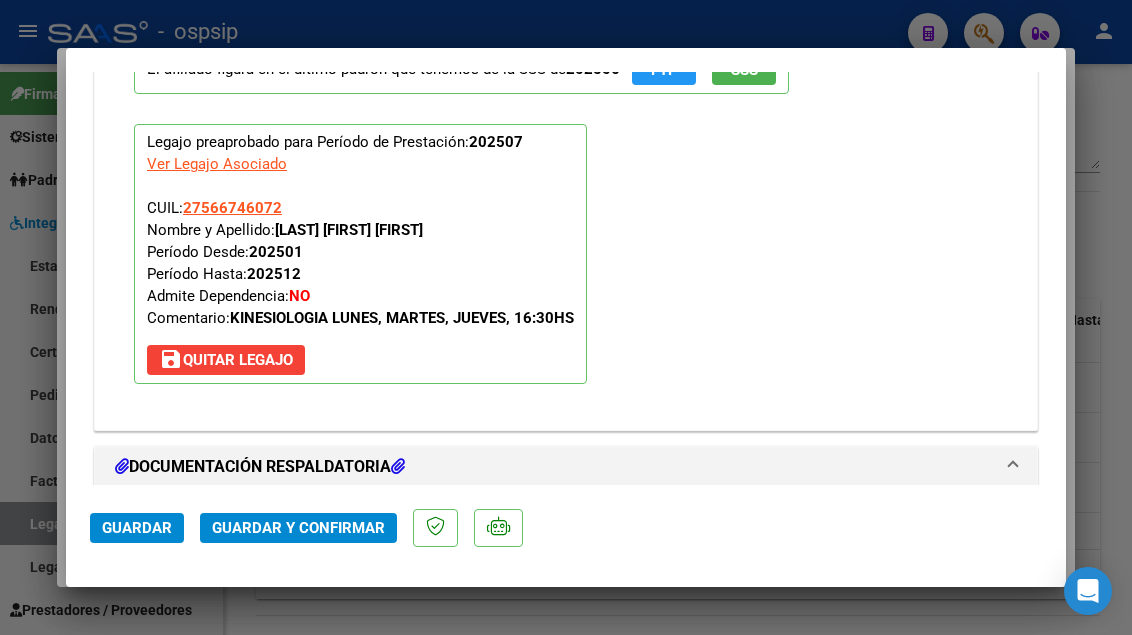 scroll, scrollTop: 1900, scrollLeft: 0, axis: vertical 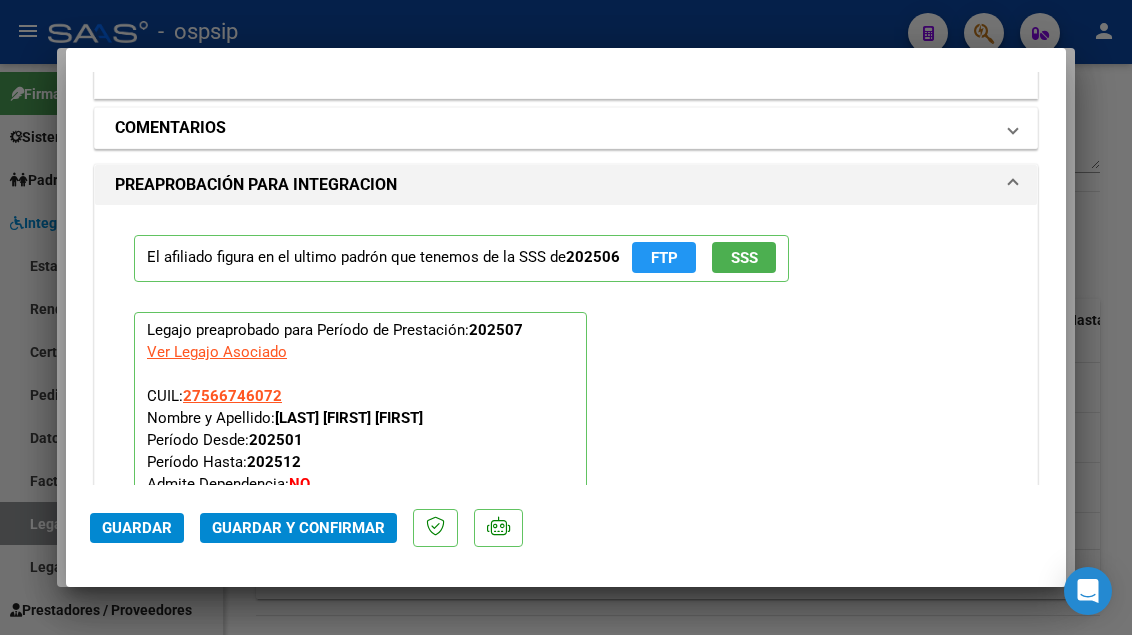 click on "COMENTARIOS" at bounding box center [562, 128] 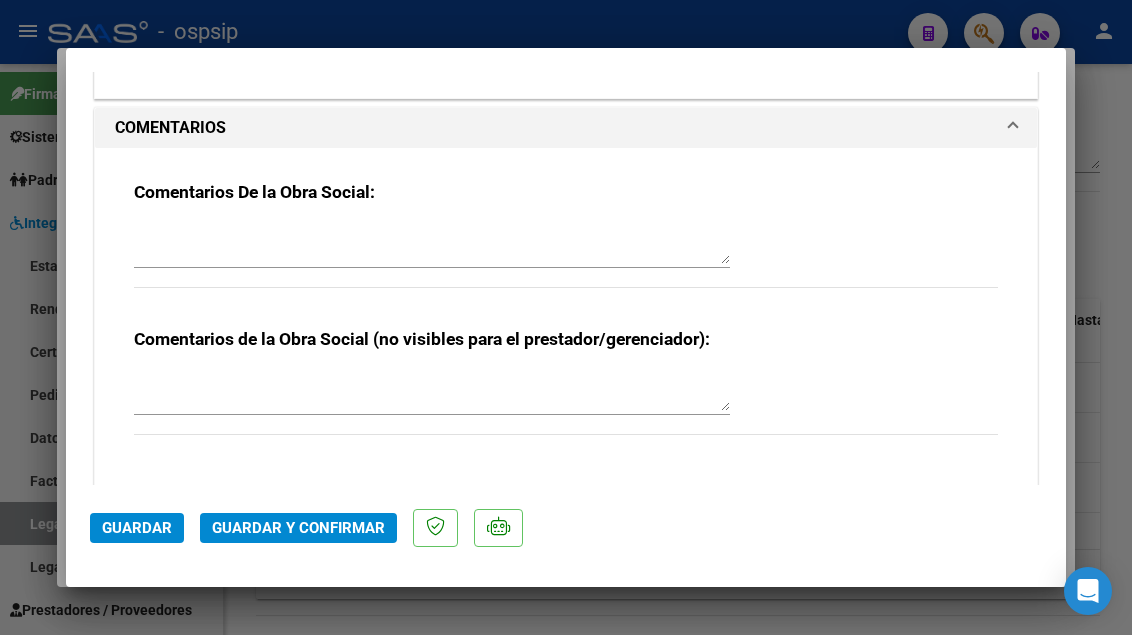 click at bounding box center [432, 244] 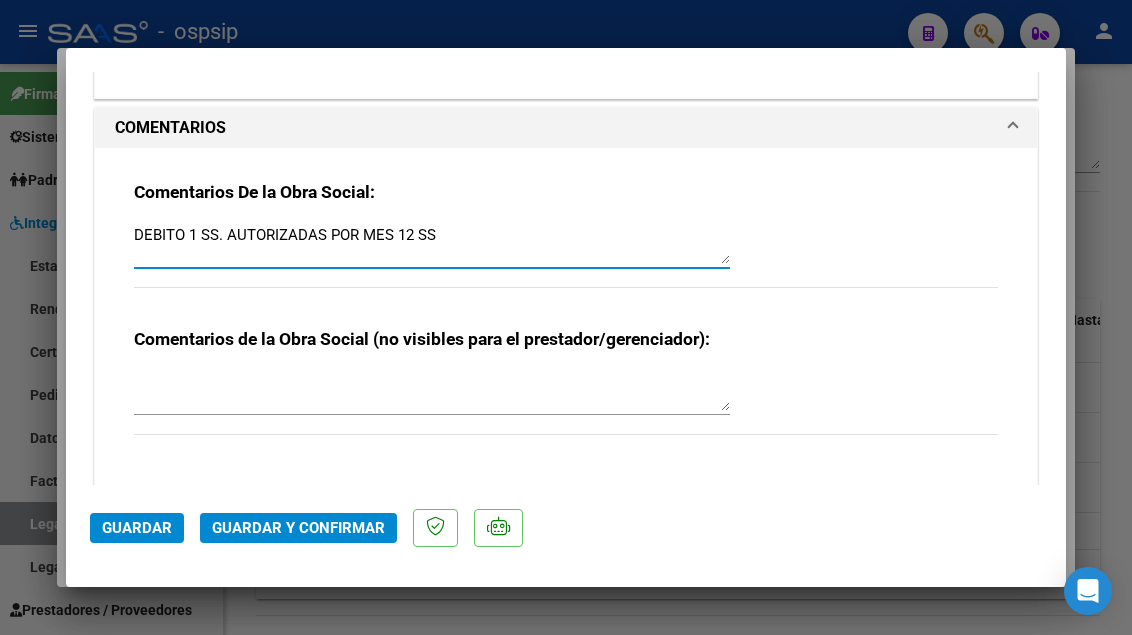 type on "DEBITO 1 SS. AUTORIZADAS POR MES 12 SS" 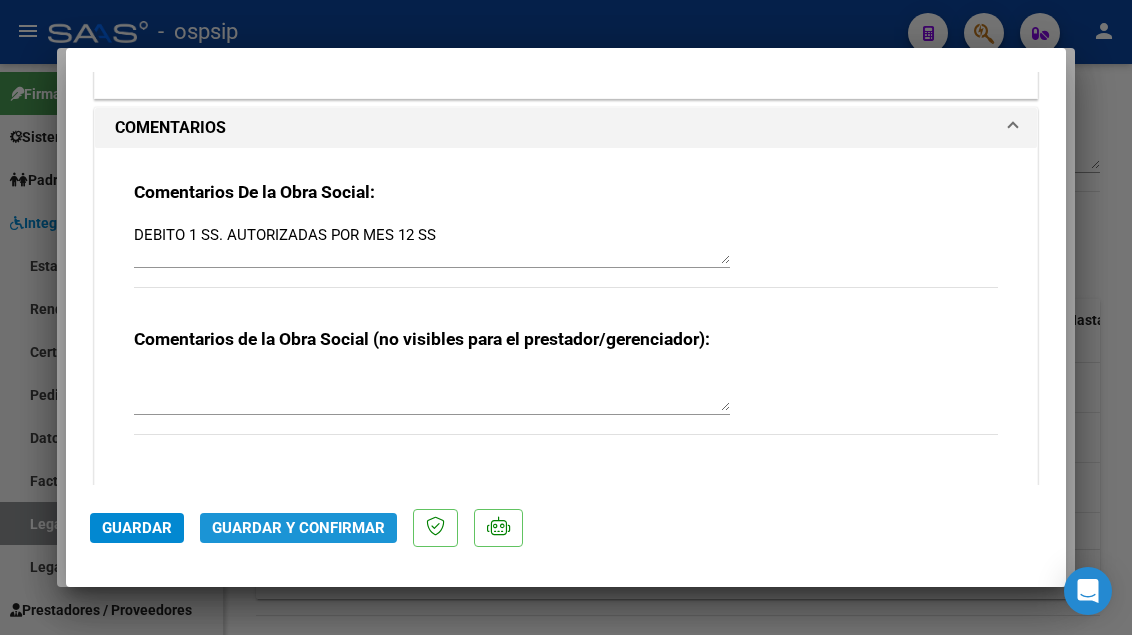 click on "Guardar y Confirmar" 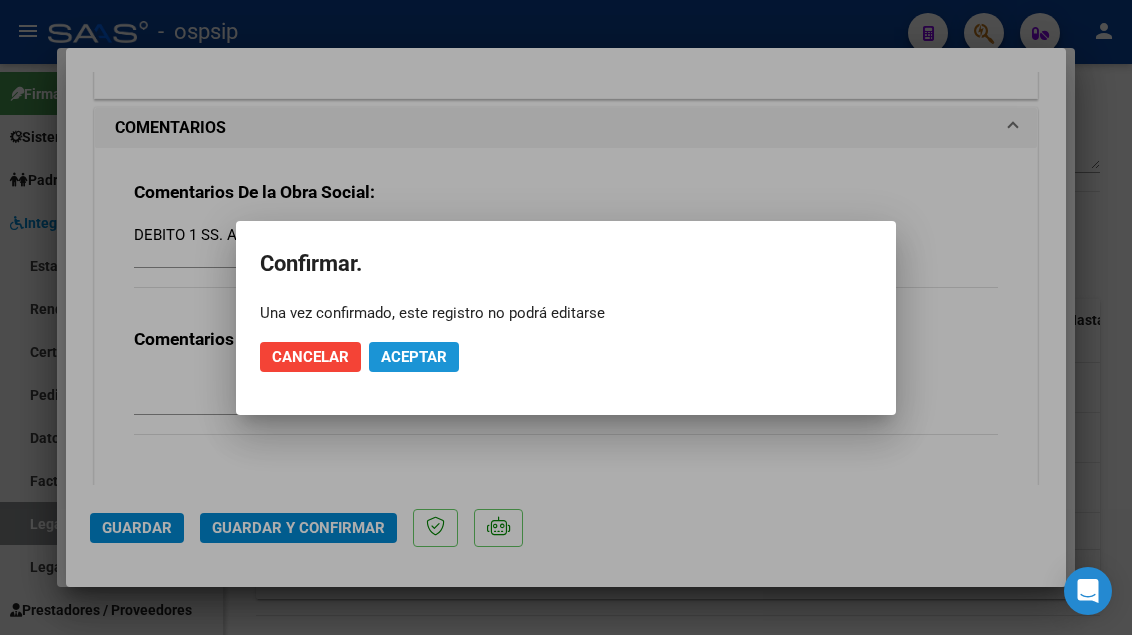click on "Aceptar" 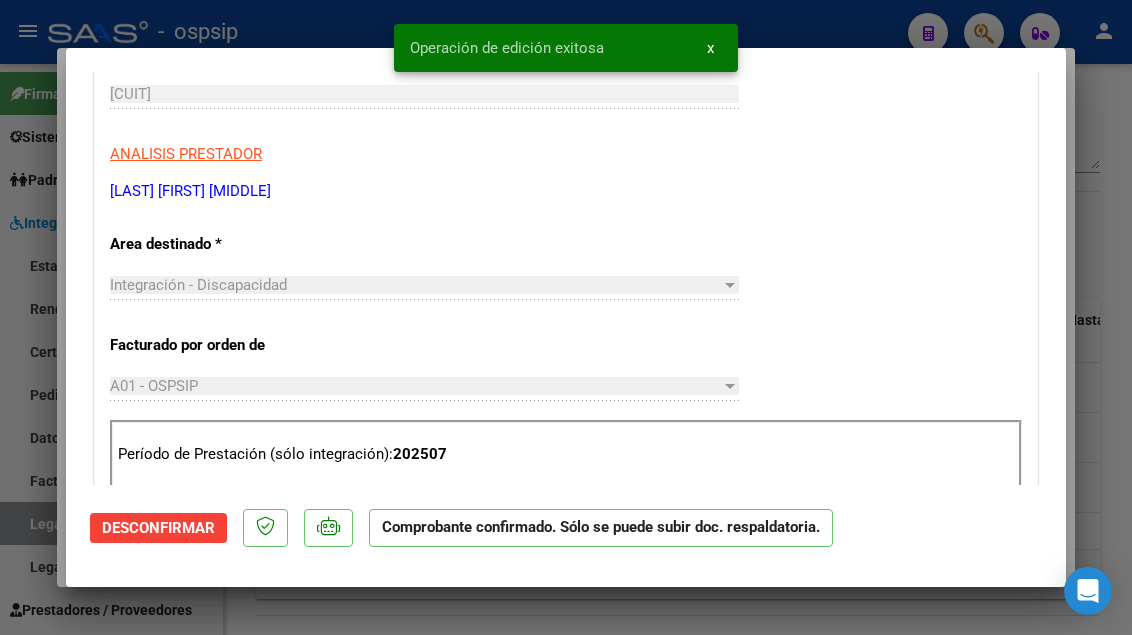 scroll, scrollTop: 0, scrollLeft: 0, axis: both 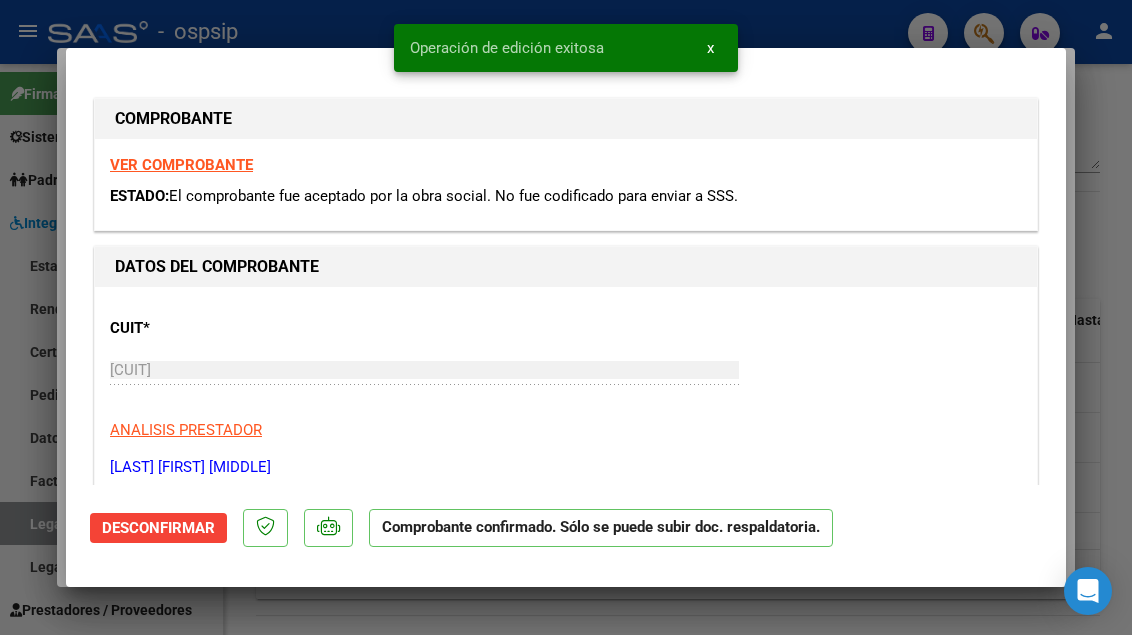 type 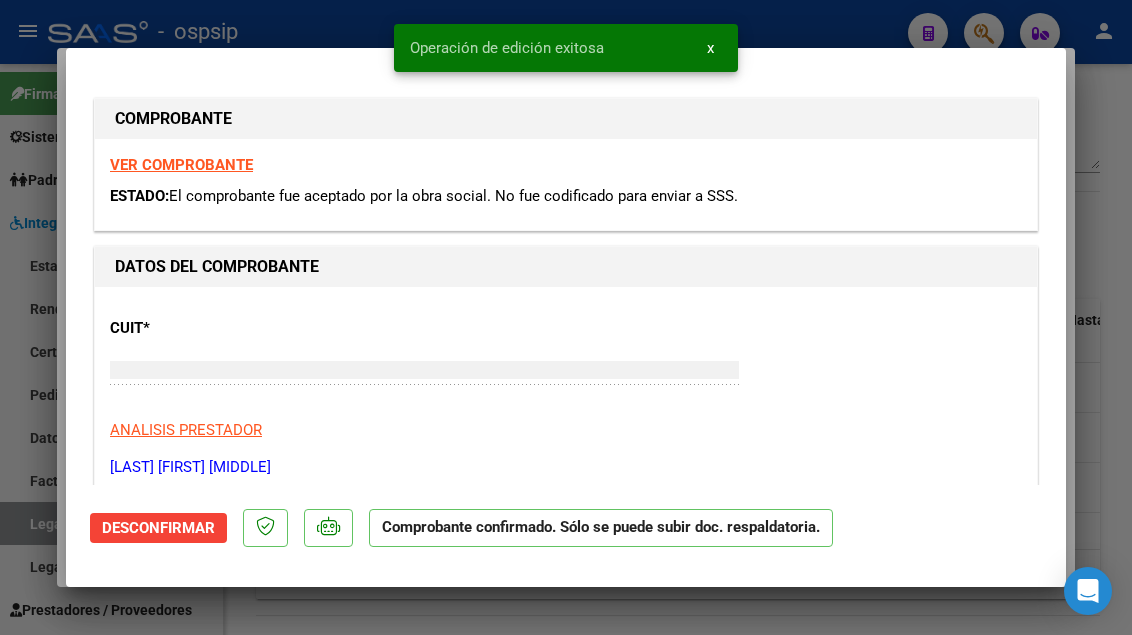 type 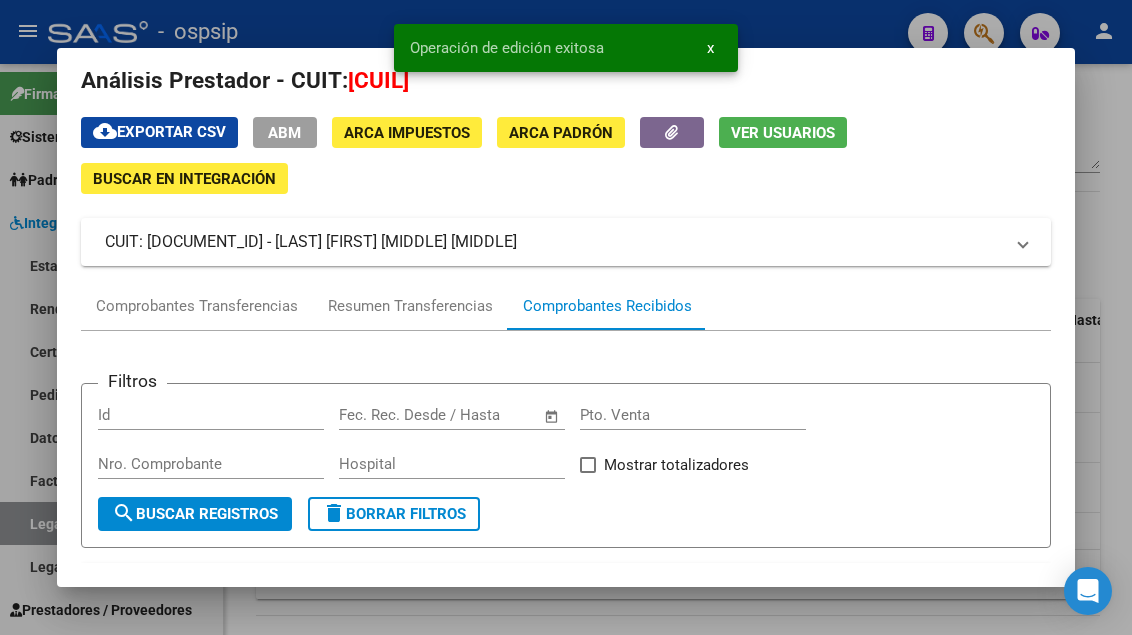 scroll, scrollTop: 0, scrollLeft: 0, axis: both 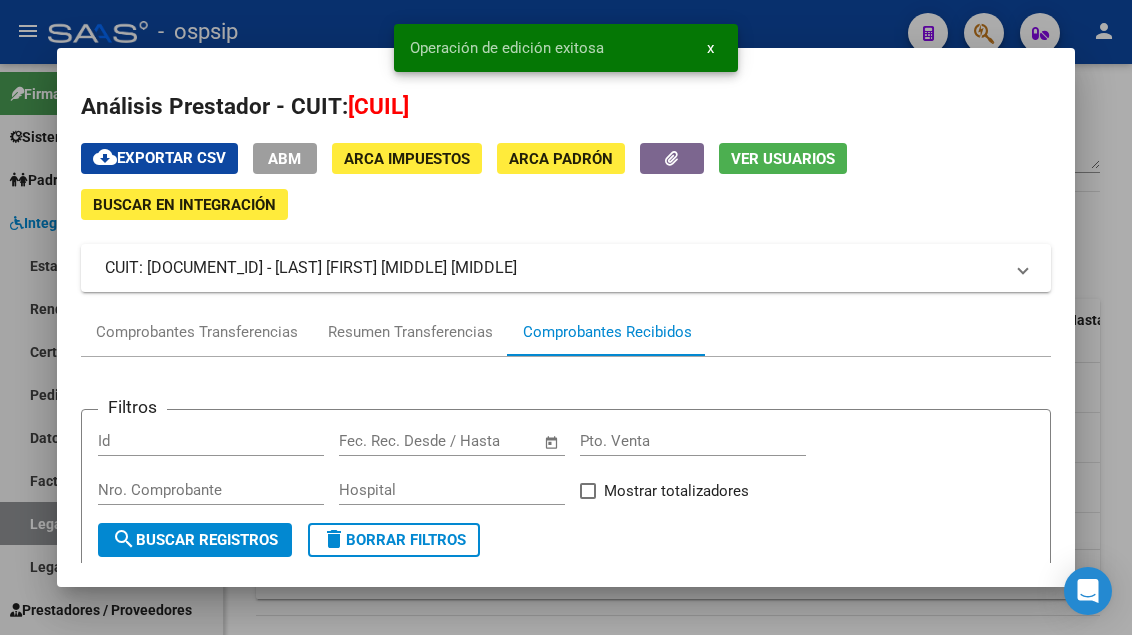 click on "Ver Usuarios" 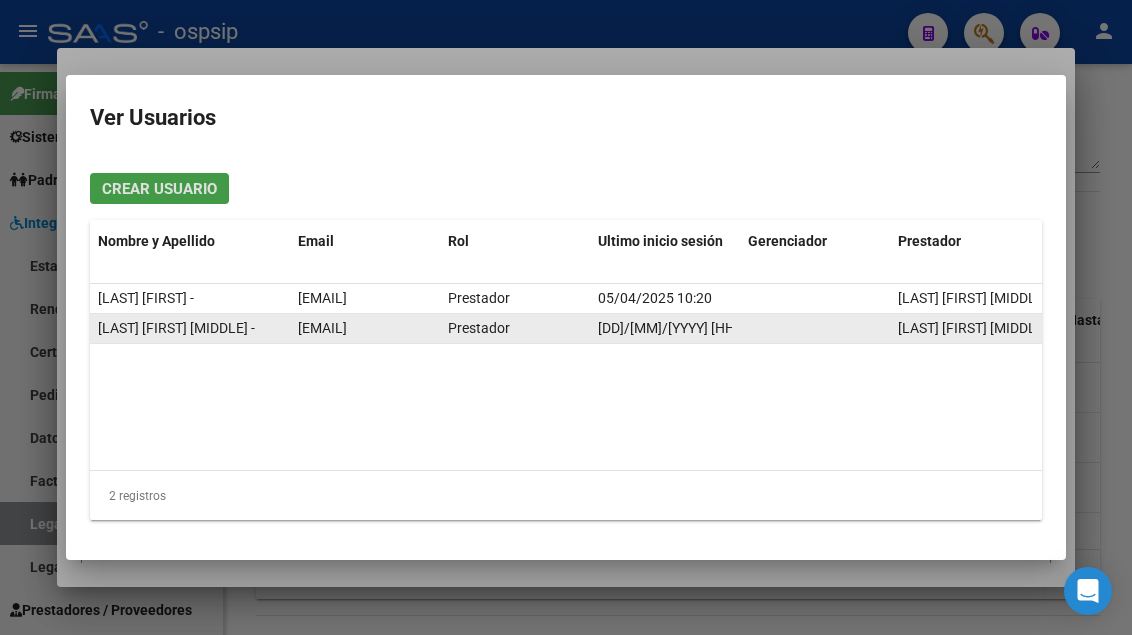 click on "cecikozameh@gmail.com" 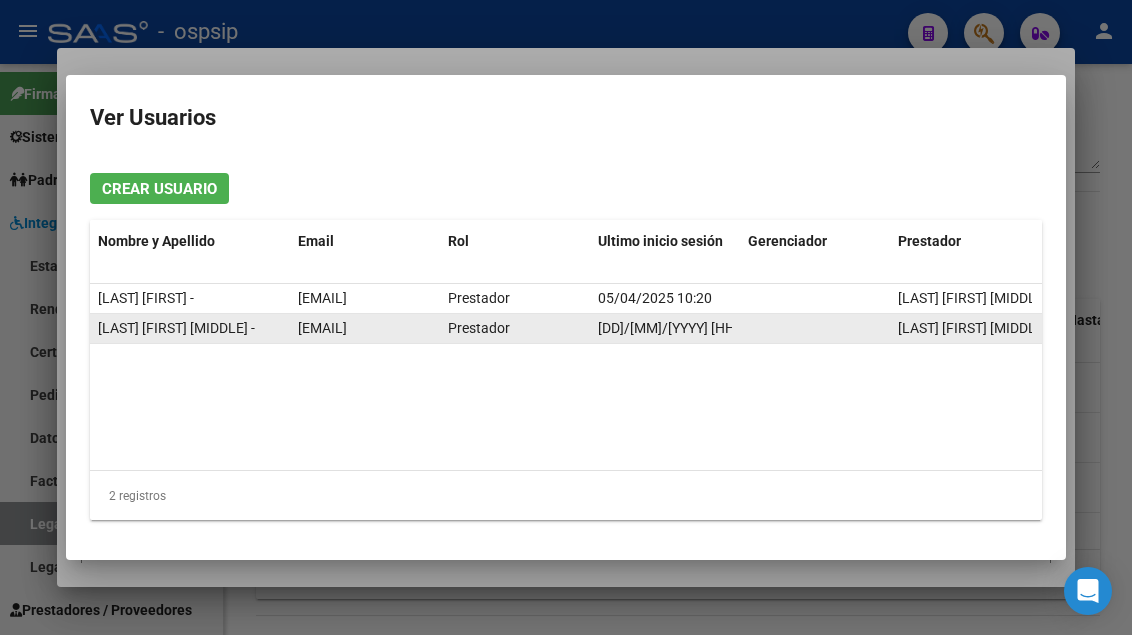 click on "cecikozameh@gmail.com" 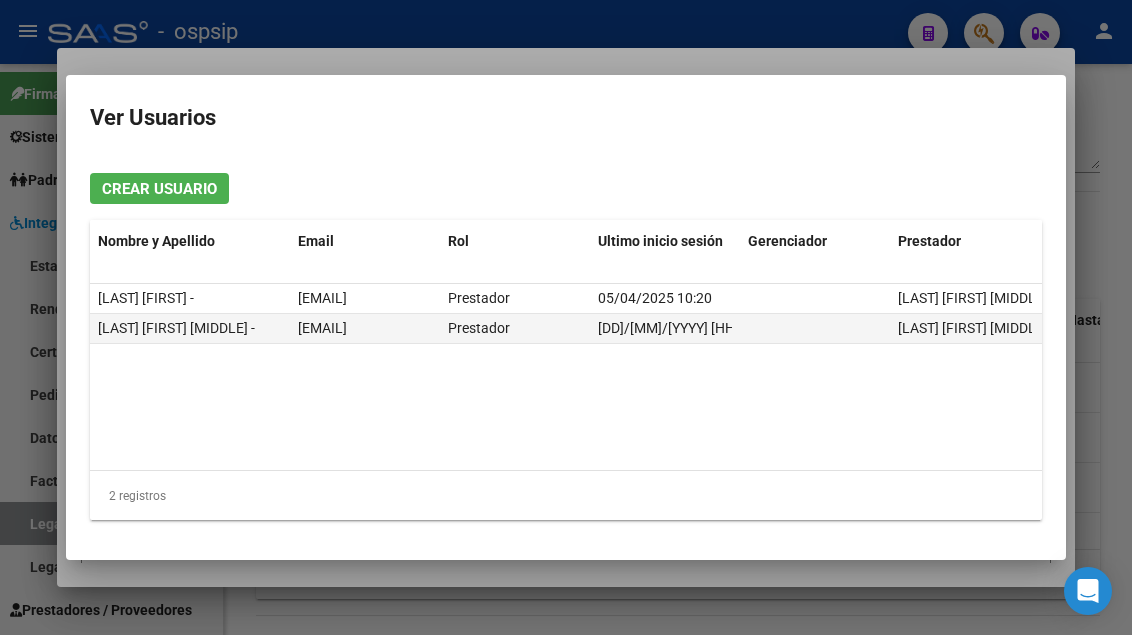 click at bounding box center (566, 317) 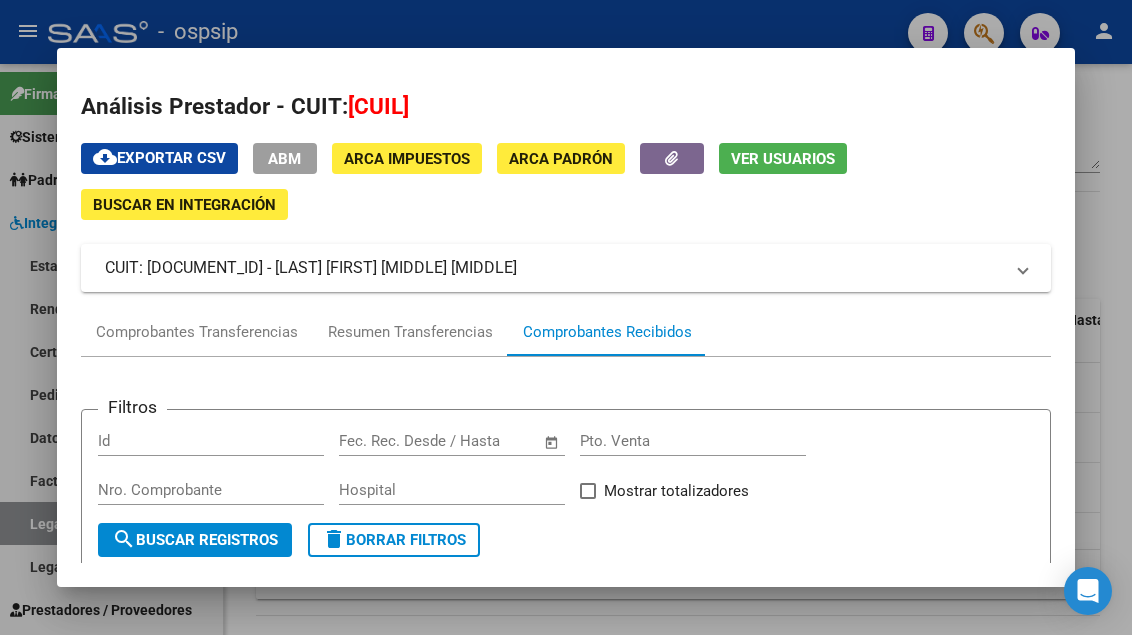 click at bounding box center (566, 317) 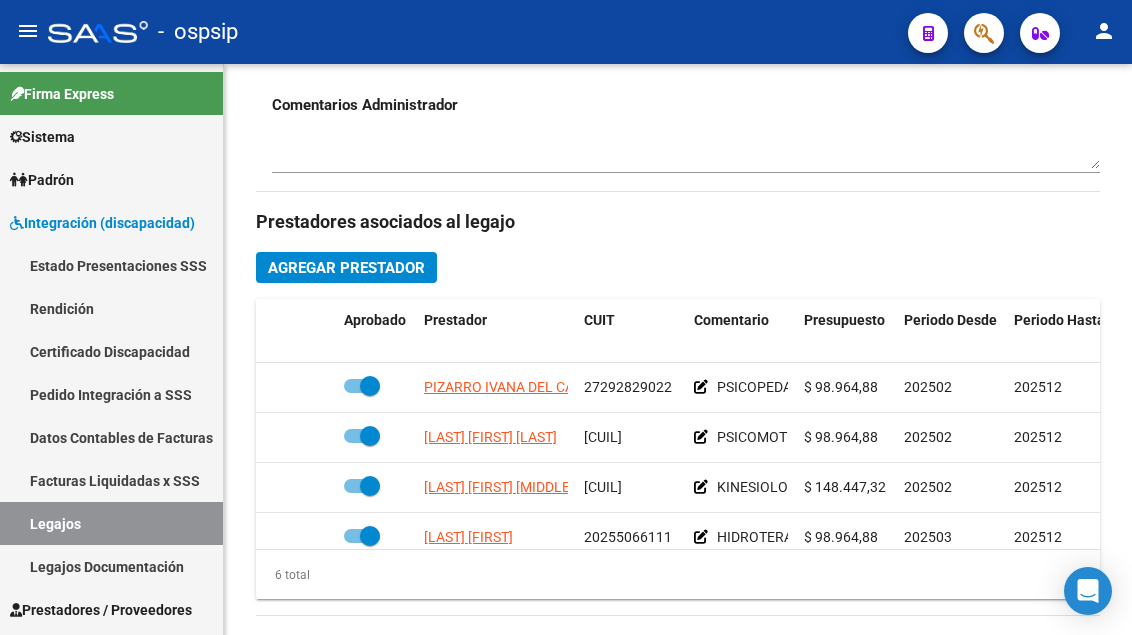 click on "Legajos" at bounding box center [111, 523] 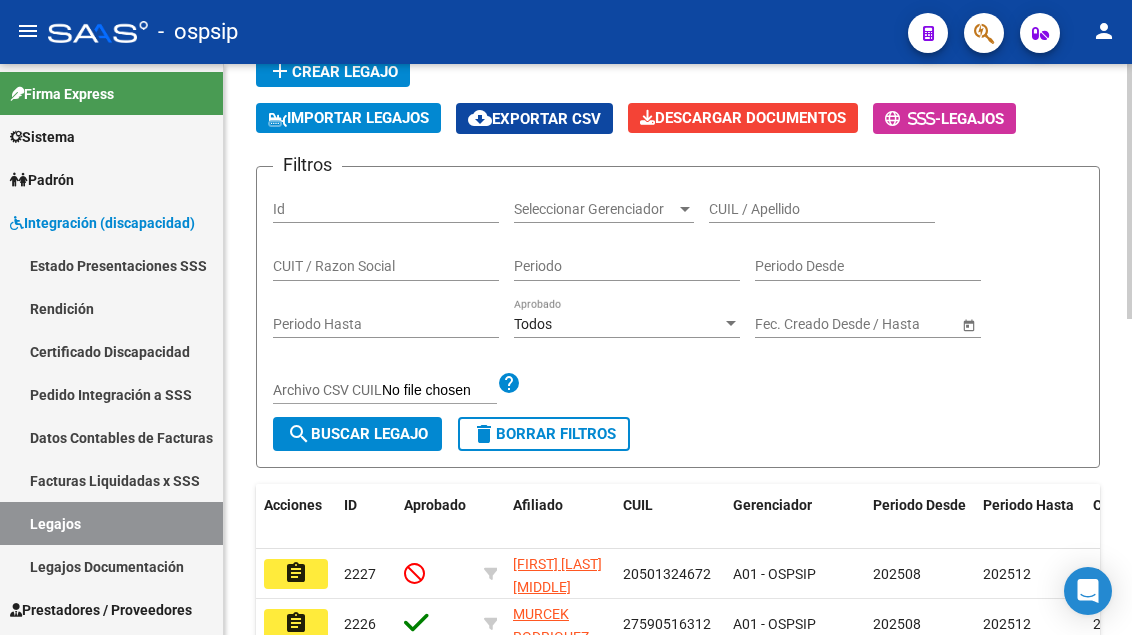 scroll, scrollTop: 108, scrollLeft: 0, axis: vertical 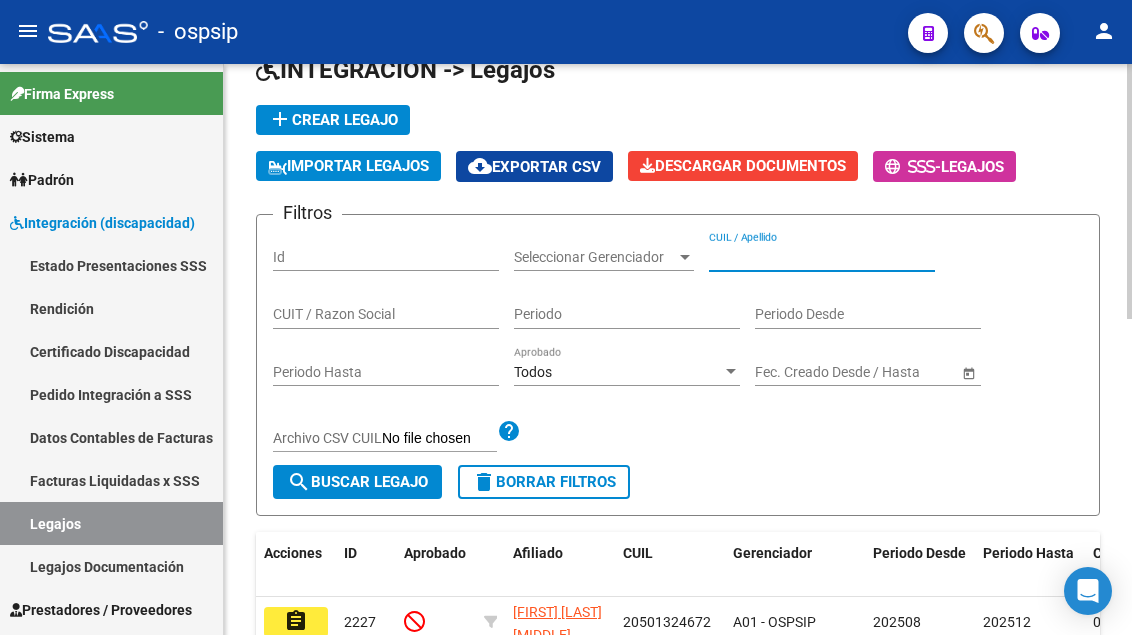 click on "CUIL / Apellido" at bounding box center (822, 257) 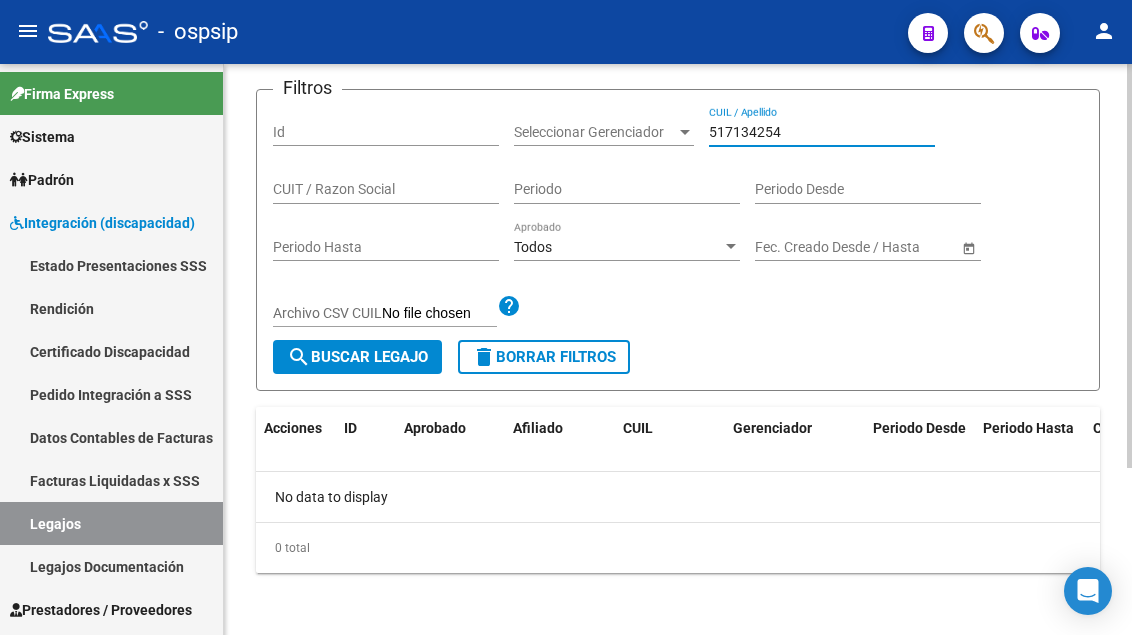 scroll, scrollTop: 236, scrollLeft: 0, axis: vertical 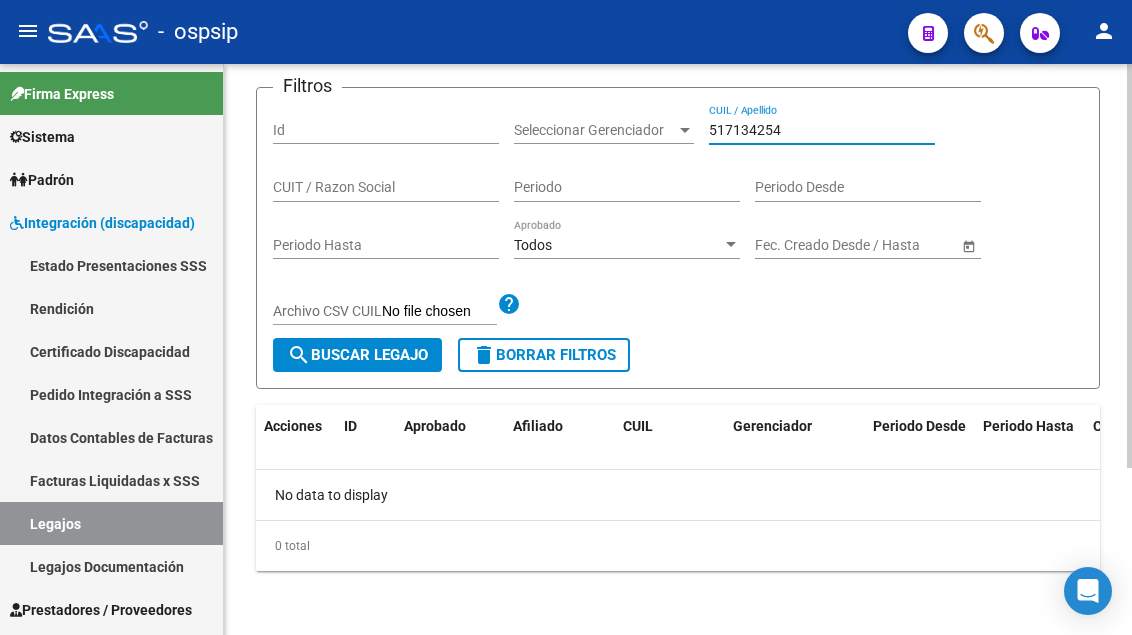 click on "517134254 CUIL / Apellido" 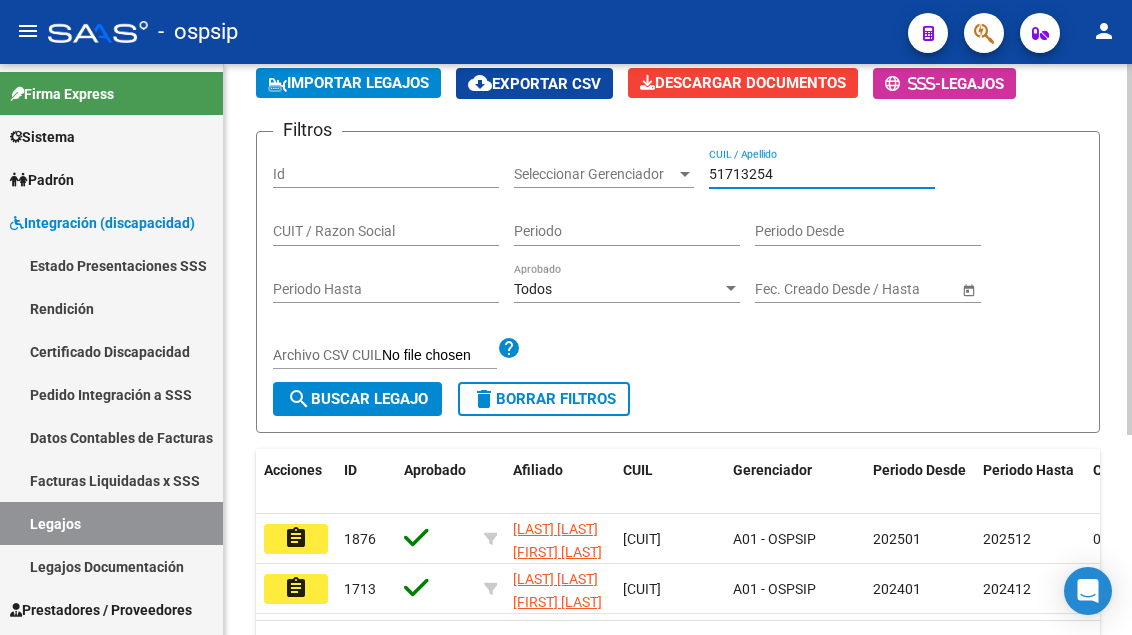 scroll, scrollTop: 236, scrollLeft: 0, axis: vertical 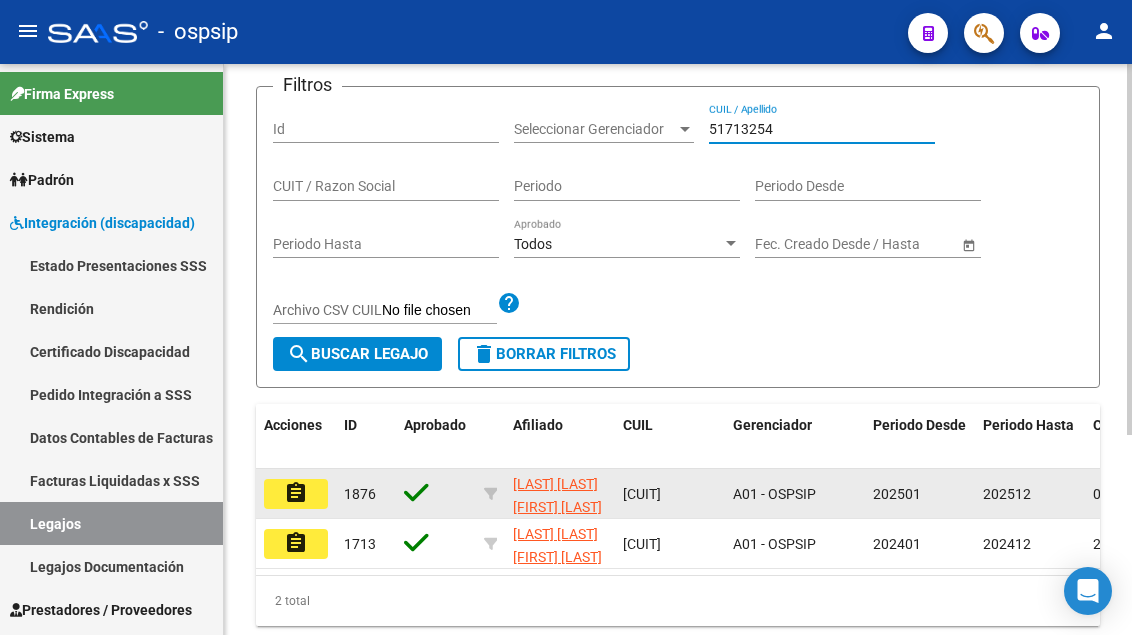type on "51713254" 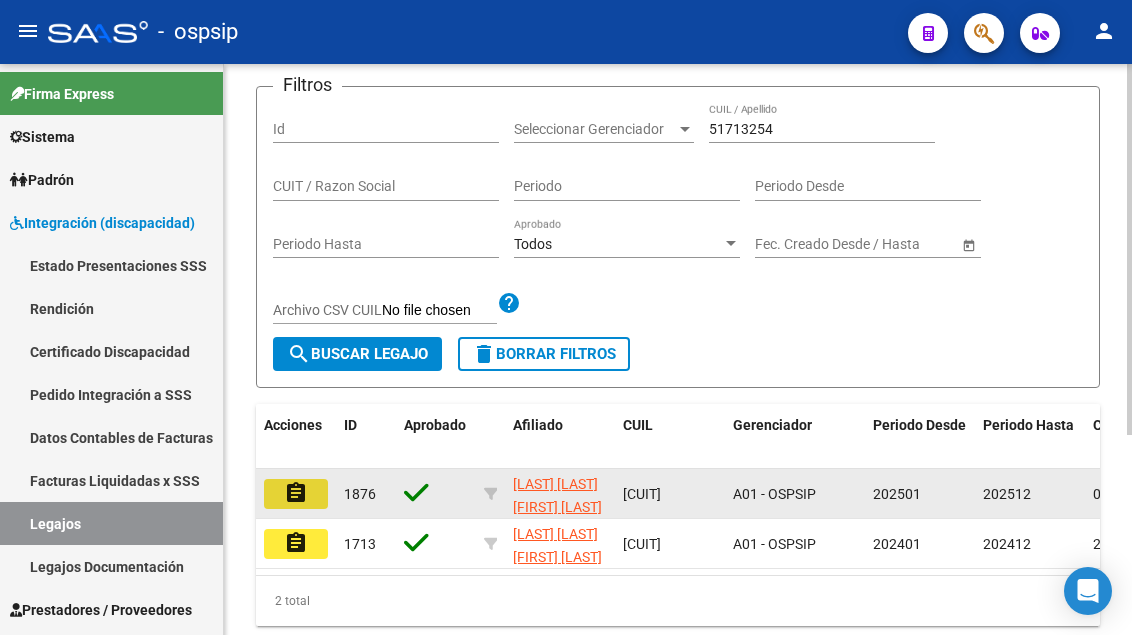 click on "assignment" 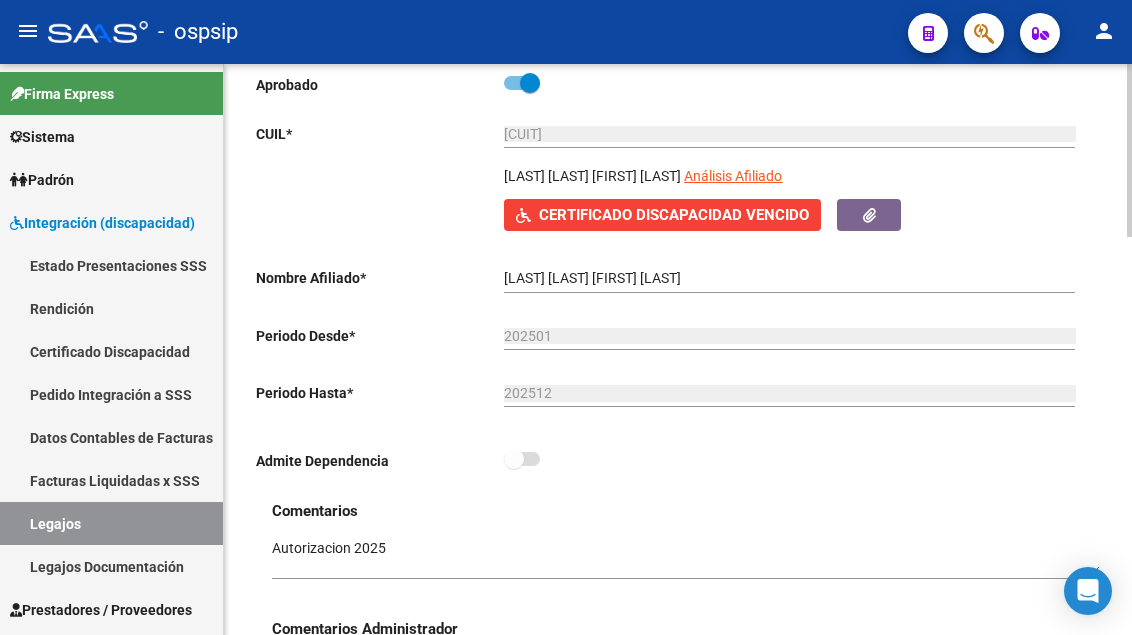 scroll, scrollTop: 300, scrollLeft: 0, axis: vertical 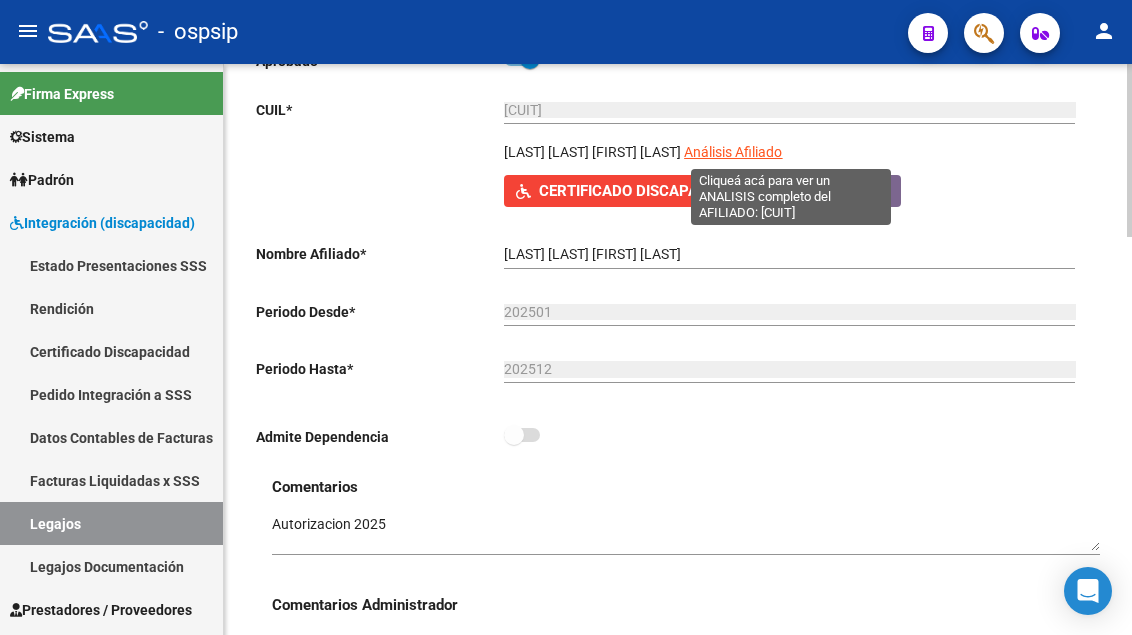 click on "Análisis Afiliado" 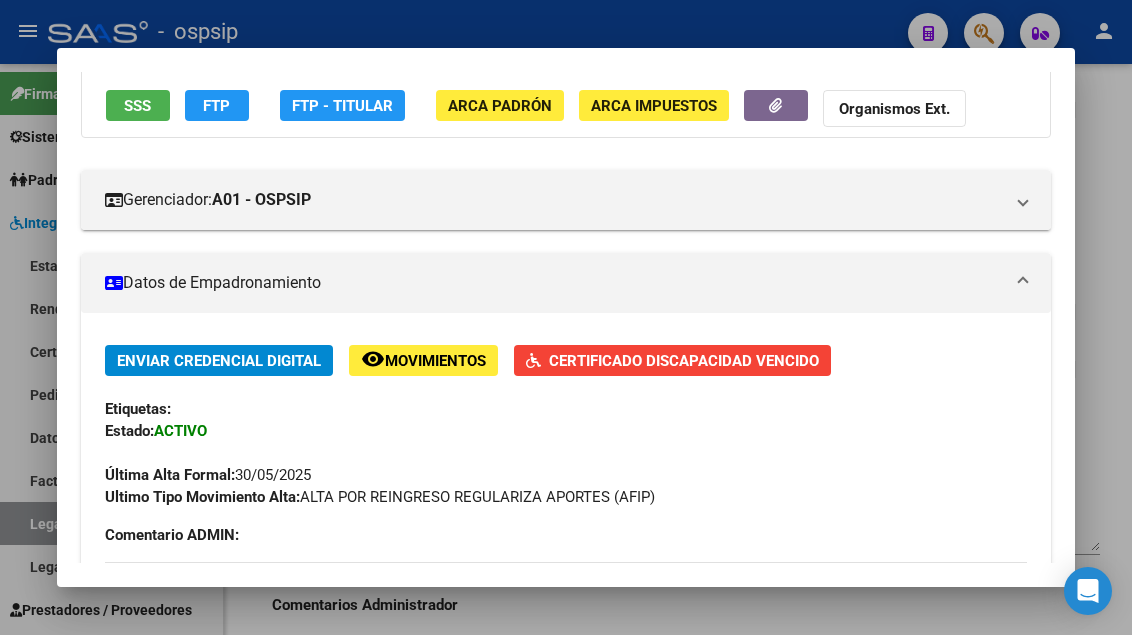 scroll, scrollTop: 100, scrollLeft: 0, axis: vertical 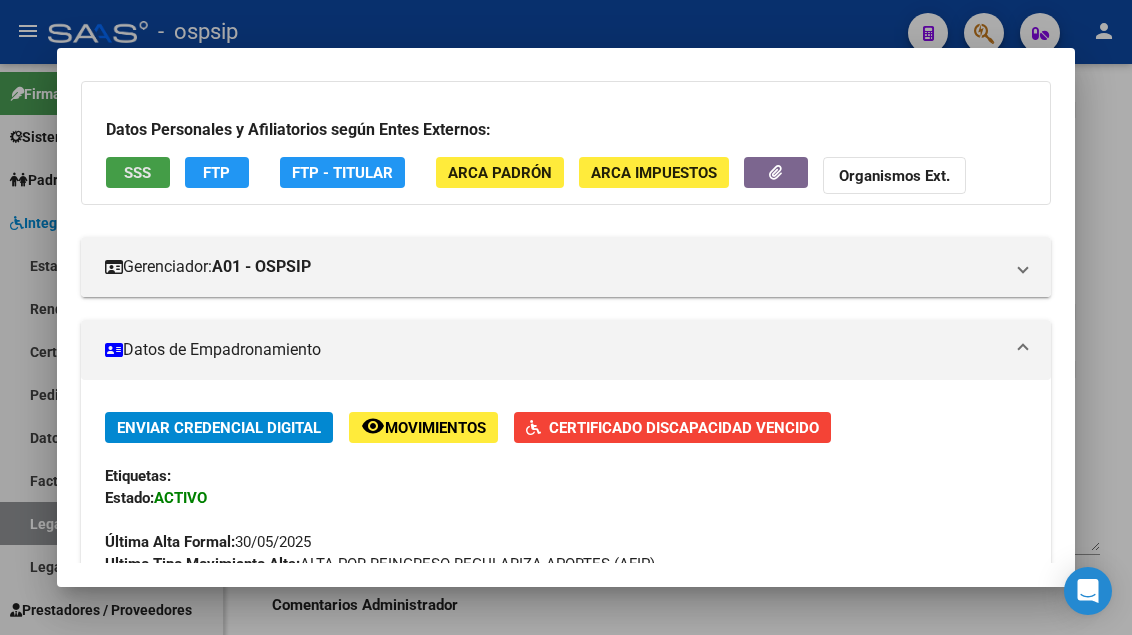 click on "SSS" at bounding box center [137, 173] 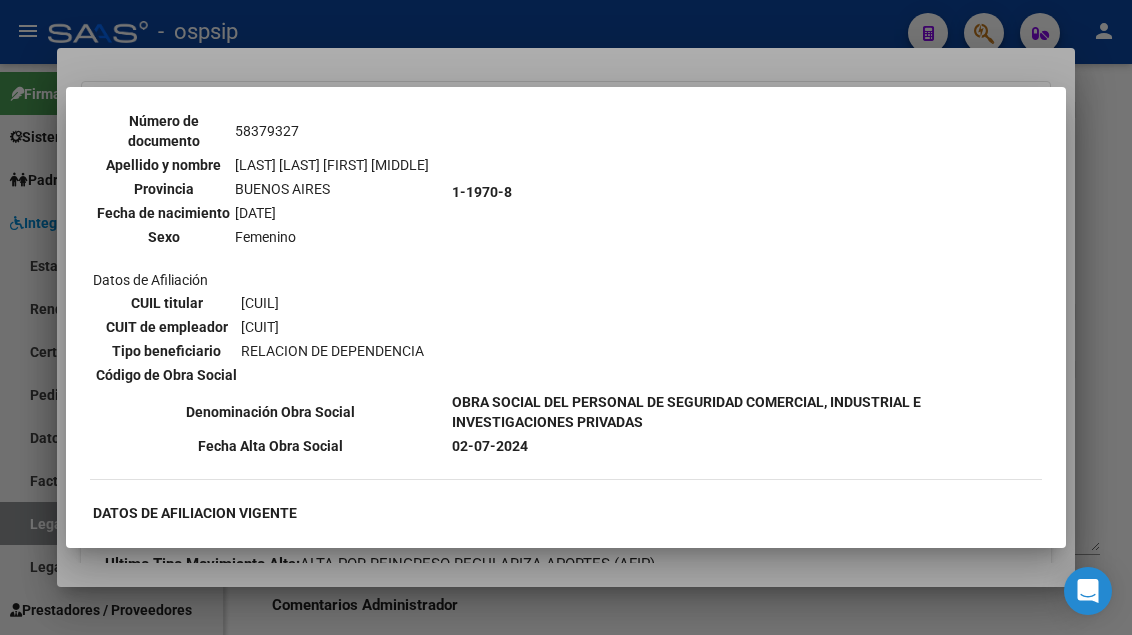 scroll, scrollTop: 1600, scrollLeft: 0, axis: vertical 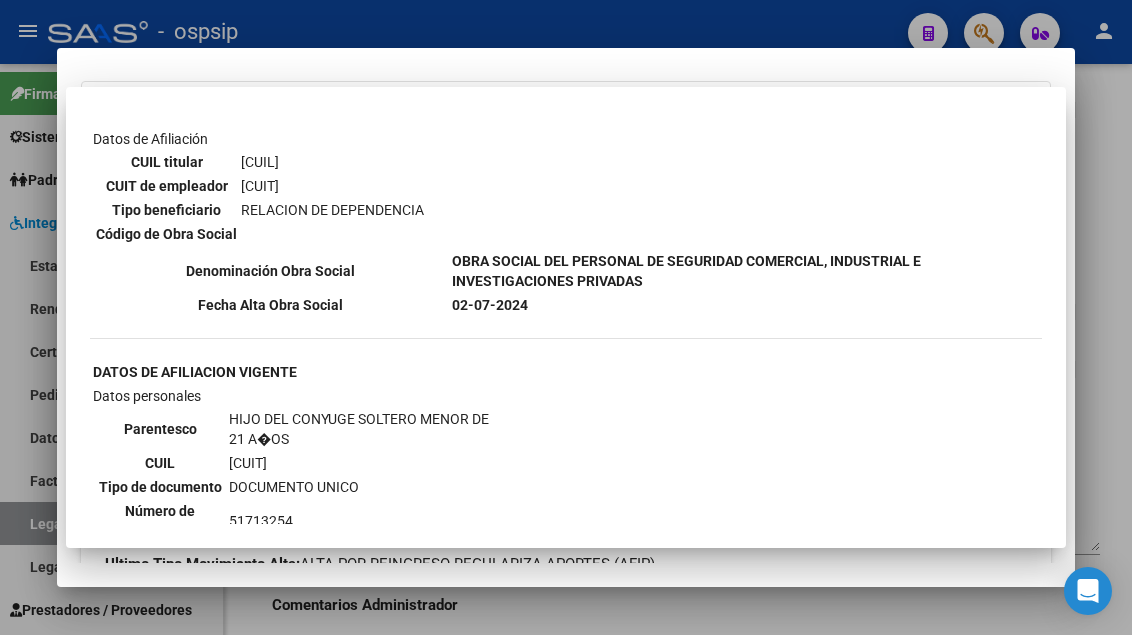 type 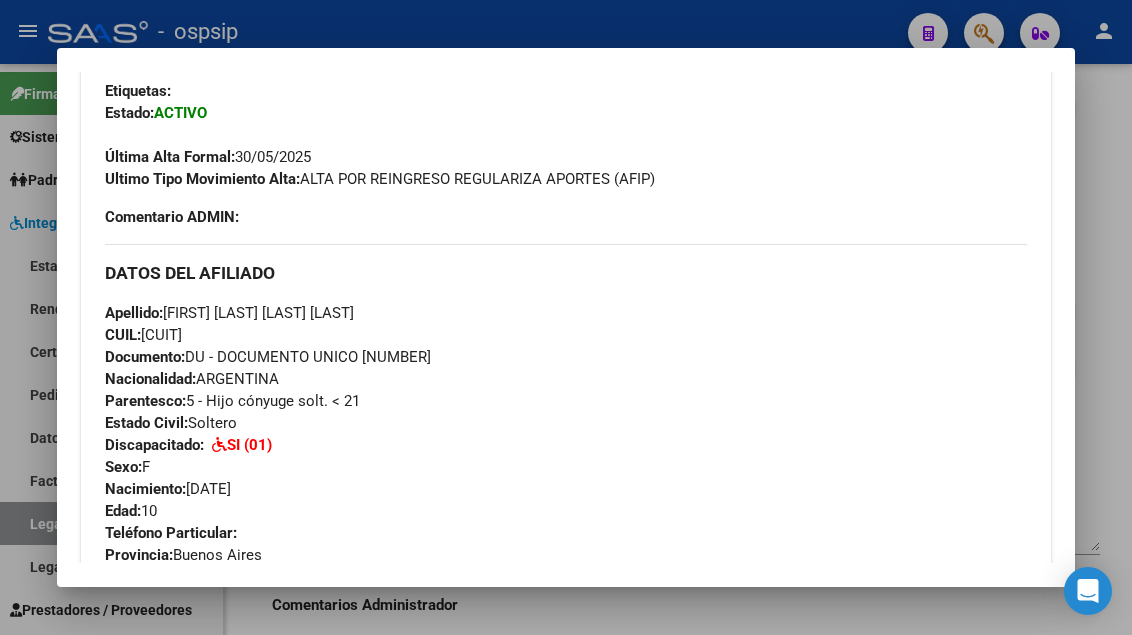 scroll, scrollTop: 600, scrollLeft: 0, axis: vertical 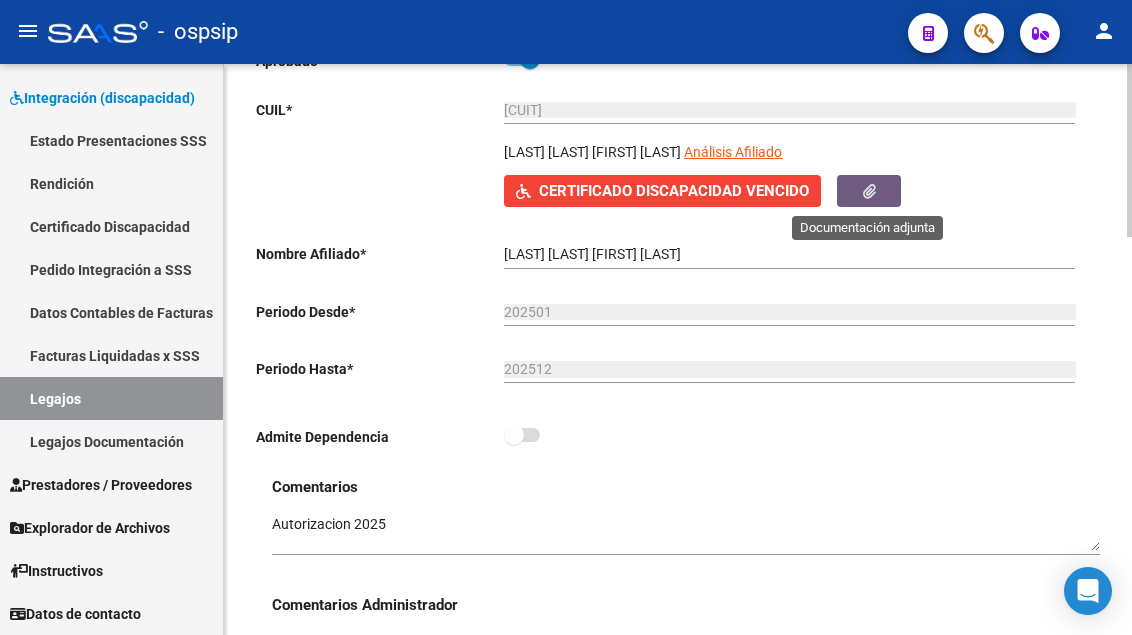 click 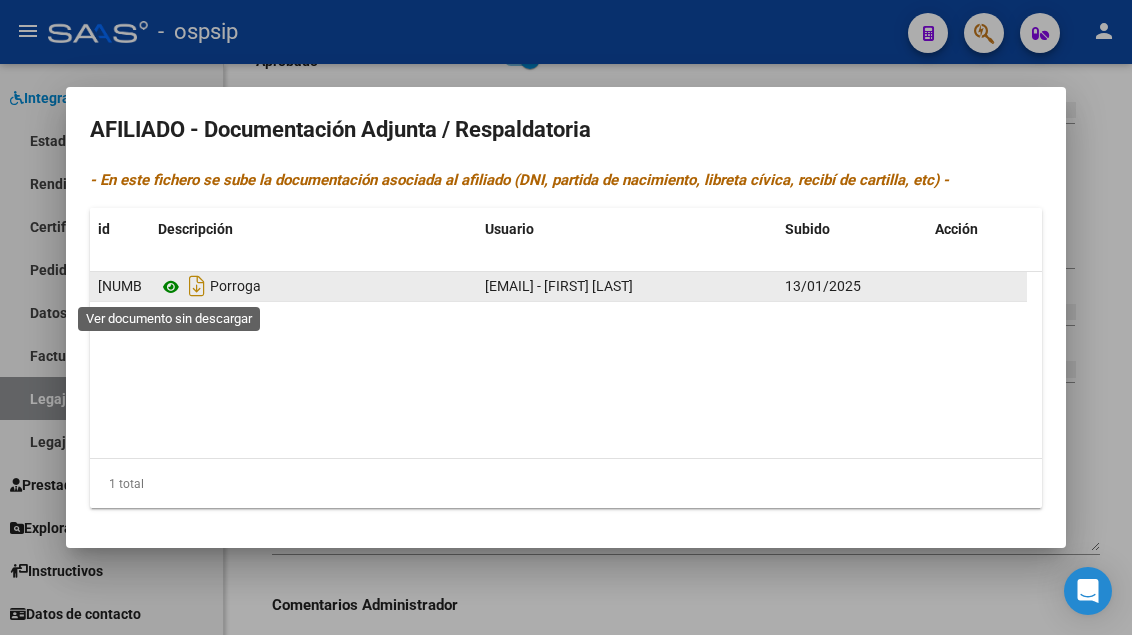 click 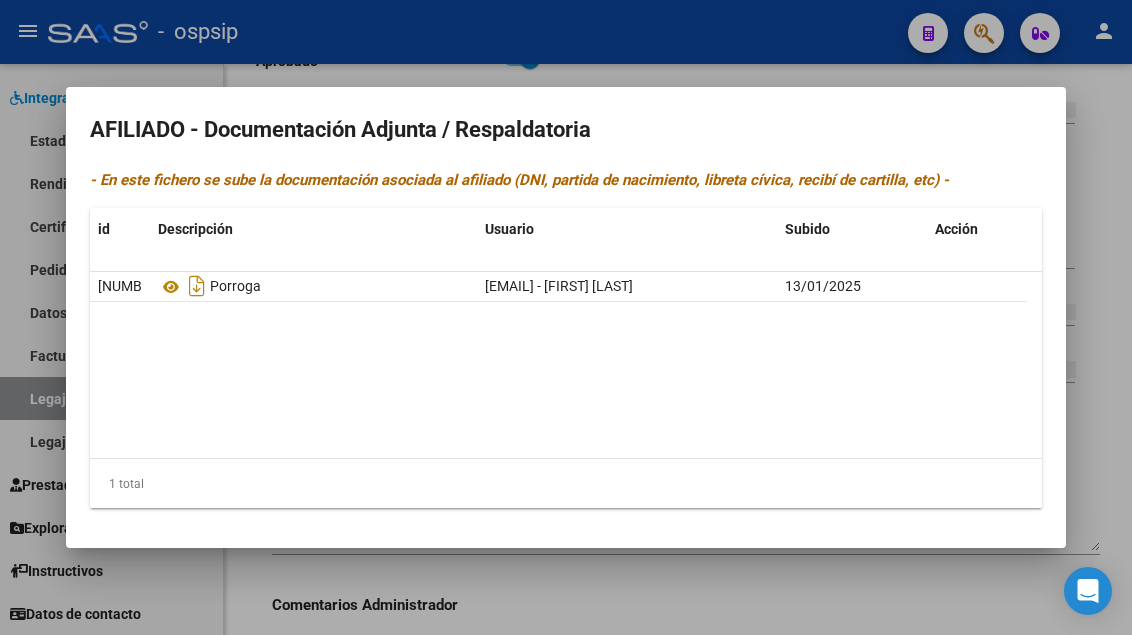 click on "3335  Porroga  mayrad@ospsip.org.ar - Mayra Diaz   13/01/2025" 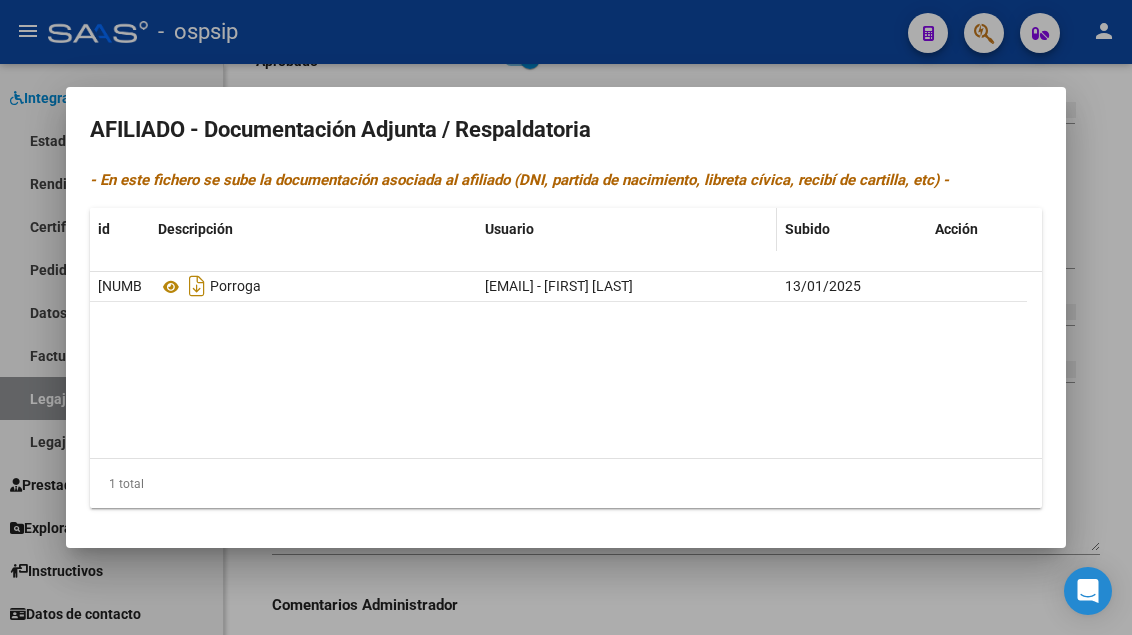 click on "Usuario" at bounding box center (627, 229) 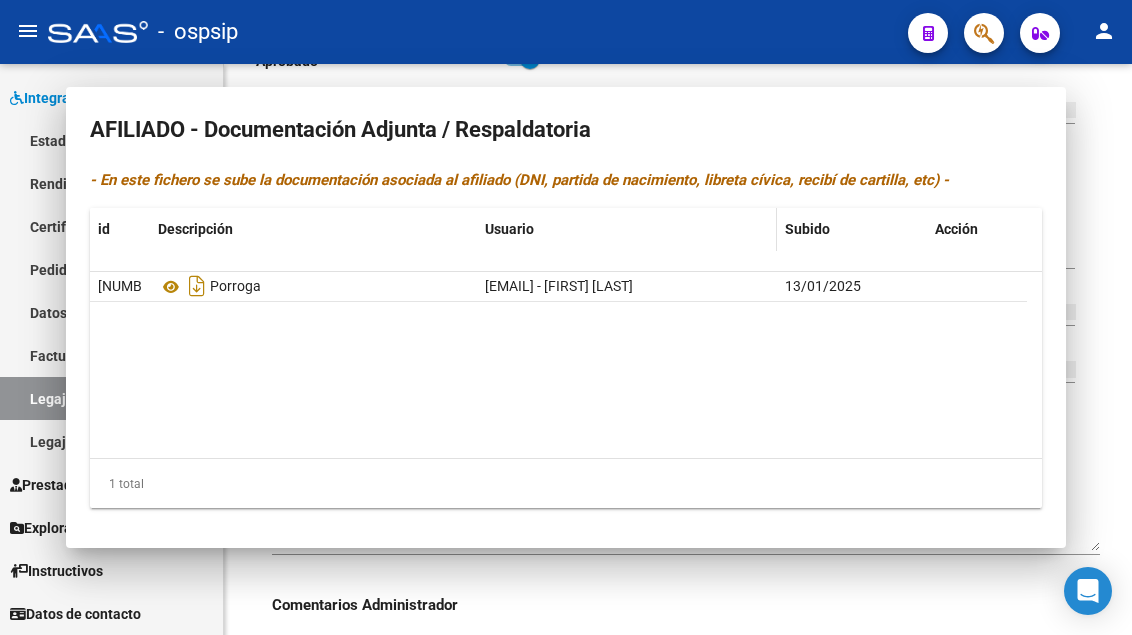 type 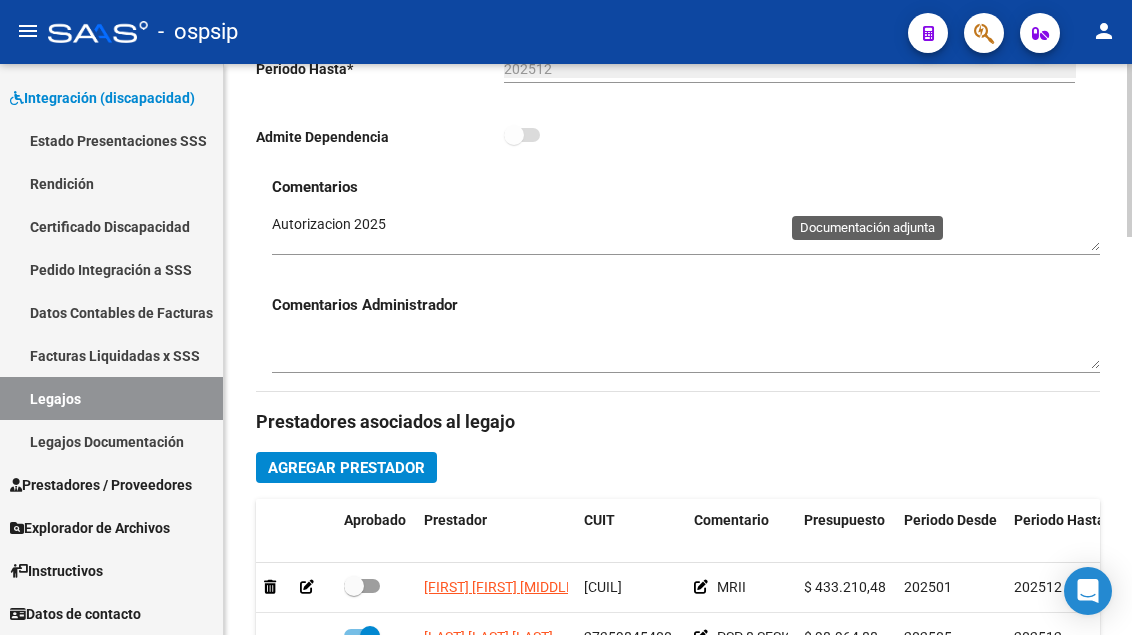 scroll, scrollTop: 800, scrollLeft: 0, axis: vertical 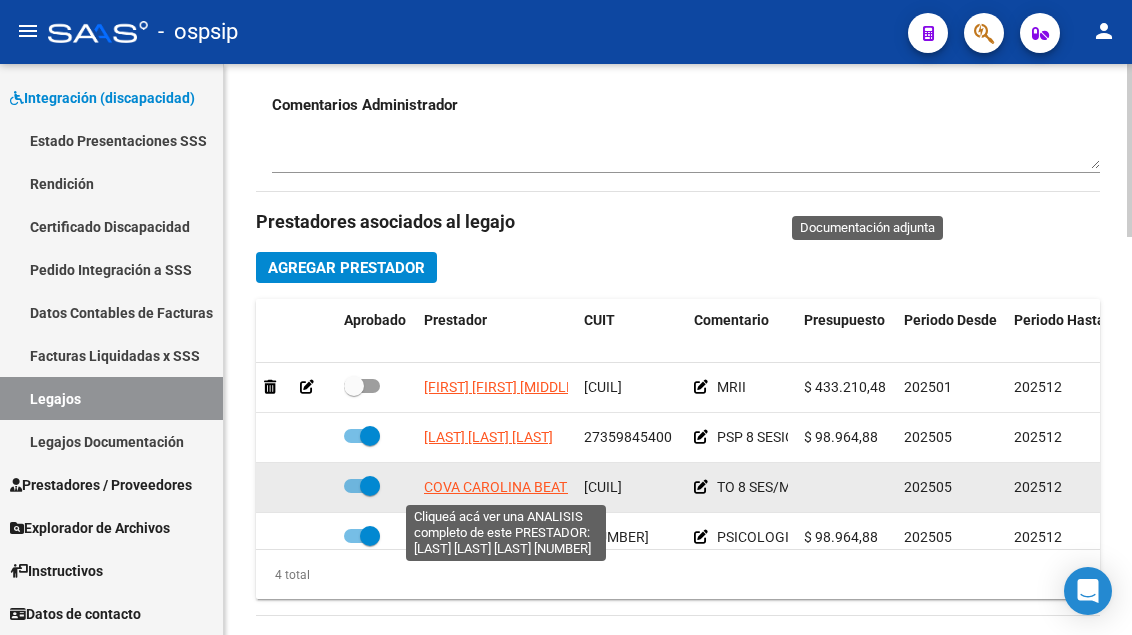 click on "COVA CAROLINA BEATRIZ" 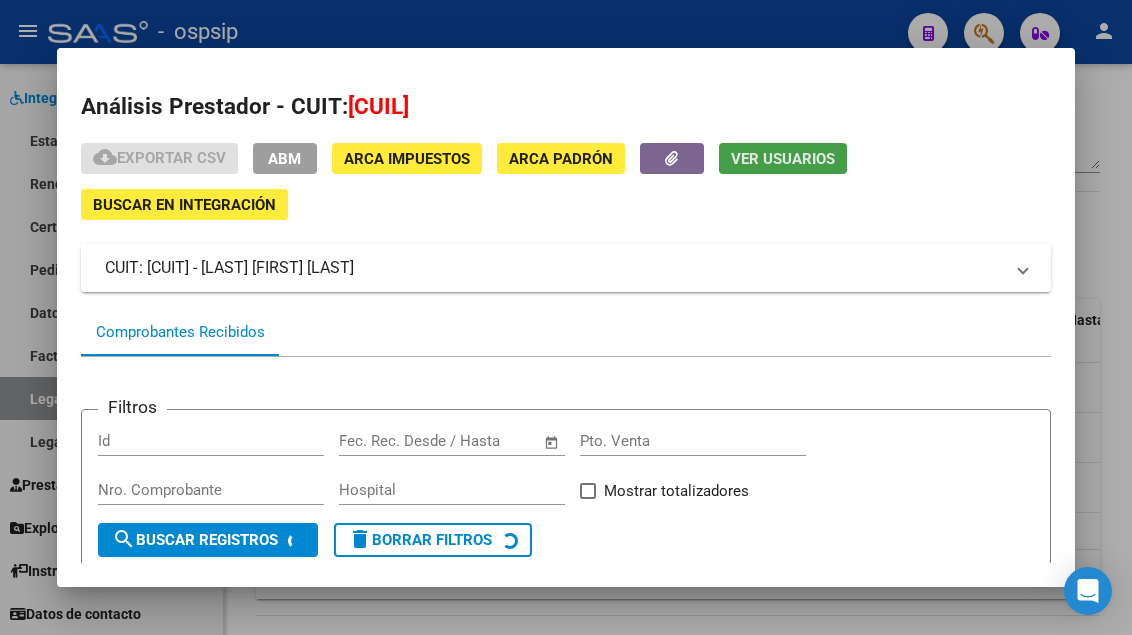 click on "Ver Usuarios" 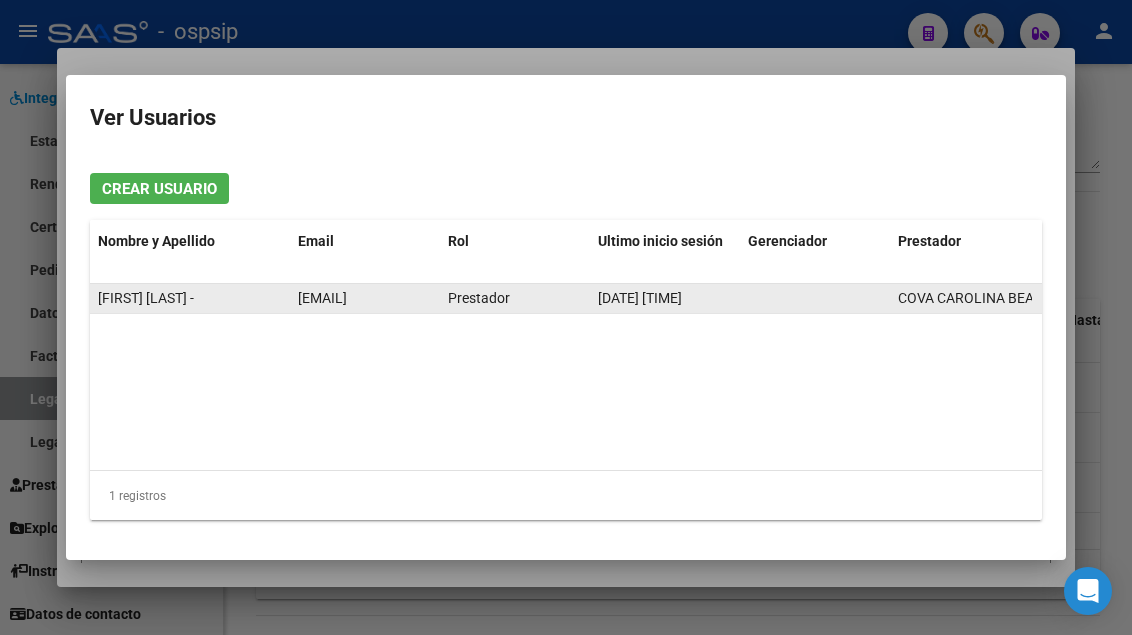 click on "carolinacova1995@gmail.com" 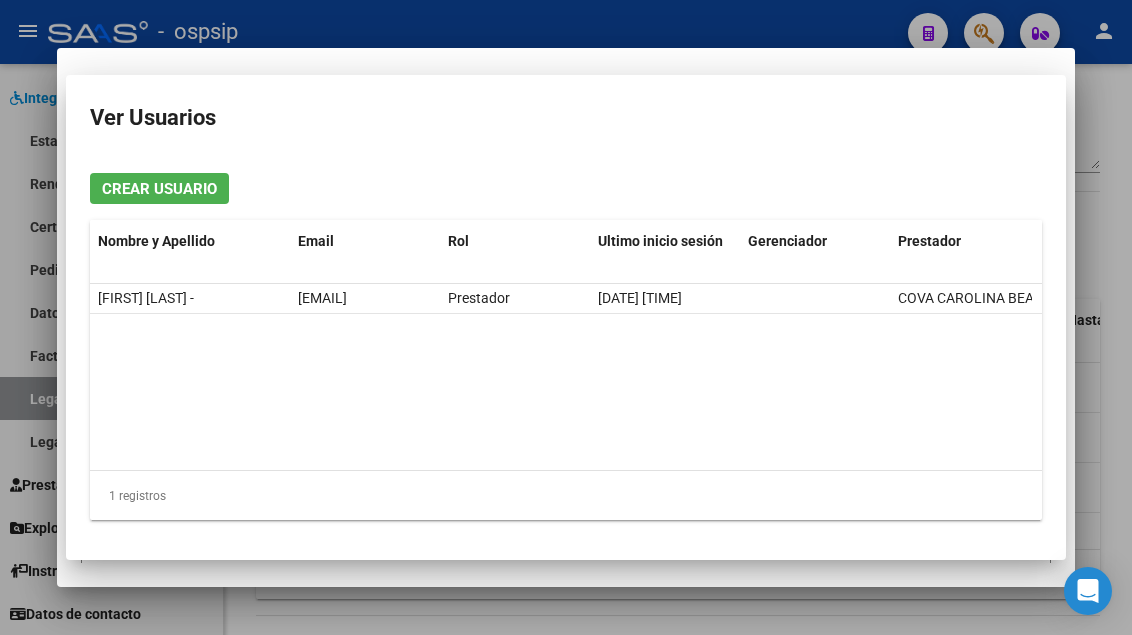 type 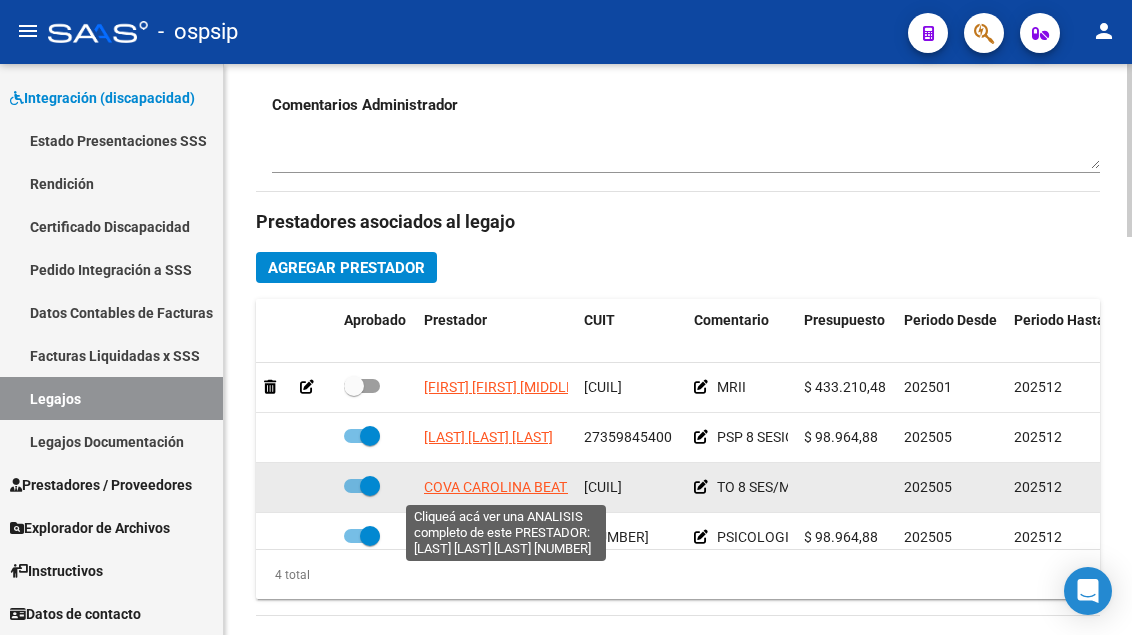 click on "COVA CAROLINA BEATRIZ" 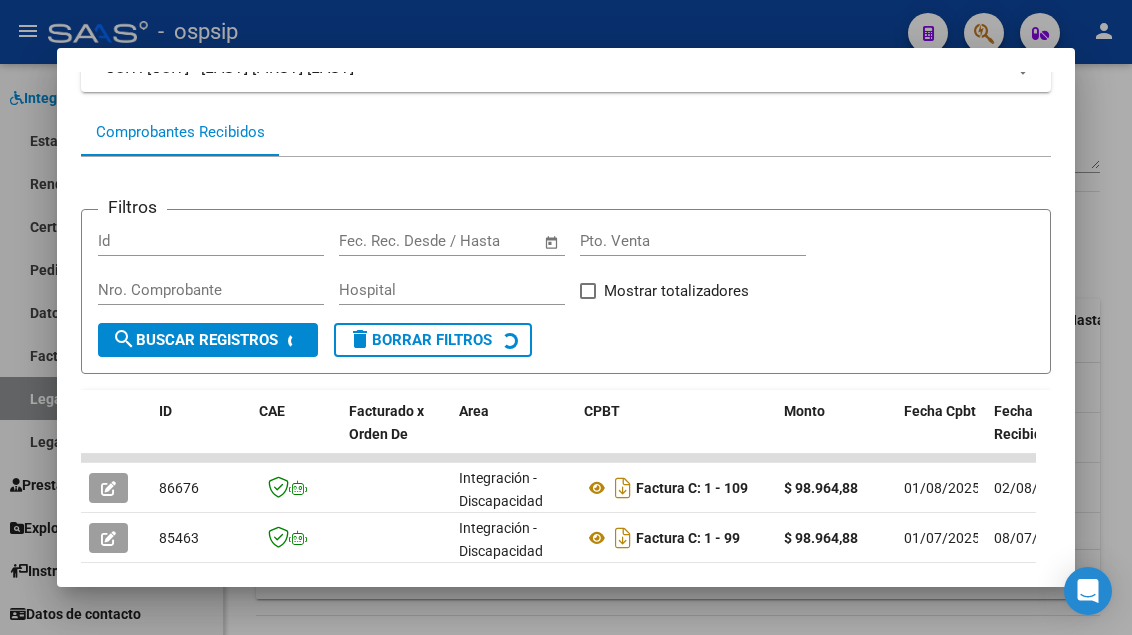 scroll, scrollTop: 361, scrollLeft: 0, axis: vertical 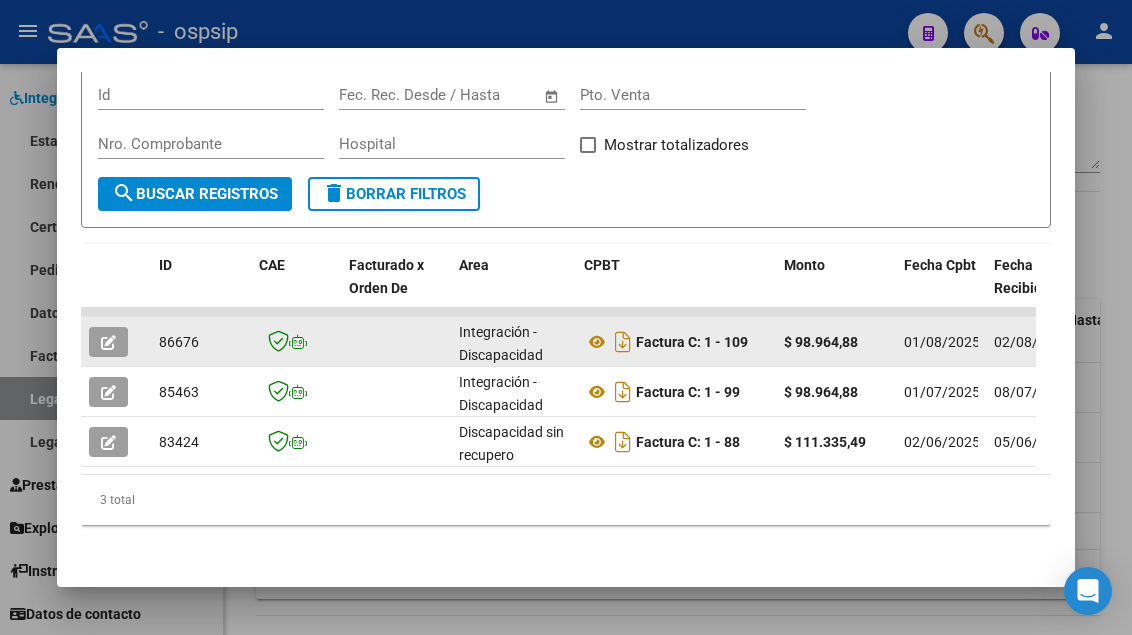 click 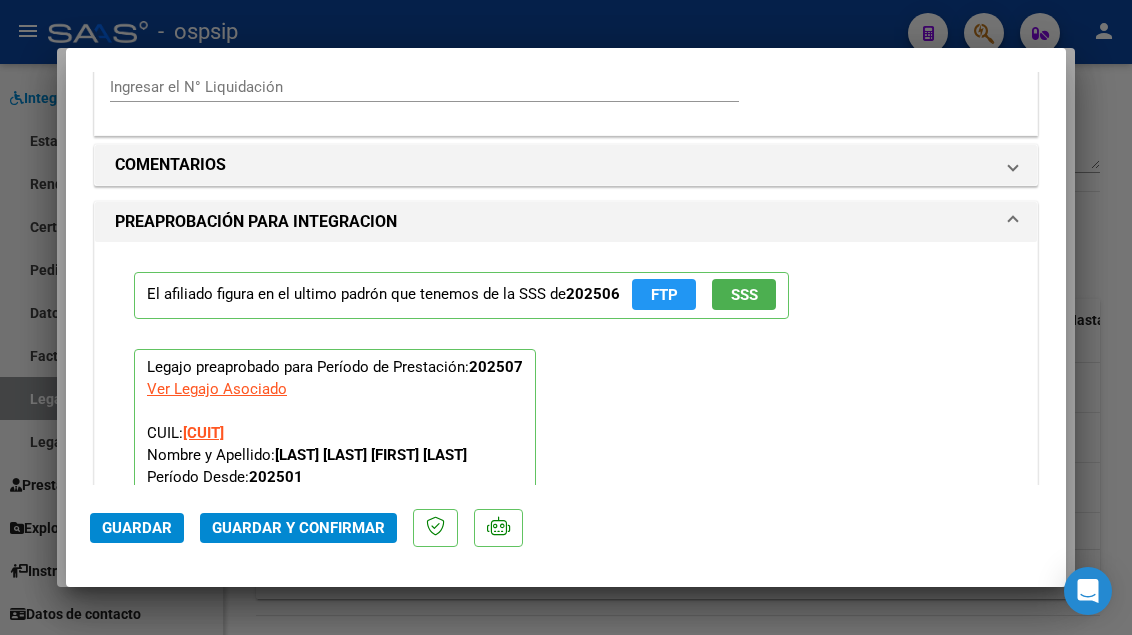 scroll, scrollTop: 1800, scrollLeft: 0, axis: vertical 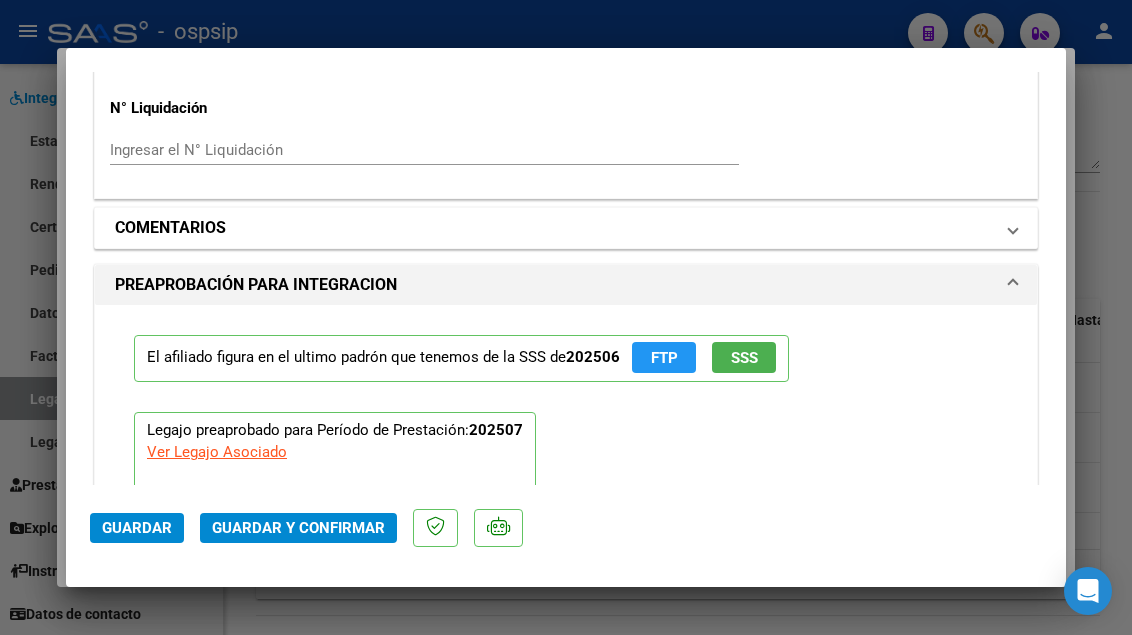 click on "COMENTARIOS" at bounding box center (566, 228) 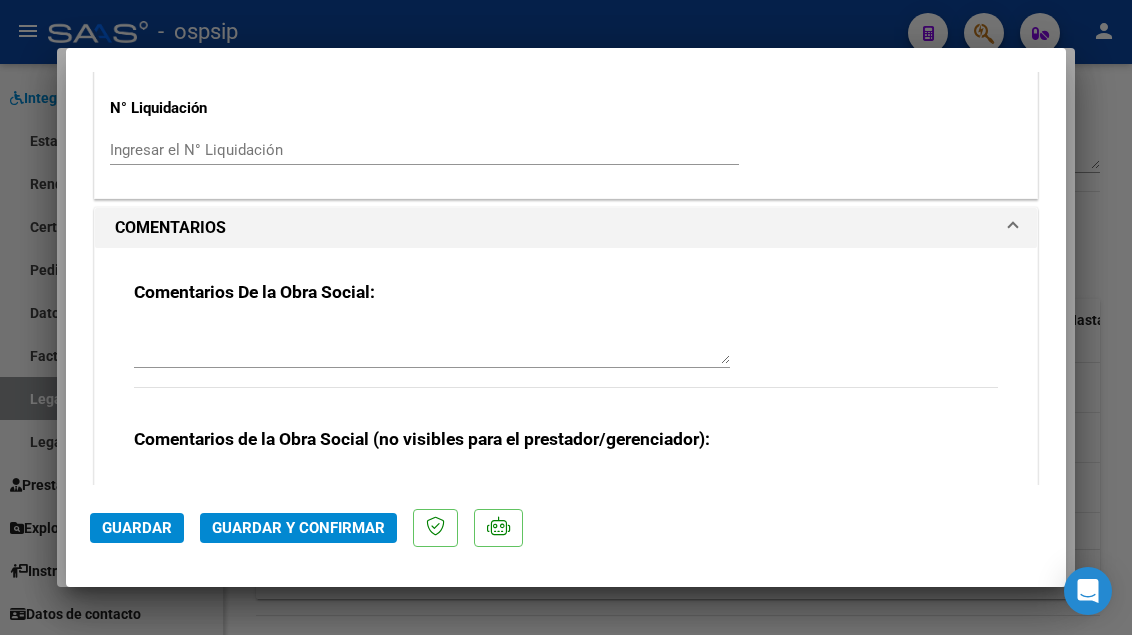 click at bounding box center [432, 344] 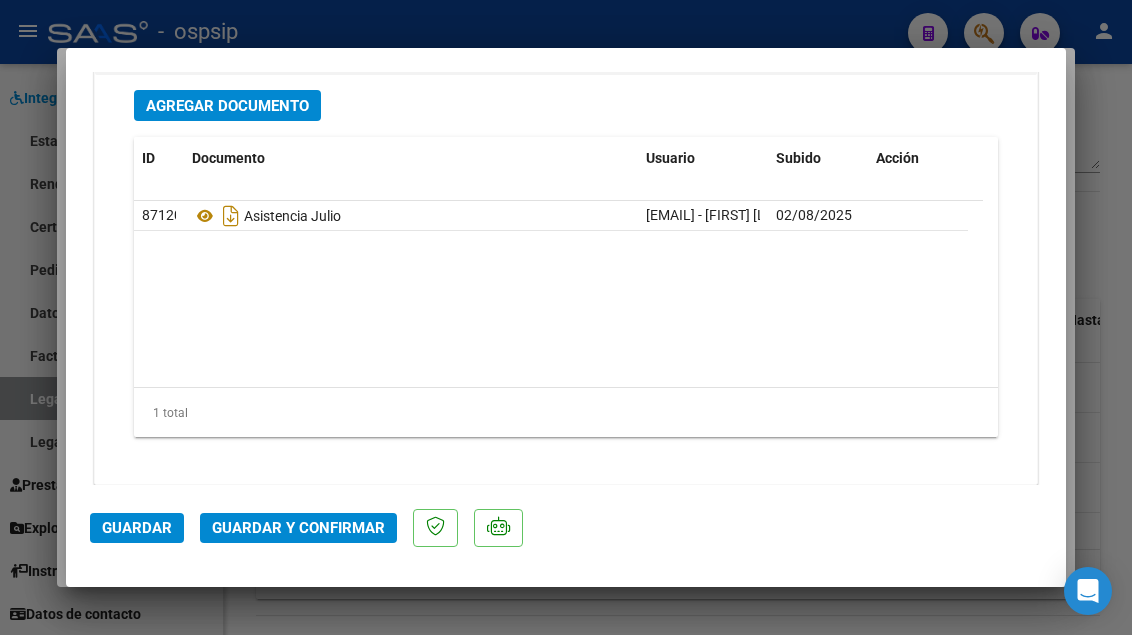 scroll, scrollTop: 2855, scrollLeft: 0, axis: vertical 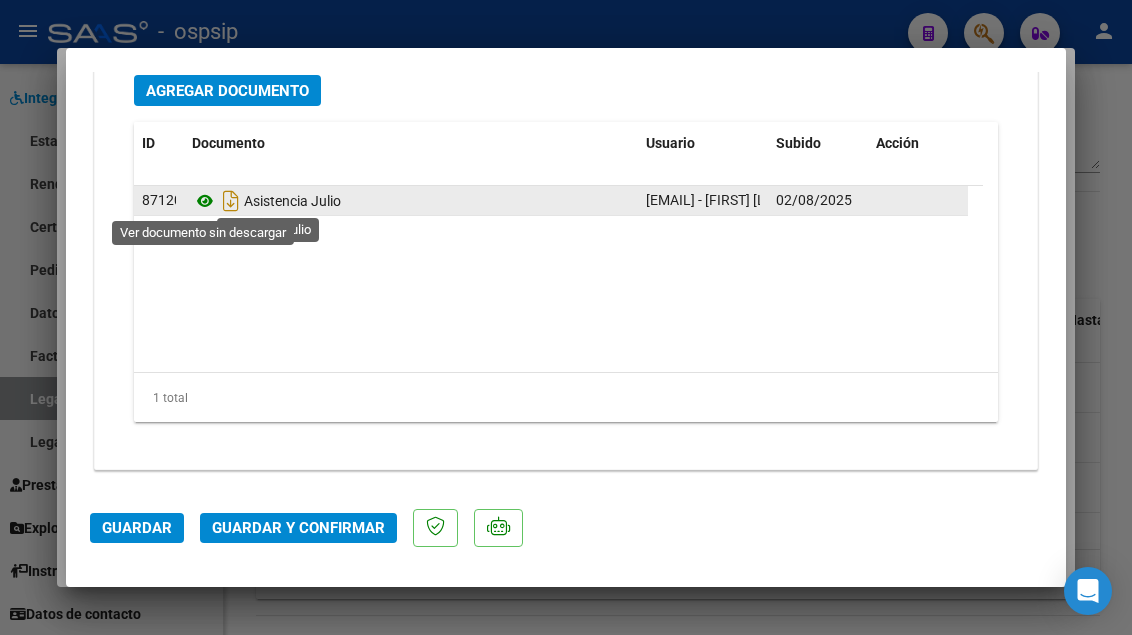 type on "cud vencido" 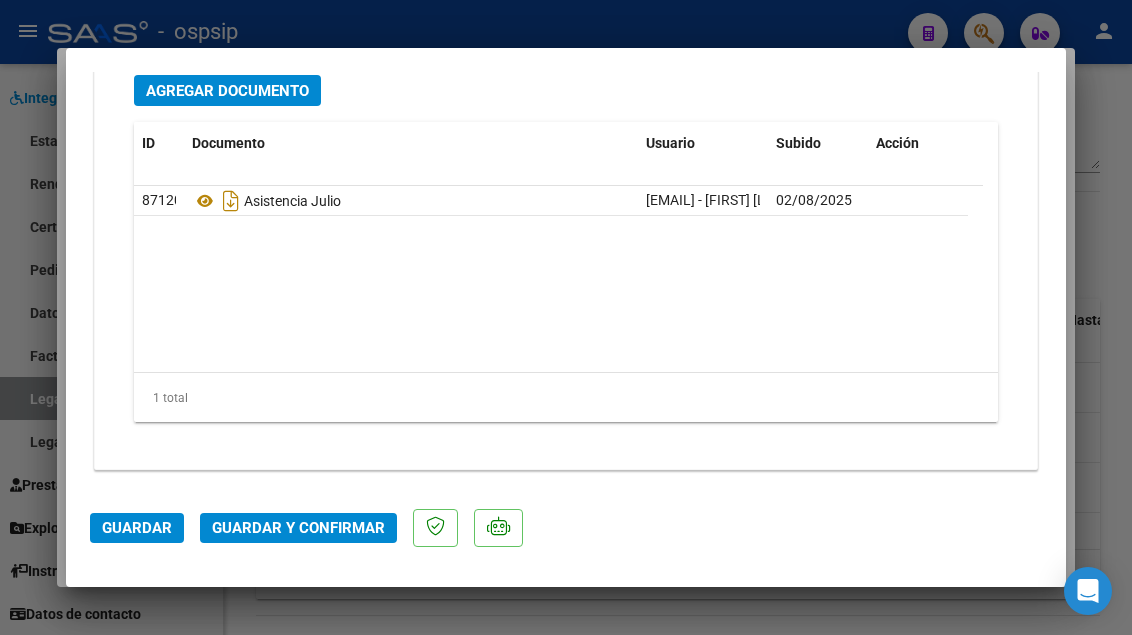 click at bounding box center (566, 317) 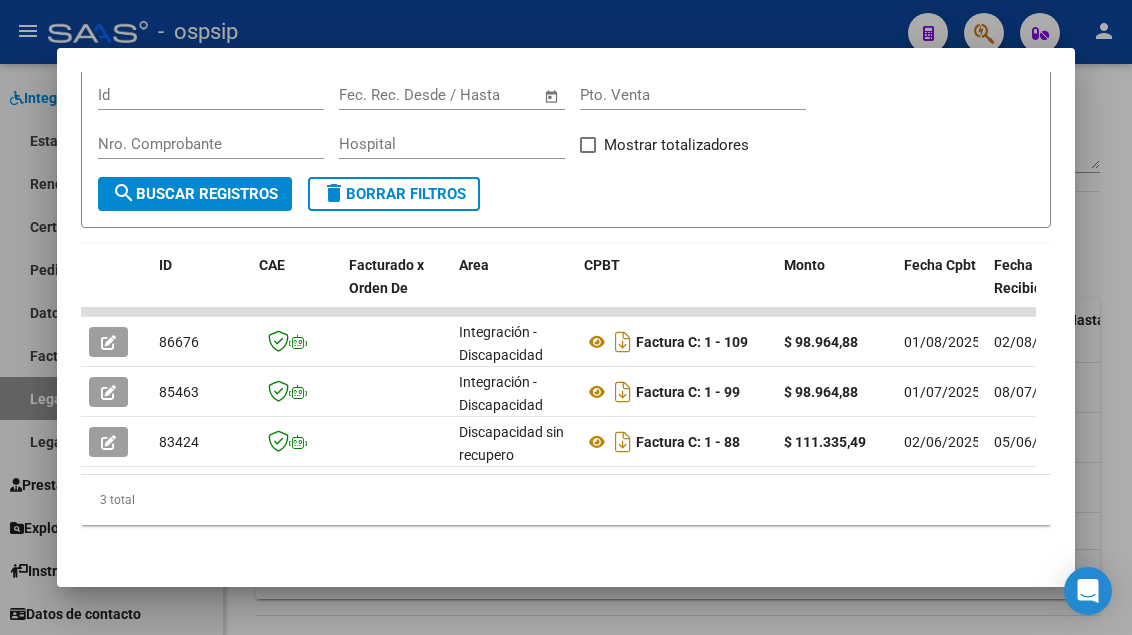 click at bounding box center [566, 317] 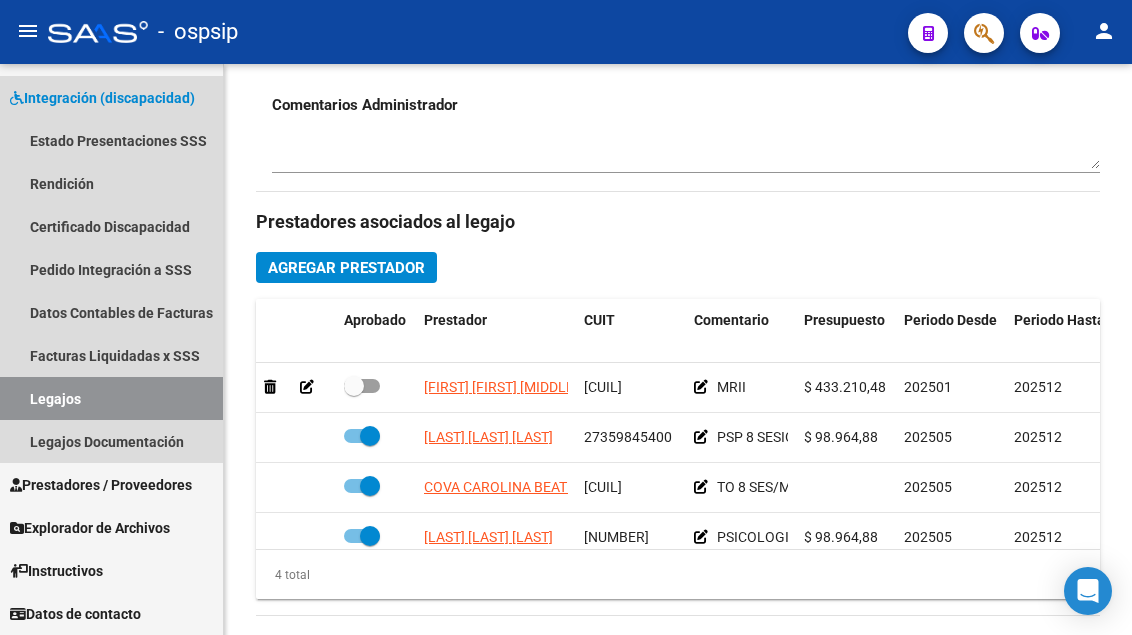 click on "Legajos" at bounding box center [111, 398] 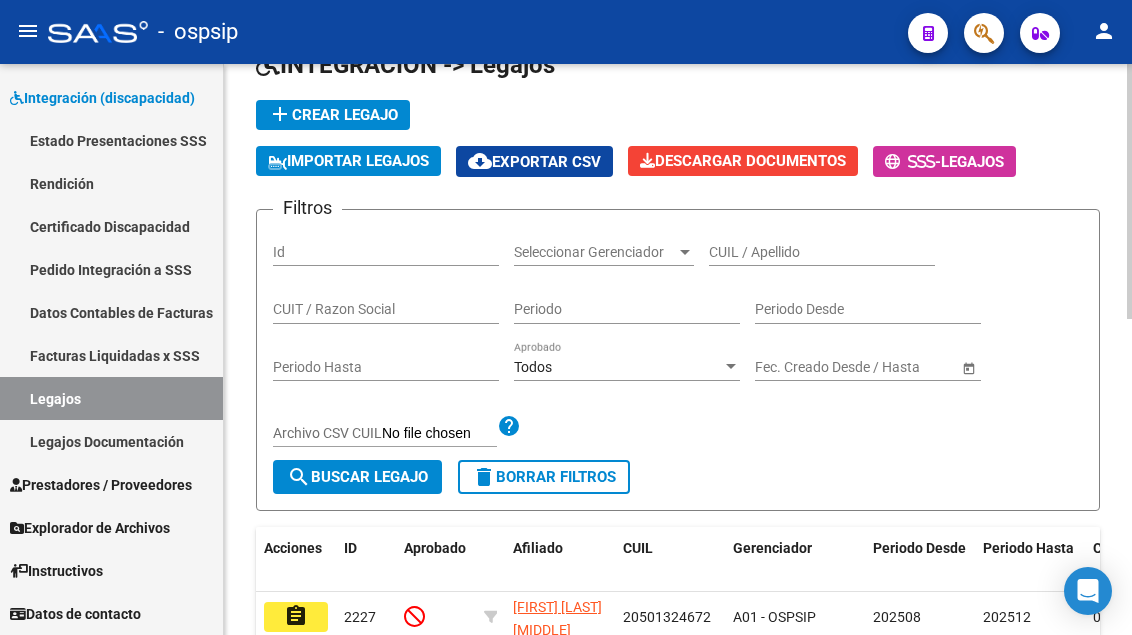 scroll, scrollTop: 108, scrollLeft: 0, axis: vertical 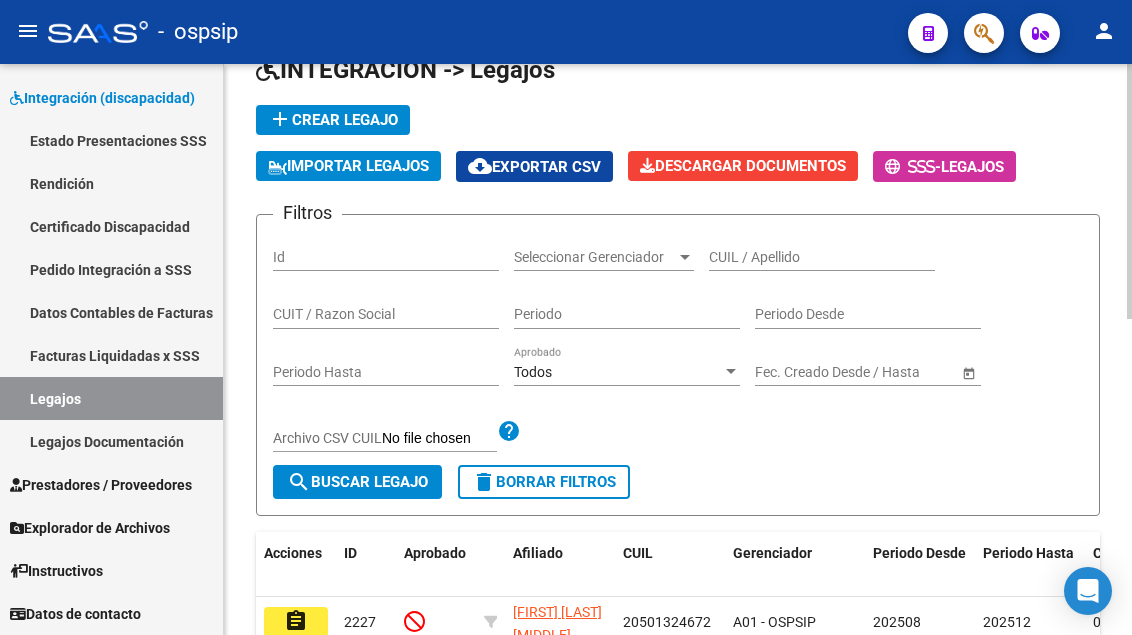 click on "CUIL / Apellido" at bounding box center [822, 257] 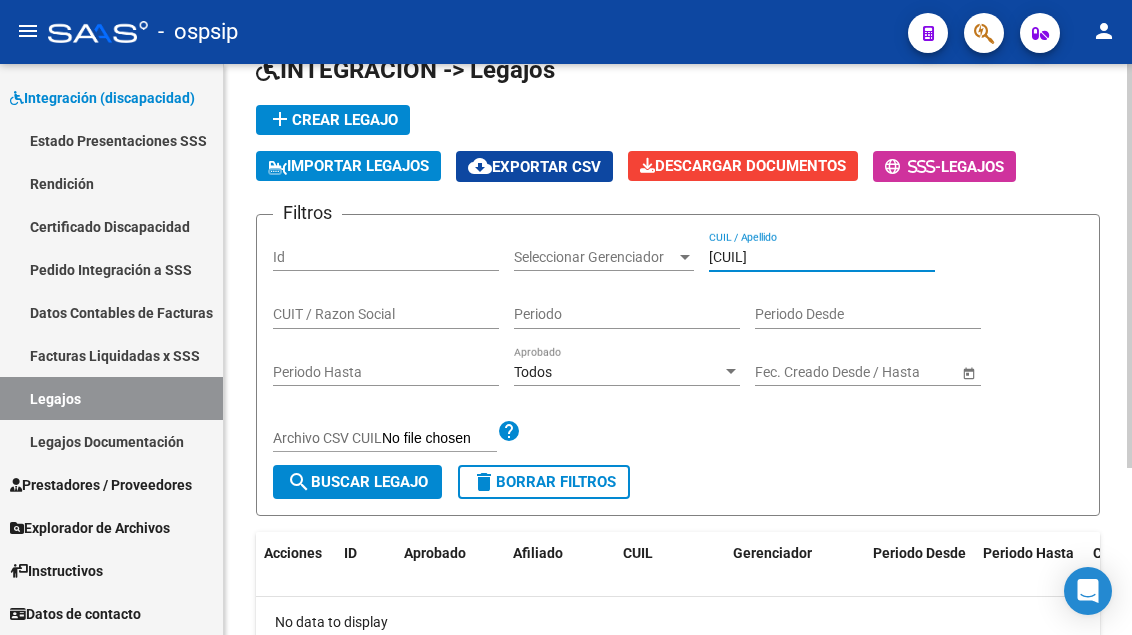 scroll, scrollTop: 208, scrollLeft: 0, axis: vertical 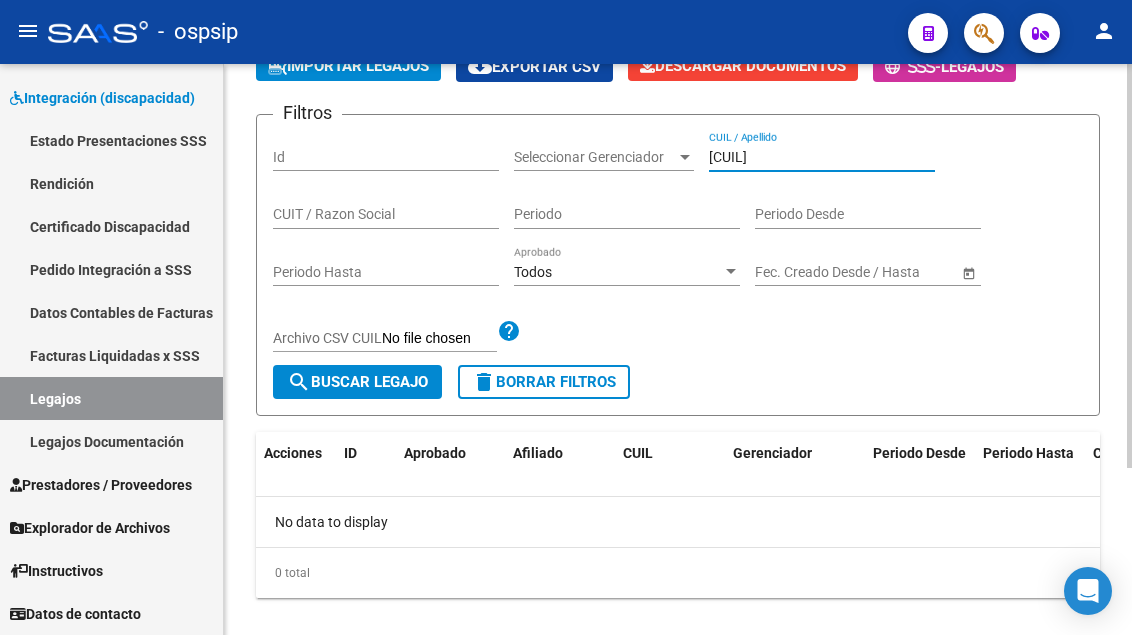 click on "57450577" at bounding box center (822, 157) 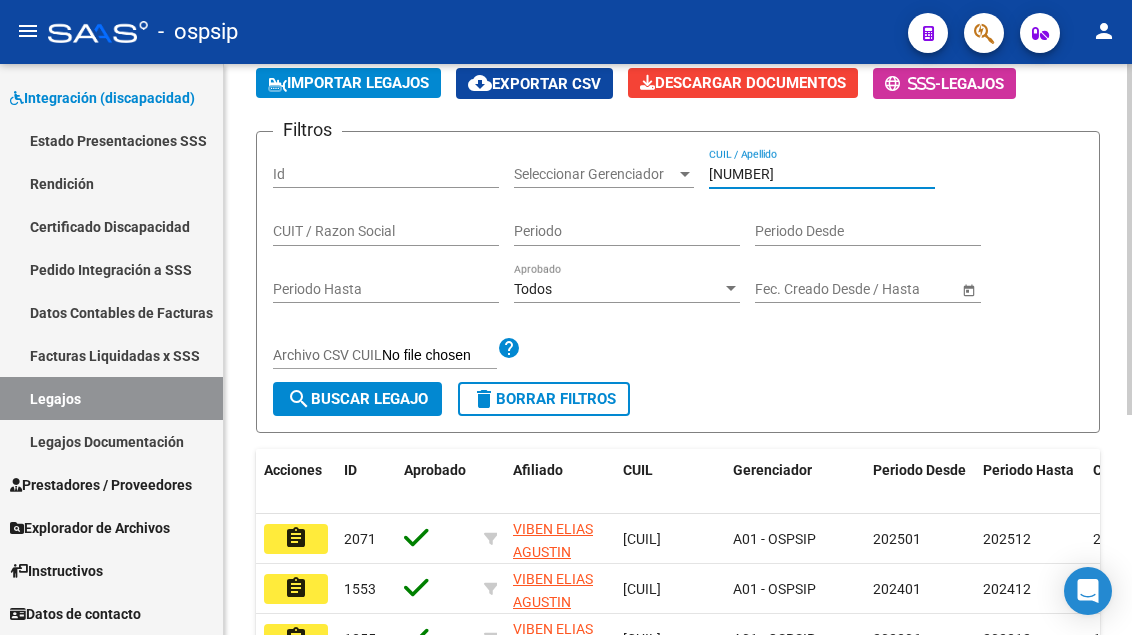 scroll, scrollTop: 208, scrollLeft: 0, axis: vertical 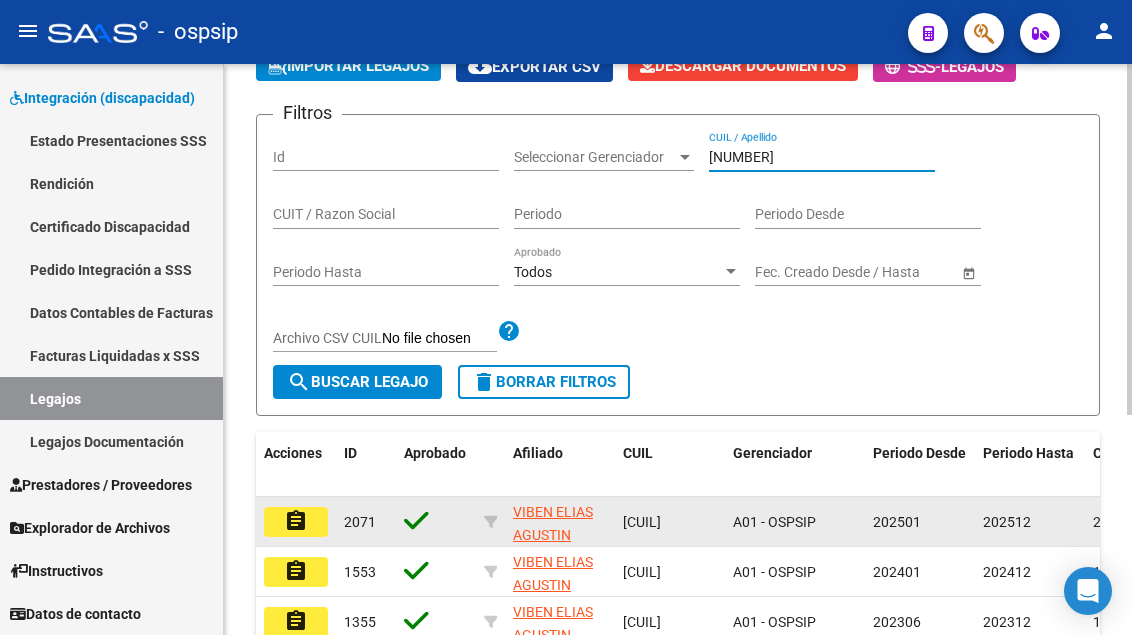 type on "58450577" 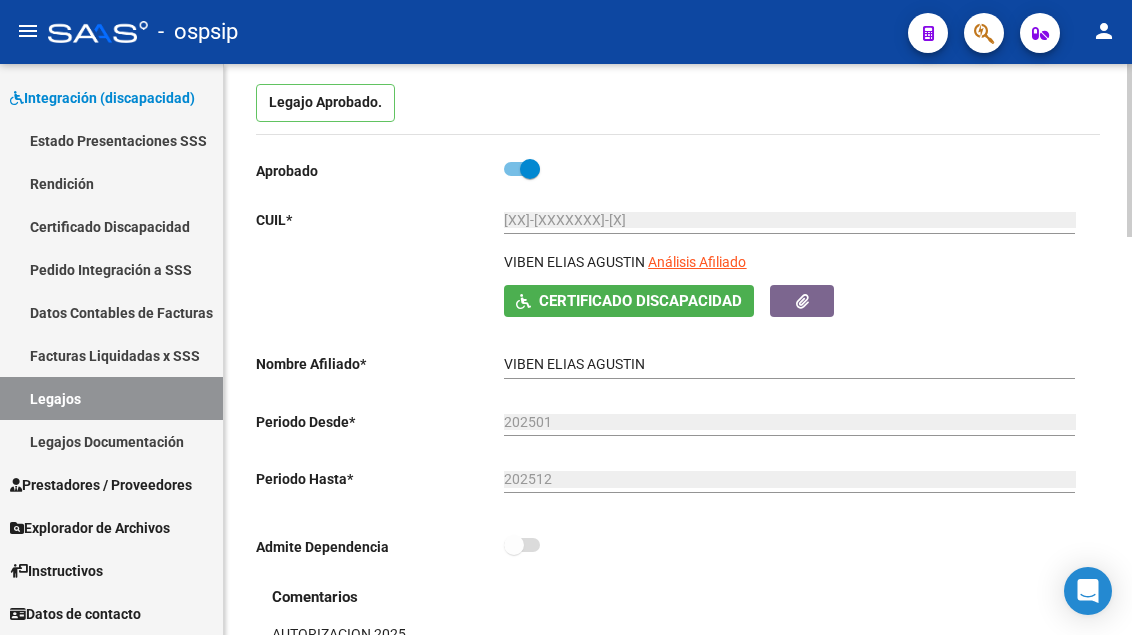 scroll, scrollTop: 200, scrollLeft: 0, axis: vertical 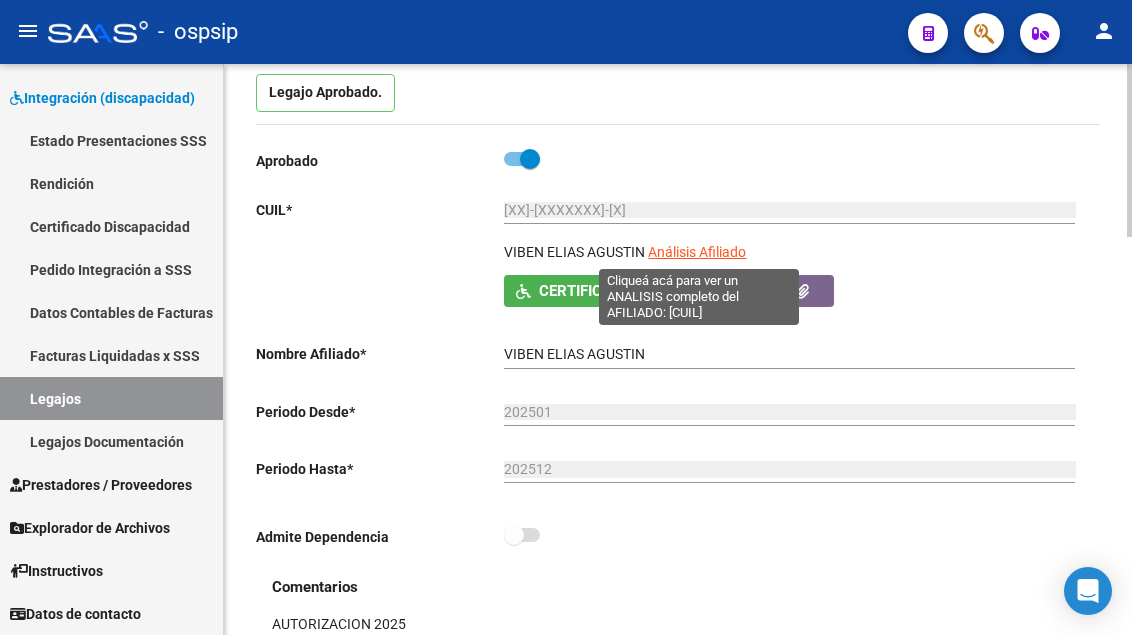 click on "Análisis Afiliado" 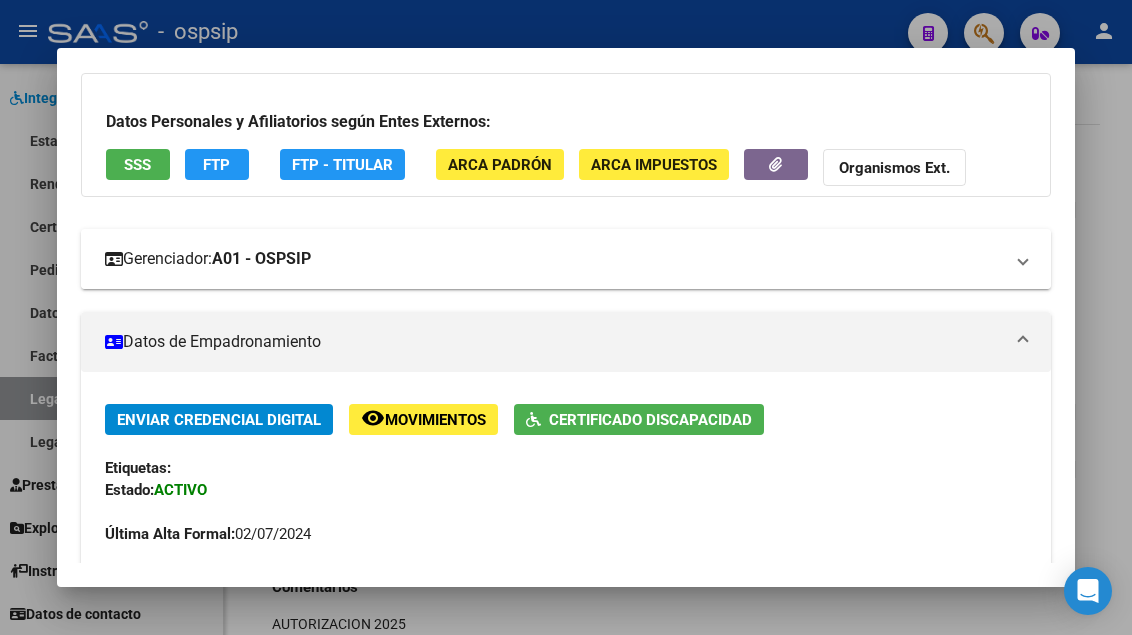 scroll, scrollTop: 100, scrollLeft: 0, axis: vertical 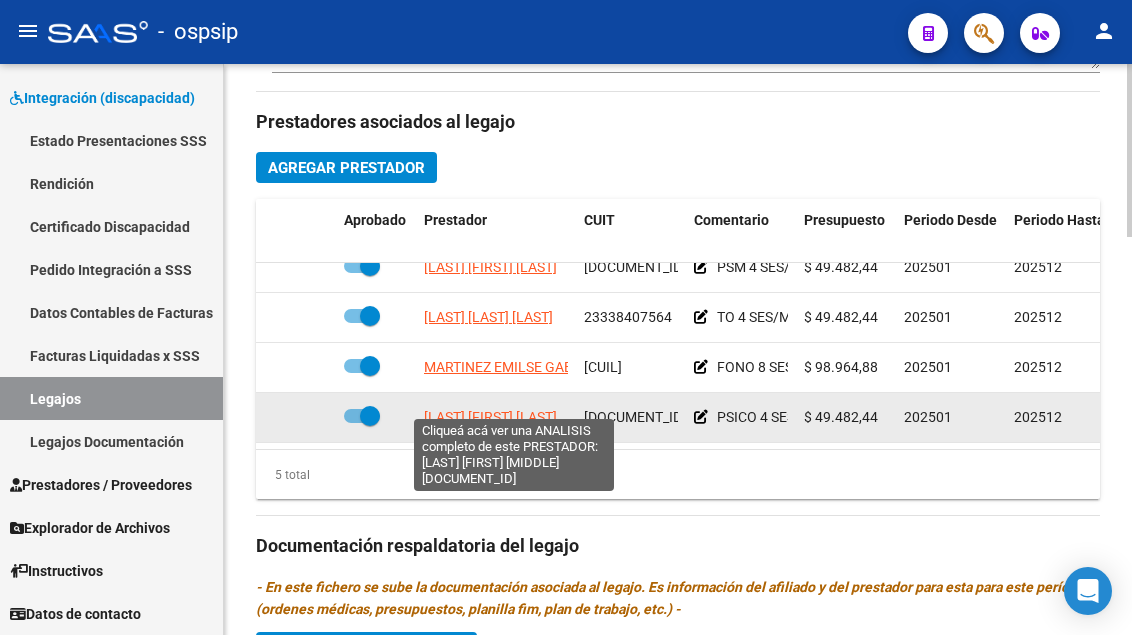click on "ITURRIETA MARIANA LAURA" 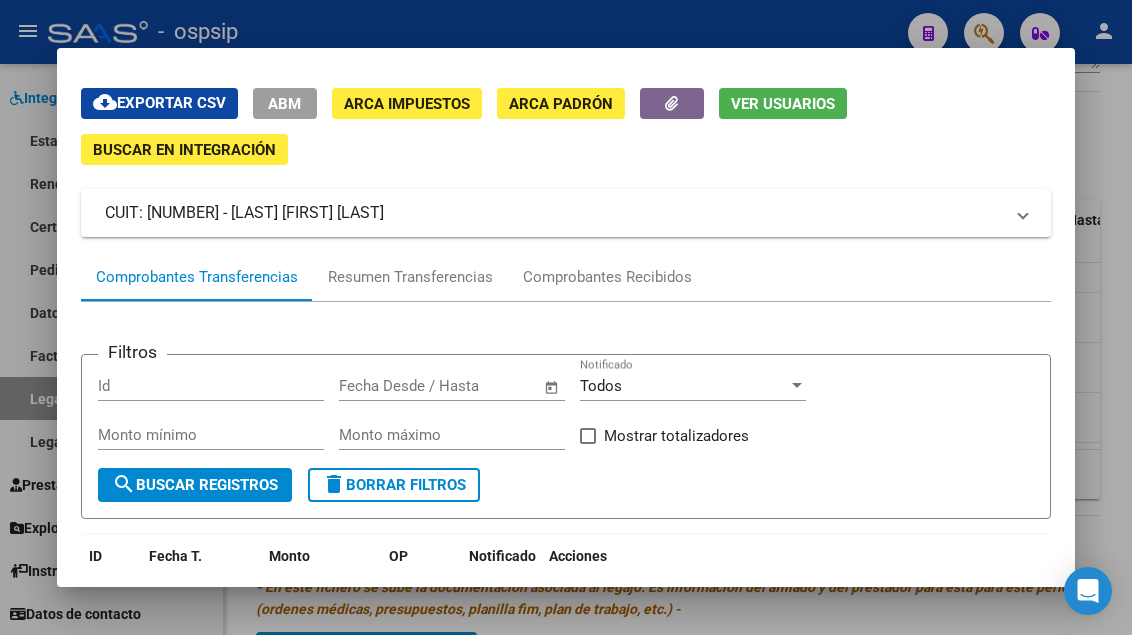 scroll, scrollTop: 100, scrollLeft: 0, axis: vertical 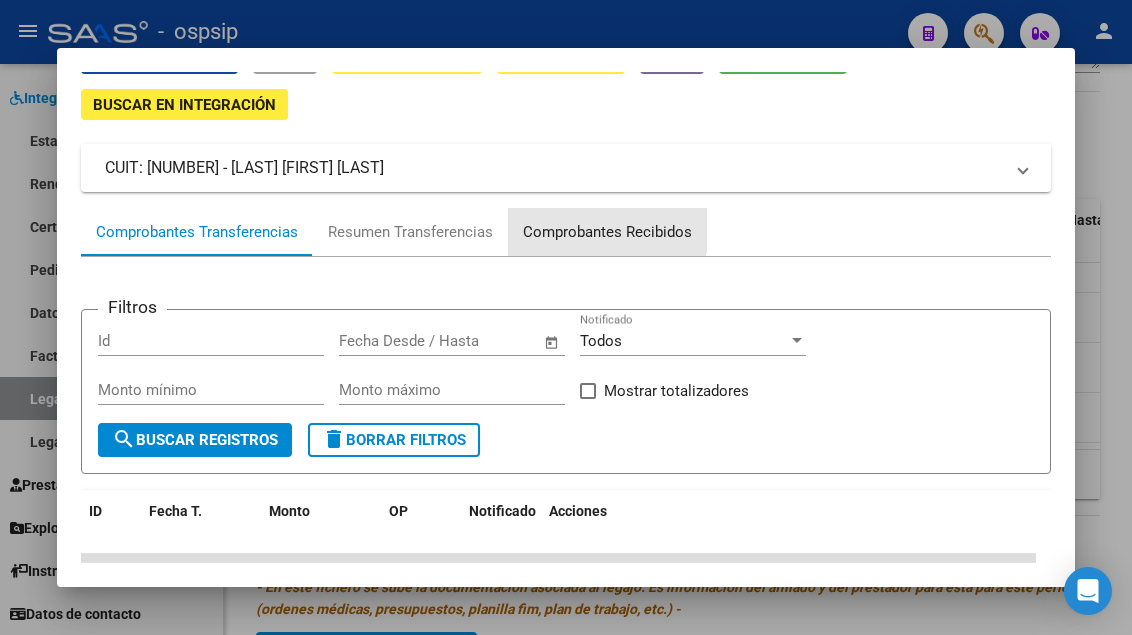 click on "Comprobantes Recibidos" at bounding box center (607, 232) 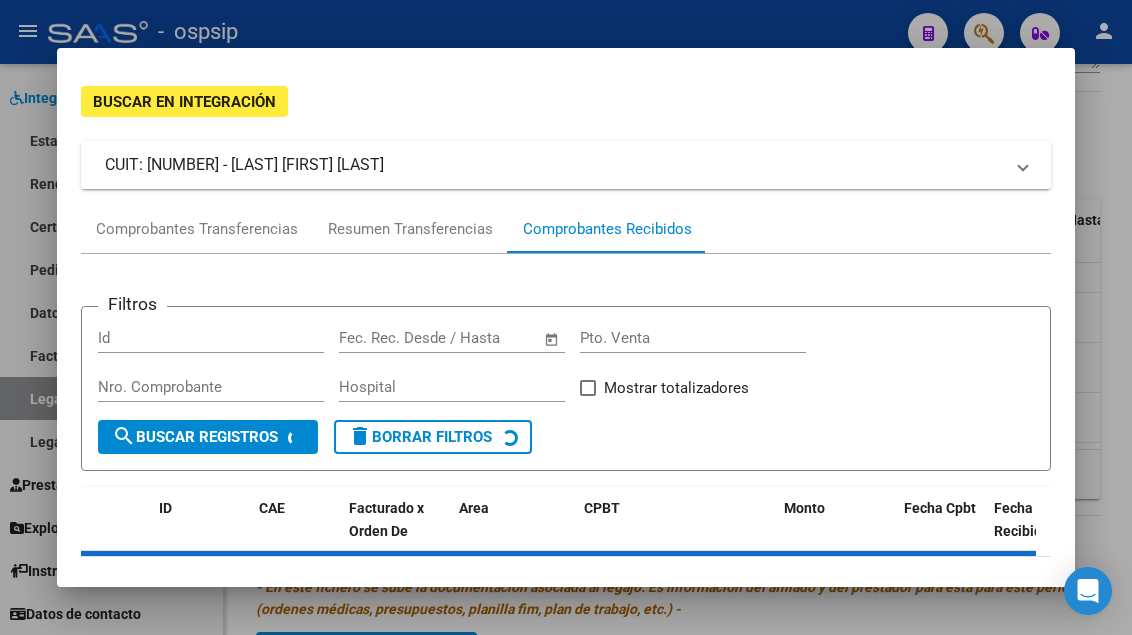 scroll, scrollTop: 185, scrollLeft: 0, axis: vertical 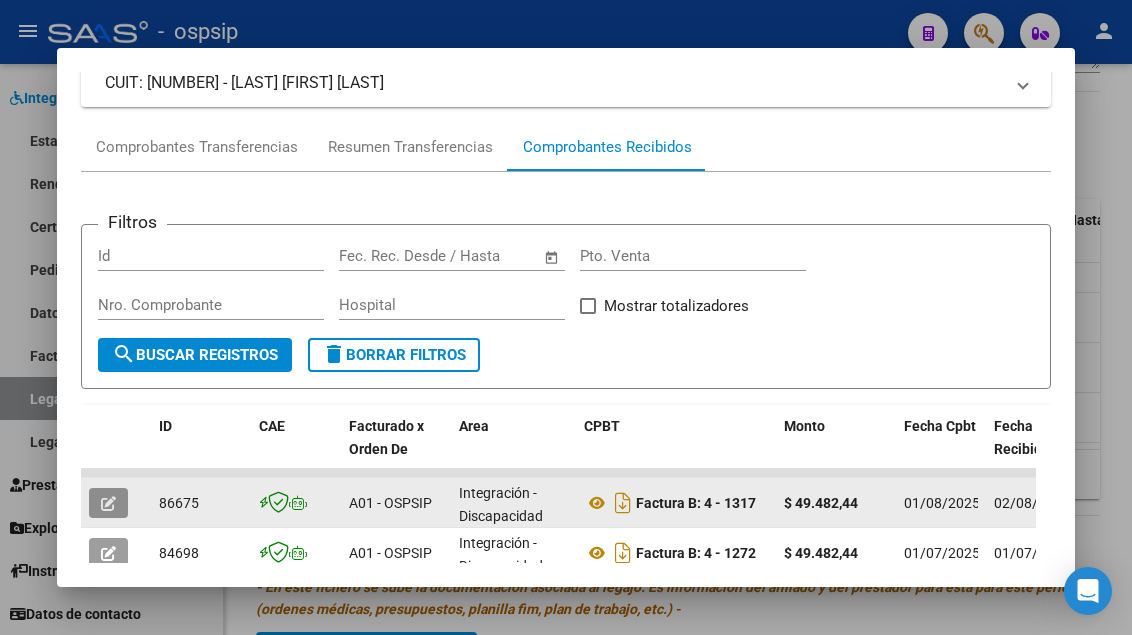 click 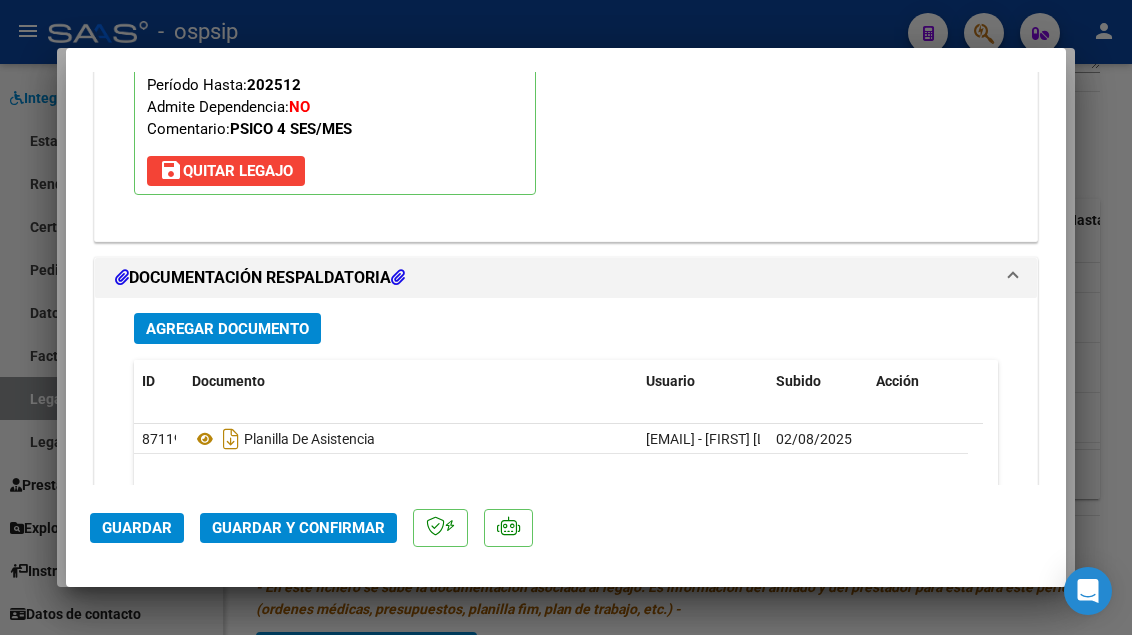 scroll, scrollTop: 2437, scrollLeft: 0, axis: vertical 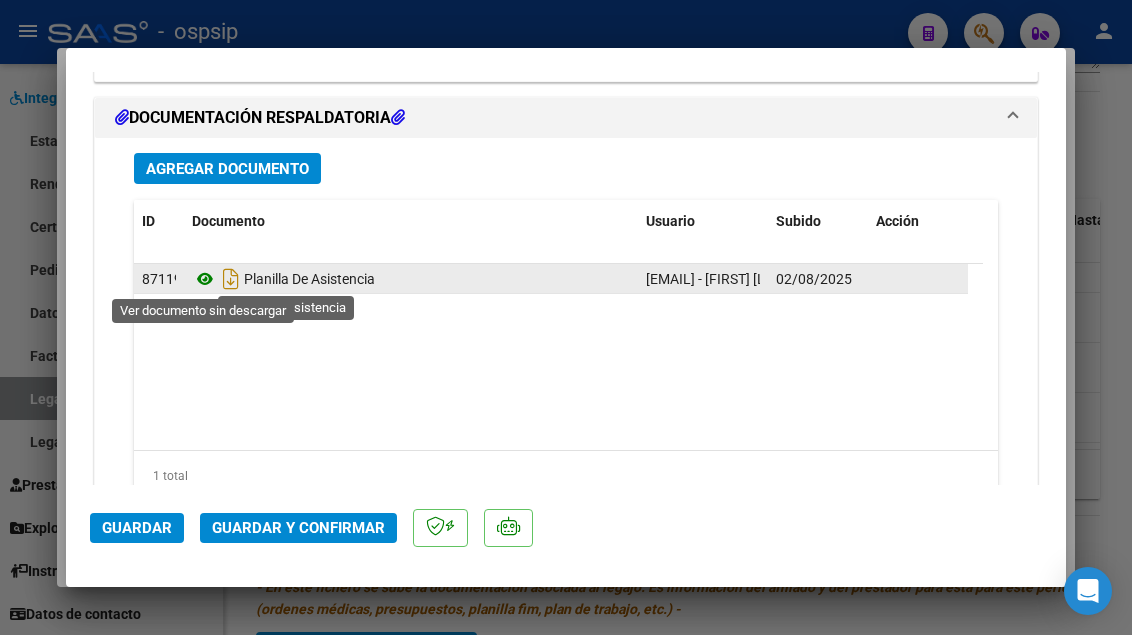 click 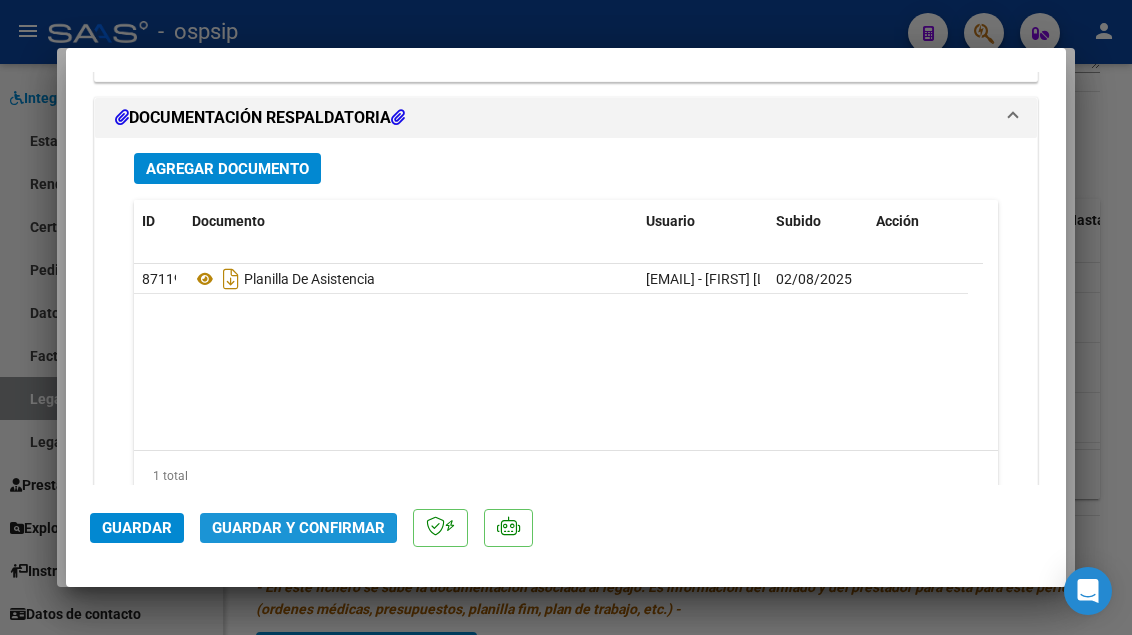 click on "Guardar y Confirmar" 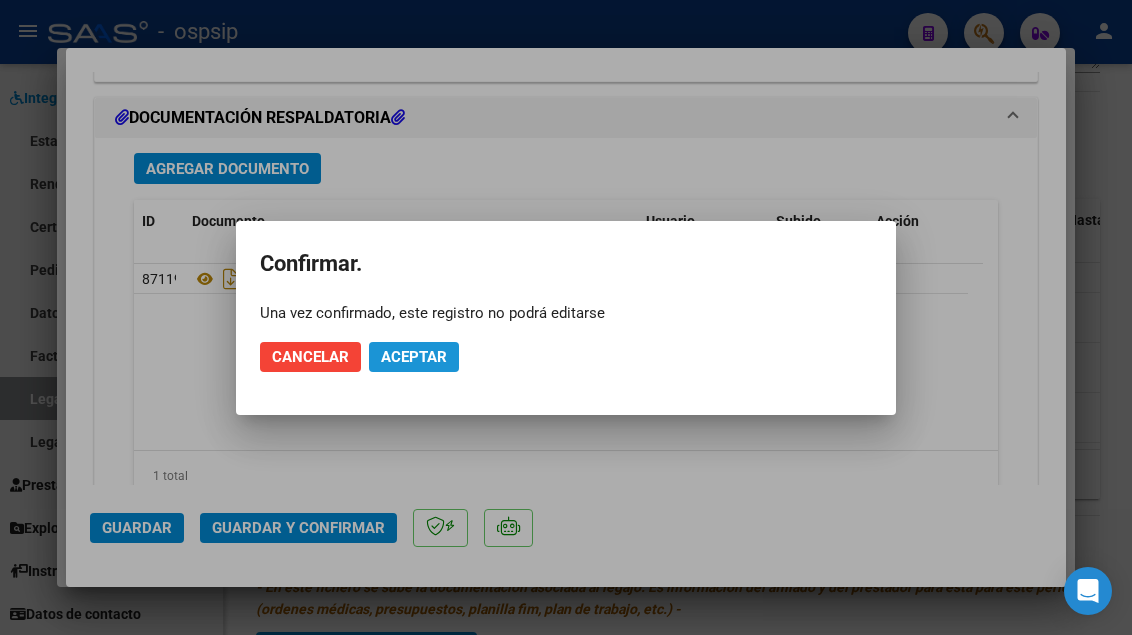 click on "Aceptar" 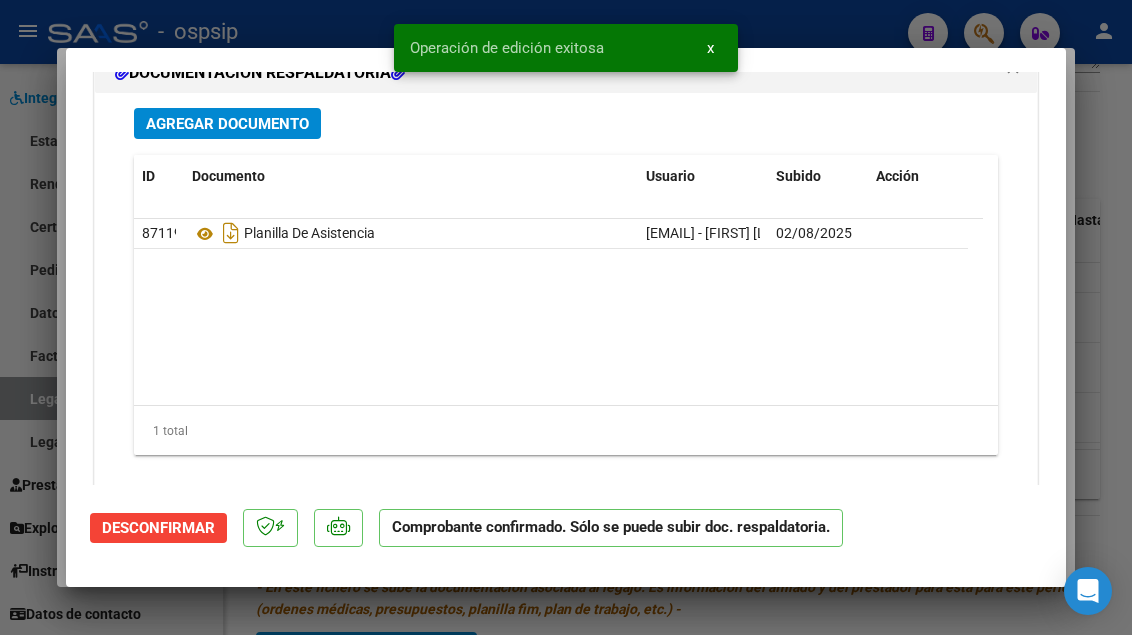 click at bounding box center [566, 317] 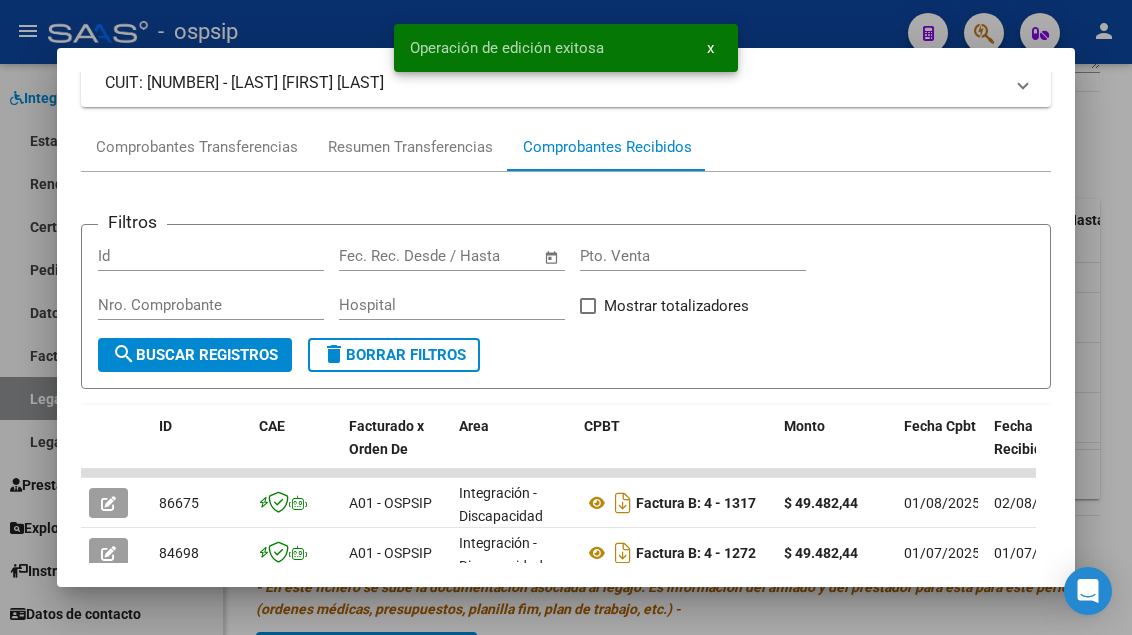 click at bounding box center (566, 317) 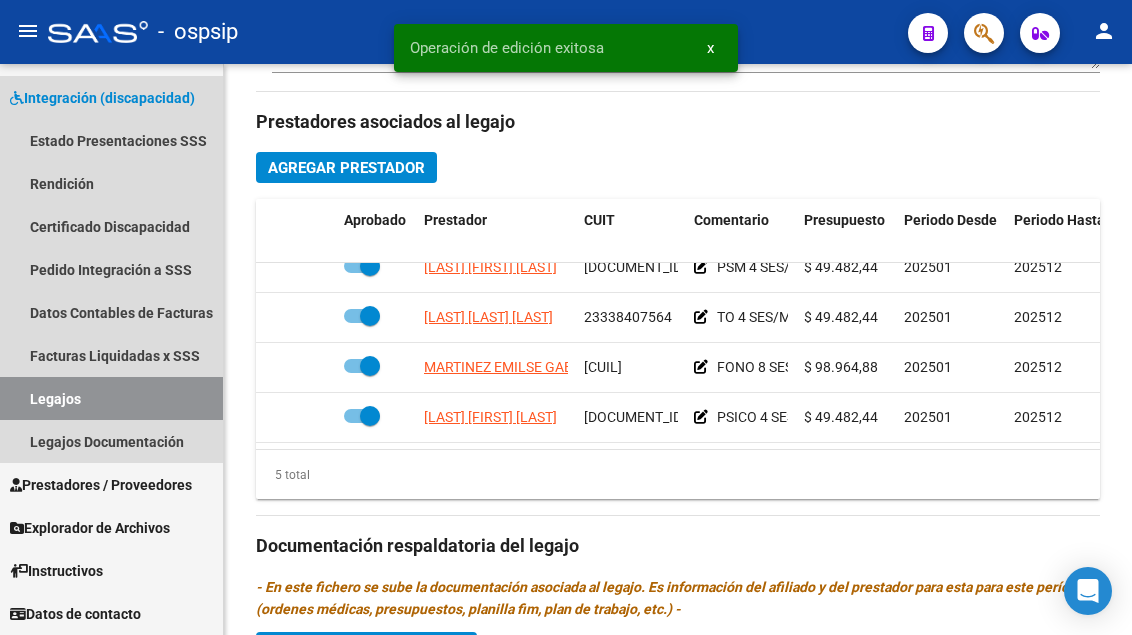 click on "Legajos" at bounding box center [111, 398] 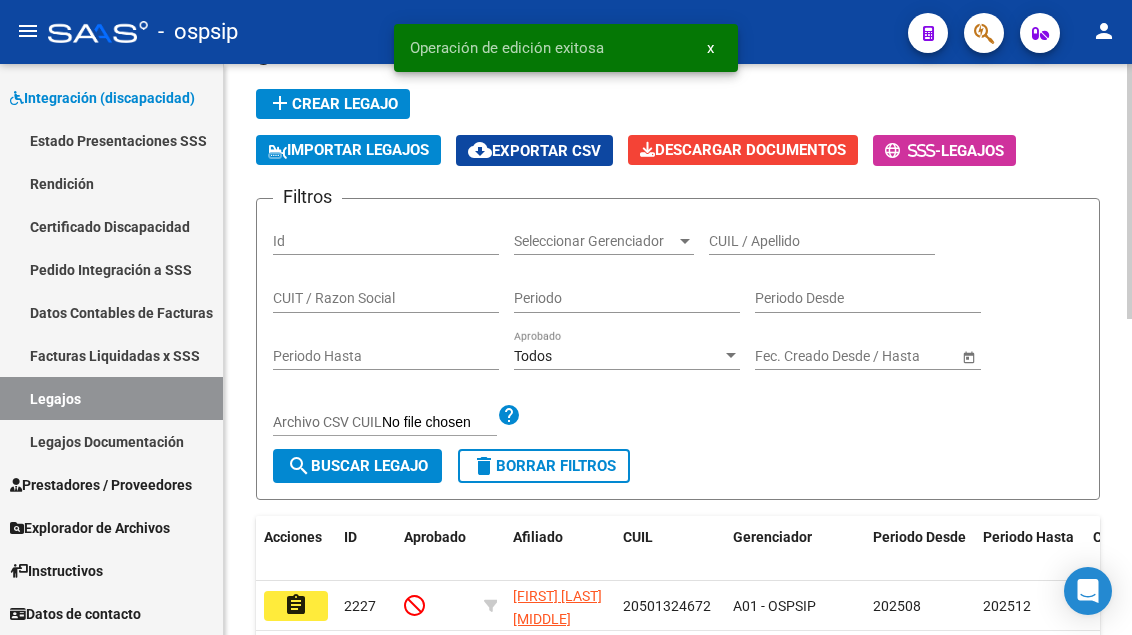 scroll, scrollTop: 108, scrollLeft: 0, axis: vertical 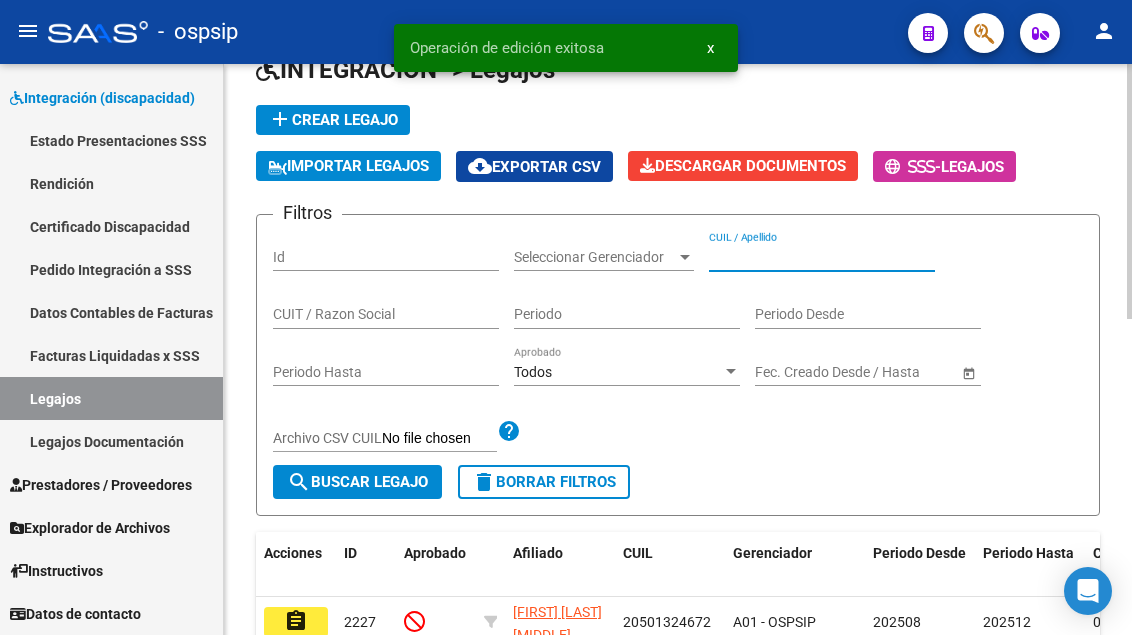 click on "CUIL / Apellido" at bounding box center [822, 257] 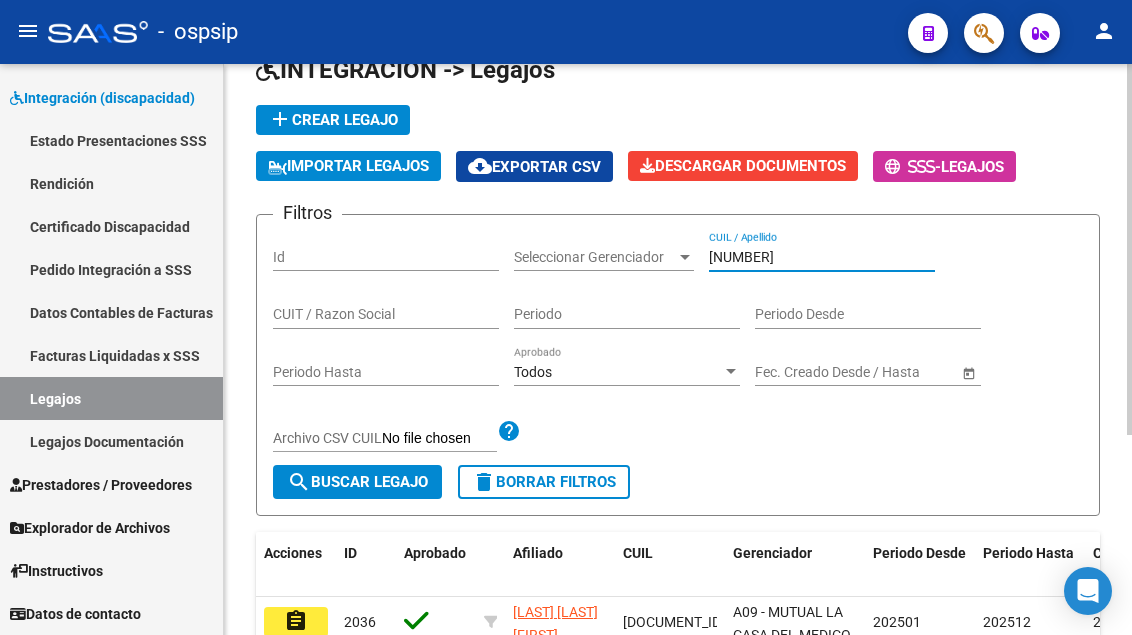 scroll, scrollTop: 308, scrollLeft: 0, axis: vertical 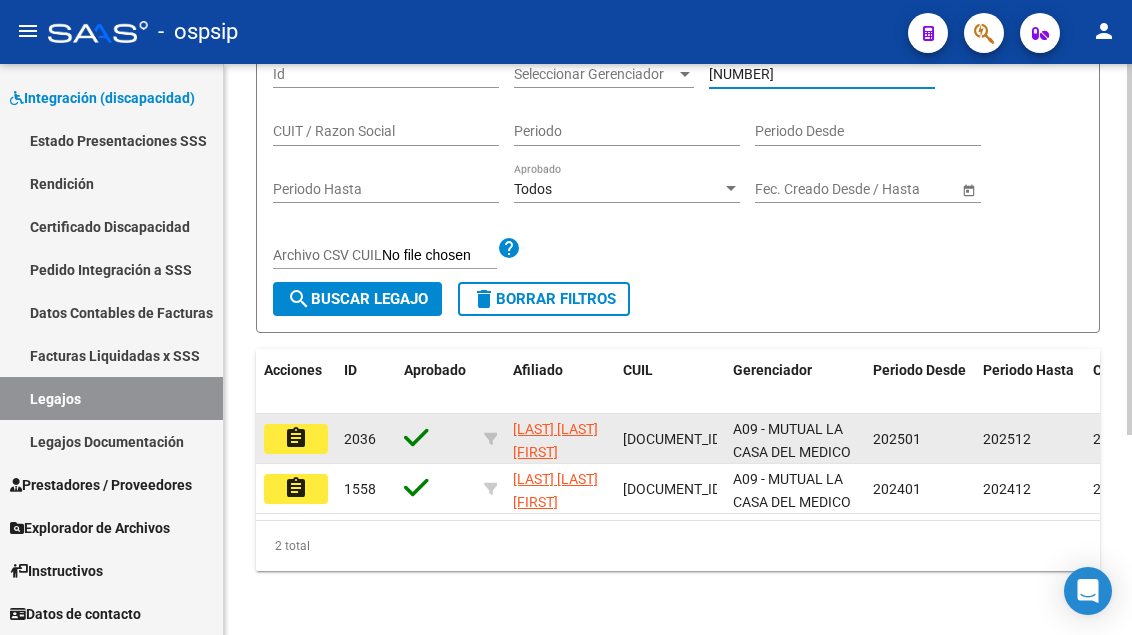 type on "53759393" 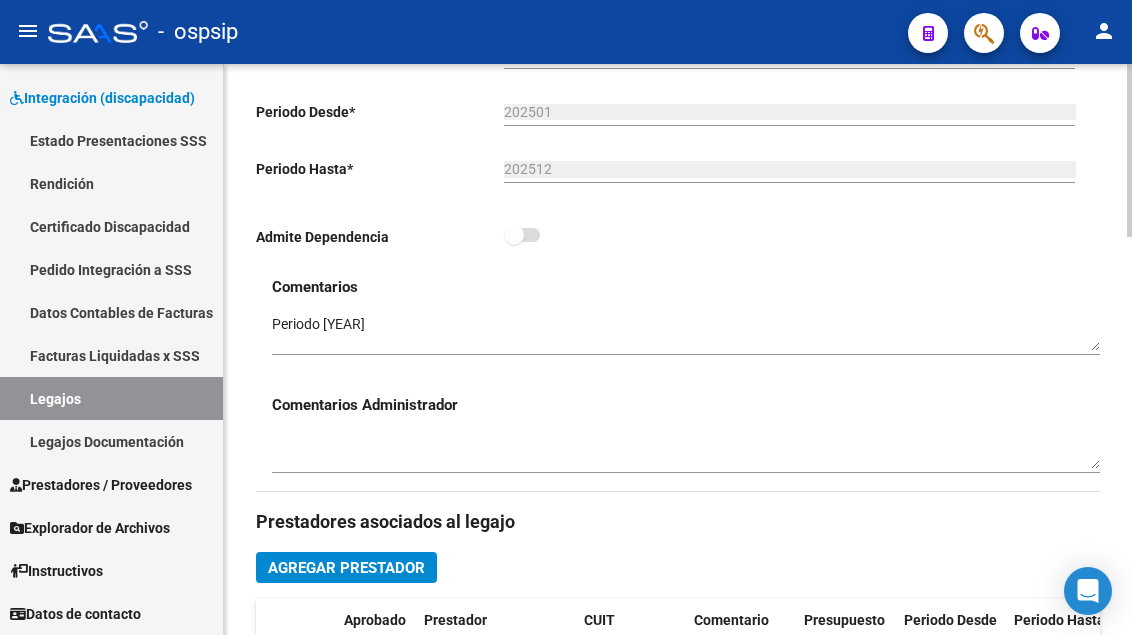 scroll, scrollTop: 800, scrollLeft: 0, axis: vertical 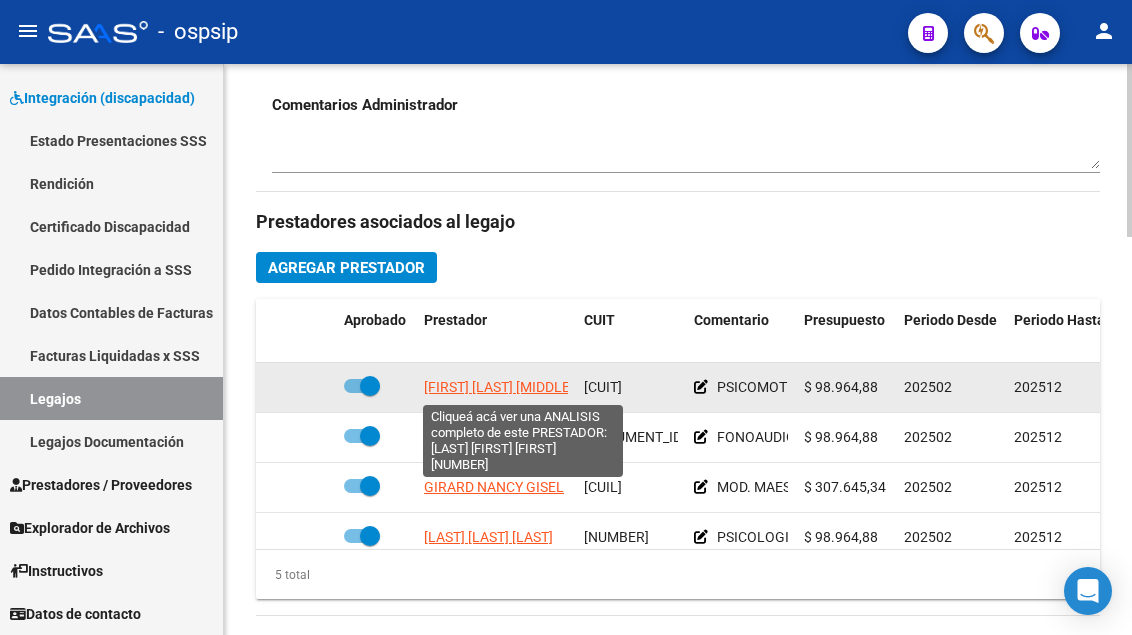click on "CHINCOLLA MARIA FERNANDA" 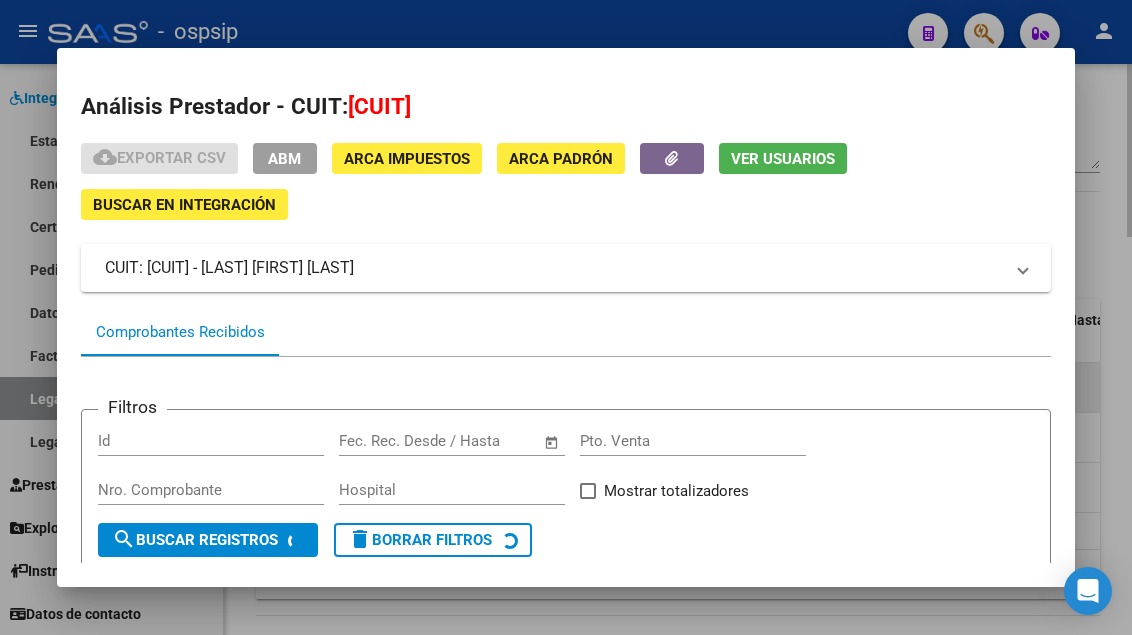 scroll, scrollTop: 185, scrollLeft: 0, axis: vertical 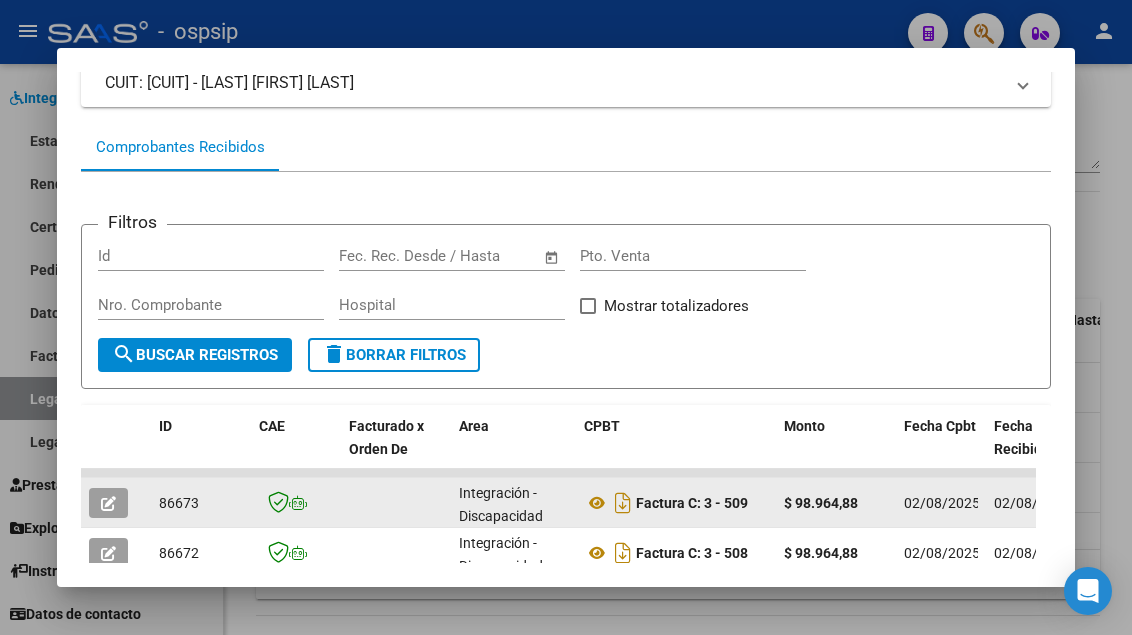 click 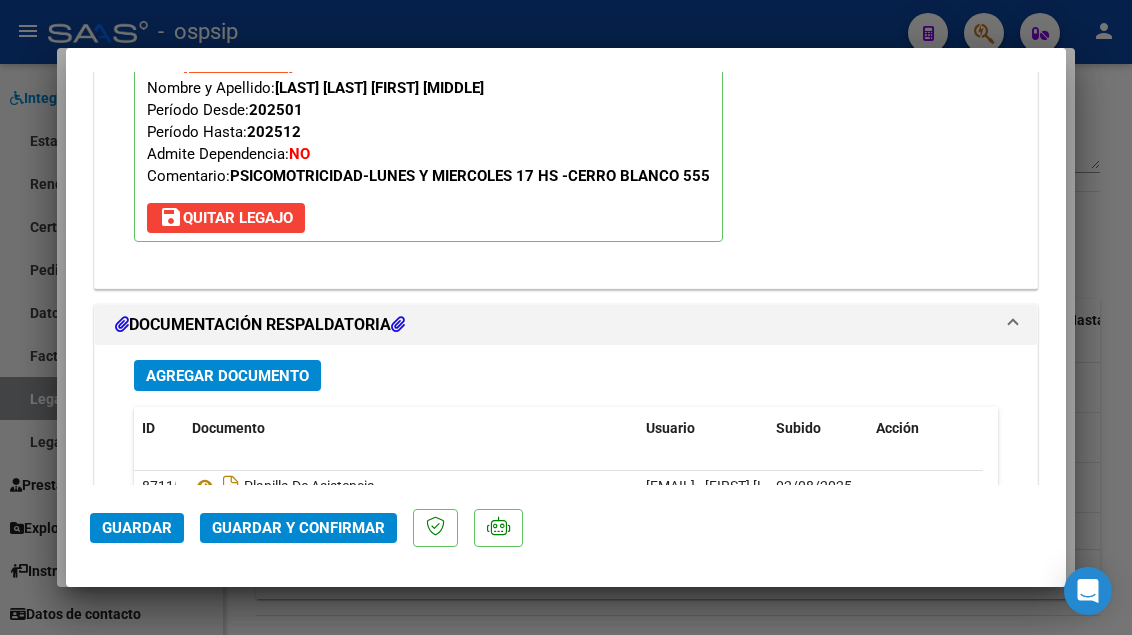 scroll, scrollTop: 2400, scrollLeft: 0, axis: vertical 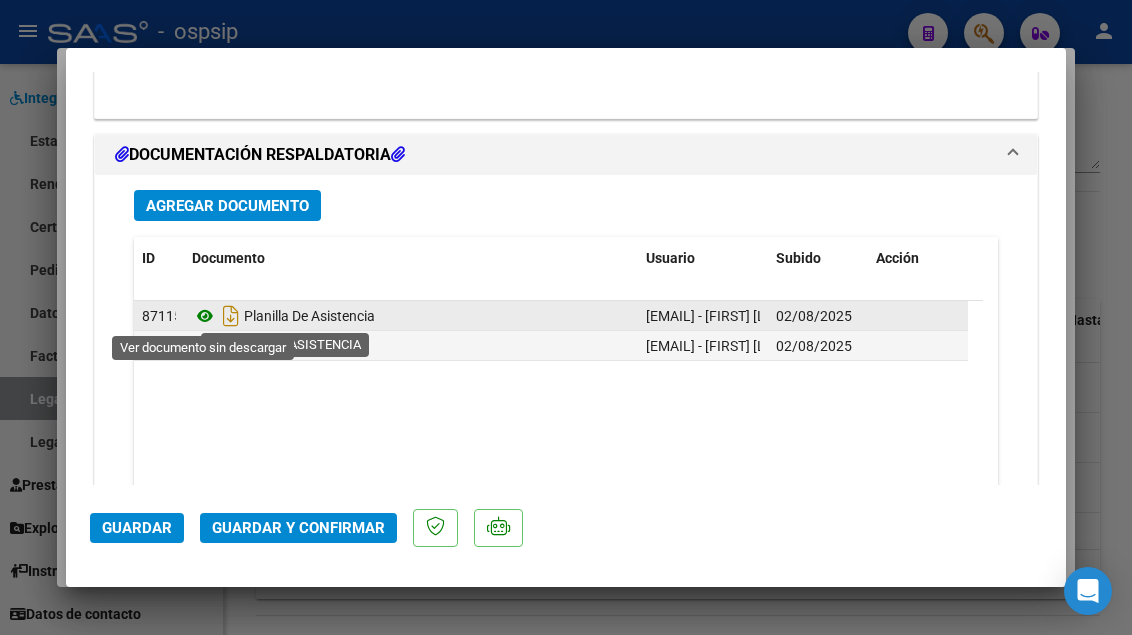 click 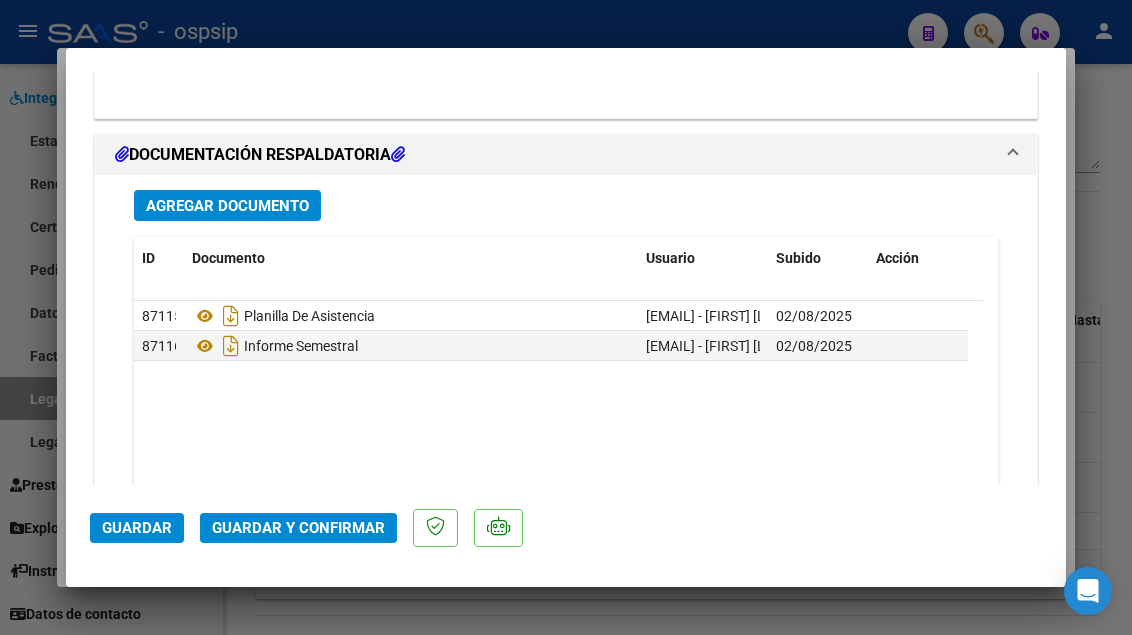 click on "Guardar y Confirmar" 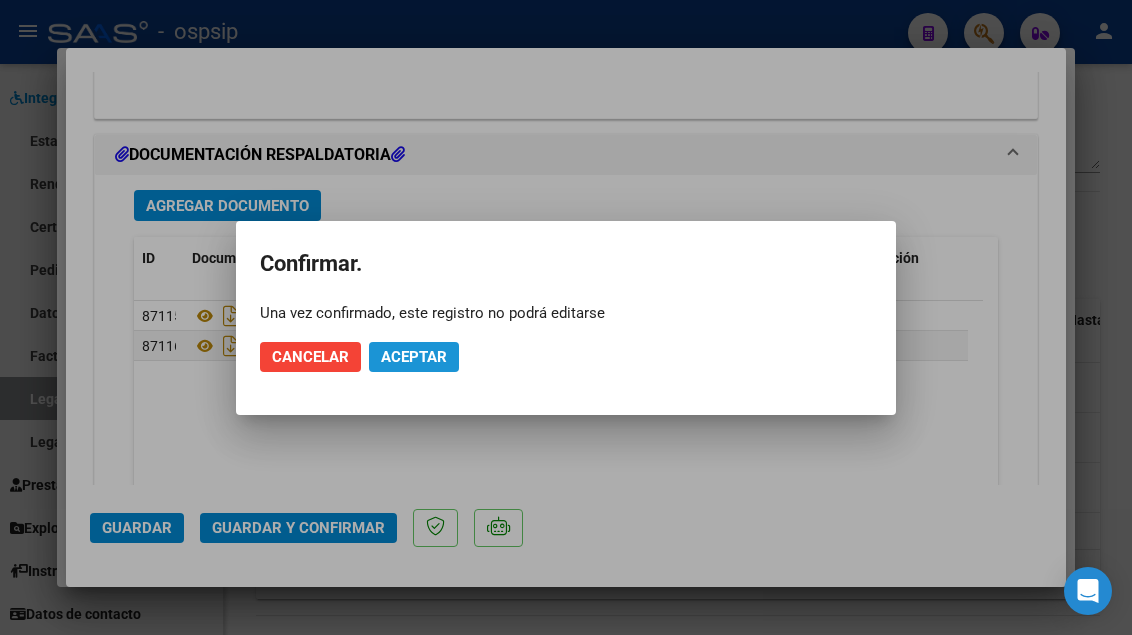 click on "Aceptar" 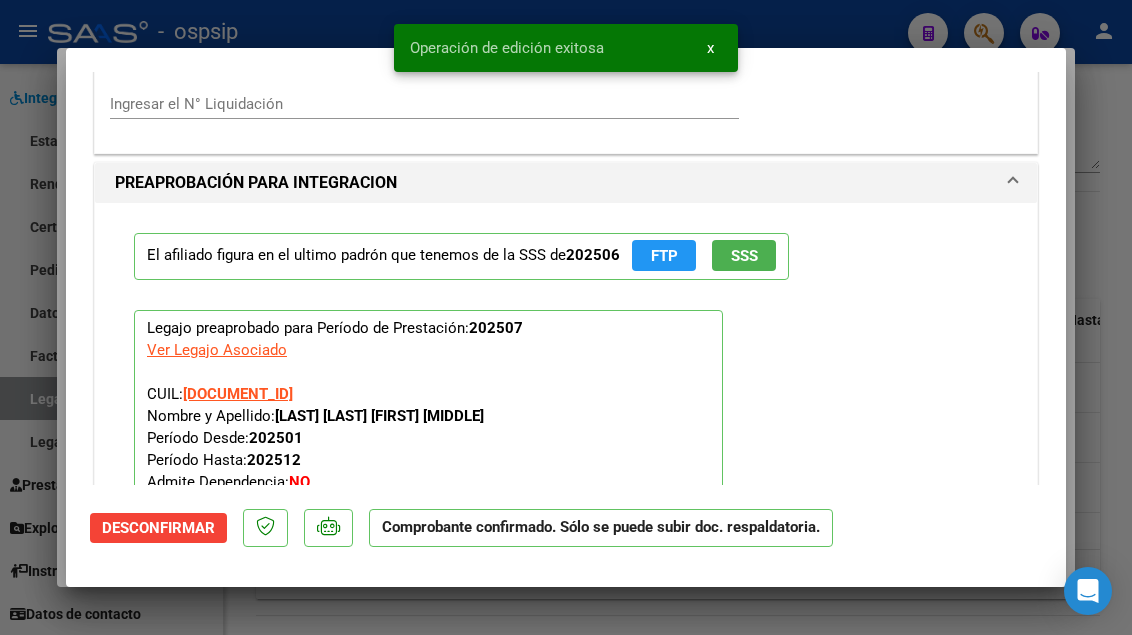 scroll, scrollTop: 1719, scrollLeft: 0, axis: vertical 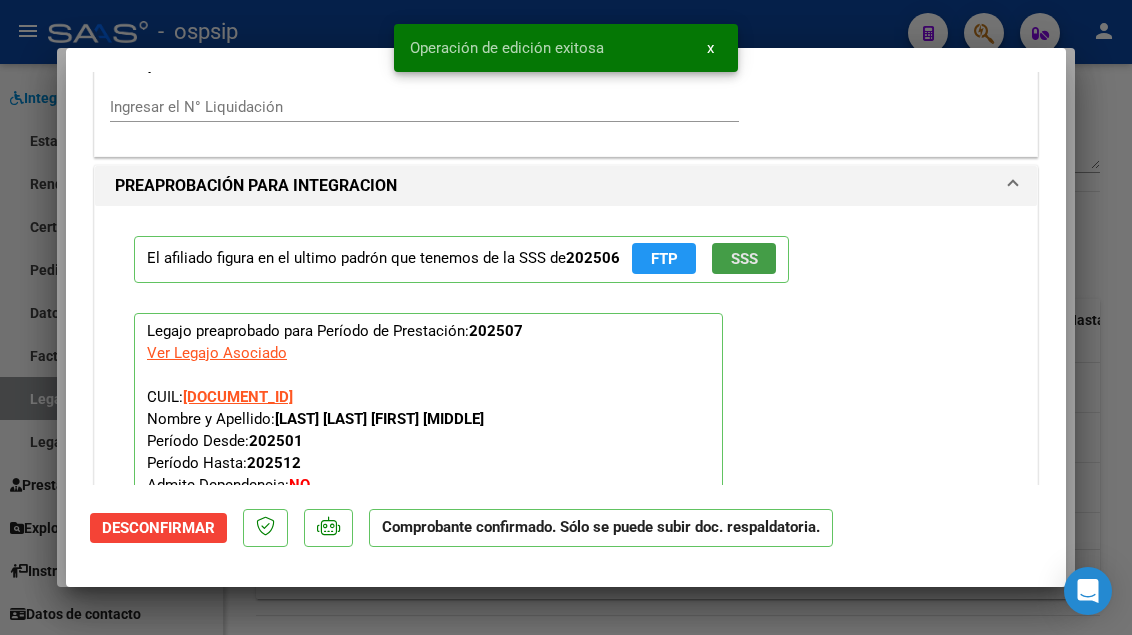click on "SSS" 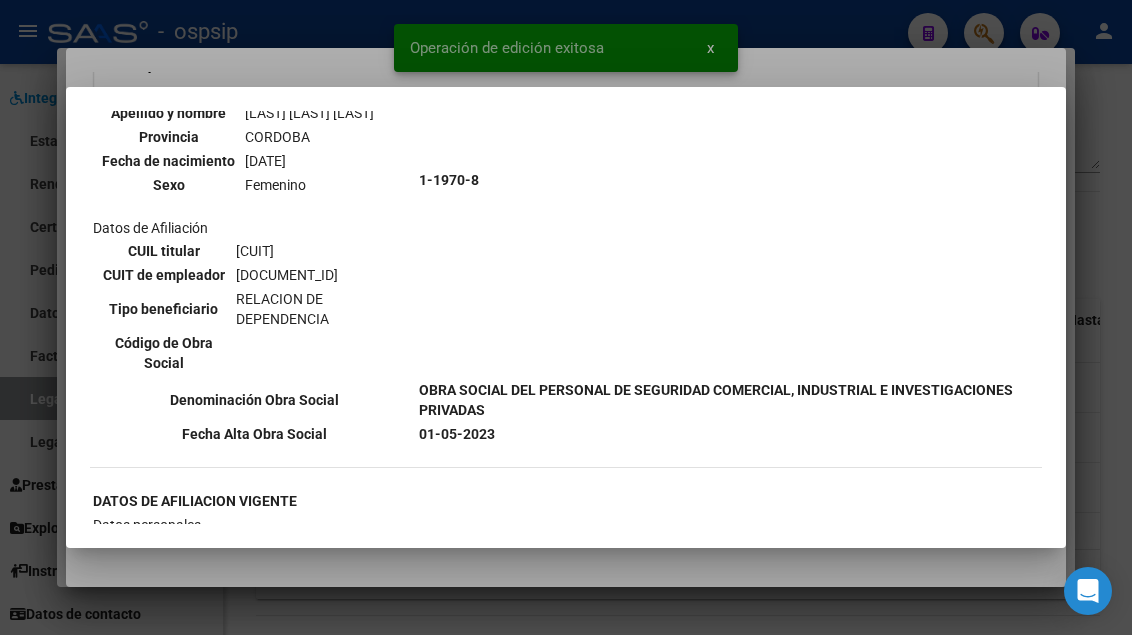 scroll, scrollTop: 1300, scrollLeft: 0, axis: vertical 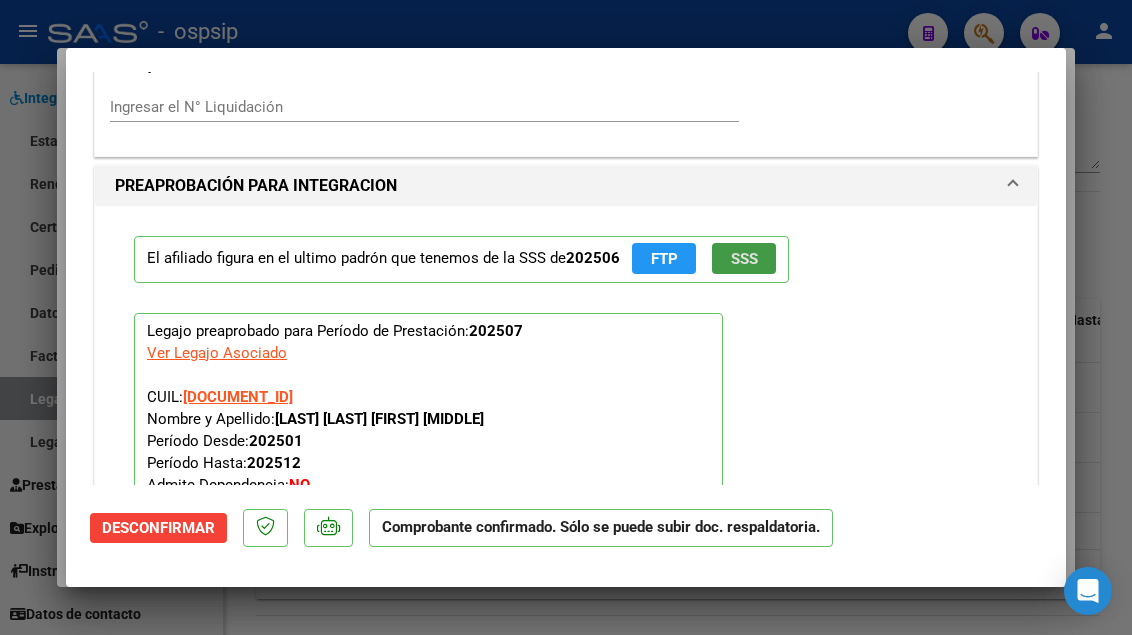 type 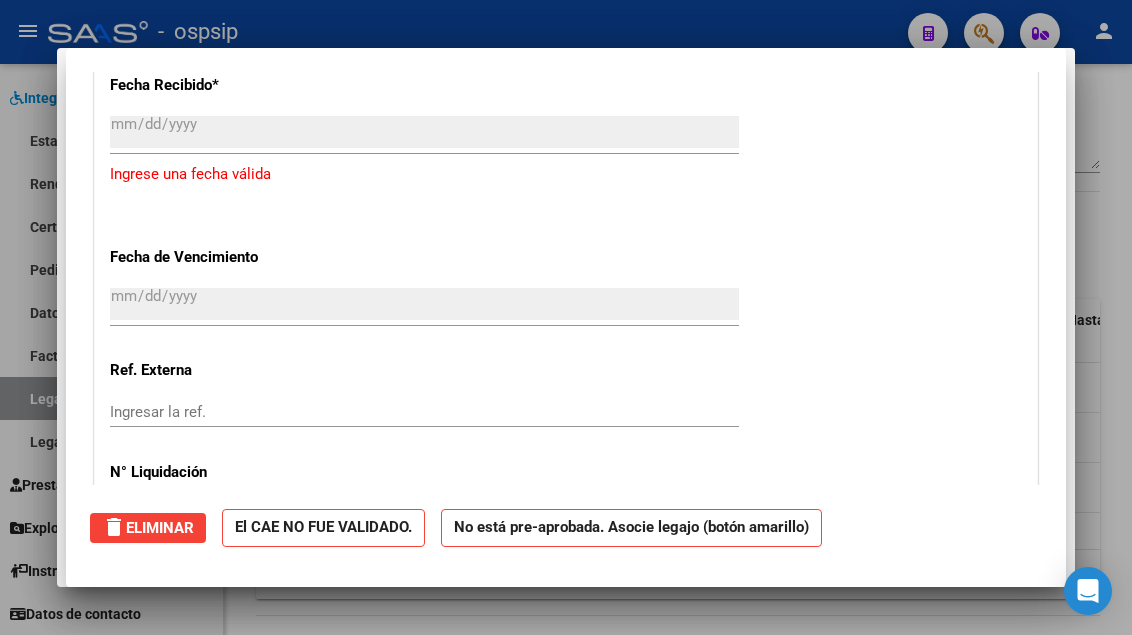 scroll, scrollTop: 0, scrollLeft: 0, axis: both 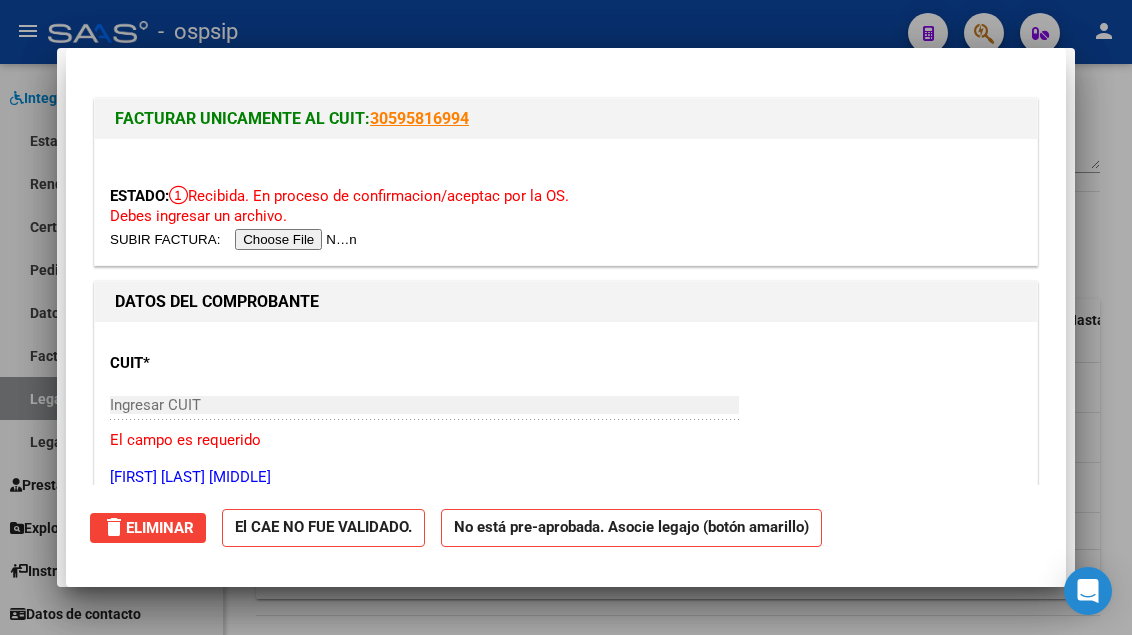 type 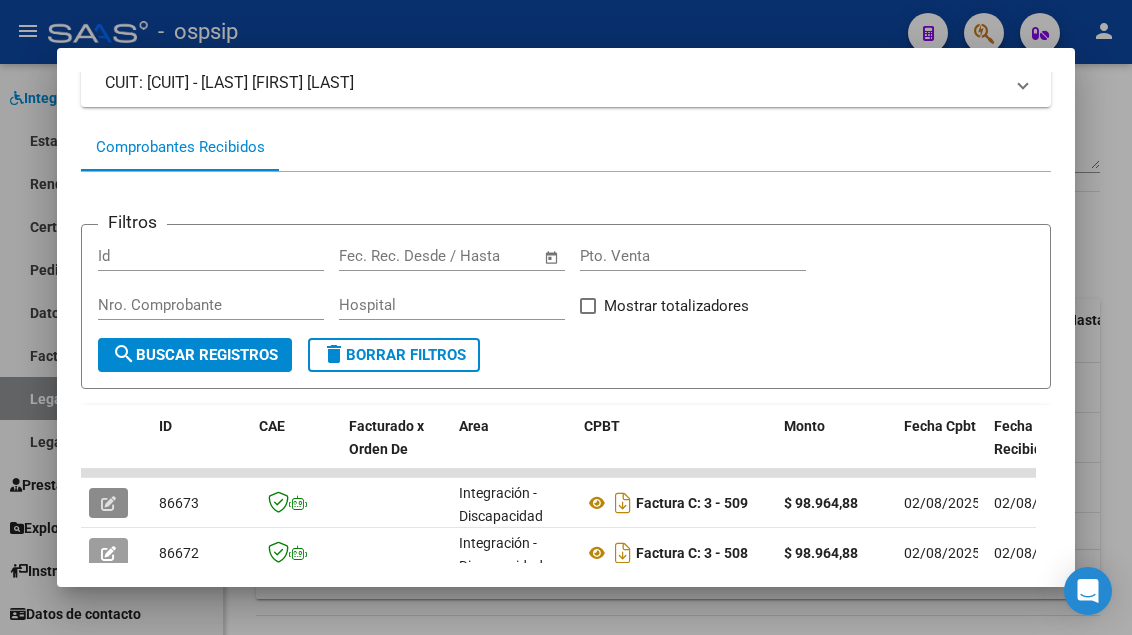 click at bounding box center [566, 317] 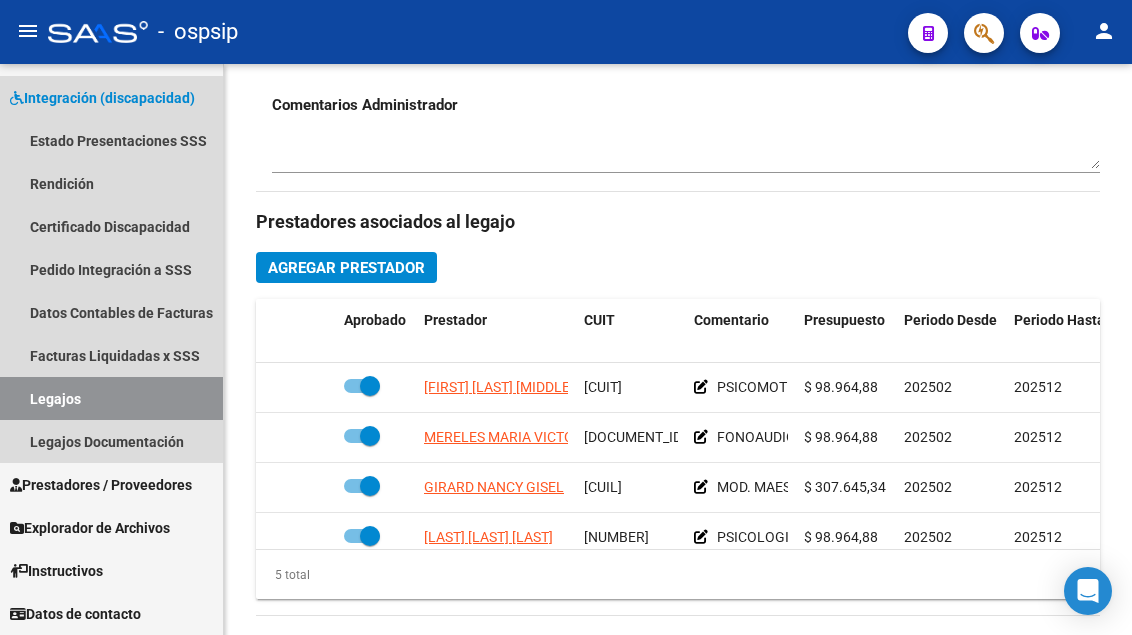 click on "Legajos" at bounding box center [111, 398] 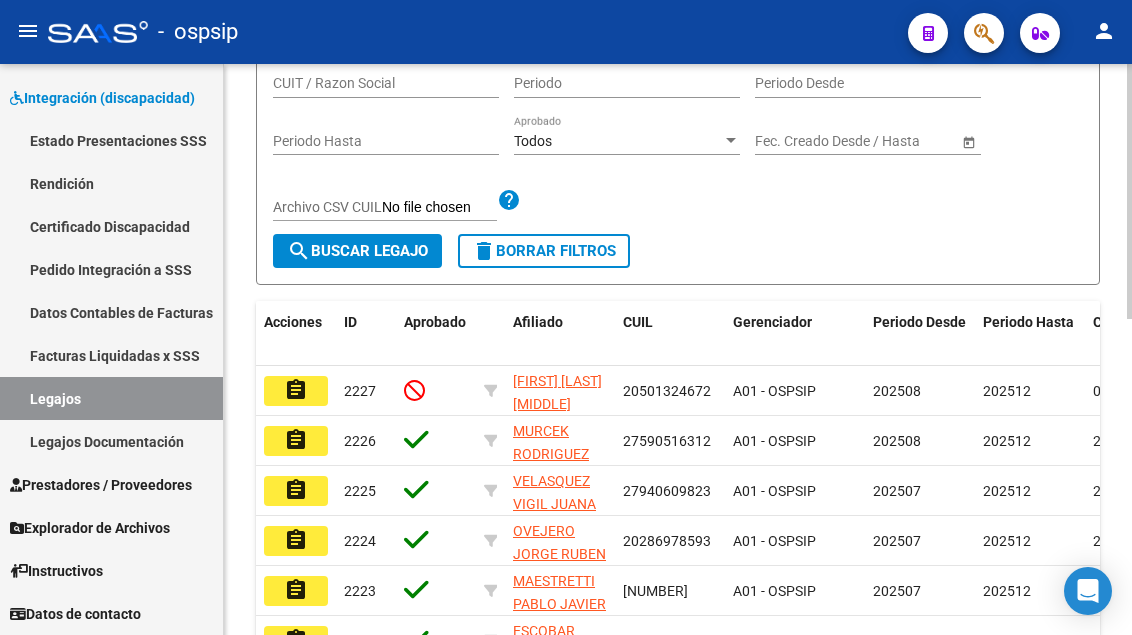 scroll, scrollTop: 108, scrollLeft: 0, axis: vertical 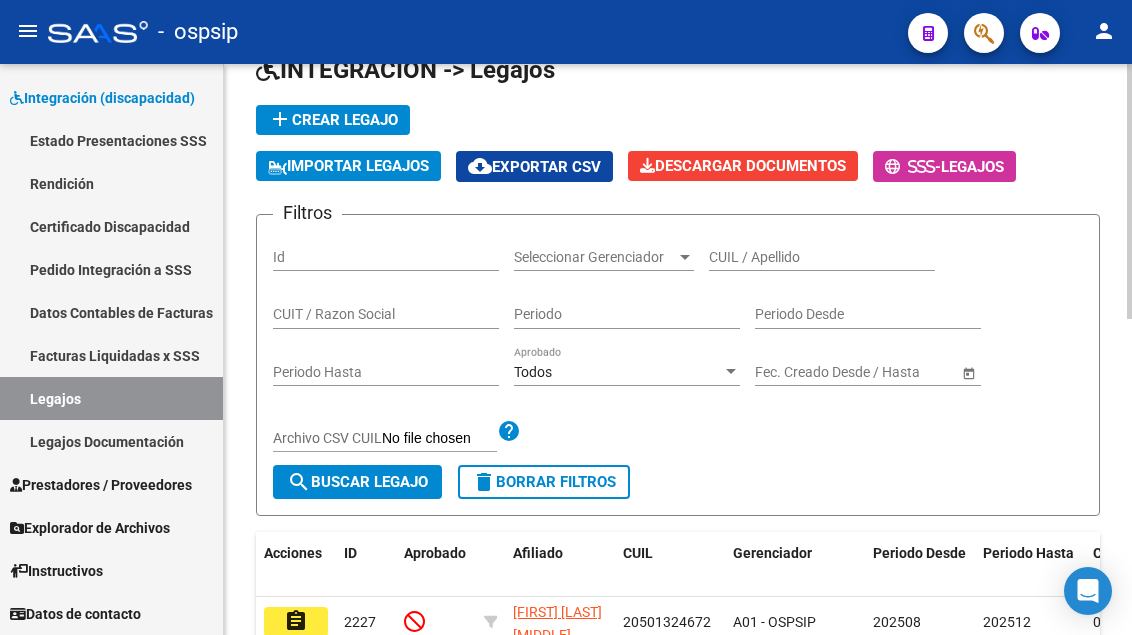 click on "CUIL / Apellido" at bounding box center (822, 257) 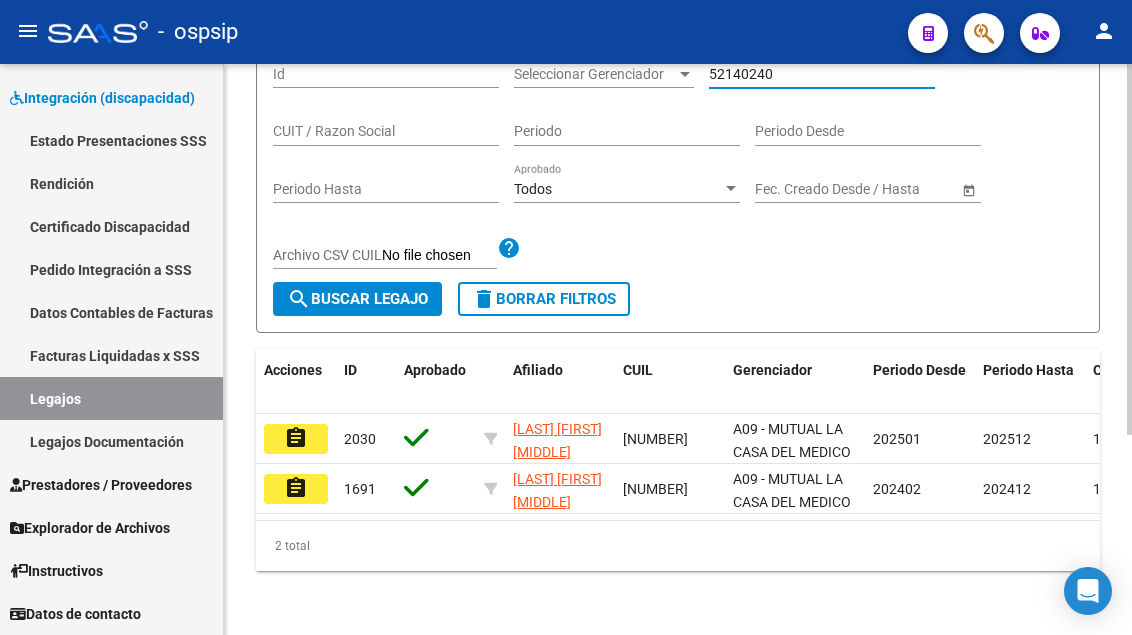 scroll, scrollTop: 308, scrollLeft: 0, axis: vertical 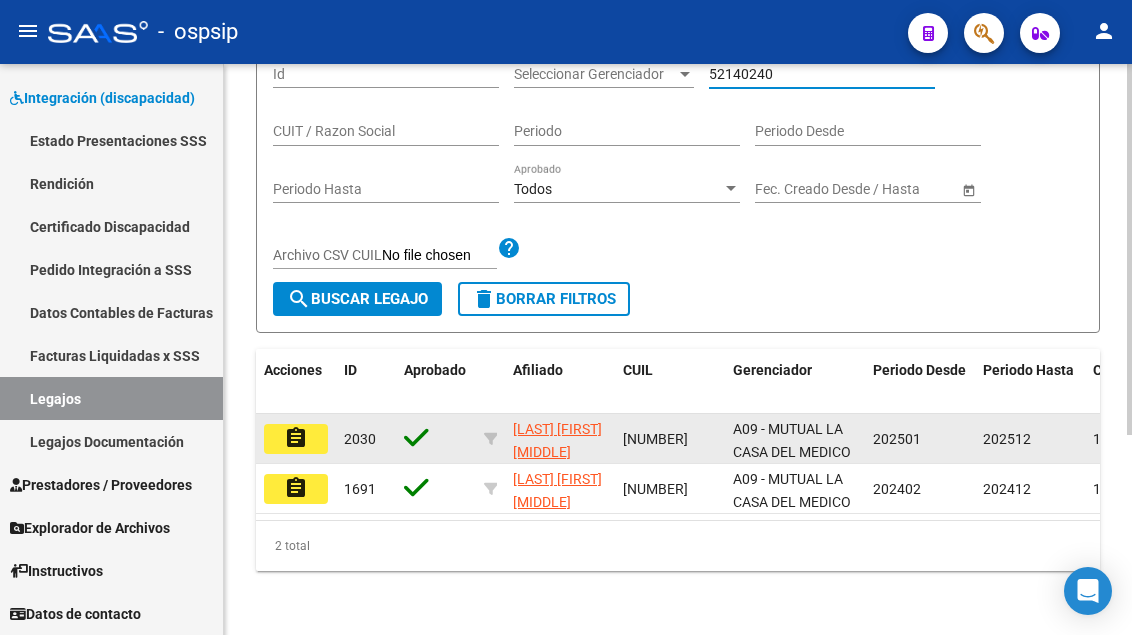 type on "52140240" 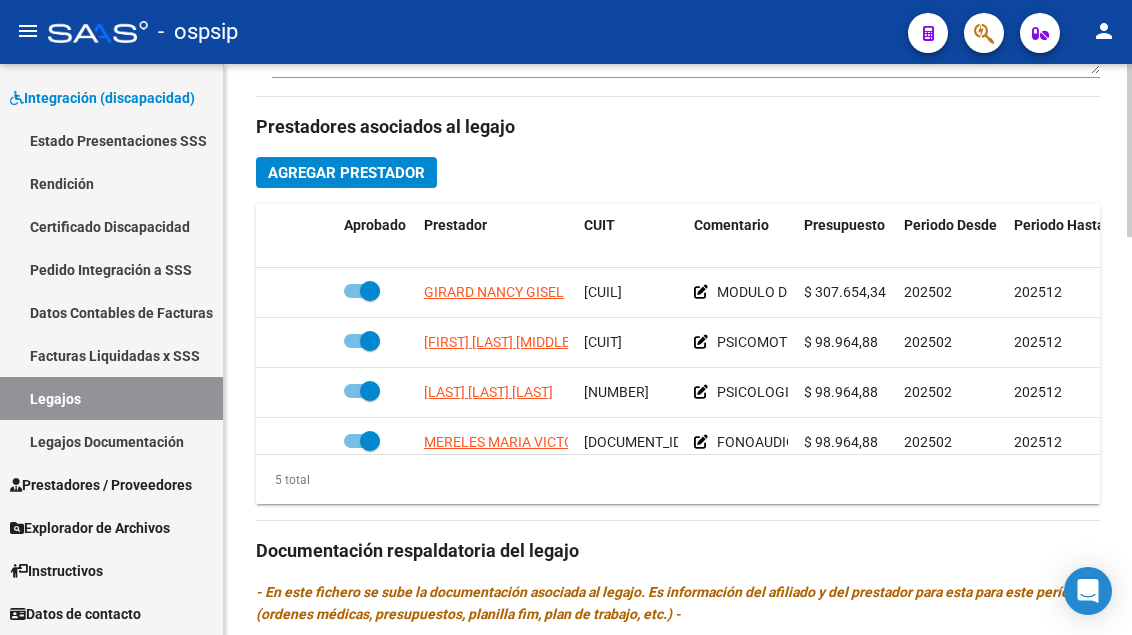 scroll, scrollTop: 900, scrollLeft: 0, axis: vertical 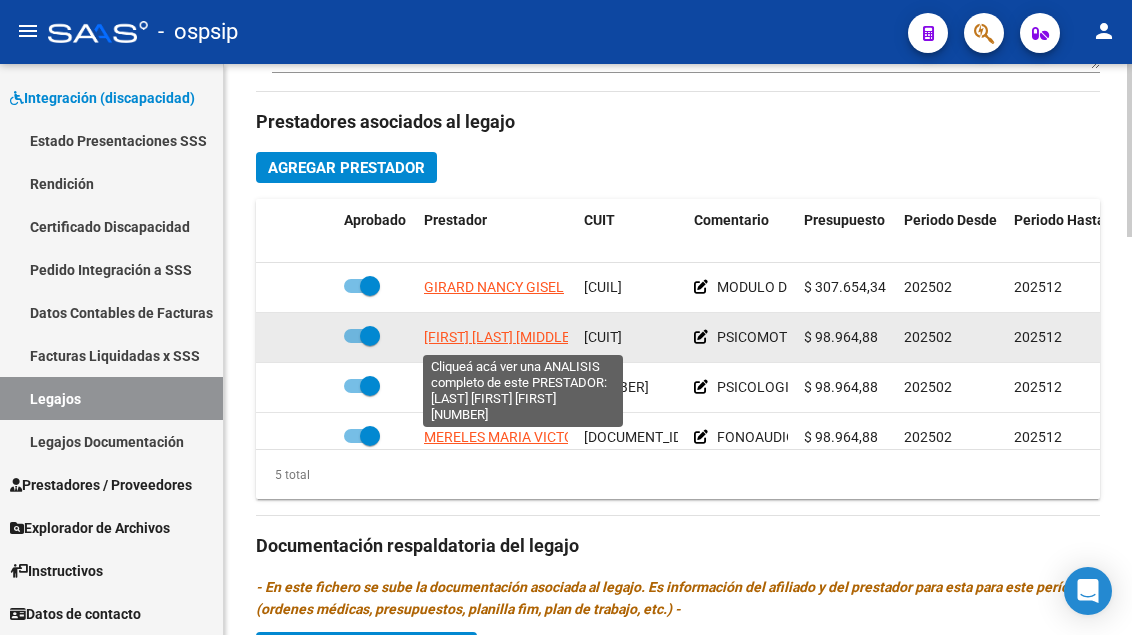 click on "CHINCOLLA MARIA FERNANDA" 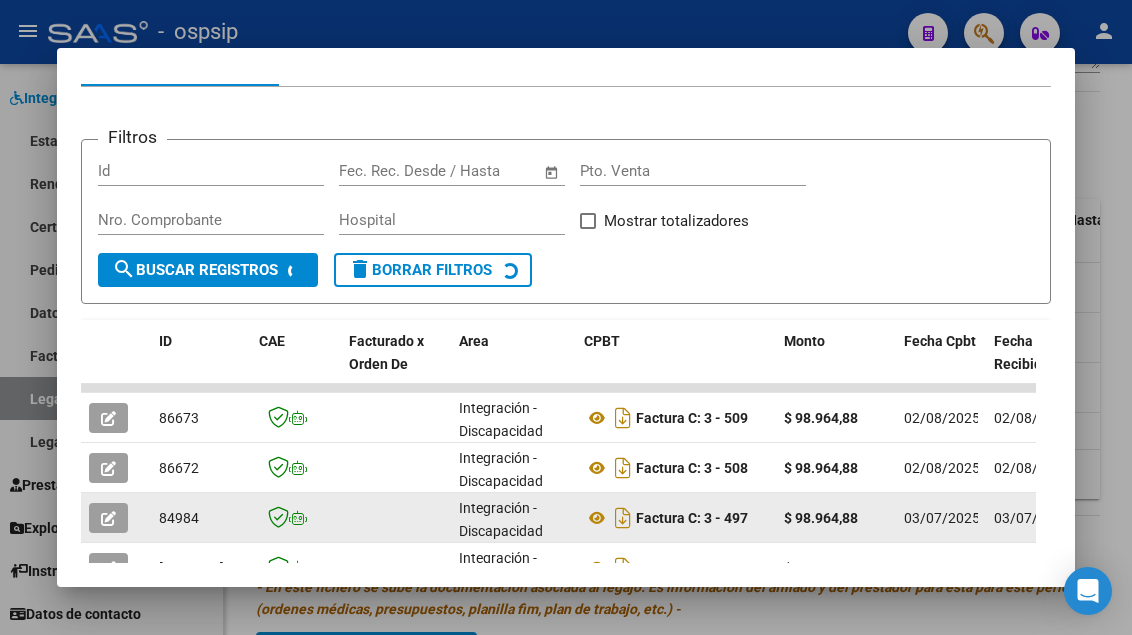 scroll, scrollTop: 385, scrollLeft: 0, axis: vertical 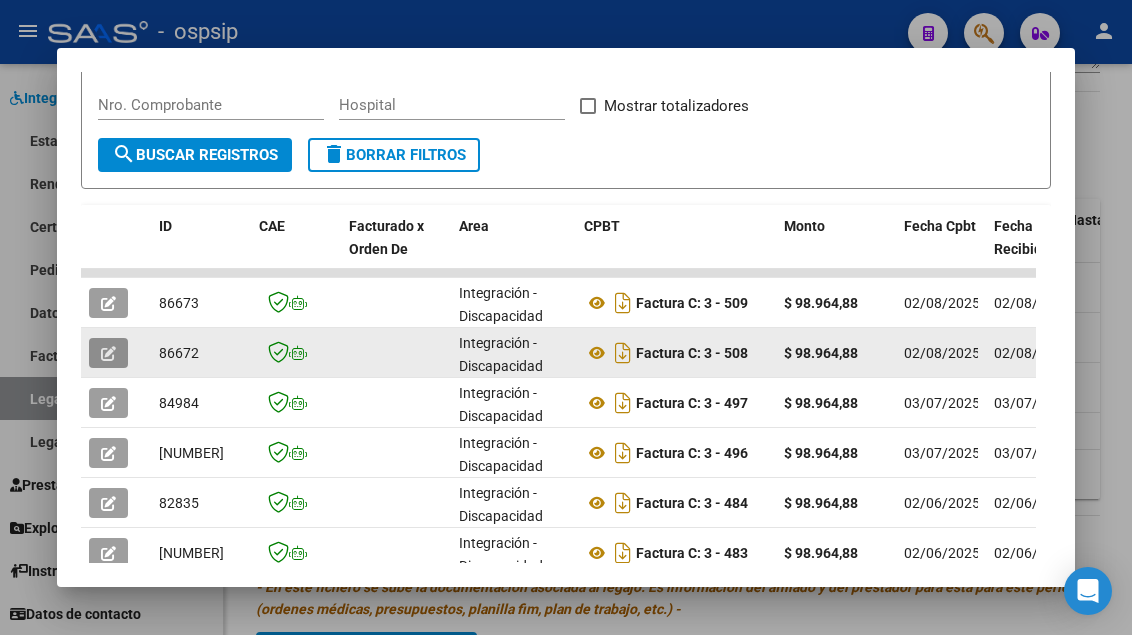 click 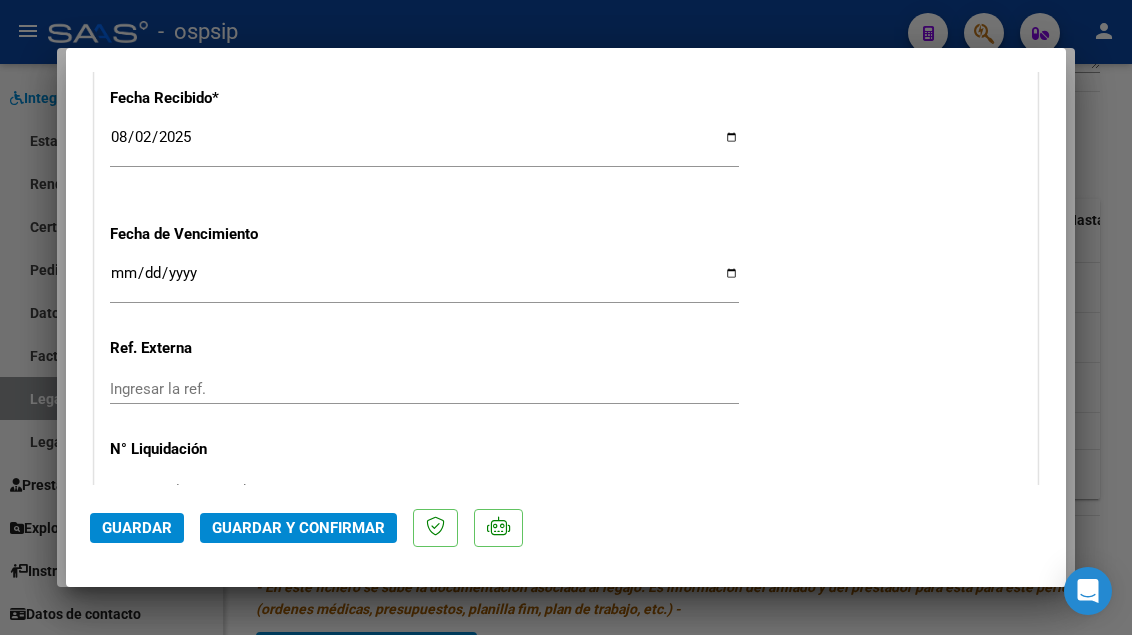 scroll, scrollTop: 1700, scrollLeft: 0, axis: vertical 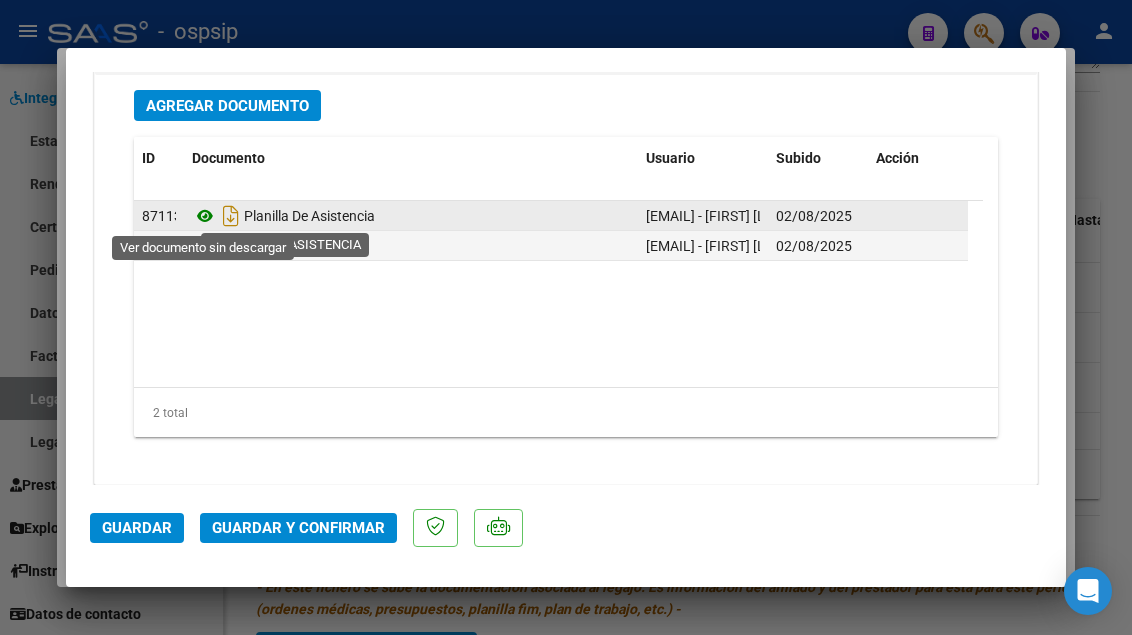 click 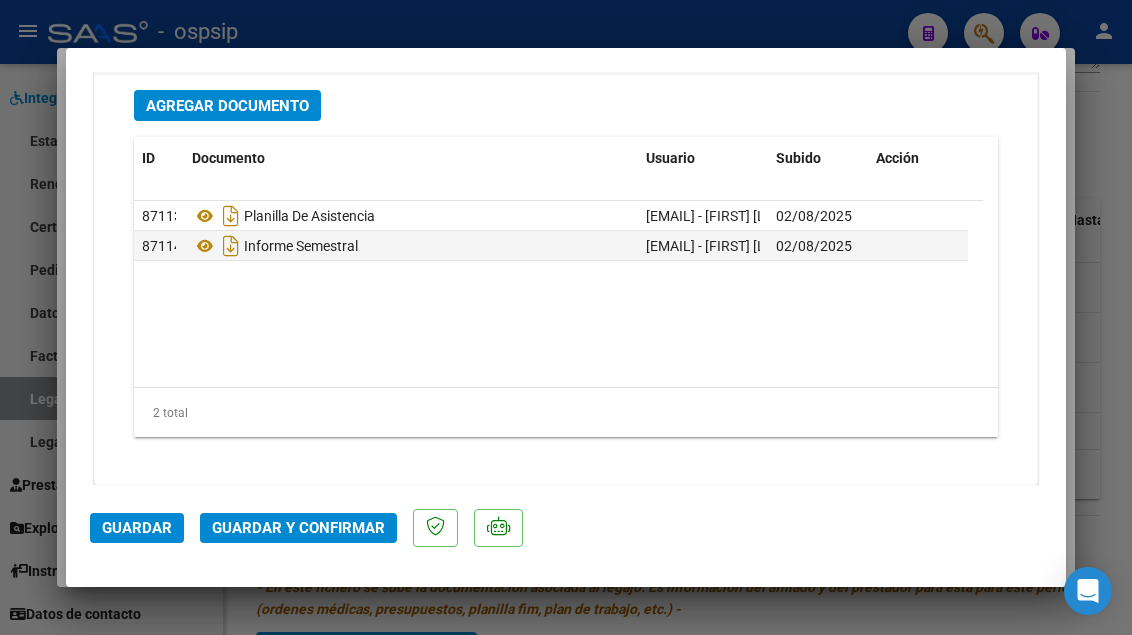click on "Guardar y Confirmar" 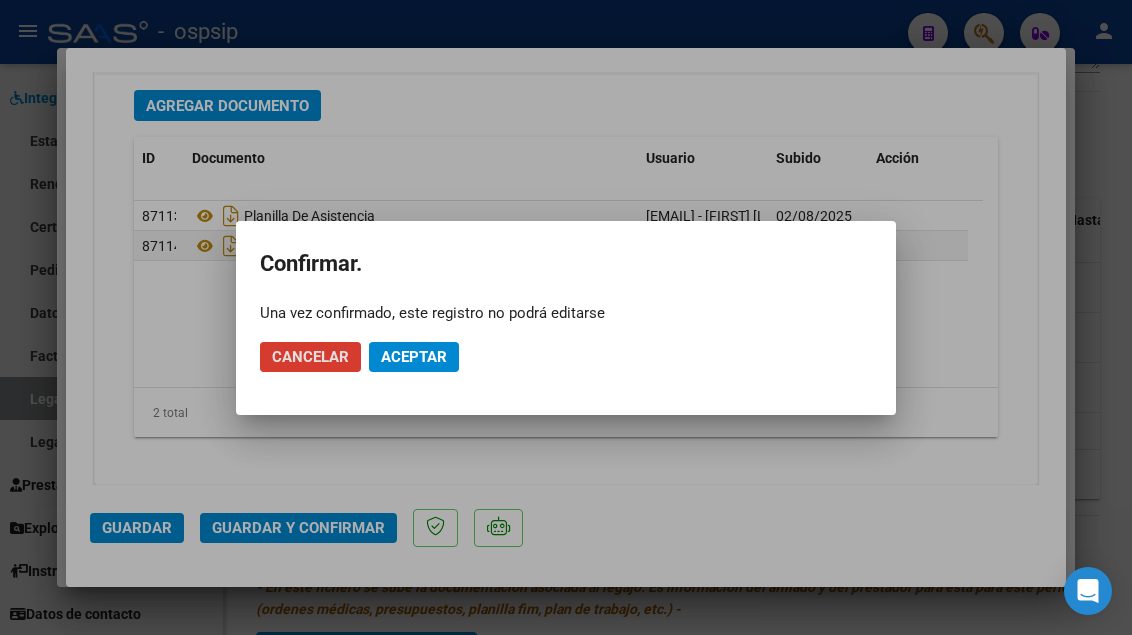 click on "Aceptar" 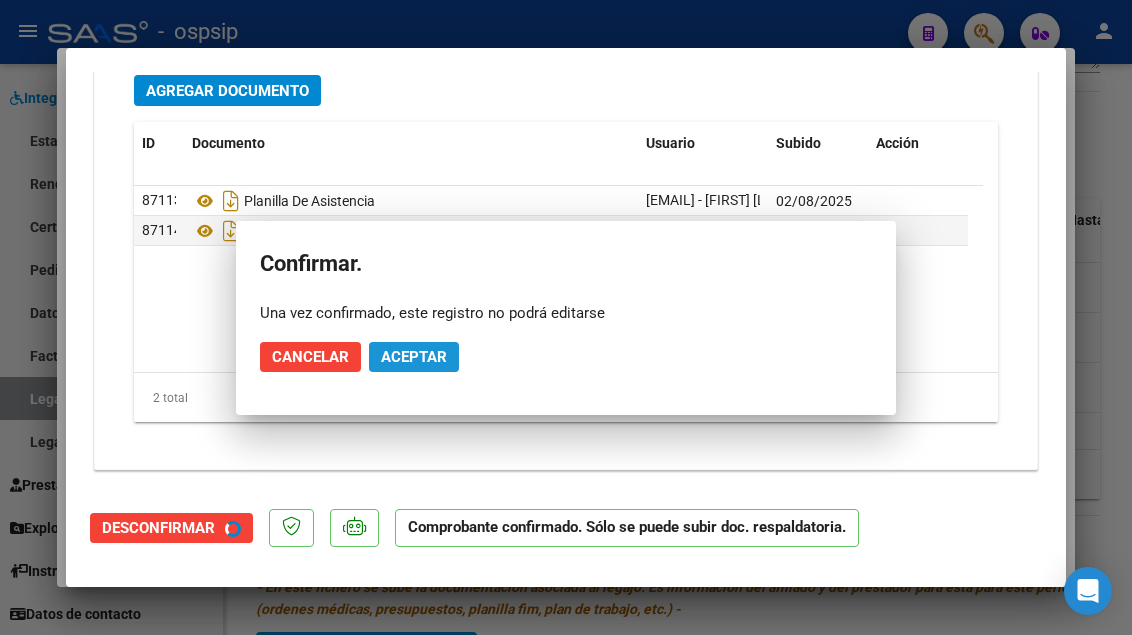 scroll, scrollTop: 2273, scrollLeft: 0, axis: vertical 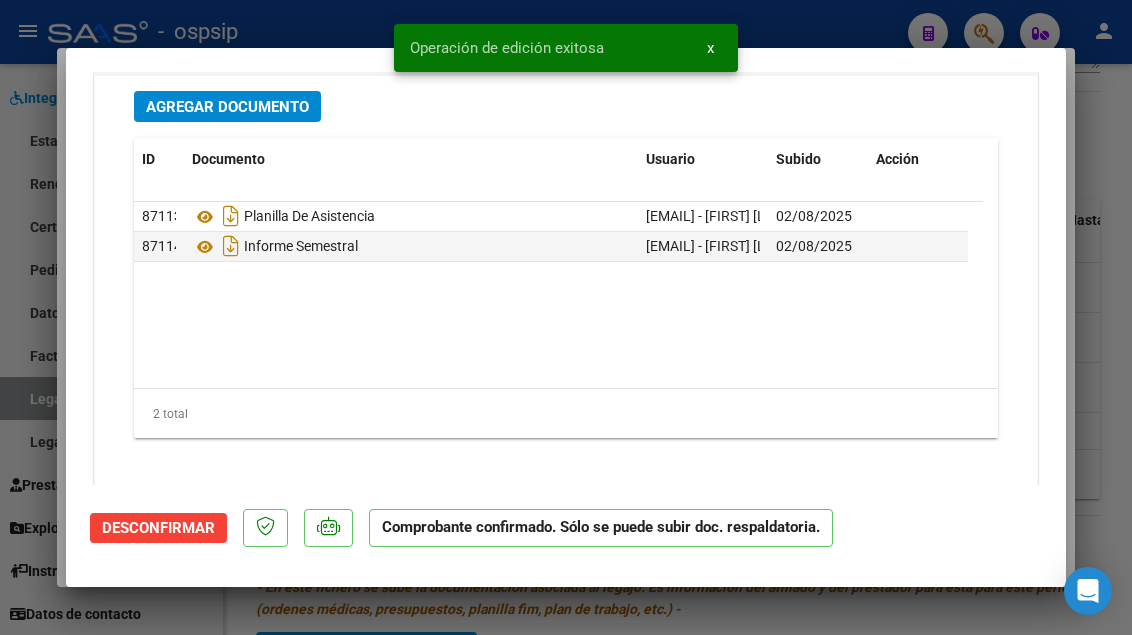 click at bounding box center [566, 317] 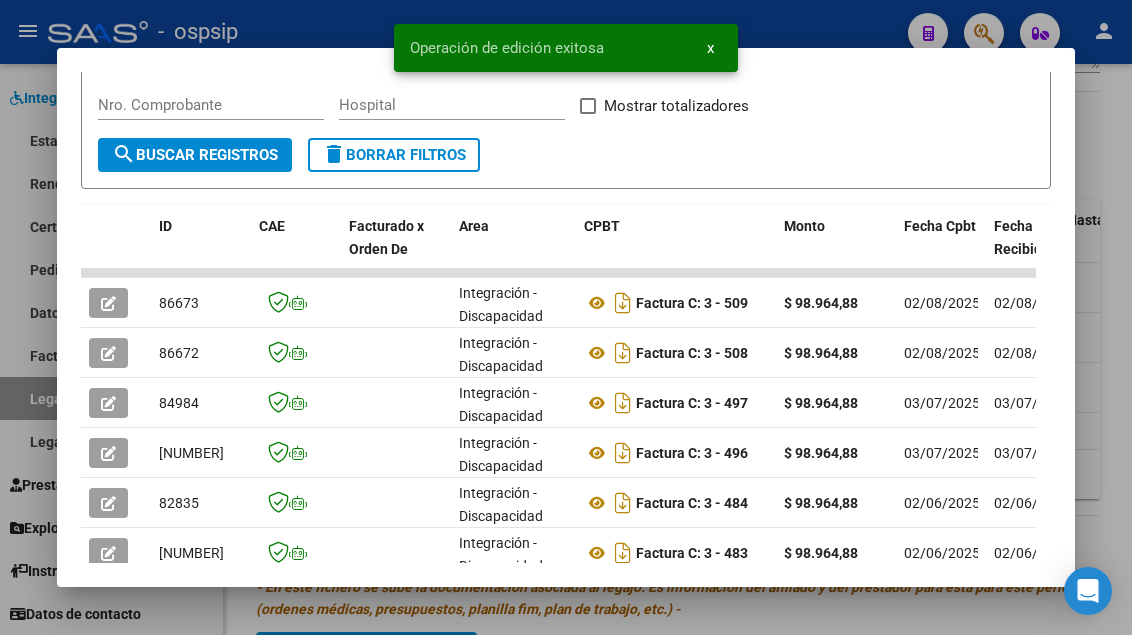 click at bounding box center (566, 317) 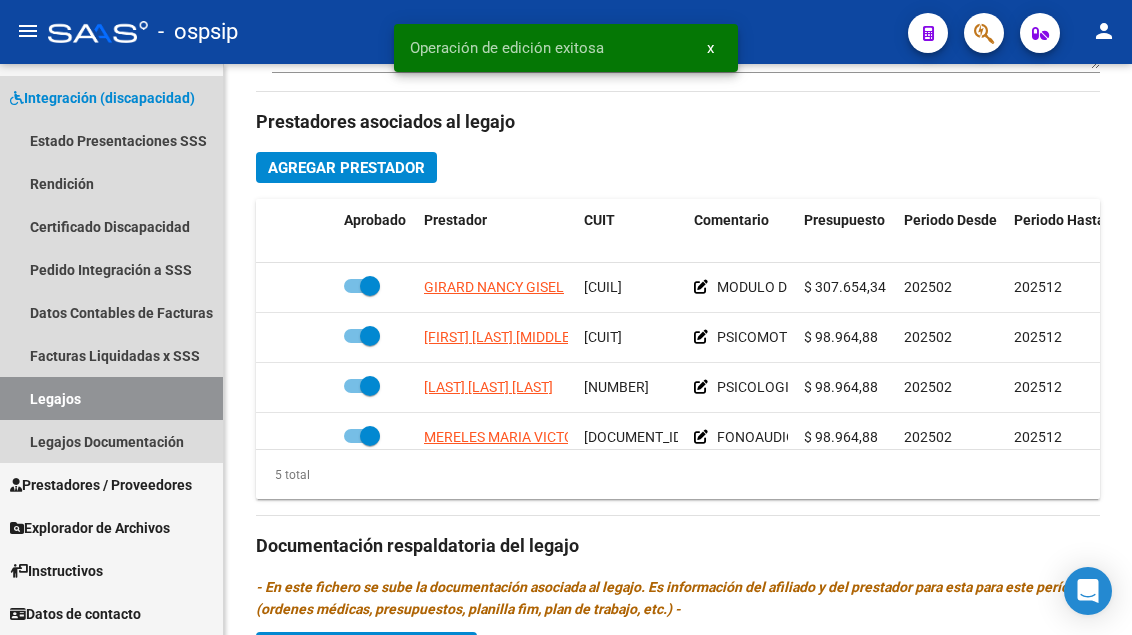 click on "Legajos" at bounding box center [111, 398] 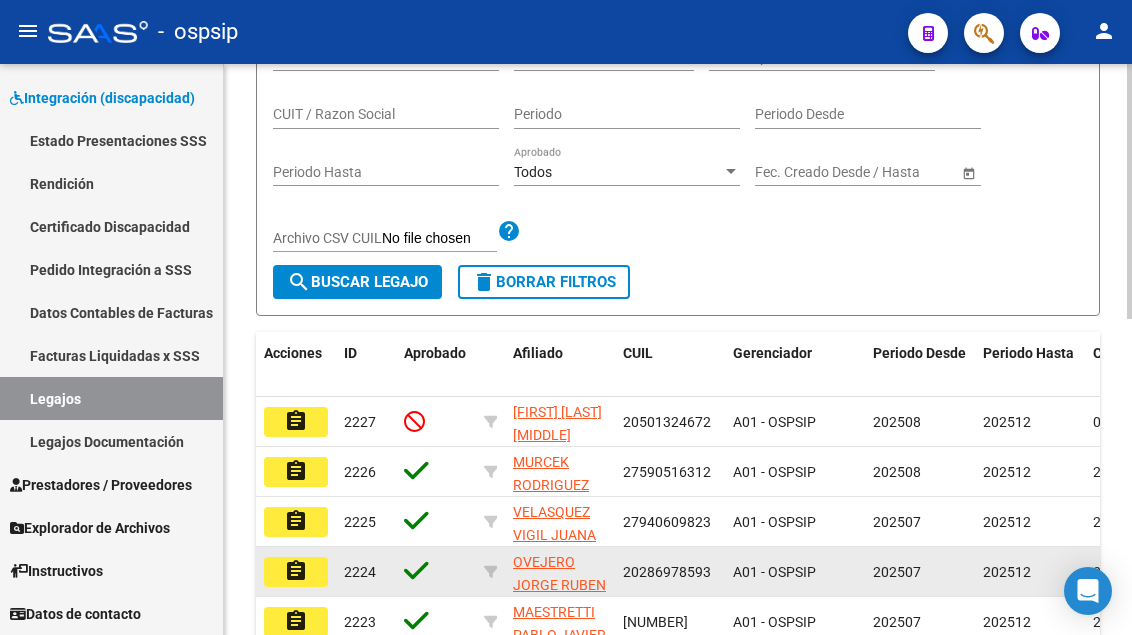 scroll, scrollTop: 208, scrollLeft: 0, axis: vertical 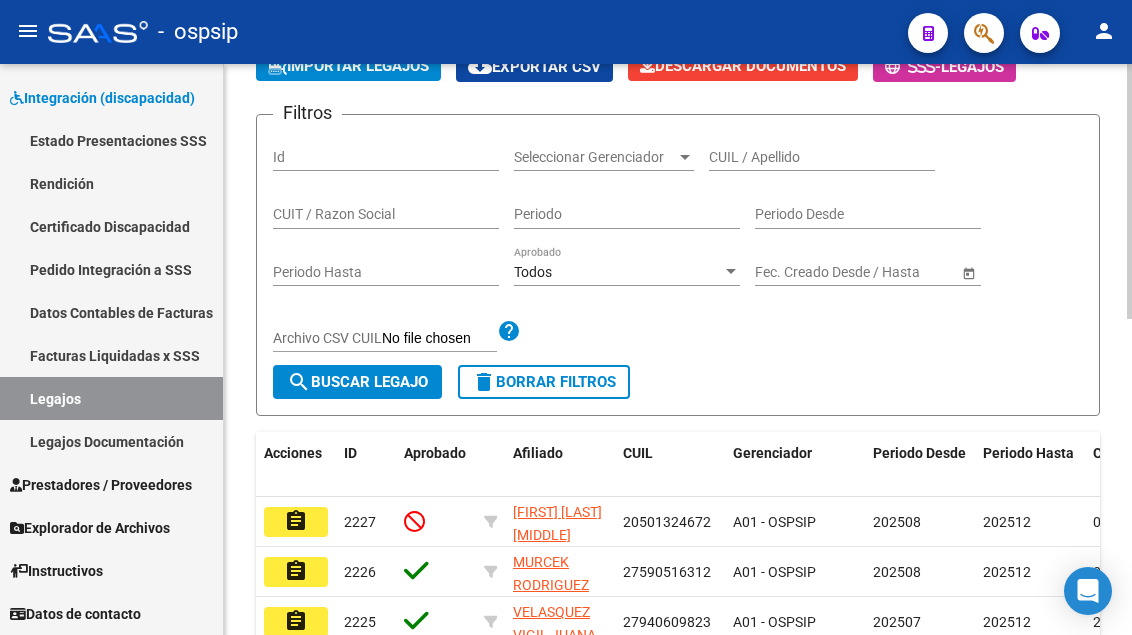 click on "CUIL / Apellido" 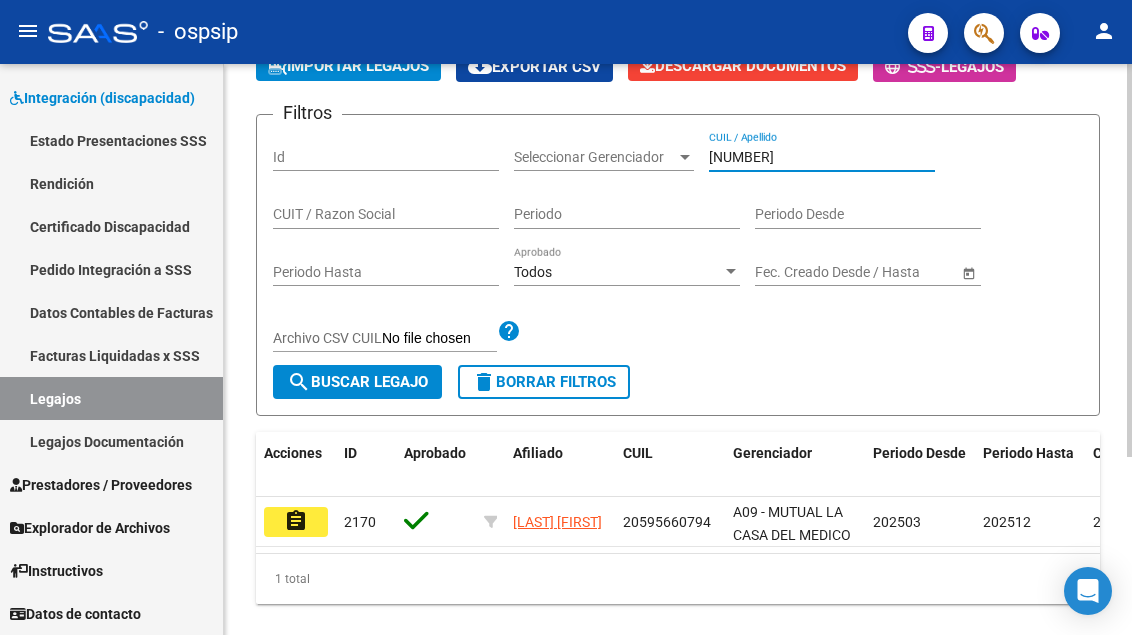 scroll, scrollTop: 258, scrollLeft: 0, axis: vertical 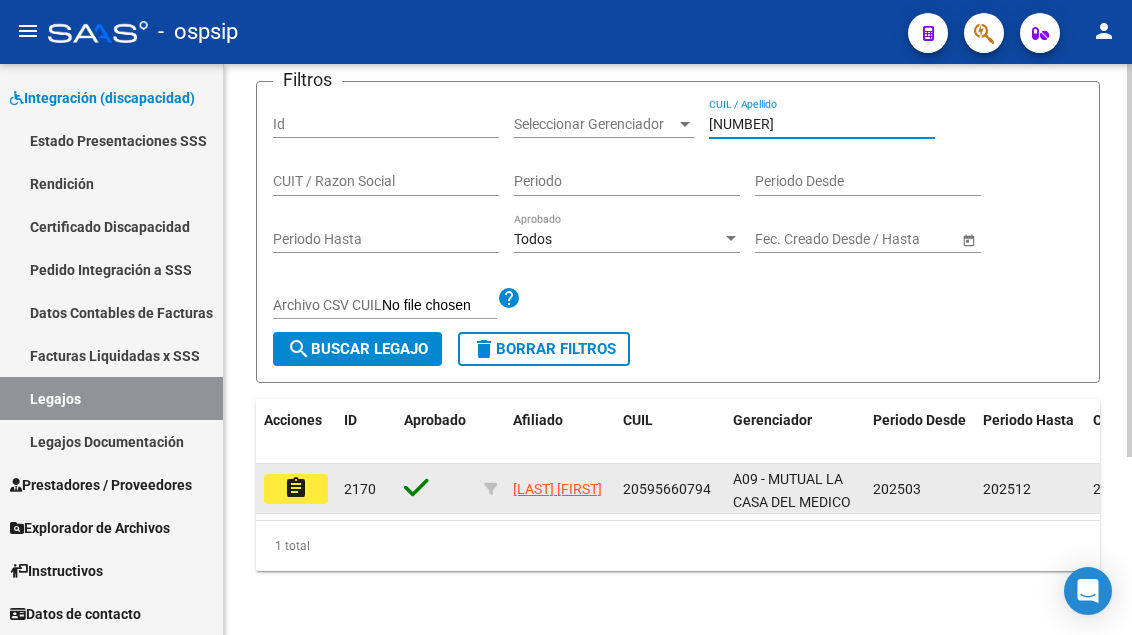 type 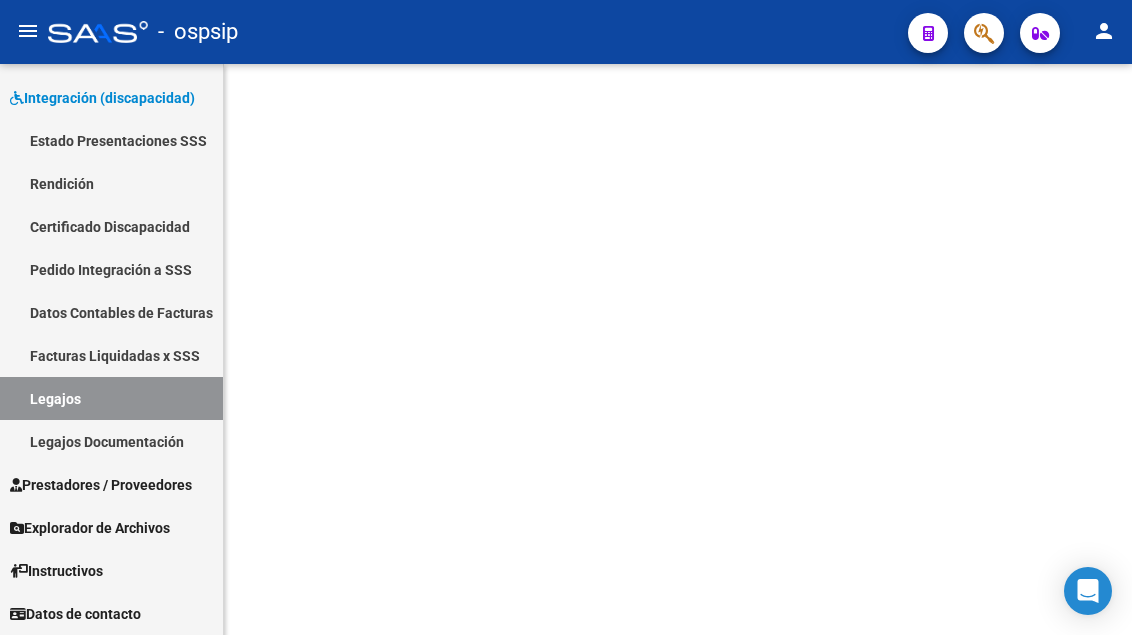 scroll, scrollTop: 0, scrollLeft: 0, axis: both 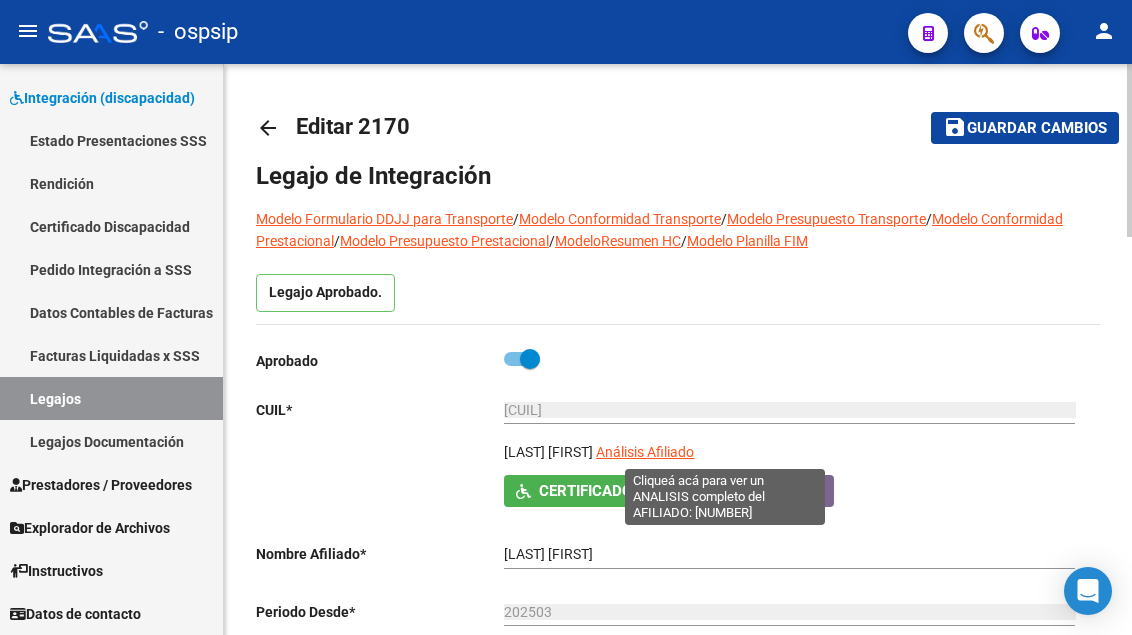 click on "Análisis Afiliado" 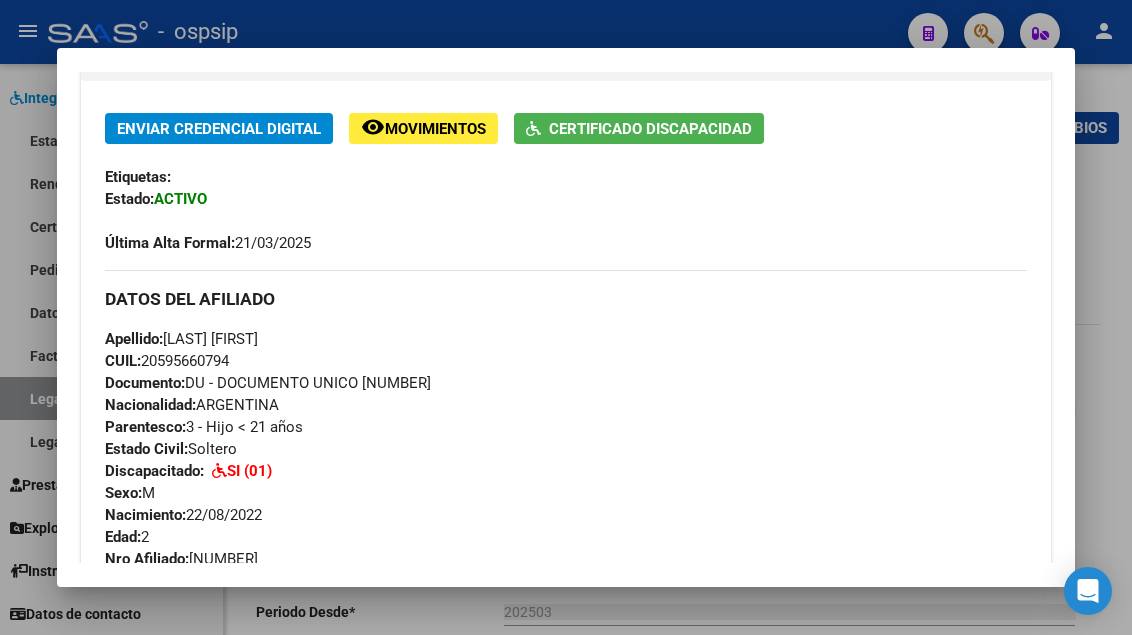 scroll, scrollTop: 400, scrollLeft: 0, axis: vertical 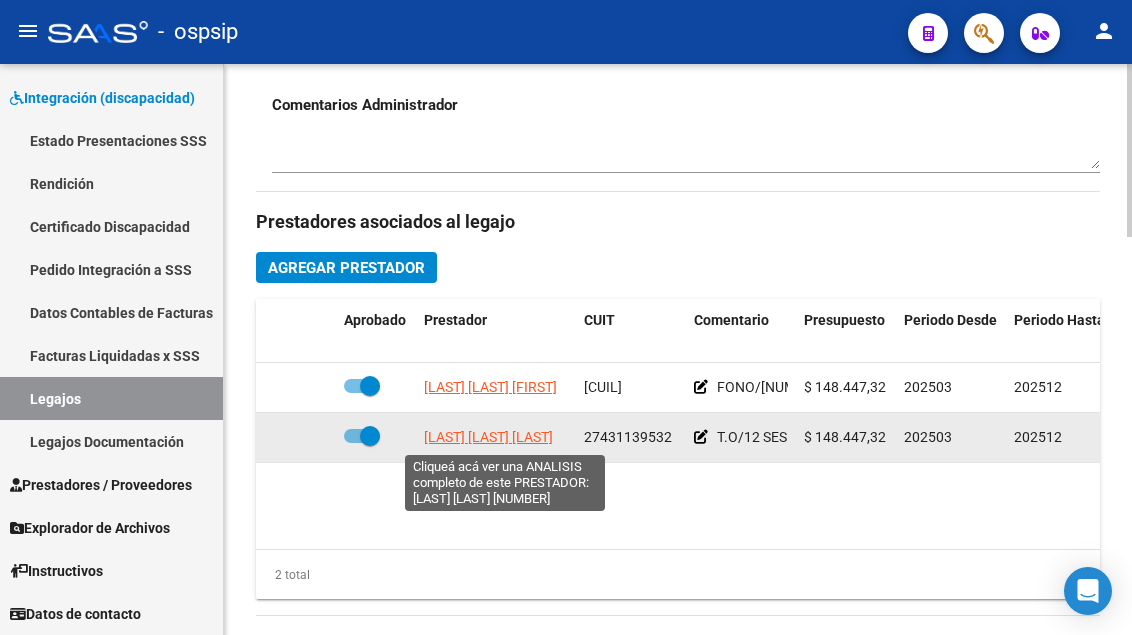 click on "CALGARO CAMILA BELEN" 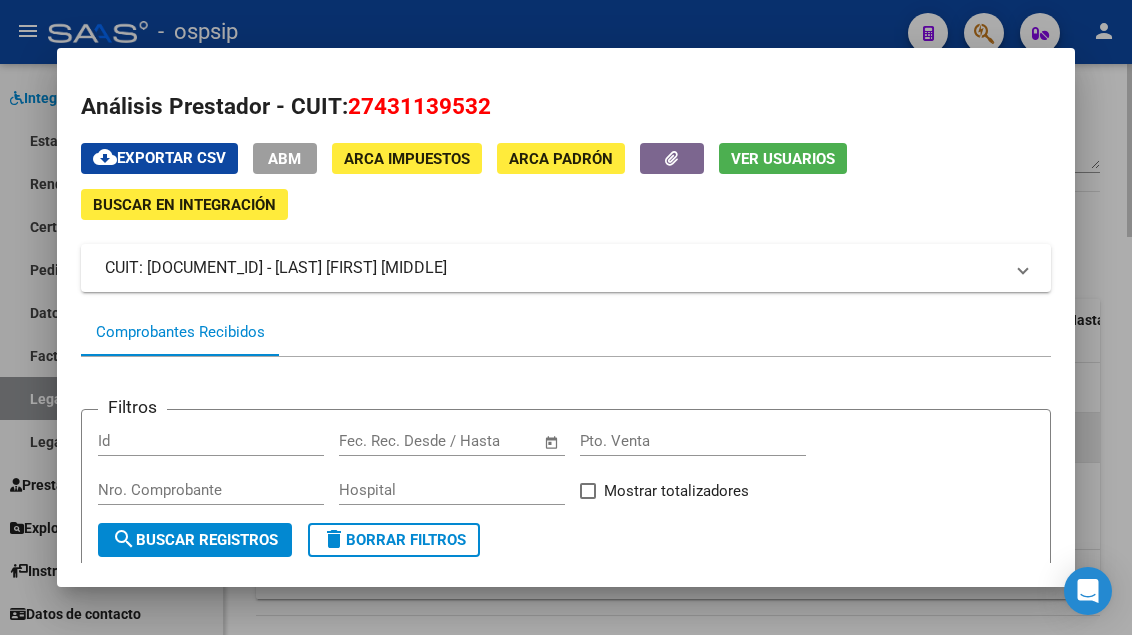 scroll, scrollTop: 400, scrollLeft: 0, axis: vertical 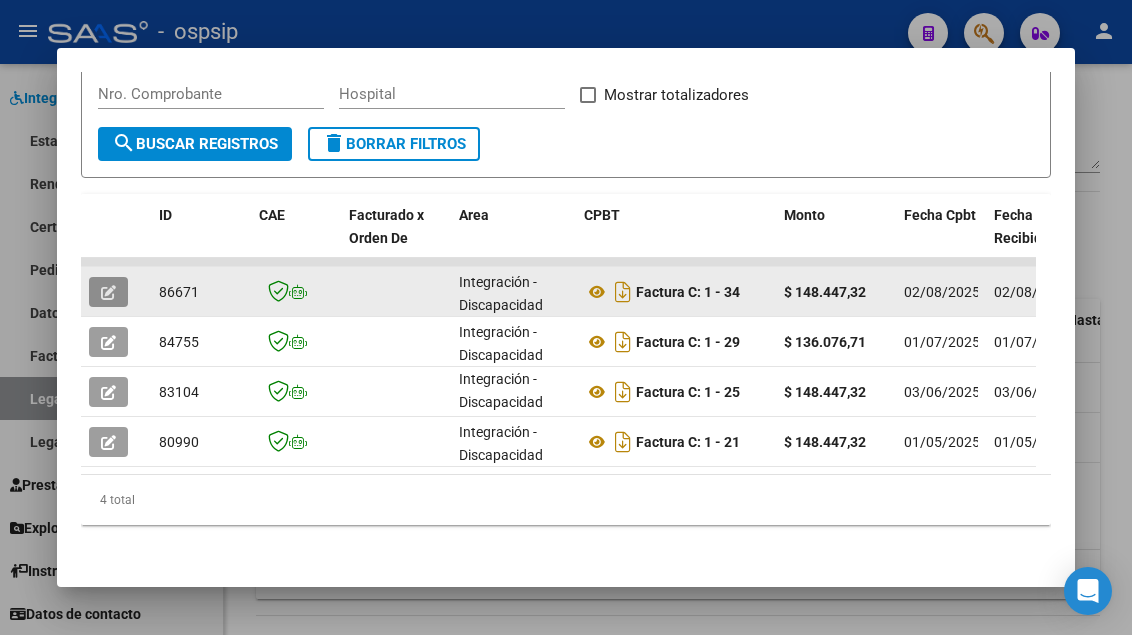 click 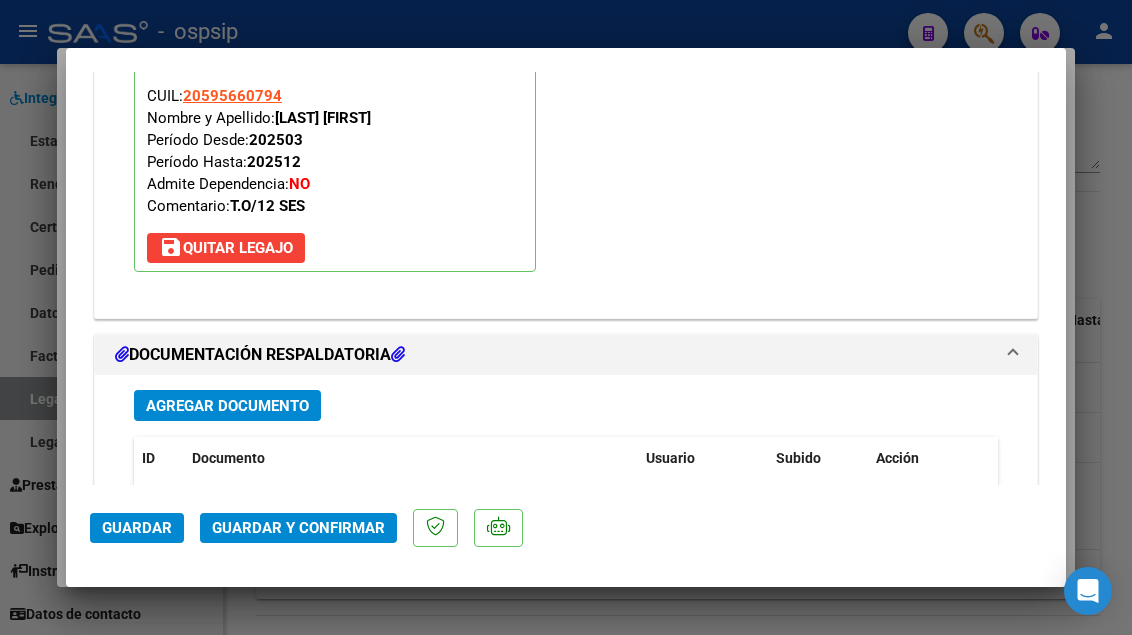scroll, scrollTop: 2300, scrollLeft: 0, axis: vertical 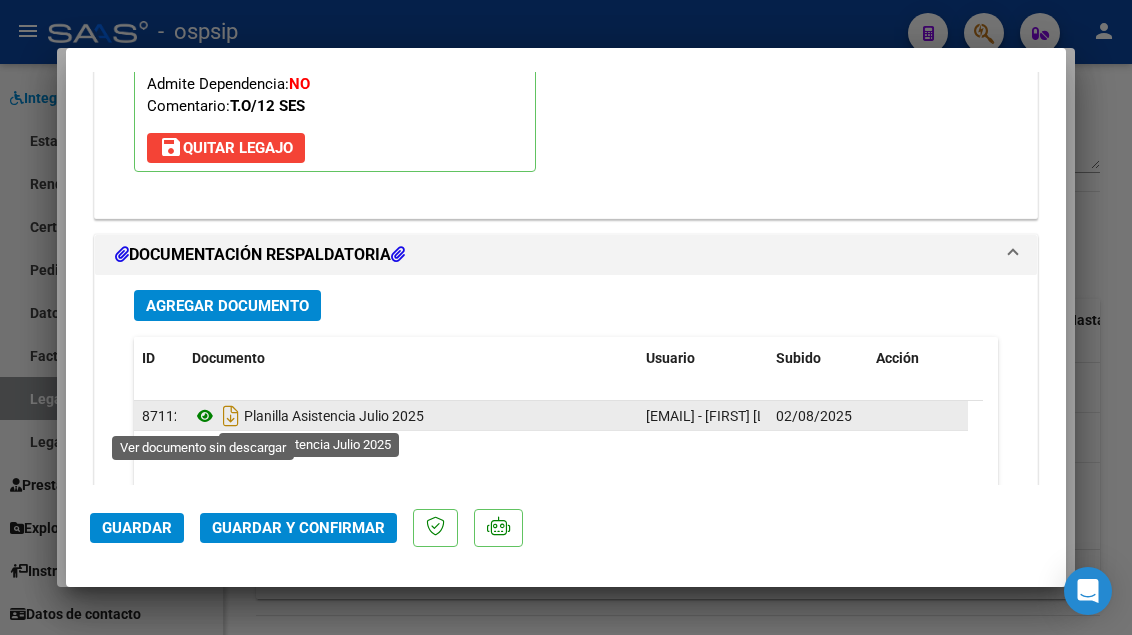 click 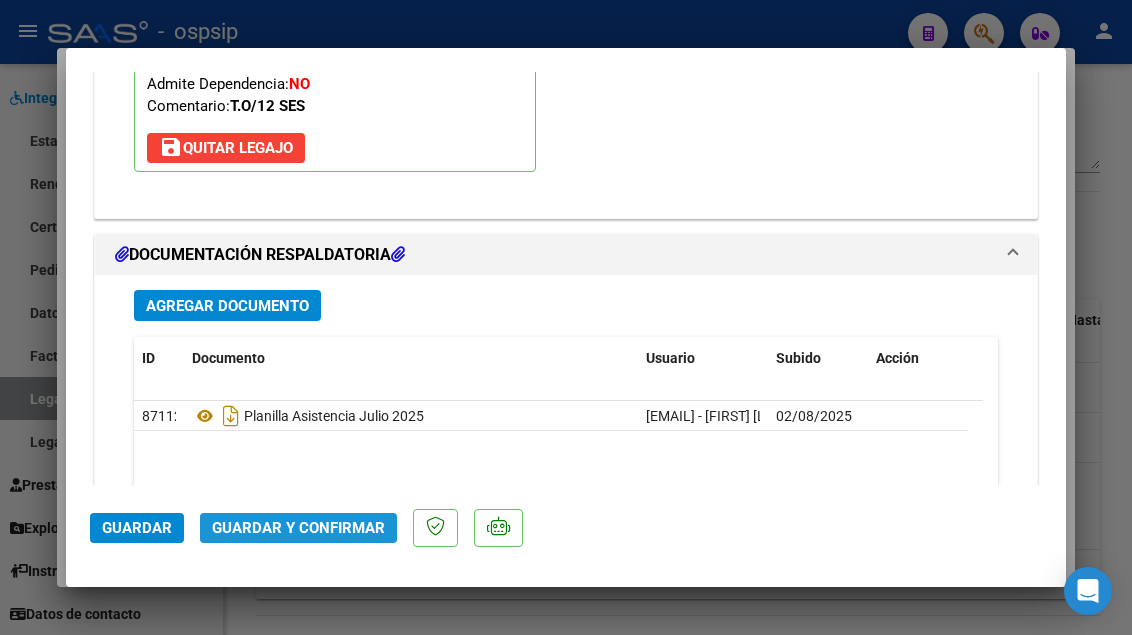 click on "Guardar y Confirmar" 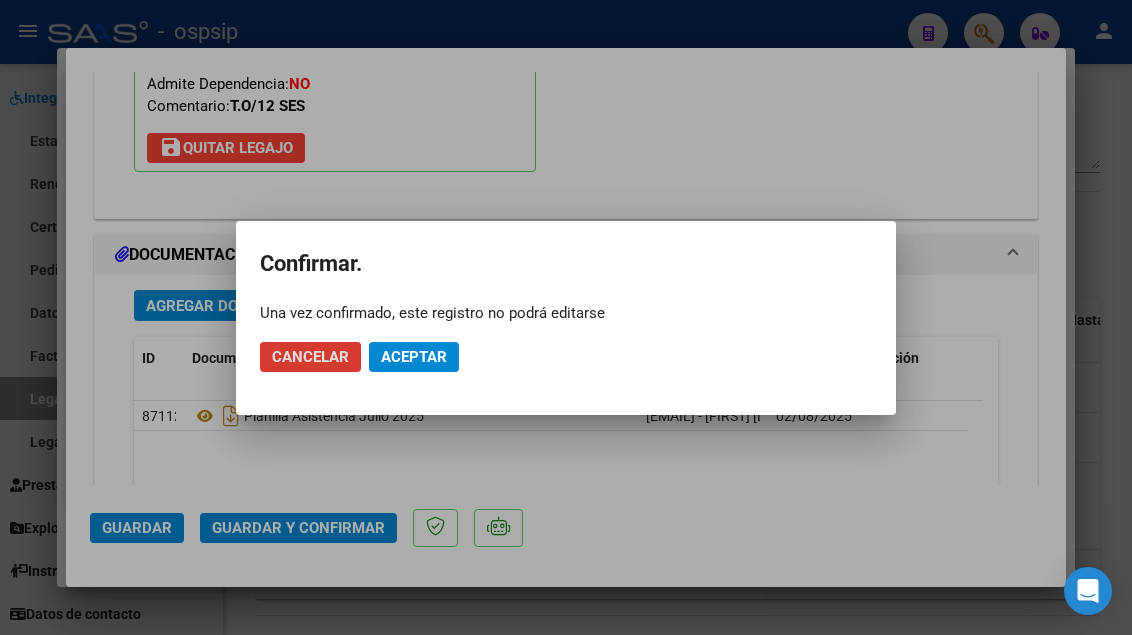 click on "Aceptar" 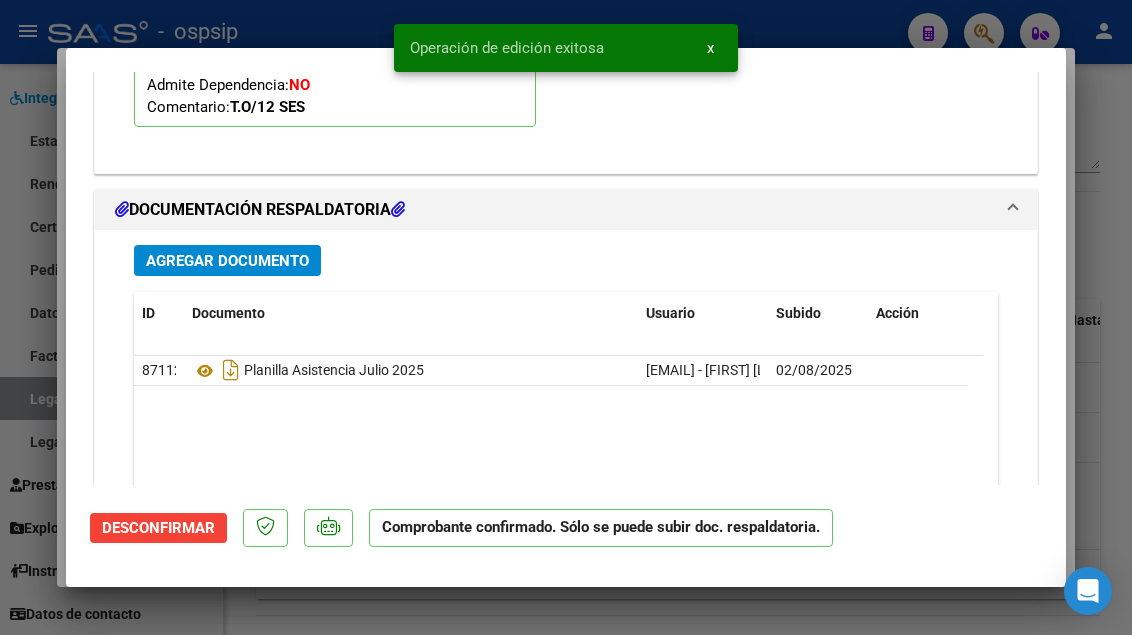 click at bounding box center (566, 317) 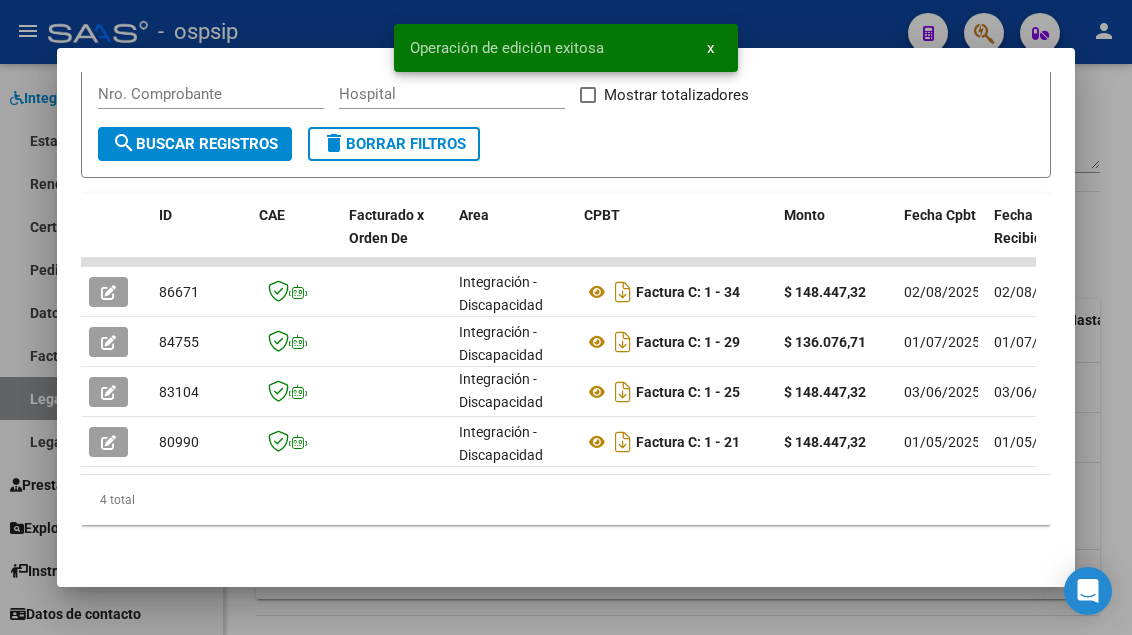 click at bounding box center (566, 317) 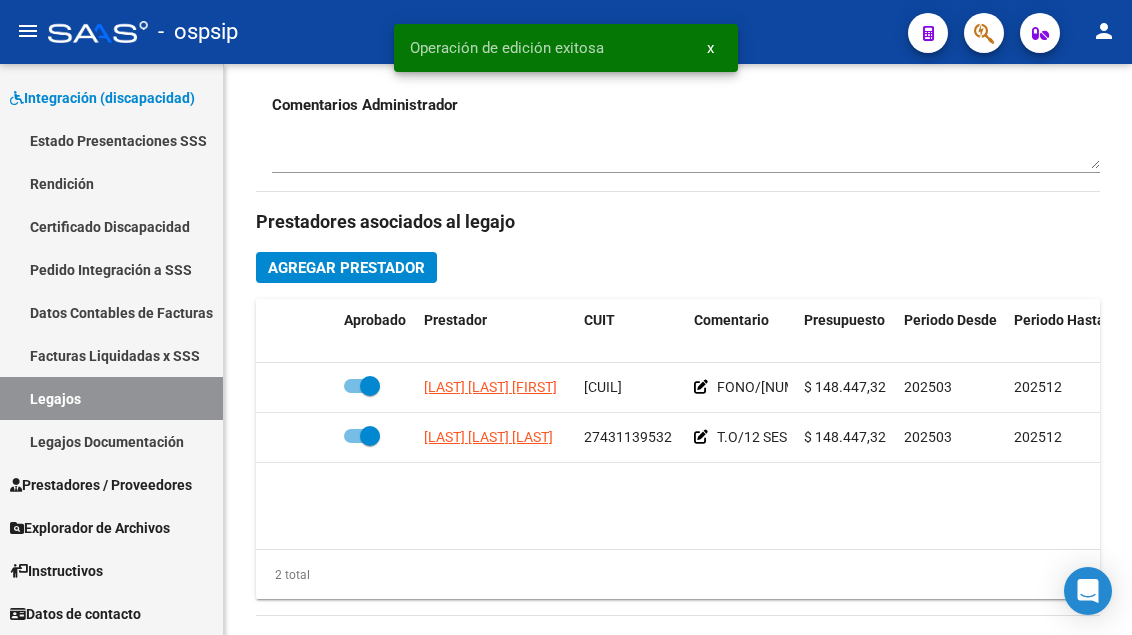 click on "Legajos" at bounding box center (111, 398) 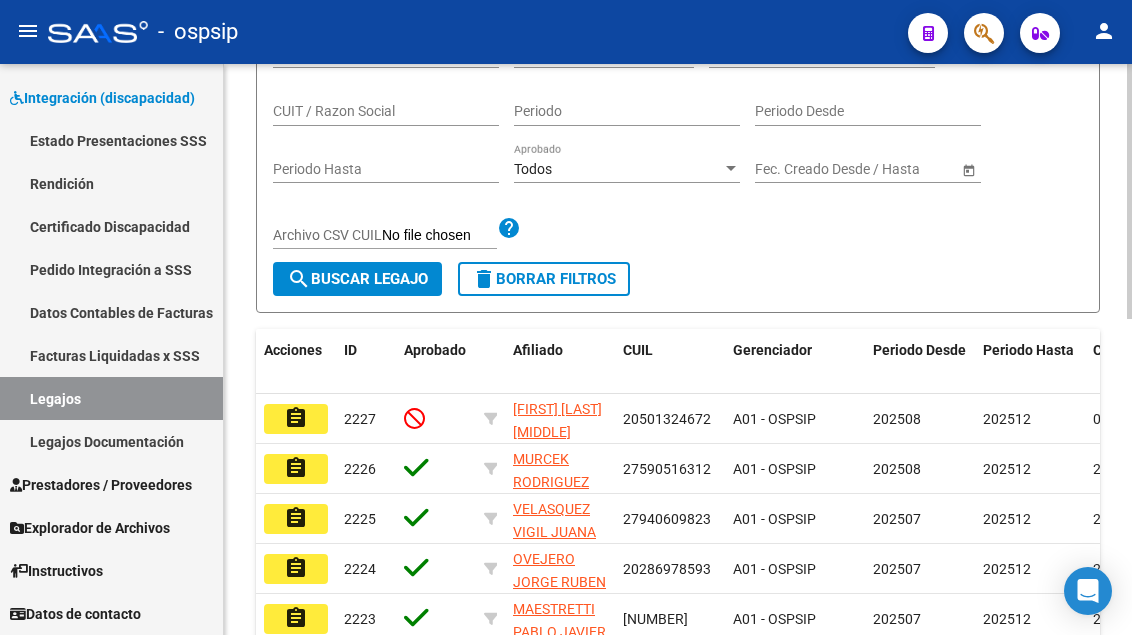 scroll, scrollTop: 208, scrollLeft: 0, axis: vertical 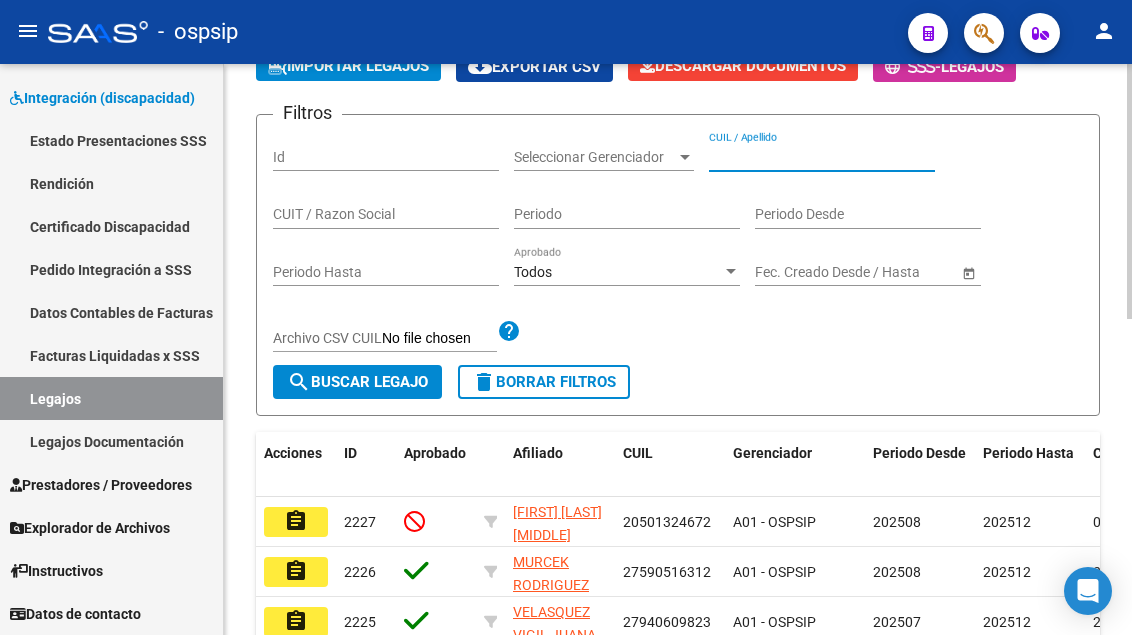 click on "CUIL / Apellido" at bounding box center (822, 157) 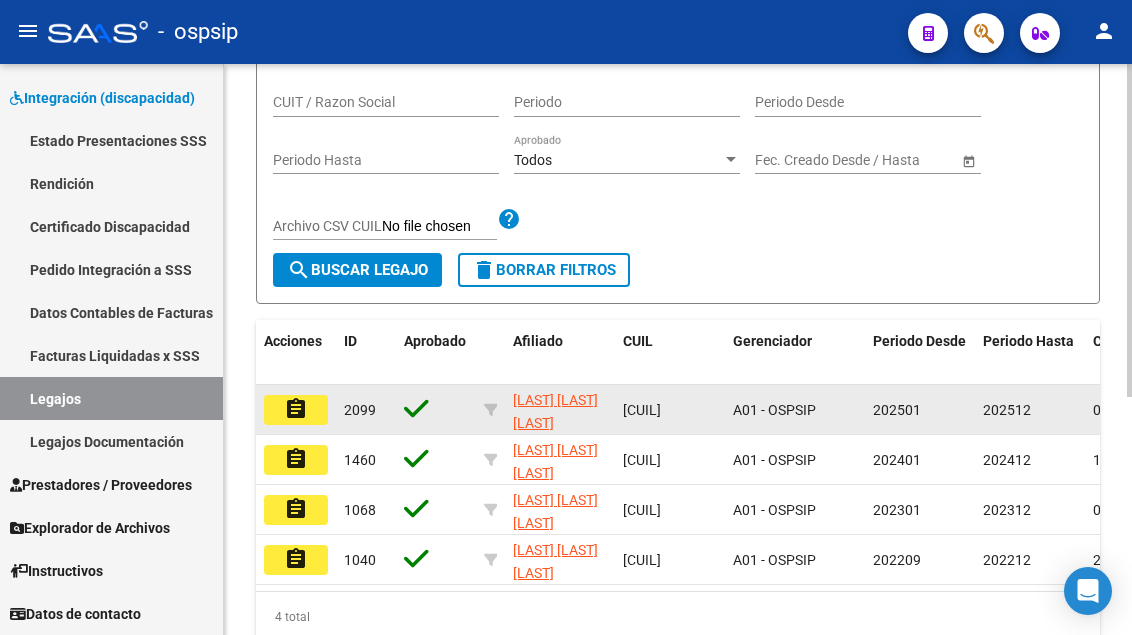 scroll, scrollTop: 408, scrollLeft: 0, axis: vertical 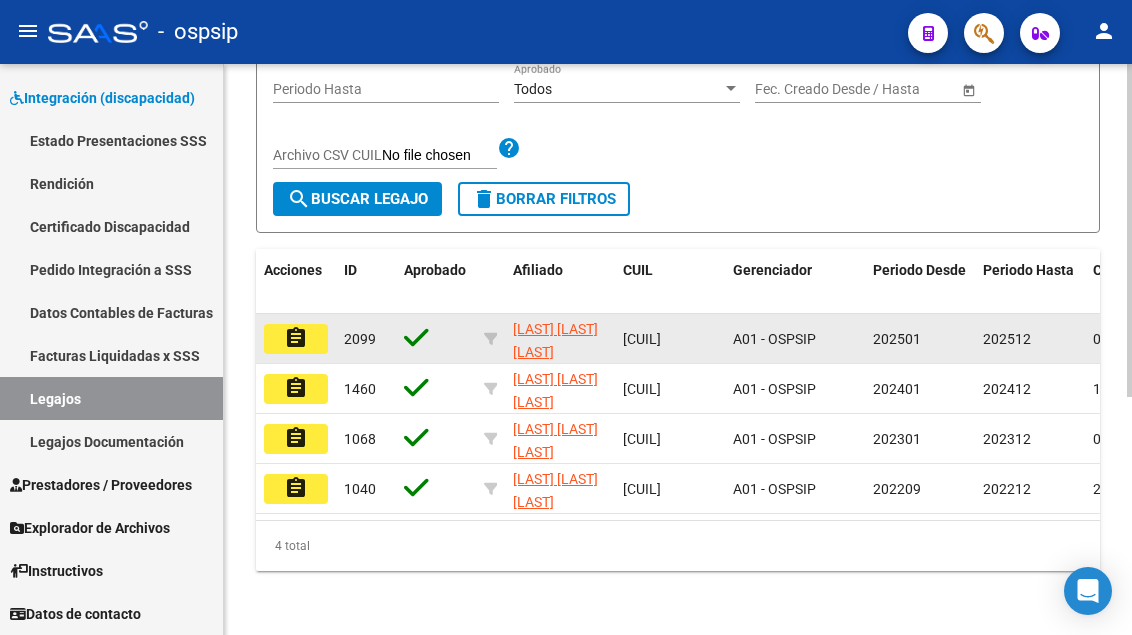 click on "assignment" 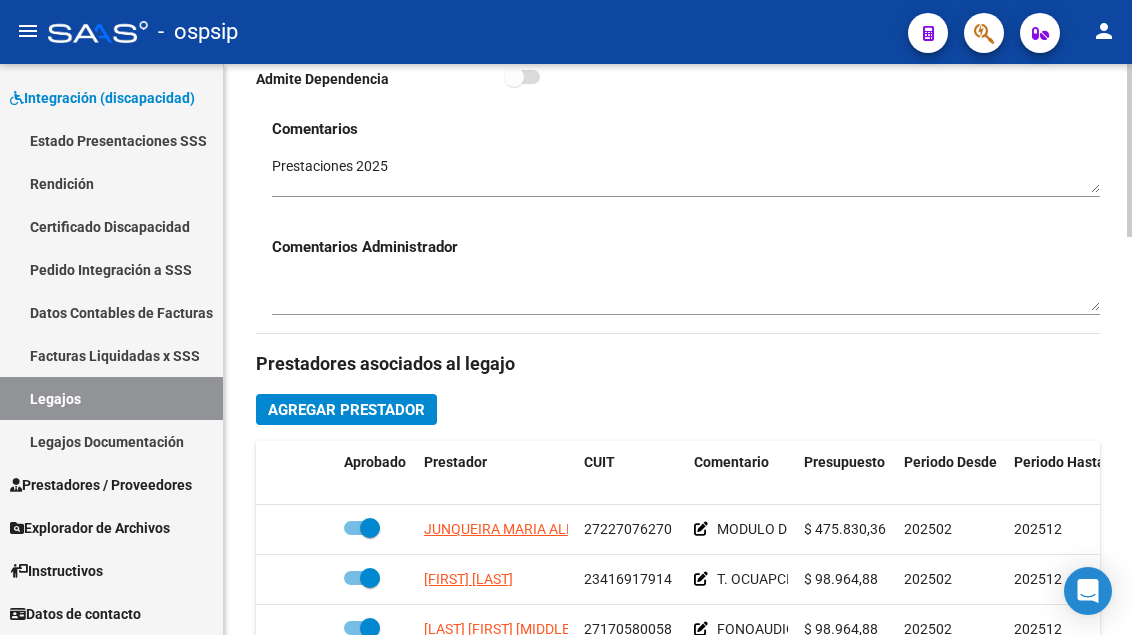 scroll, scrollTop: 700, scrollLeft: 0, axis: vertical 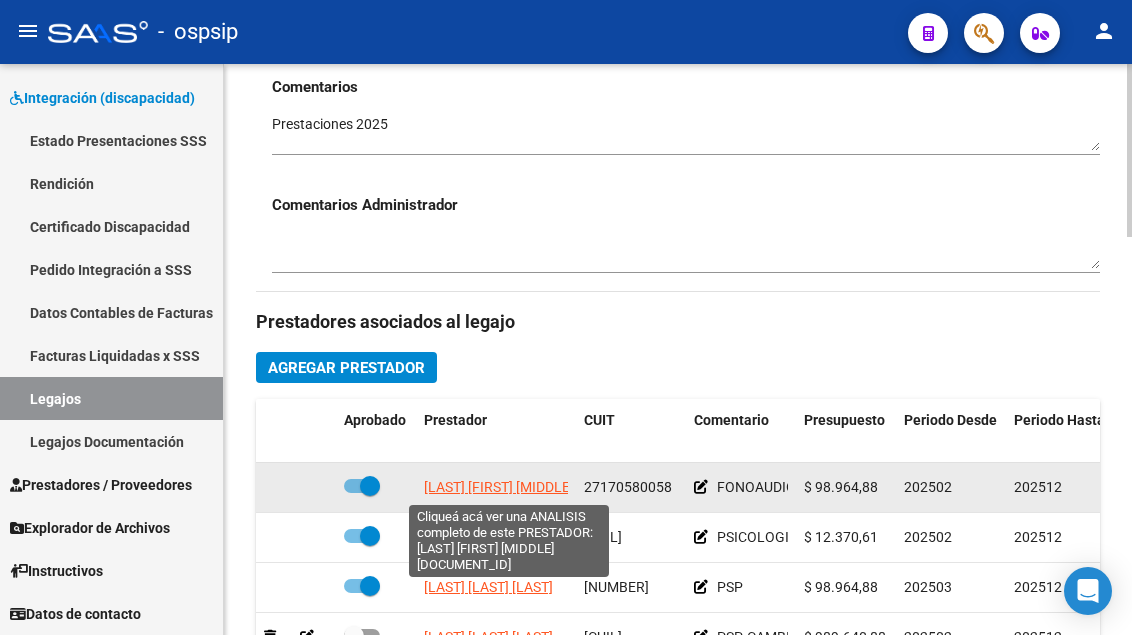 click on "SARAPURA MARTA ISABEL" 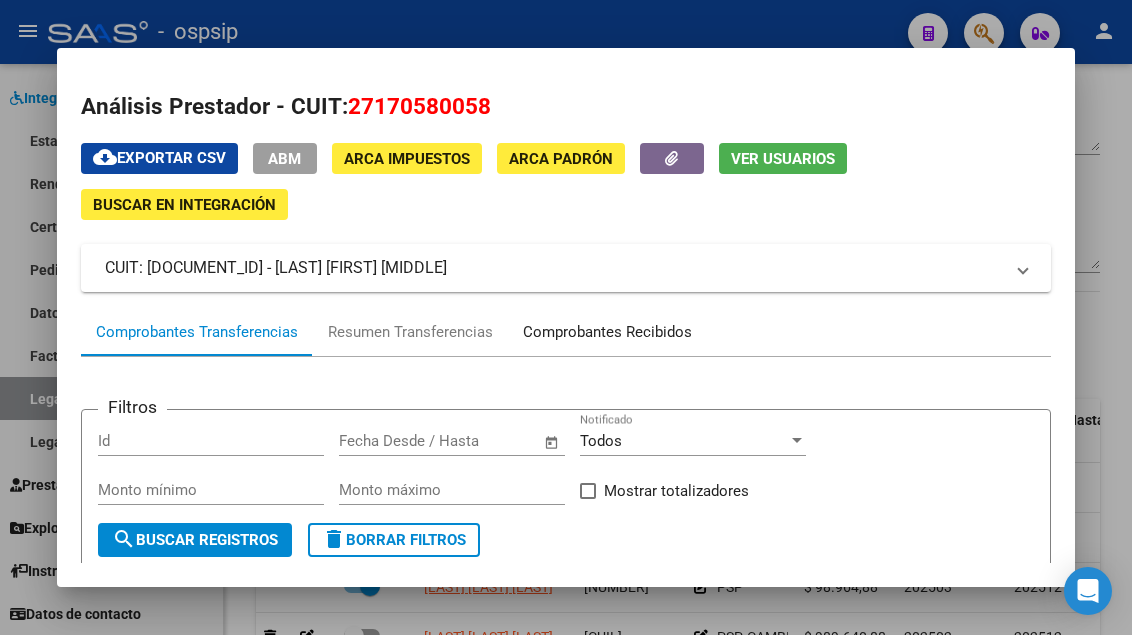click on "Comprobantes Recibidos" at bounding box center (607, 332) 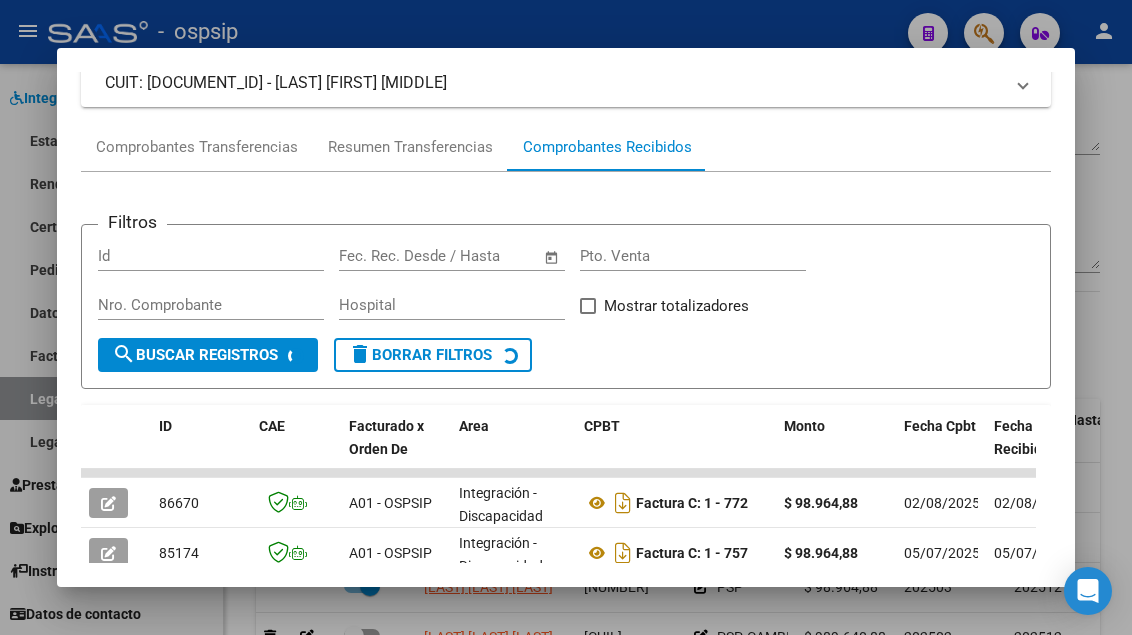 scroll, scrollTop: 285, scrollLeft: 0, axis: vertical 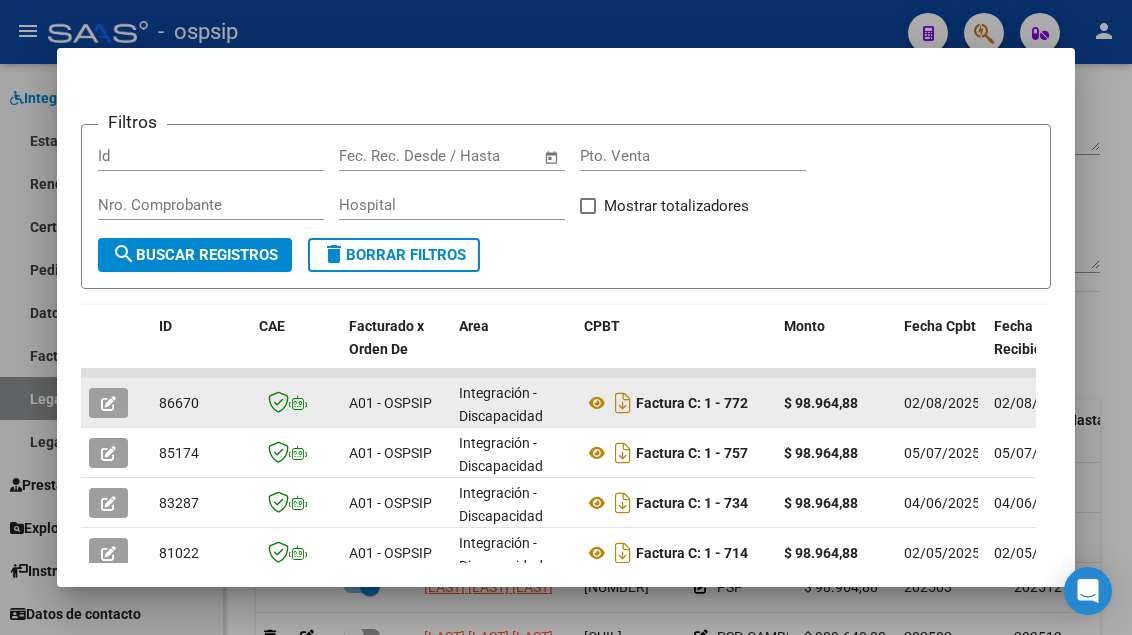 click 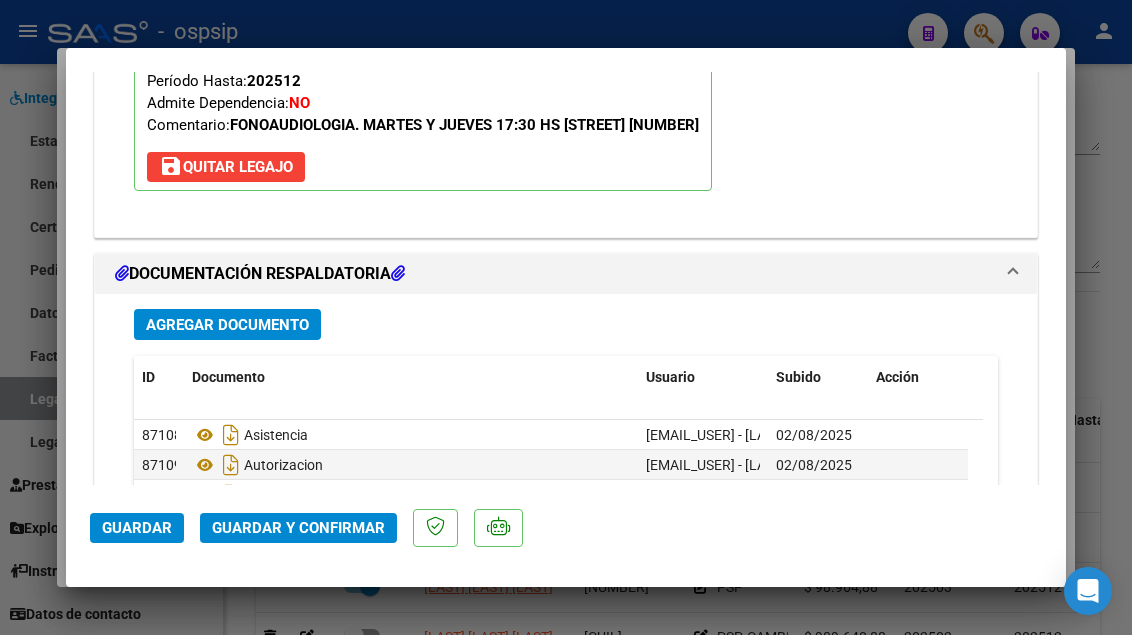 scroll, scrollTop: 2500, scrollLeft: 0, axis: vertical 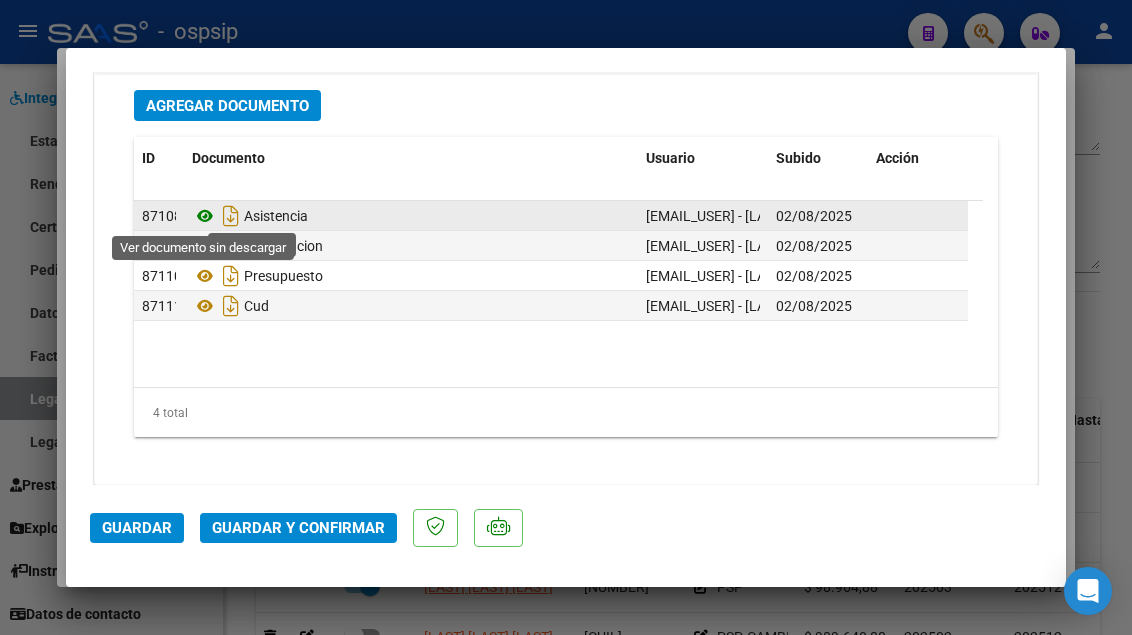 click 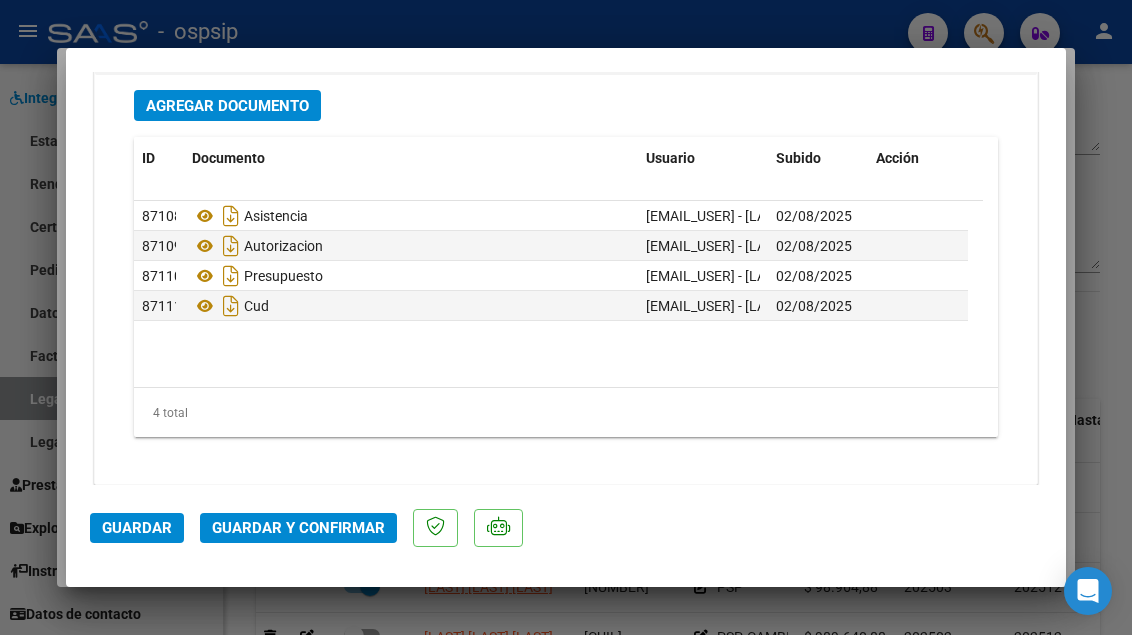 click on "Guardar y Confirmar" 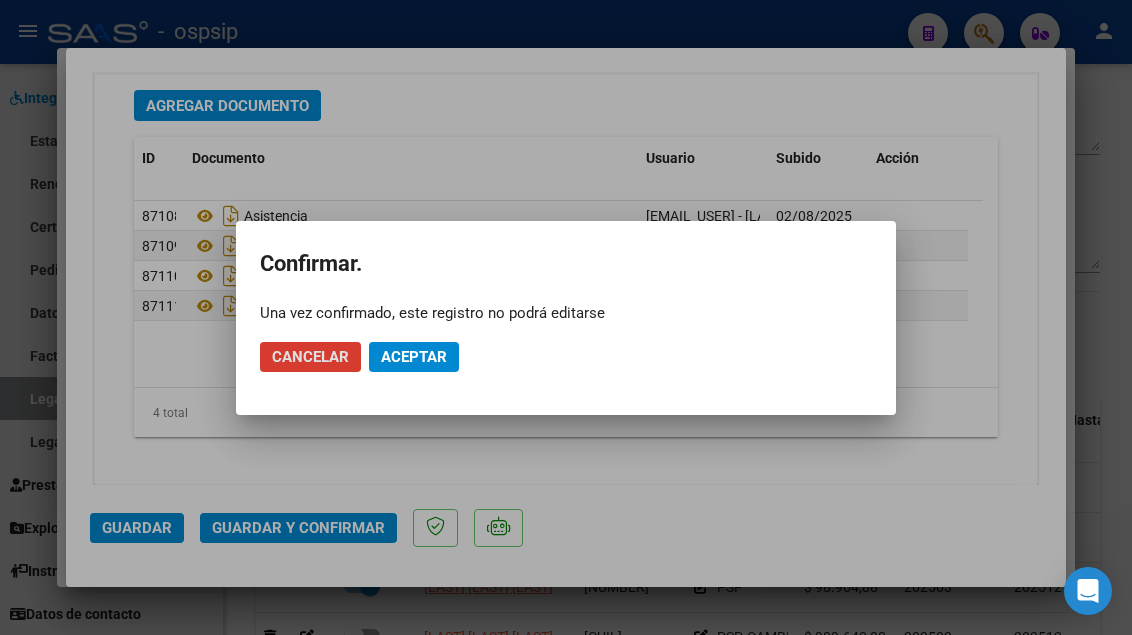click on "Aceptar" 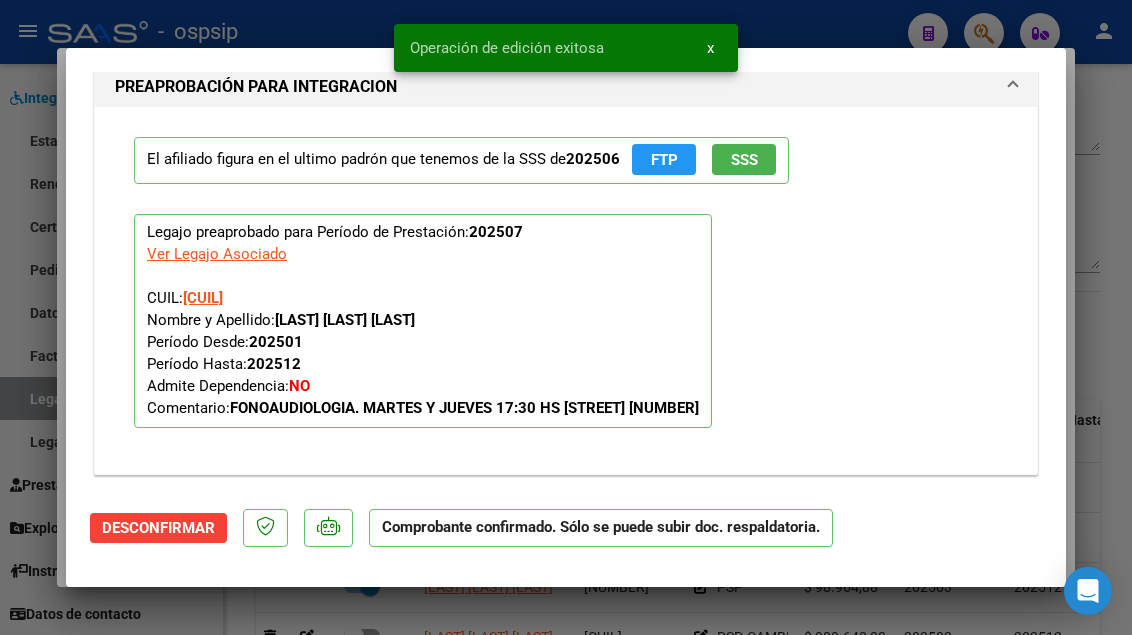 scroll, scrollTop: 1773, scrollLeft: 0, axis: vertical 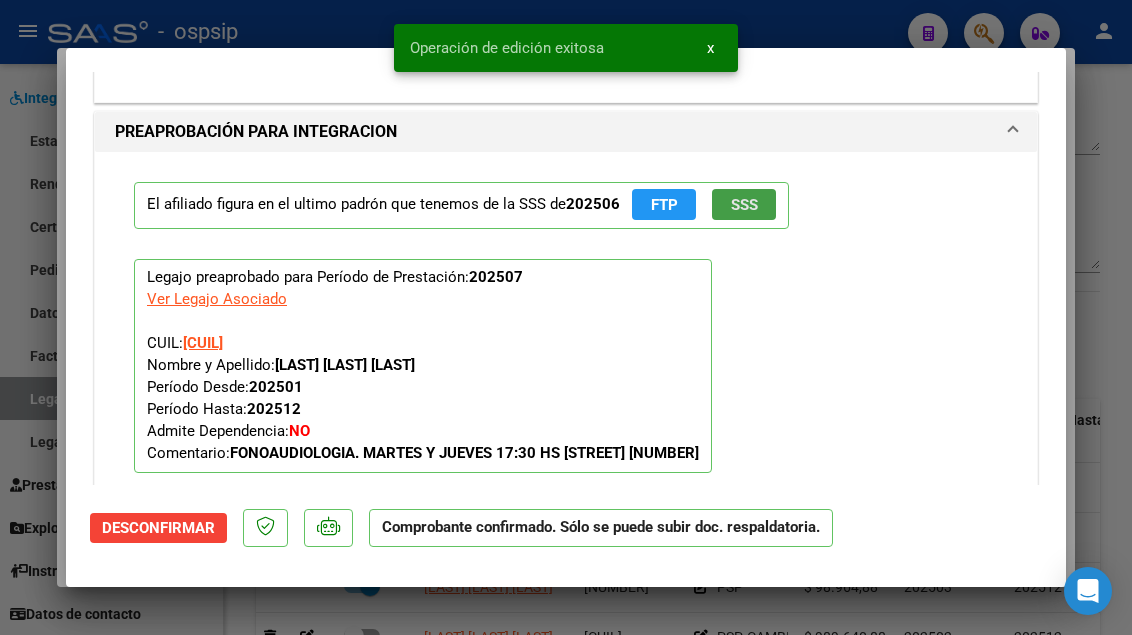 click on "SSS" 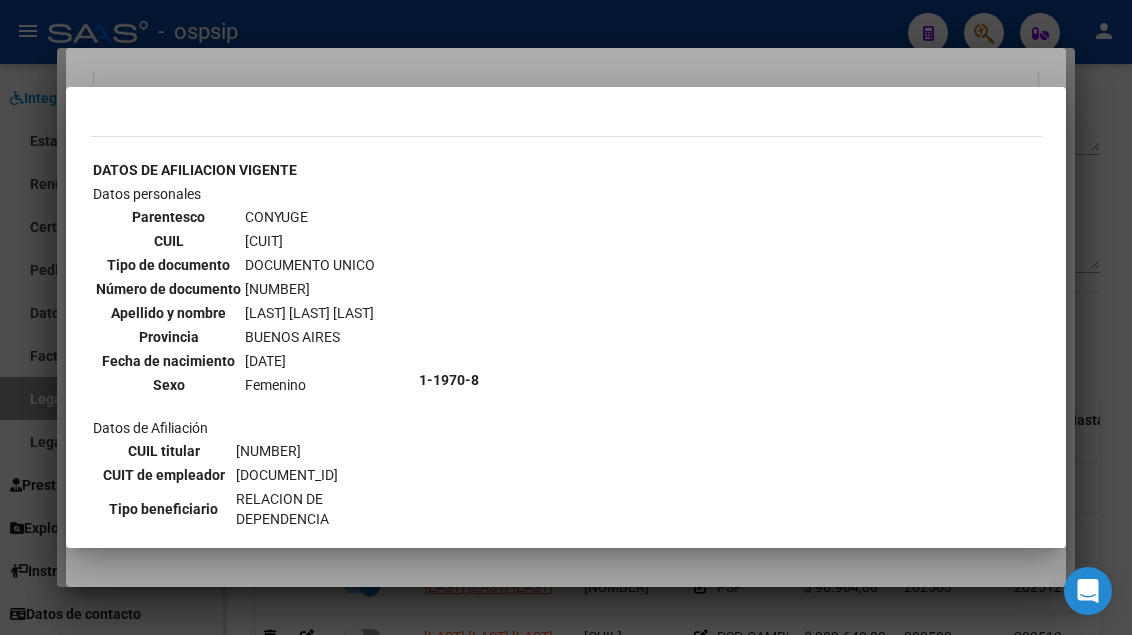 scroll, scrollTop: 1100, scrollLeft: 0, axis: vertical 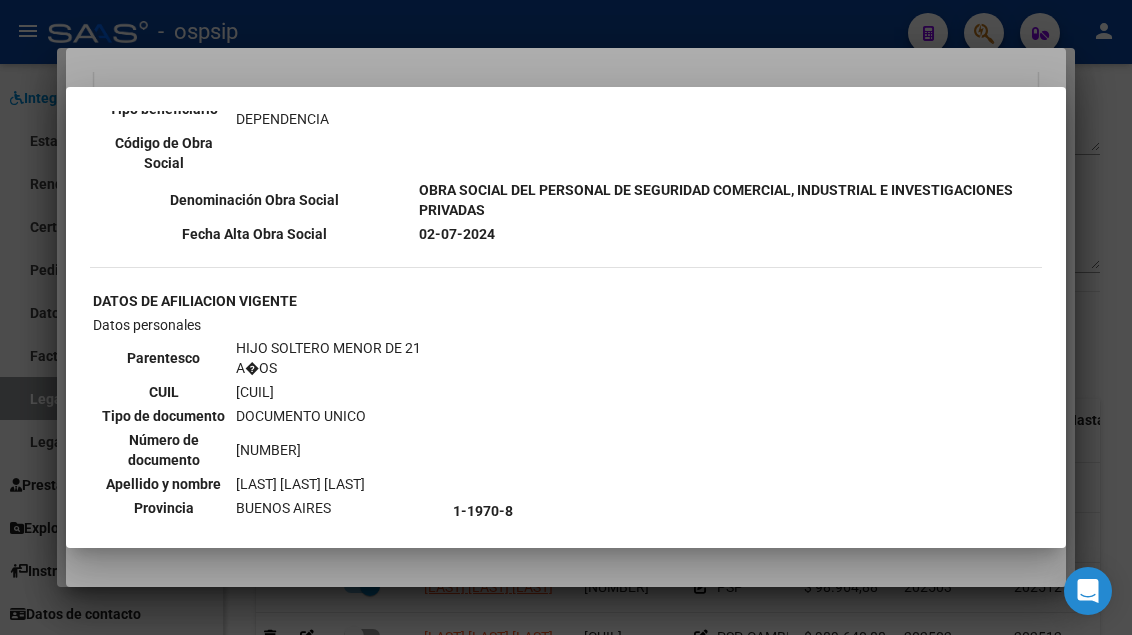 click at bounding box center [566, 317] 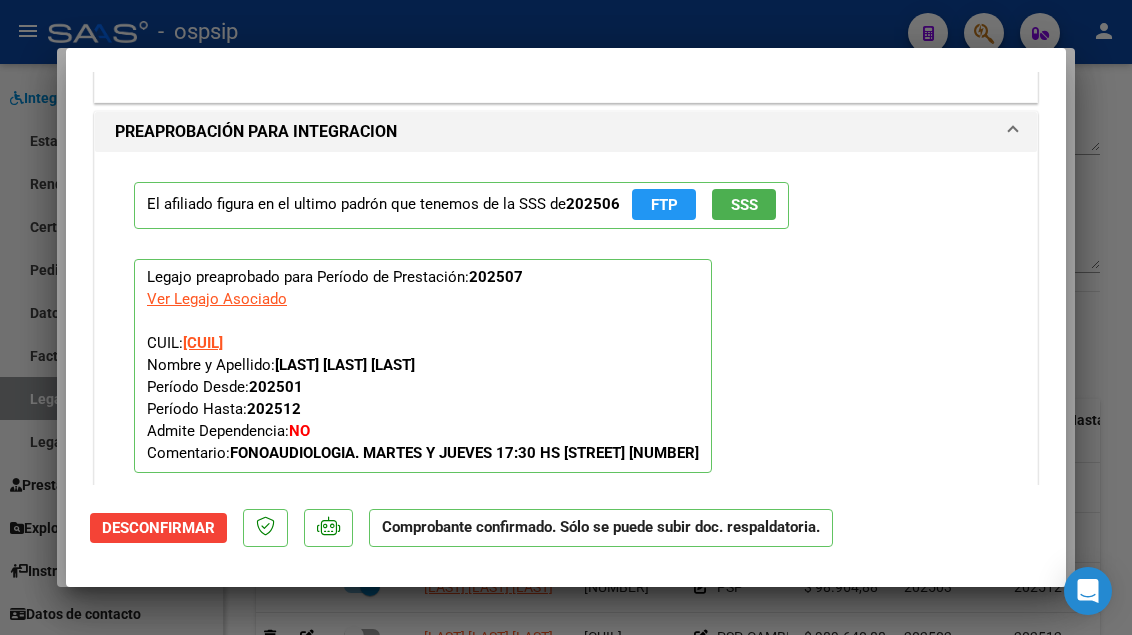 click at bounding box center [566, 317] 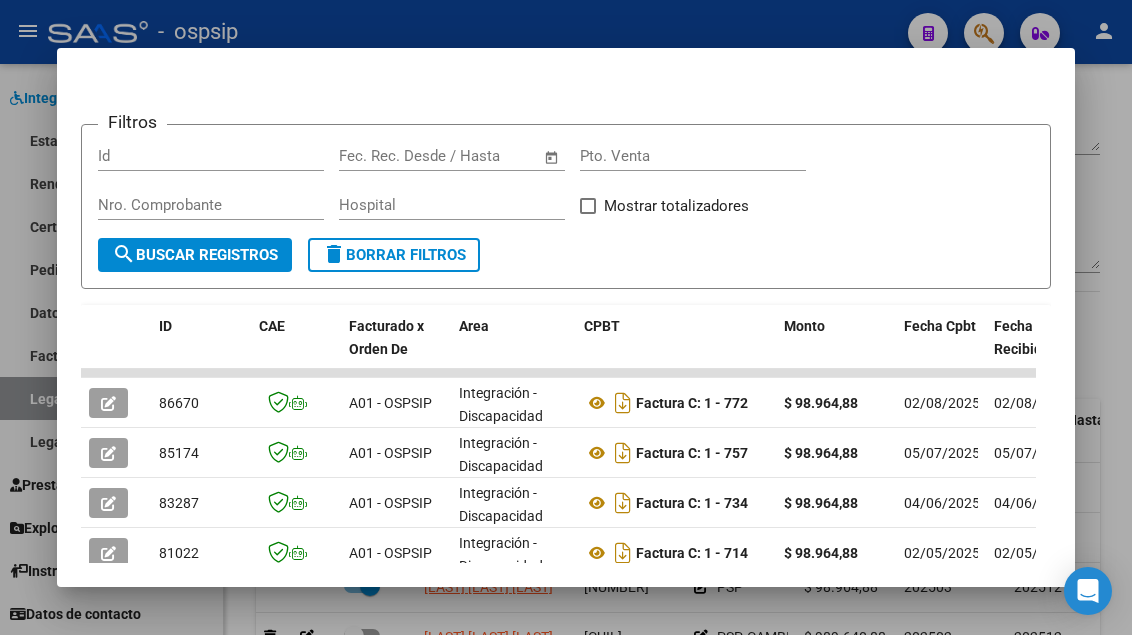 click at bounding box center (566, 317) 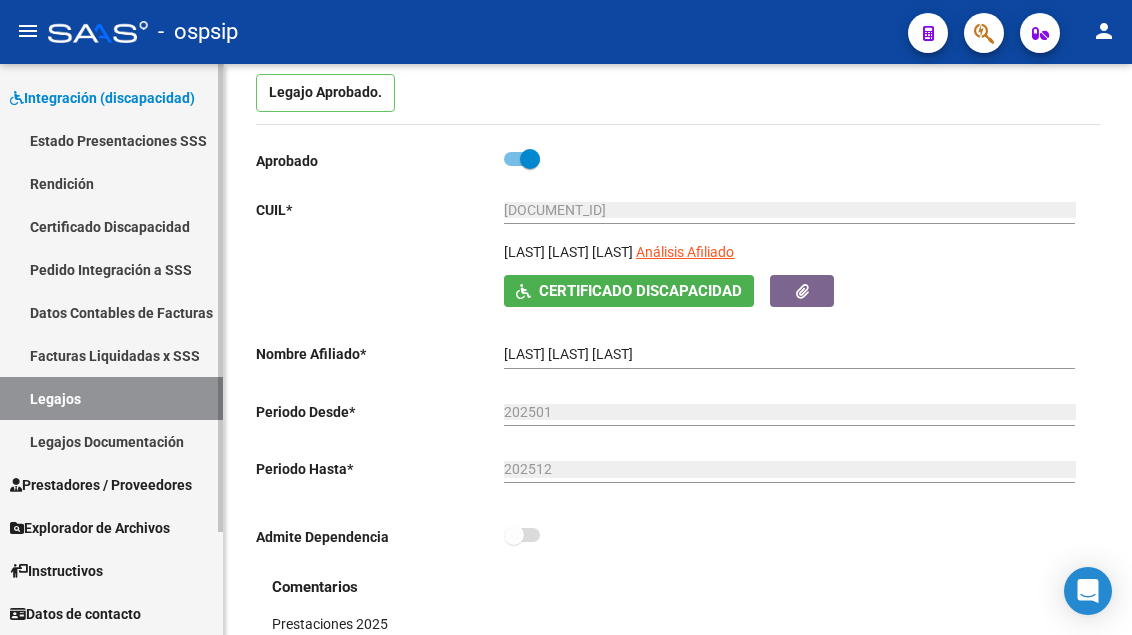 click on "Legajos" at bounding box center [111, 398] 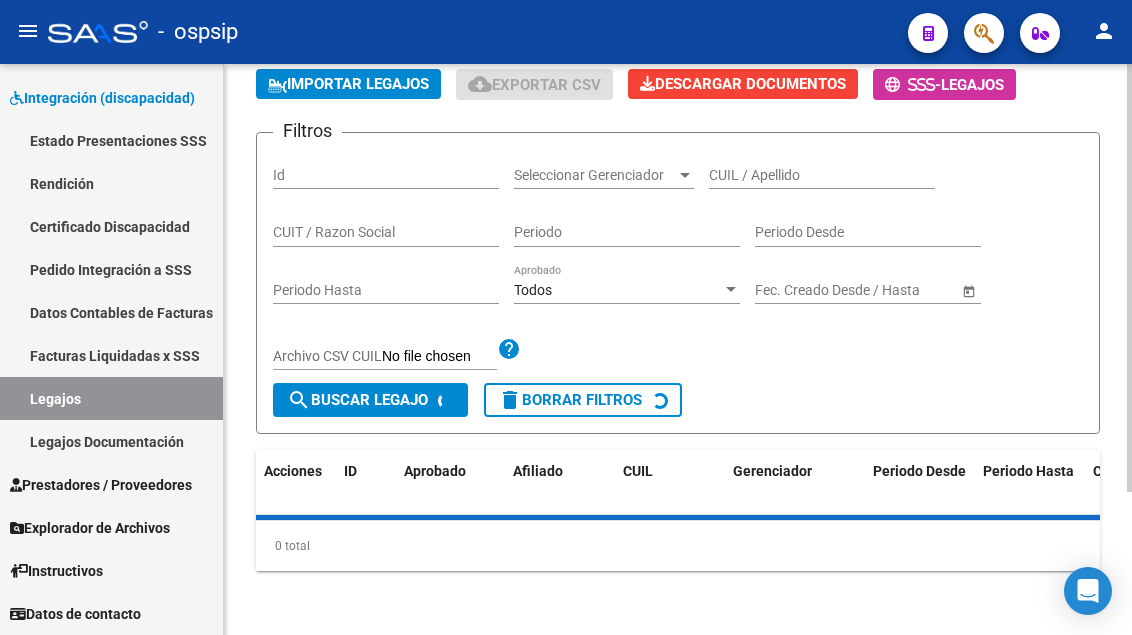 scroll, scrollTop: 200, scrollLeft: 0, axis: vertical 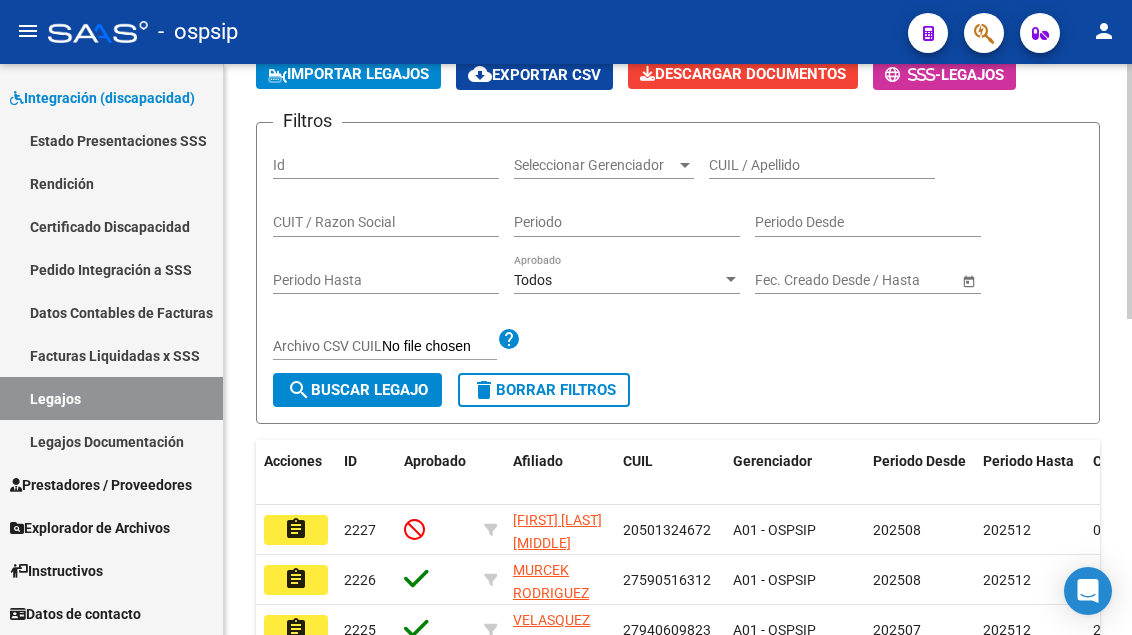 click on "CUIL / Apellido" at bounding box center [822, 165] 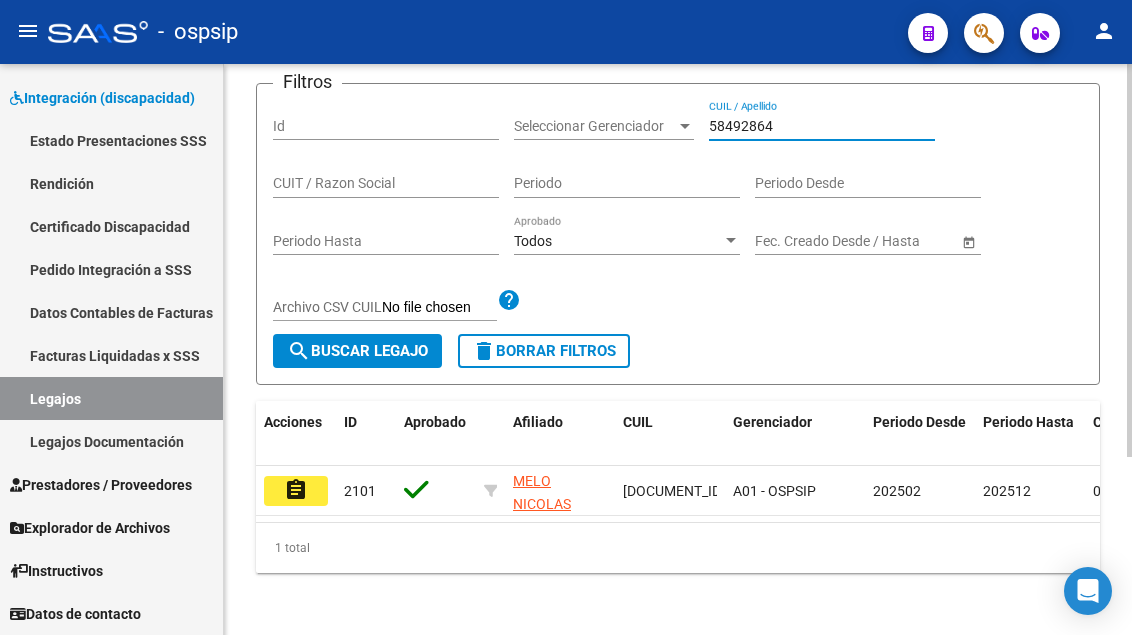 scroll, scrollTop: 258, scrollLeft: 0, axis: vertical 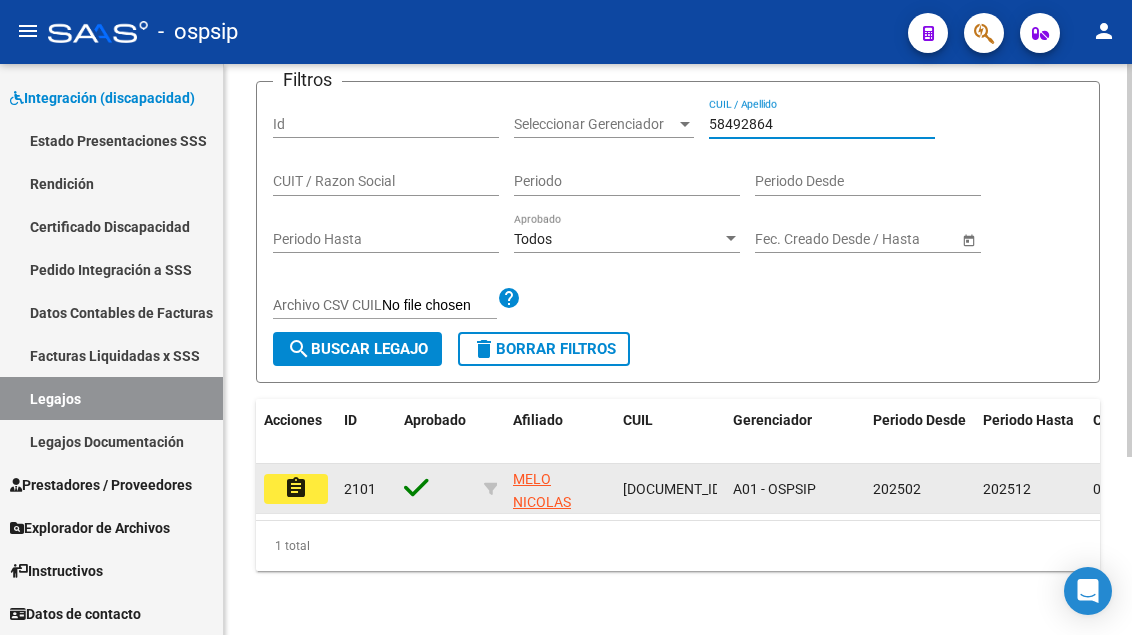 click on "assignment" 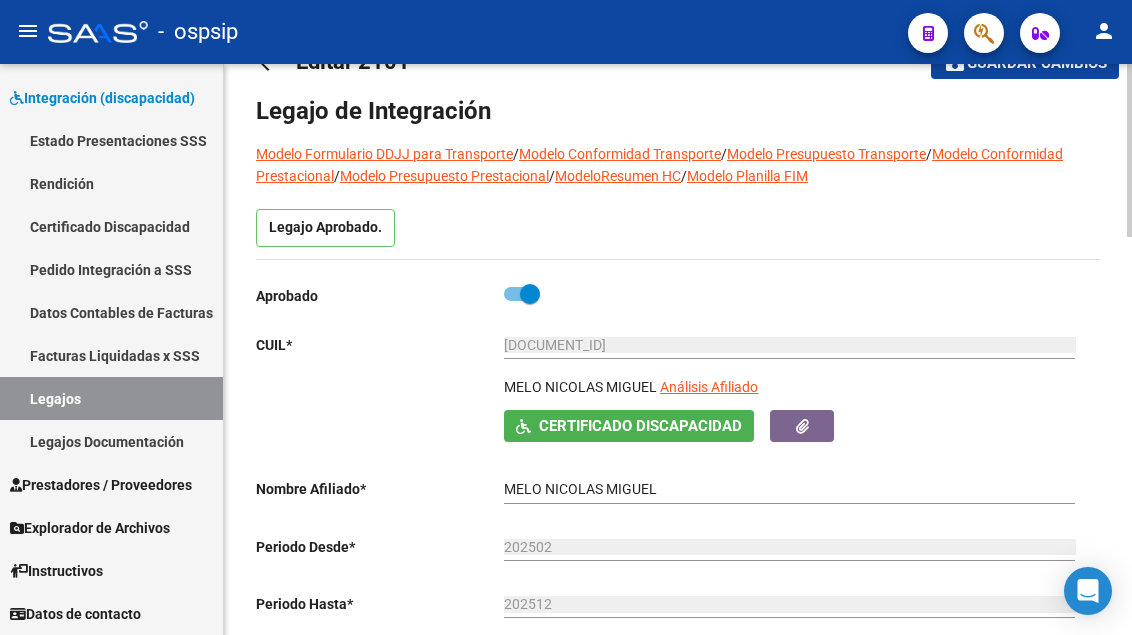 scroll, scrollTop: 200, scrollLeft: 0, axis: vertical 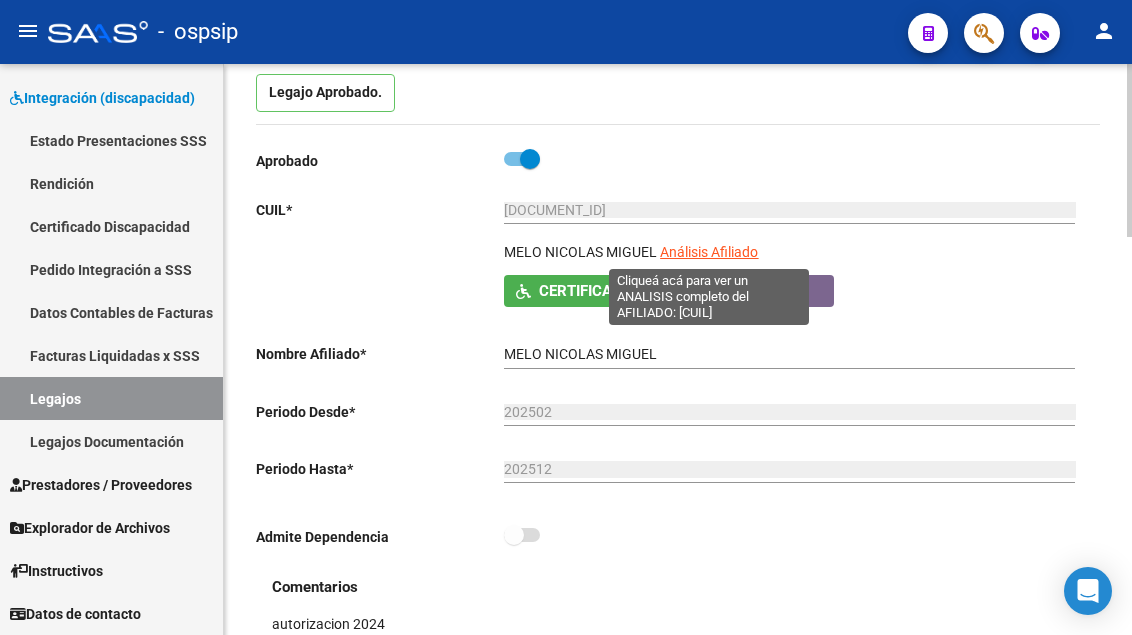 click on "20-58492864-7 Ingresar CUIL" 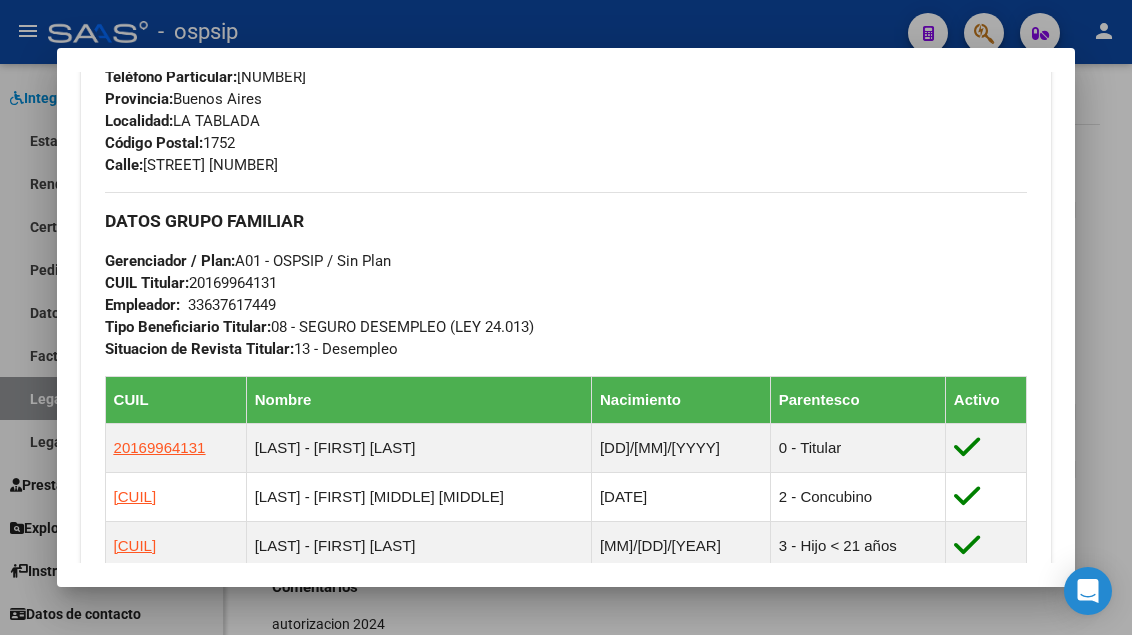 scroll, scrollTop: 1000, scrollLeft: 0, axis: vertical 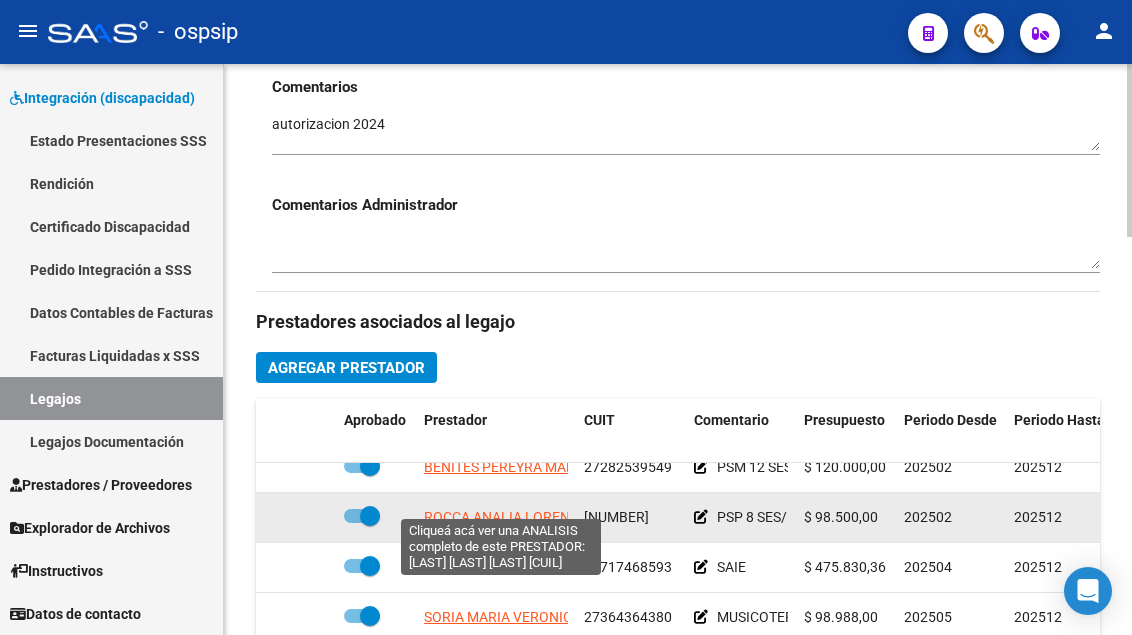 click on "ROCCA ANALIA LORENA" 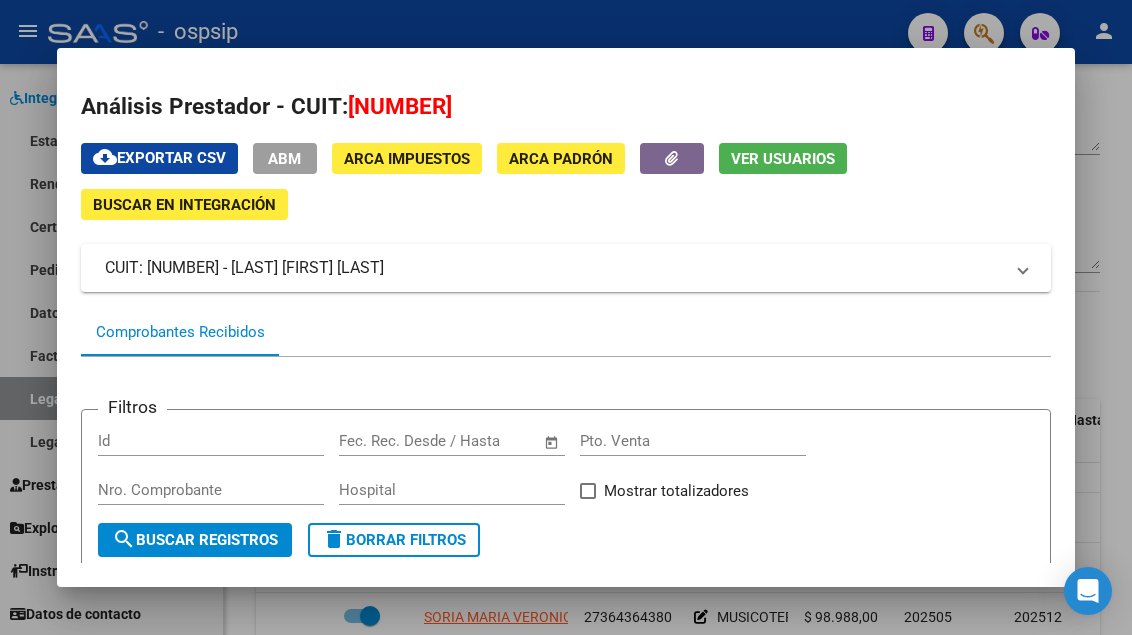 click at bounding box center (566, 317) 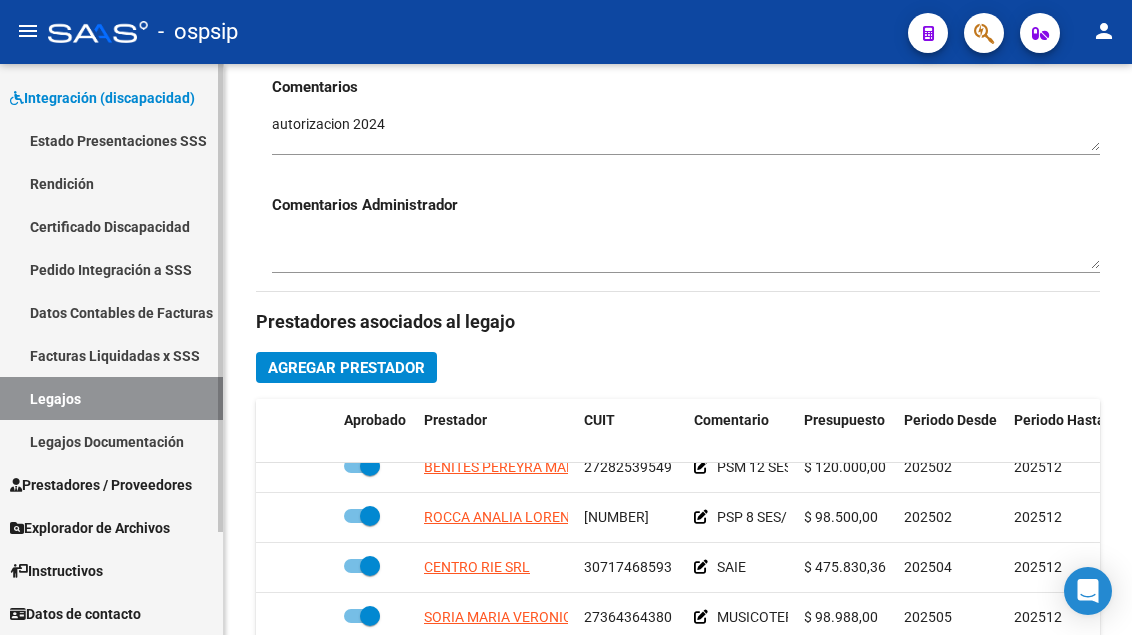 click on "Legajos" at bounding box center (111, 398) 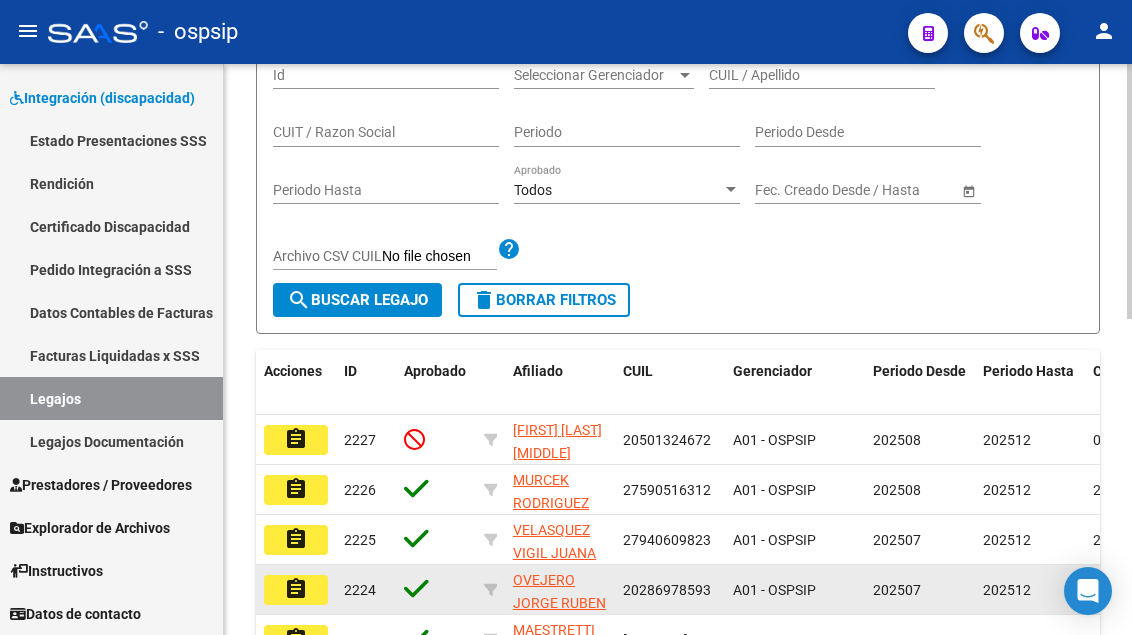 scroll, scrollTop: 200, scrollLeft: 0, axis: vertical 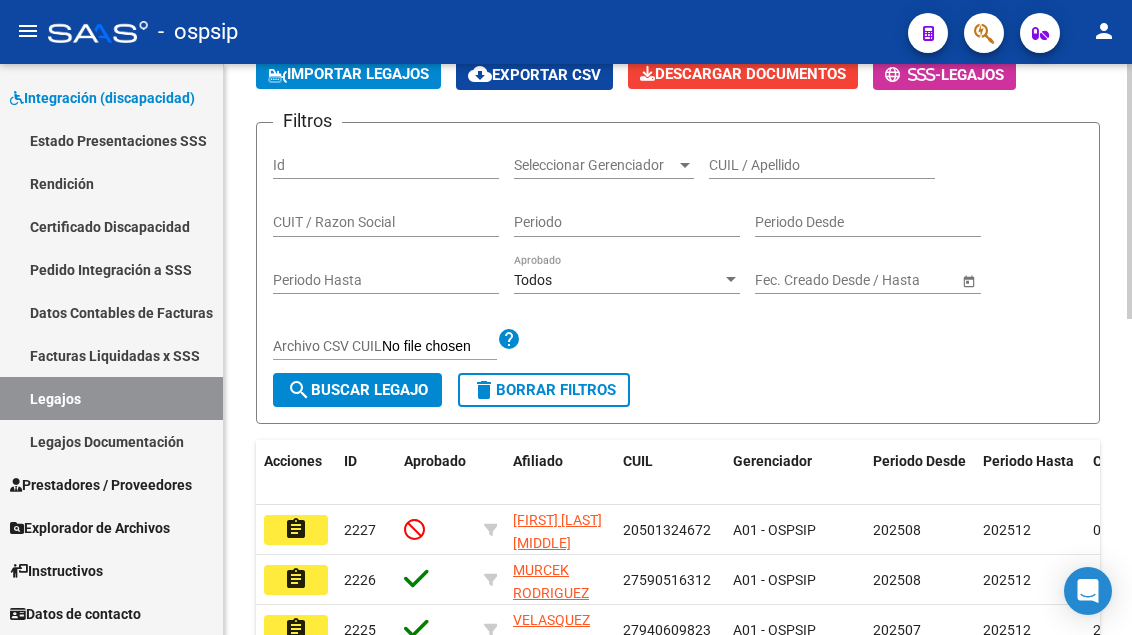 click on "CUIL / Apellido" 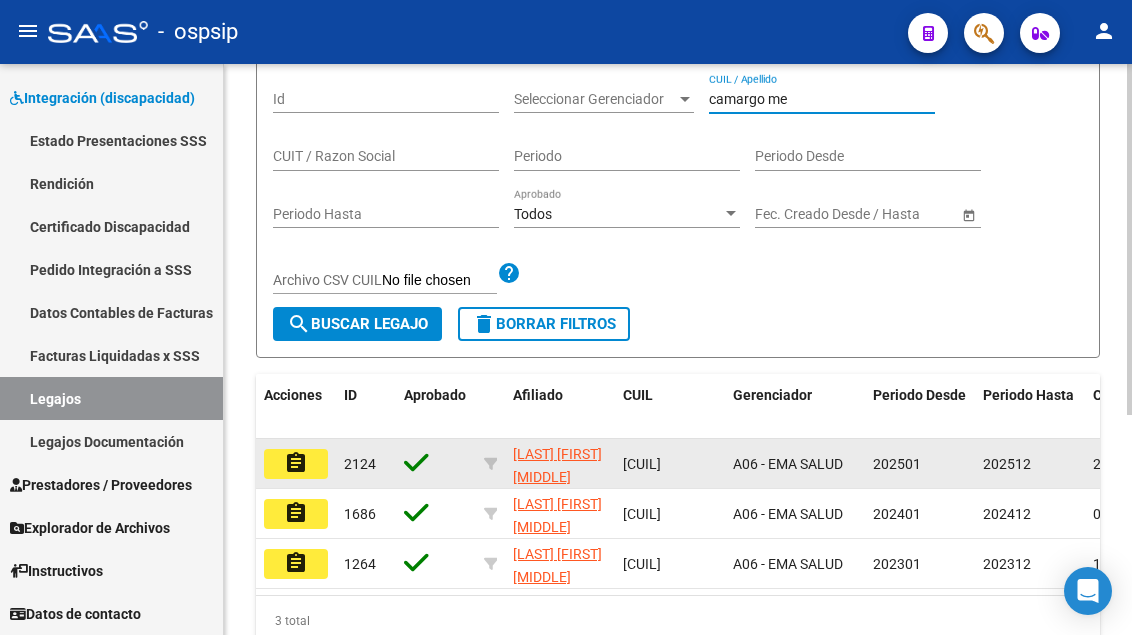 scroll, scrollTop: 300, scrollLeft: 0, axis: vertical 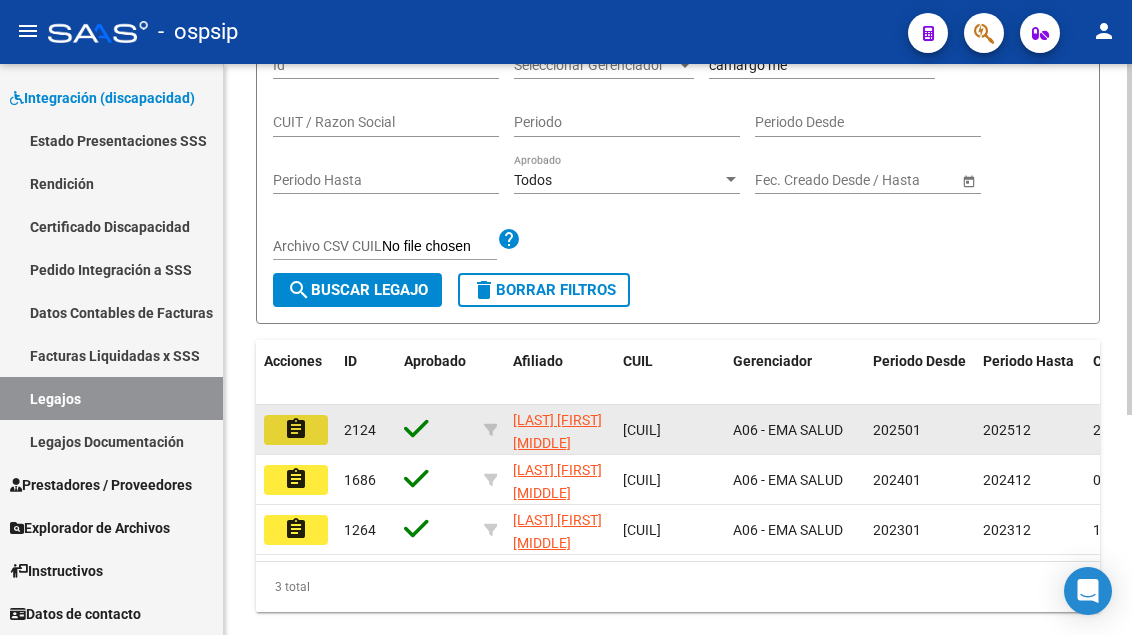 click on "assignment" 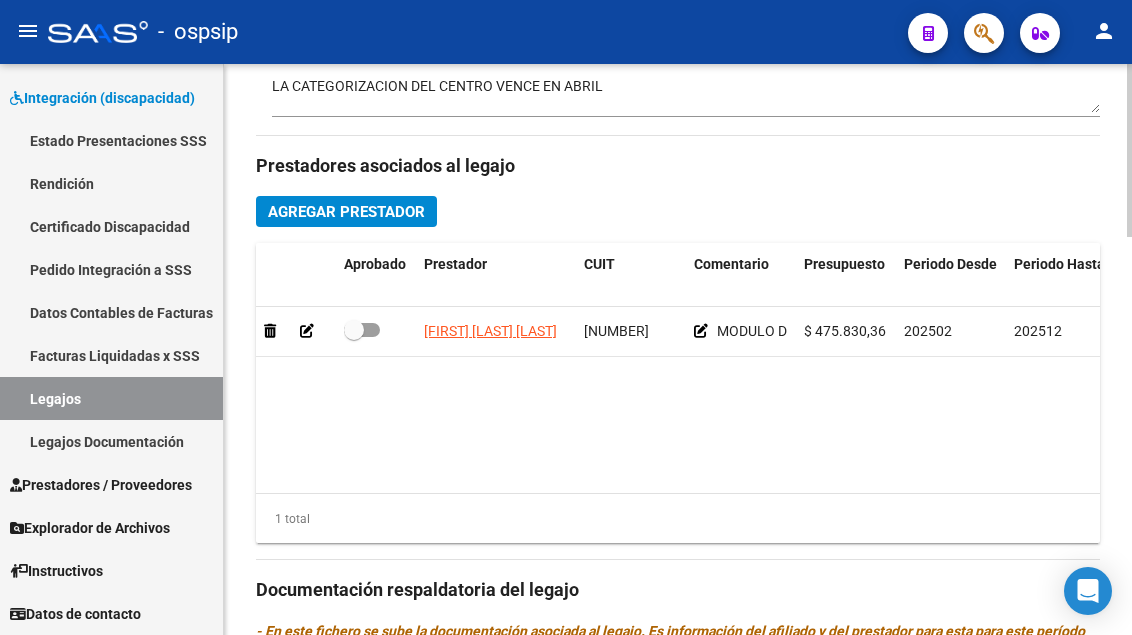 scroll, scrollTop: 900, scrollLeft: 0, axis: vertical 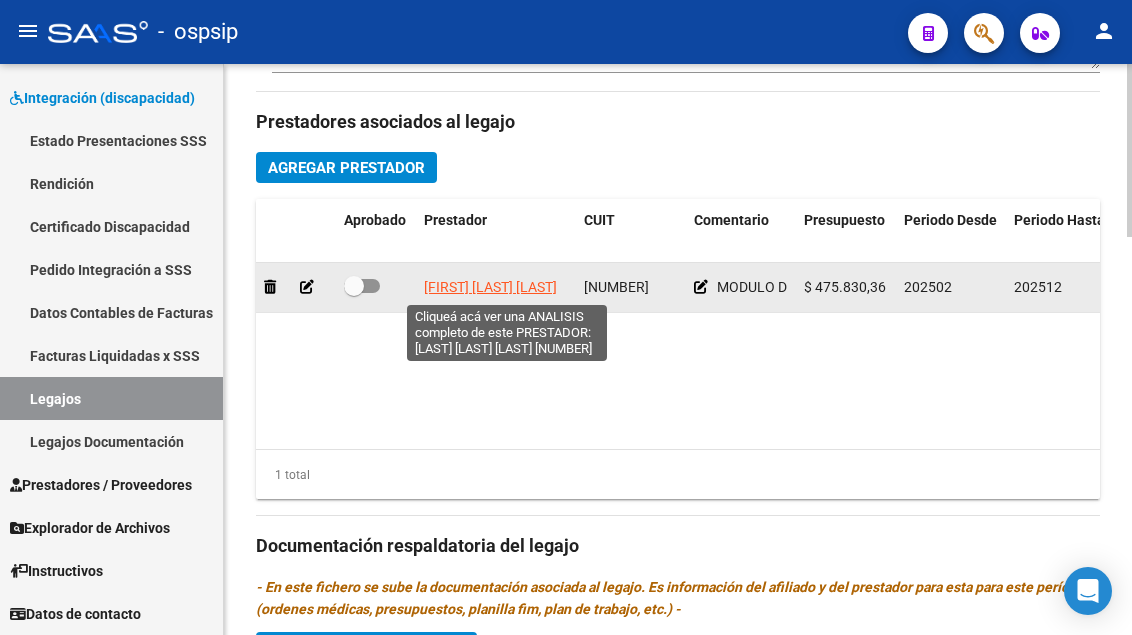 click on "PORCEL VIVIANA ANDREA" 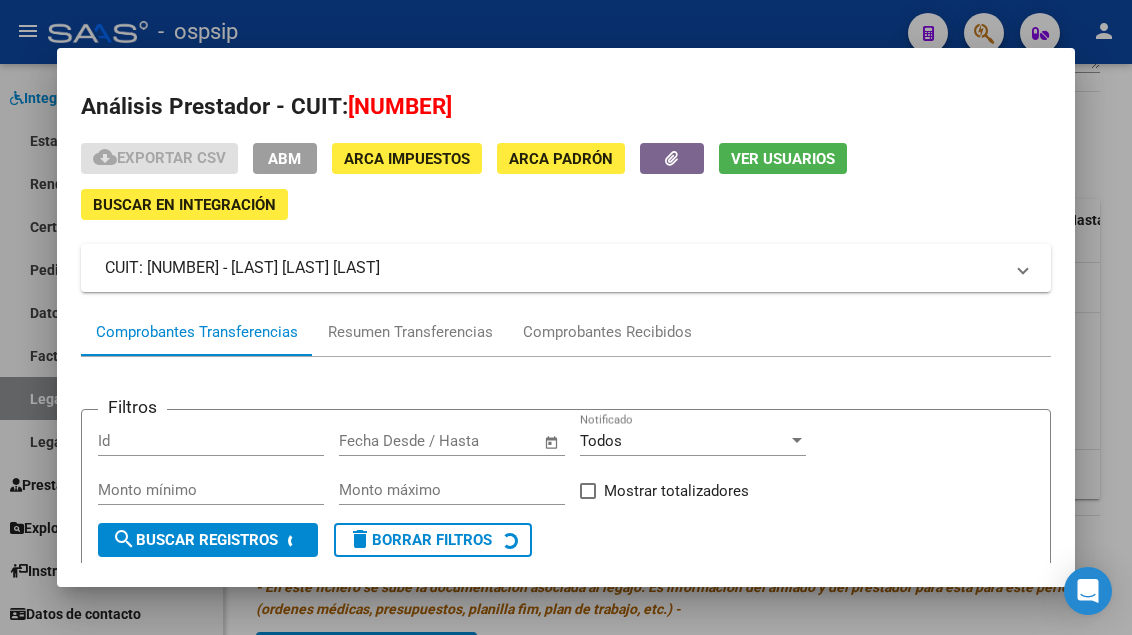 scroll, scrollTop: 100, scrollLeft: 0, axis: vertical 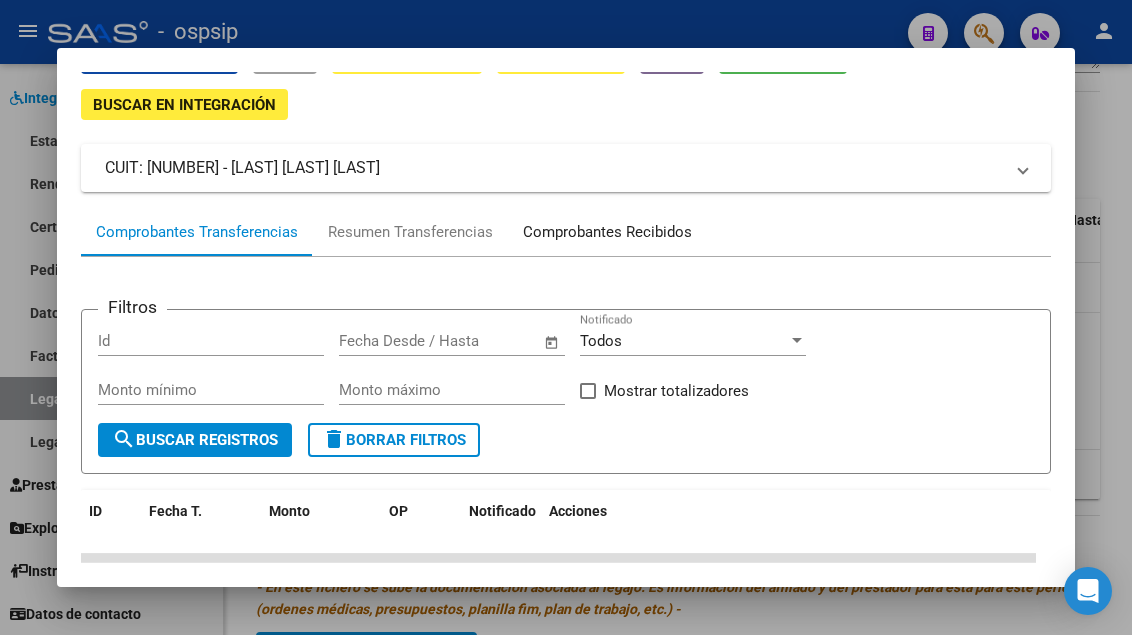 click on "Comprobantes Recibidos" at bounding box center (607, 232) 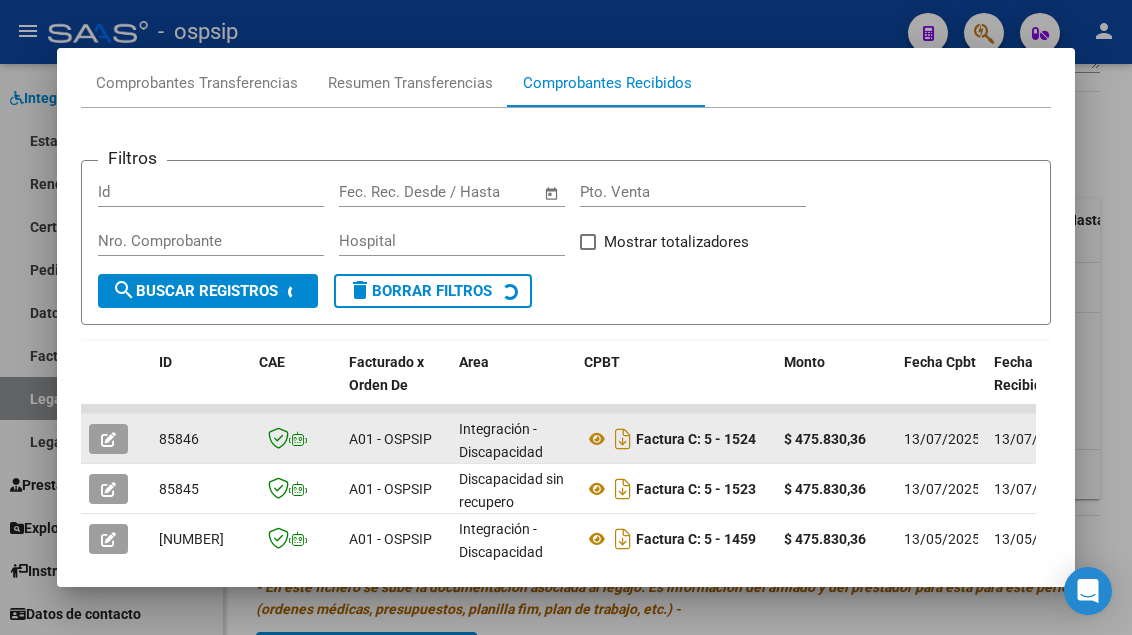 scroll, scrollTop: 285, scrollLeft: 0, axis: vertical 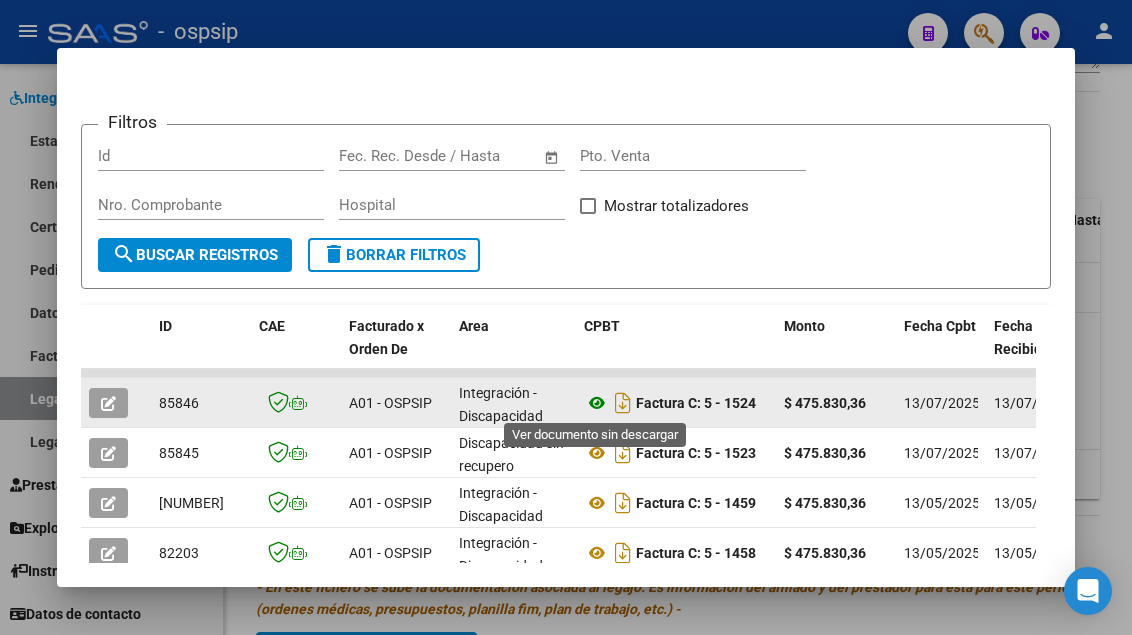 click 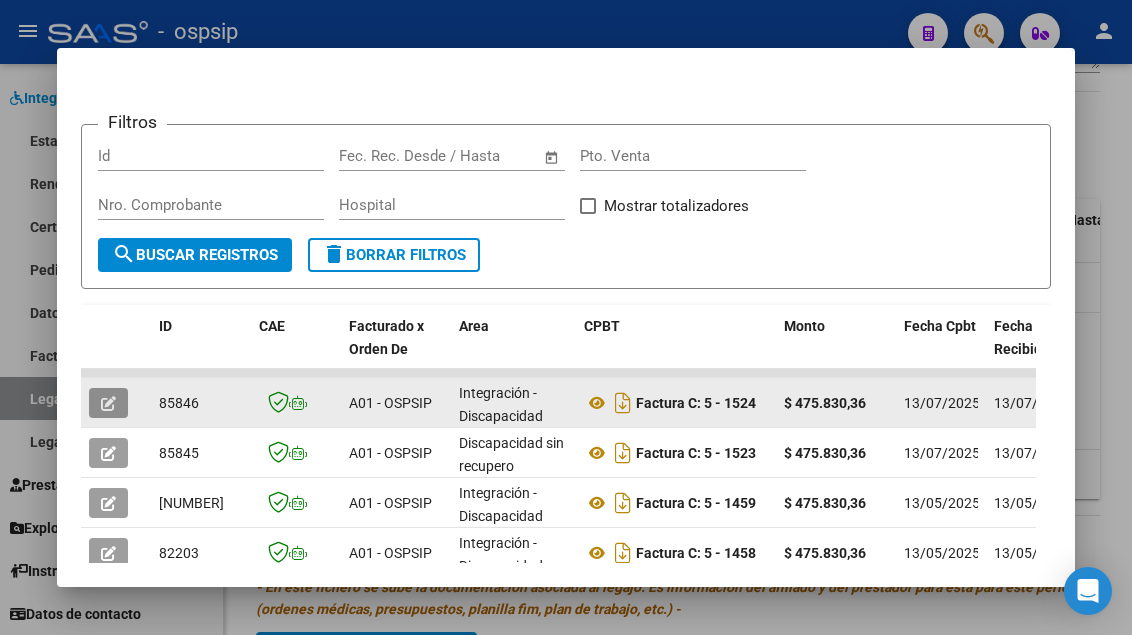 click 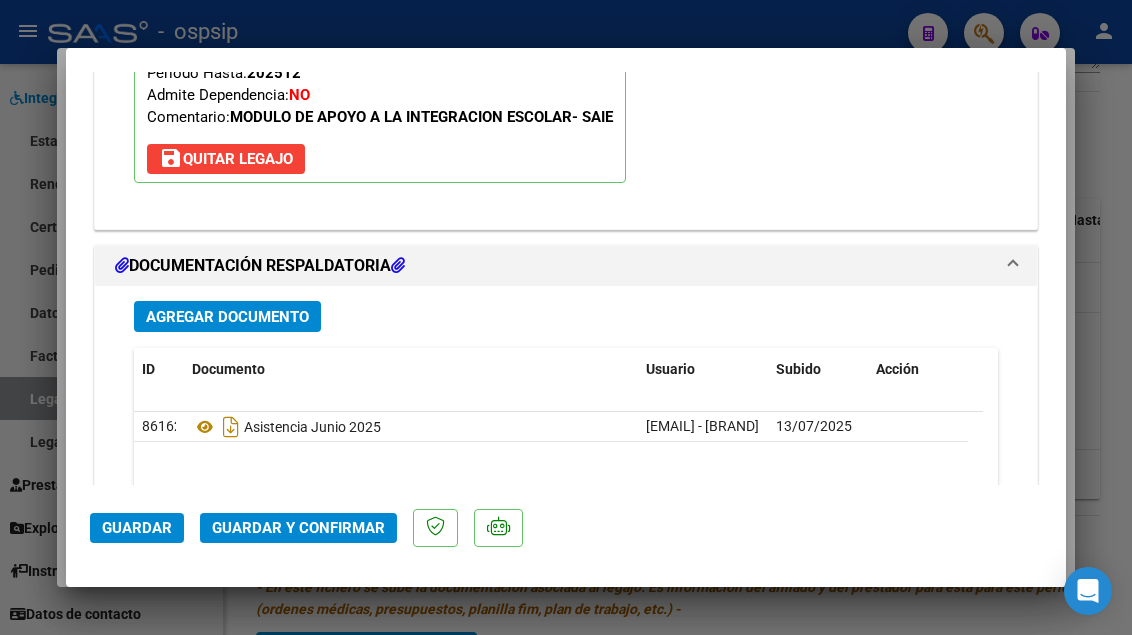 scroll, scrollTop: 2837, scrollLeft: 0, axis: vertical 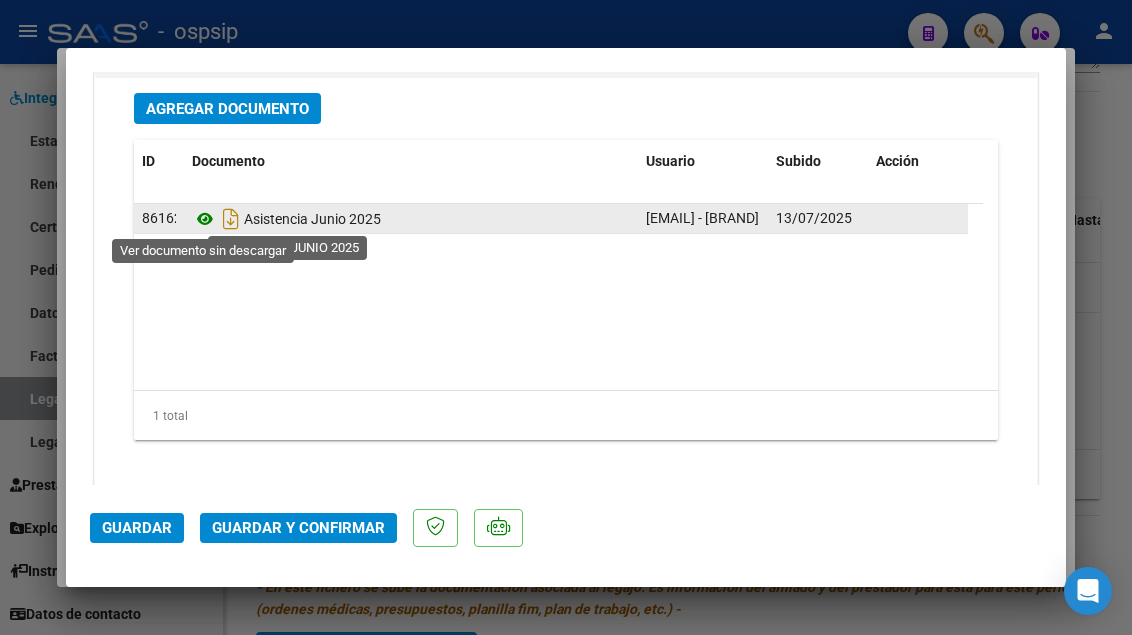 click 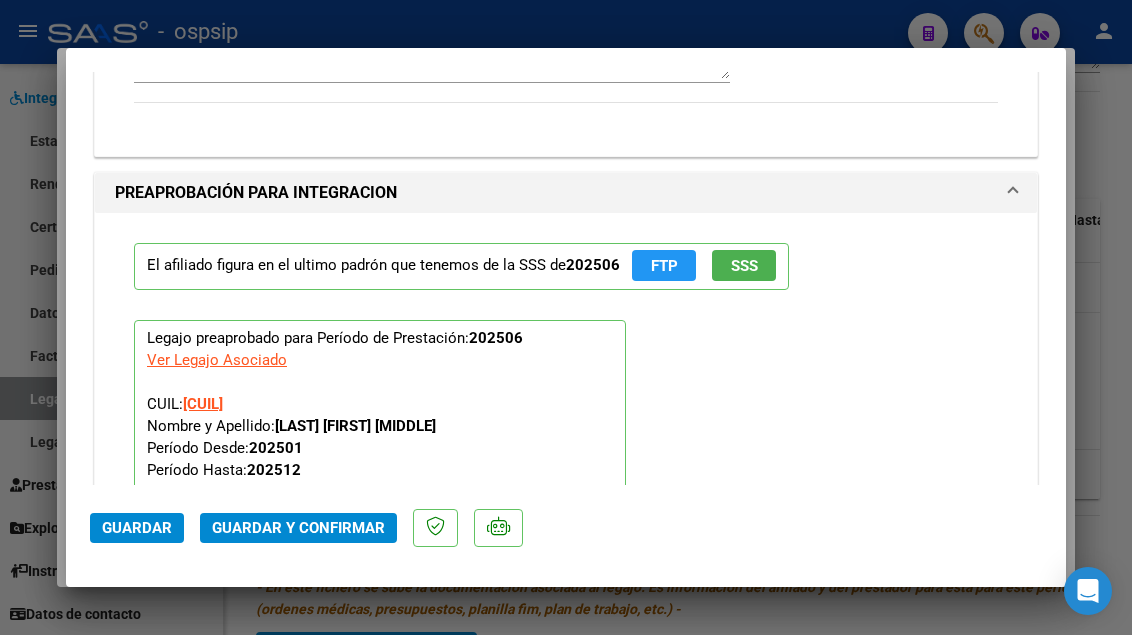scroll, scrollTop: 2337, scrollLeft: 0, axis: vertical 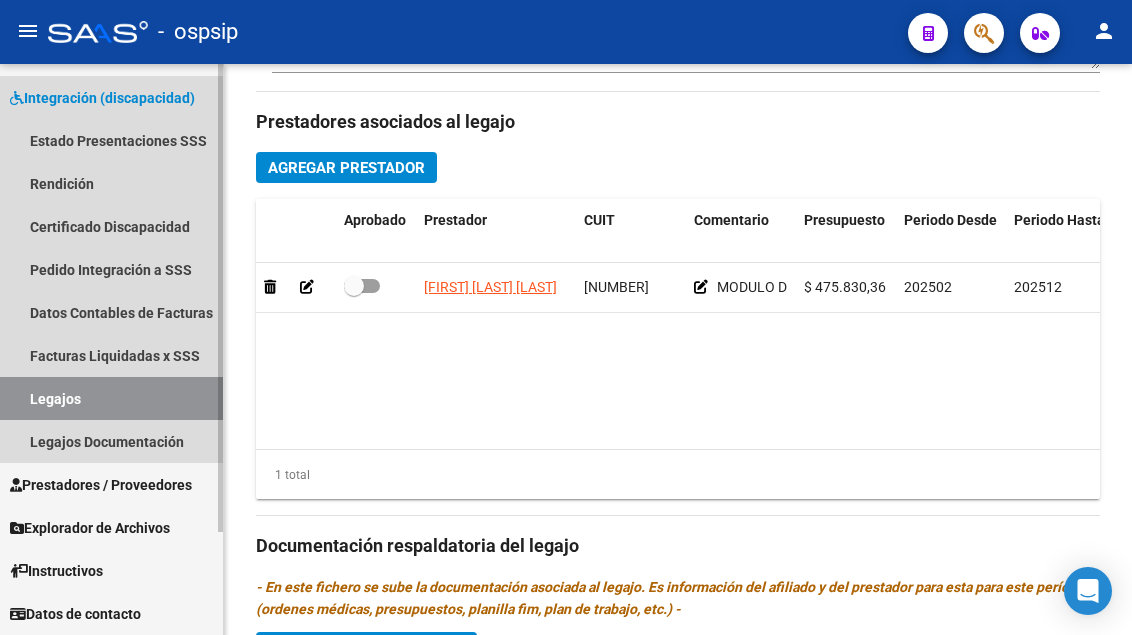 click on "Legajos" at bounding box center [111, 398] 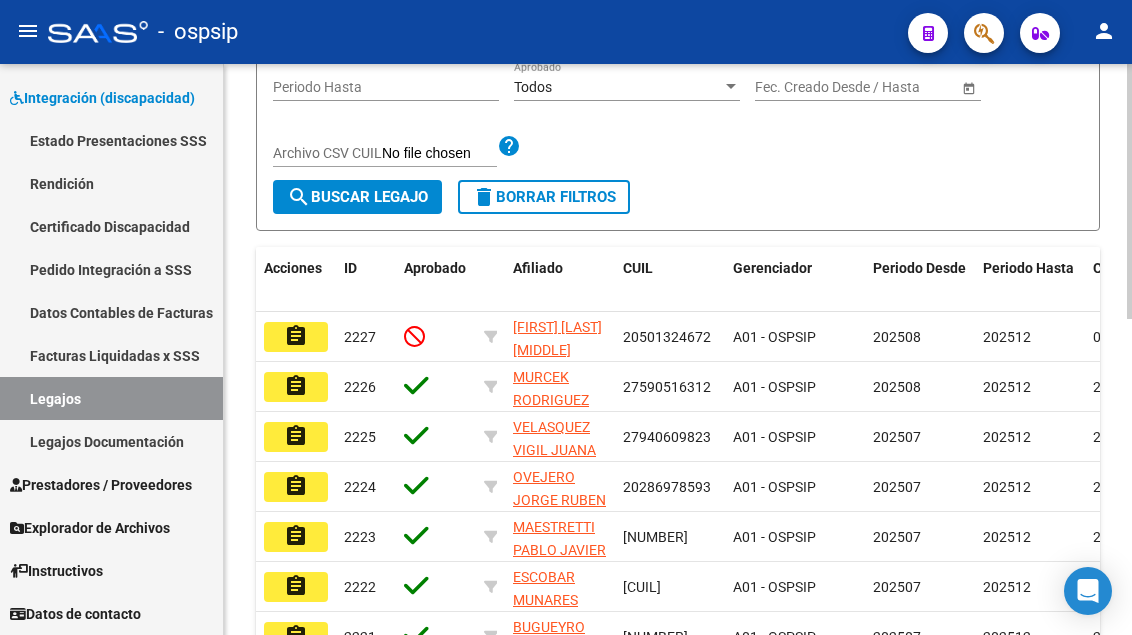 scroll, scrollTop: 108, scrollLeft: 0, axis: vertical 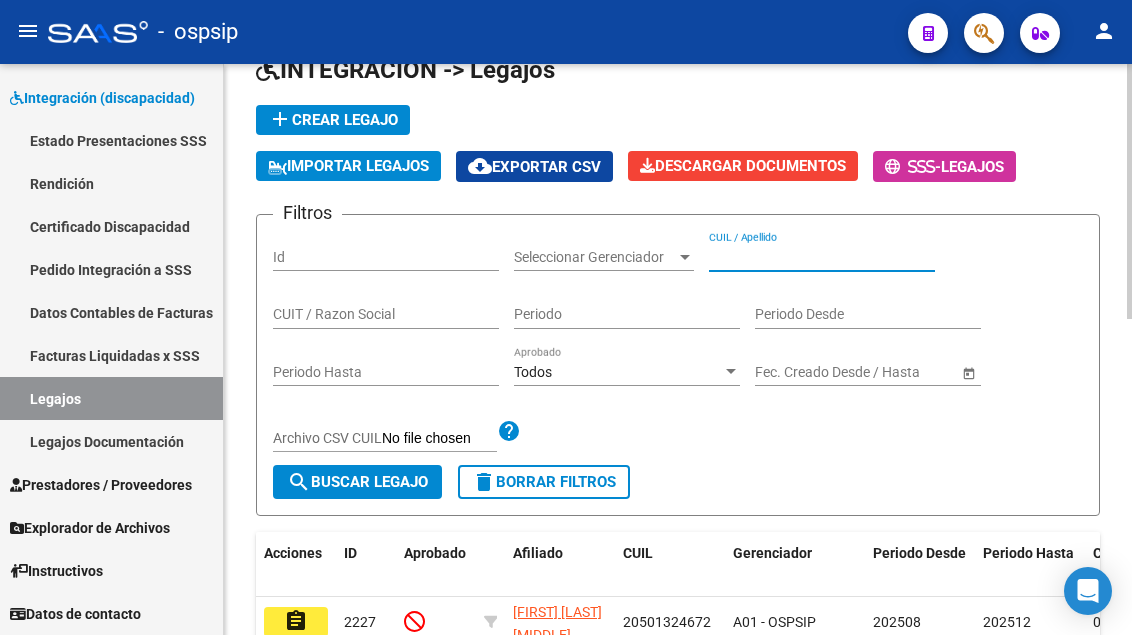 click on "CUIL / Apellido" at bounding box center (822, 257) 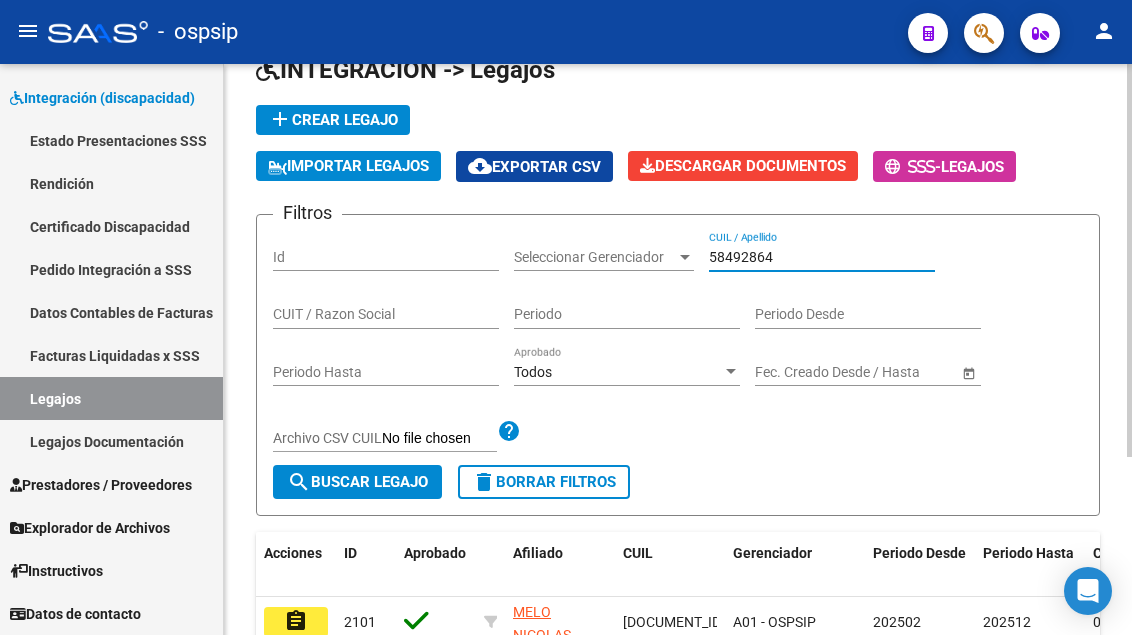 scroll, scrollTop: 208, scrollLeft: 0, axis: vertical 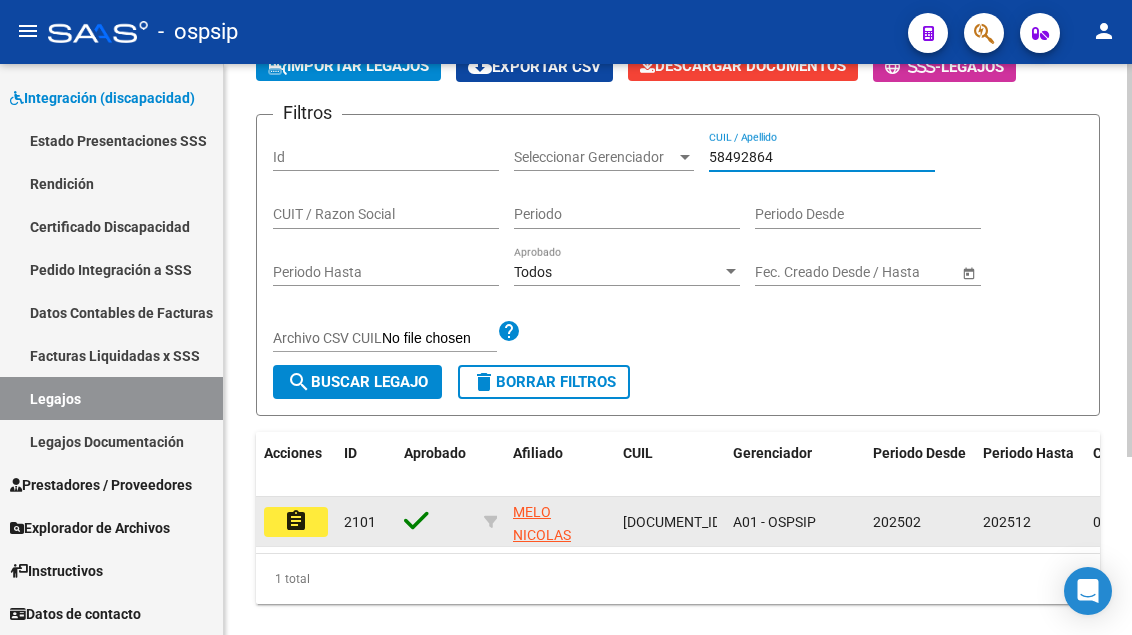 click on "assignment" 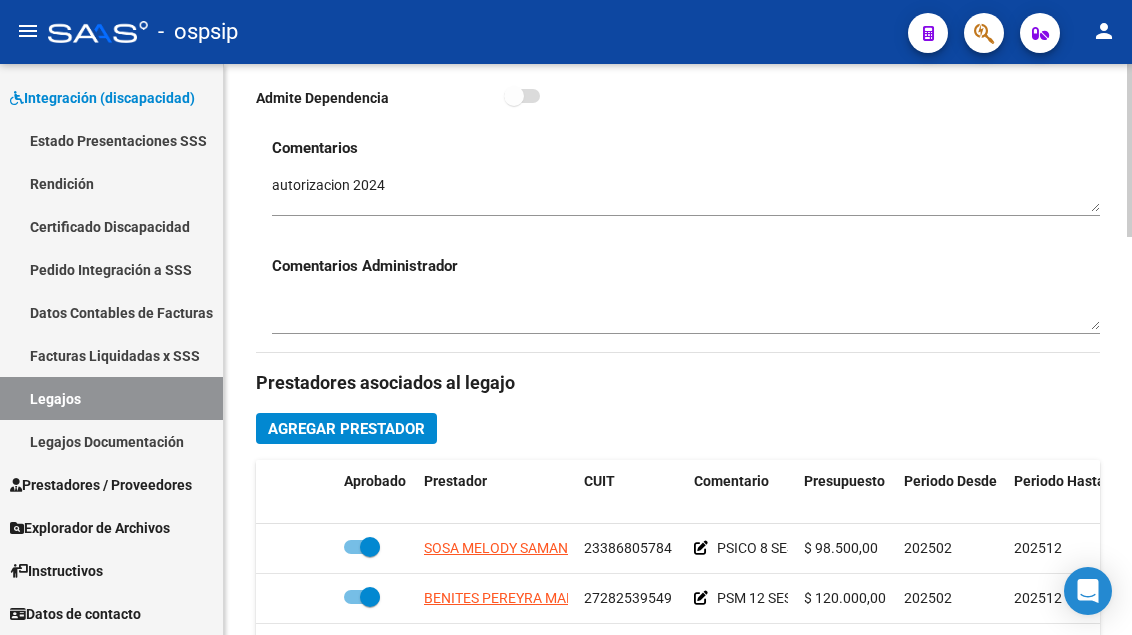 scroll, scrollTop: 800, scrollLeft: 0, axis: vertical 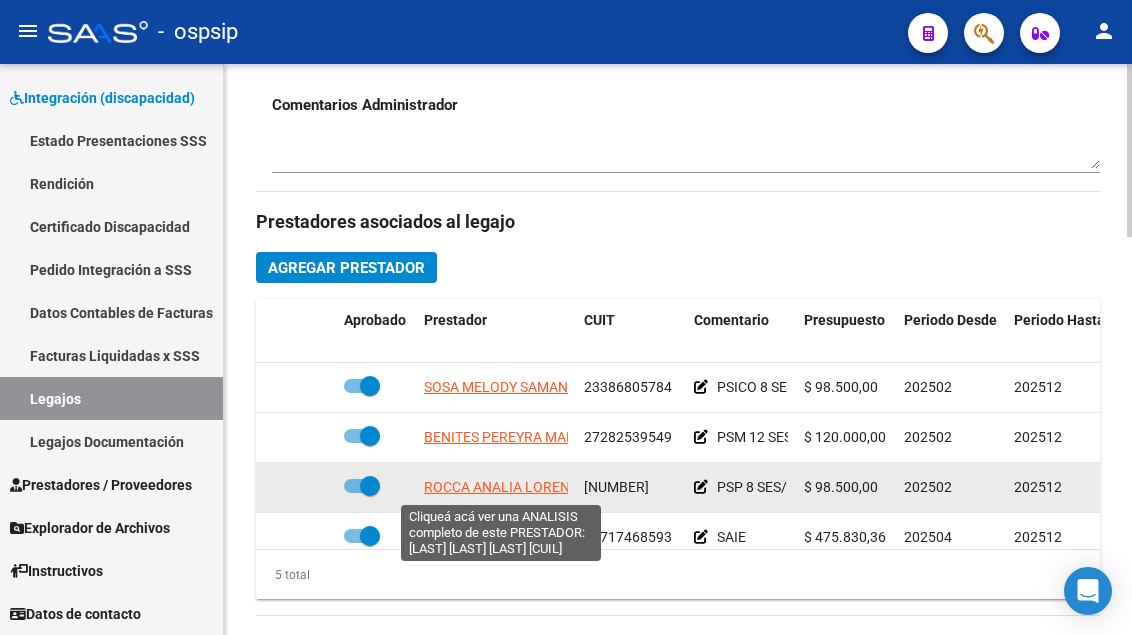 click on "ROCCA ANALIA LORENA" 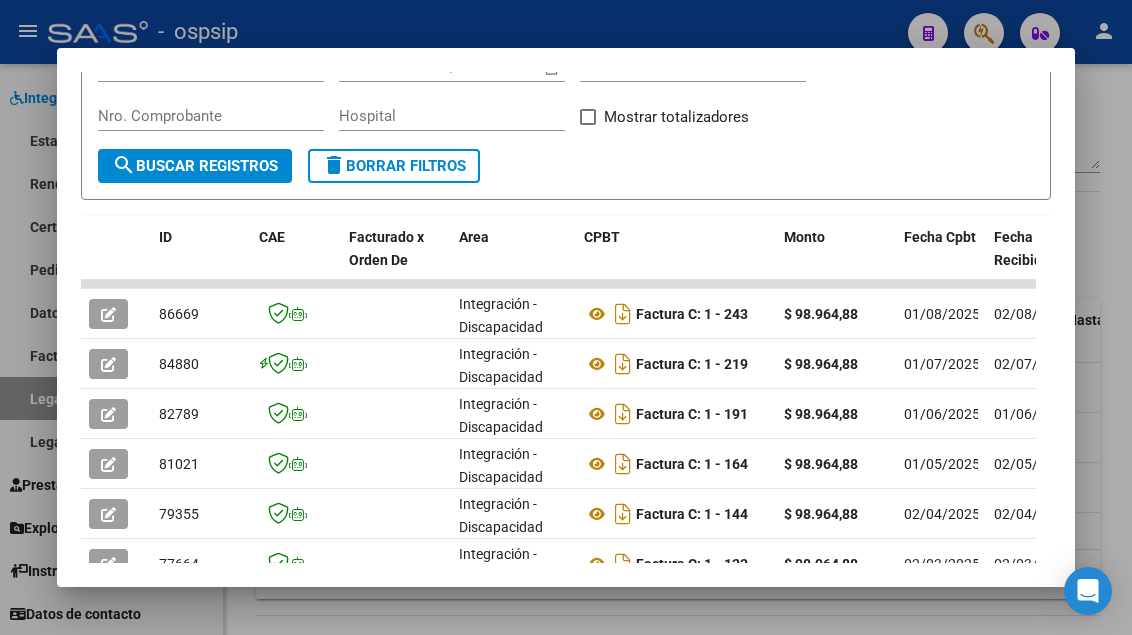 scroll, scrollTop: 386, scrollLeft: 0, axis: vertical 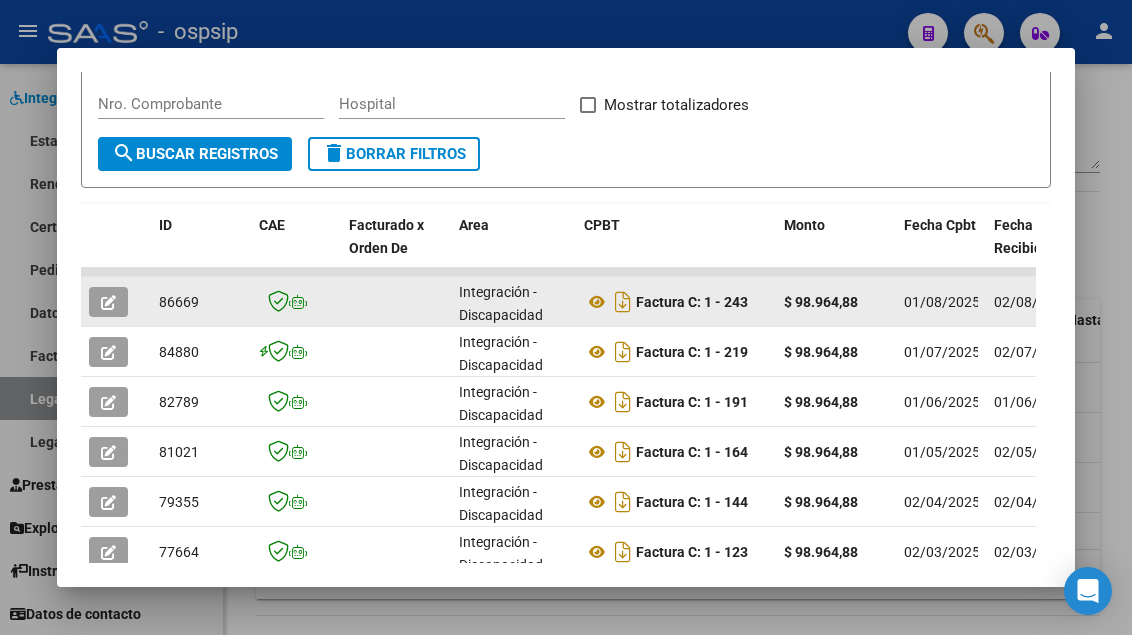click 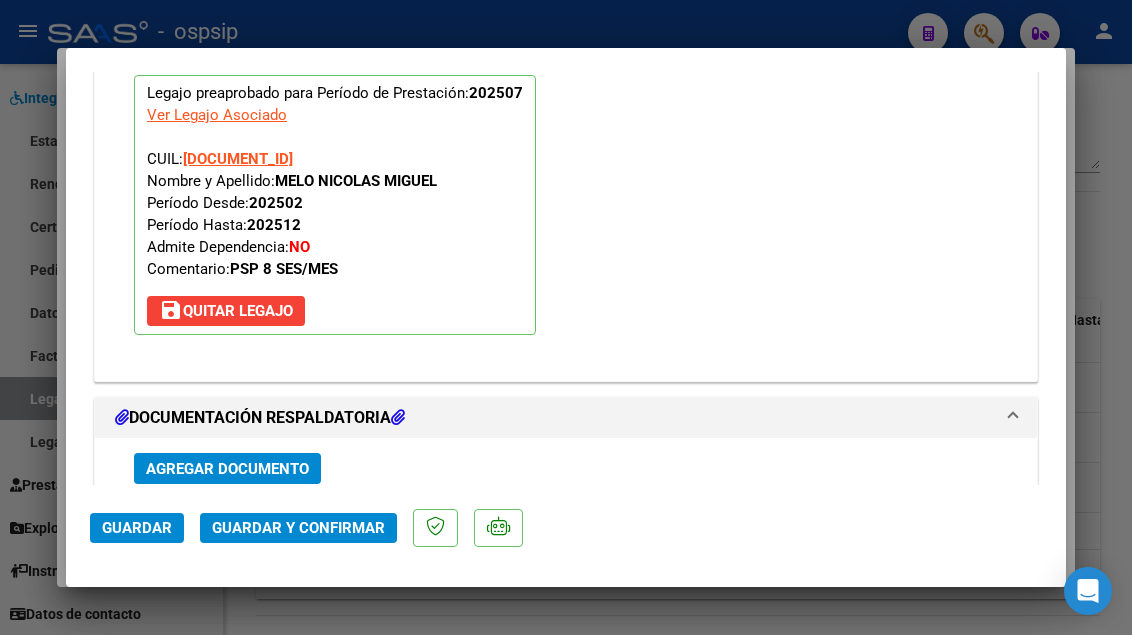 scroll, scrollTop: 2437, scrollLeft: 0, axis: vertical 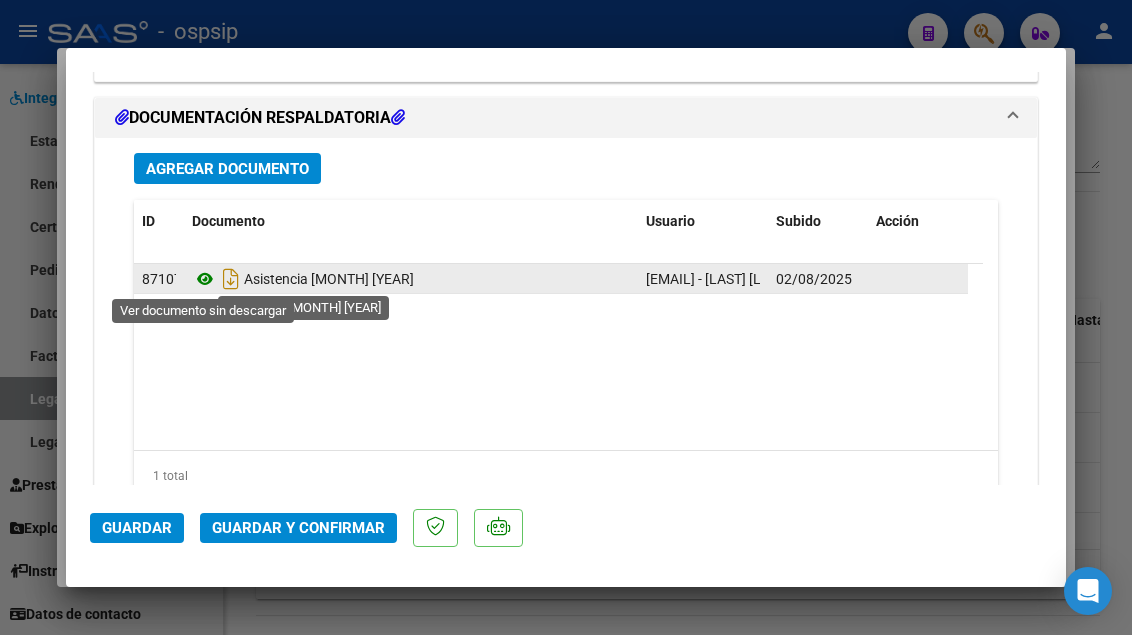 click 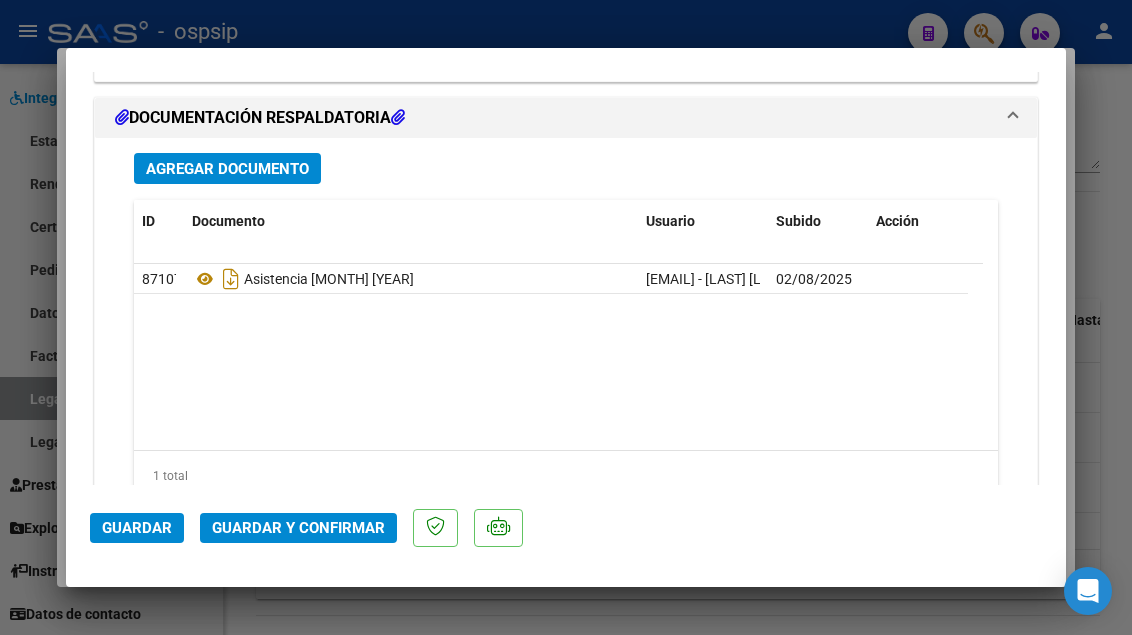 click on "Guardar y Confirmar" 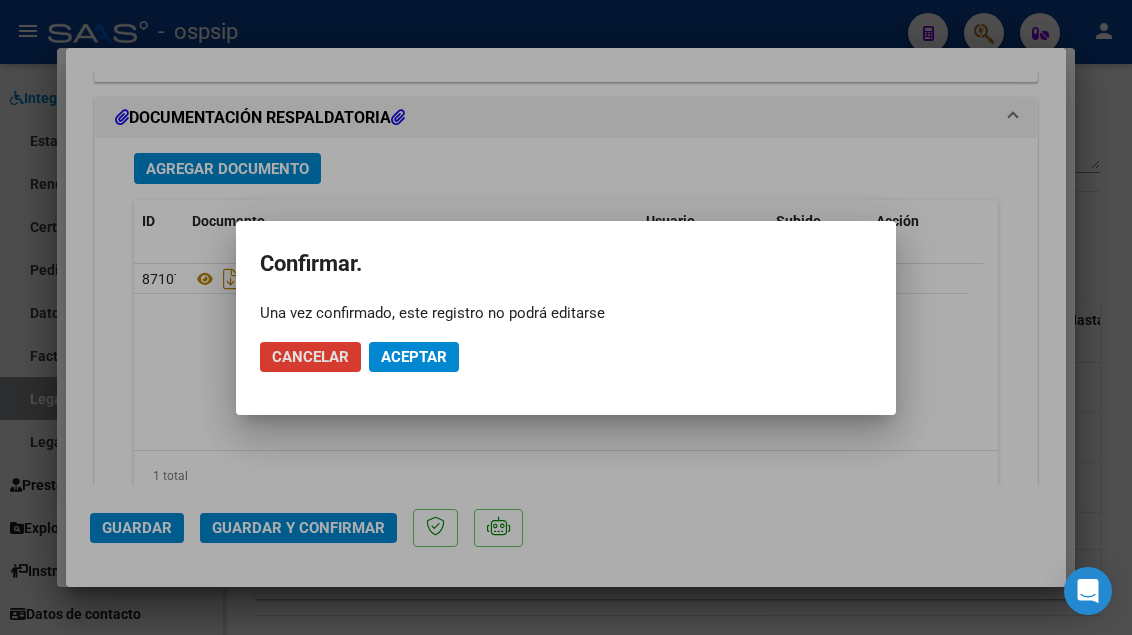 click on "Aceptar" 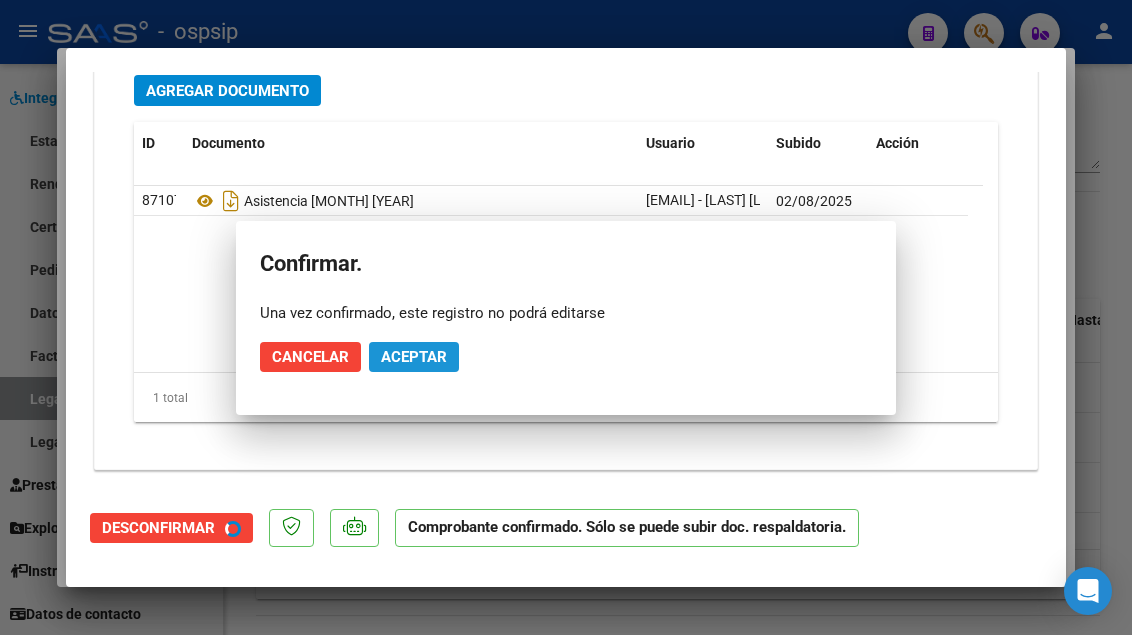 scroll, scrollTop: 2256, scrollLeft: 0, axis: vertical 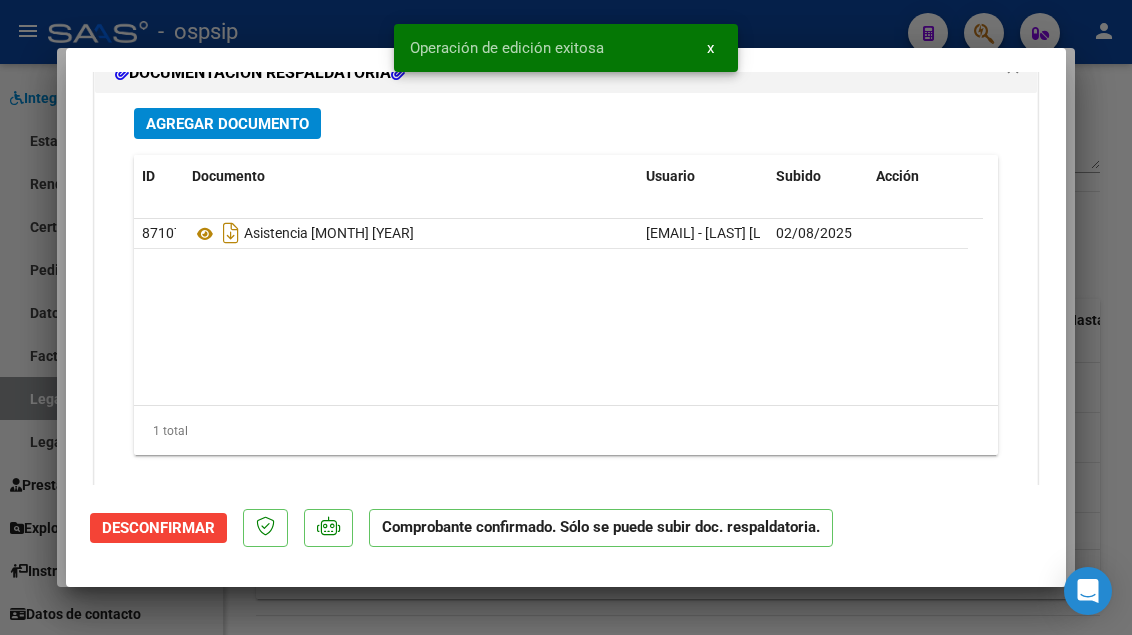 click at bounding box center [566, 317] 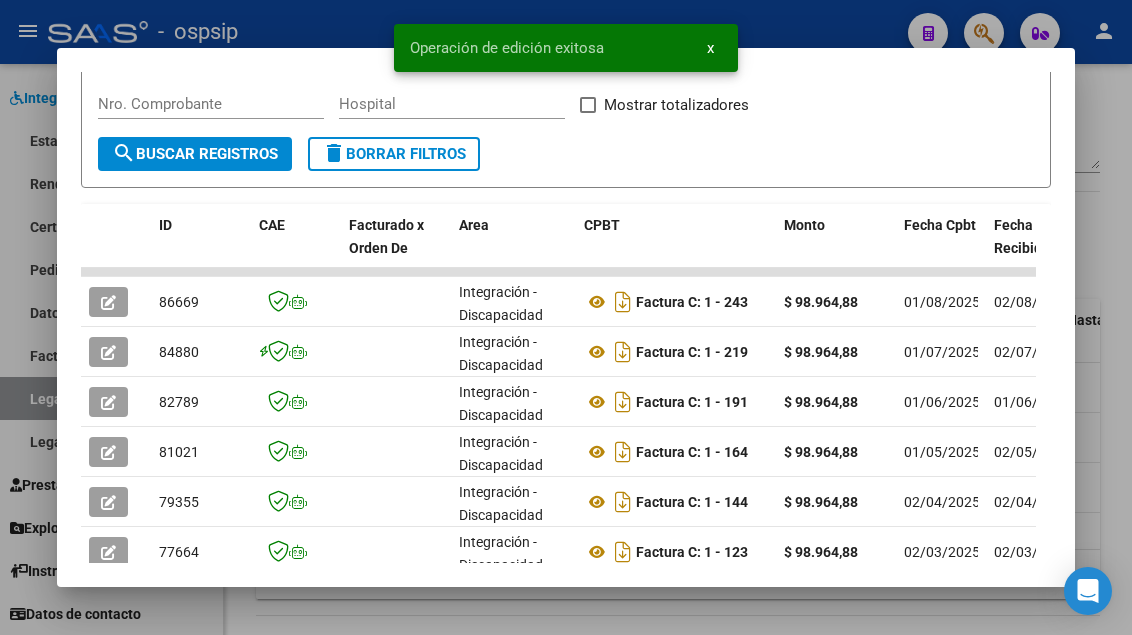 click at bounding box center (566, 317) 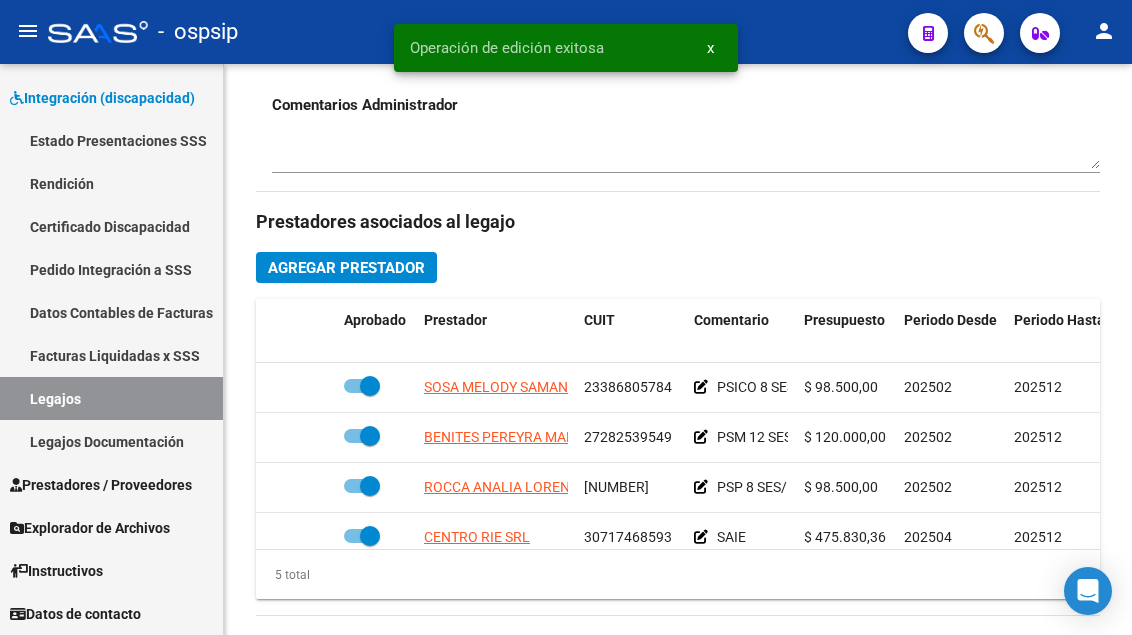 click on "Legajos" at bounding box center (111, 398) 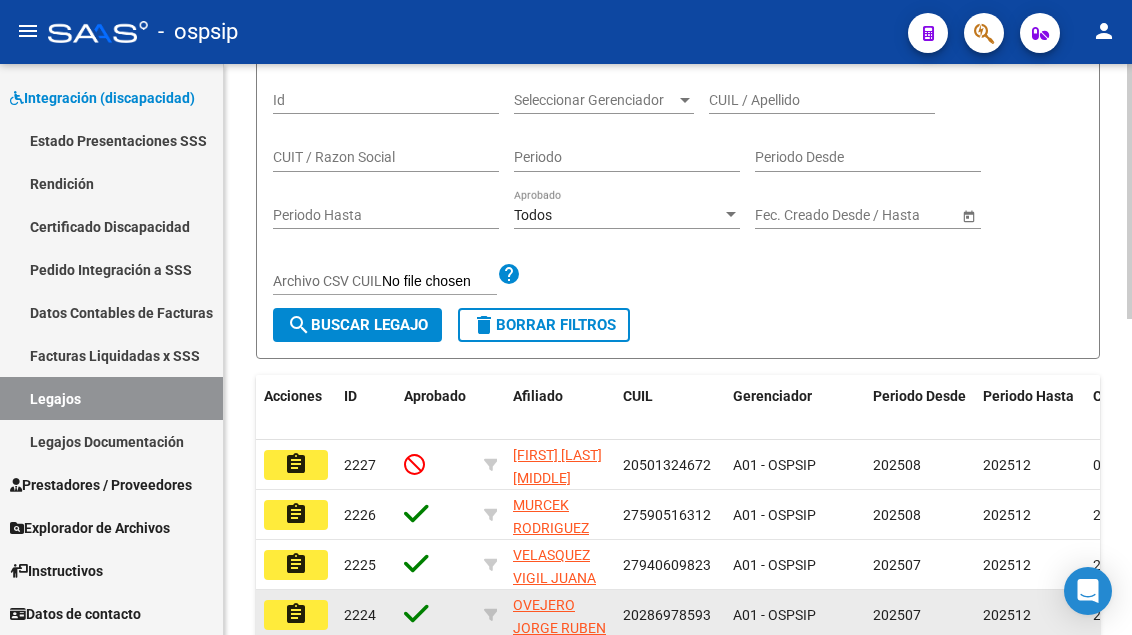scroll, scrollTop: 208, scrollLeft: 0, axis: vertical 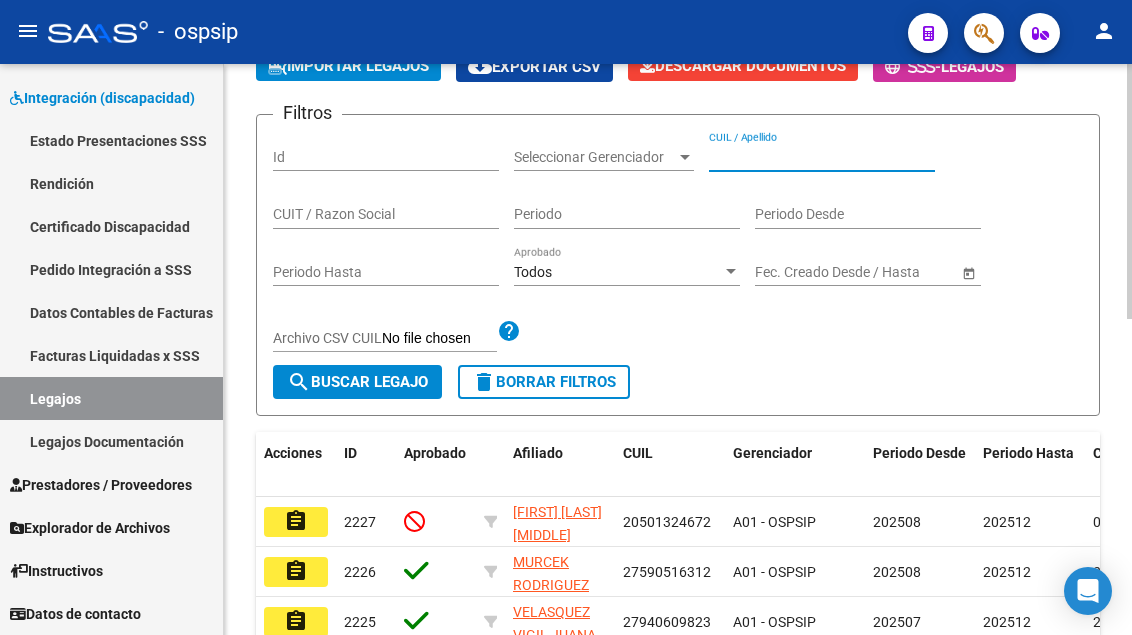 click on "CUIL / Apellido" at bounding box center (822, 157) 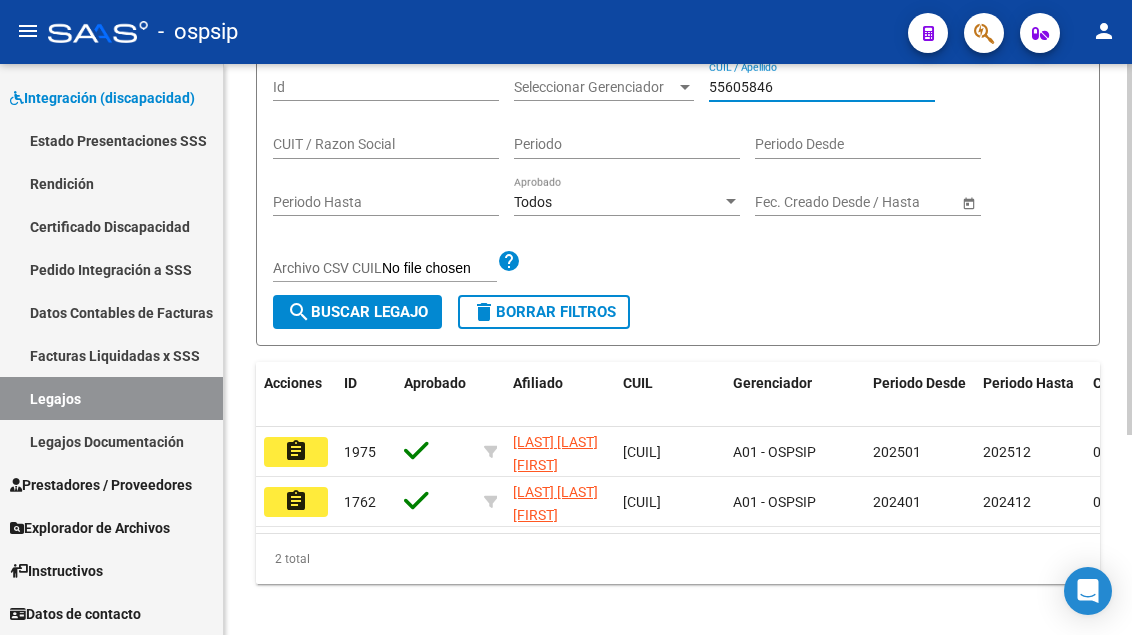 scroll, scrollTop: 308, scrollLeft: 0, axis: vertical 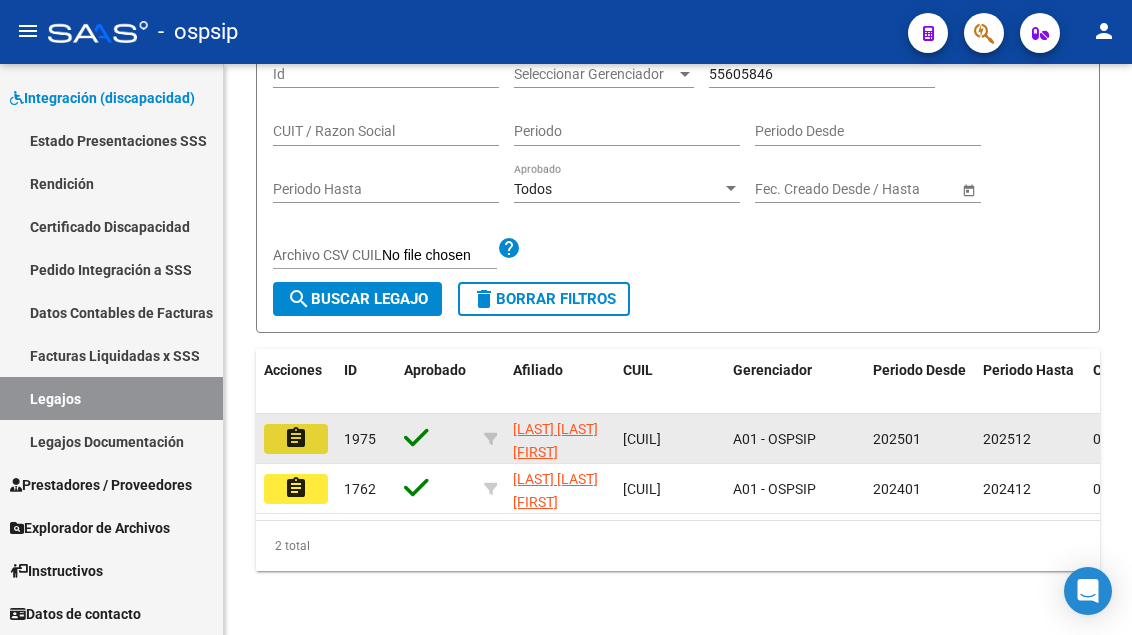 click on "assignment" 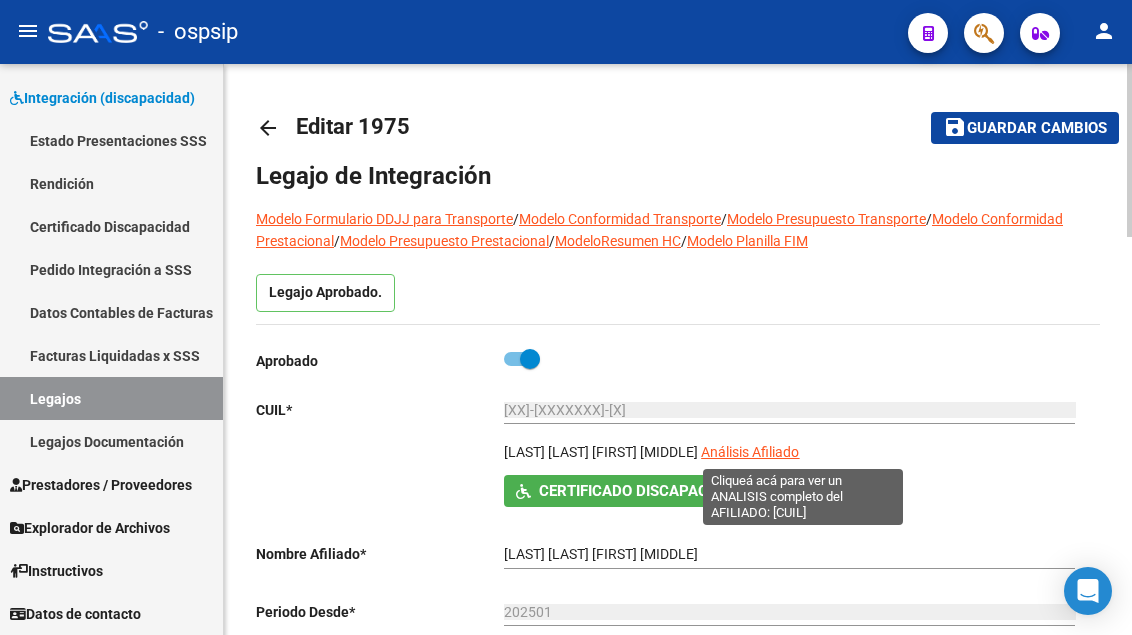 click on "Análisis Afiliado" 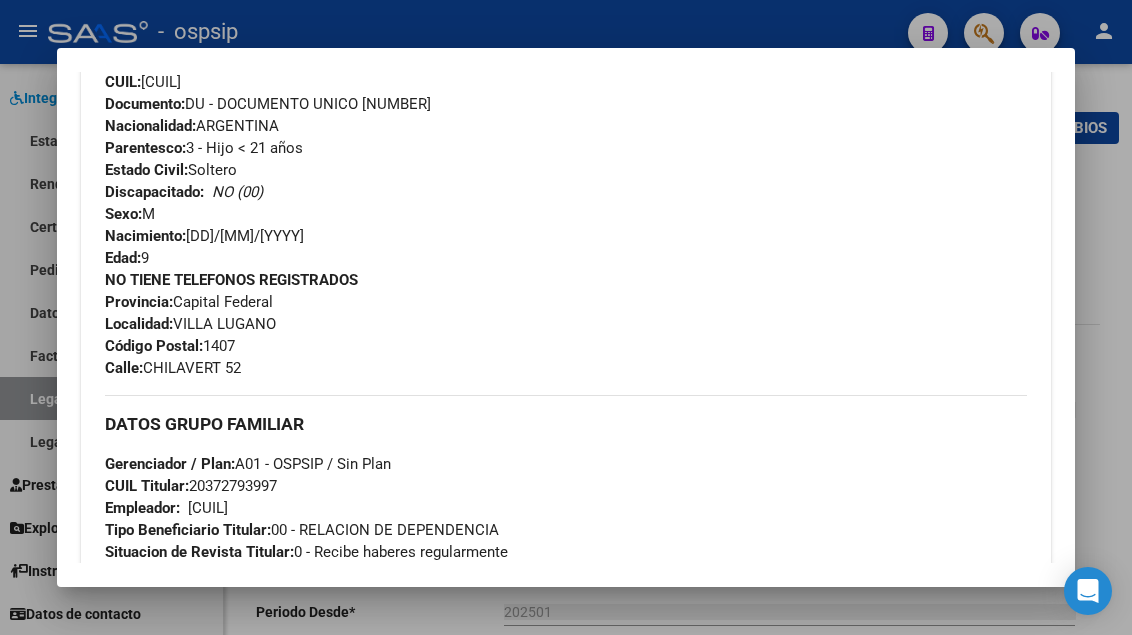 scroll, scrollTop: 1000, scrollLeft: 0, axis: vertical 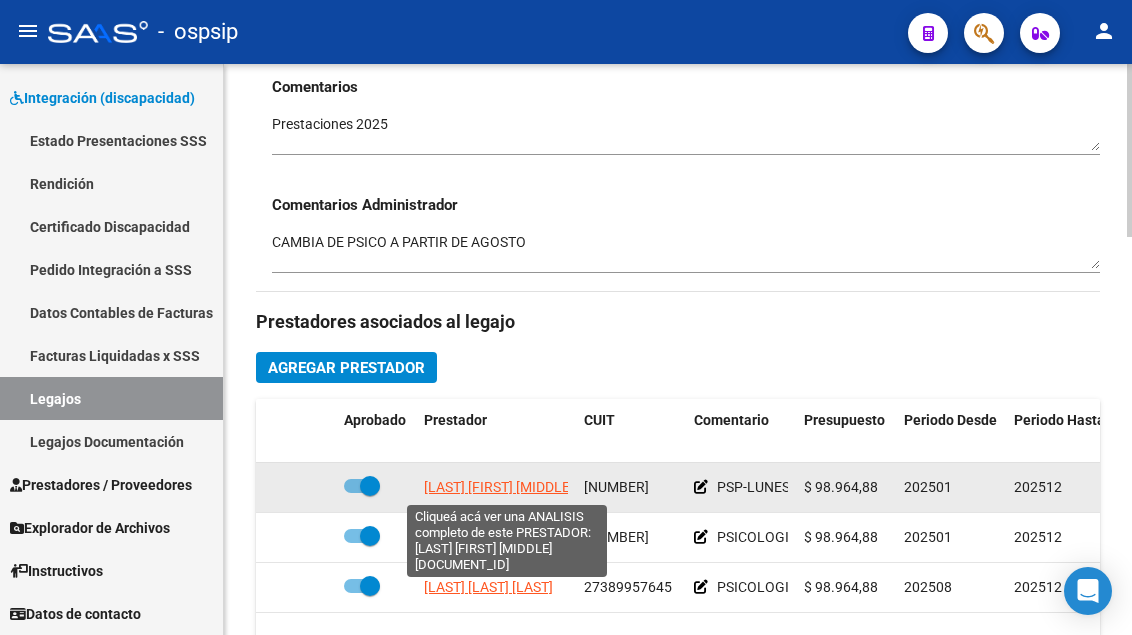 click on "LOPEZ ANALIA VERONICA" 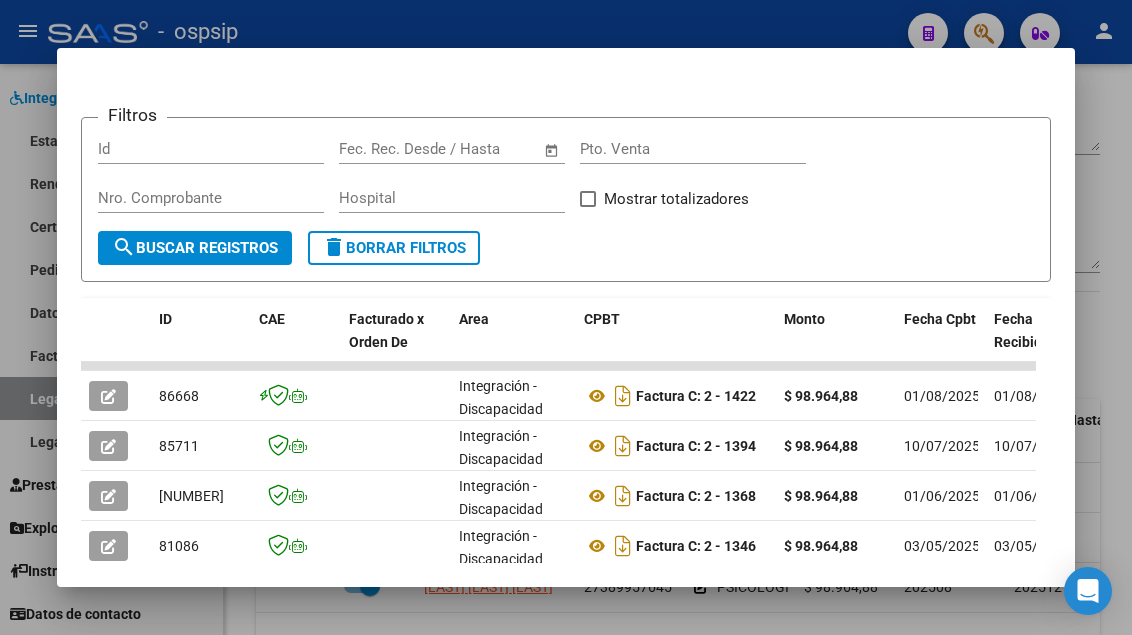 scroll, scrollTop: 385, scrollLeft: 0, axis: vertical 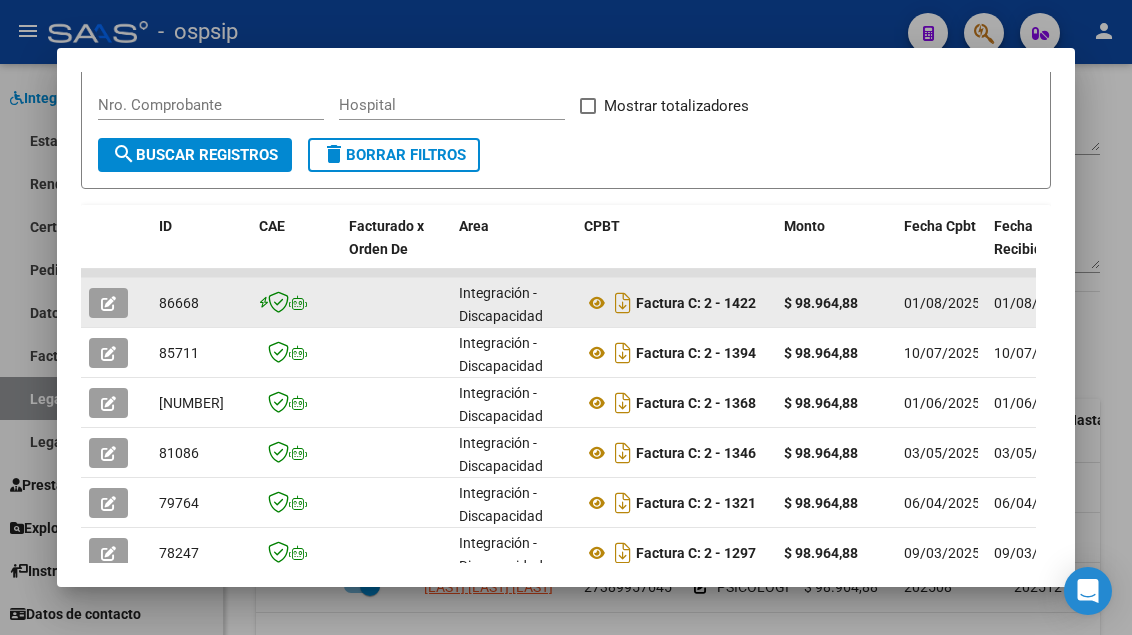 click 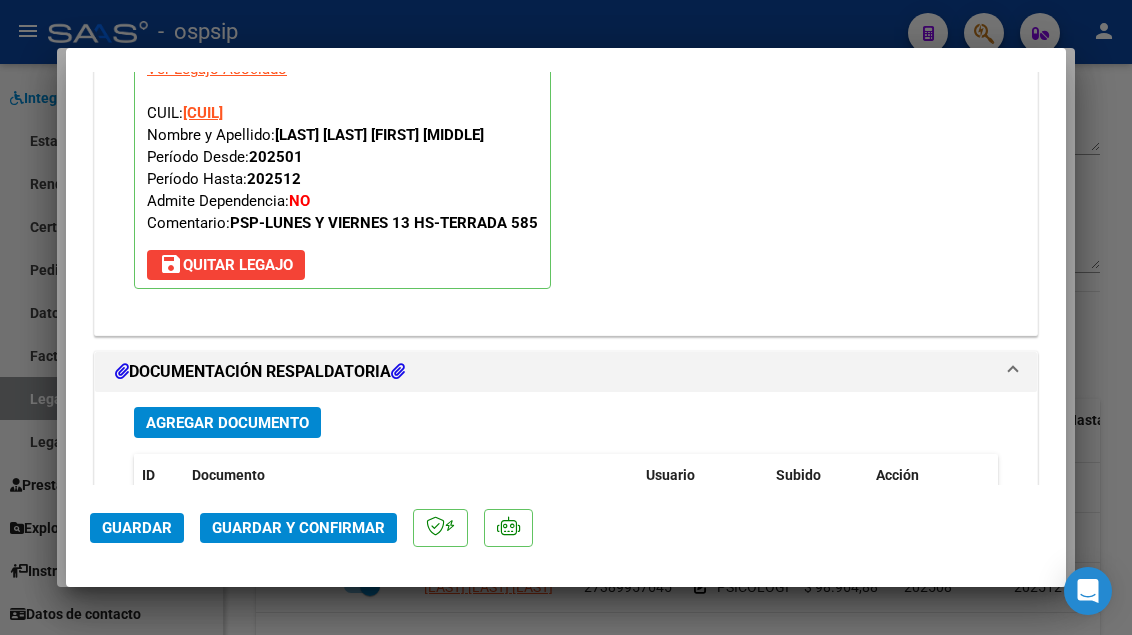 scroll, scrollTop: 2300, scrollLeft: 0, axis: vertical 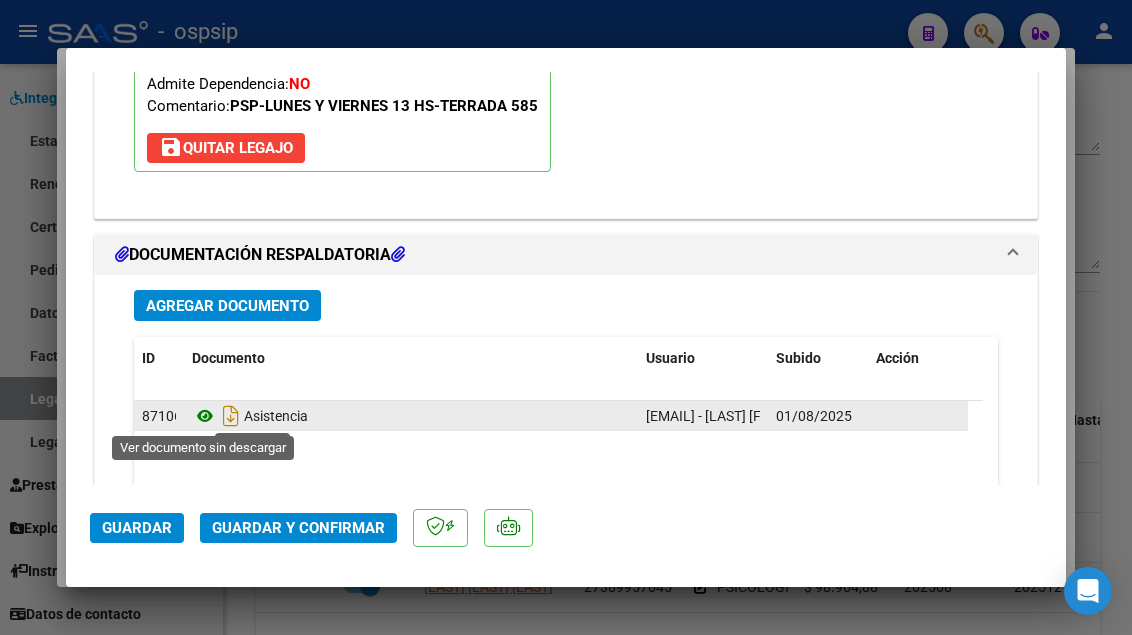 click 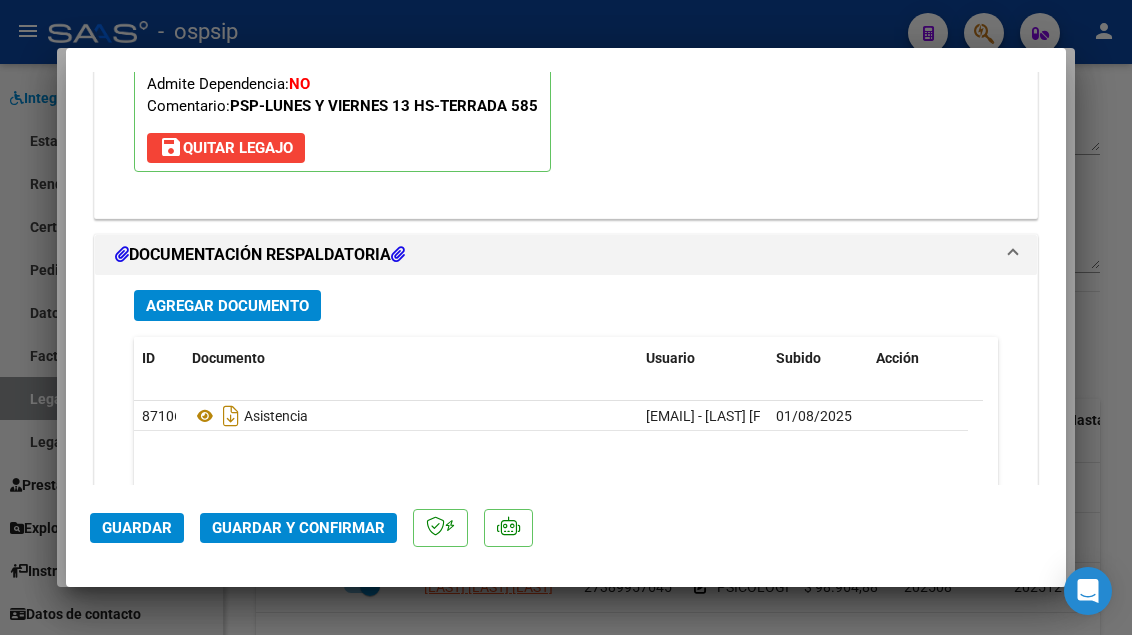 click on "Guardar y Confirmar" 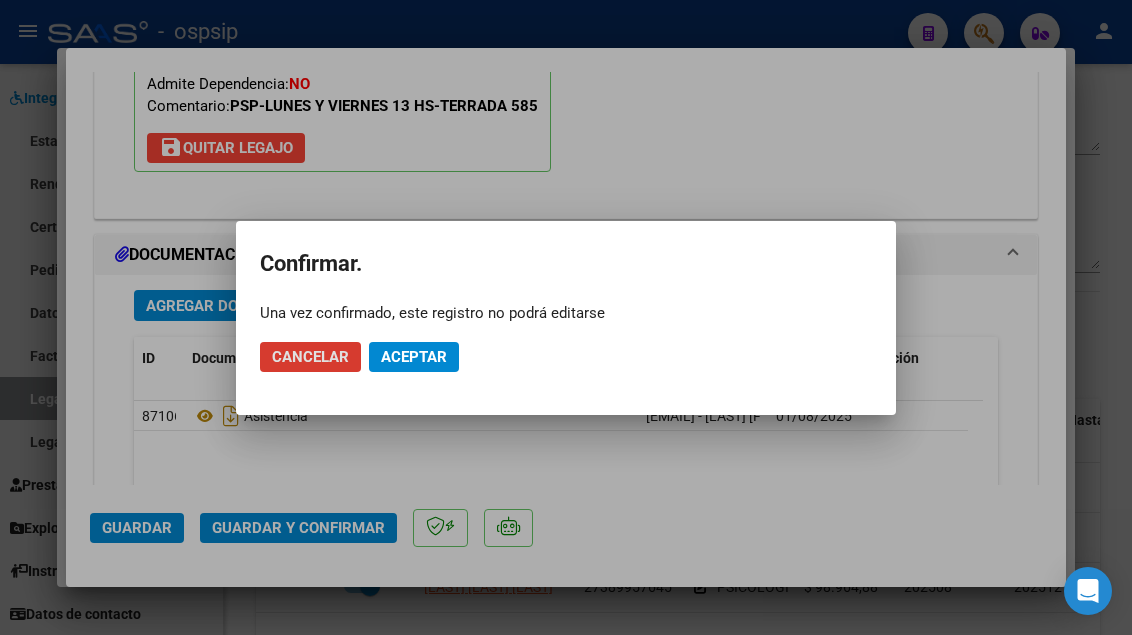 click on "Aceptar" 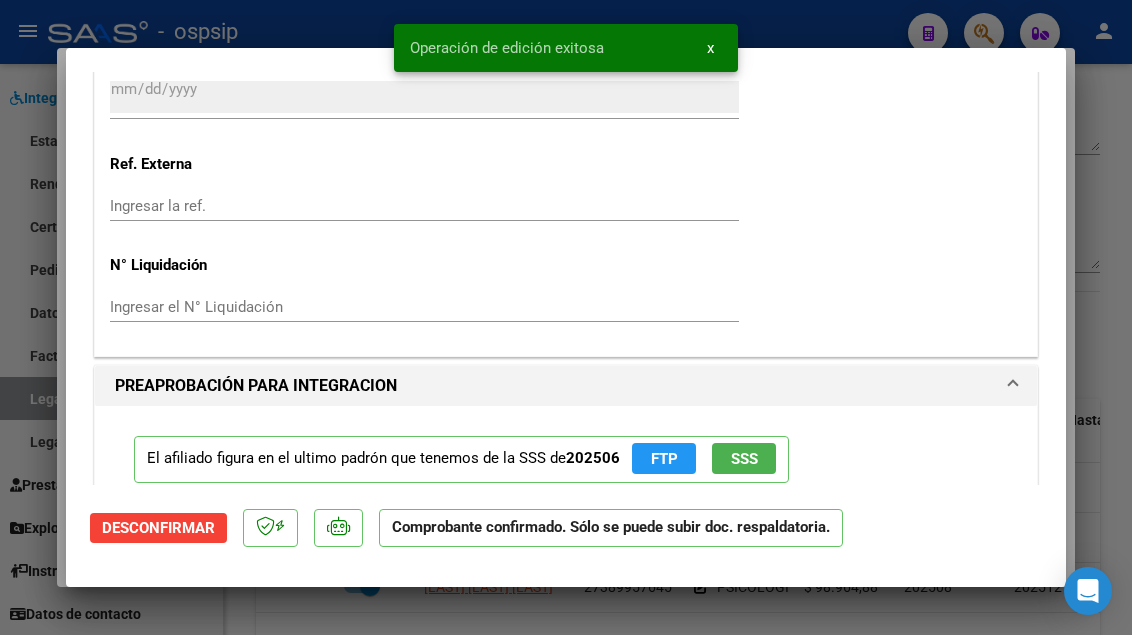scroll, scrollTop: 1719, scrollLeft: 0, axis: vertical 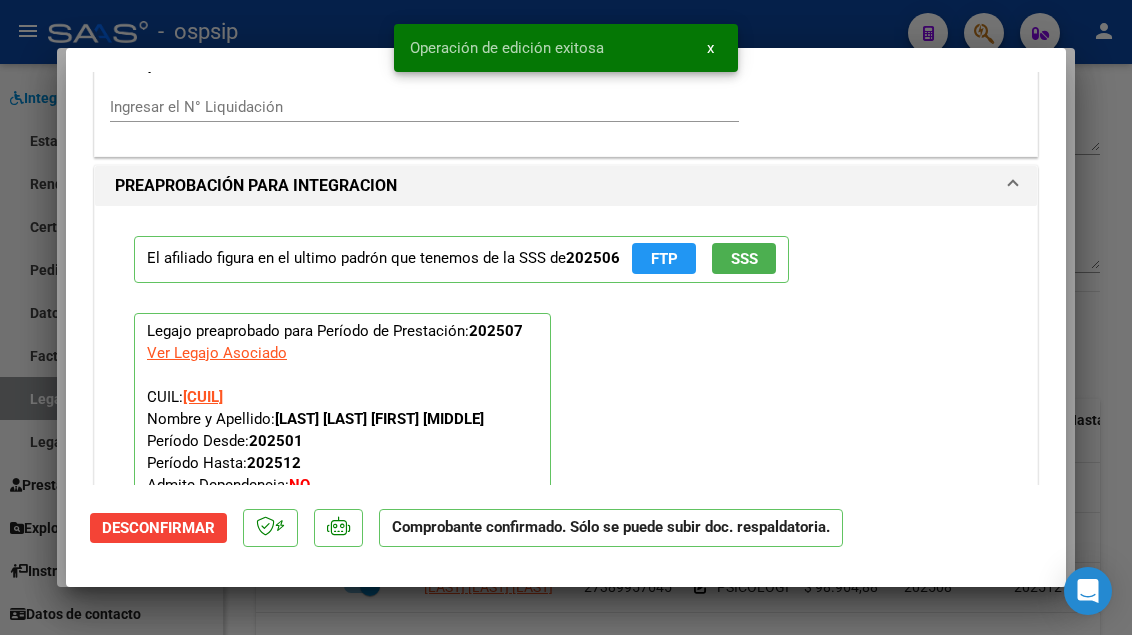 click on "SSS" 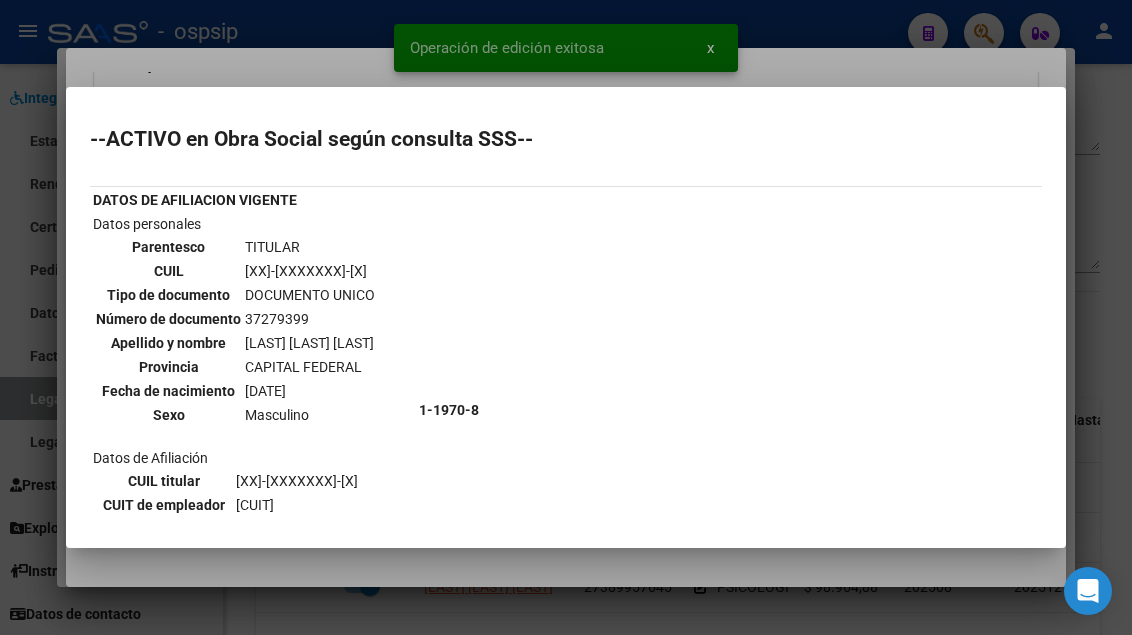 scroll, scrollTop: 500, scrollLeft: 0, axis: vertical 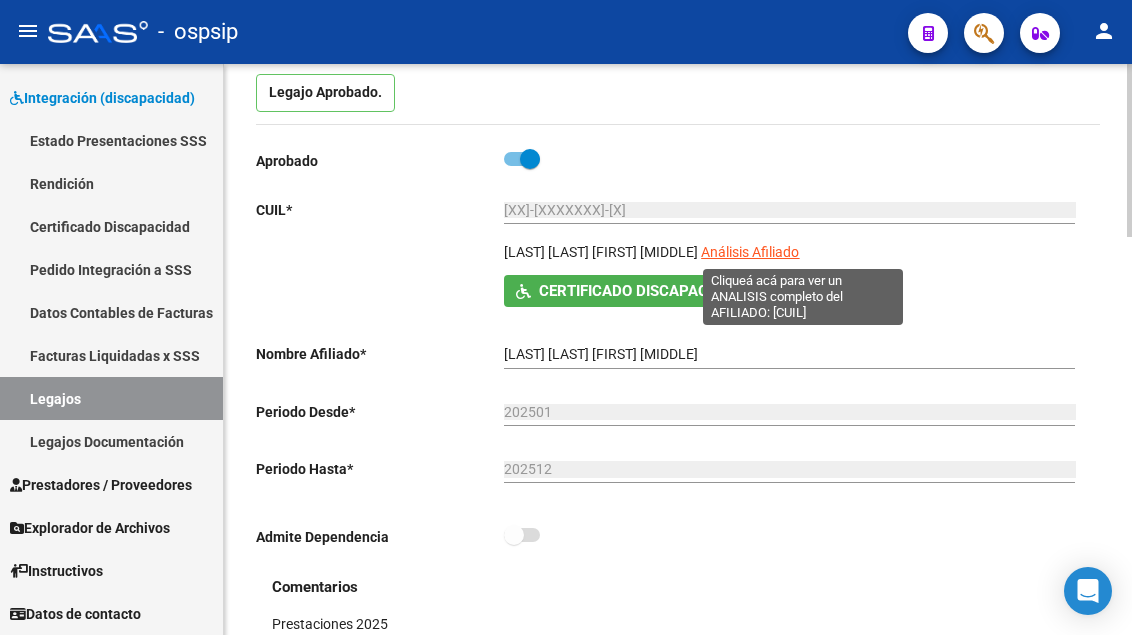 click on "Análisis Afiliado" 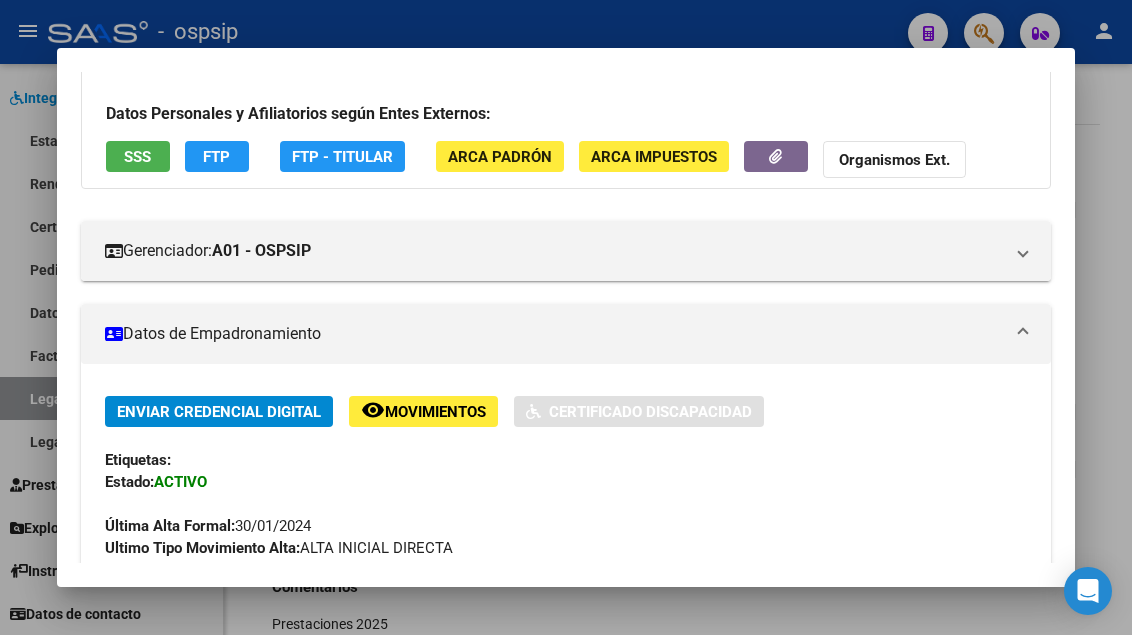 scroll, scrollTop: 400, scrollLeft: 0, axis: vertical 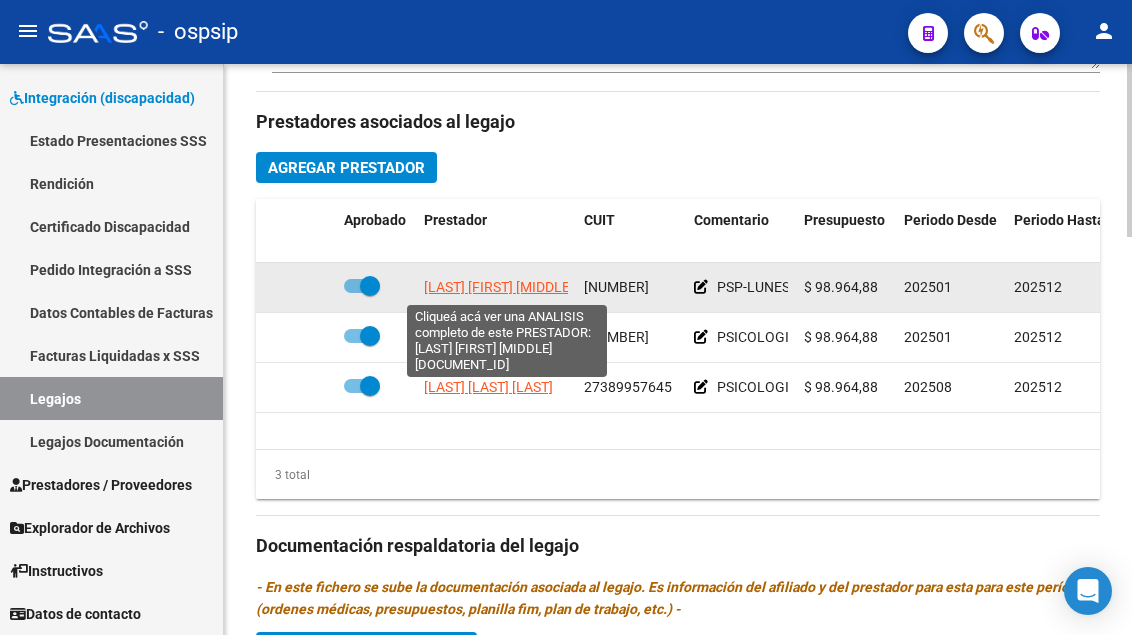 click on "LOPEZ ANALIA VERONICA" 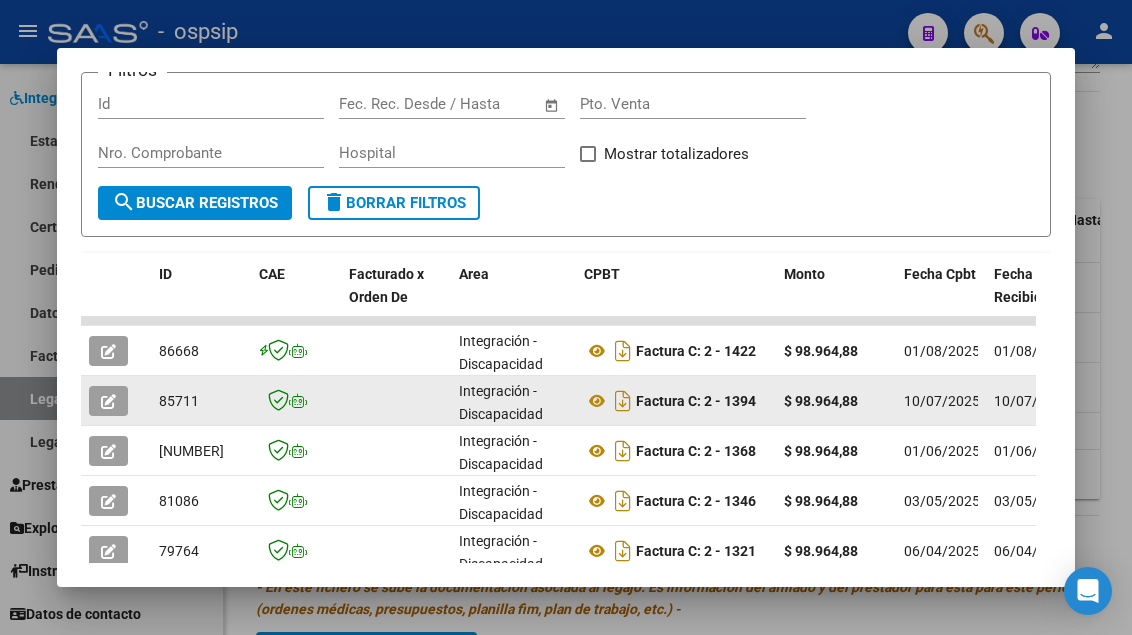 scroll, scrollTop: 530, scrollLeft: 0, axis: vertical 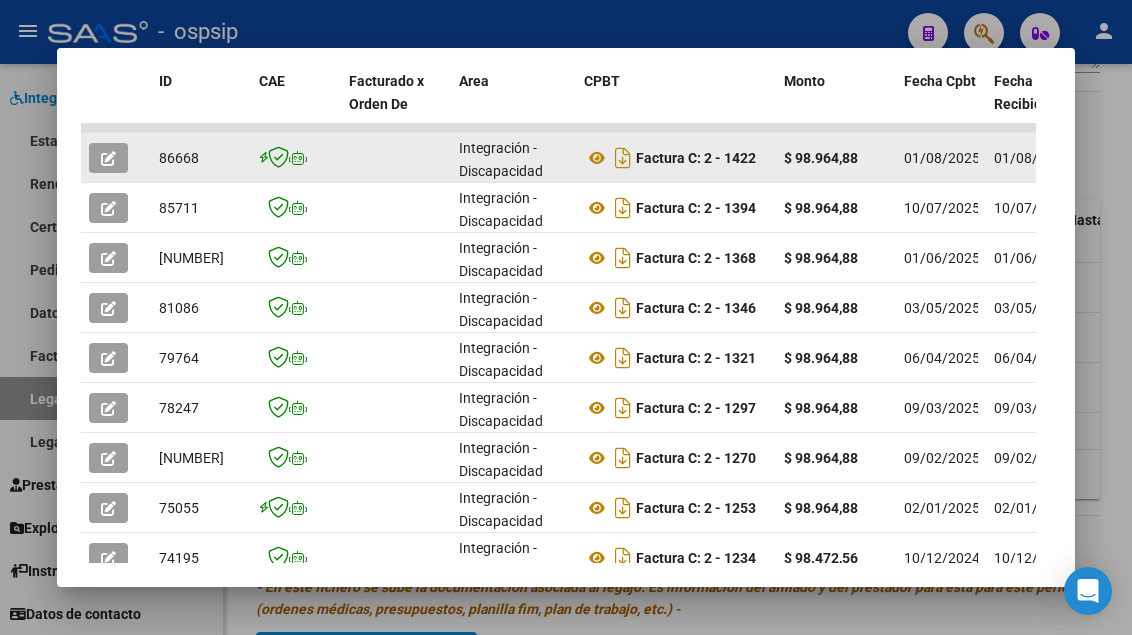 click 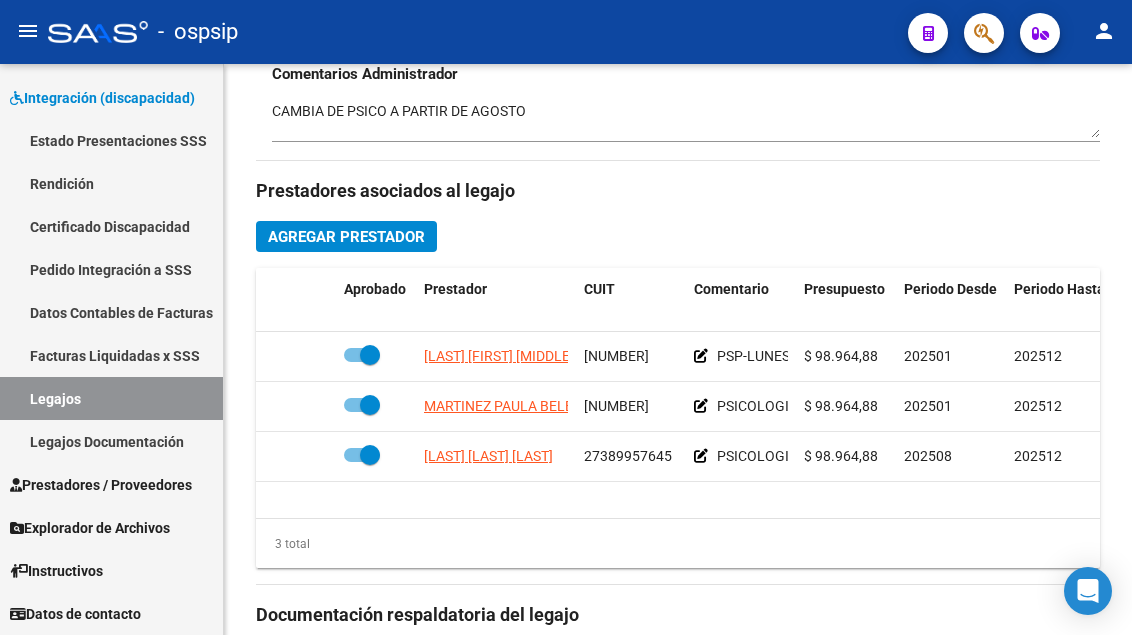 scroll, scrollTop: 700, scrollLeft: 0, axis: vertical 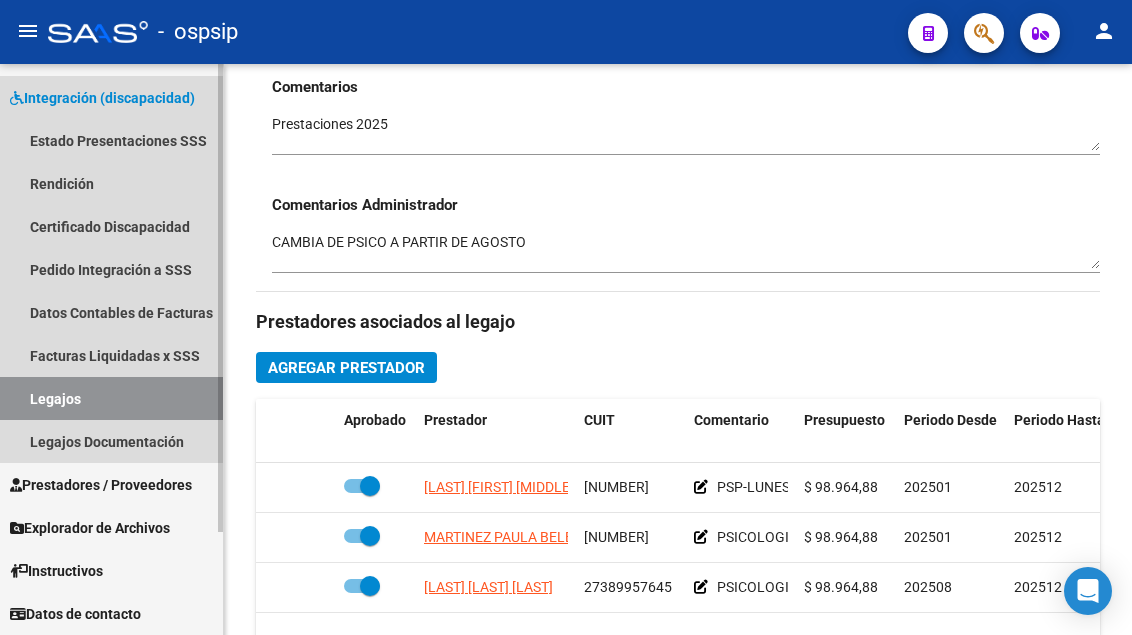 click on "Legajos" at bounding box center [111, 398] 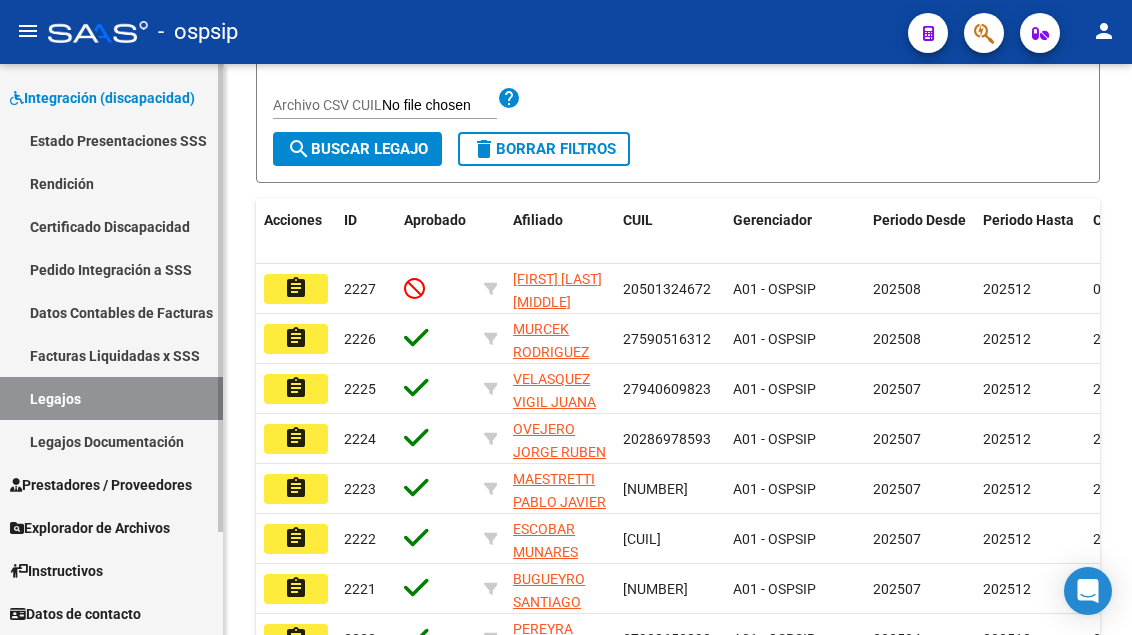 scroll, scrollTop: 400, scrollLeft: 0, axis: vertical 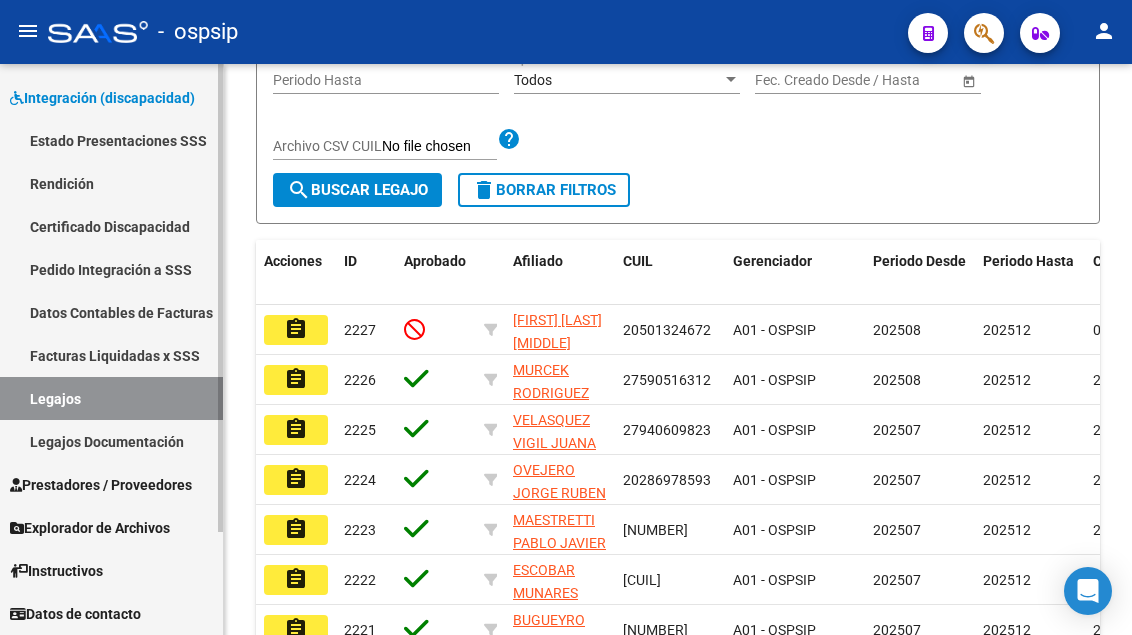 click on "Legajos" at bounding box center (111, 398) 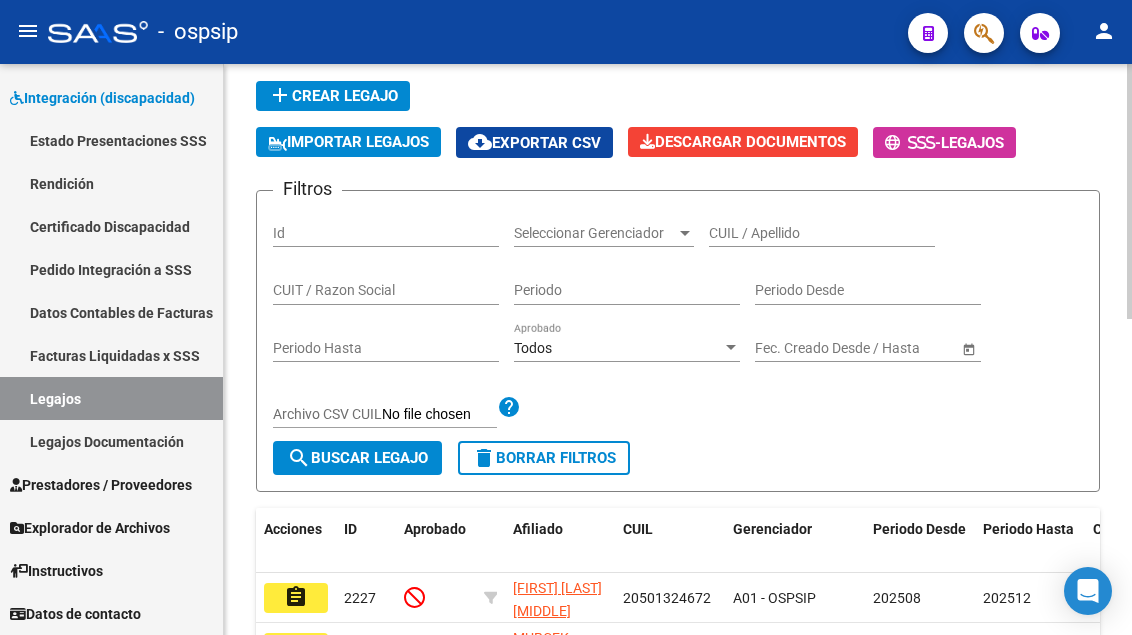 scroll, scrollTop: 100, scrollLeft: 0, axis: vertical 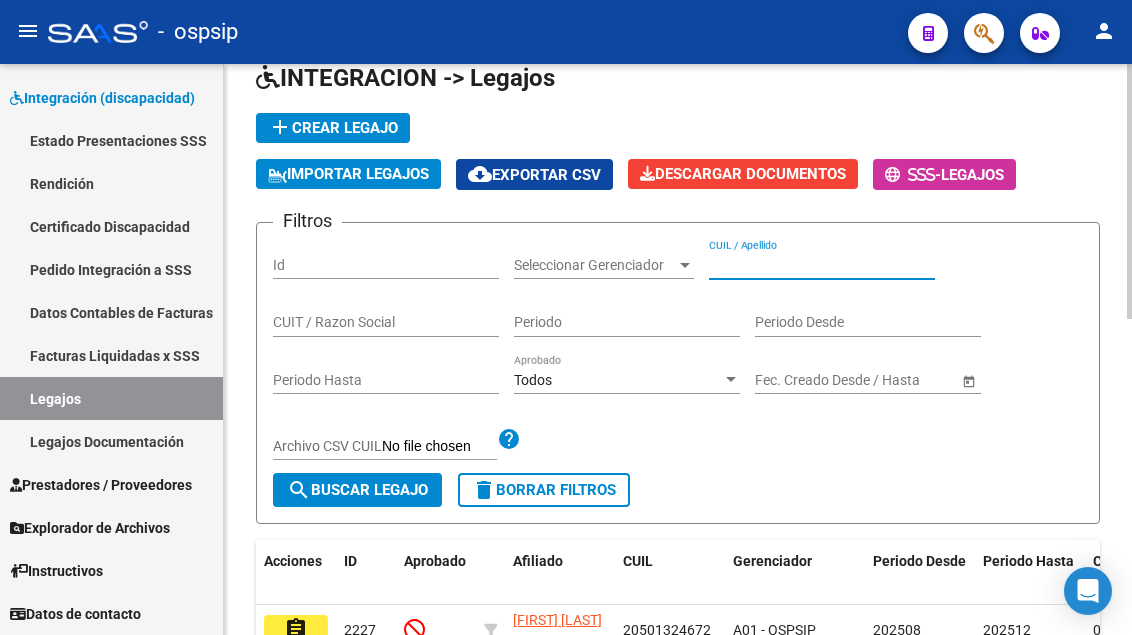 click on "CUIL / Apellido" at bounding box center [822, 265] 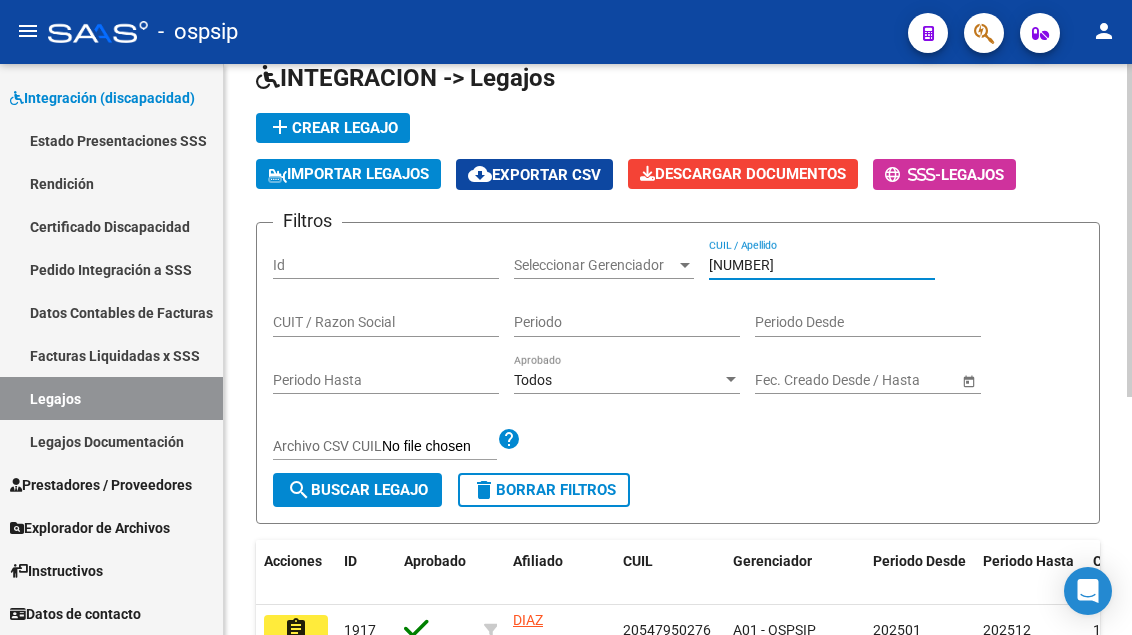 scroll, scrollTop: 200, scrollLeft: 0, axis: vertical 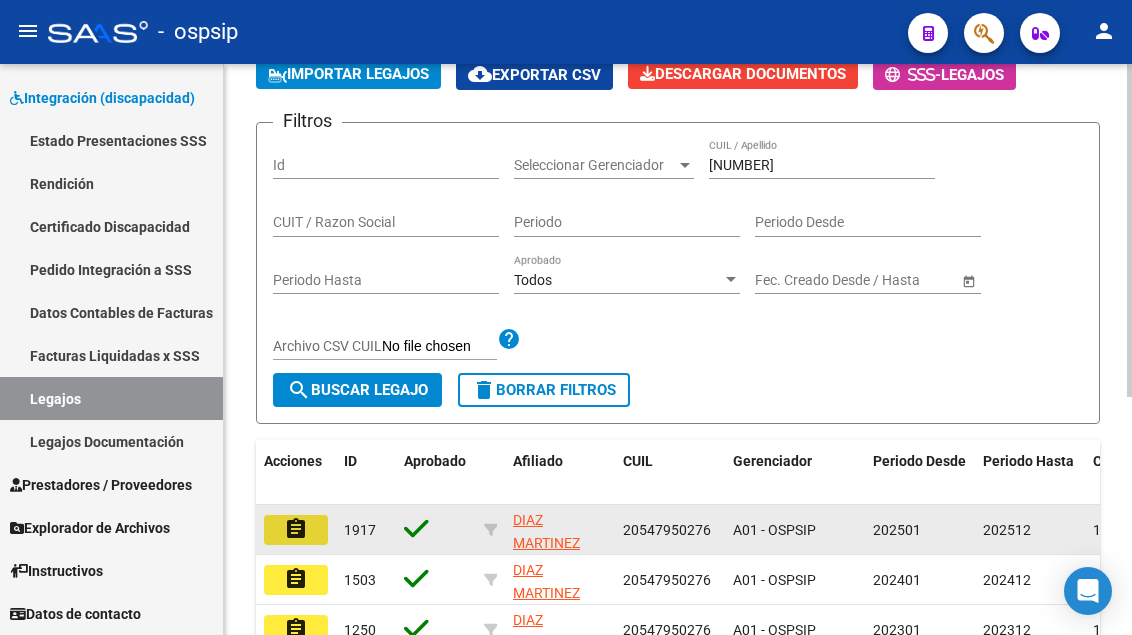 click on "assignment" 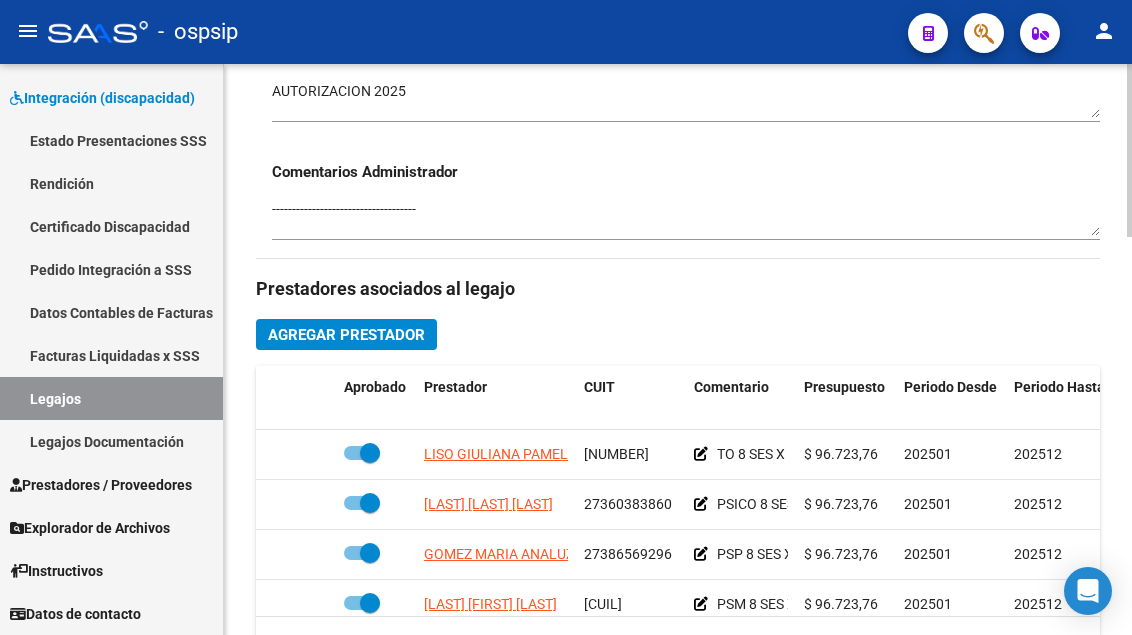 scroll, scrollTop: 800, scrollLeft: 0, axis: vertical 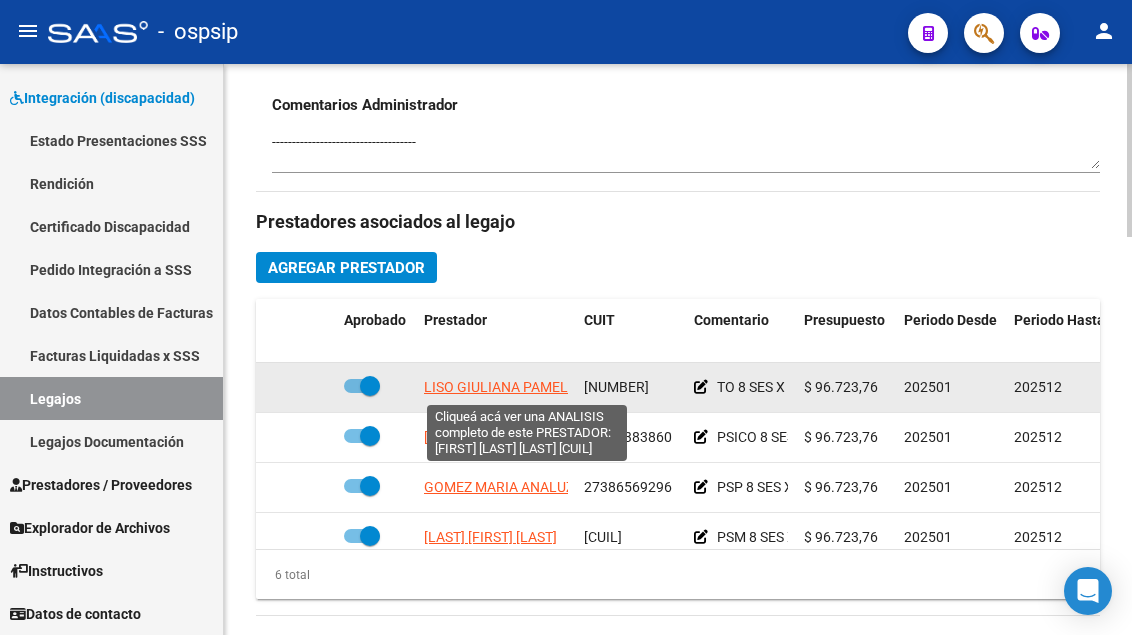 click on "LISO GIULIANA PAMELA SELENE" 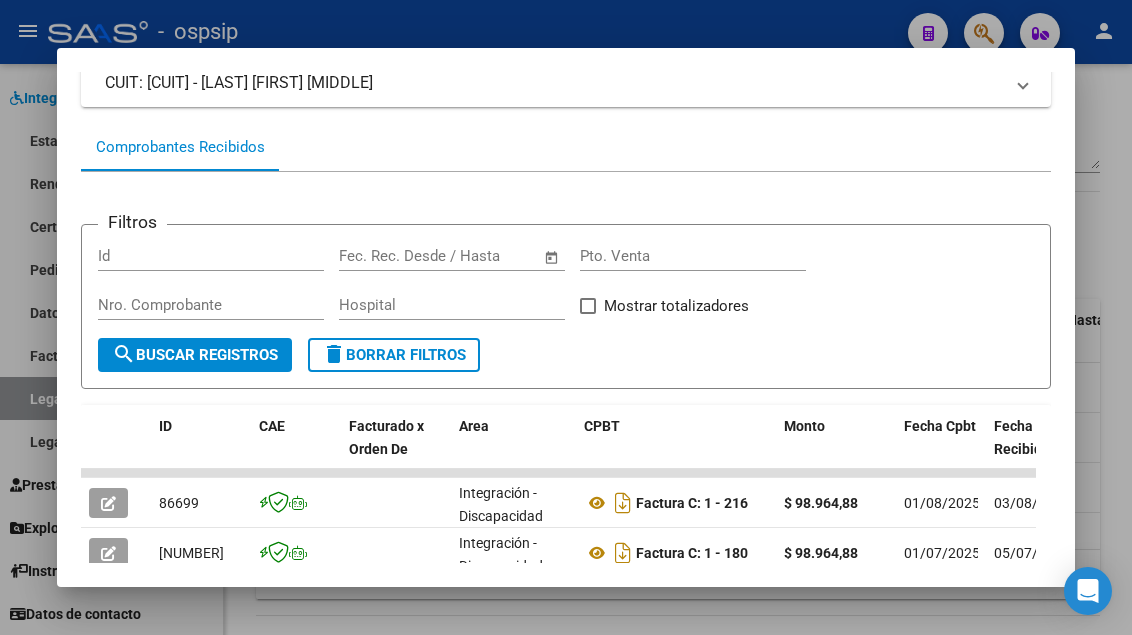scroll, scrollTop: 385, scrollLeft: 0, axis: vertical 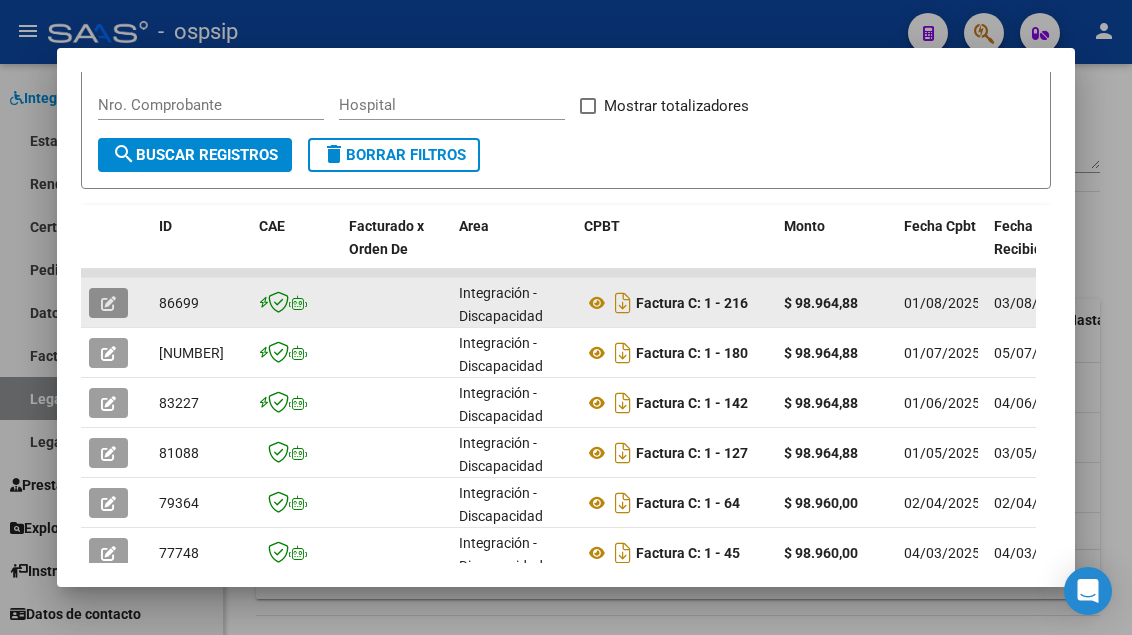 click 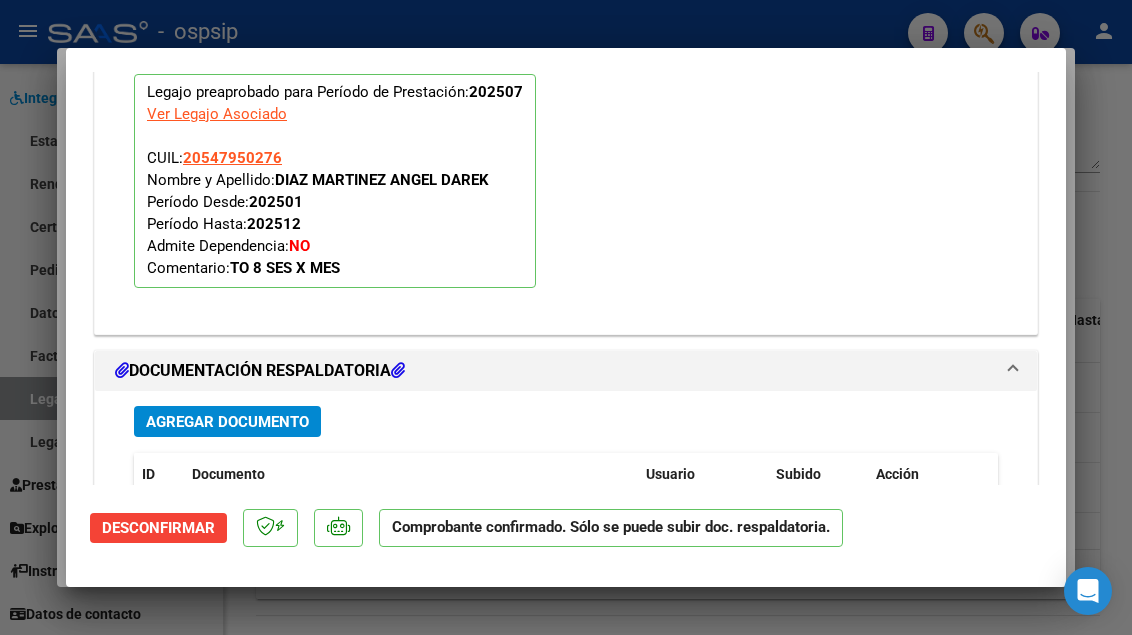 scroll, scrollTop: 2531, scrollLeft: 0, axis: vertical 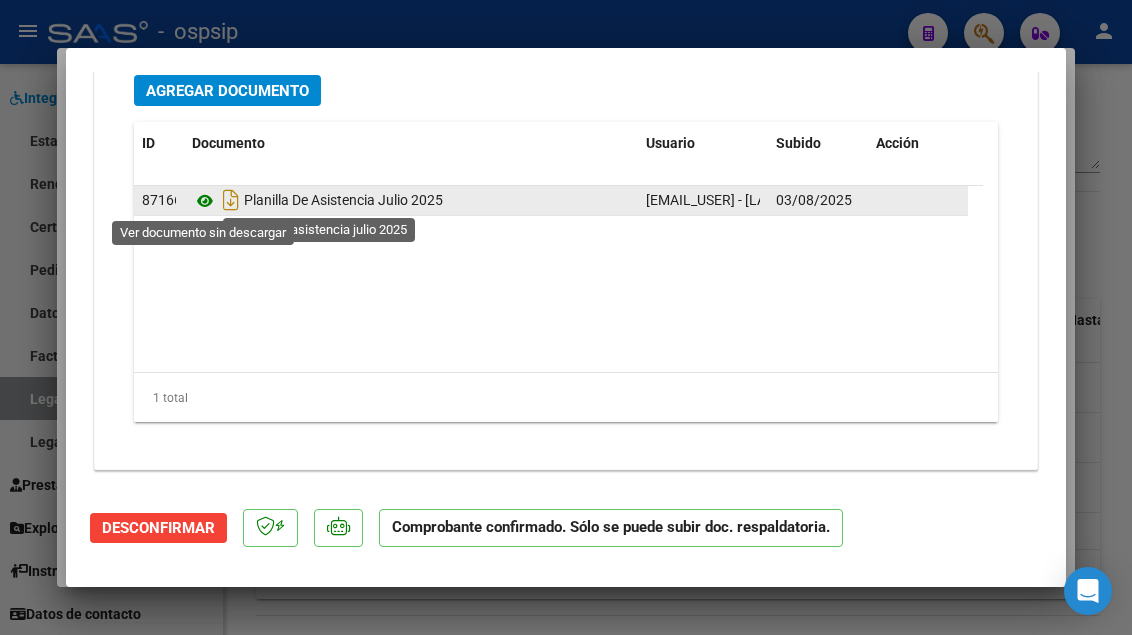 click 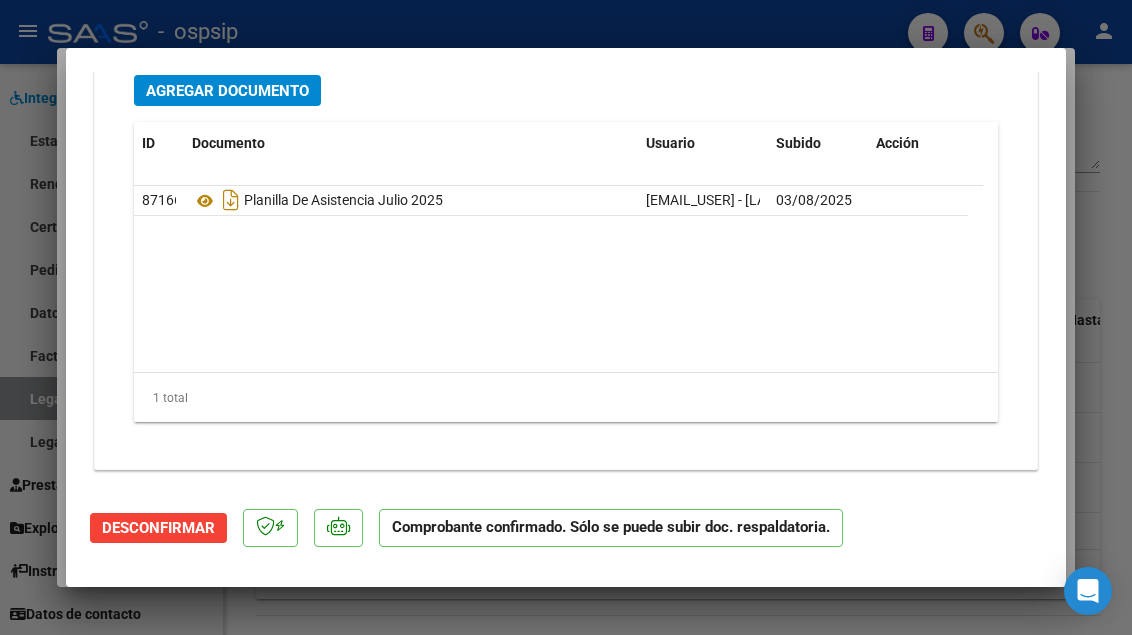 click at bounding box center [566, 317] 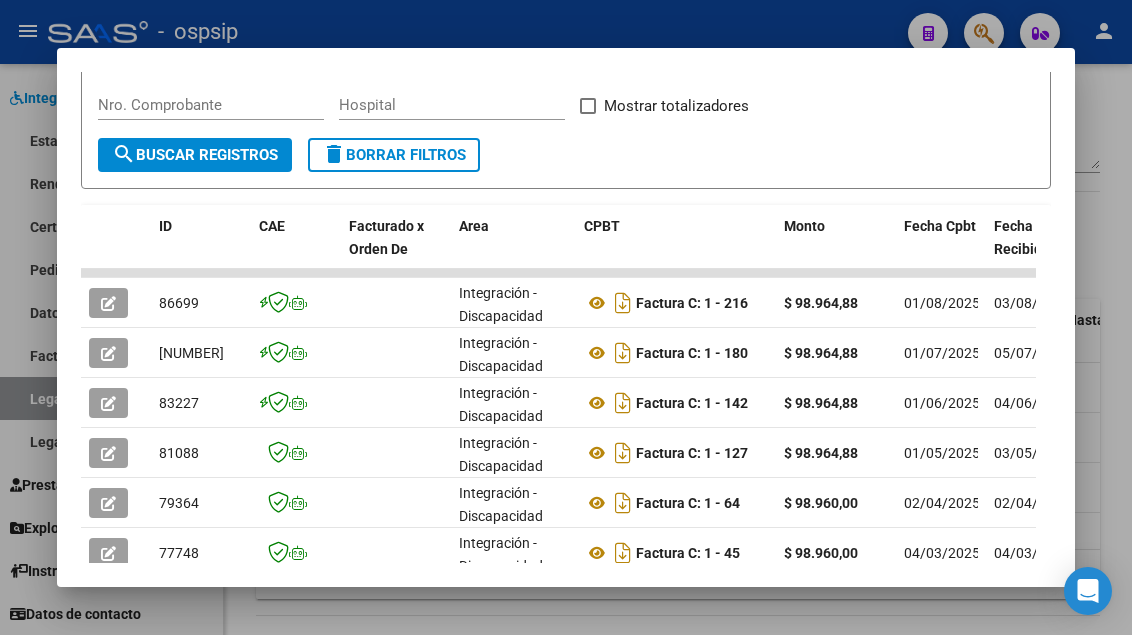 click at bounding box center (566, 317) 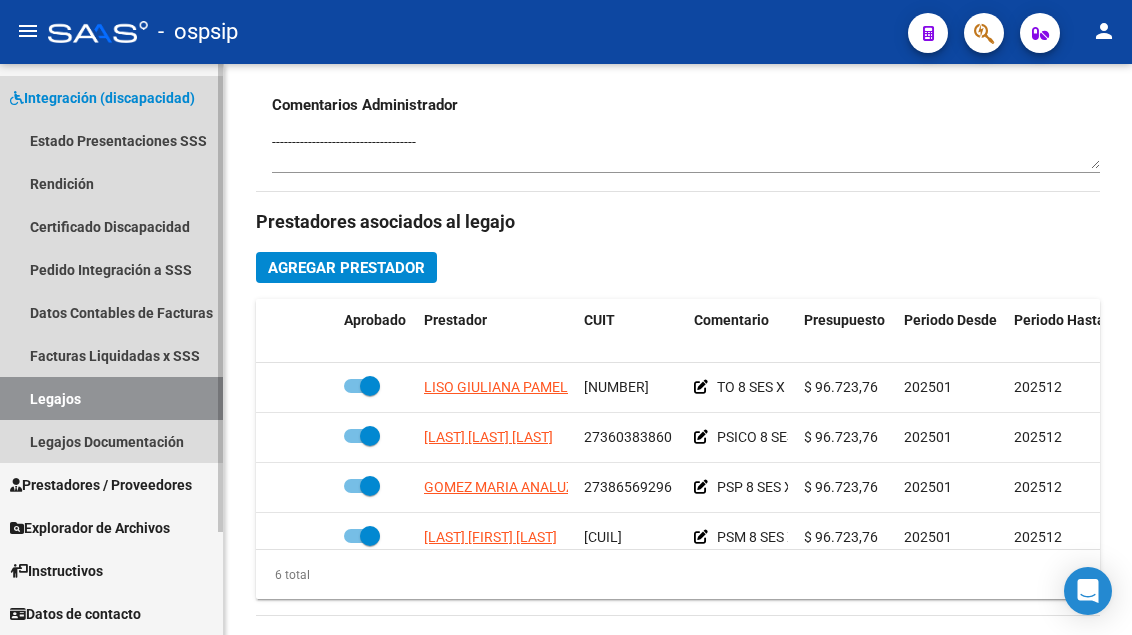 click on "Legajos" at bounding box center [111, 398] 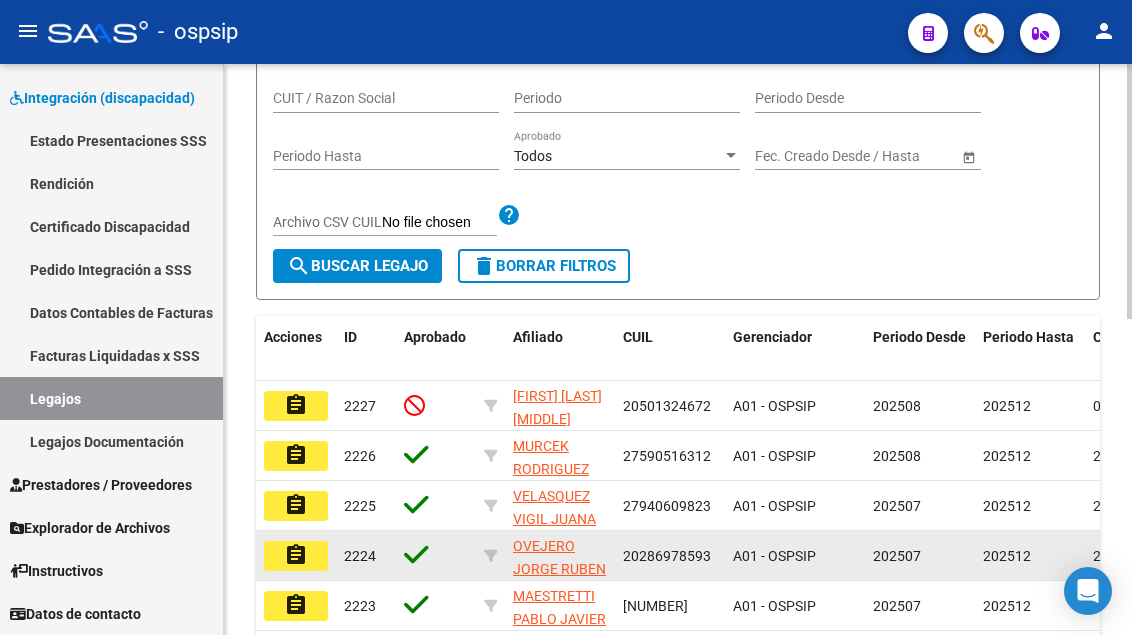 scroll, scrollTop: 208, scrollLeft: 0, axis: vertical 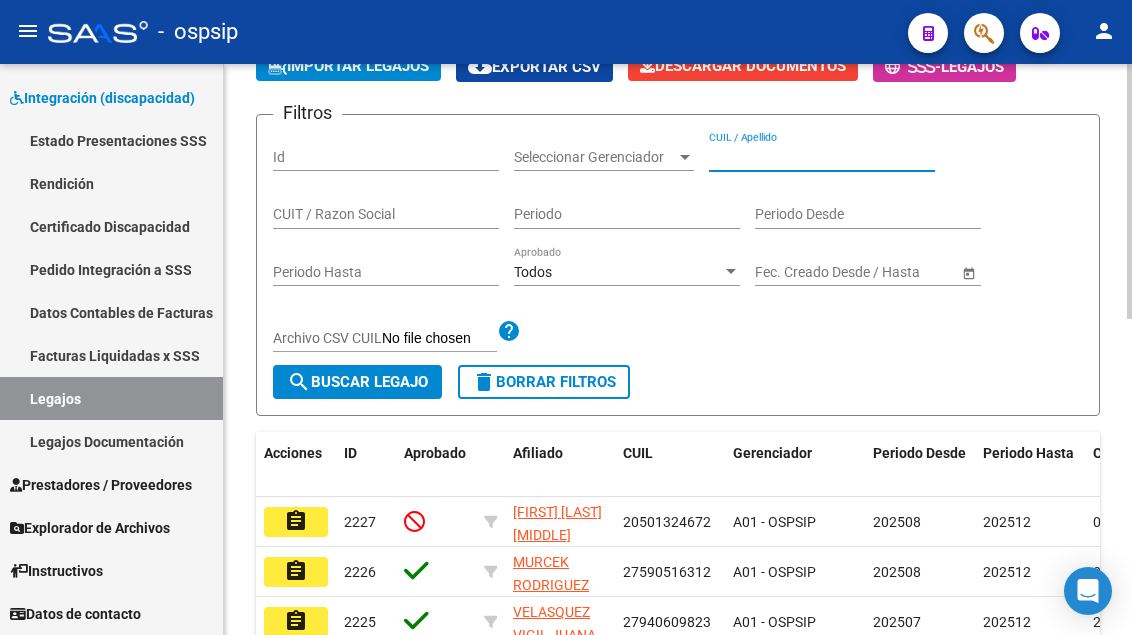 click on "CUIL / Apellido" at bounding box center (822, 157) 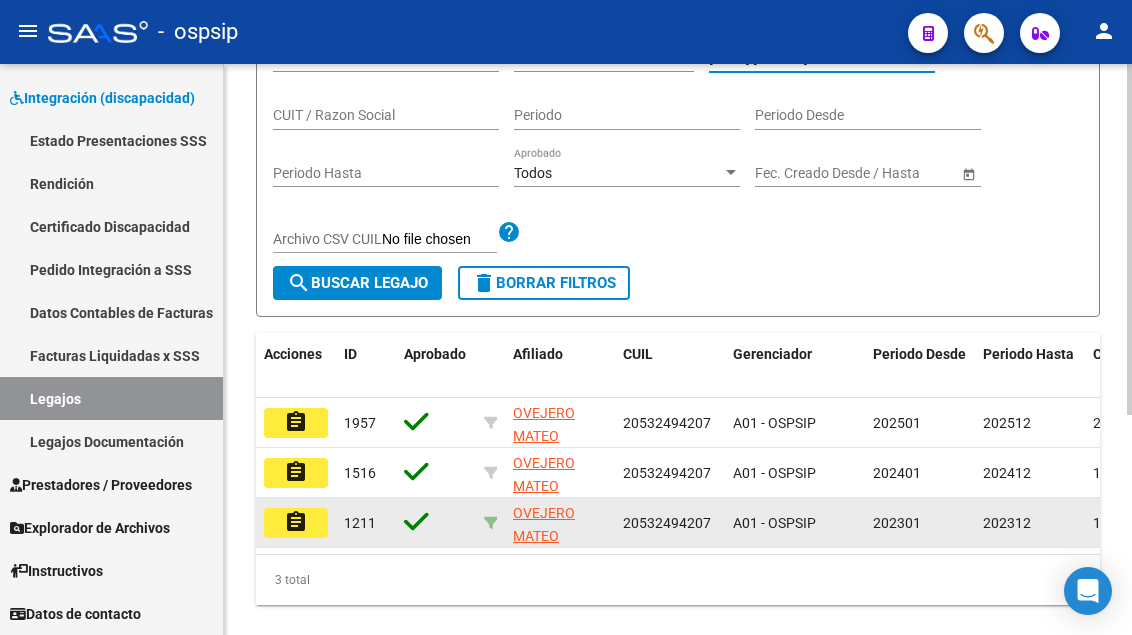 scroll, scrollTop: 308, scrollLeft: 0, axis: vertical 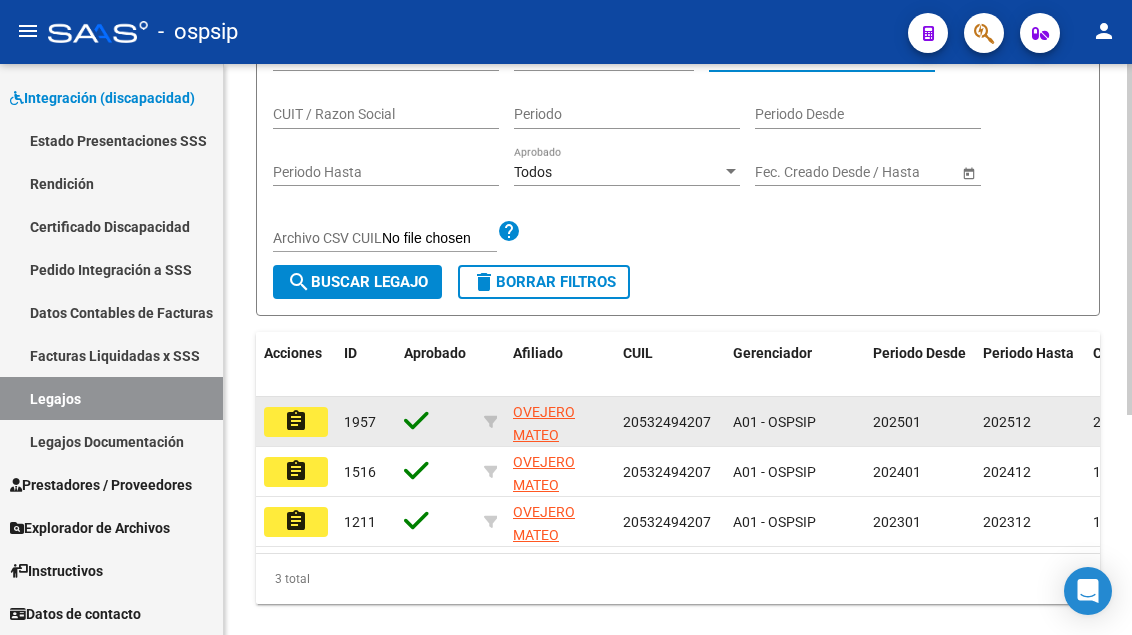 click on "assignment" 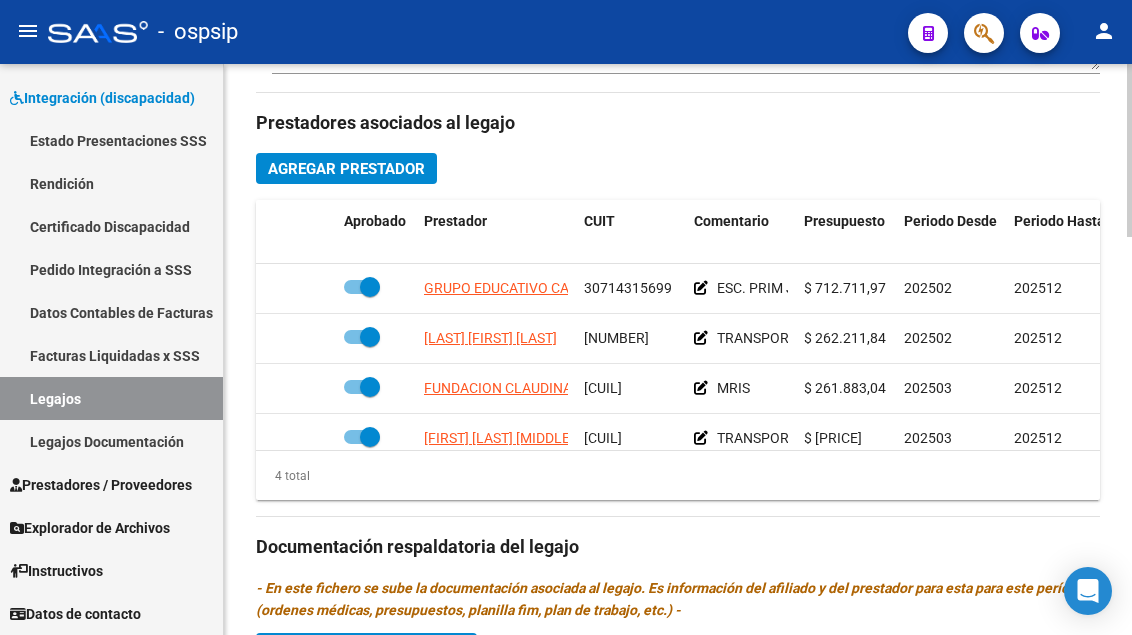 scroll, scrollTop: 900, scrollLeft: 0, axis: vertical 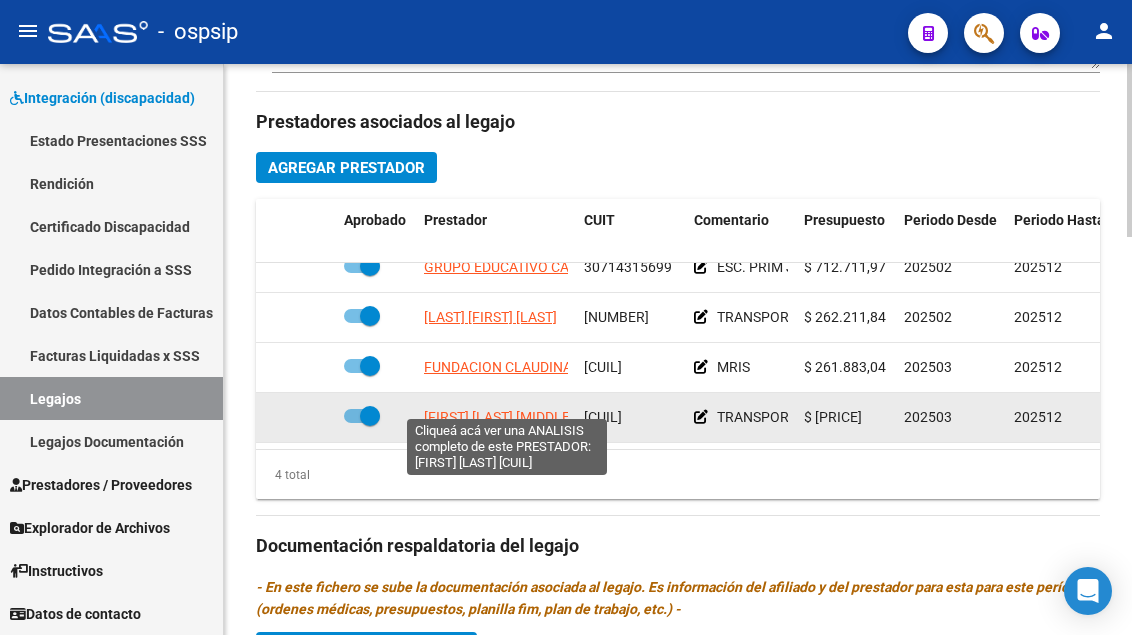 click on "FERNANDEZ LESLIE DANA" 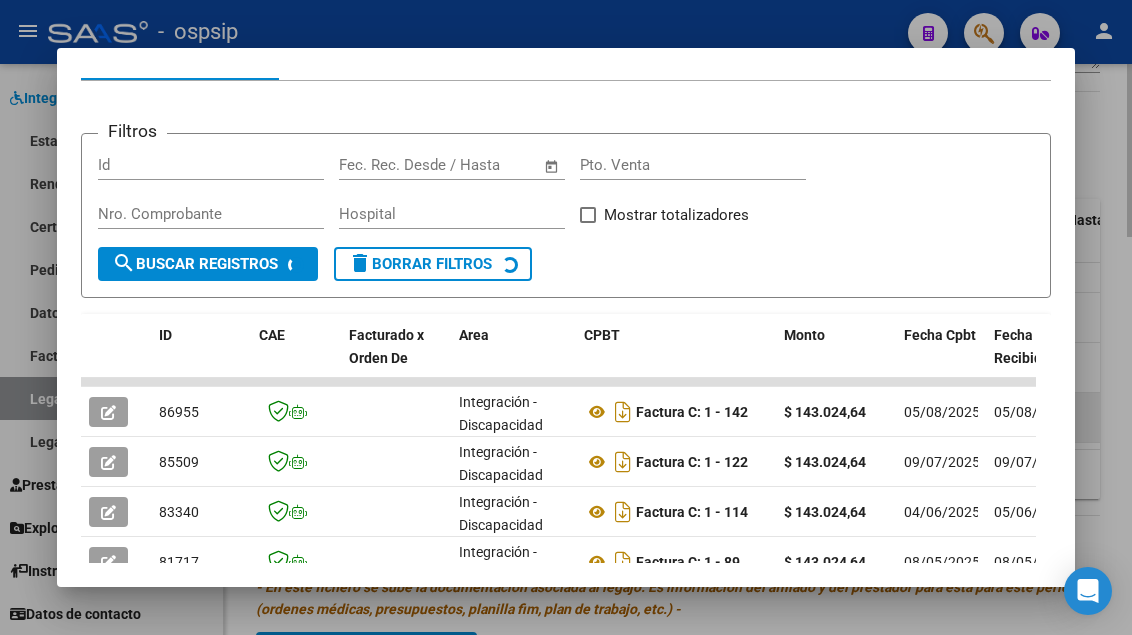 scroll, scrollTop: 385, scrollLeft: 0, axis: vertical 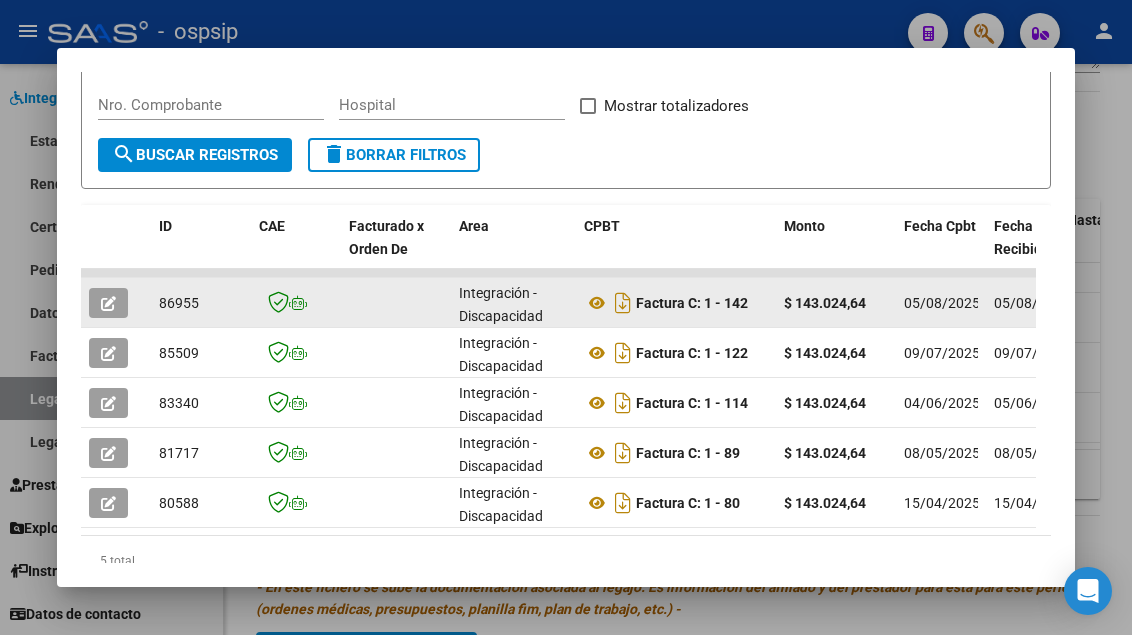 click 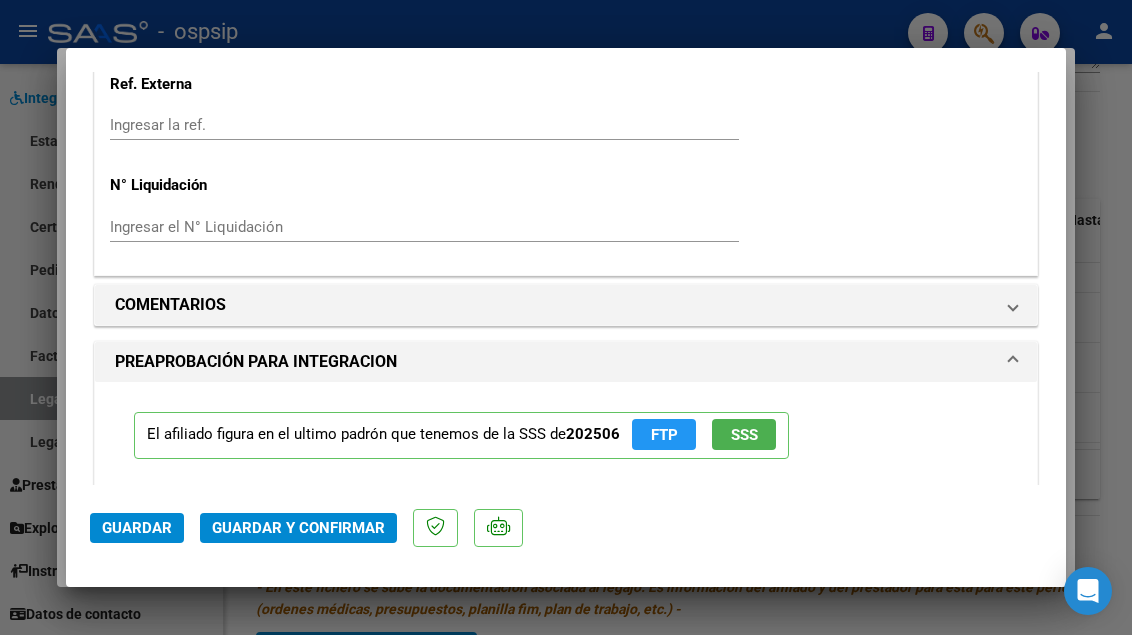 scroll, scrollTop: 1700, scrollLeft: 0, axis: vertical 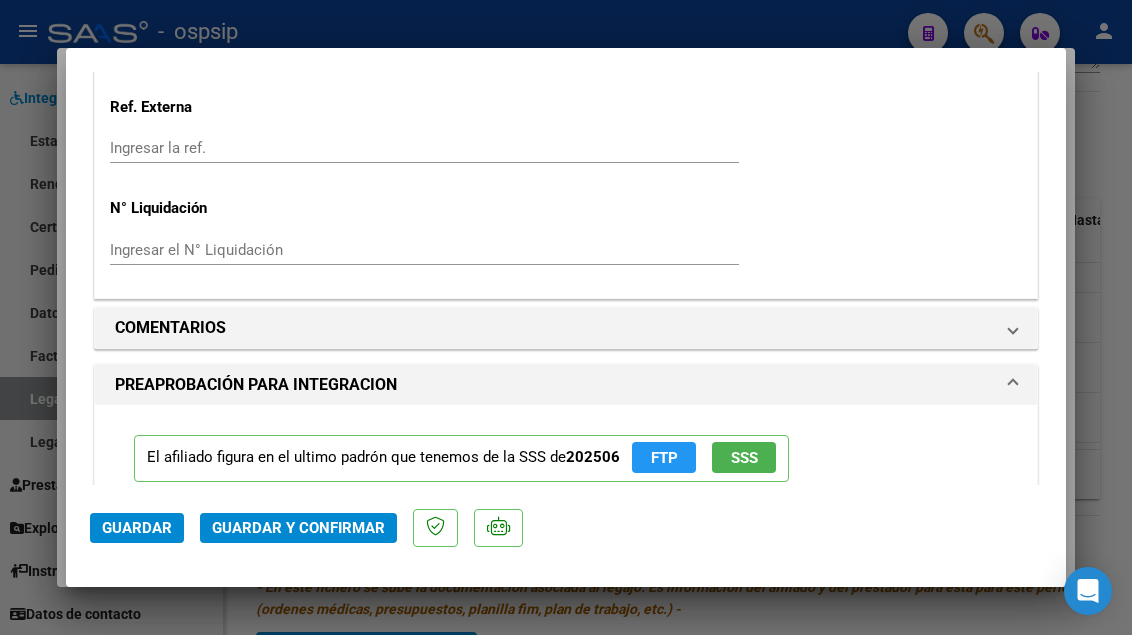 click at bounding box center (566, 317) 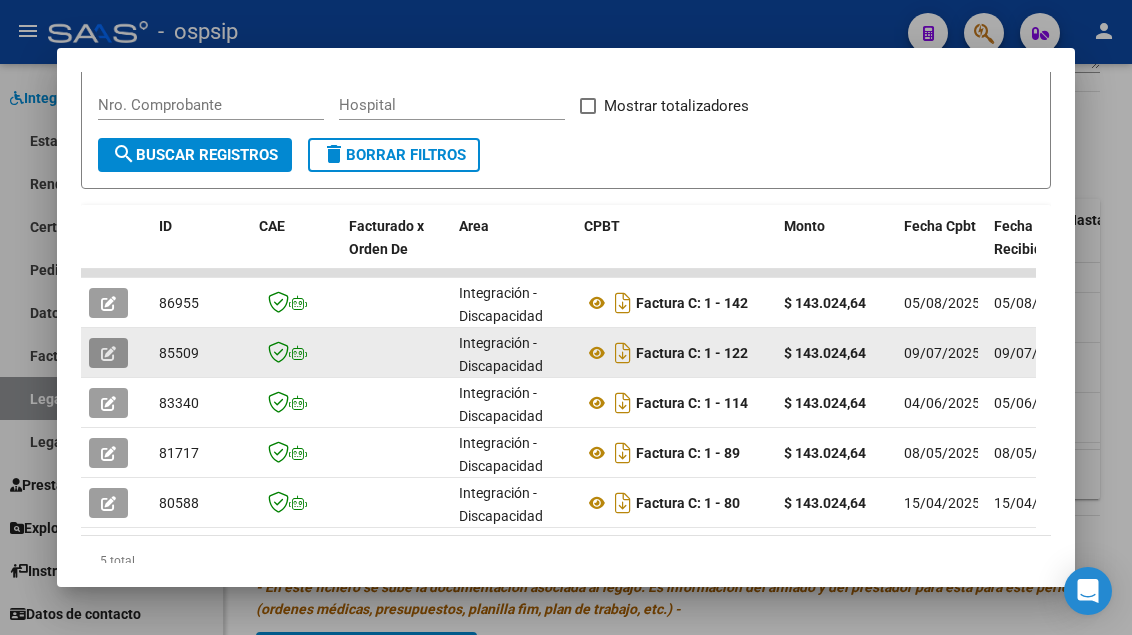 click 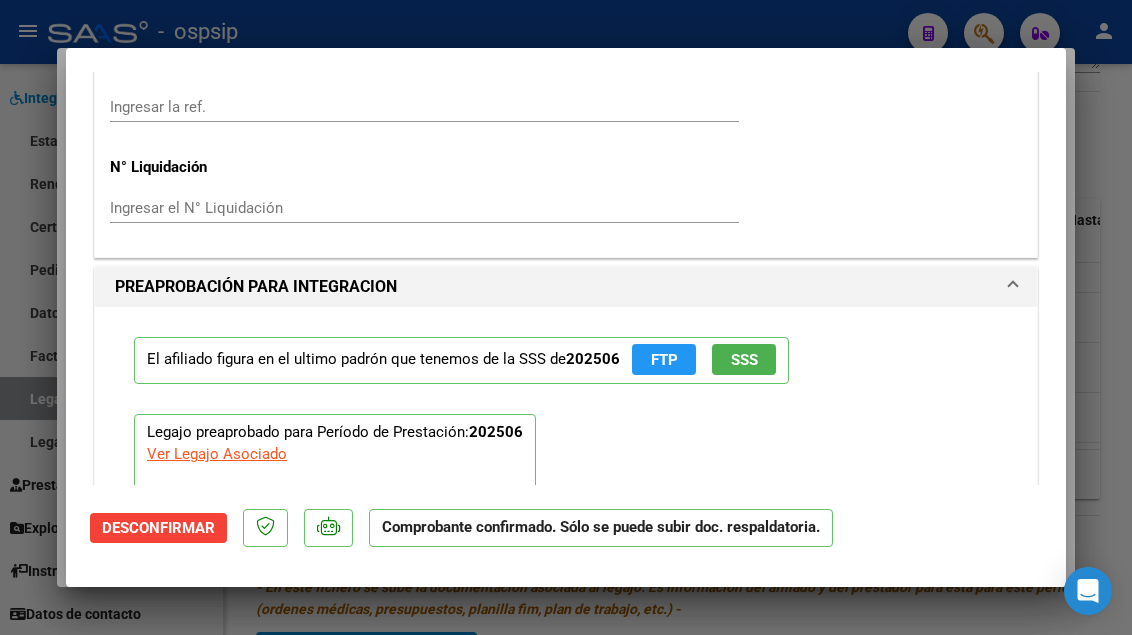 scroll, scrollTop: 2200, scrollLeft: 0, axis: vertical 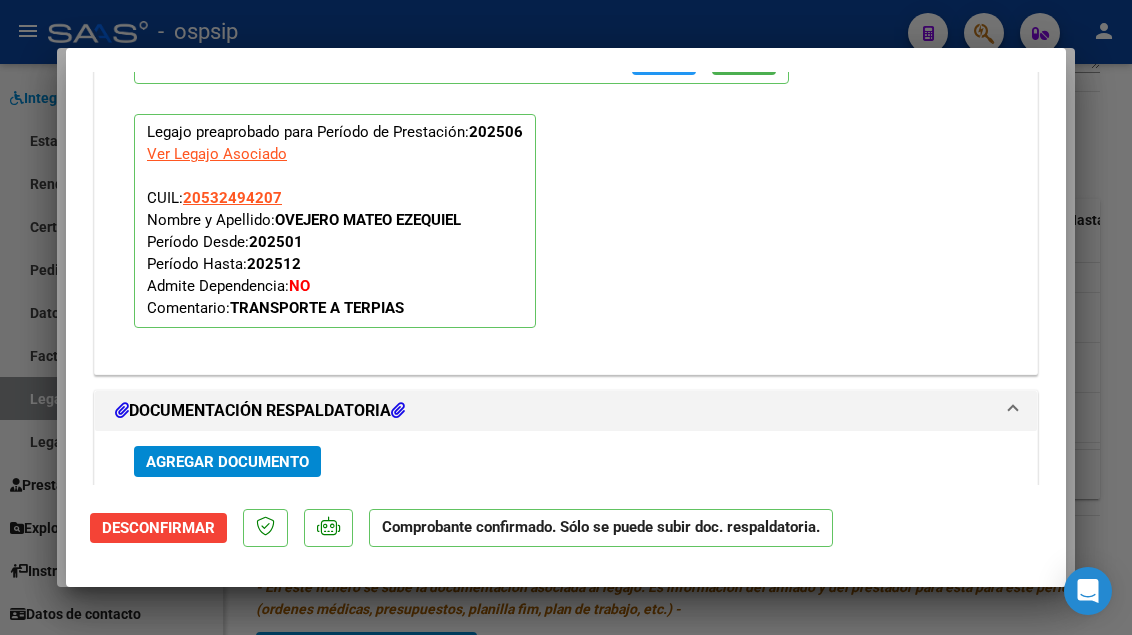 click at bounding box center (566, 317) 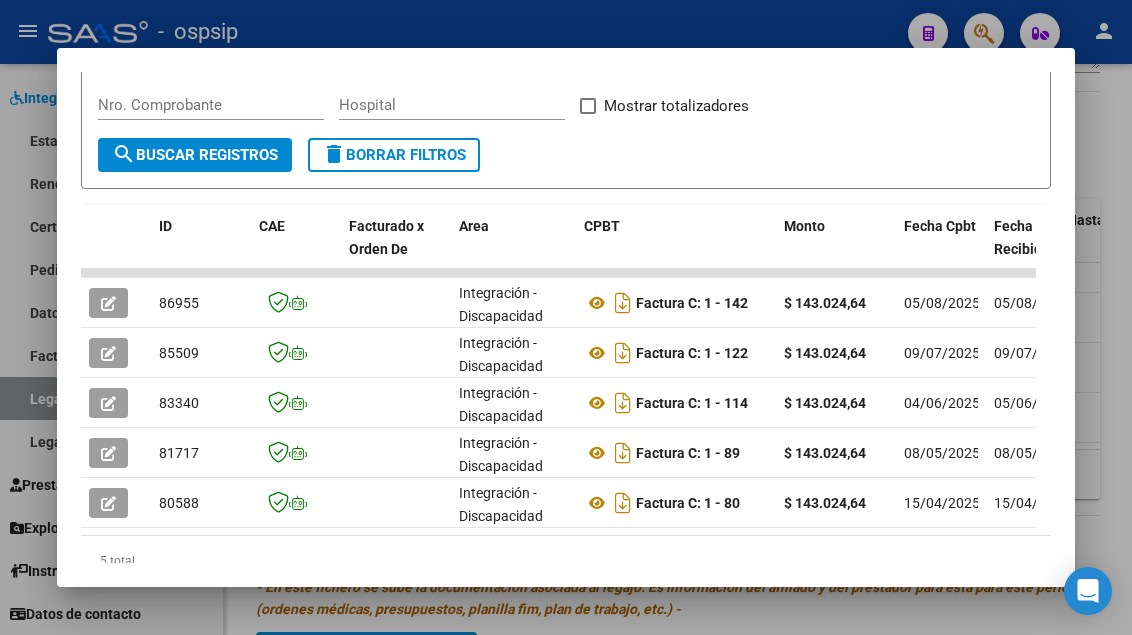 click at bounding box center [566, 317] 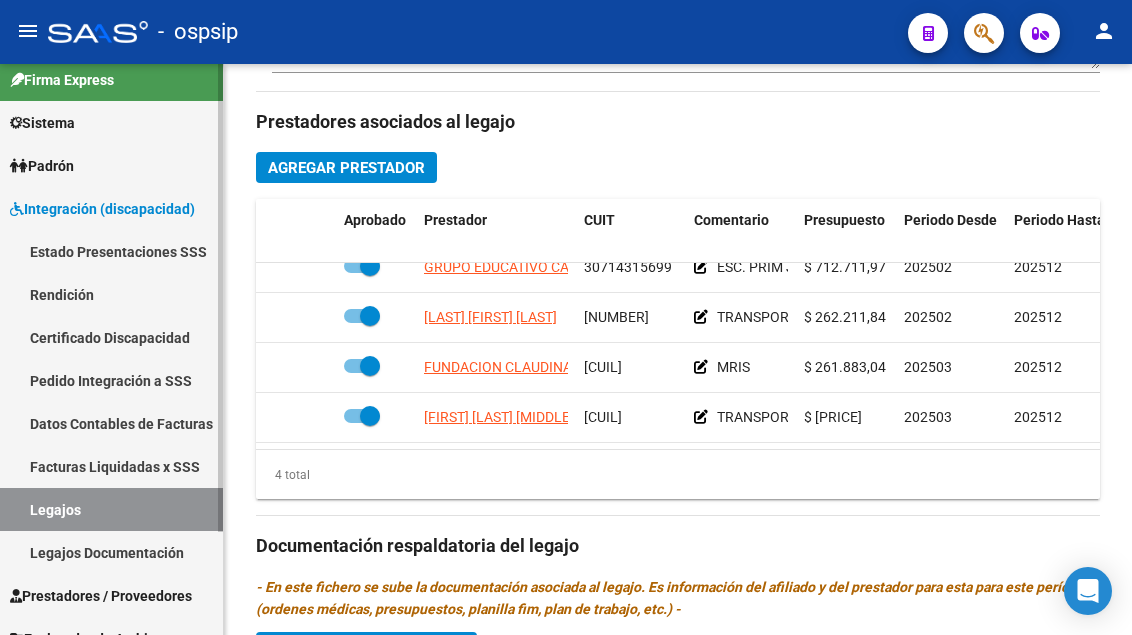 scroll, scrollTop: 0, scrollLeft: 0, axis: both 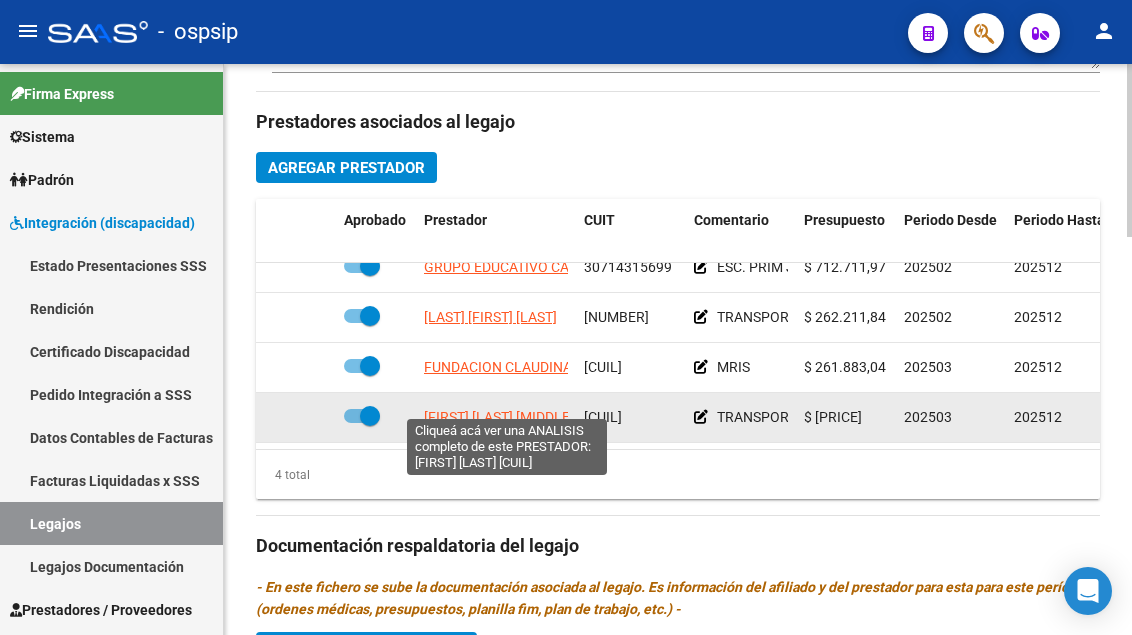 click on "FERNANDEZ LESLIE DANA" 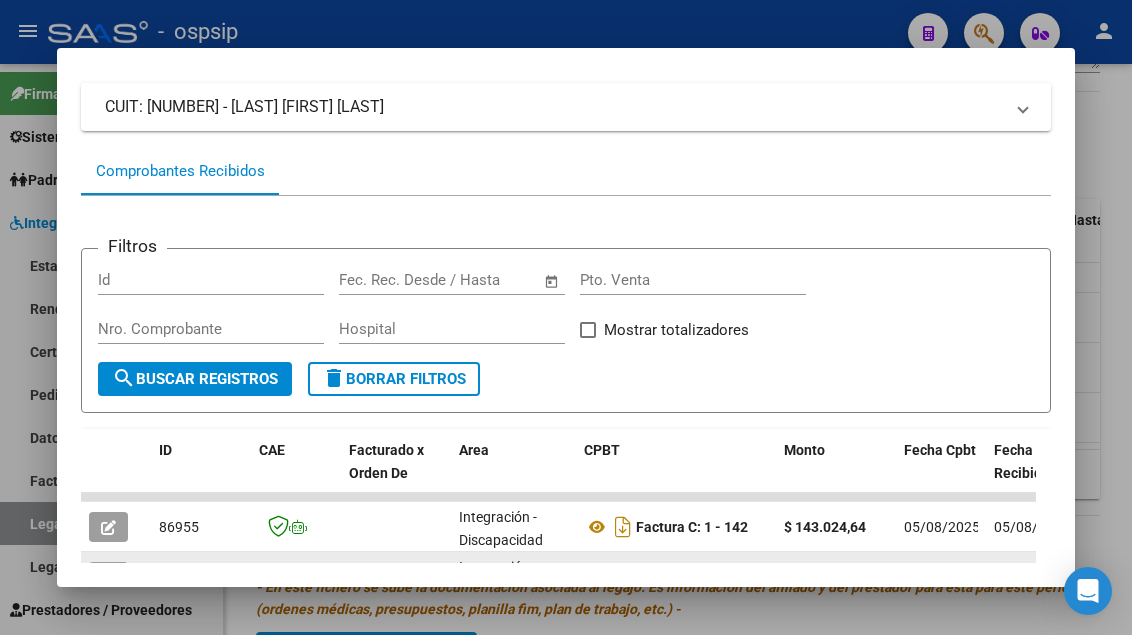 scroll, scrollTop: 61, scrollLeft: 0, axis: vertical 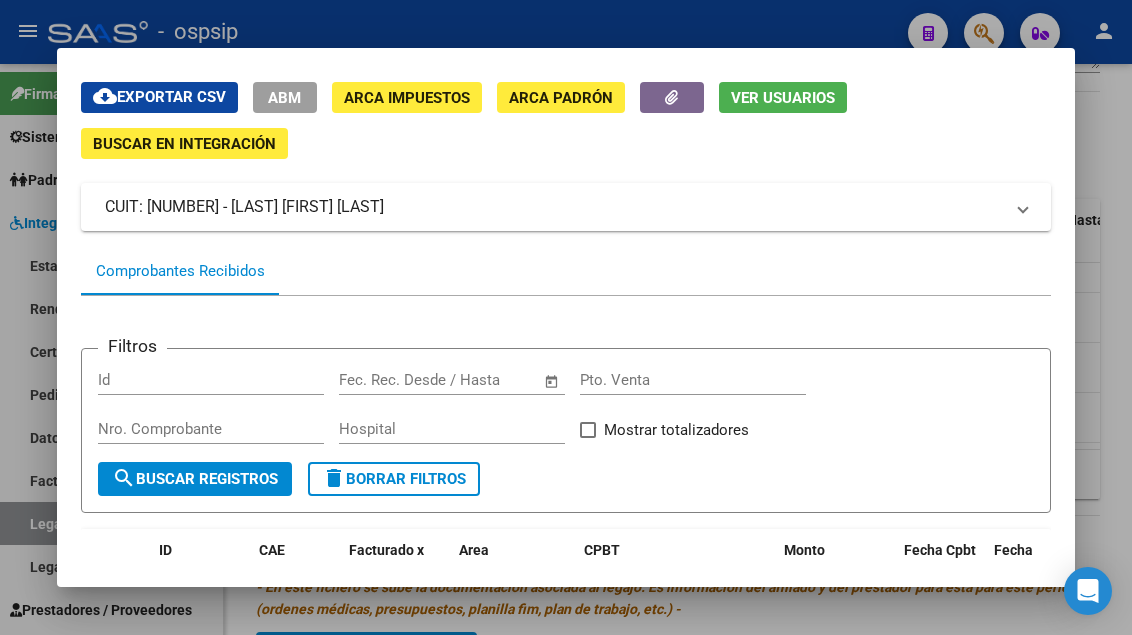click on "Ver Usuarios" 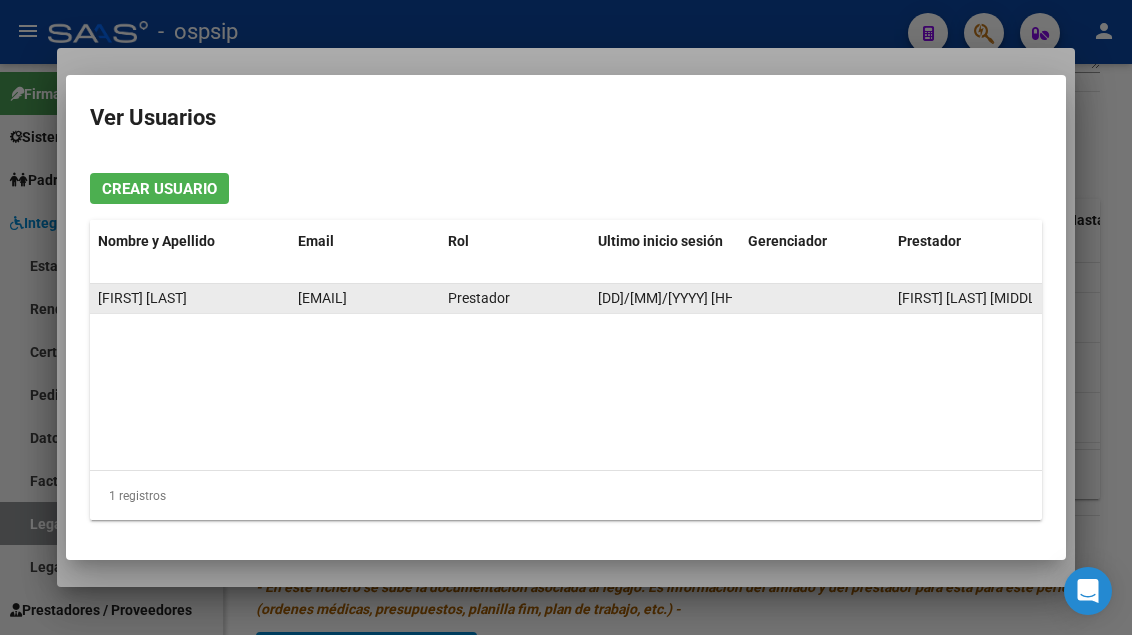 click on "trasladoscaminoscuidados@gmail.com" 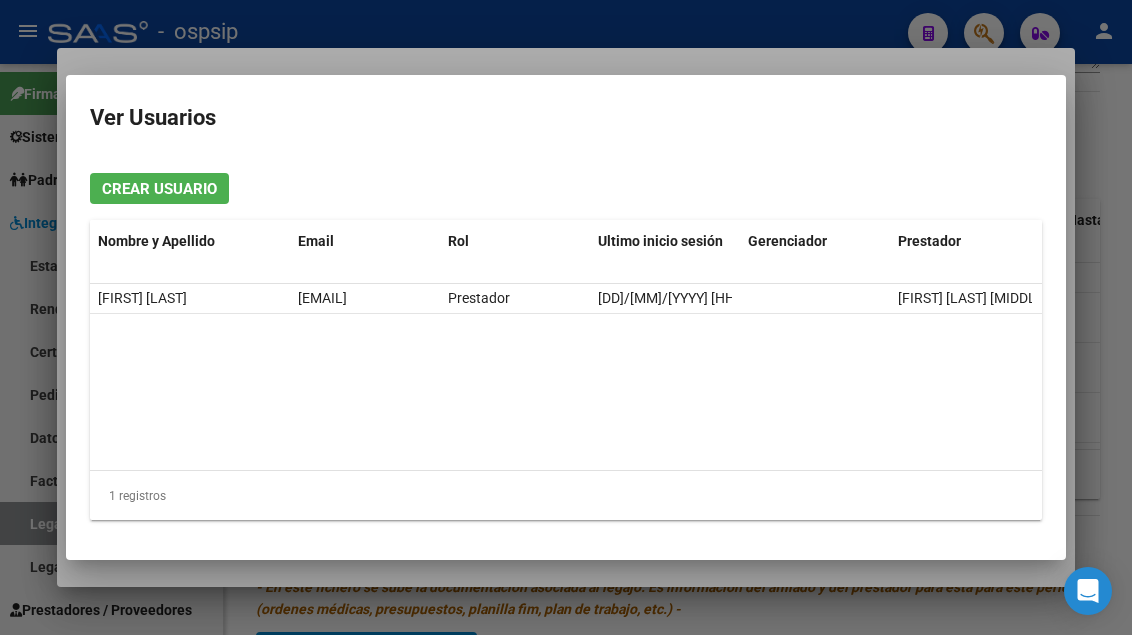 click at bounding box center (566, 317) 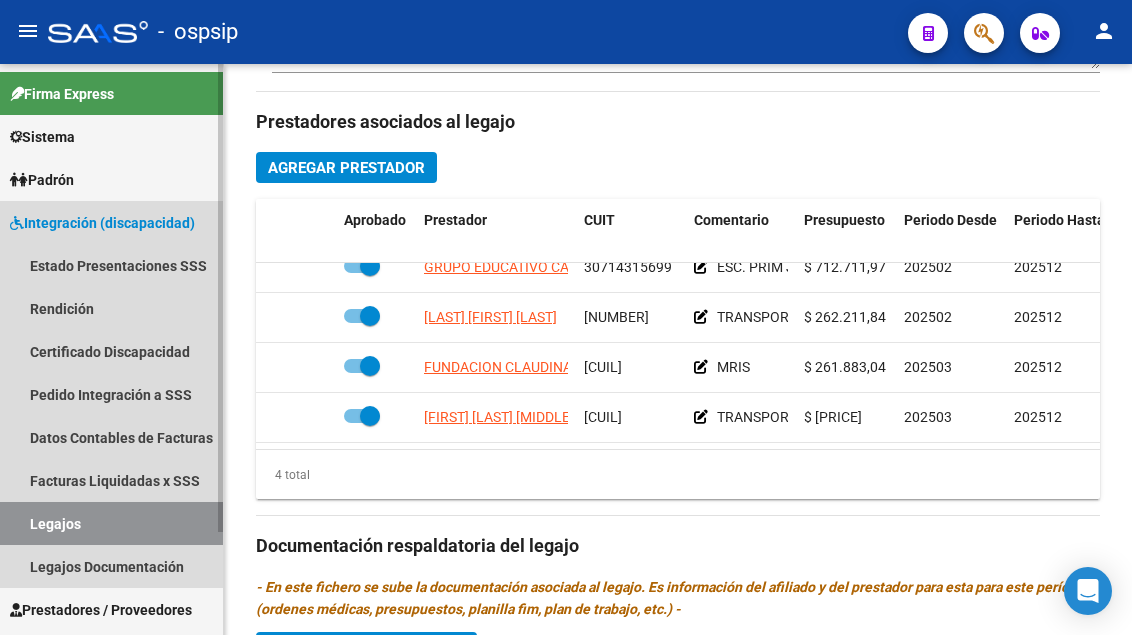 click on "Legajos" at bounding box center (111, 523) 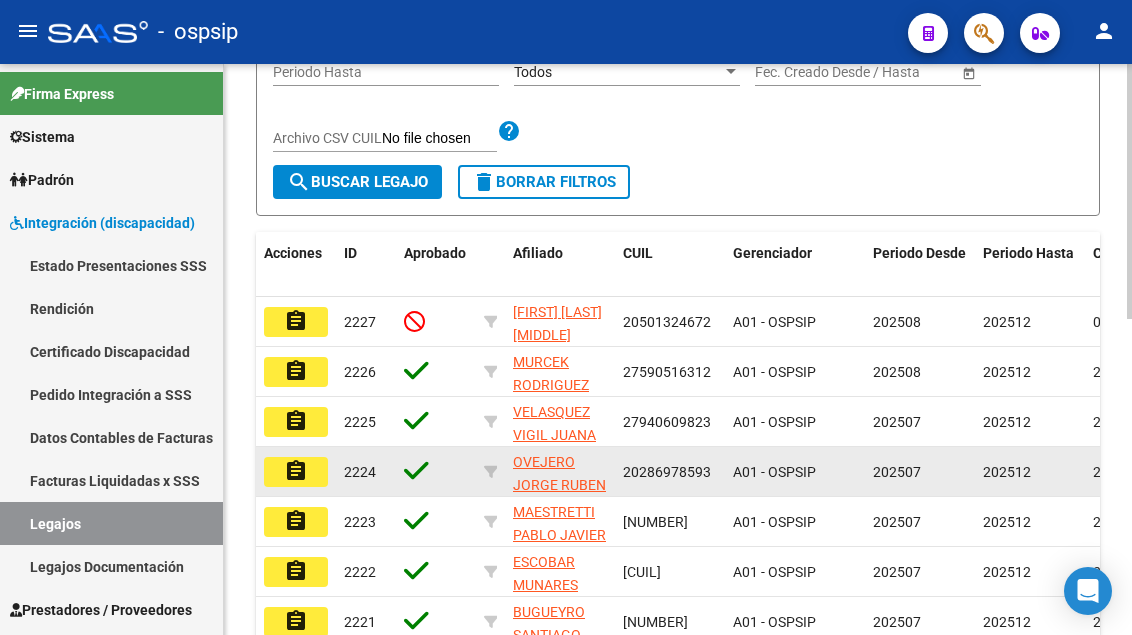 scroll, scrollTop: 208, scrollLeft: 0, axis: vertical 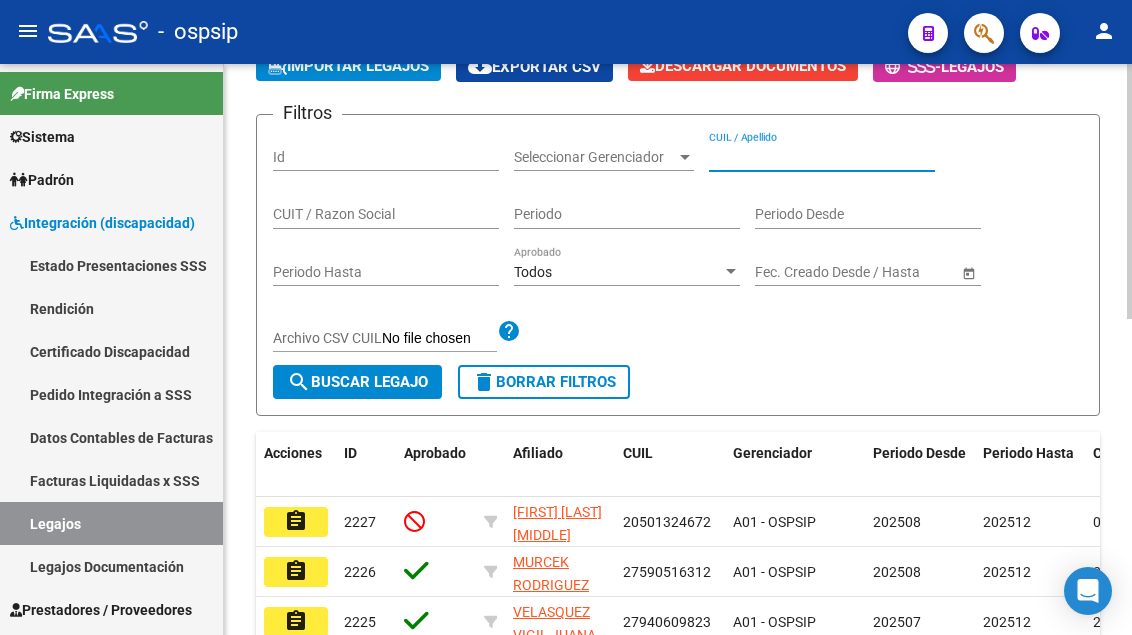 click on "CUIL / Apellido" at bounding box center [822, 157] 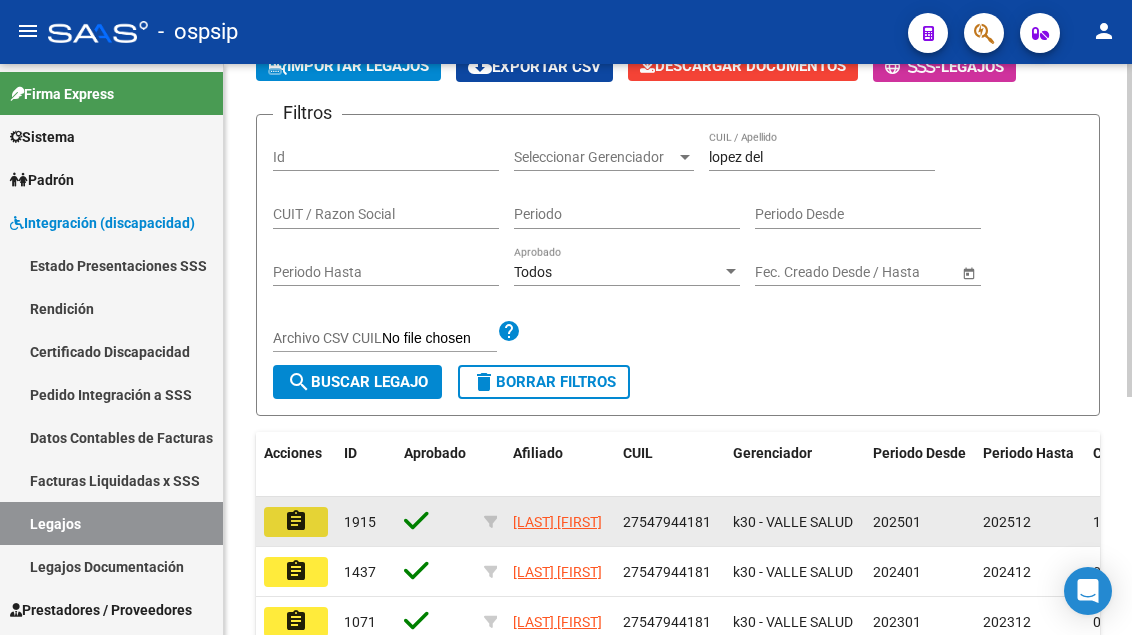 click on "assignment" 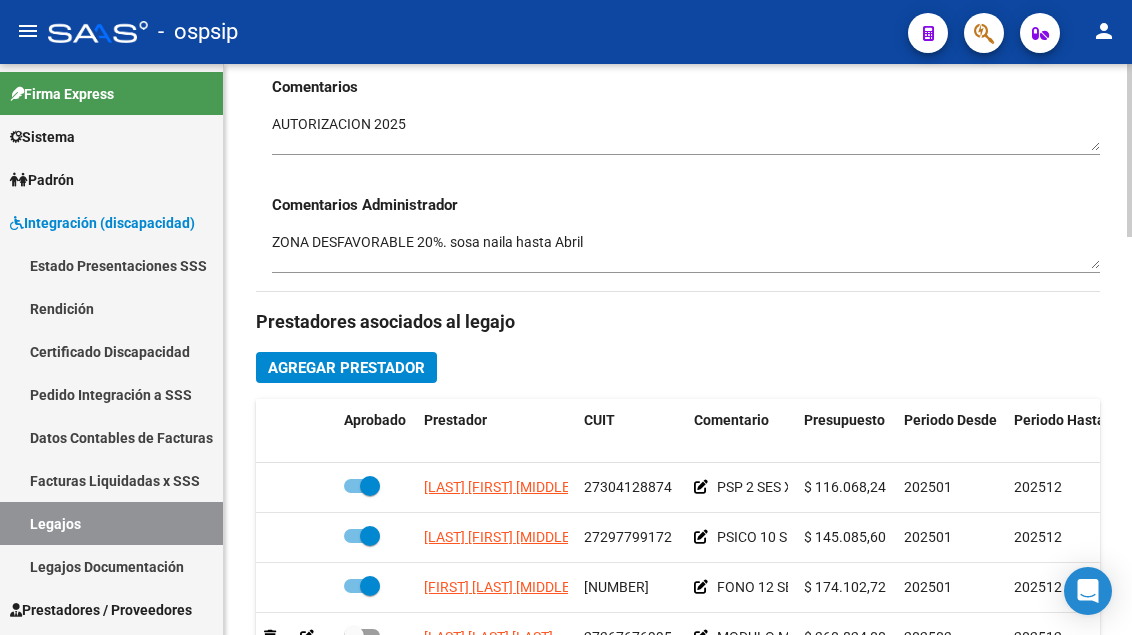 scroll, scrollTop: 800, scrollLeft: 0, axis: vertical 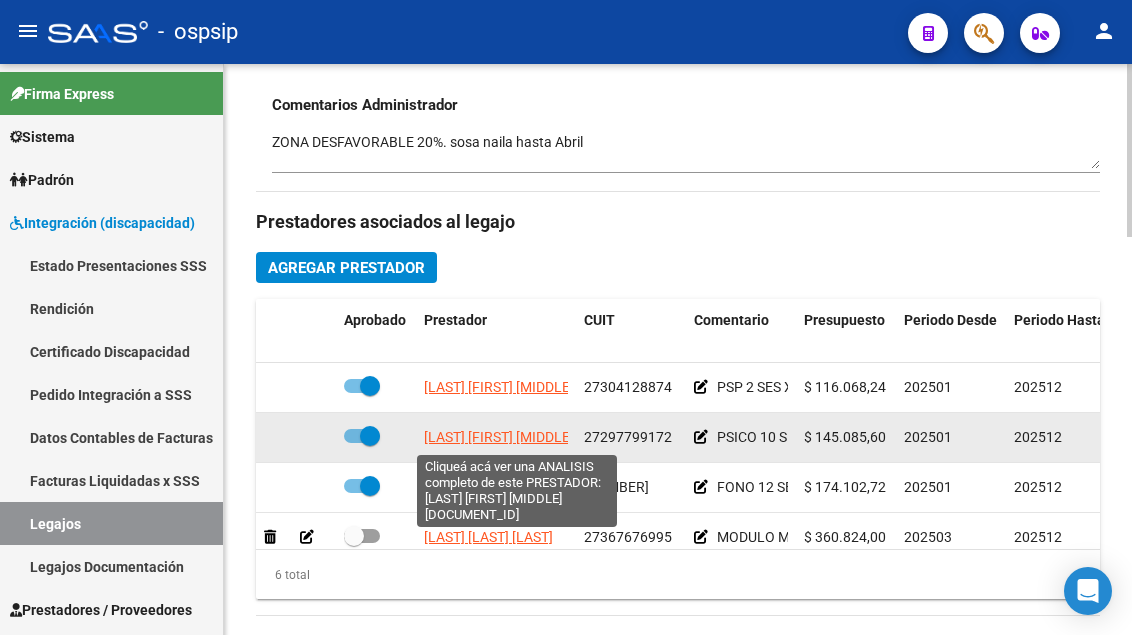 click on "[FIRST] [LAST] [LAST]" 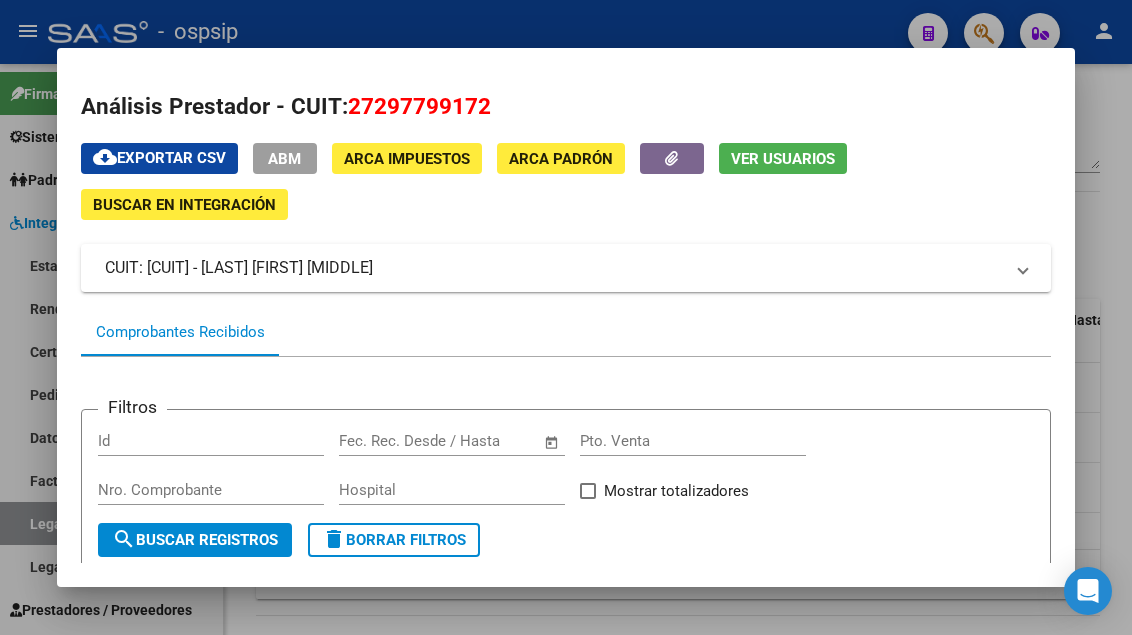 click at bounding box center (566, 317) 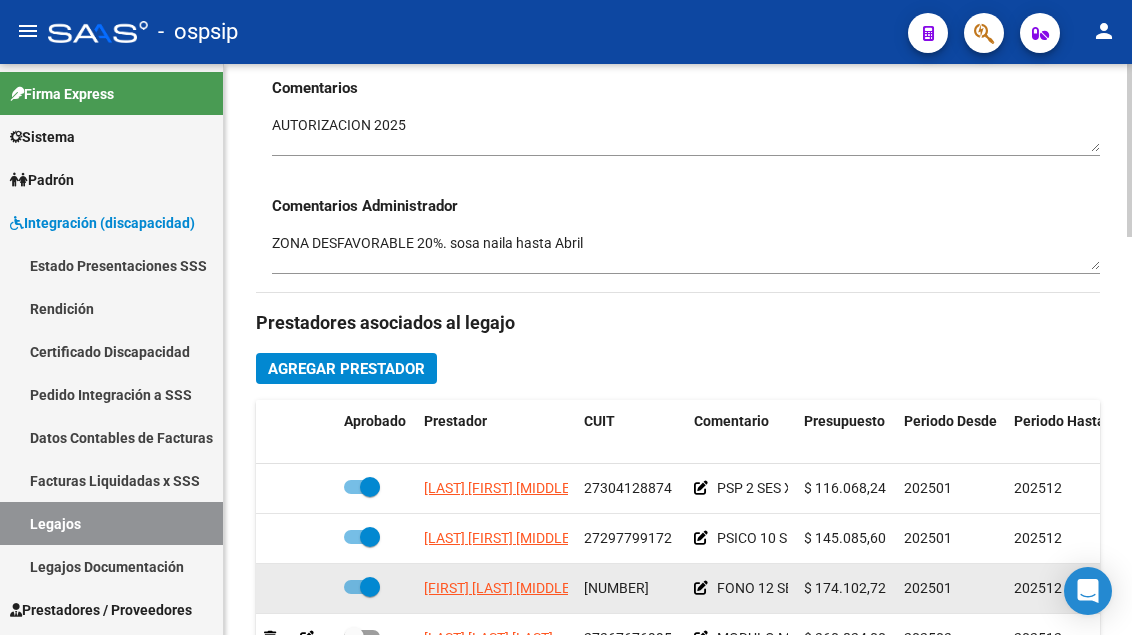 scroll, scrollTop: 600, scrollLeft: 0, axis: vertical 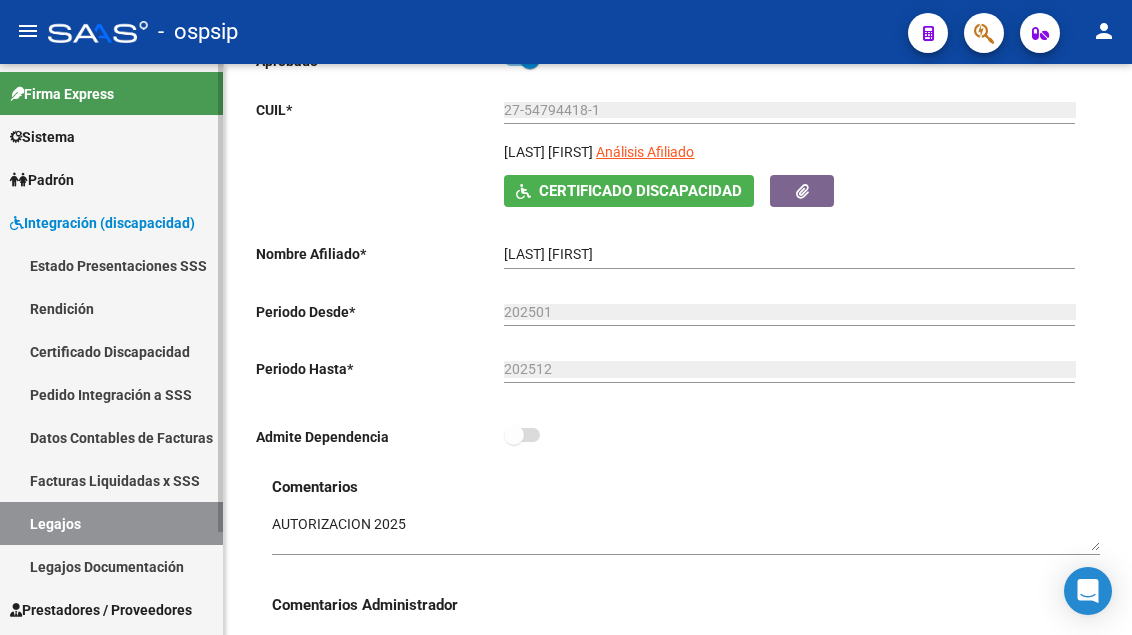 click on "Legajos" at bounding box center [111, 523] 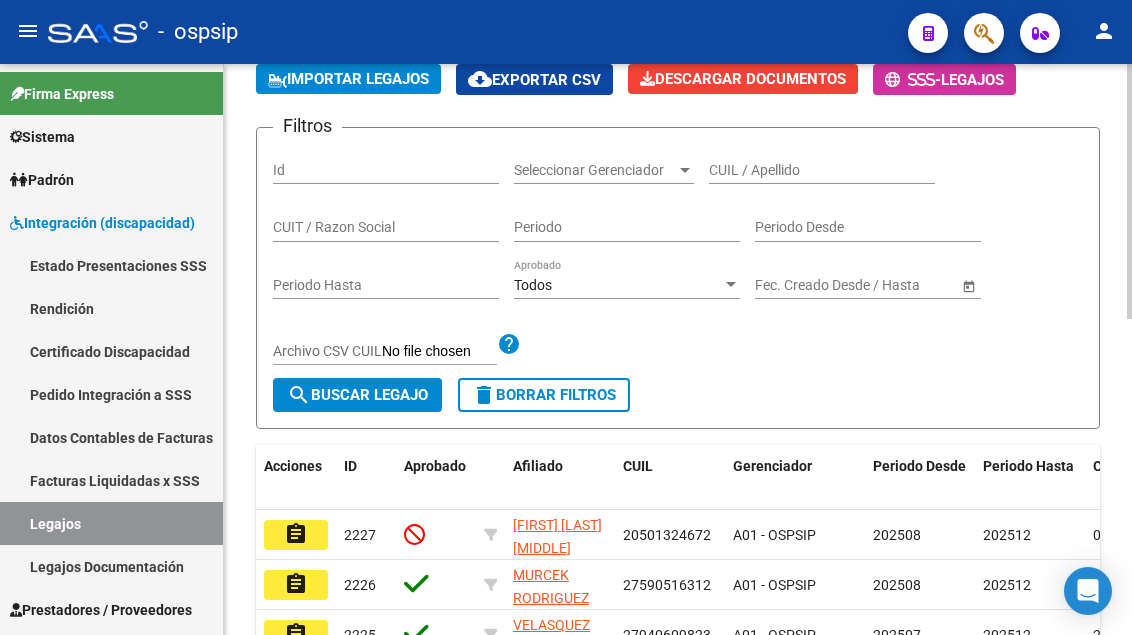 scroll, scrollTop: 100, scrollLeft: 0, axis: vertical 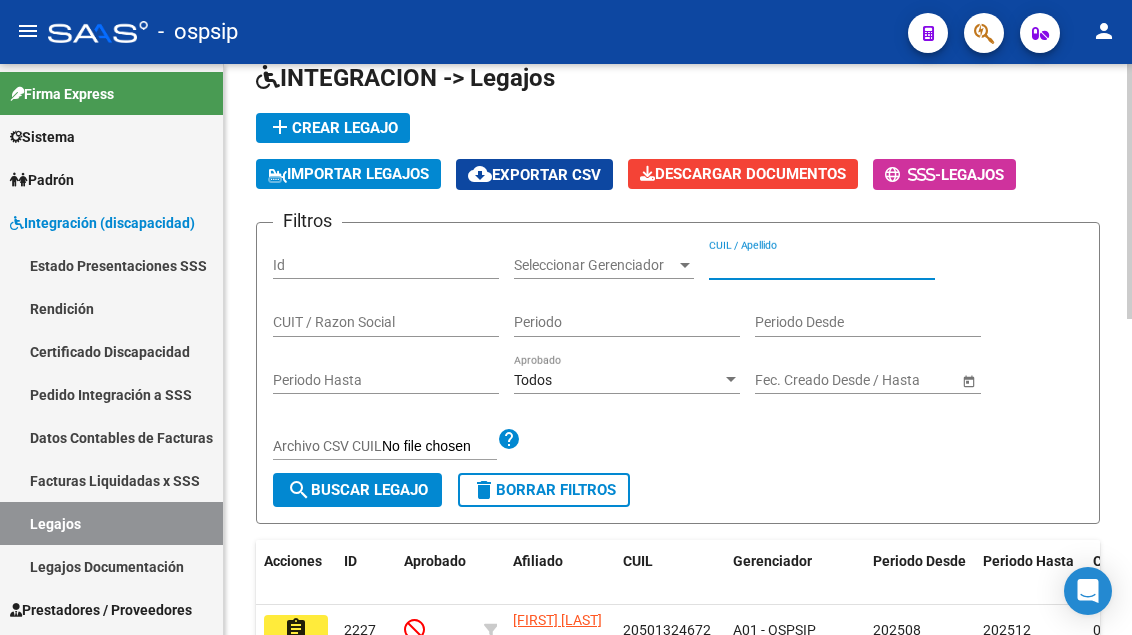 click on "CUIL / Apellido" at bounding box center [822, 265] 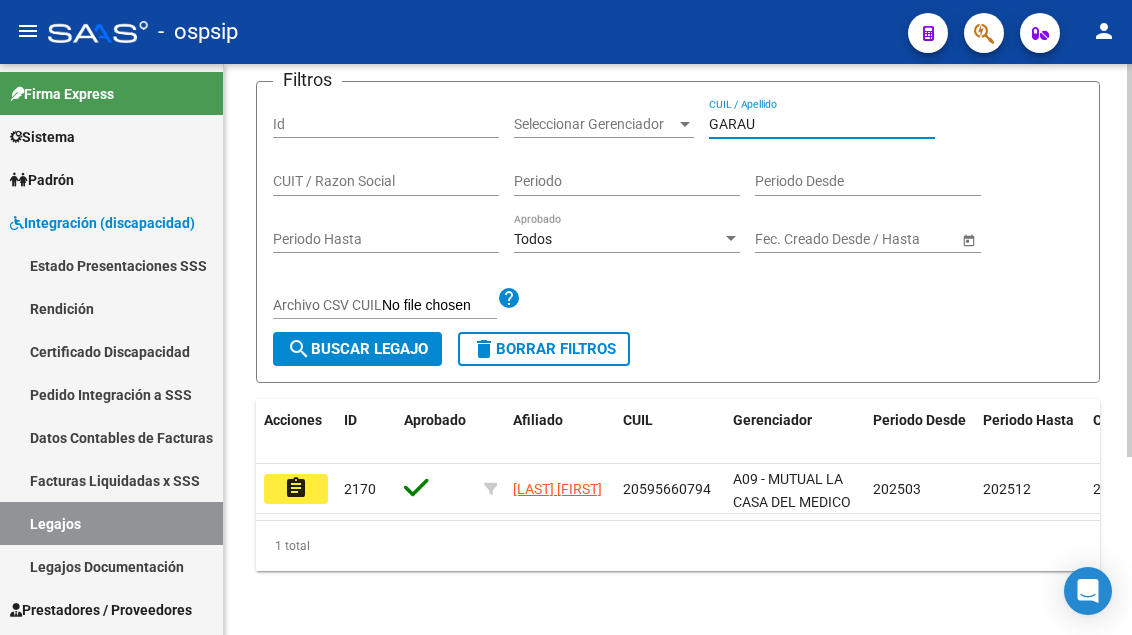 scroll, scrollTop: 258, scrollLeft: 0, axis: vertical 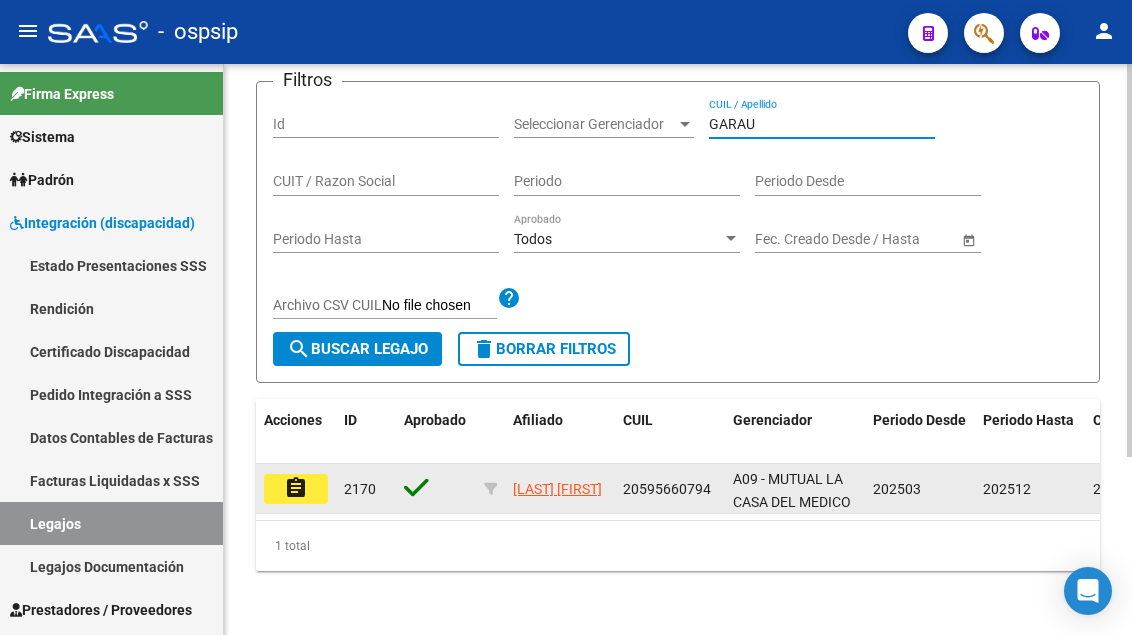 click on "assignment" 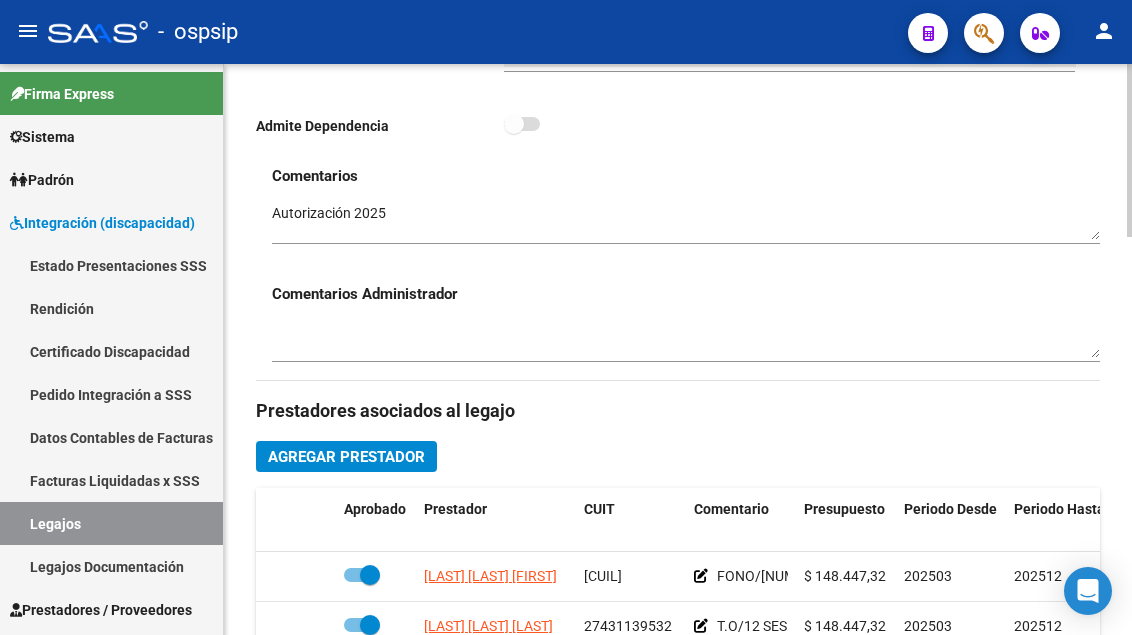 scroll, scrollTop: 800, scrollLeft: 0, axis: vertical 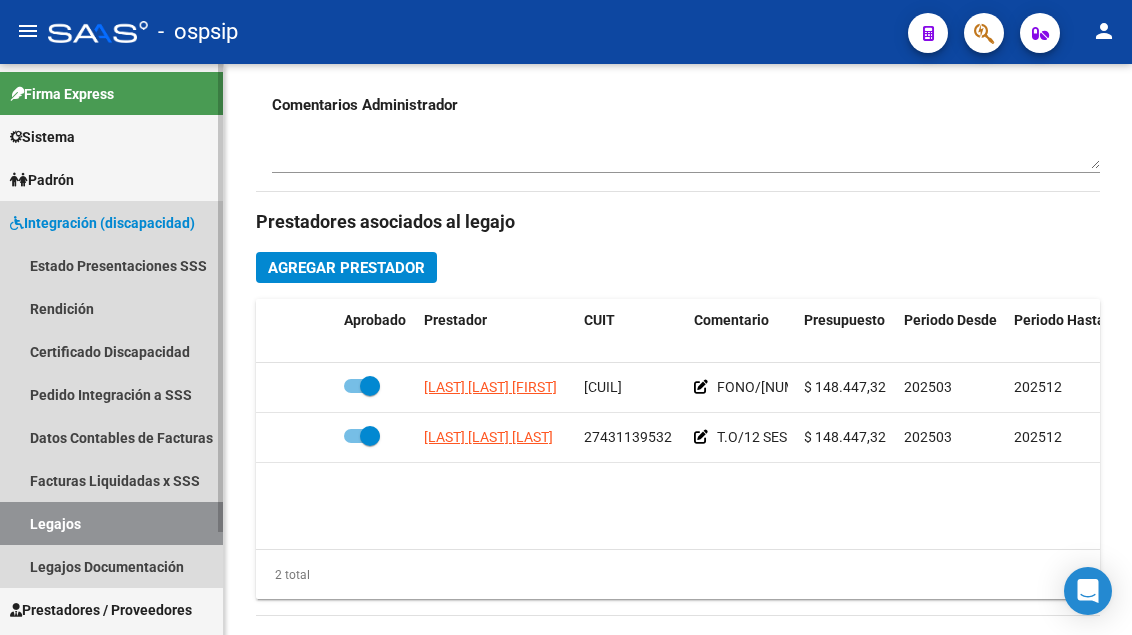 click on "Legajos" at bounding box center [111, 523] 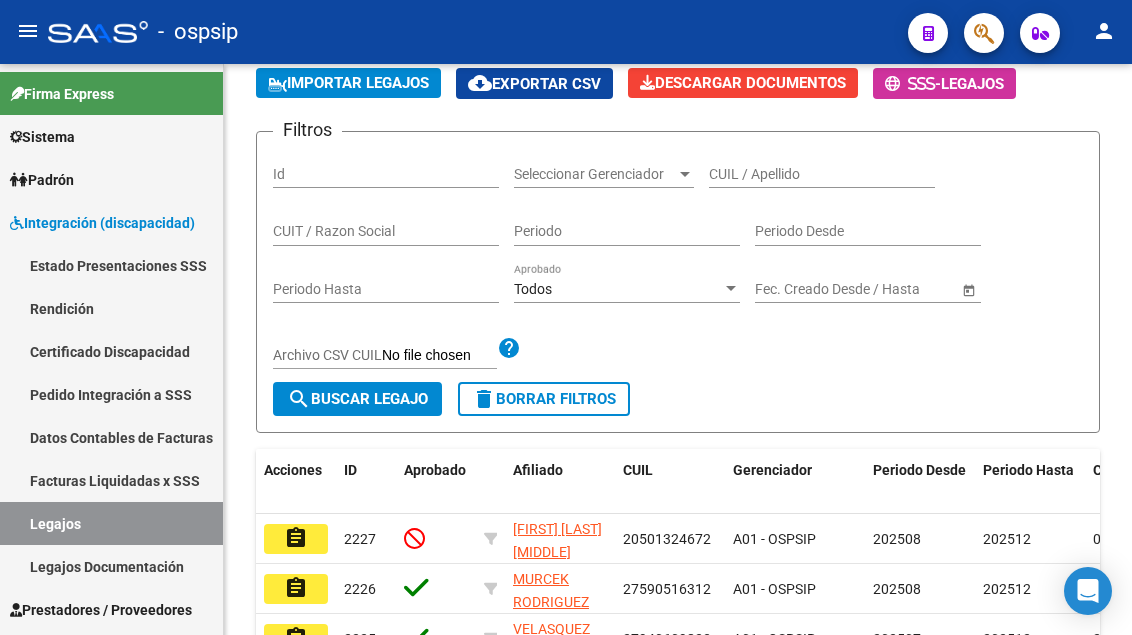 scroll, scrollTop: 708, scrollLeft: 0, axis: vertical 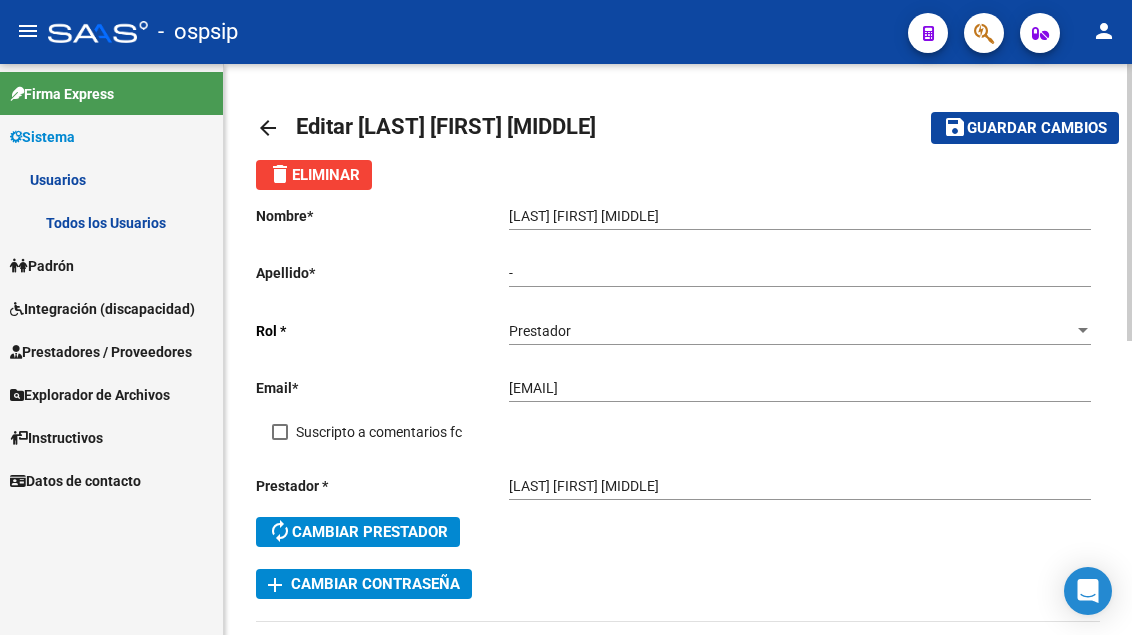 click on "Guardar cambios" 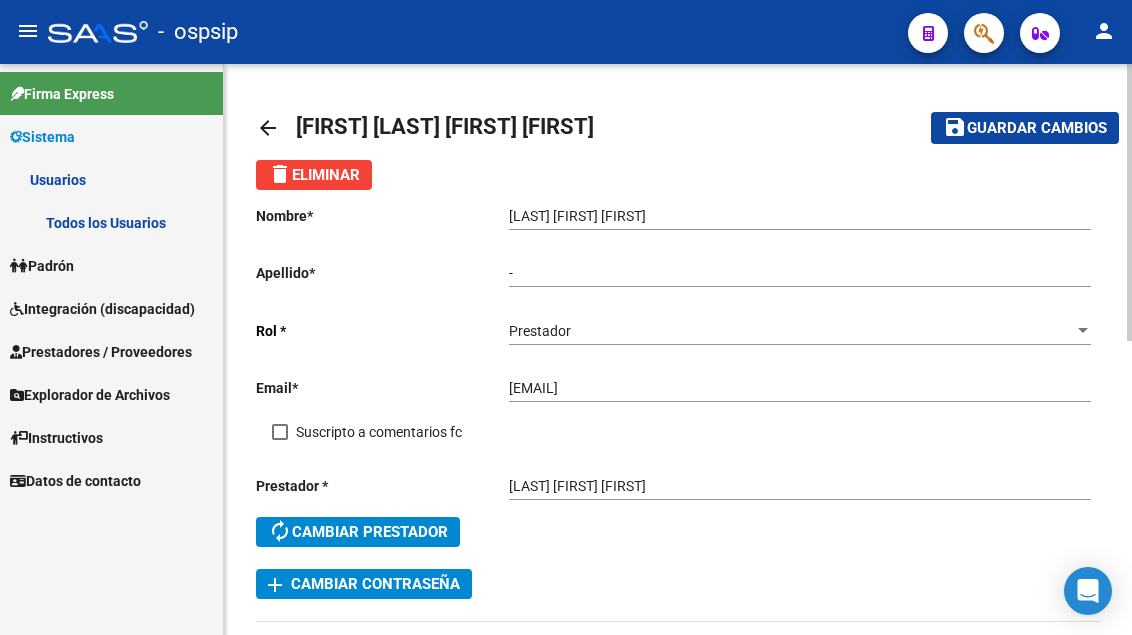 scroll, scrollTop: 0, scrollLeft: 0, axis: both 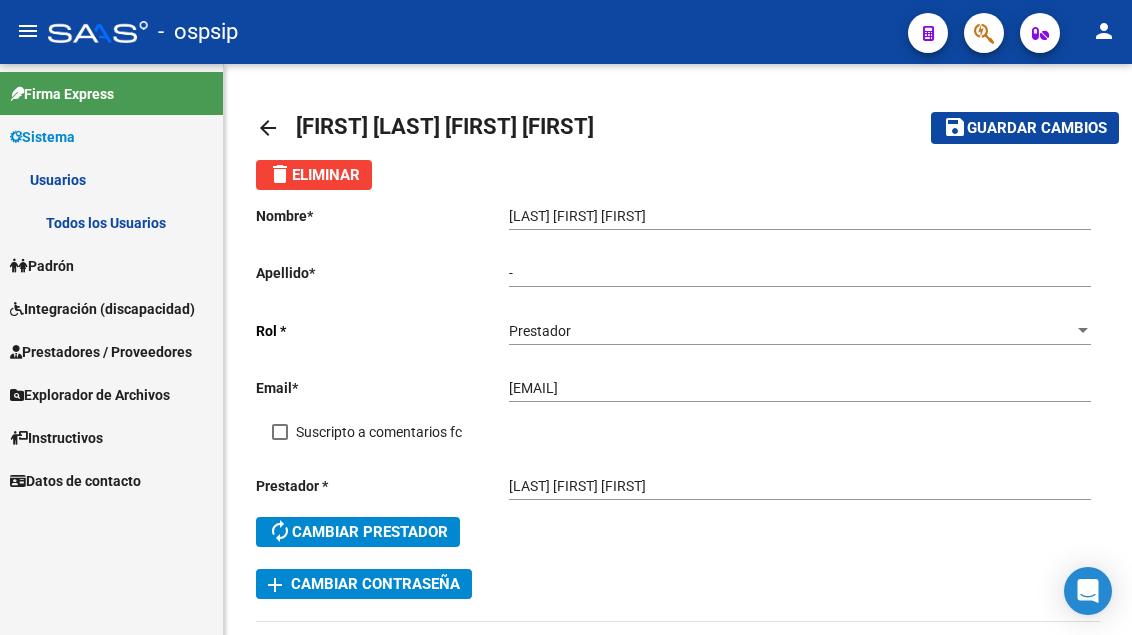 click on "Todos los Usuarios" at bounding box center [111, 222] 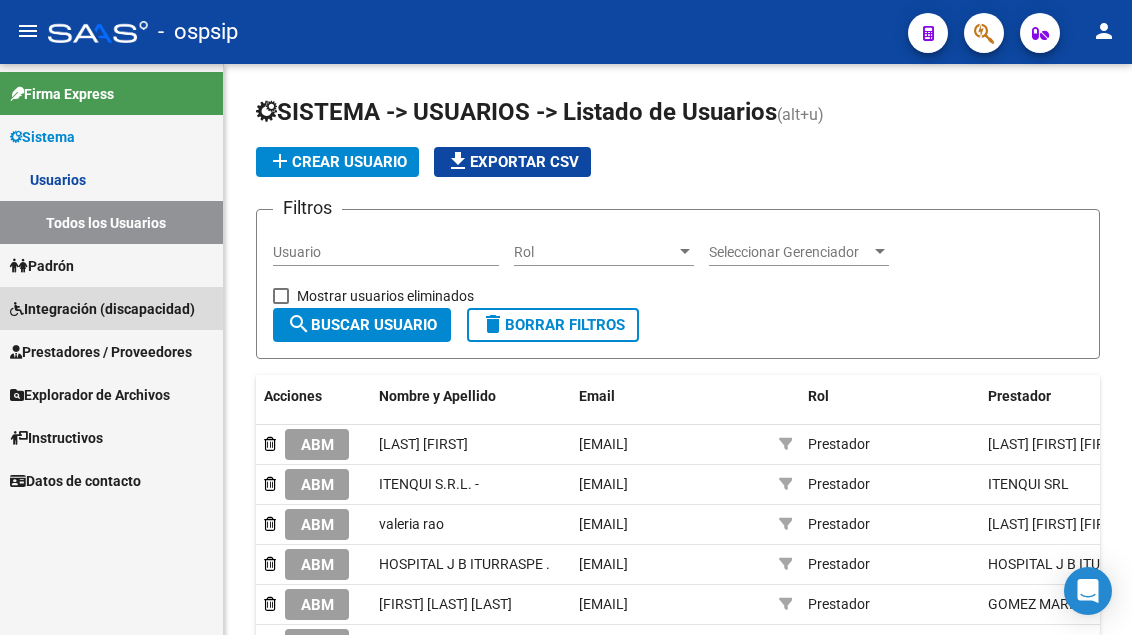 click on "Integración (discapacidad)" at bounding box center [102, 309] 